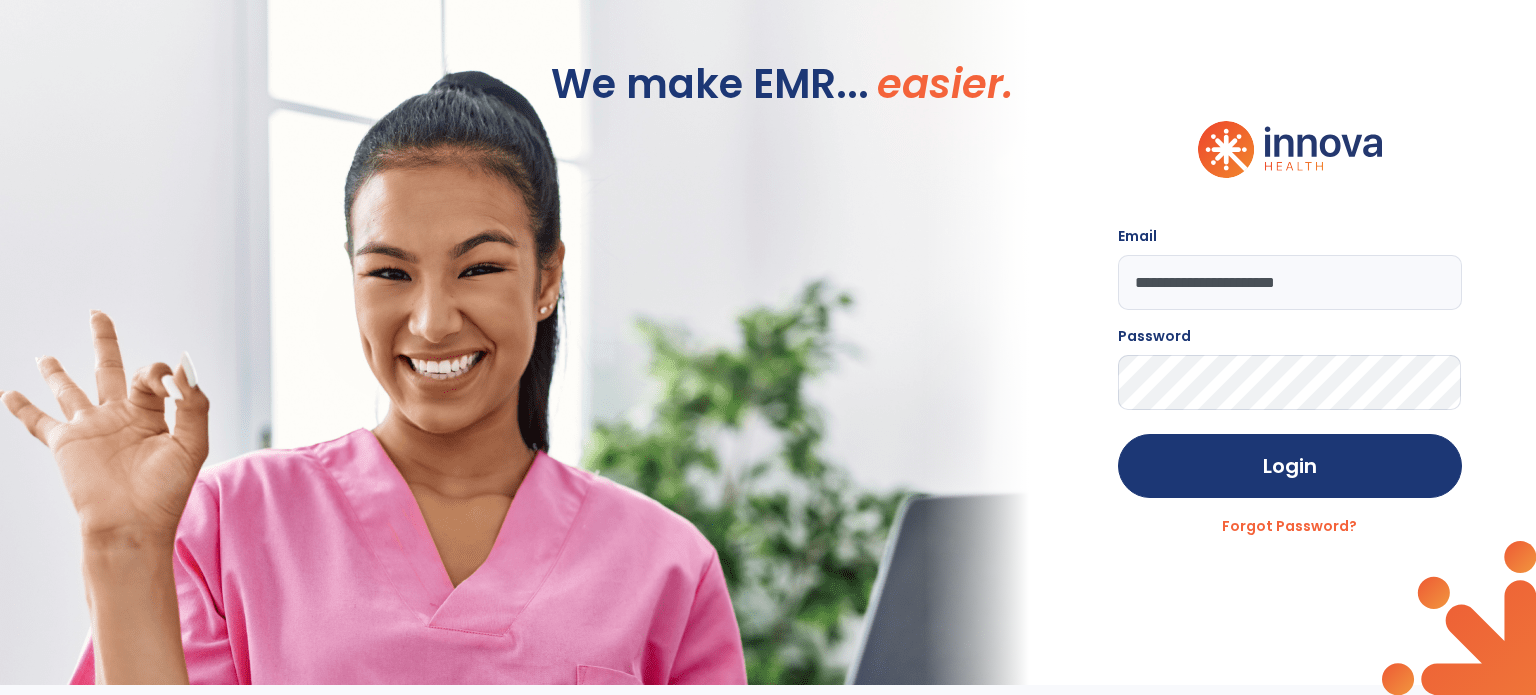 scroll, scrollTop: 0, scrollLeft: 0, axis: both 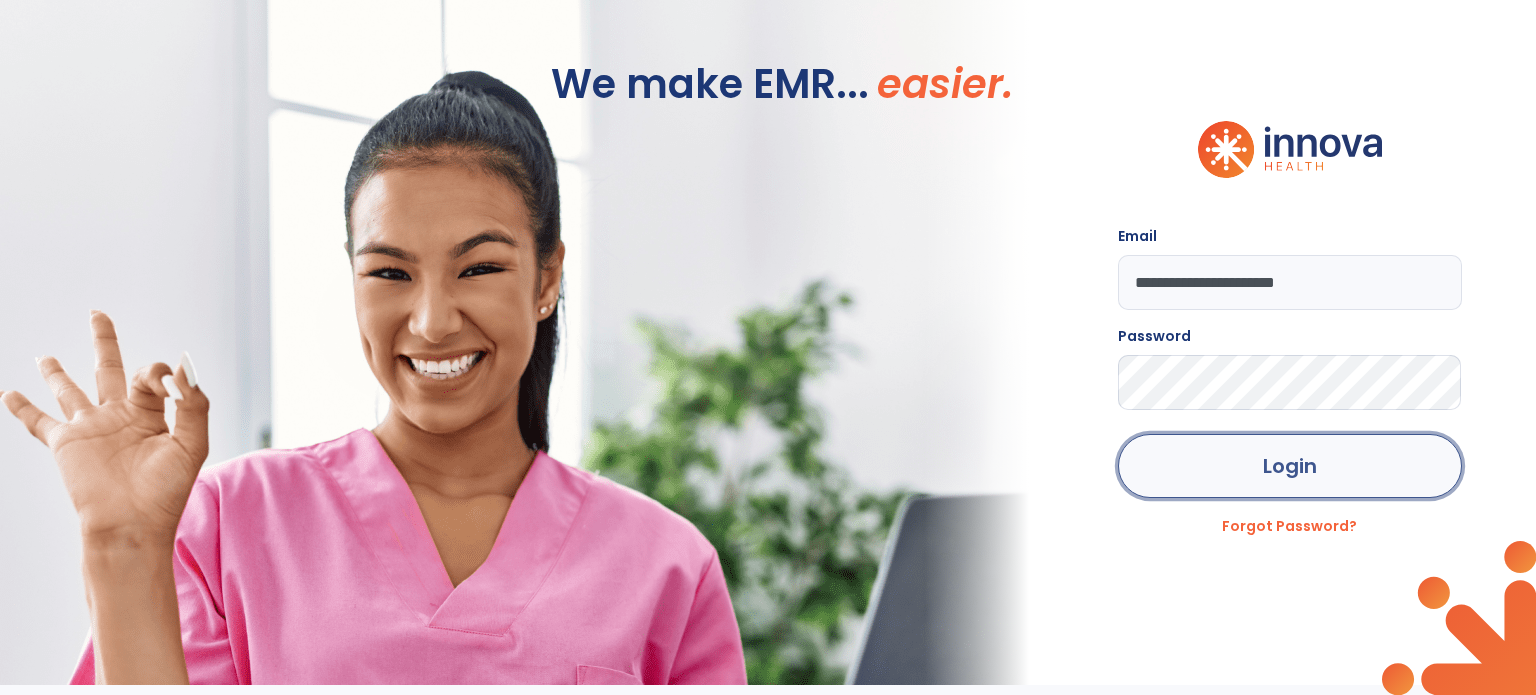 click on "Login" 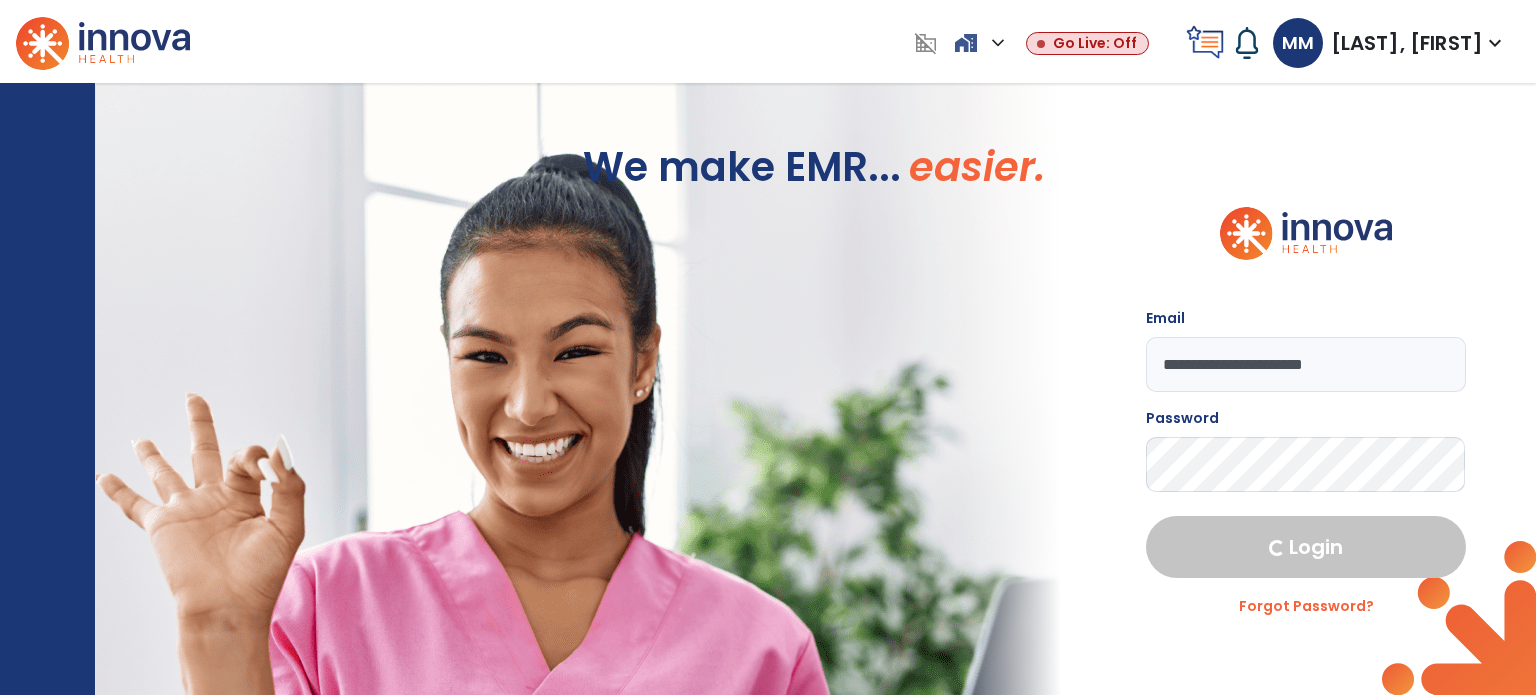 select on "****" 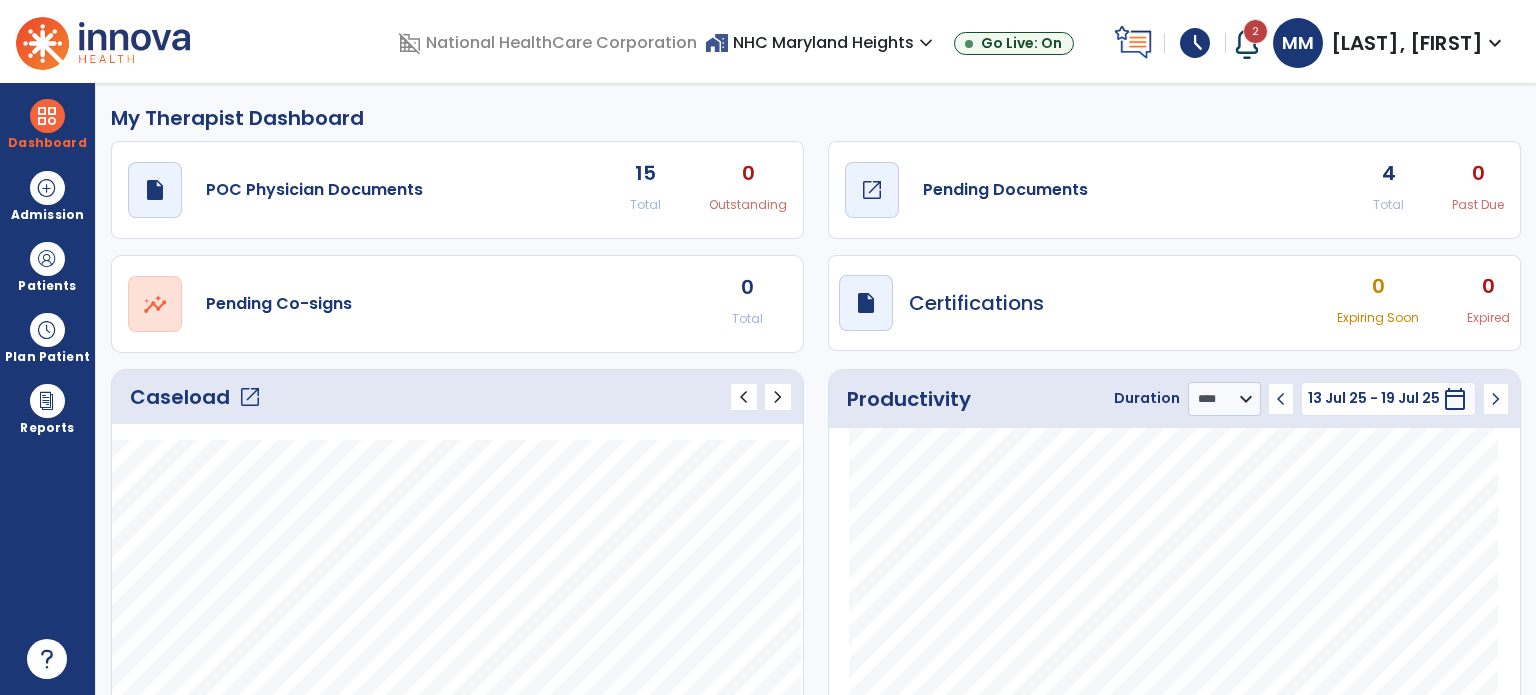 click on "open_in_new" 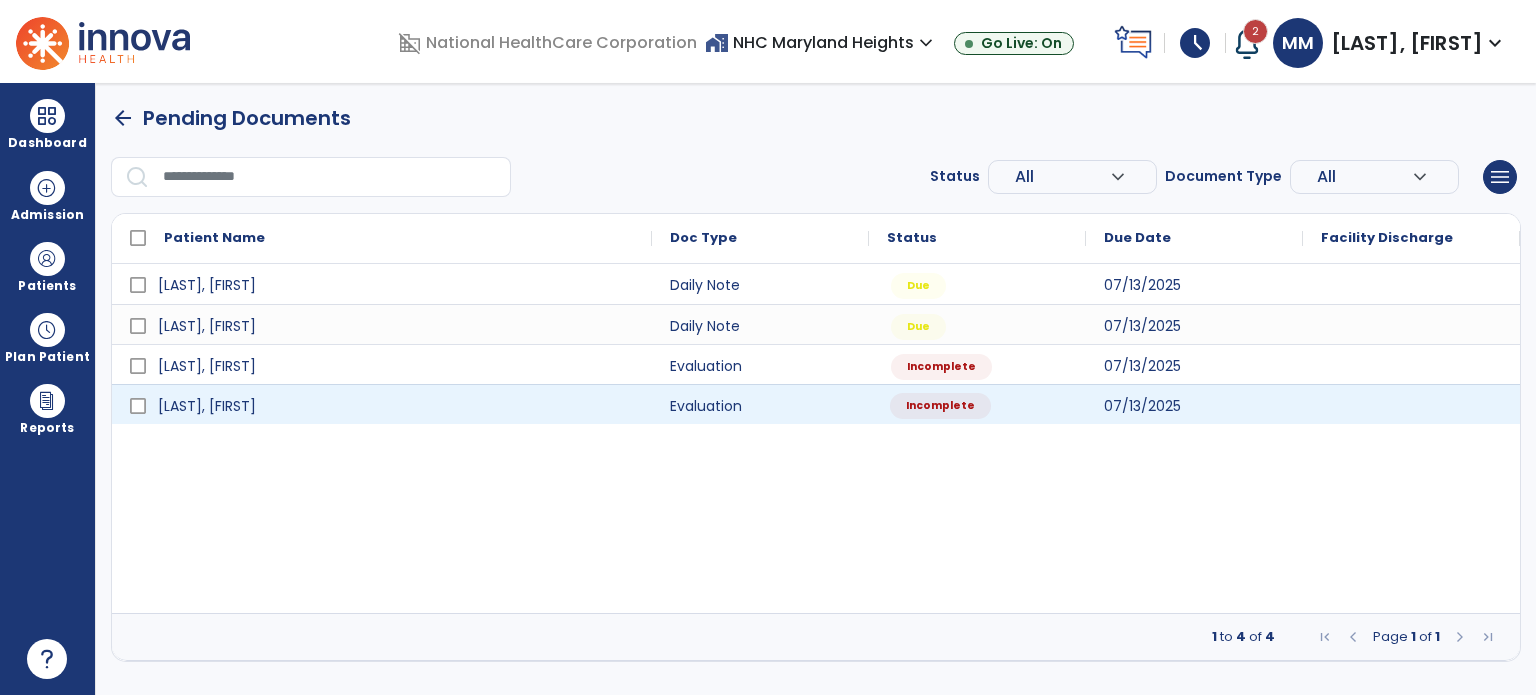 click on "Incomplete" at bounding box center (940, 406) 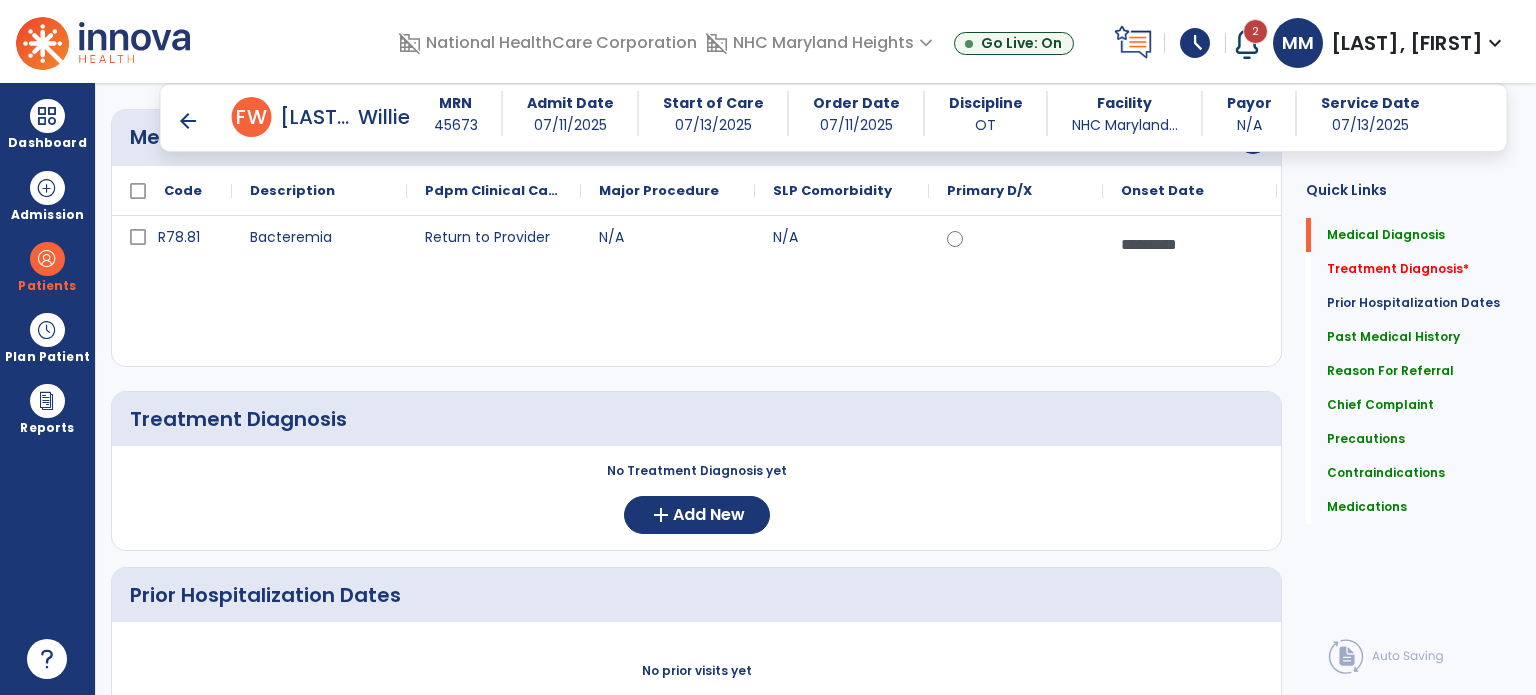 scroll, scrollTop: 224, scrollLeft: 0, axis: vertical 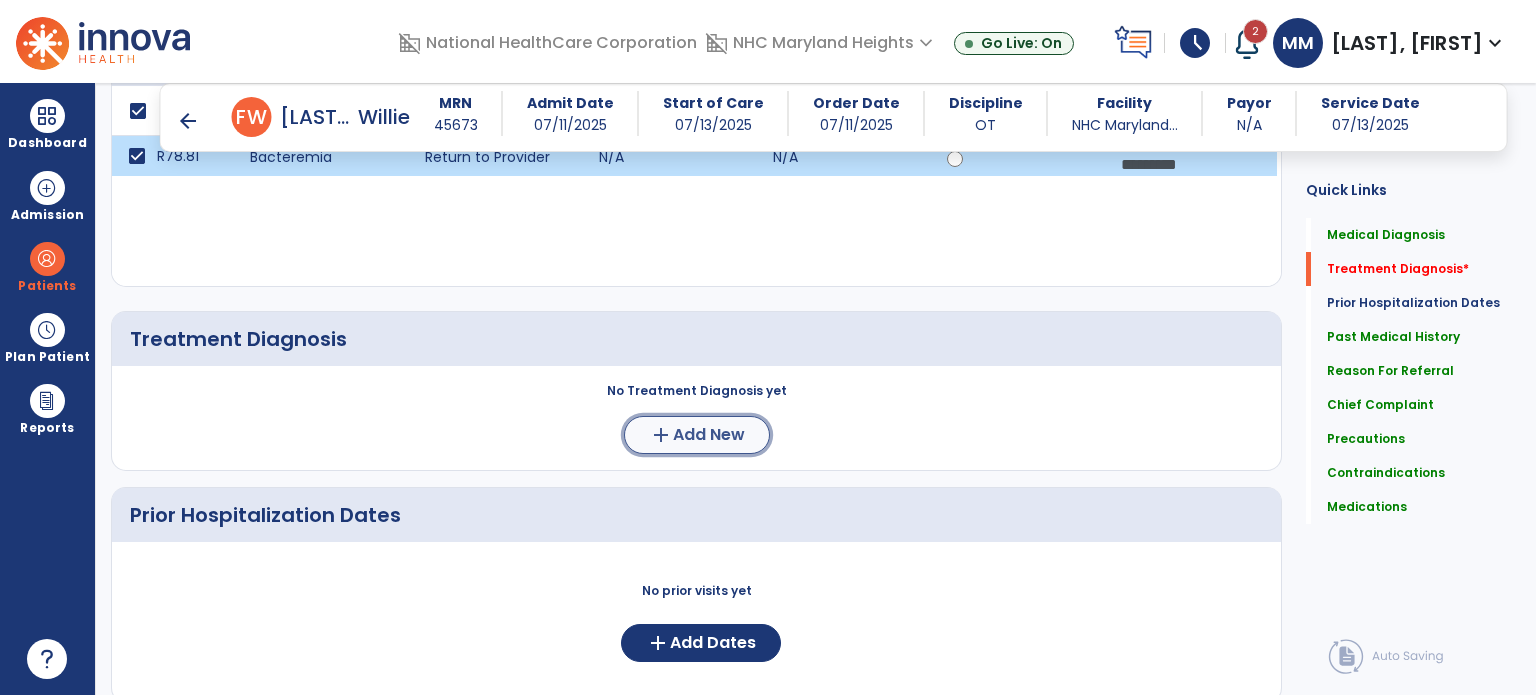 click on "Add New" 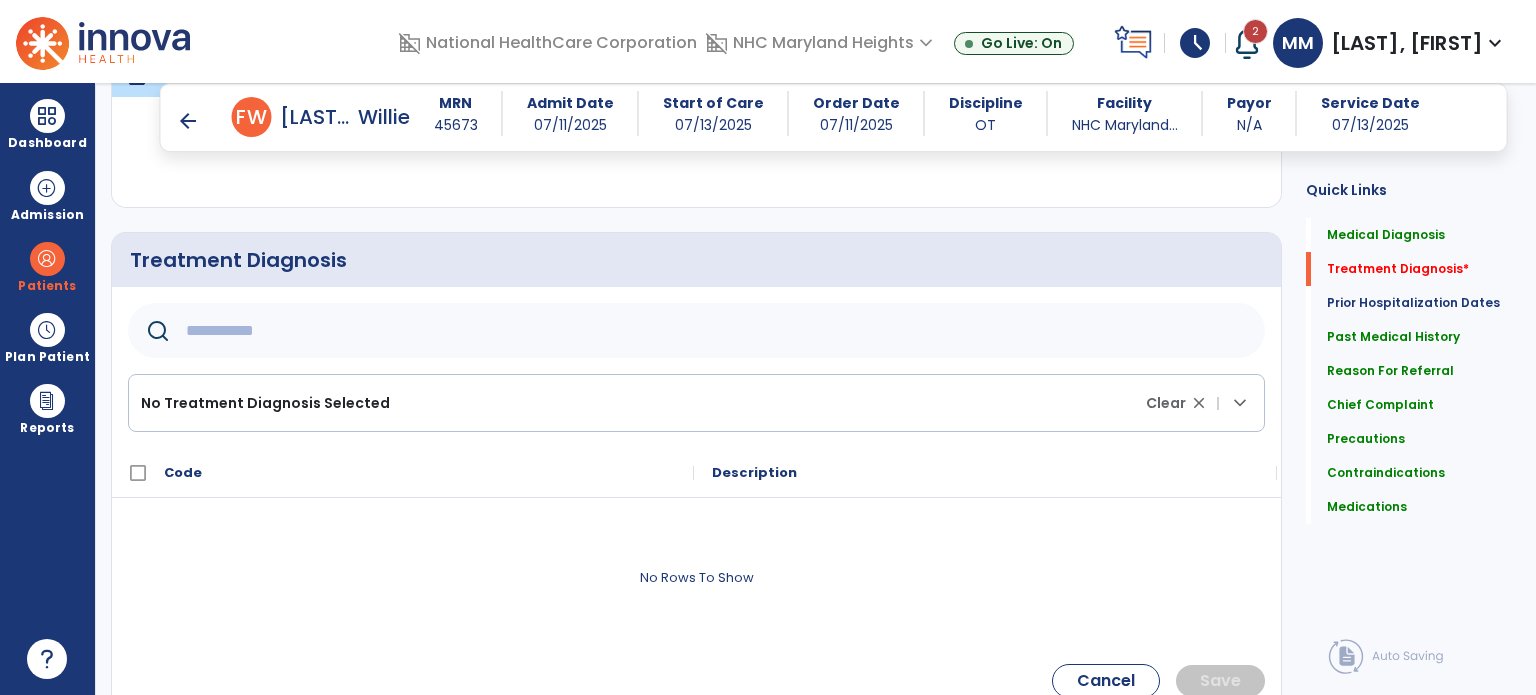 scroll, scrollTop: 395, scrollLeft: 0, axis: vertical 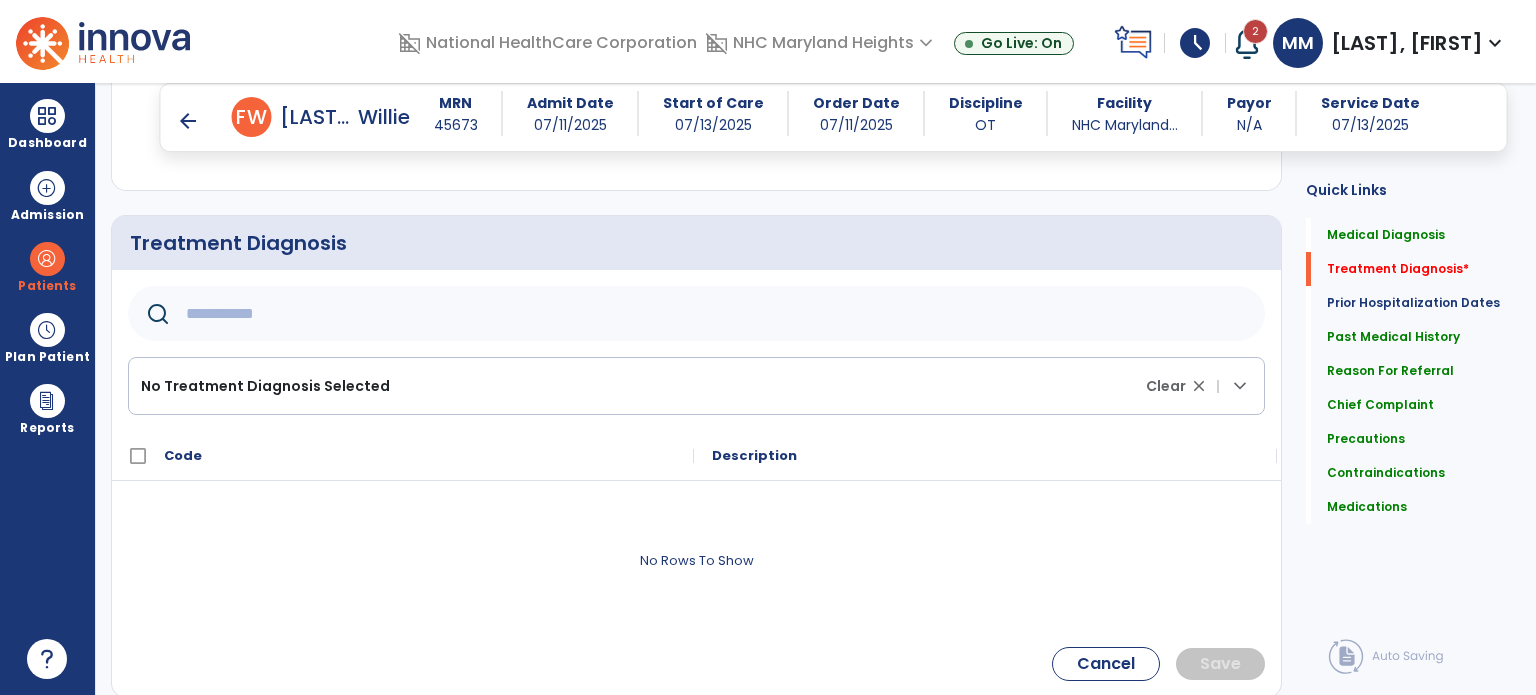 click 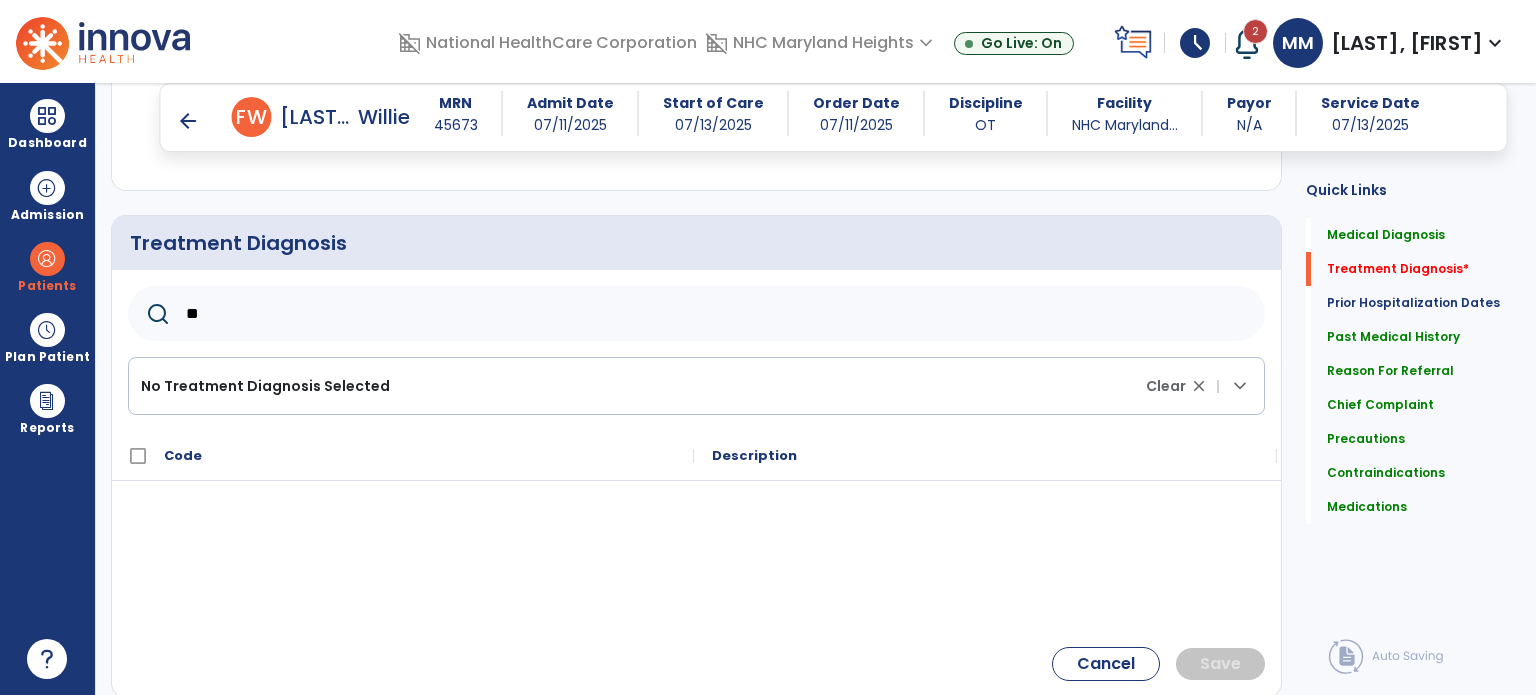 type on "*" 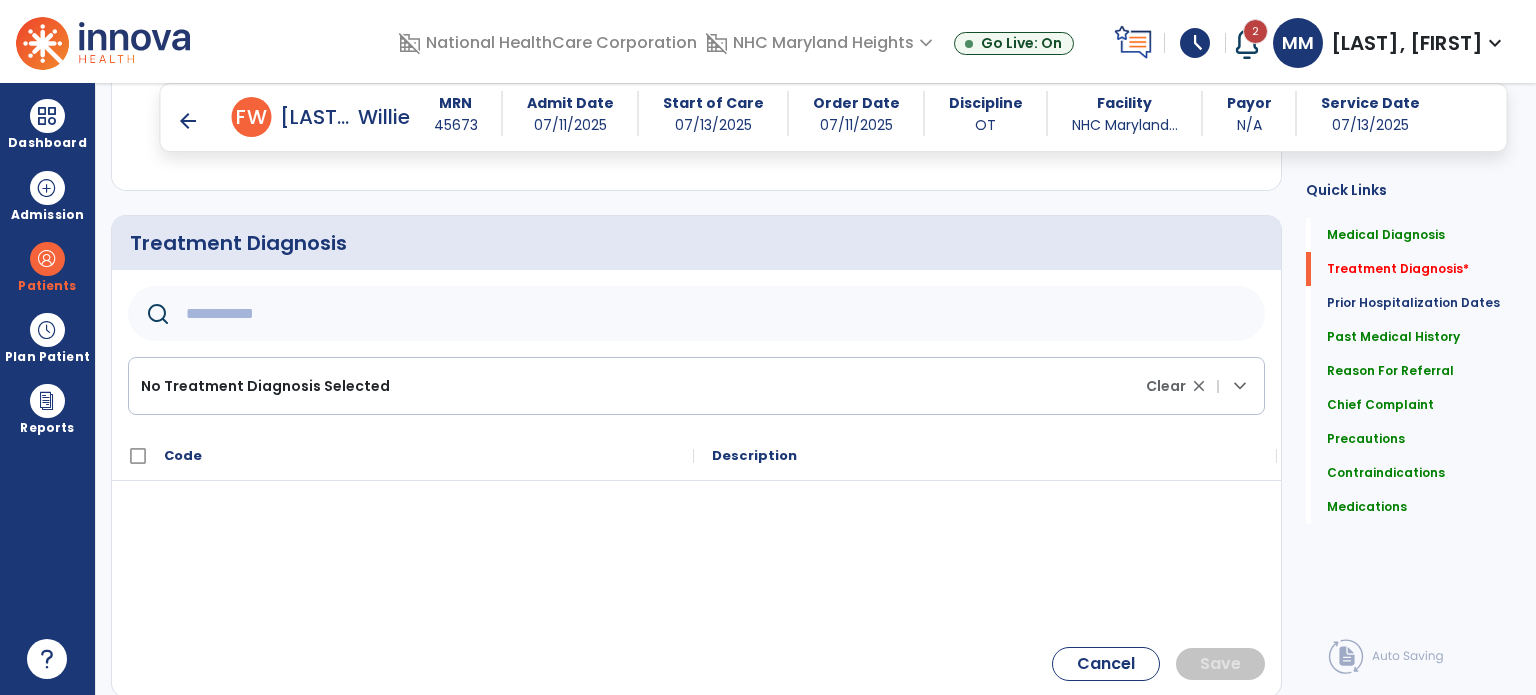 type on "*" 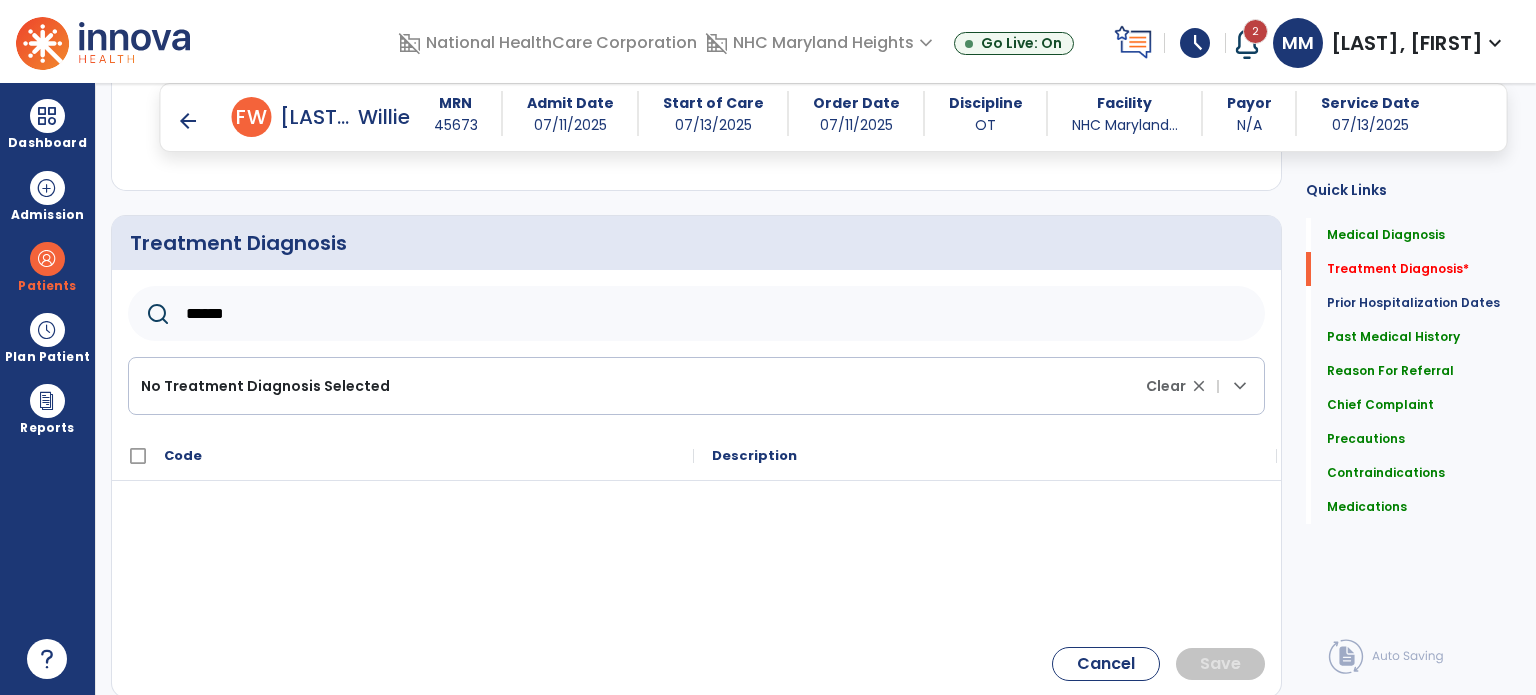 type on "*******" 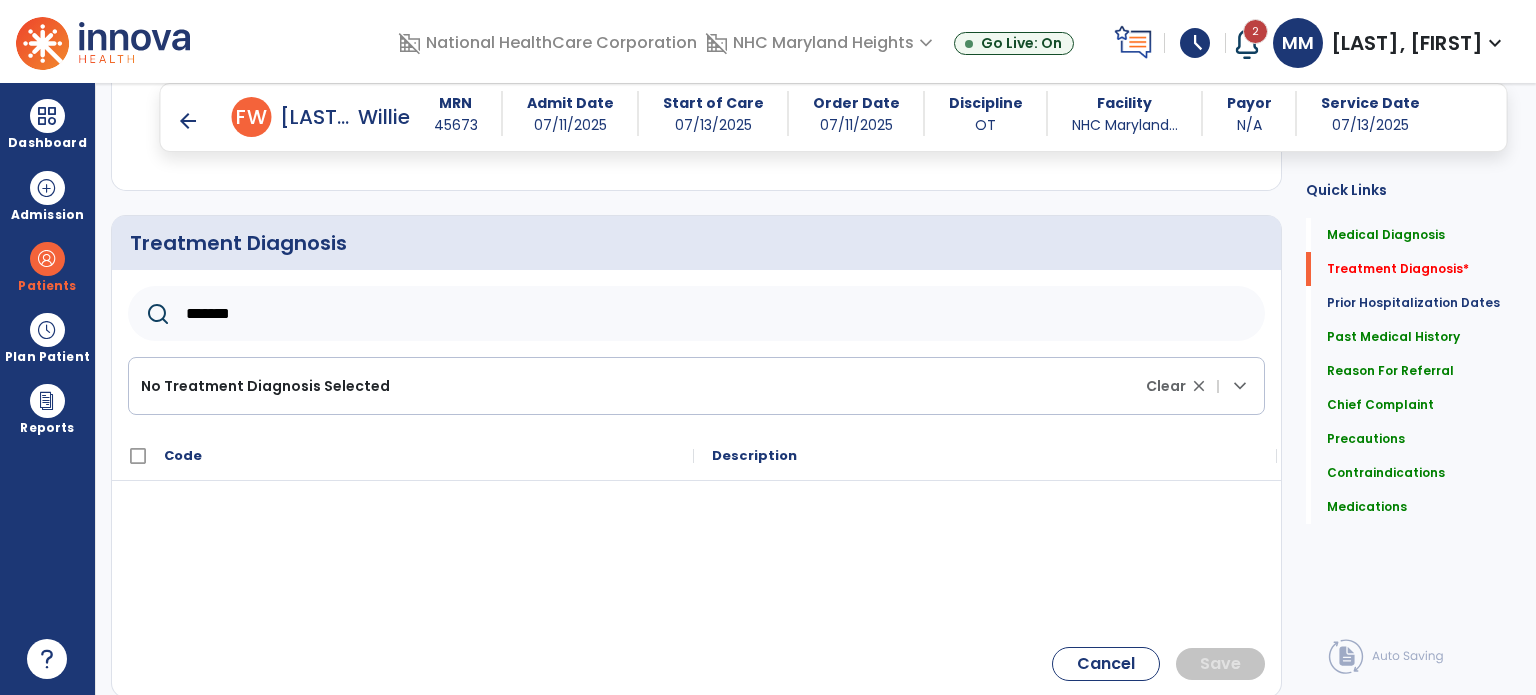 click on "*******" 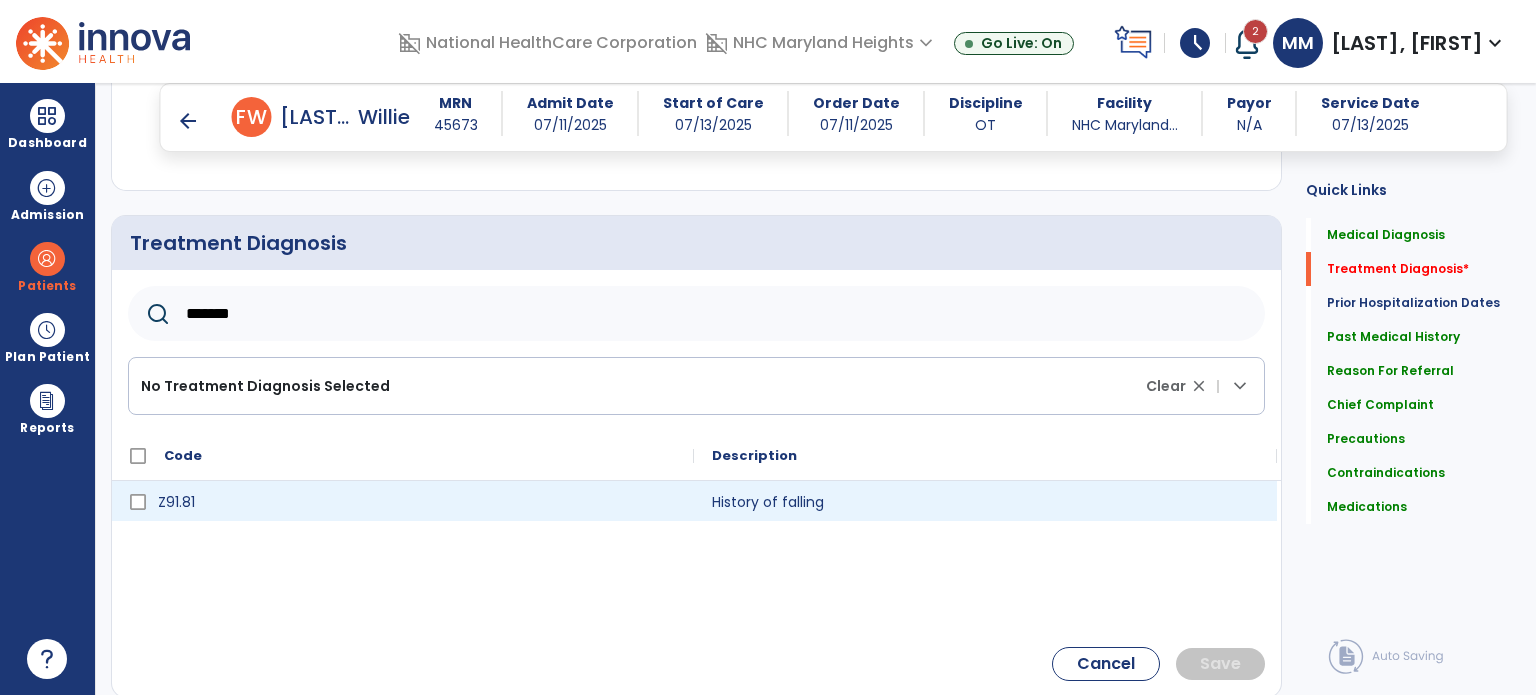 type on "*******" 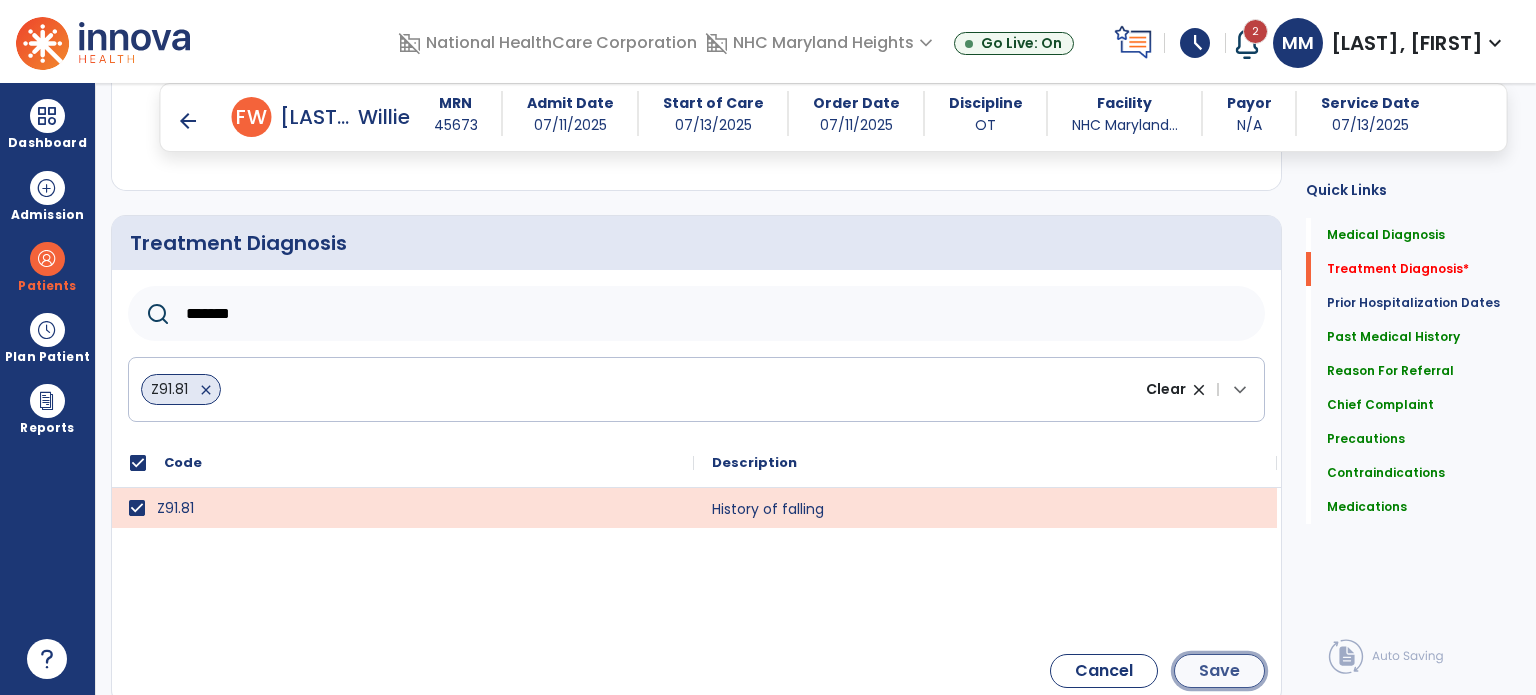 click on "Save" 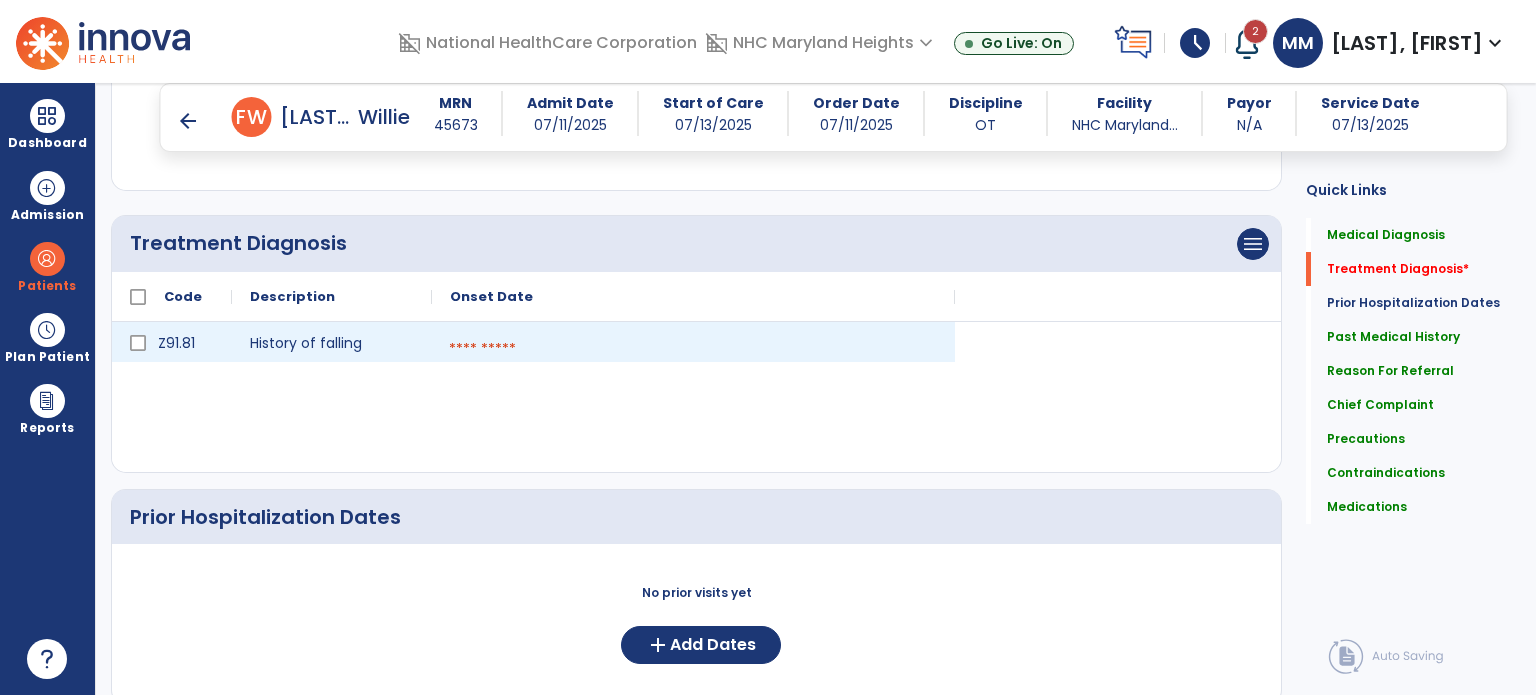 click at bounding box center [693, 349] 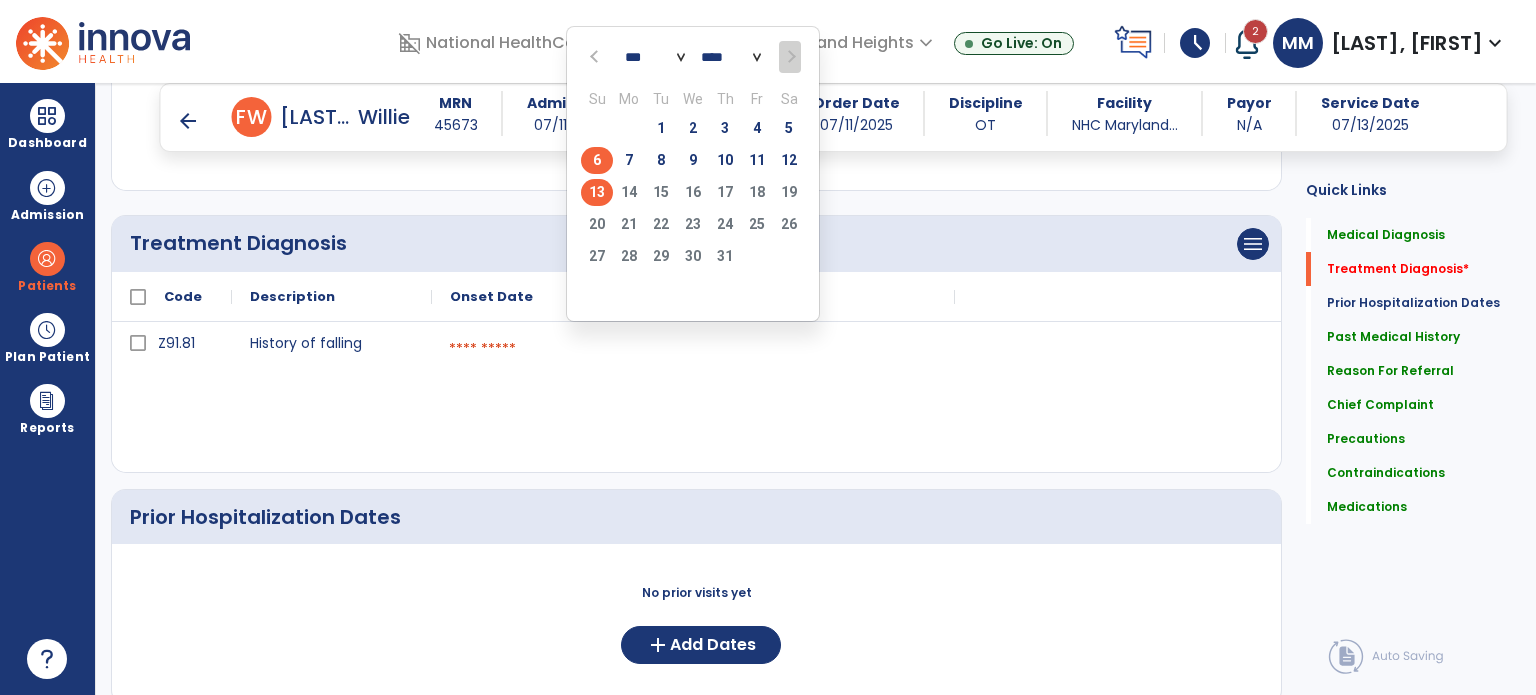 click on "6" 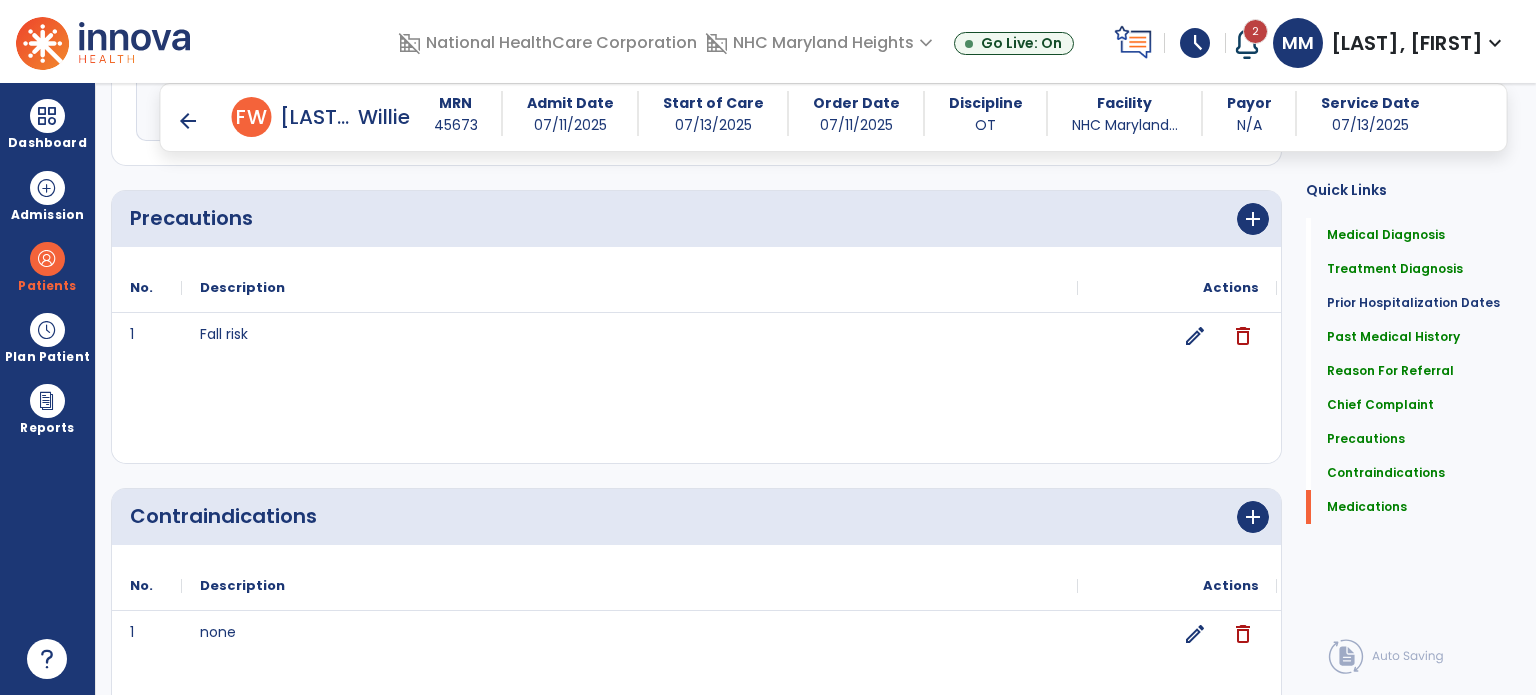 scroll, scrollTop: 2217, scrollLeft: 0, axis: vertical 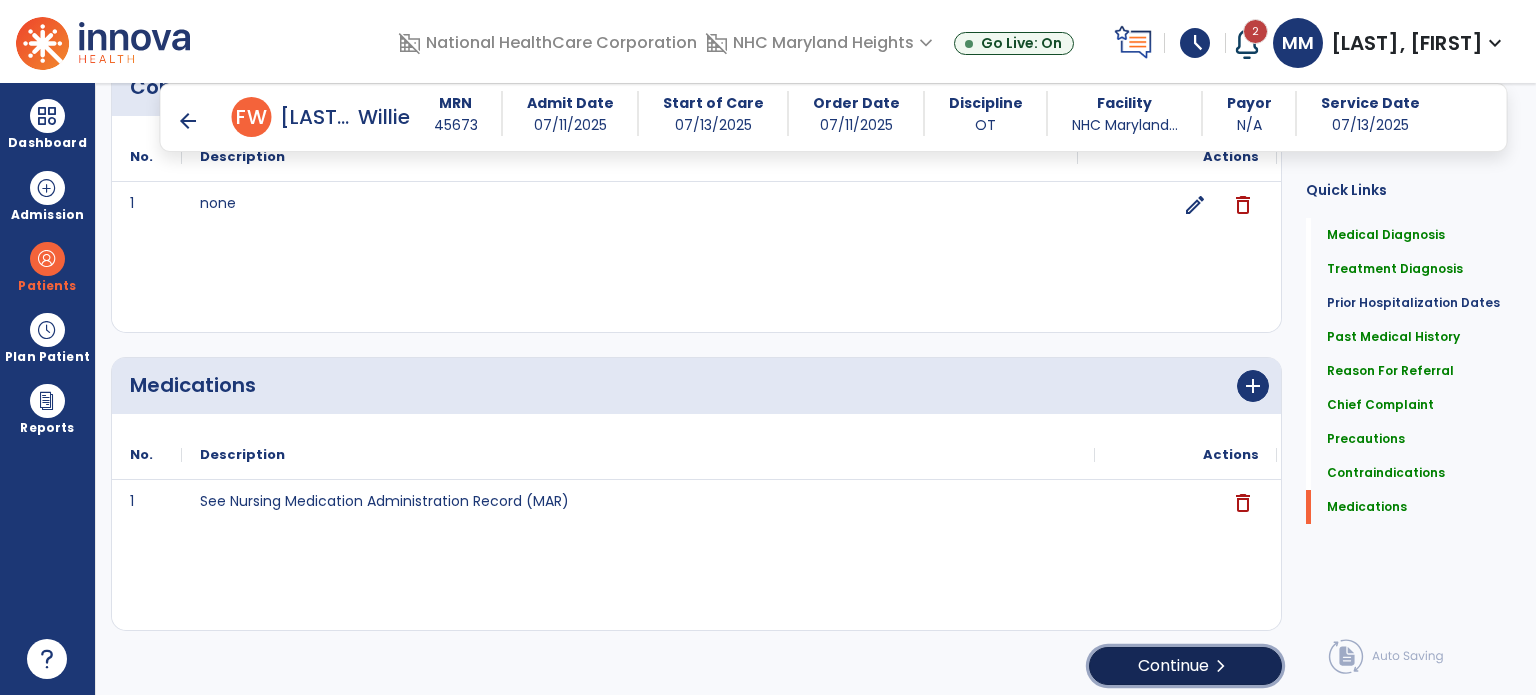click on "Continue  chevron_right" 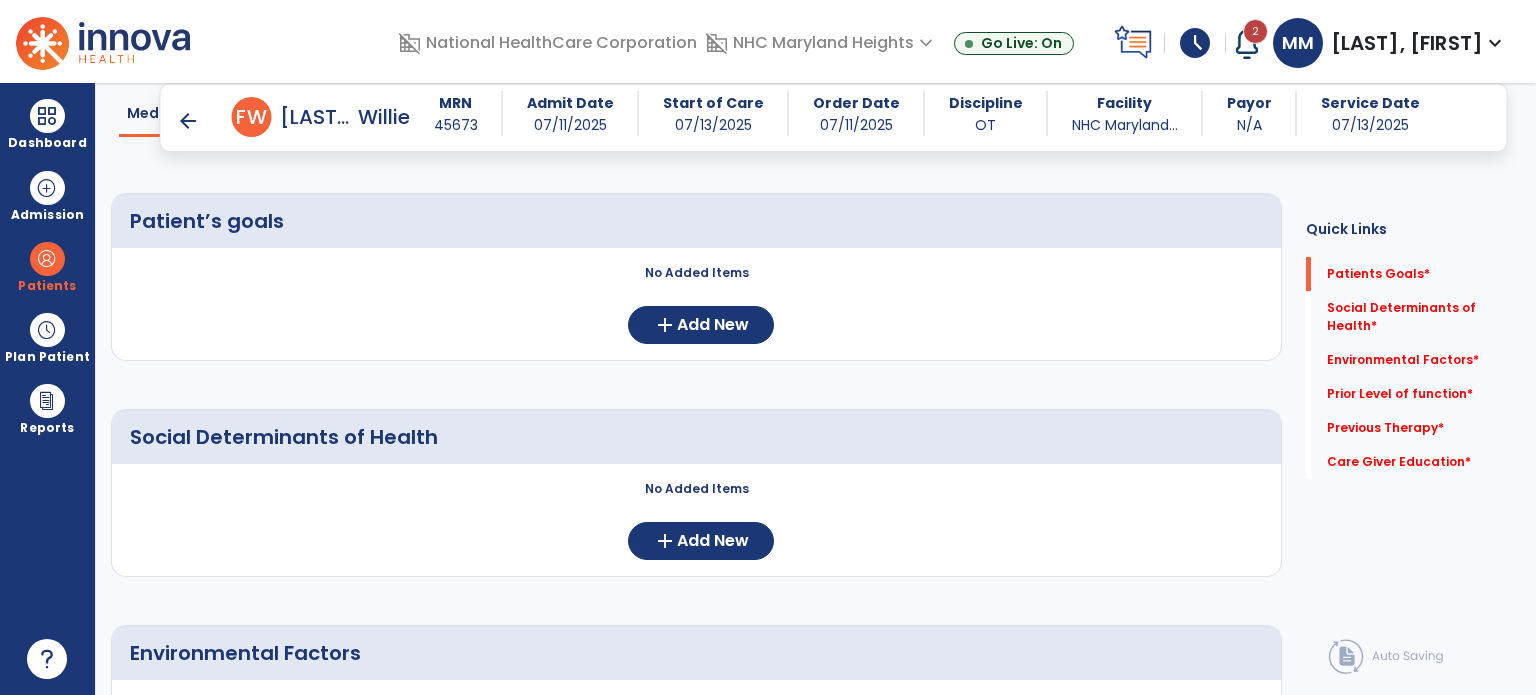 scroll, scrollTop: 0, scrollLeft: 0, axis: both 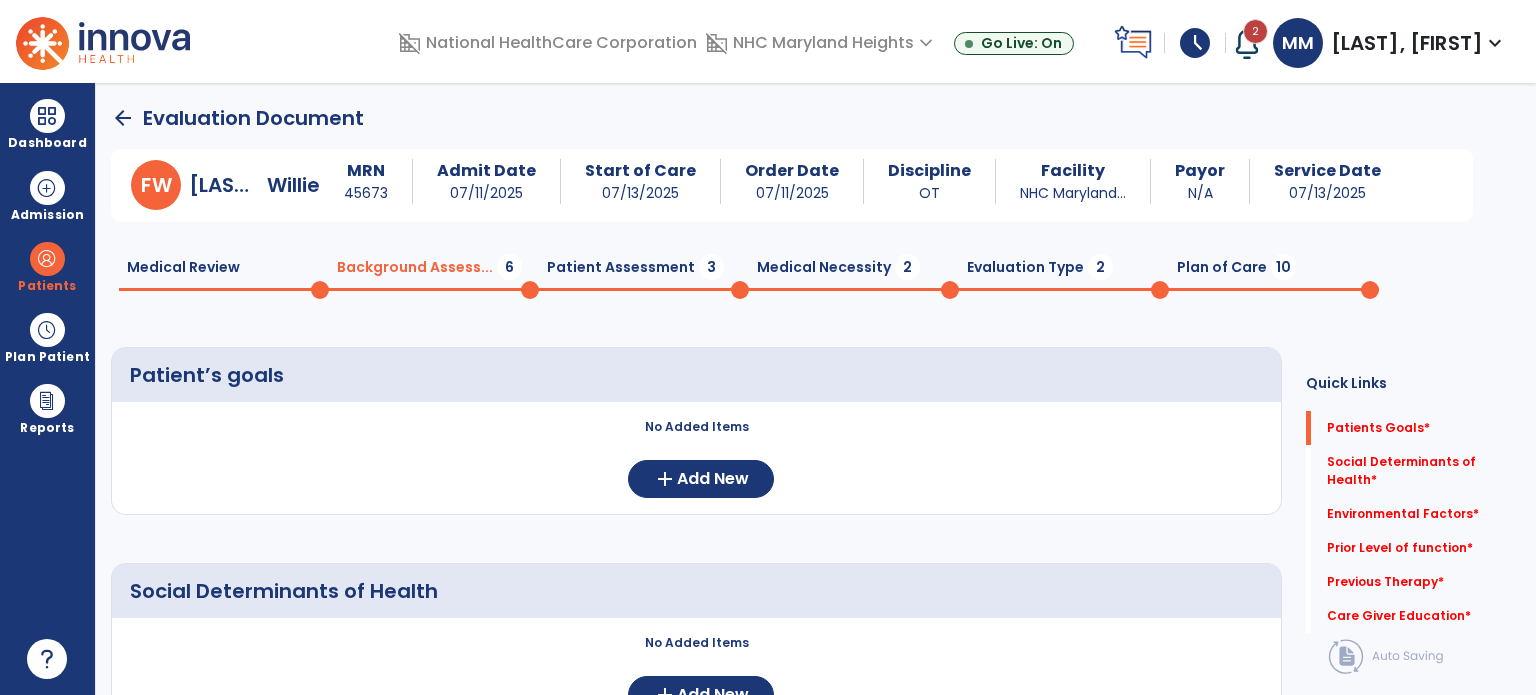 click on "Medical Review  0" 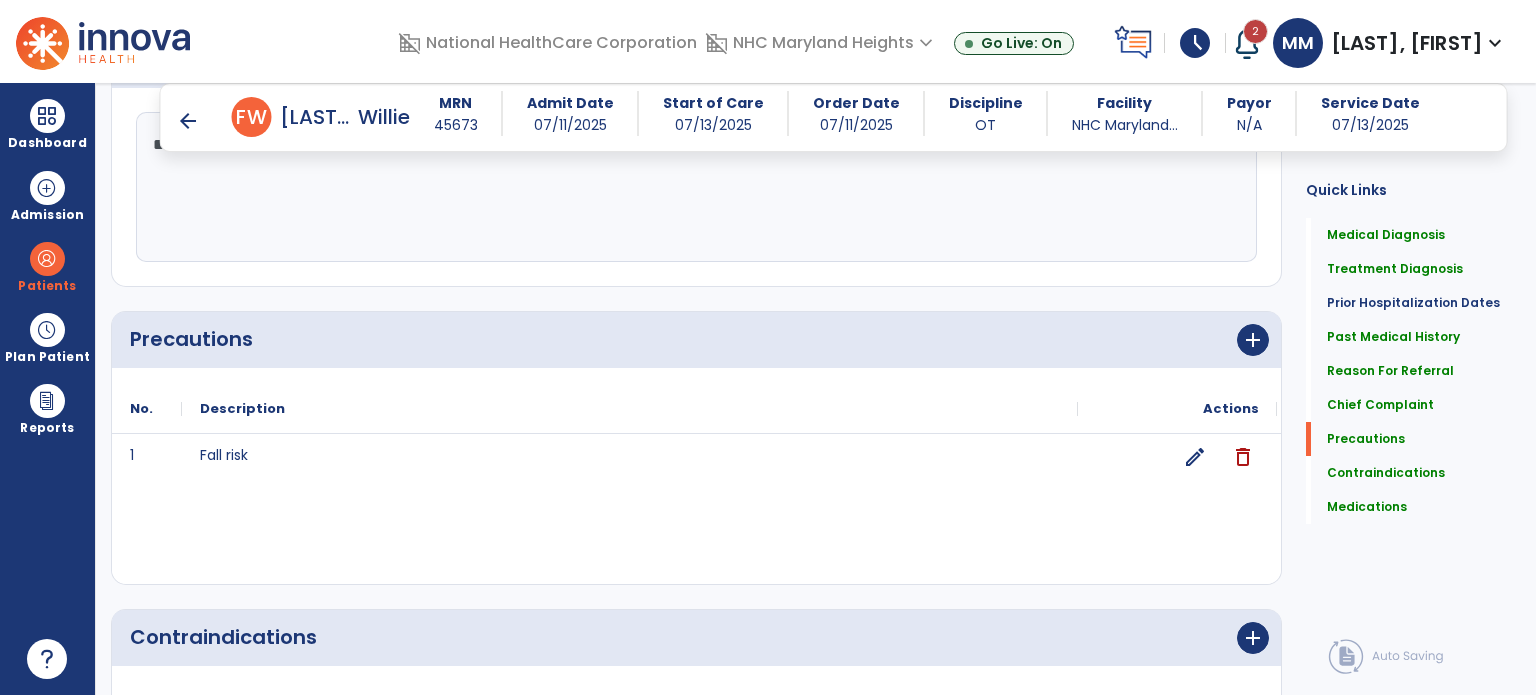 scroll, scrollTop: 1676, scrollLeft: 0, axis: vertical 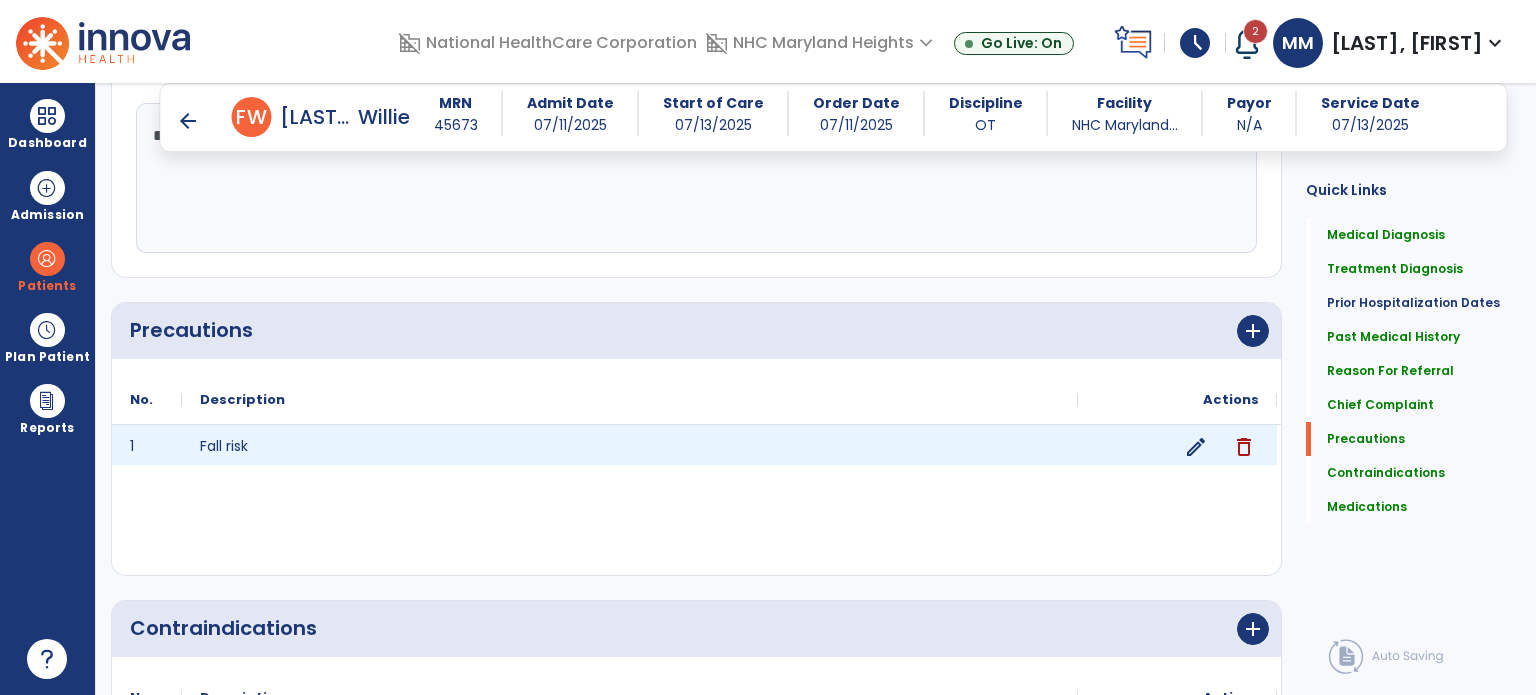 click on "edit" 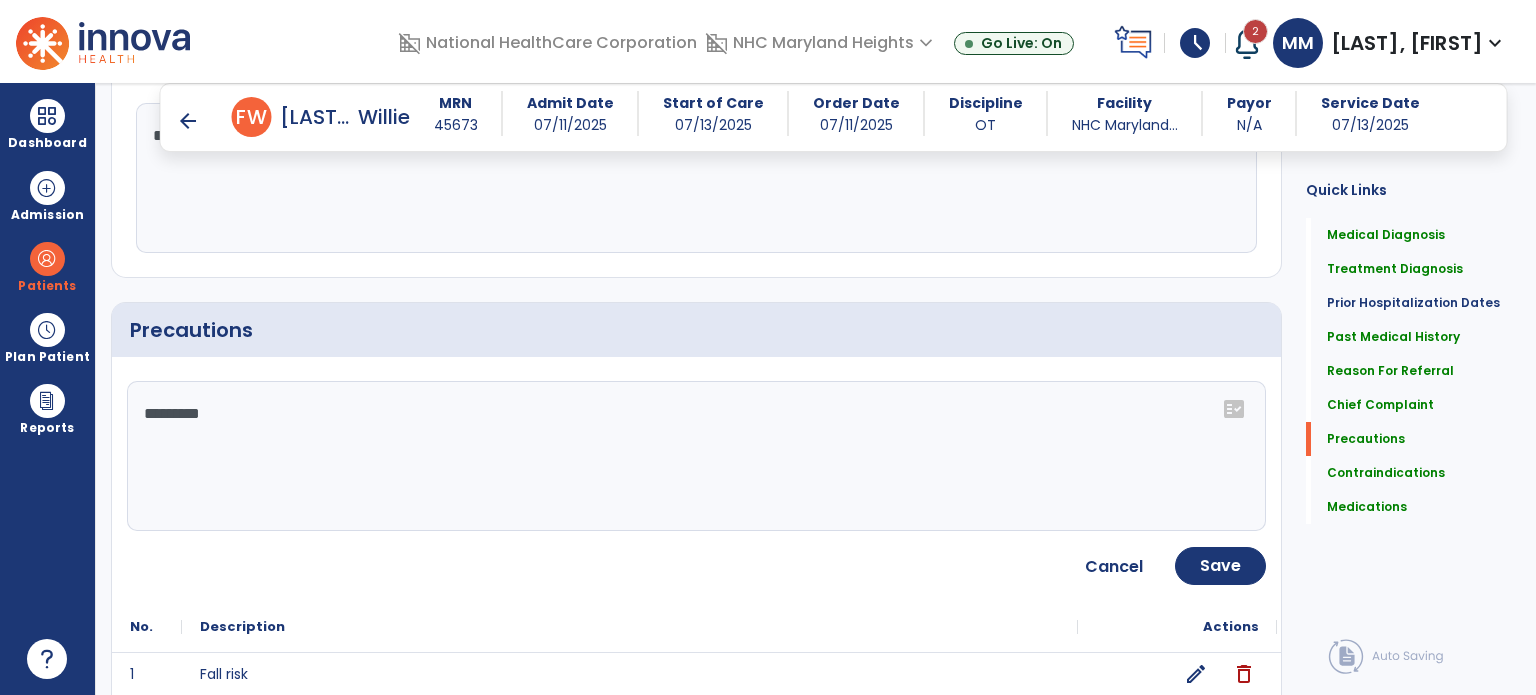 click on "*********" 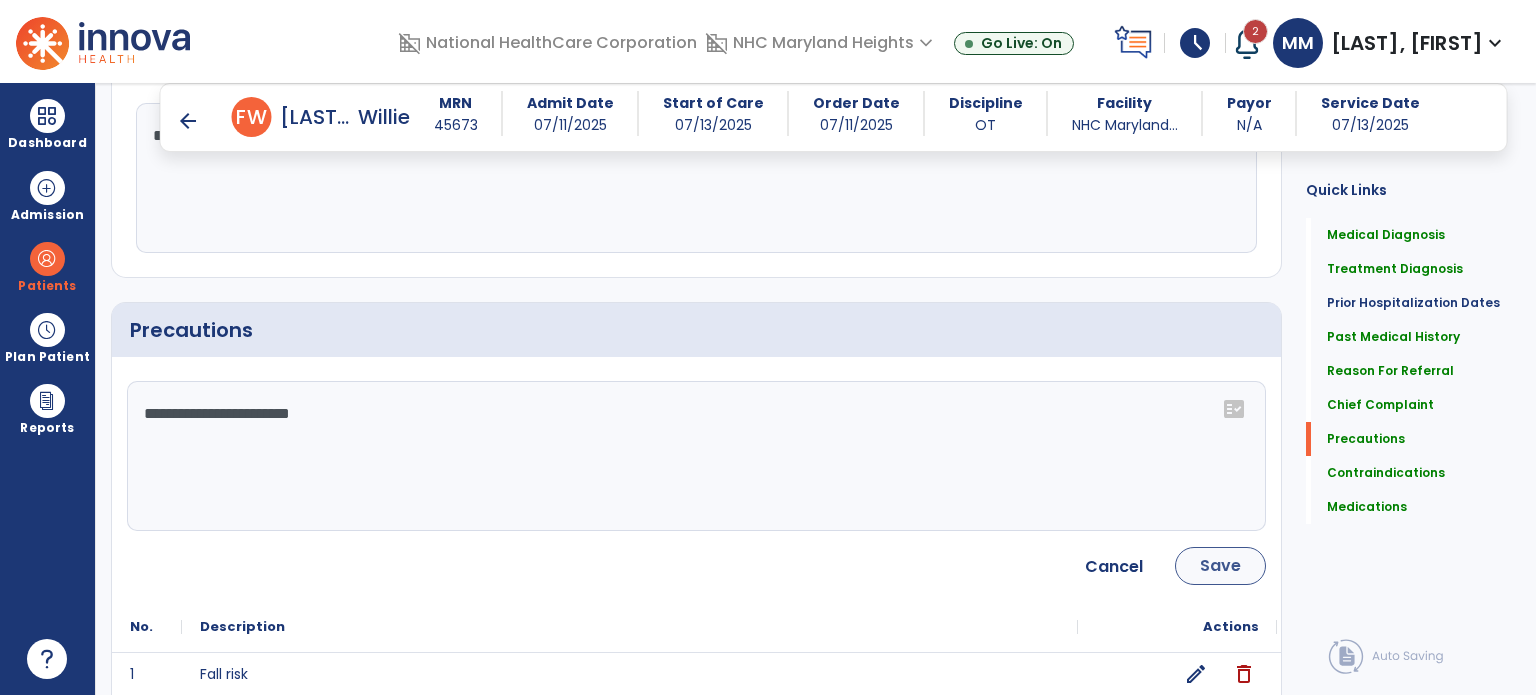 type on "**********" 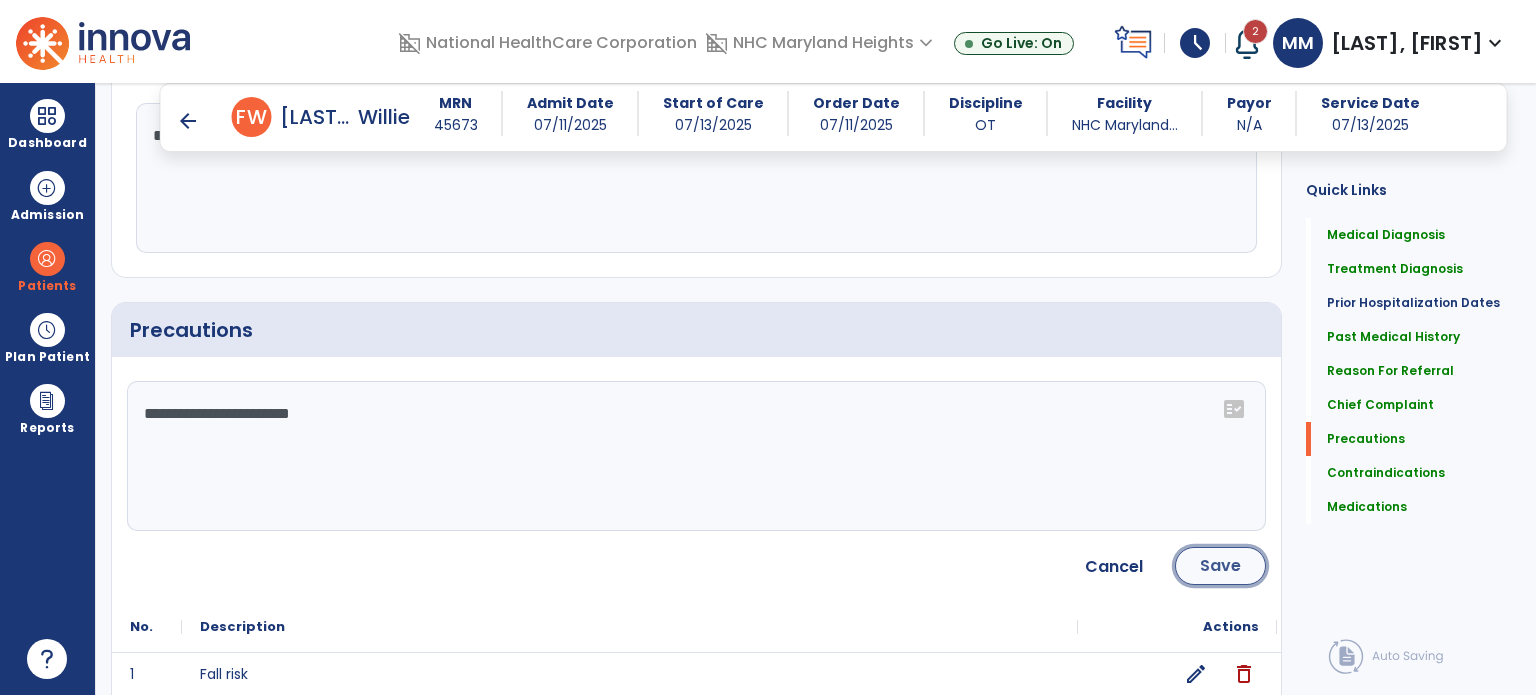 click on "Save" 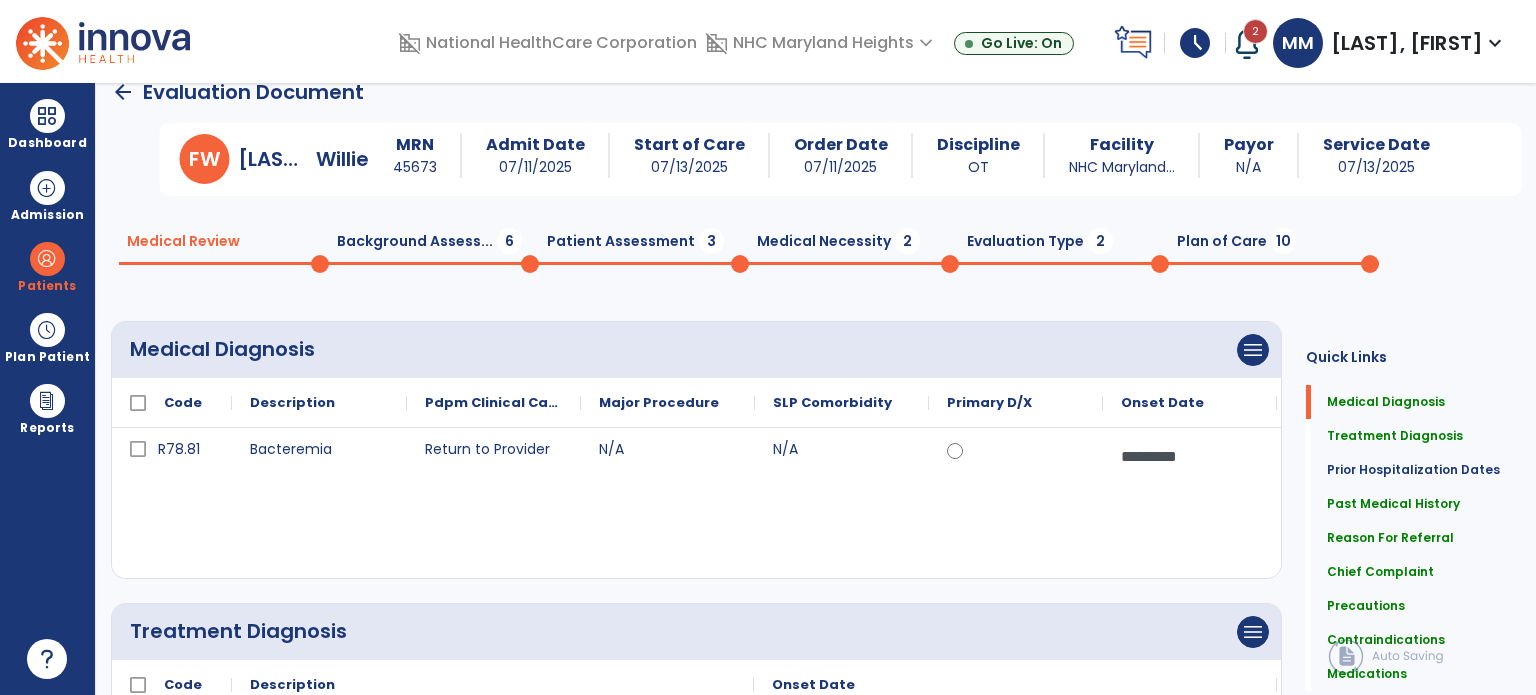 scroll, scrollTop: 0, scrollLeft: 0, axis: both 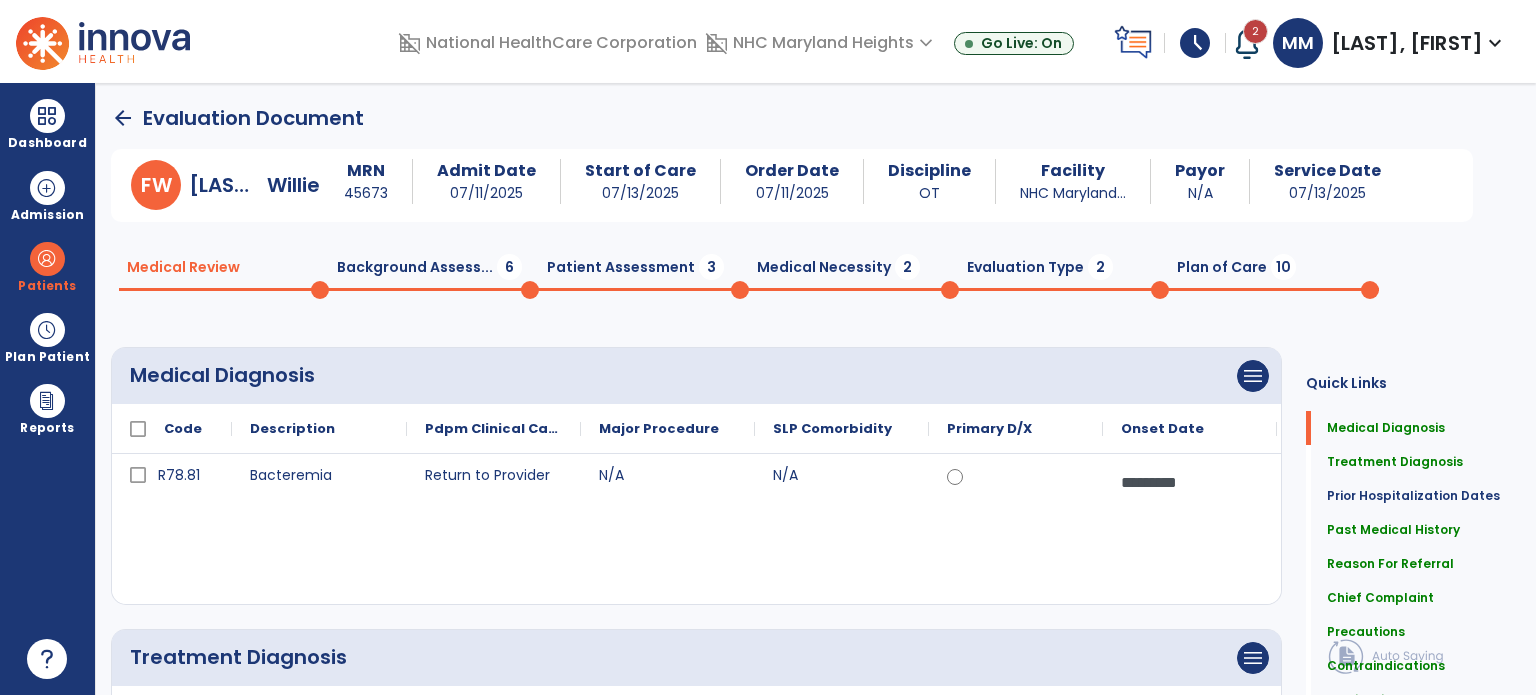 click on "Background Assess...  6" 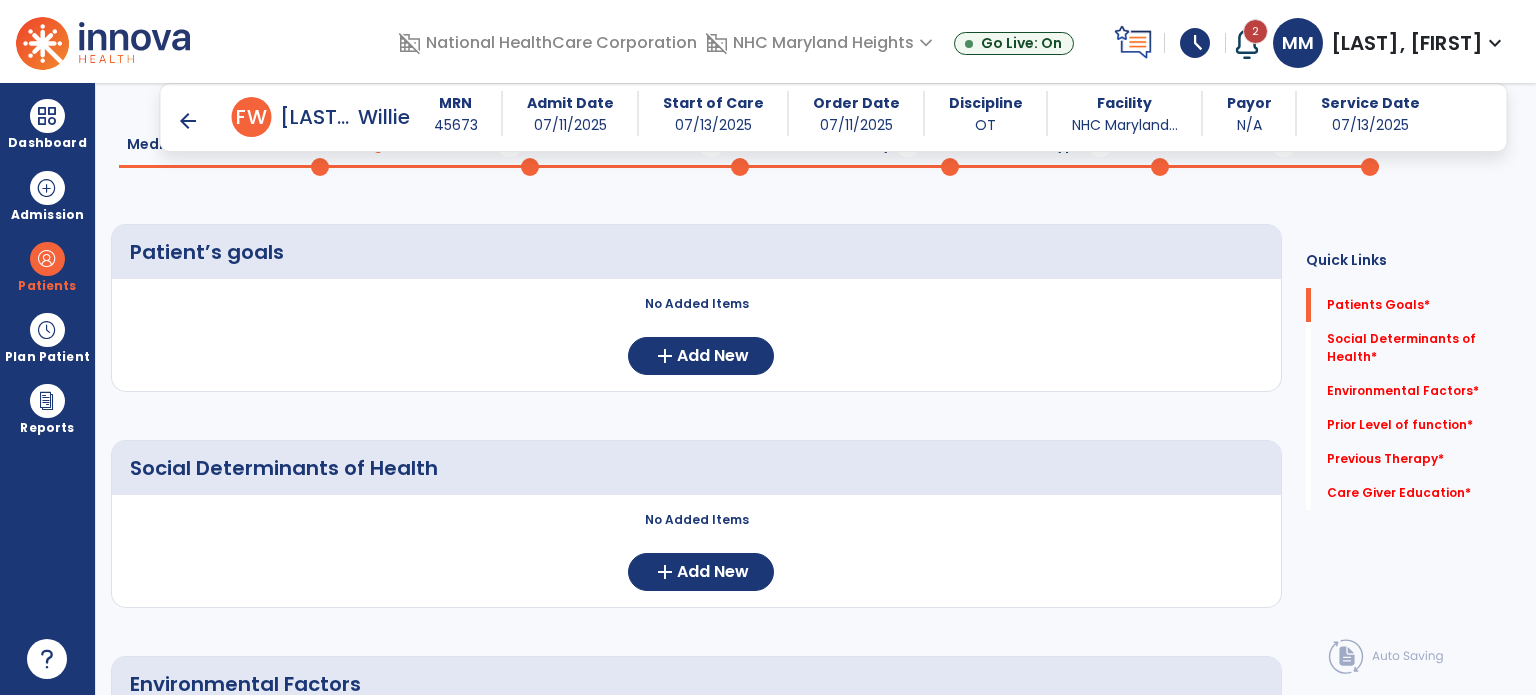 scroll, scrollTop: 106, scrollLeft: 0, axis: vertical 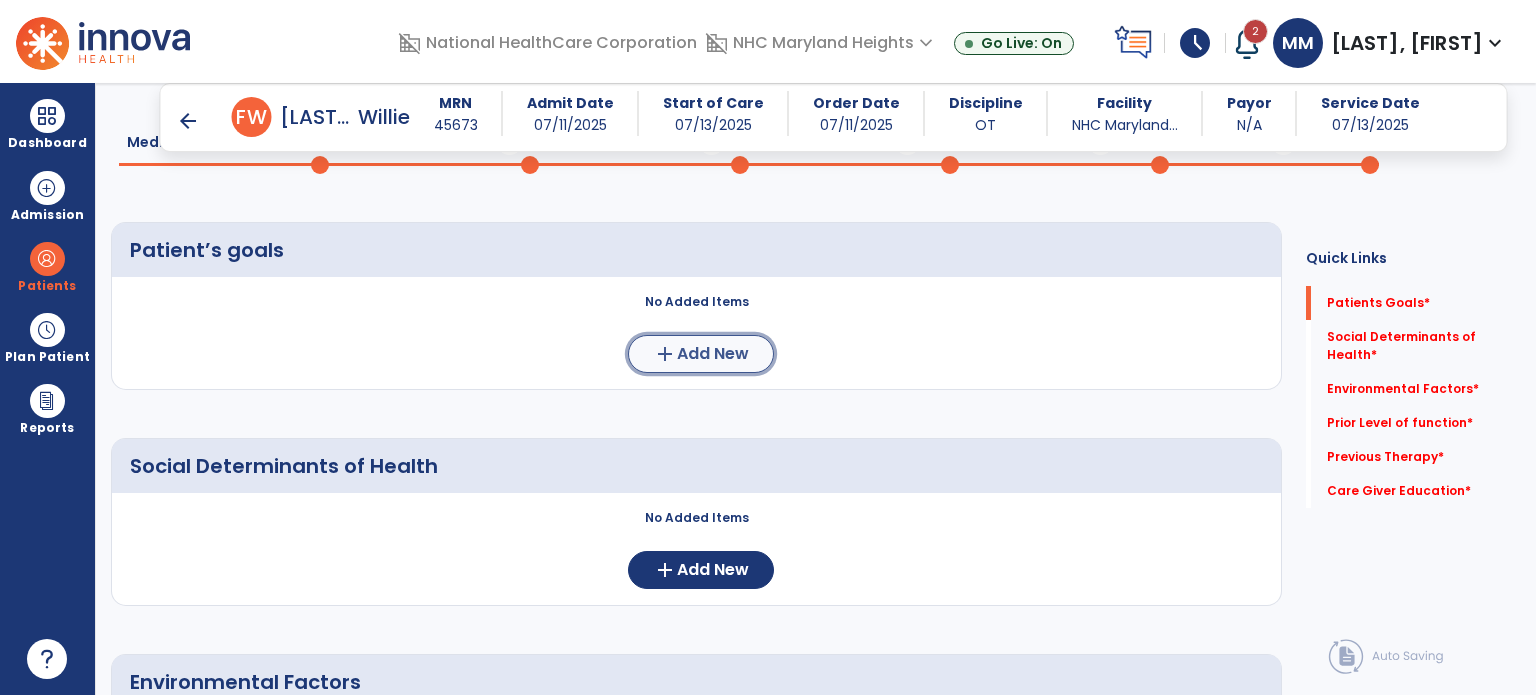 click on "Add New" 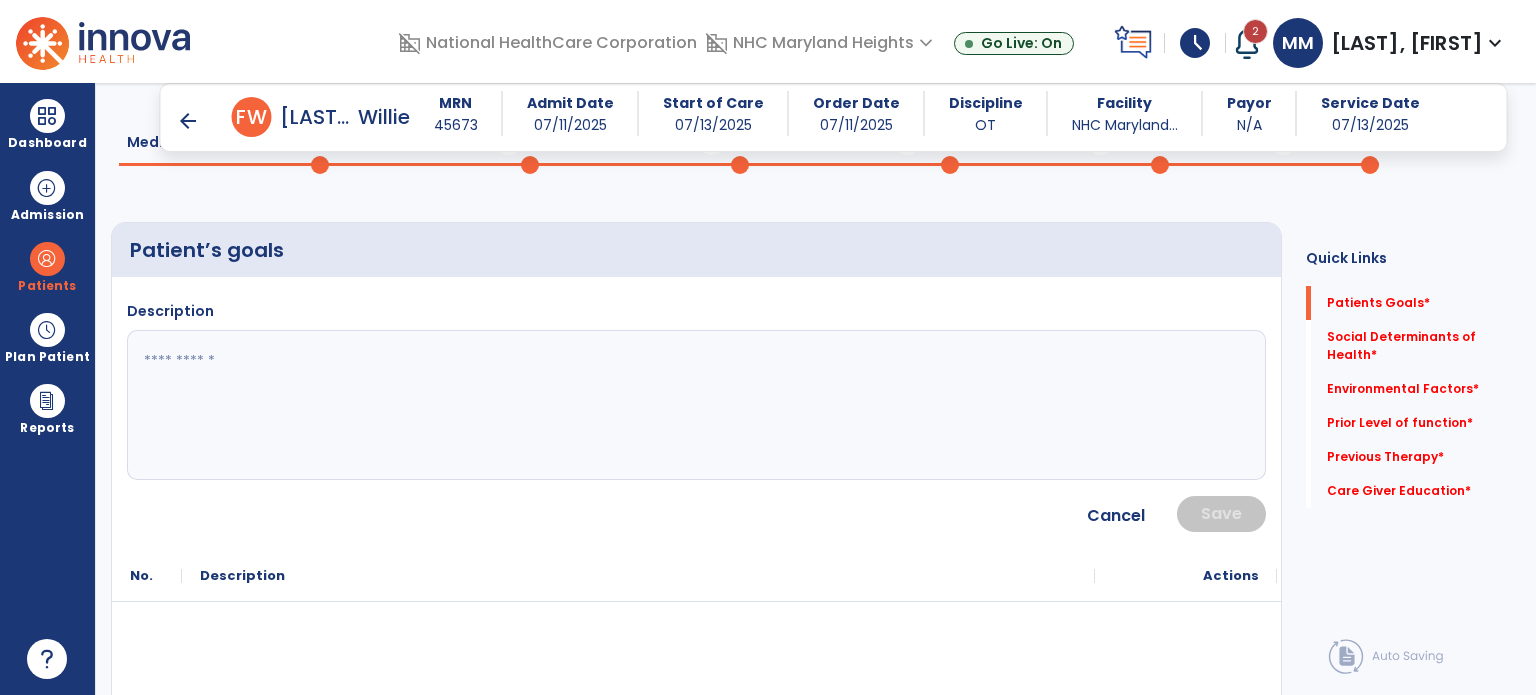 click 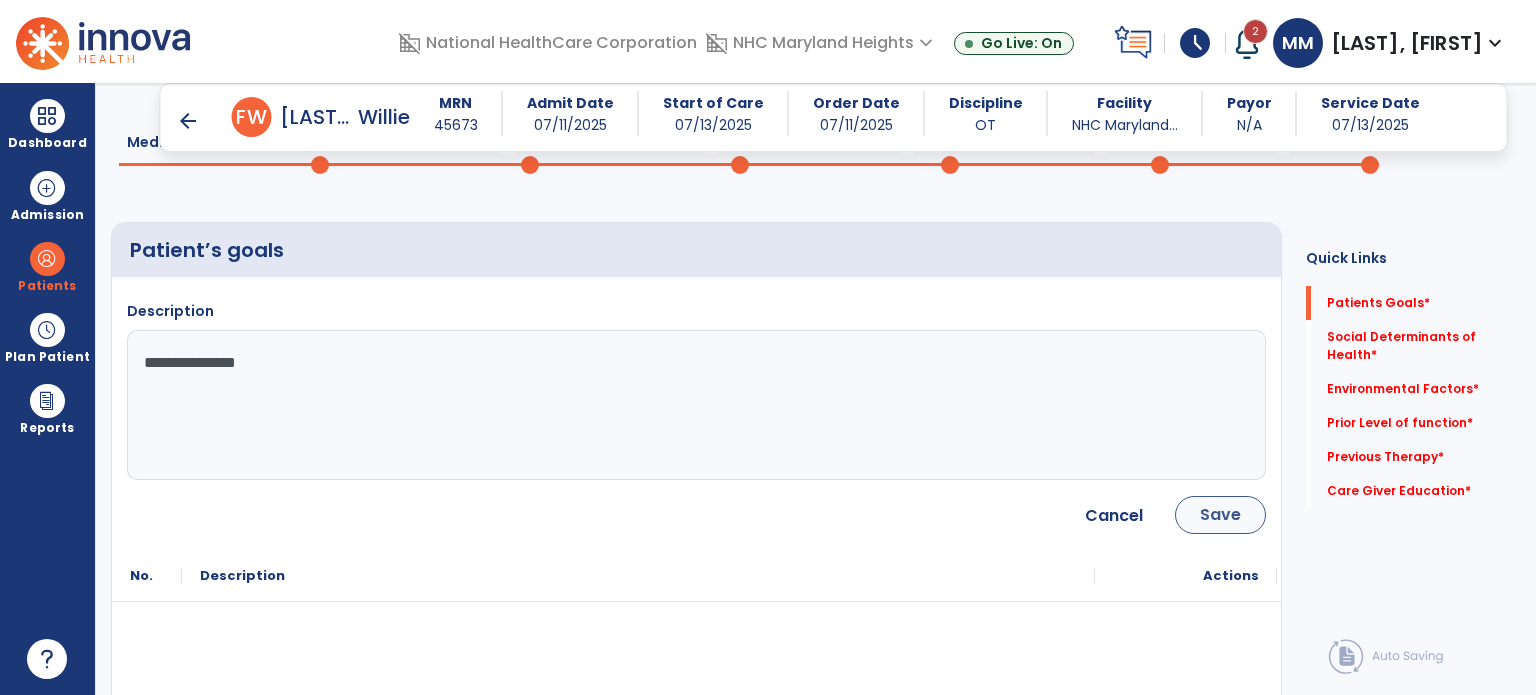 type on "**********" 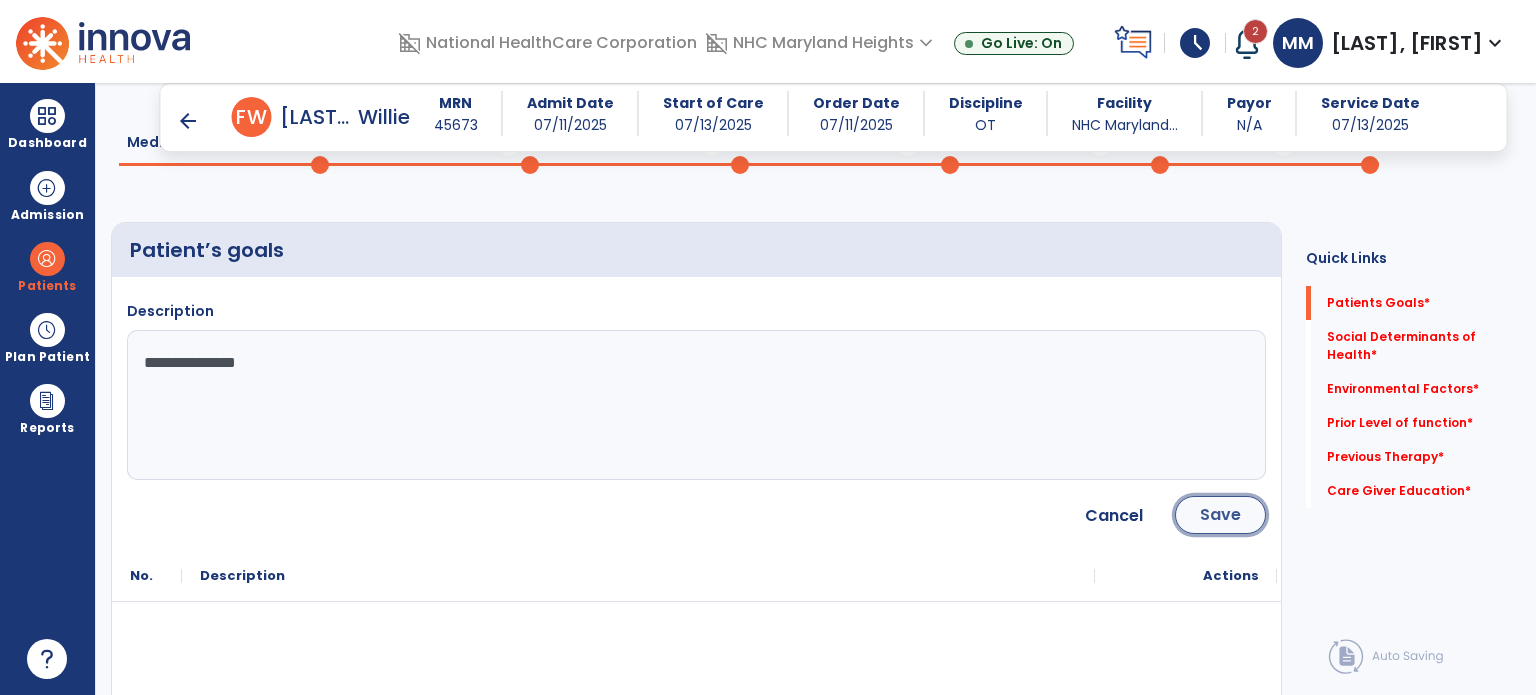 click on "Save" 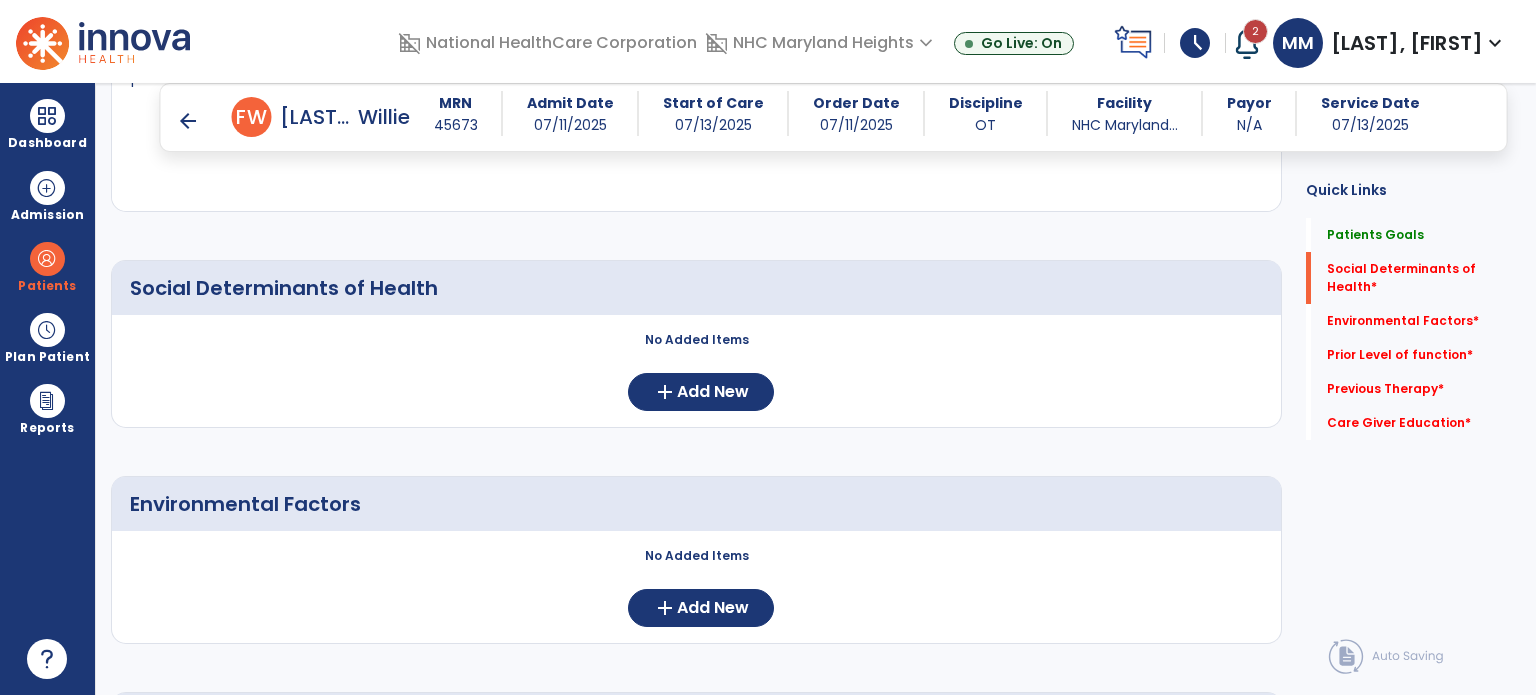 scroll, scrollTop: 400, scrollLeft: 0, axis: vertical 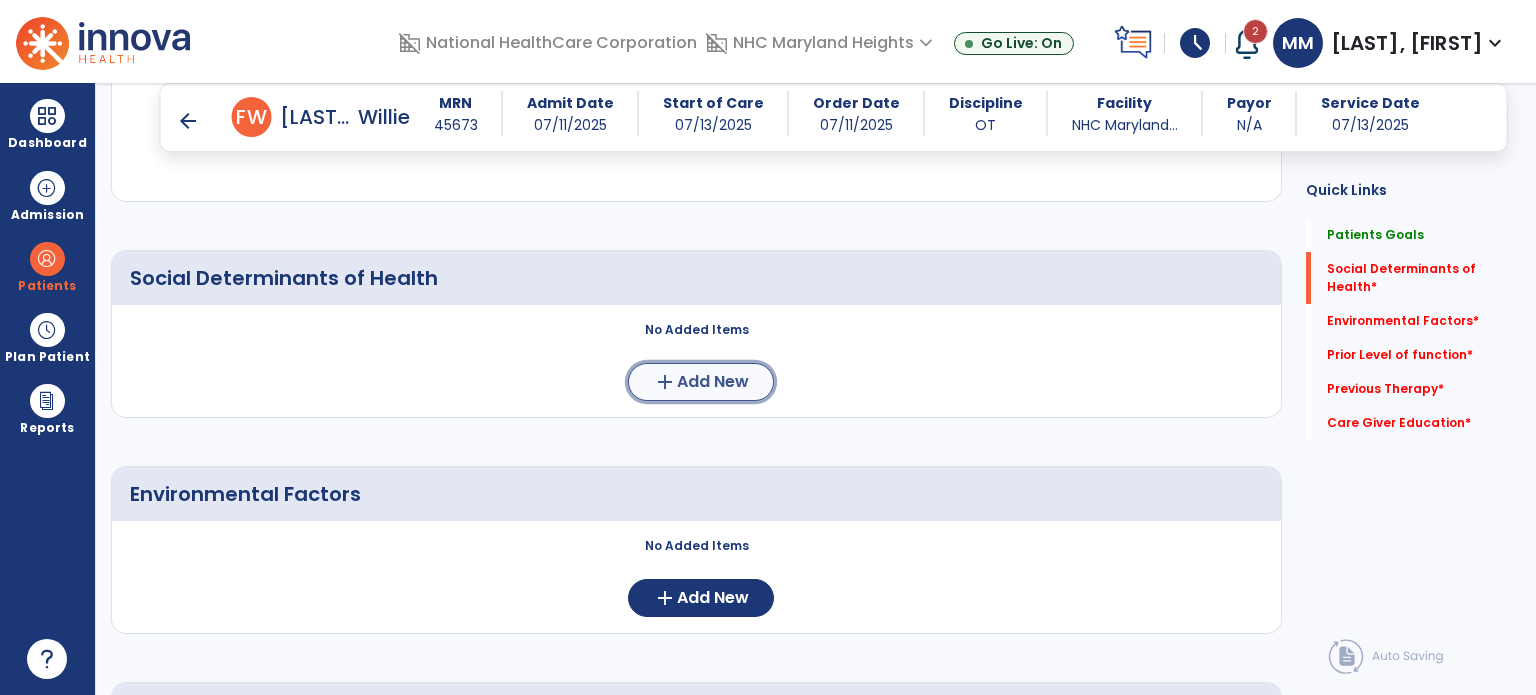 click on "Add New" 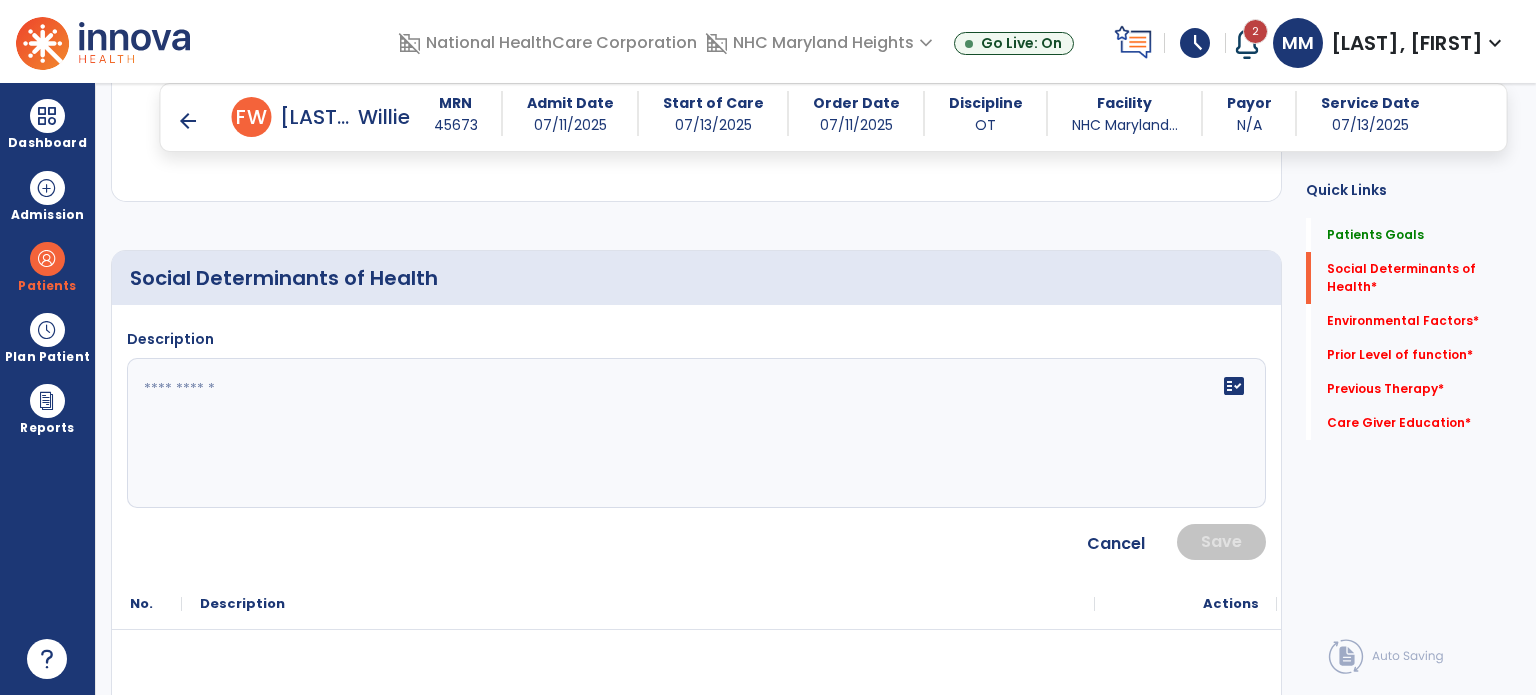 click 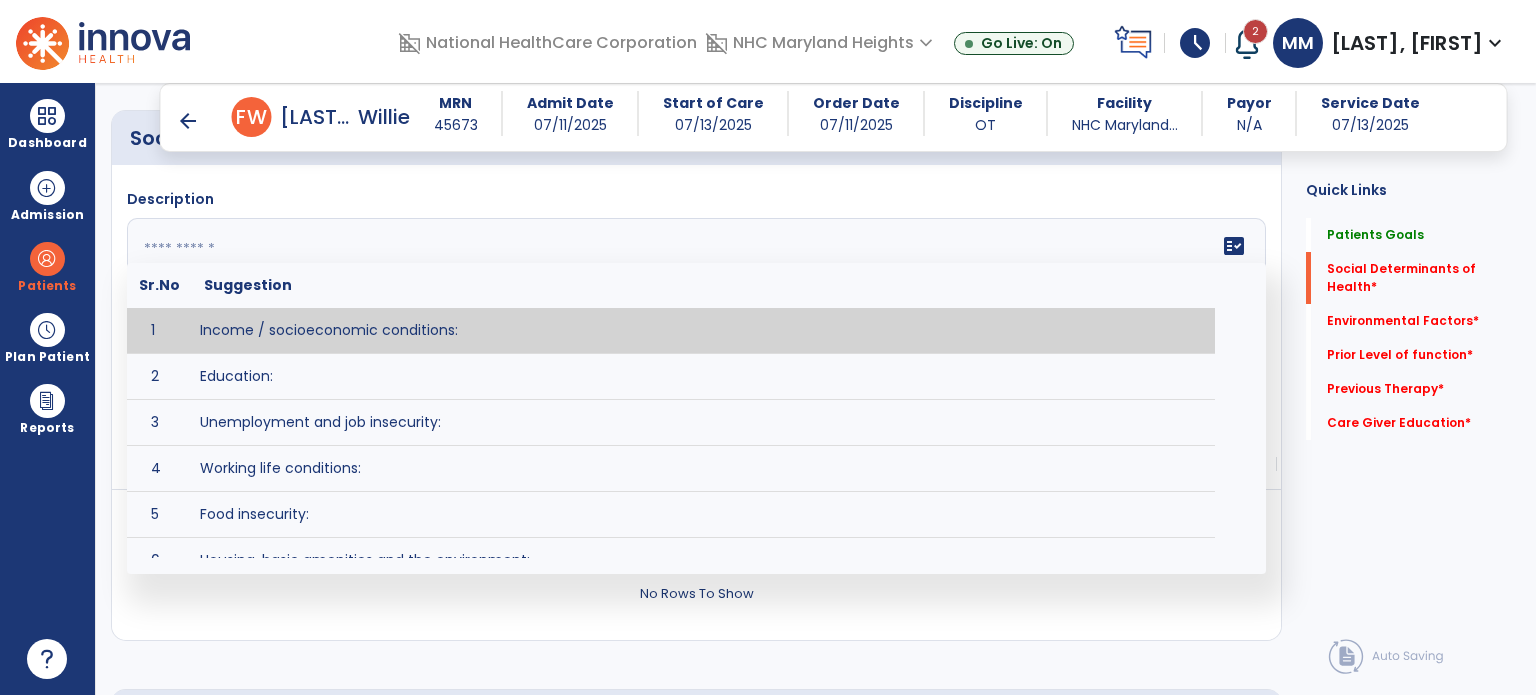 scroll, scrollTop: 547, scrollLeft: 0, axis: vertical 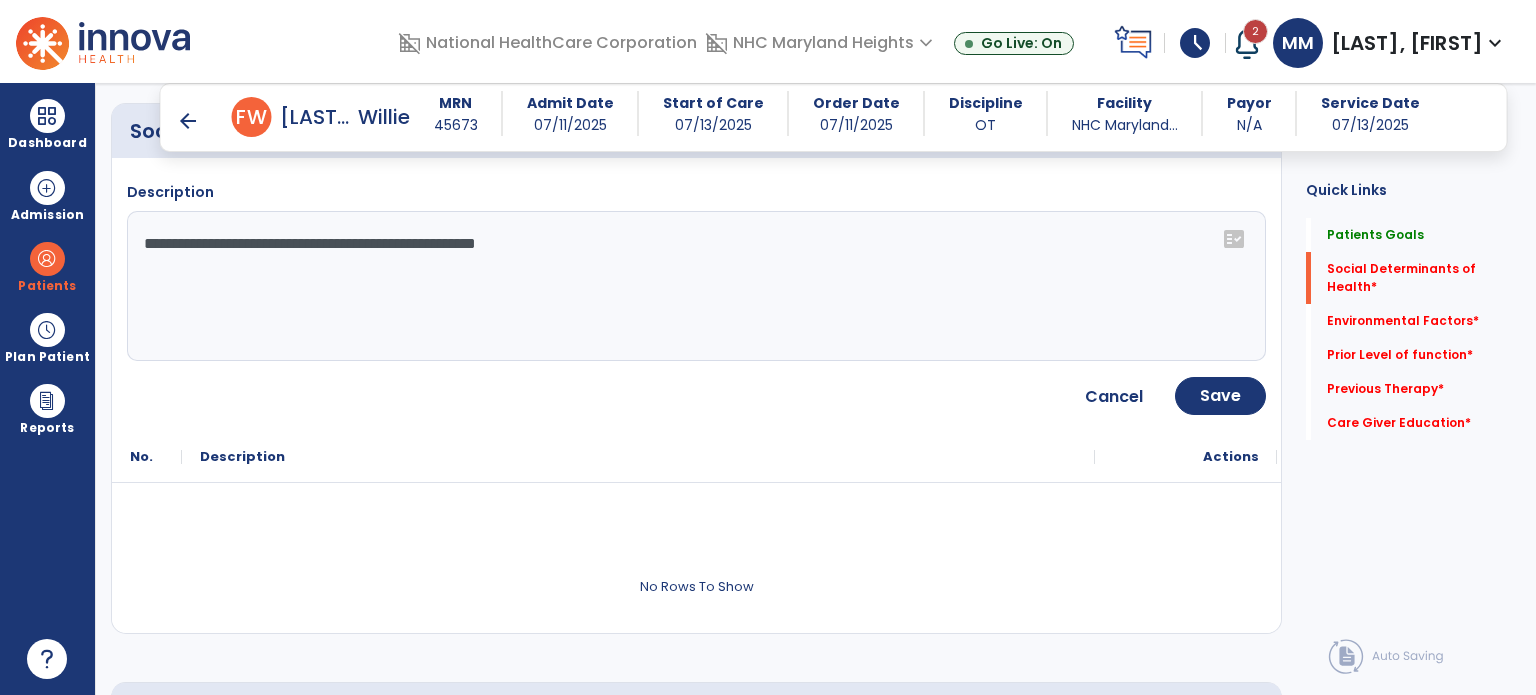 click on "**********" 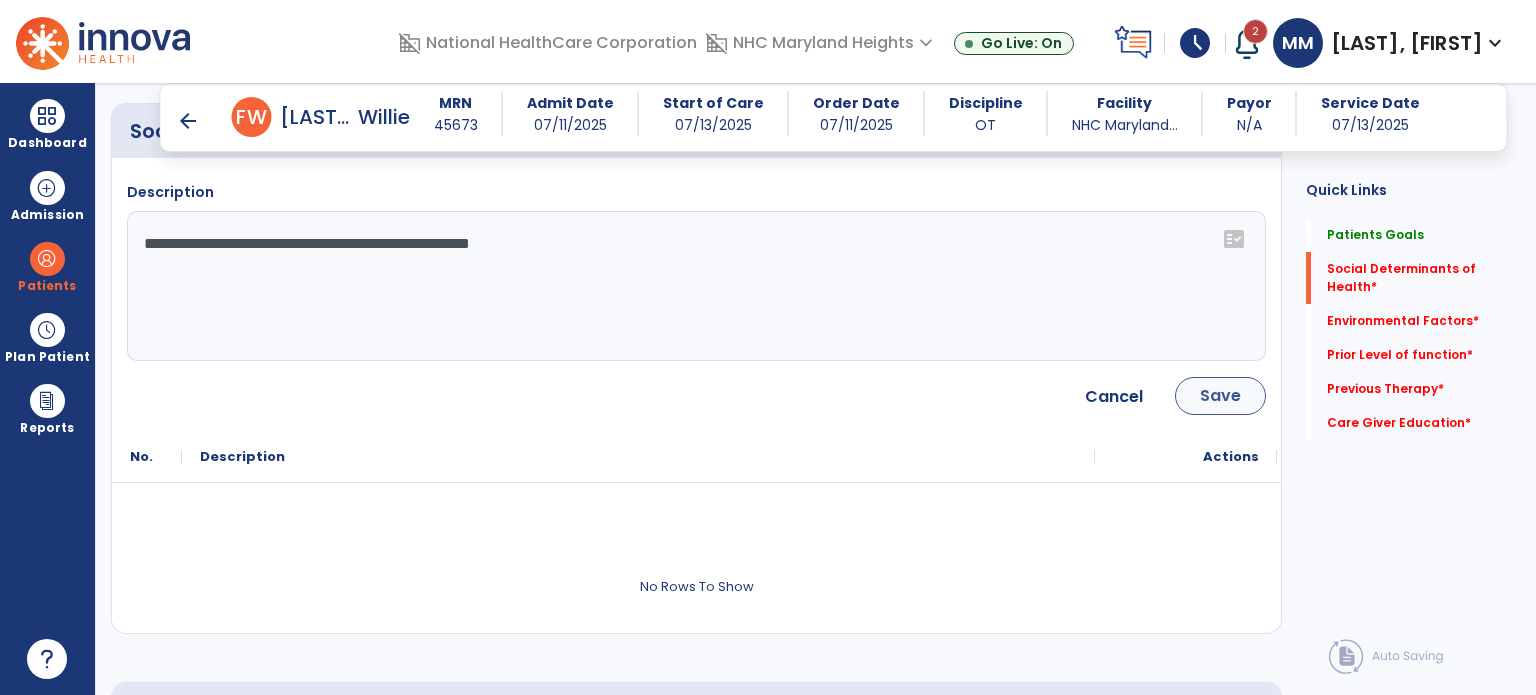 type on "**********" 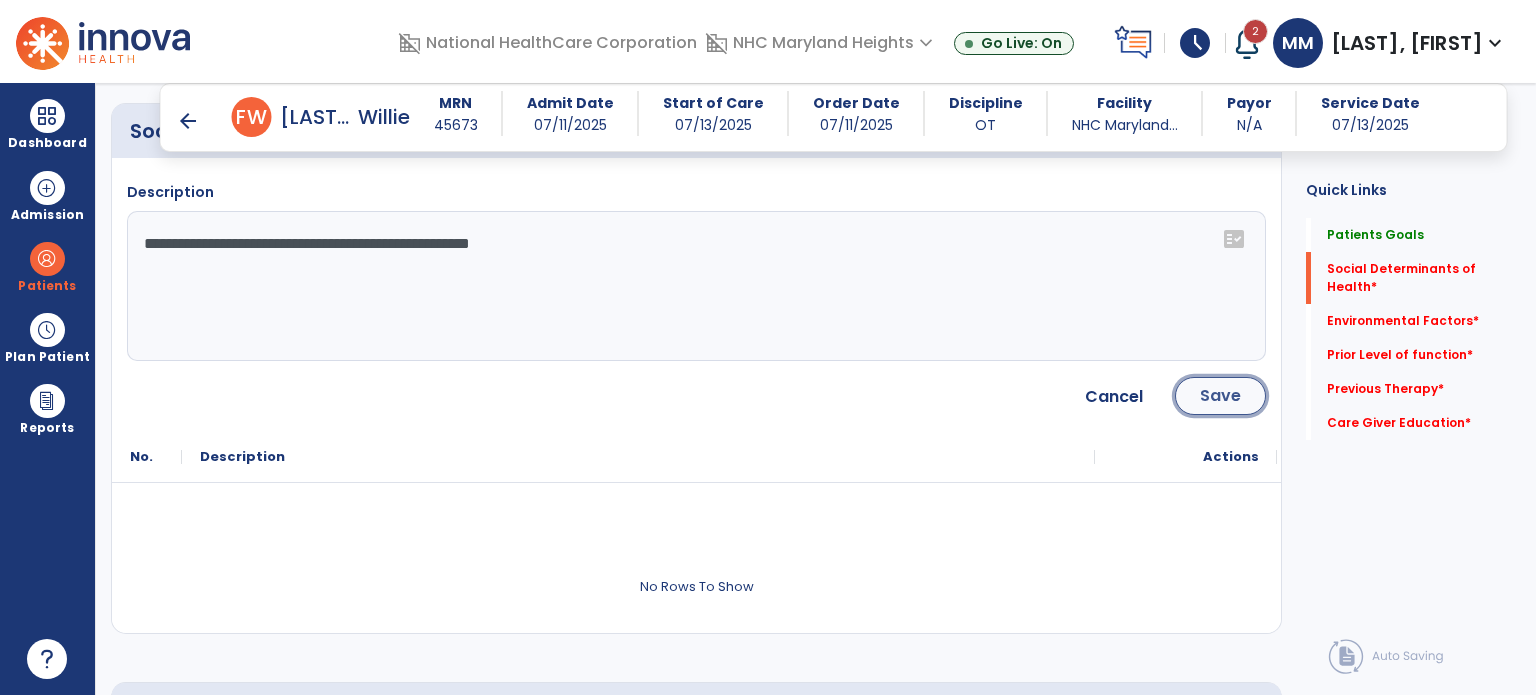 click on "Save" 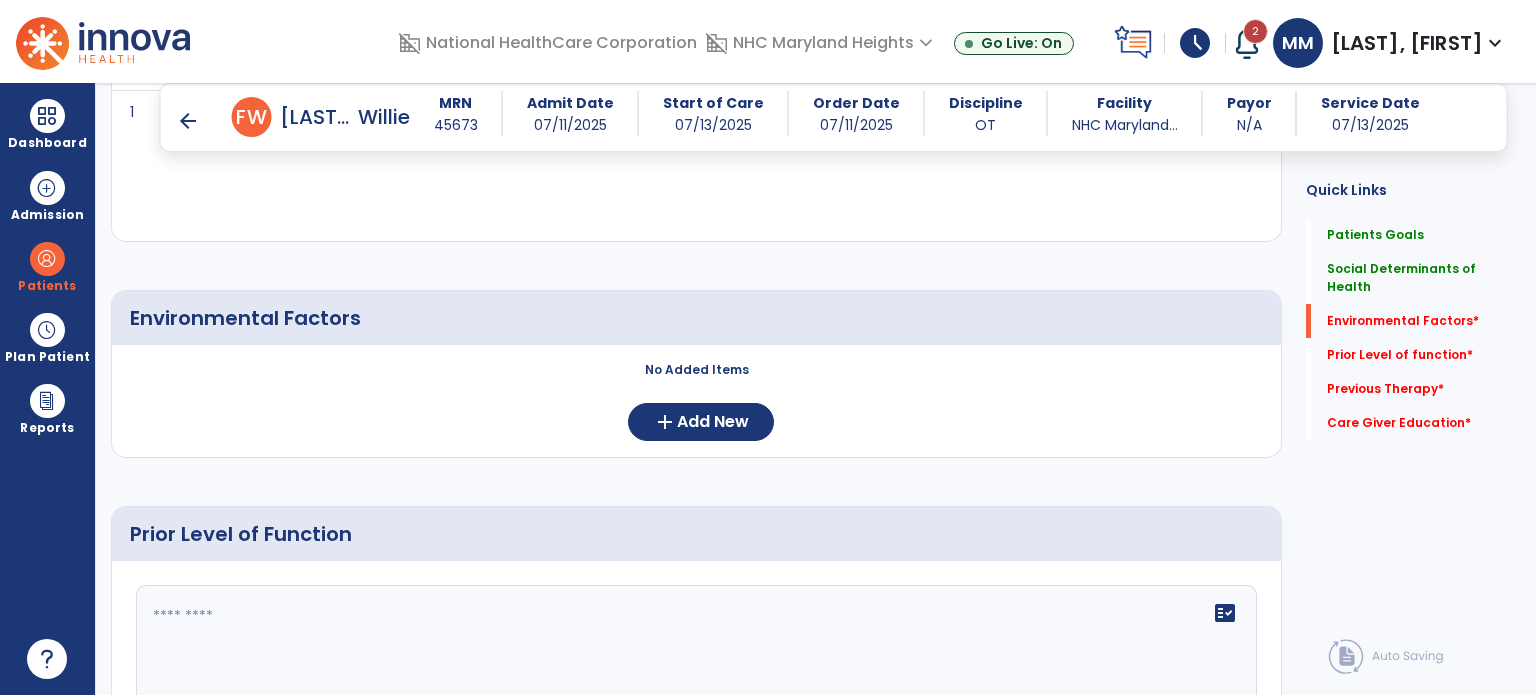 scroll, scrollTop: 683, scrollLeft: 0, axis: vertical 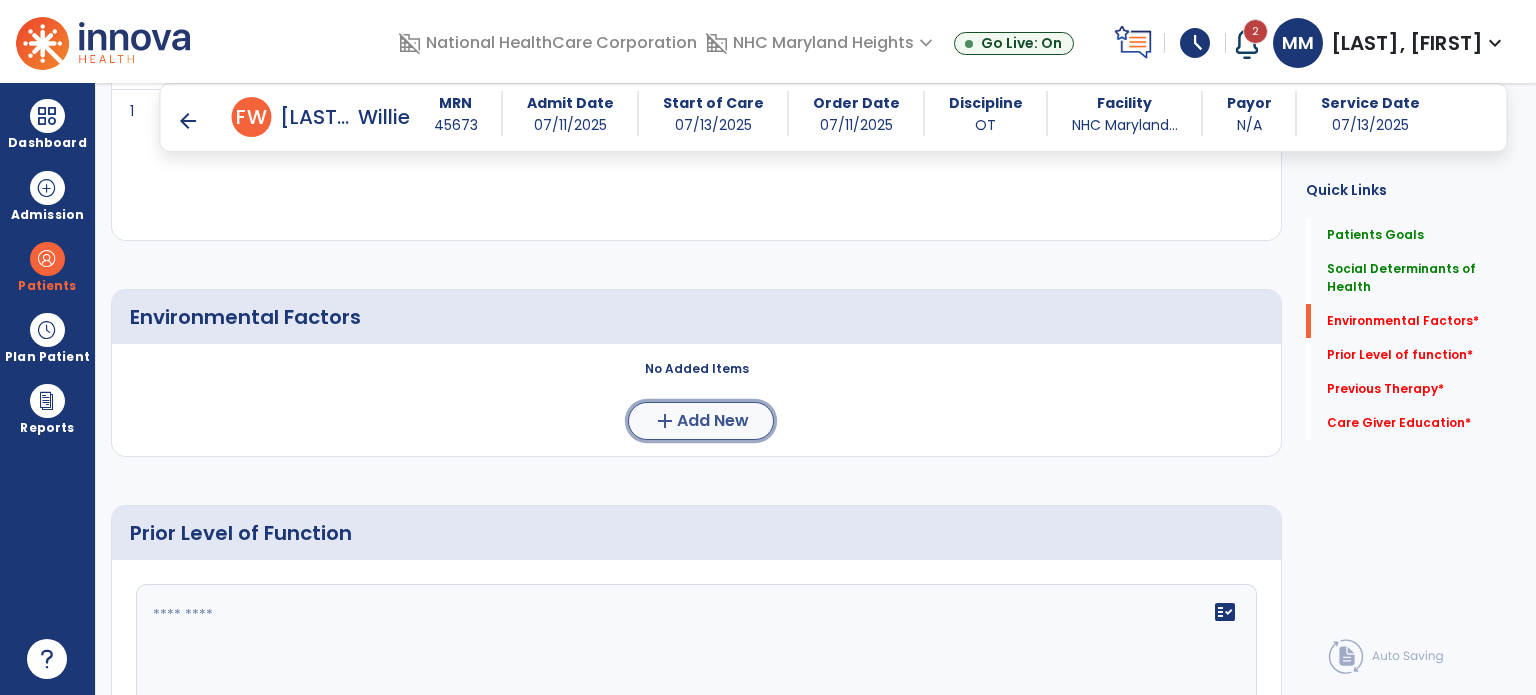 click on "add" 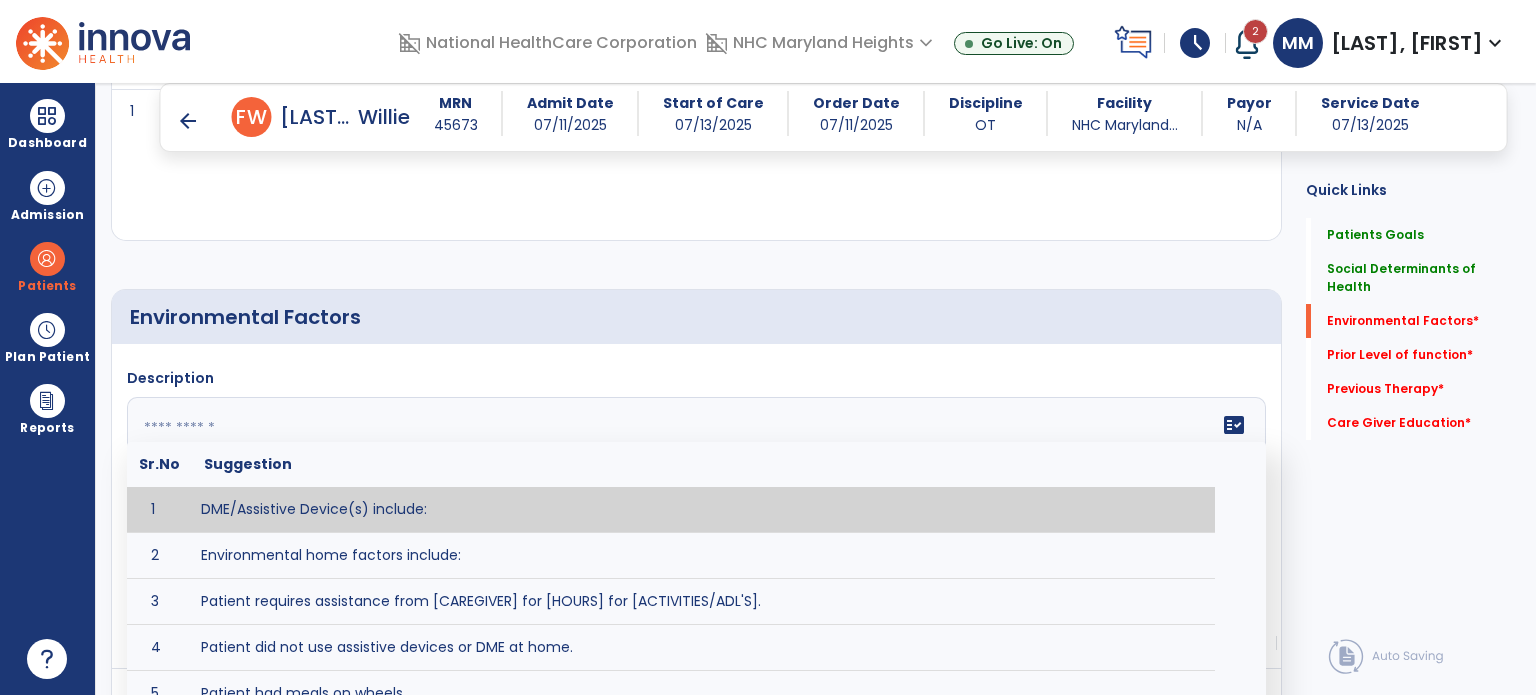 click on "fact_check  Sr.No Suggestion 1 DME/Assistive Device(s) include:  2 Environmental home factors include:  3 Patient requires assistance from [CAREGIVER] for [HOURS] for [ACTIVITIES/ADL'S]. 4 Patient did not use assistive devices or DME at home. 5 Patient had meals on wheels. 6 Patient has caregiver help at home who will be able to provide assistance upon discharge. 7 Patient lived alone at home prior to admission and will [HAVE or HAVE NOT] assistance at home from [CAREGIVER] upon discharge. 8 Patient lives alone. 9 Patient lives with caregiver who provides support/aid for ____________. 10 Patient lives with spouse/significant other. 11 Patient needs to clime [NUMBER] stairs [WITH/WITHOUT] railing in order to reach [ROOM]. 12 Patient uses adaptive equipment at home including [EQUIPMENT] and has the following home modifications __________. 13 Patient was able to complete community activities (driving, shopping, community ambulation, etc.) independently. 14 15 16 17" 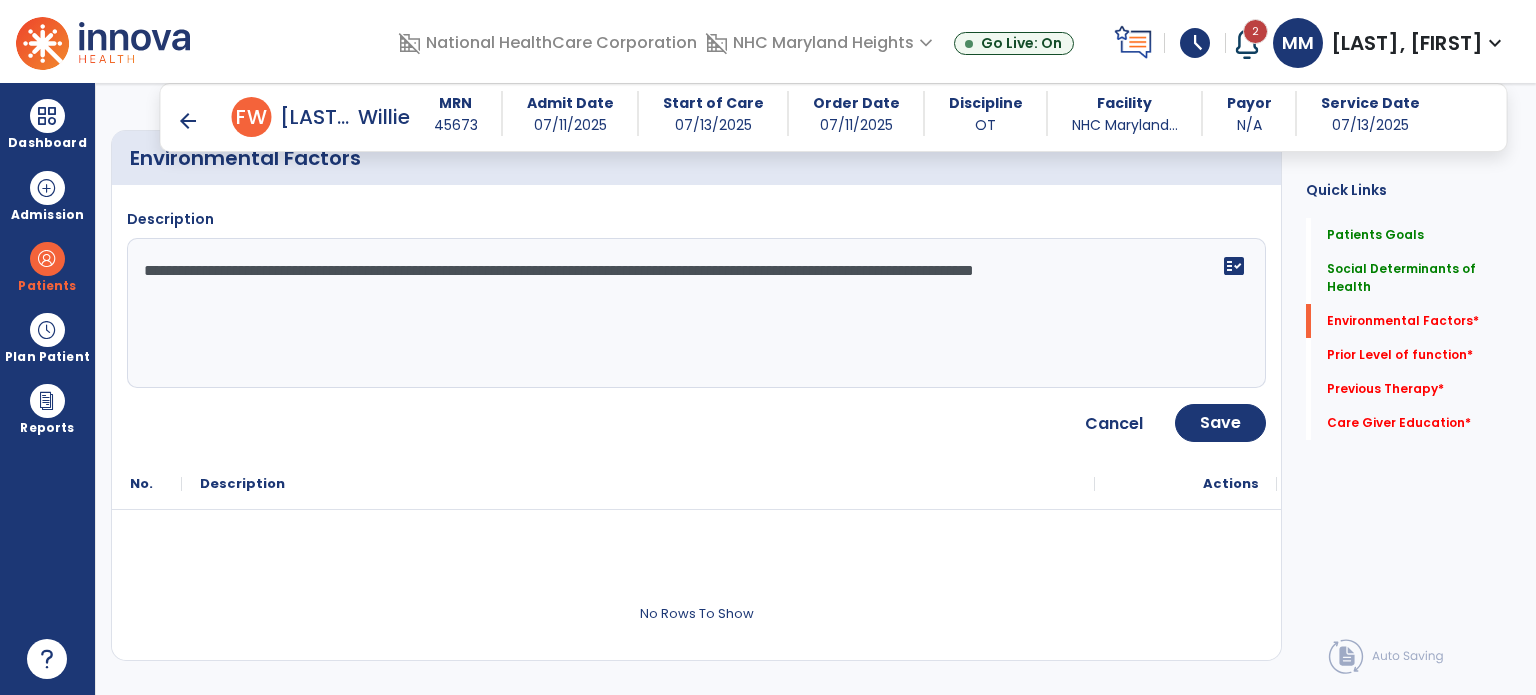 scroll, scrollTop: 839, scrollLeft: 0, axis: vertical 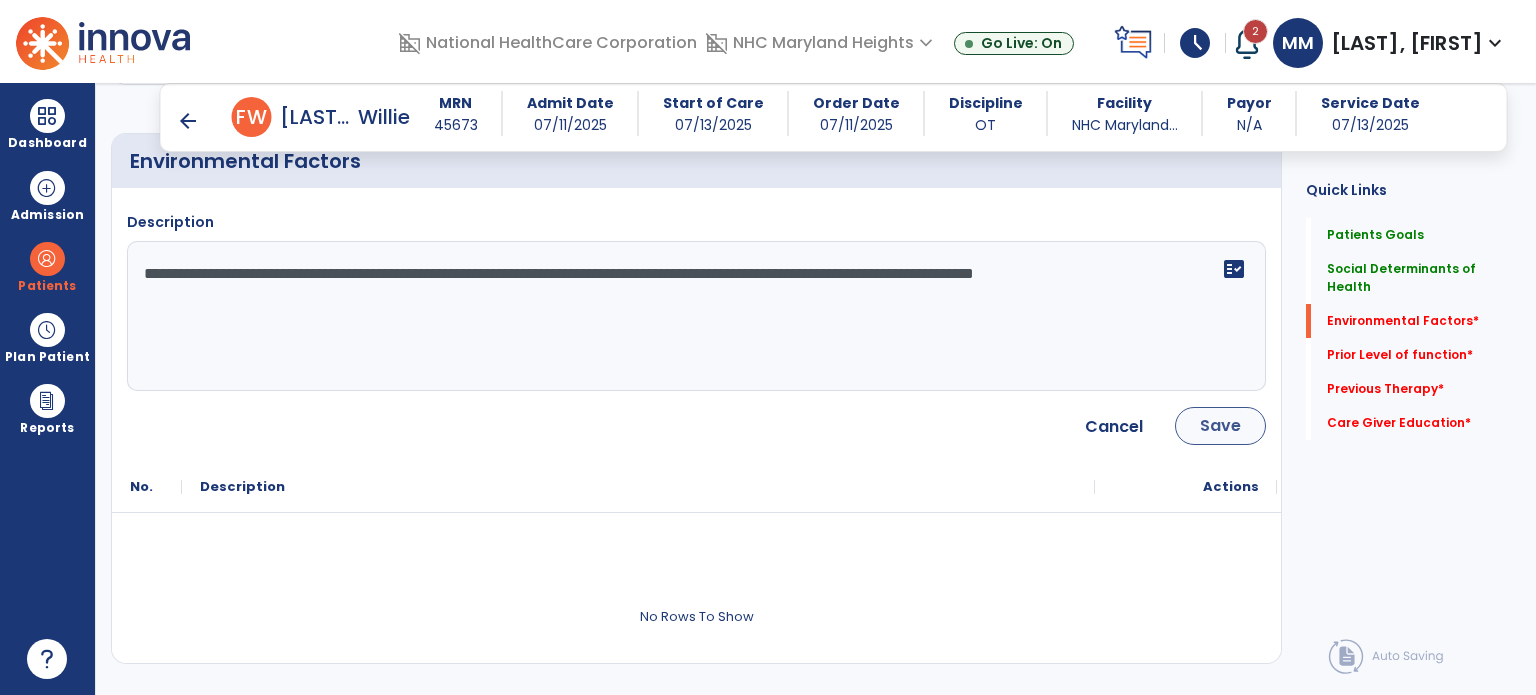 type on "**********" 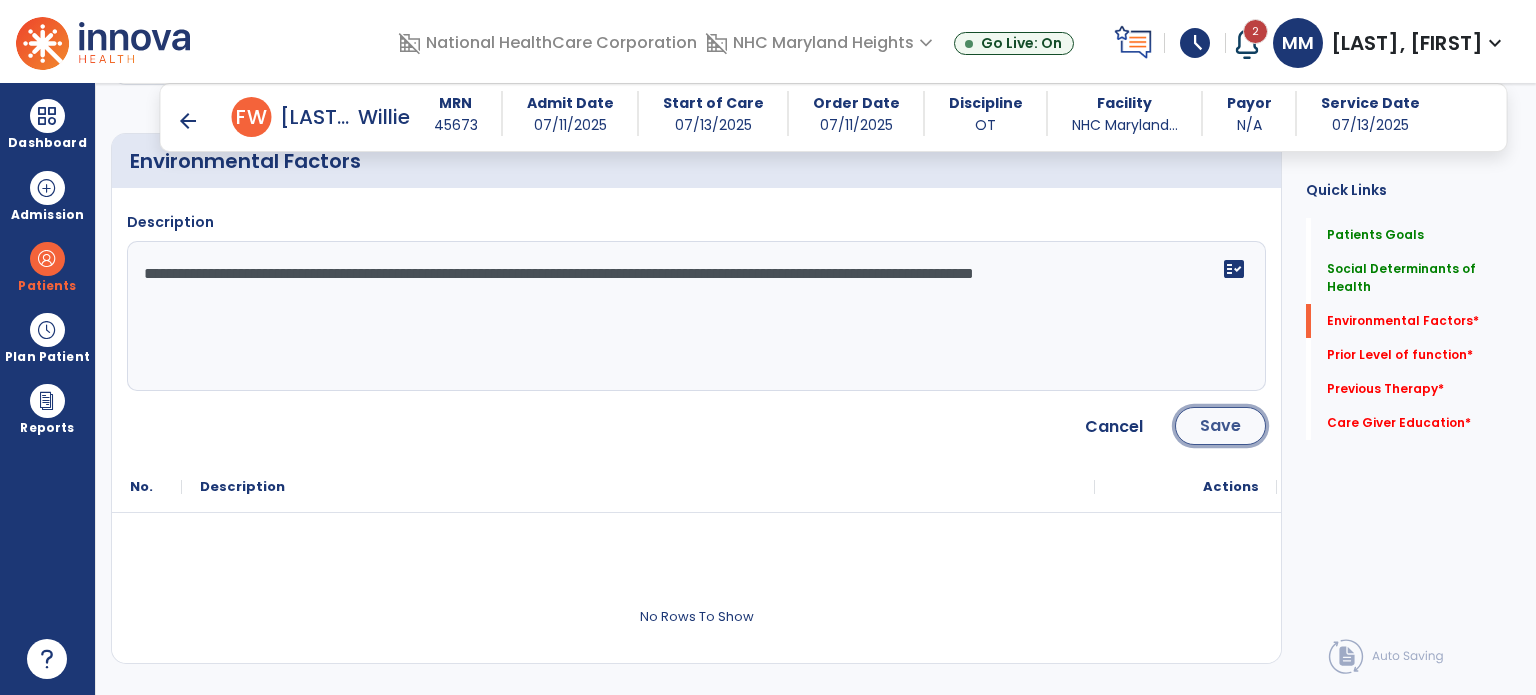 click on "Save" 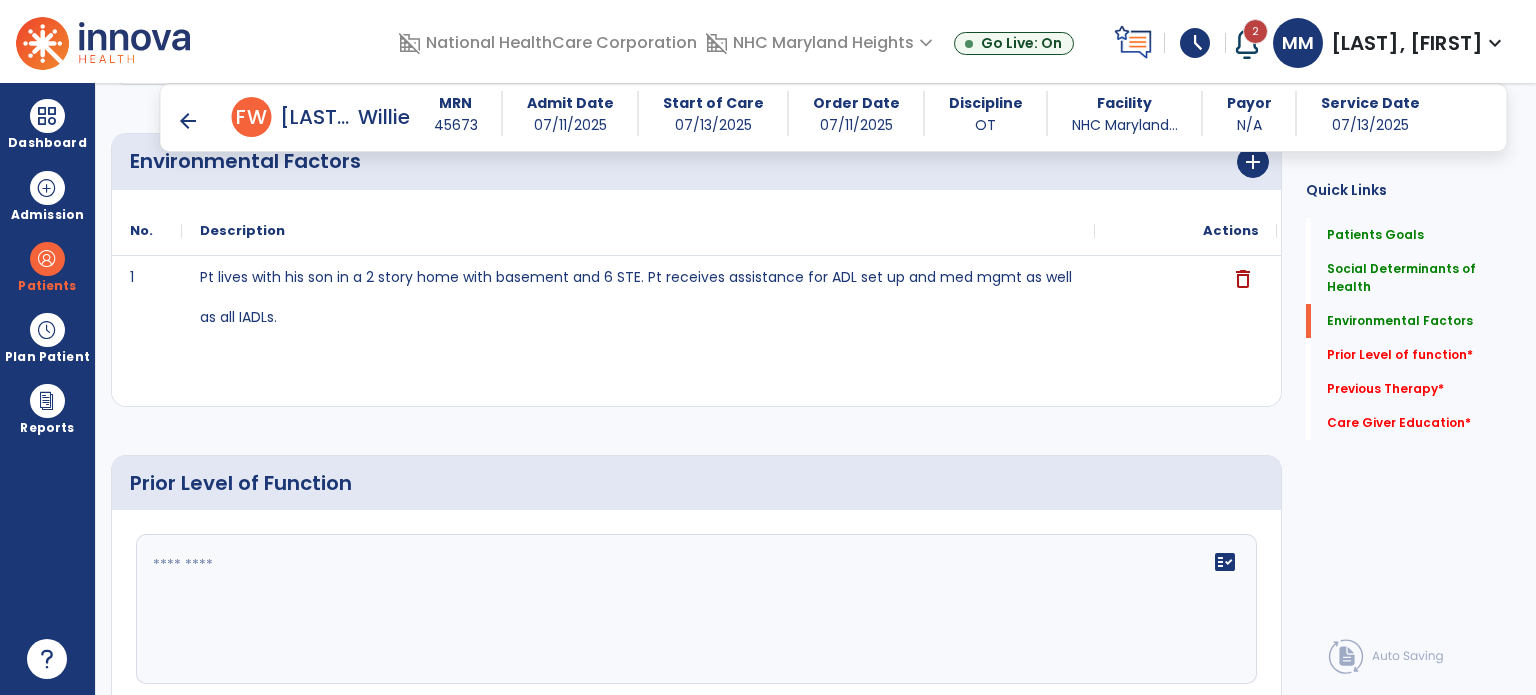 click on "fact_check" 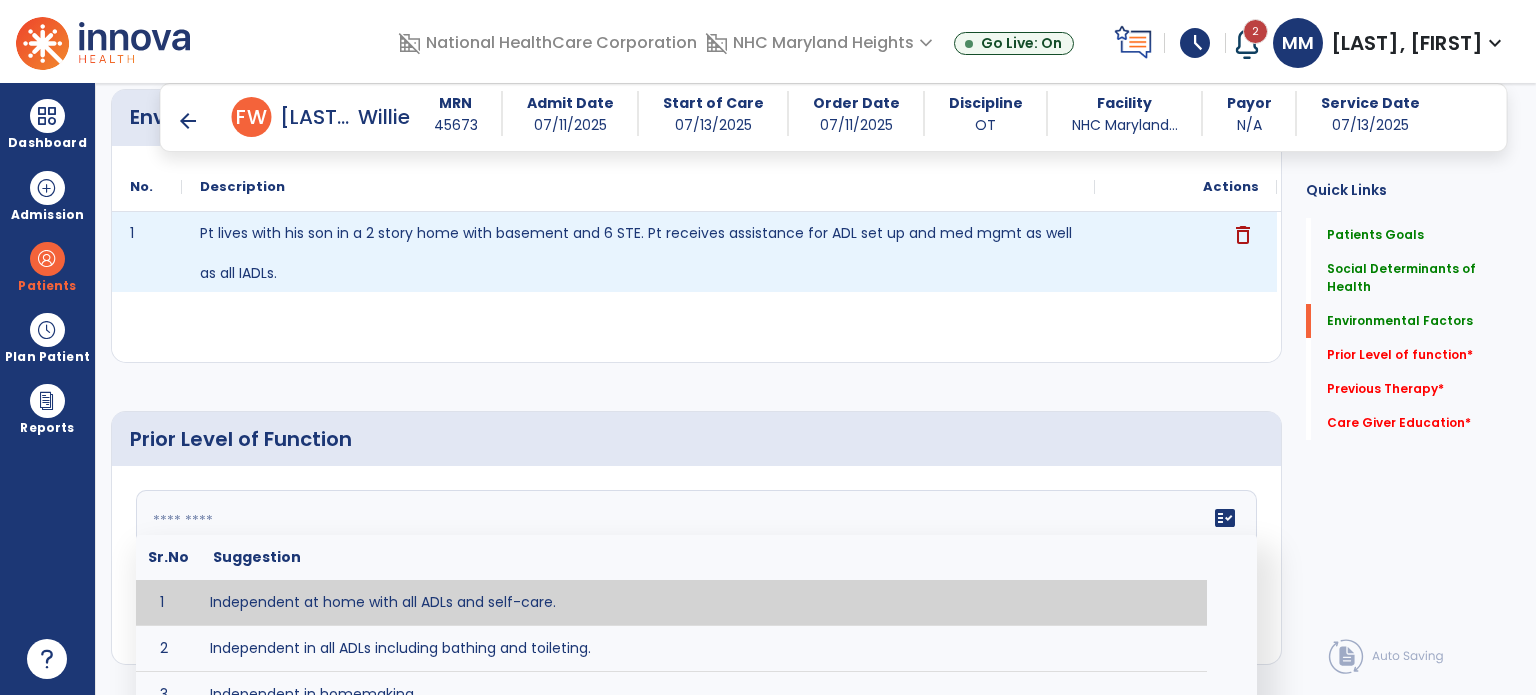 scroll, scrollTop: 736, scrollLeft: 0, axis: vertical 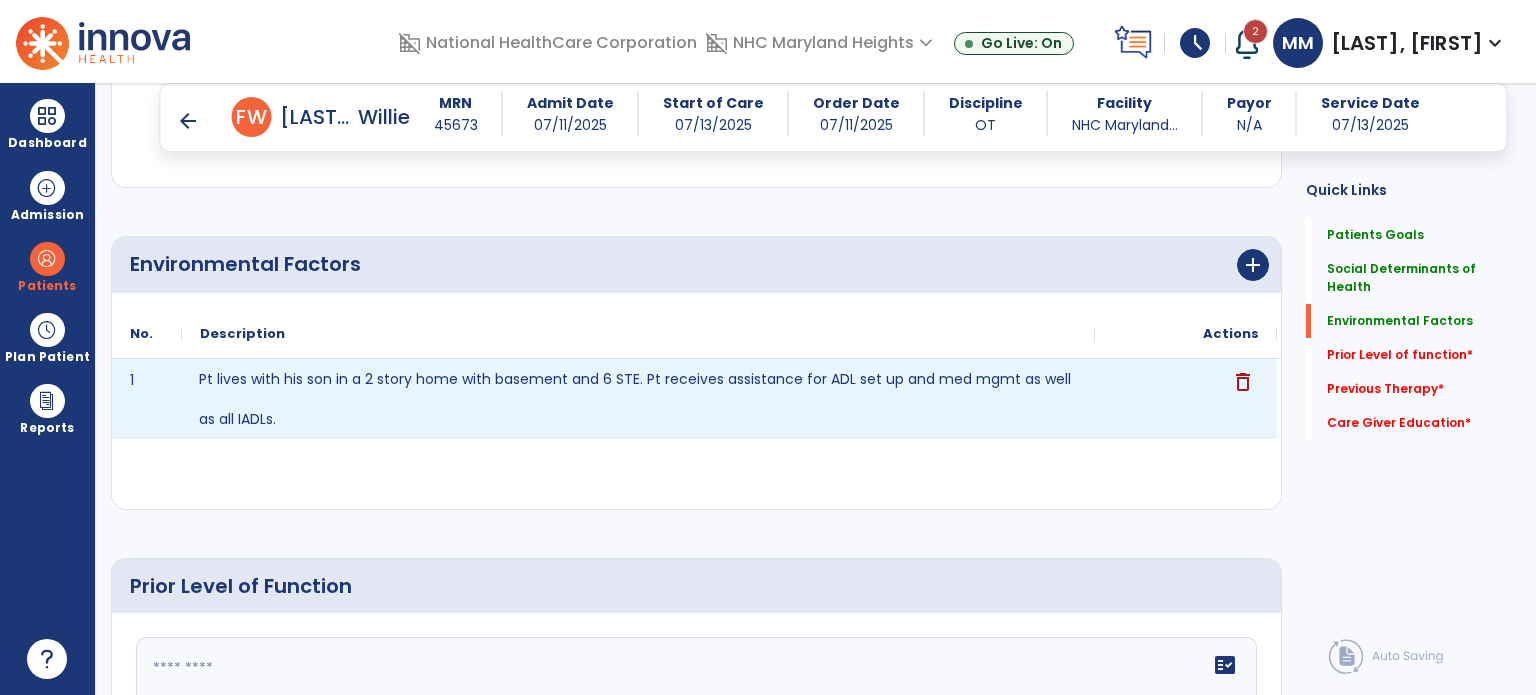 click on "Pt lives with his son in a 2 story home with basement and 6 STE. Pt receives assistance for ADL set up and med mgmt as well as all IADLs." 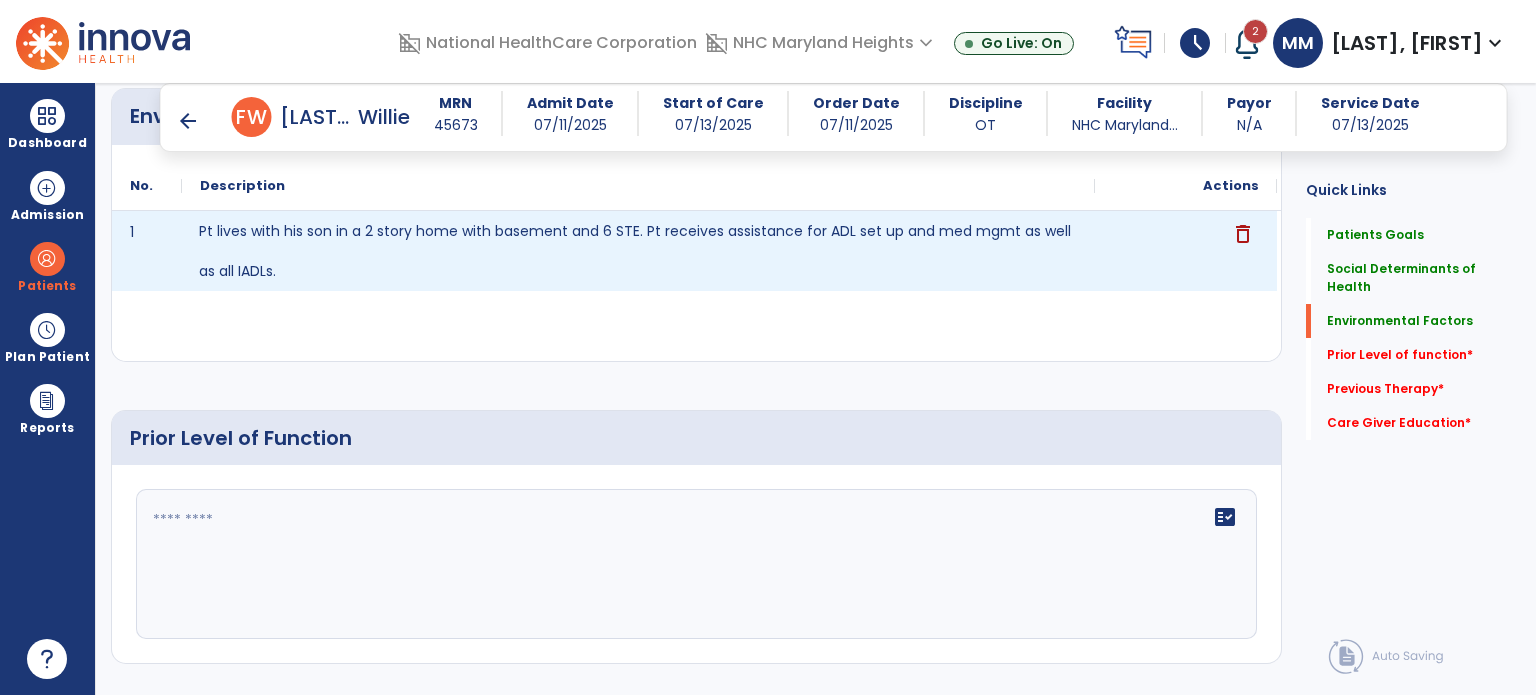 scroll, scrollTop: 888, scrollLeft: 0, axis: vertical 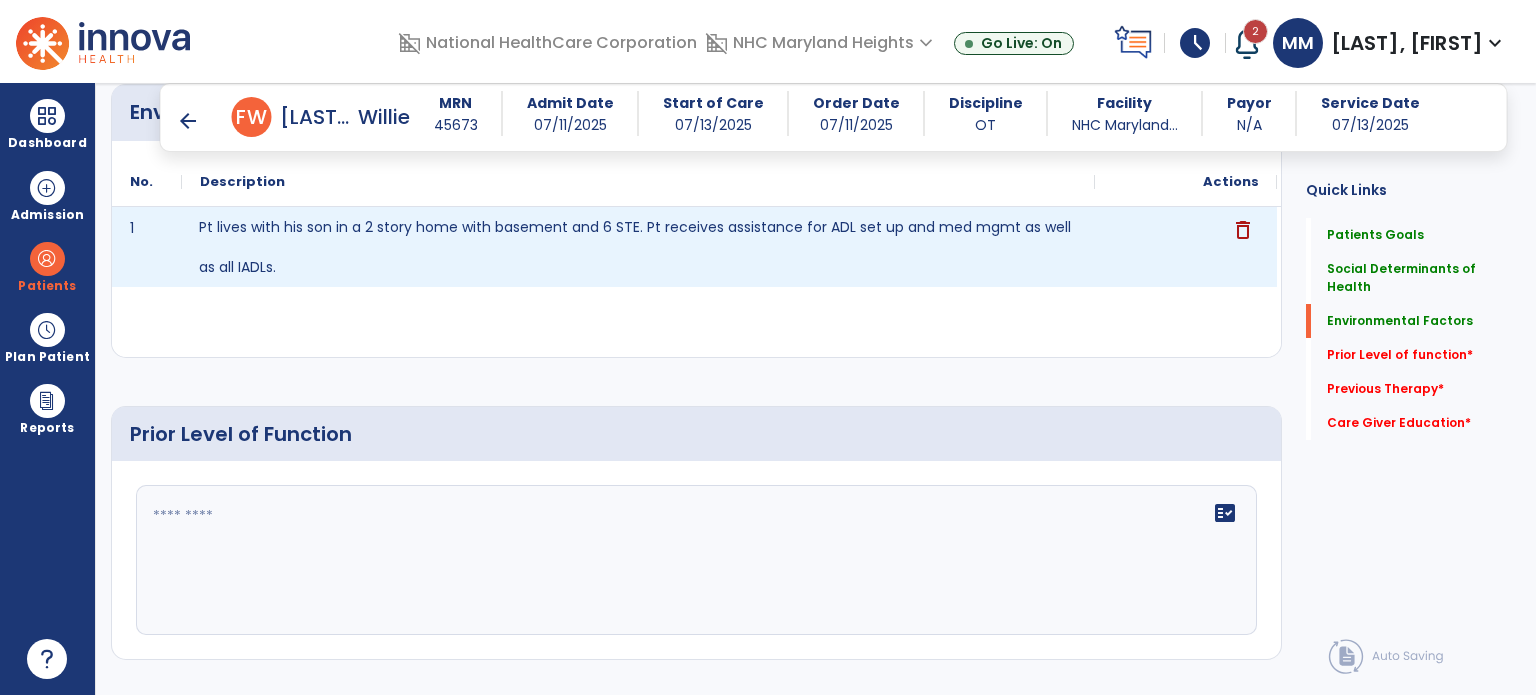 click on "Pt lives with his son in a 2 story home with basement and 6 STE. Pt receives assistance for ADL set up and med mgmt as well as all IADLs." 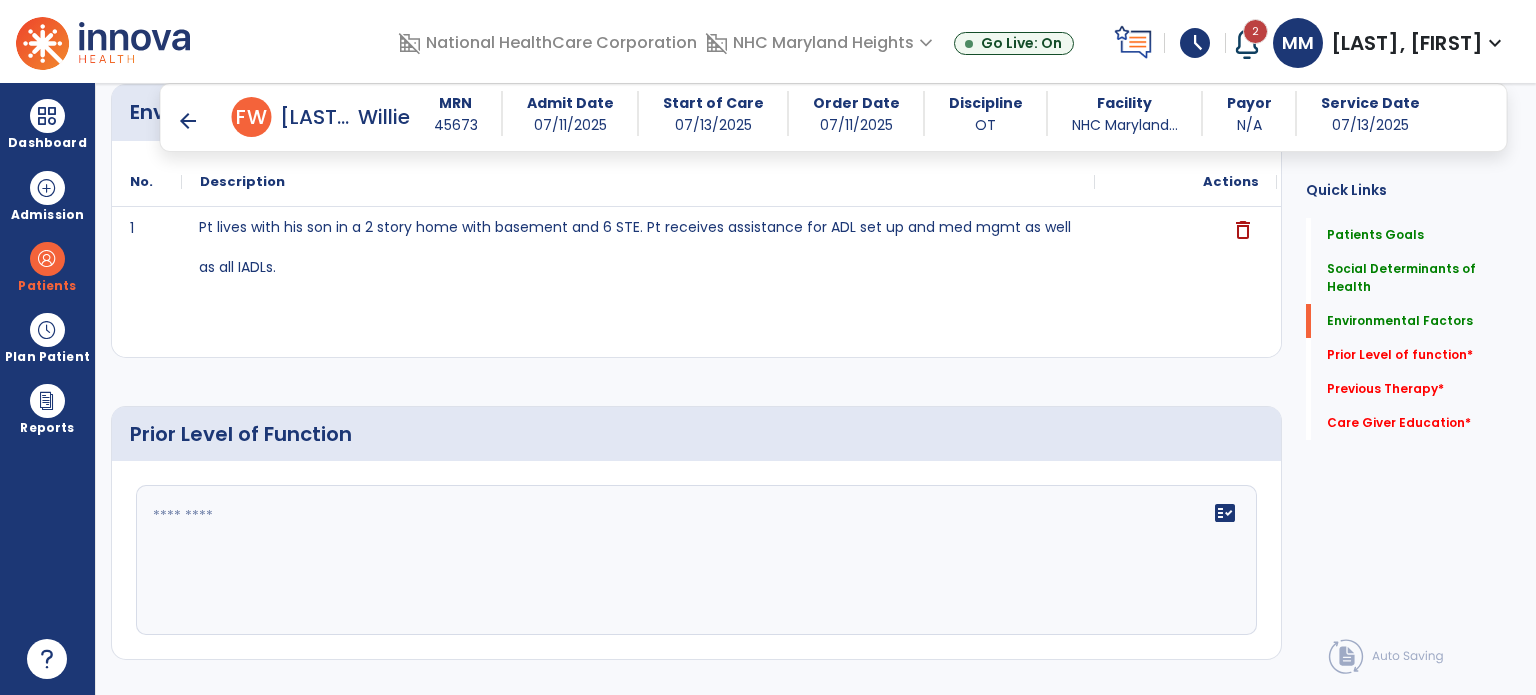 click on "fact_check" 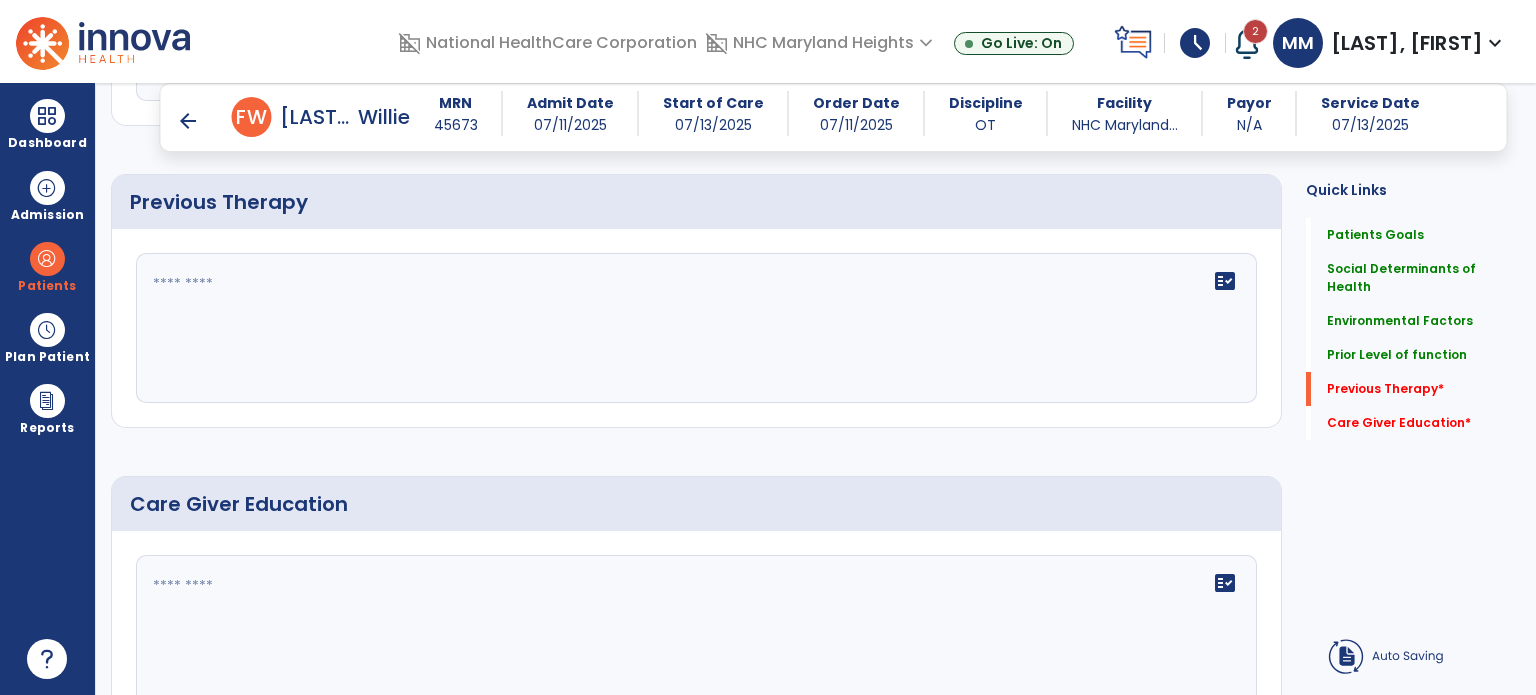scroll, scrollTop: 1423, scrollLeft: 0, axis: vertical 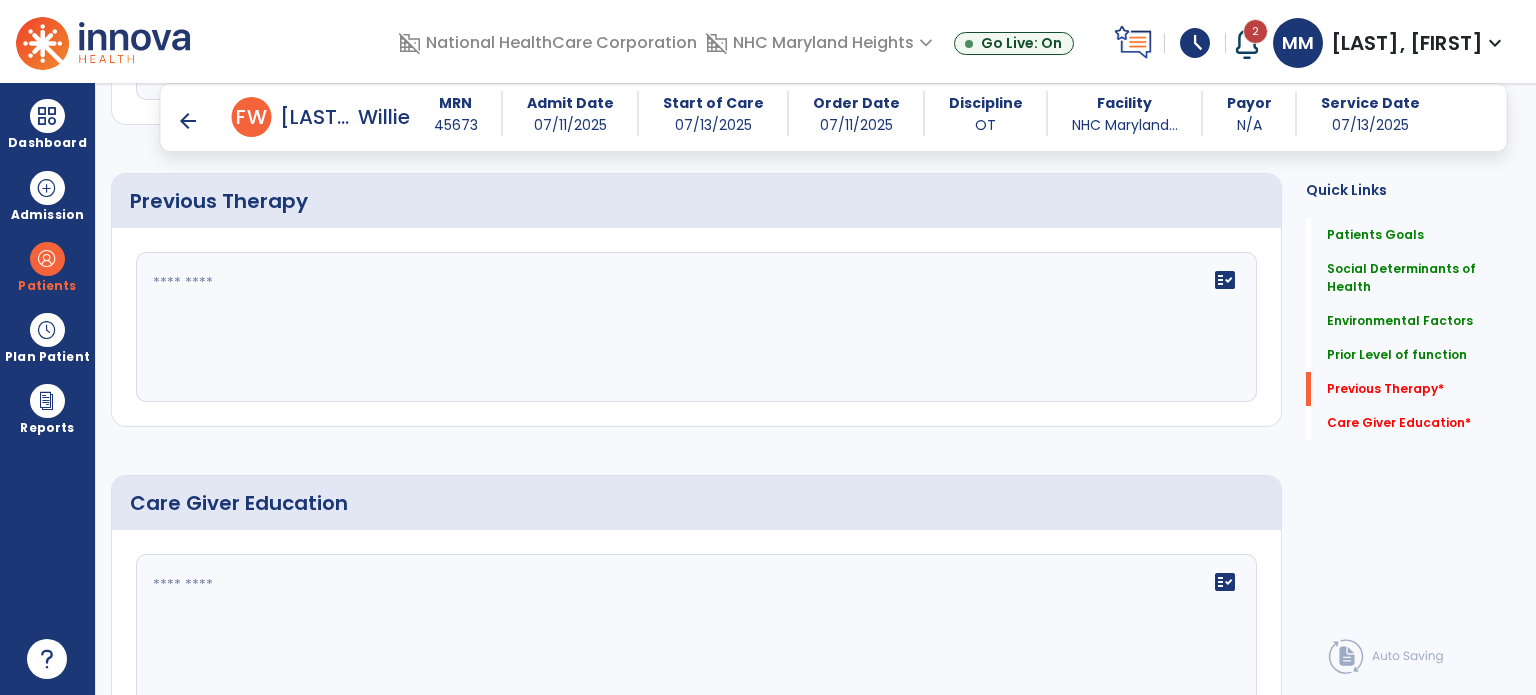 type on "**********" 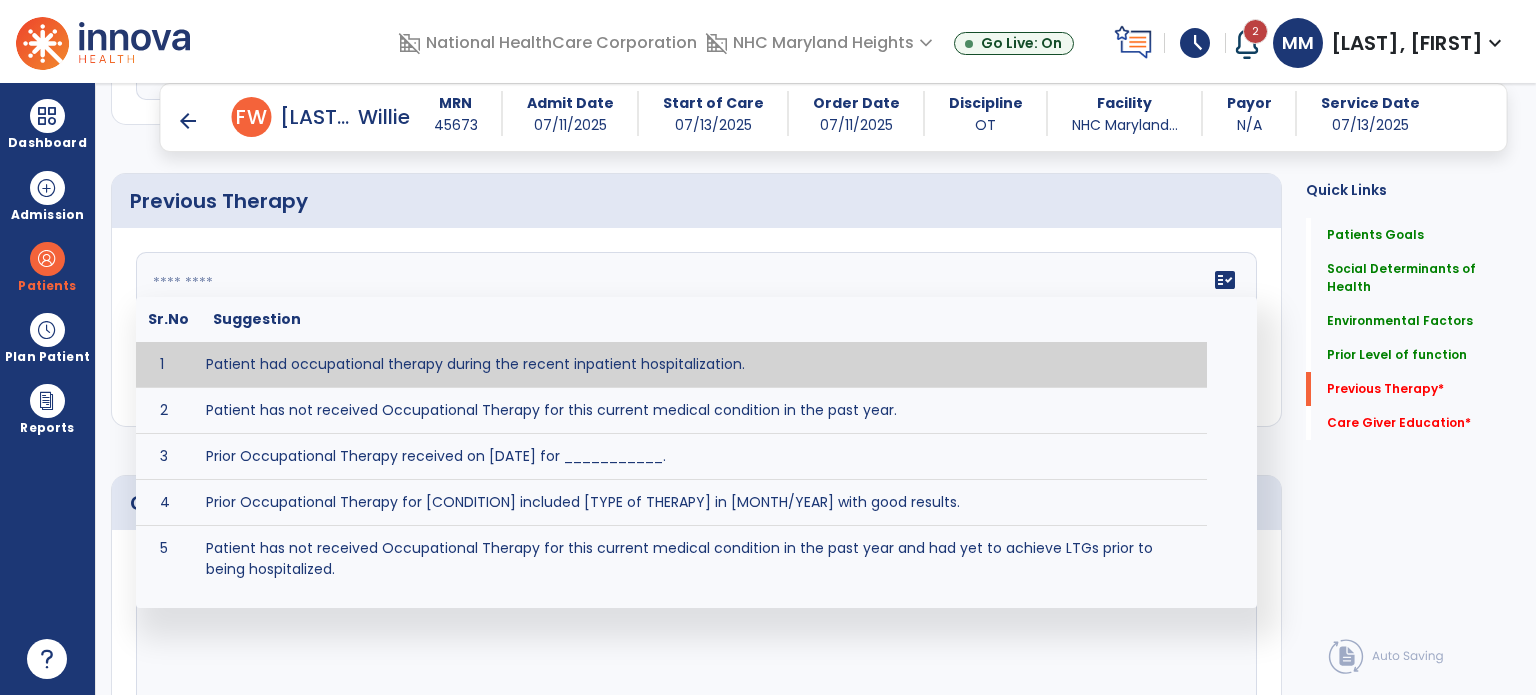 type on "**********" 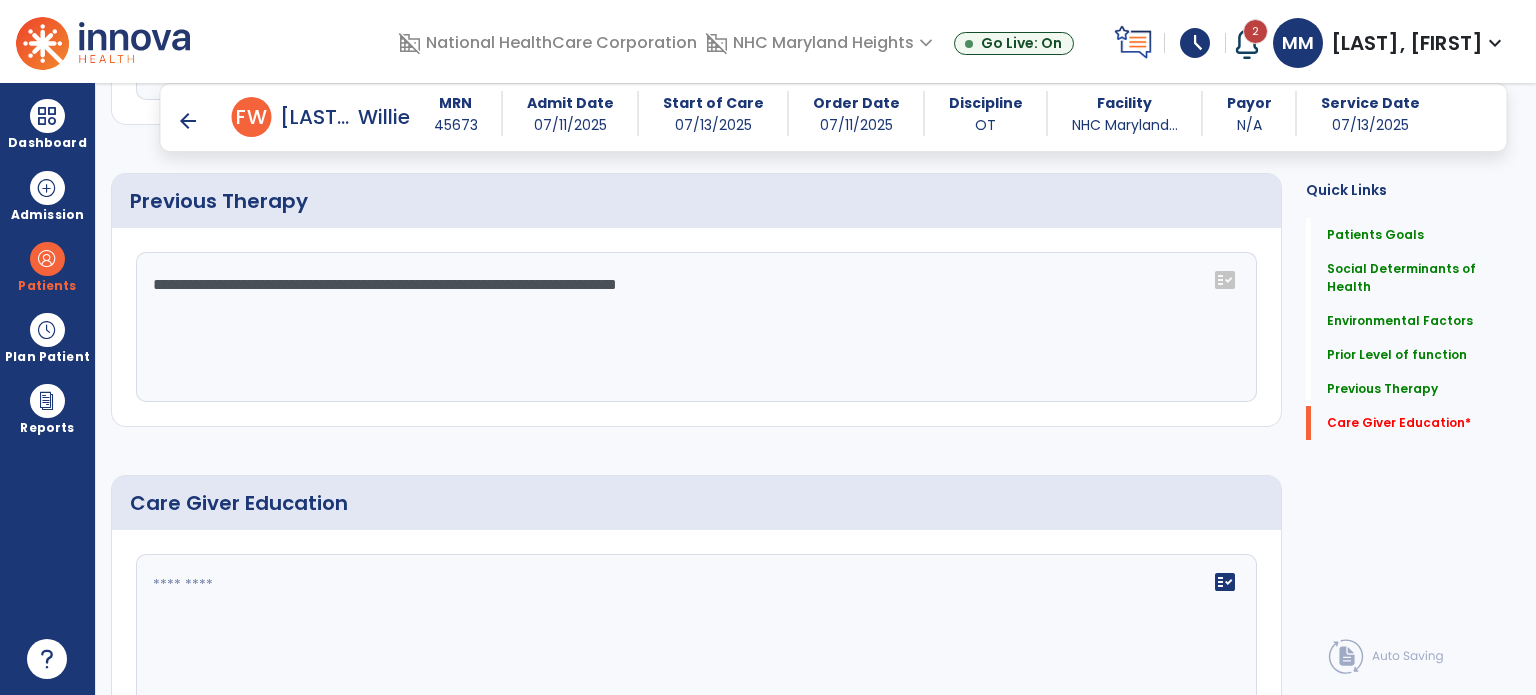 scroll, scrollTop: 1523, scrollLeft: 0, axis: vertical 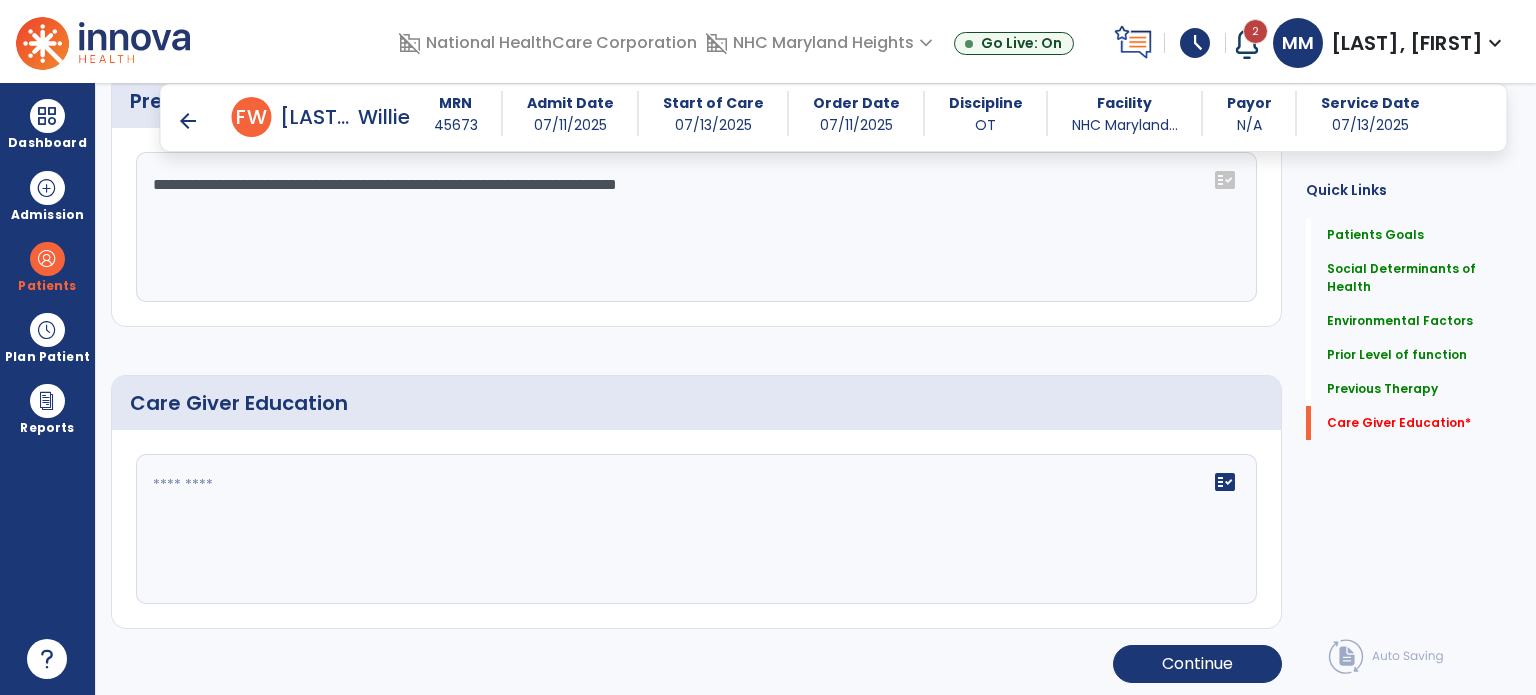 click 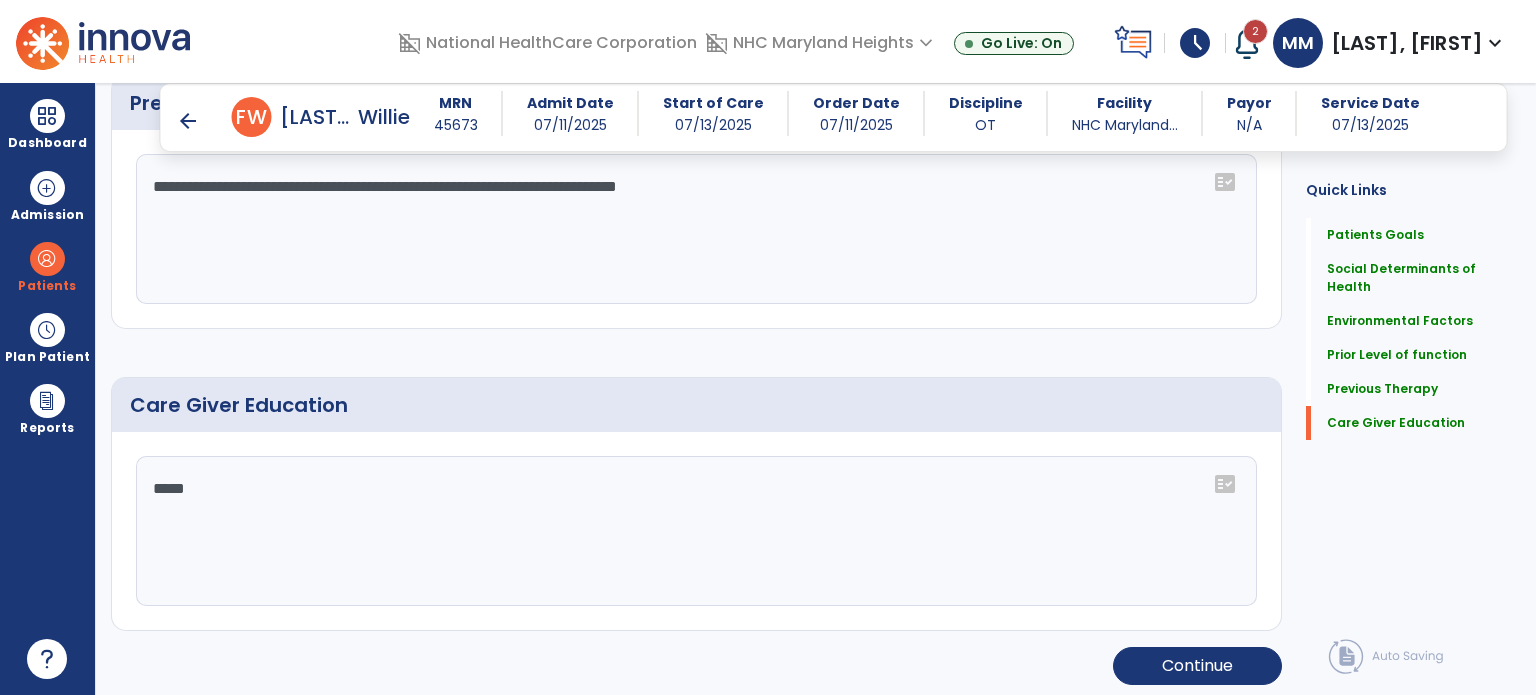 scroll, scrollTop: 1523, scrollLeft: 0, axis: vertical 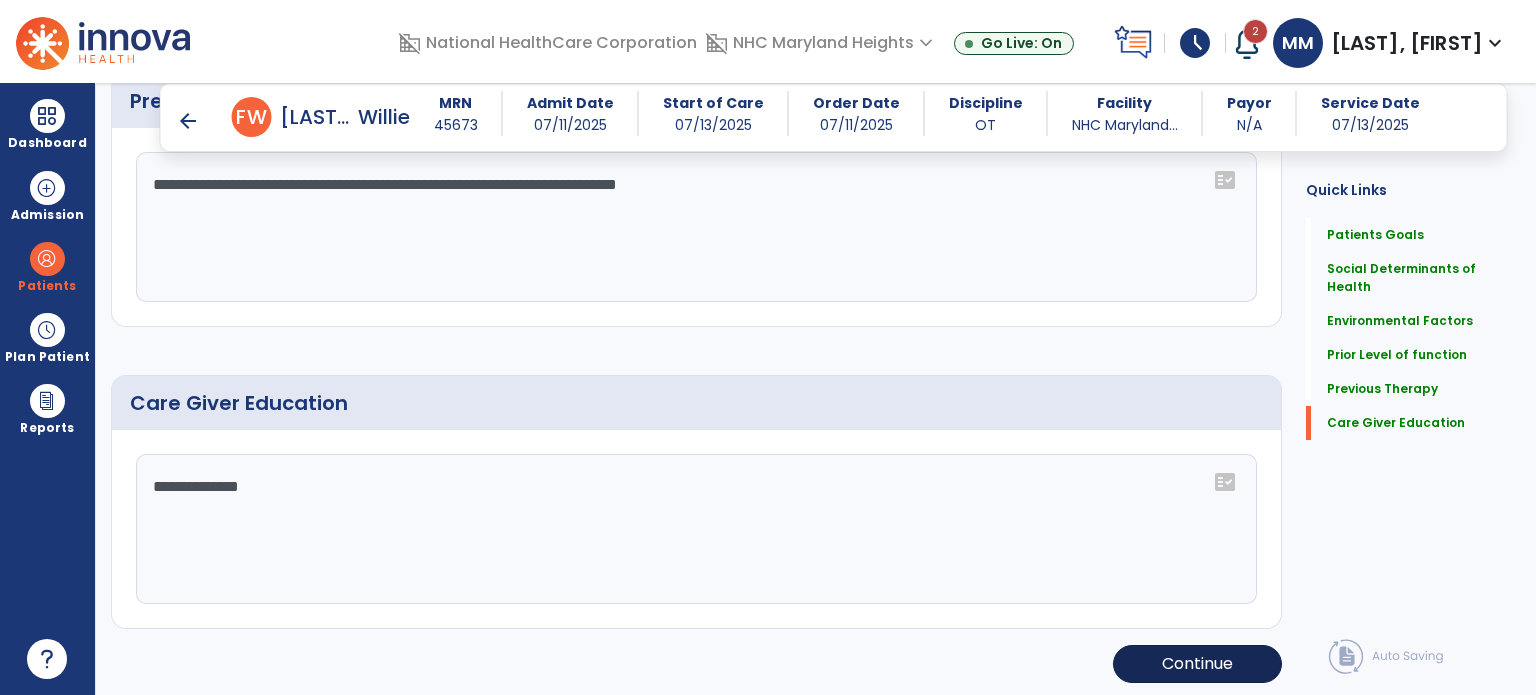 type on "**********" 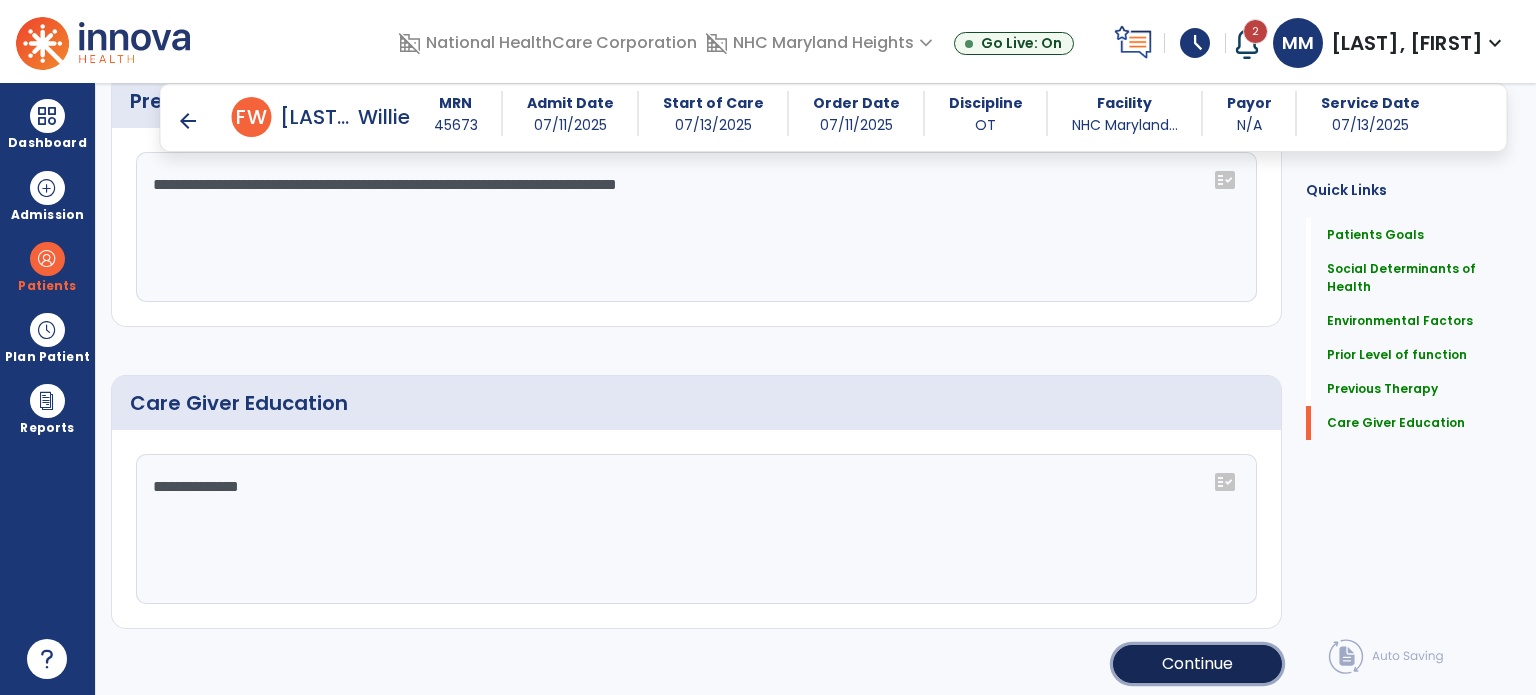 click on "Continue" 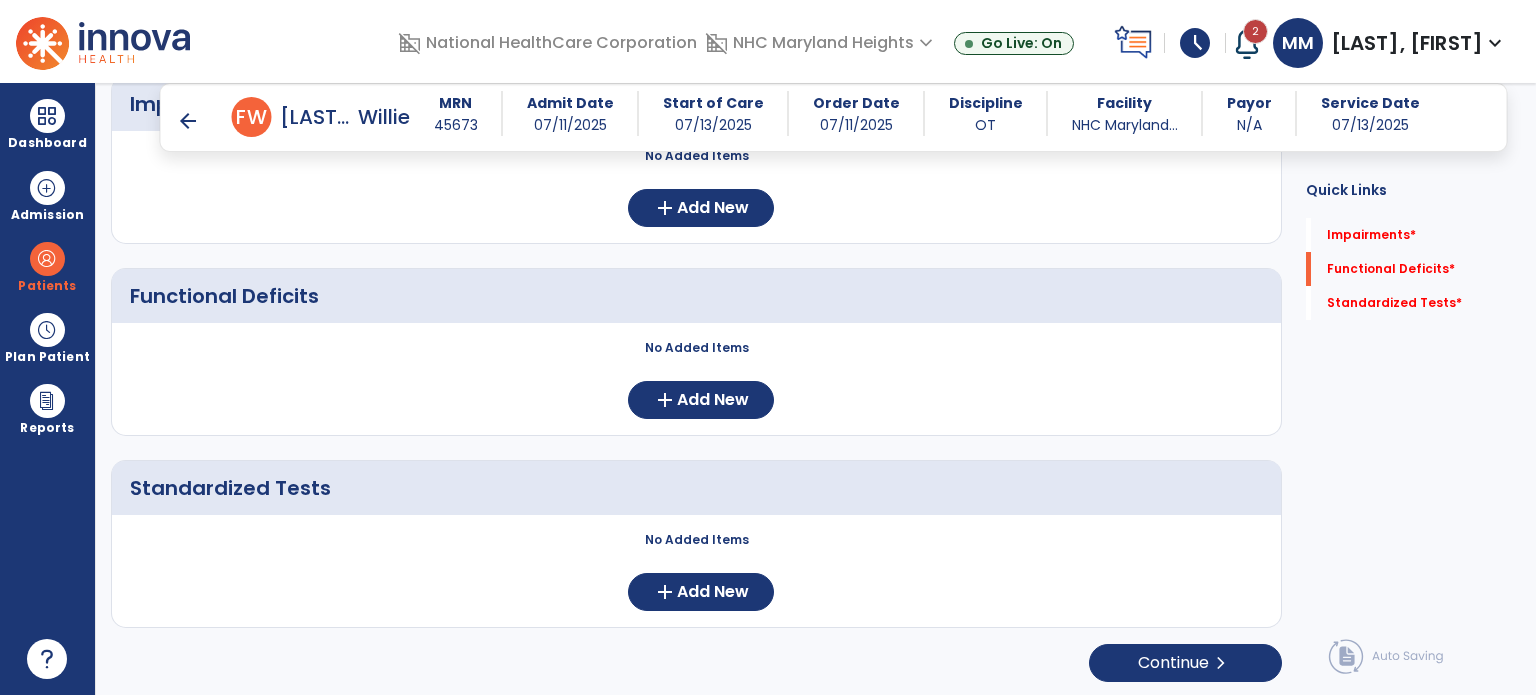 scroll, scrollTop: 0, scrollLeft: 0, axis: both 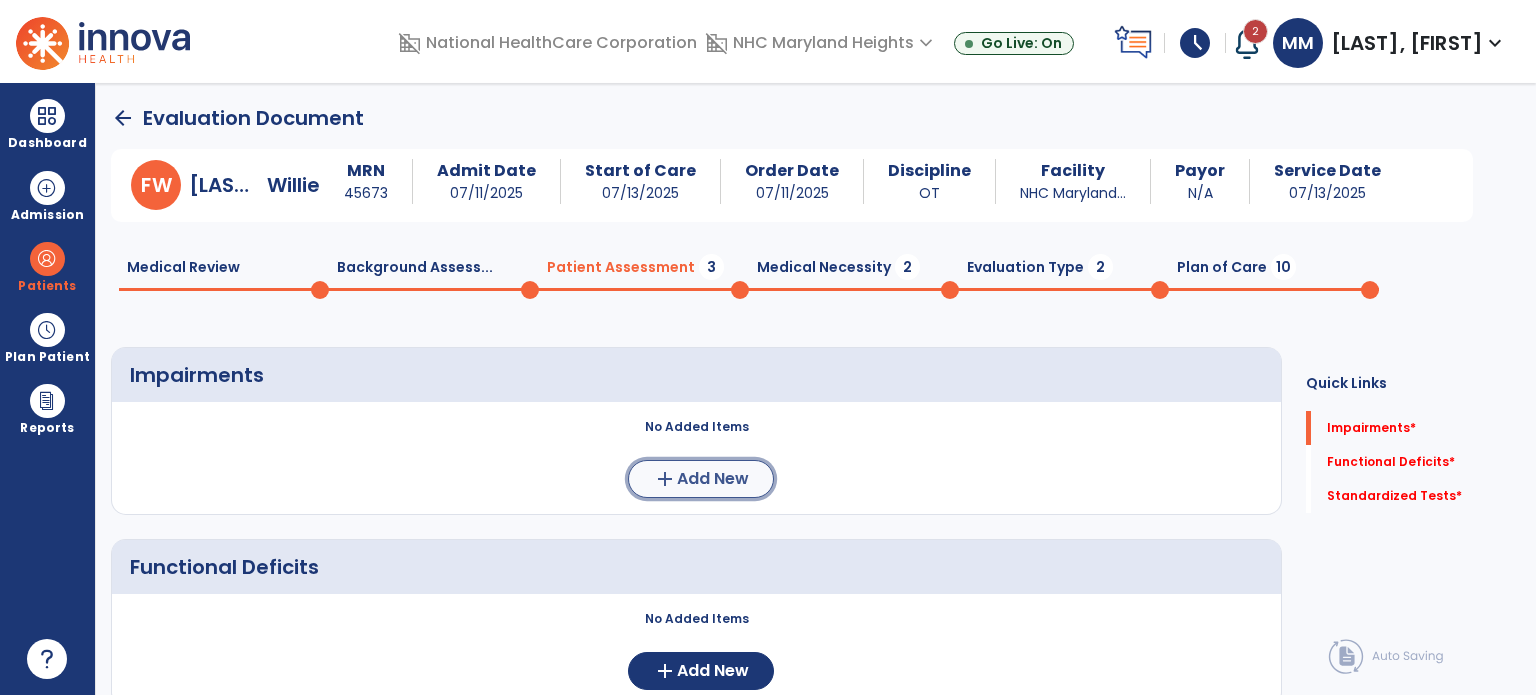 click on "Add New" 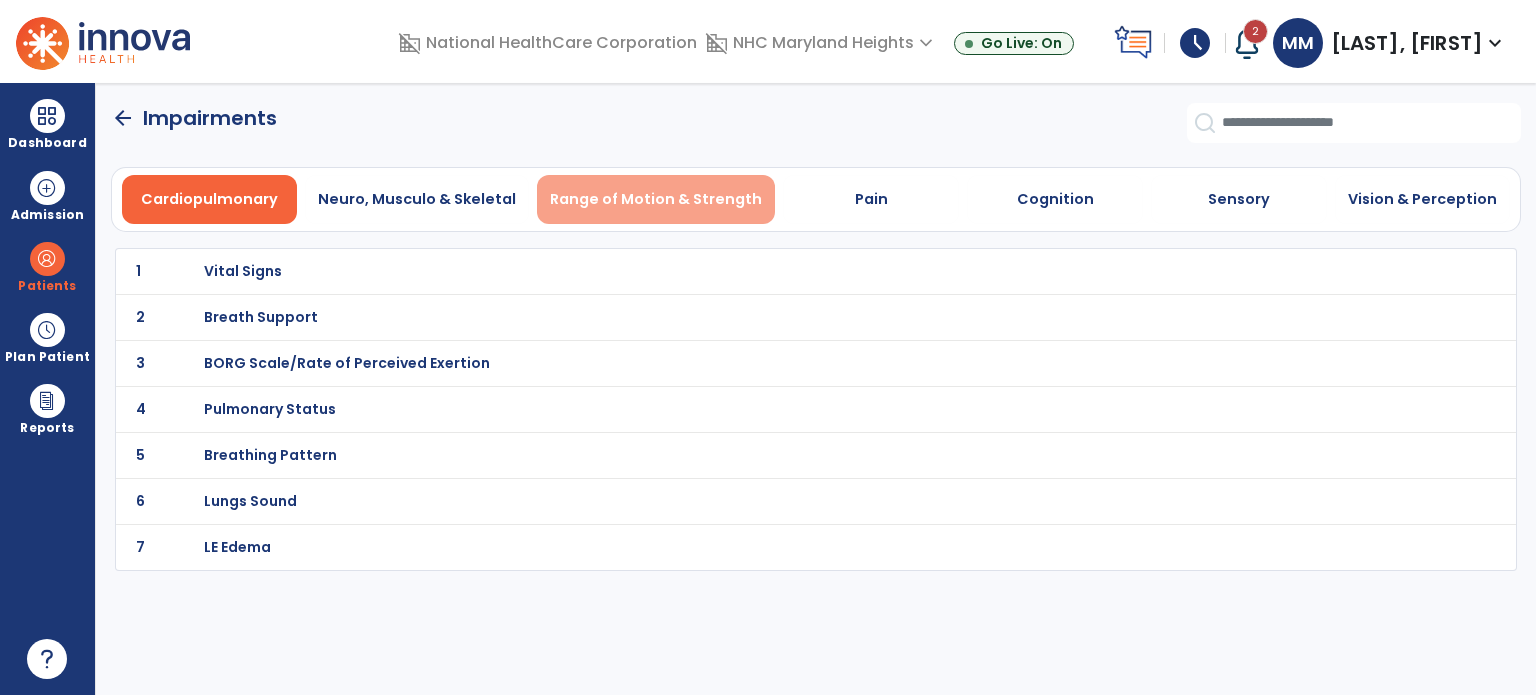 click on "Range of Motion & Strength" at bounding box center (656, 199) 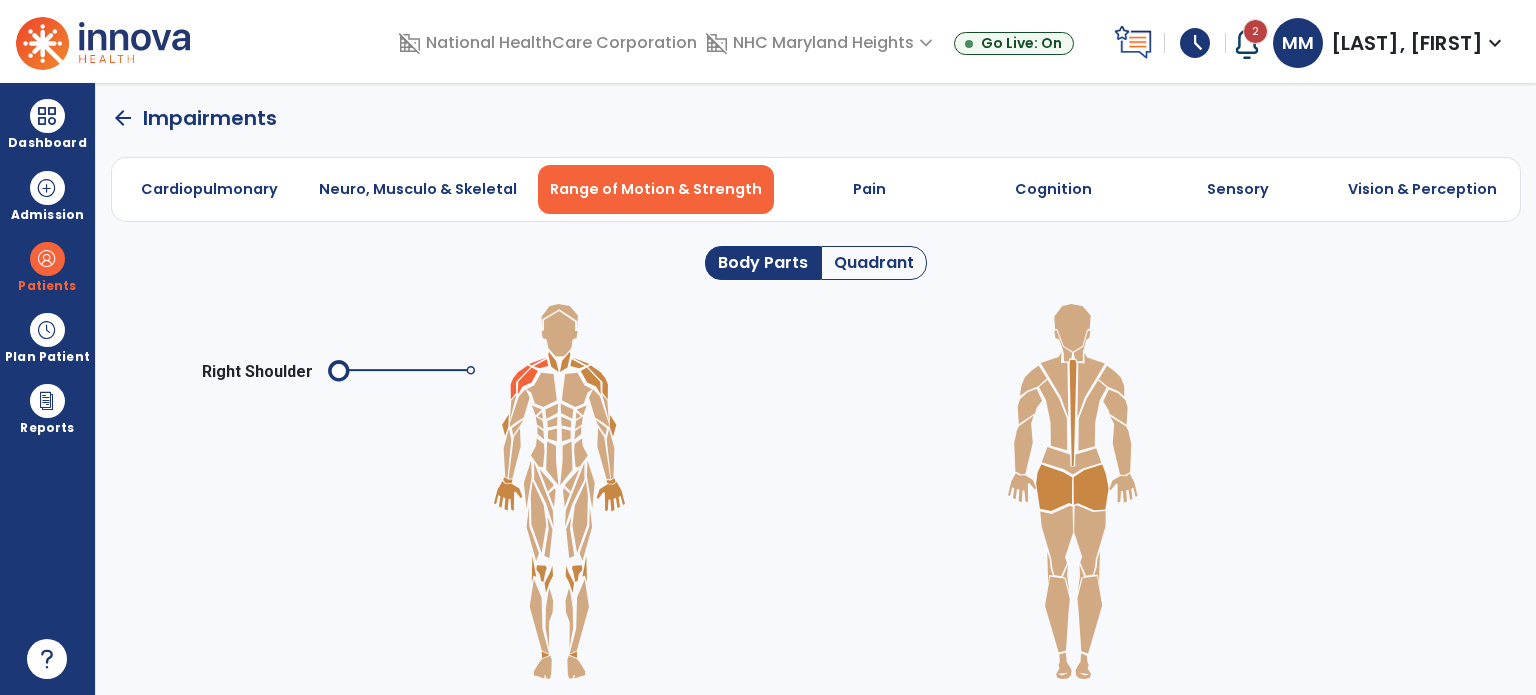 click 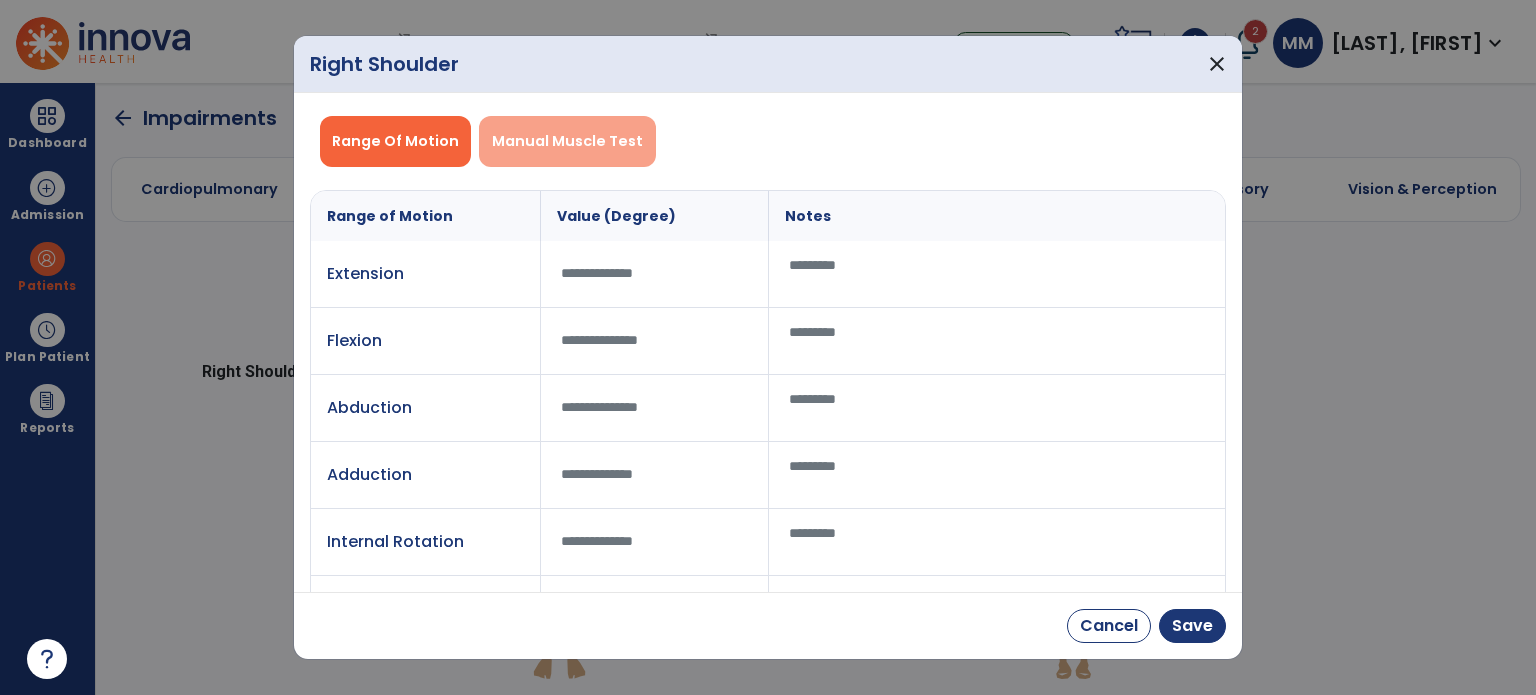 click on "Manual Muscle Test" at bounding box center (567, 141) 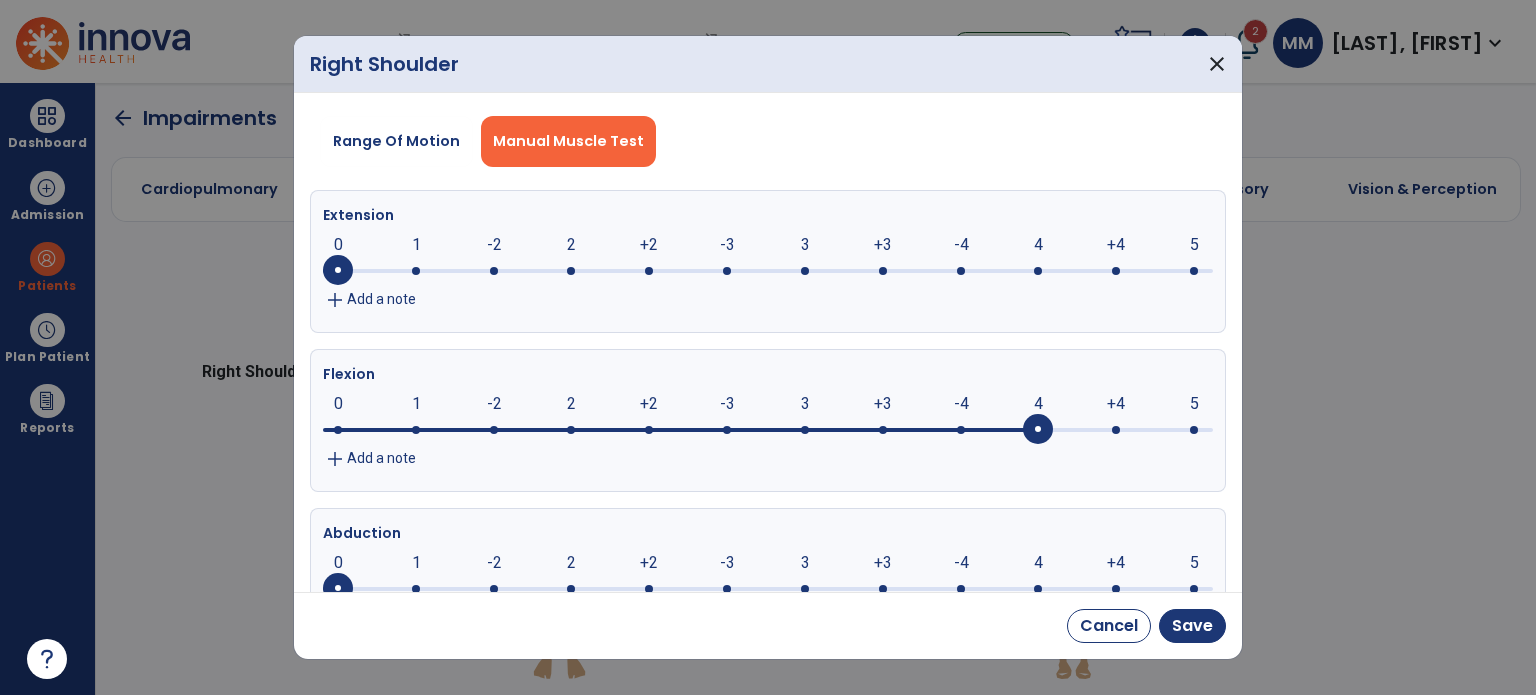 click 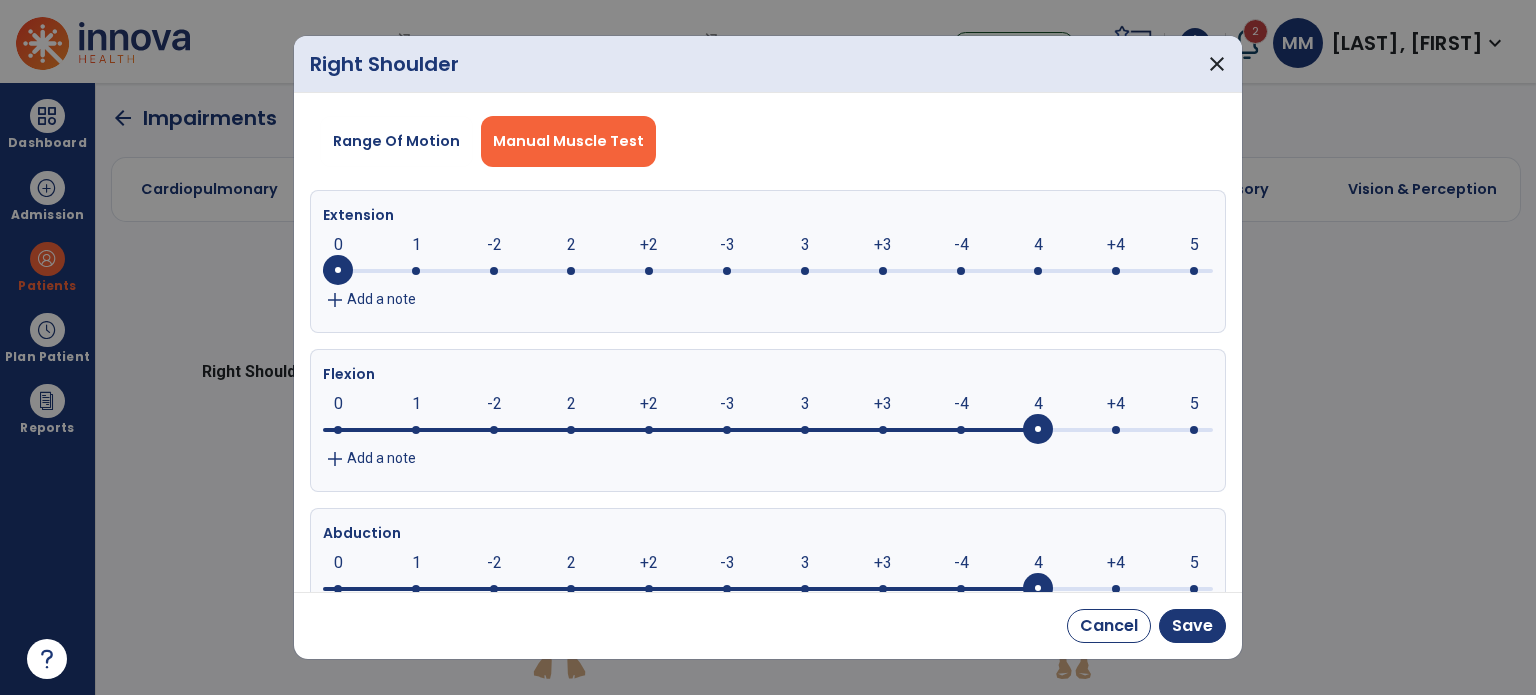 scroll, scrollTop: 12, scrollLeft: 0, axis: vertical 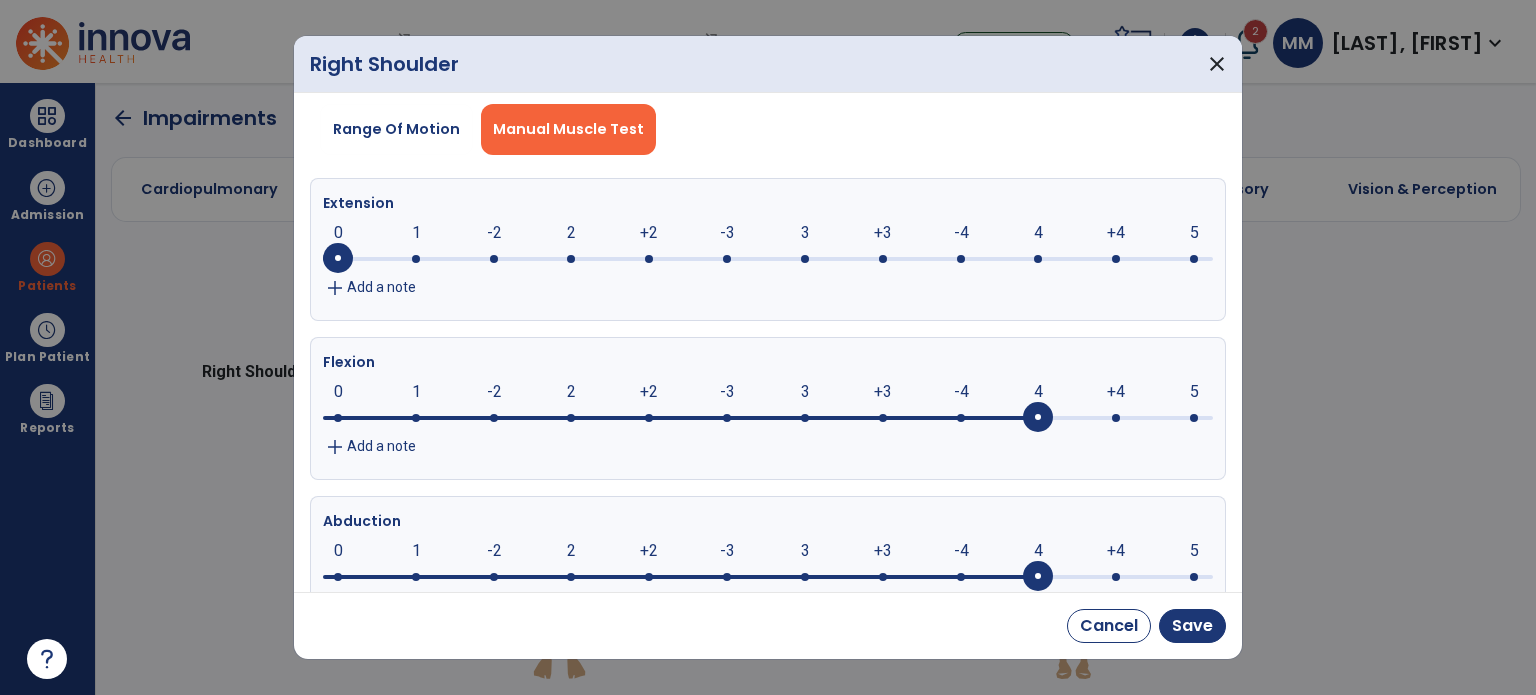 click 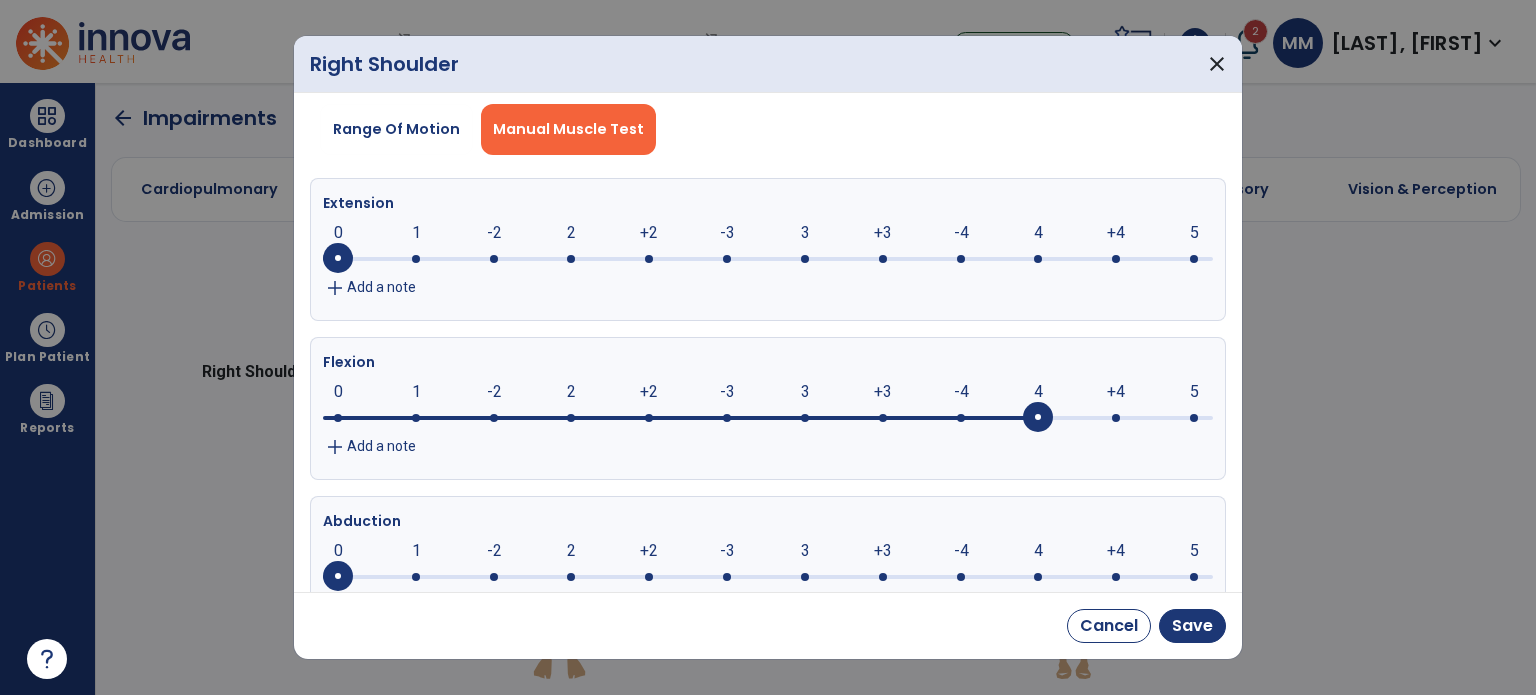 click 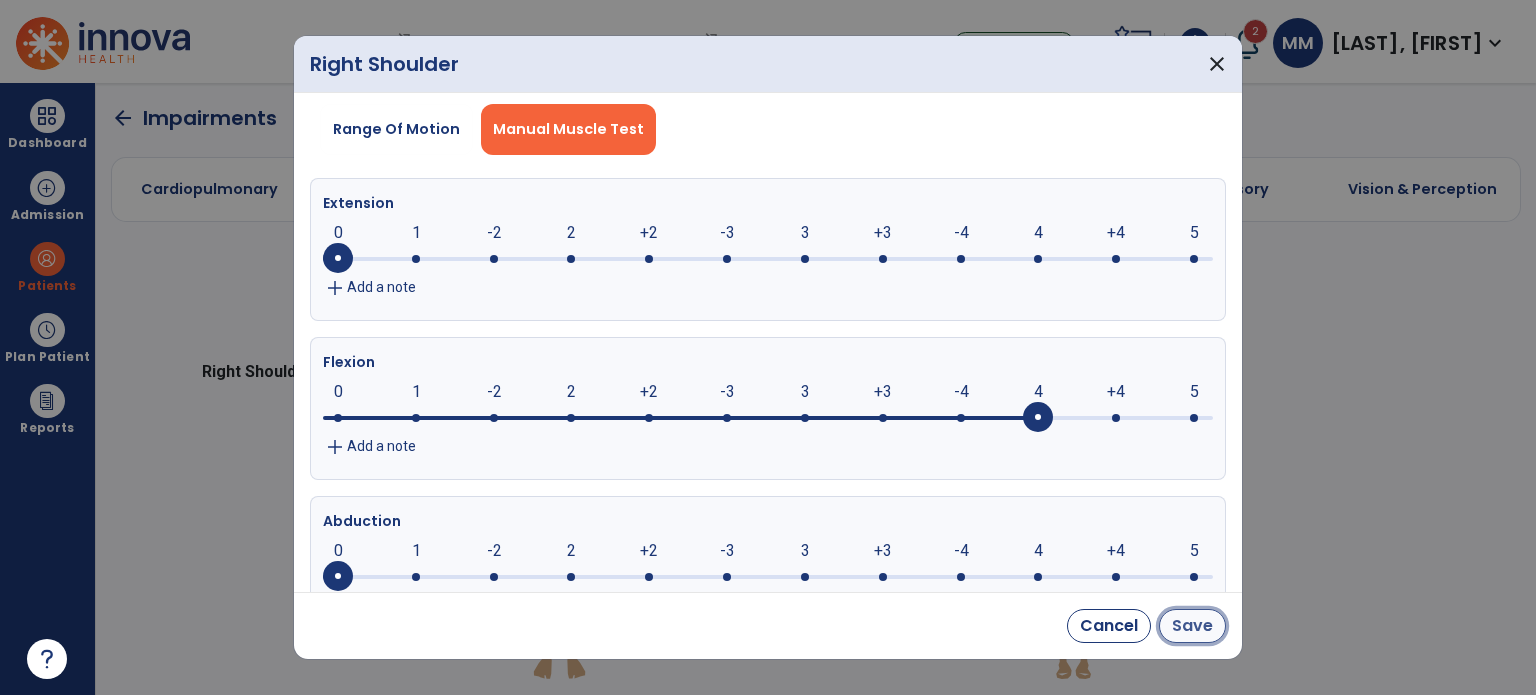 click on "Save" at bounding box center [1192, 626] 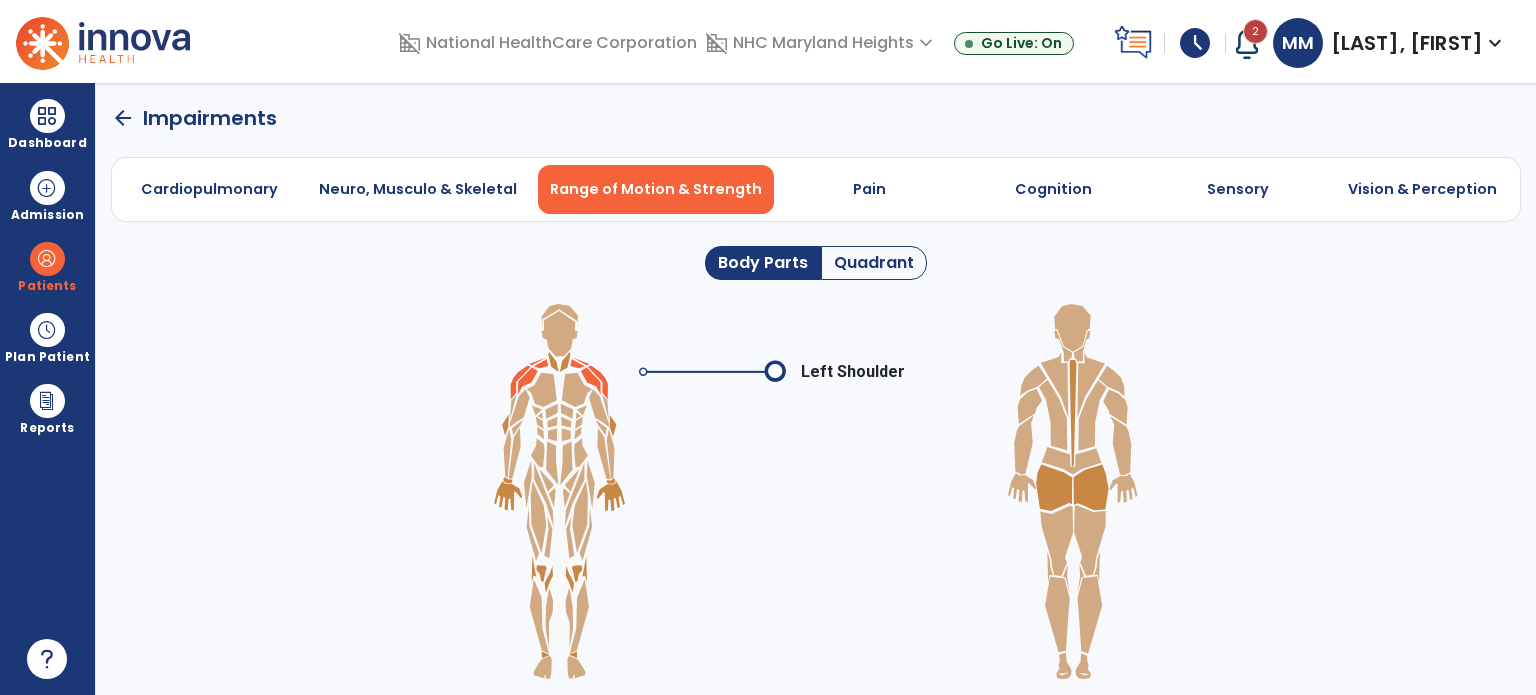 click 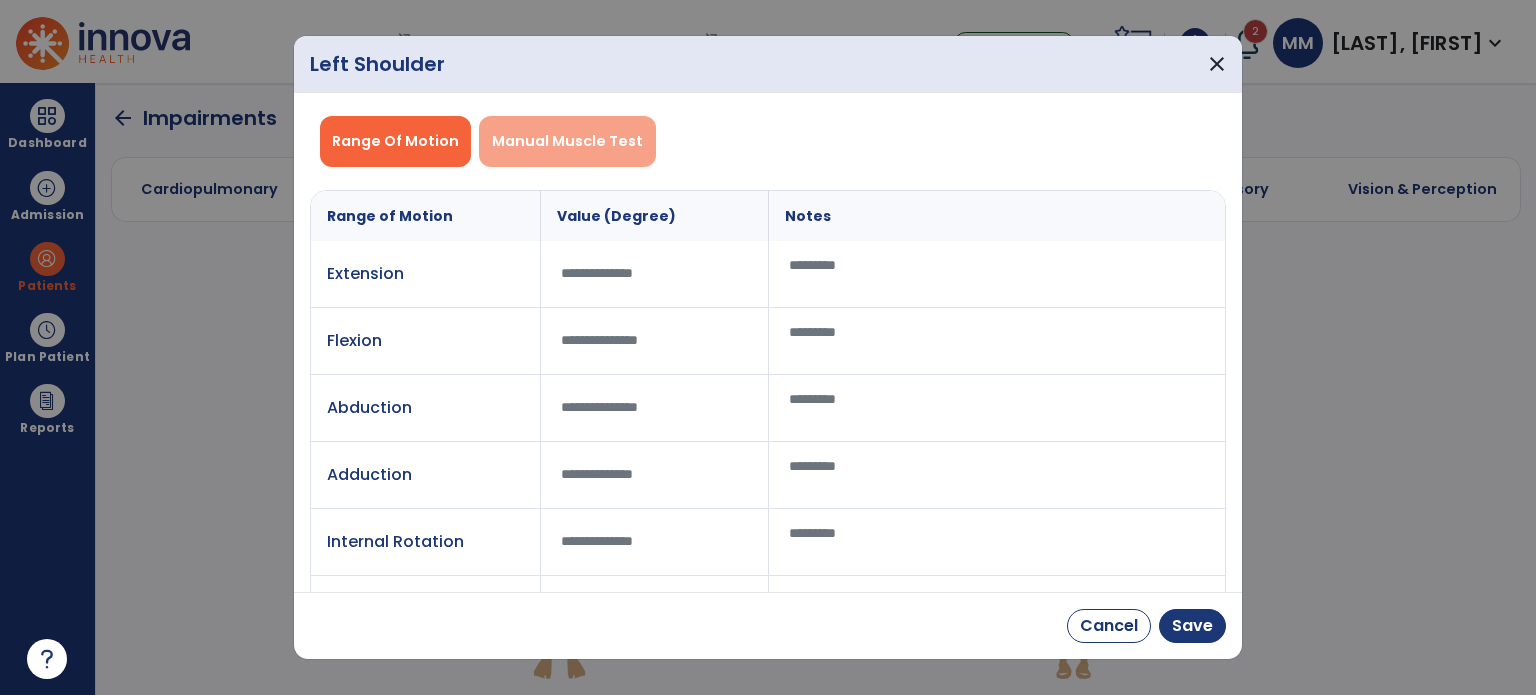 click on "Manual Muscle Test" at bounding box center (567, 141) 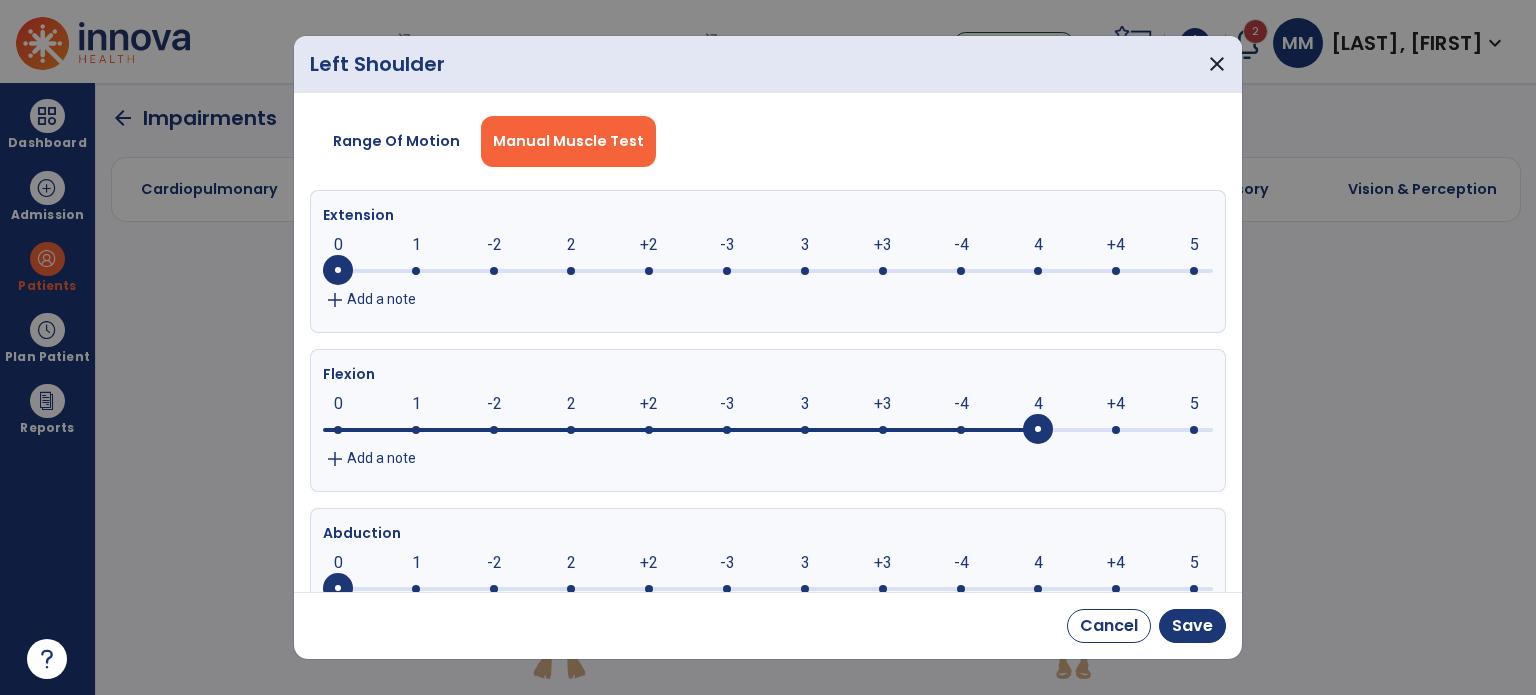 click 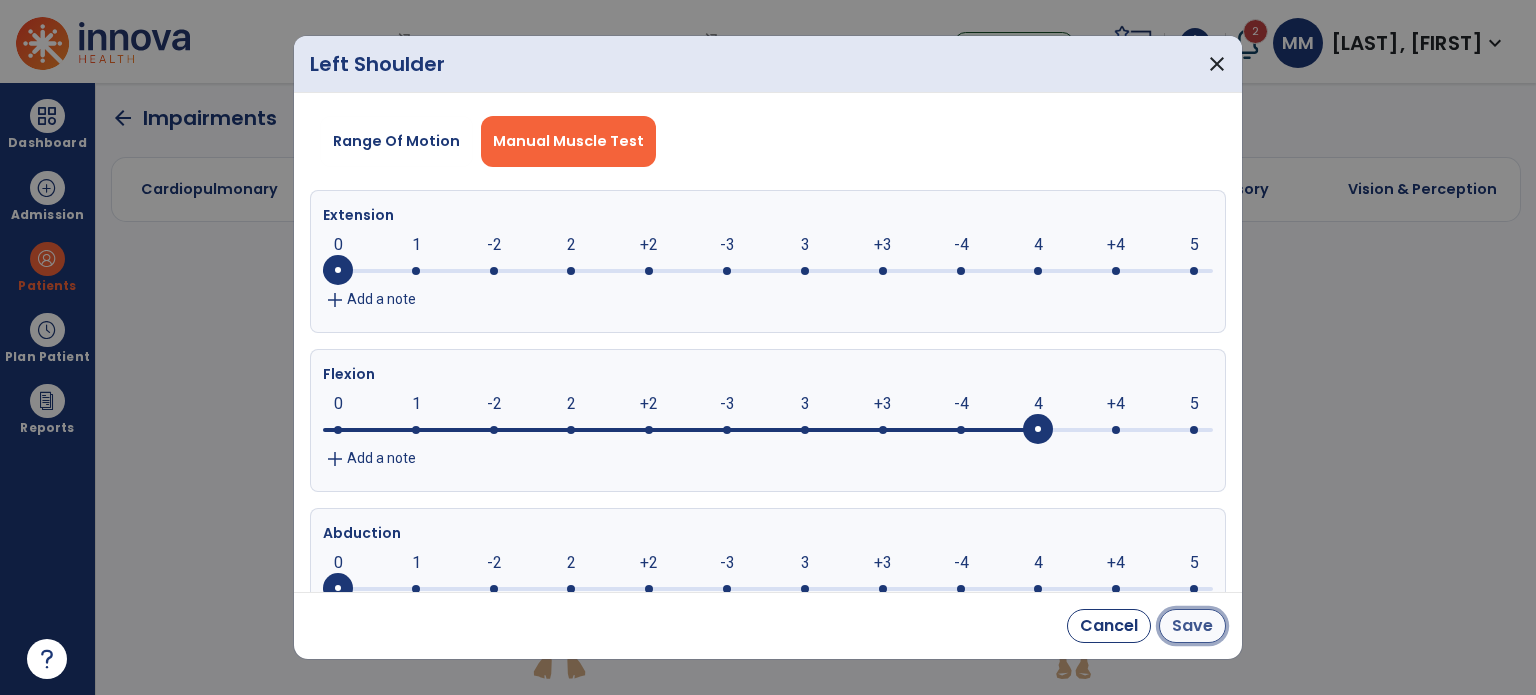 click on "Save" at bounding box center [1192, 626] 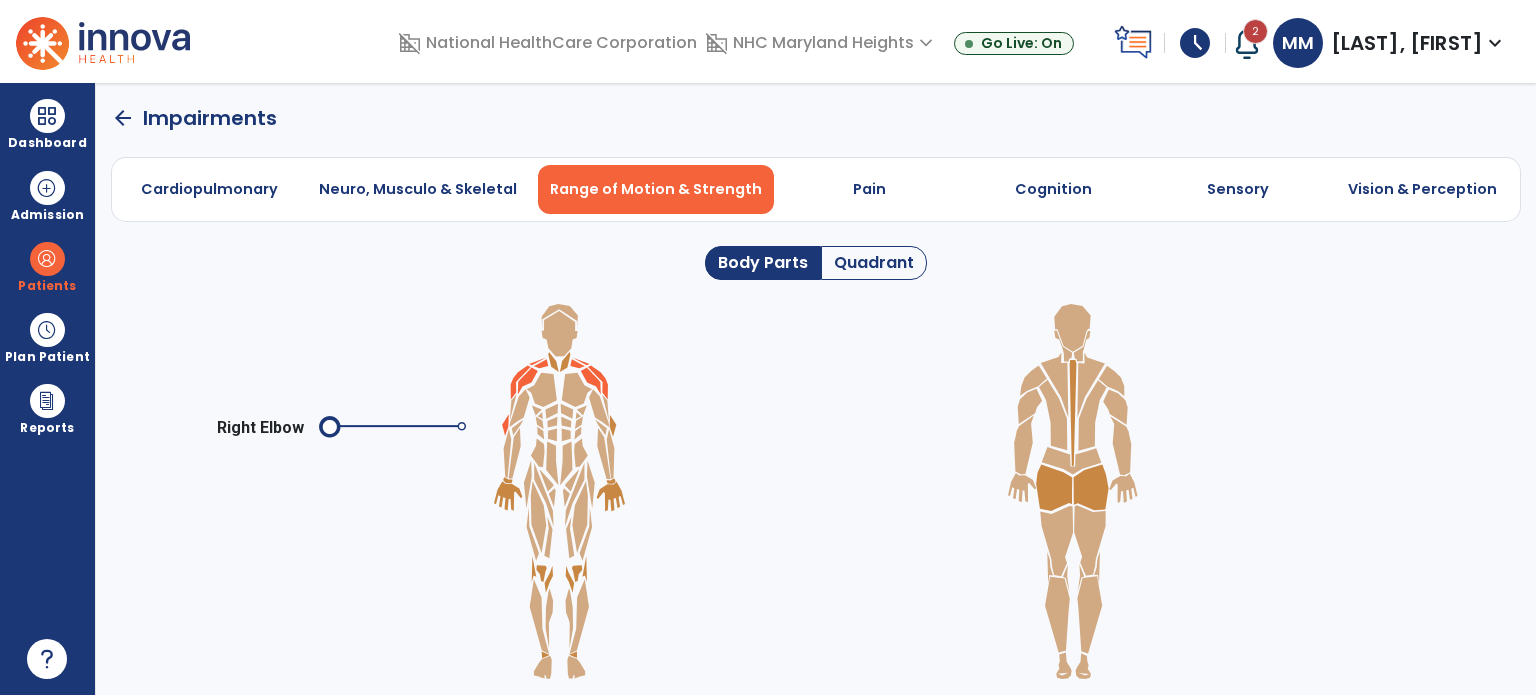 click 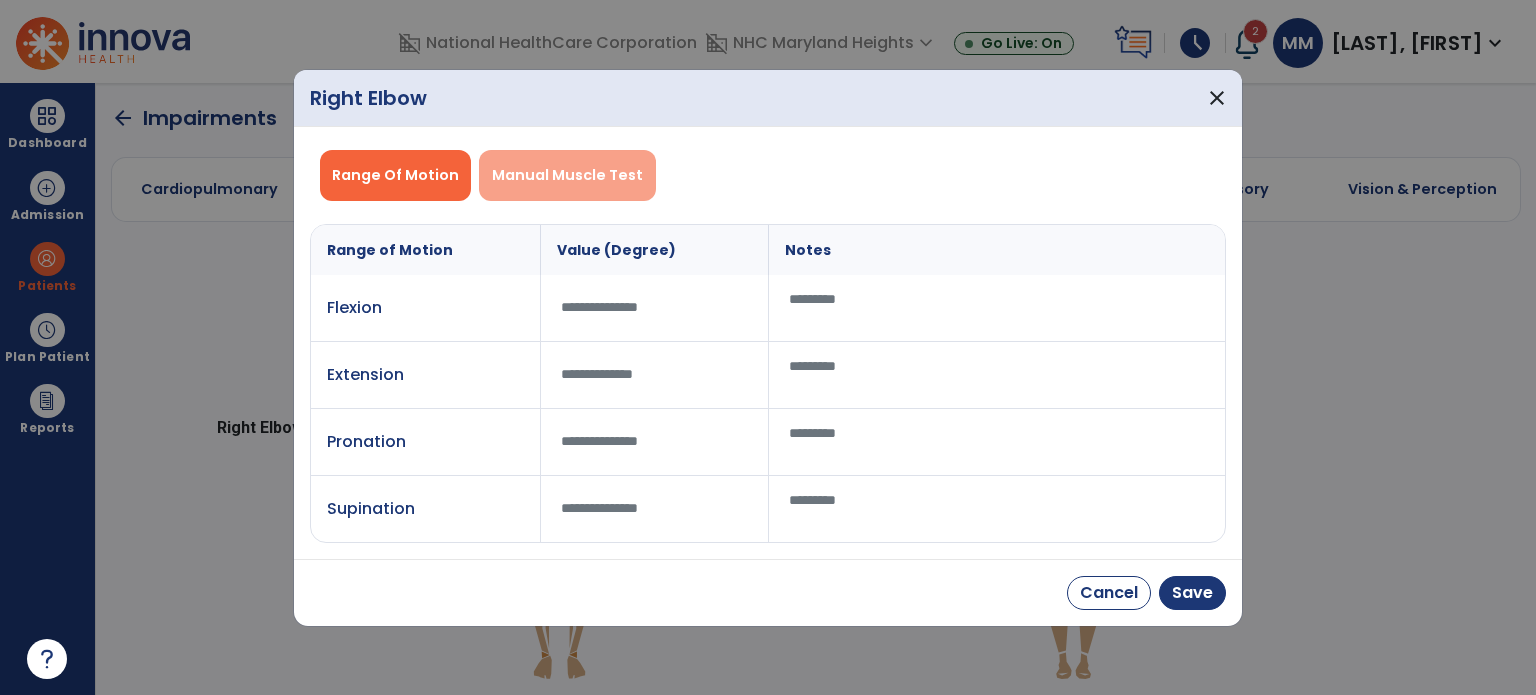 click on "Manual Muscle Test" at bounding box center (567, 175) 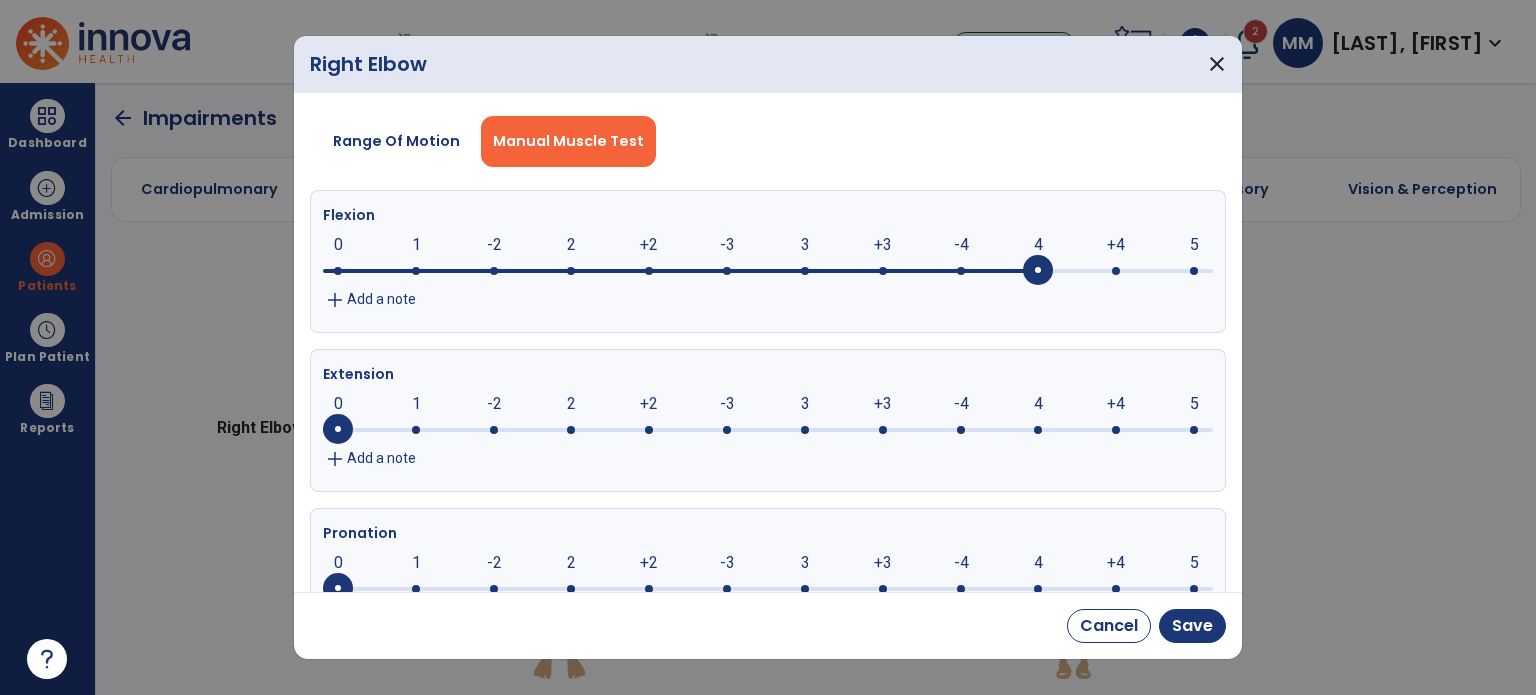 click 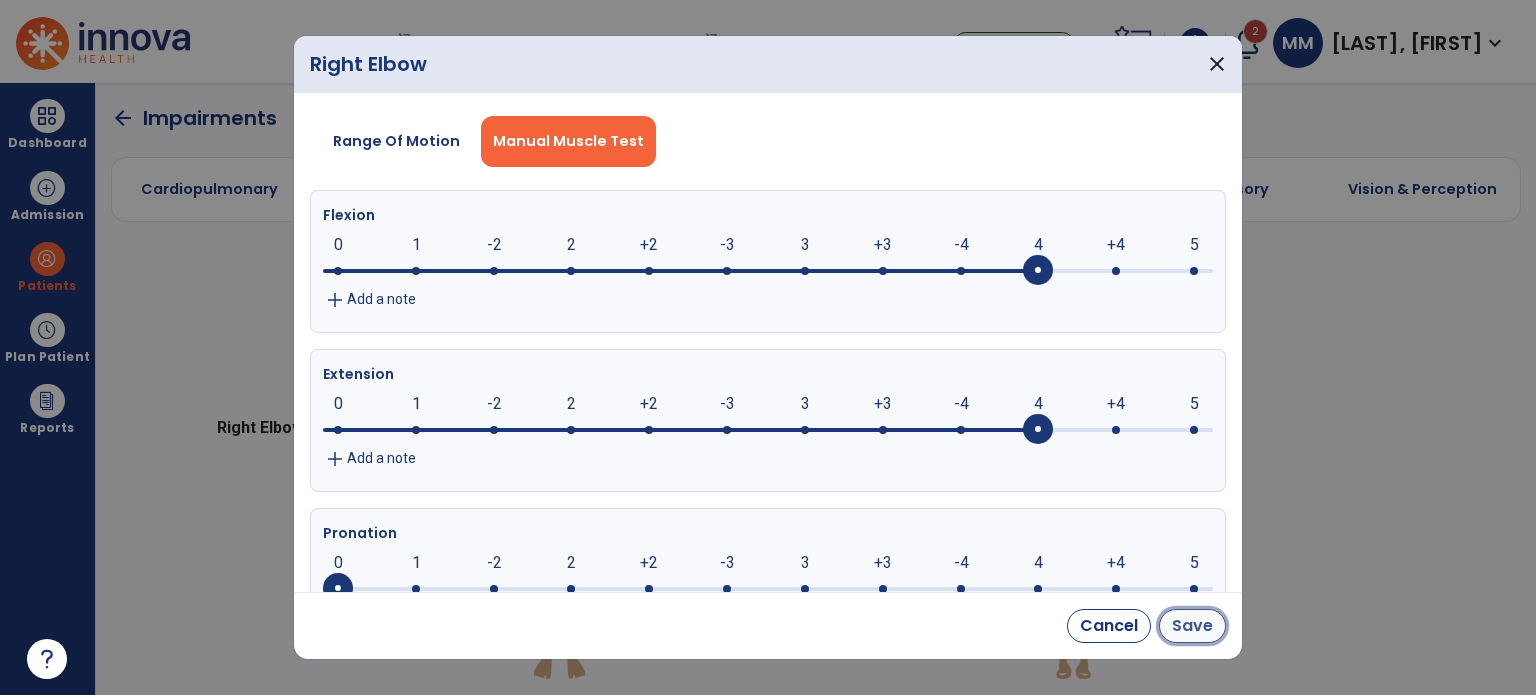 click on "Save" at bounding box center (1192, 626) 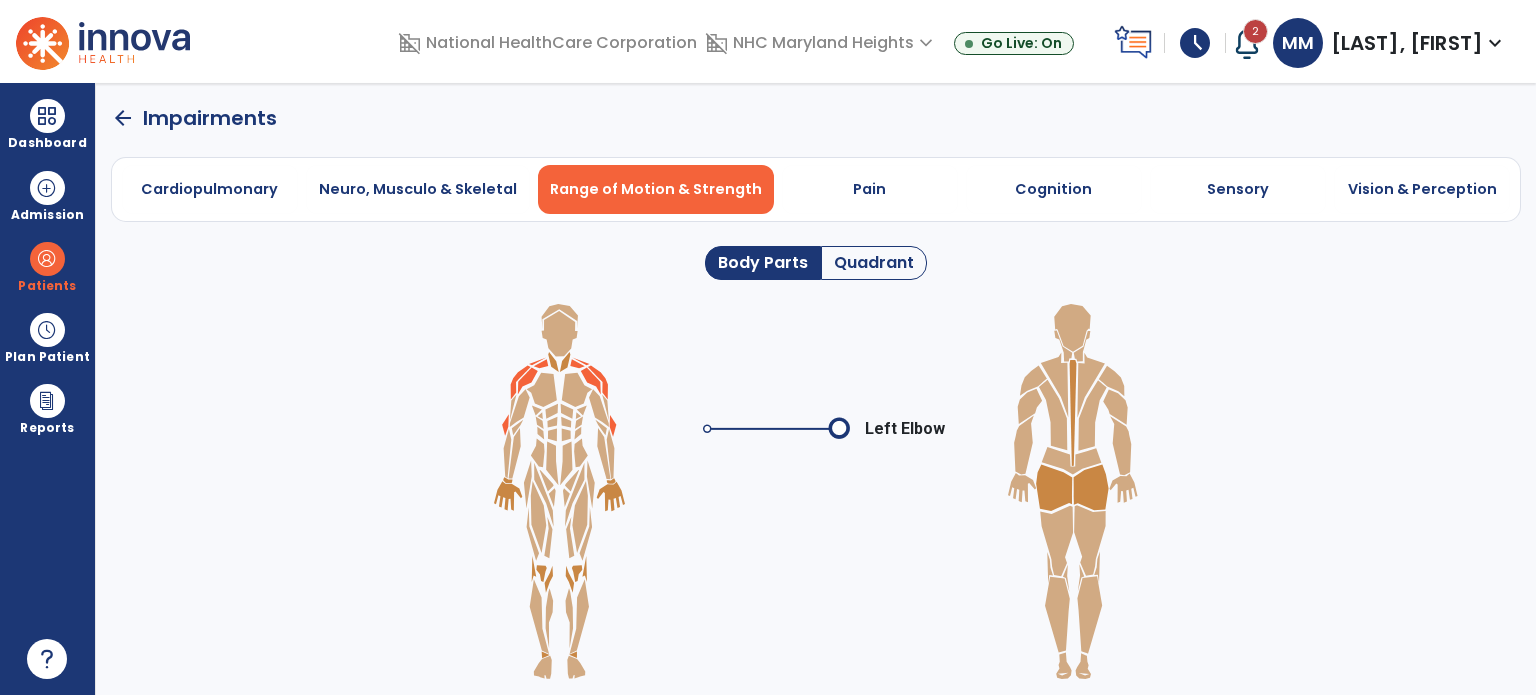 click 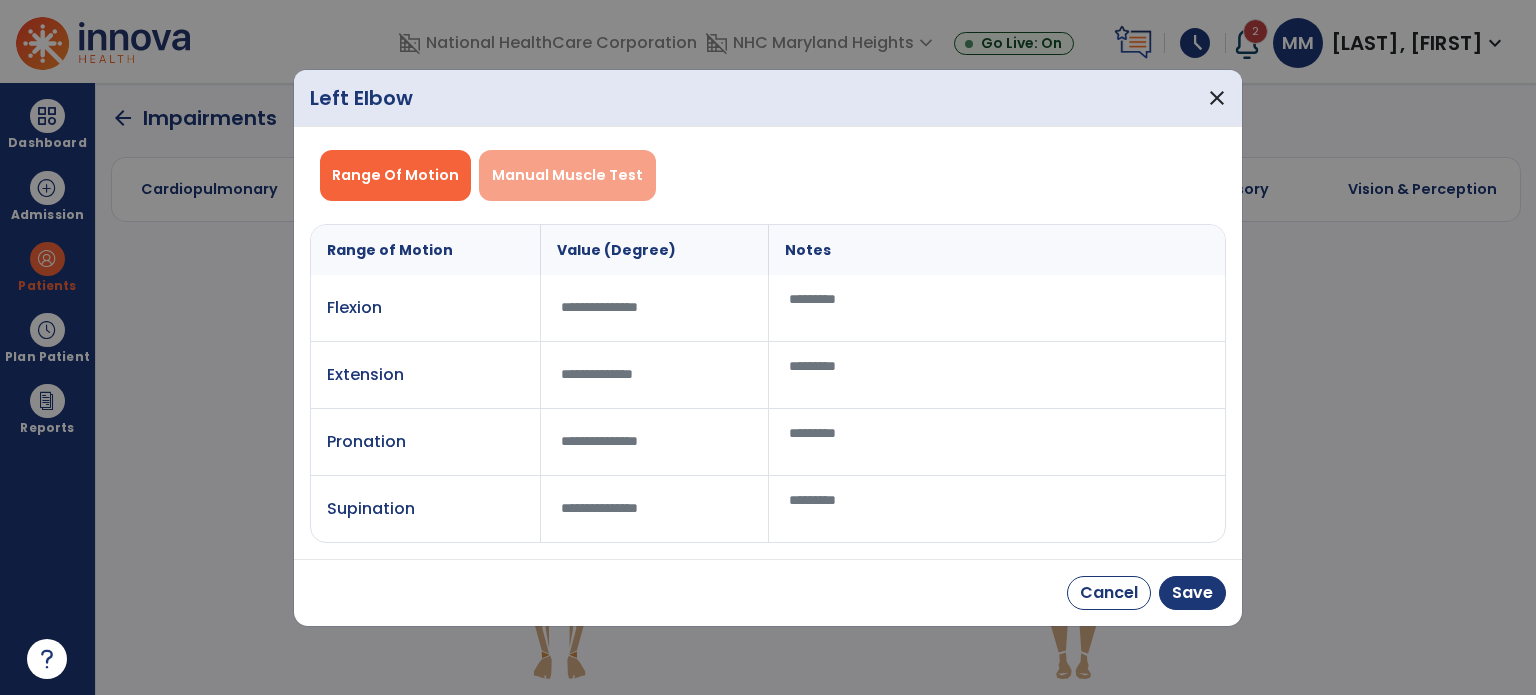 click on "Manual Muscle Test" at bounding box center [567, 175] 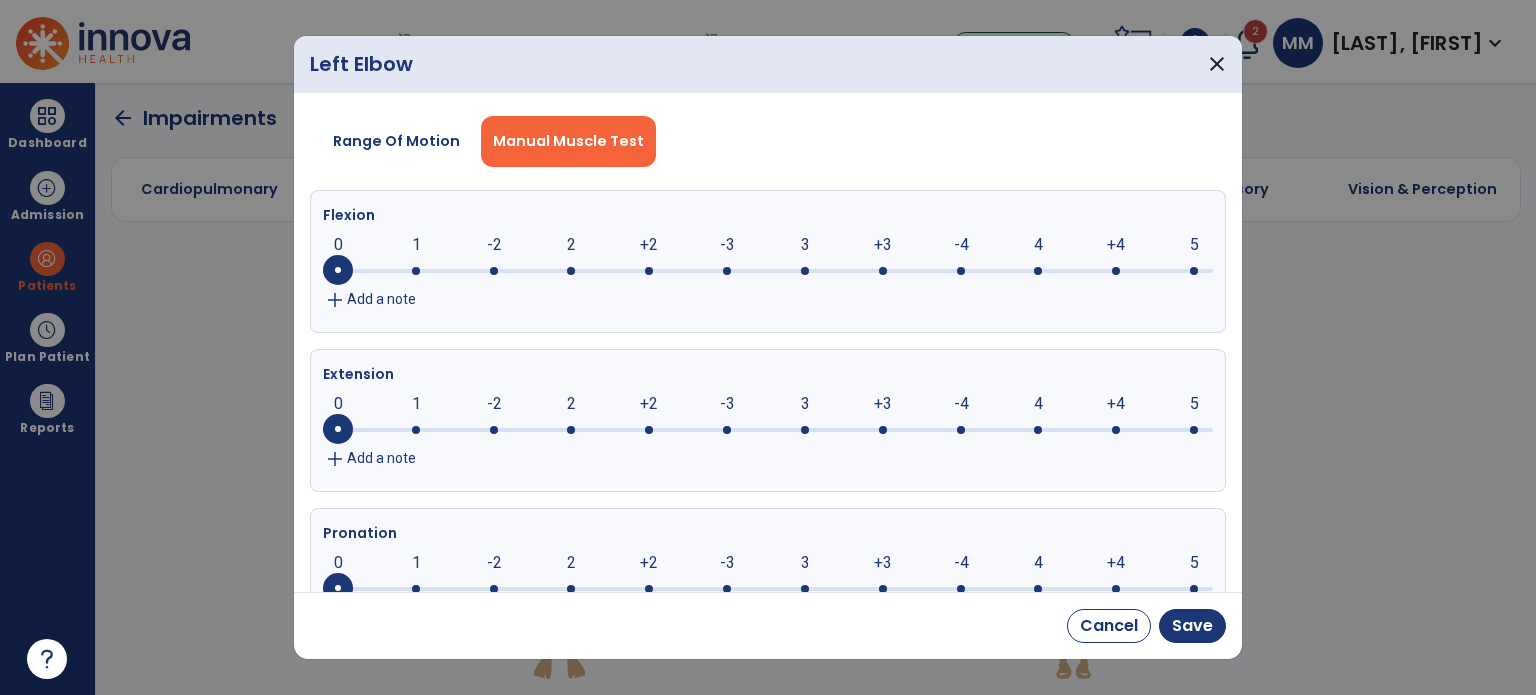 click 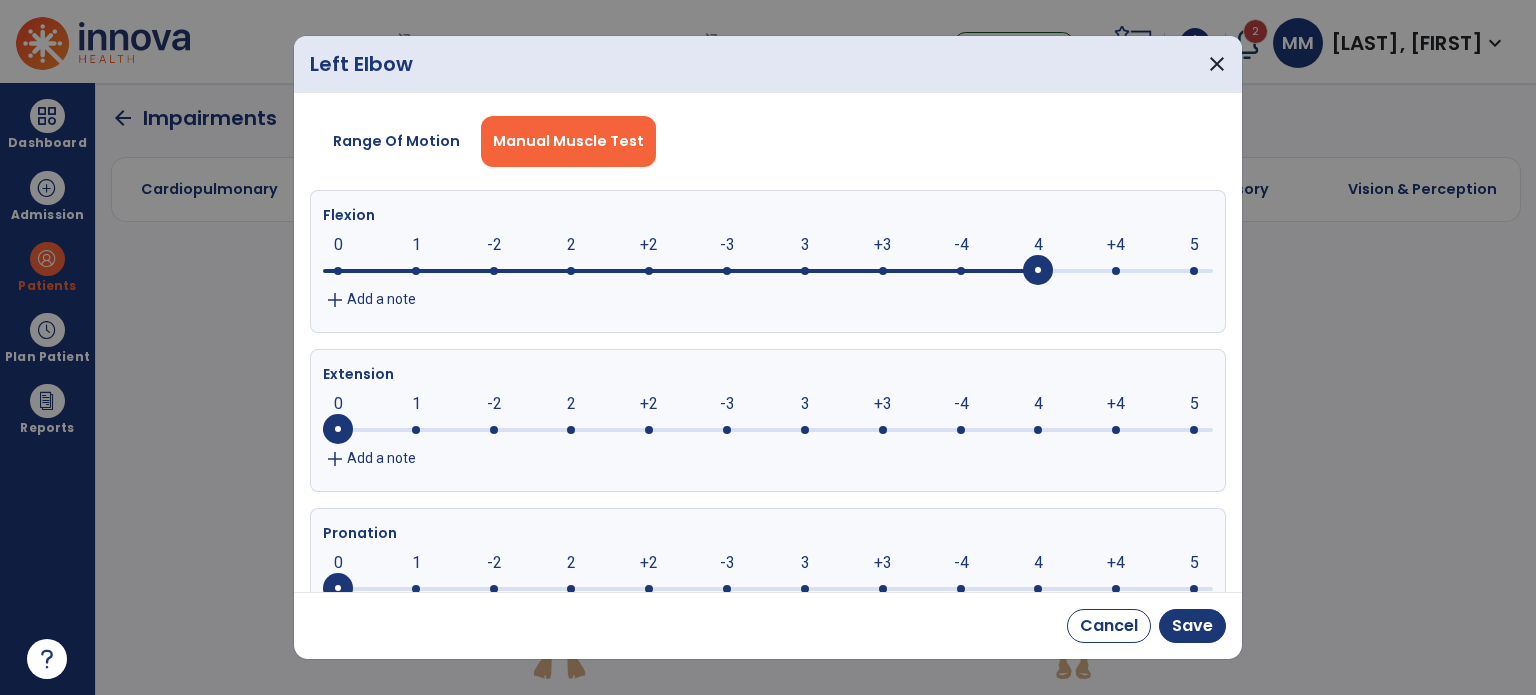 click 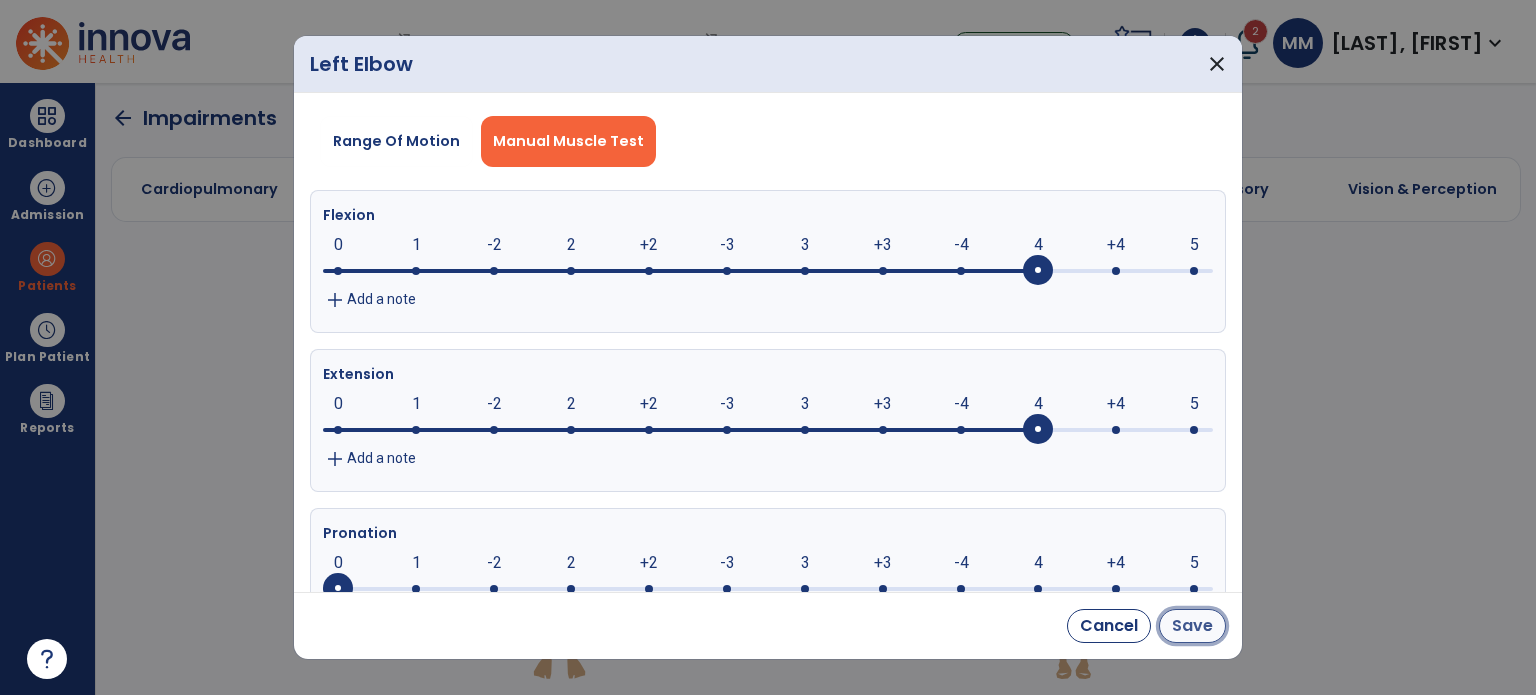 click on "Save" at bounding box center [1192, 626] 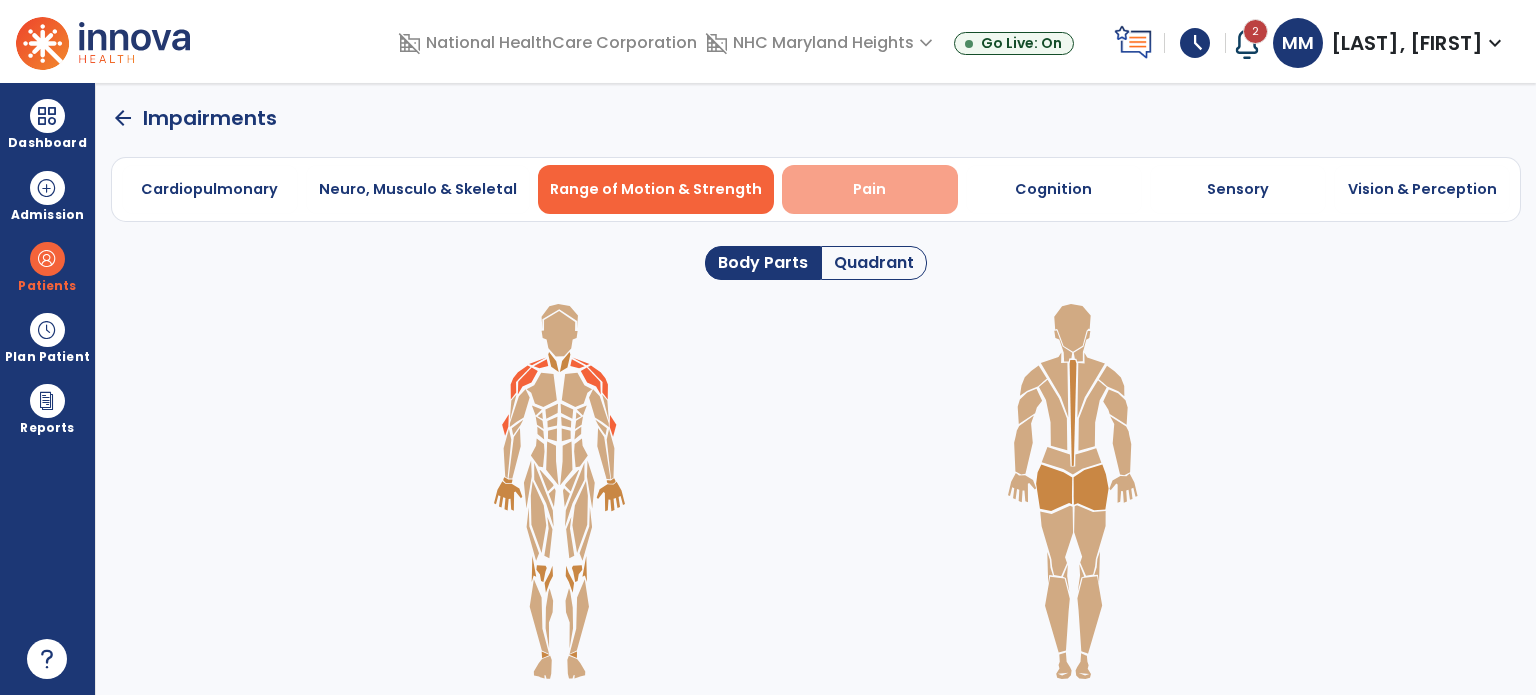 click on "Pain" at bounding box center (869, 189) 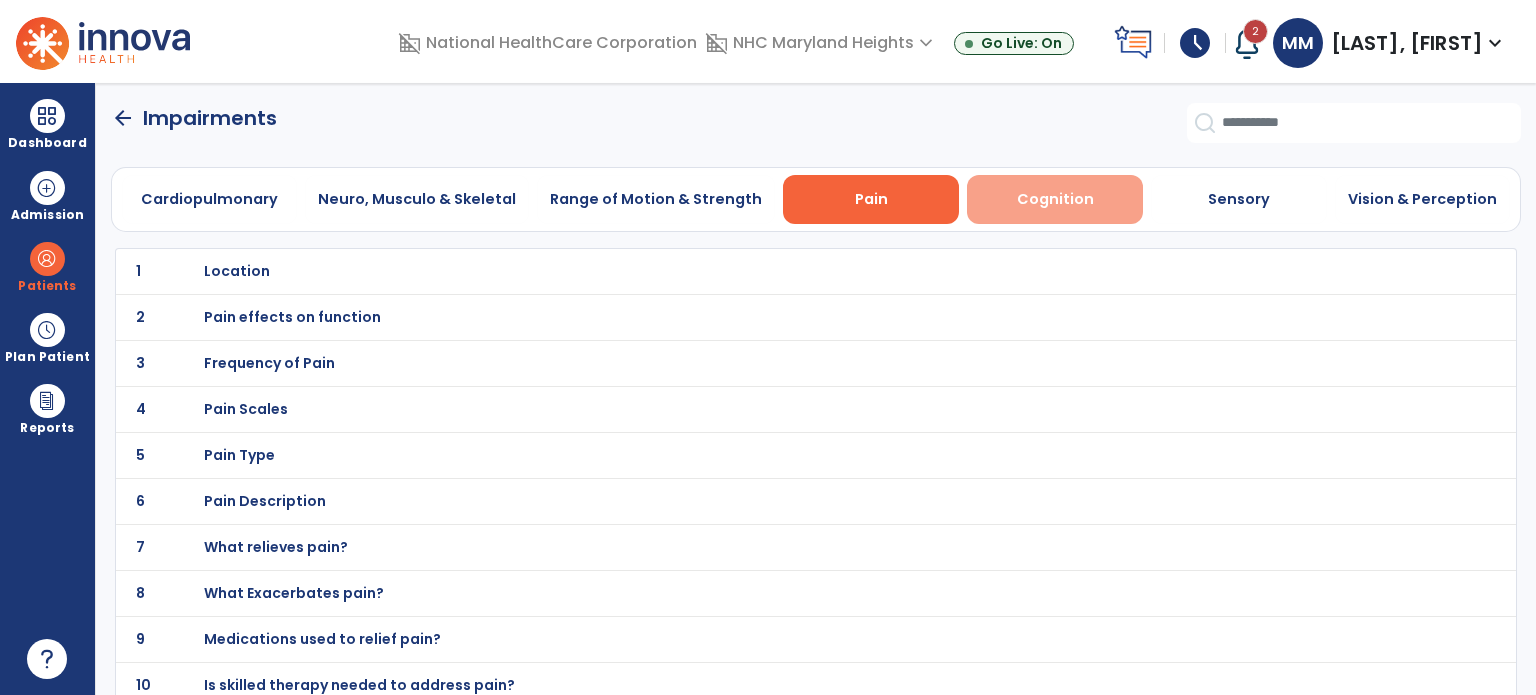 click on "Cognition" at bounding box center (1055, 199) 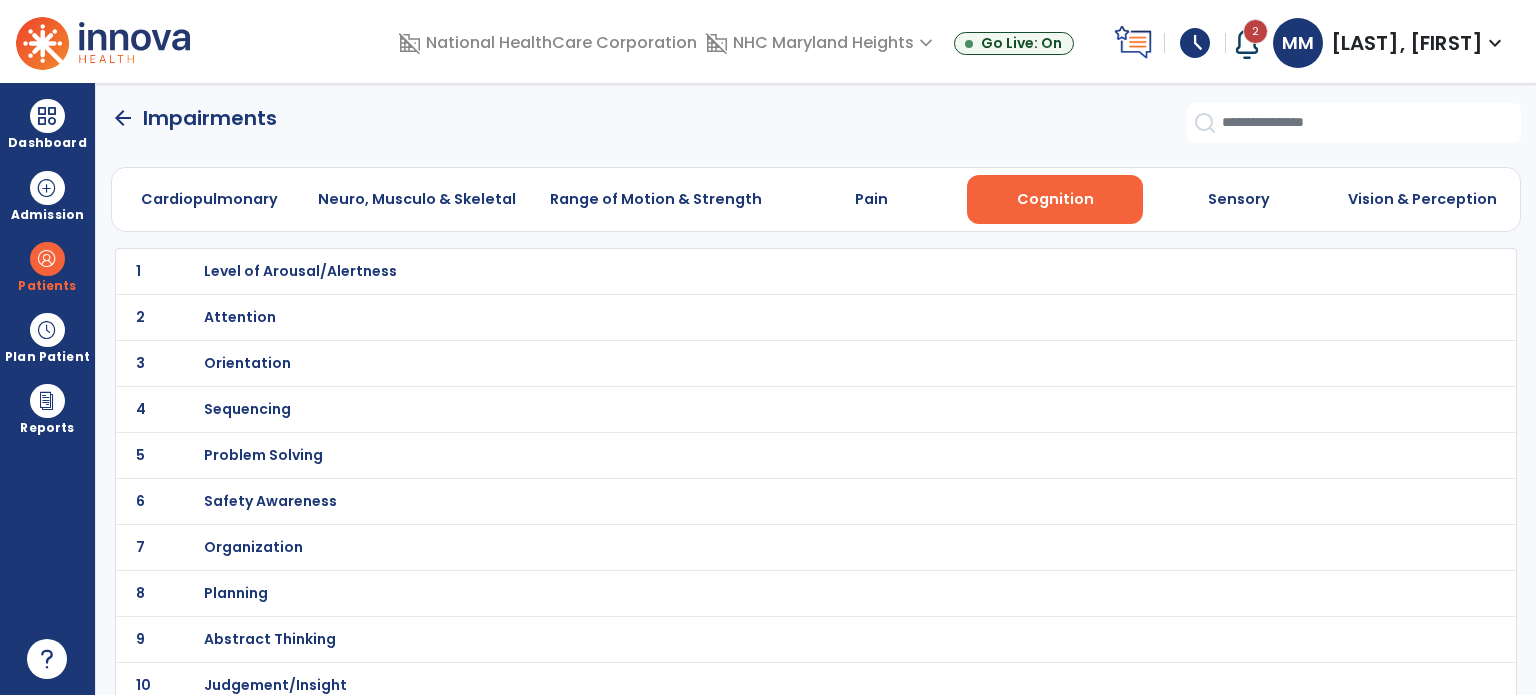 click on "Orientation" at bounding box center [300, 271] 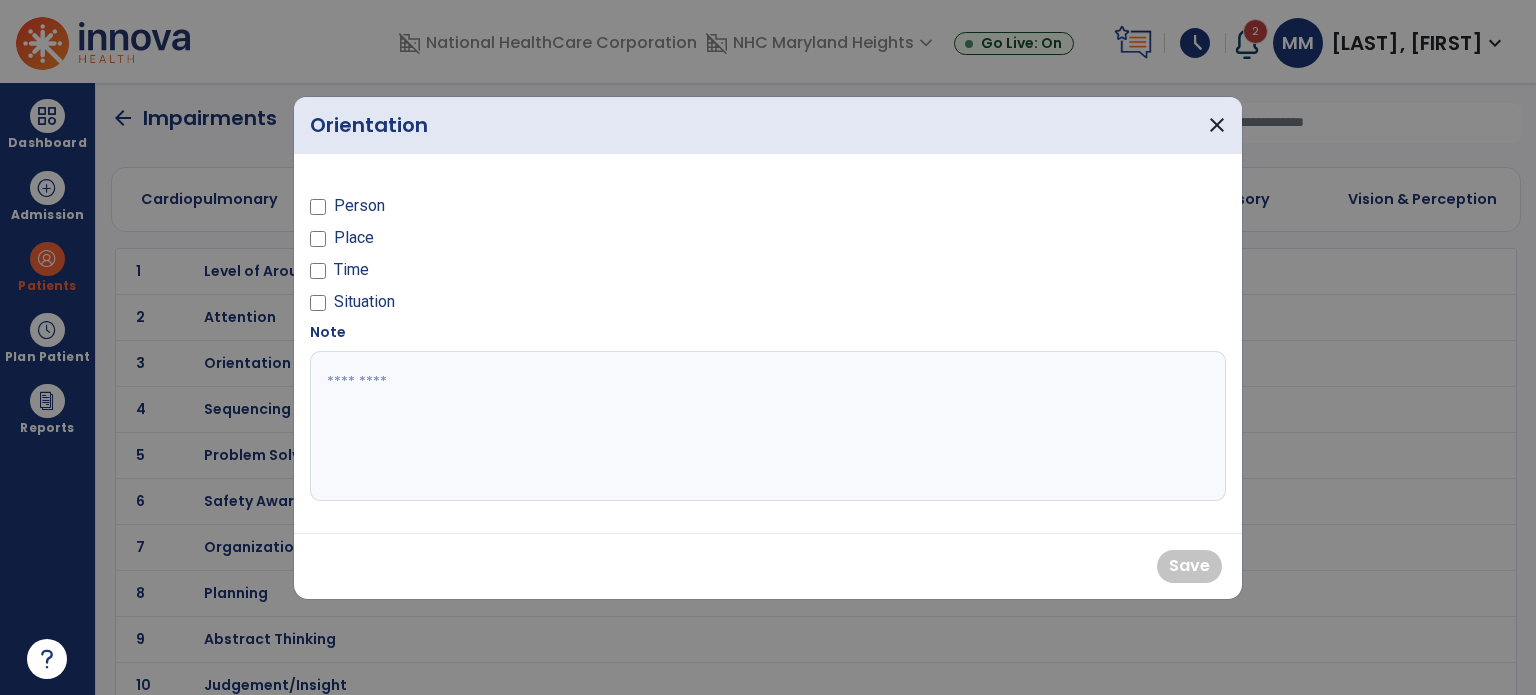 click at bounding box center (318, 210) 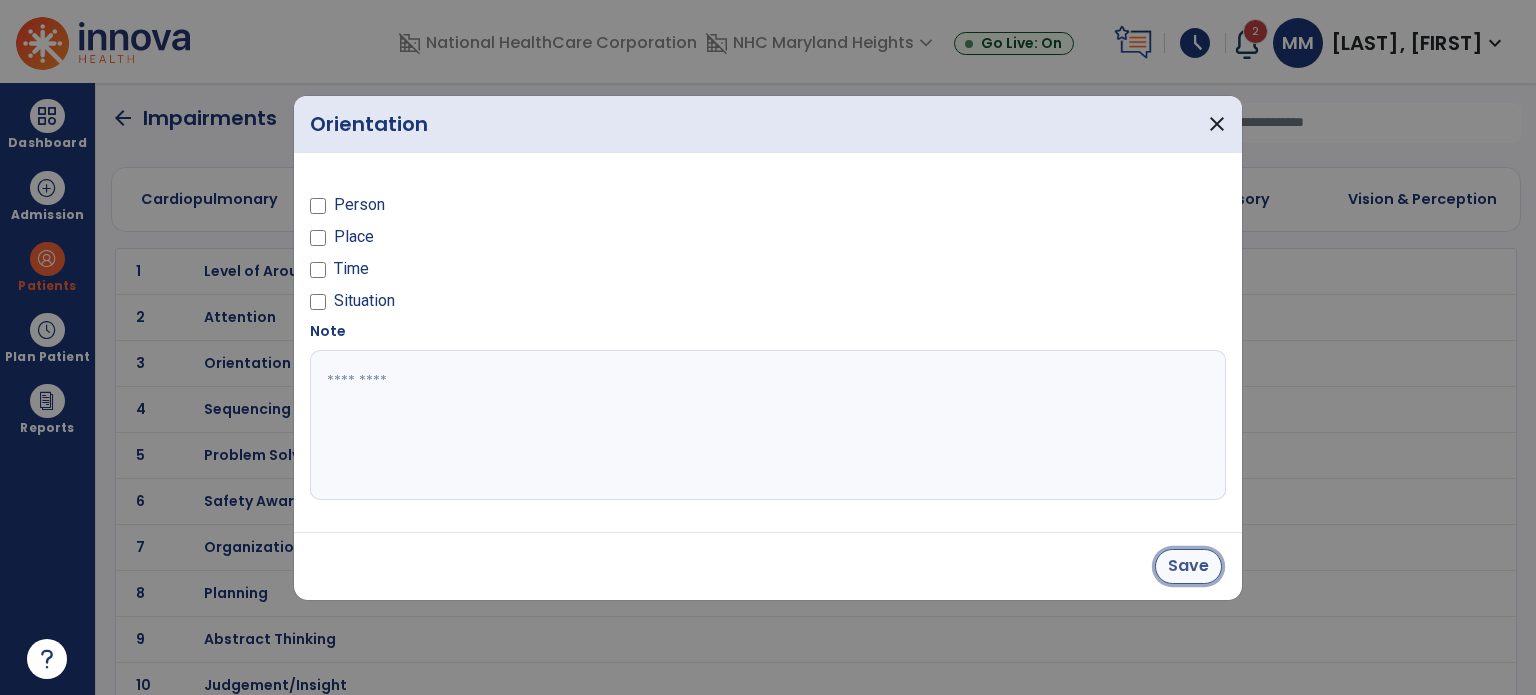 click on "Save" at bounding box center (1188, 566) 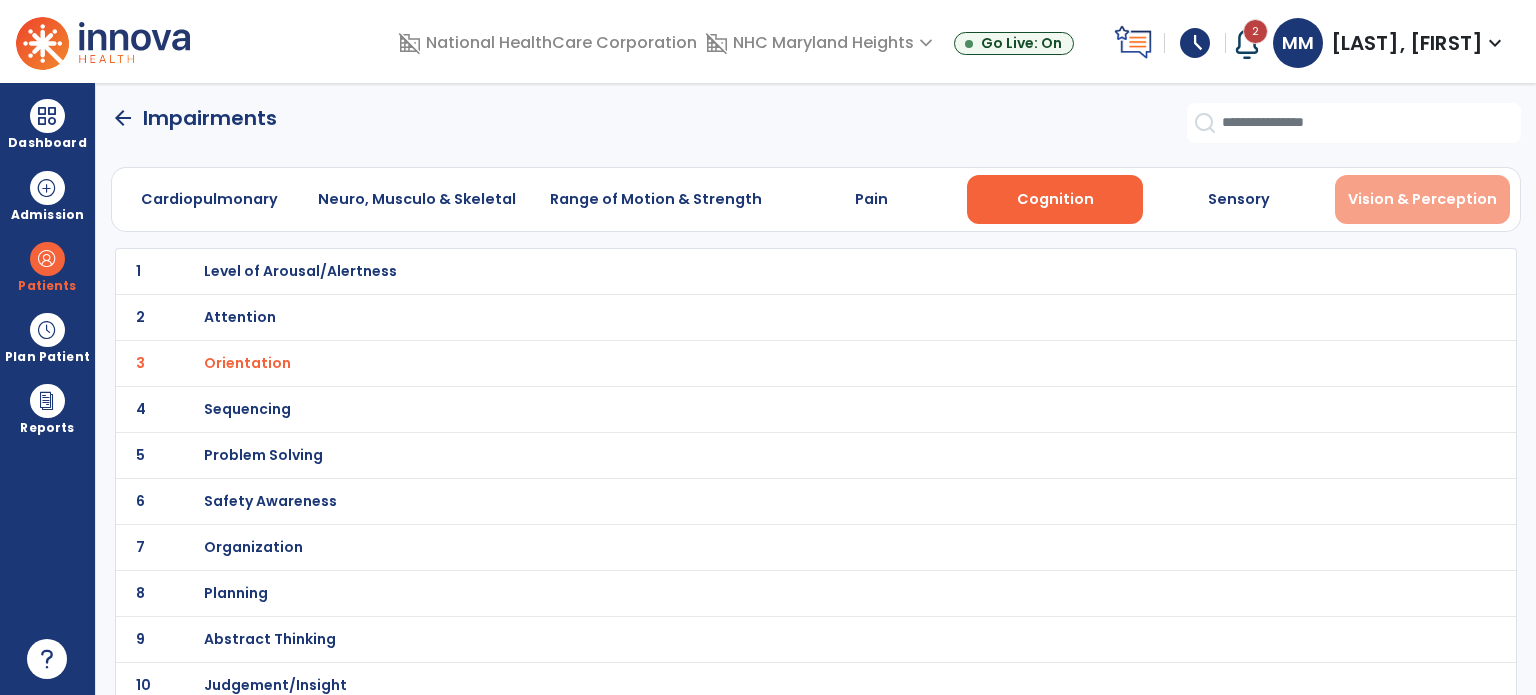 click on "Vision & Perception" at bounding box center [1422, 199] 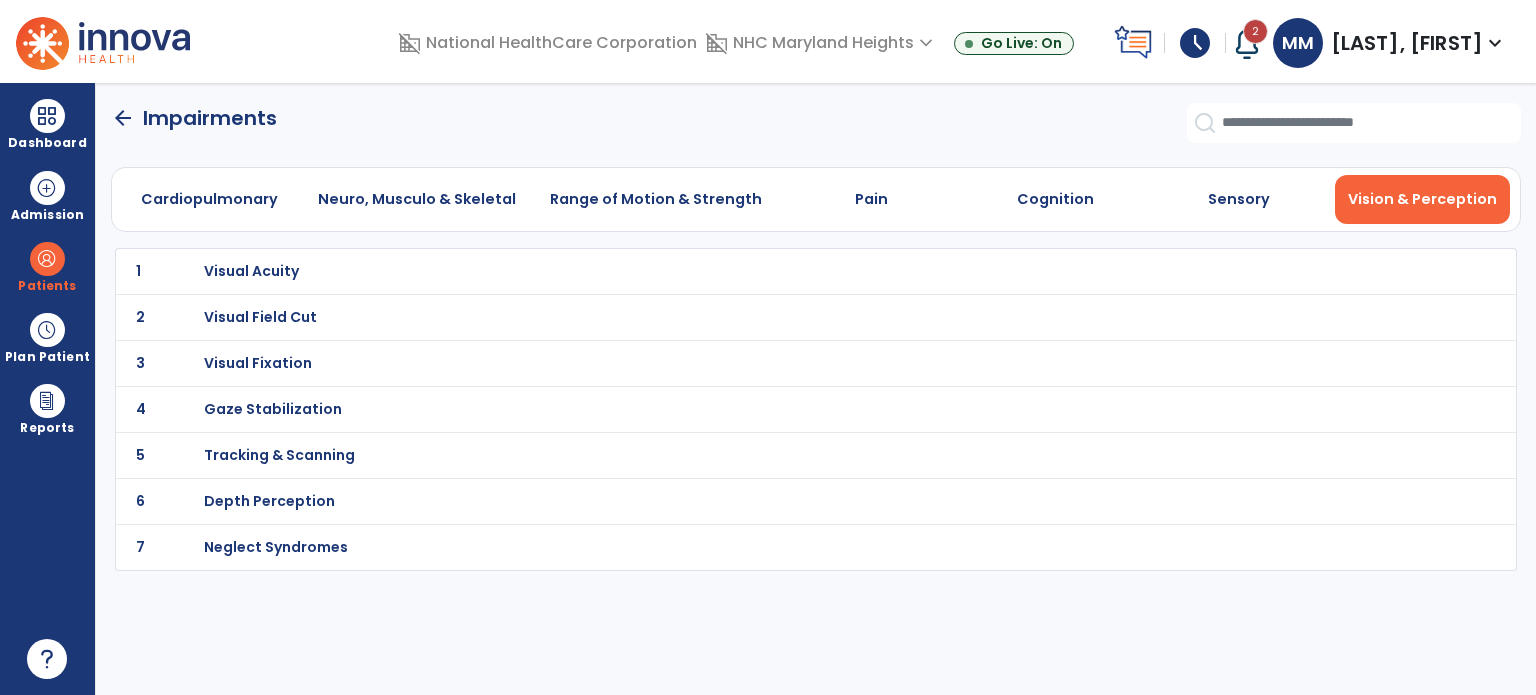 click on "Visual Acuity" at bounding box center (251, 271) 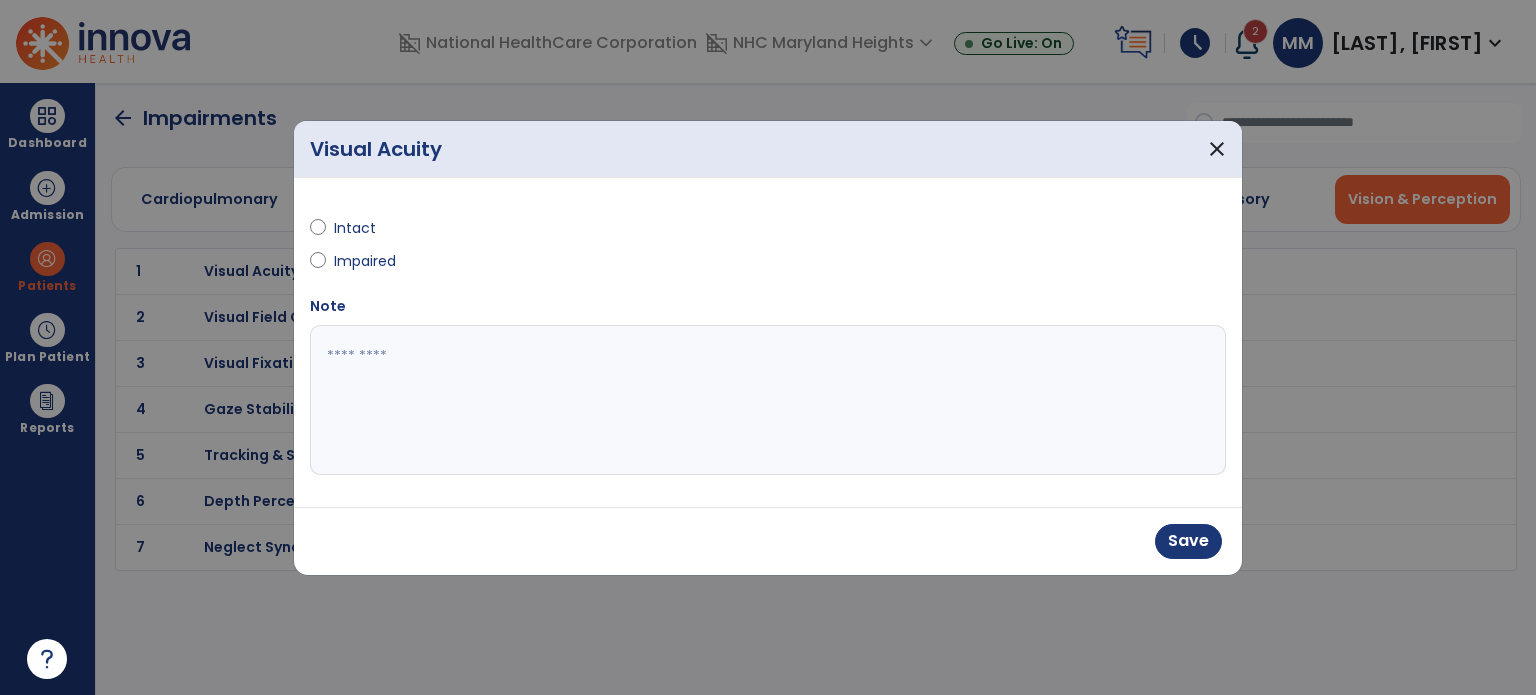 click at bounding box center (768, 400) 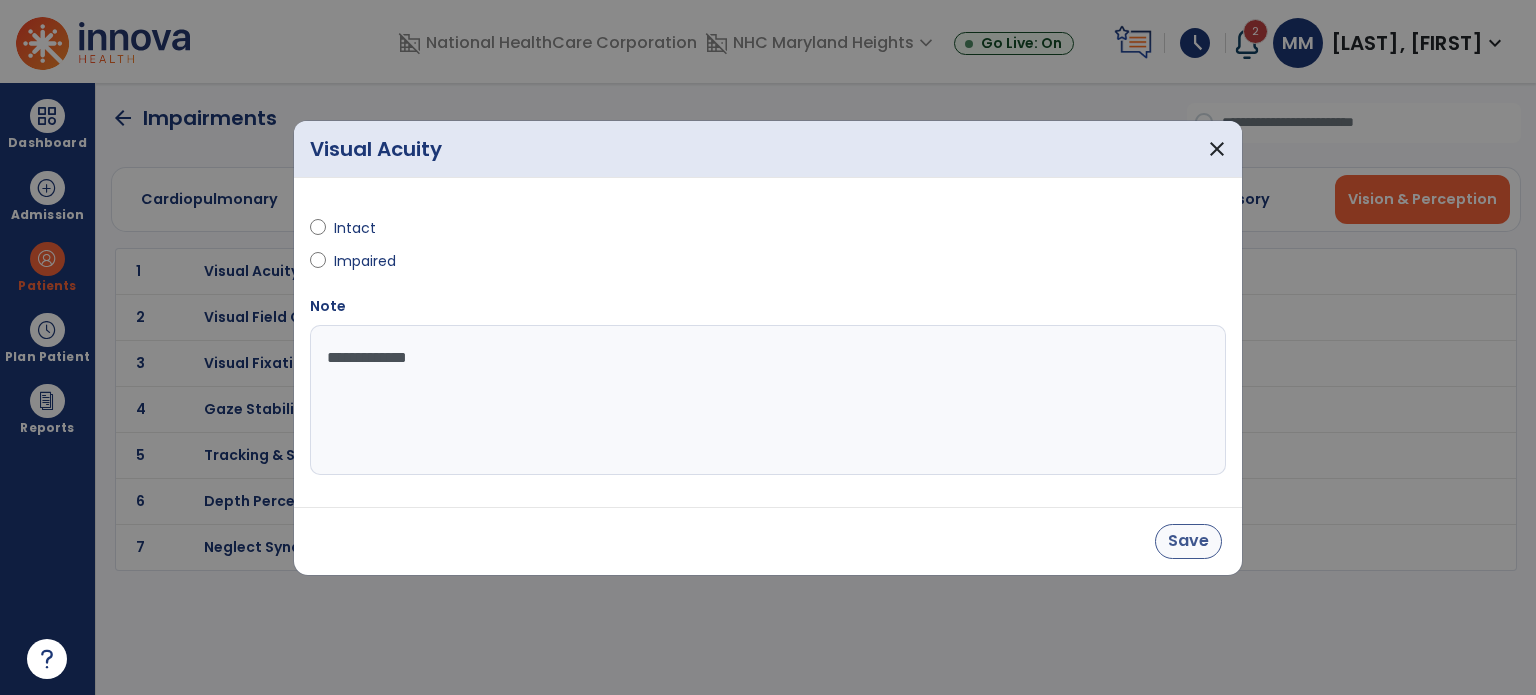 type on "**********" 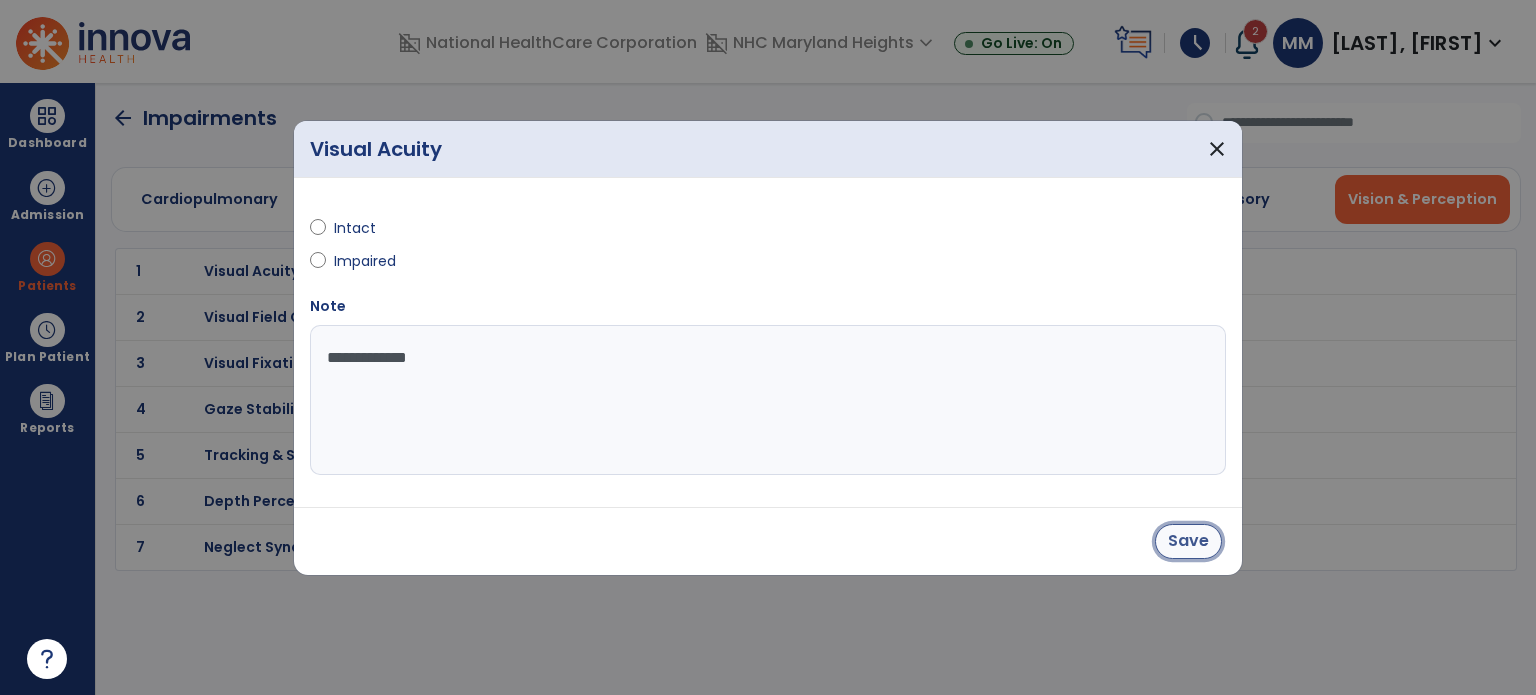 click on "Save" at bounding box center (1188, 541) 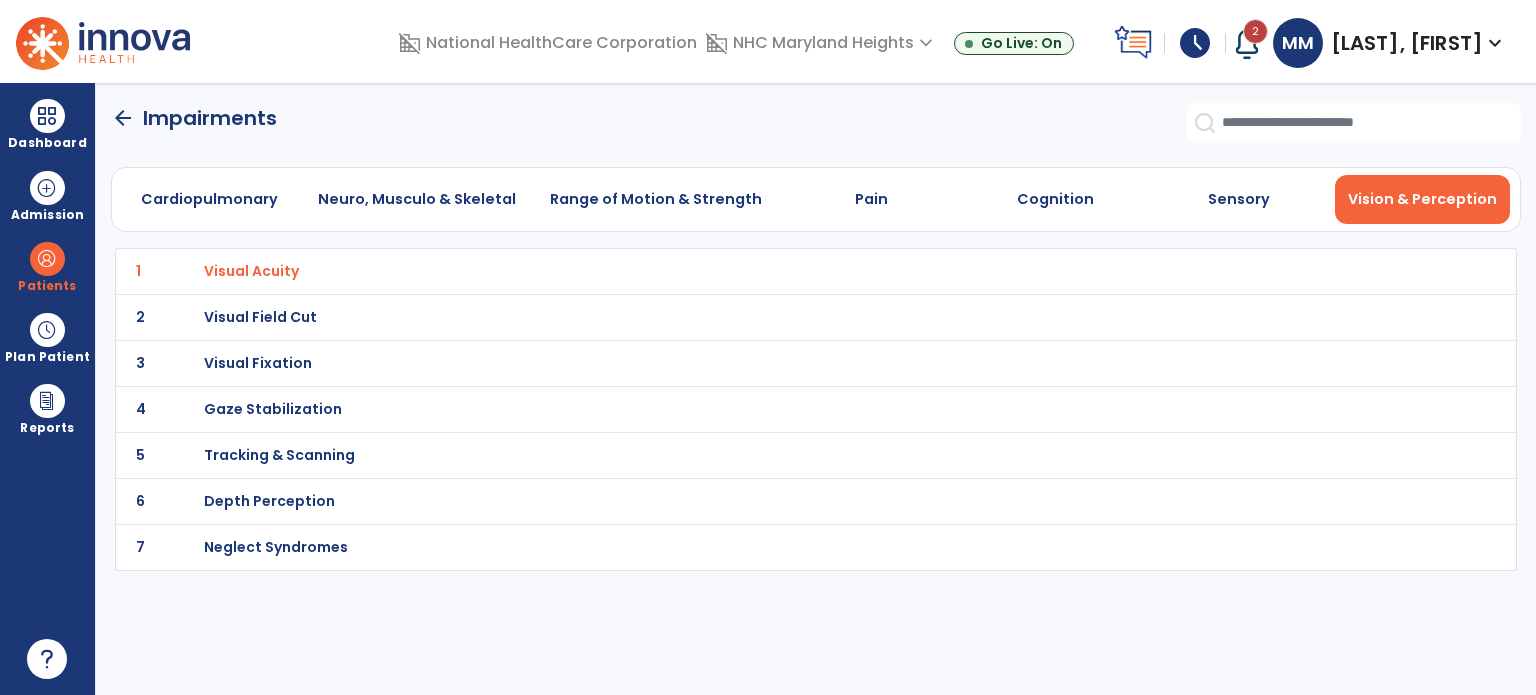 click on "arrow_back" 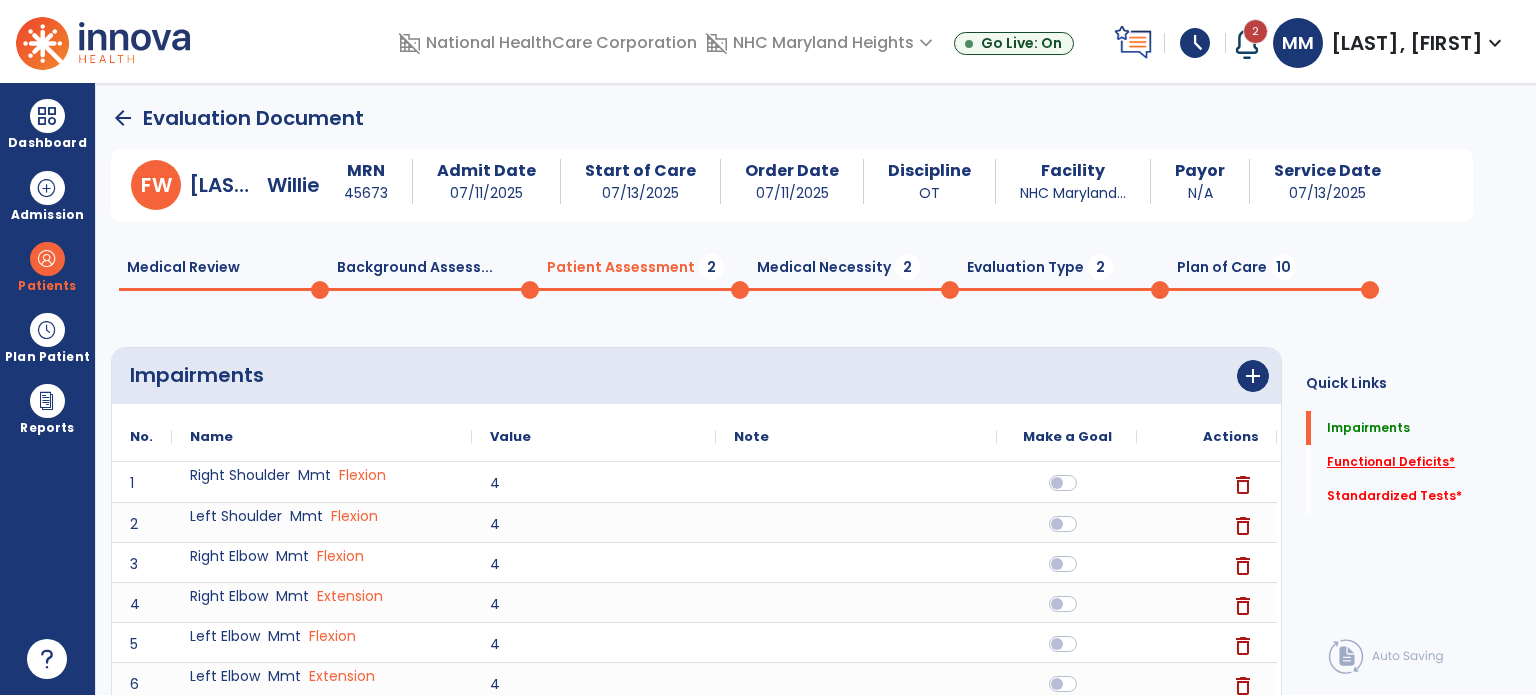 click on "Functional Deficits   *" 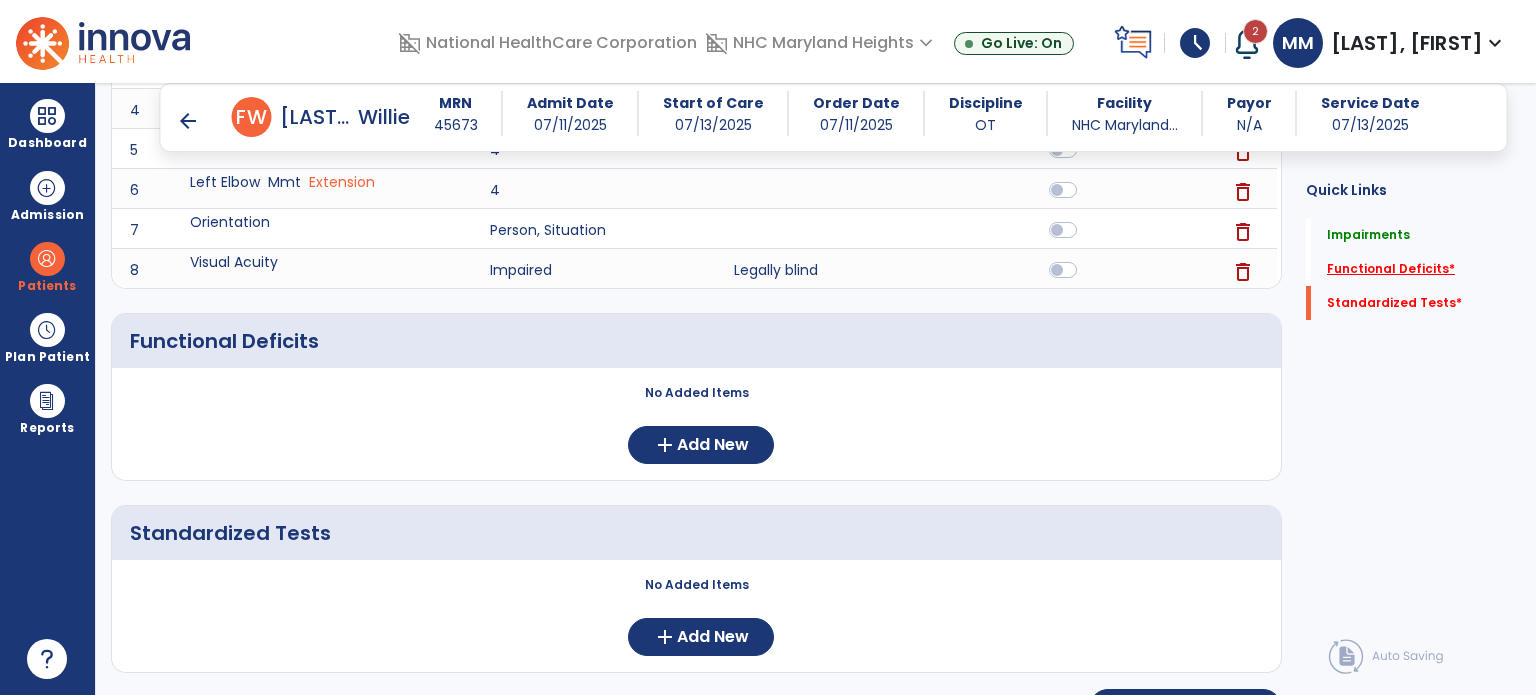scroll, scrollTop: 501, scrollLeft: 0, axis: vertical 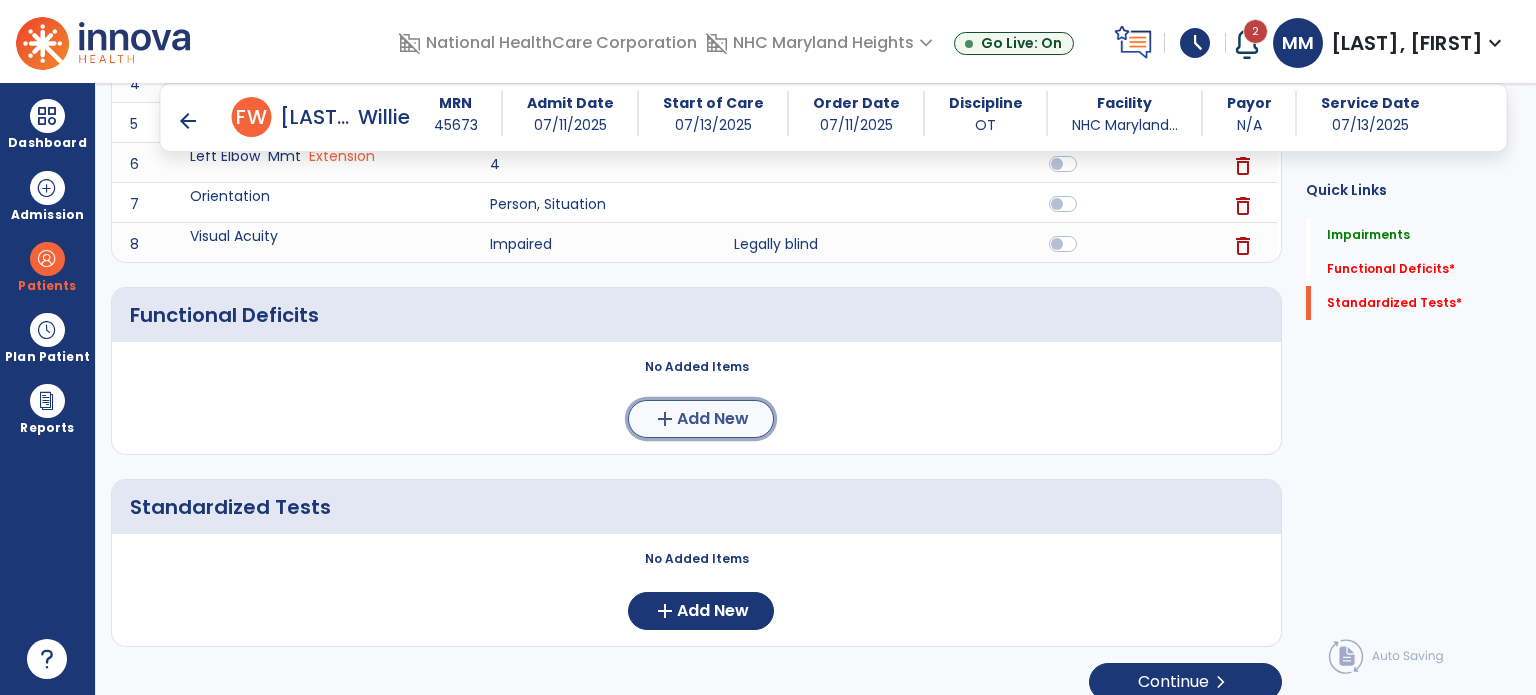 click on "add  Add New" 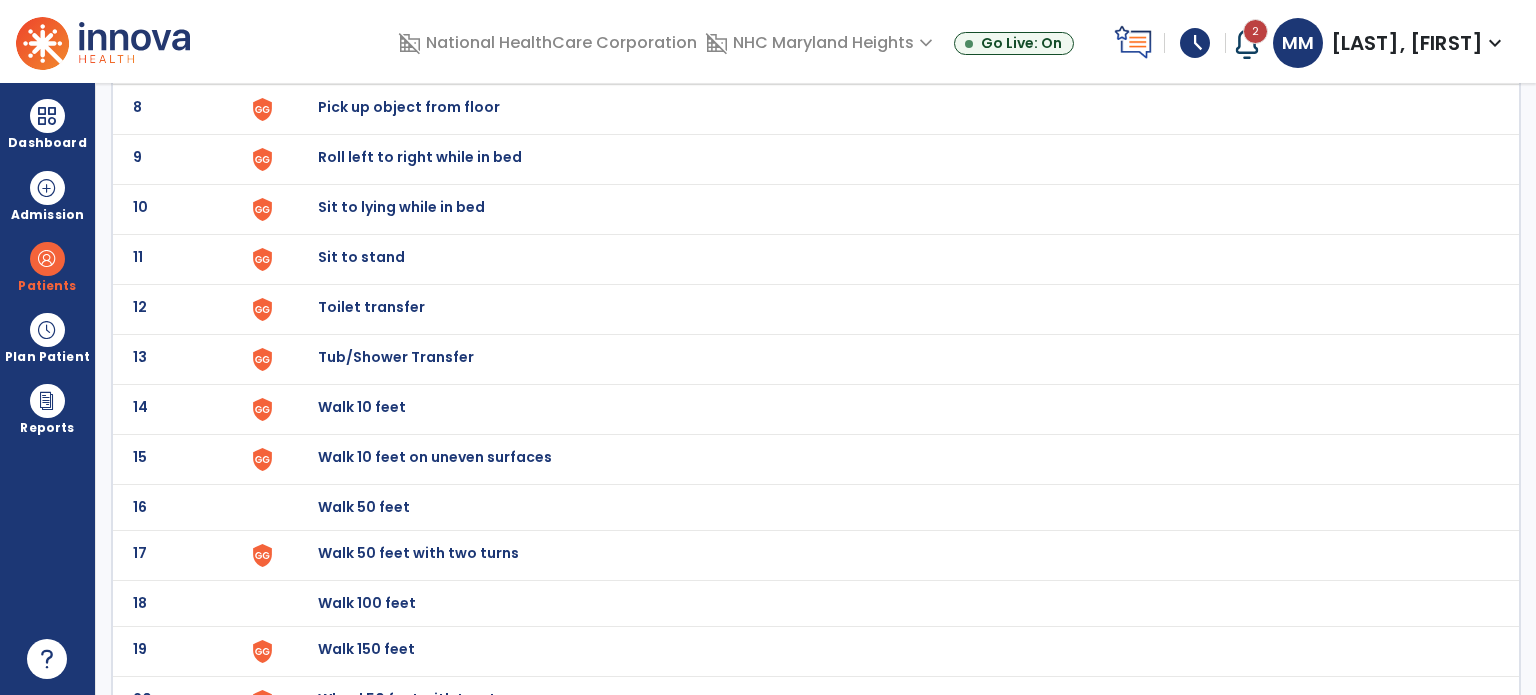 scroll, scrollTop: 0, scrollLeft: 0, axis: both 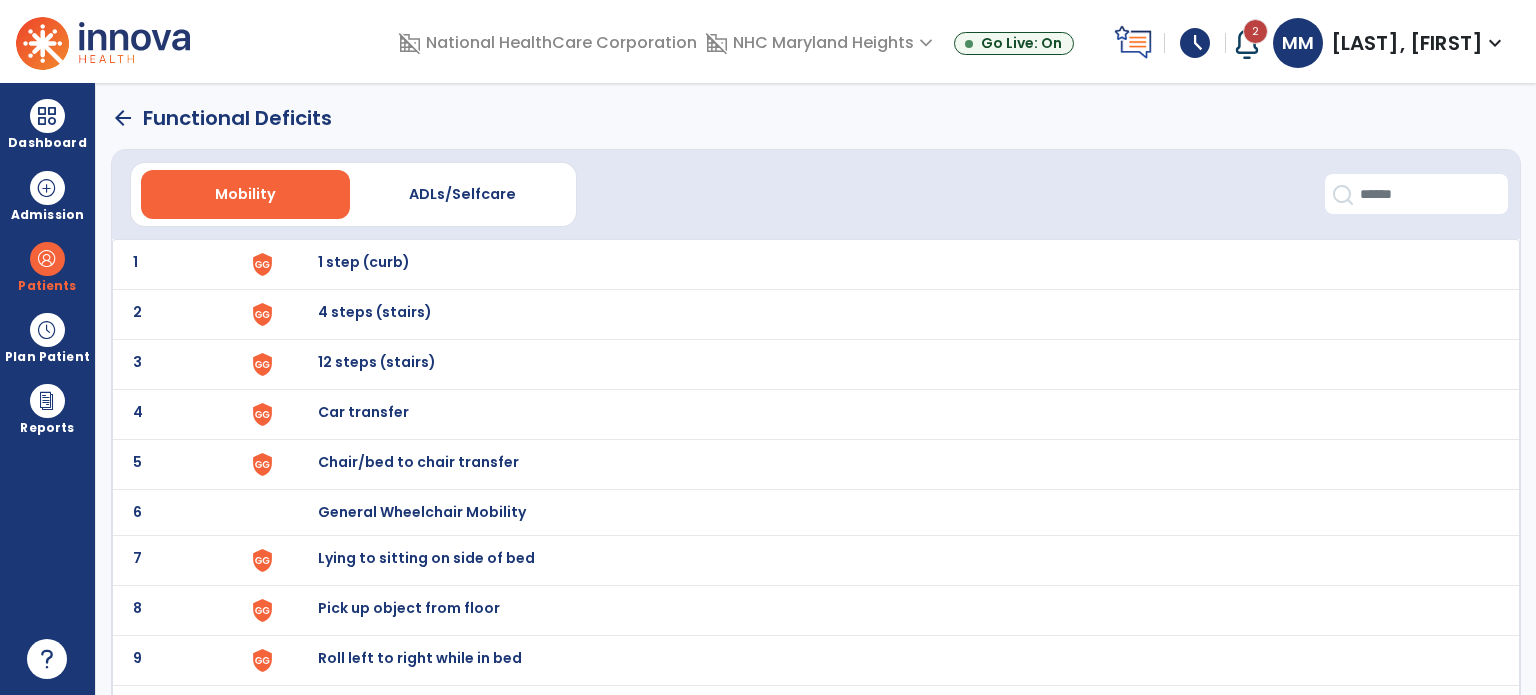 click on "5 Chair/bed to chair transfer" 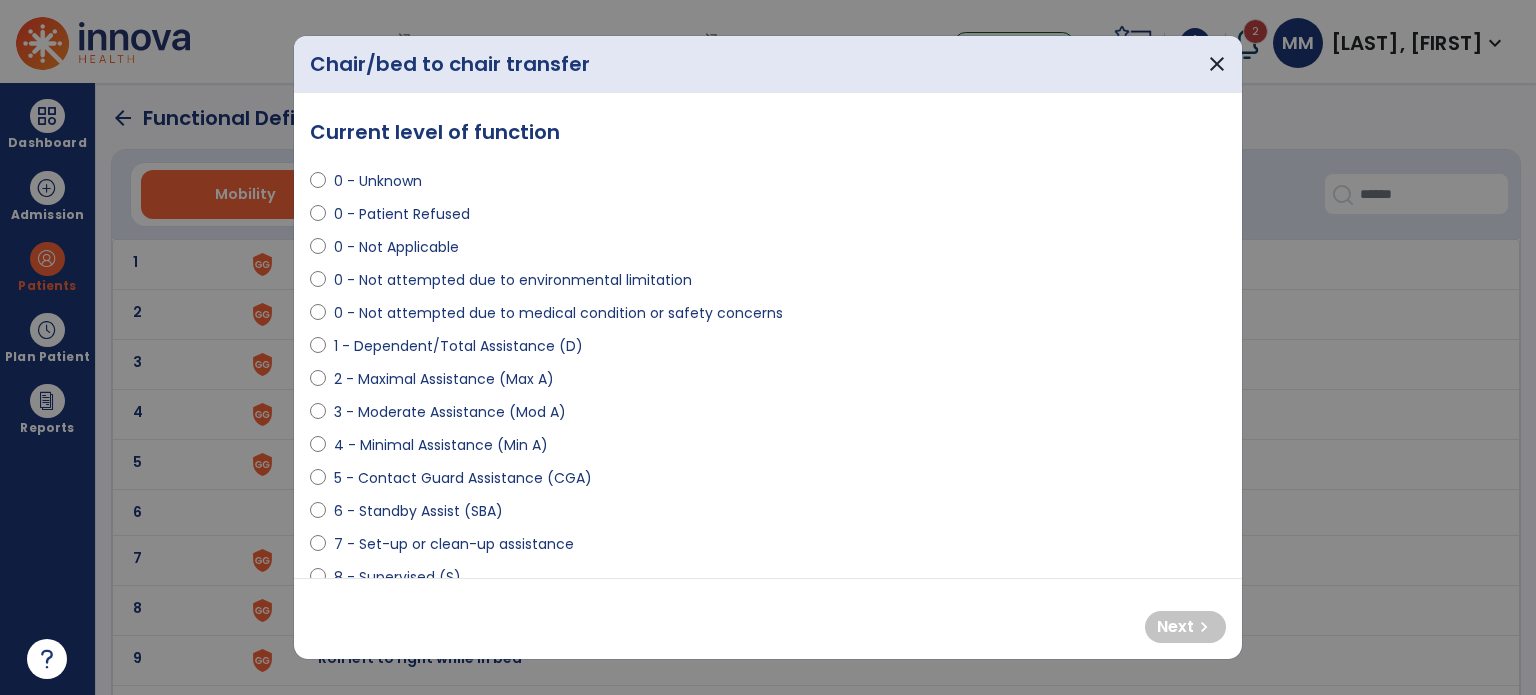 select on "**********" 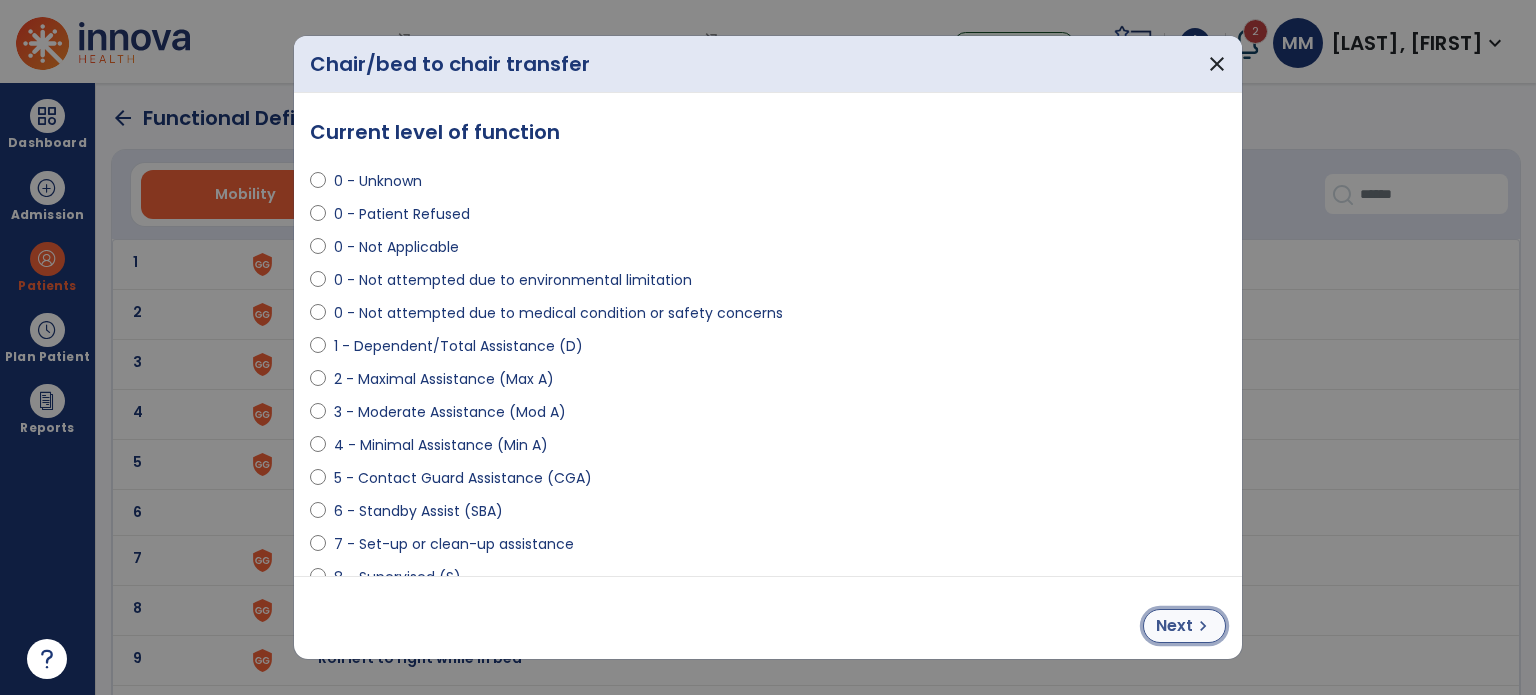 click on "chevron_right" at bounding box center [1203, 626] 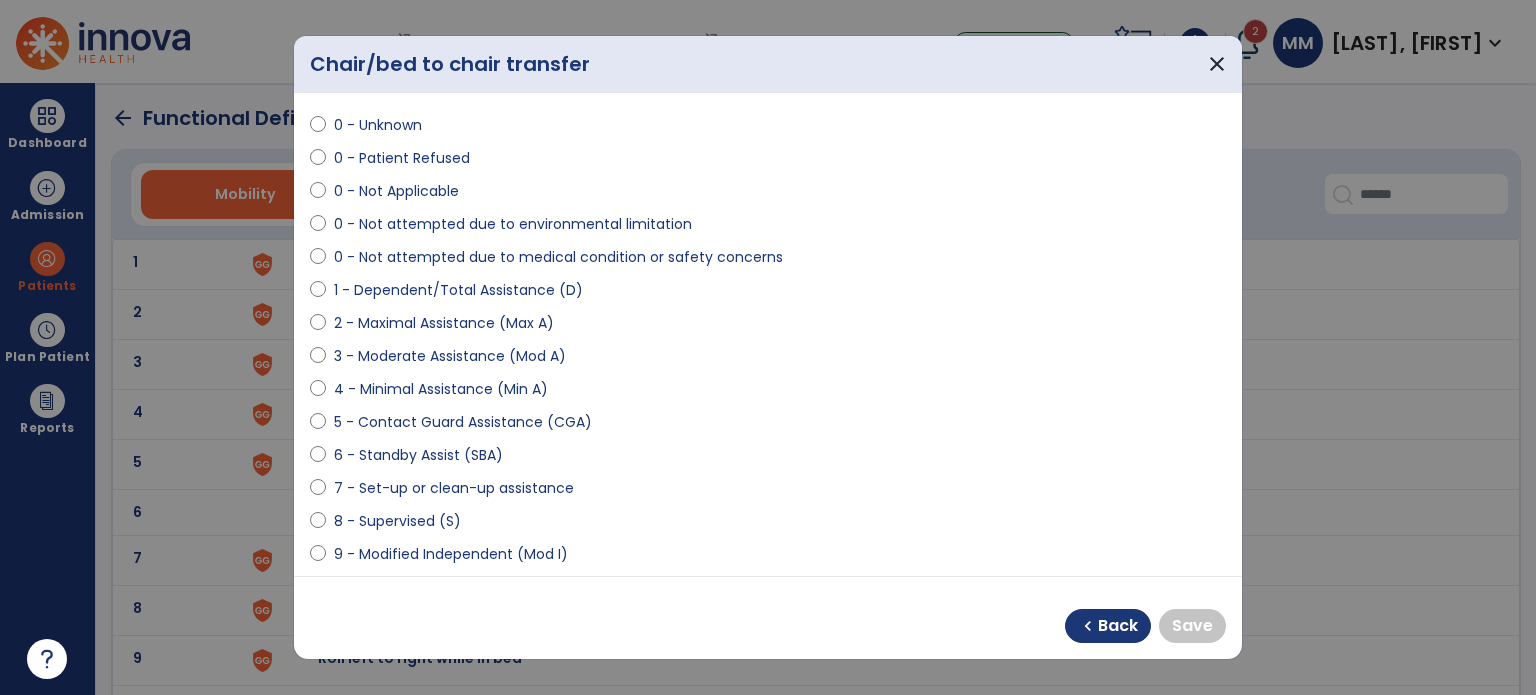 scroll, scrollTop: 64, scrollLeft: 0, axis: vertical 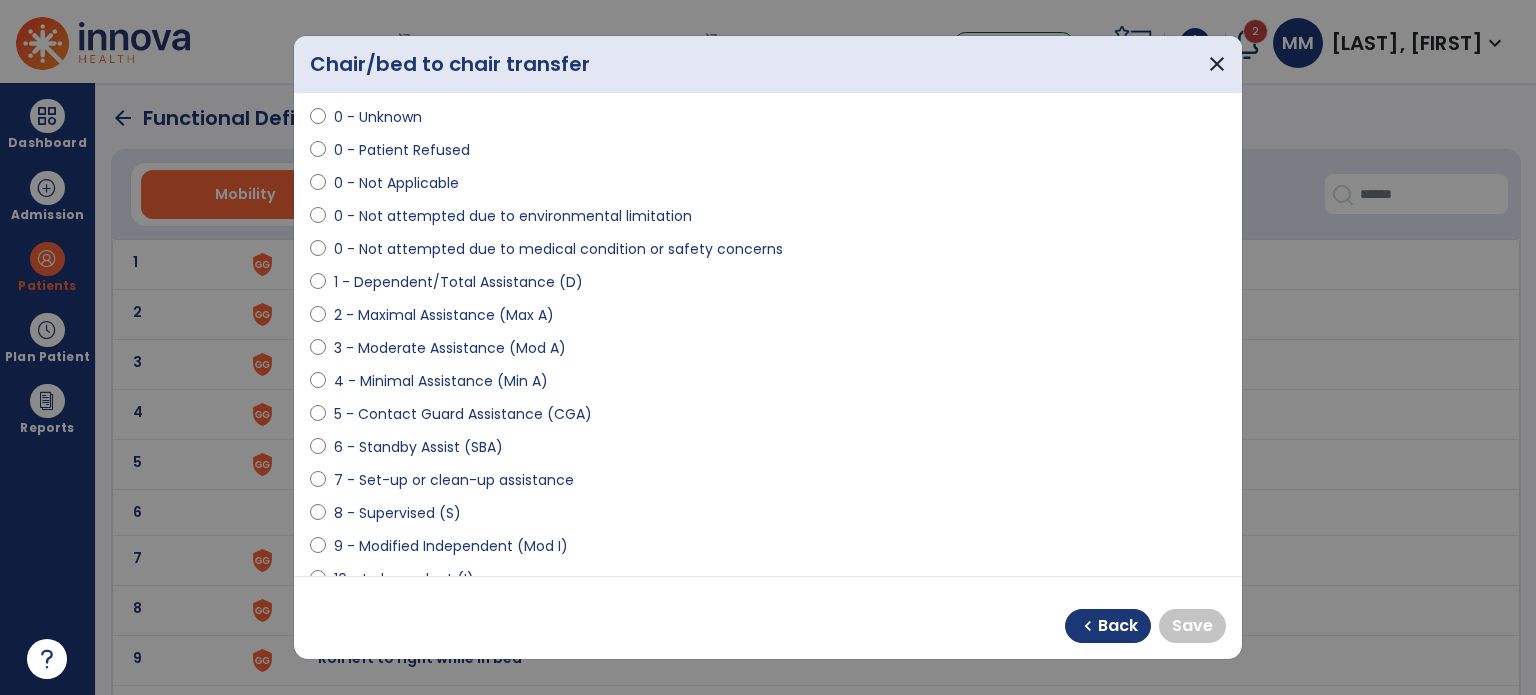 select on "**********" 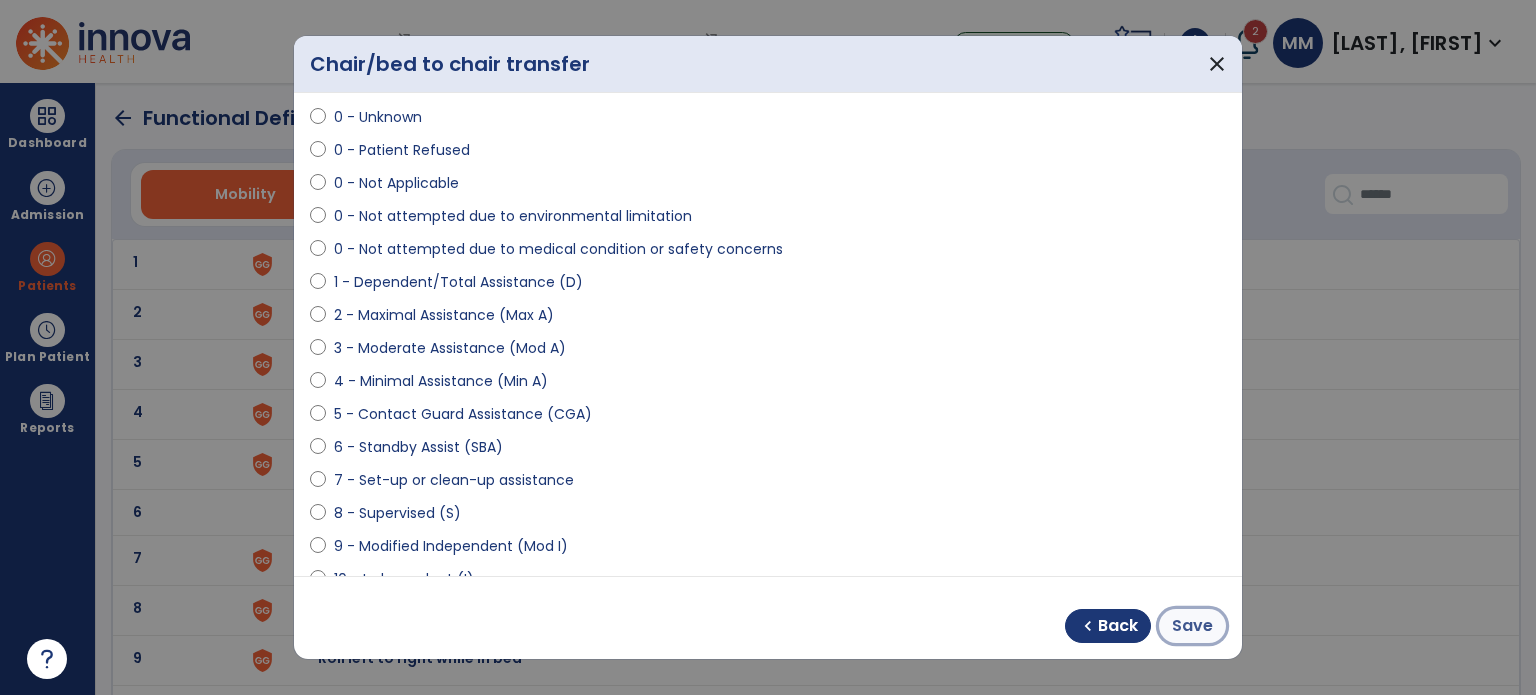 click on "Save" at bounding box center [1192, 626] 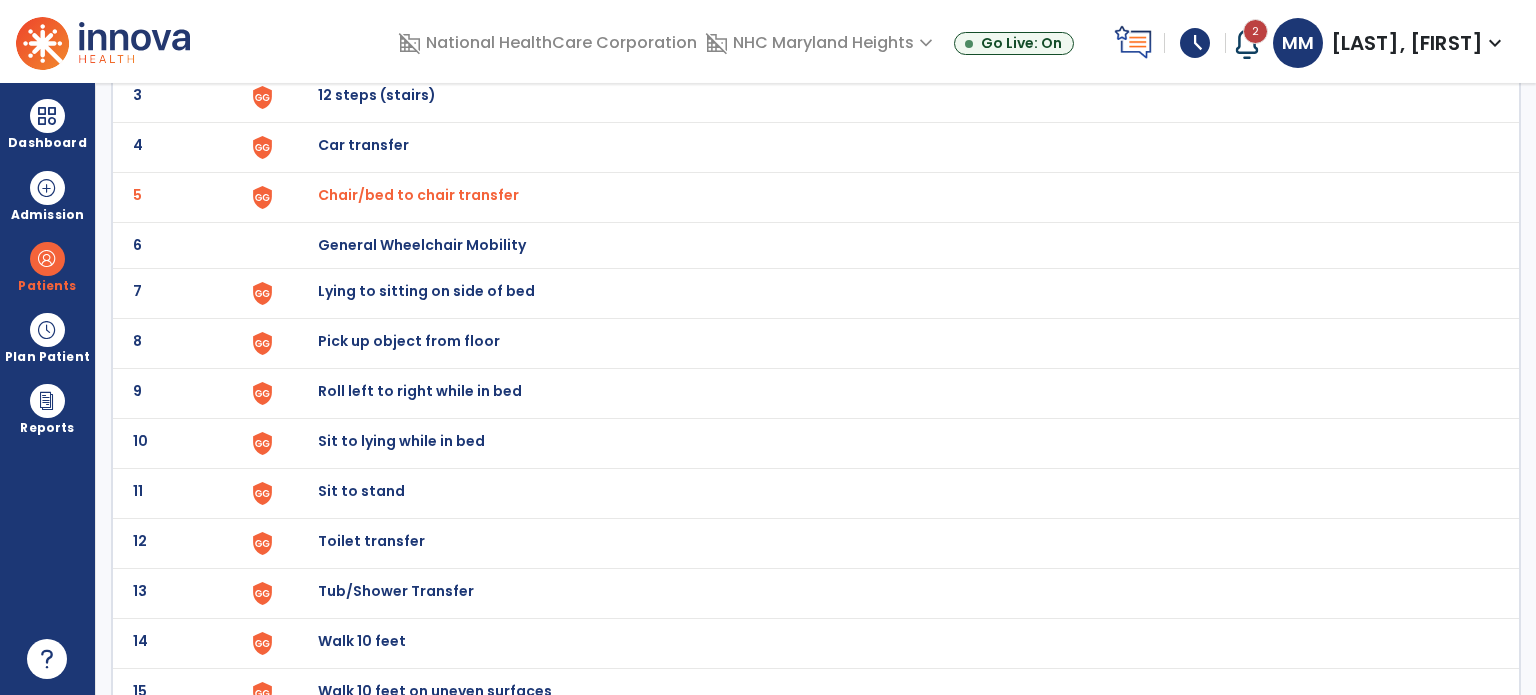scroll, scrollTop: 268, scrollLeft: 0, axis: vertical 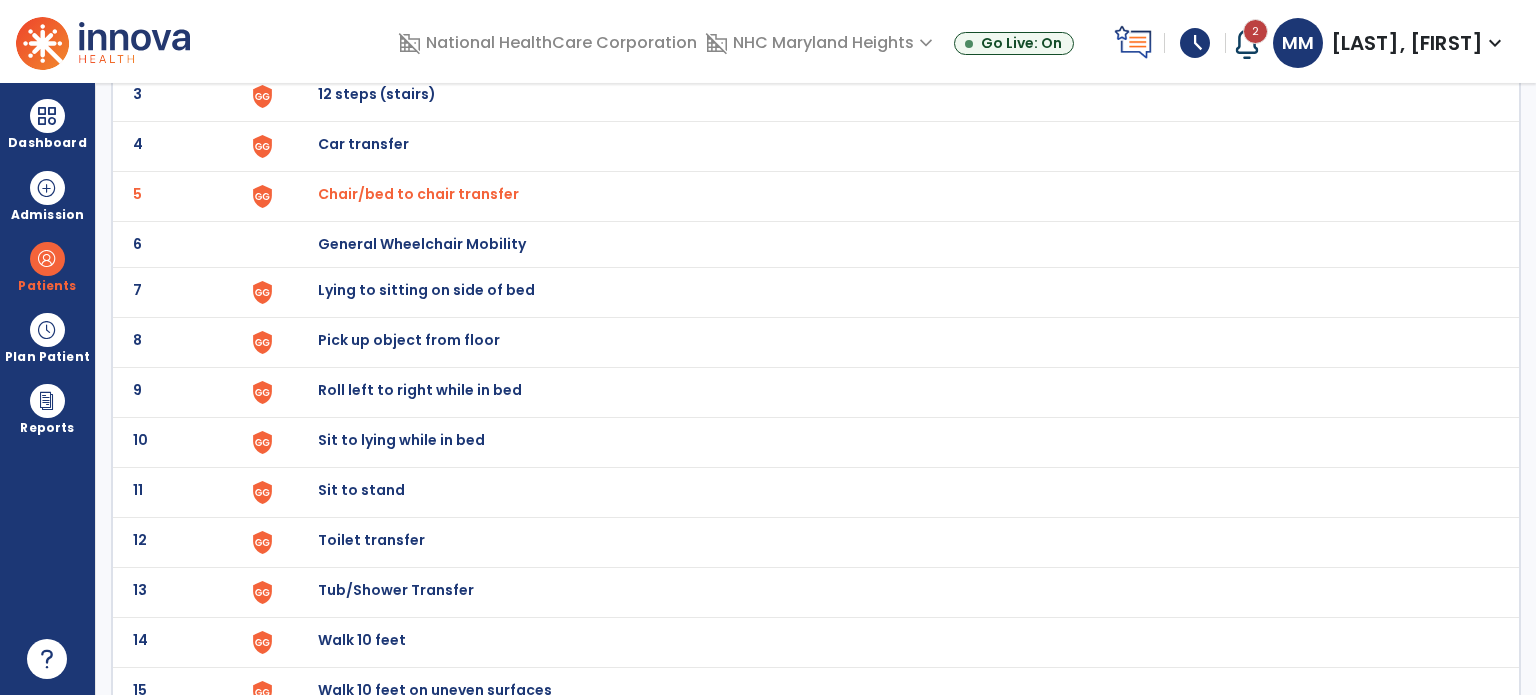 click on "Lying to sitting on side of bed" at bounding box center [364, -6] 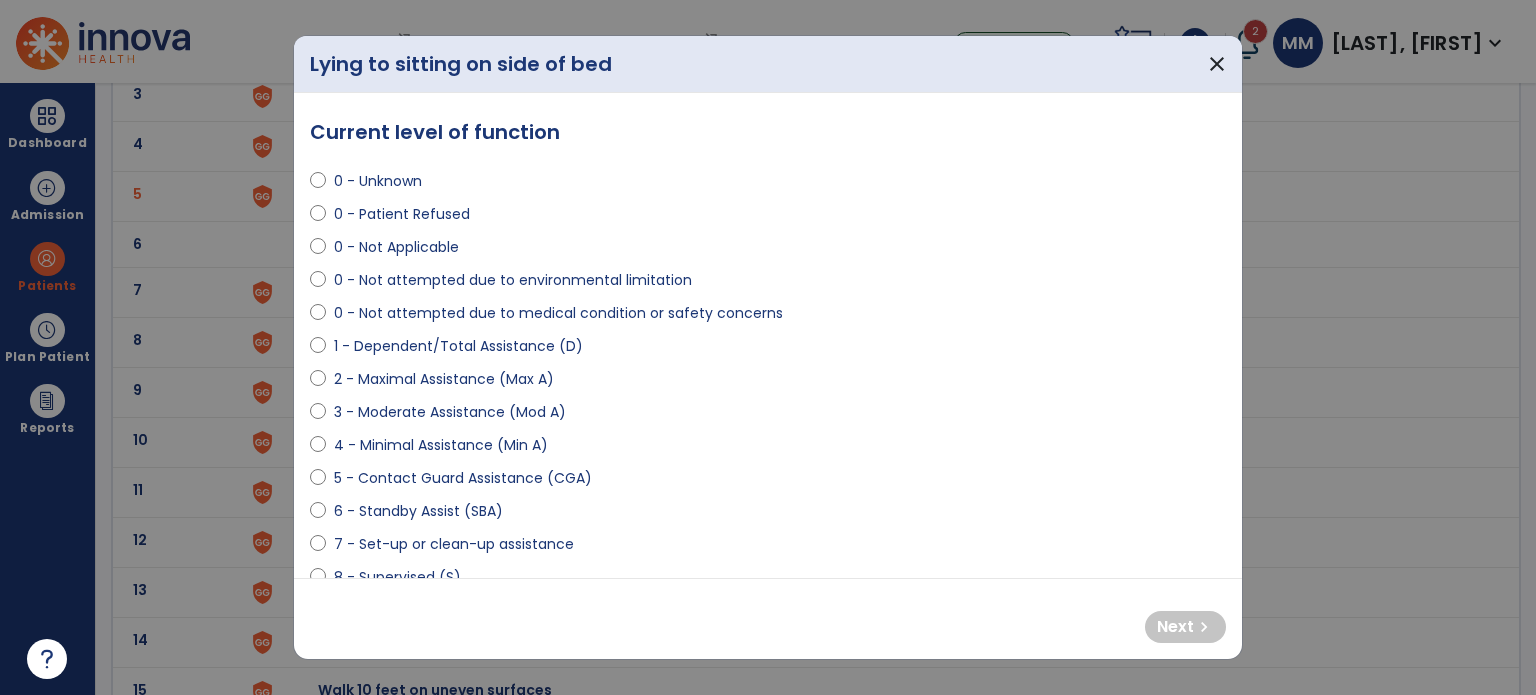 select on "**********" 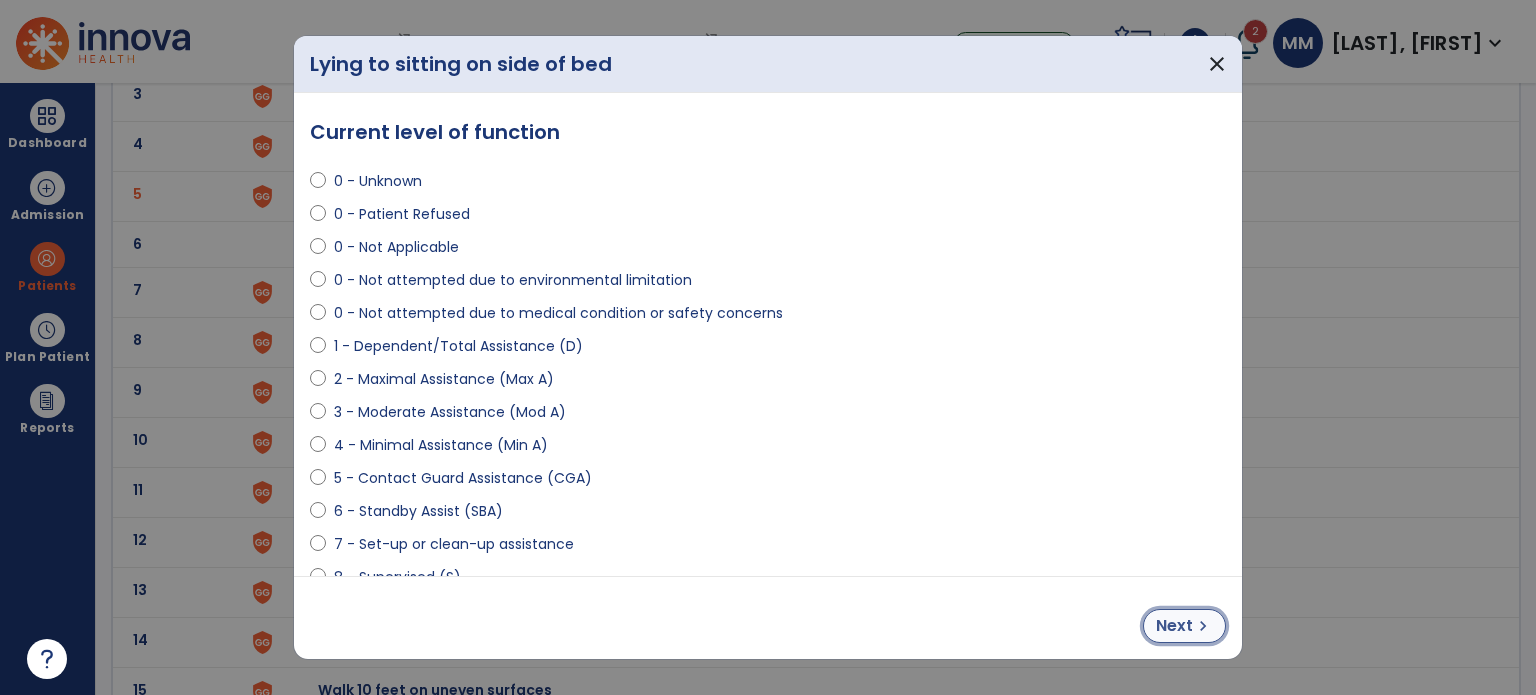 click on "Next" at bounding box center [1174, 626] 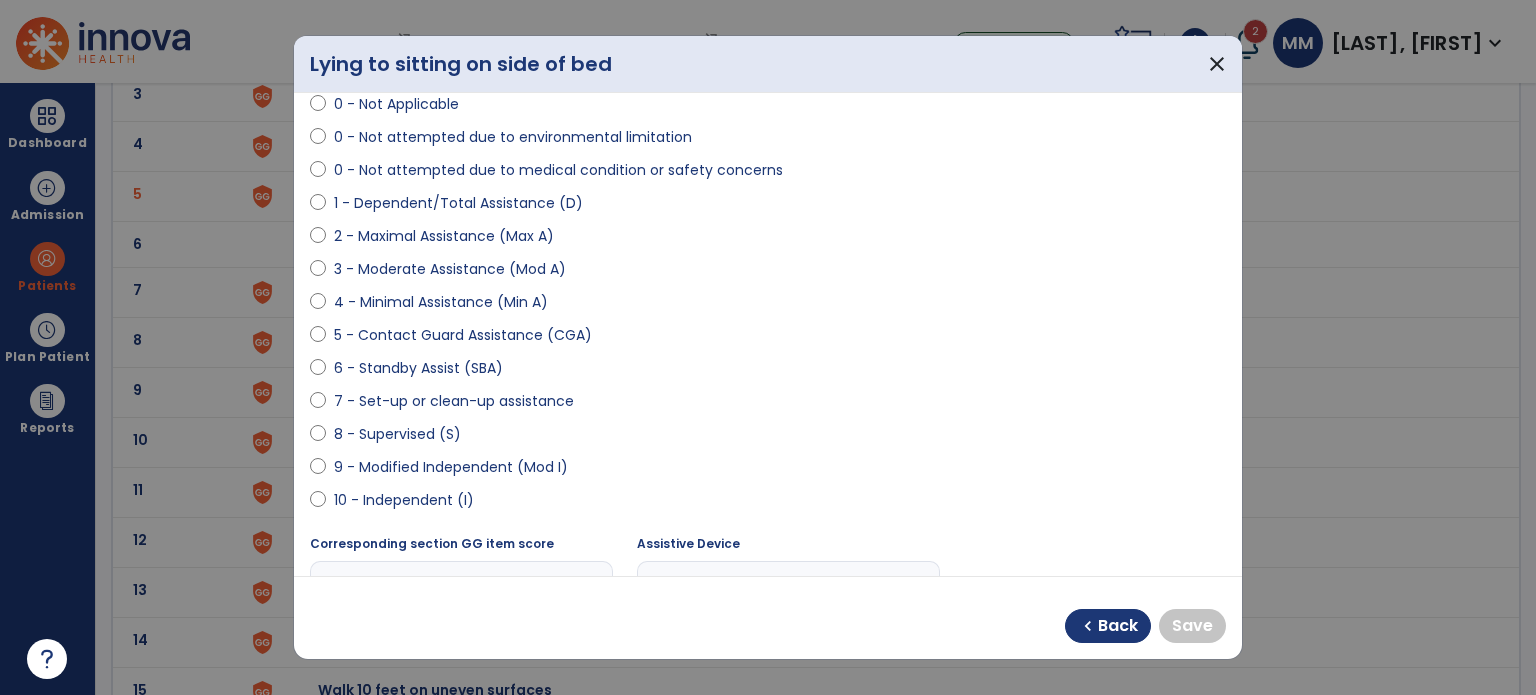 scroll, scrollTop: 144, scrollLeft: 0, axis: vertical 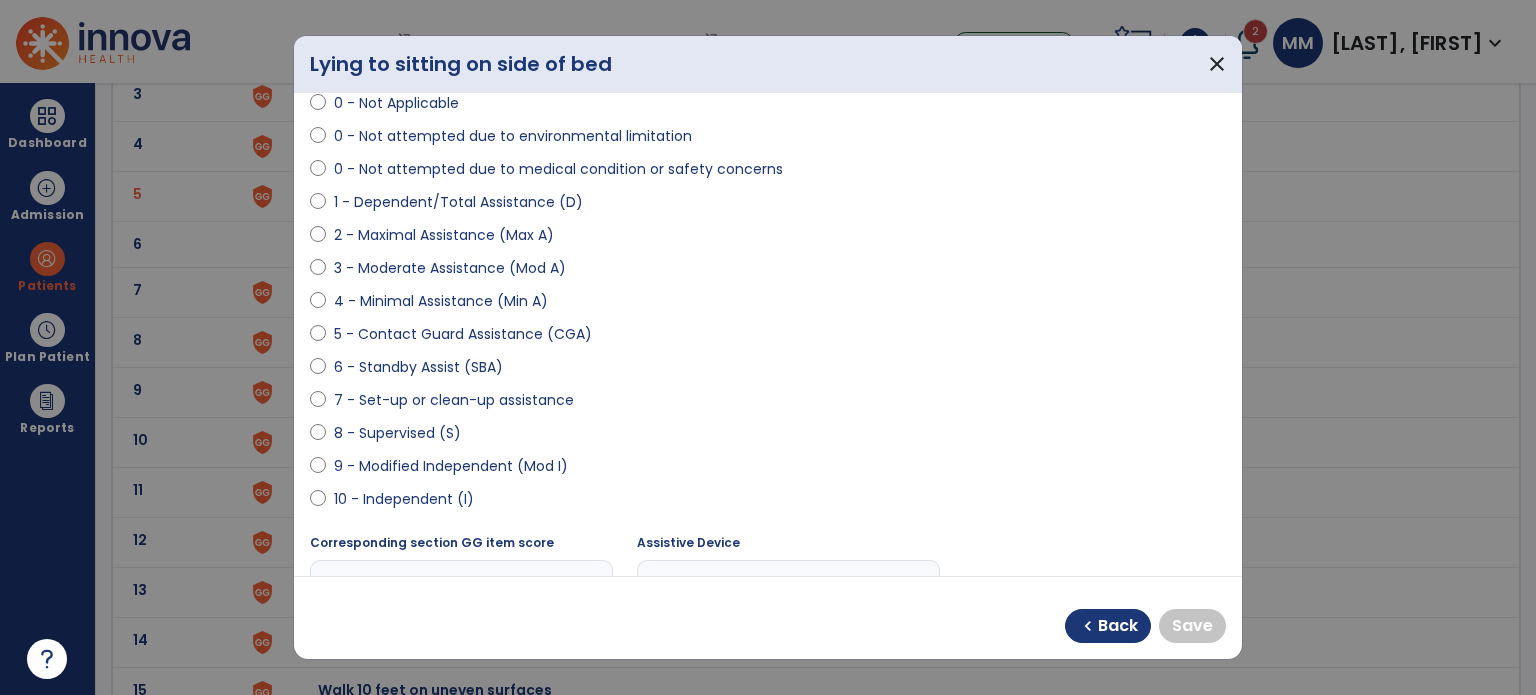 select on "**********" 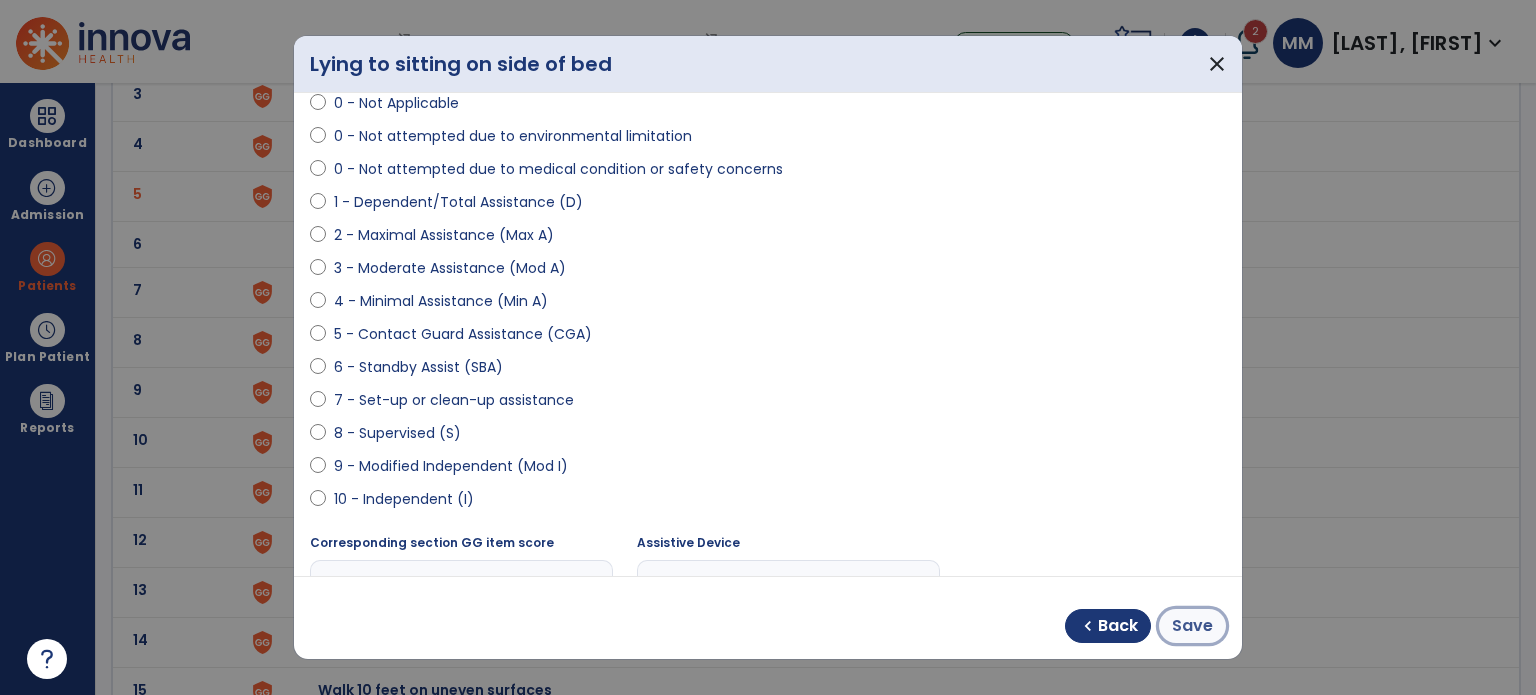 click on "Save" at bounding box center (1192, 626) 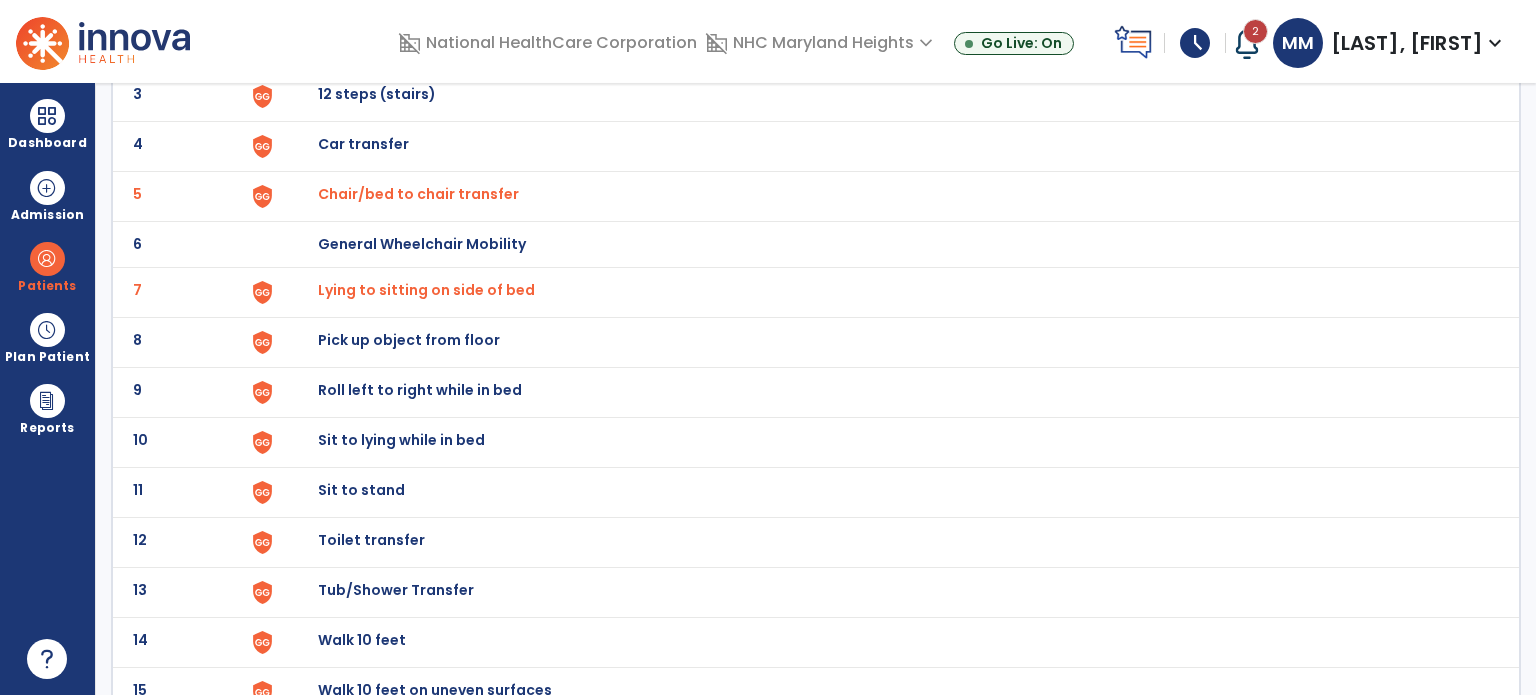 click on "Sit to lying while in bed" at bounding box center [364, -6] 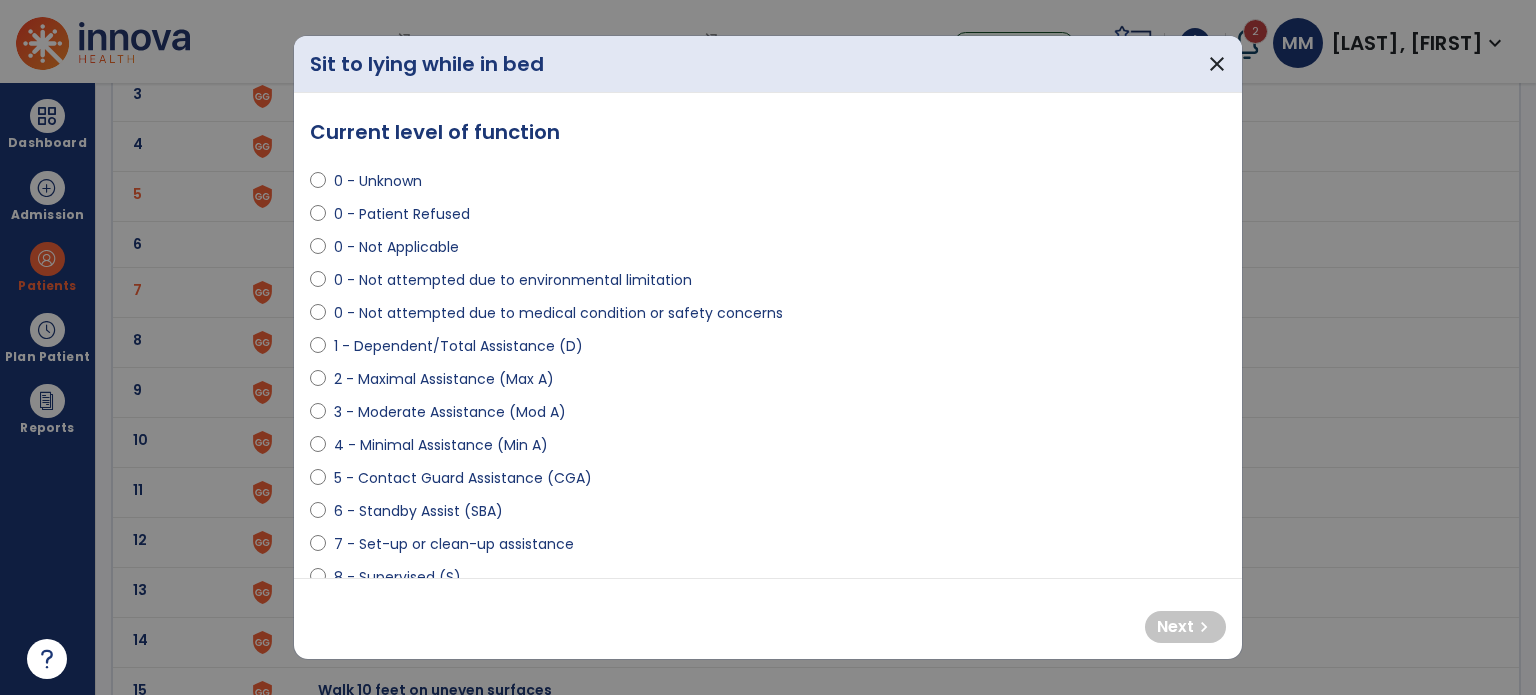 select on "**********" 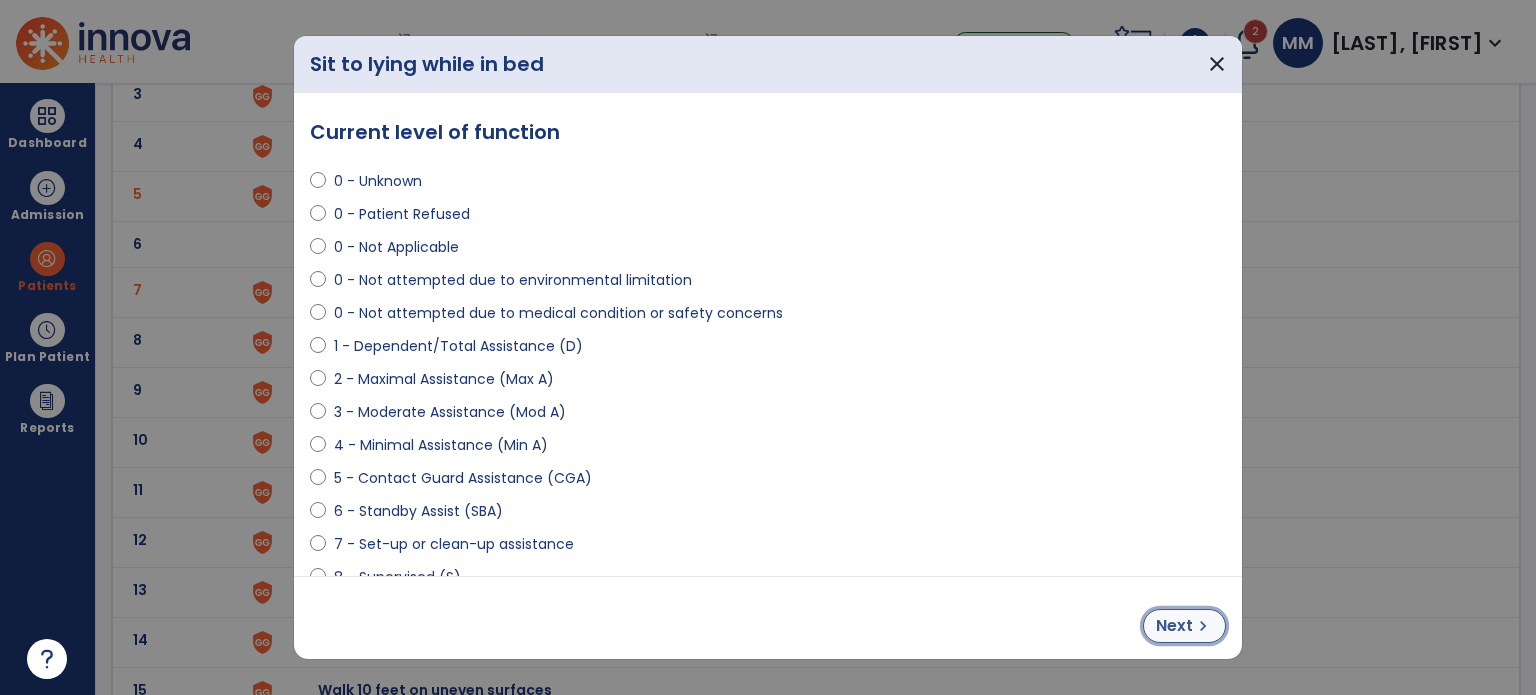 click on "Next" at bounding box center [1174, 626] 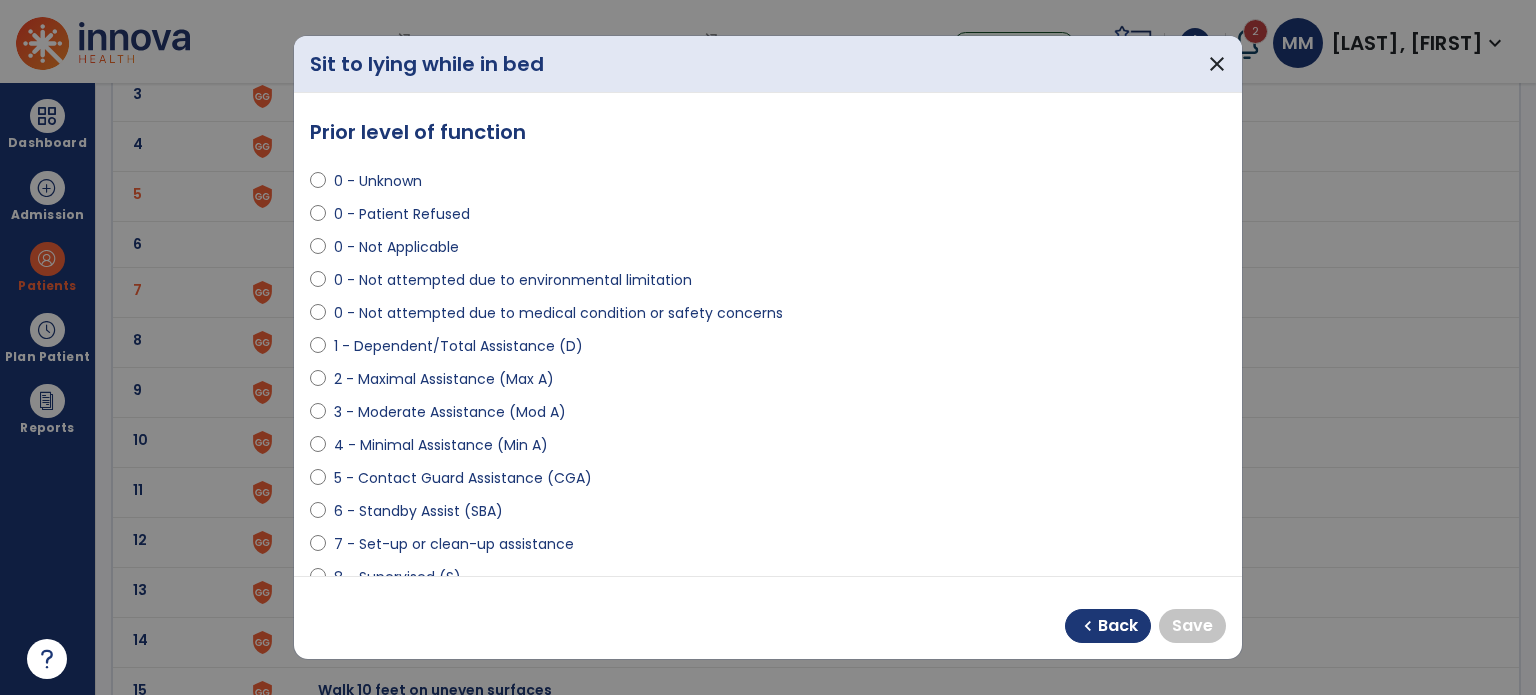 select on "**********" 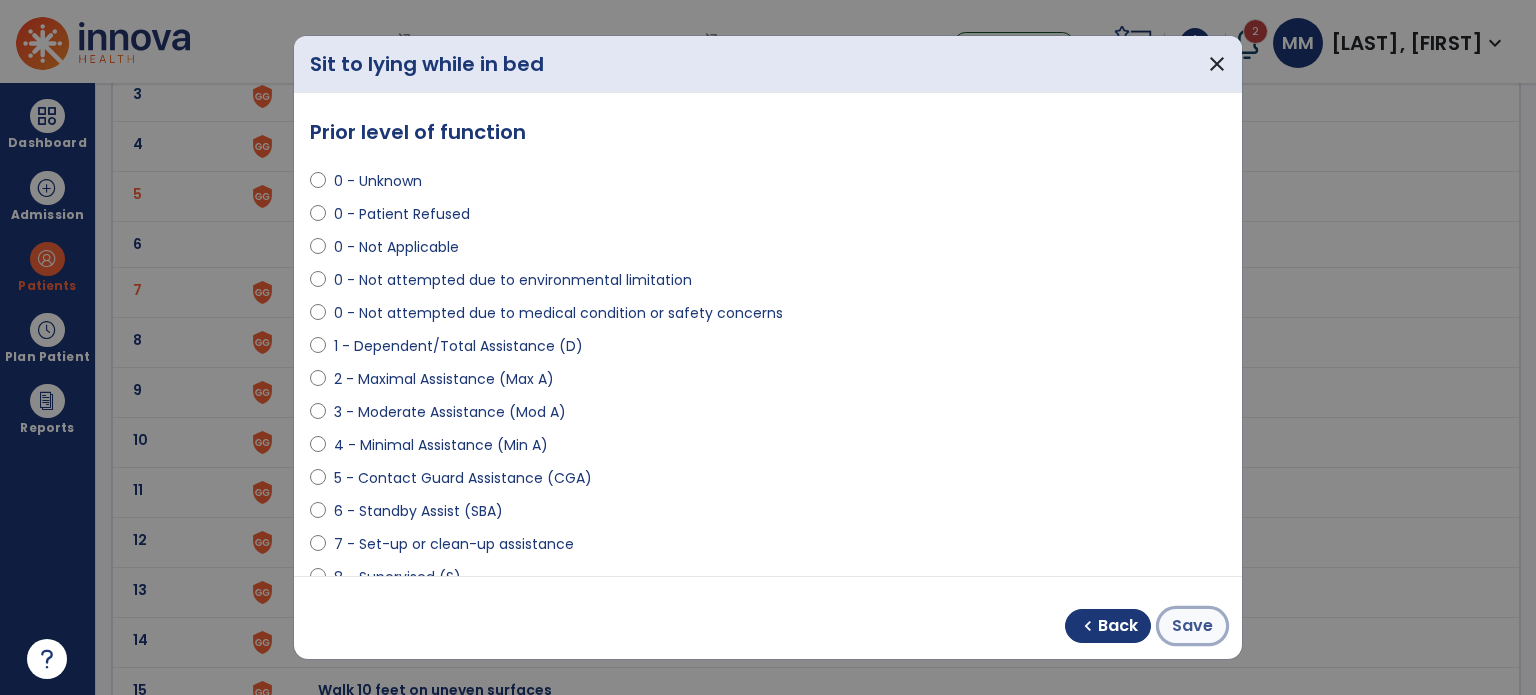 click on "Save" at bounding box center (1192, 626) 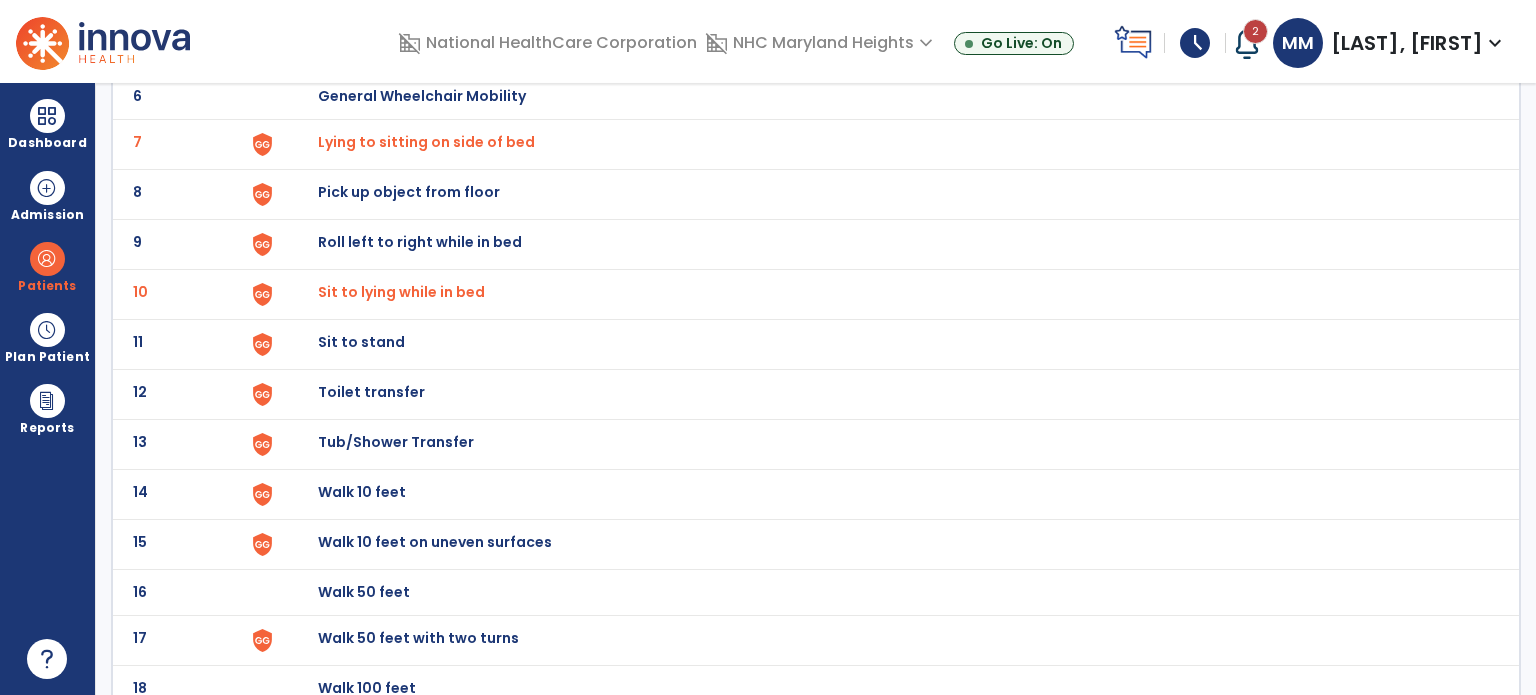 scroll, scrollTop: 423, scrollLeft: 0, axis: vertical 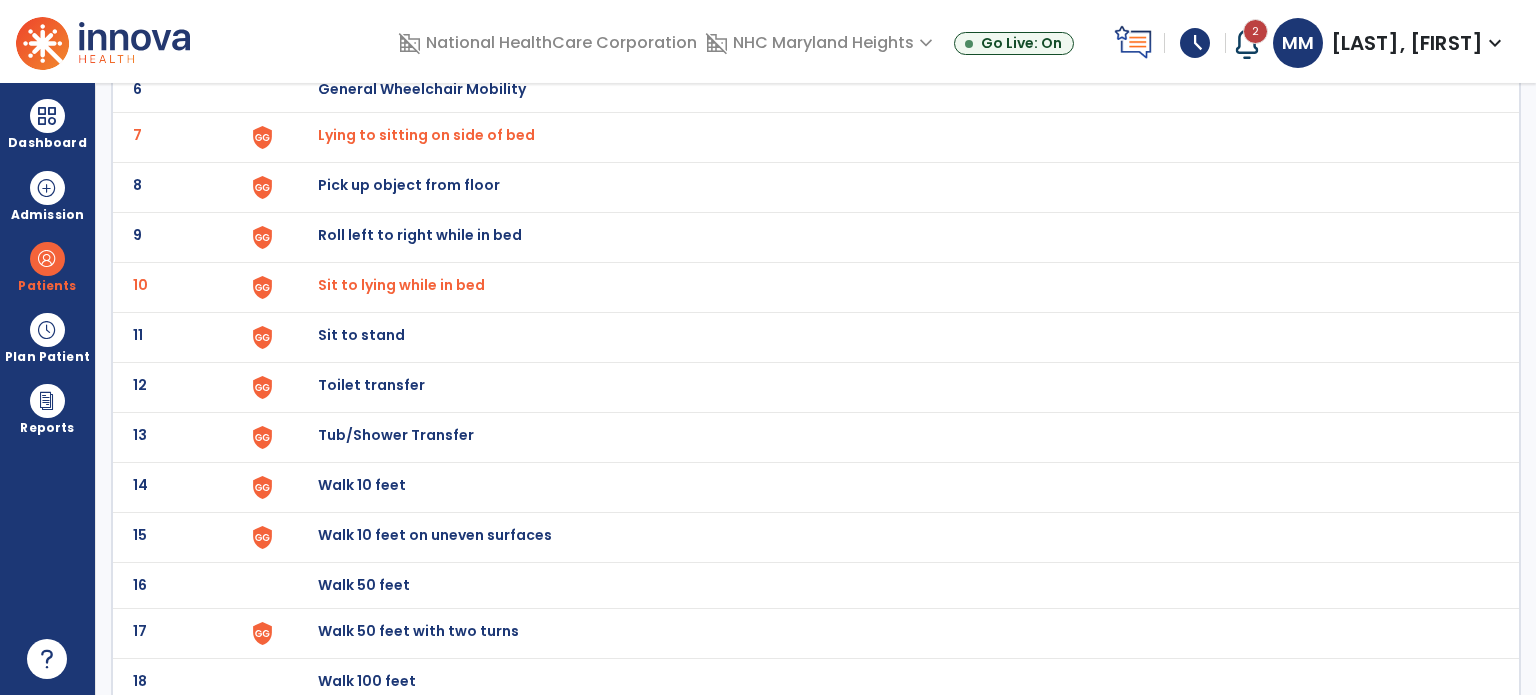 click on "Sit to stand" at bounding box center (364, -161) 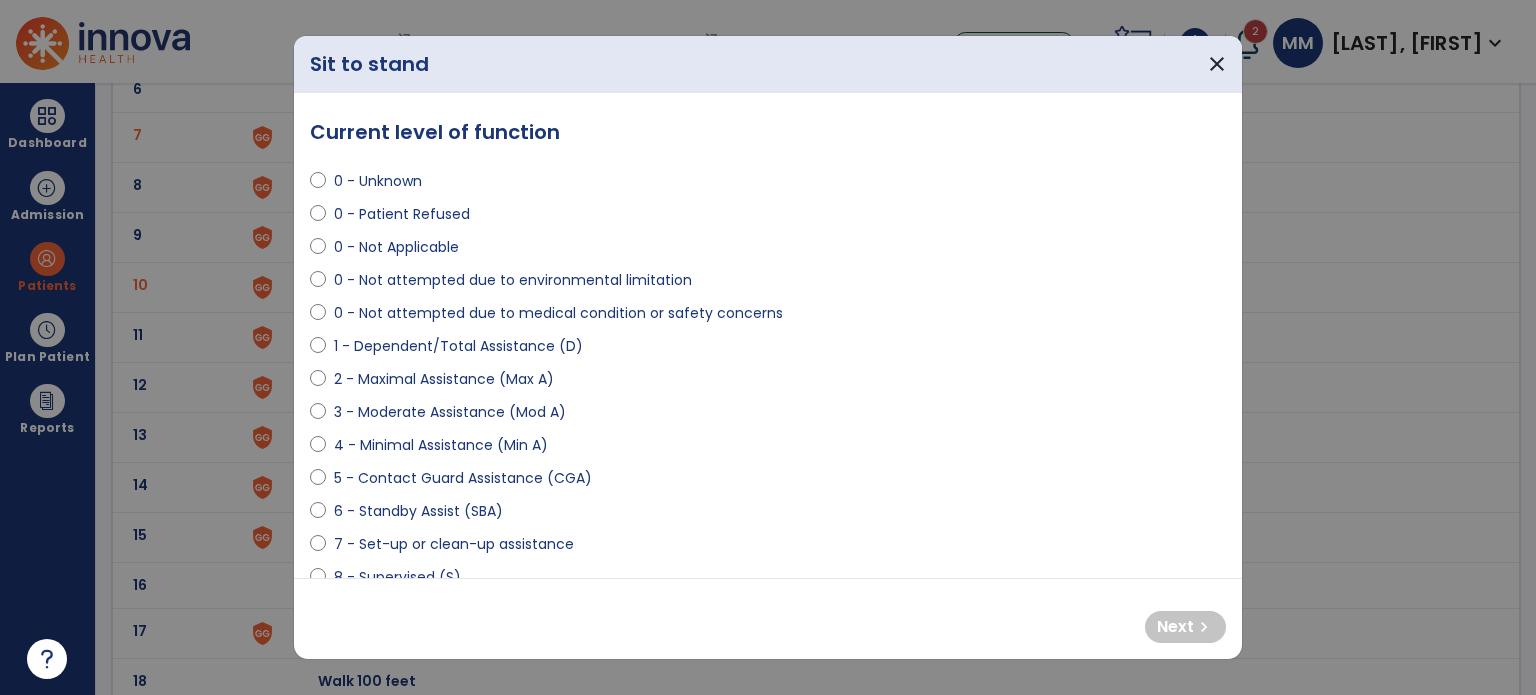 select on "**********" 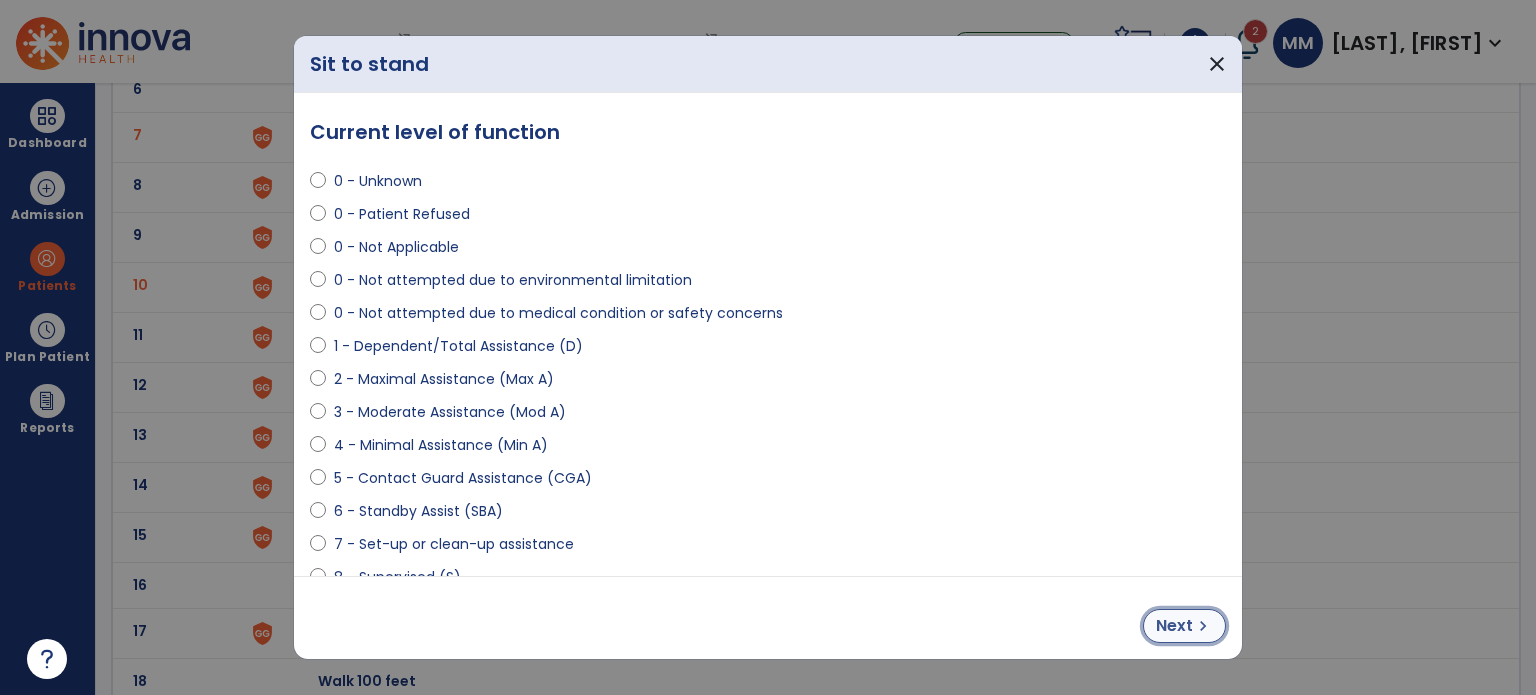 click on "Next" at bounding box center [1174, 626] 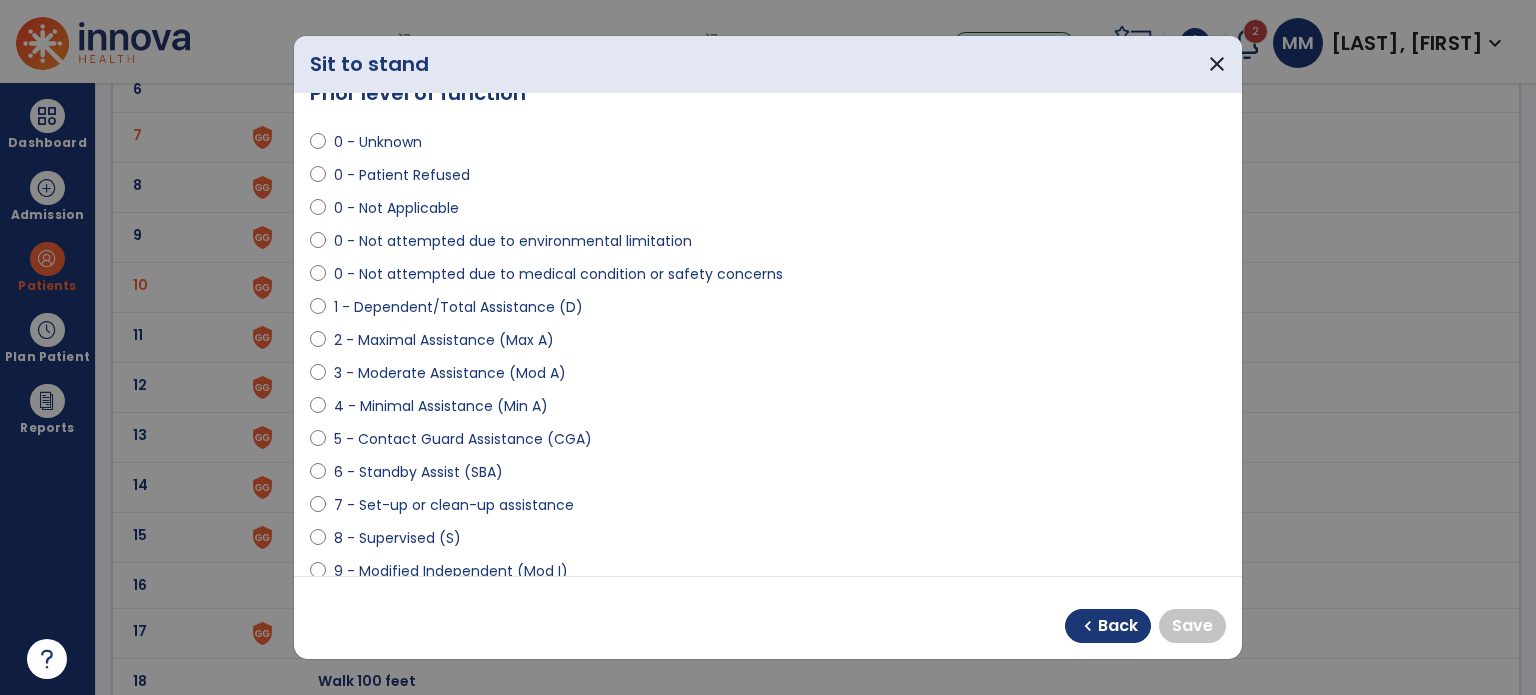 scroll, scrollTop: 40, scrollLeft: 0, axis: vertical 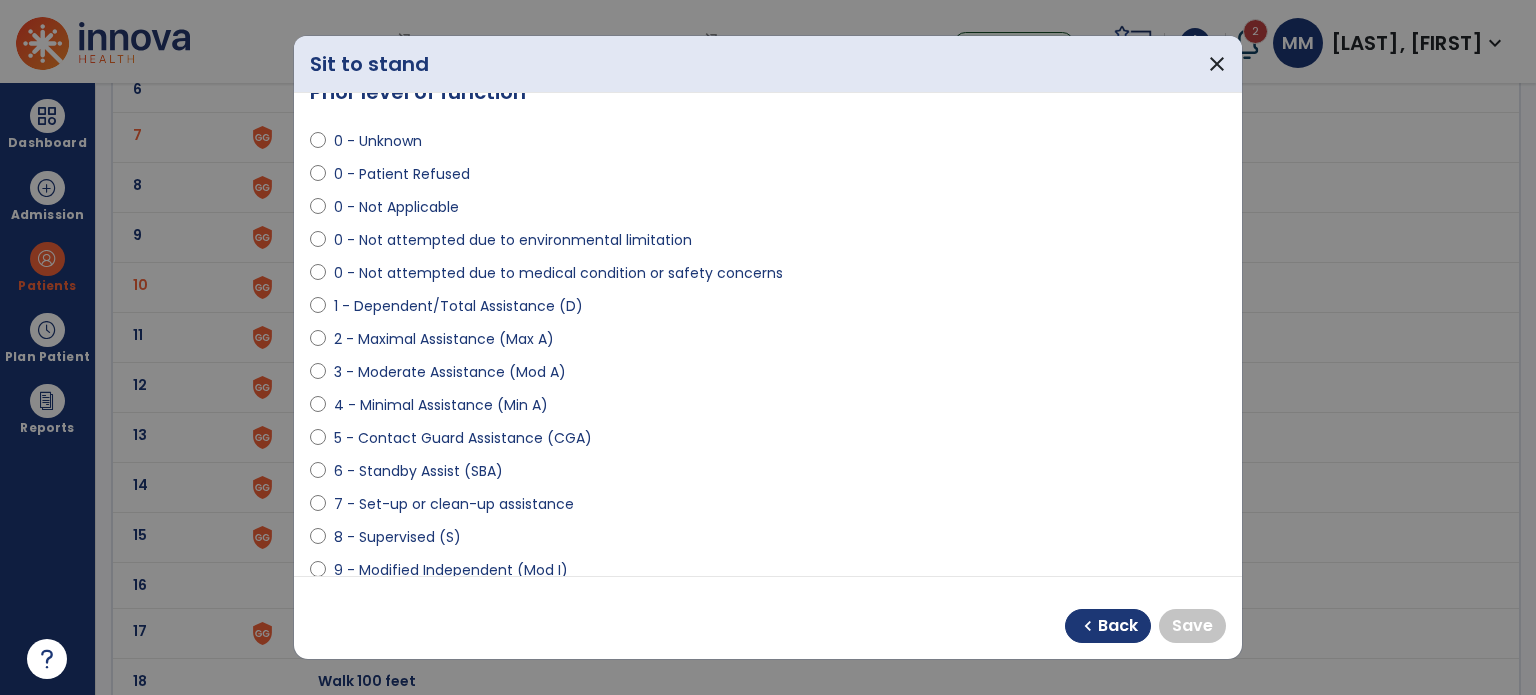 select on "**********" 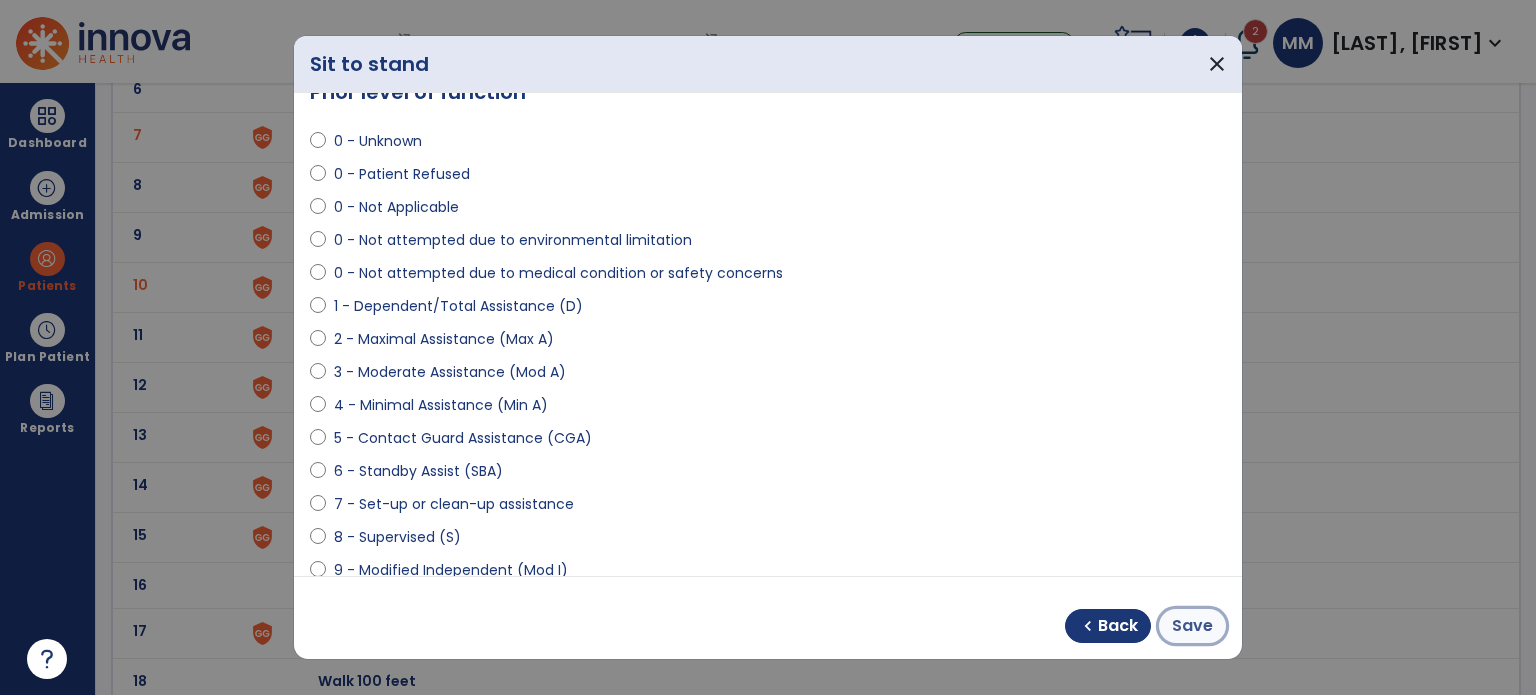 click on "Save" at bounding box center (1192, 626) 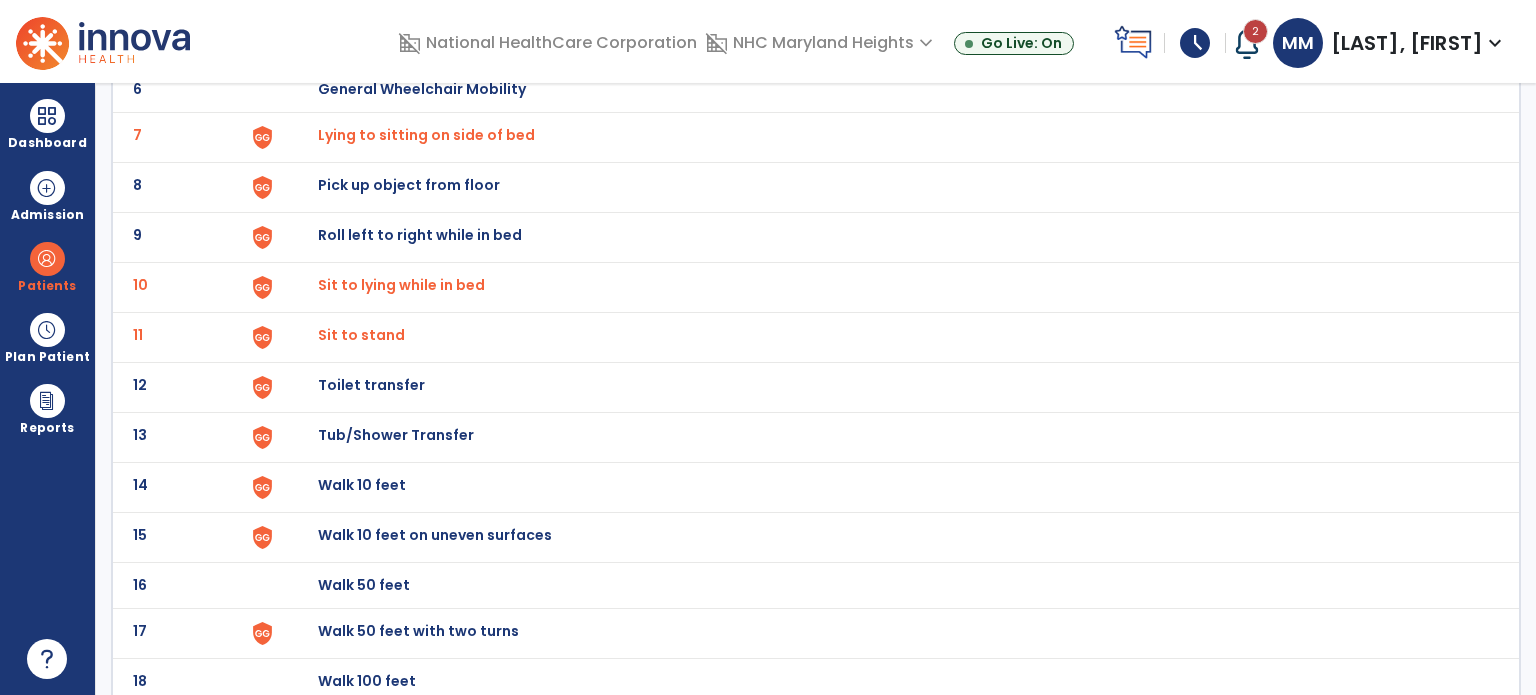 click on "Toilet transfer" at bounding box center (364, -161) 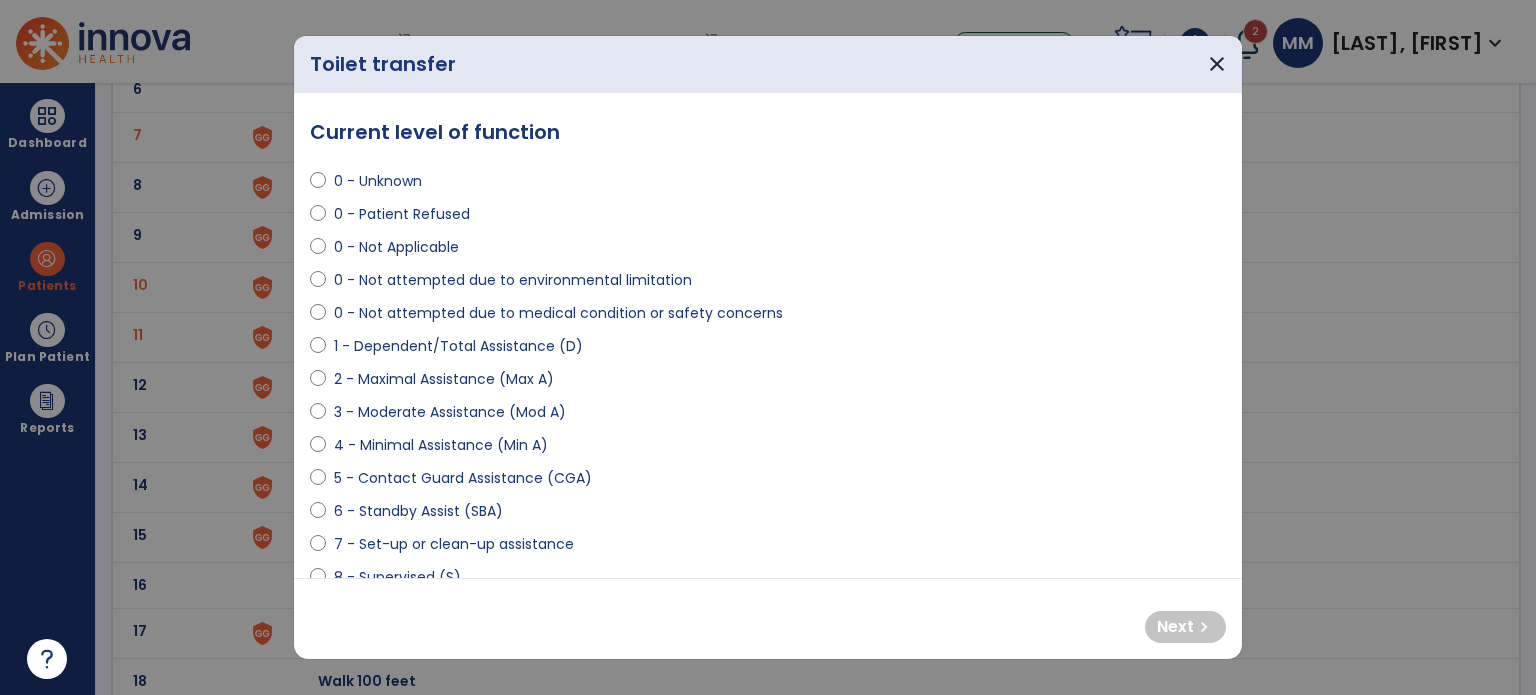 select on "**********" 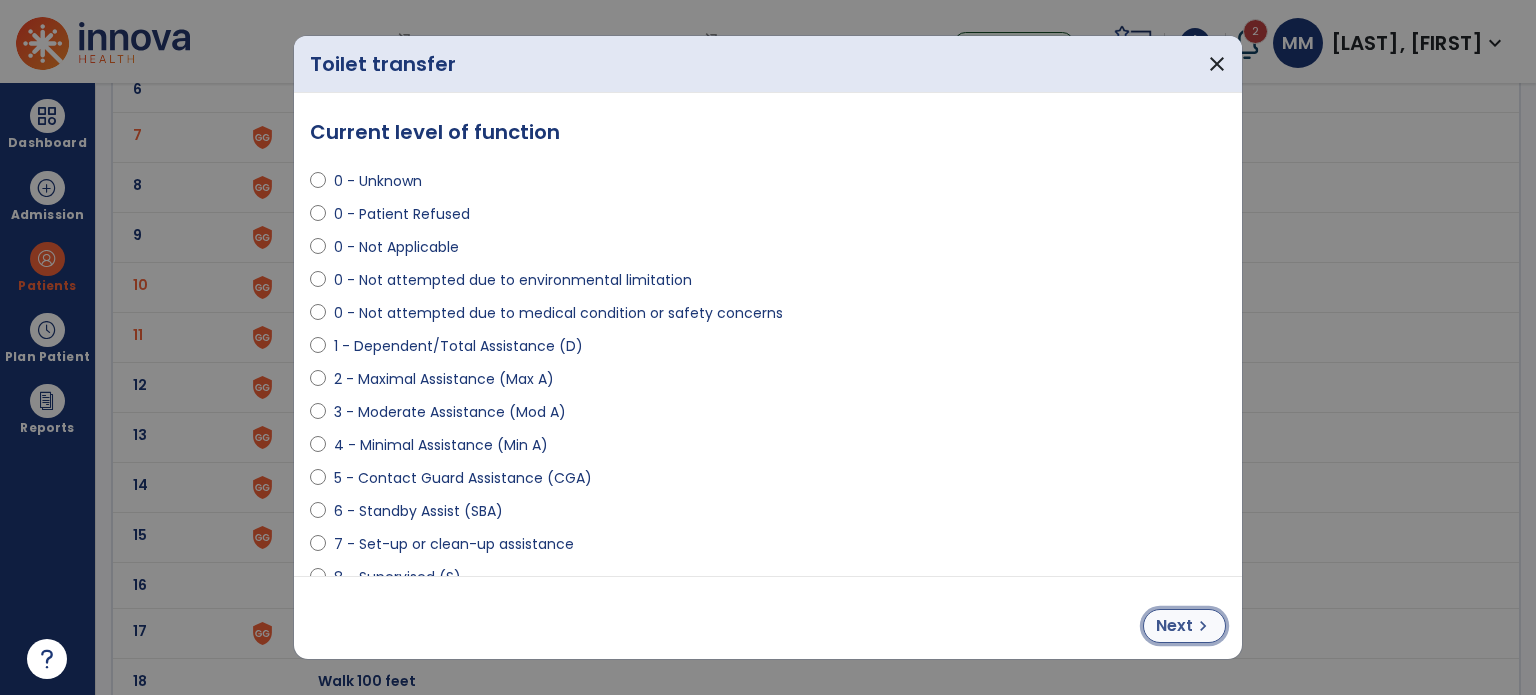 click on "Next" at bounding box center [1174, 626] 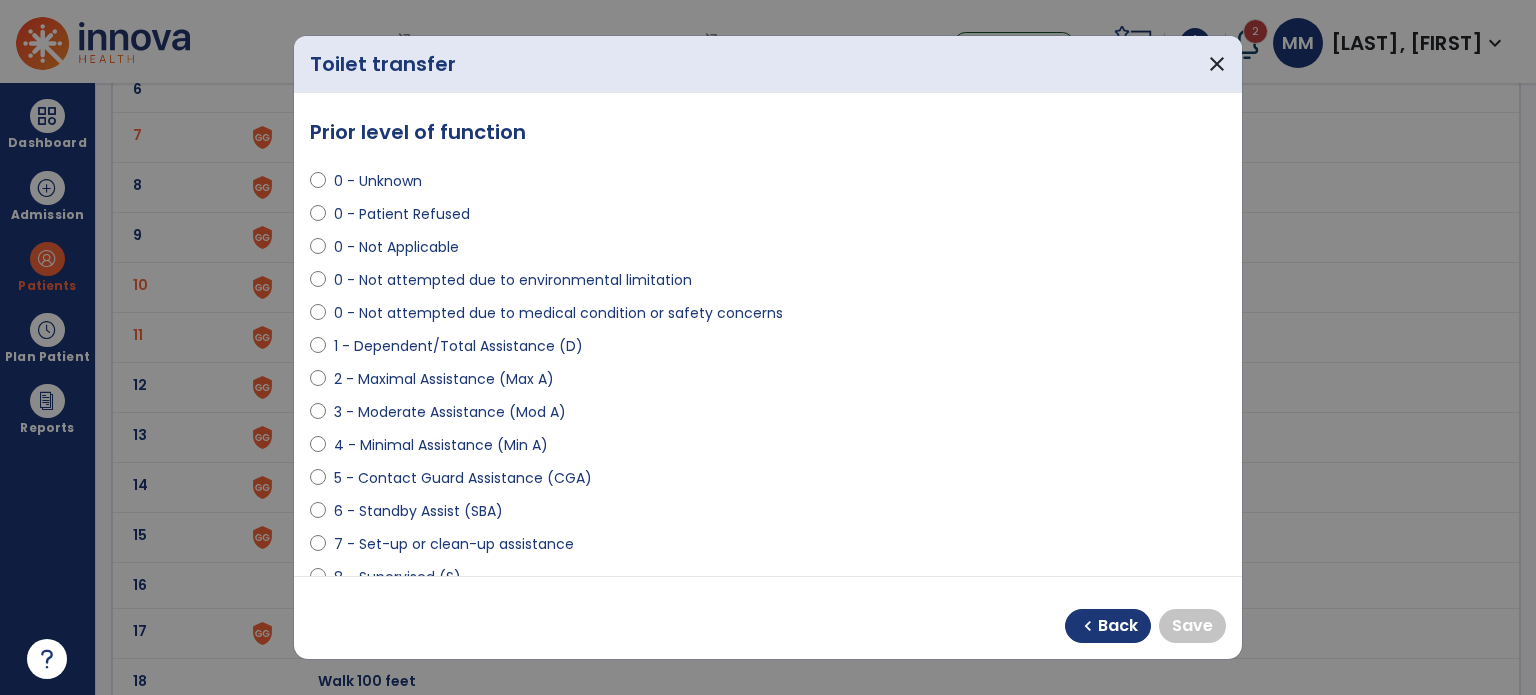 select on "**********" 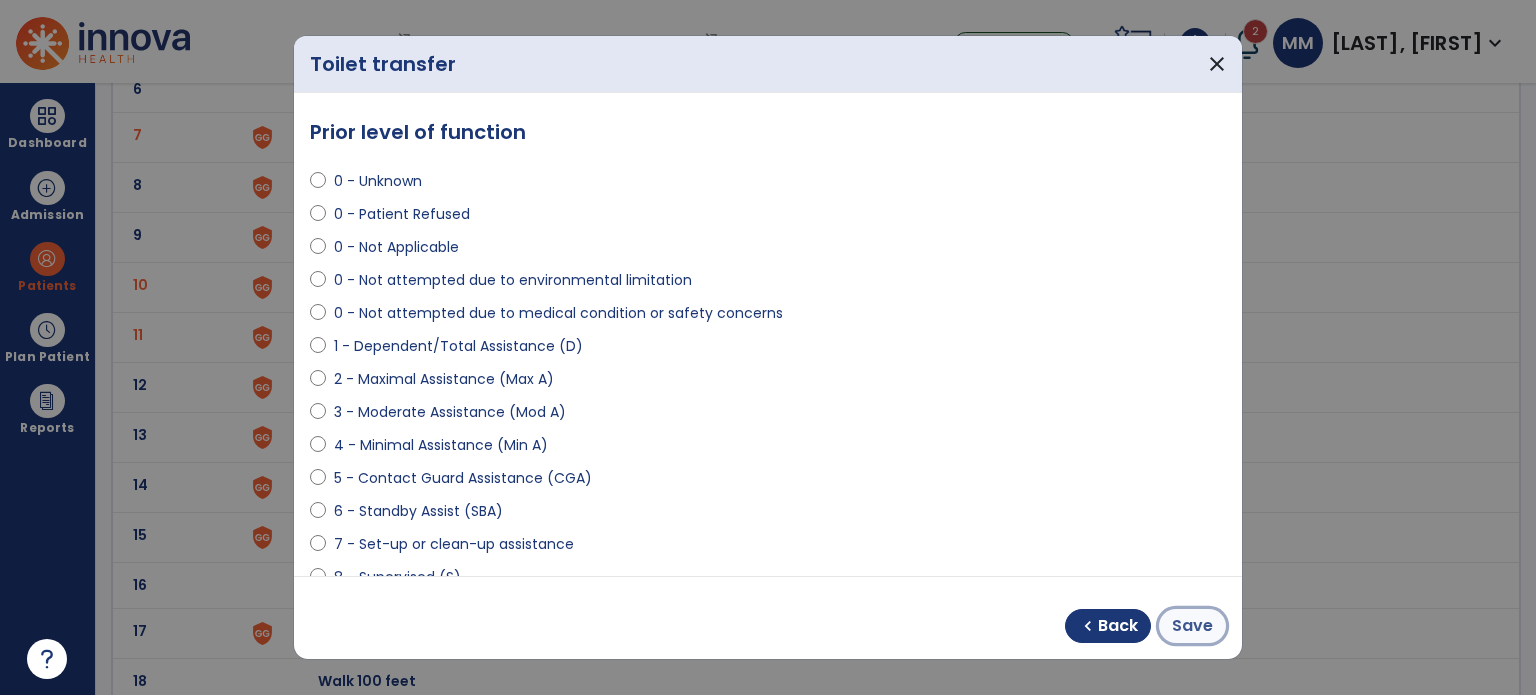 click on "Save" at bounding box center (1192, 626) 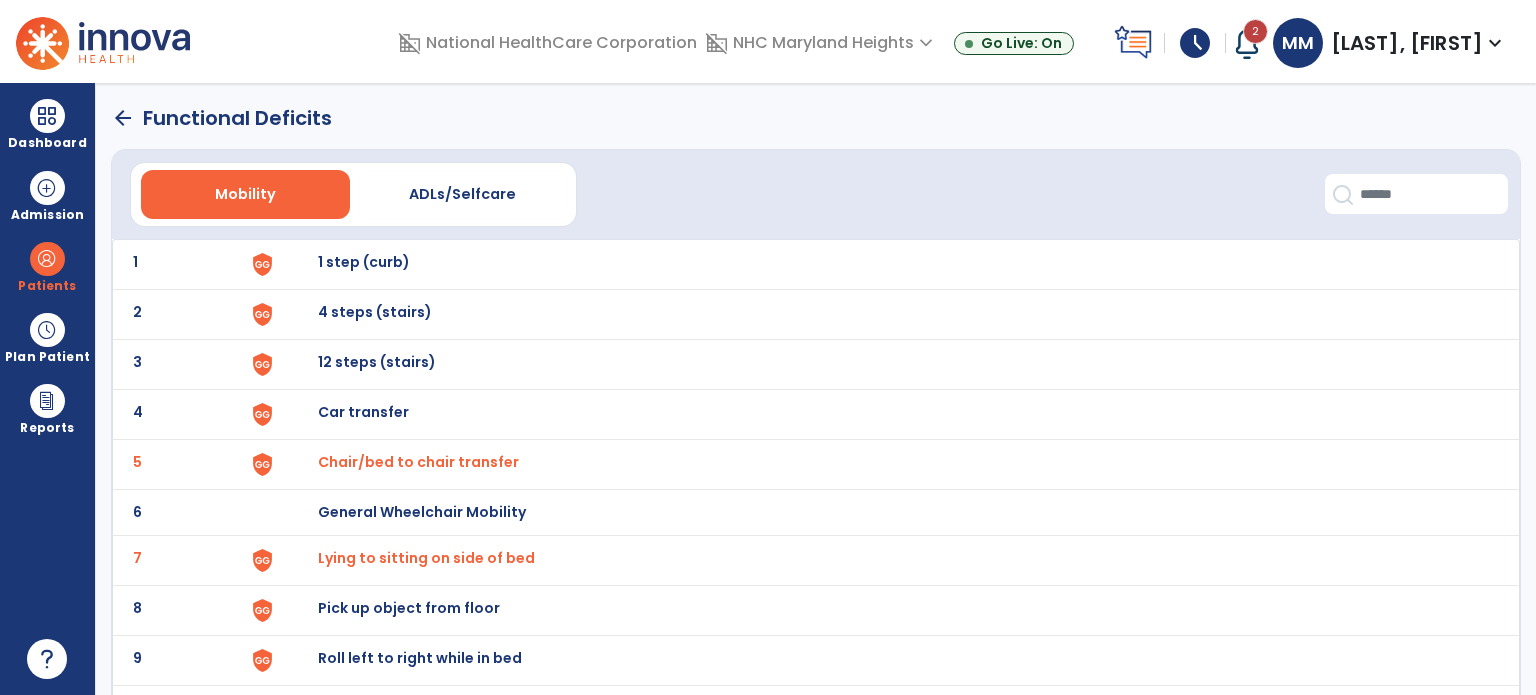 scroll, scrollTop: 0, scrollLeft: 0, axis: both 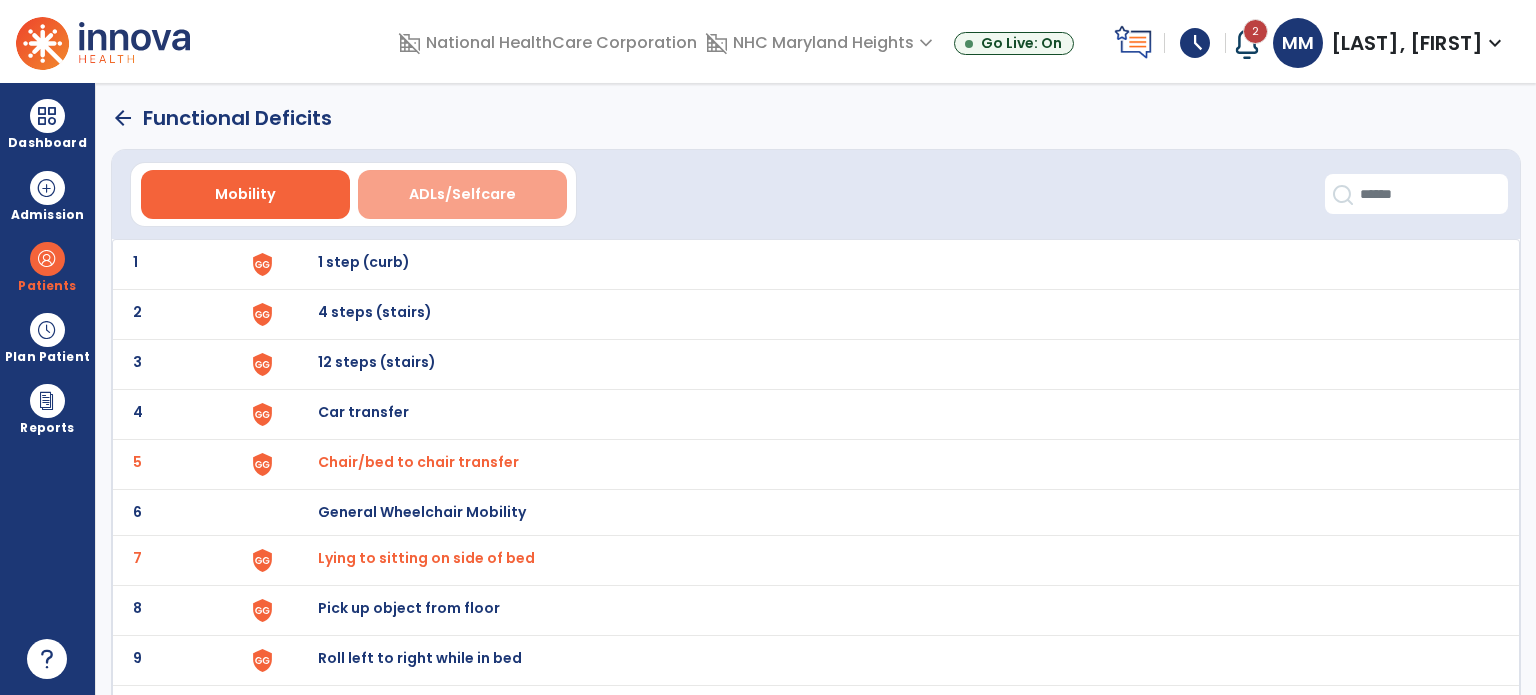 click on "ADLs/Selfcare" at bounding box center (462, 194) 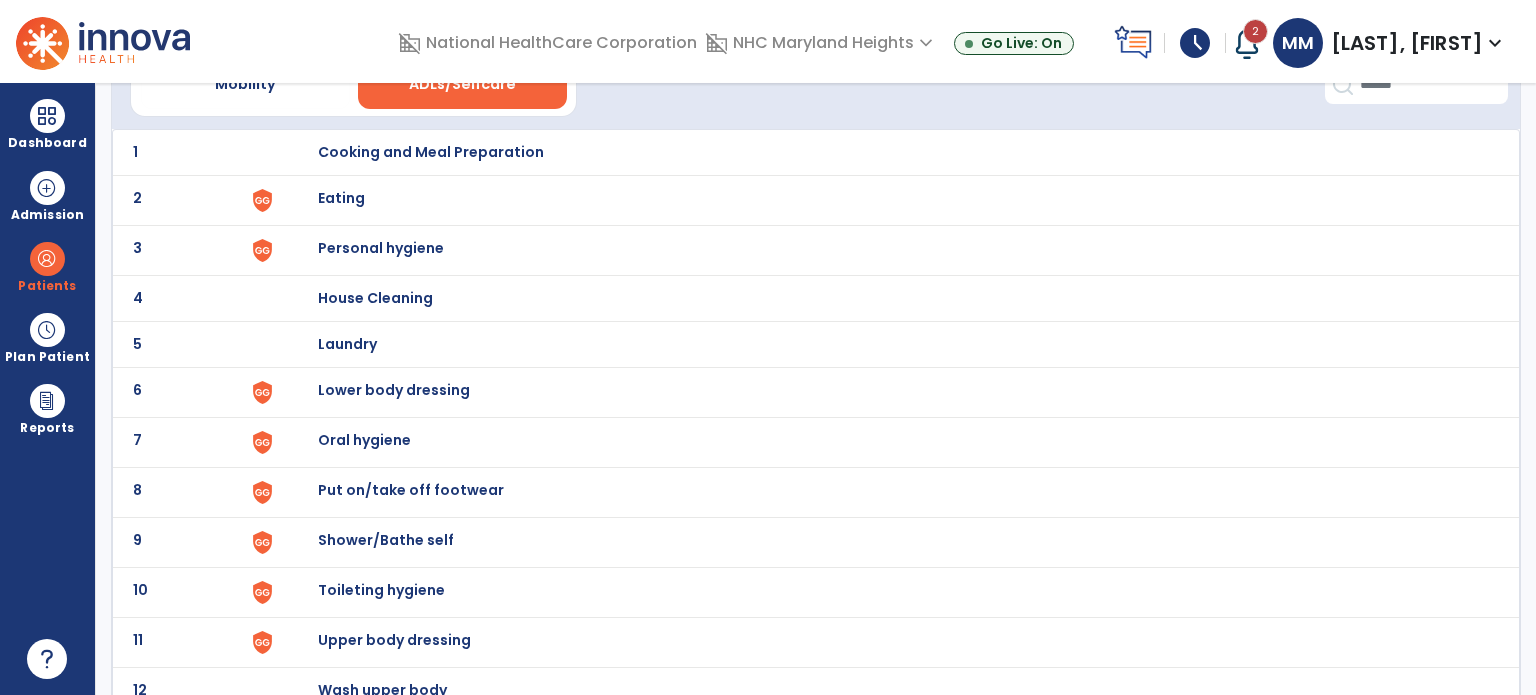 scroll, scrollTop: 112, scrollLeft: 0, axis: vertical 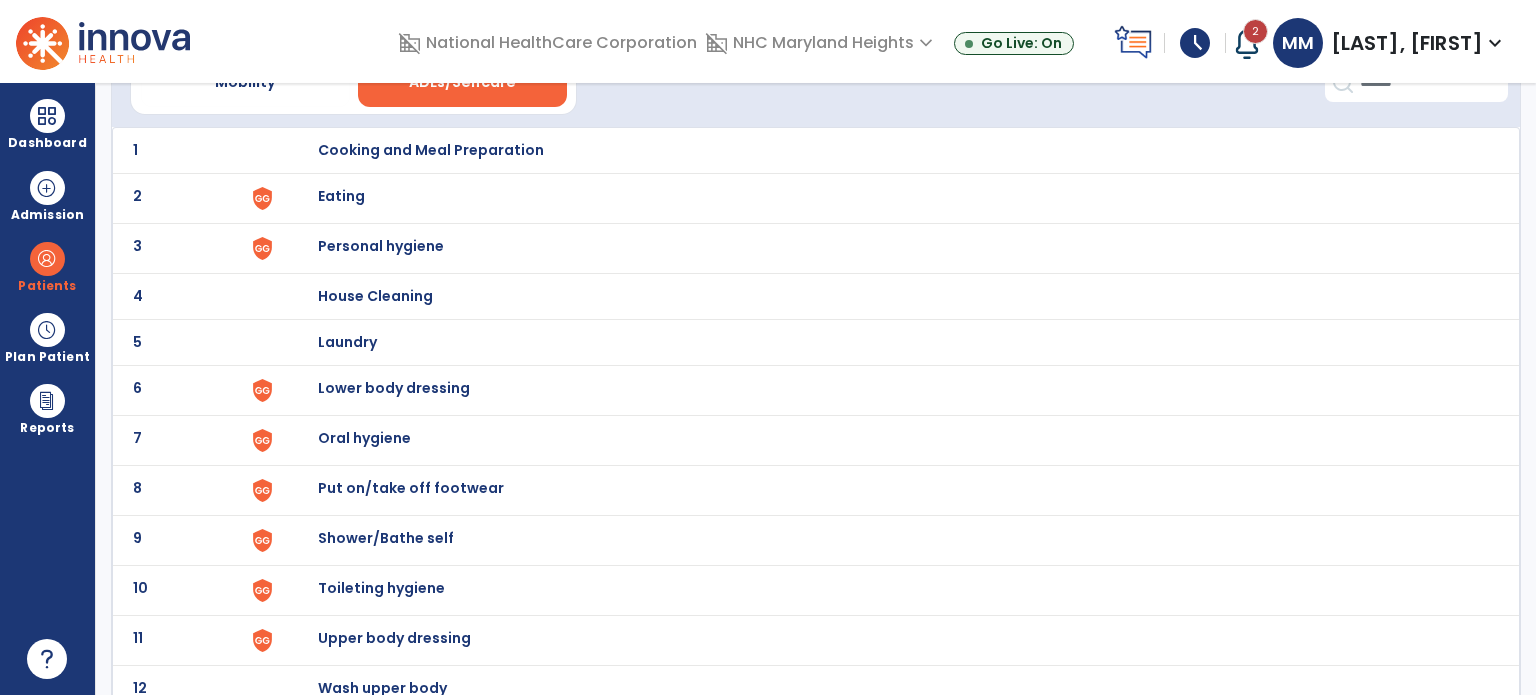 click on "Lower body dressing" at bounding box center [431, 150] 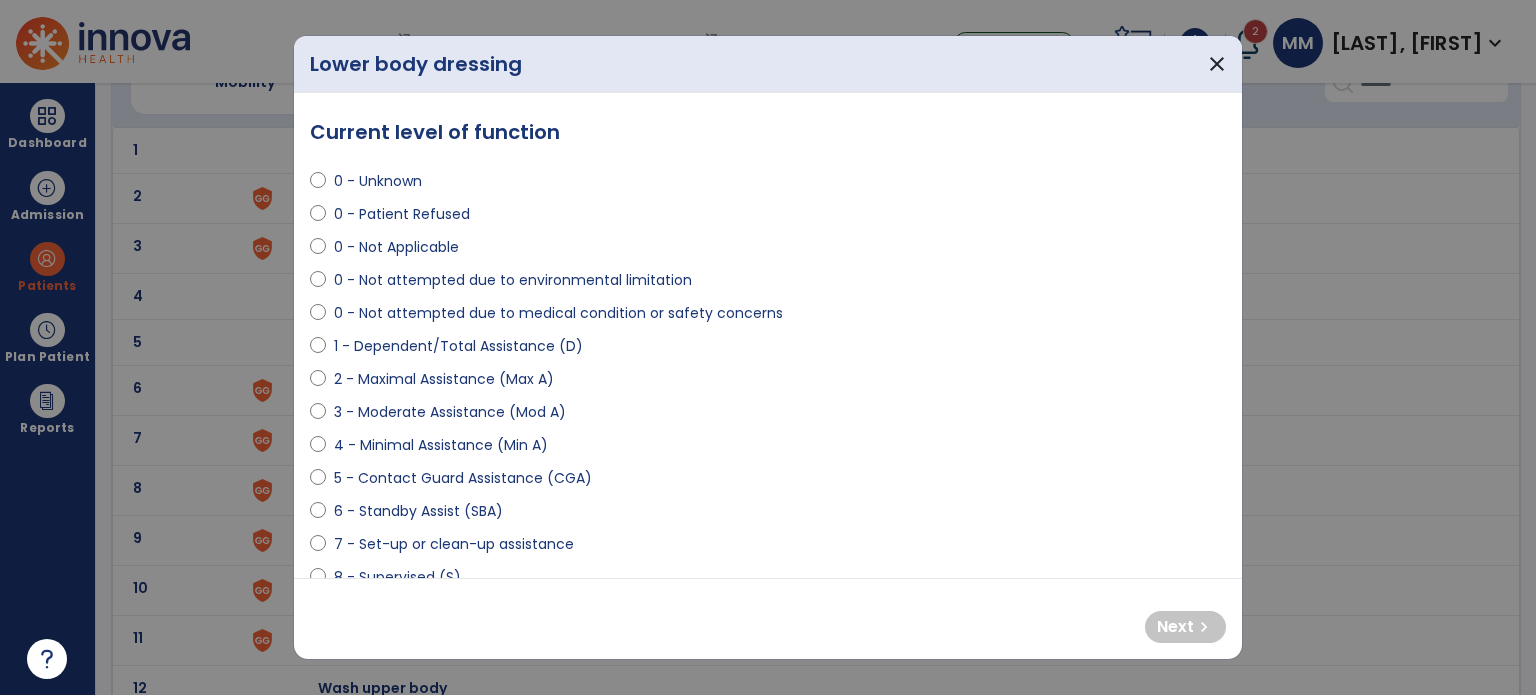 select on "**********" 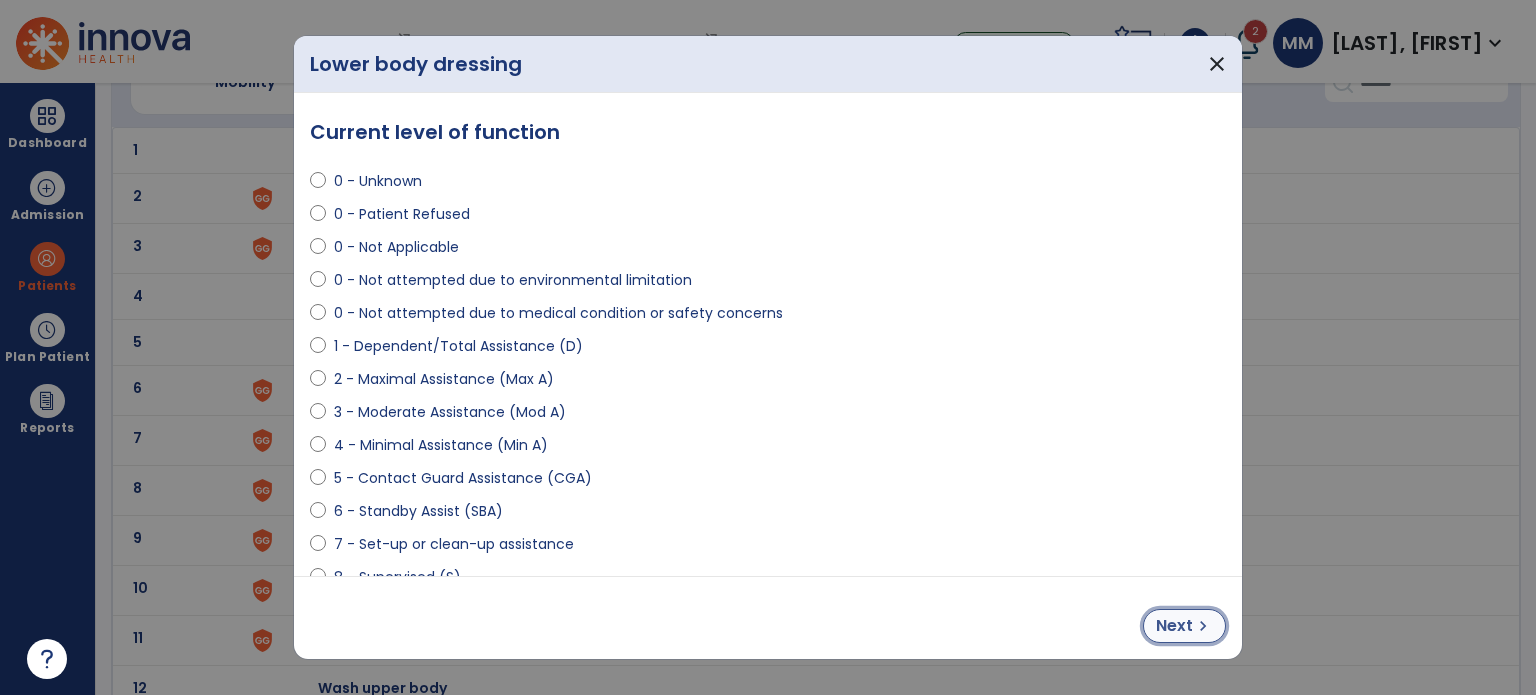 click on "chevron_right" at bounding box center [1203, 626] 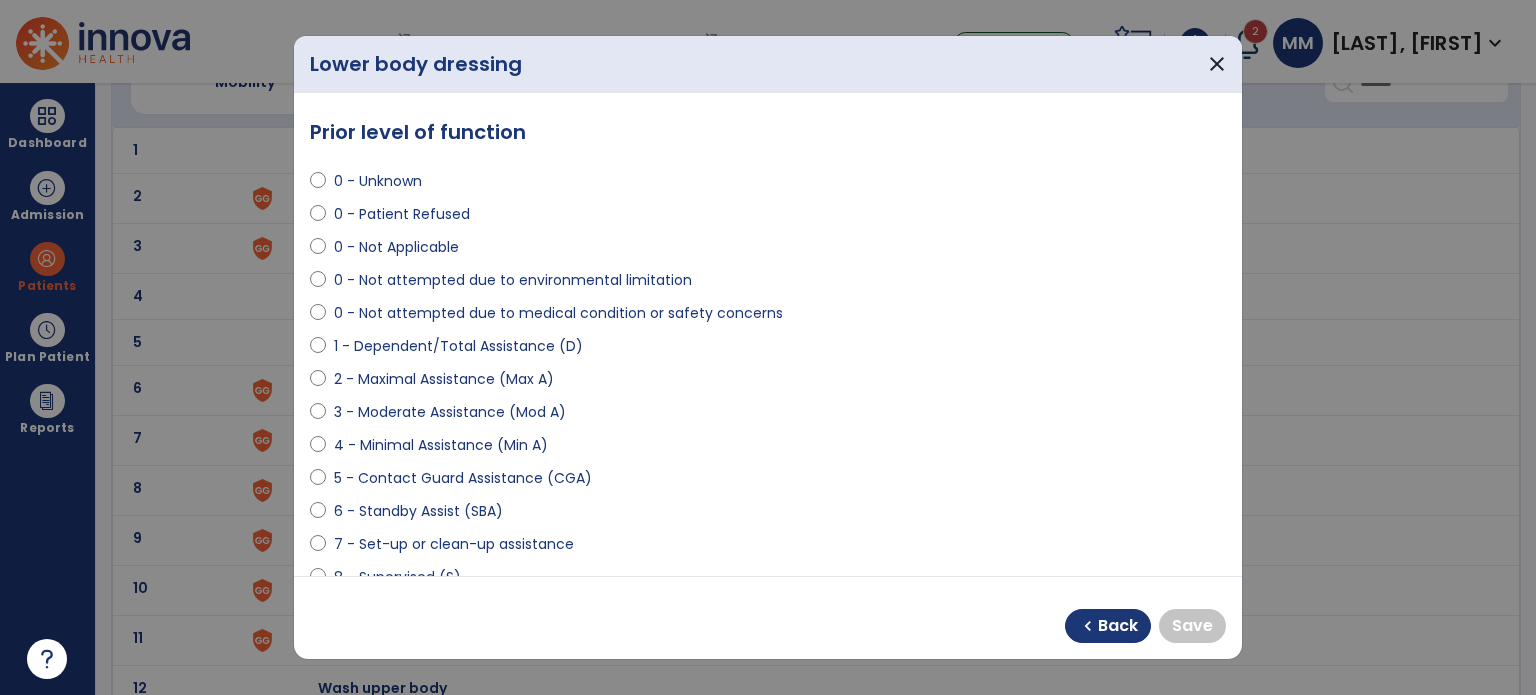 select on "**********" 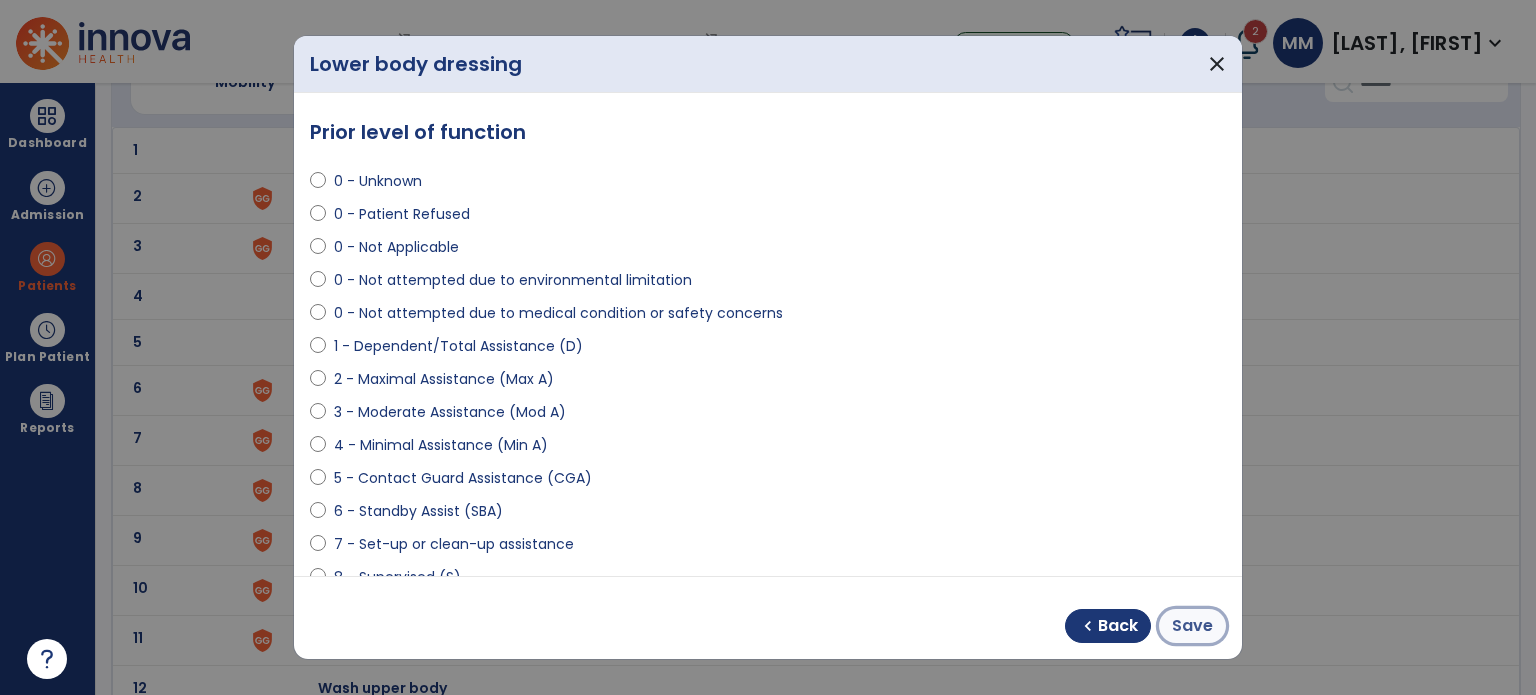click on "Save" at bounding box center [1192, 626] 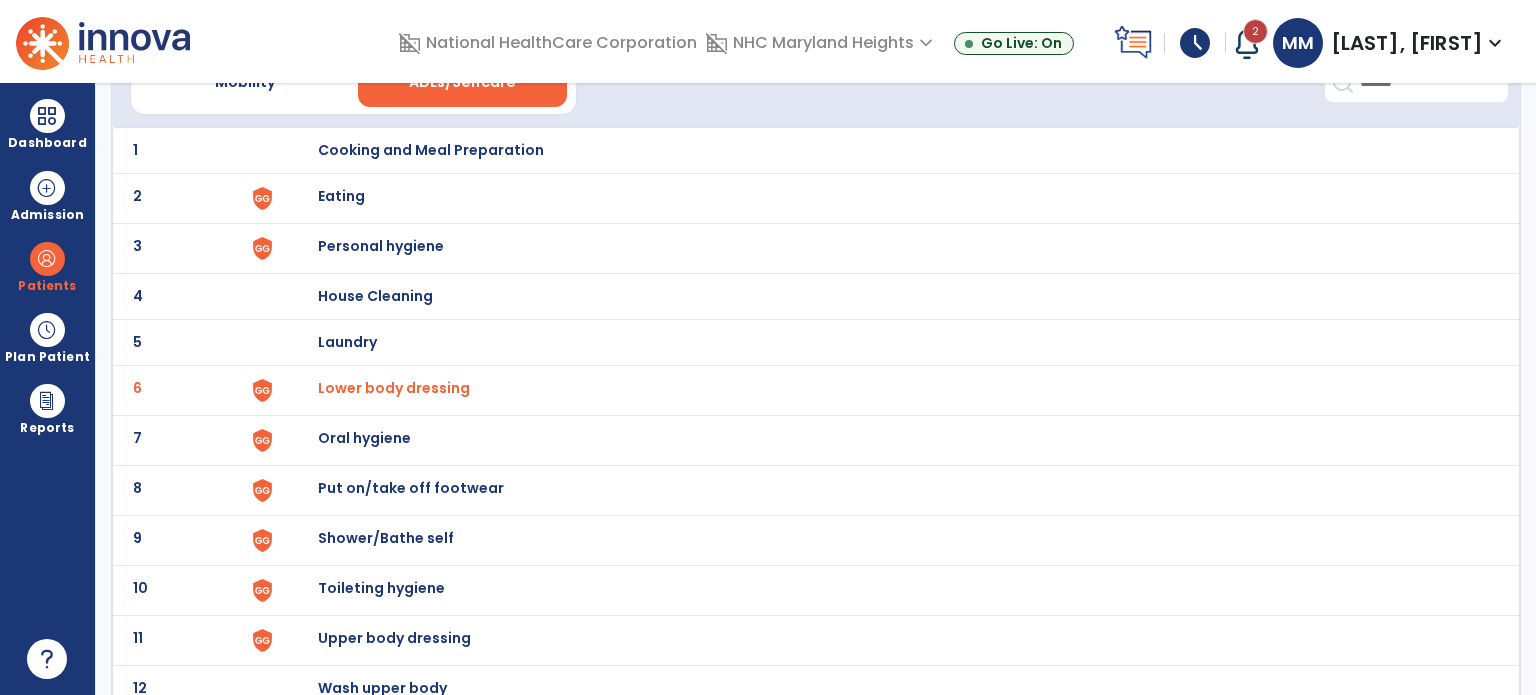 click on "Put on/take off footwear" at bounding box center [431, 150] 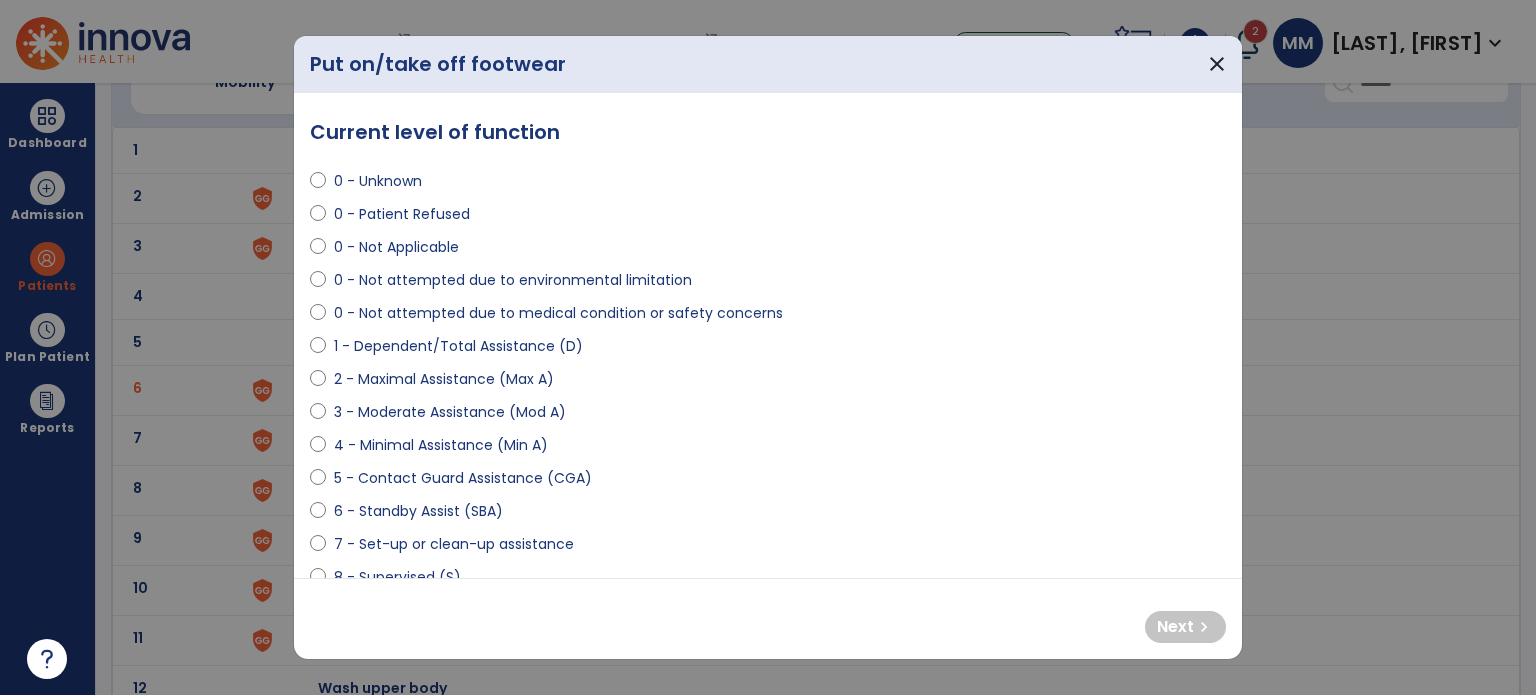 select on "**********" 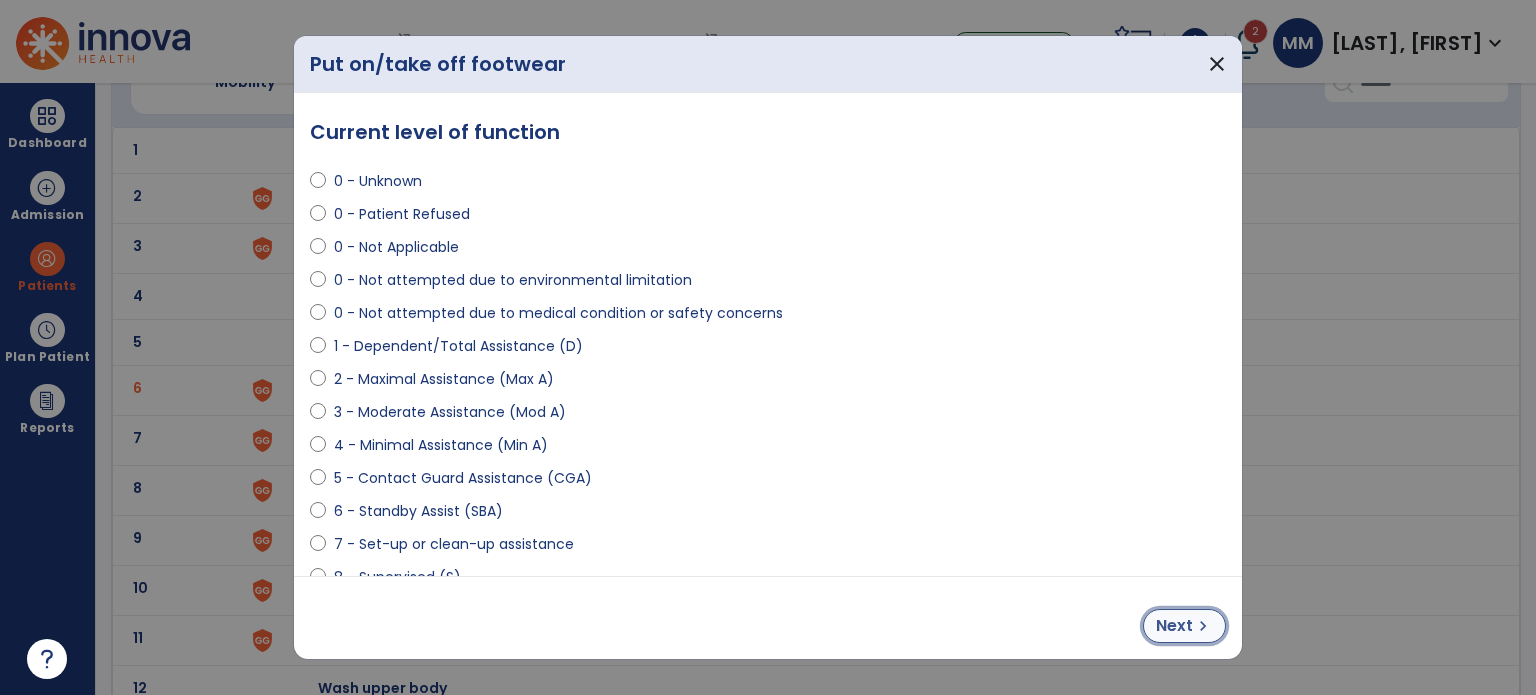 click on "Next" at bounding box center [1174, 626] 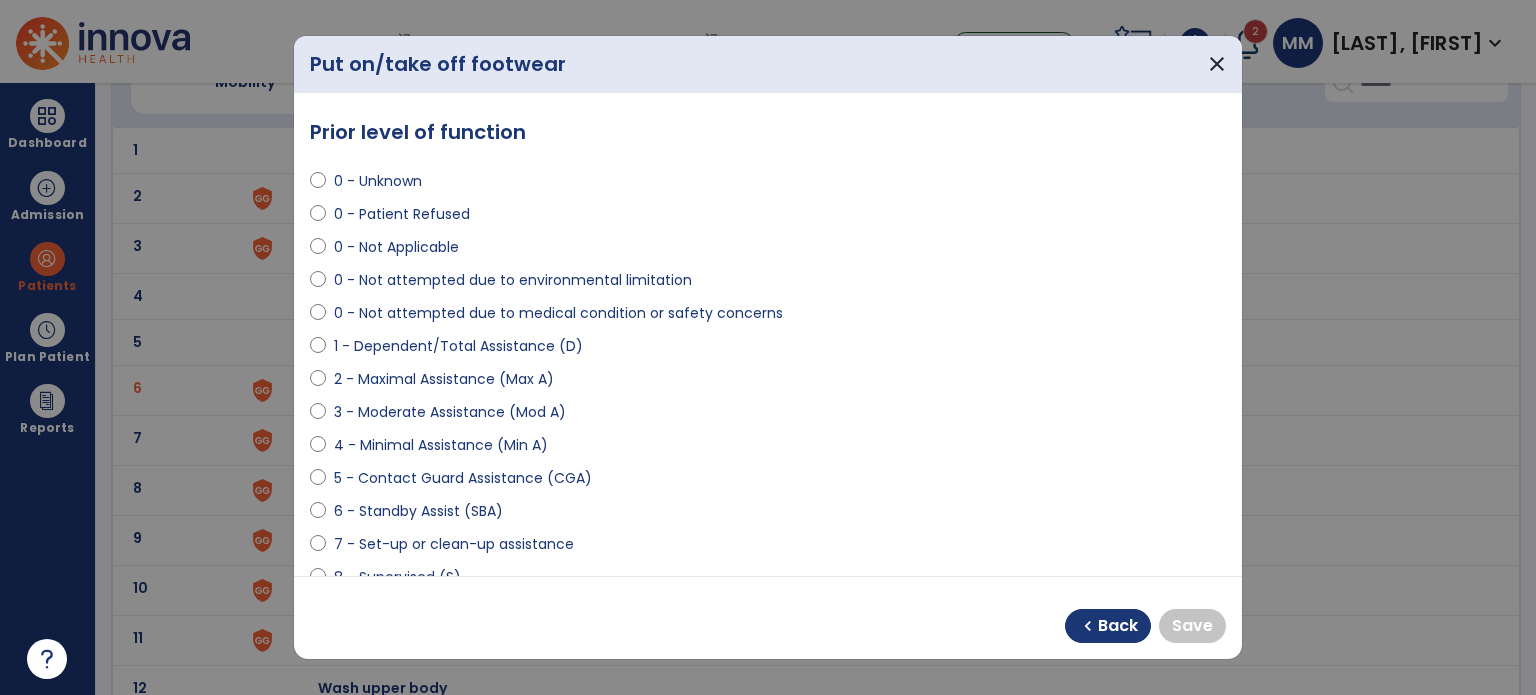select on "**********" 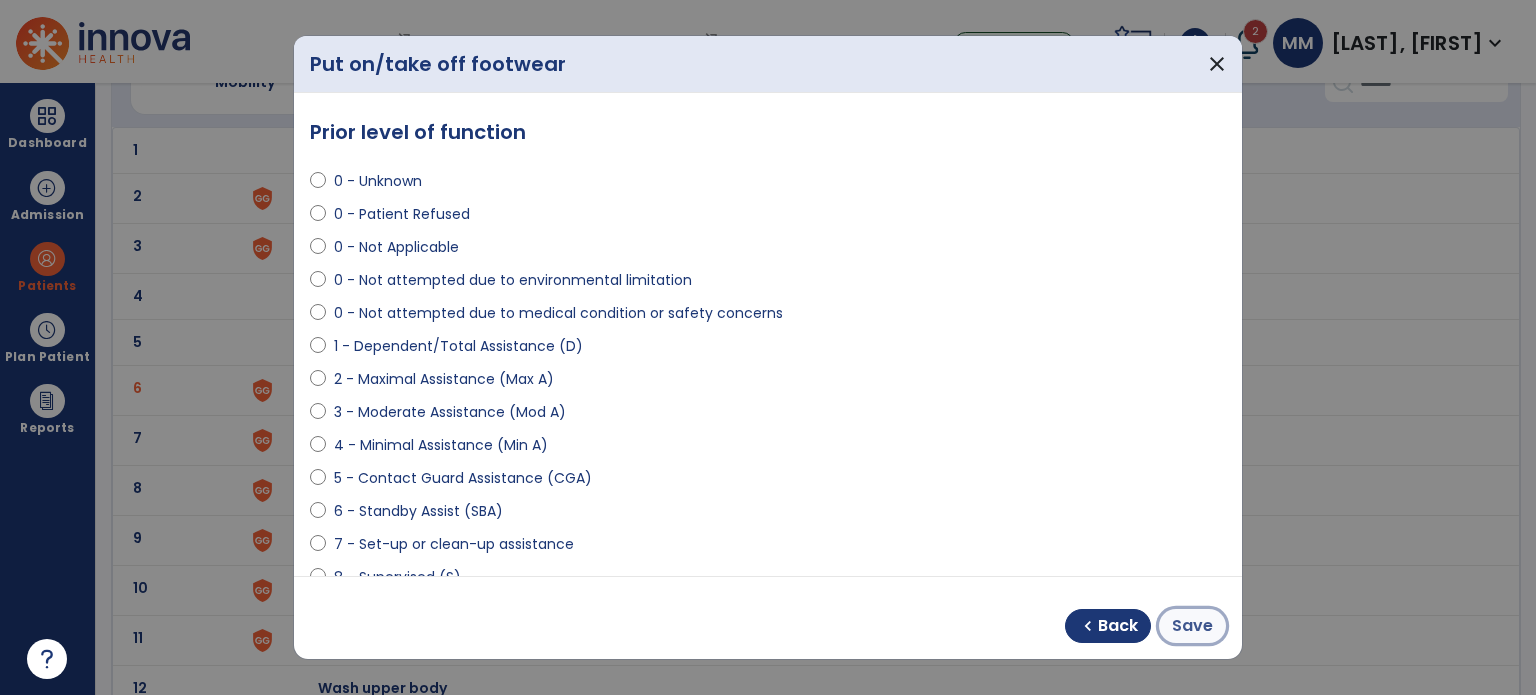 click on "Save" at bounding box center (1192, 626) 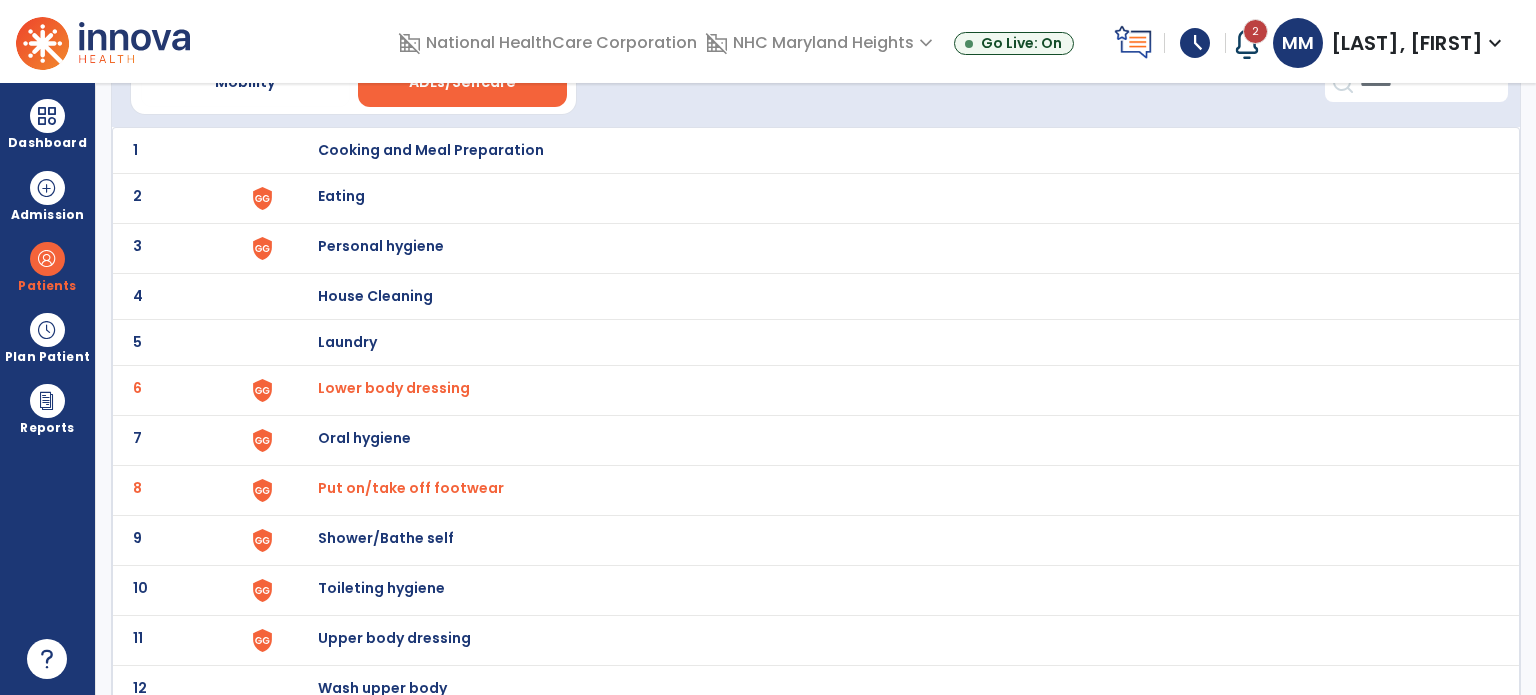 scroll, scrollTop: 172, scrollLeft: 0, axis: vertical 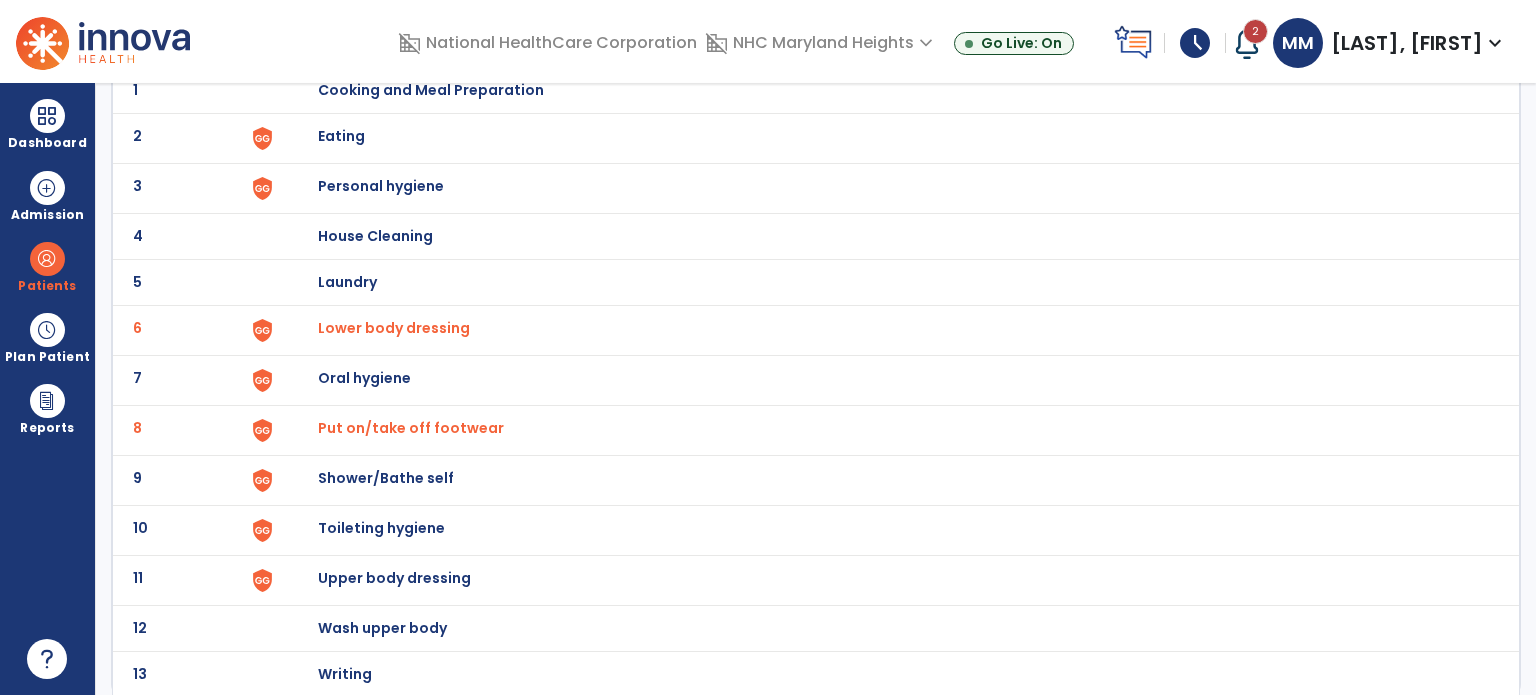 click on "Toileting hygiene" at bounding box center [431, 90] 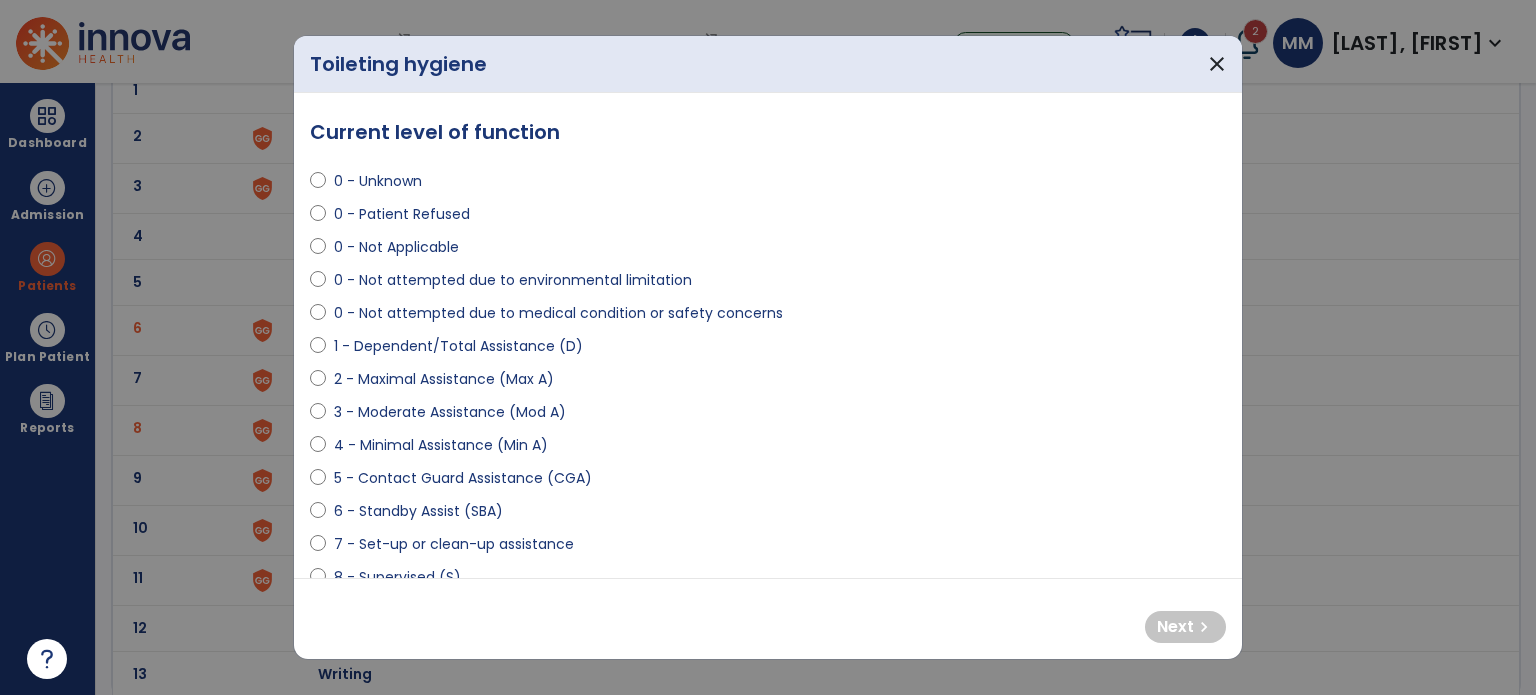 select on "**********" 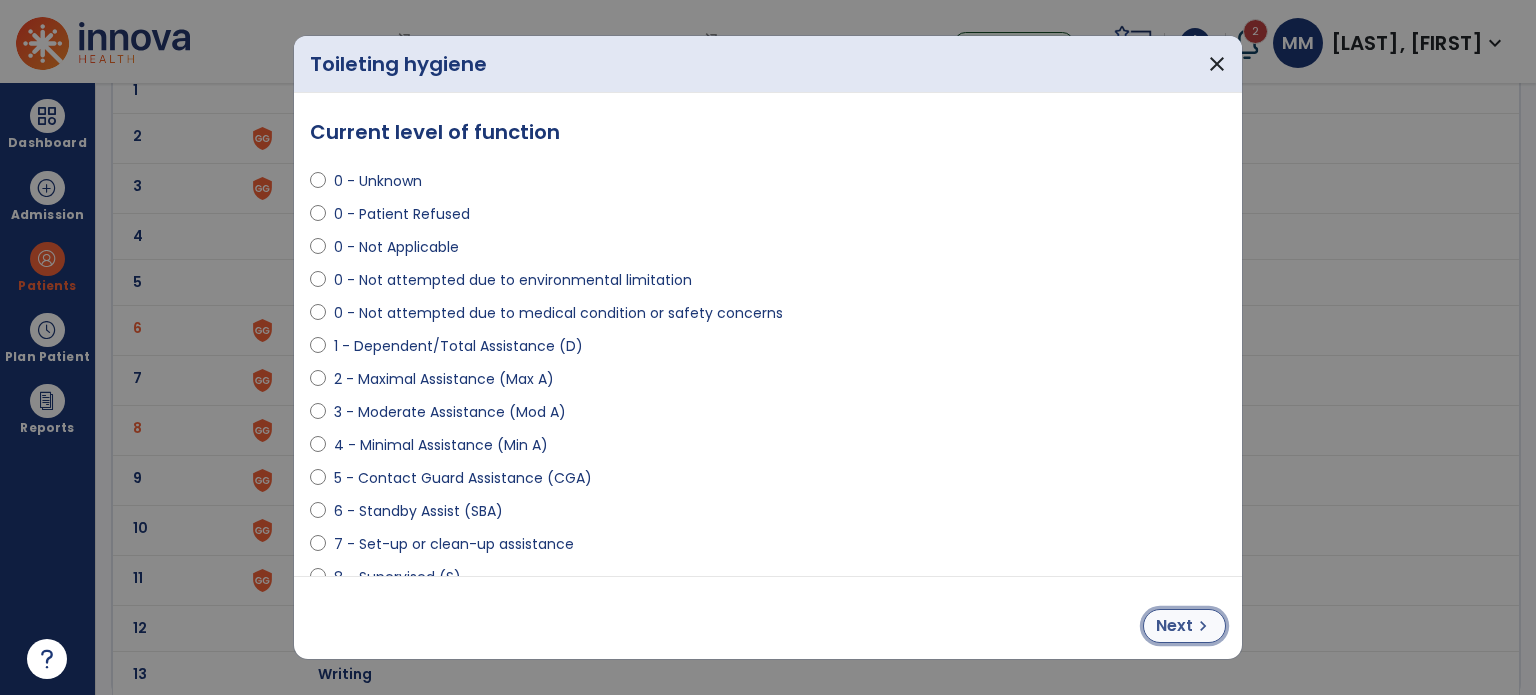 click on "chevron_right" at bounding box center (1203, 626) 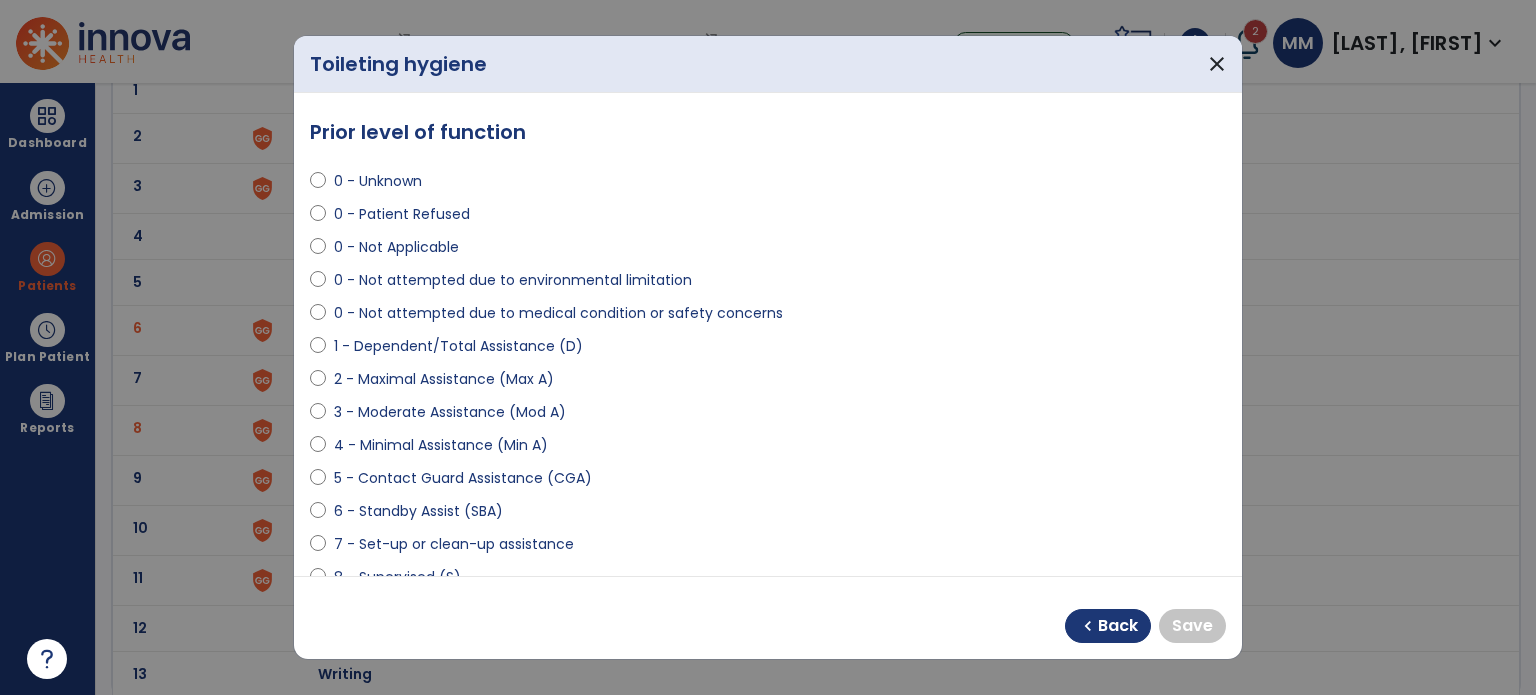 select on "**********" 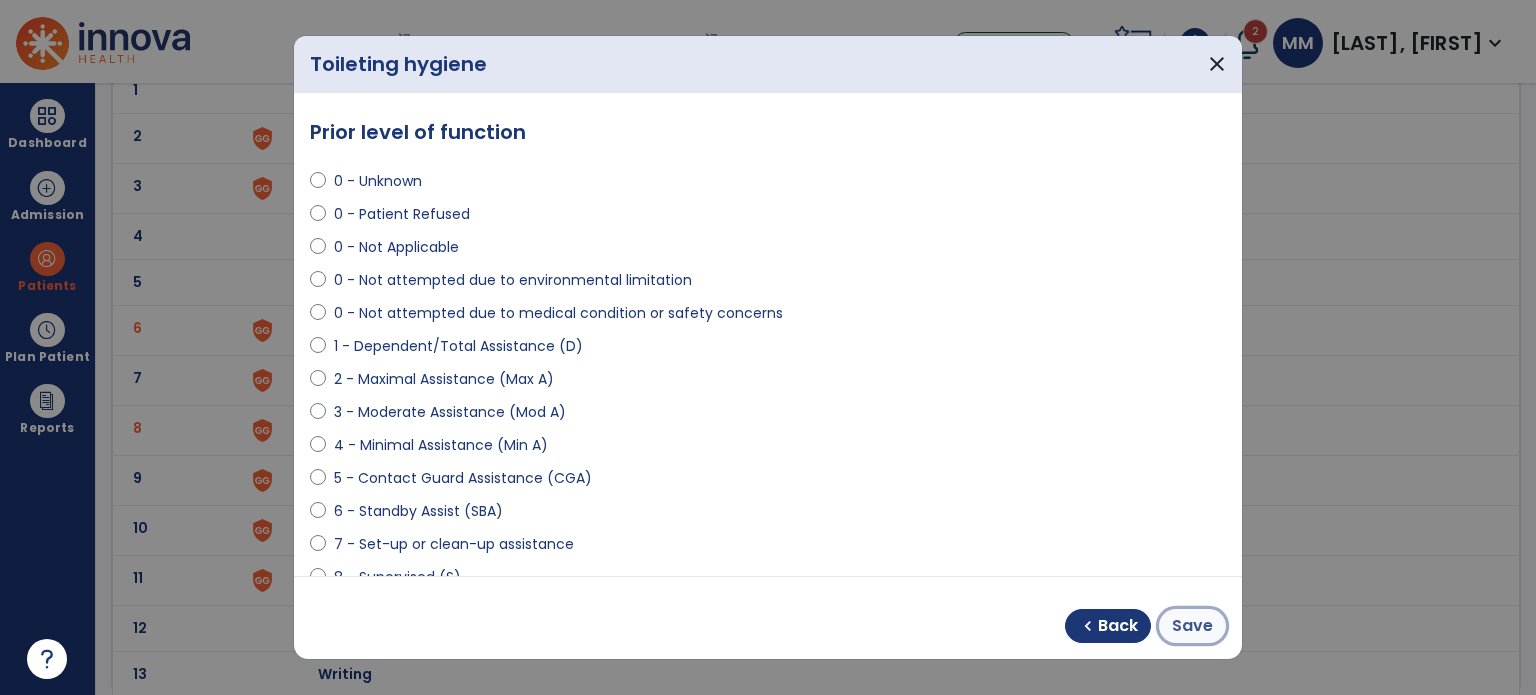 click on "Save" at bounding box center (1192, 626) 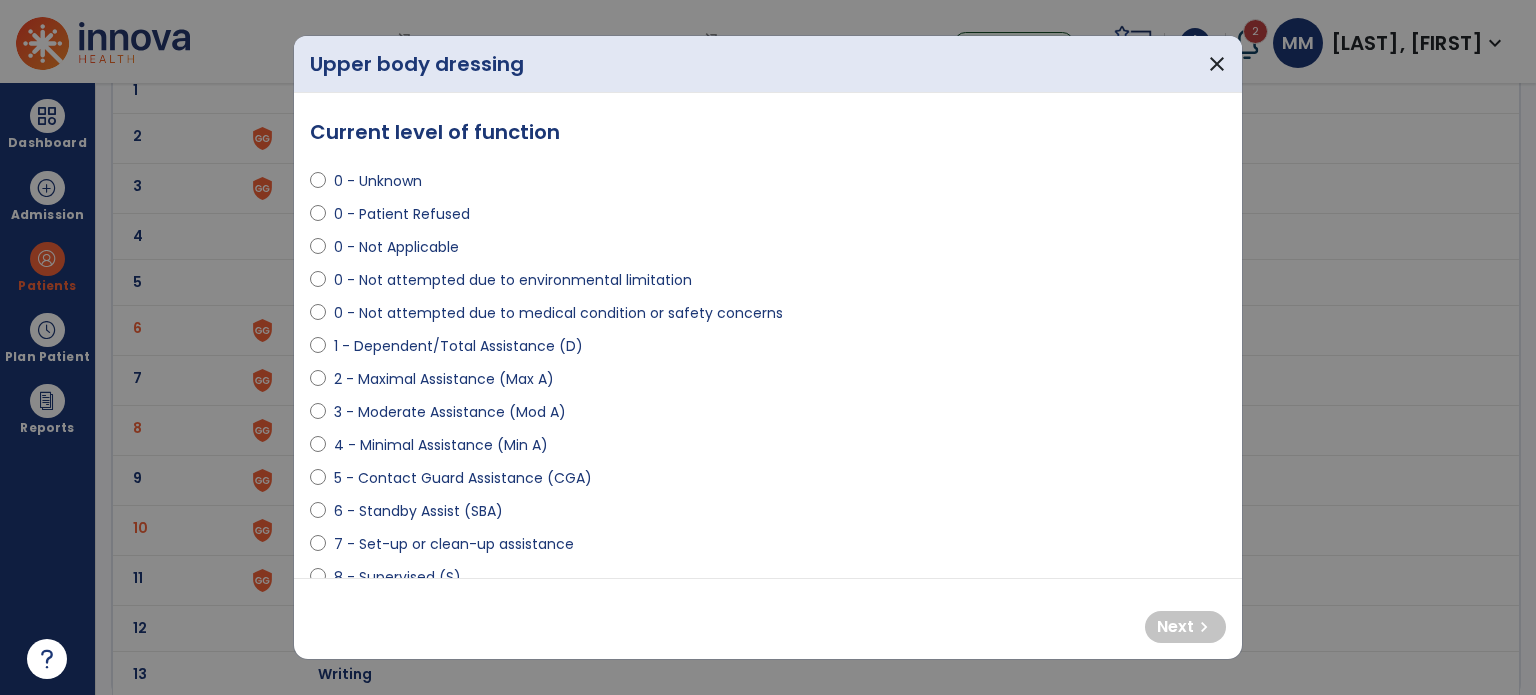 click at bounding box center (318, 449) 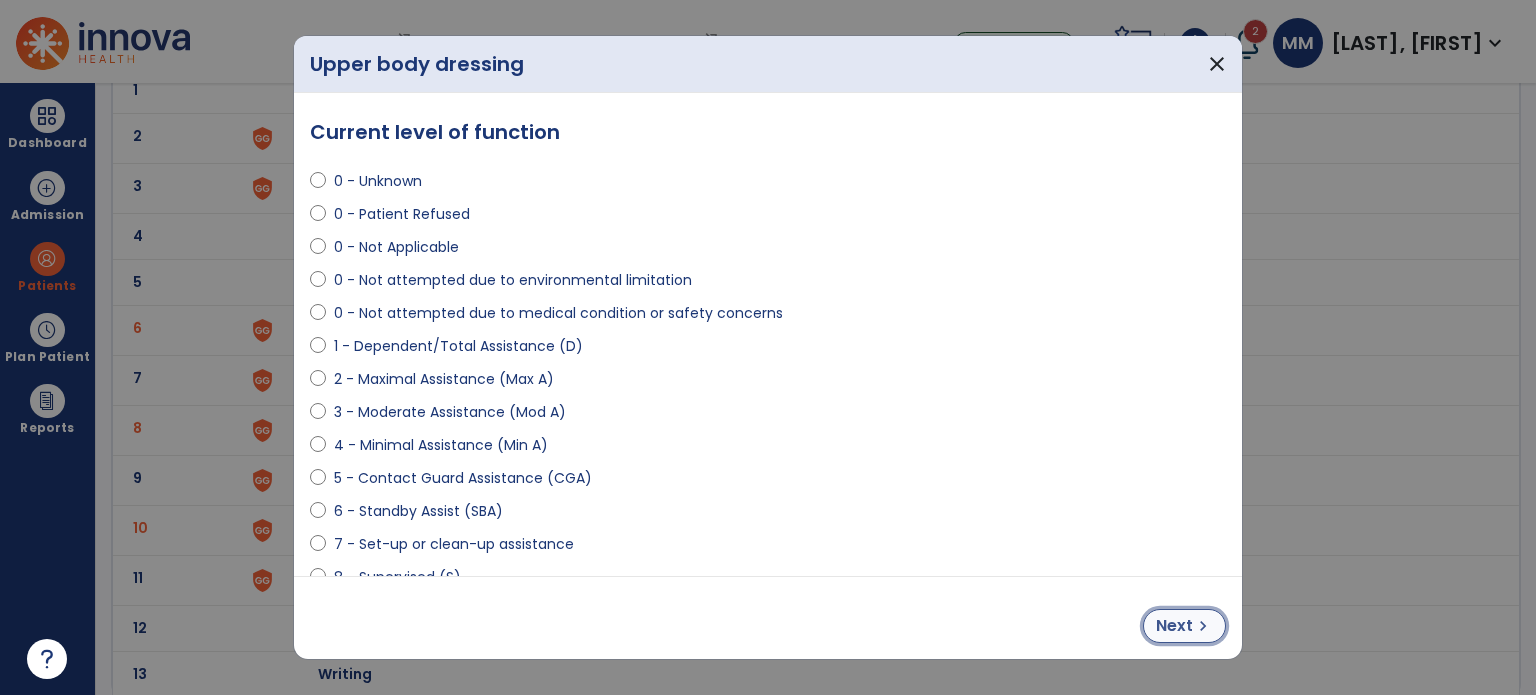 click on "Next  chevron_right" at bounding box center (1184, 626) 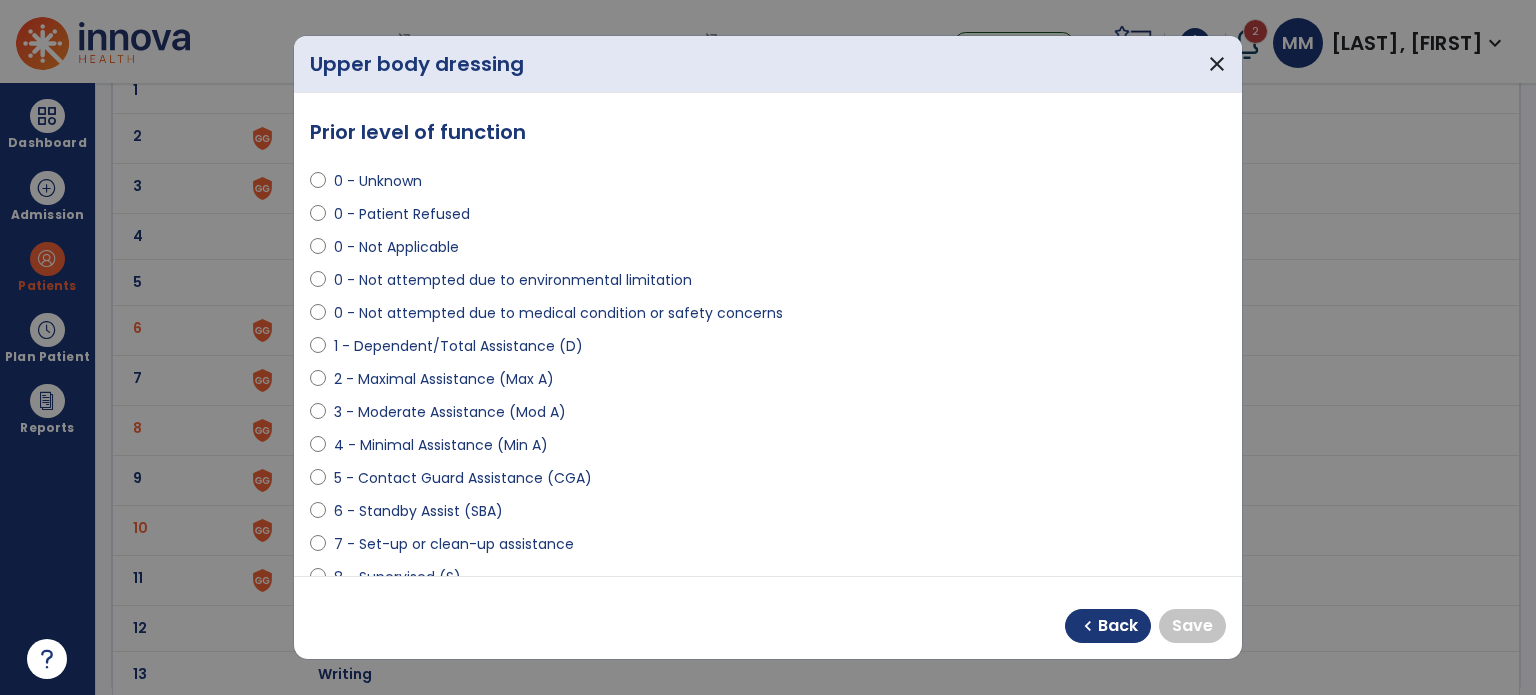 select on "**********" 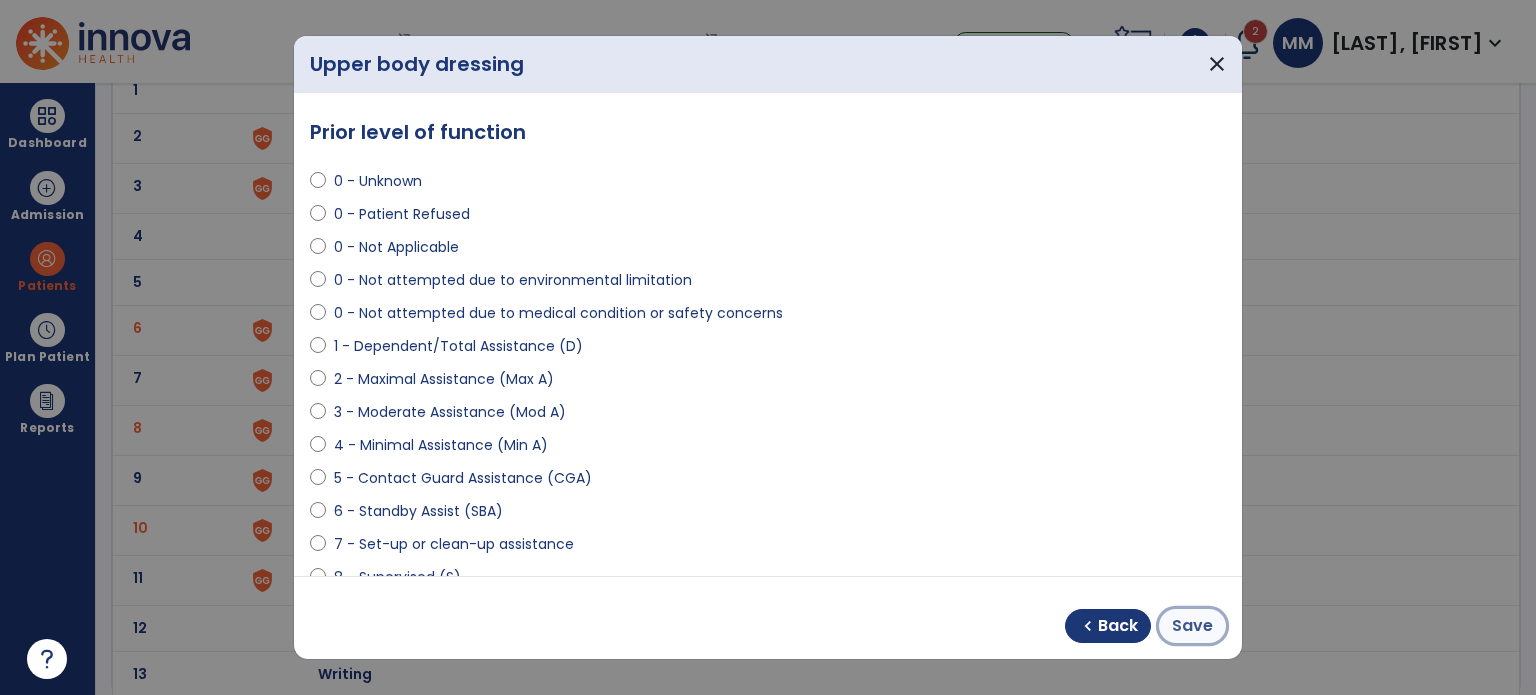 click on "Save" at bounding box center [1192, 626] 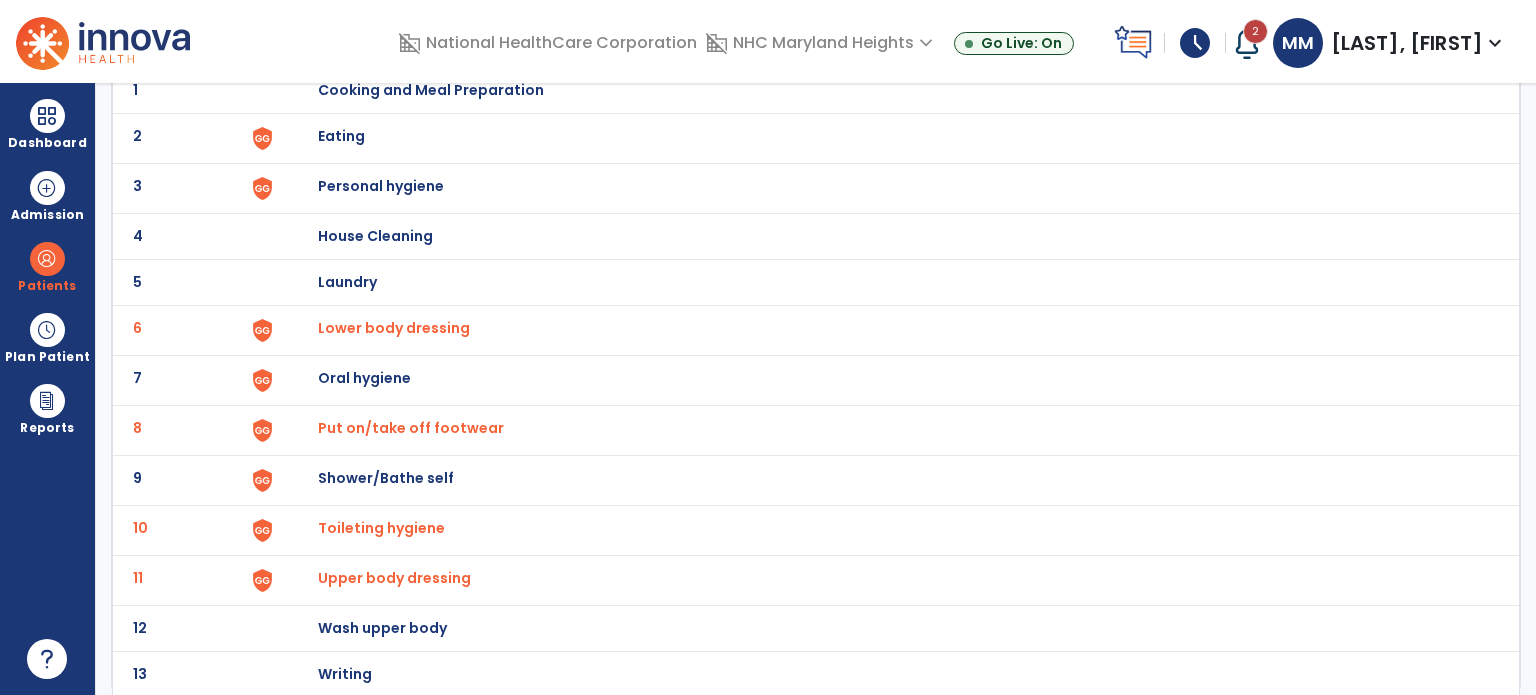 scroll, scrollTop: 0, scrollLeft: 0, axis: both 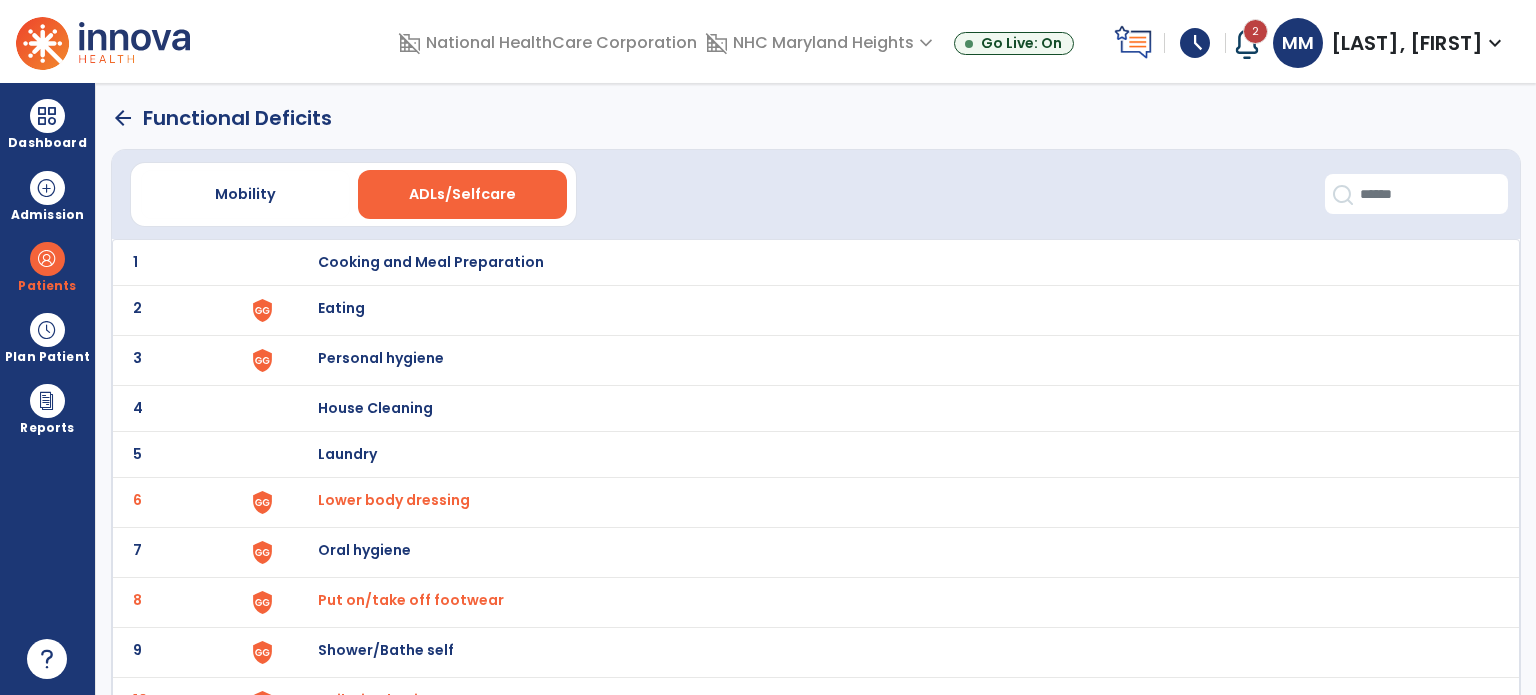 click on "arrow_back" 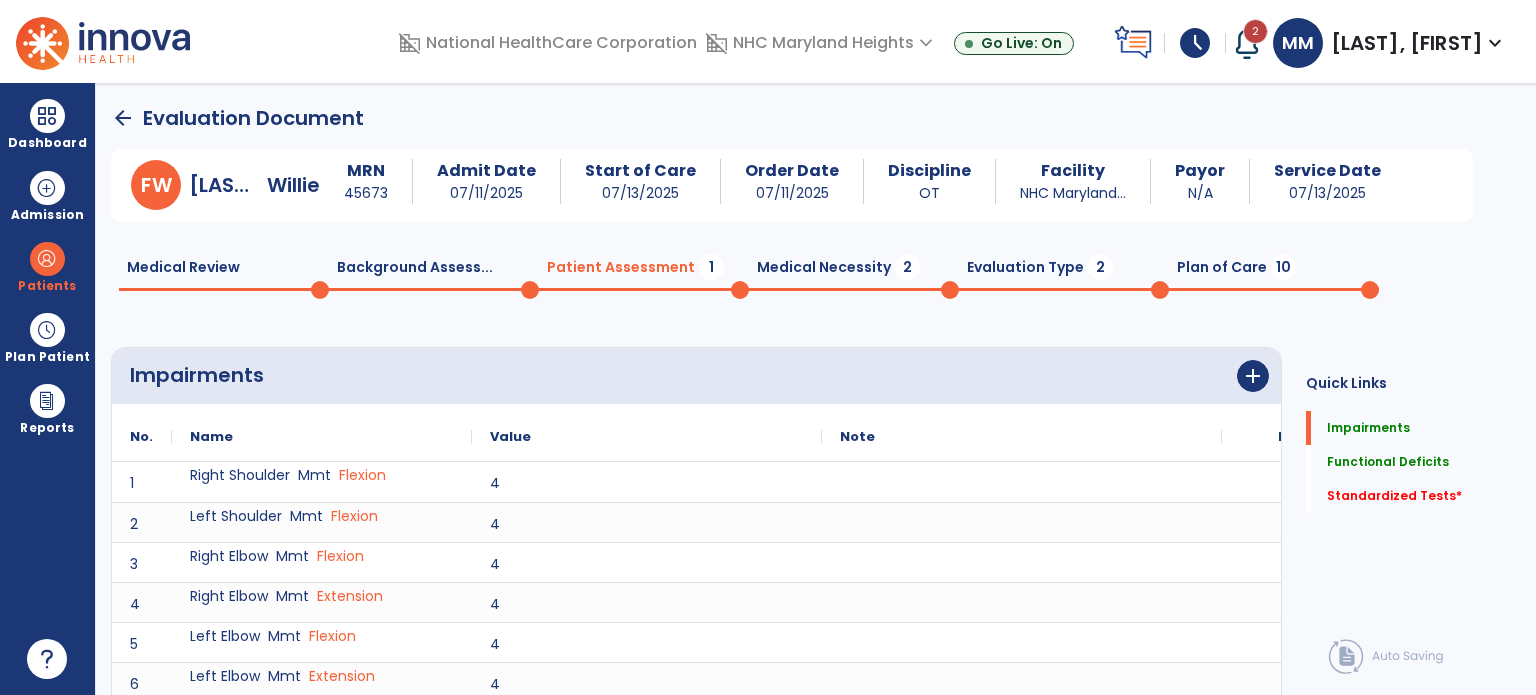 scroll, scrollTop: 20, scrollLeft: 0, axis: vertical 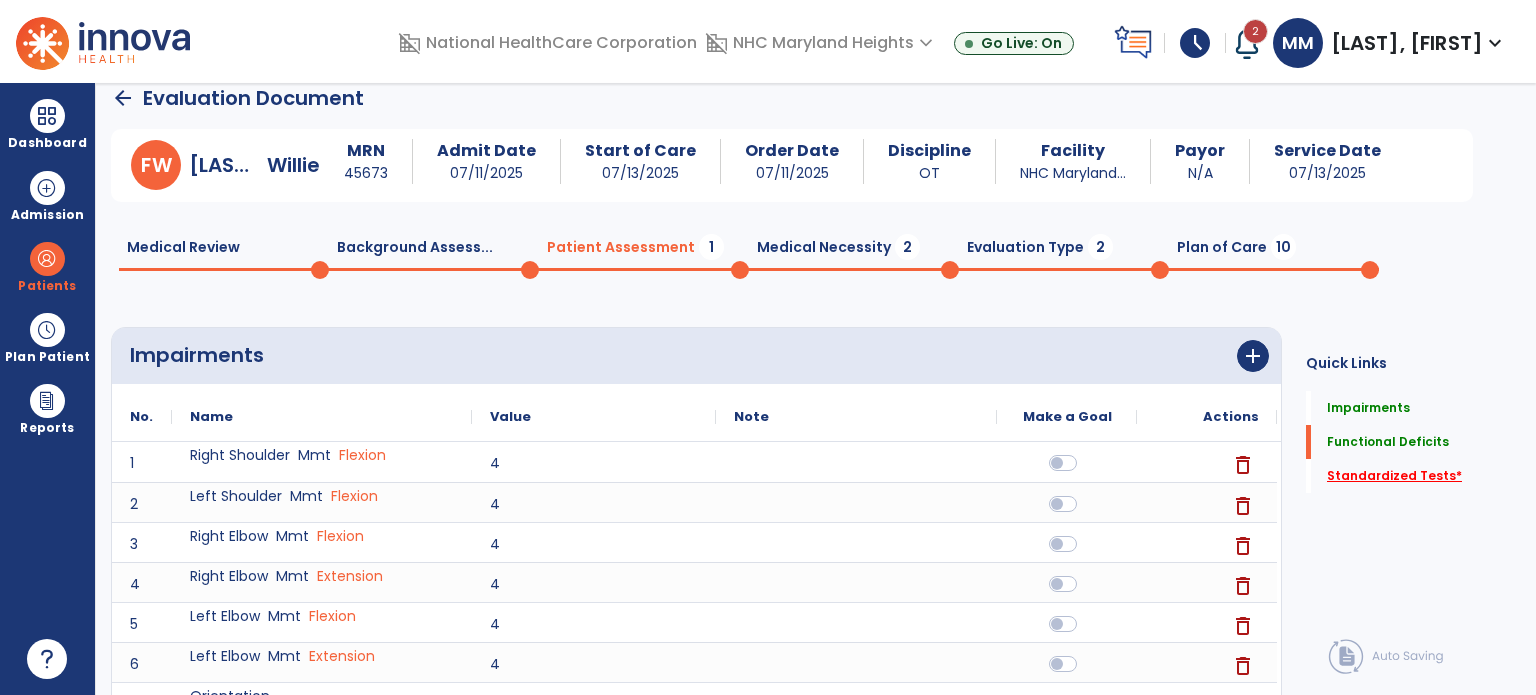 click on "Standardized Tests   *" 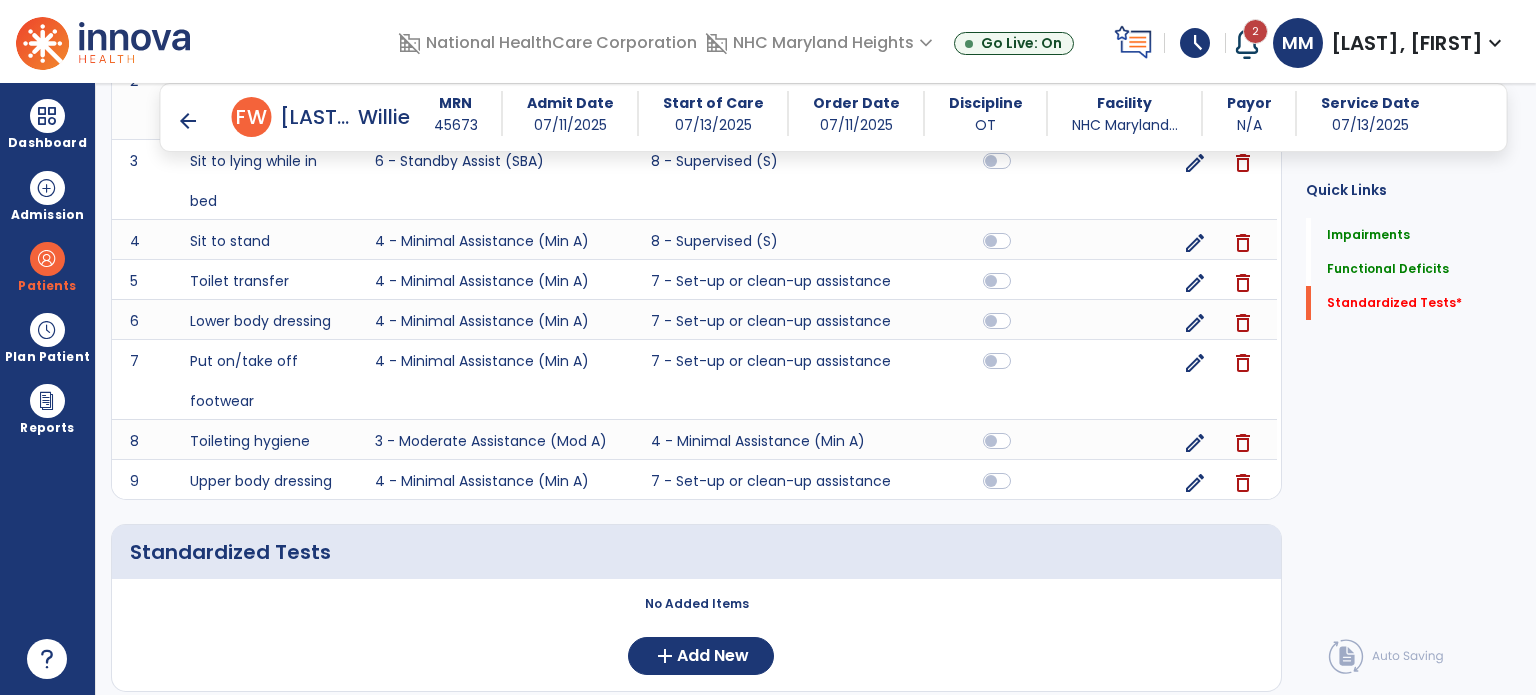 scroll, scrollTop: 988, scrollLeft: 0, axis: vertical 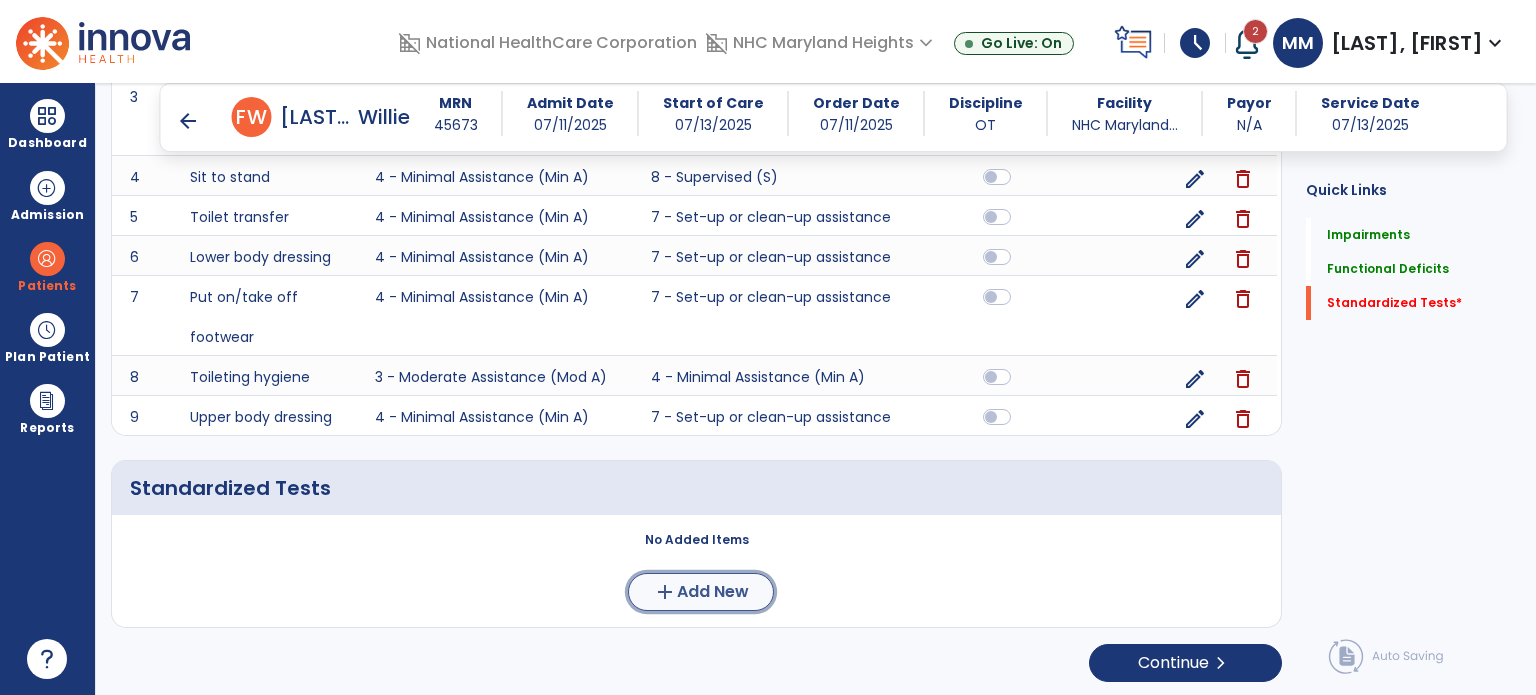 click on "add  Add New" 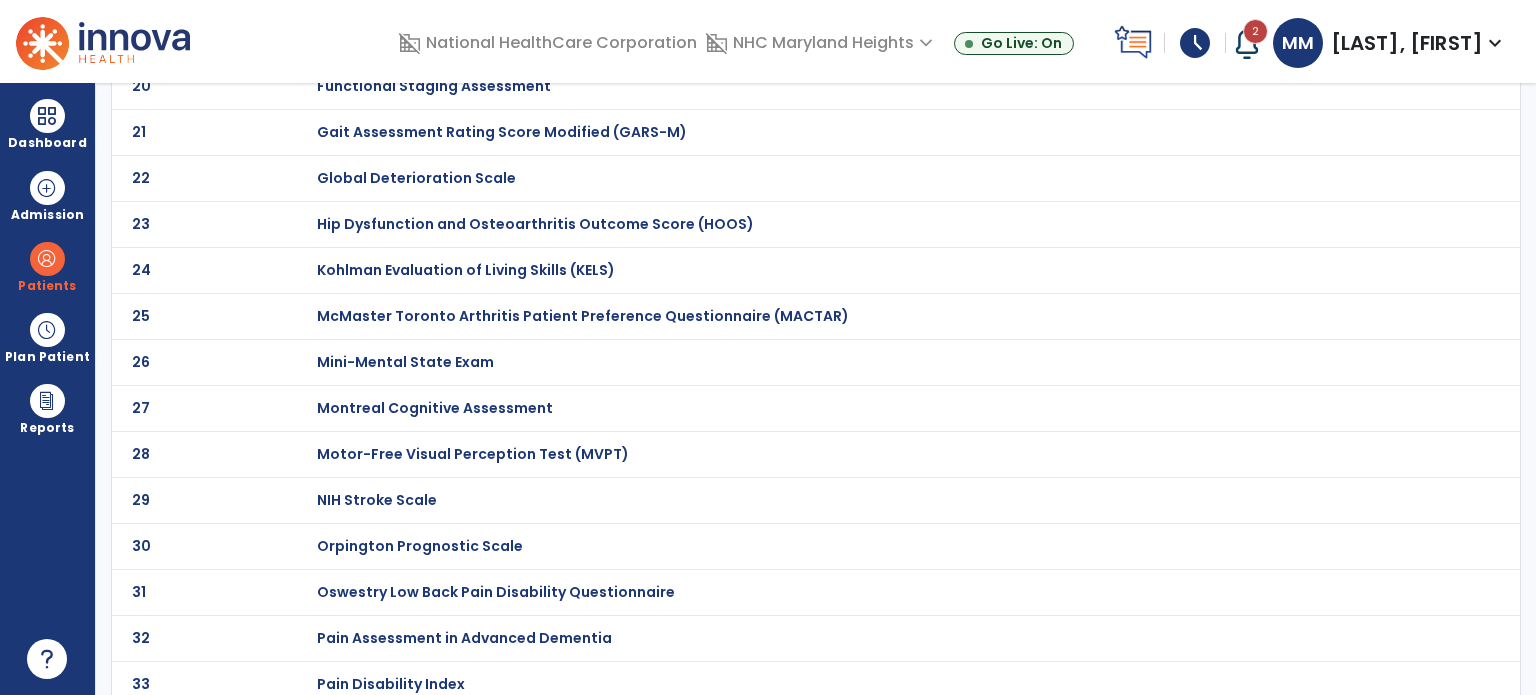 scroll, scrollTop: 0, scrollLeft: 0, axis: both 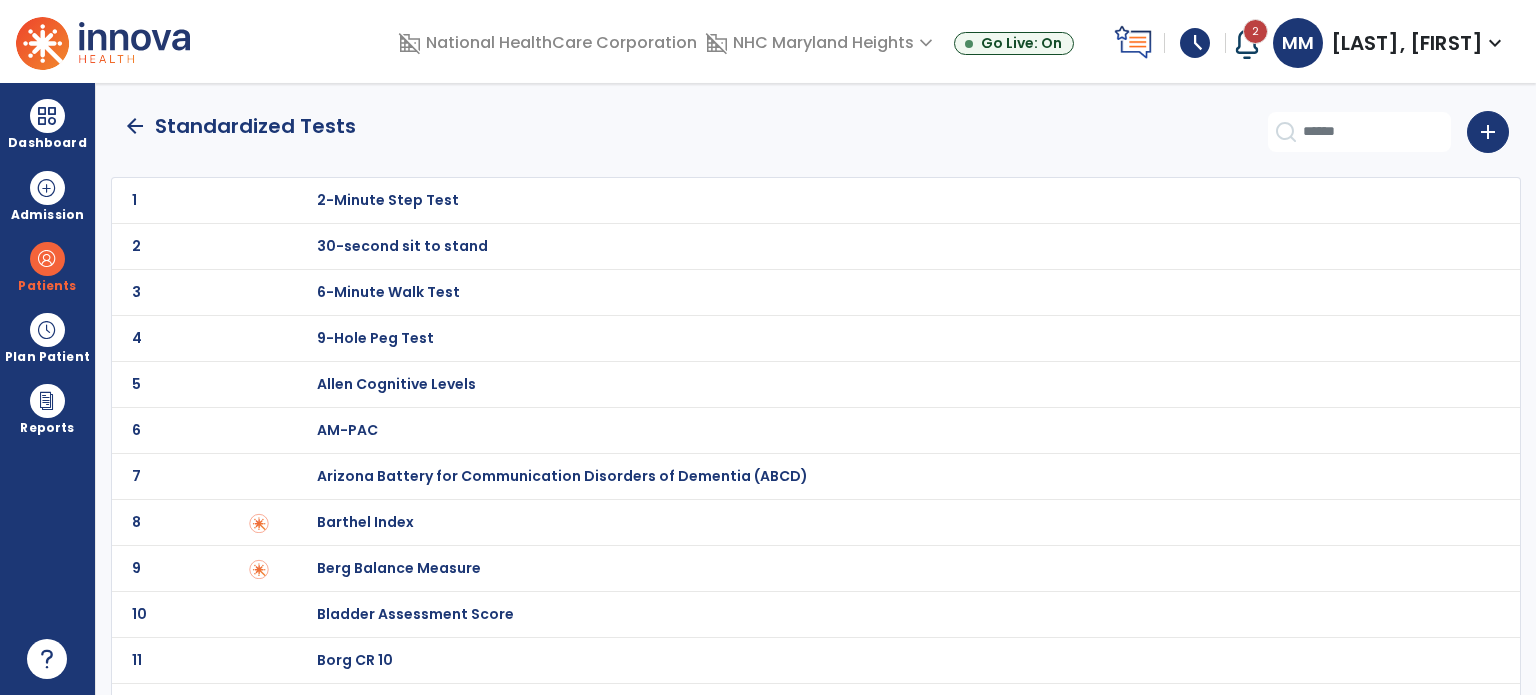 click on "Barthel Index" at bounding box center (388, 200) 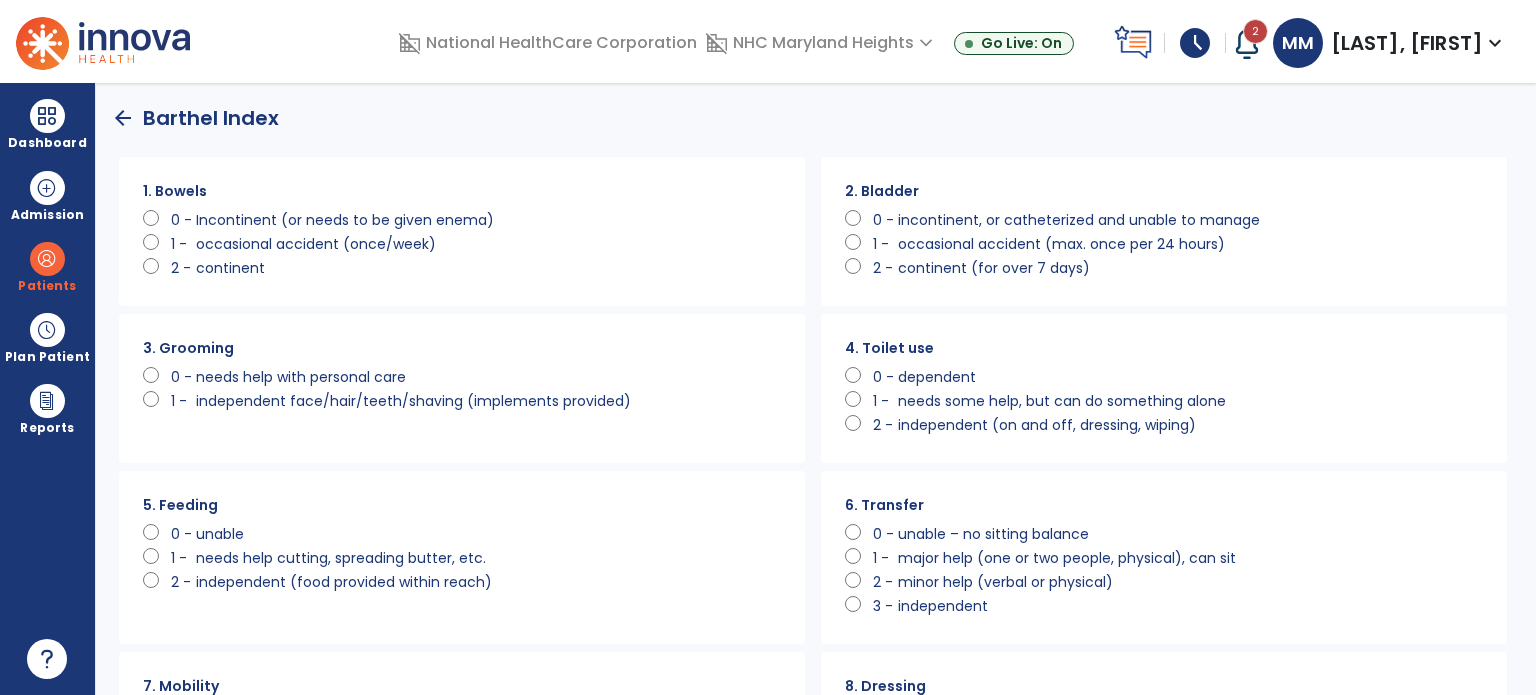 click 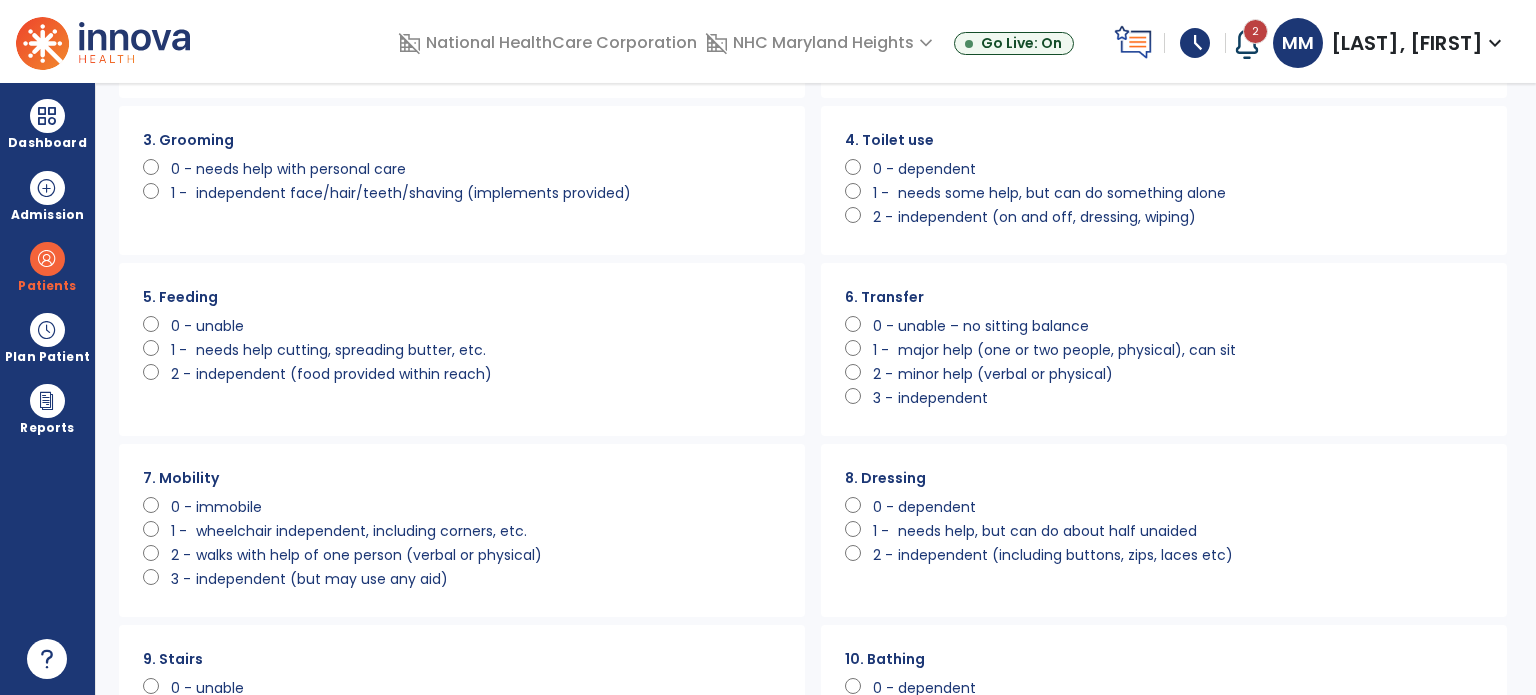 scroll, scrollTop: 220, scrollLeft: 0, axis: vertical 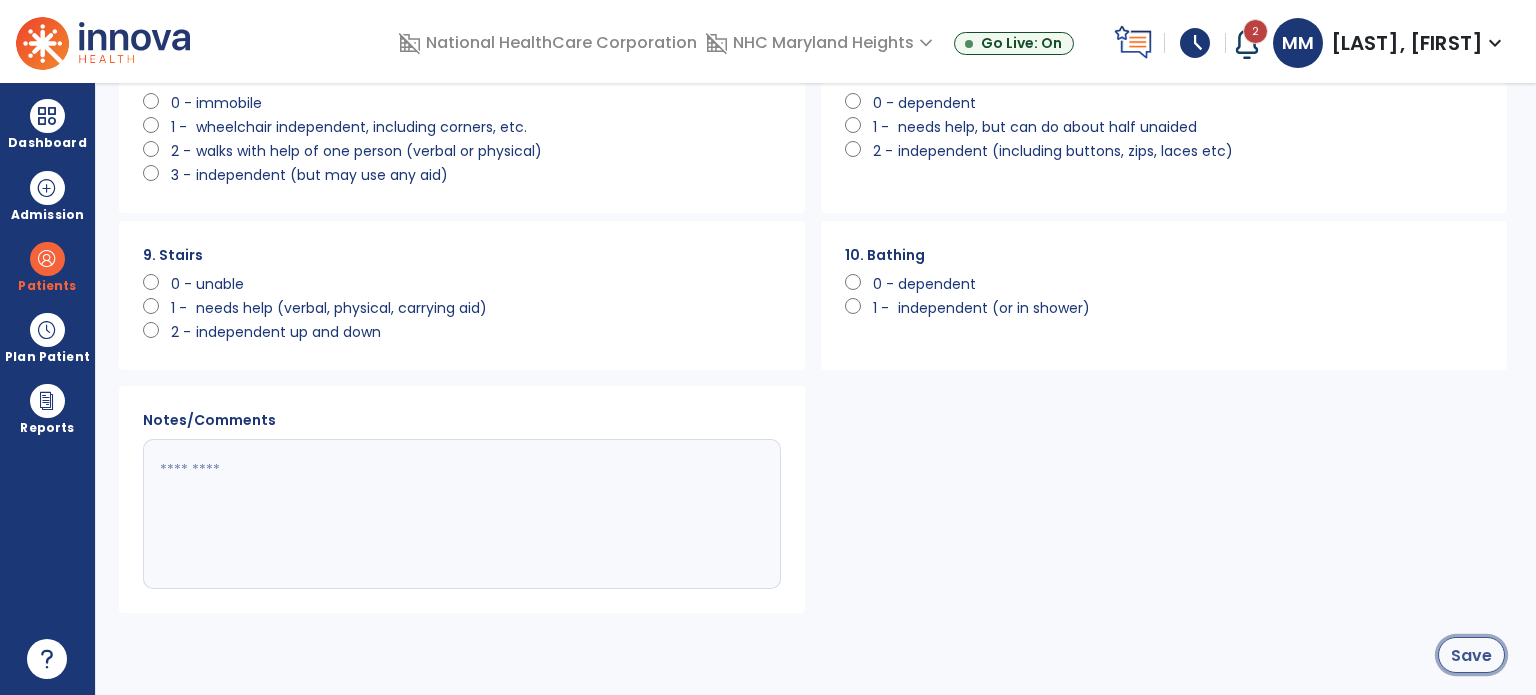 click on "Save" 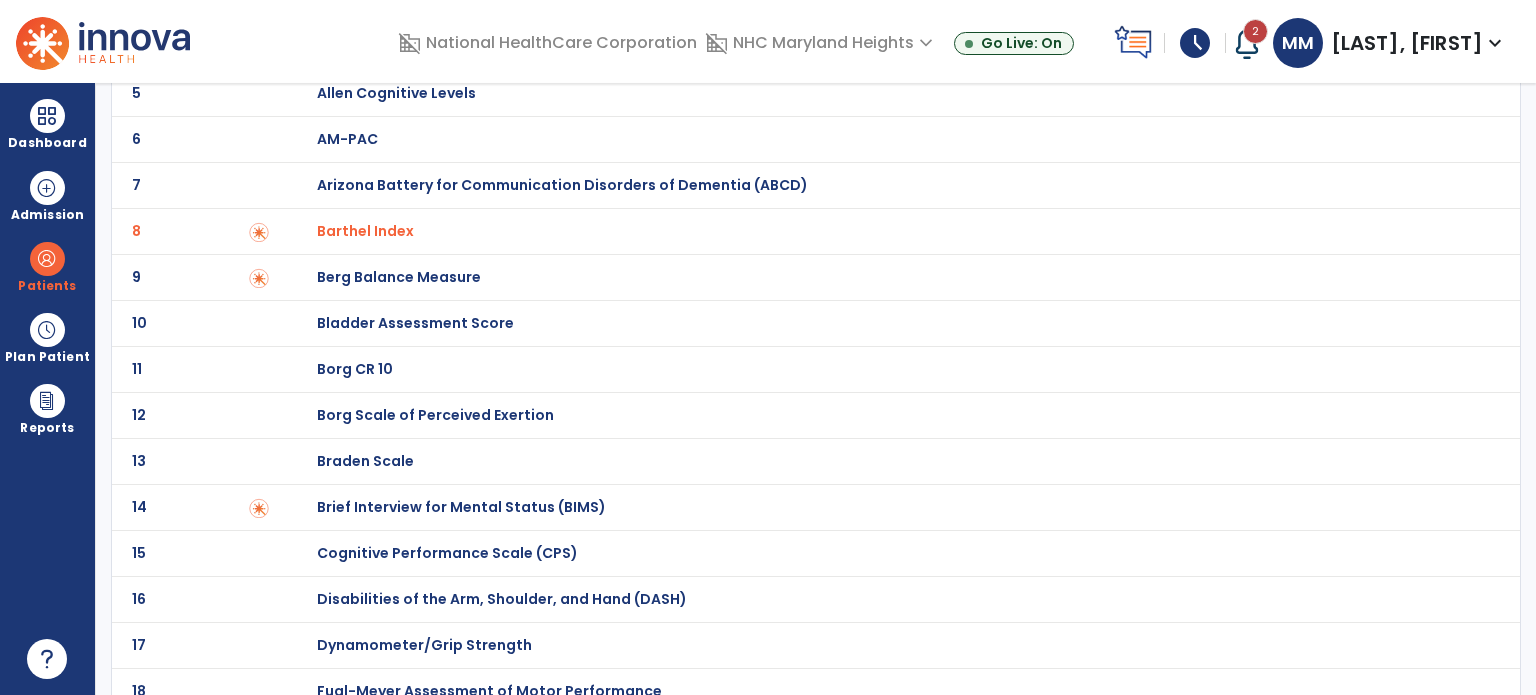 scroll, scrollTop: 0, scrollLeft: 0, axis: both 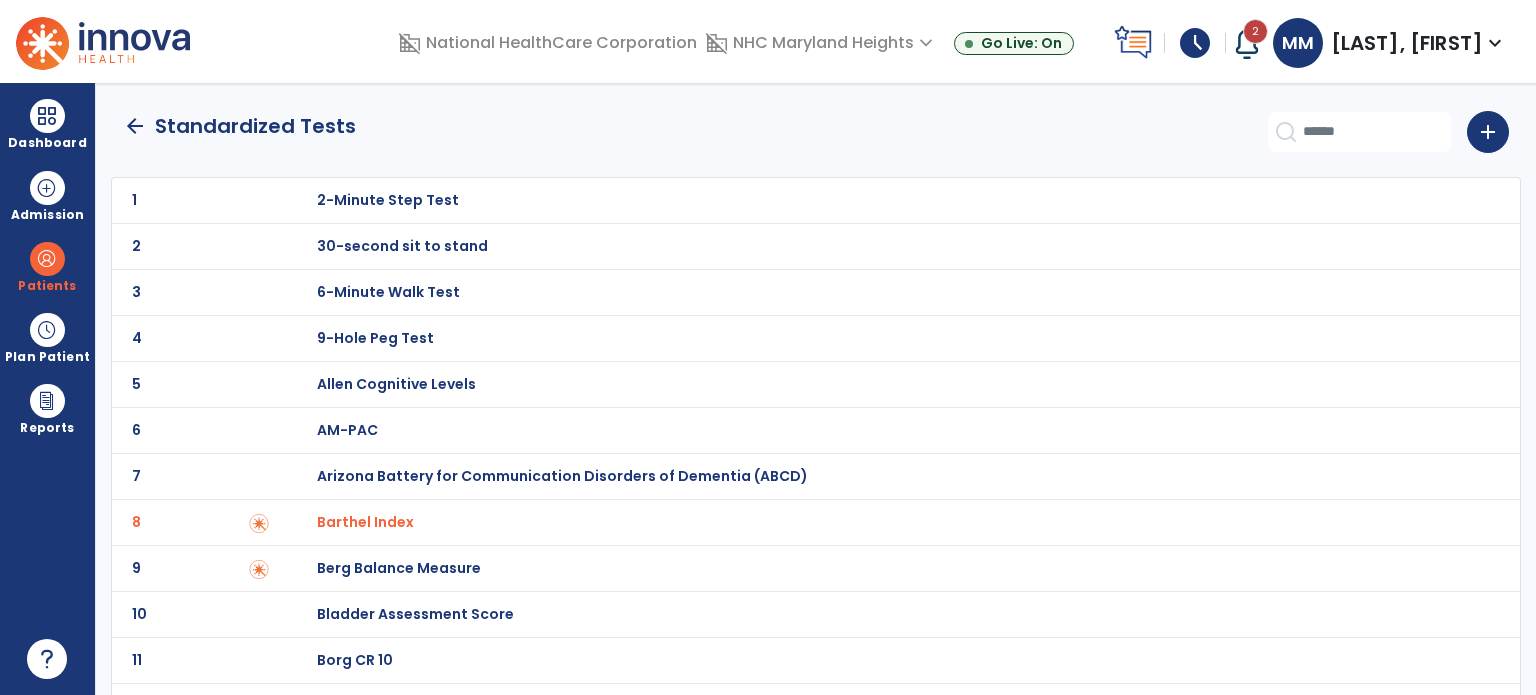 click on "arrow_back" 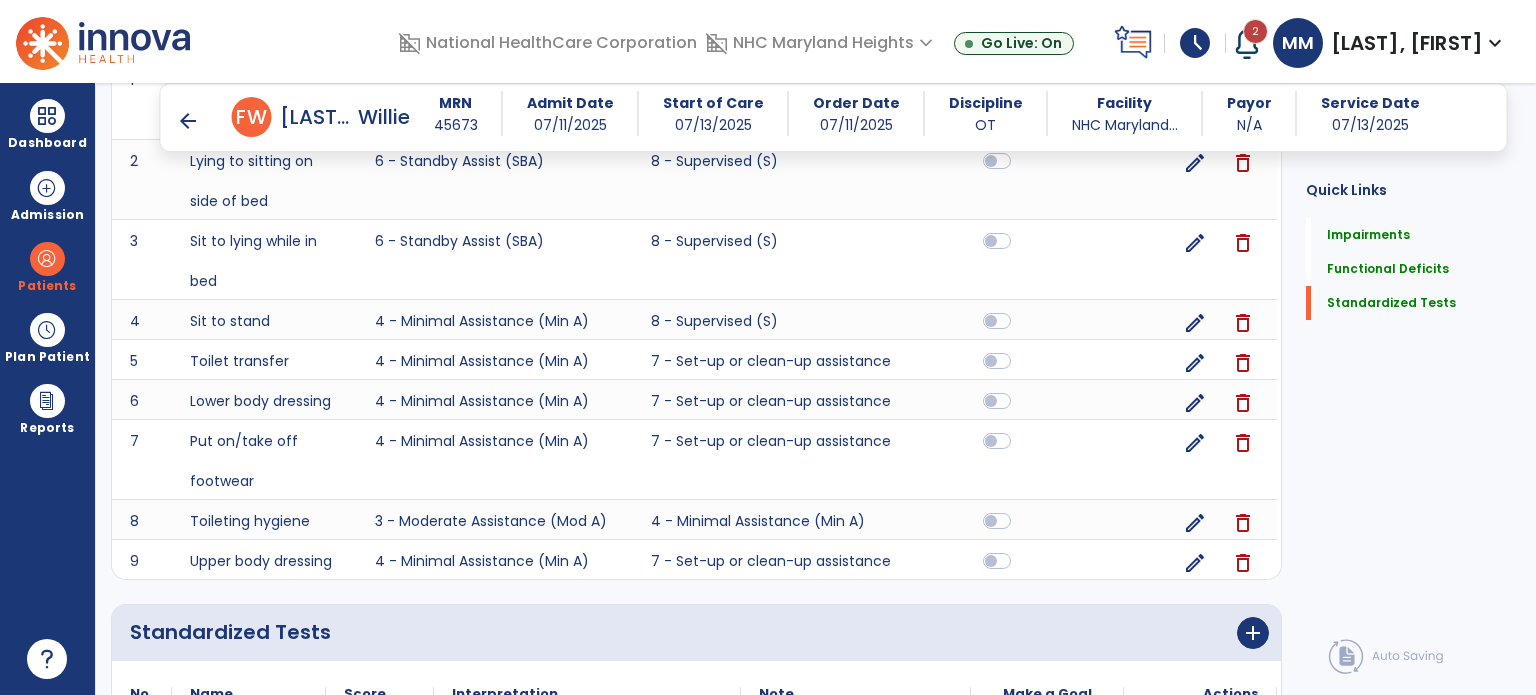 scroll, scrollTop: 1087, scrollLeft: 0, axis: vertical 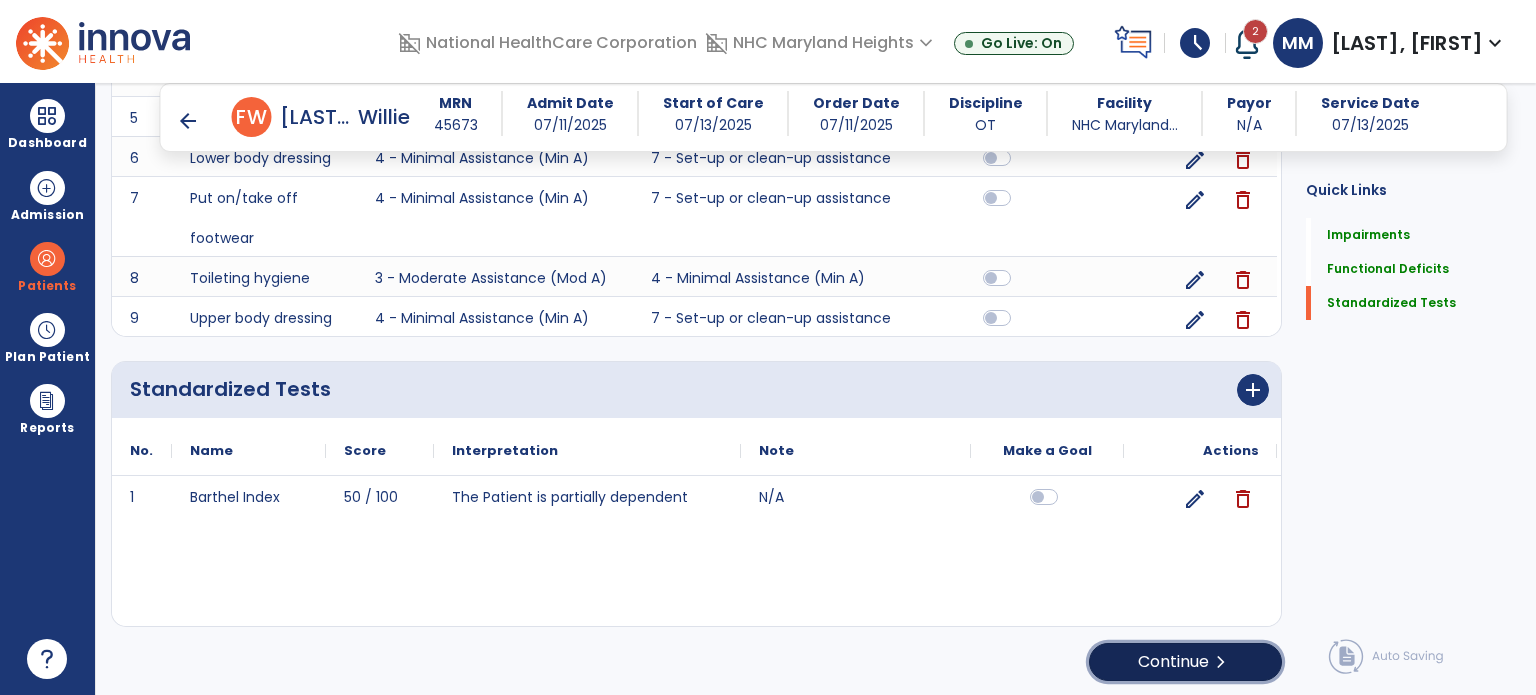 click on "chevron_right" 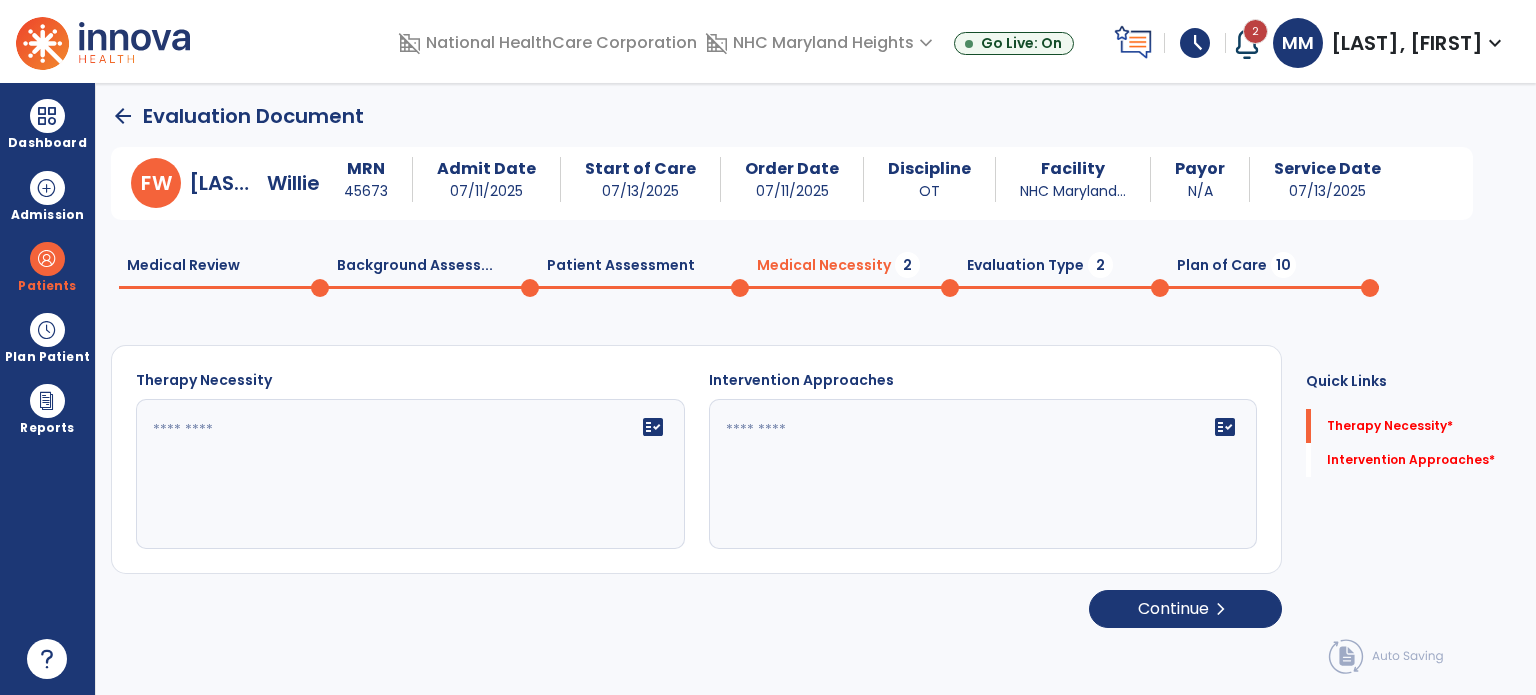scroll, scrollTop: 0, scrollLeft: 0, axis: both 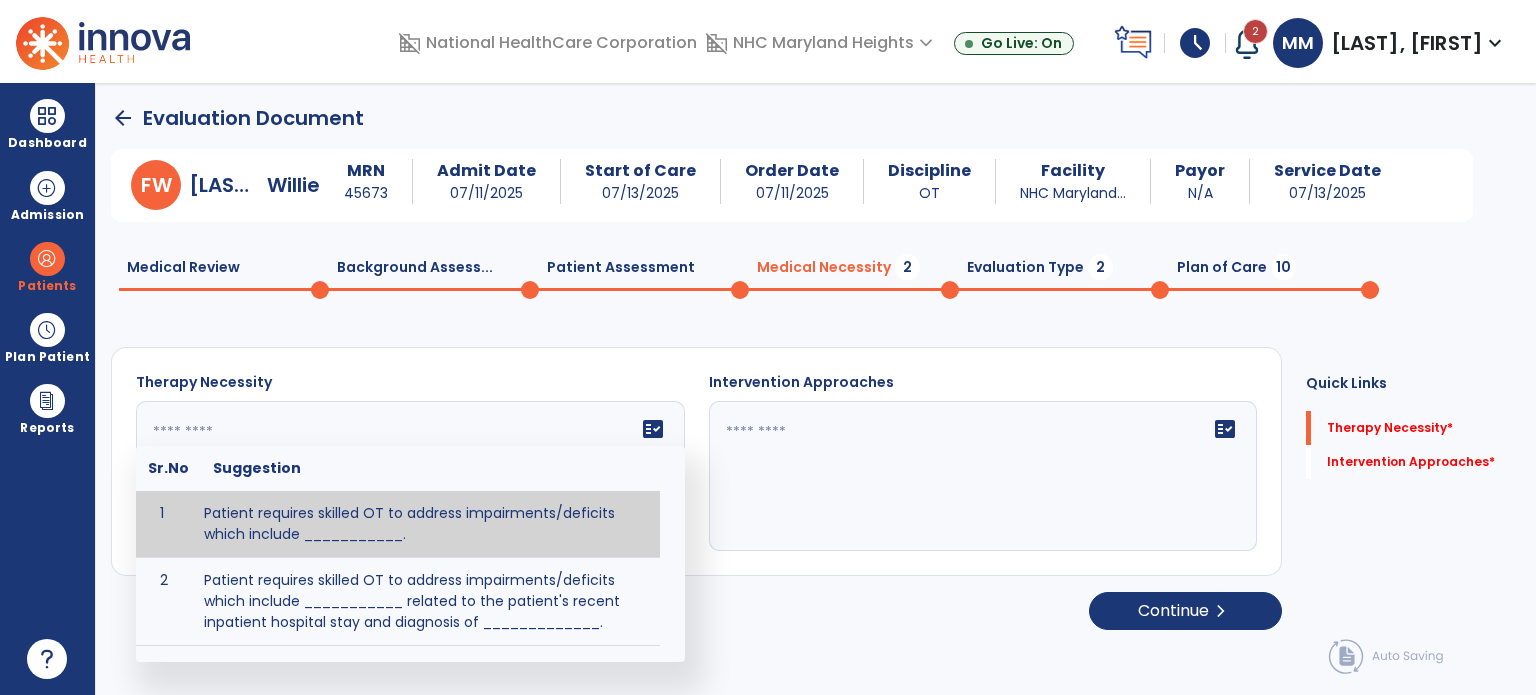 click on "fact_check  Sr.No Suggestion 1 Patient requires skilled OT to address impairments/deficits which include ___________. 2 Patient requires skilled OT to address impairments/deficits which include ___________ related to the patient's recent inpatient hospital stay and diagnosis of _____________." 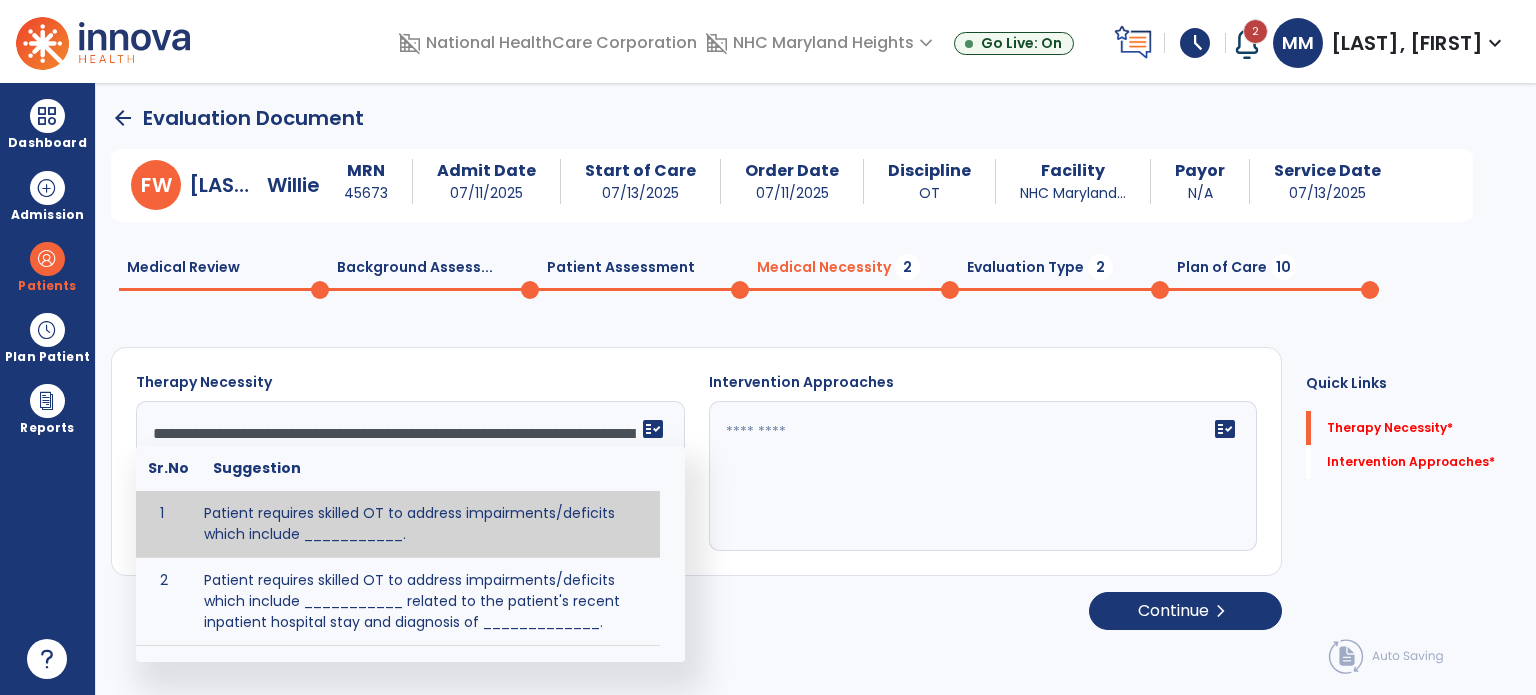 scroll, scrollTop: 40, scrollLeft: 0, axis: vertical 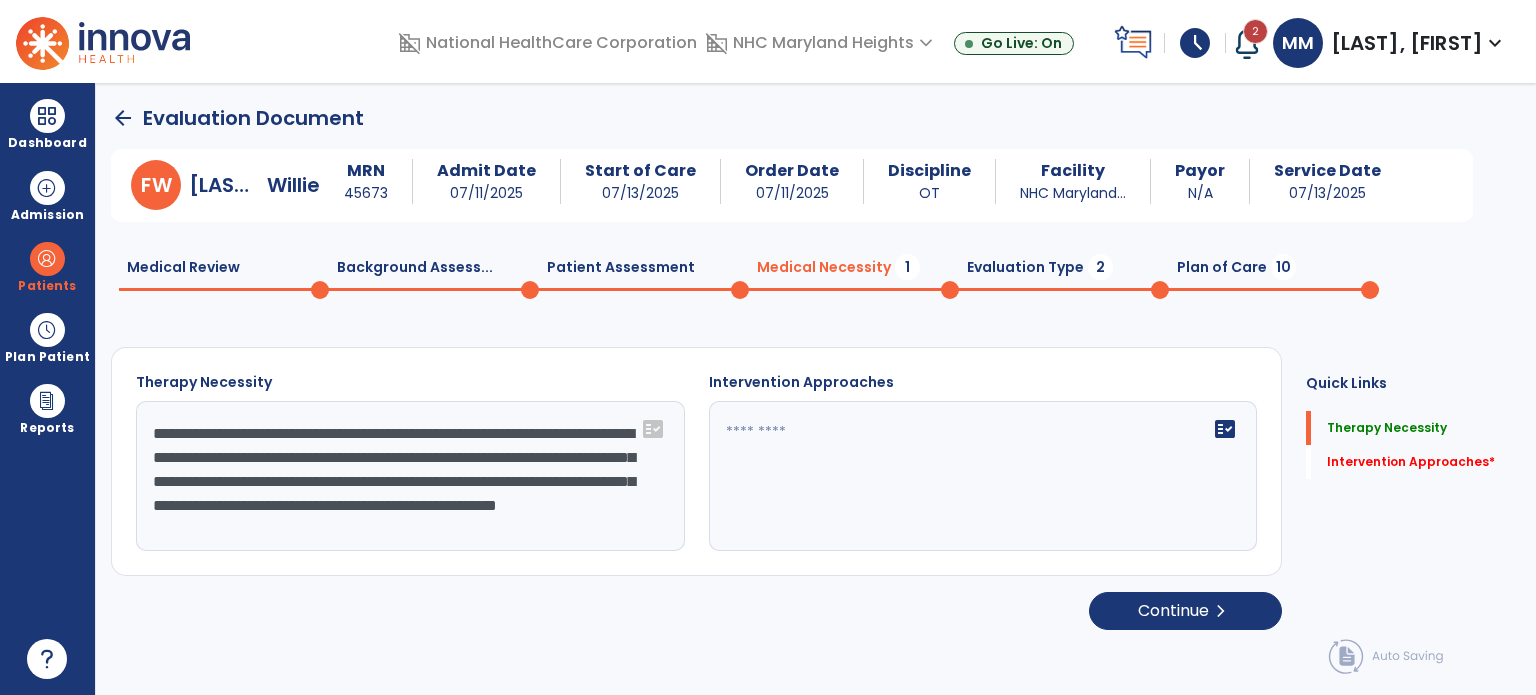 click on "**********" 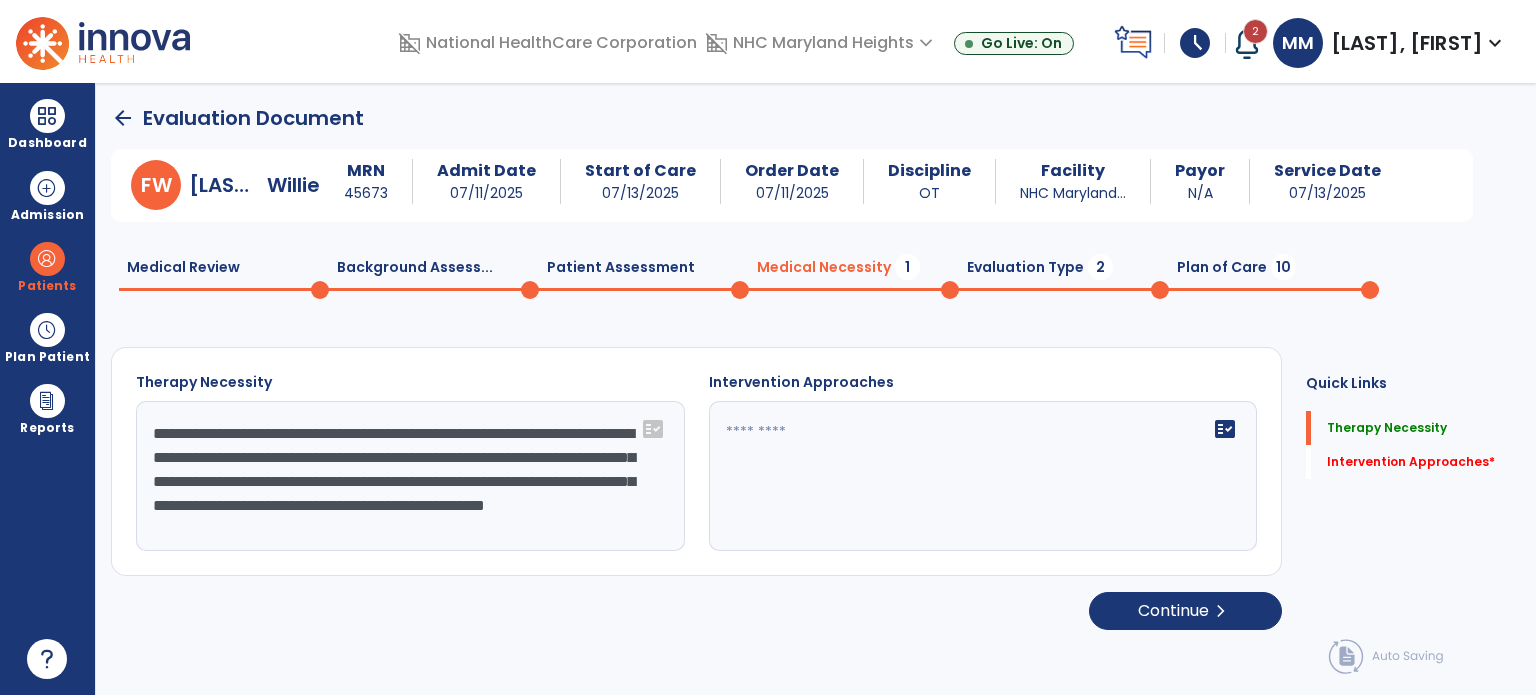 scroll, scrollTop: 20, scrollLeft: 0, axis: vertical 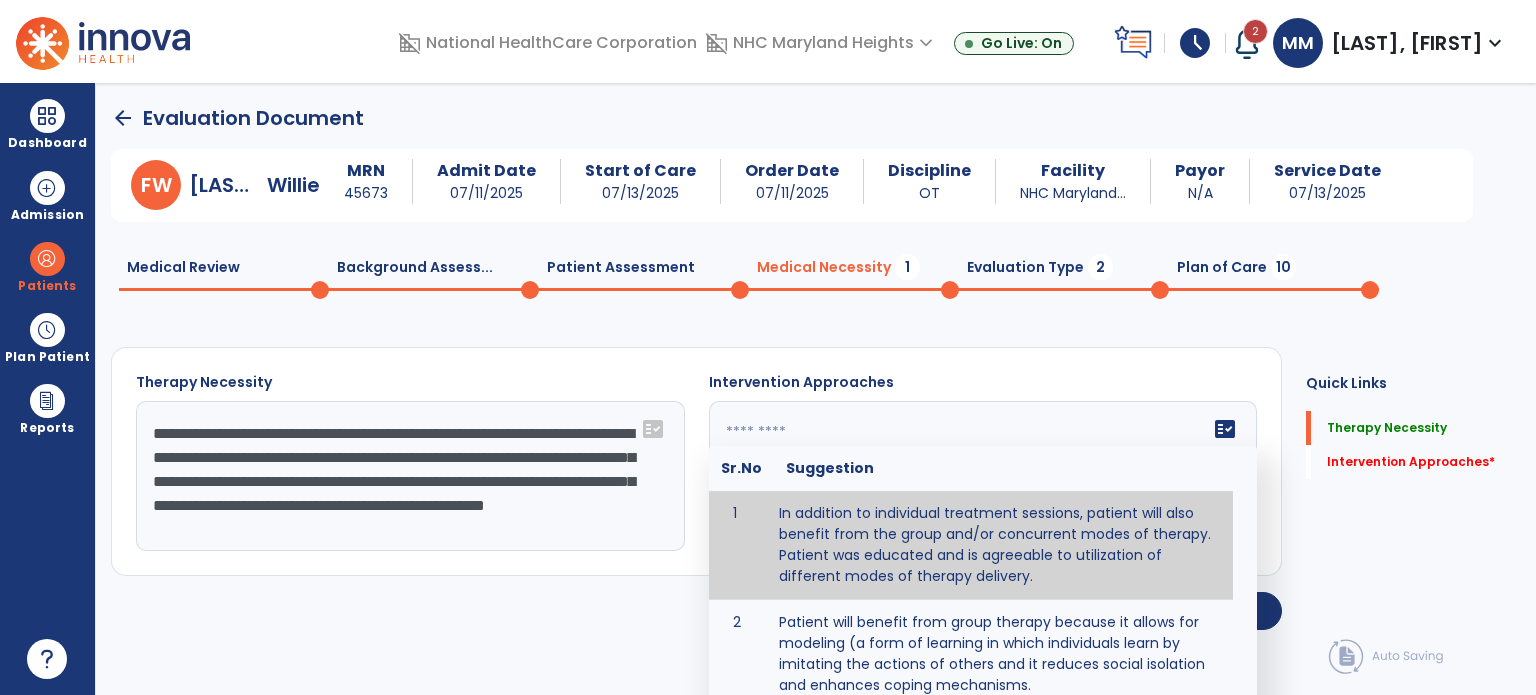 type on "**********" 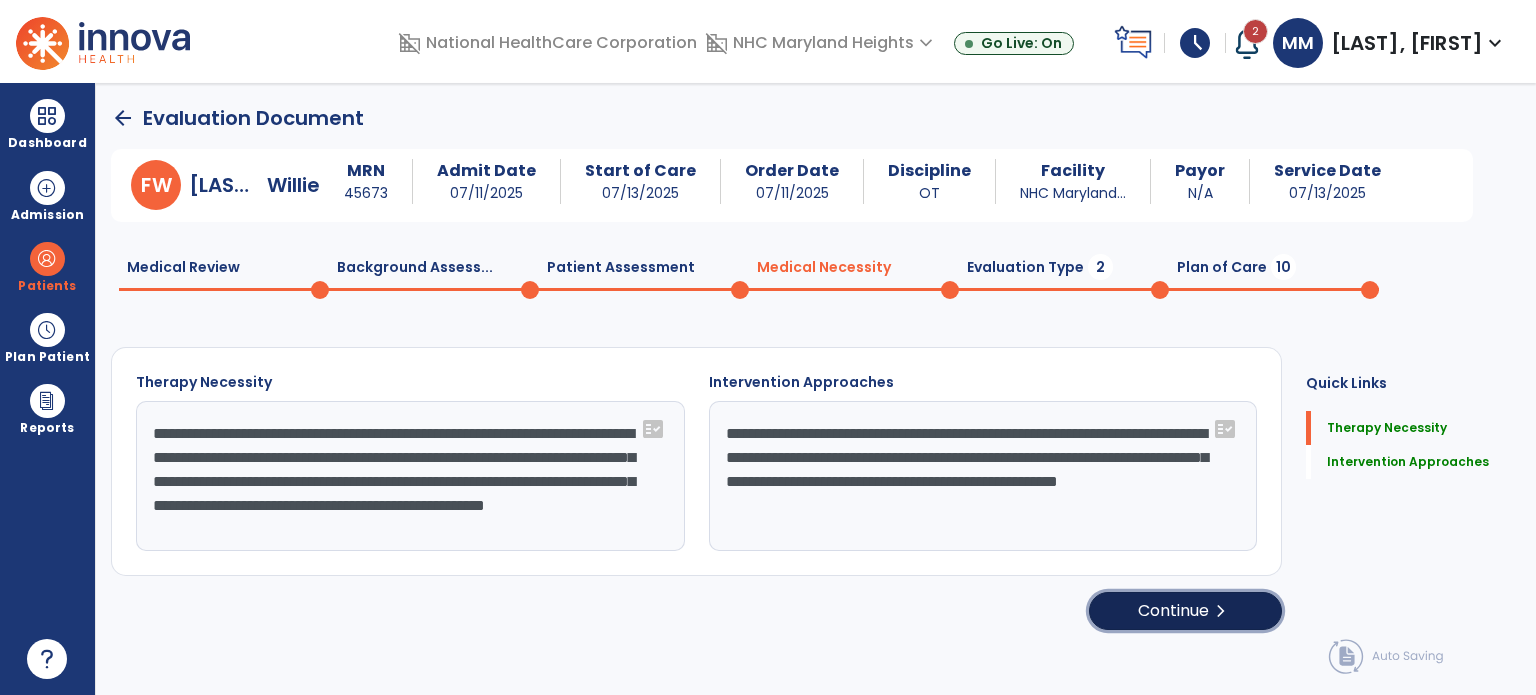 click on "Continue  chevron_right" 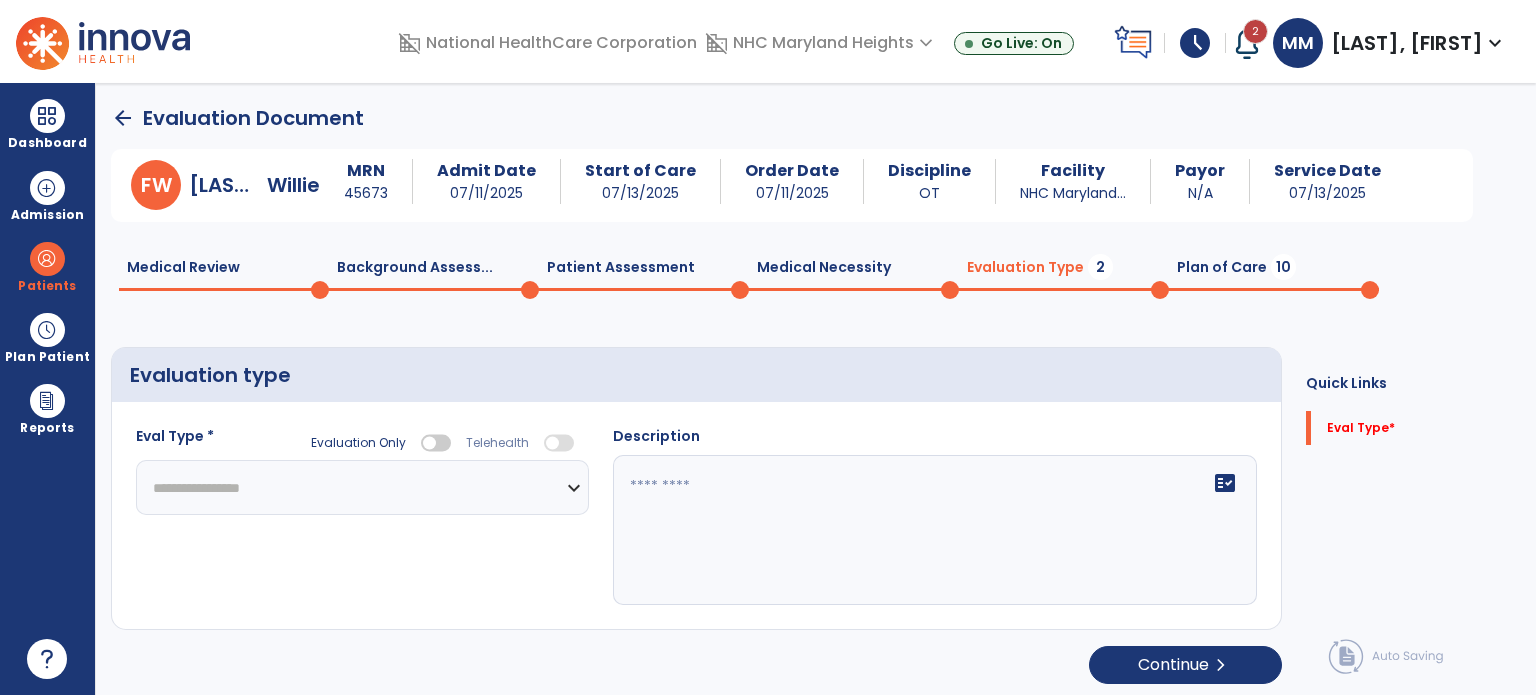 click on "**********" 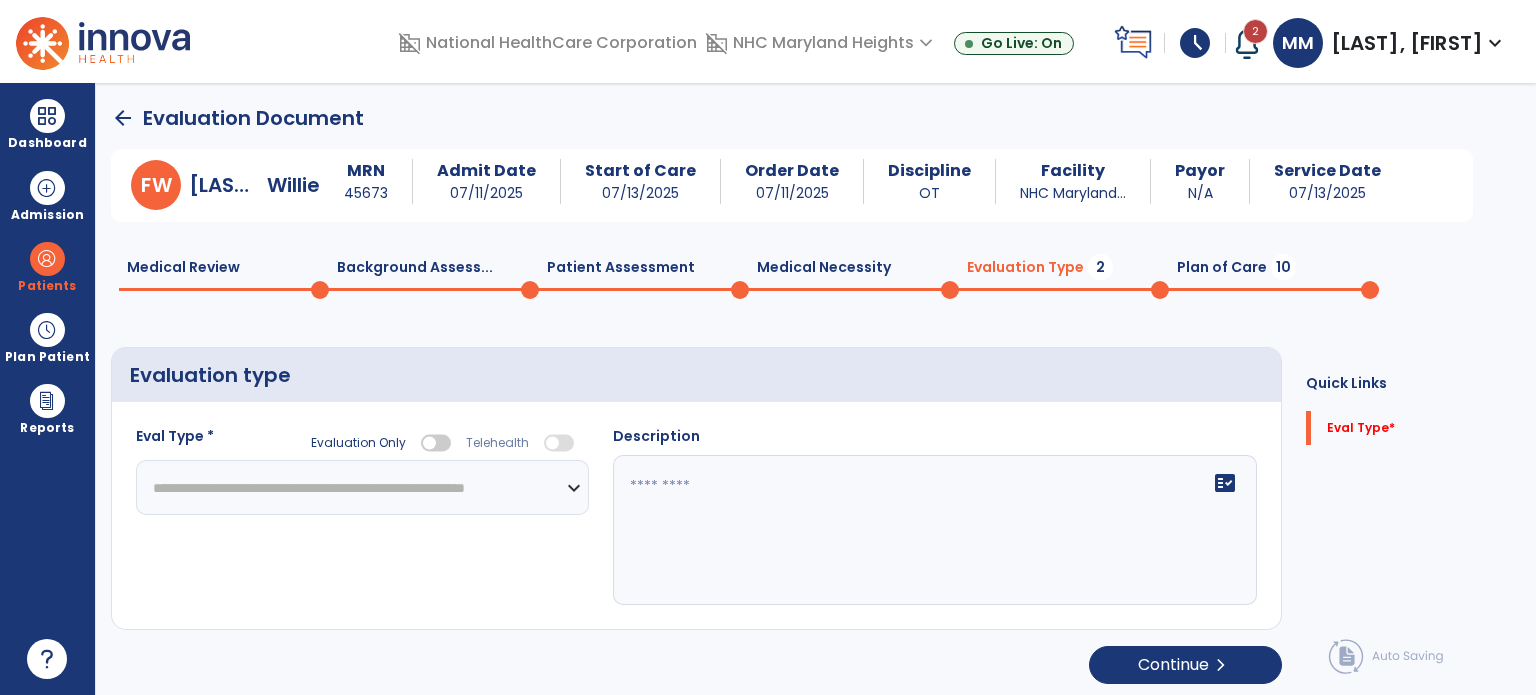 click on "**********" 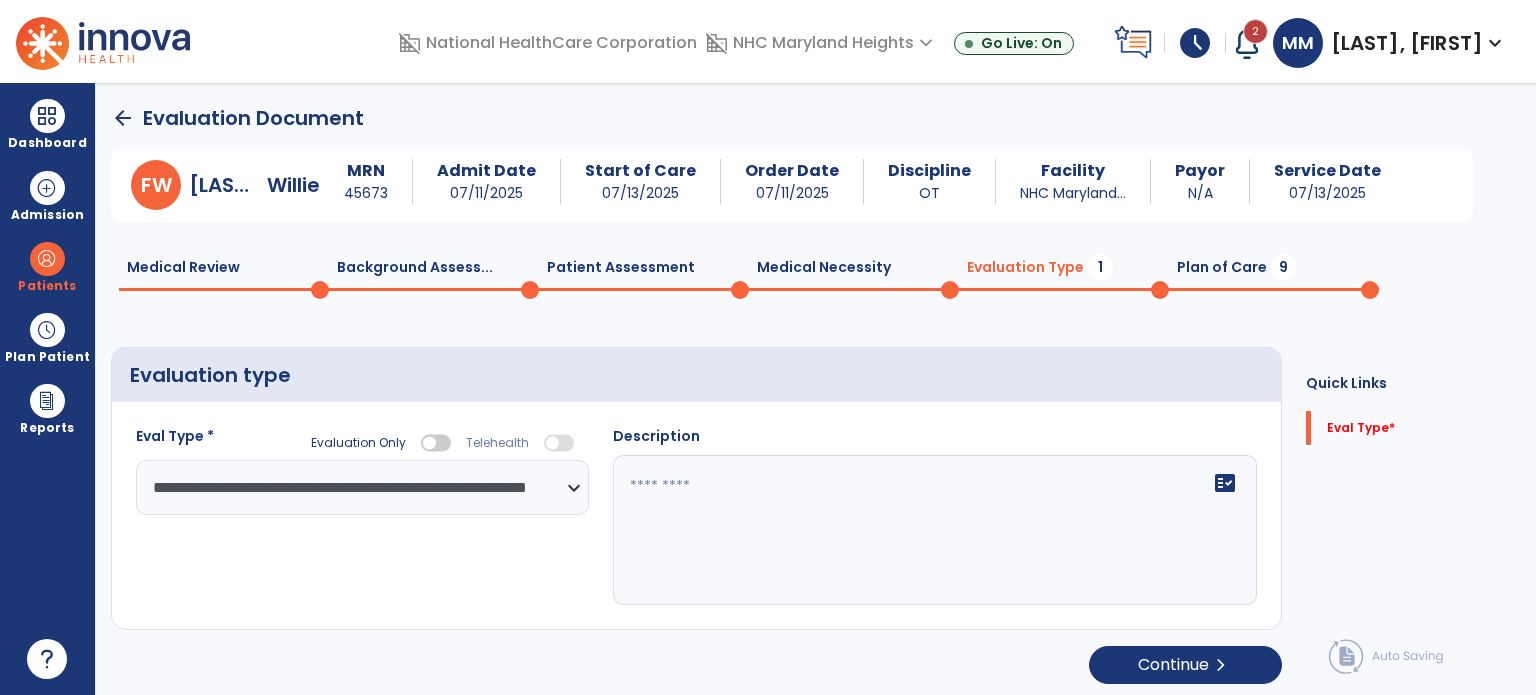 click on "**********" 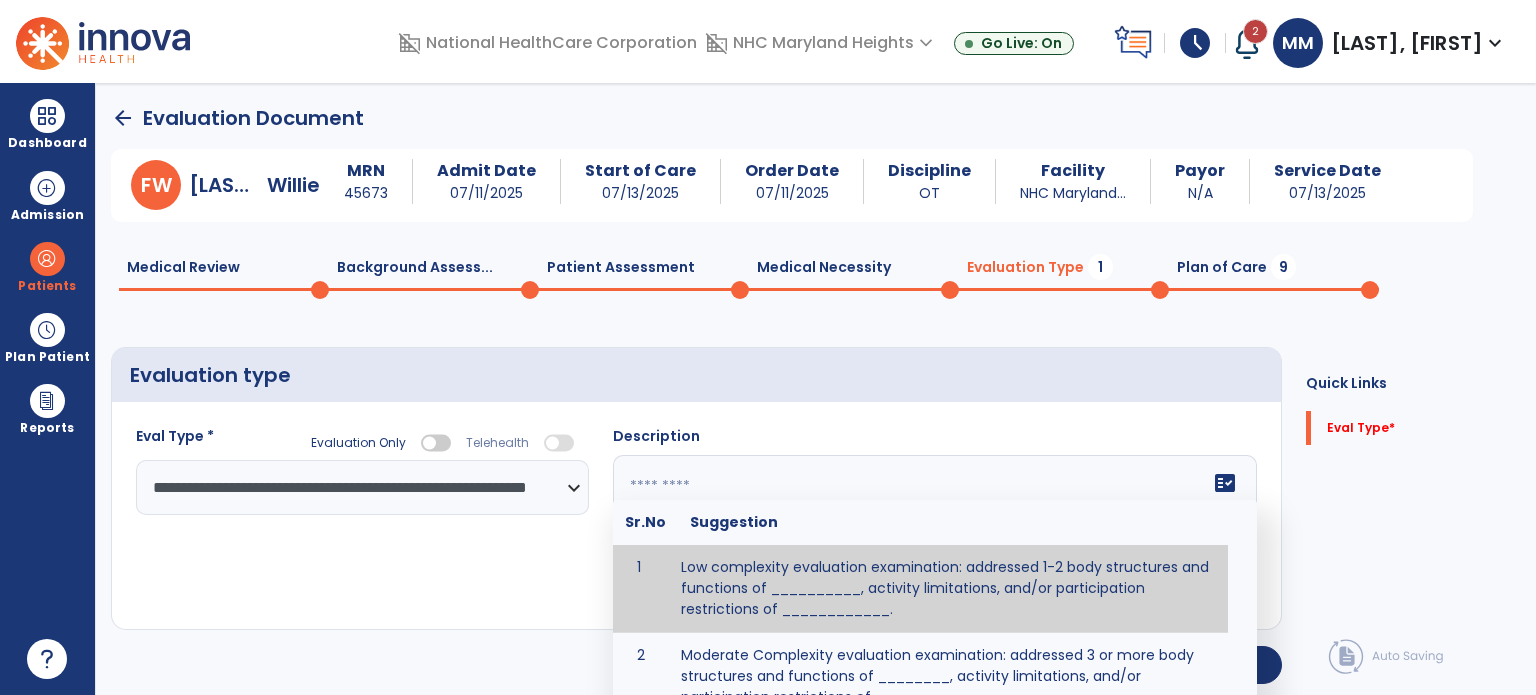 click on "fact_check  Sr.No Suggestion 1 Low complexity evaluation examination: addressed 1-2 body structures and functions of __________, activity limitations, and/or participation restrictions of ____________. 2 Moderate Complexity evaluation examination: addressed 3 or more body structures and functions of ________, activity limitations, and/or participation restrictions of _______. 3 High Complexity evaluation examination: addressed 4 or more body structures and functions of _______, activity limitations, and/or participation restrictions of _________" 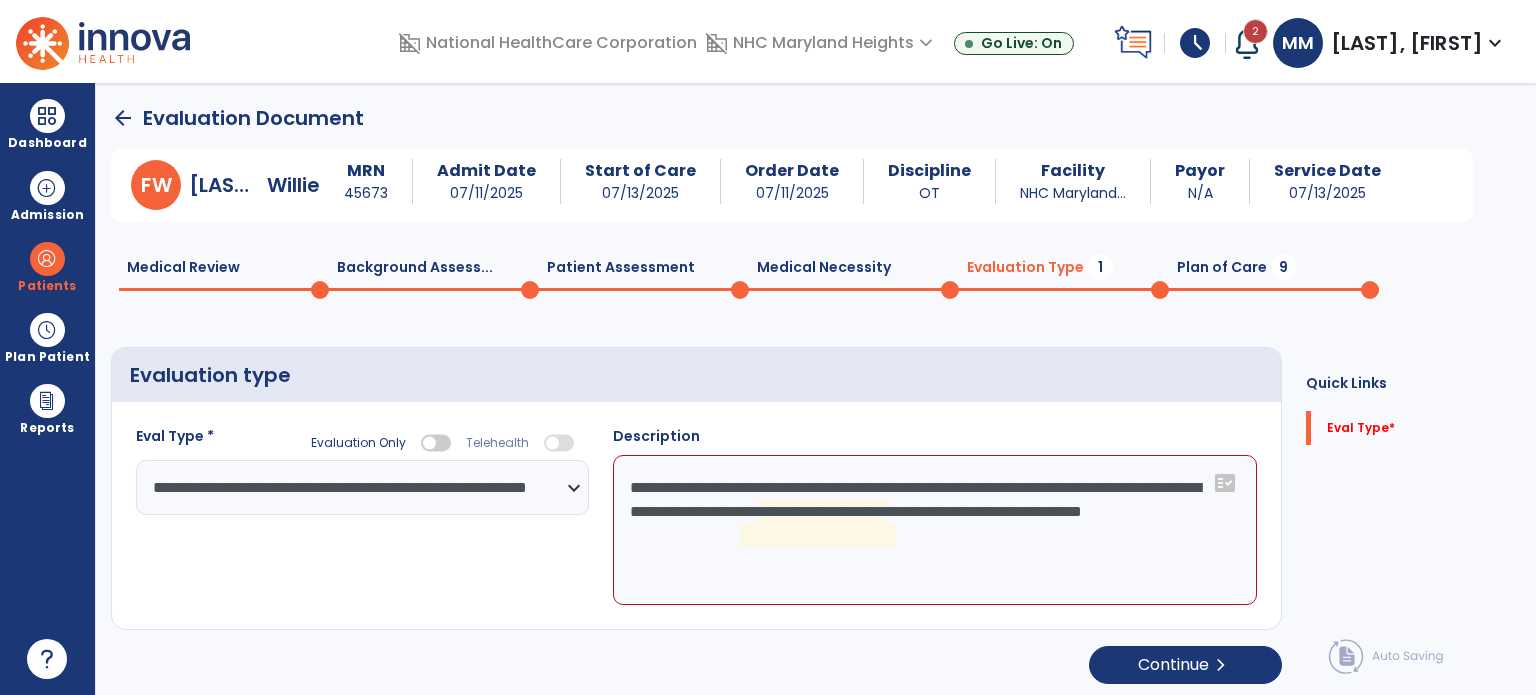 click on "**********" 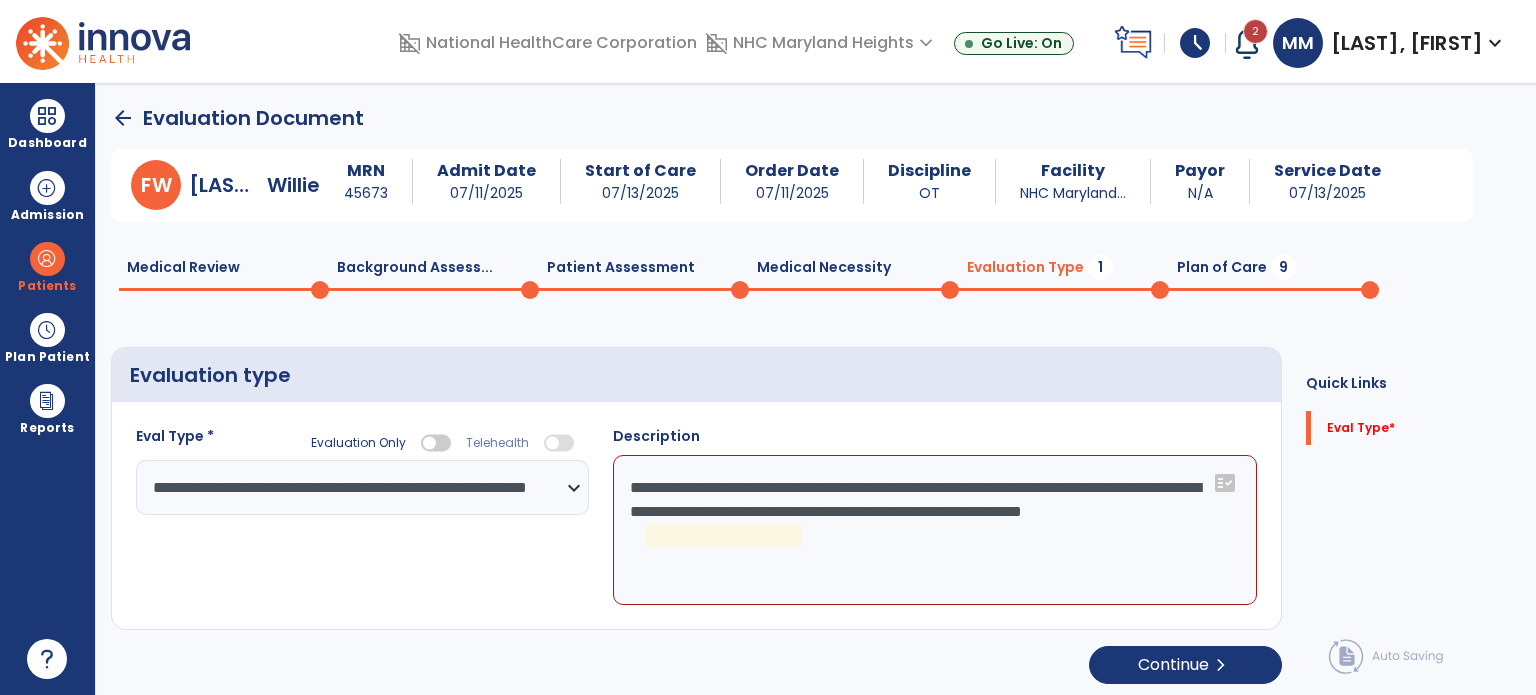click on "**********" 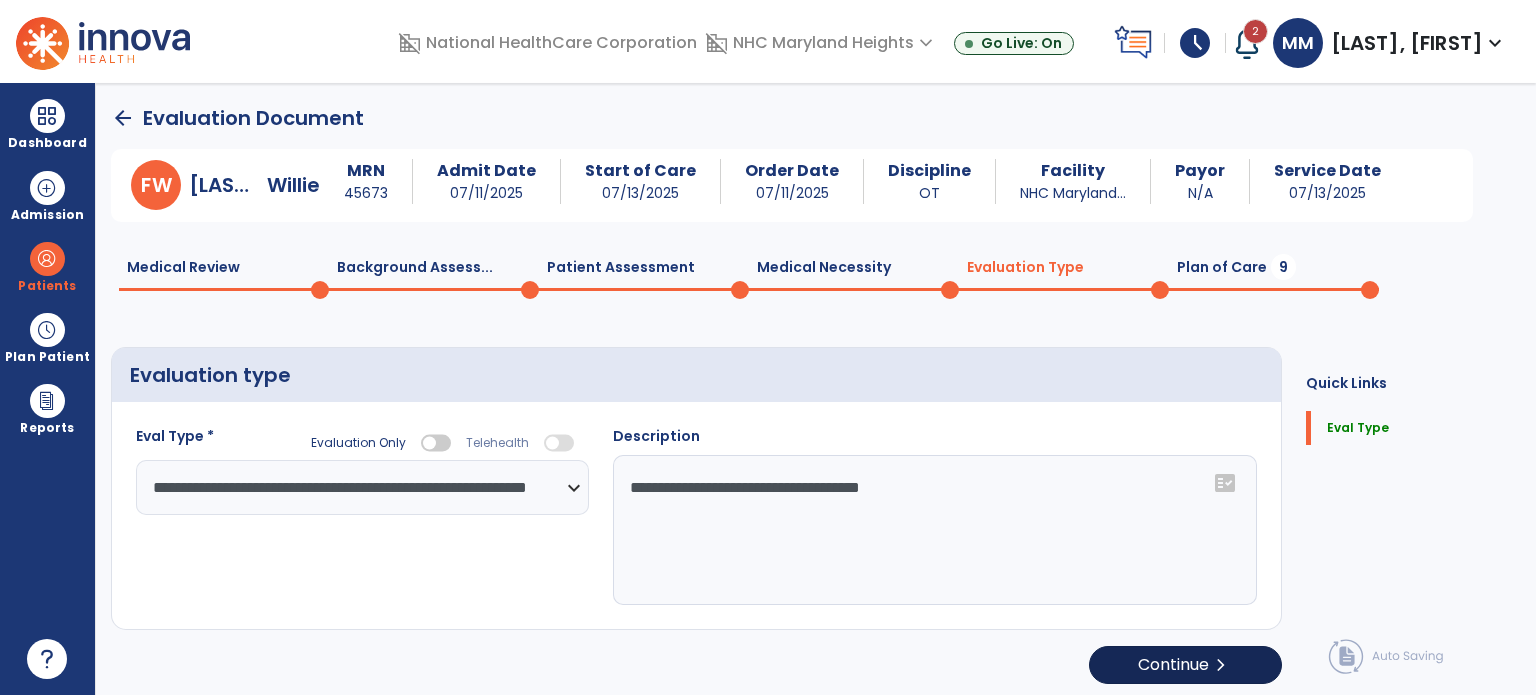 type on "**********" 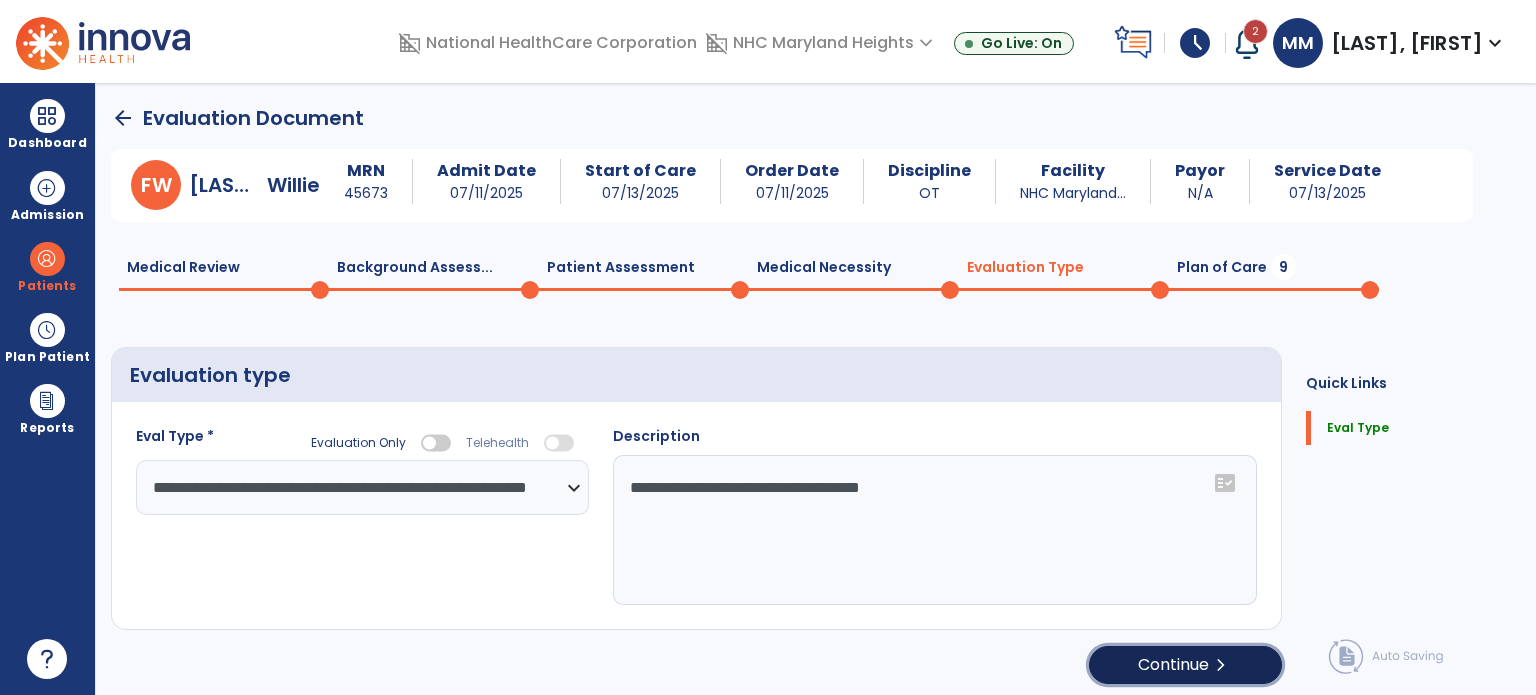 click on "chevron_right" 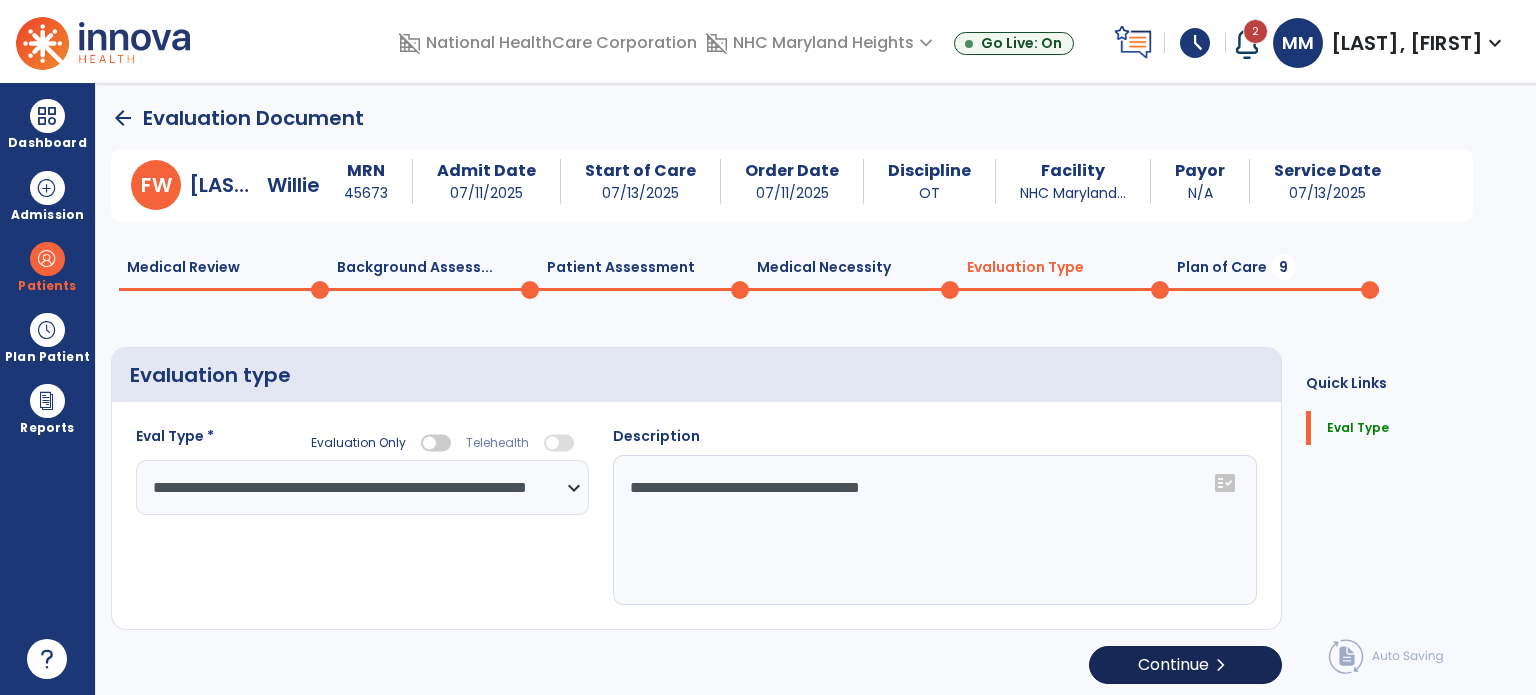 select on "*****" 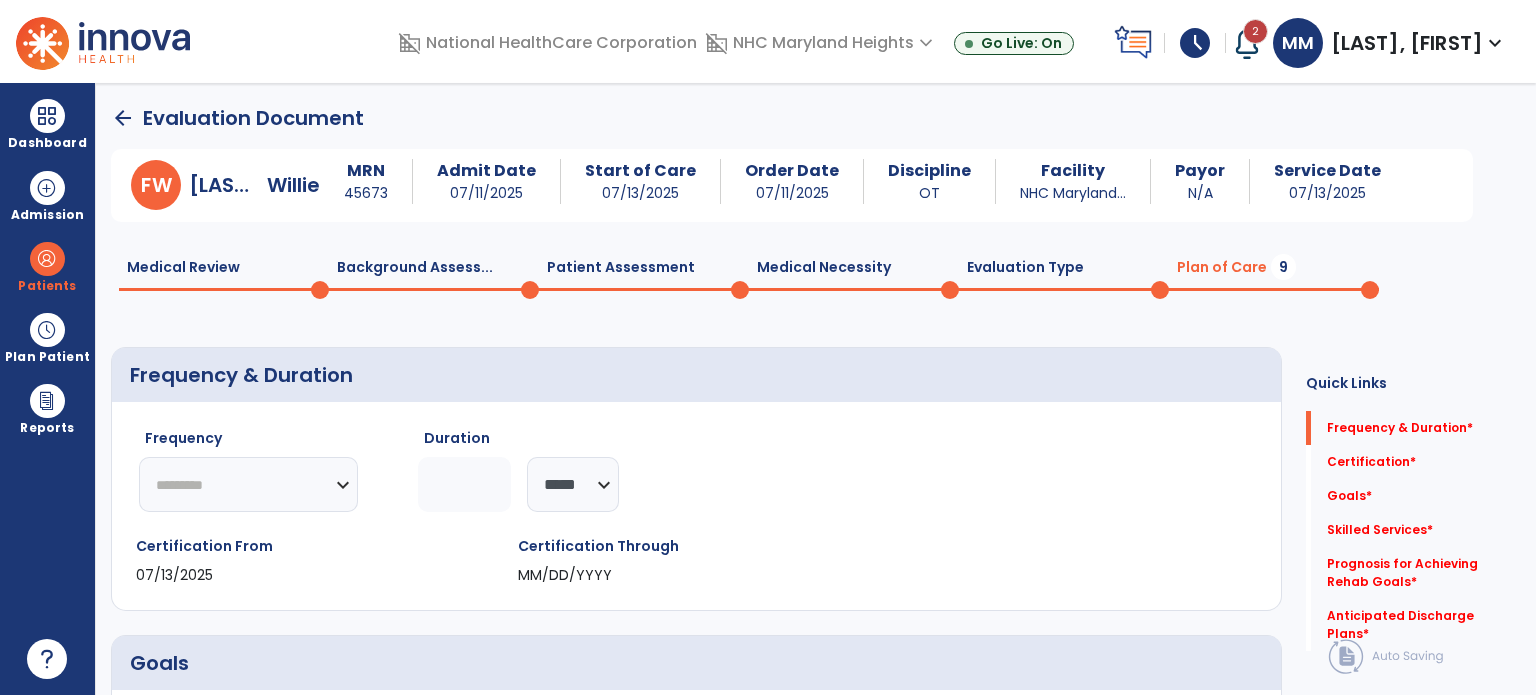 select on "**" 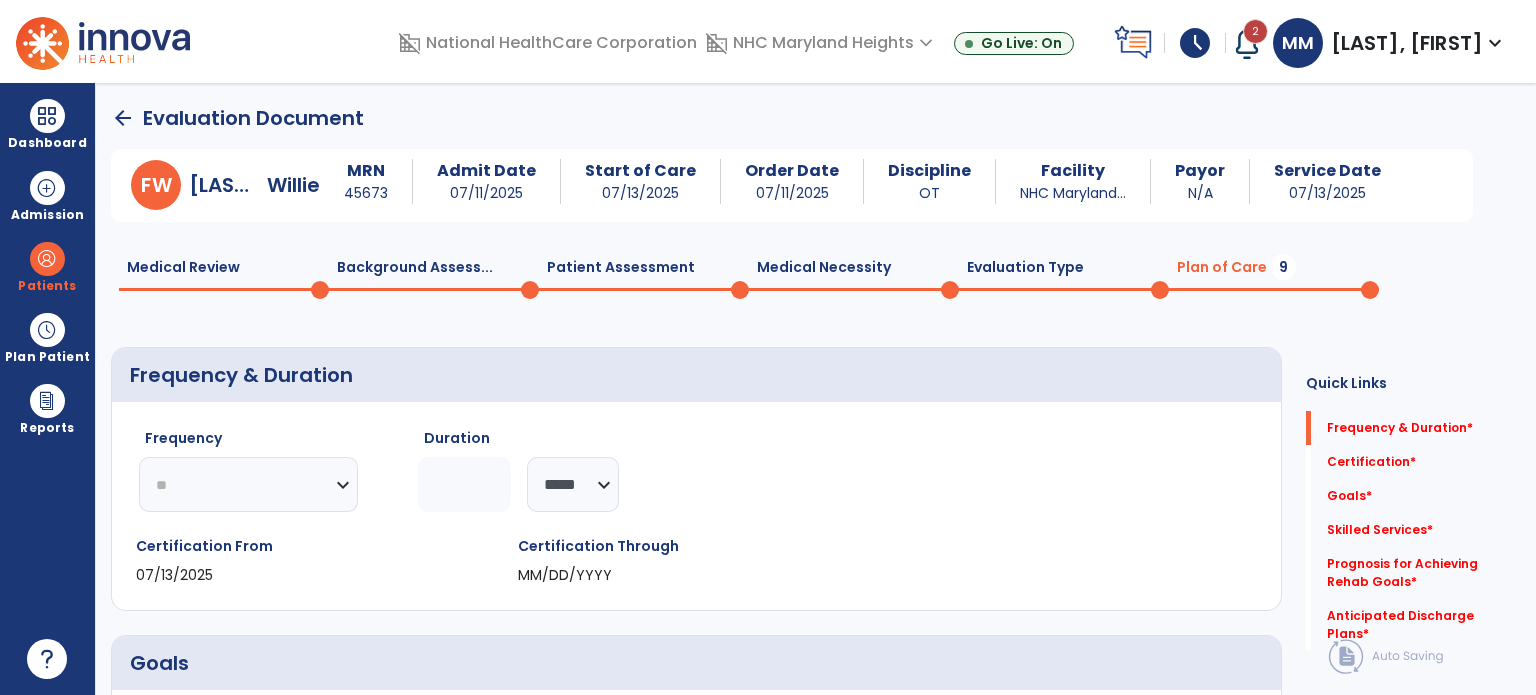 click on "********* ** ** ** ** ** ** **" 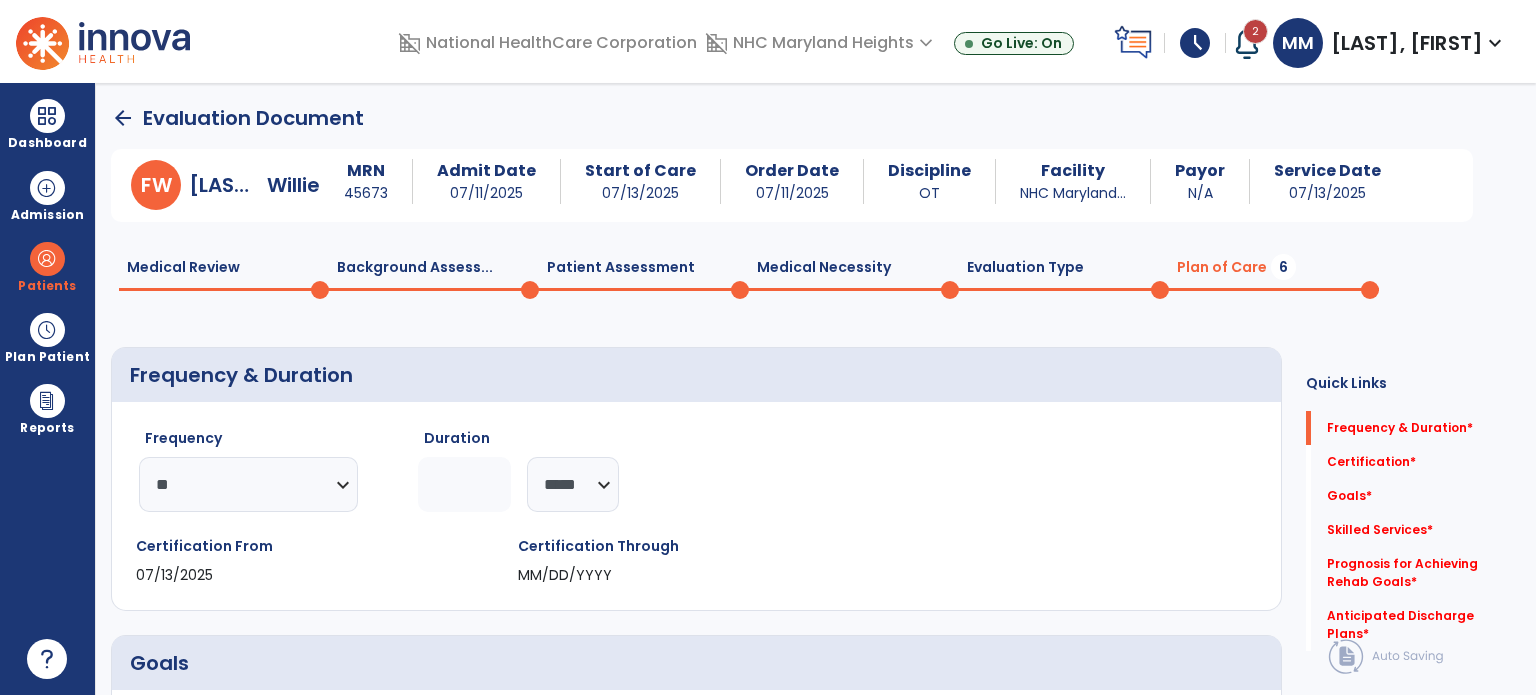 click 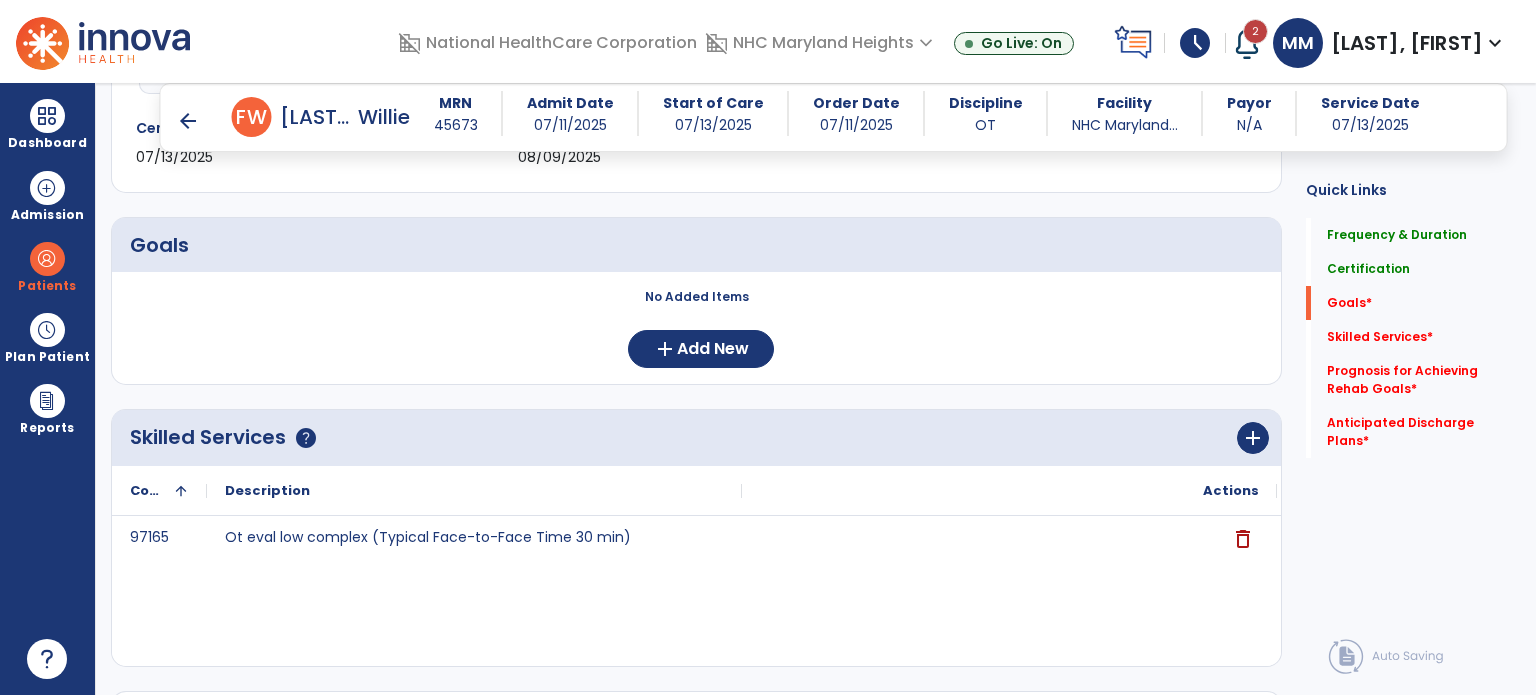 scroll, scrollTop: 400, scrollLeft: 0, axis: vertical 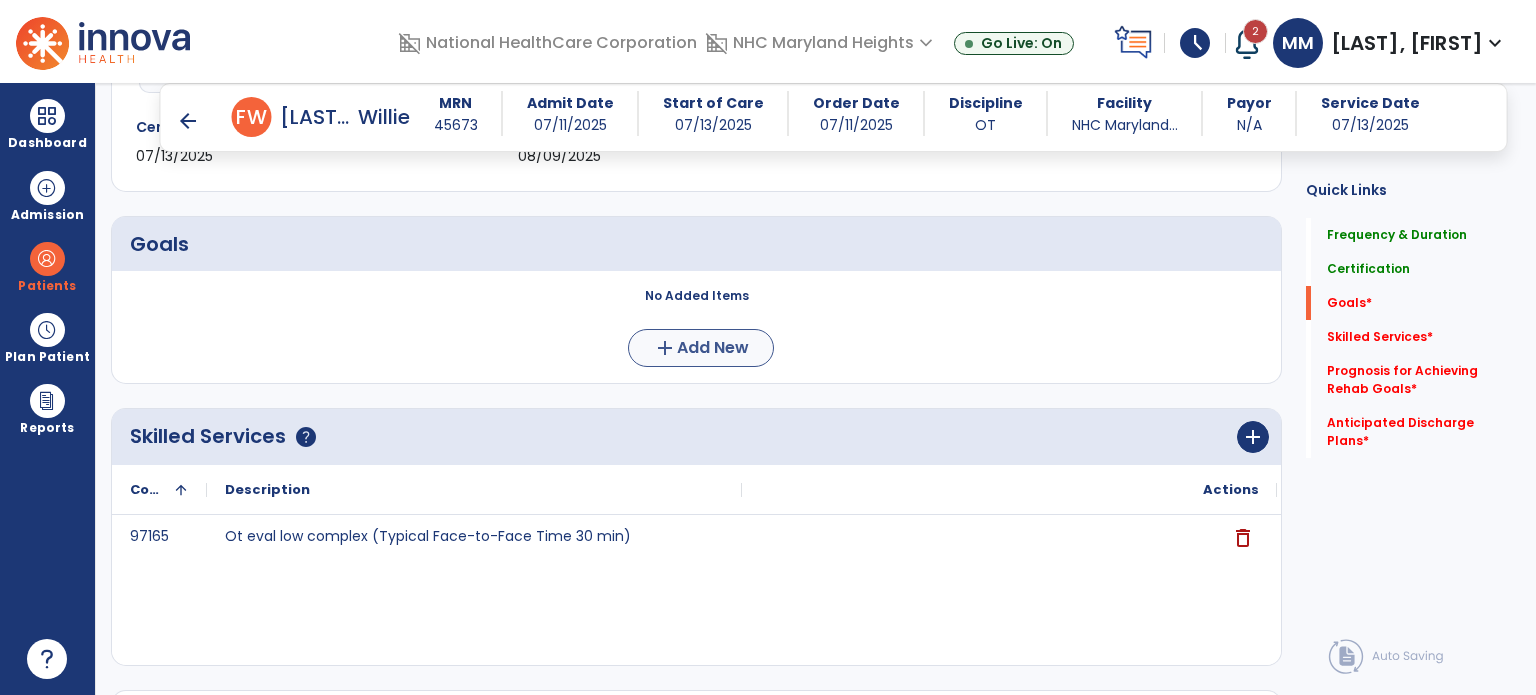 type on "*" 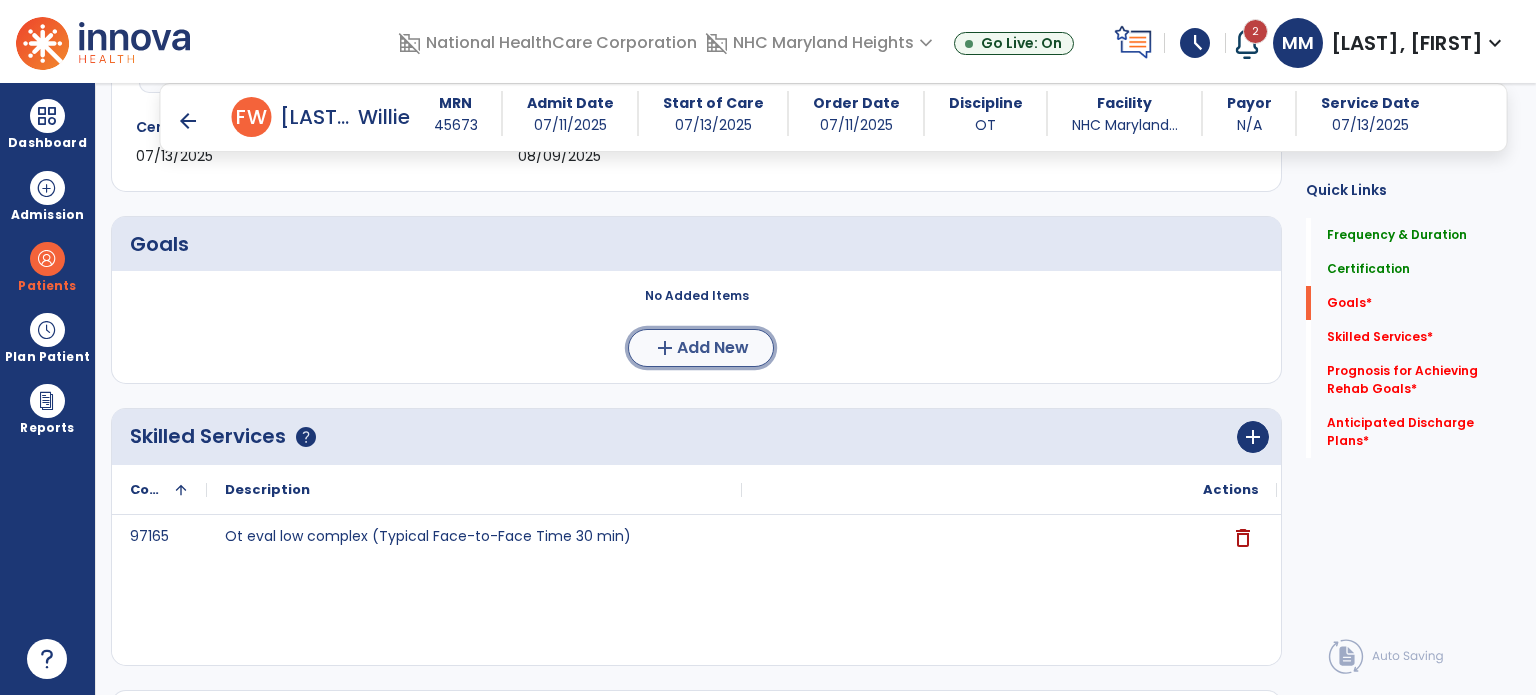 click on "Add New" at bounding box center (713, 348) 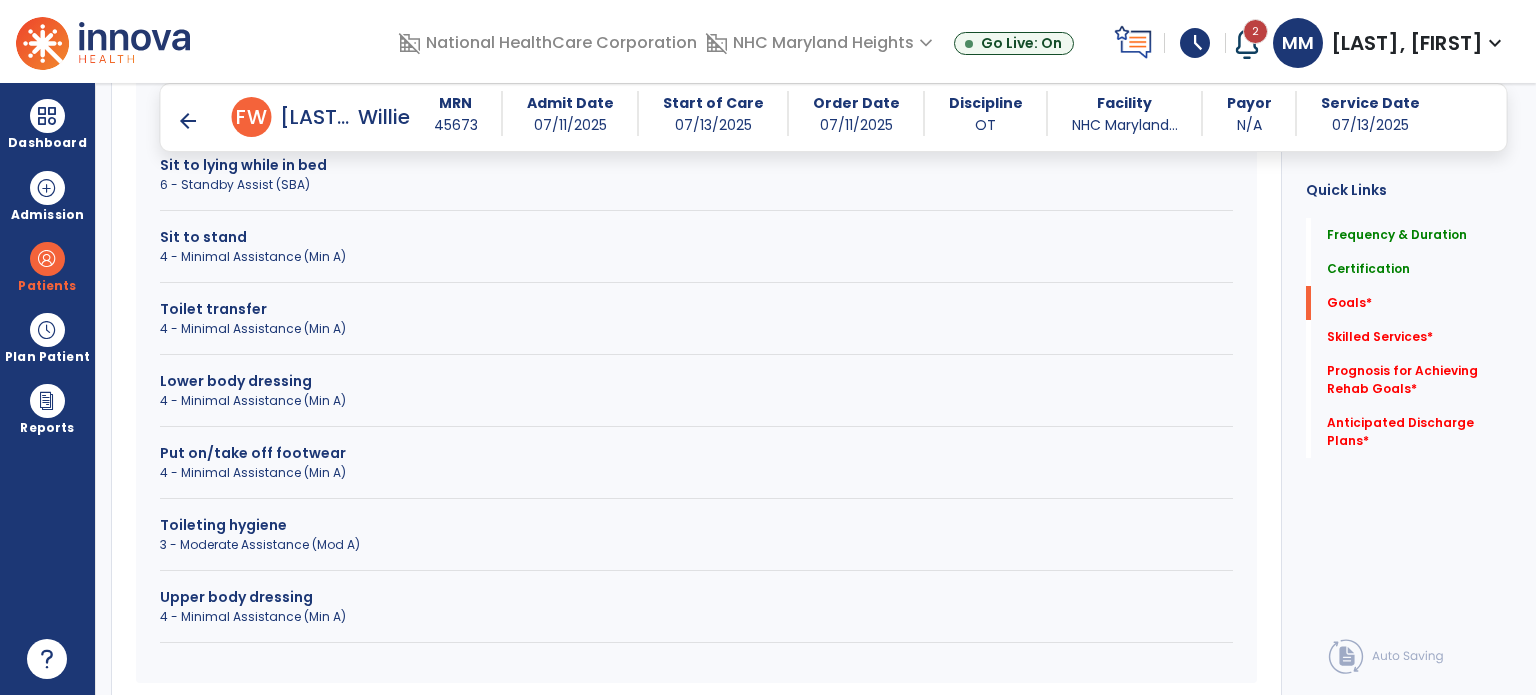 scroll, scrollTop: 843, scrollLeft: 0, axis: vertical 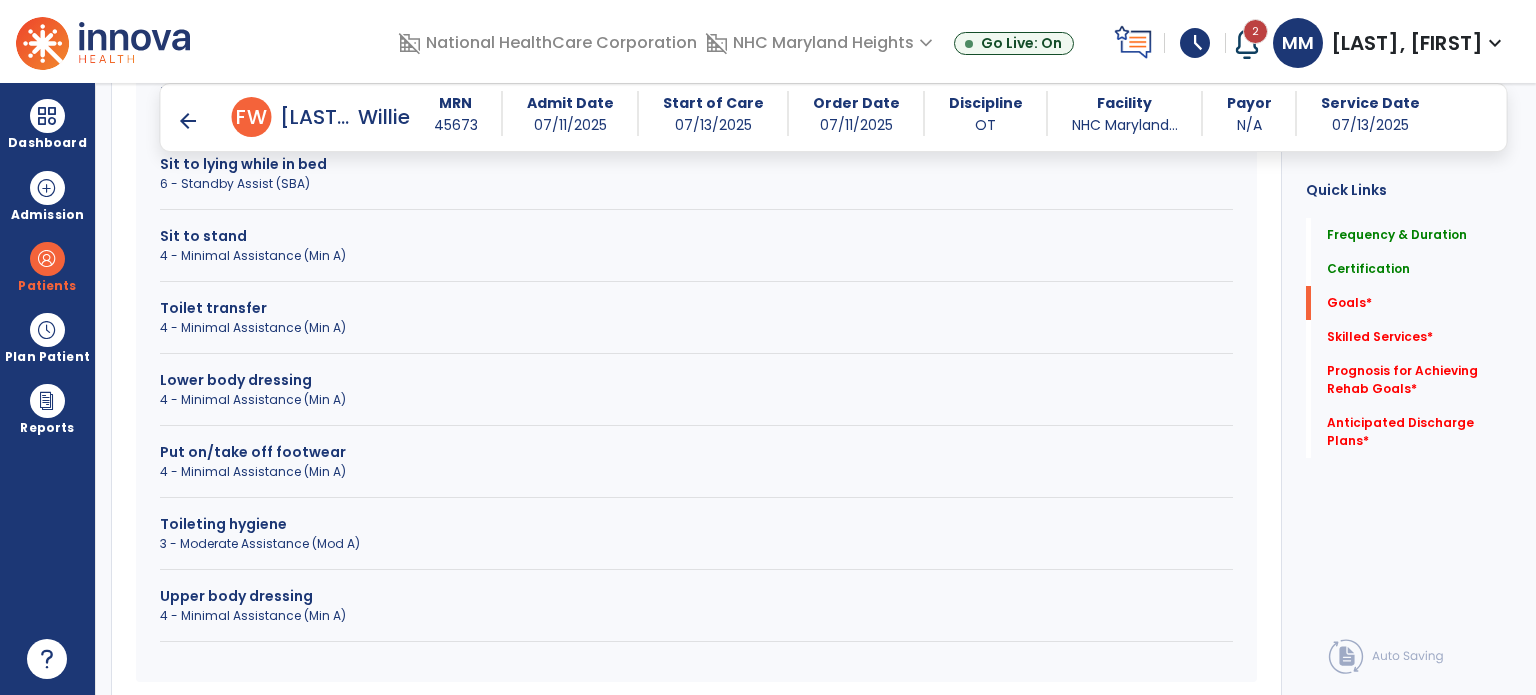click on "4 - Minimal Assistance (Min A)" at bounding box center [696, 400] 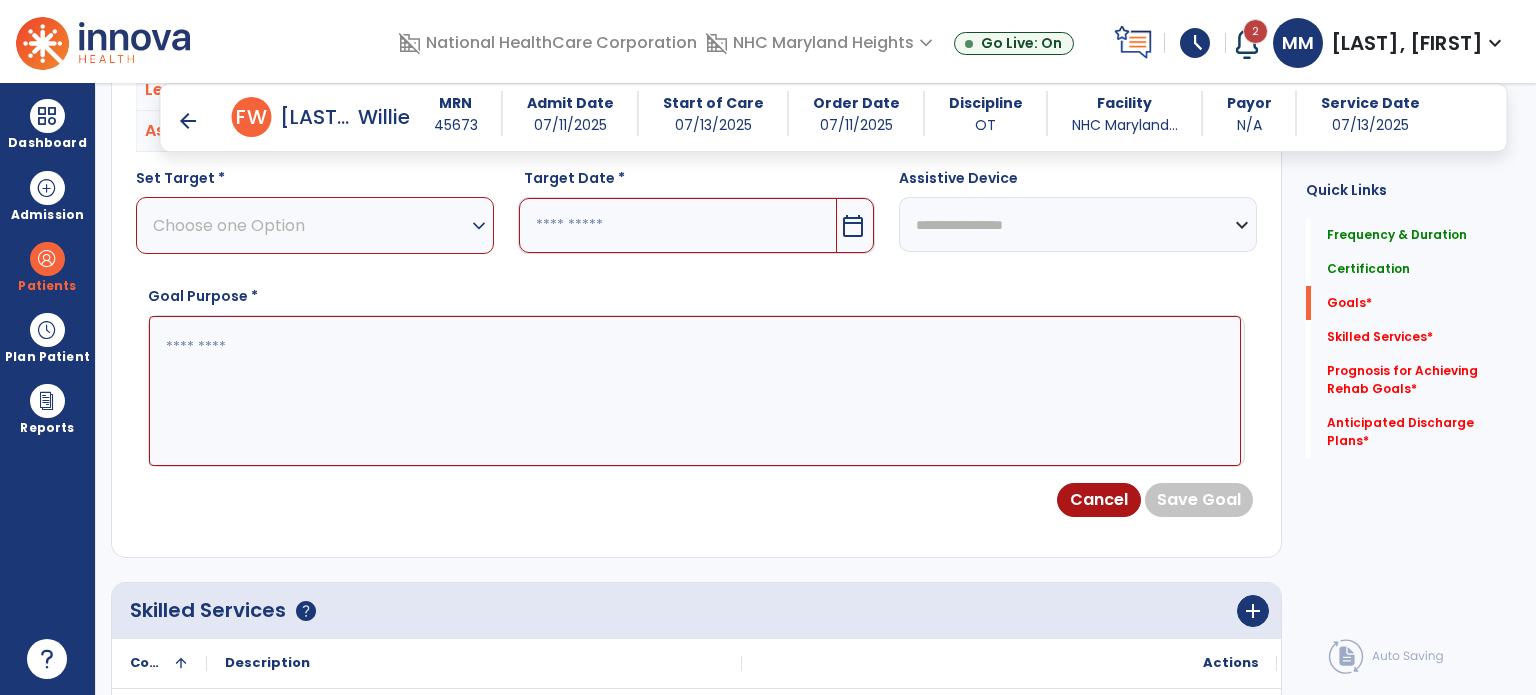 scroll, scrollTop: 699, scrollLeft: 0, axis: vertical 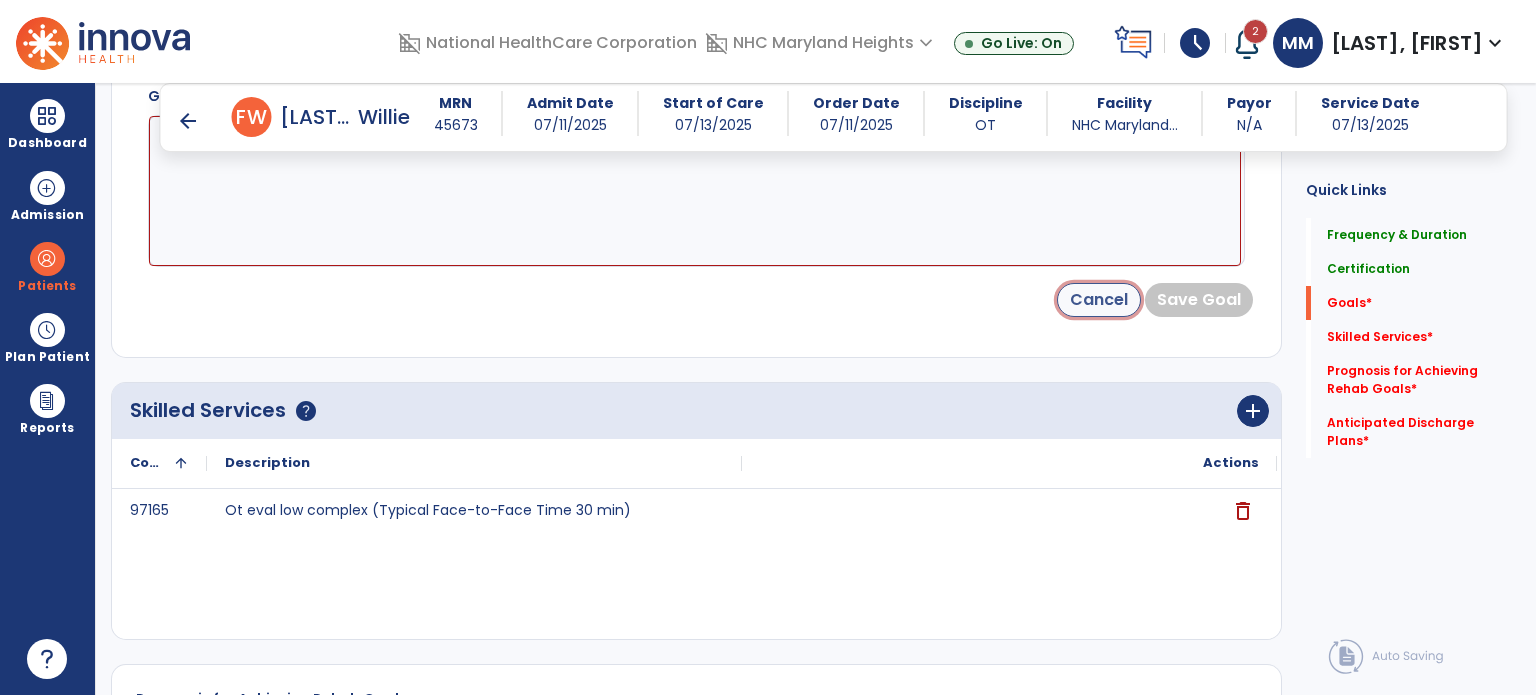 click on "Cancel" at bounding box center [1099, 300] 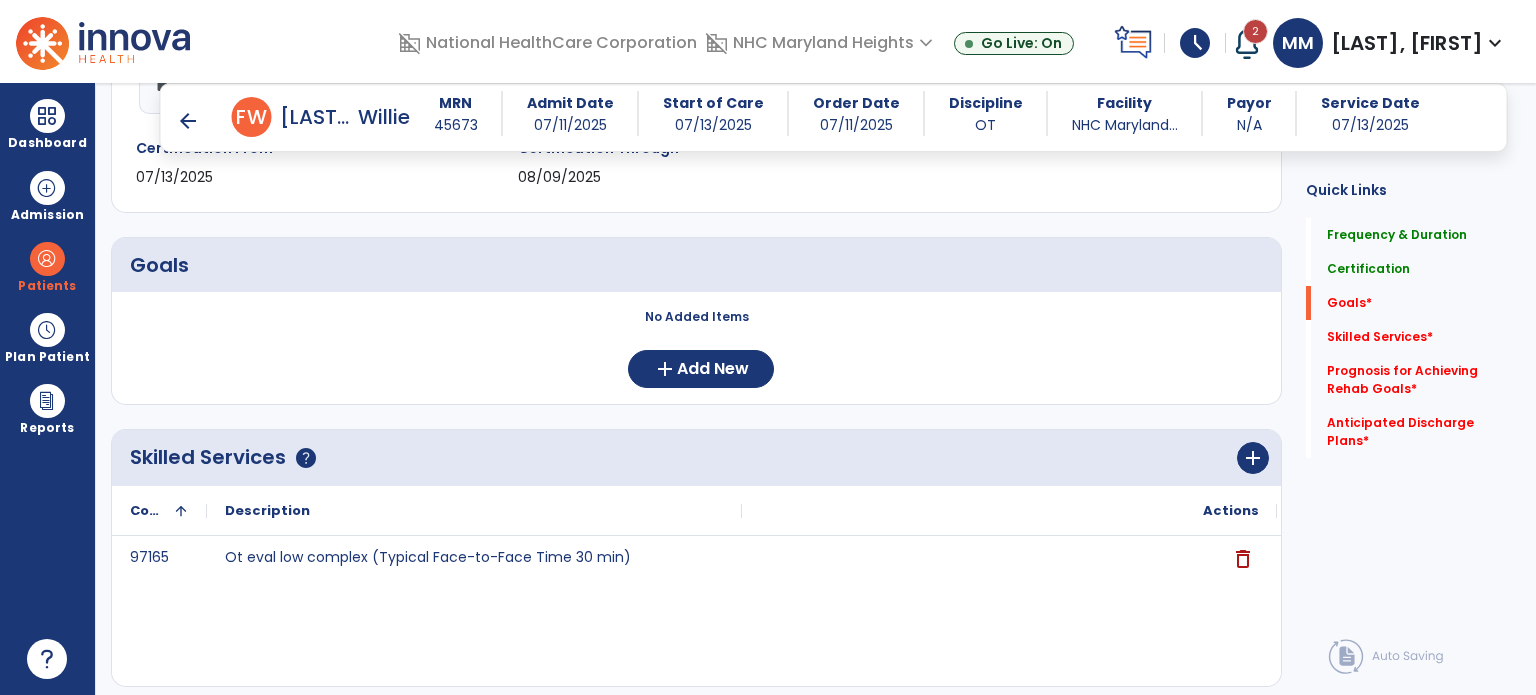 scroll, scrollTop: 380, scrollLeft: 0, axis: vertical 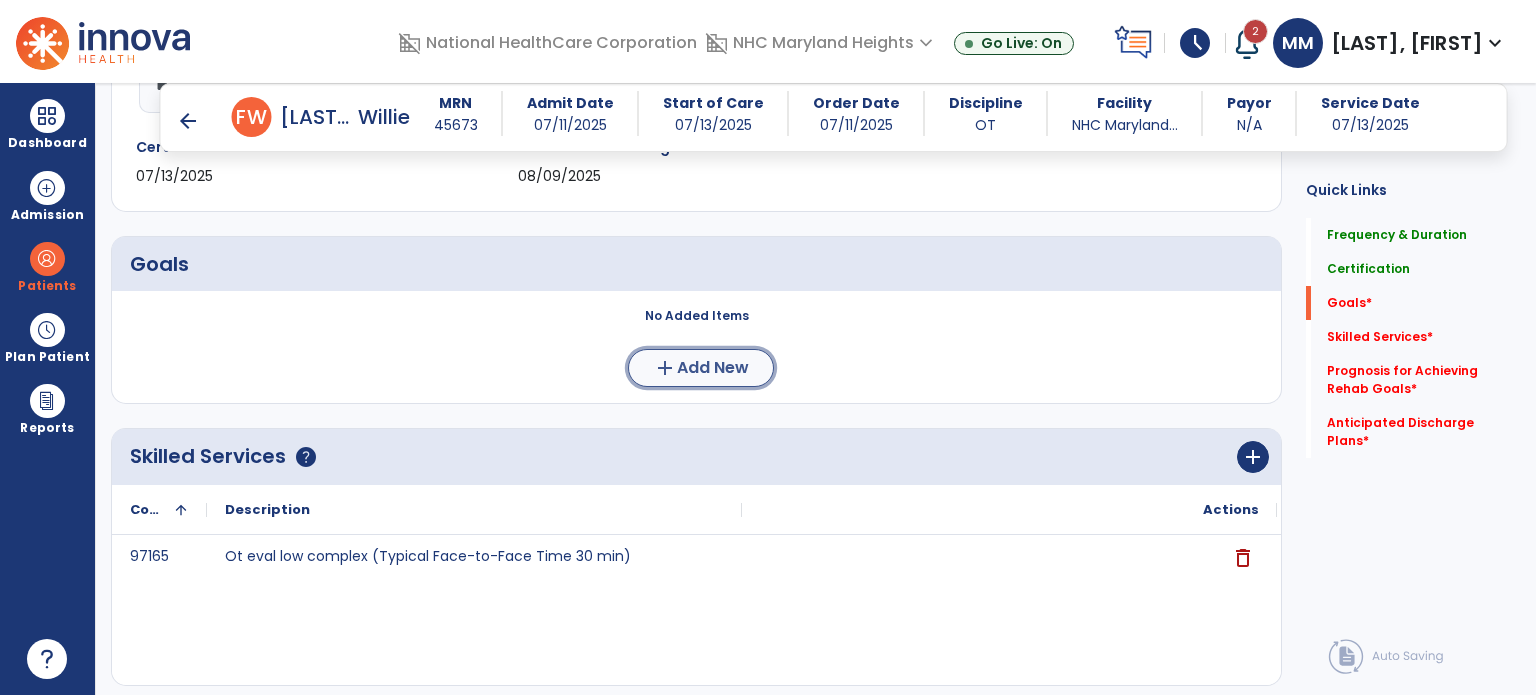 click on "add  Add New" at bounding box center [701, 368] 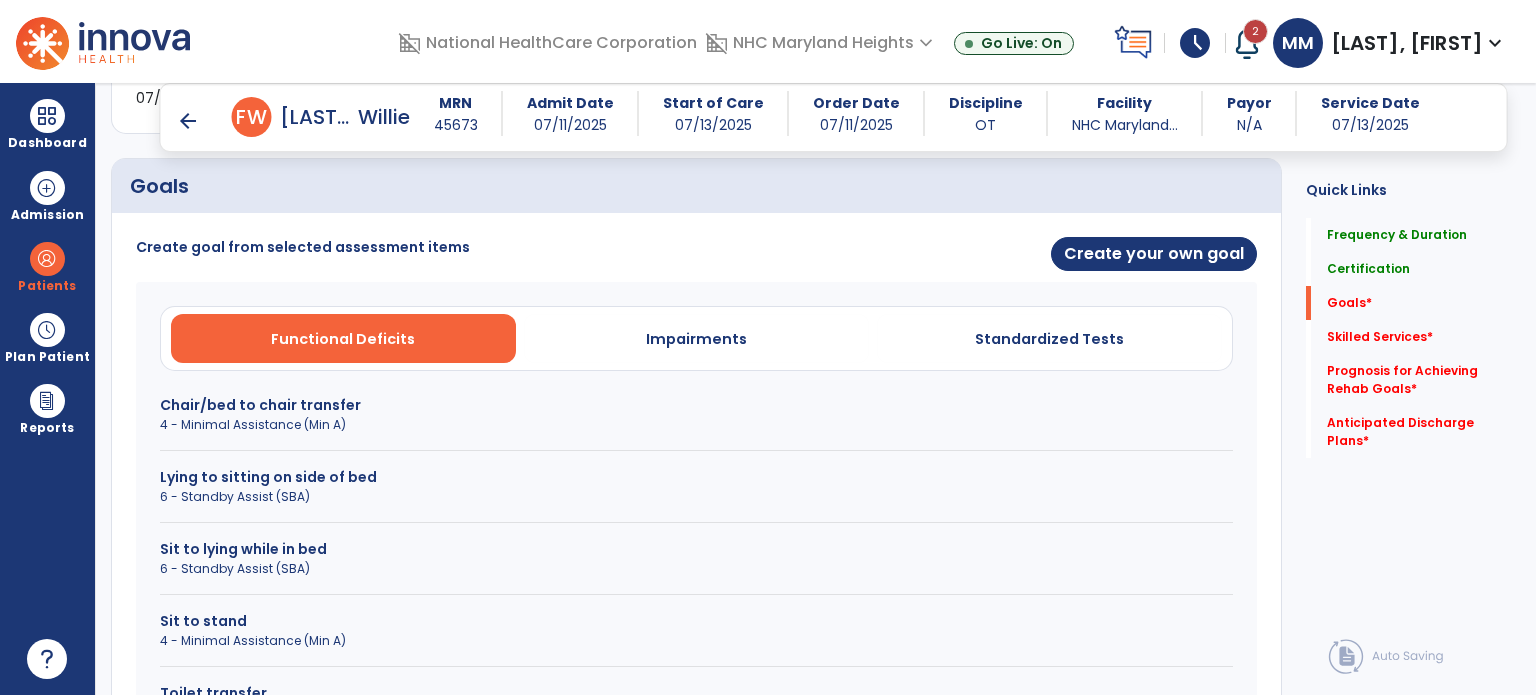 scroll, scrollTop: 461, scrollLeft: 0, axis: vertical 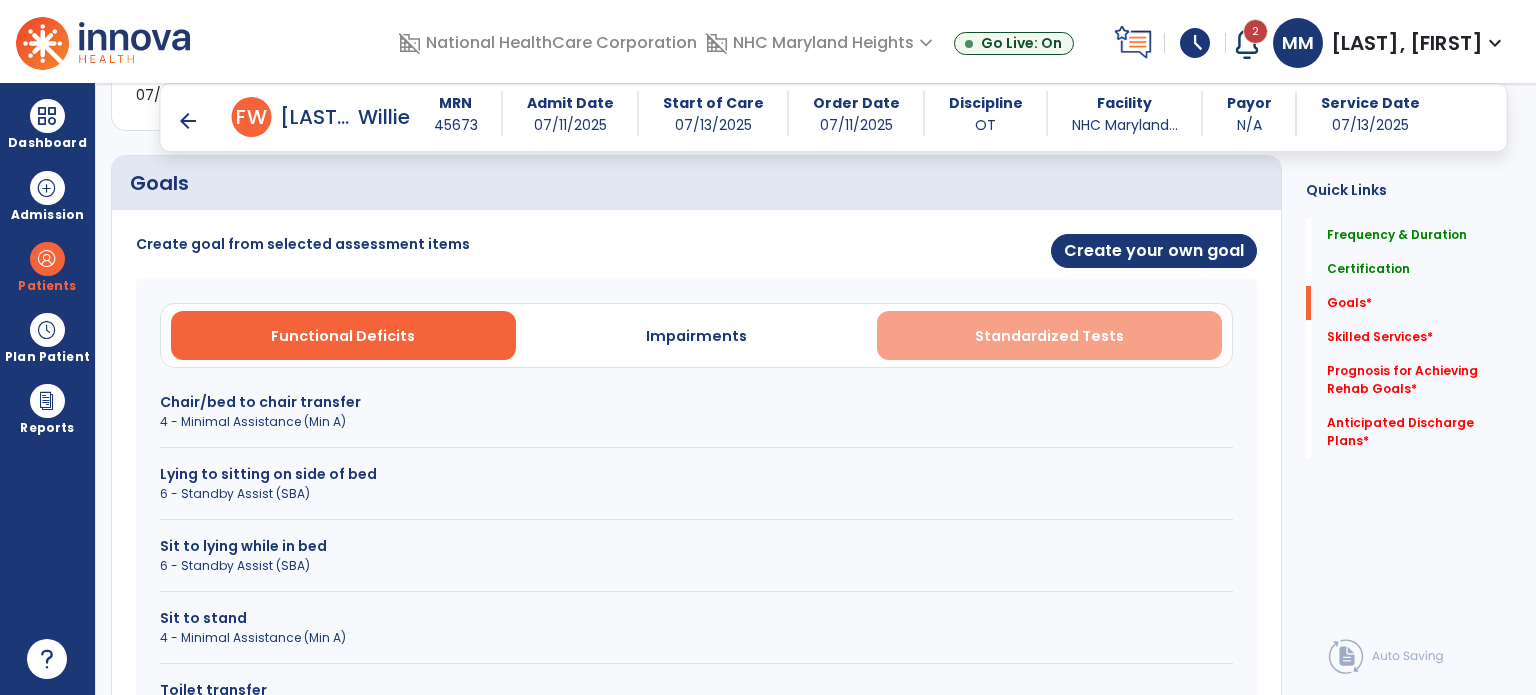click on "Standardized Tests" at bounding box center [1049, 336] 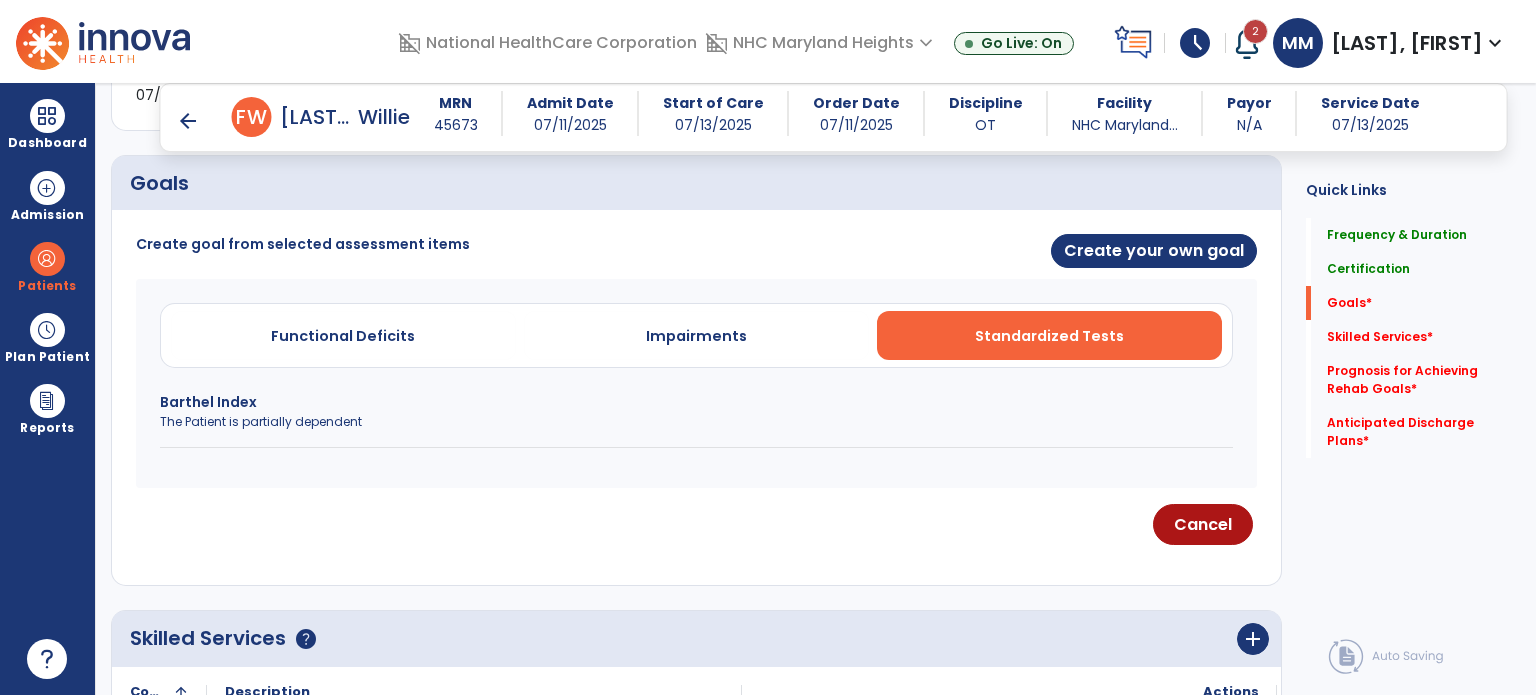 click on "Barthel Index" at bounding box center [696, 402] 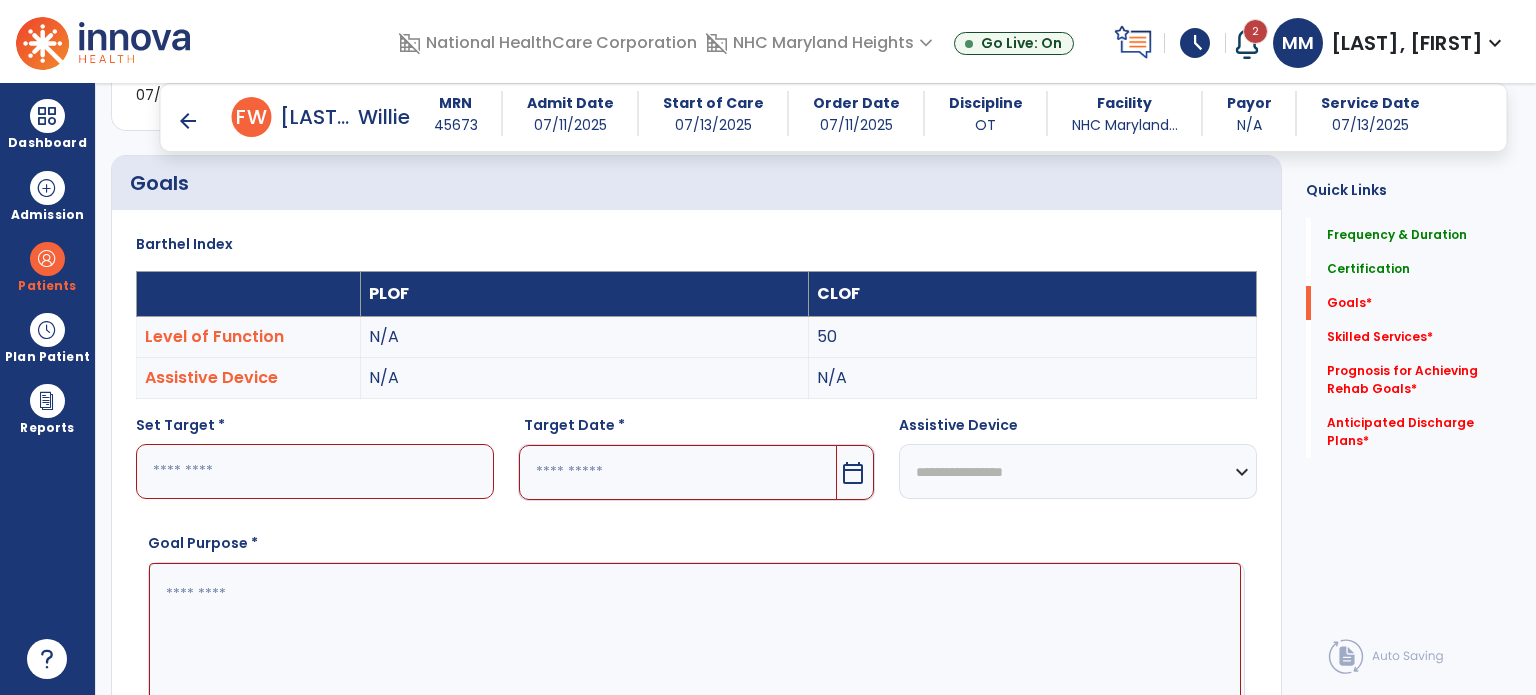 click at bounding box center [315, 471] 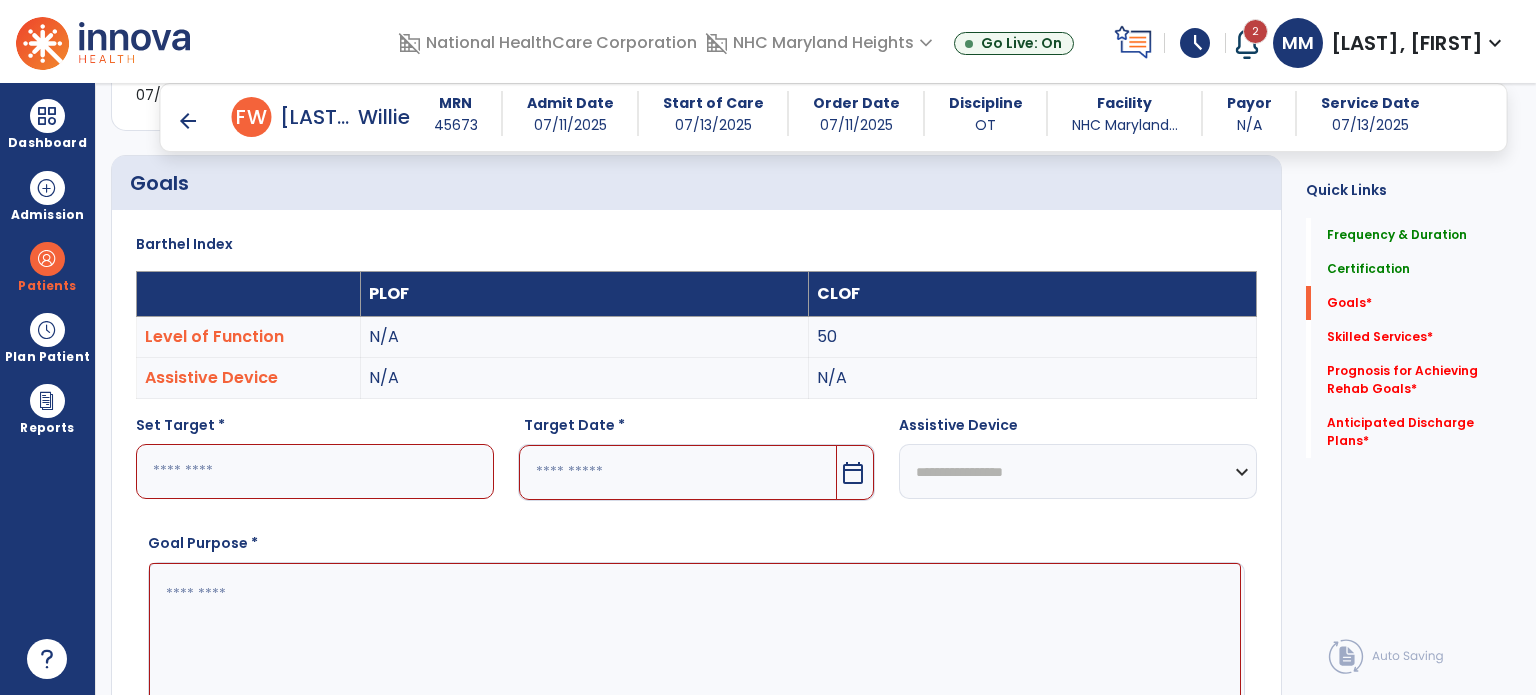 type on "*" 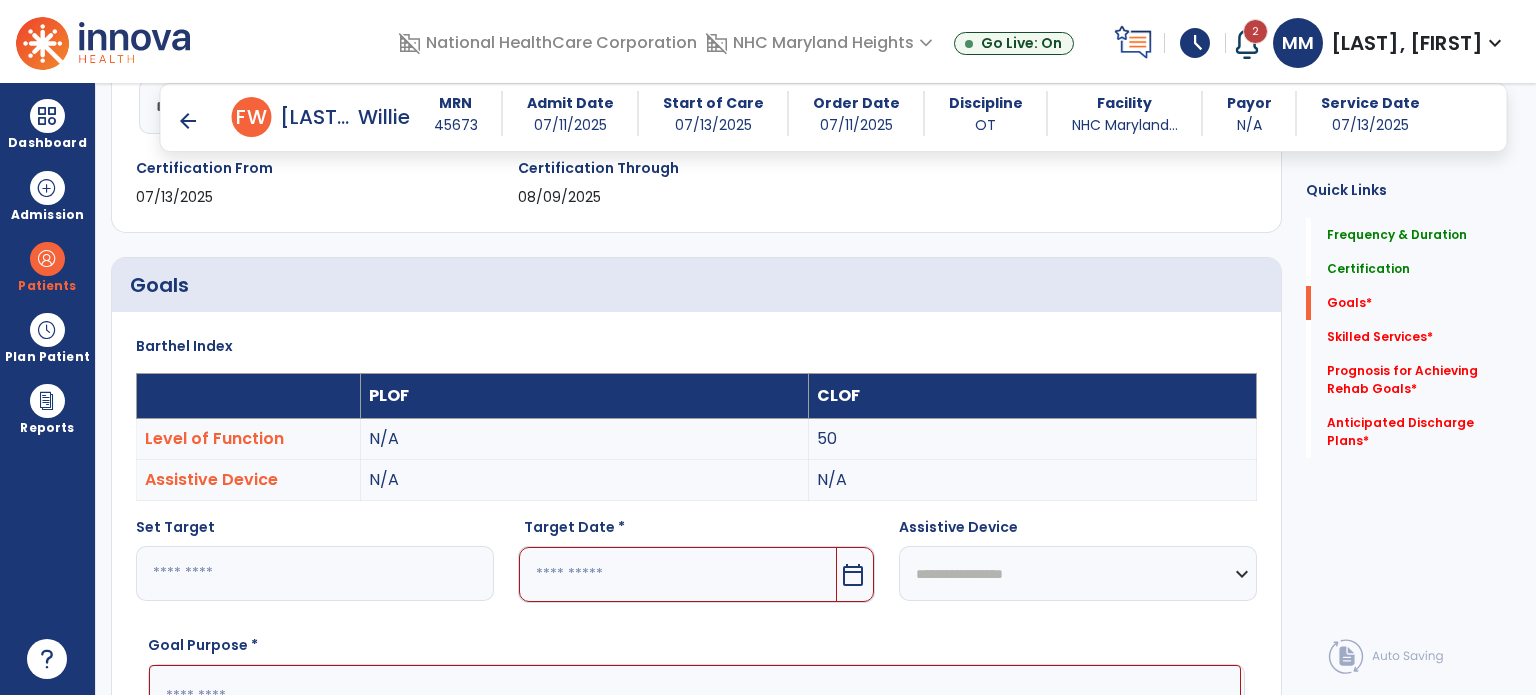 type on "**" 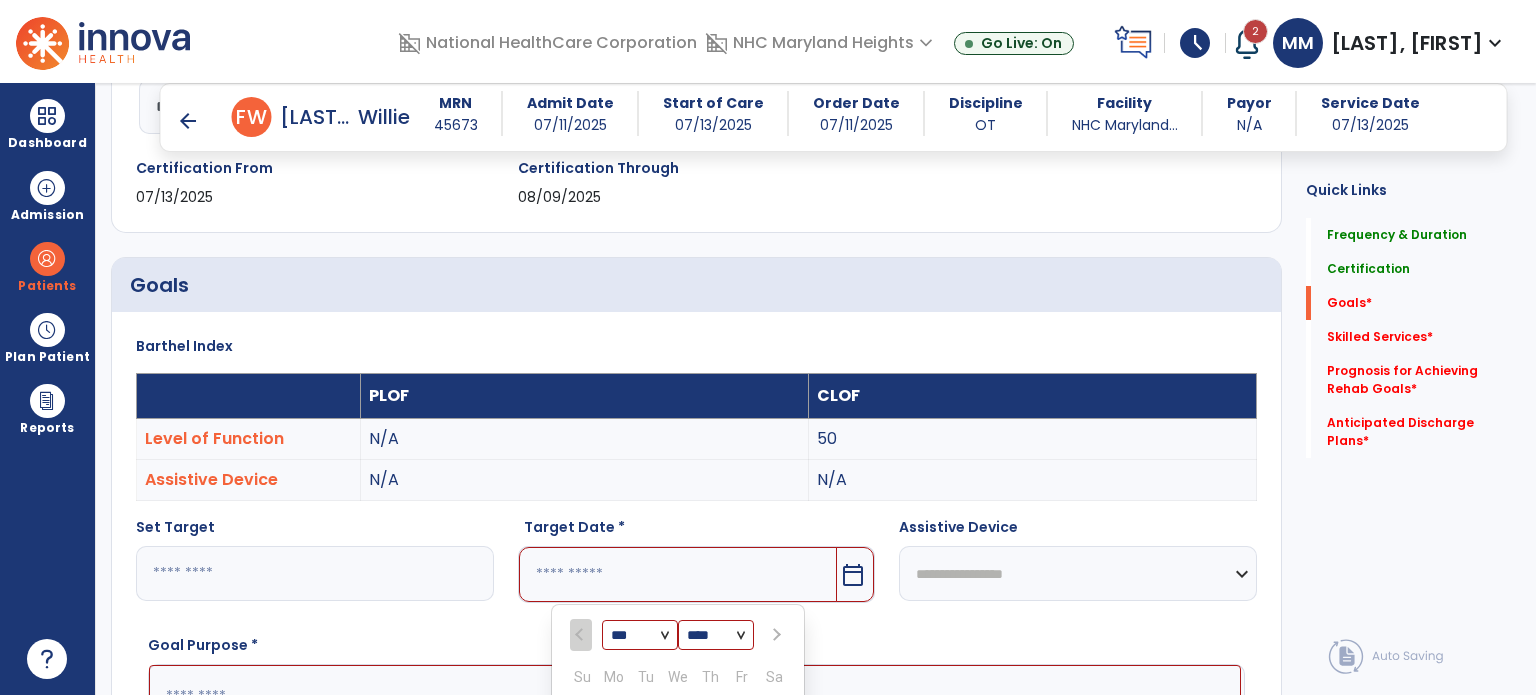 scroll, scrollTop: 743, scrollLeft: 0, axis: vertical 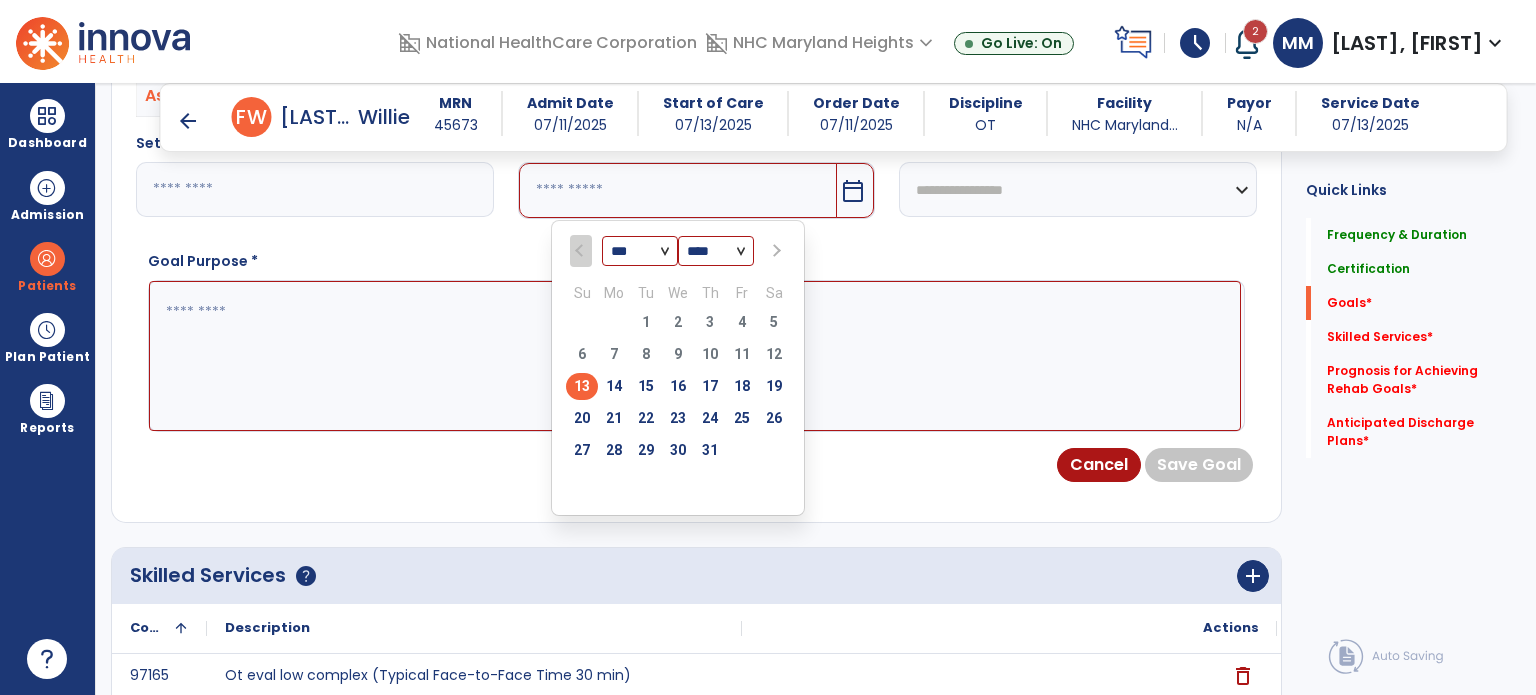 click at bounding box center [775, 251] 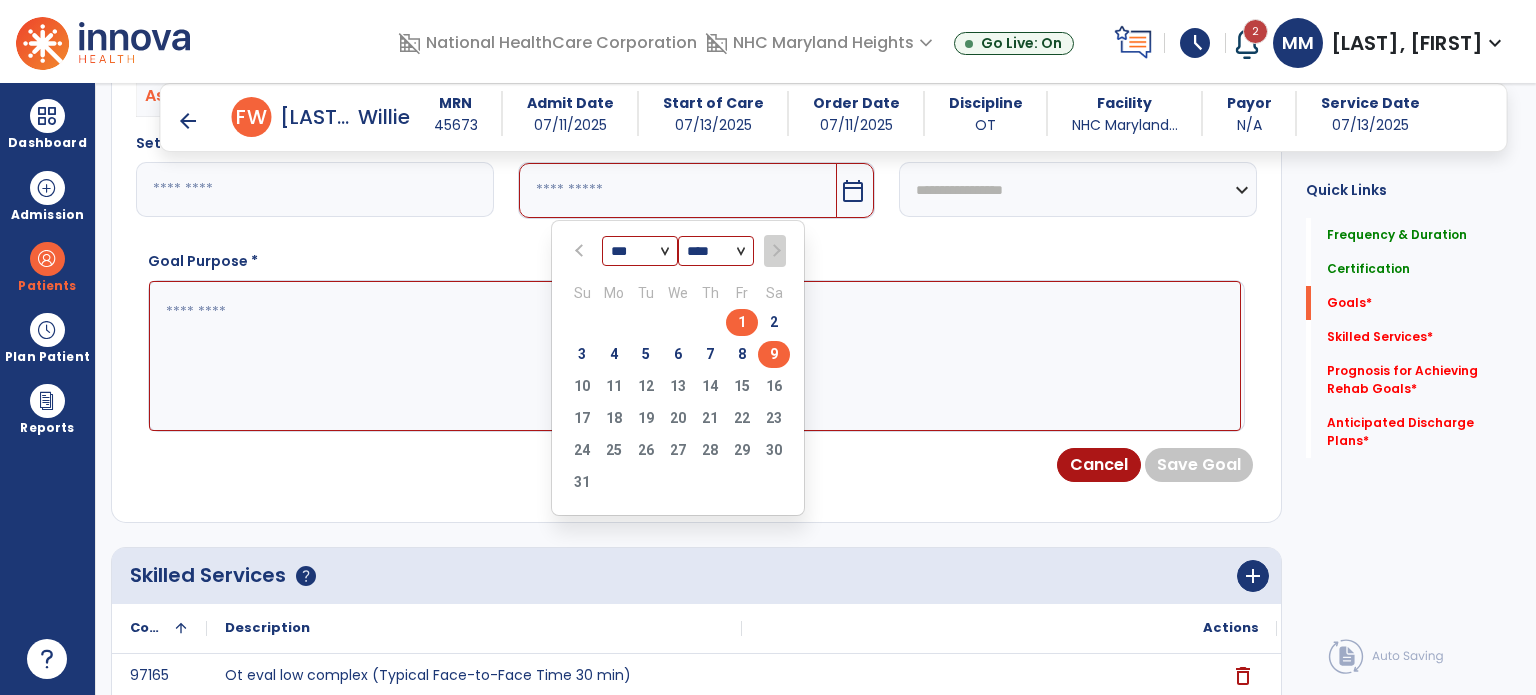 click on "9" at bounding box center (774, 354) 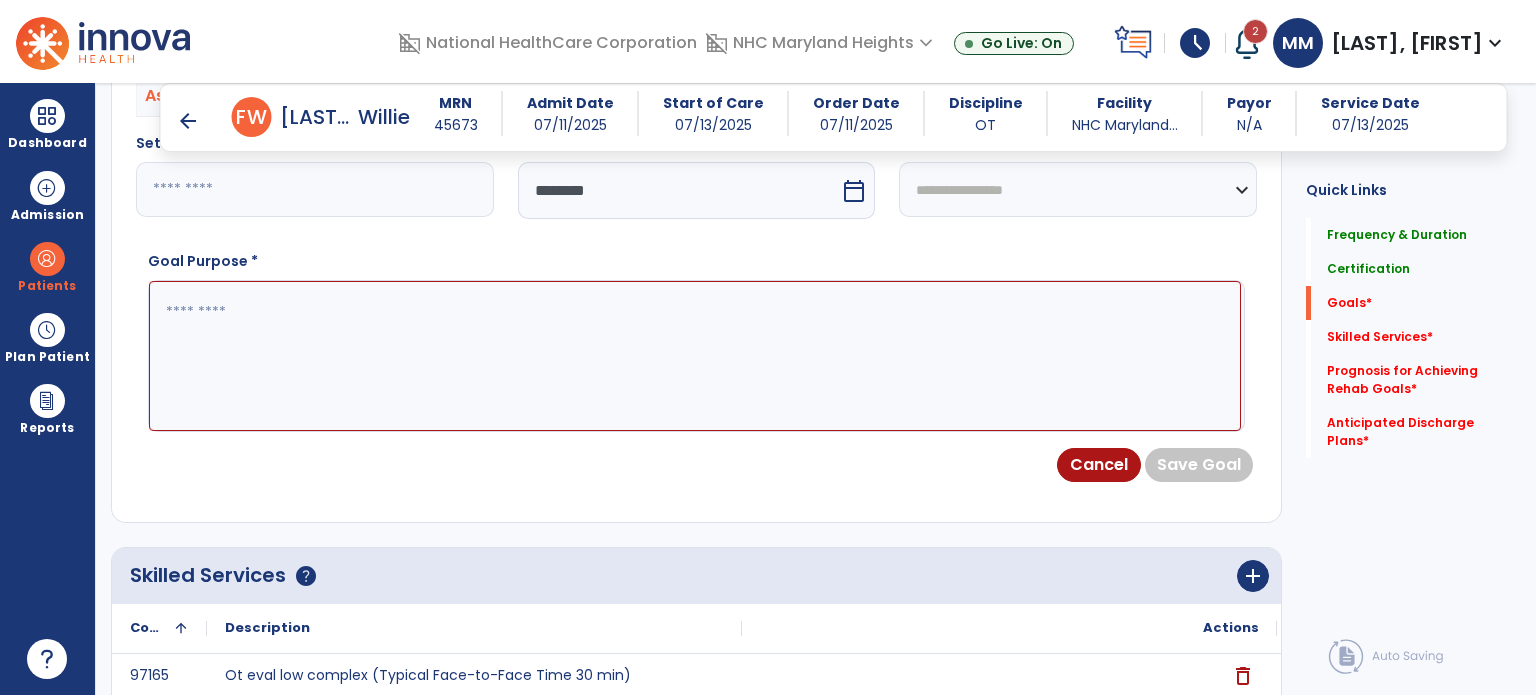 click at bounding box center [695, 356] 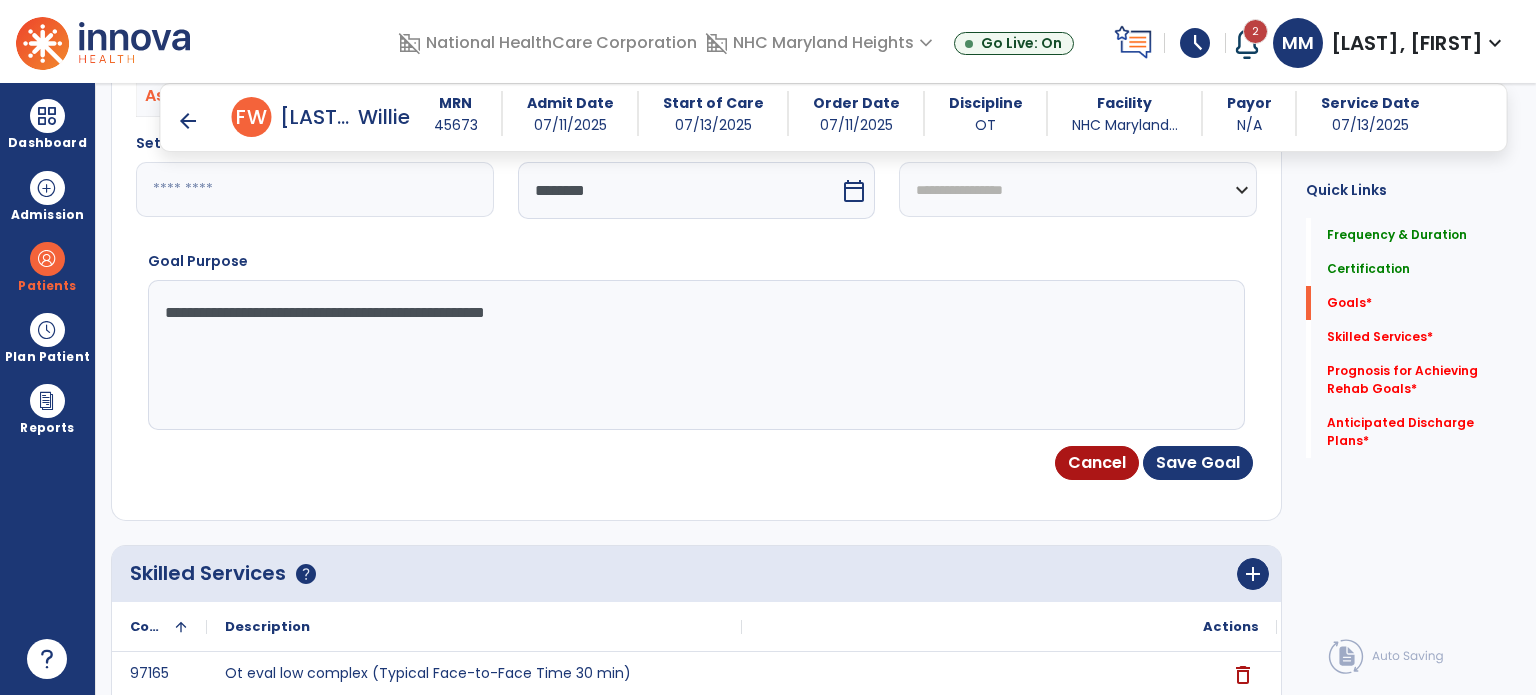click on "**********" at bounding box center [695, 355] 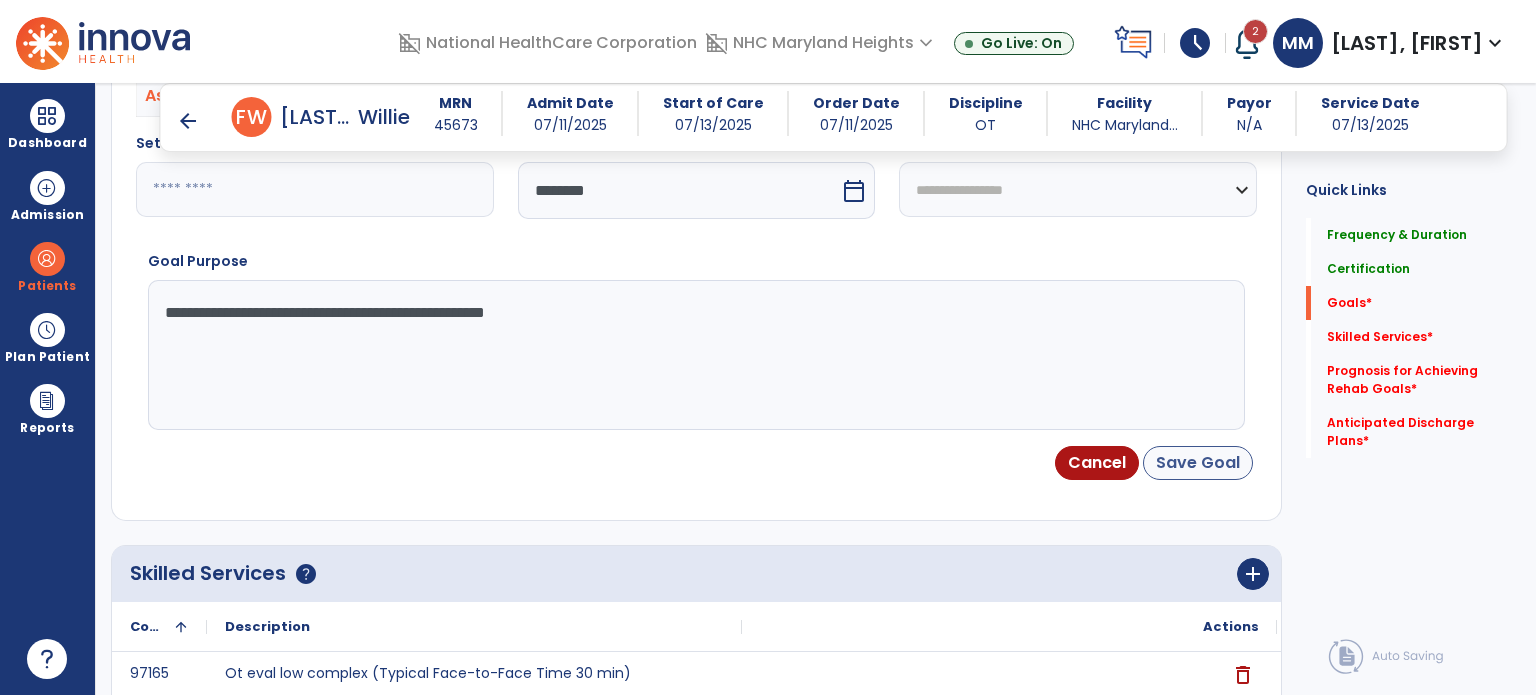 type on "**********" 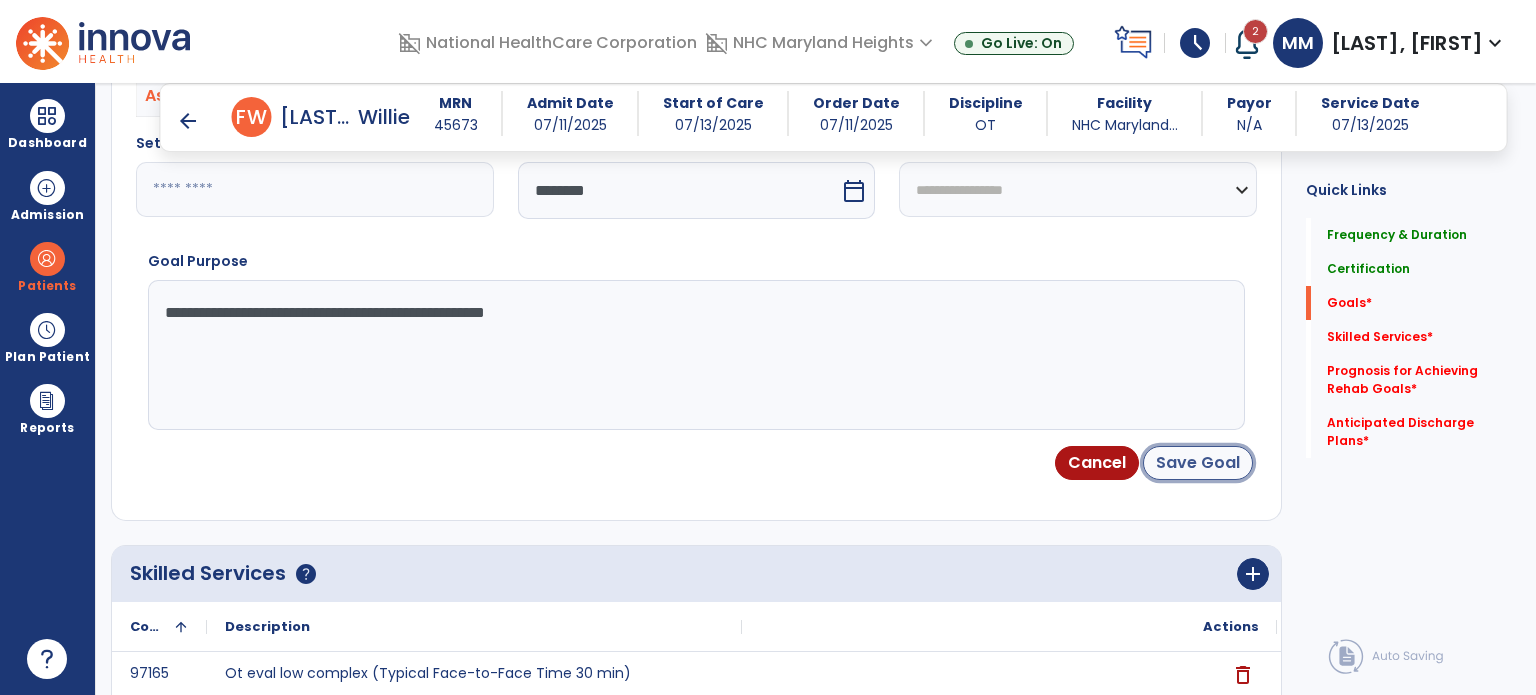 click on "Save Goal" at bounding box center (1198, 463) 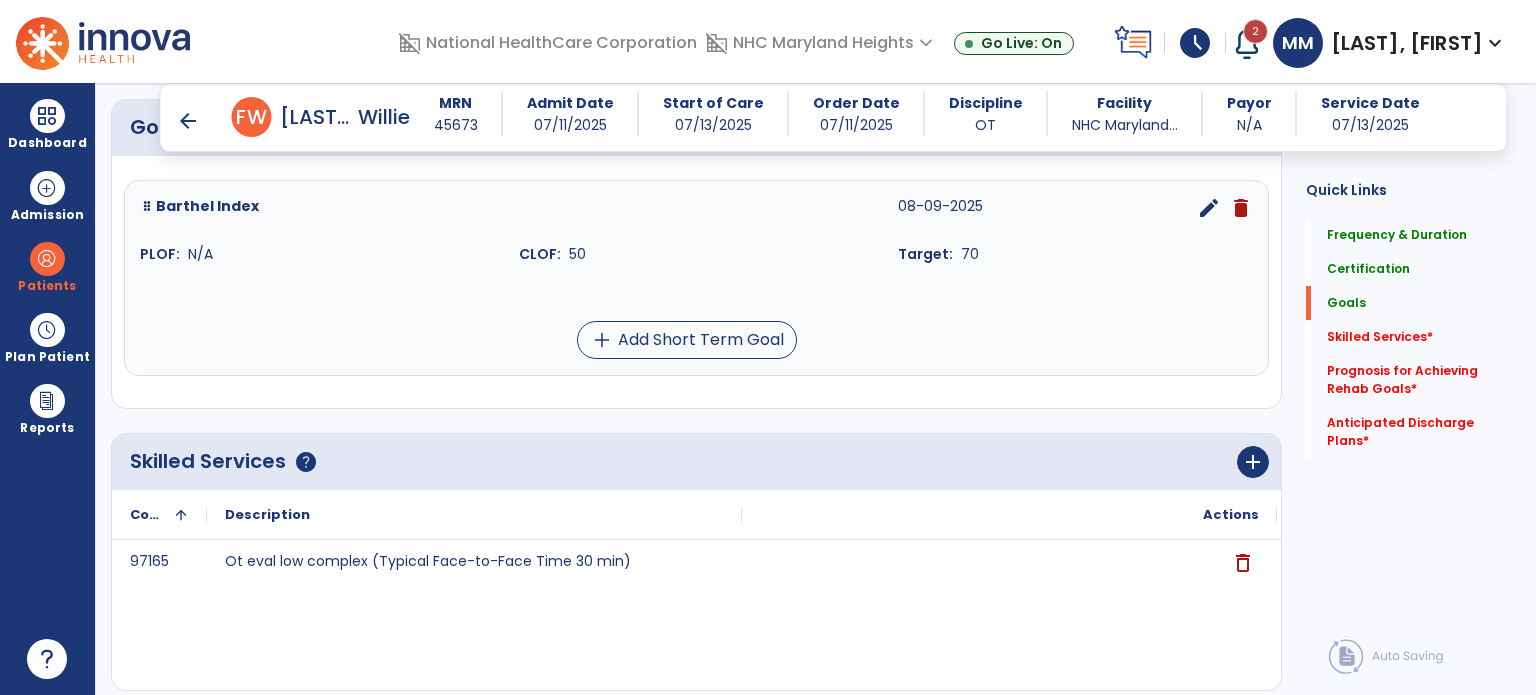 scroll, scrollTop: 516, scrollLeft: 0, axis: vertical 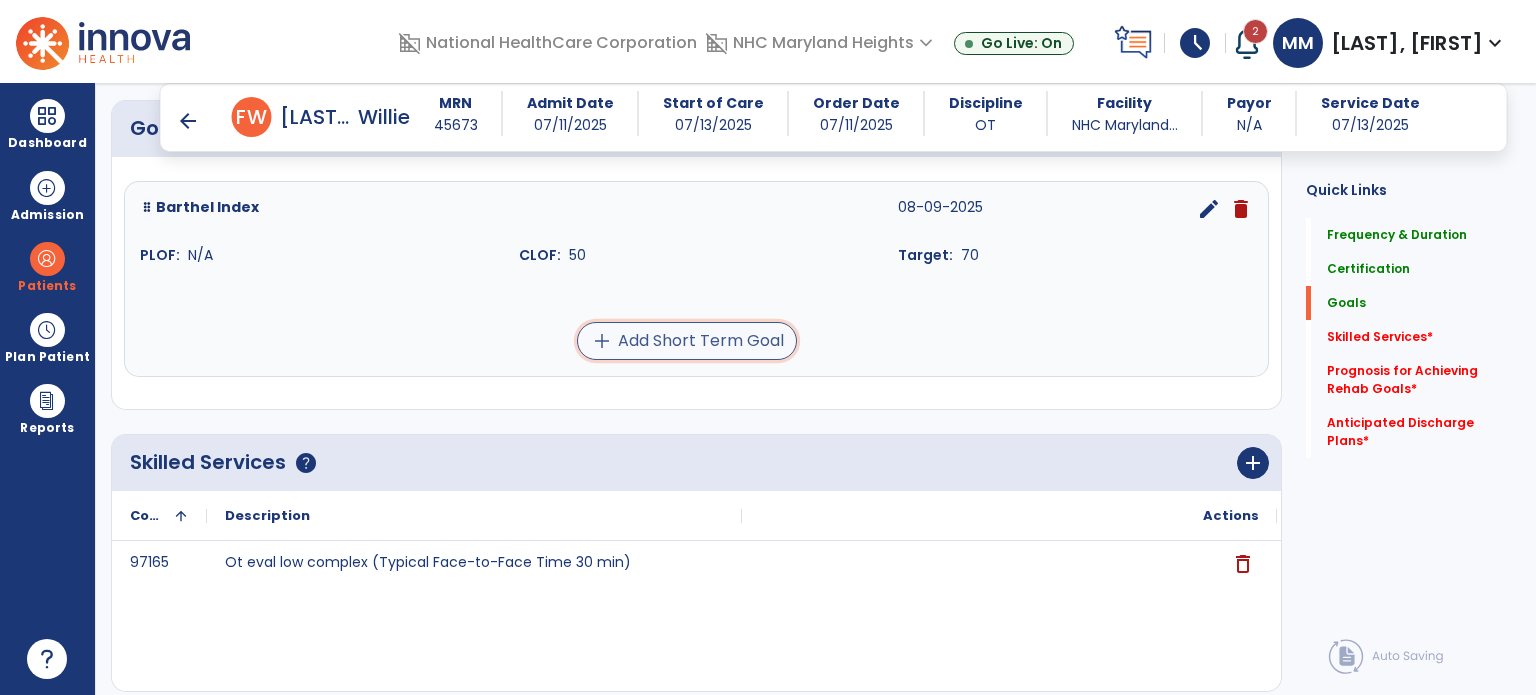 click on "add  Add Short Term Goal" at bounding box center [687, 341] 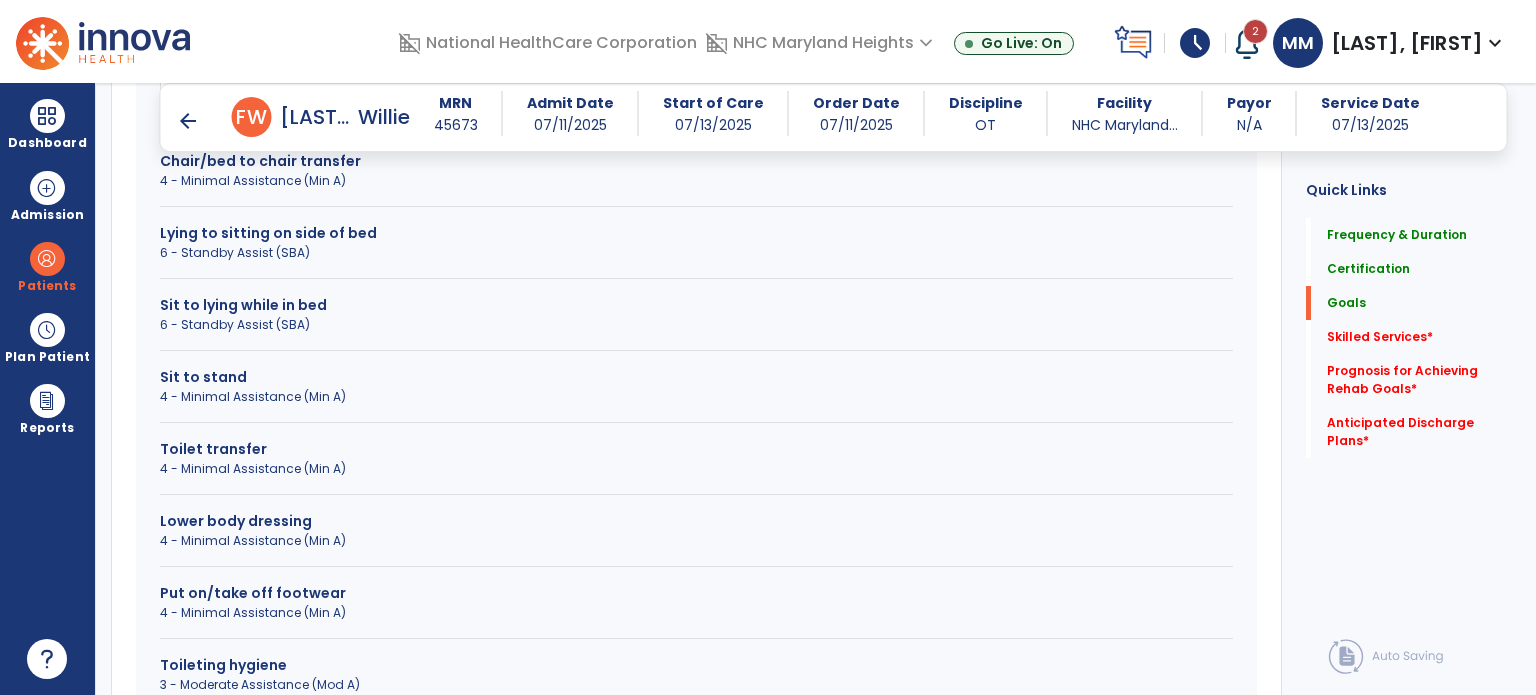 scroll, scrollTop: 713, scrollLeft: 0, axis: vertical 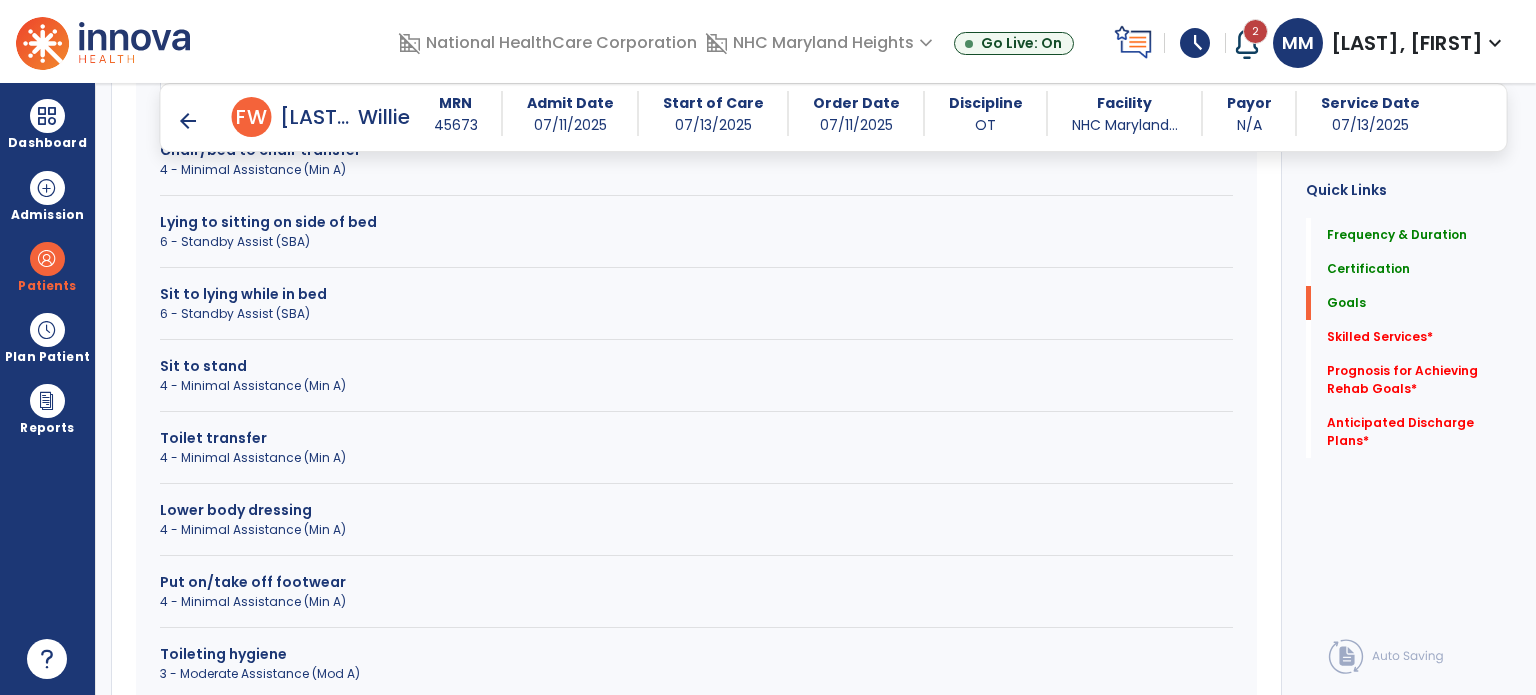 click on "Toilet transfer" at bounding box center [696, 438] 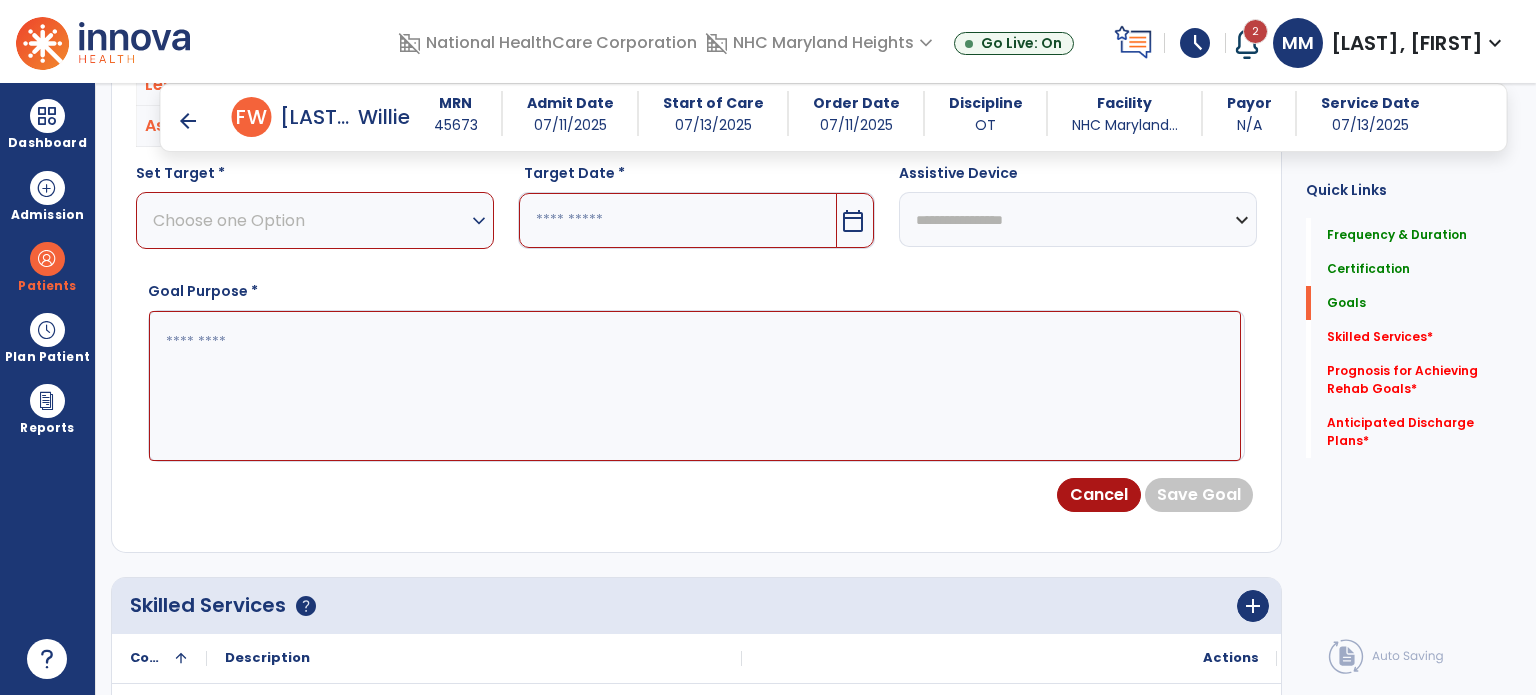 click on "Choose one Option" at bounding box center (310, 220) 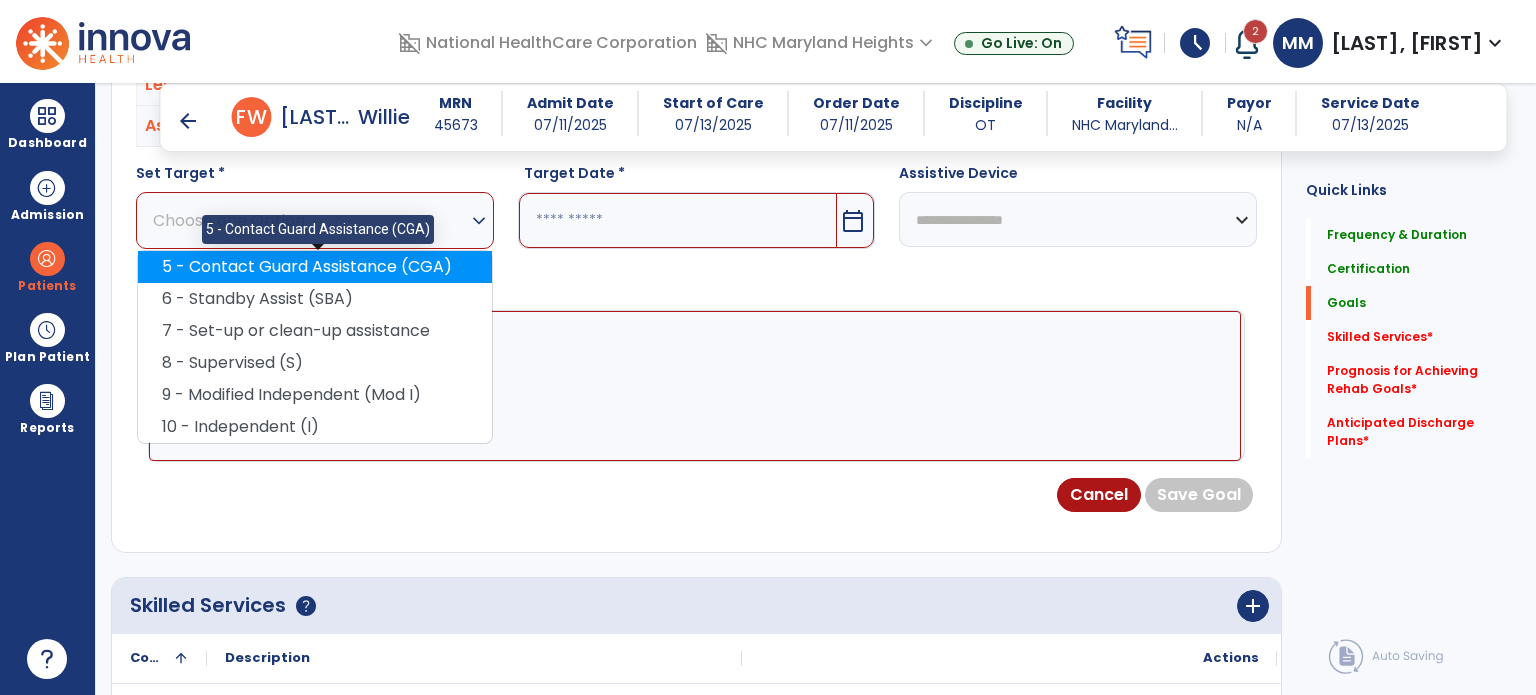 click on "5 - Contact Guard Assistance (CGA)" at bounding box center (315, 267) 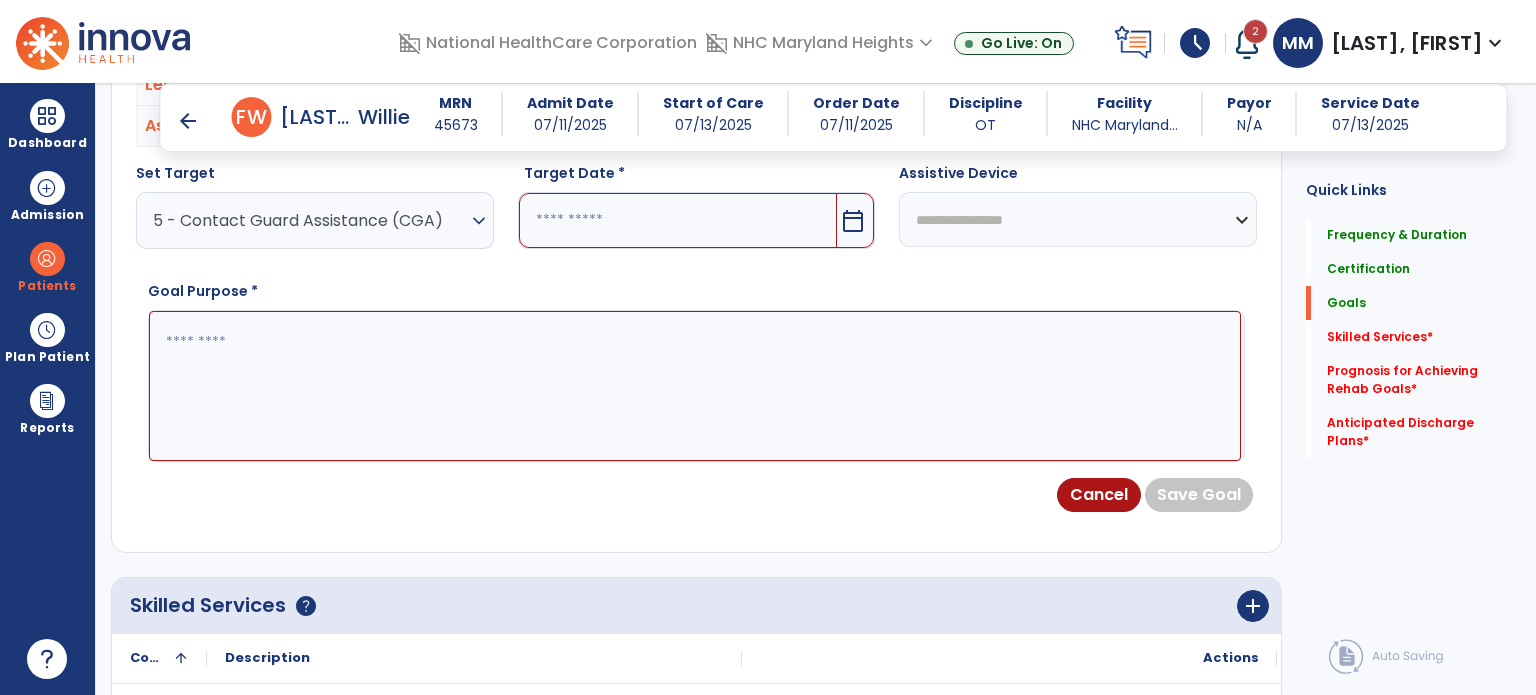 click on "calendar_today" at bounding box center [853, 221] 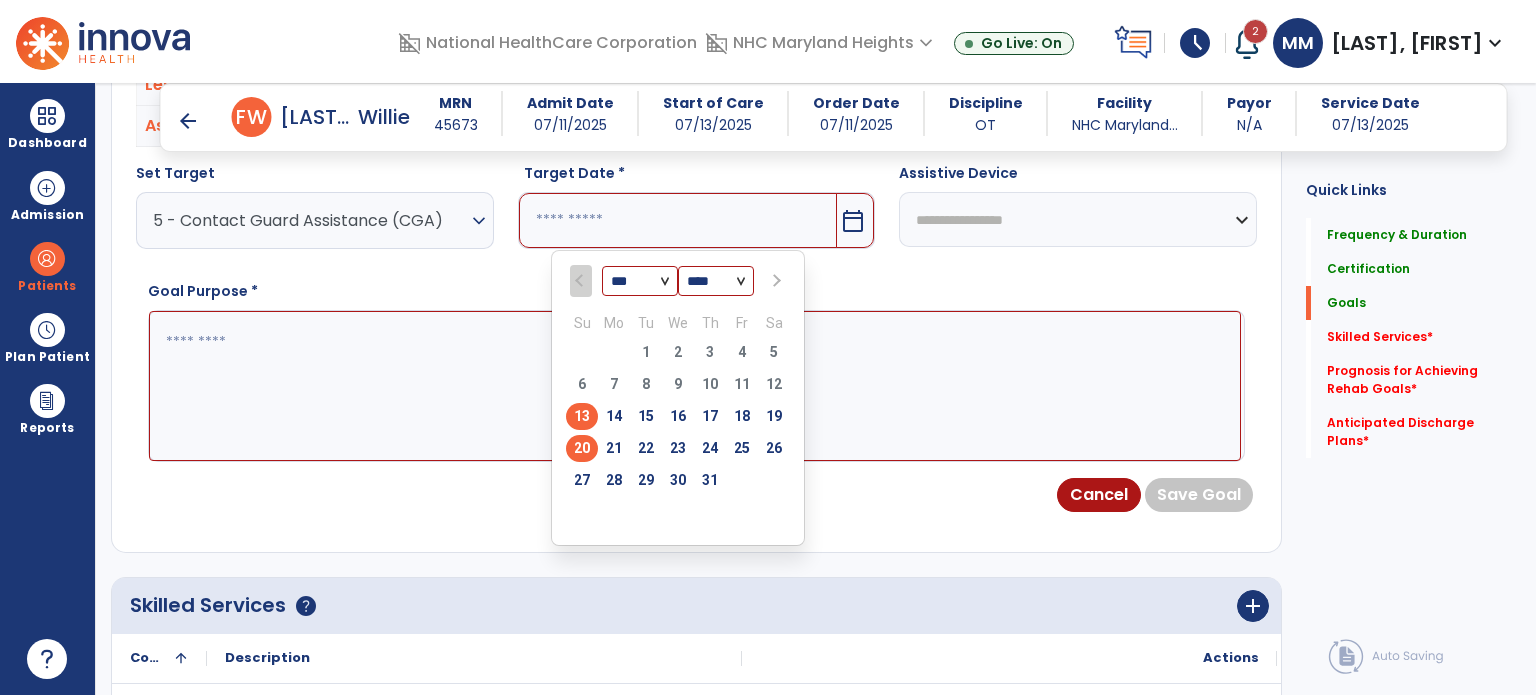 click on "20" at bounding box center [582, 448] 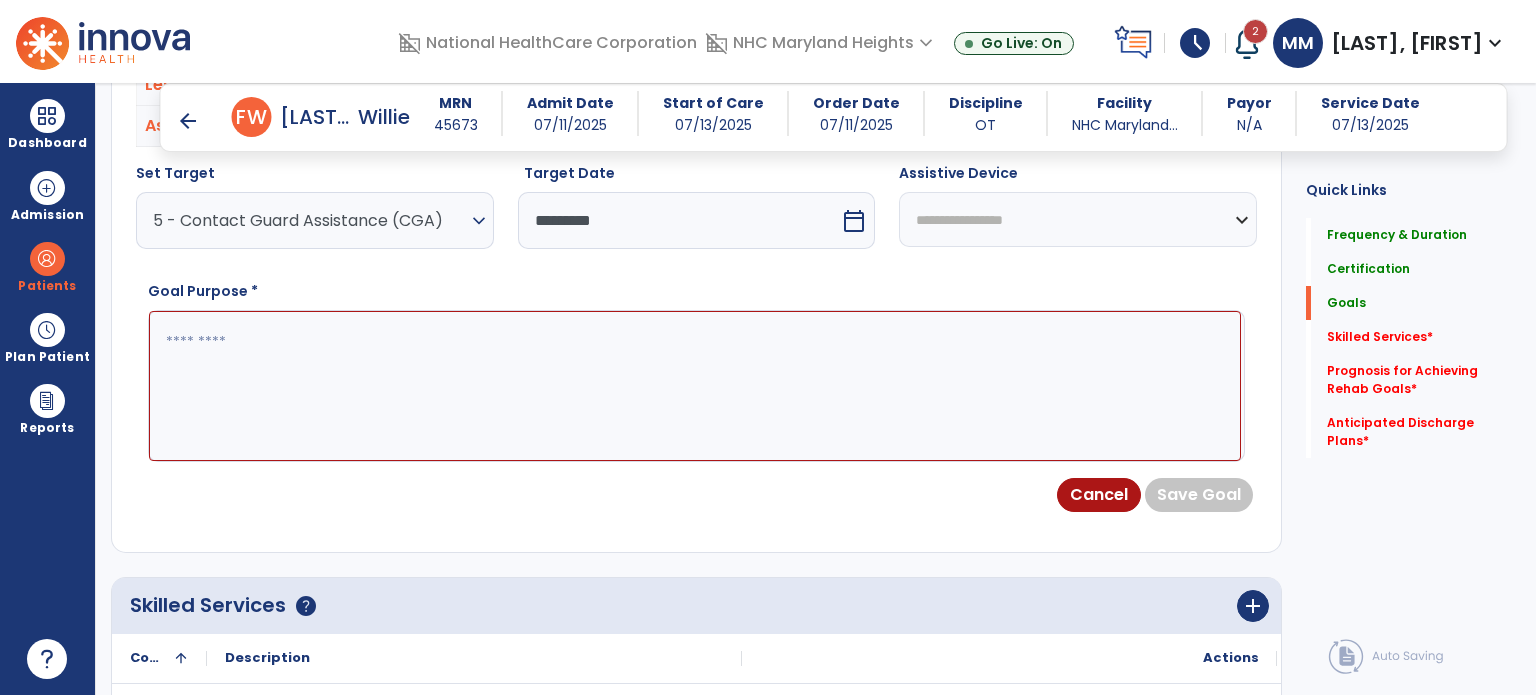 click at bounding box center (695, 386) 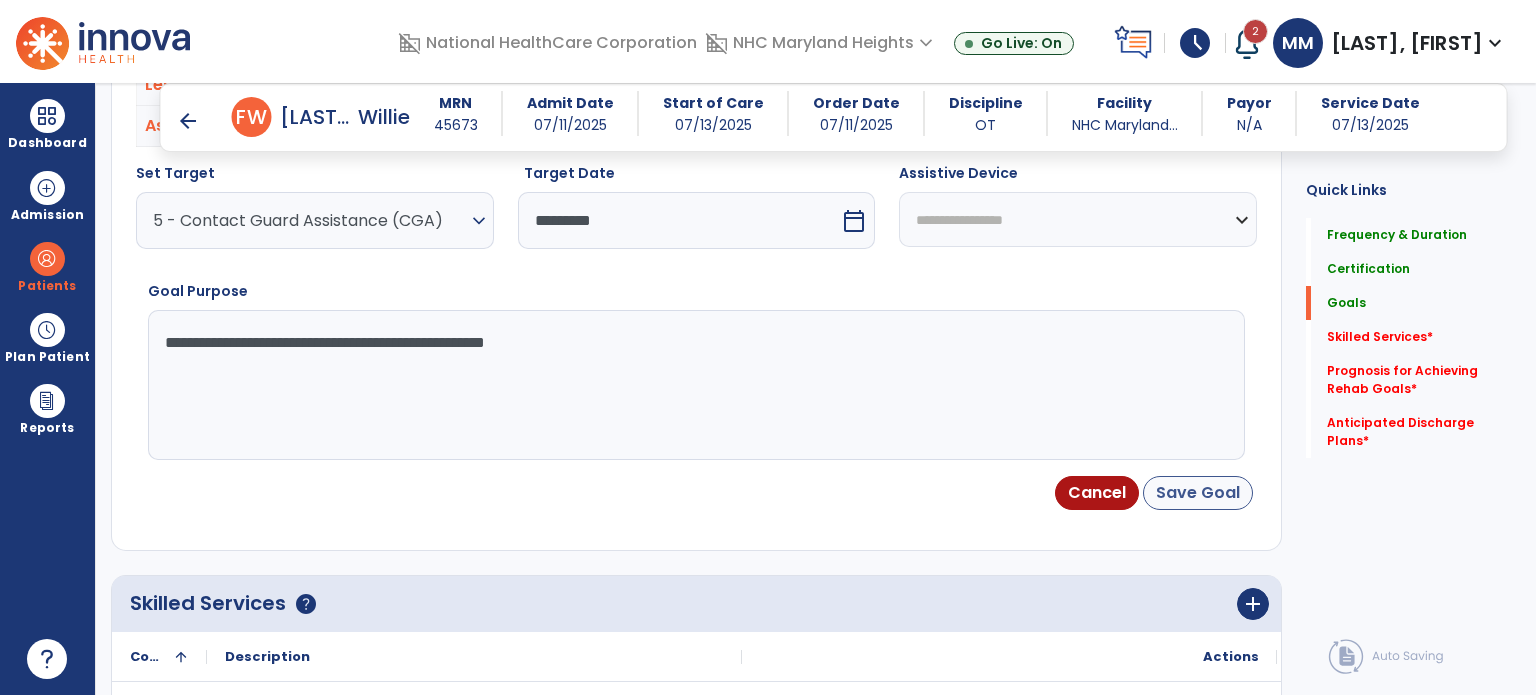 type on "**********" 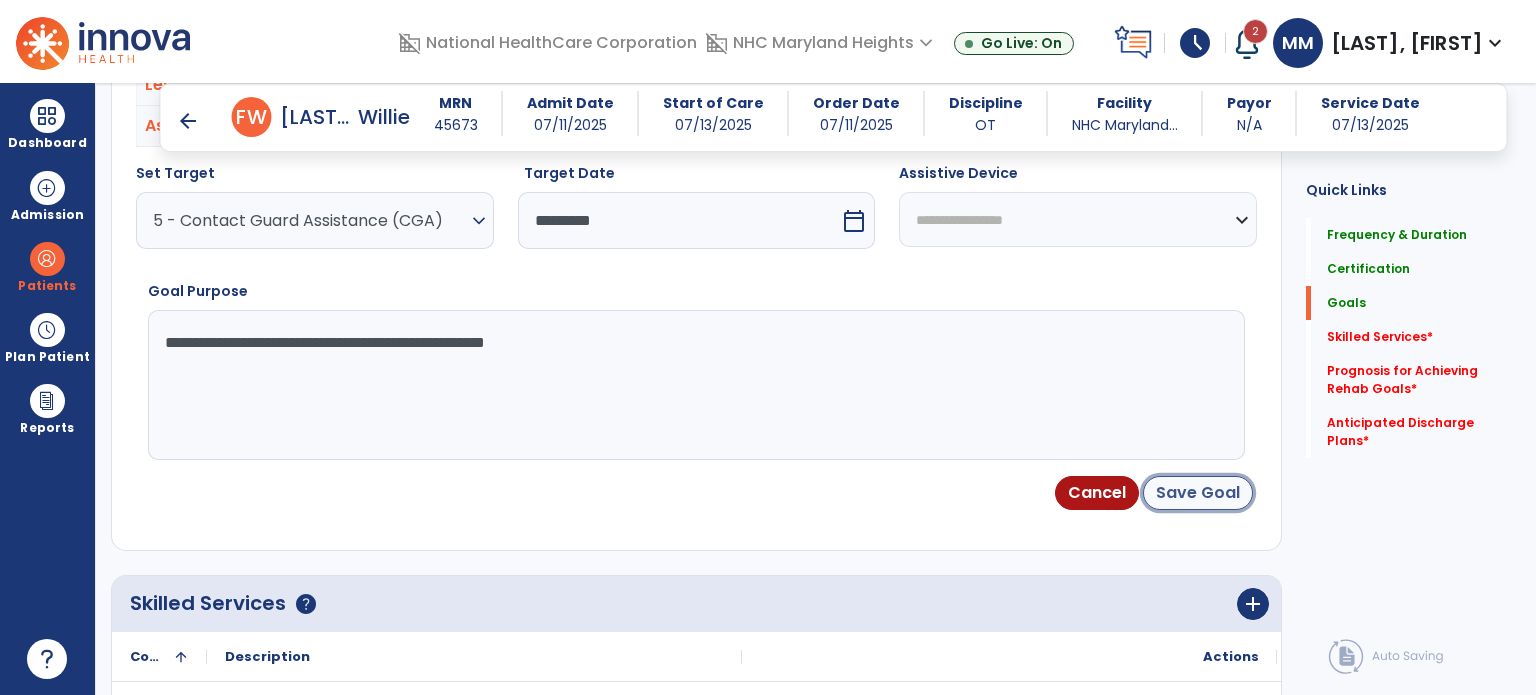 click on "Save Goal" at bounding box center [1198, 493] 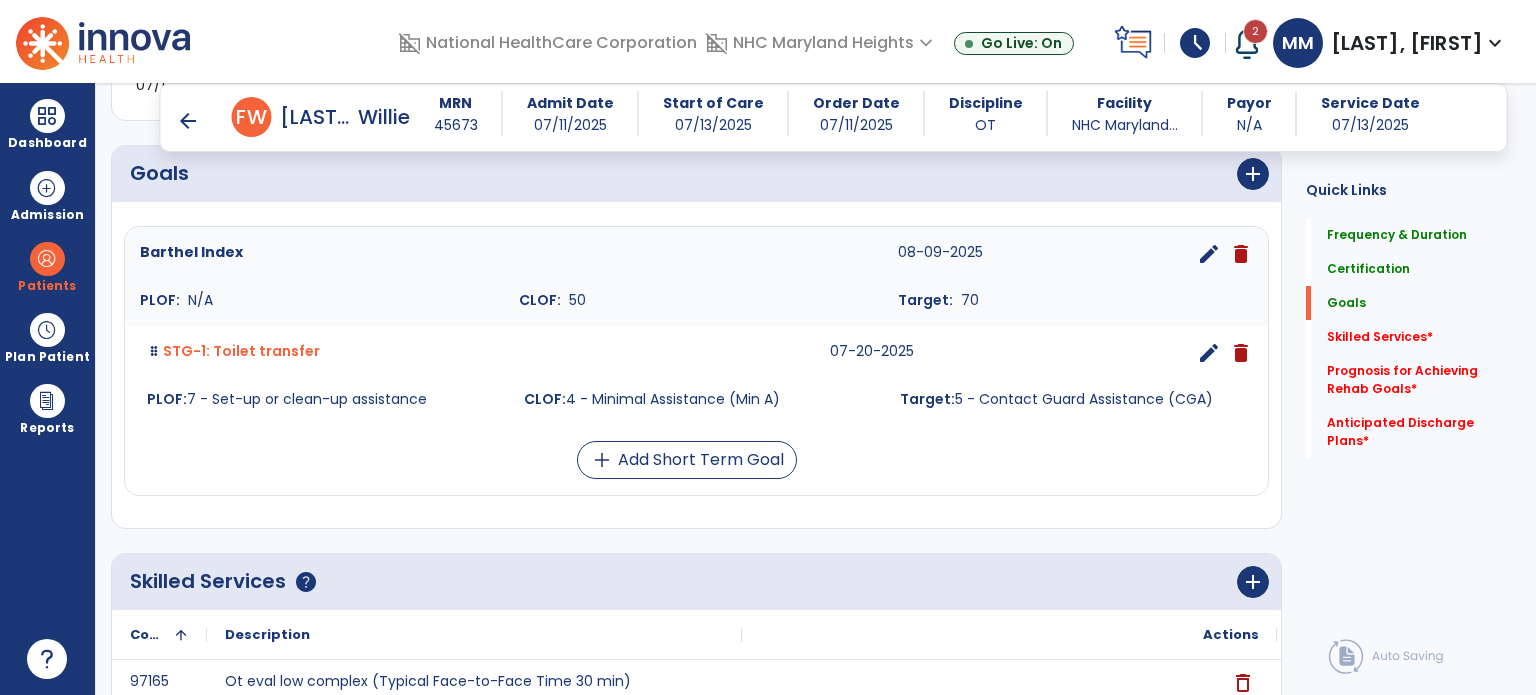 scroll, scrollTop: 478, scrollLeft: 0, axis: vertical 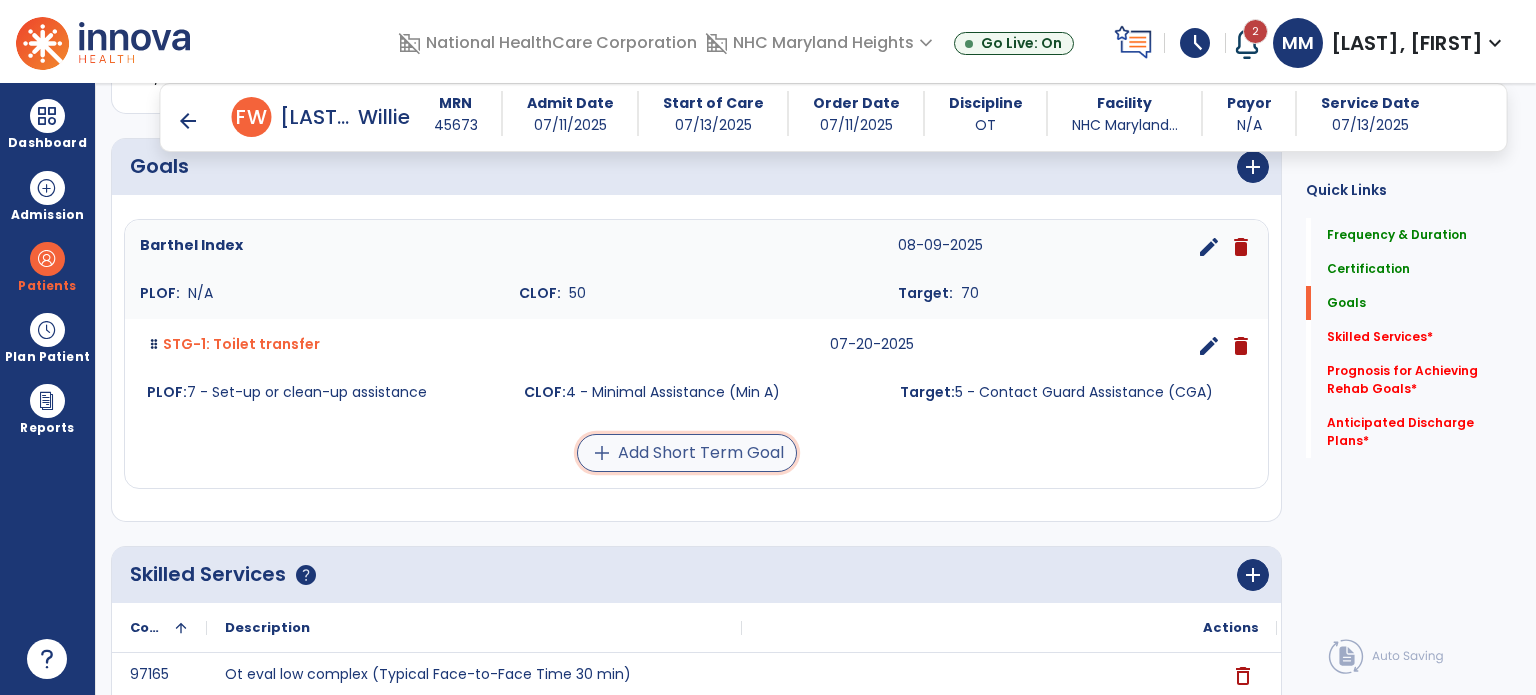 click on "add  Add Short Term Goal" at bounding box center (687, 453) 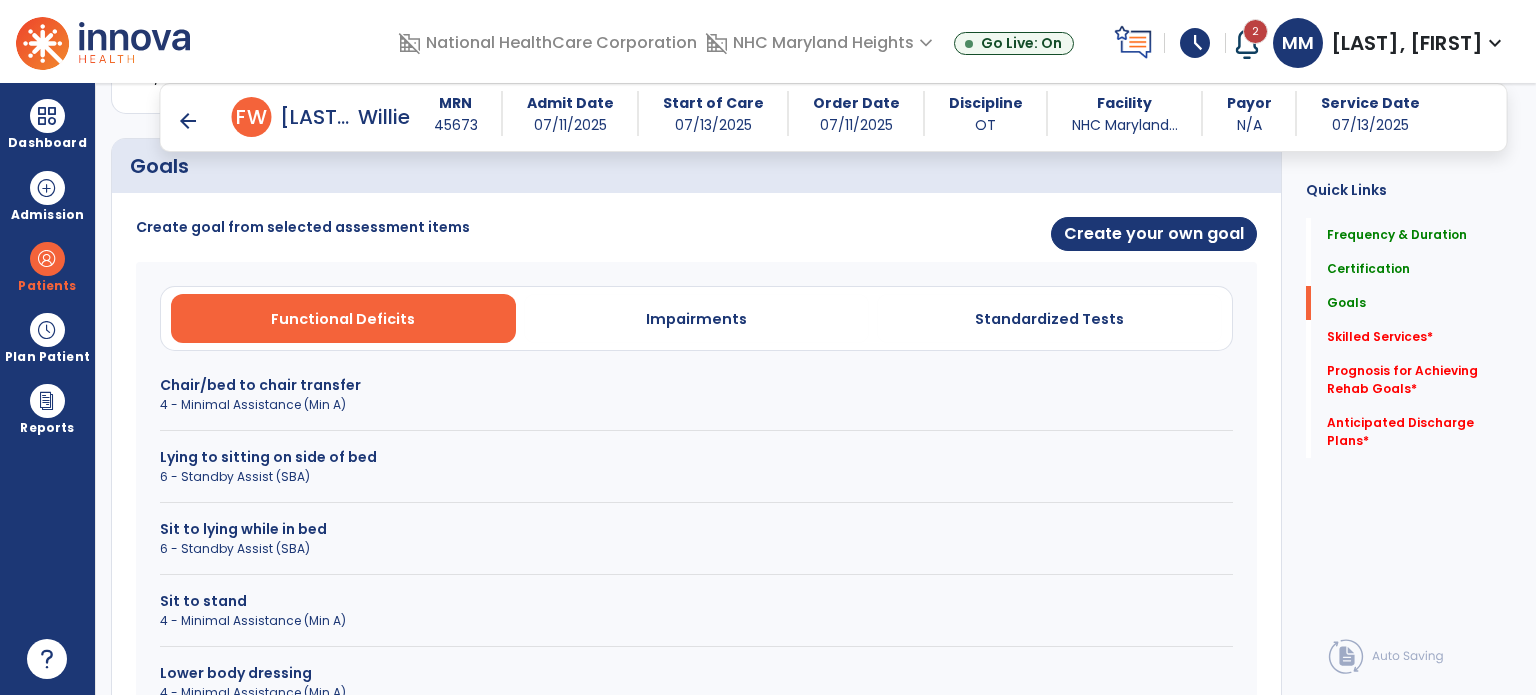 scroll, scrollTop: 753, scrollLeft: 0, axis: vertical 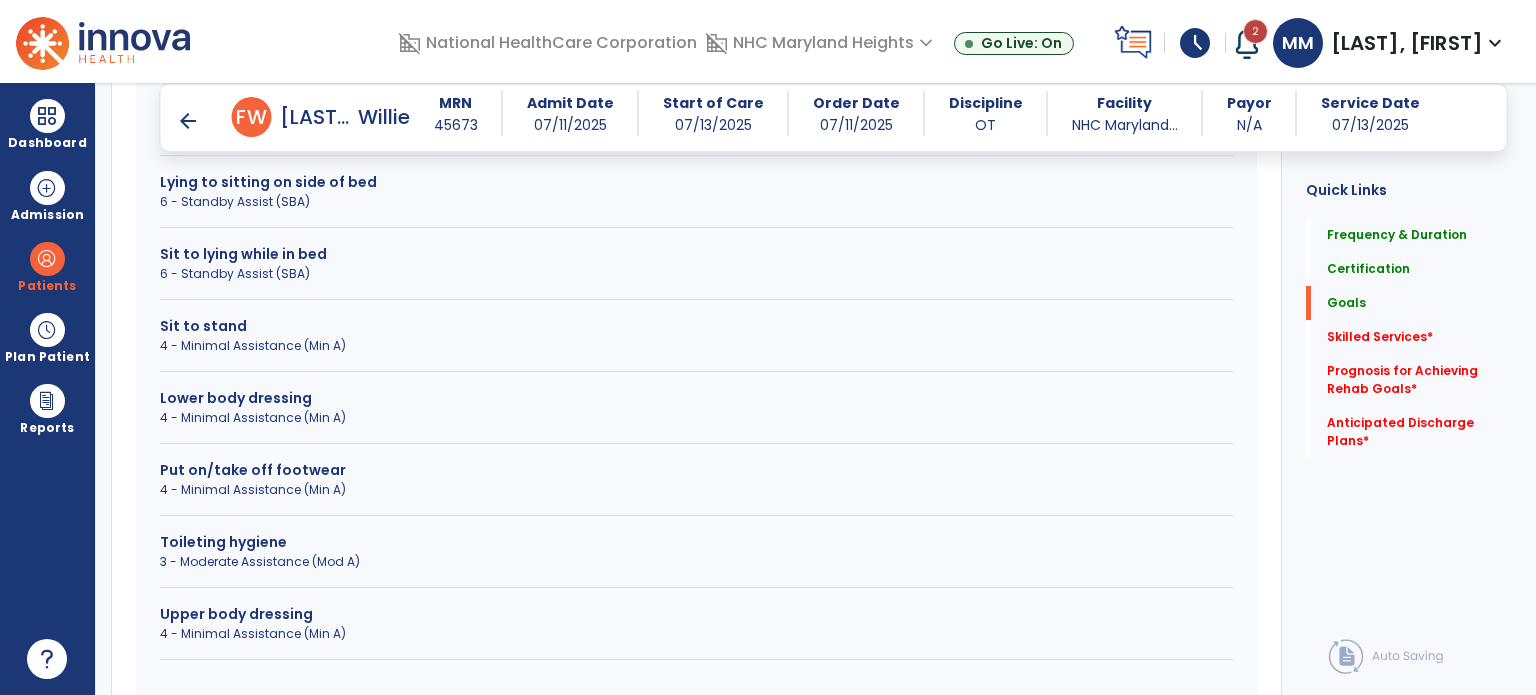 click on "4 - Minimal Assistance (Min A)" at bounding box center (696, 418) 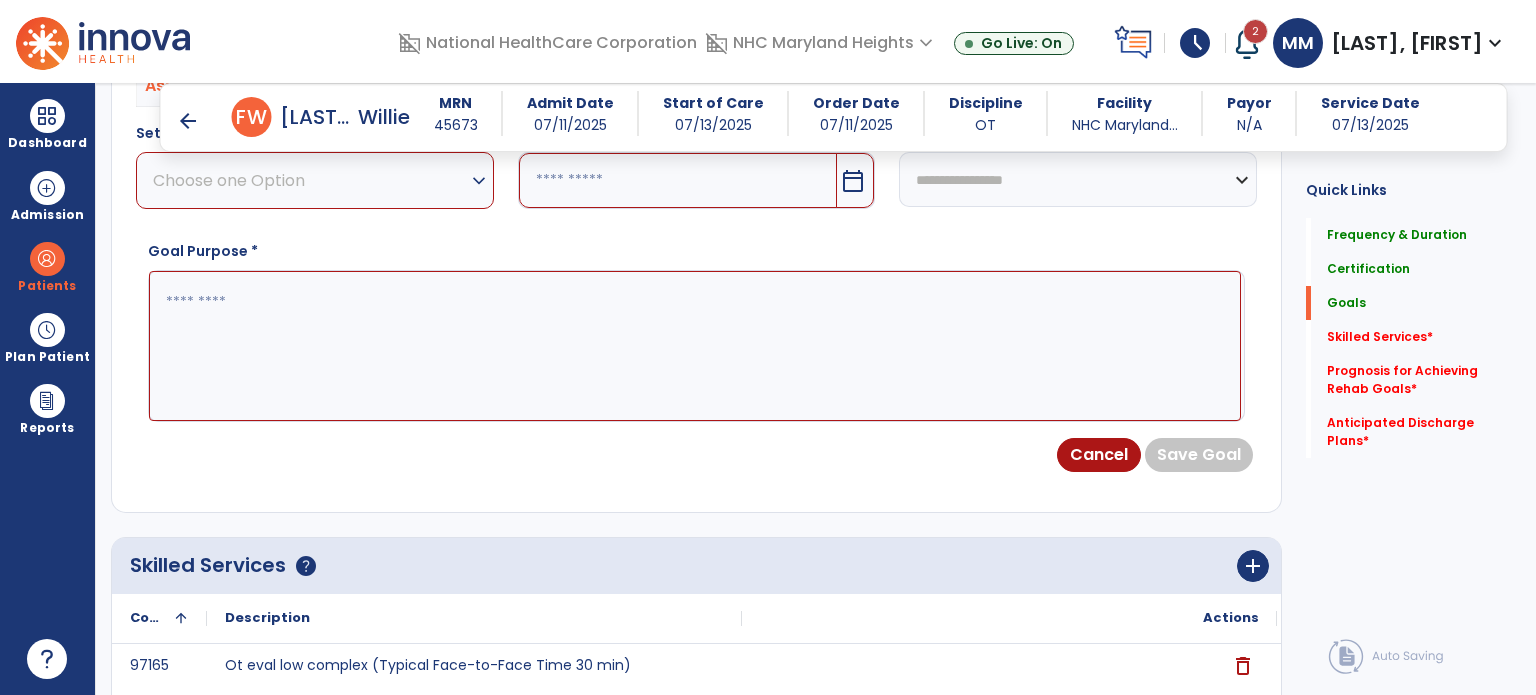 click on "Choose one Option" at bounding box center (310, 180) 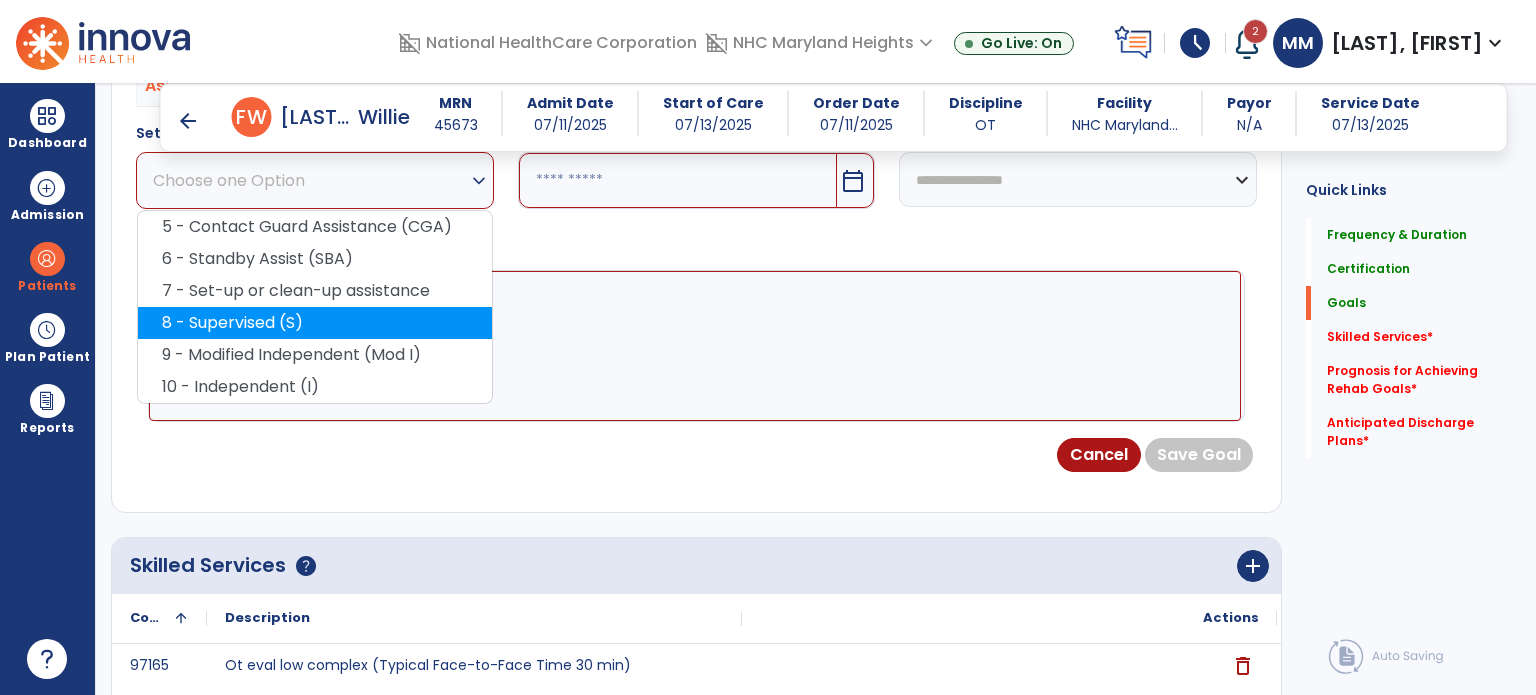 scroll, scrollTop: 689, scrollLeft: 0, axis: vertical 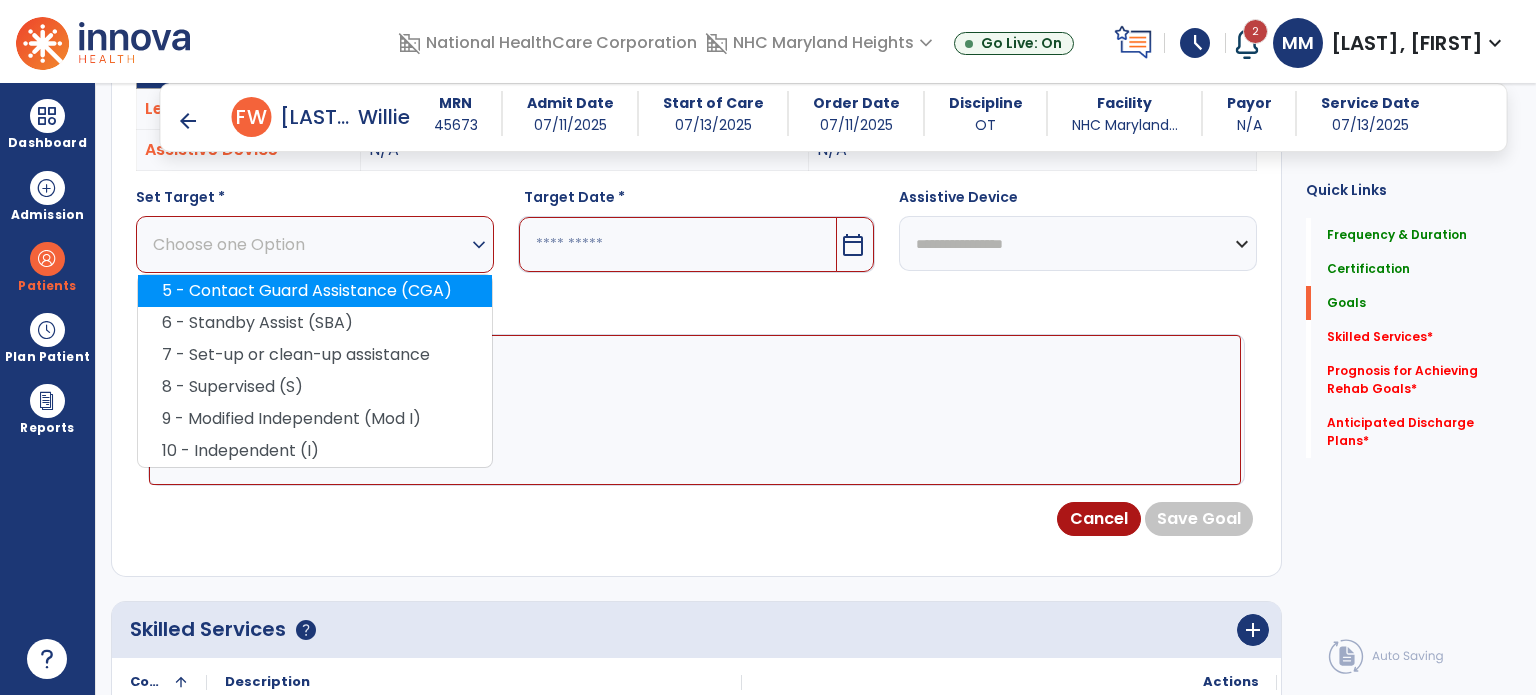 click on "5 - Contact Guard Assistance (CGA)" at bounding box center [315, 291] 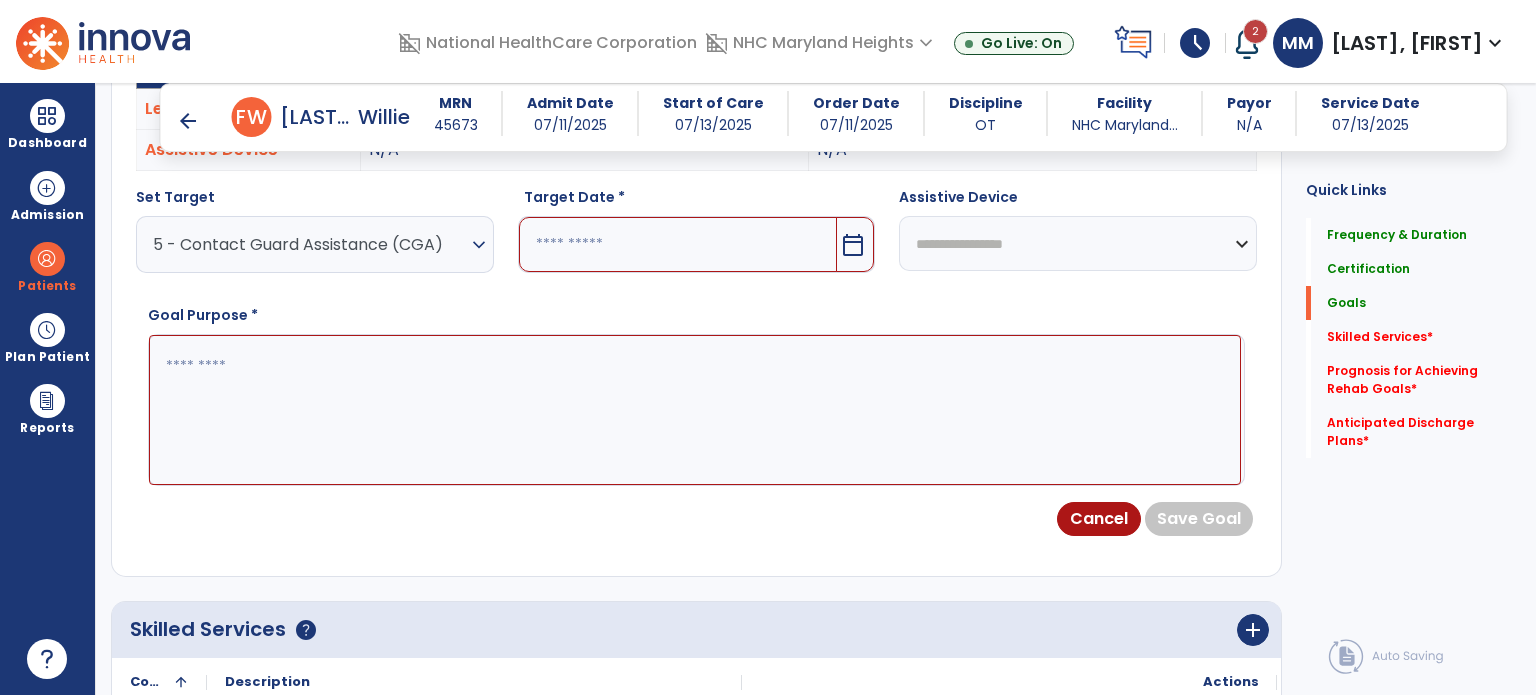 click at bounding box center [678, 244] 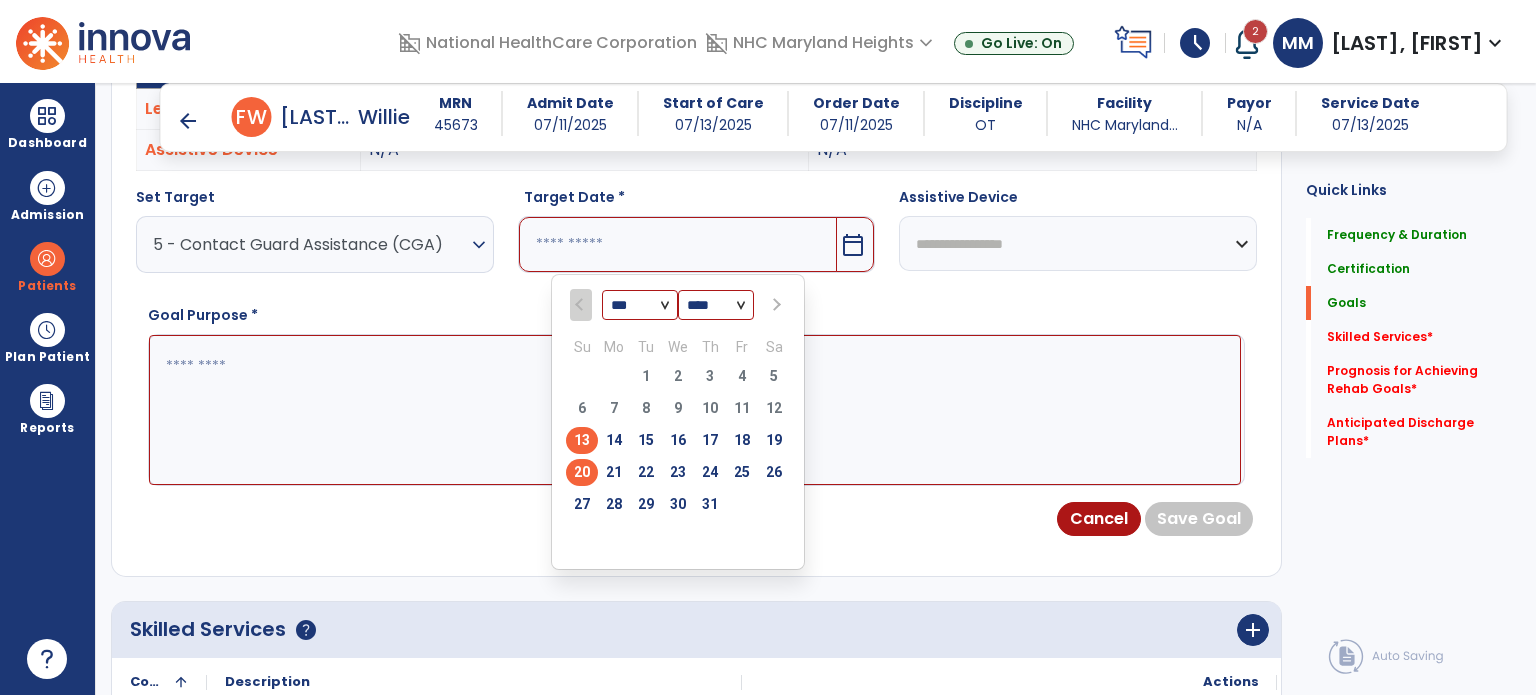click on "20" at bounding box center [582, 472] 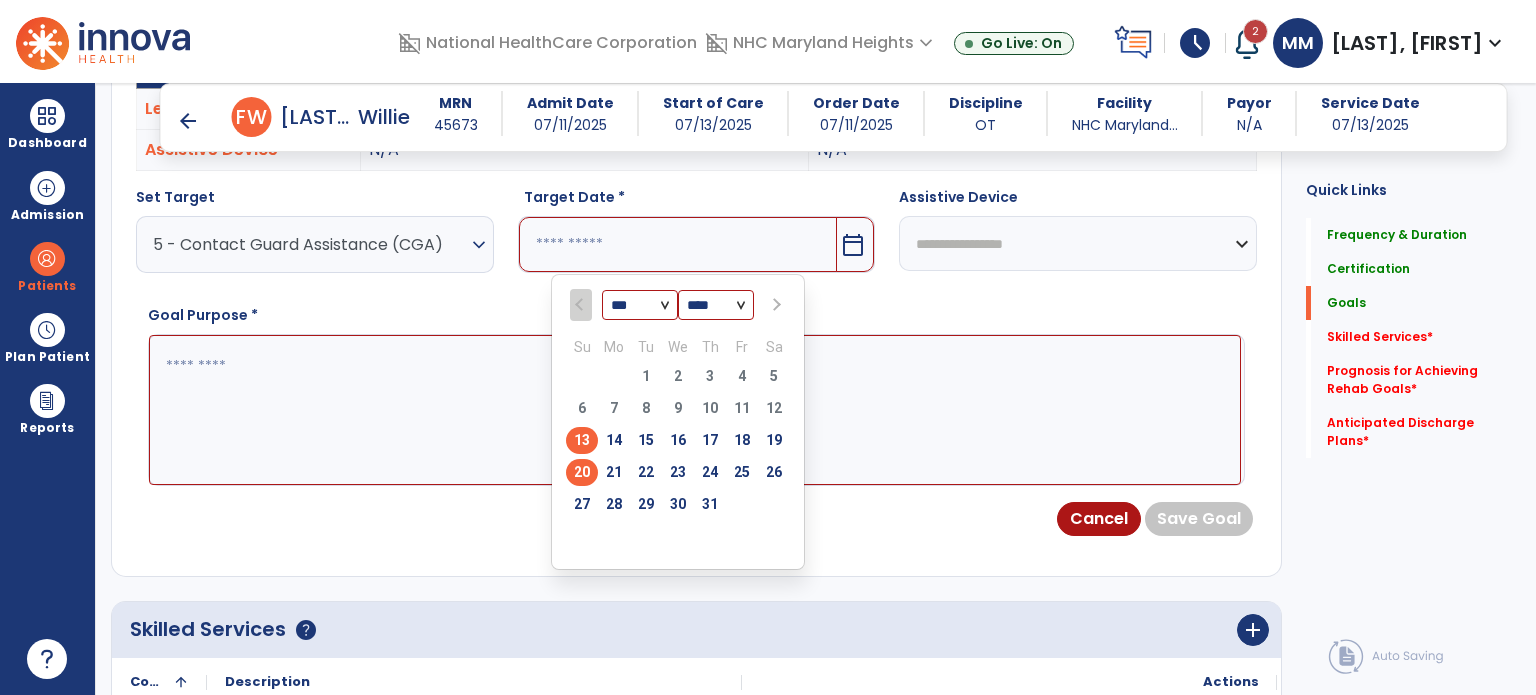 type on "*********" 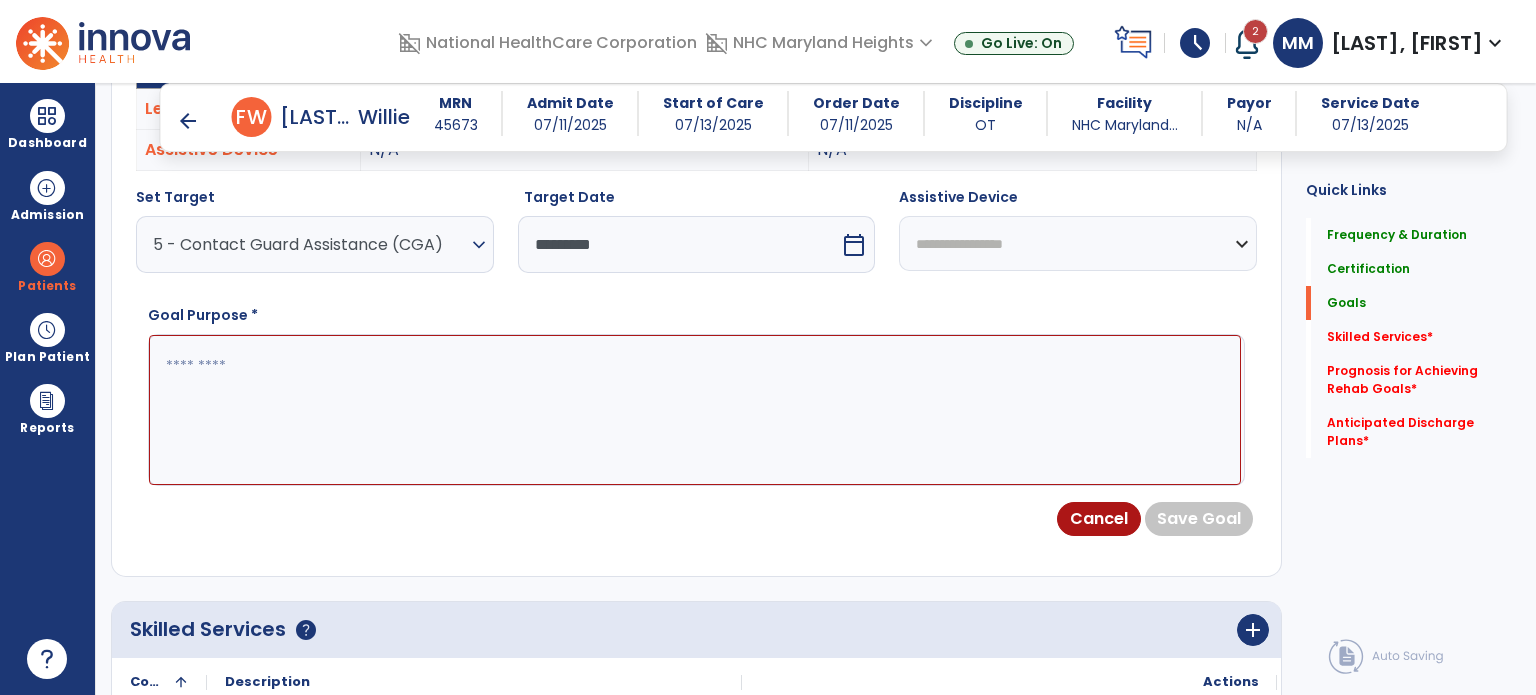 click at bounding box center [695, 410] 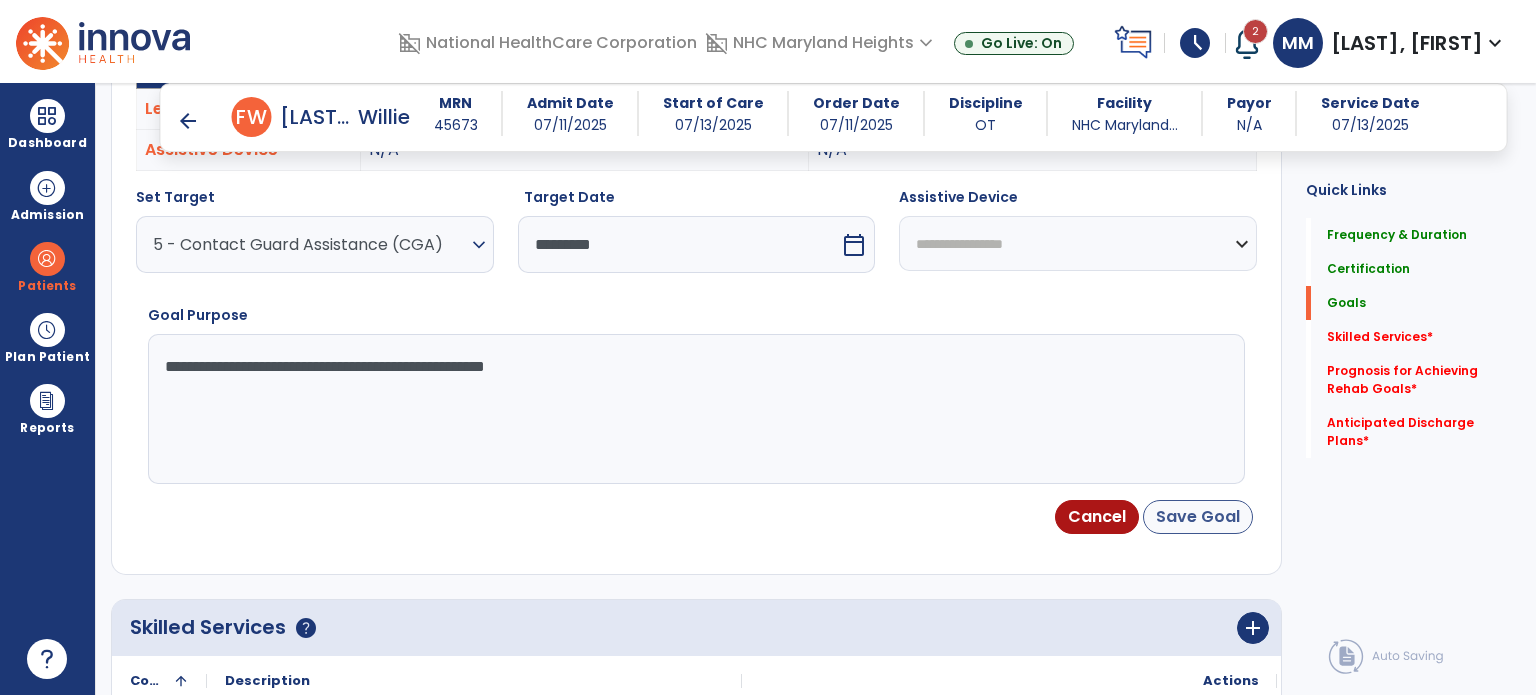 type on "**********" 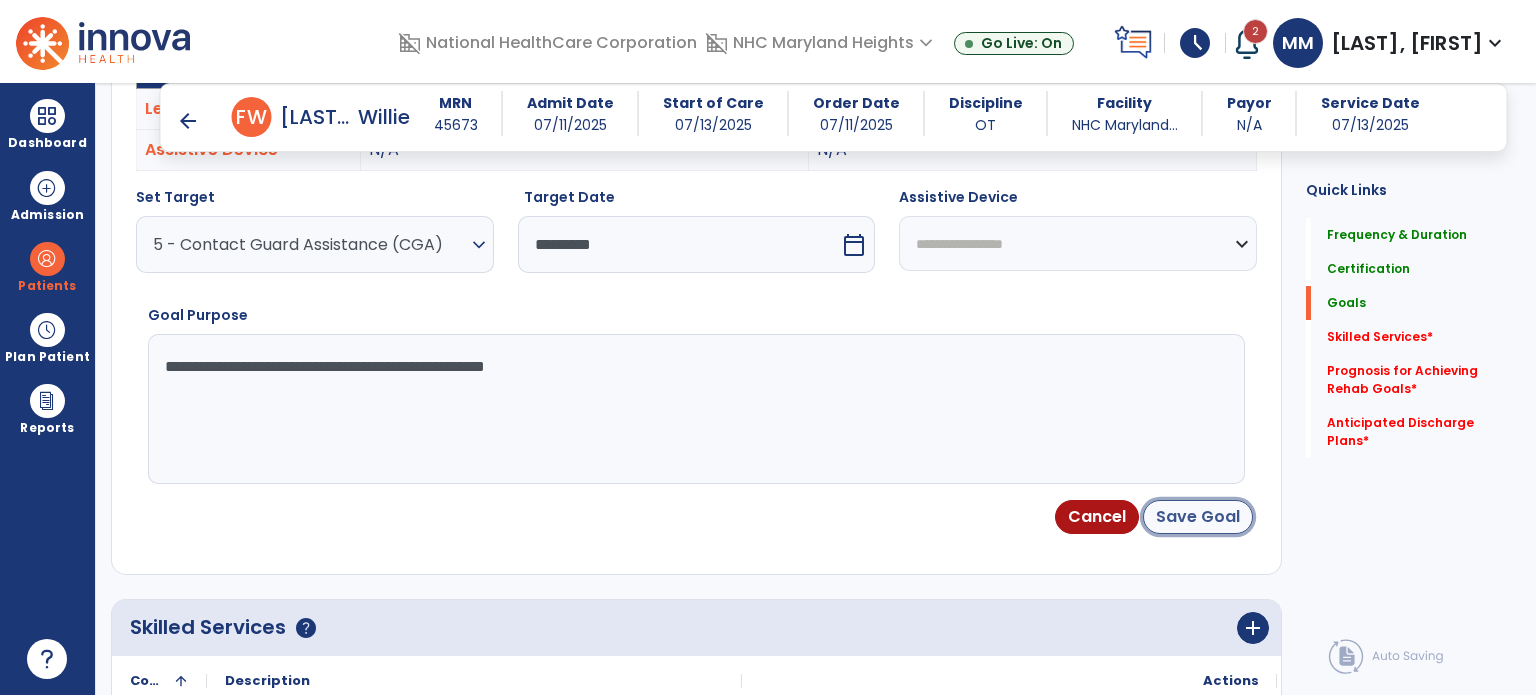 click on "Save Goal" at bounding box center (1198, 517) 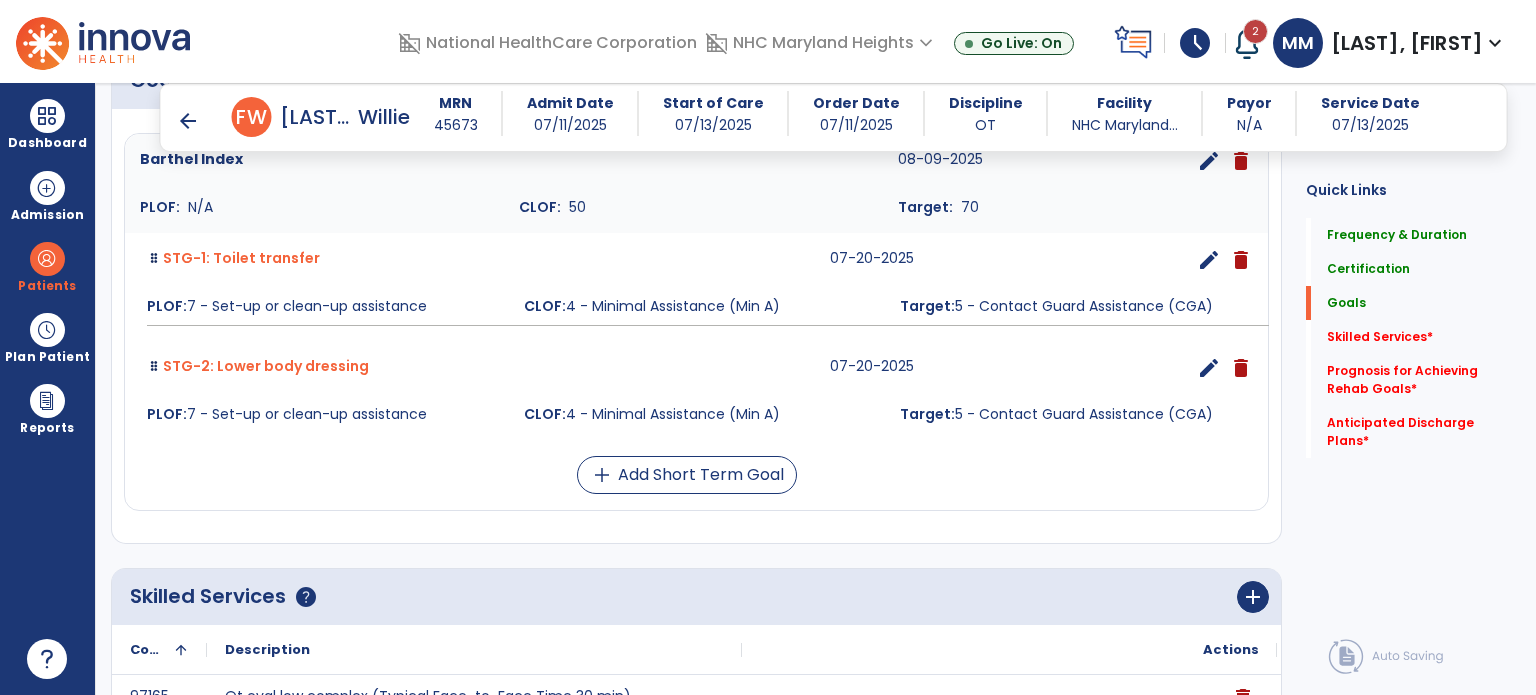 scroll, scrollTop: 572, scrollLeft: 0, axis: vertical 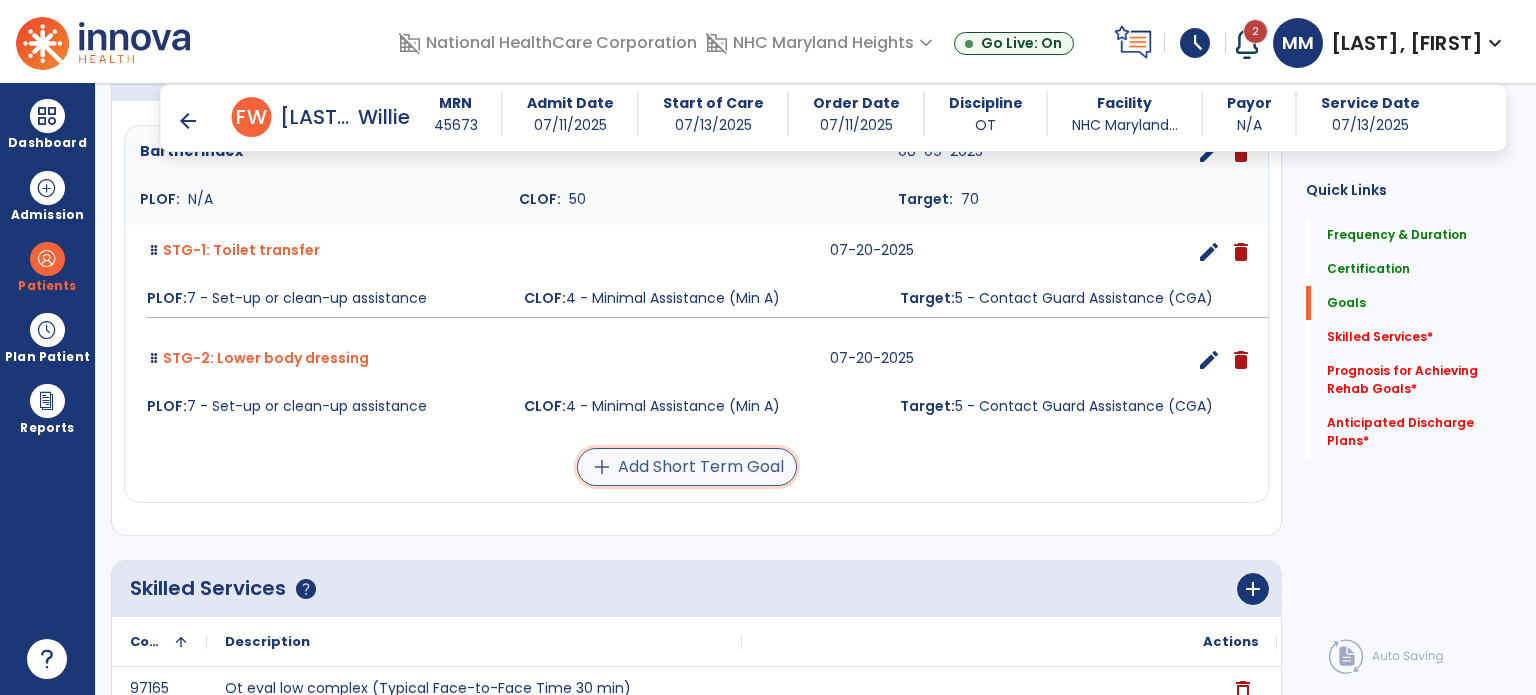 click on "add  Add Short Term Goal" at bounding box center (687, 467) 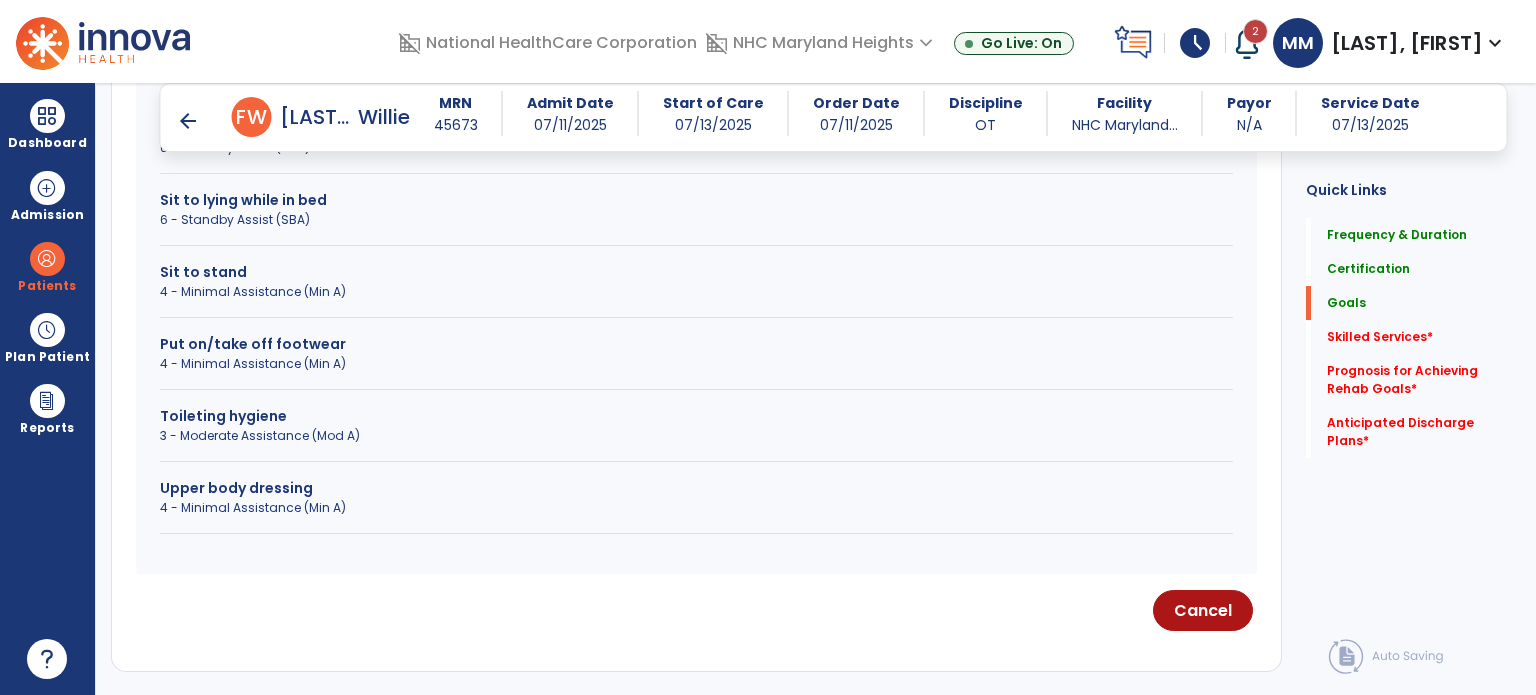 scroll, scrollTop: 808, scrollLeft: 0, axis: vertical 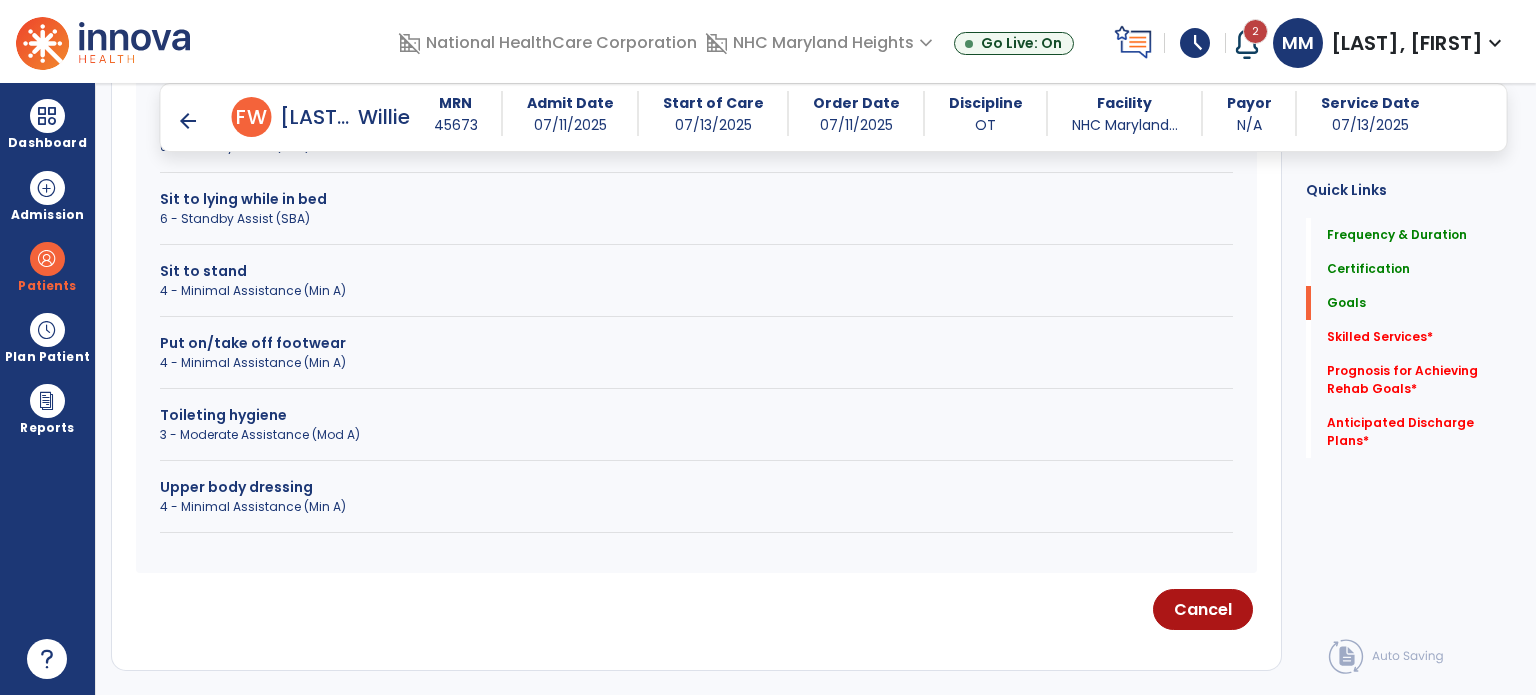 click on "4 - Minimal Assistance (Min A)" at bounding box center [696, 507] 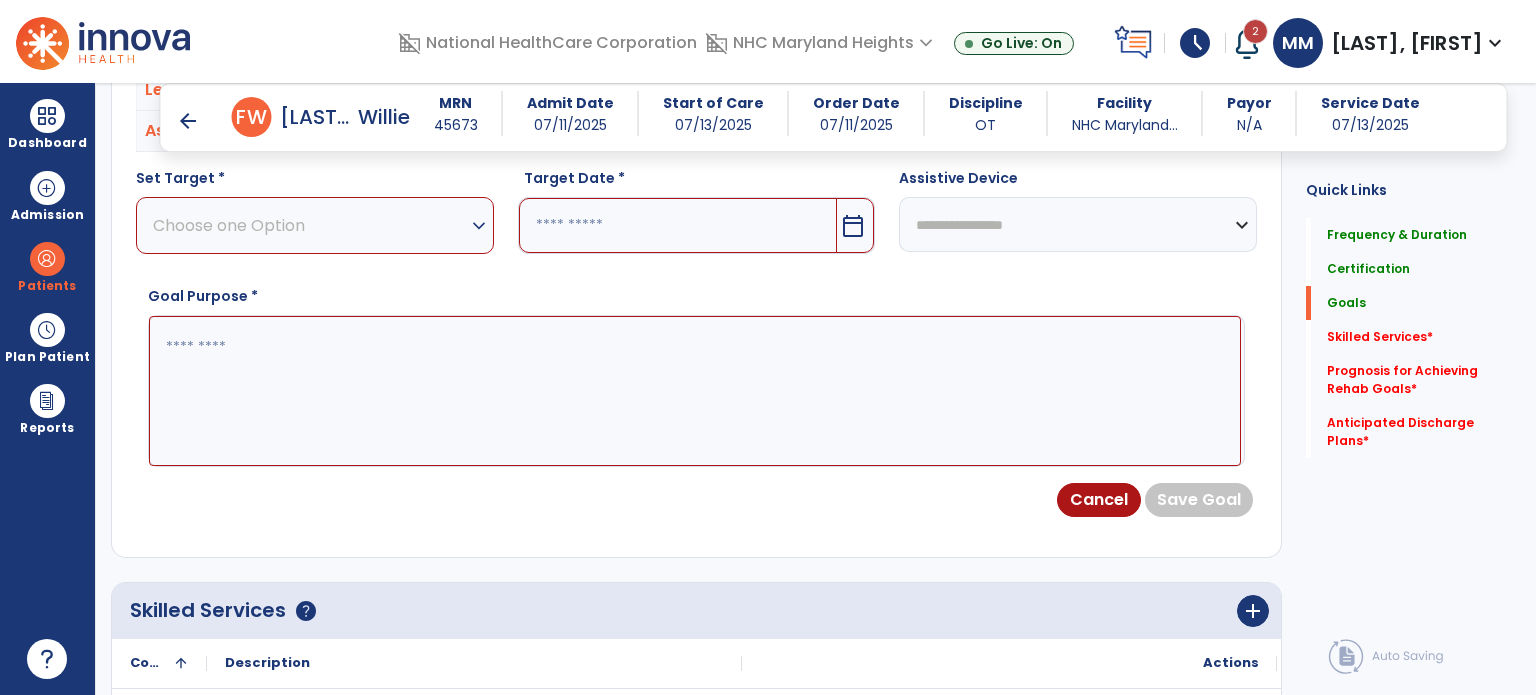 scroll, scrollTop: 694, scrollLeft: 0, axis: vertical 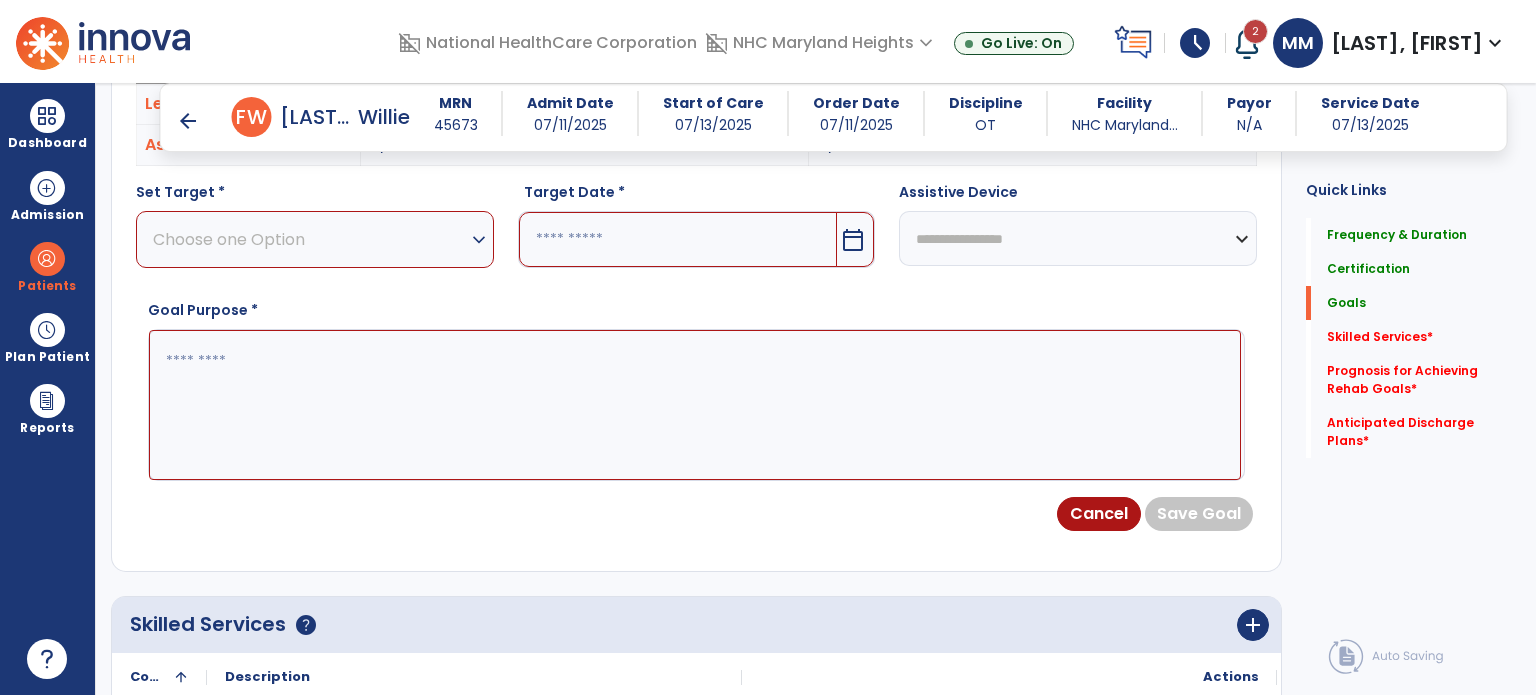 click on "Choose one Option" at bounding box center (310, 239) 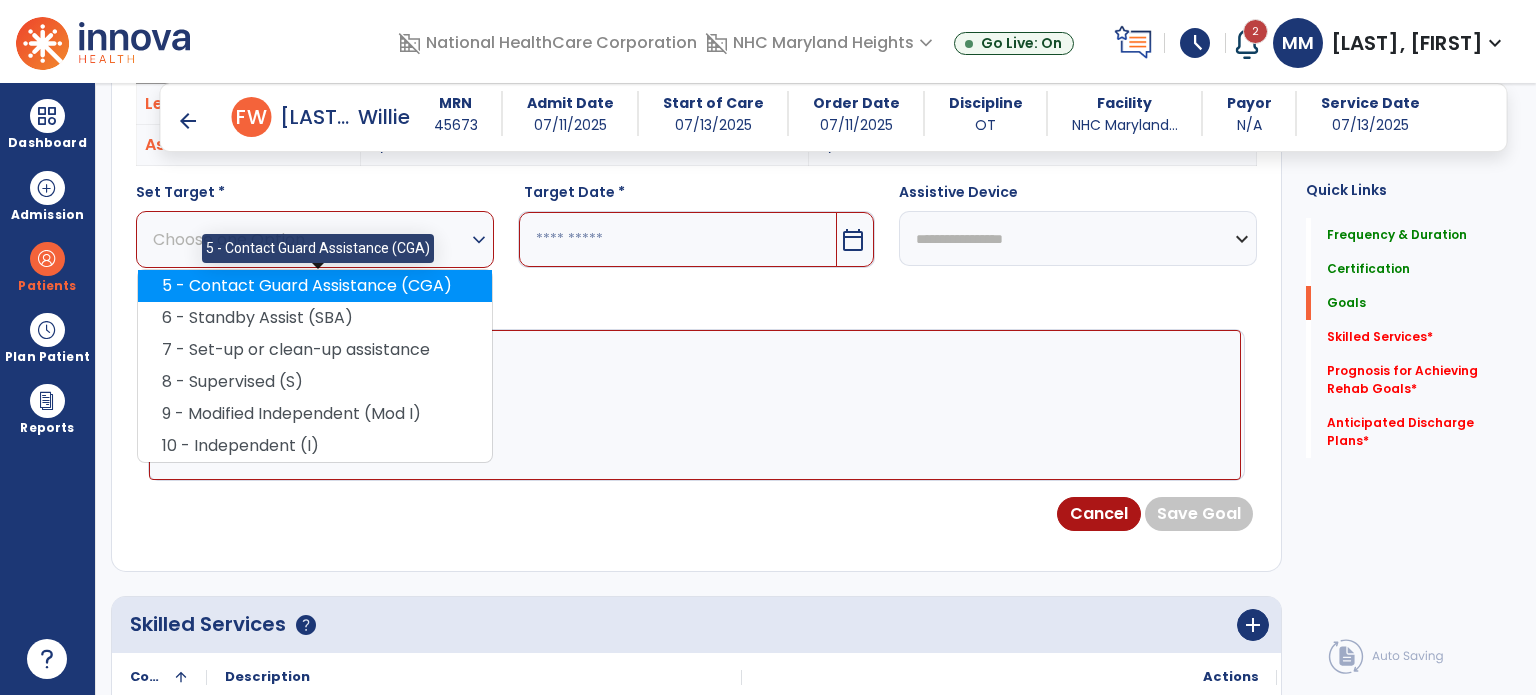click on "5 - Contact Guard Assistance (CGA)" at bounding box center (315, 286) 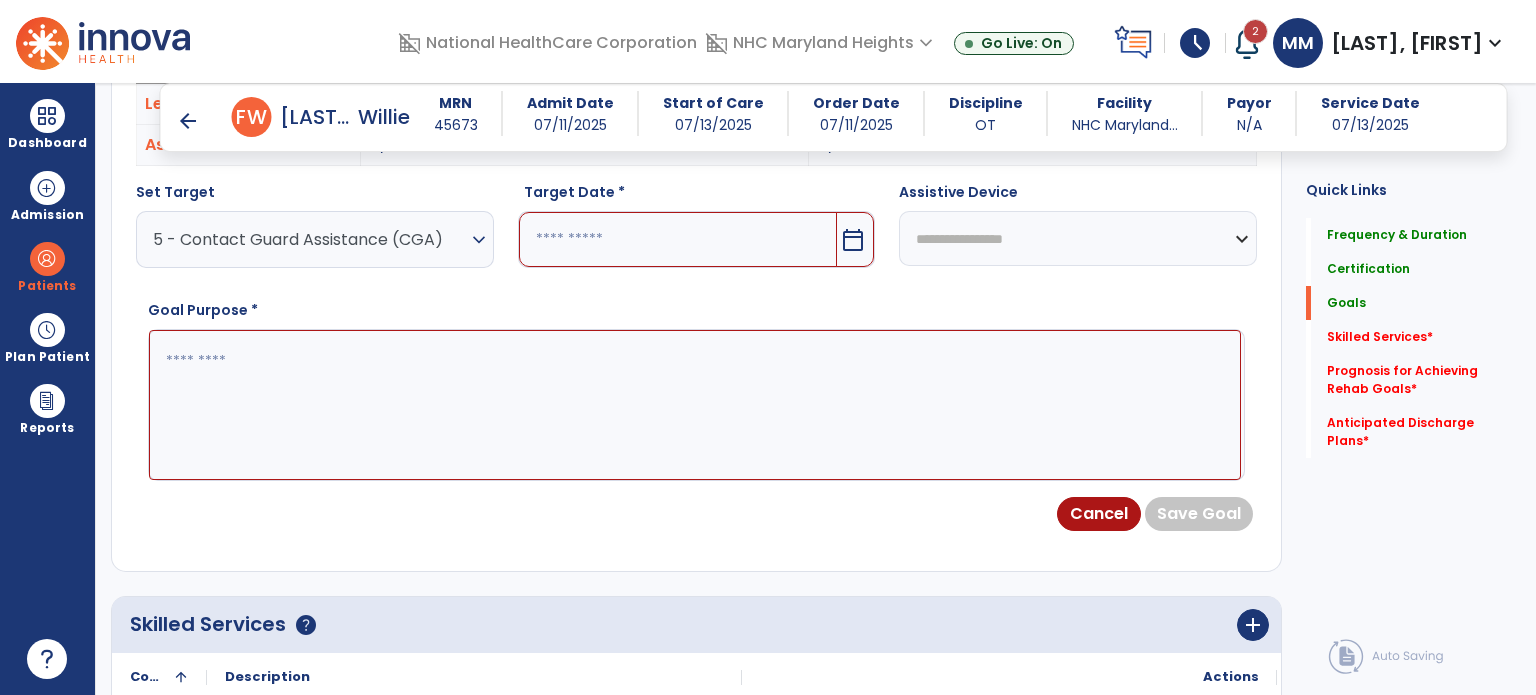 click at bounding box center [678, 239] 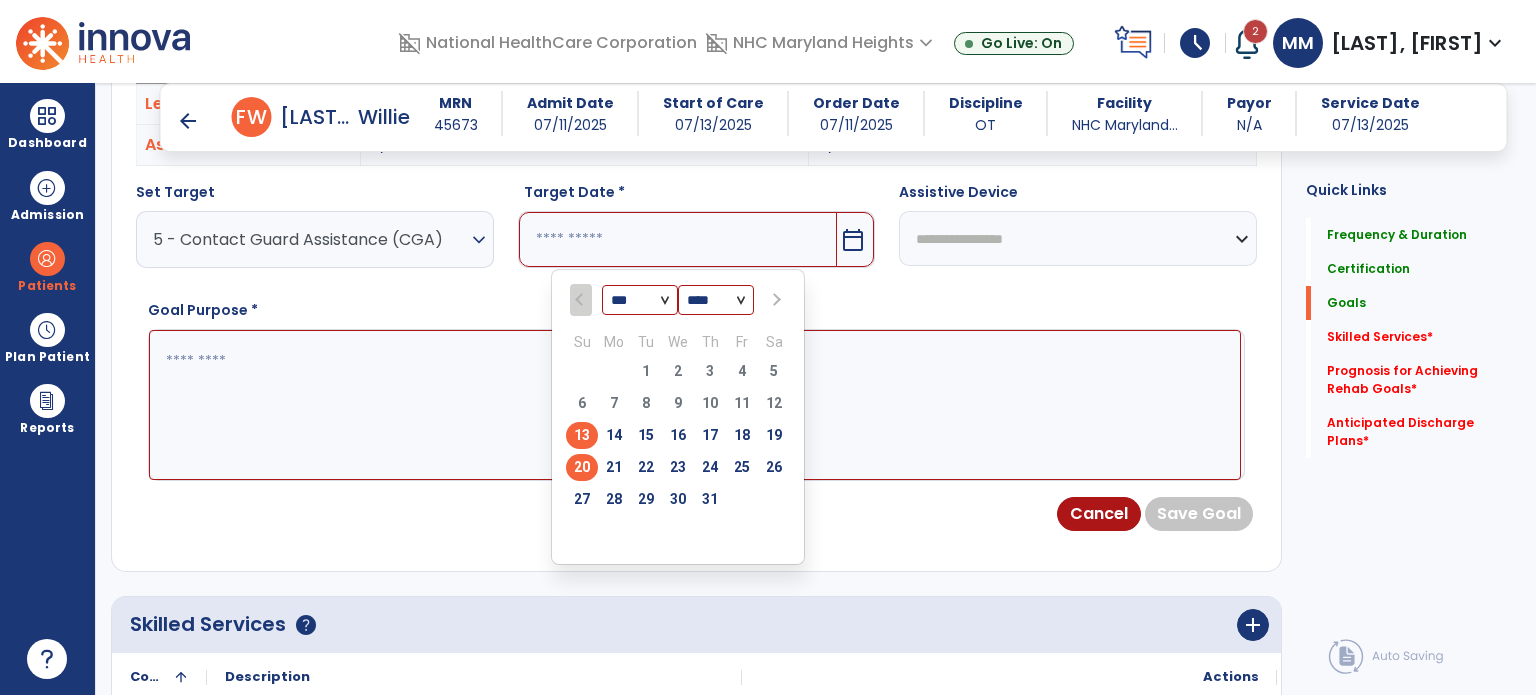 click on "20" at bounding box center [582, 467] 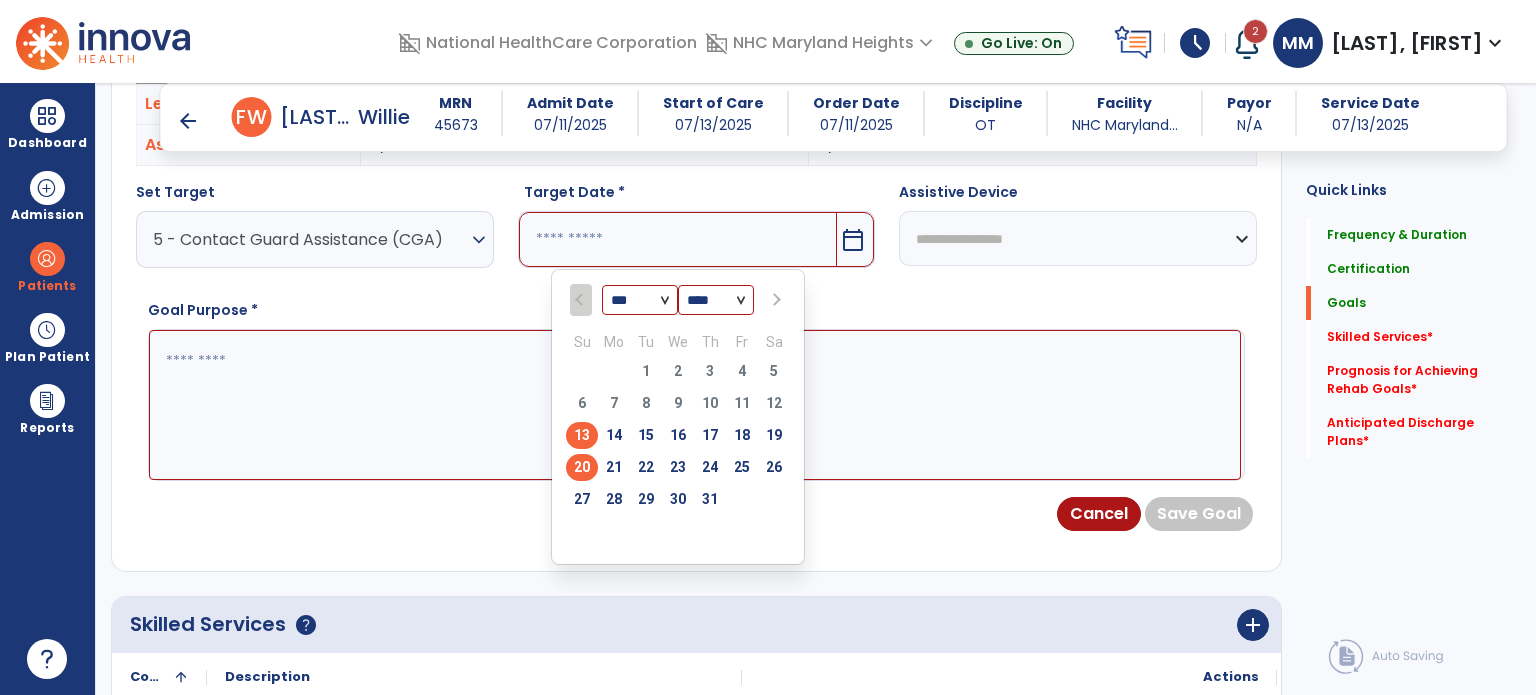 type on "*********" 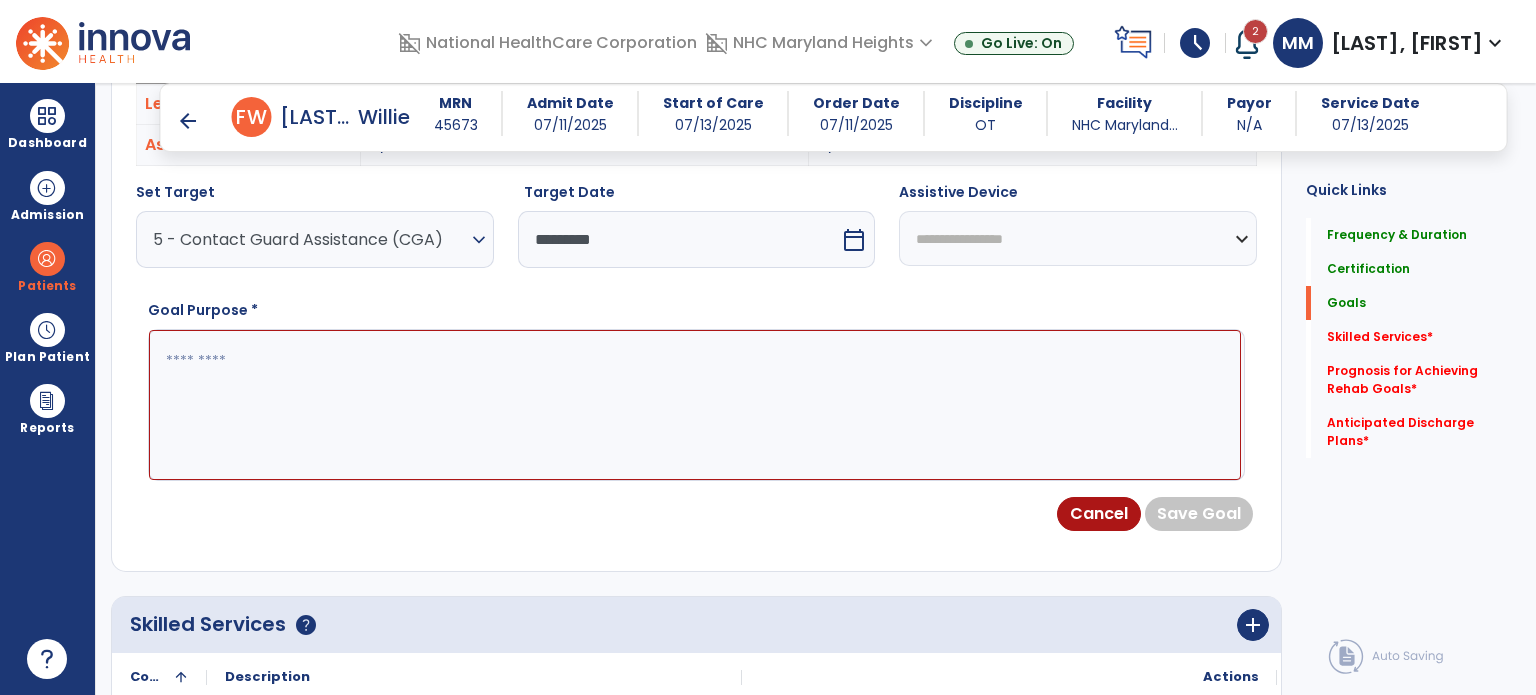 click at bounding box center [695, 405] 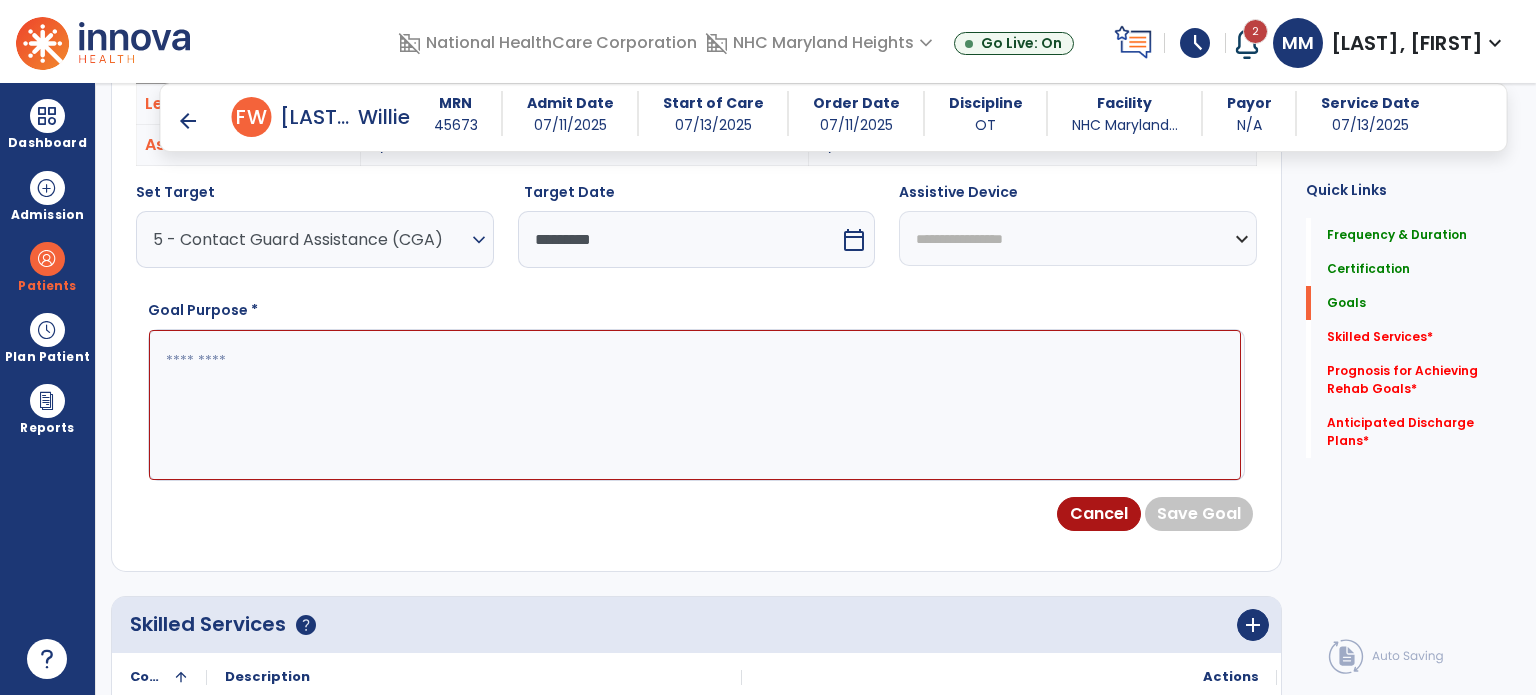 paste on "**********" 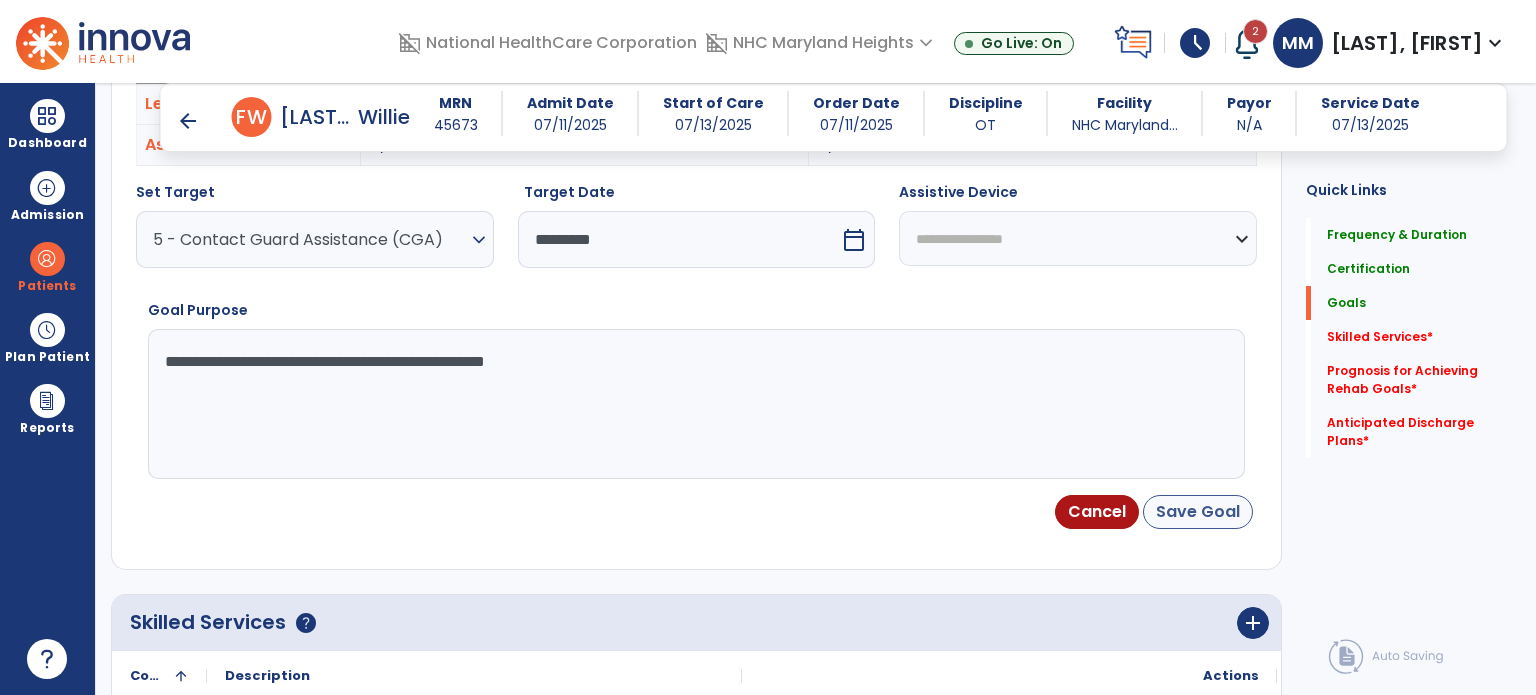 type on "**********" 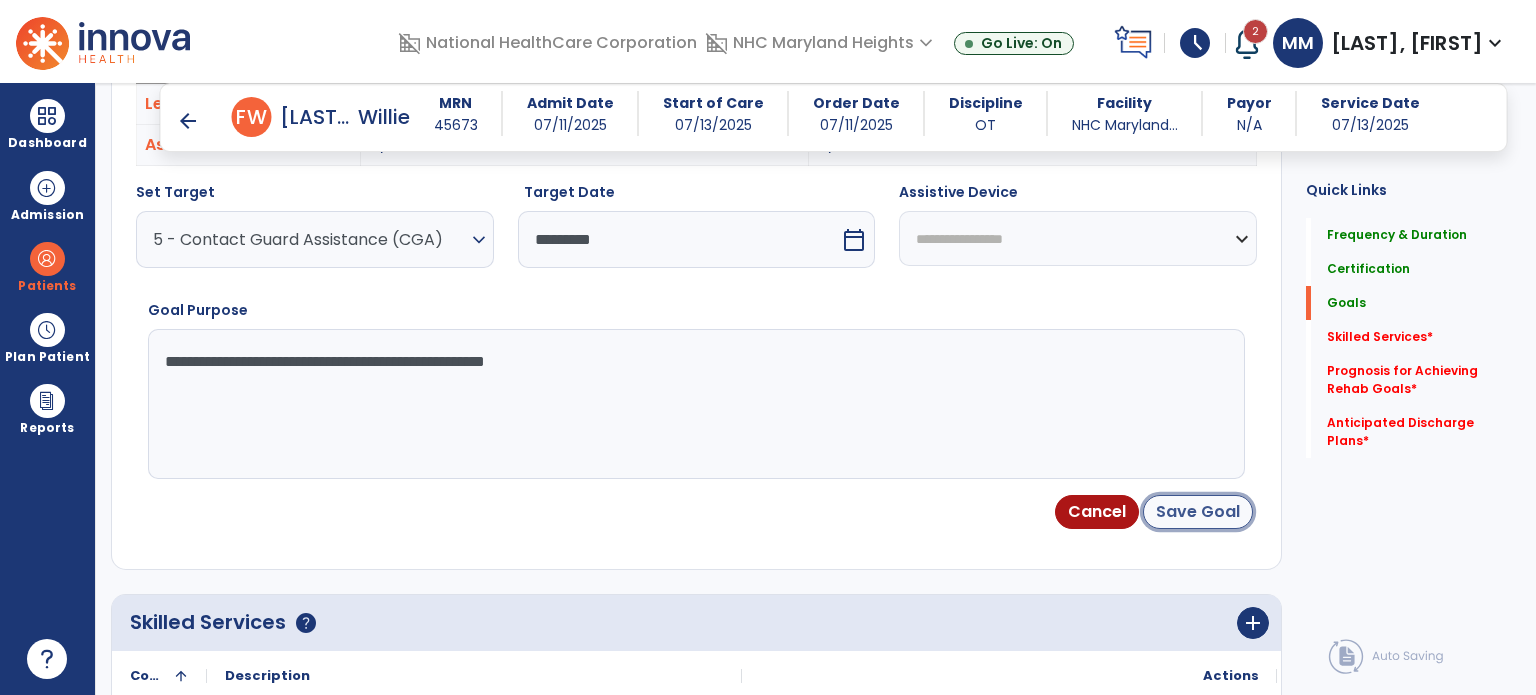 click on "Save Goal" at bounding box center [1198, 512] 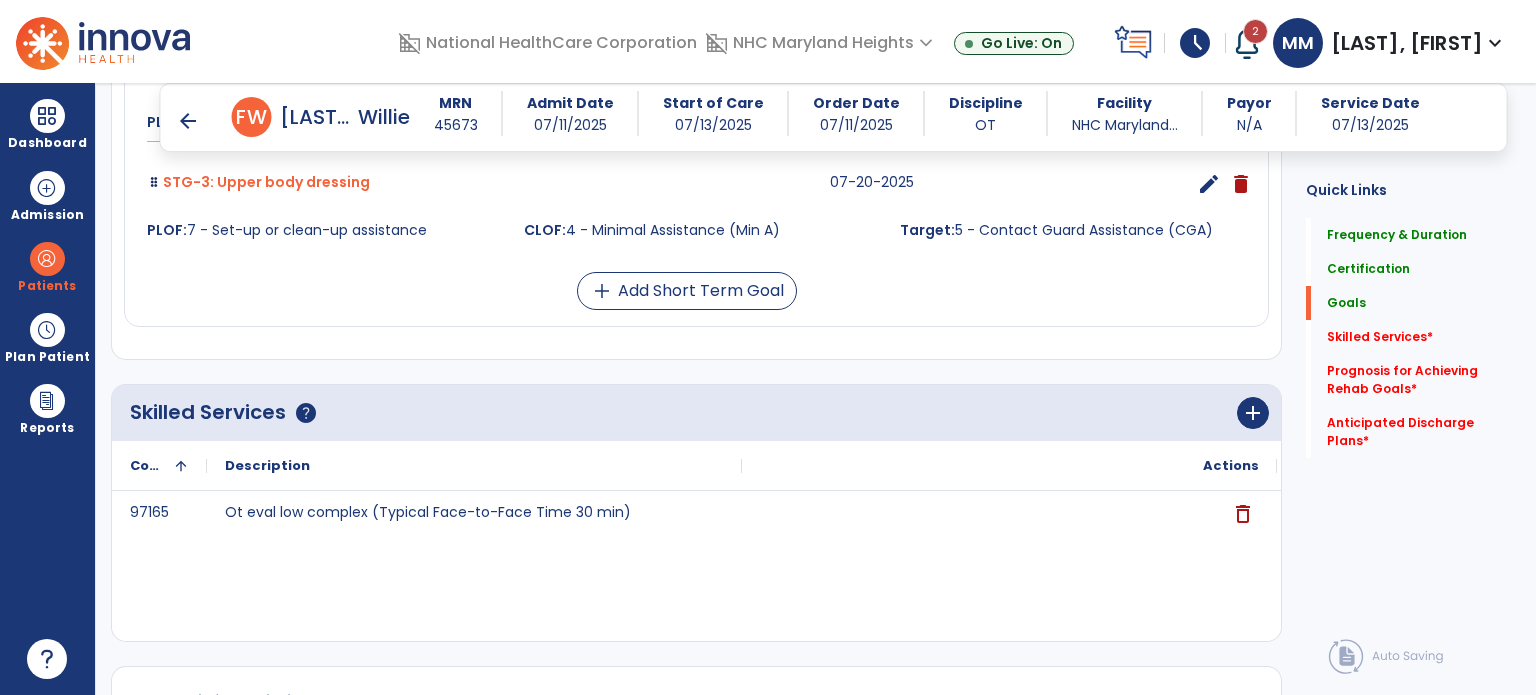 scroll, scrollTop: 858, scrollLeft: 0, axis: vertical 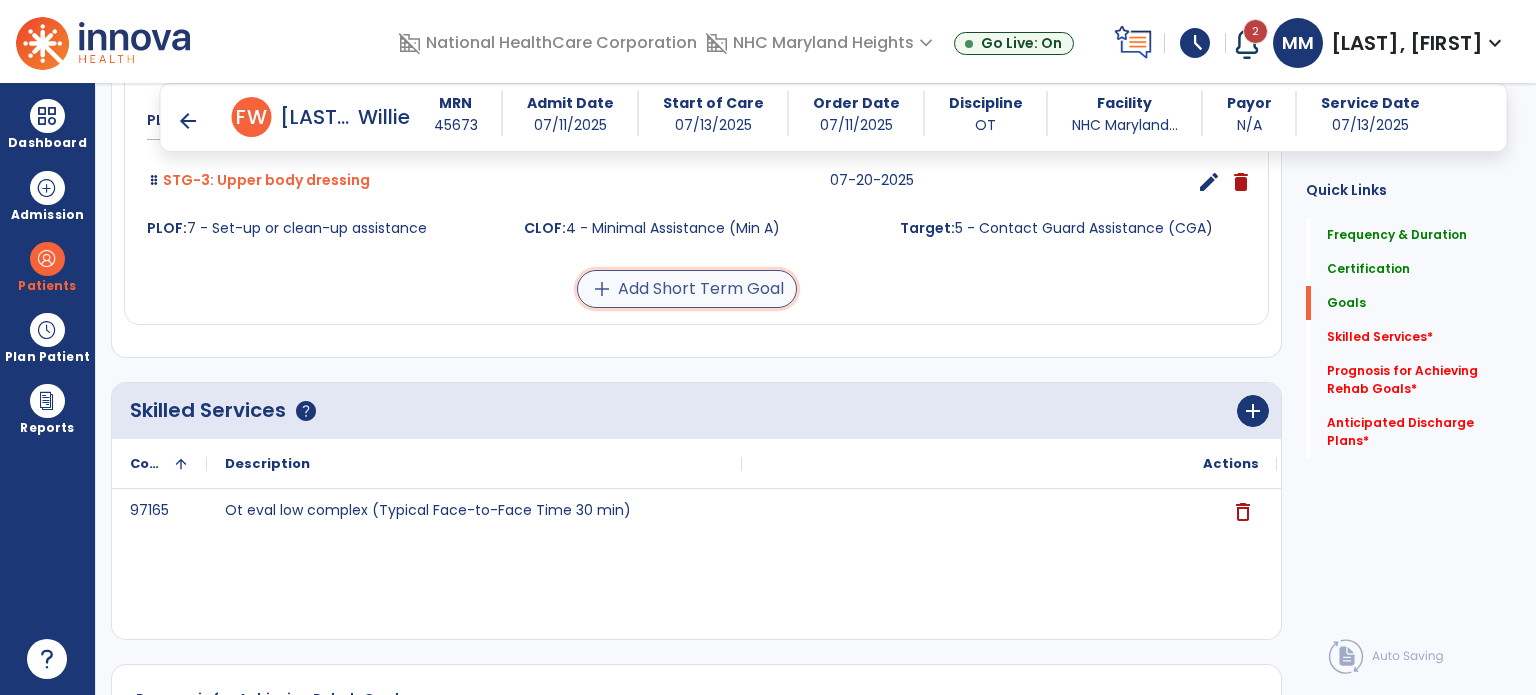 click on "add  Add Short Term Goal" at bounding box center [687, 289] 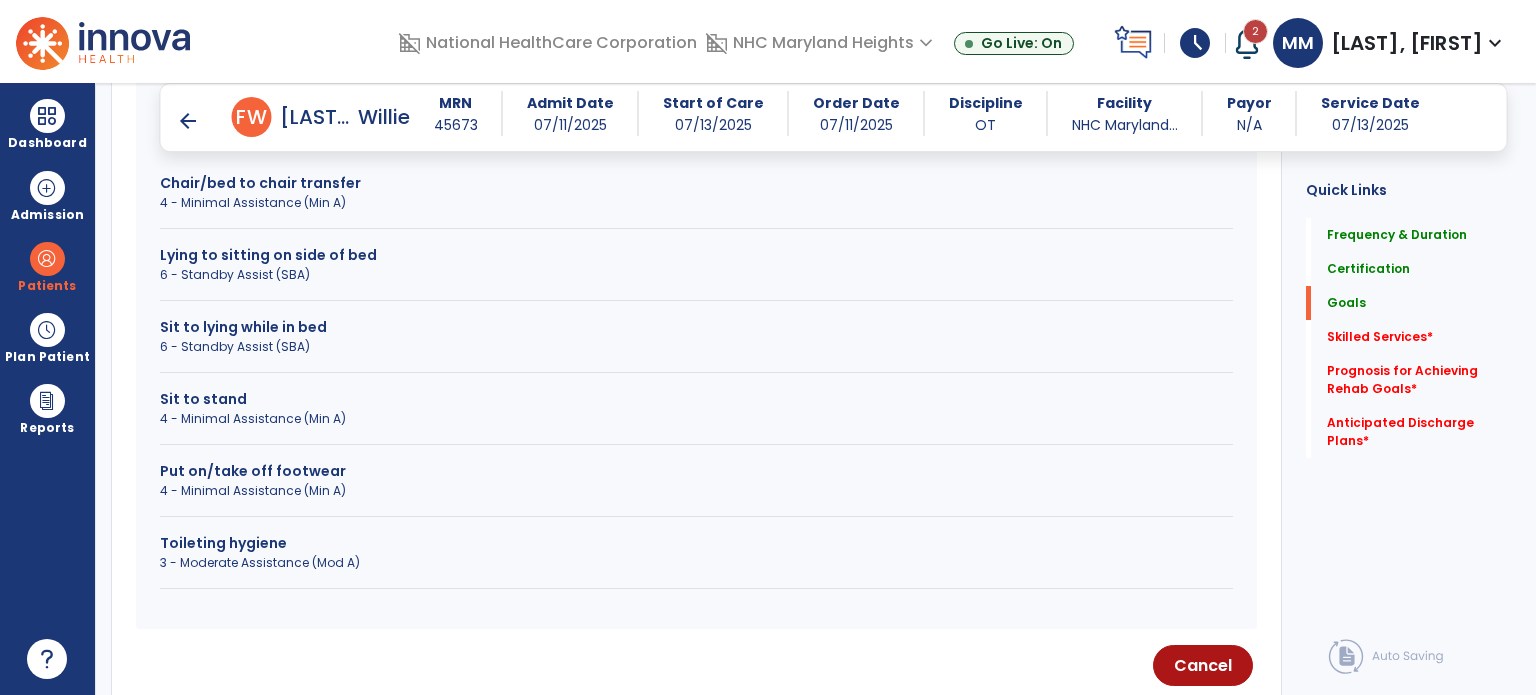 scroll, scrollTop: 680, scrollLeft: 0, axis: vertical 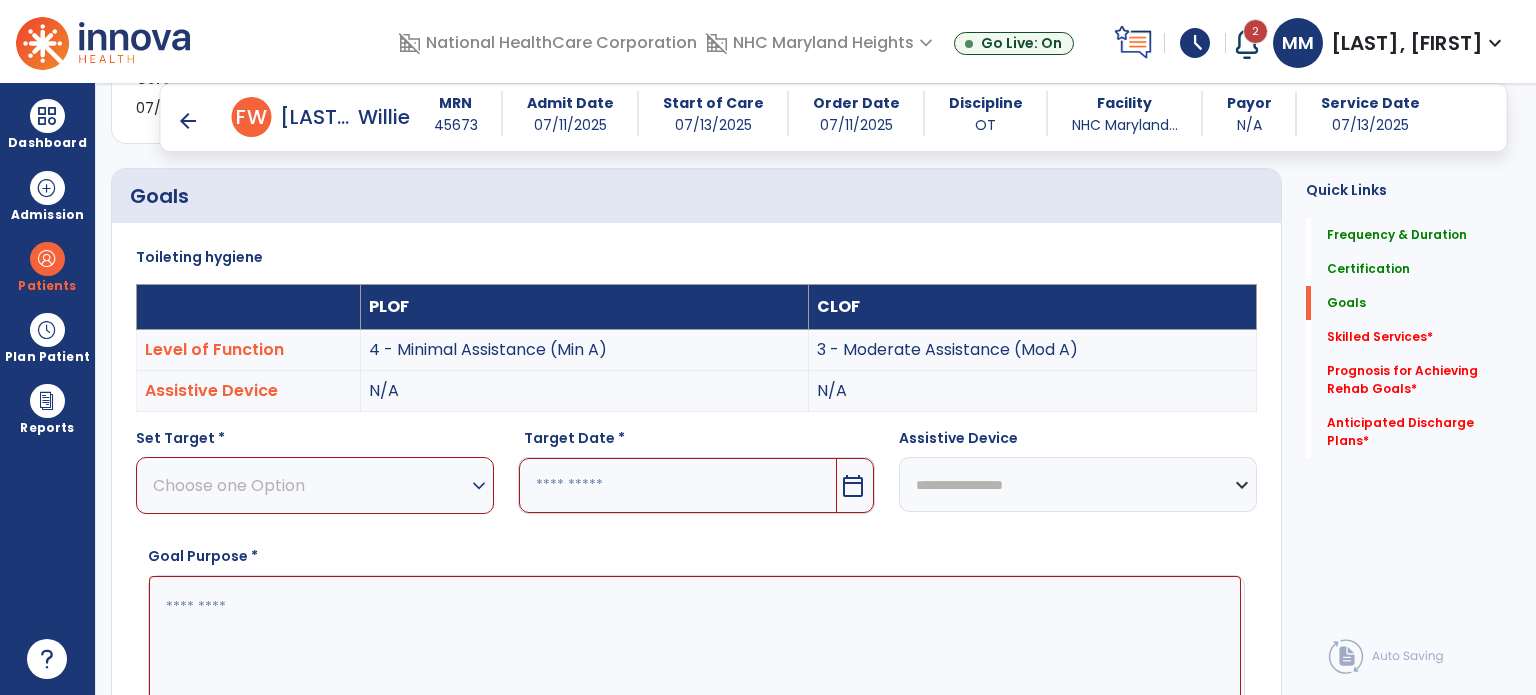 click on "expand_more" at bounding box center (479, 486) 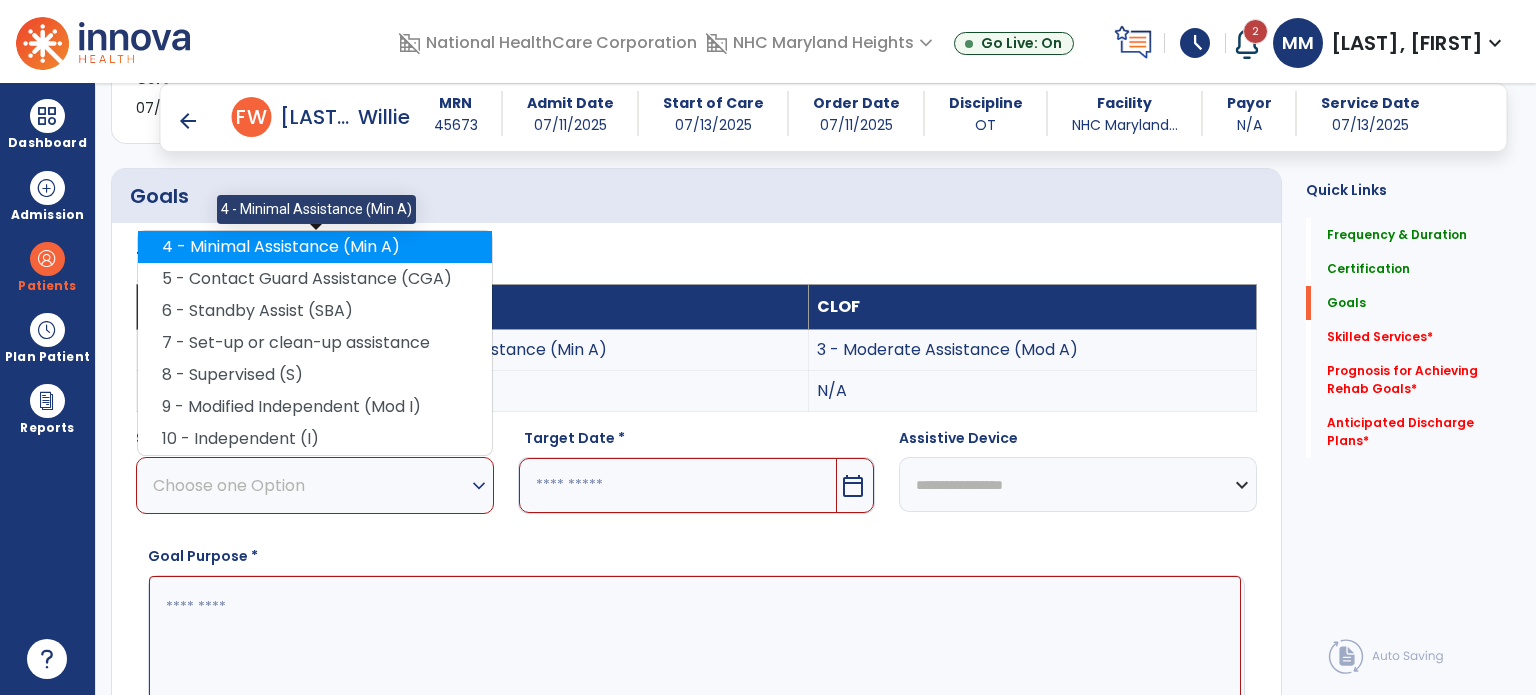 click on "4 - Minimal Assistance (Min A)" at bounding box center (315, 247) 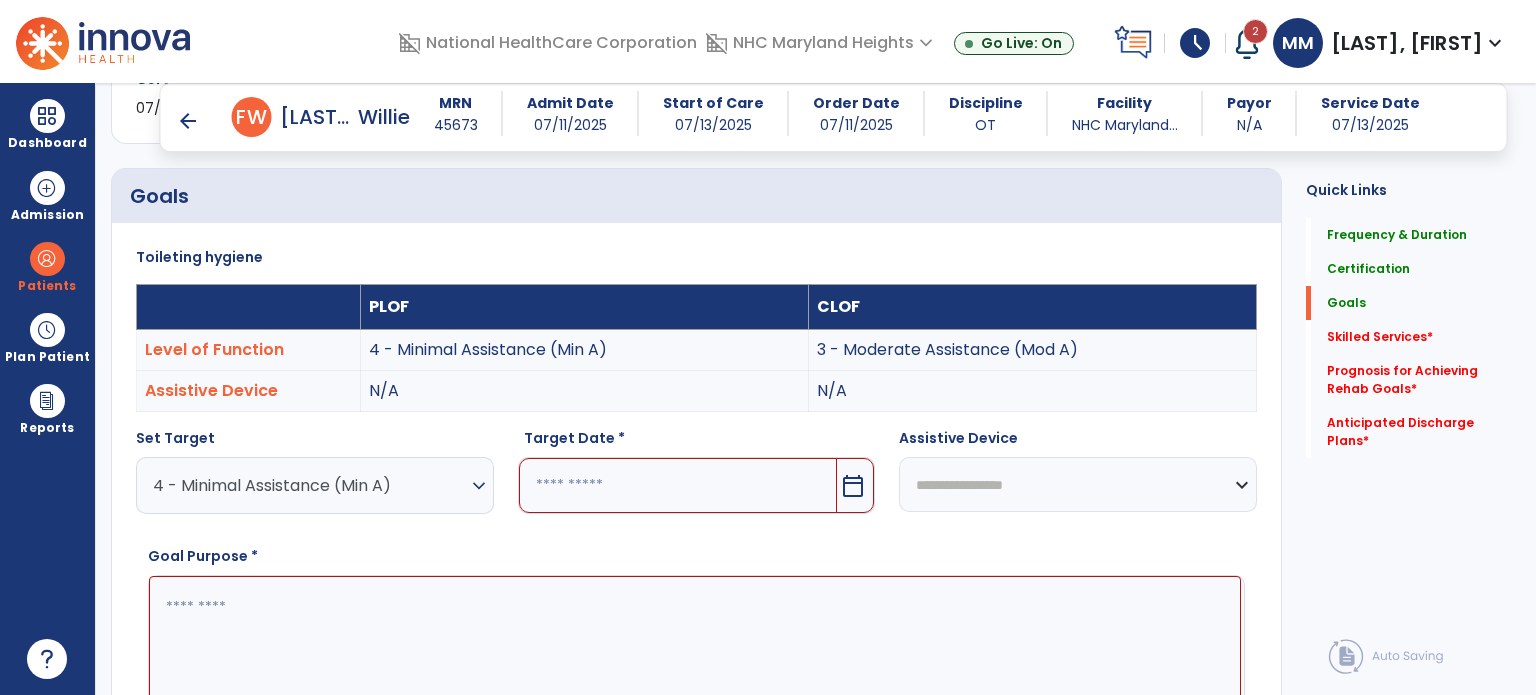 click on "calendar_today" at bounding box center [853, 486] 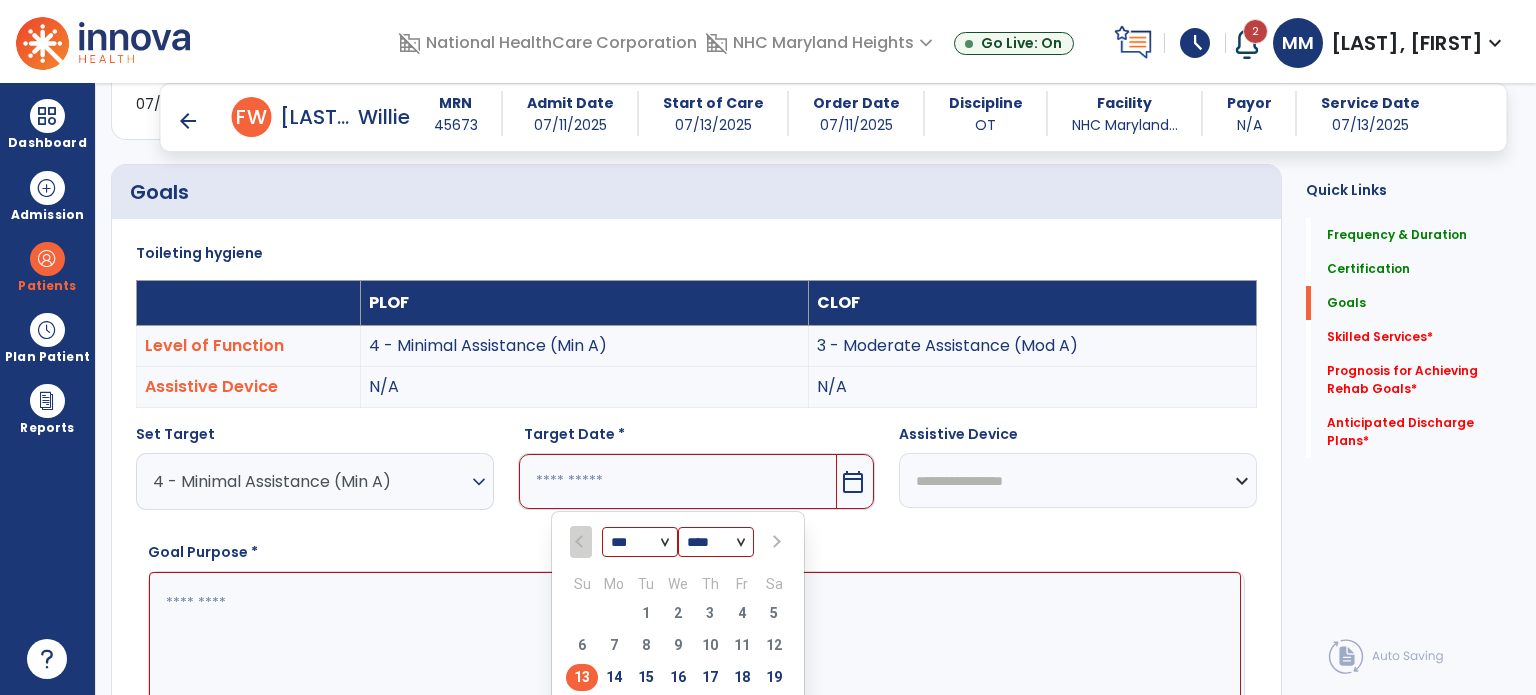 scroll, scrollTop: 539, scrollLeft: 0, axis: vertical 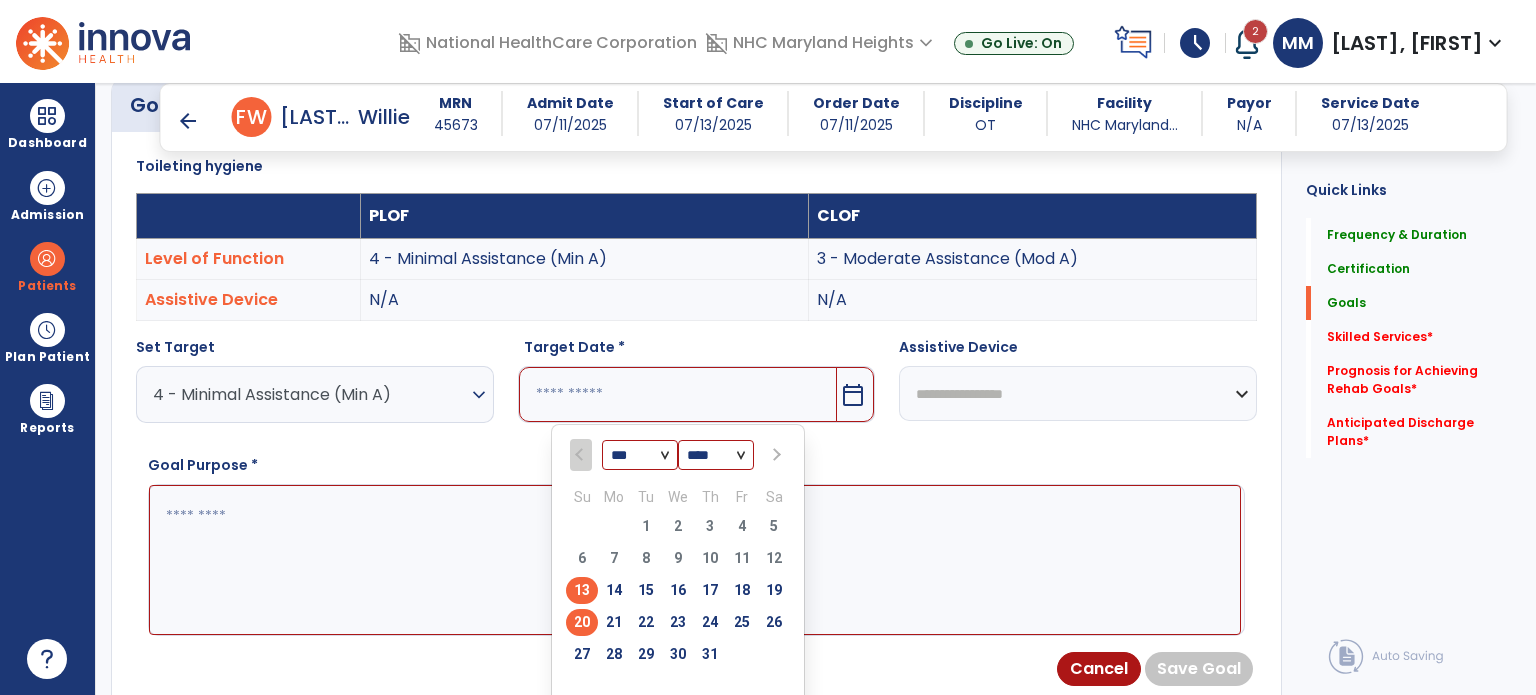 click on "20" at bounding box center (582, 622) 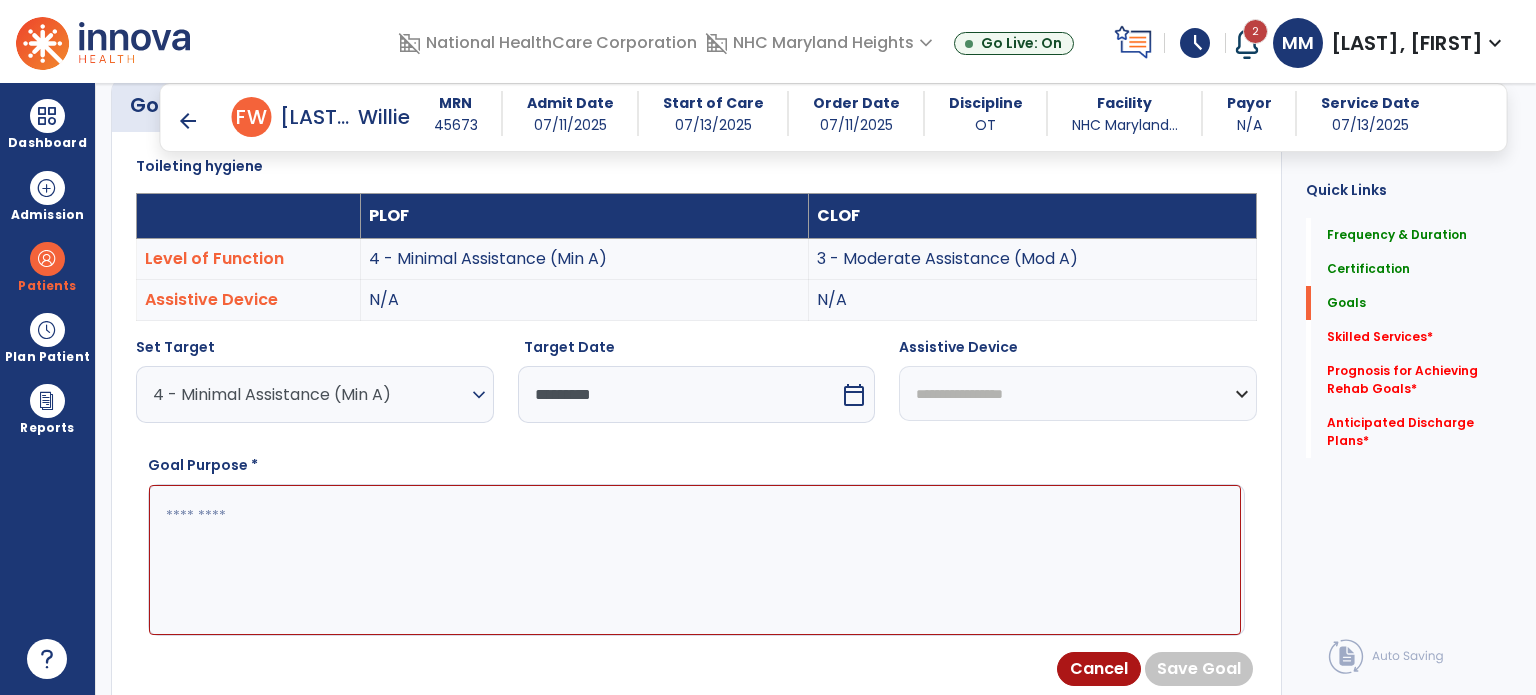 click at bounding box center [695, 560] 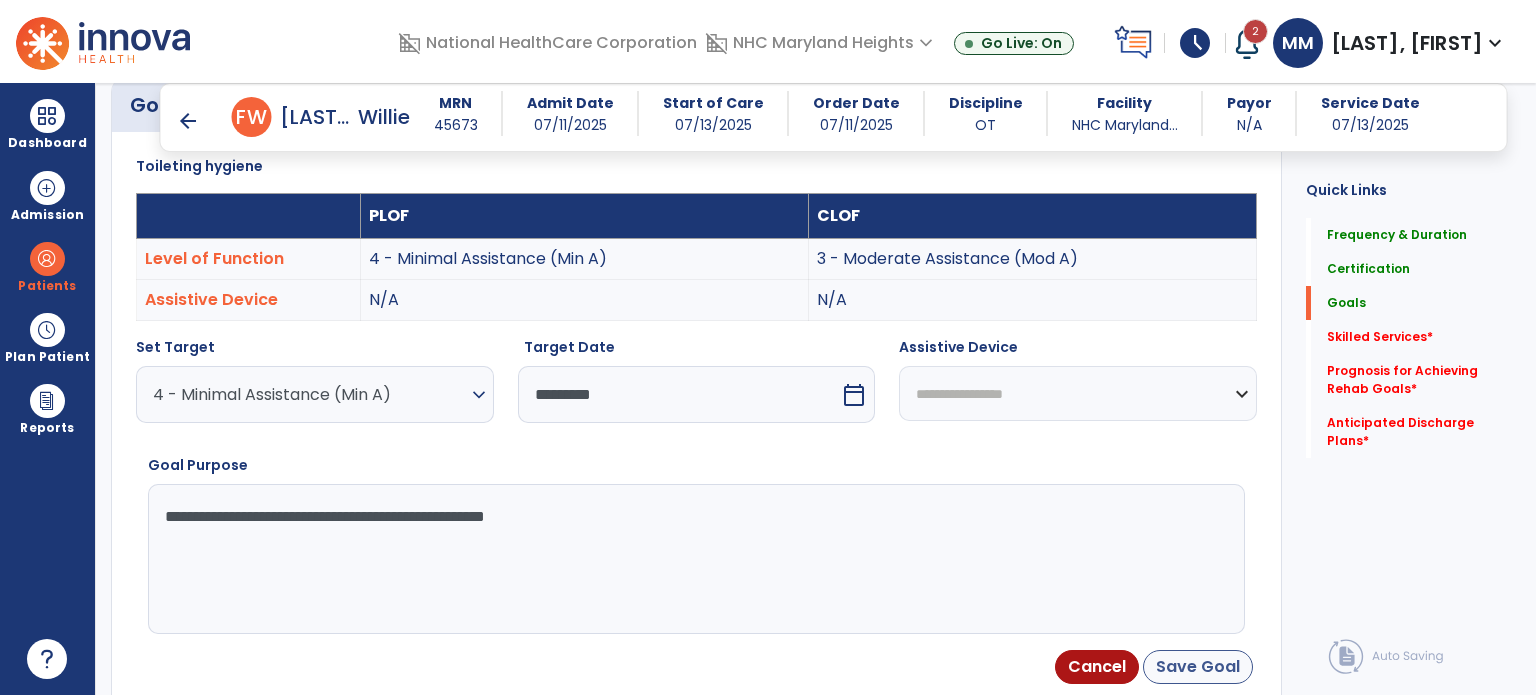 type on "**********" 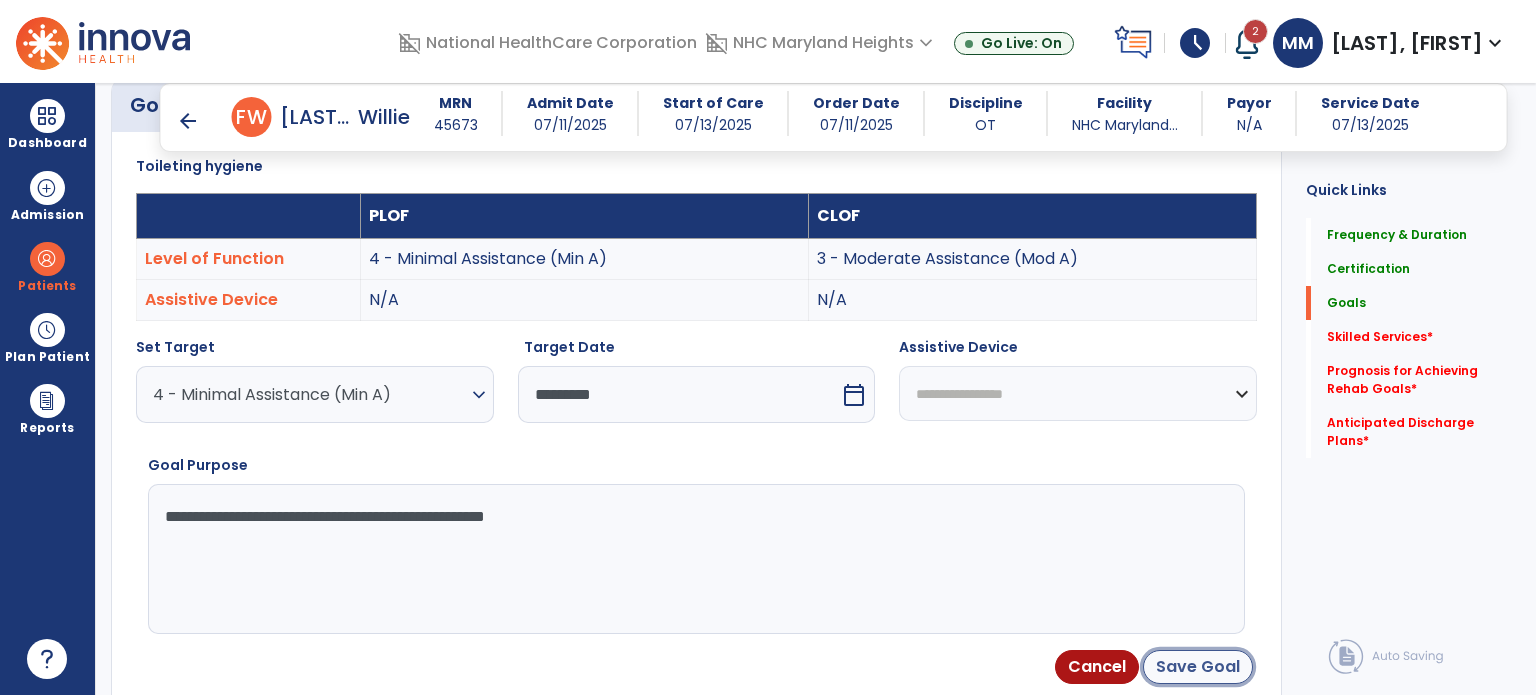 click on "Save Goal" at bounding box center [1198, 667] 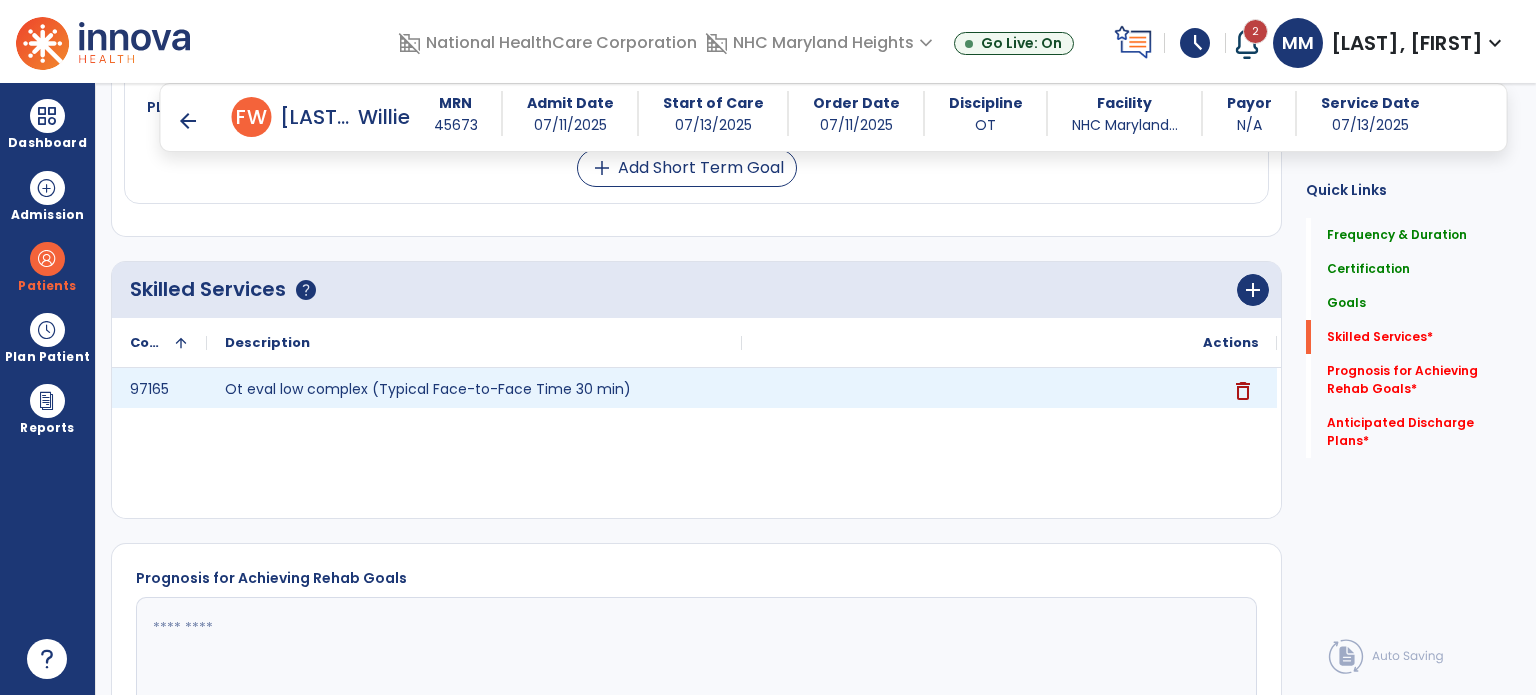 scroll, scrollTop: 1092, scrollLeft: 0, axis: vertical 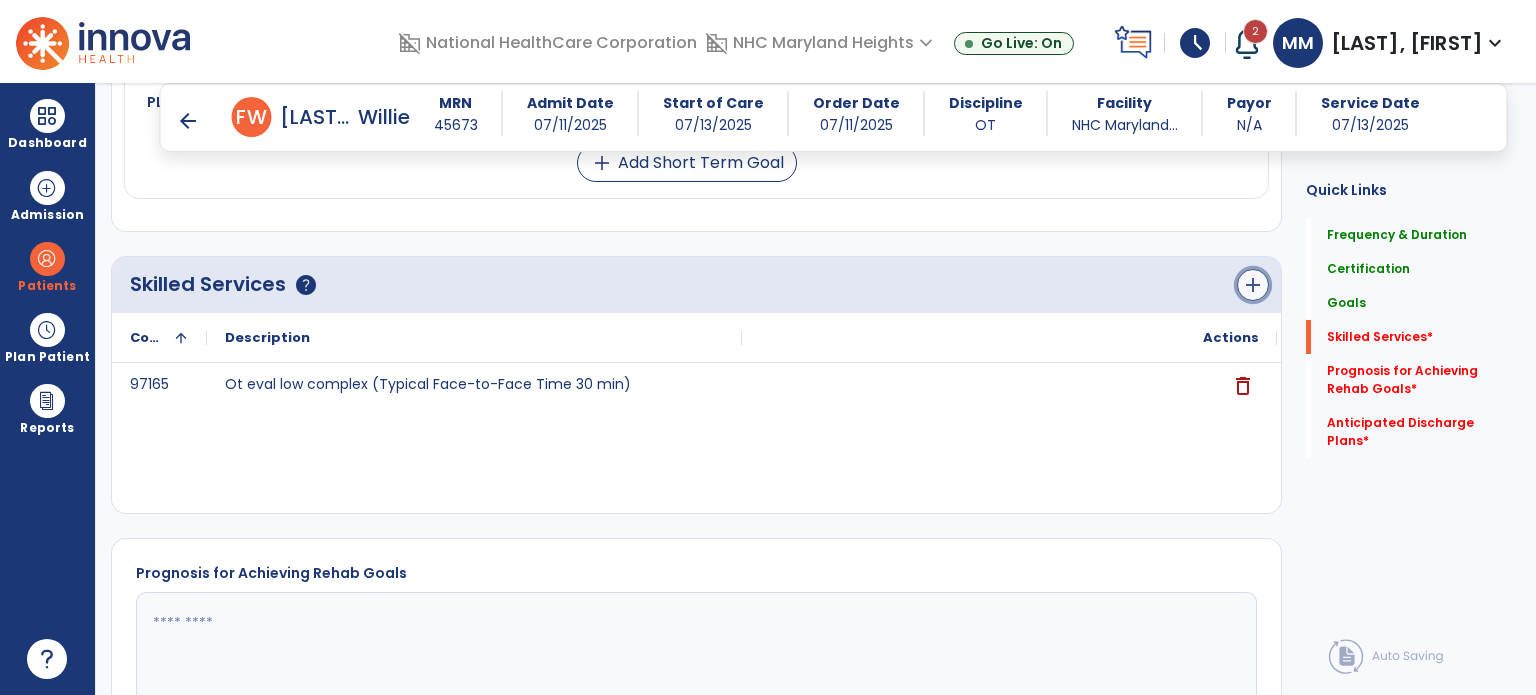 click on "add" 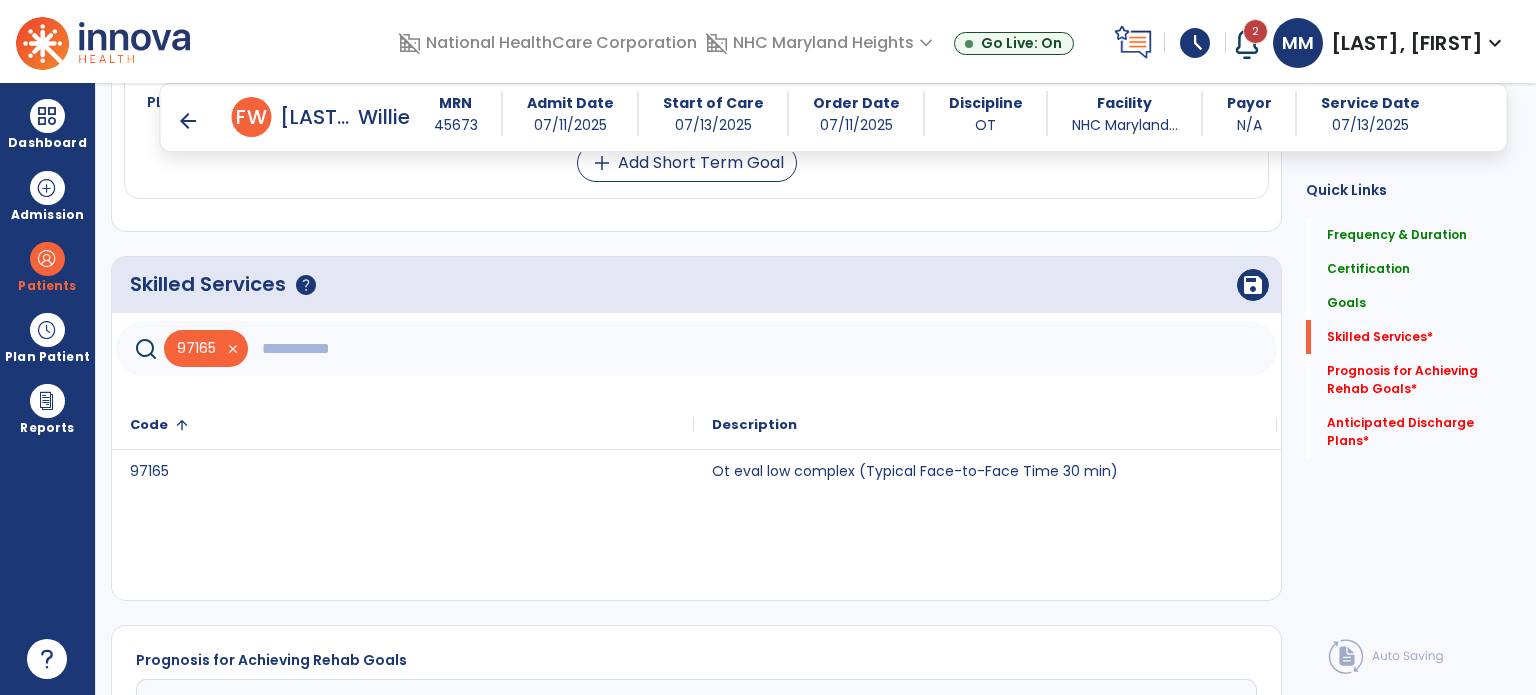 click 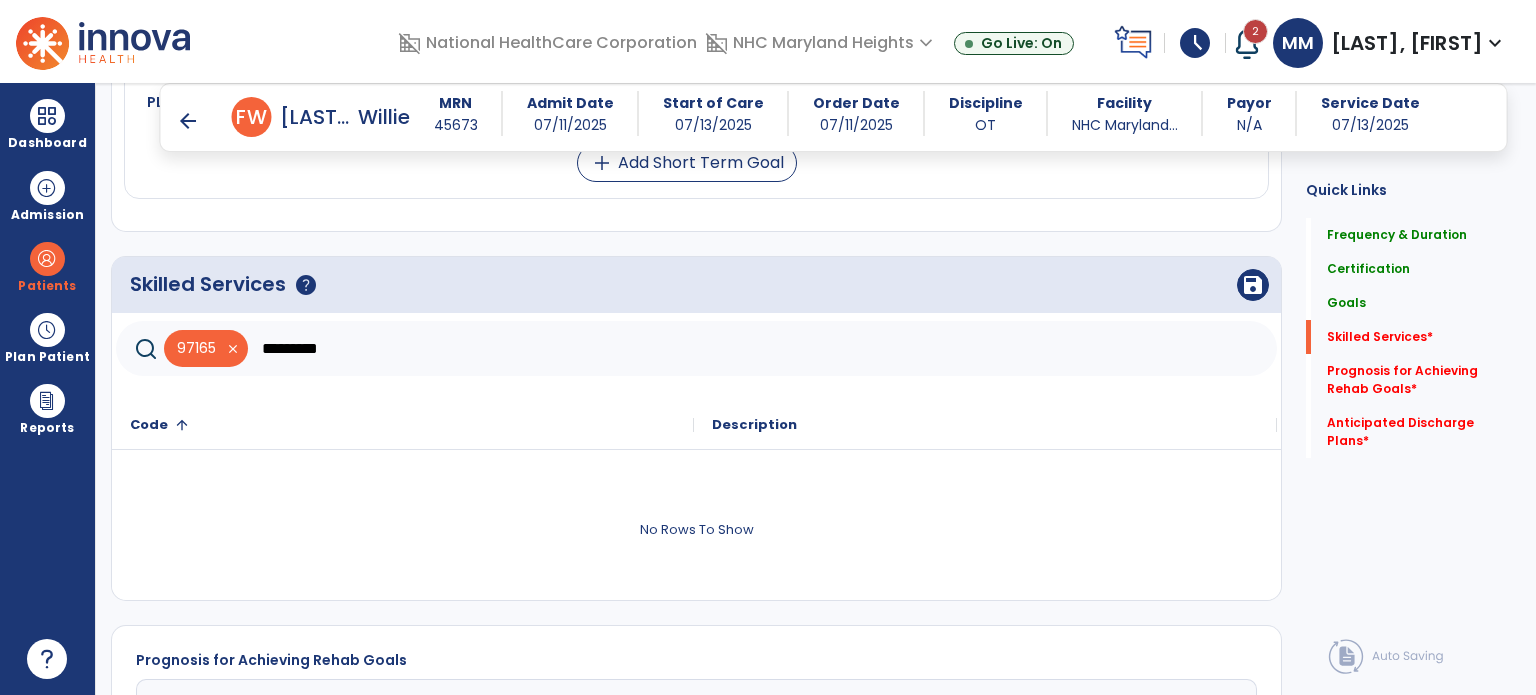 click on "*********" 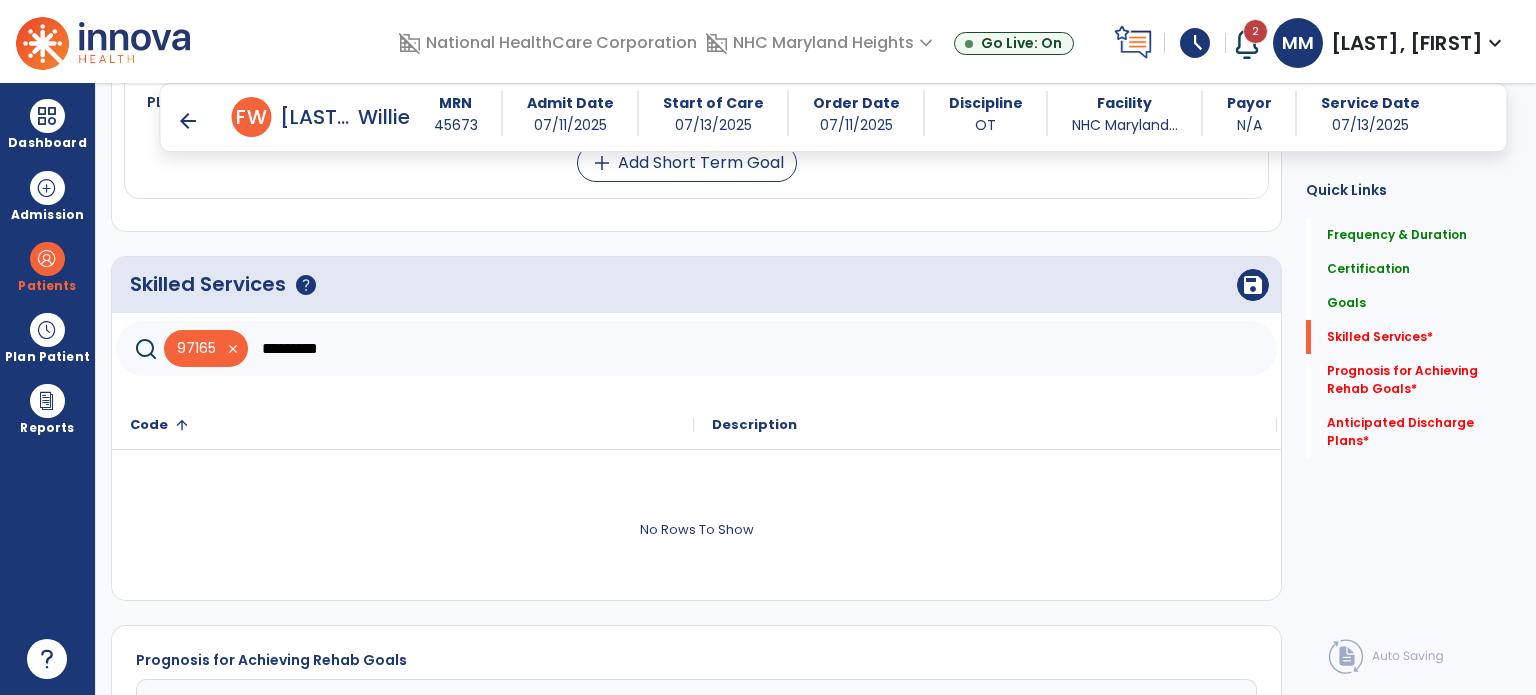 click on "*********" 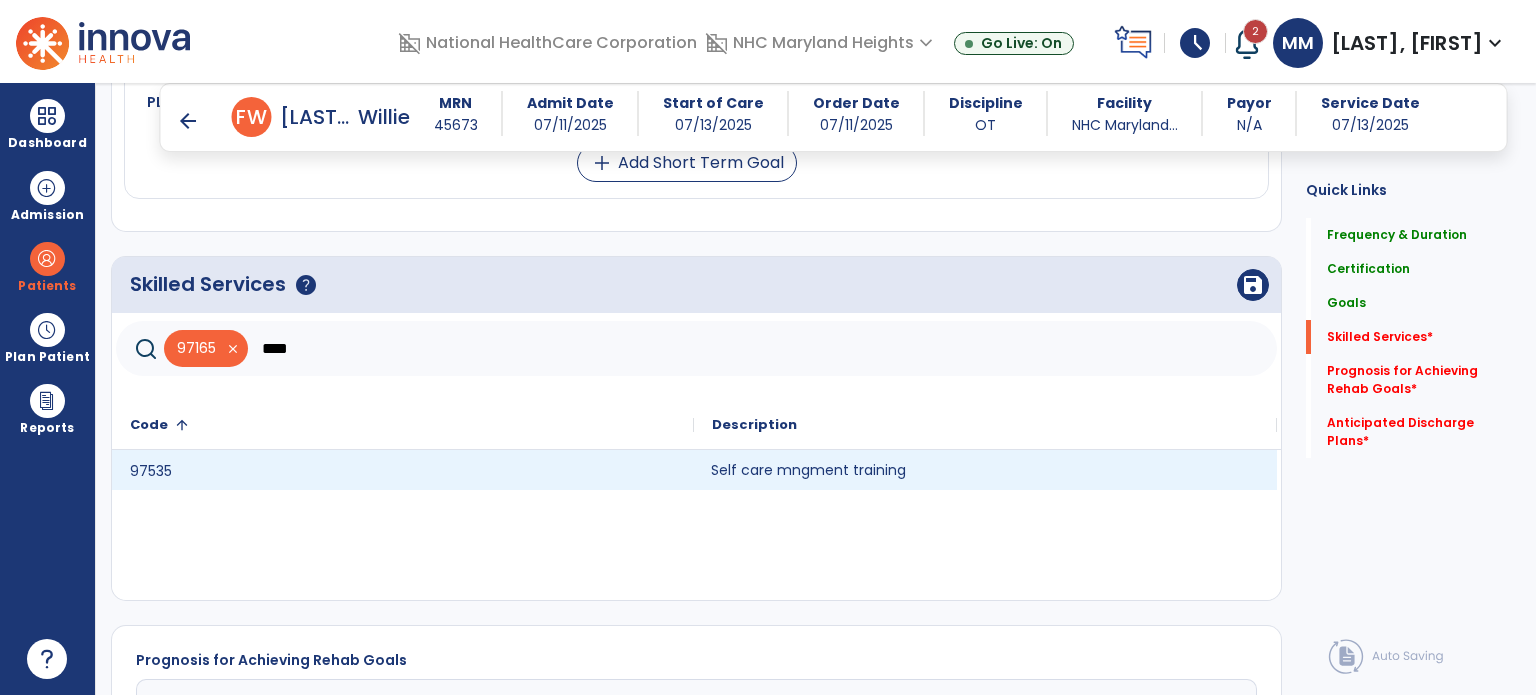 click on "Self care mngment training" 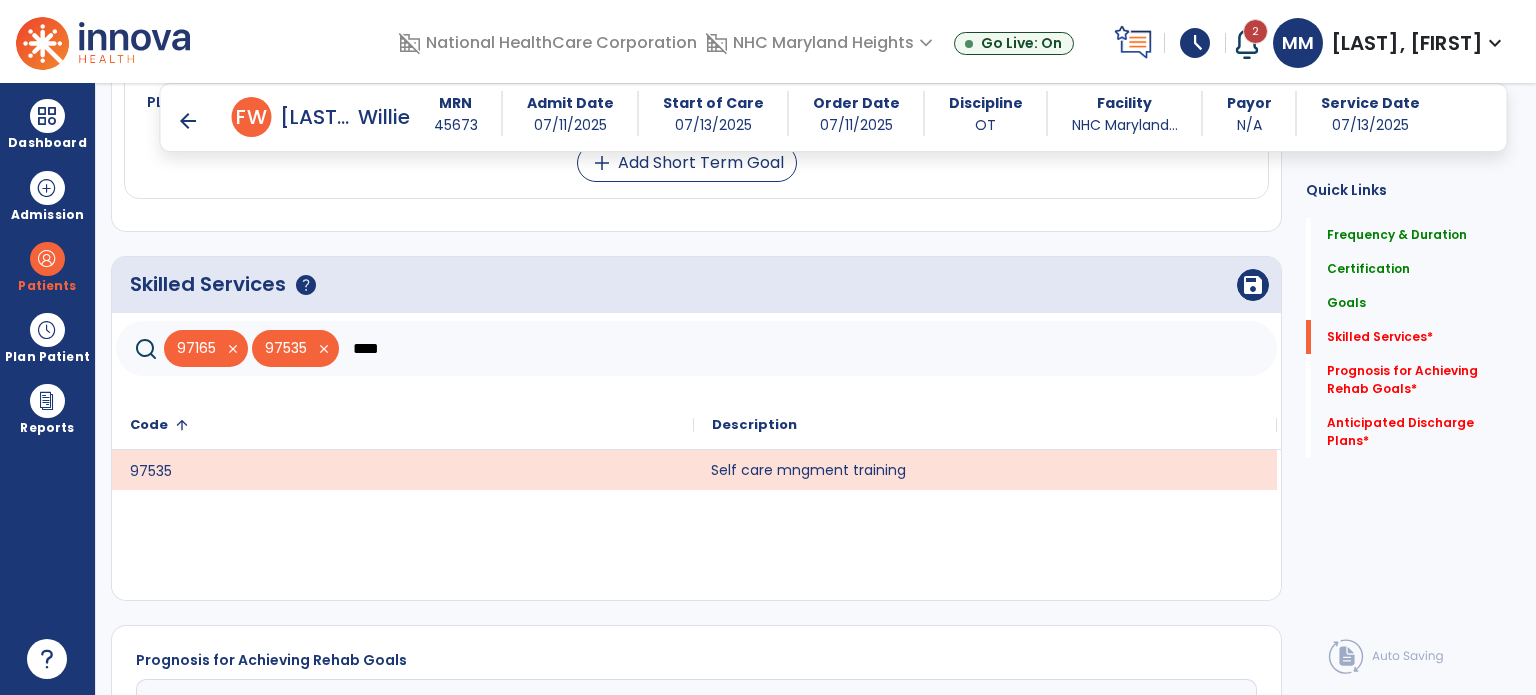 click on "****" 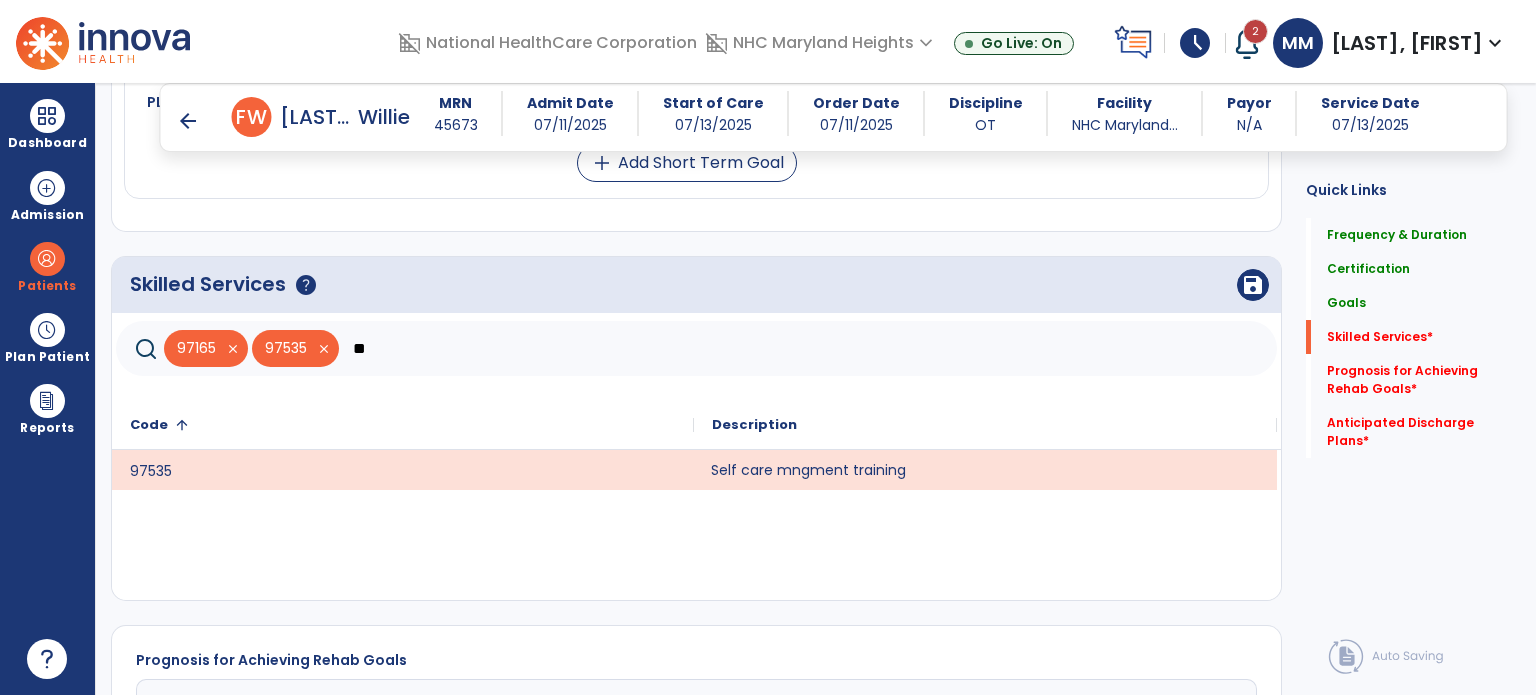 type on "*" 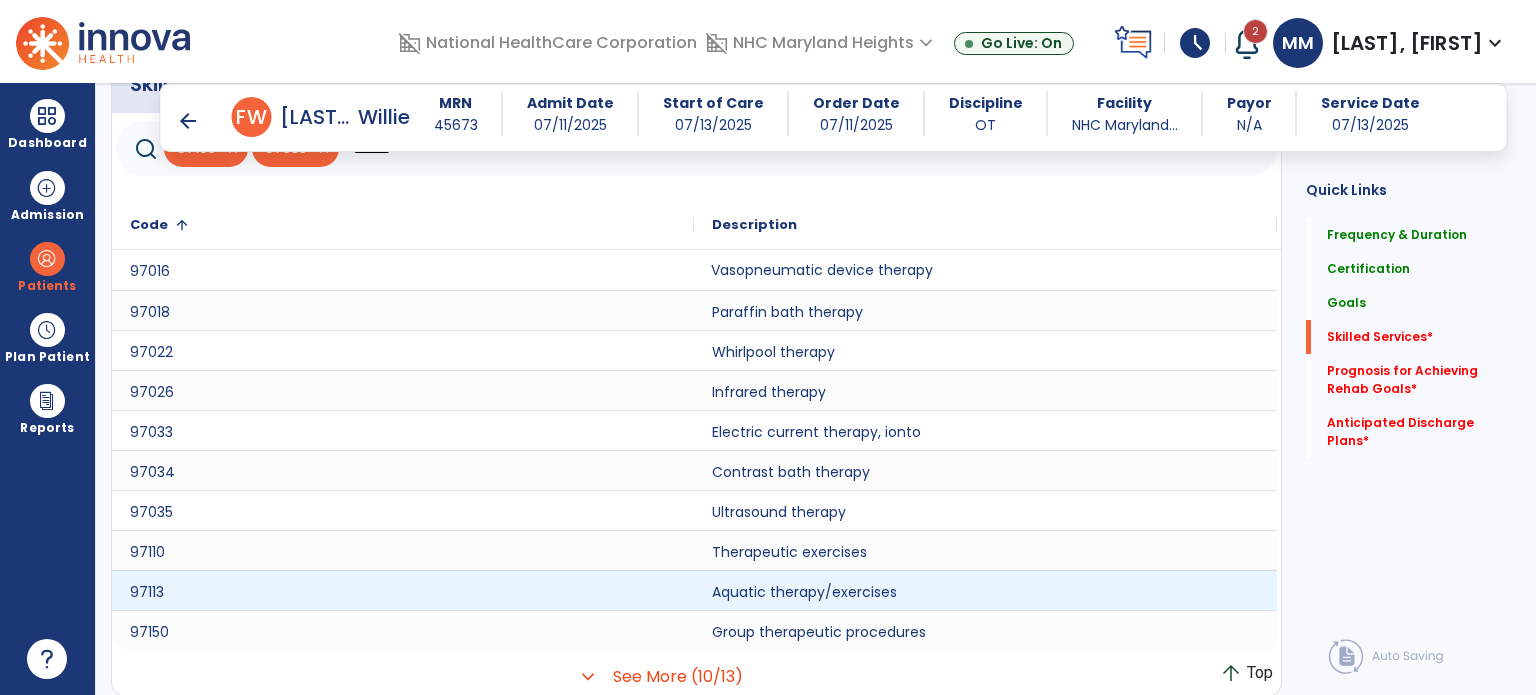 scroll, scrollTop: 1412, scrollLeft: 0, axis: vertical 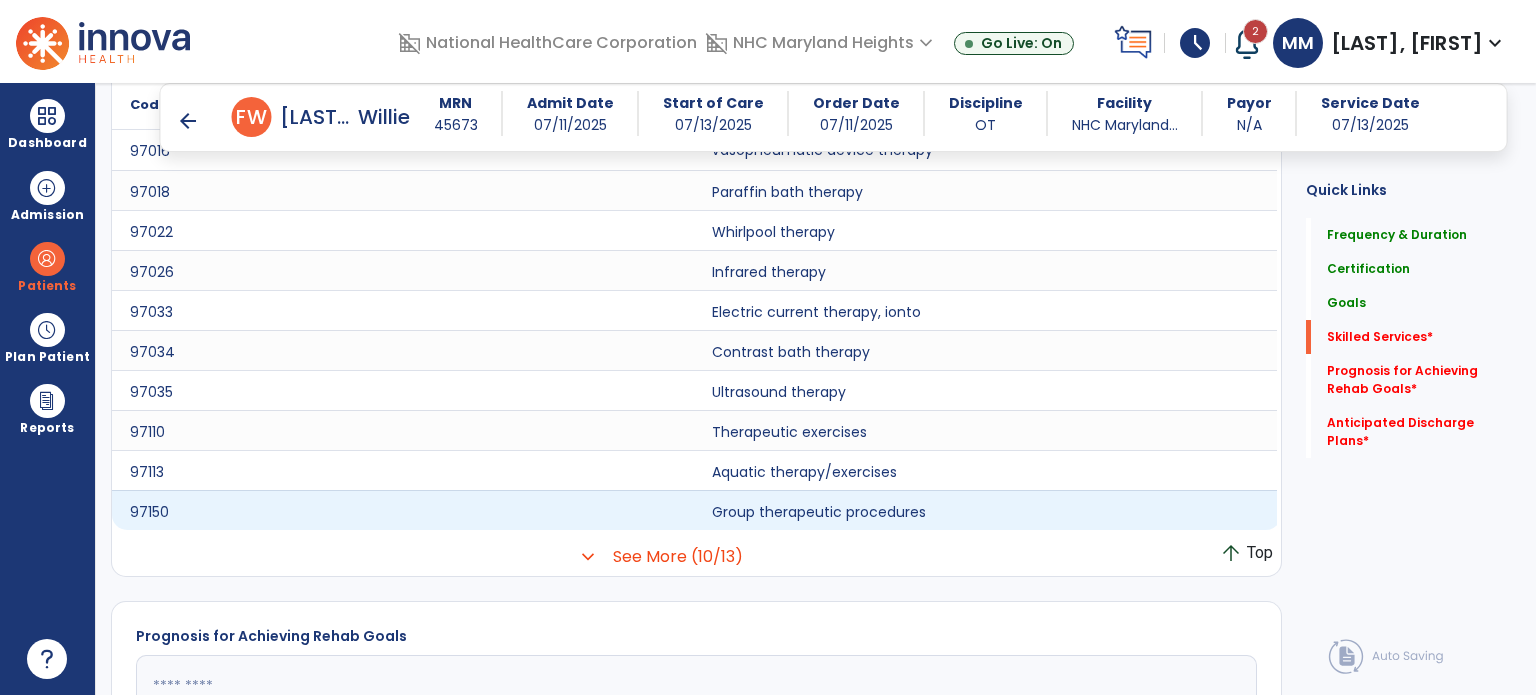 type on "******" 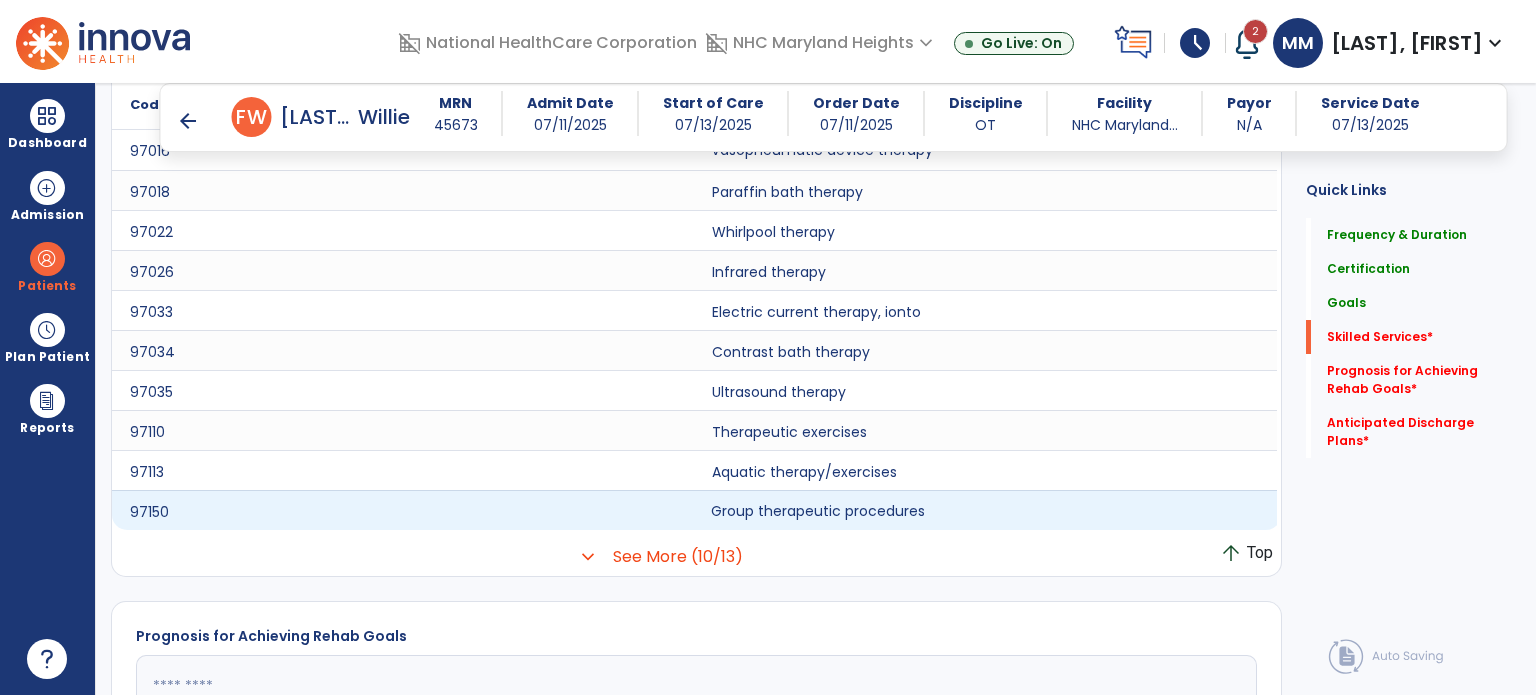 click on "Group therapeutic procedures" 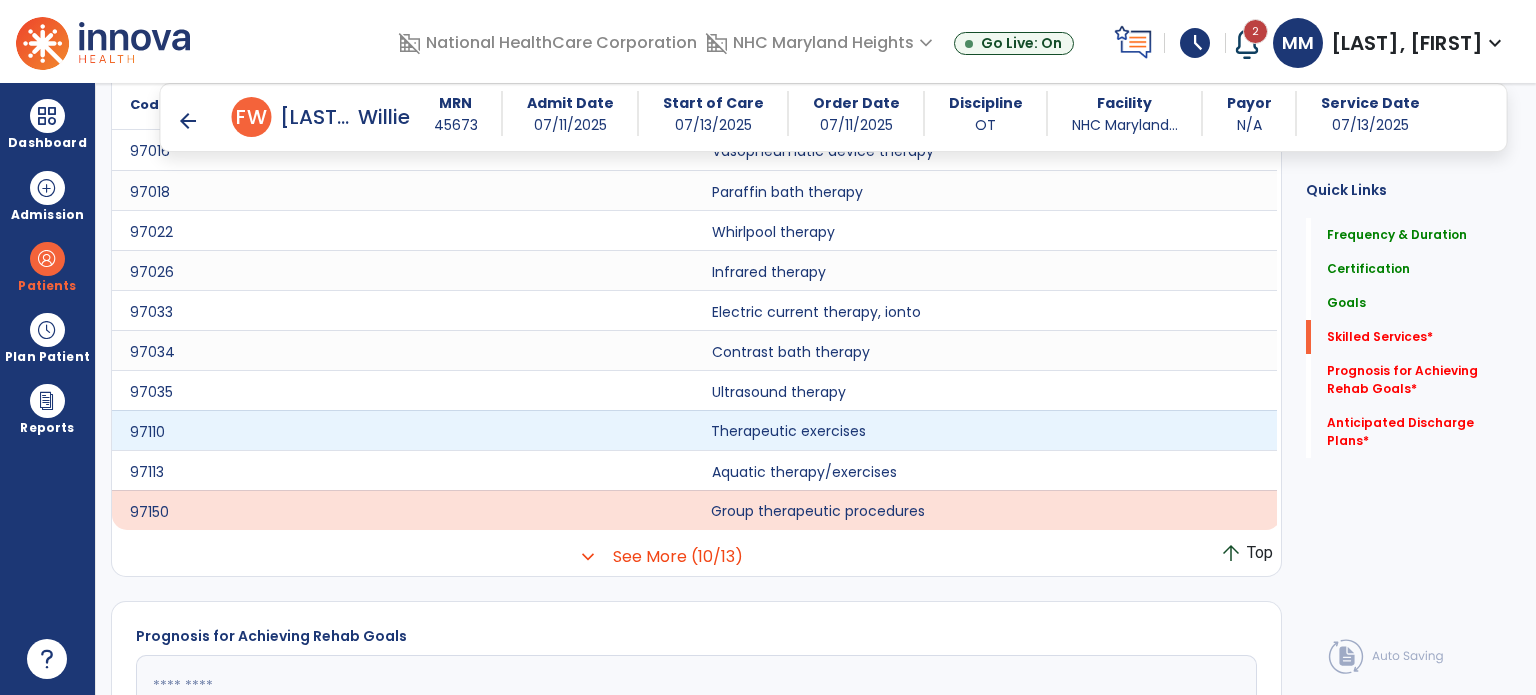 click on "Therapeutic exercises" 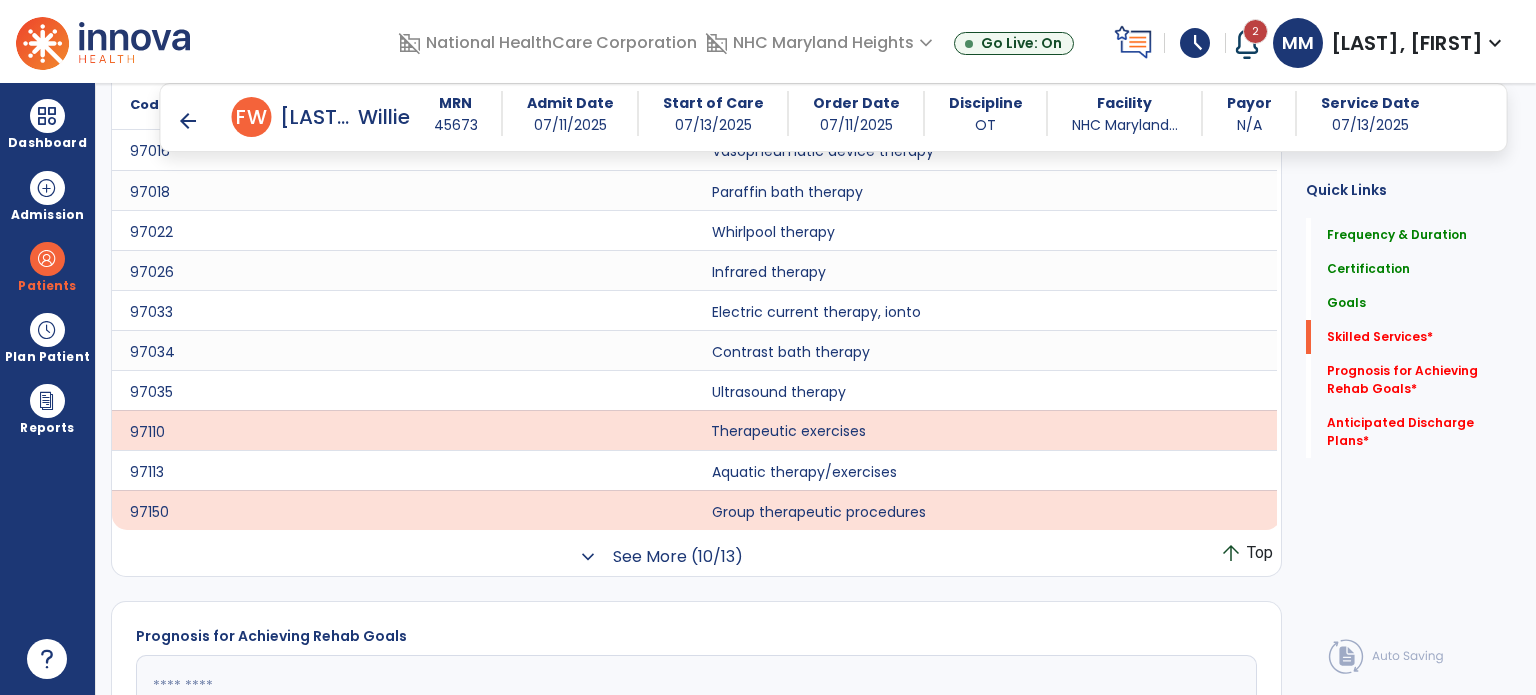 click on "expand_more" 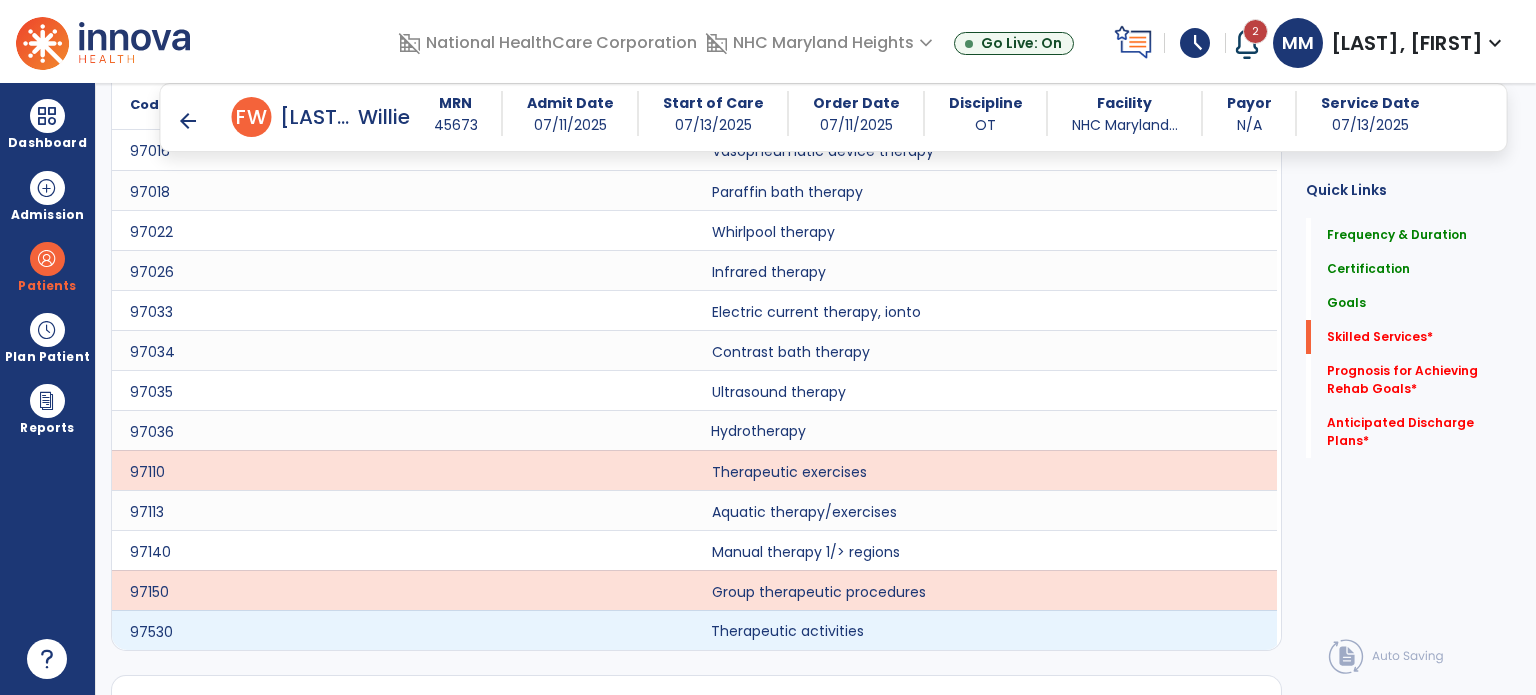 click on "Therapeutic activities" 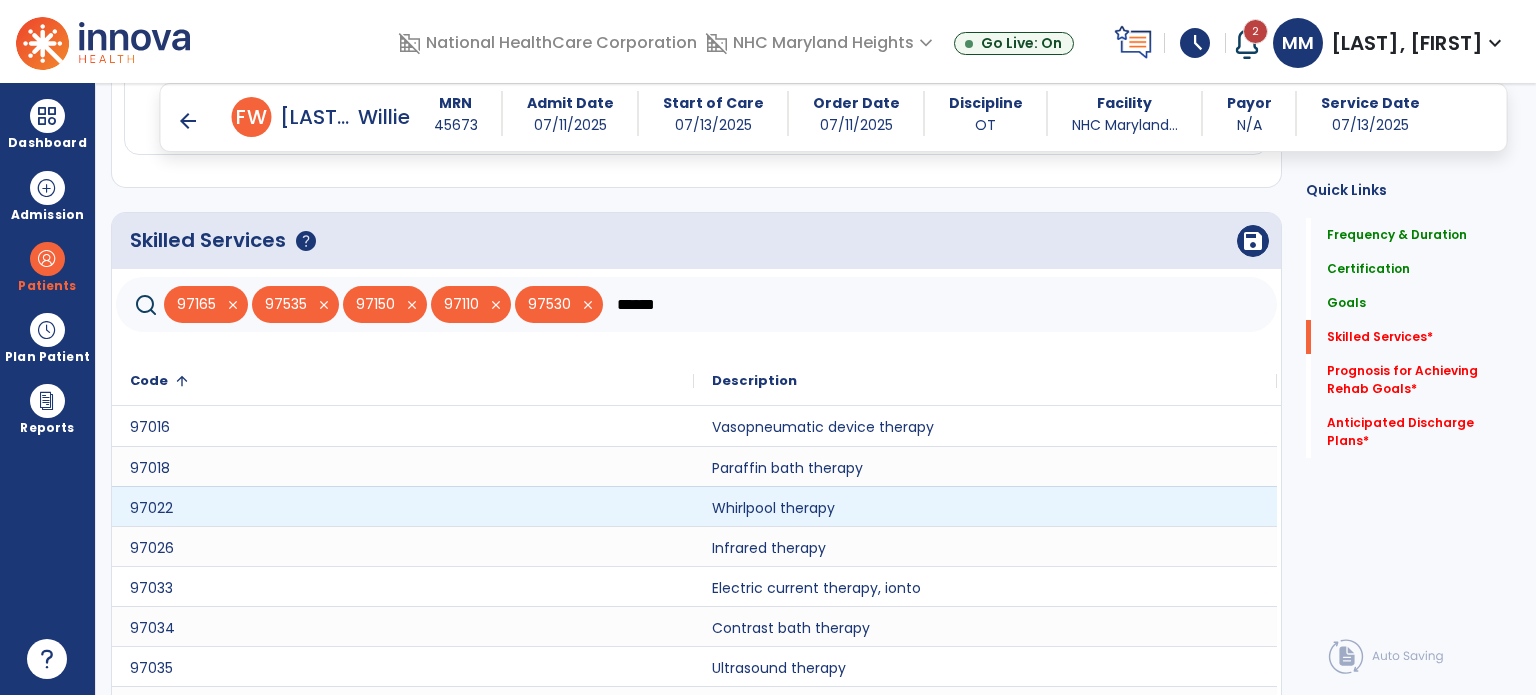 scroll, scrollTop: 1132, scrollLeft: 0, axis: vertical 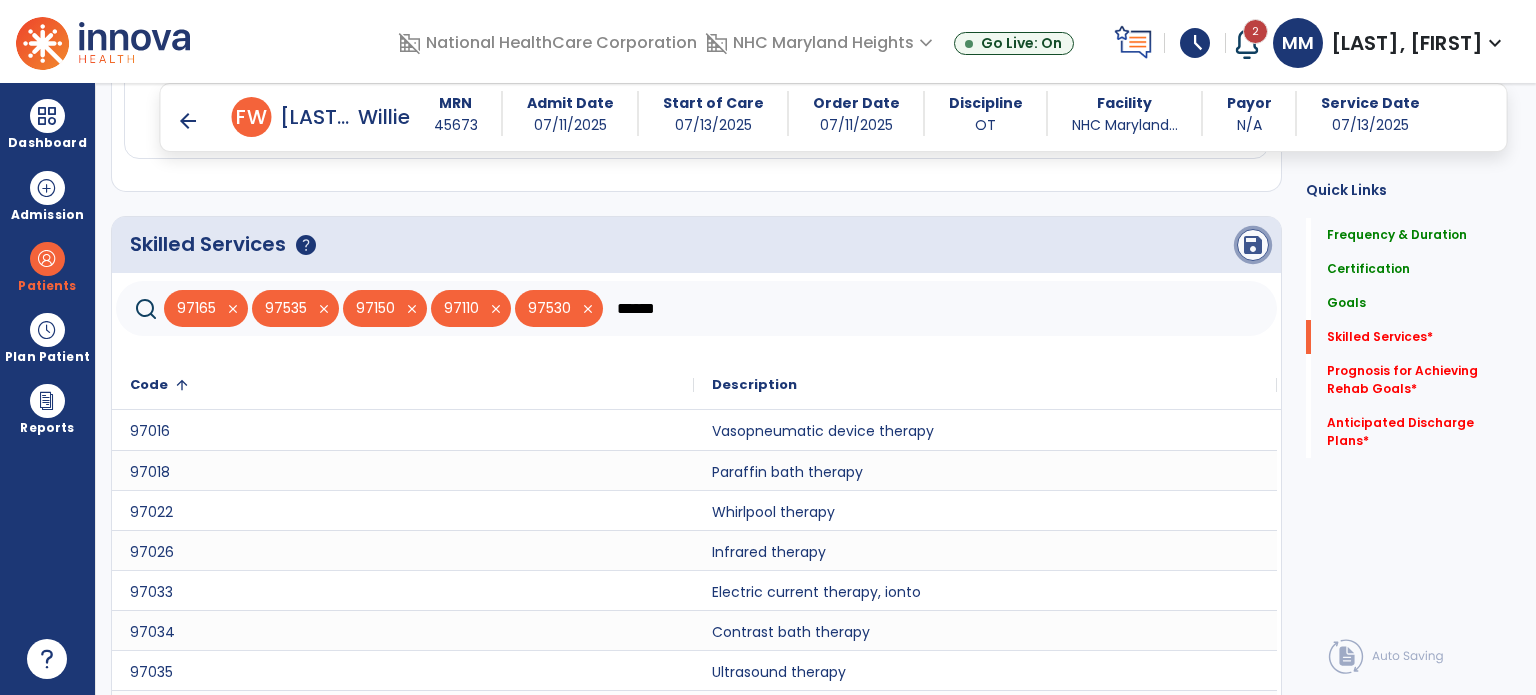 click on "save" 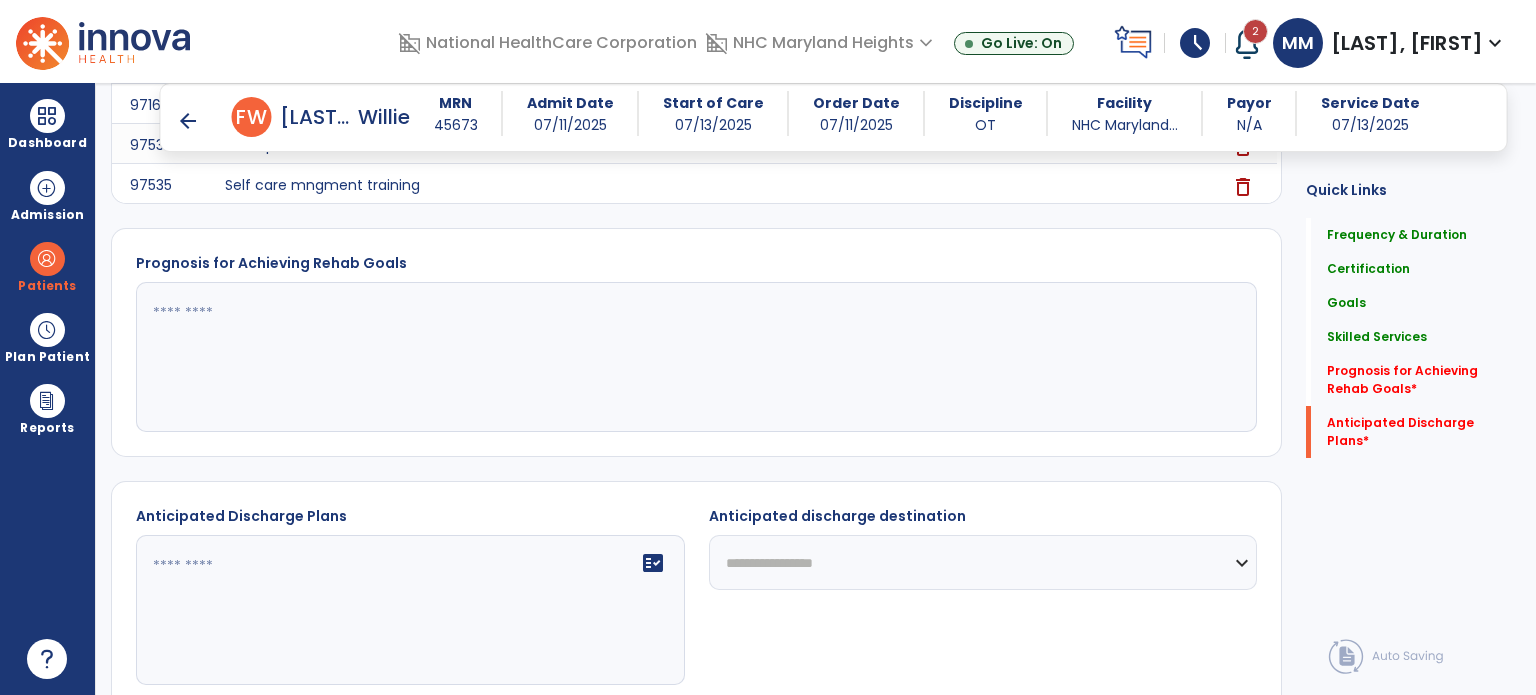 scroll, scrollTop: 1453, scrollLeft: 0, axis: vertical 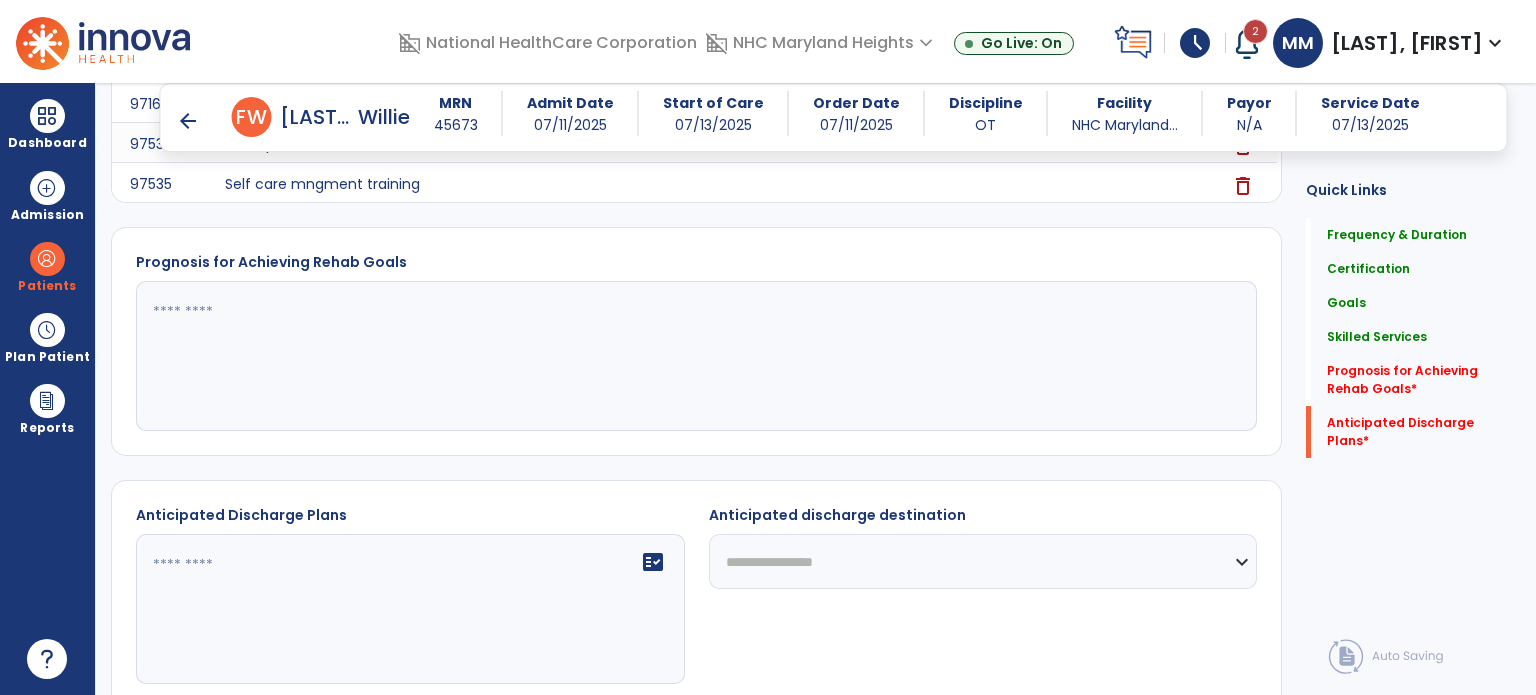 click 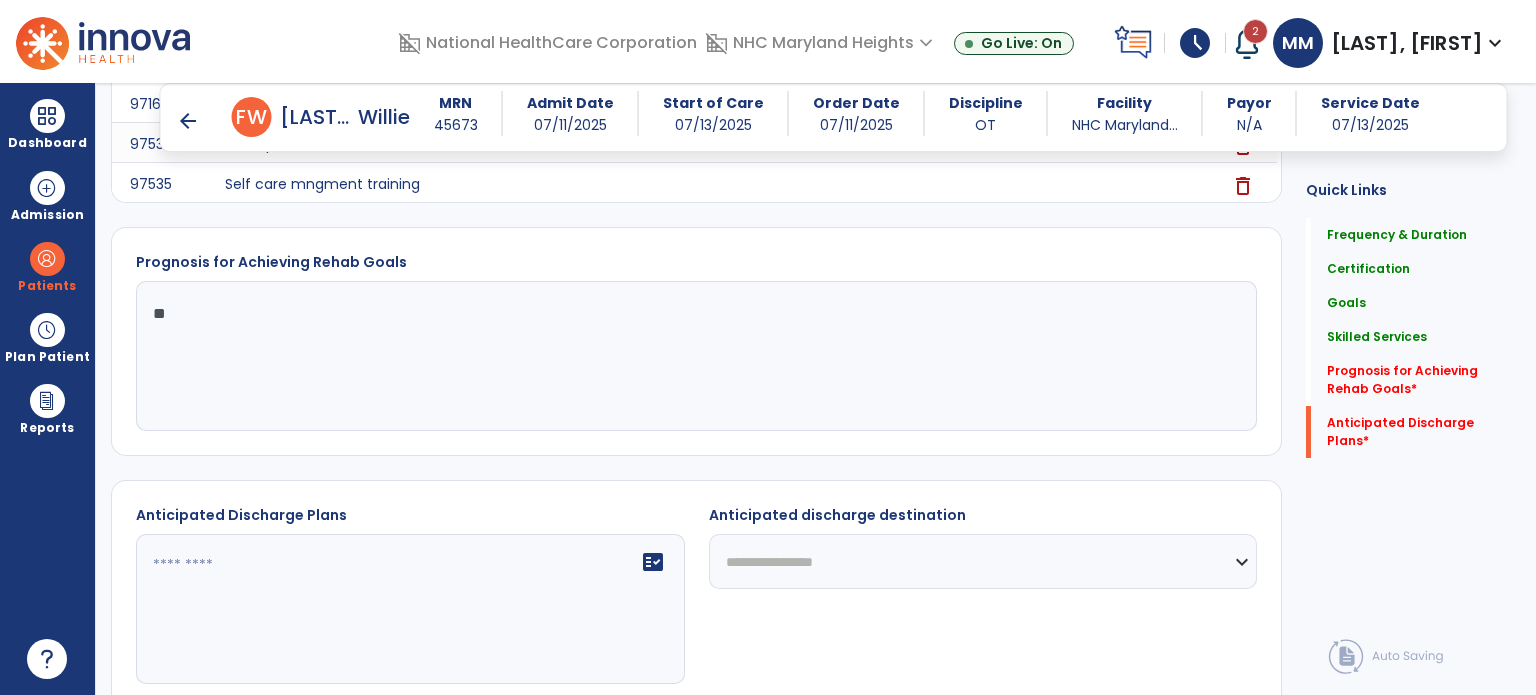 type on "*" 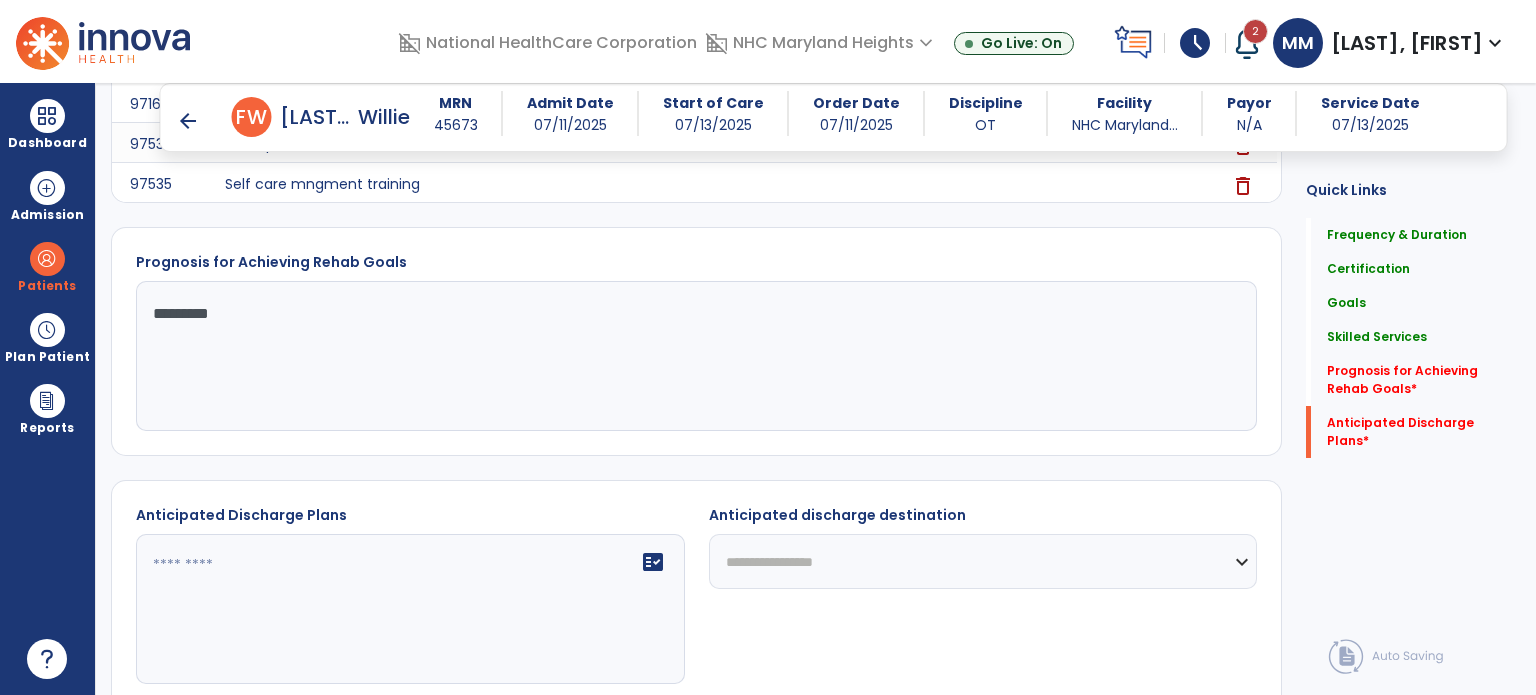 type on "*********" 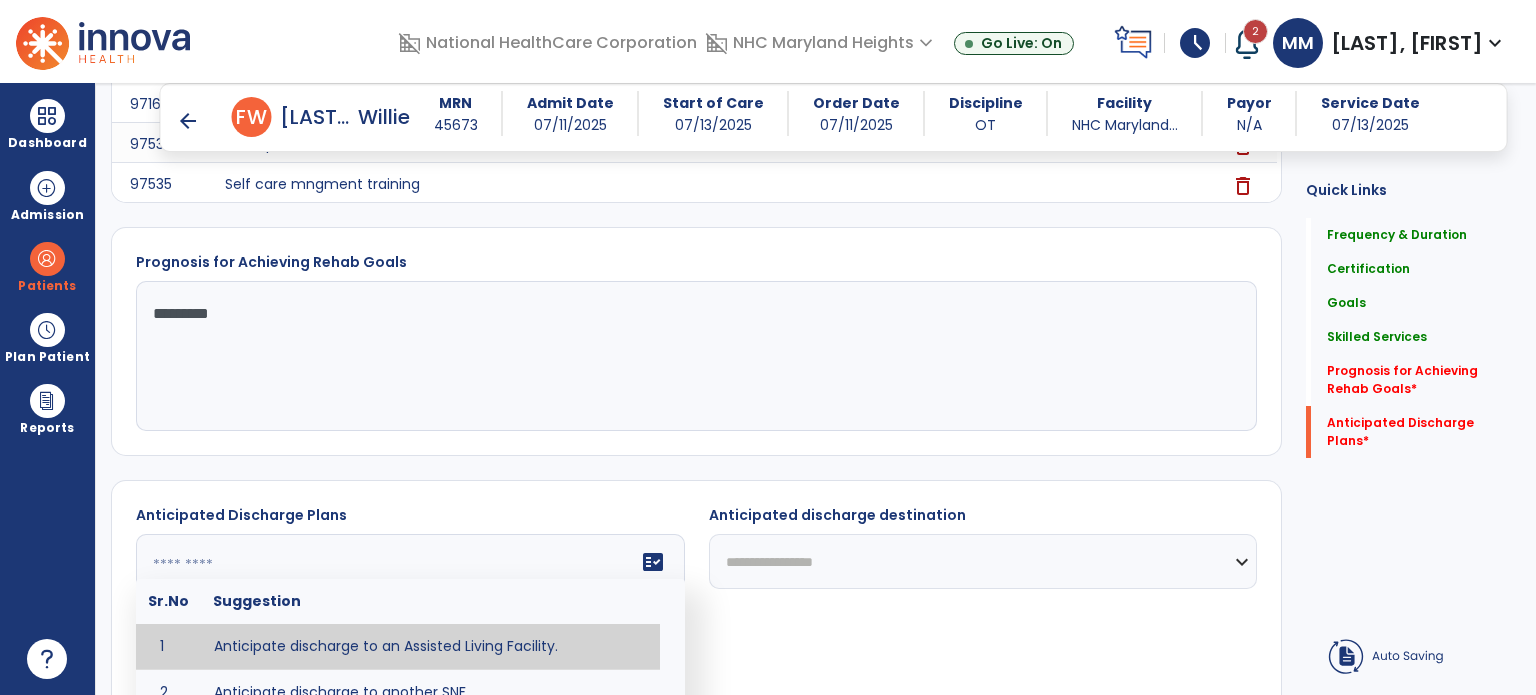 click 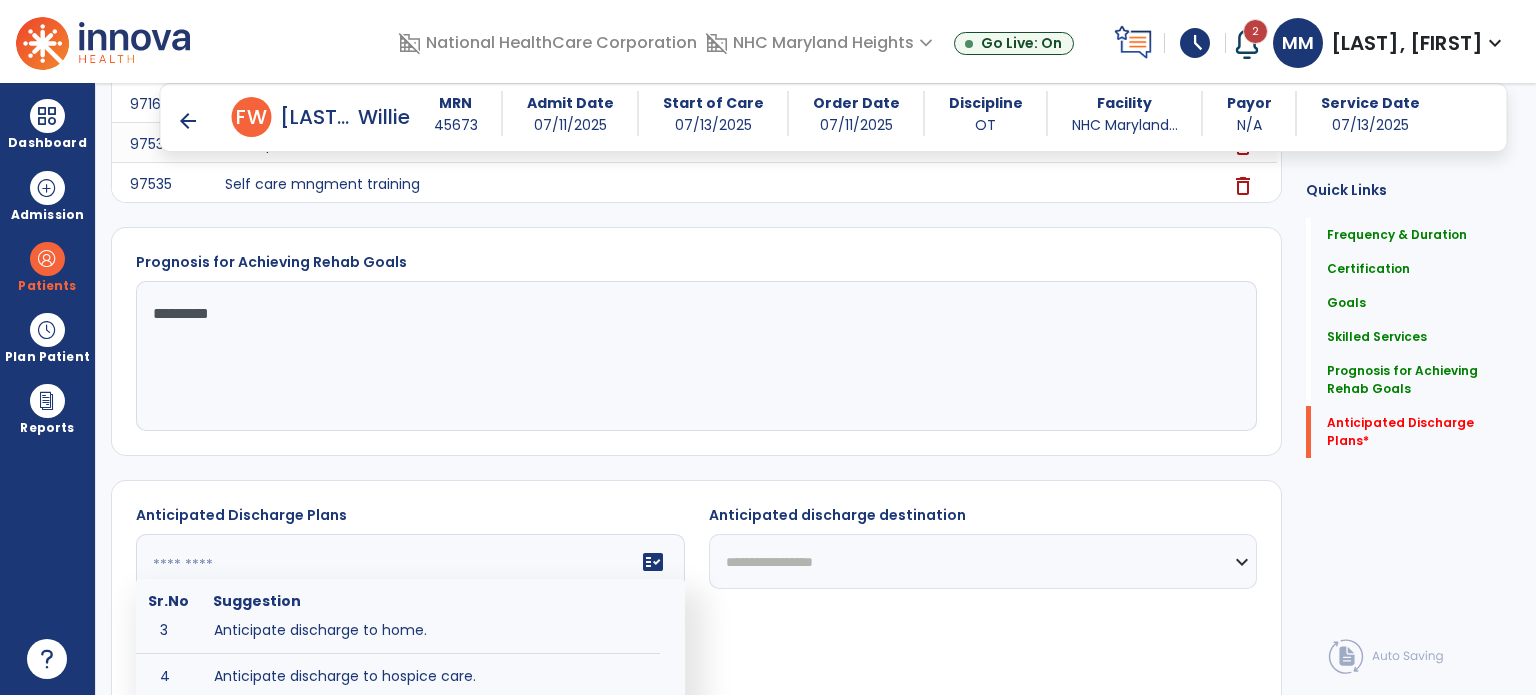 scroll, scrollTop: 106, scrollLeft: 0, axis: vertical 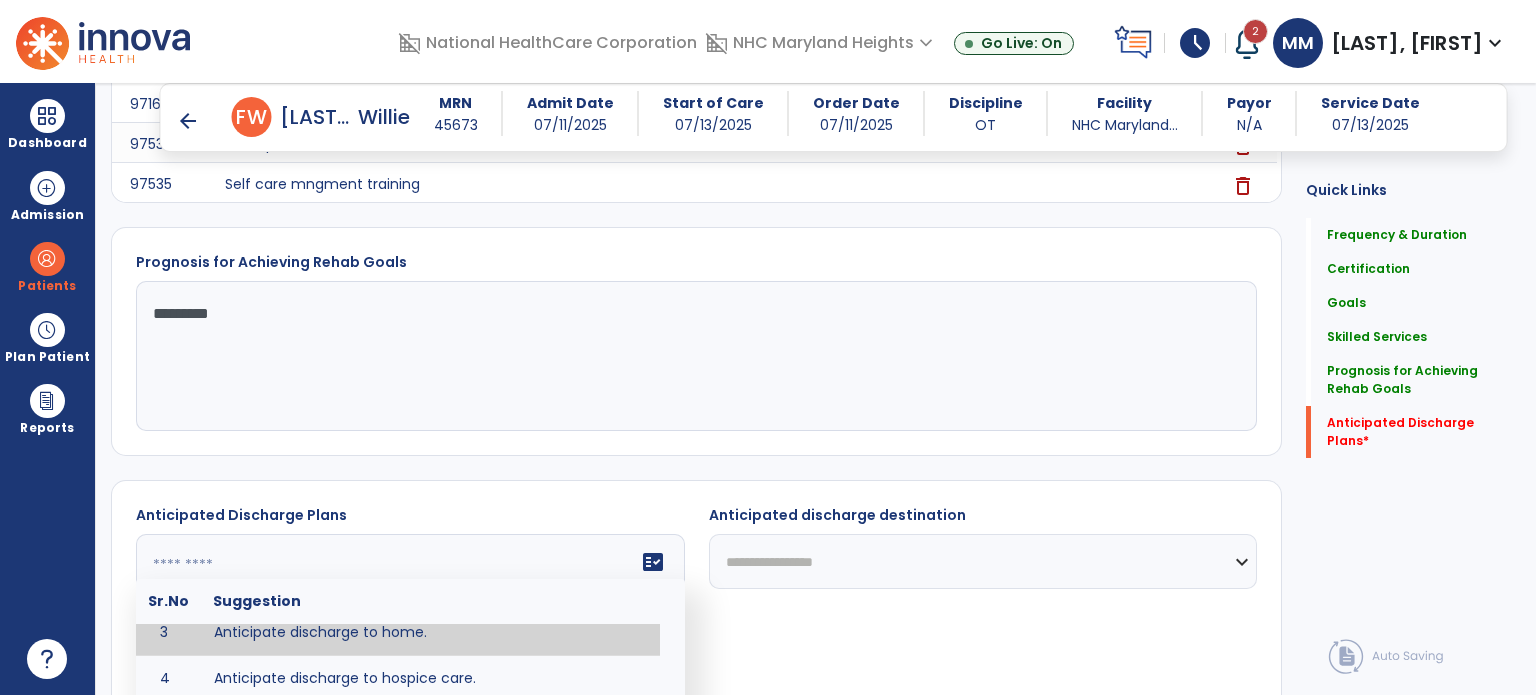 type on "**********" 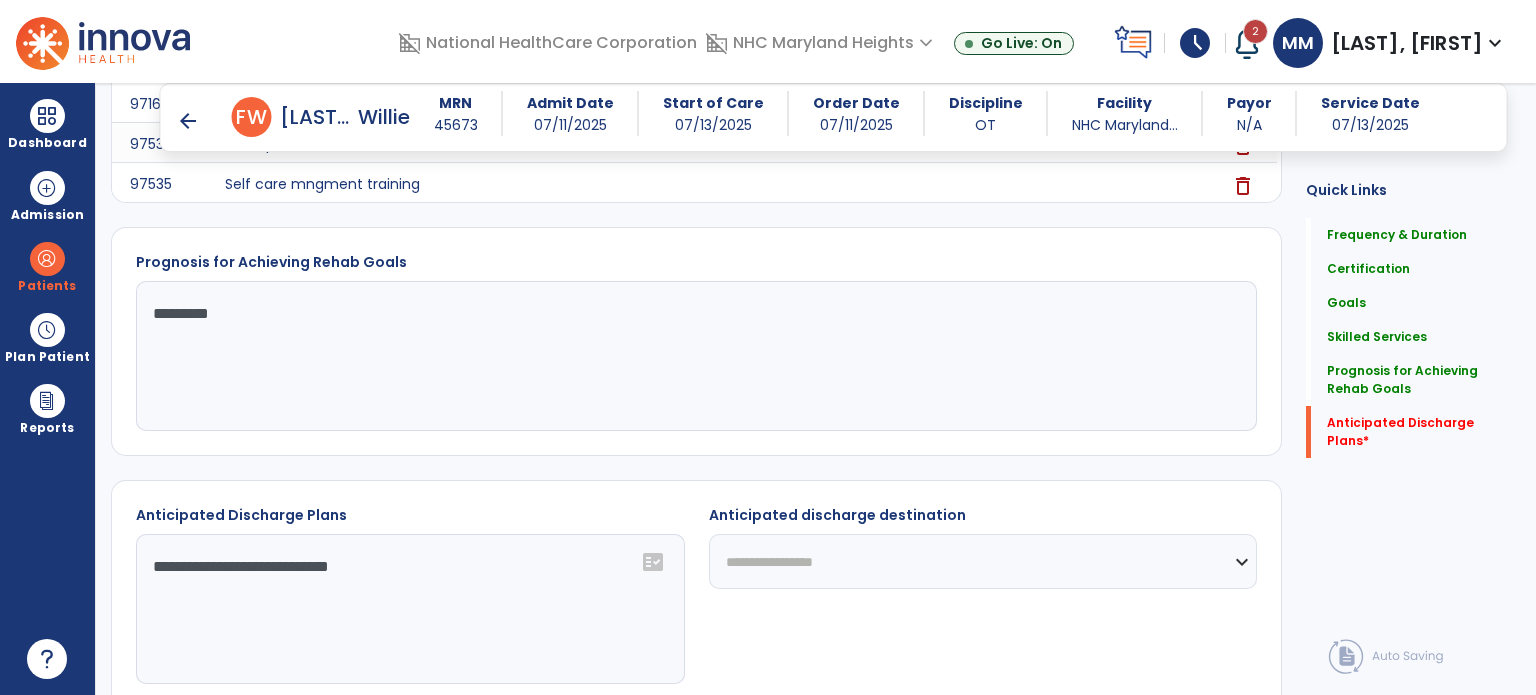 click on "**********" 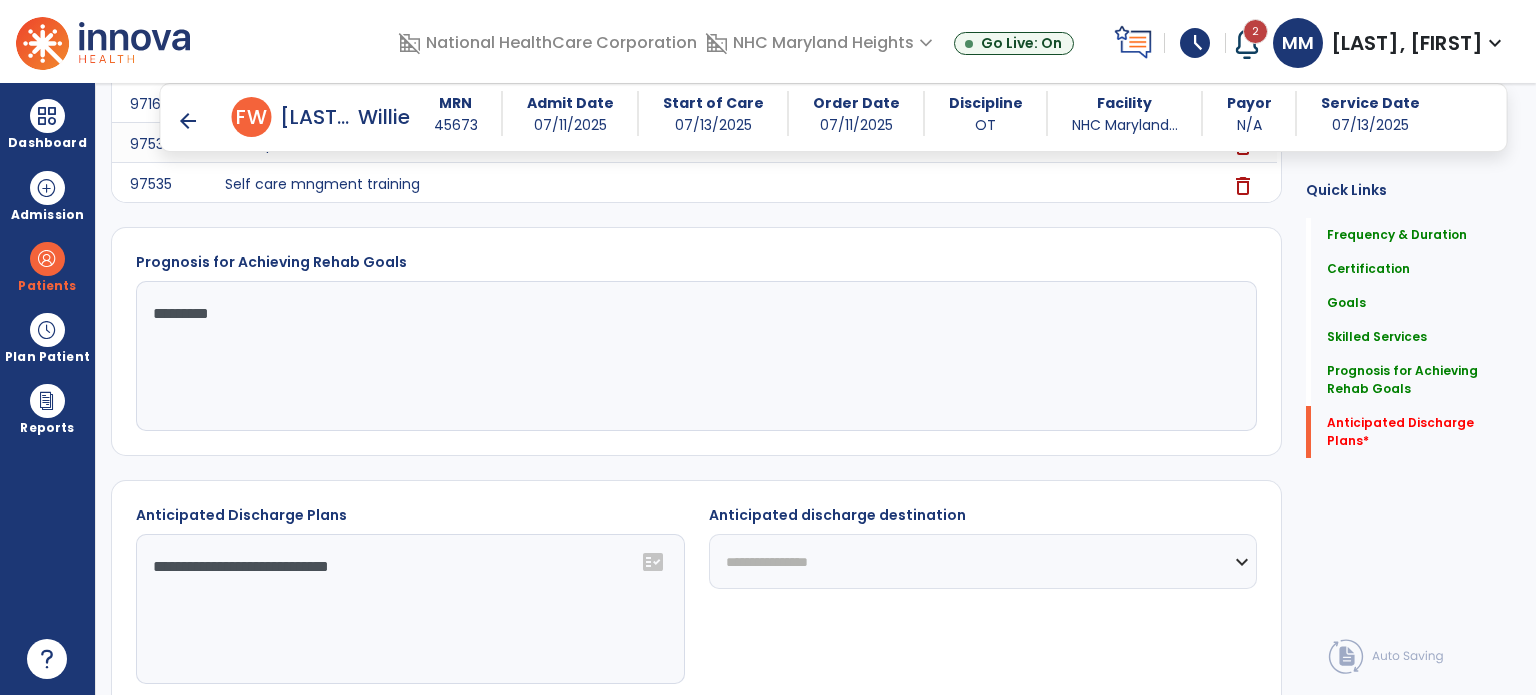 click on "**********" 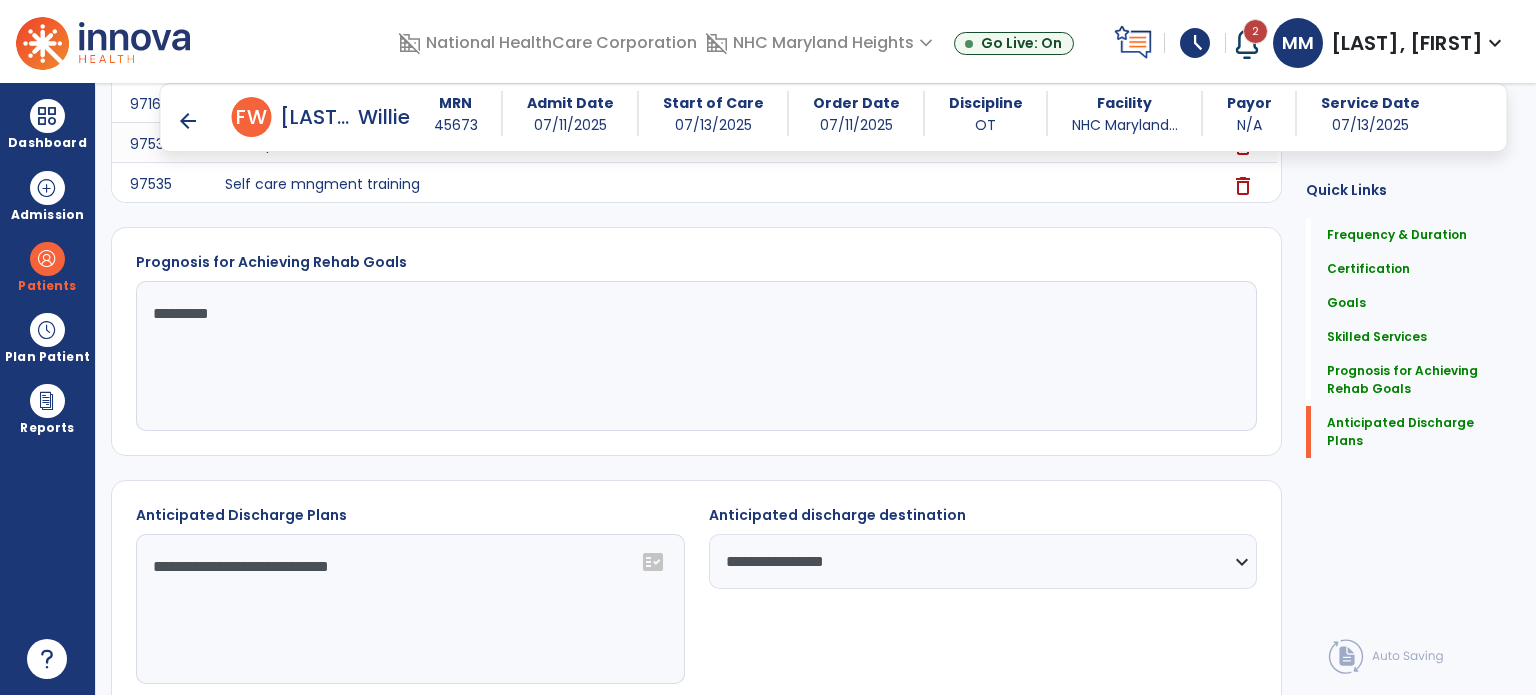 scroll, scrollTop: 1561, scrollLeft: 0, axis: vertical 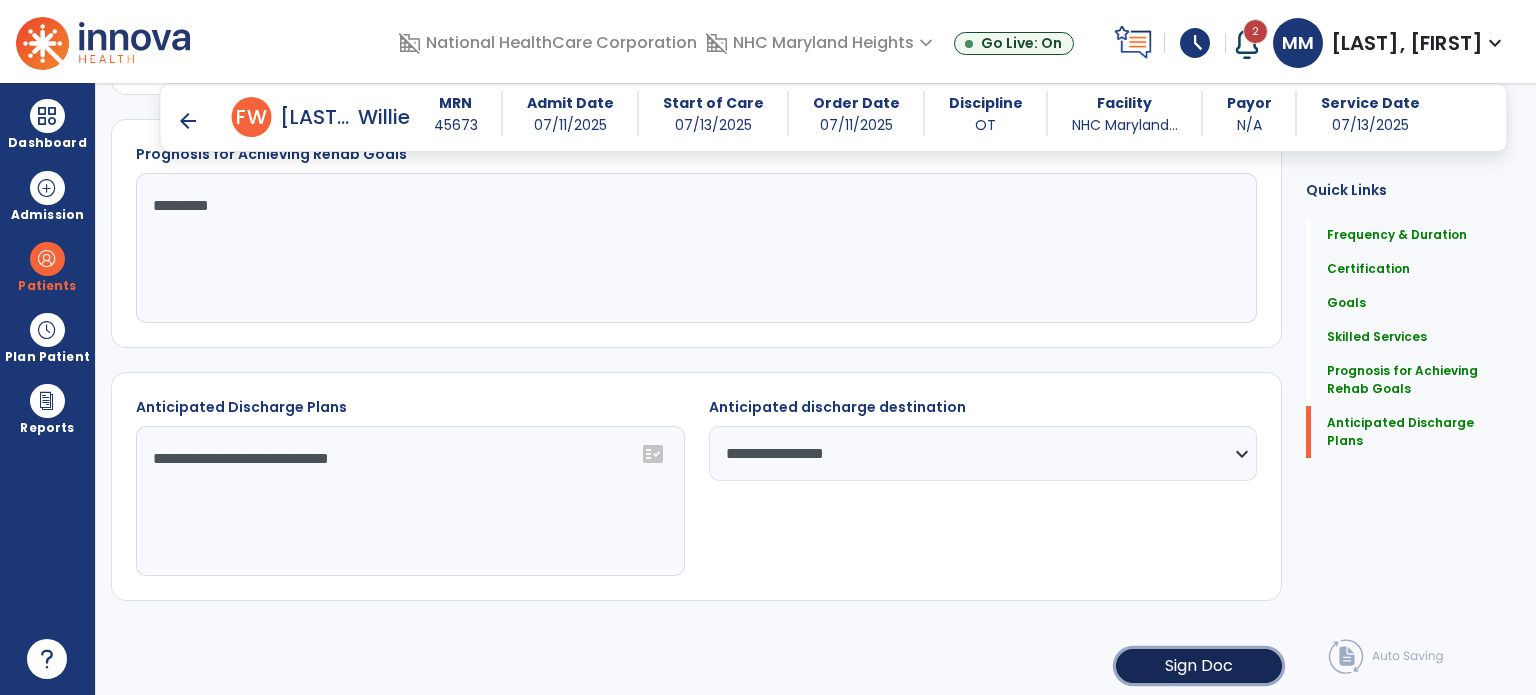 click on "Sign Doc" 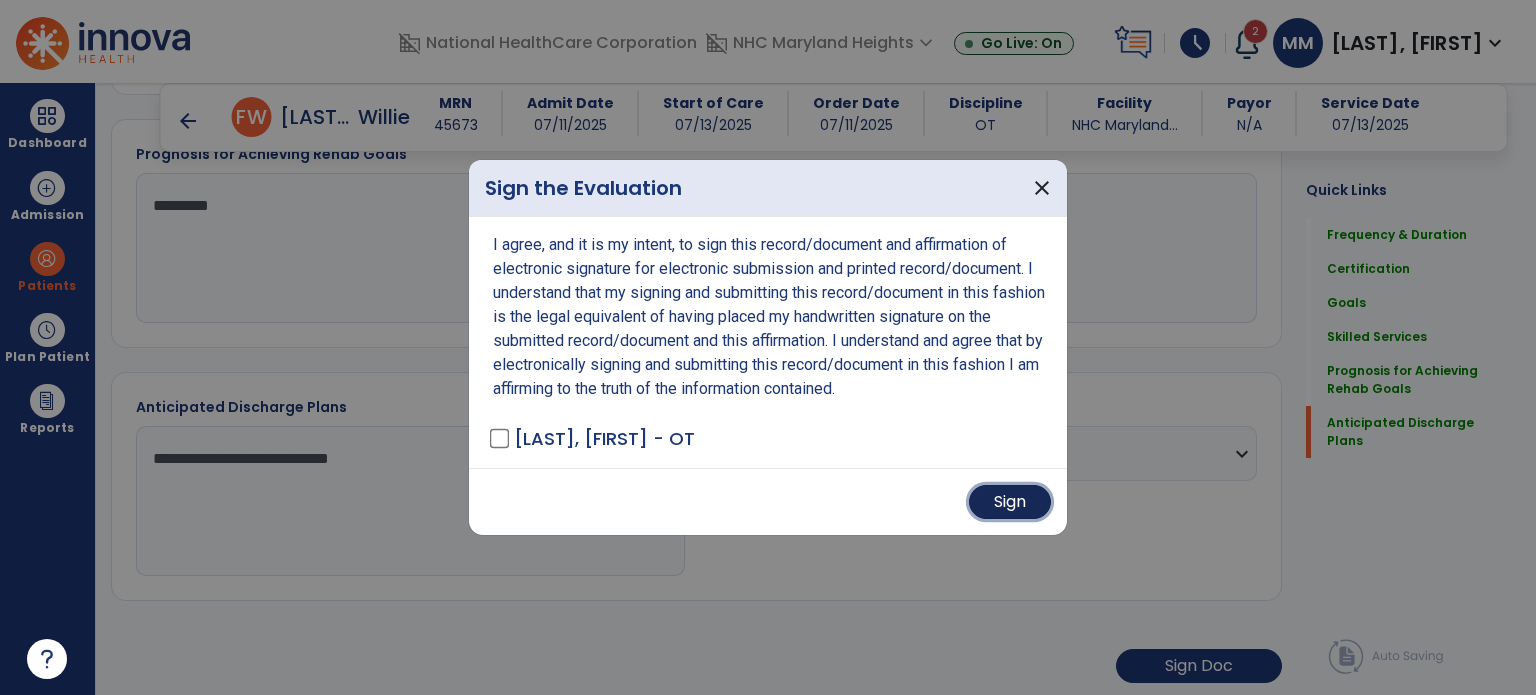 click on "Sign" at bounding box center [1010, 502] 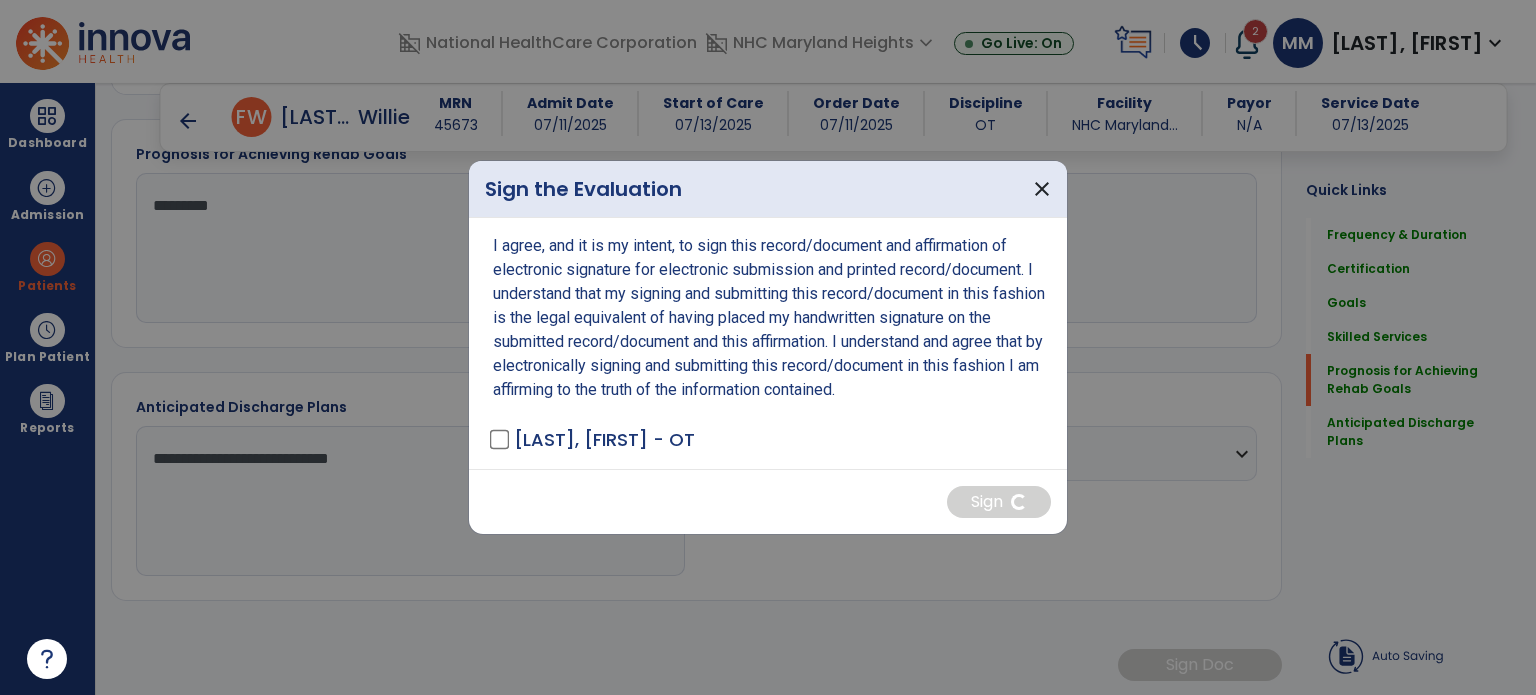 scroll, scrollTop: 1560, scrollLeft: 0, axis: vertical 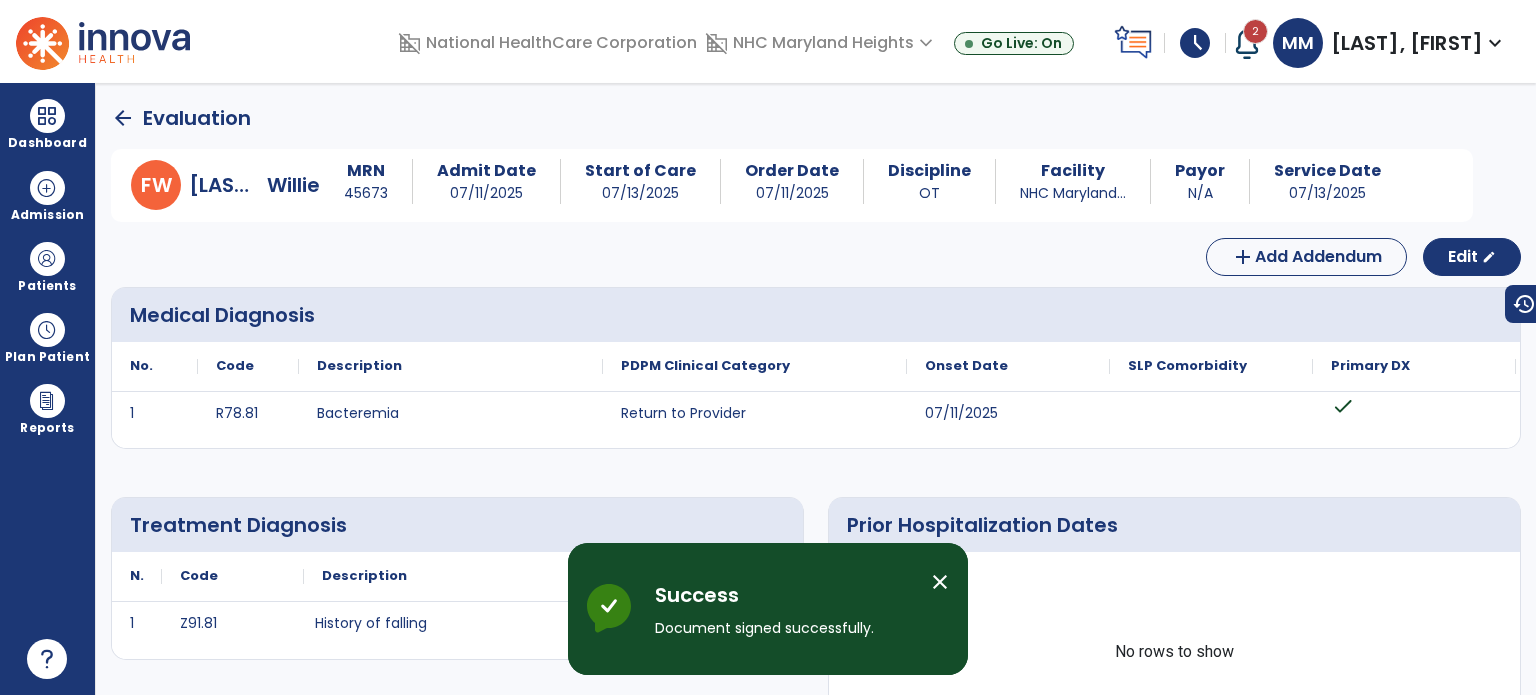 click on "close" at bounding box center (940, 582) 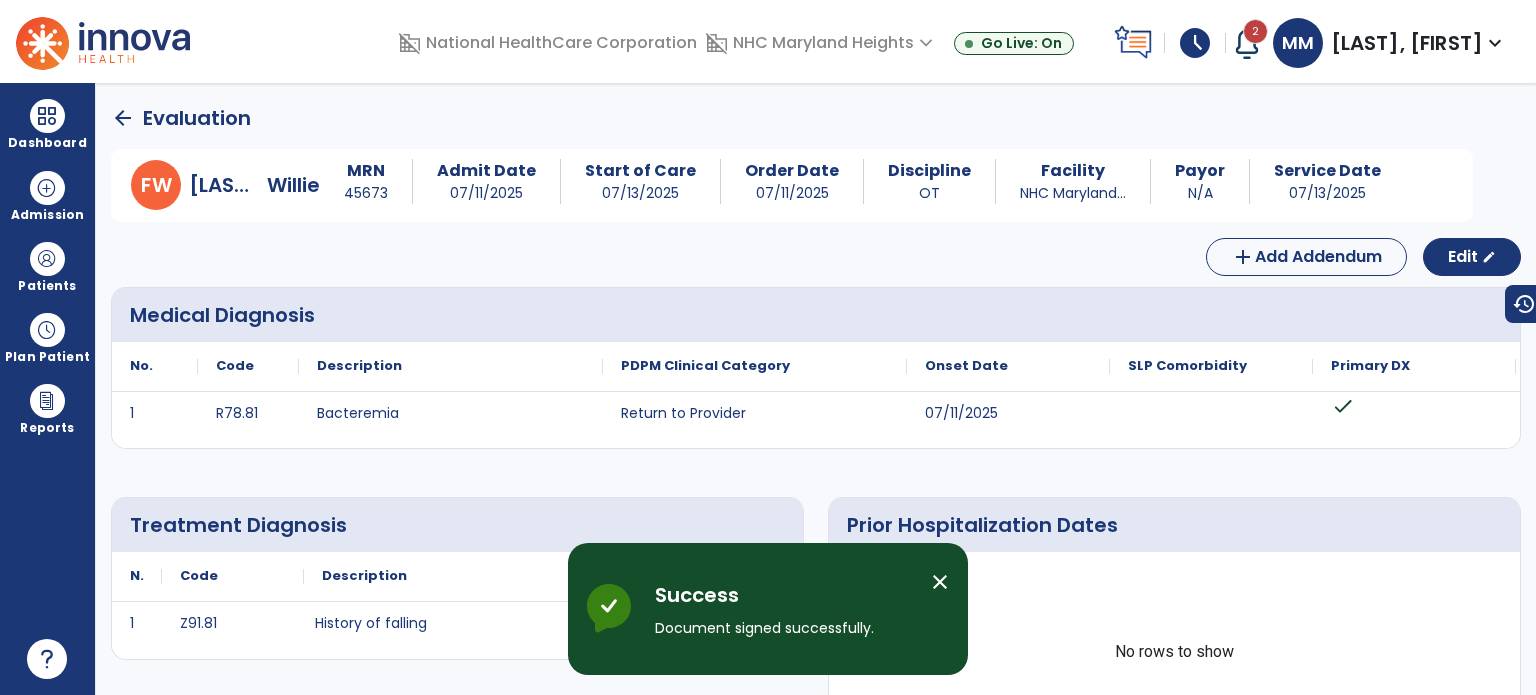 click on "close" at bounding box center (940, 582) 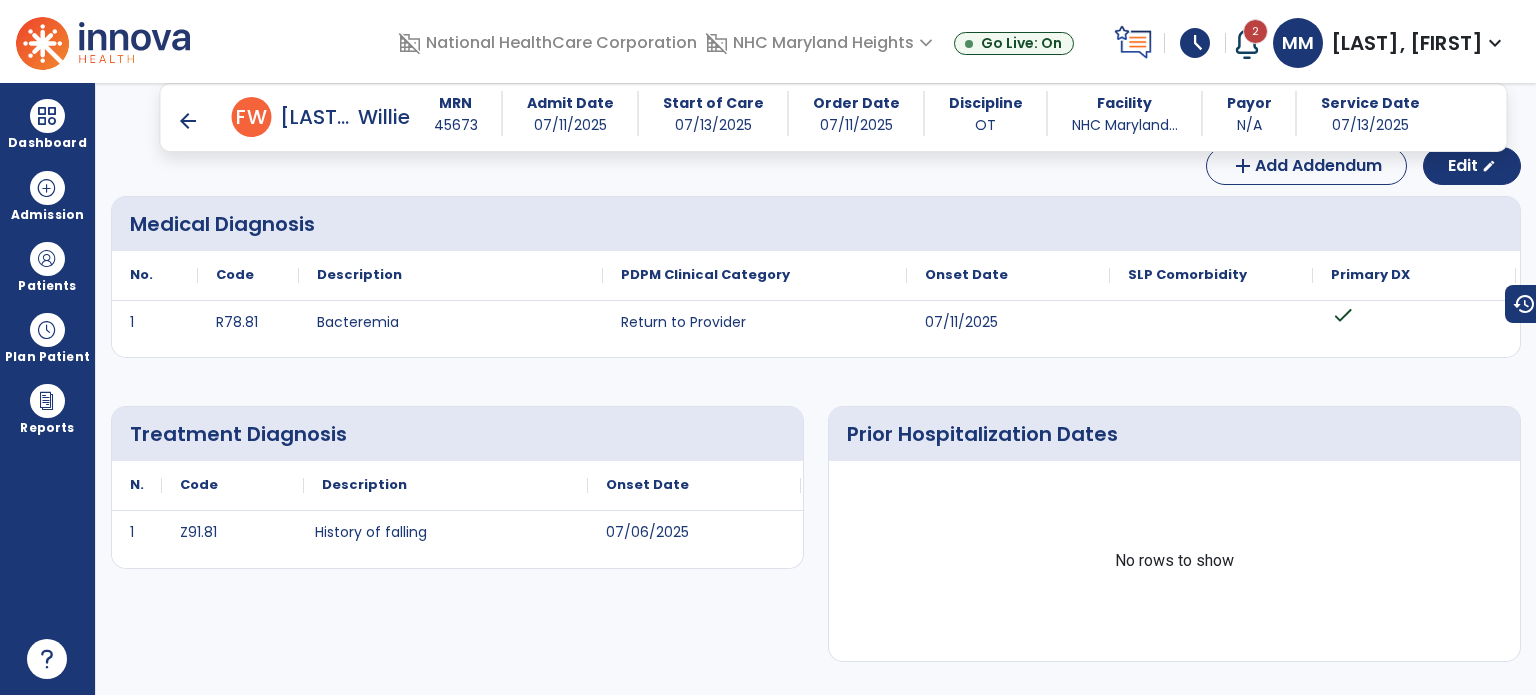 scroll, scrollTop: 71, scrollLeft: 0, axis: vertical 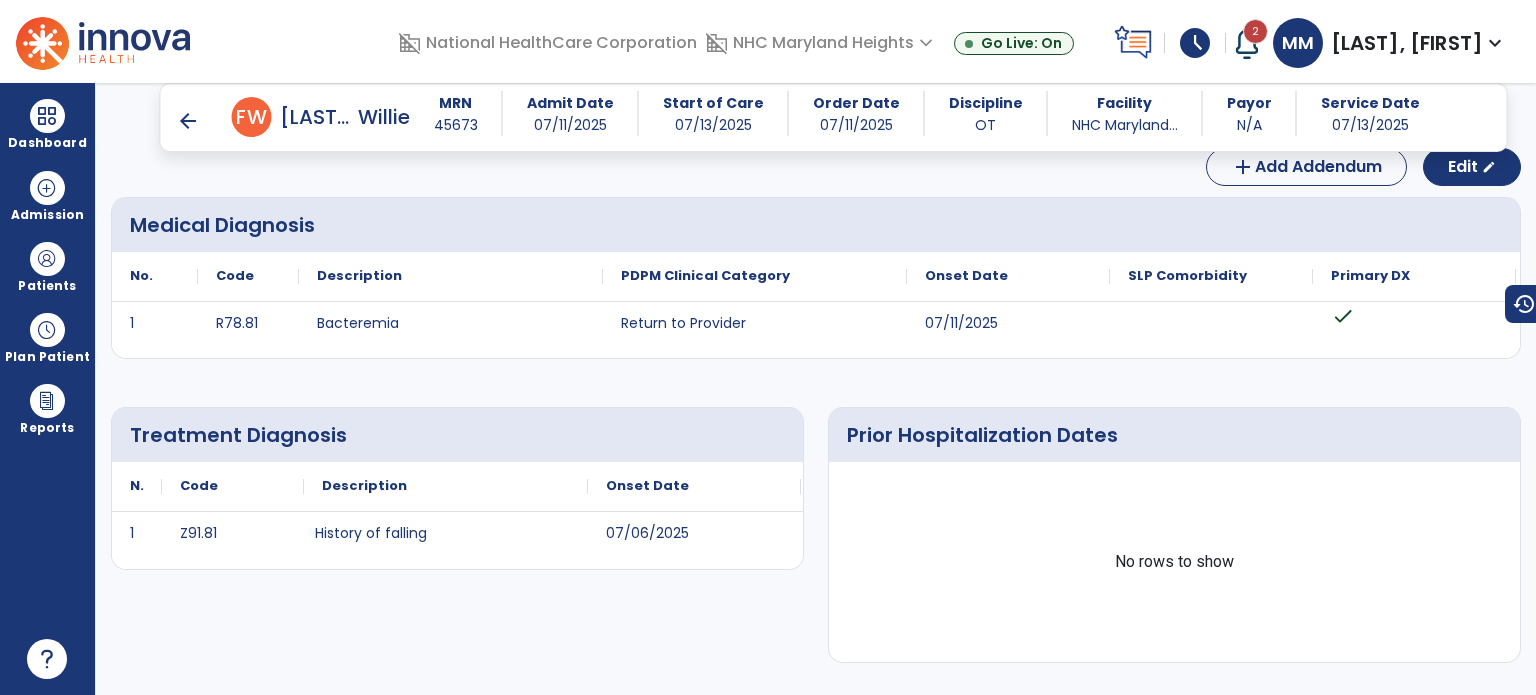 click on "arrow_back" at bounding box center [188, 121] 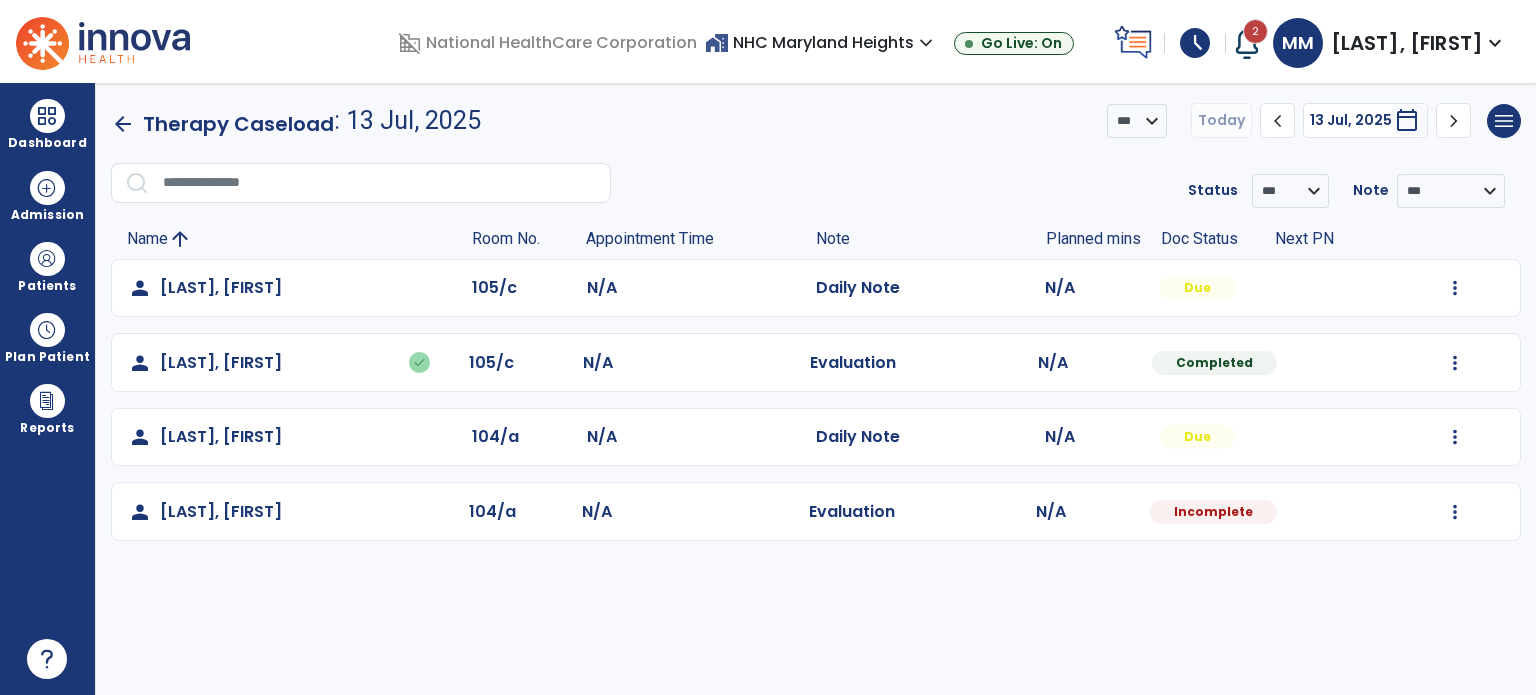 click on "Due" 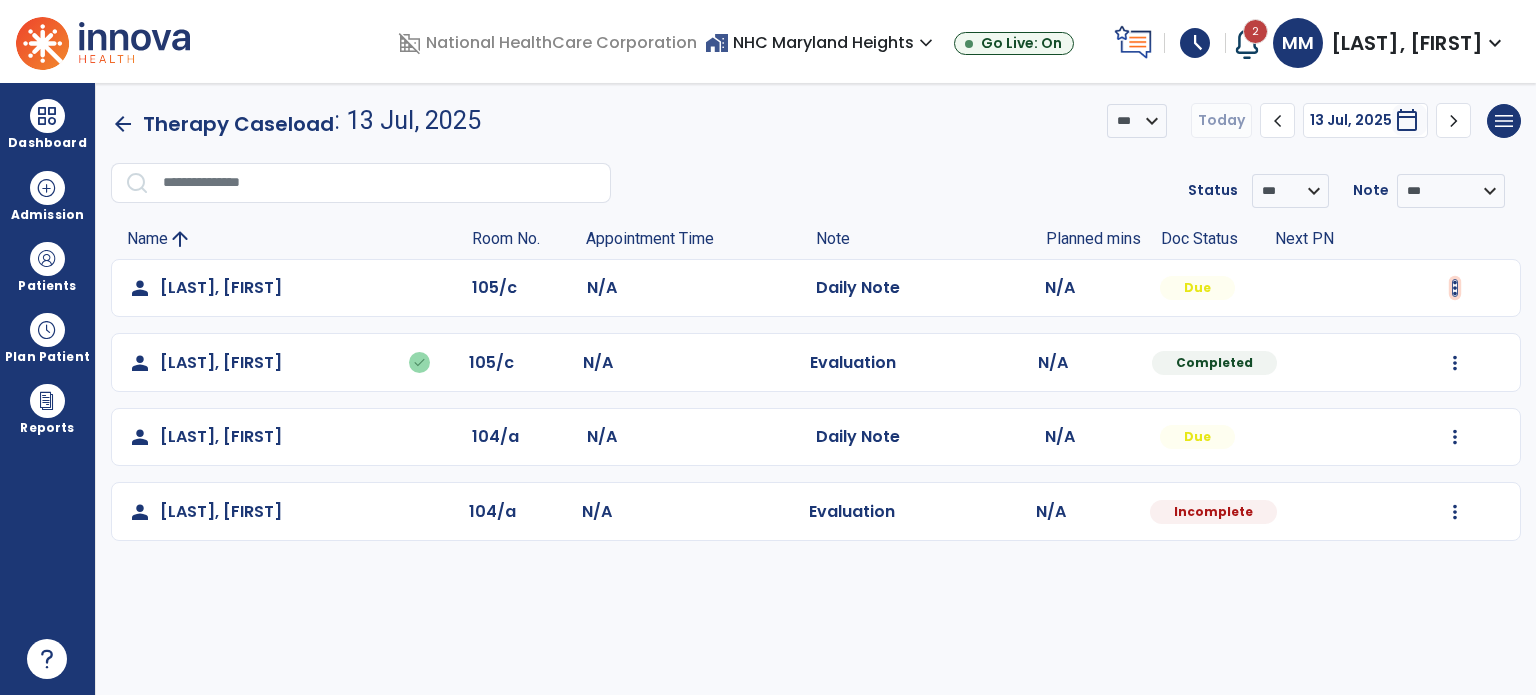 click at bounding box center (1455, 288) 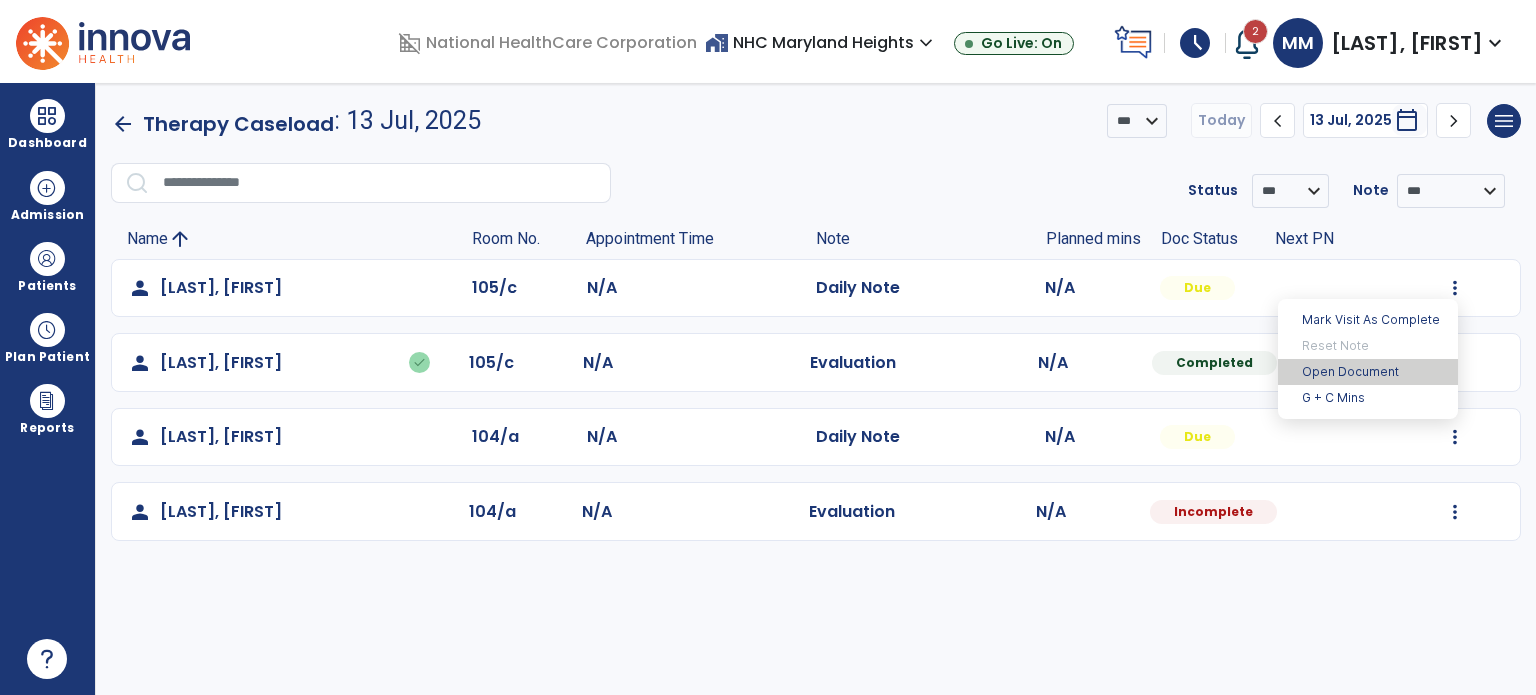 click on "Open Document" at bounding box center (1368, 372) 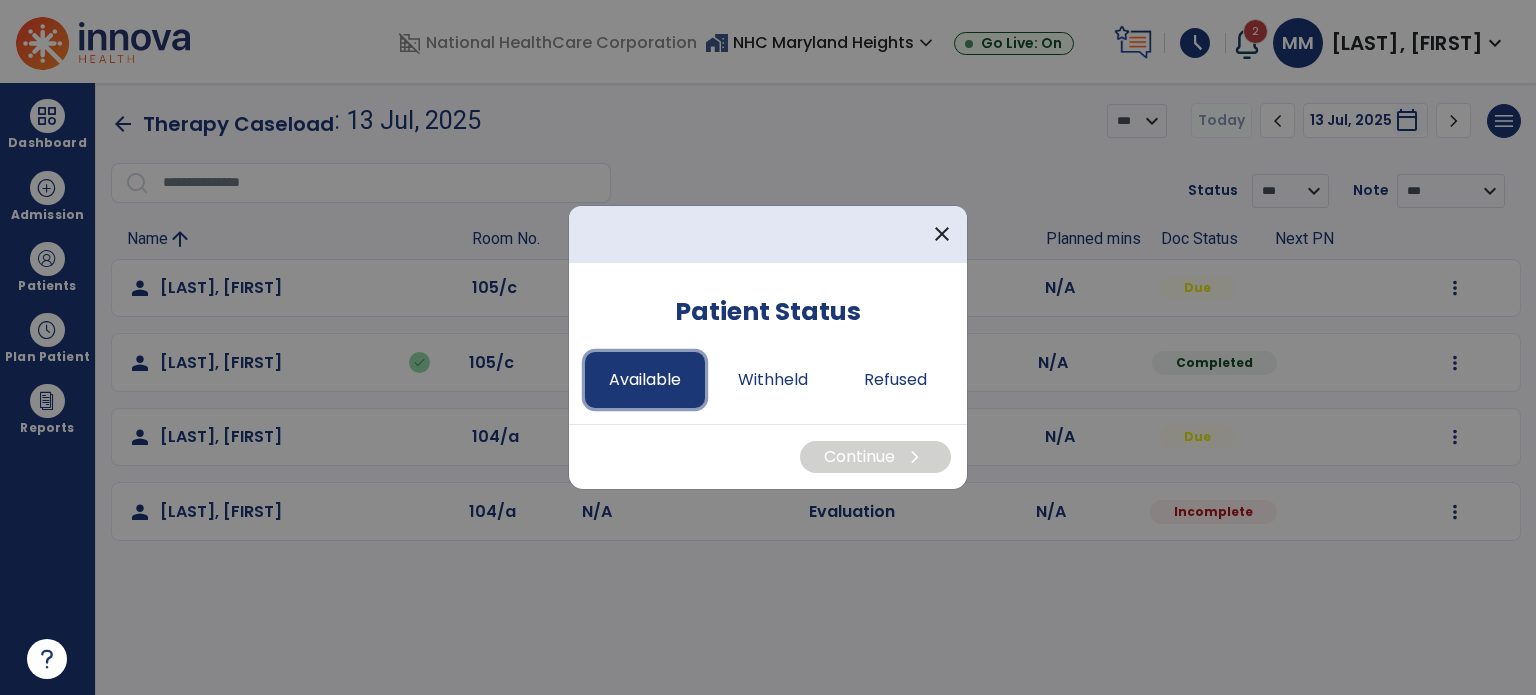 click on "Available" at bounding box center [645, 380] 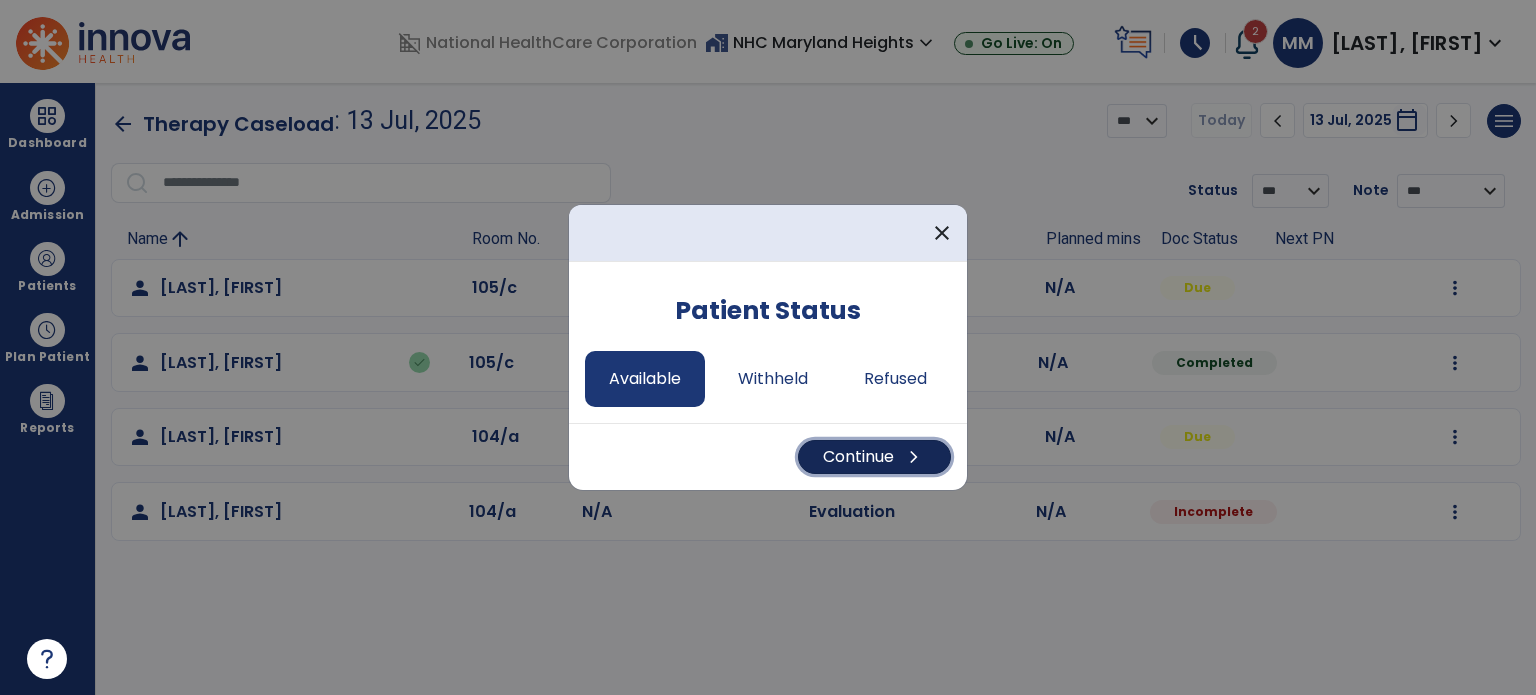 click on "Continue   chevron_right" at bounding box center (874, 457) 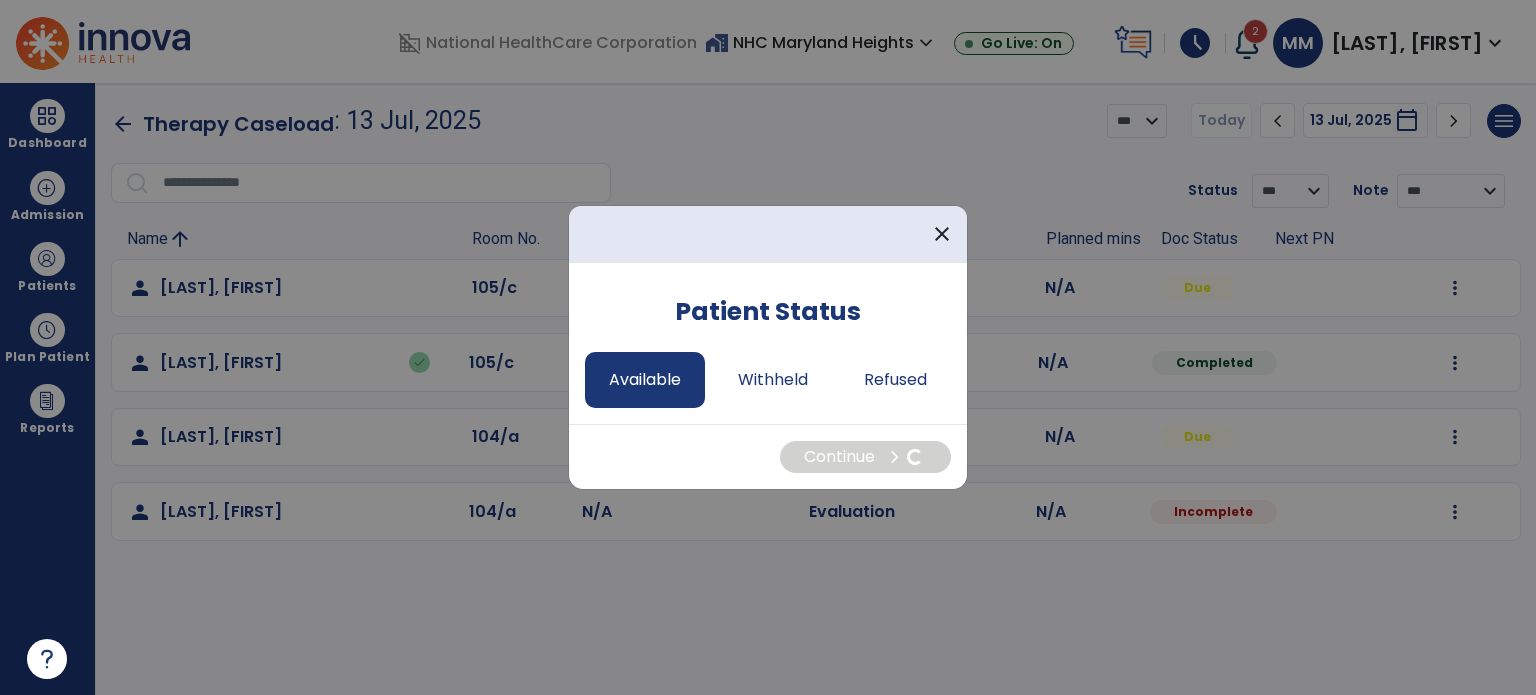 select on "*" 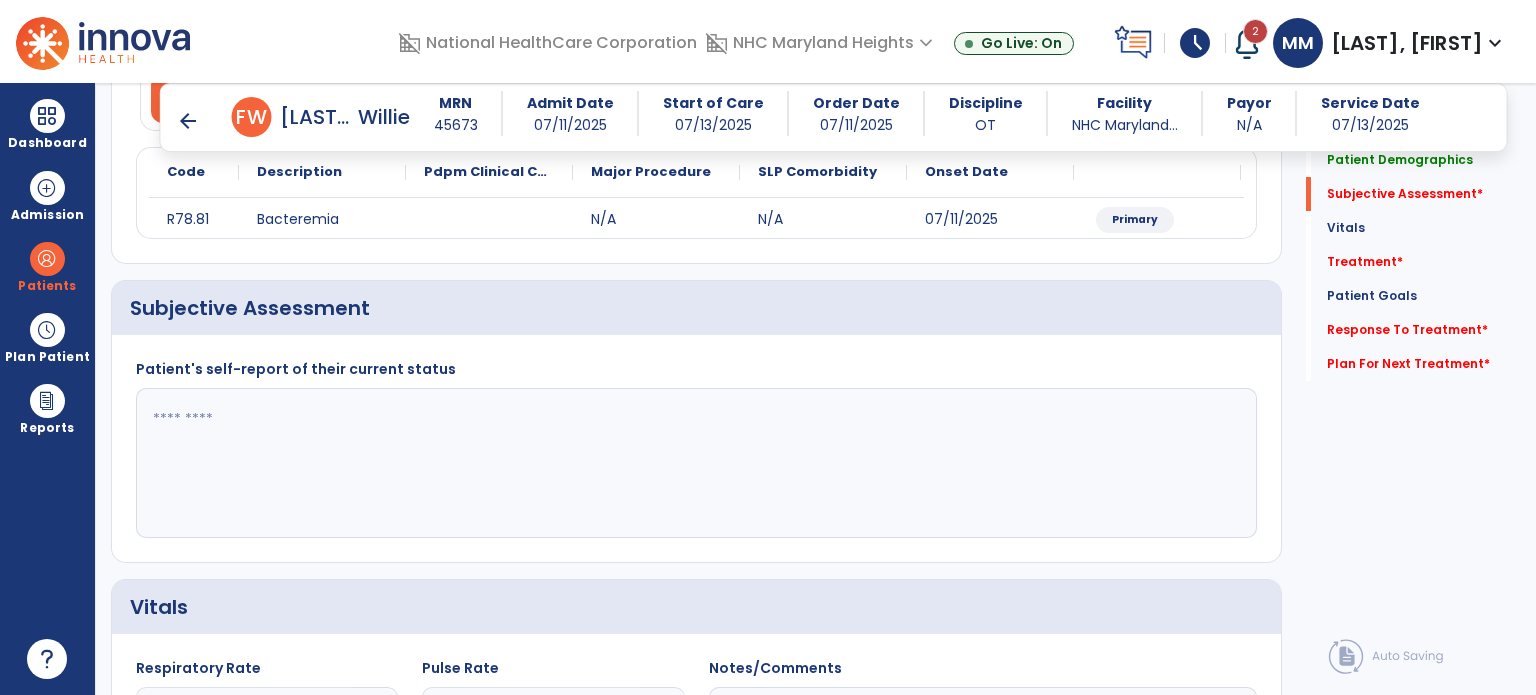 scroll, scrollTop: 310, scrollLeft: 0, axis: vertical 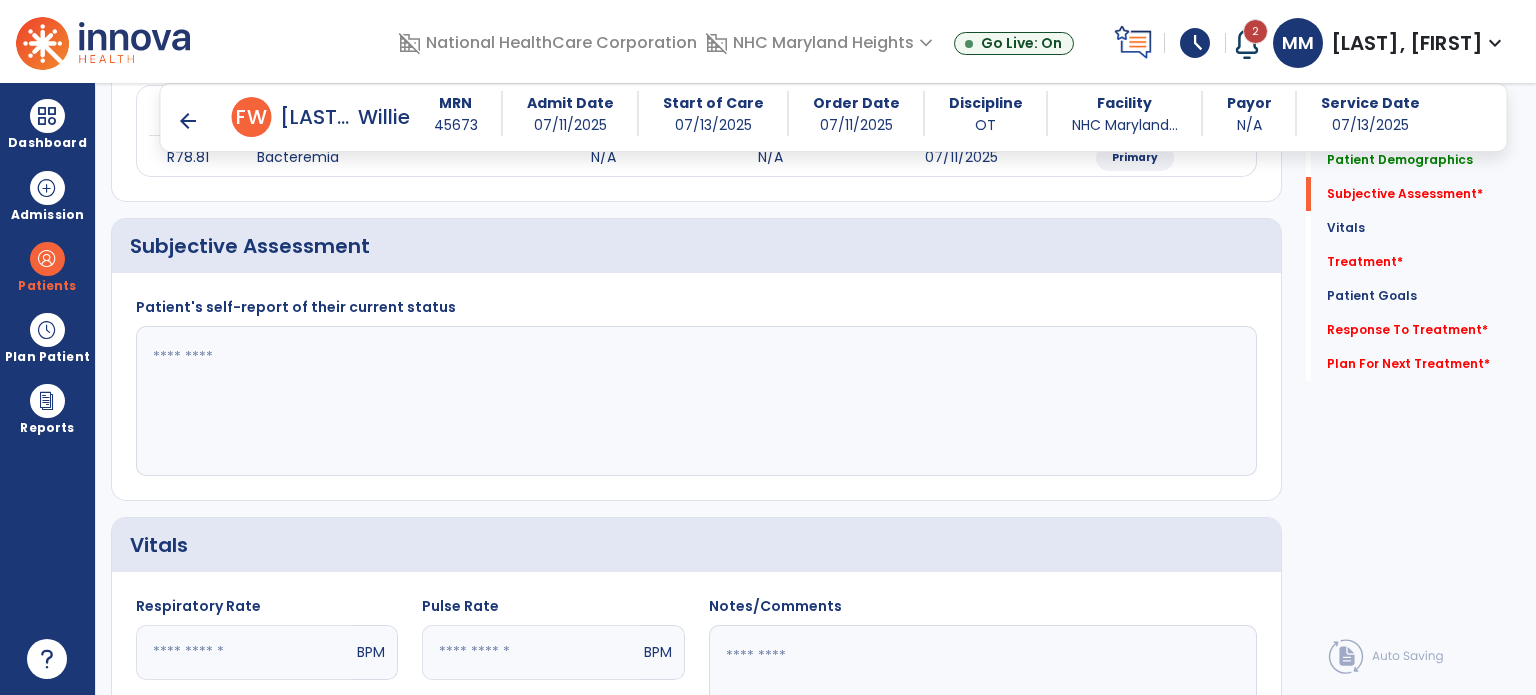 click 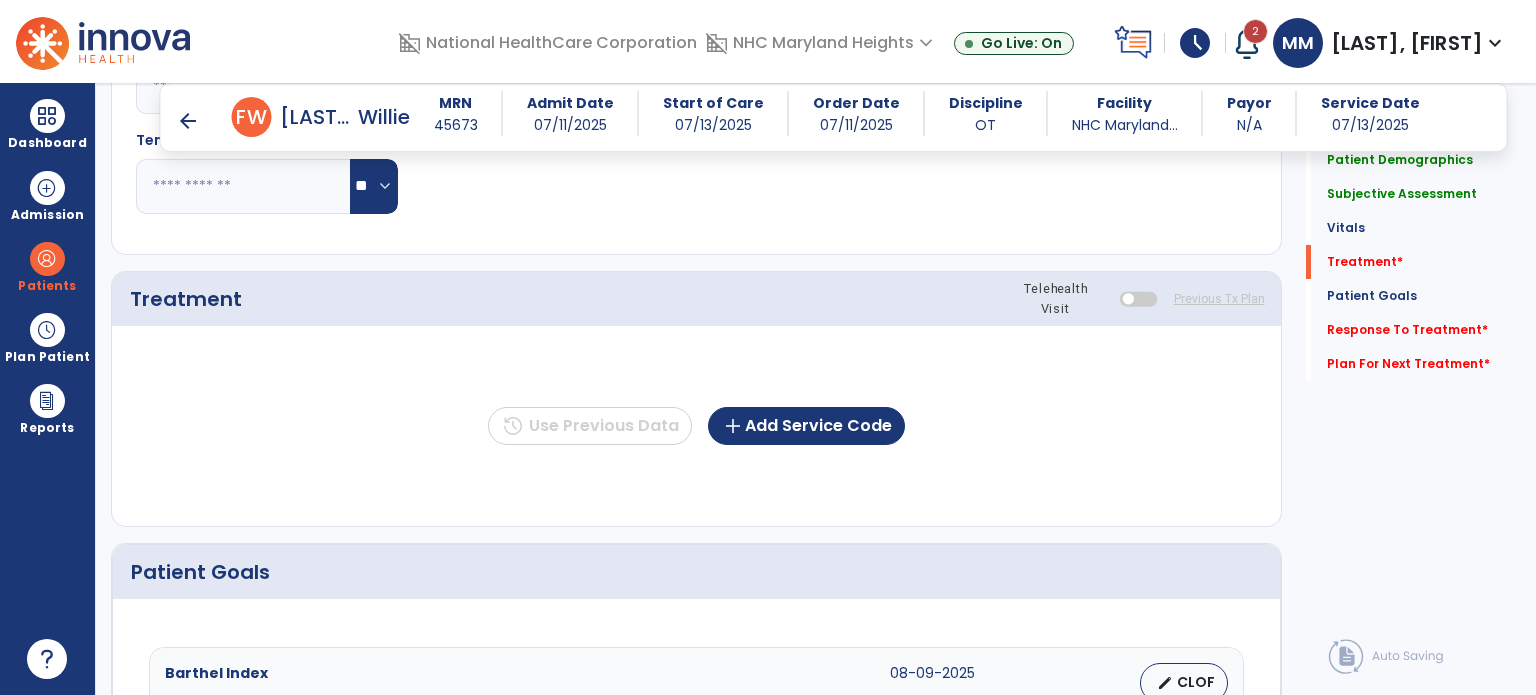 scroll, scrollTop: 979, scrollLeft: 0, axis: vertical 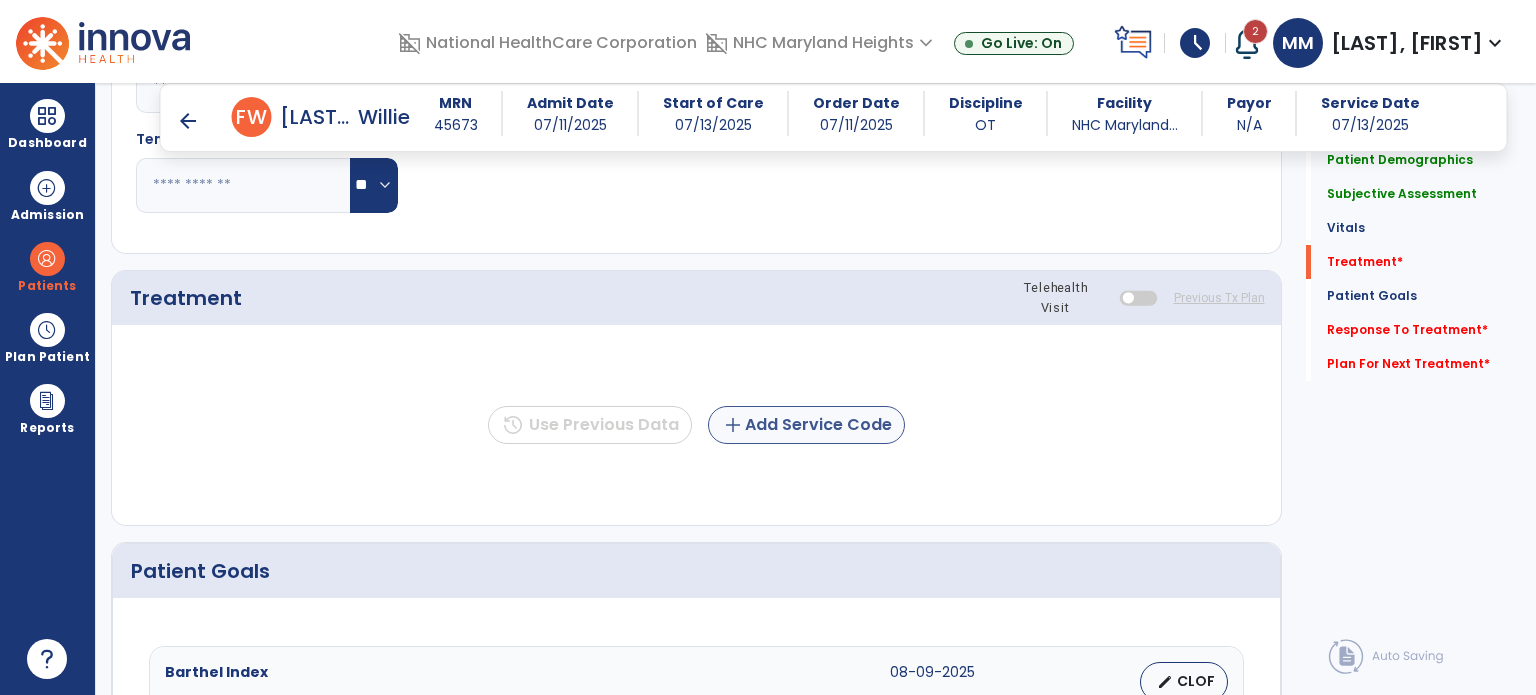 type on "**********" 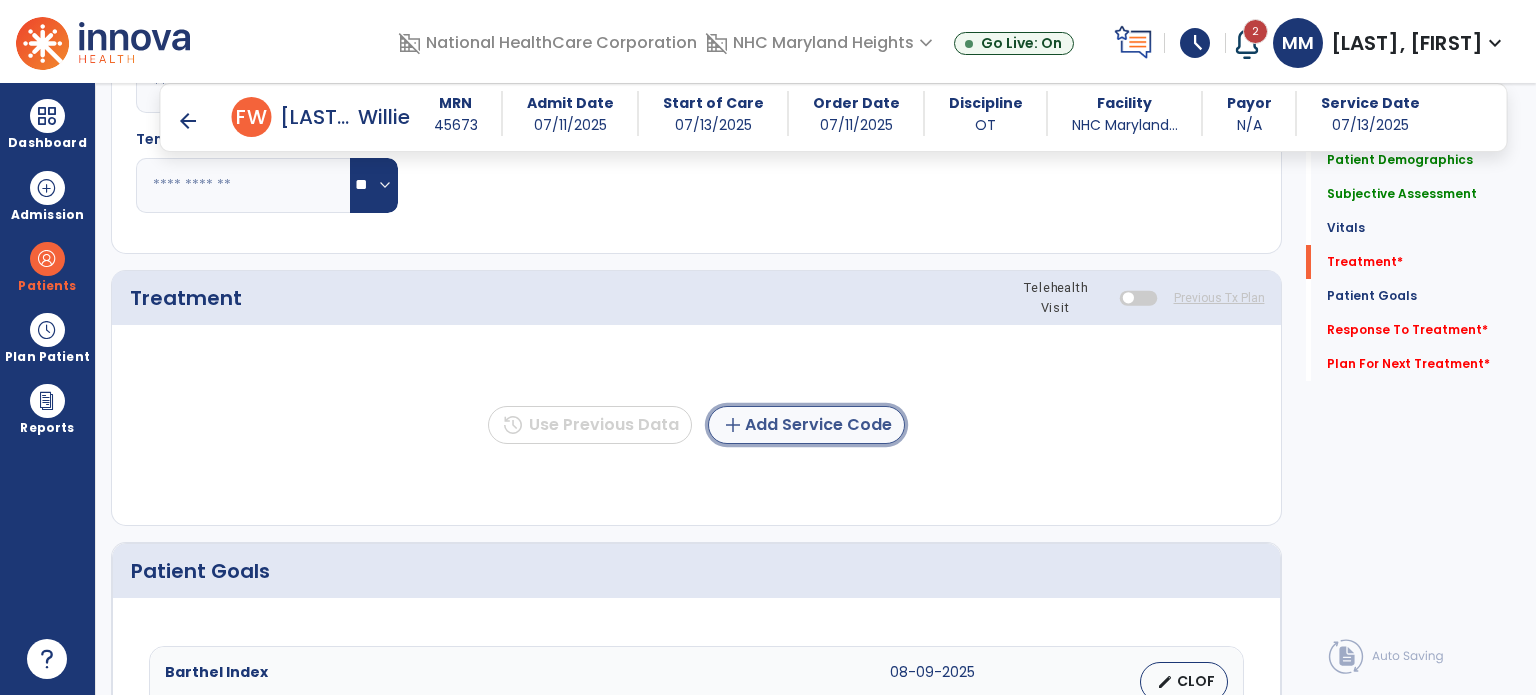 click on "add  Add Service Code" 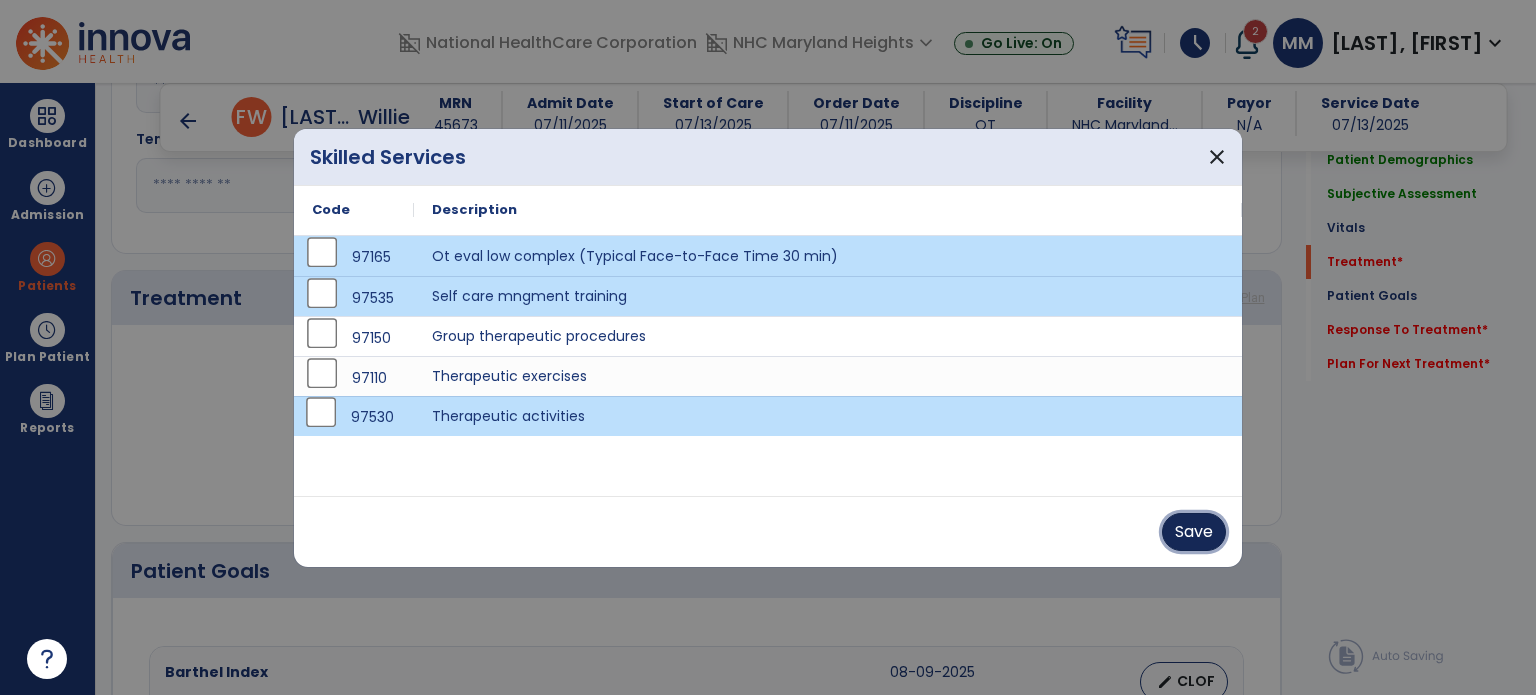click on "Save" at bounding box center (1194, 532) 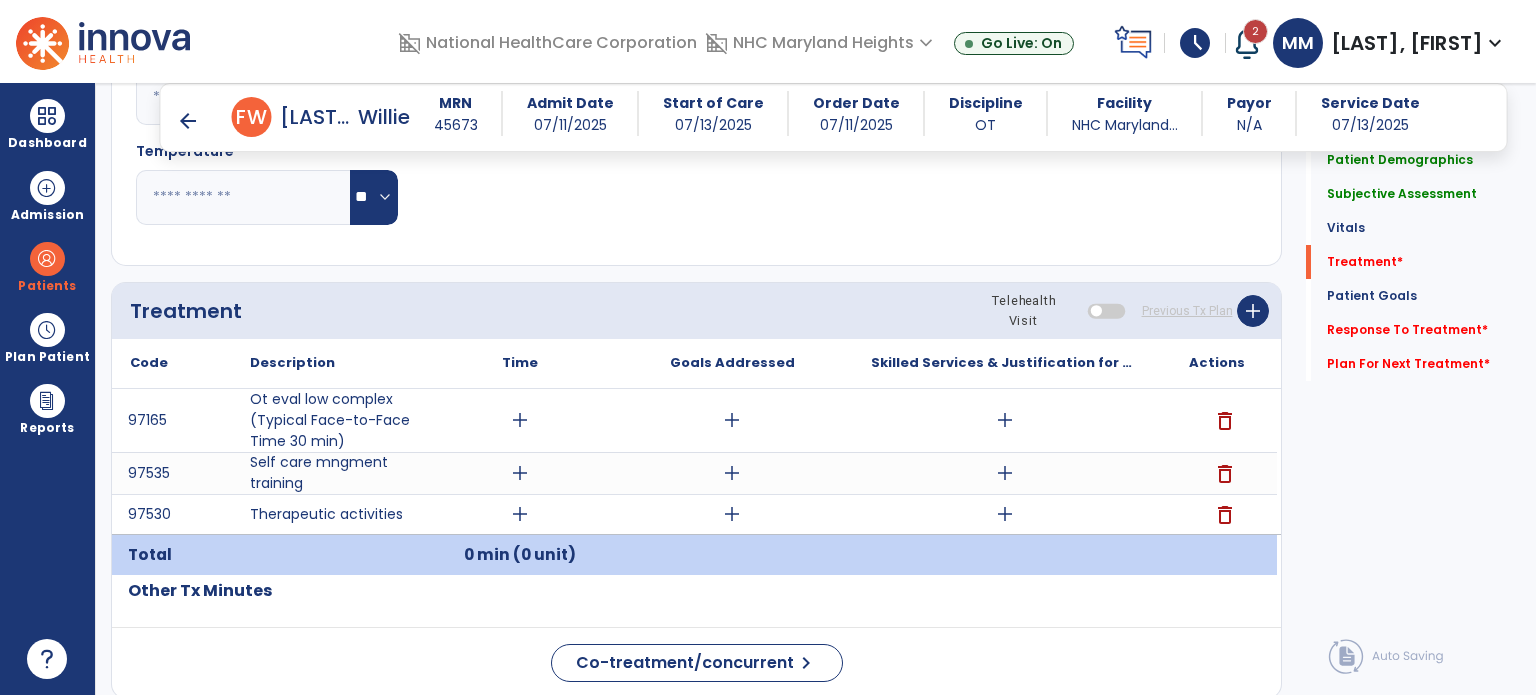 scroll, scrollTop: 960, scrollLeft: 0, axis: vertical 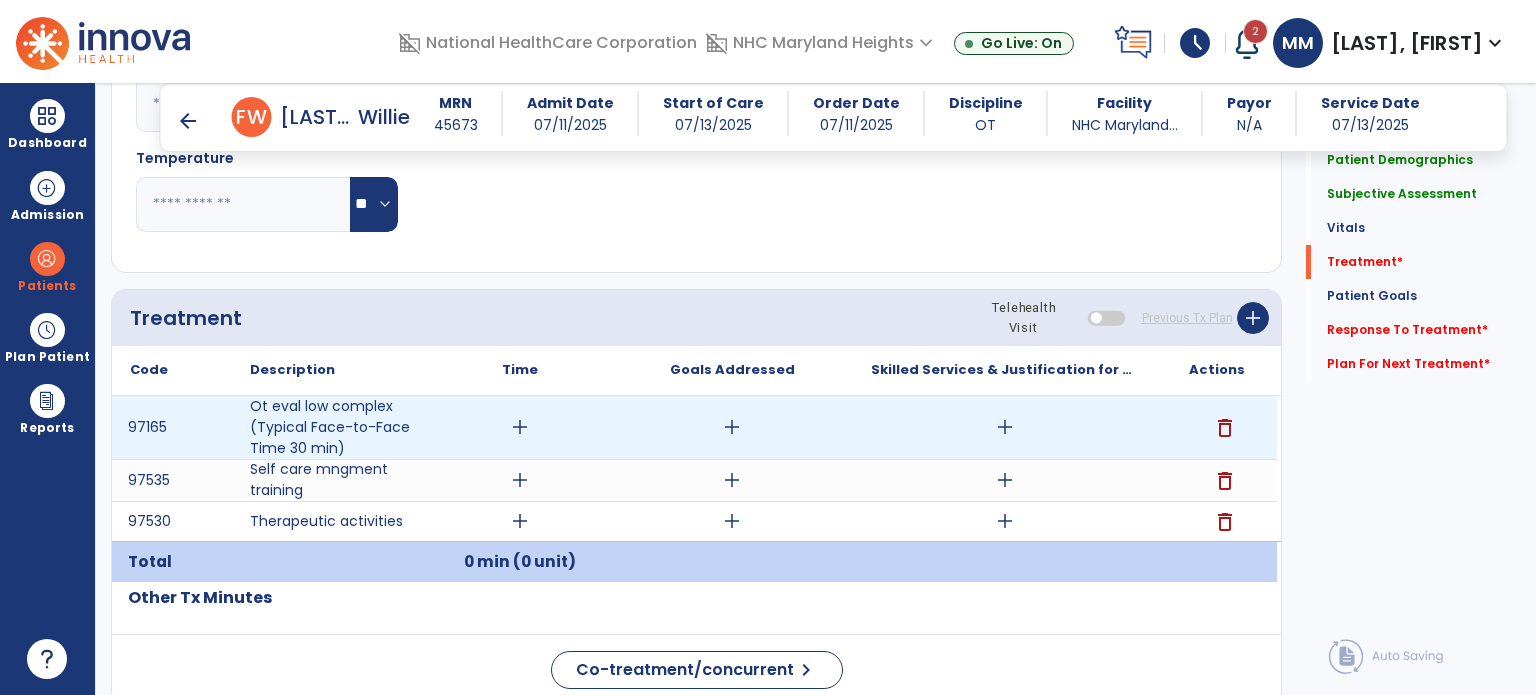 click on "add" at bounding box center (520, 427) 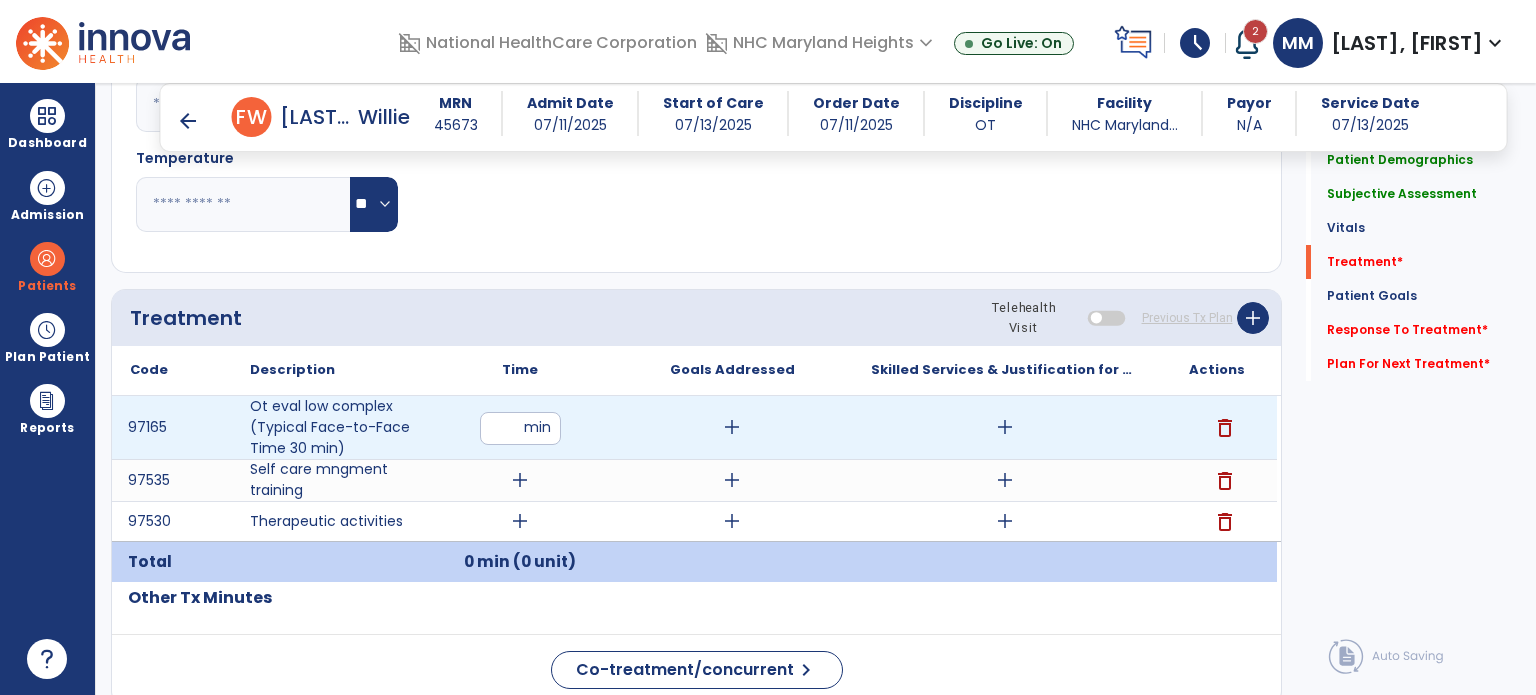 type on "**" 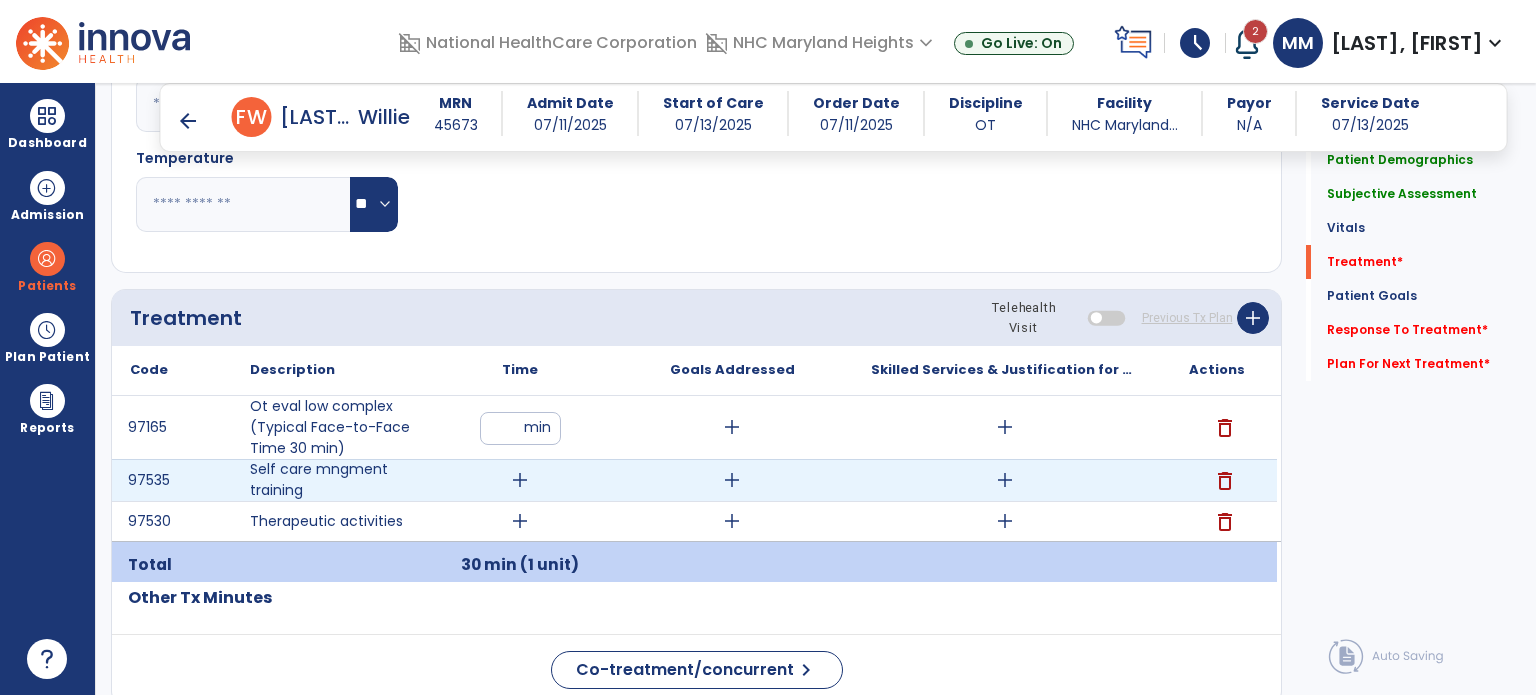 click on "add" at bounding box center (520, 480) 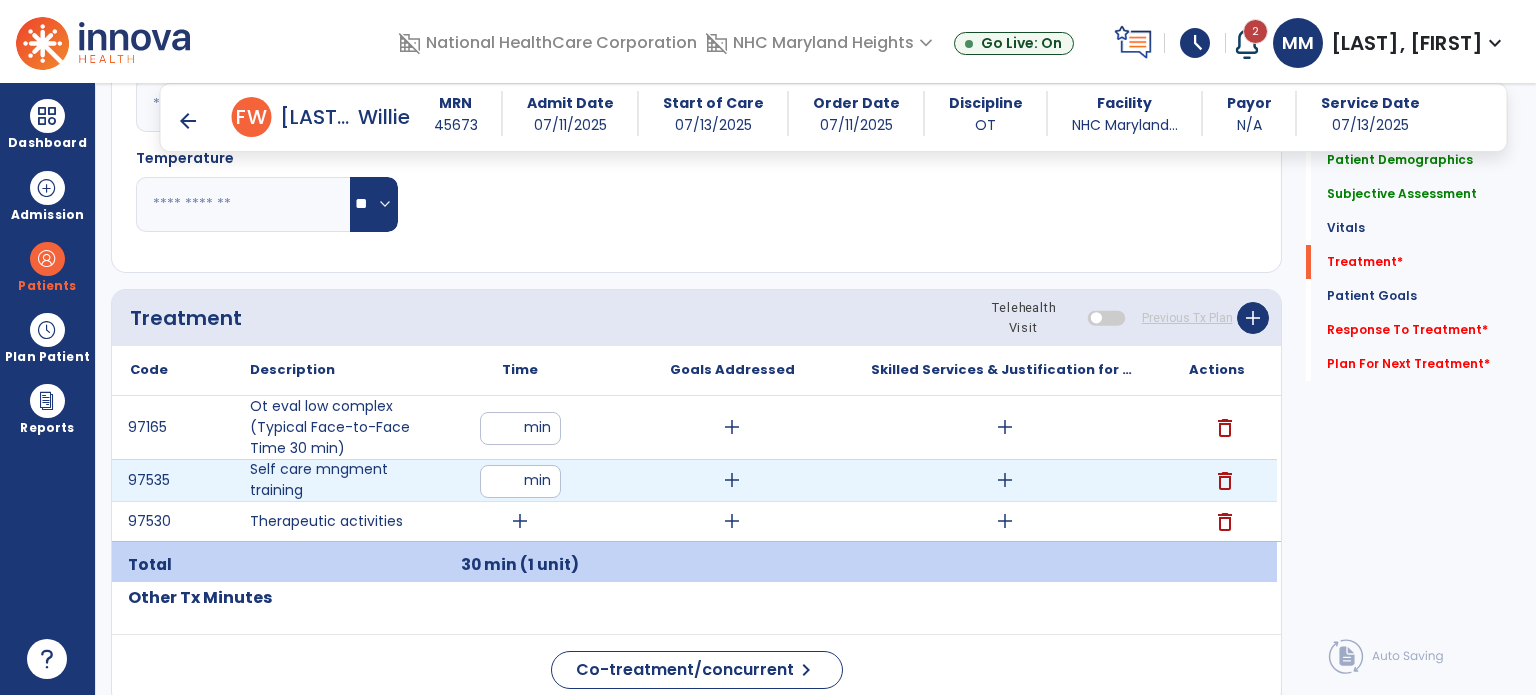 type on "**" 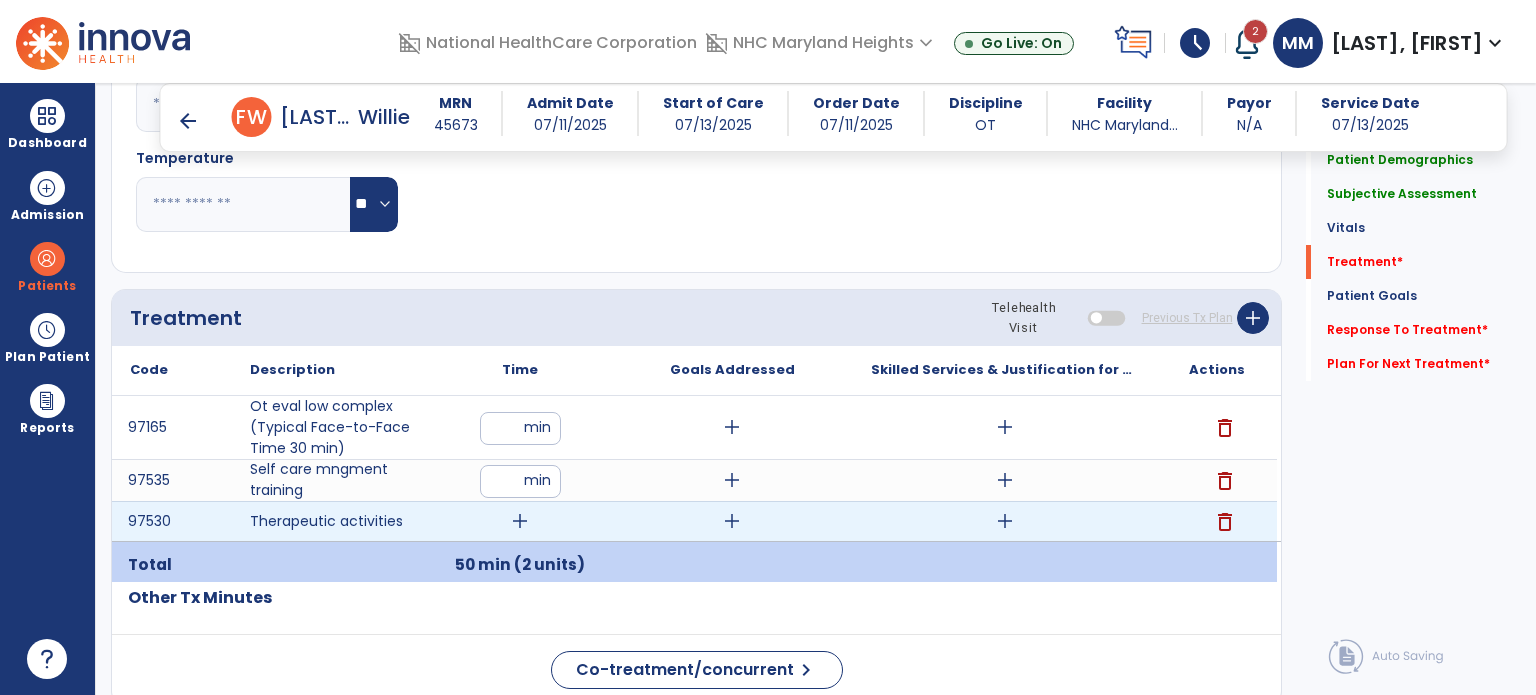 click on "add" at bounding box center [520, 521] 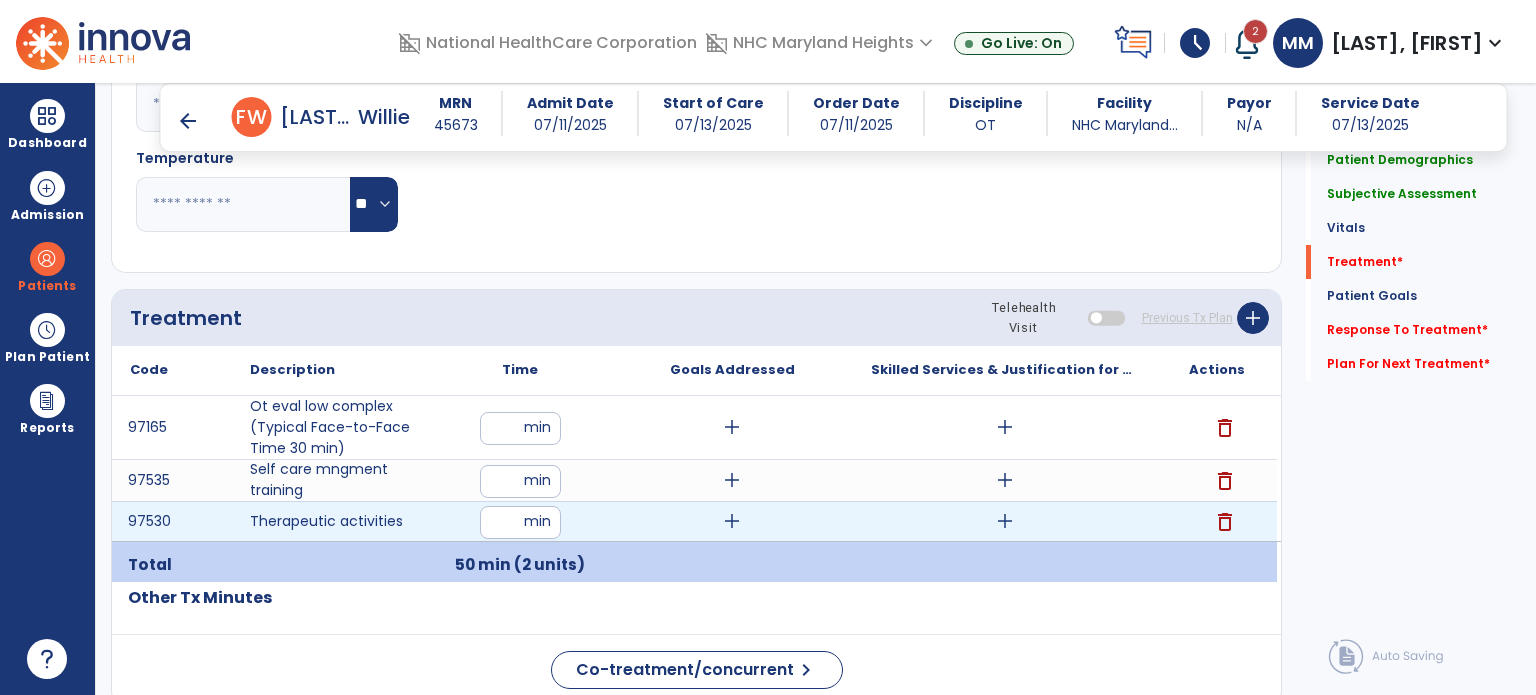 type on "**" 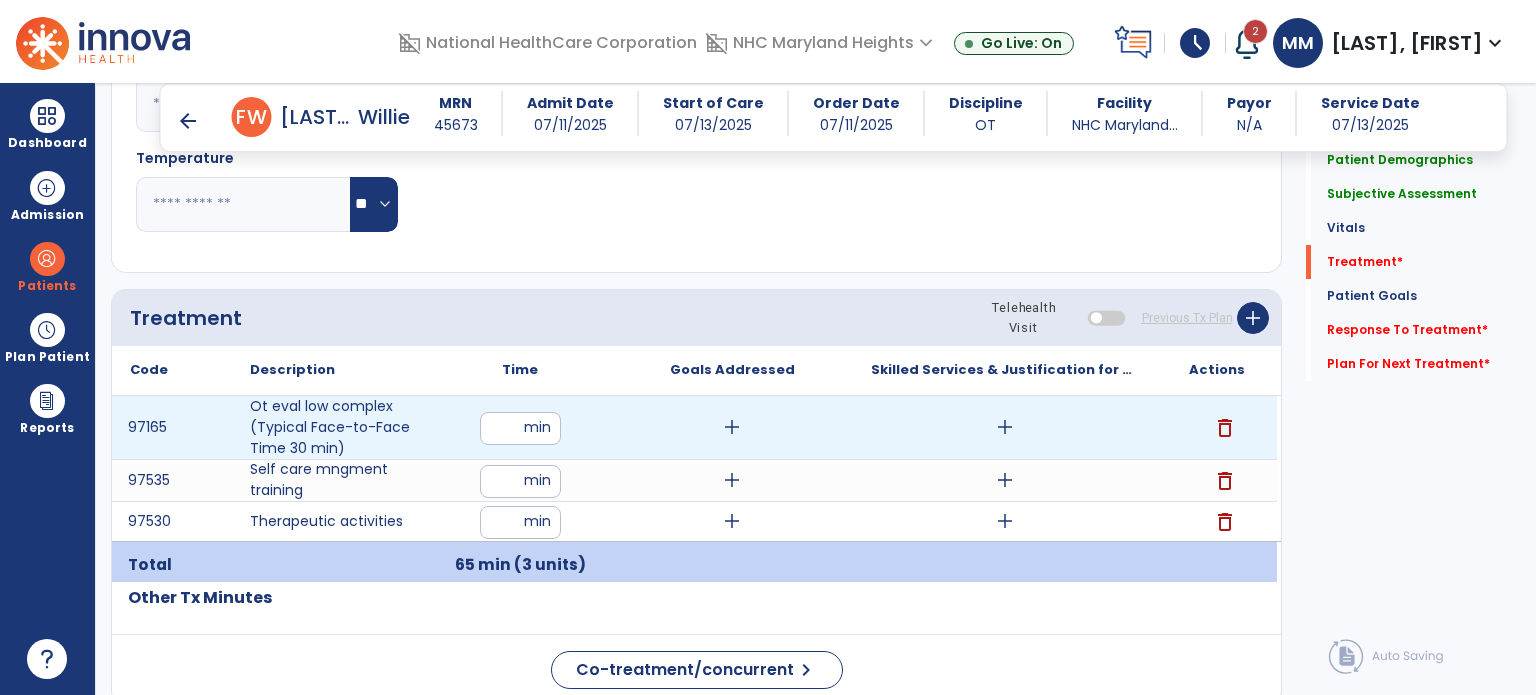 click on "add" at bounding box center [1005, 427] 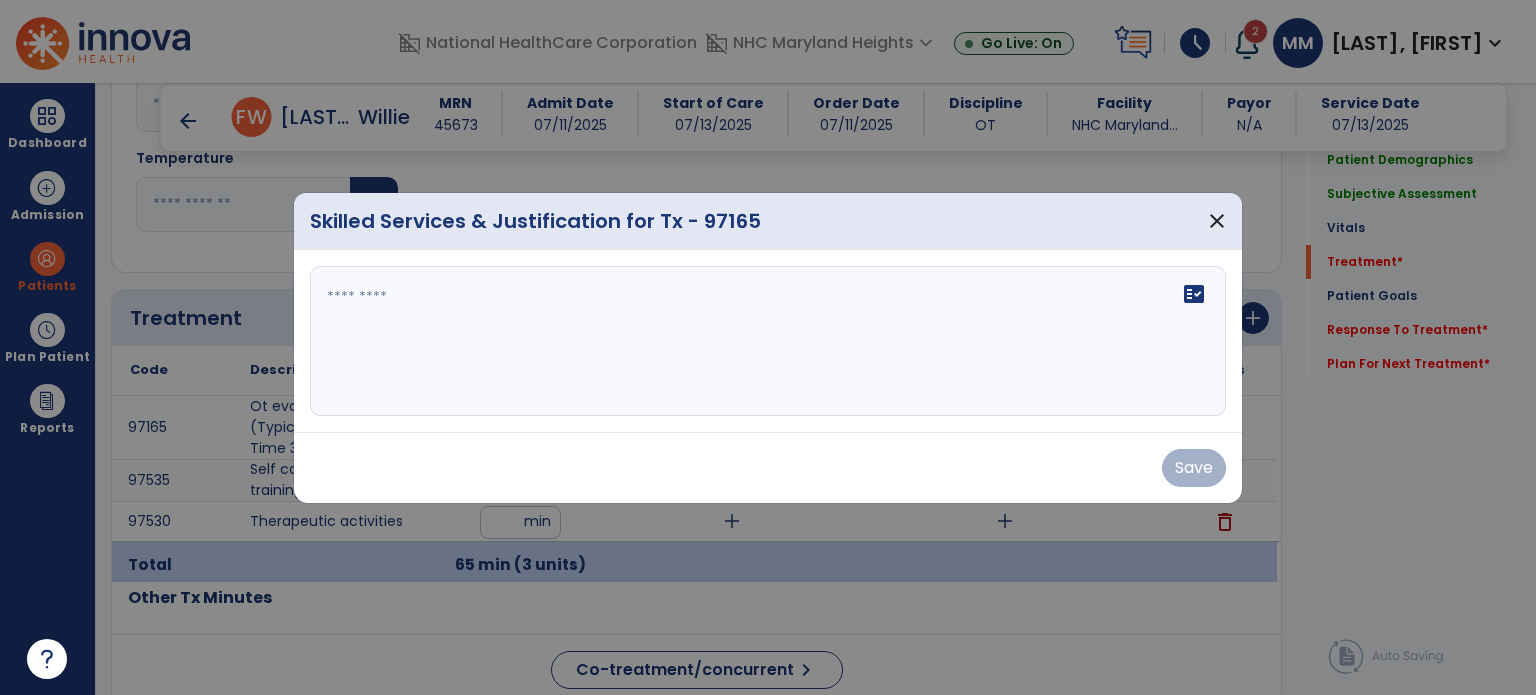 click on "fact_check" at bounding box center (768, 341) 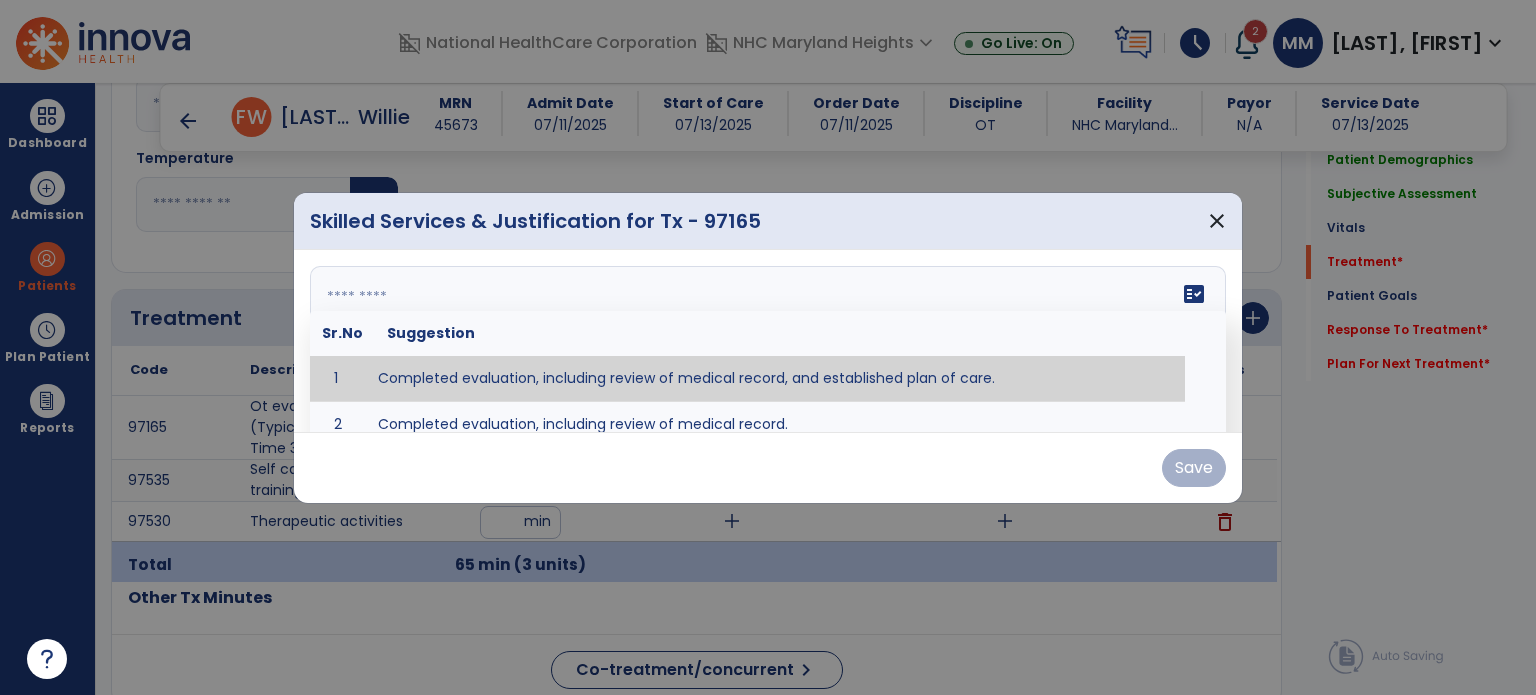 type on "**********" 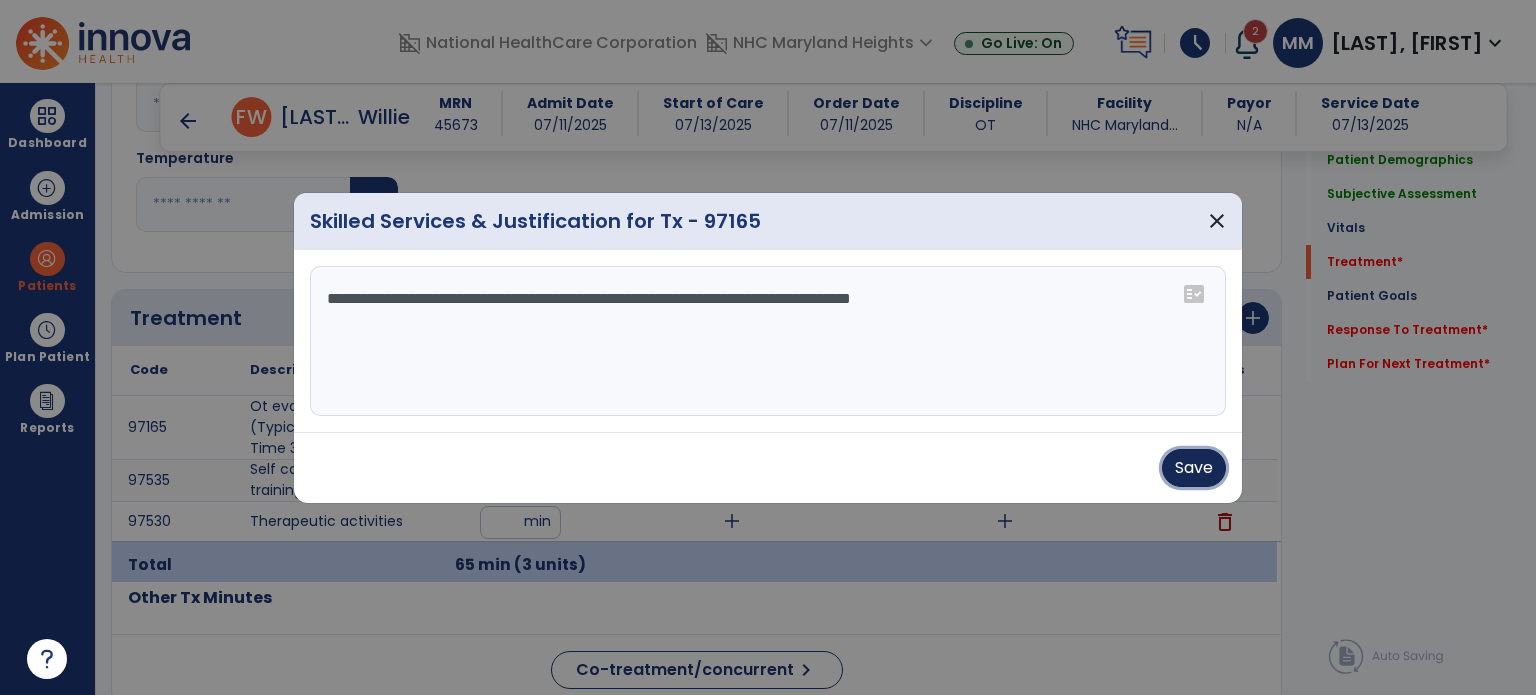 click on "Save" at bounding box center (1194, 468) 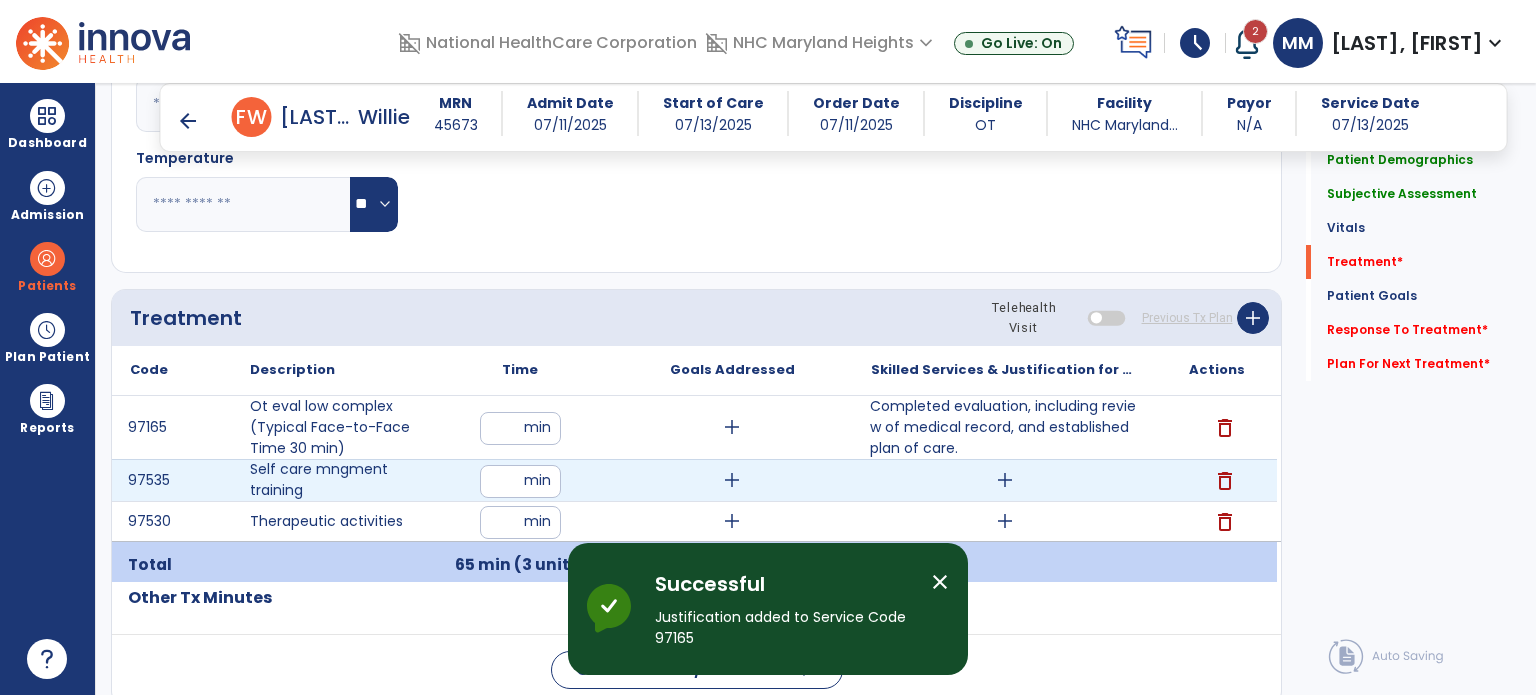 click on "add" at bounding box center [1005, 480] 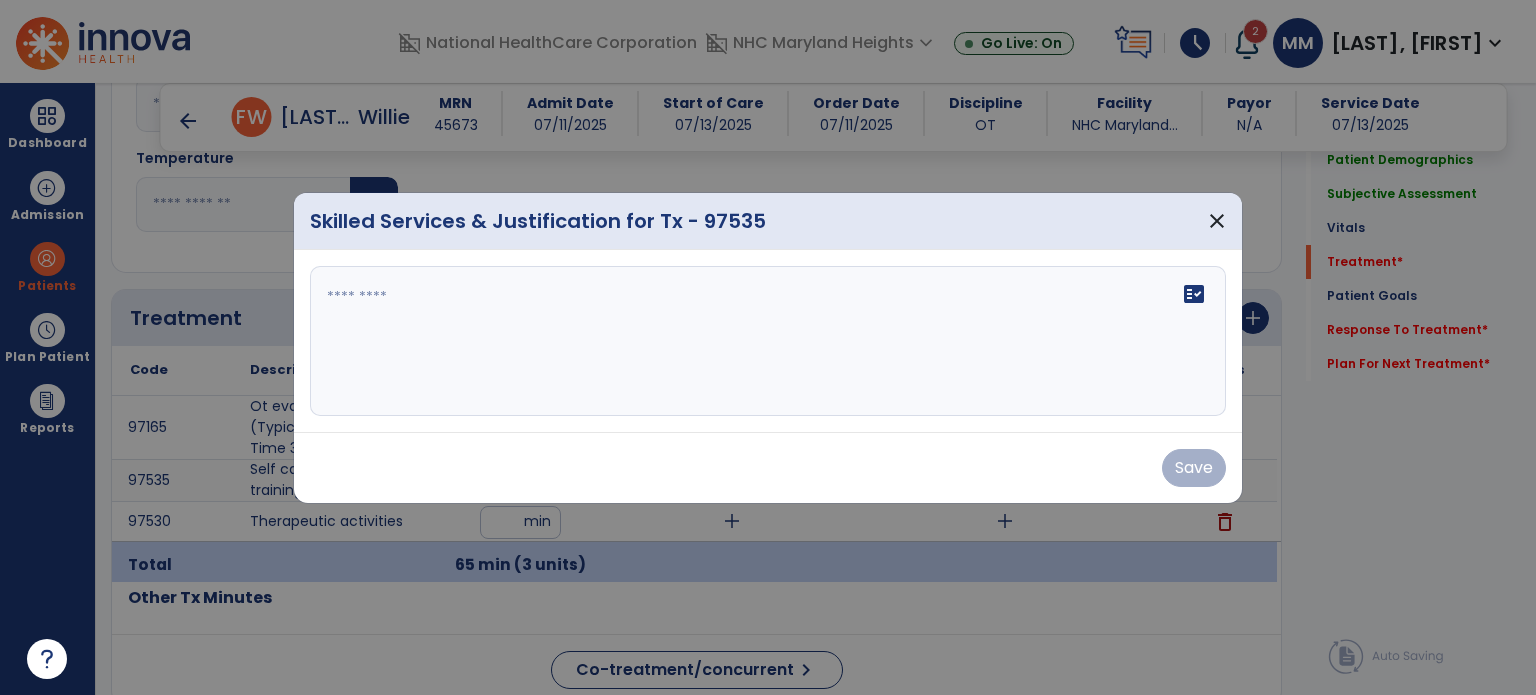 click on "fact_check" at bounding box center (768, 341) 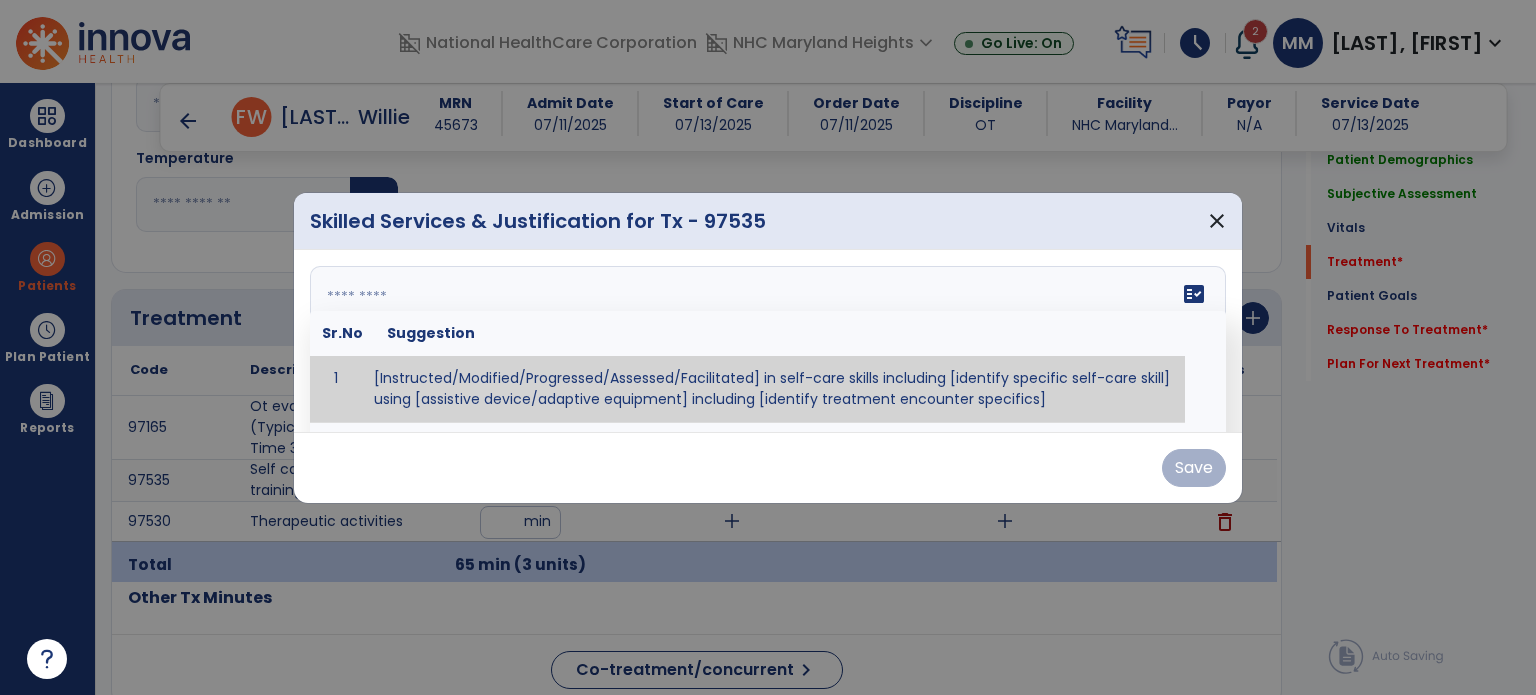 paste on "**********" 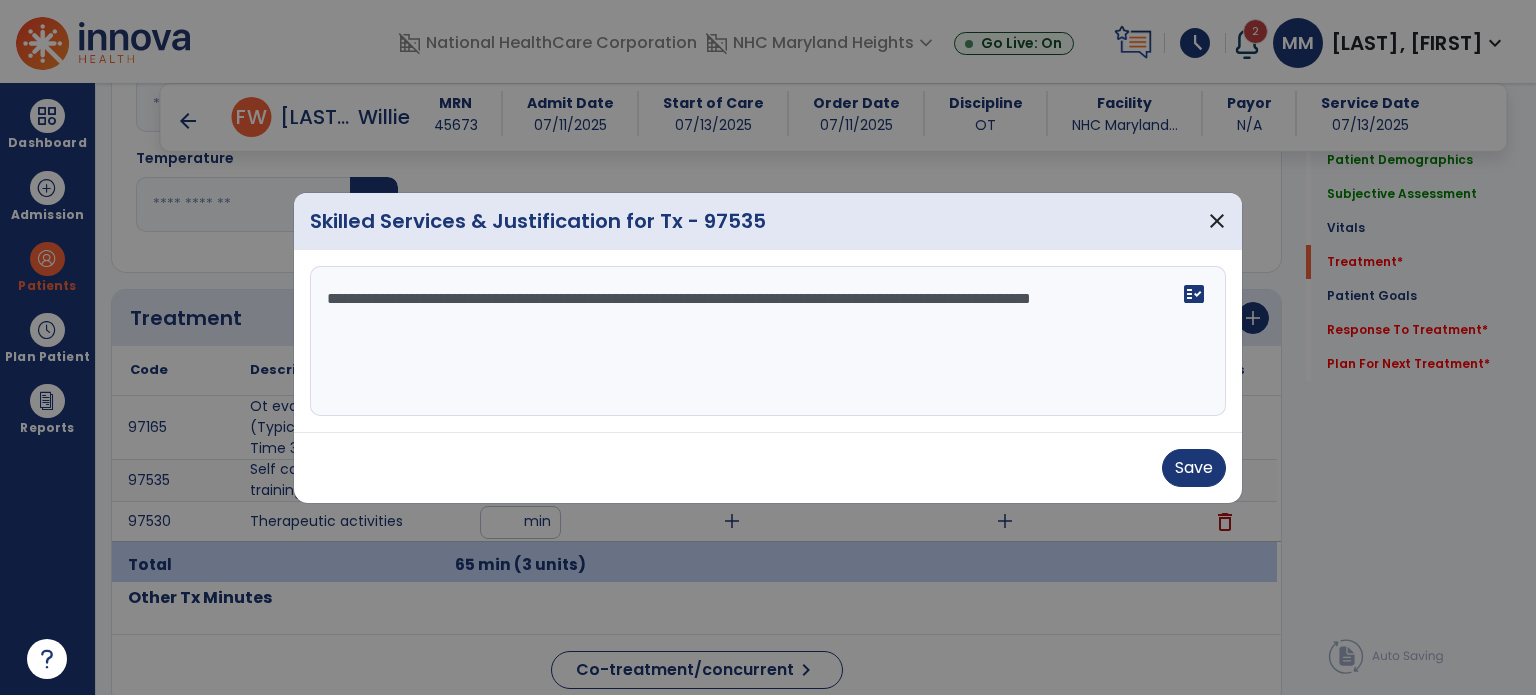 click on "**********" at bounding box center (768, 341) 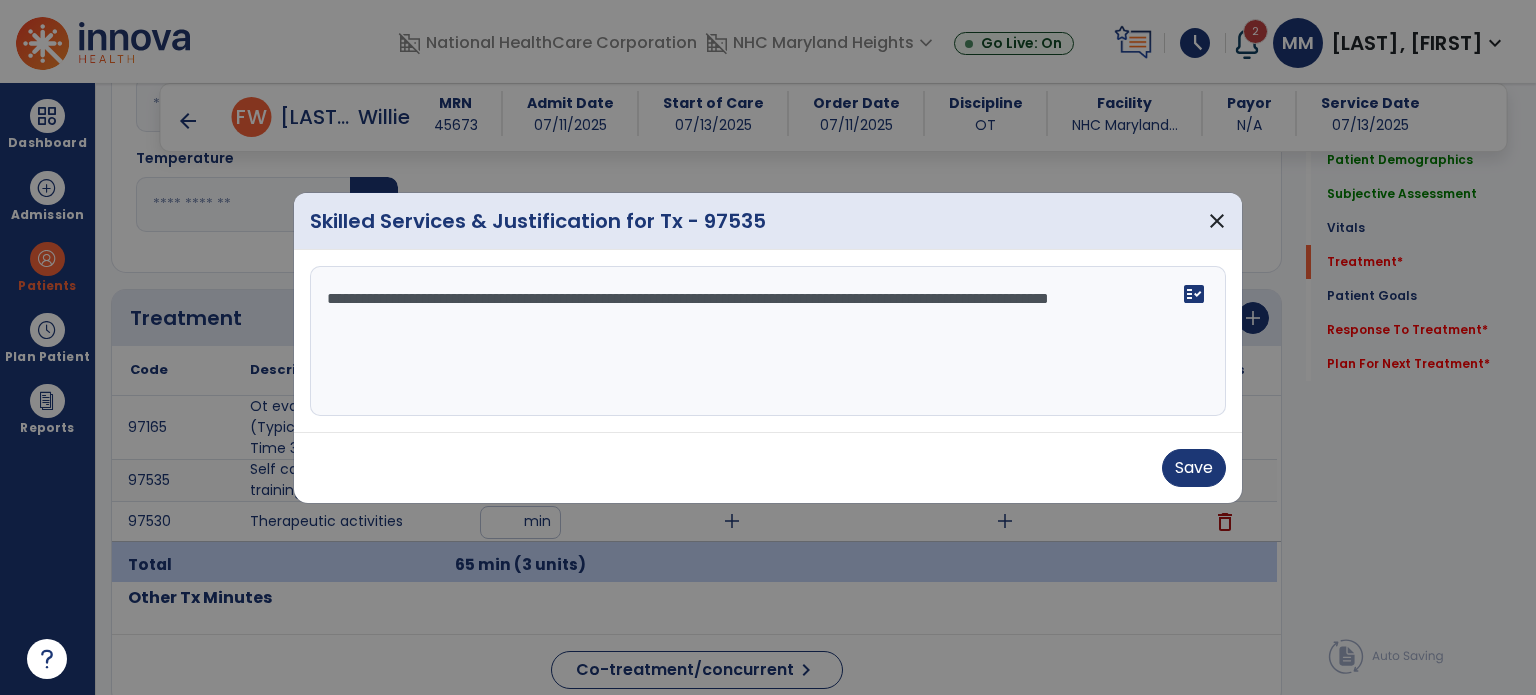 click on "**********" at bounding box center [768, 341] 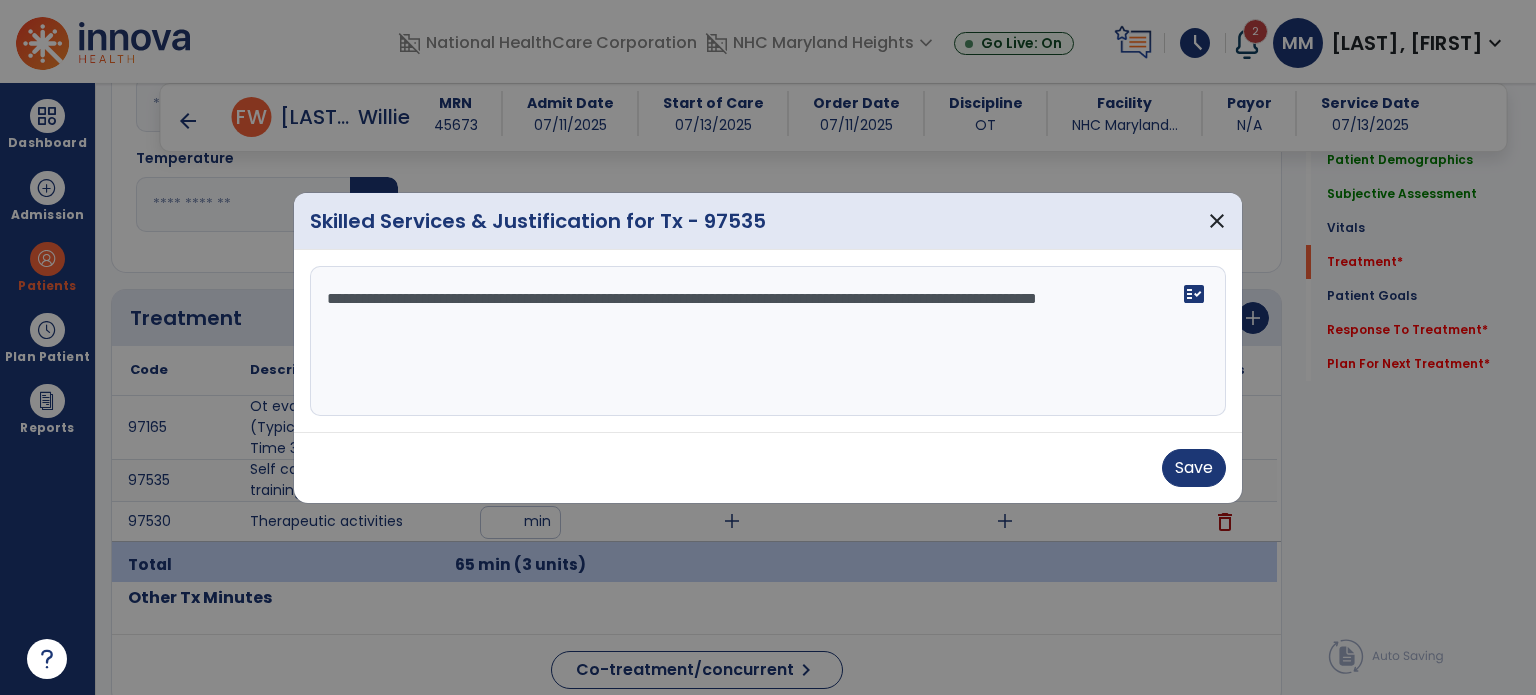 click on "**********" at bounding box center (768, 341) 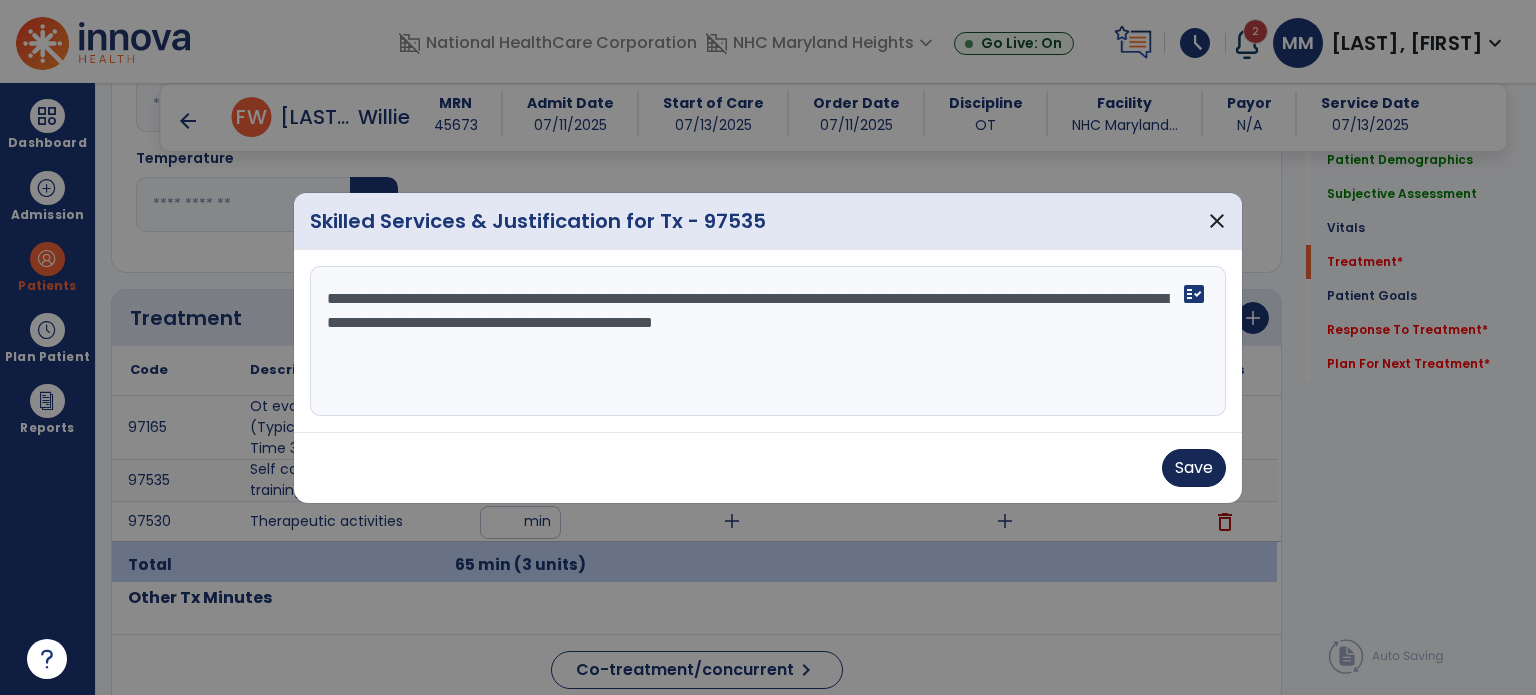type on "**********" 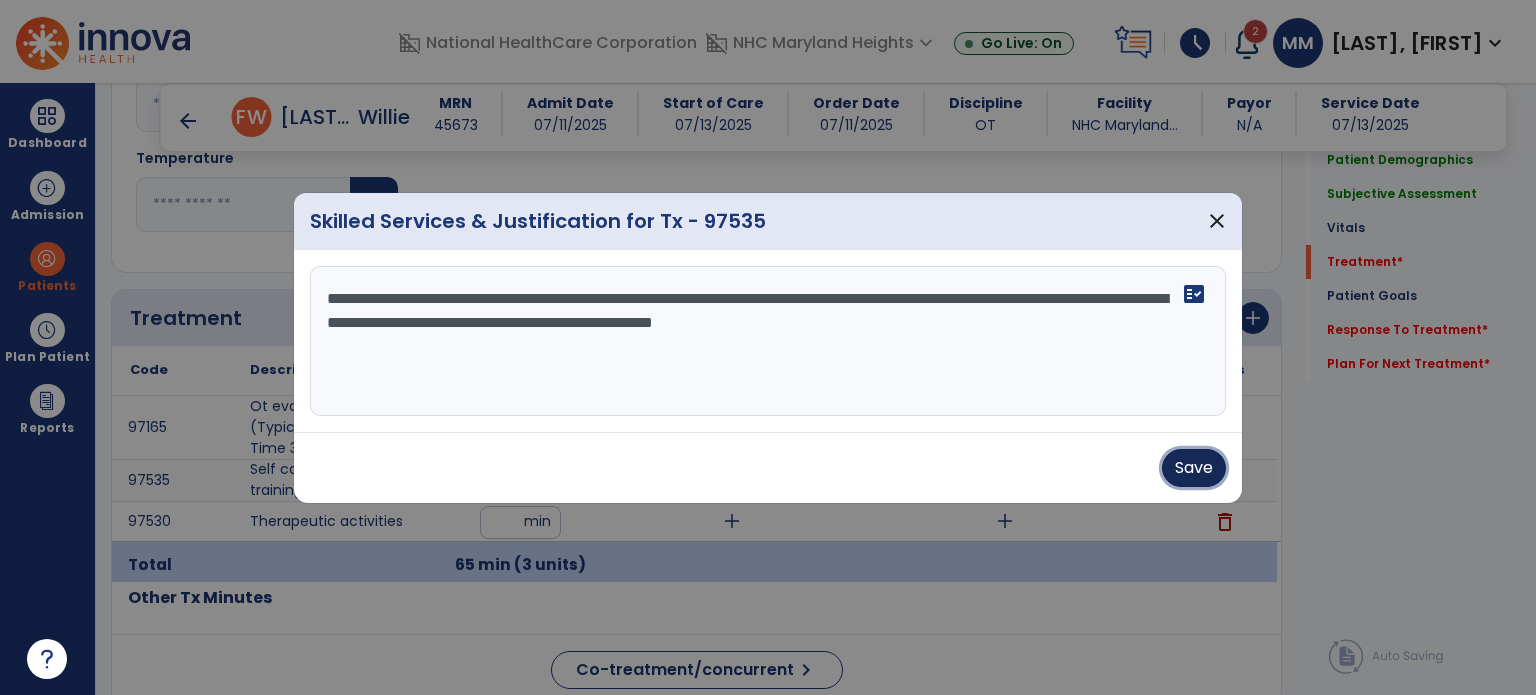 click on "Save" at bounding box center [1194, 468] 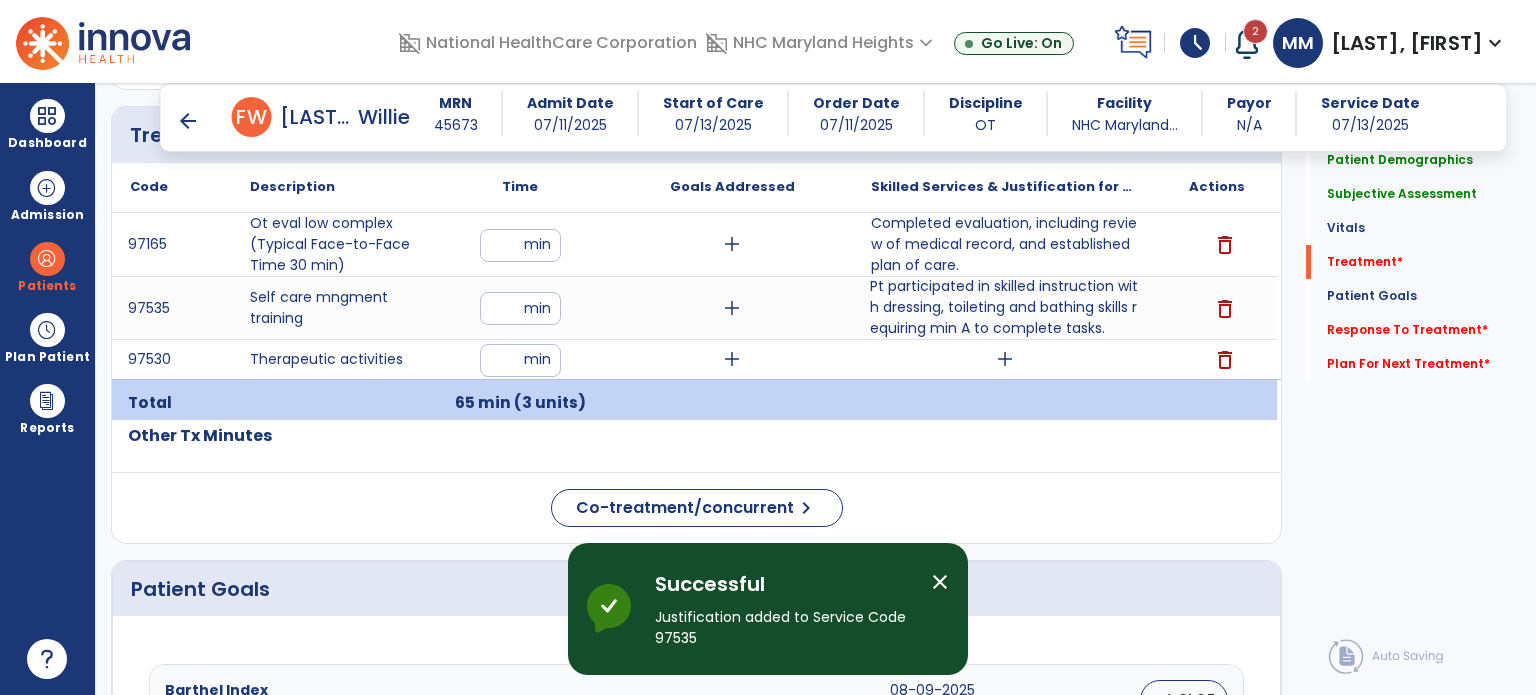 scroll, scrollTop: 1144, scrollLeft: 0, axis: vertical 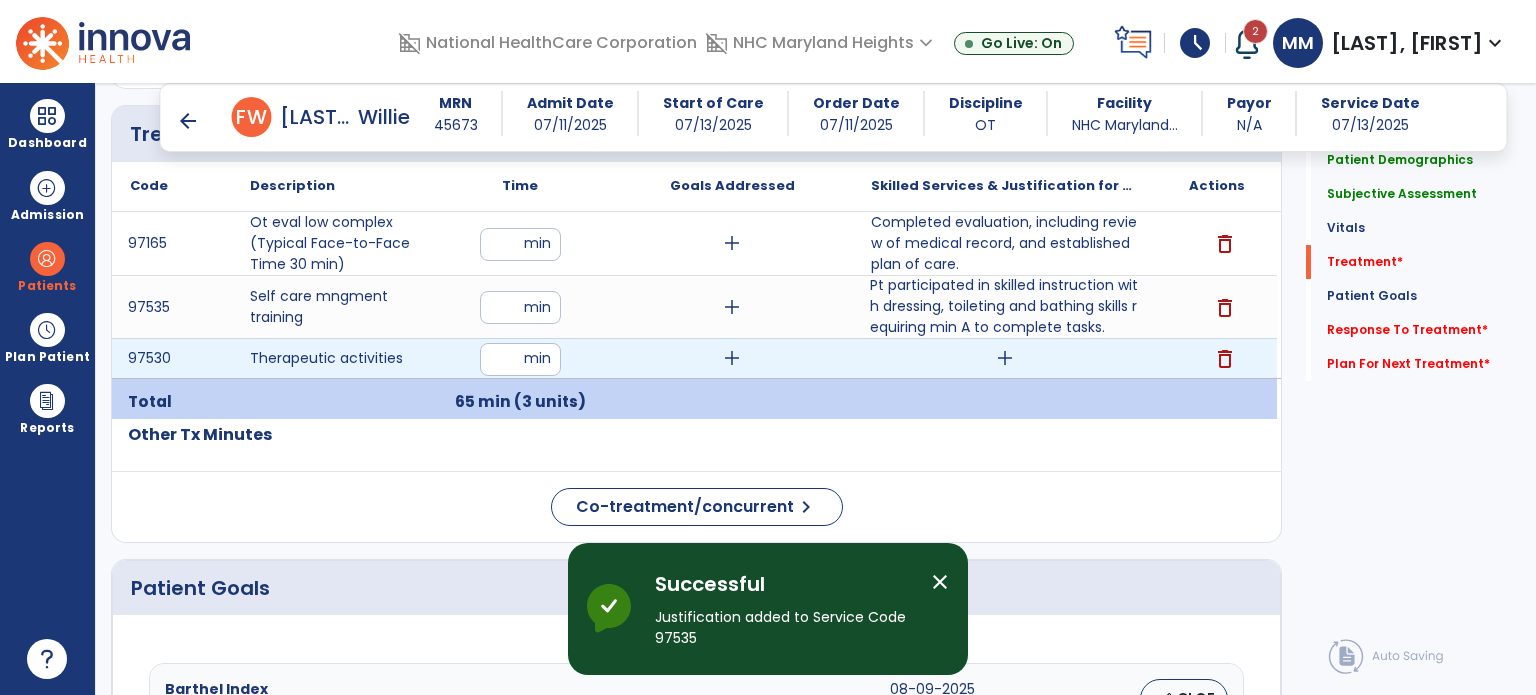 click on "add" at bounding box center (1005, 358) 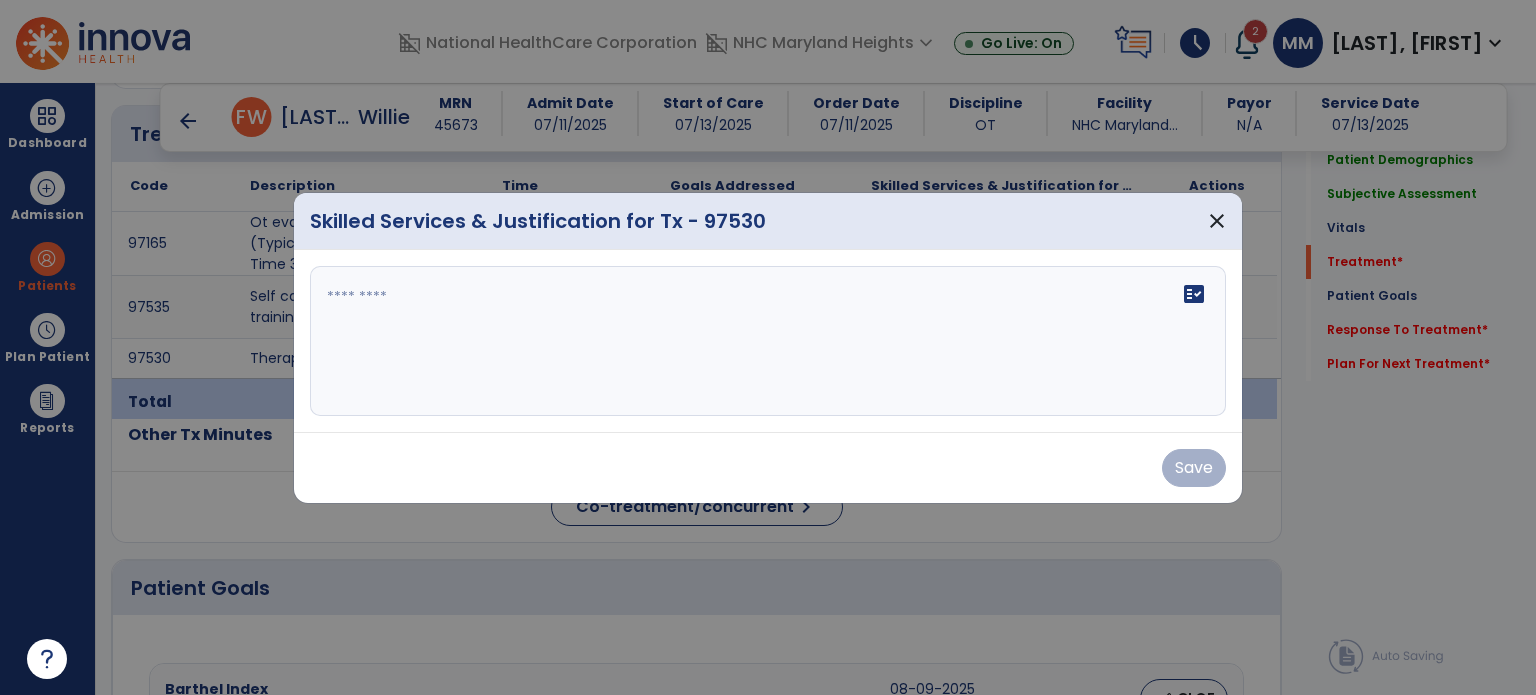 click at bounding box center (768, 341) 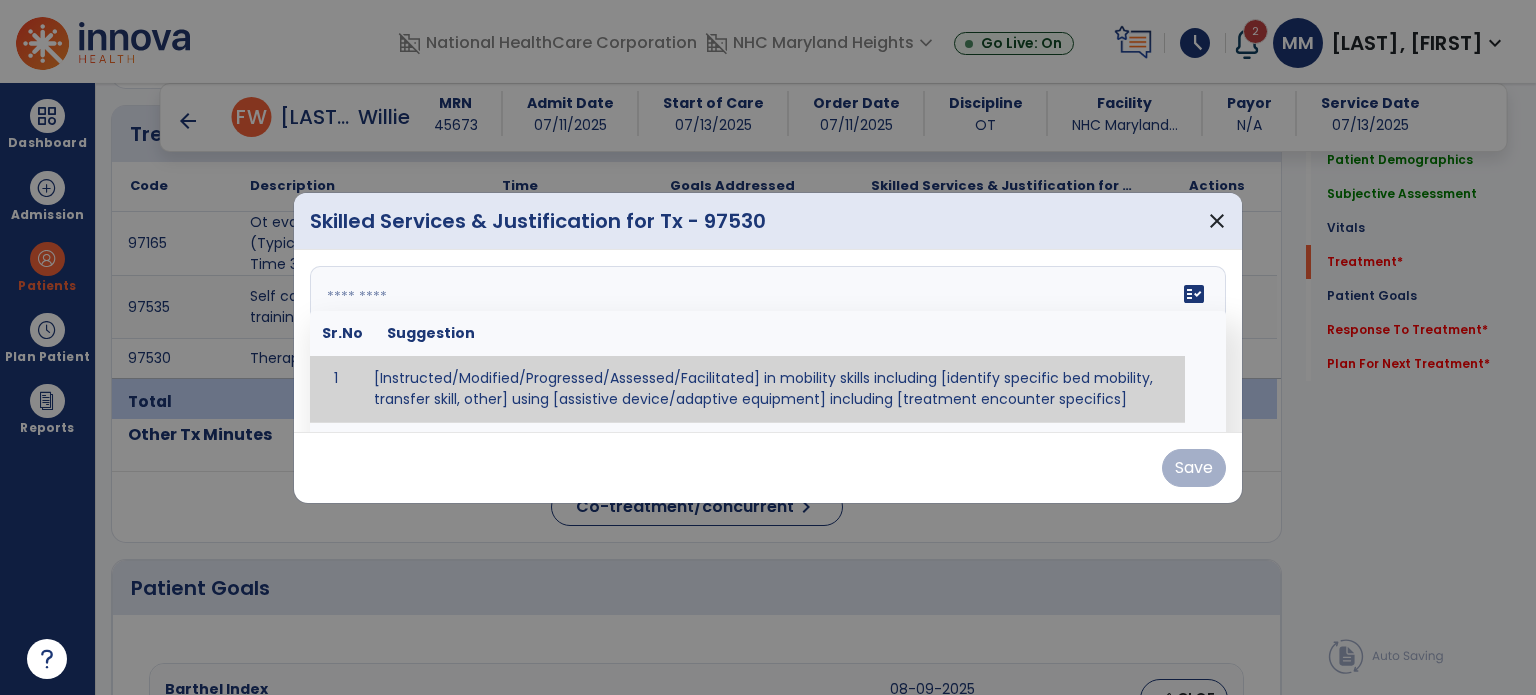 paste on "**********" 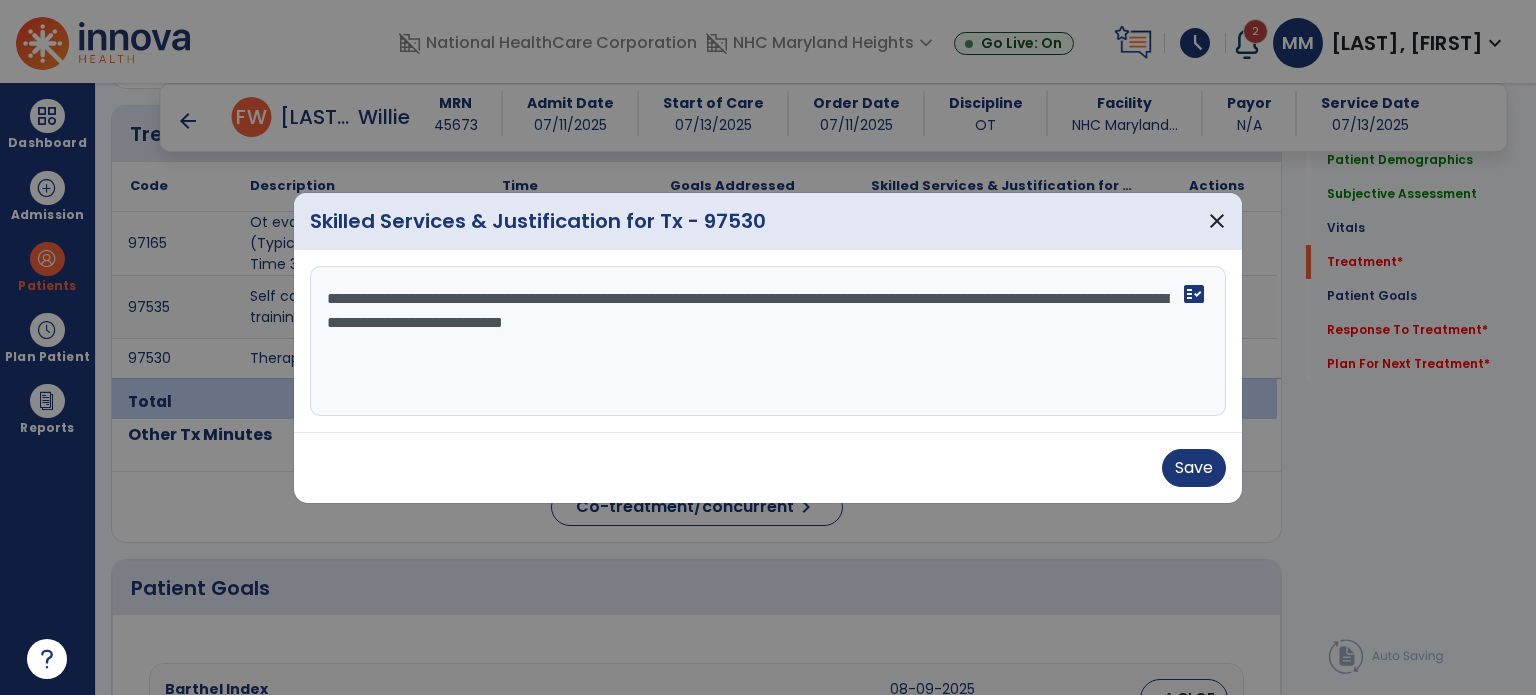 click on "**********" at bounding box center [768, 341] 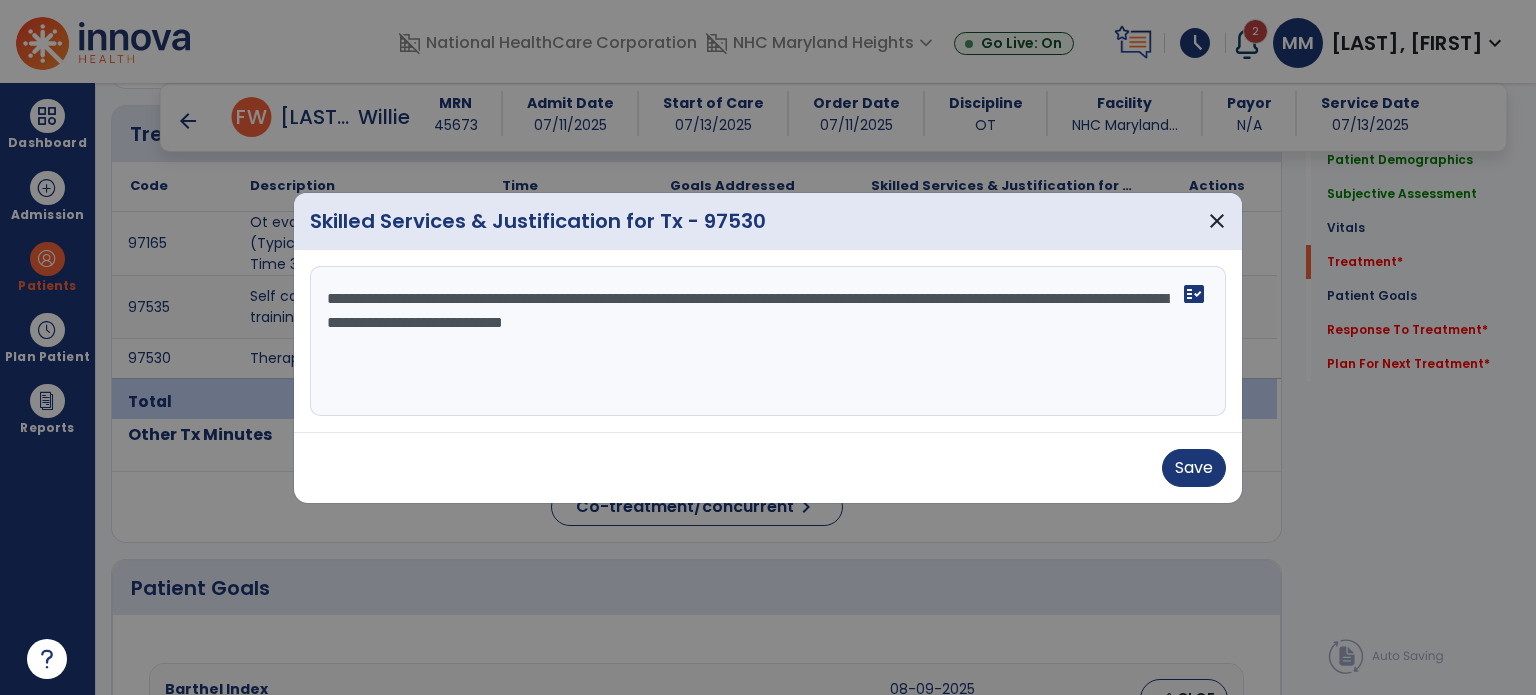 click on "**********" at bounding box center (768, 341) 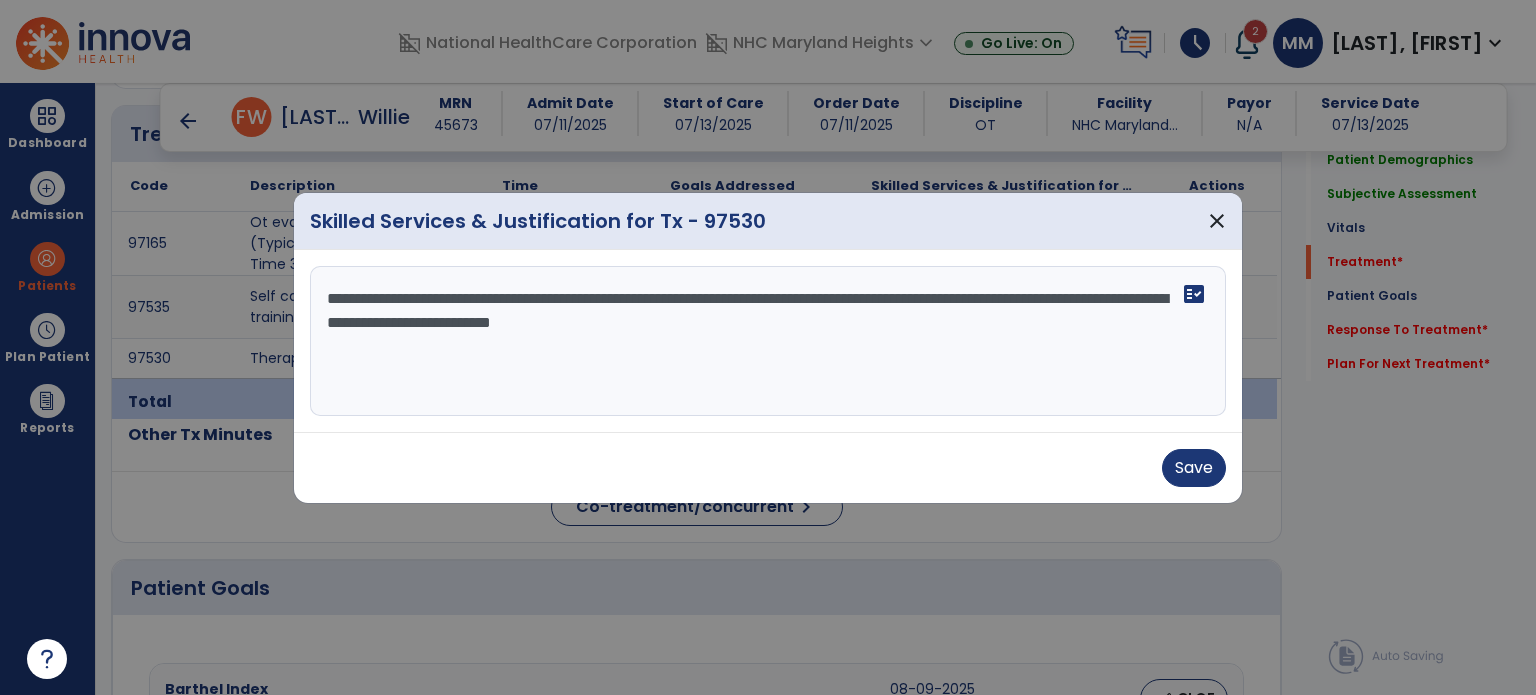 click on "**********" at bounding box center [768, 341] 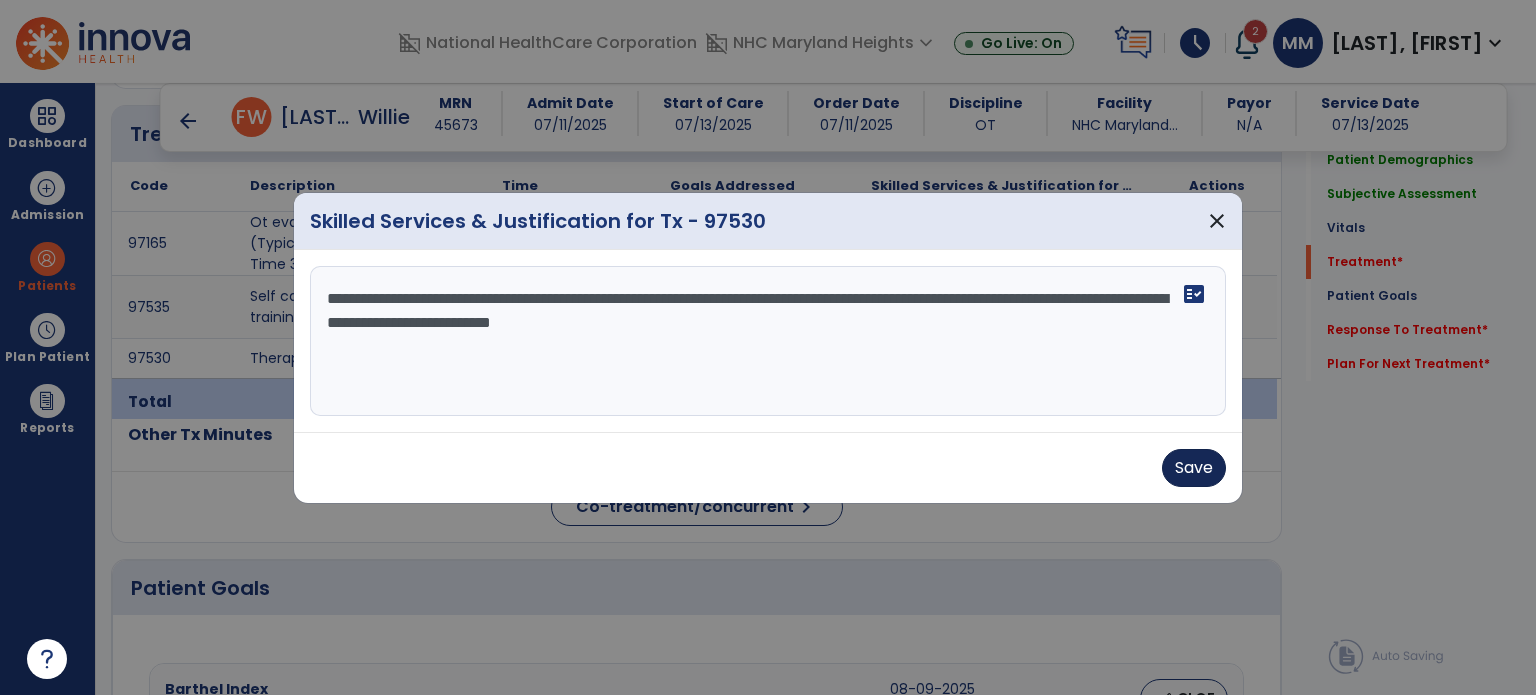 type on "**********" 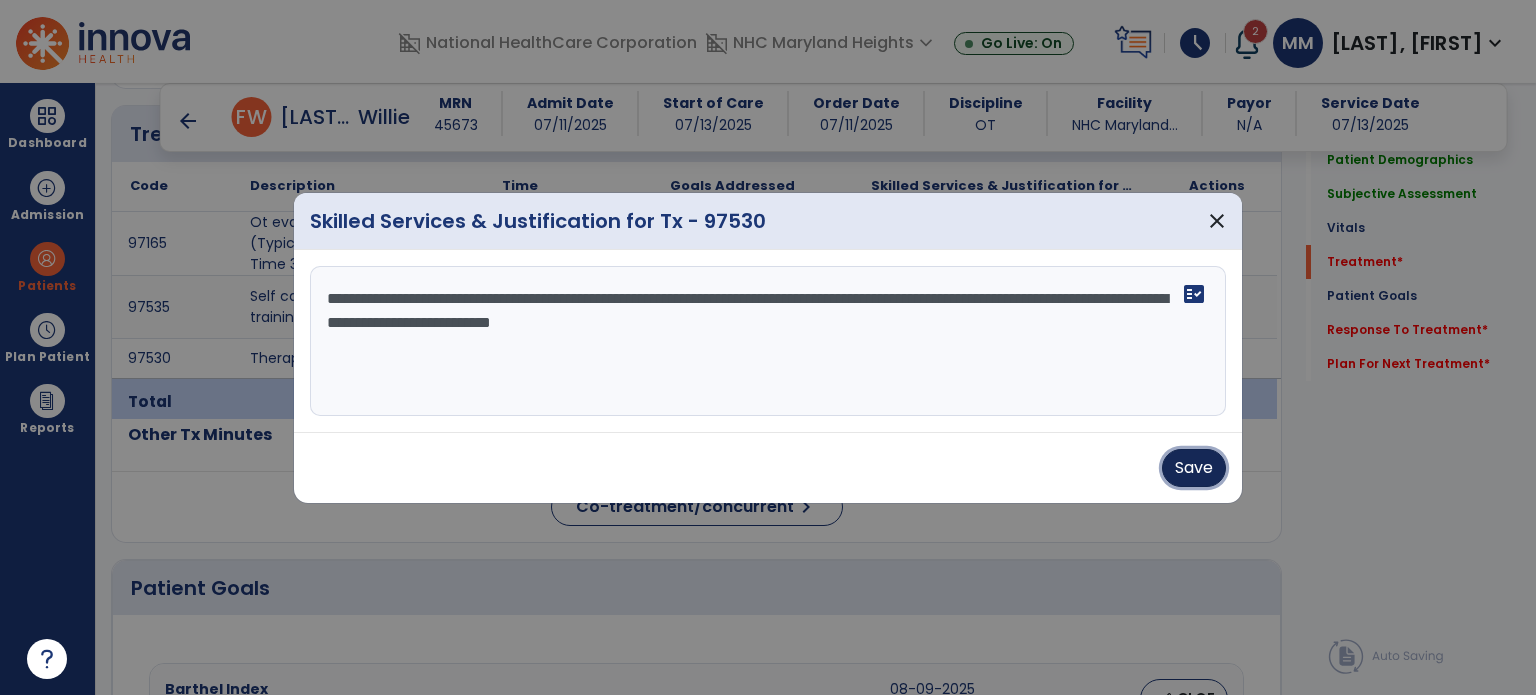 click on "Save" at bounding box center (1194, 468) 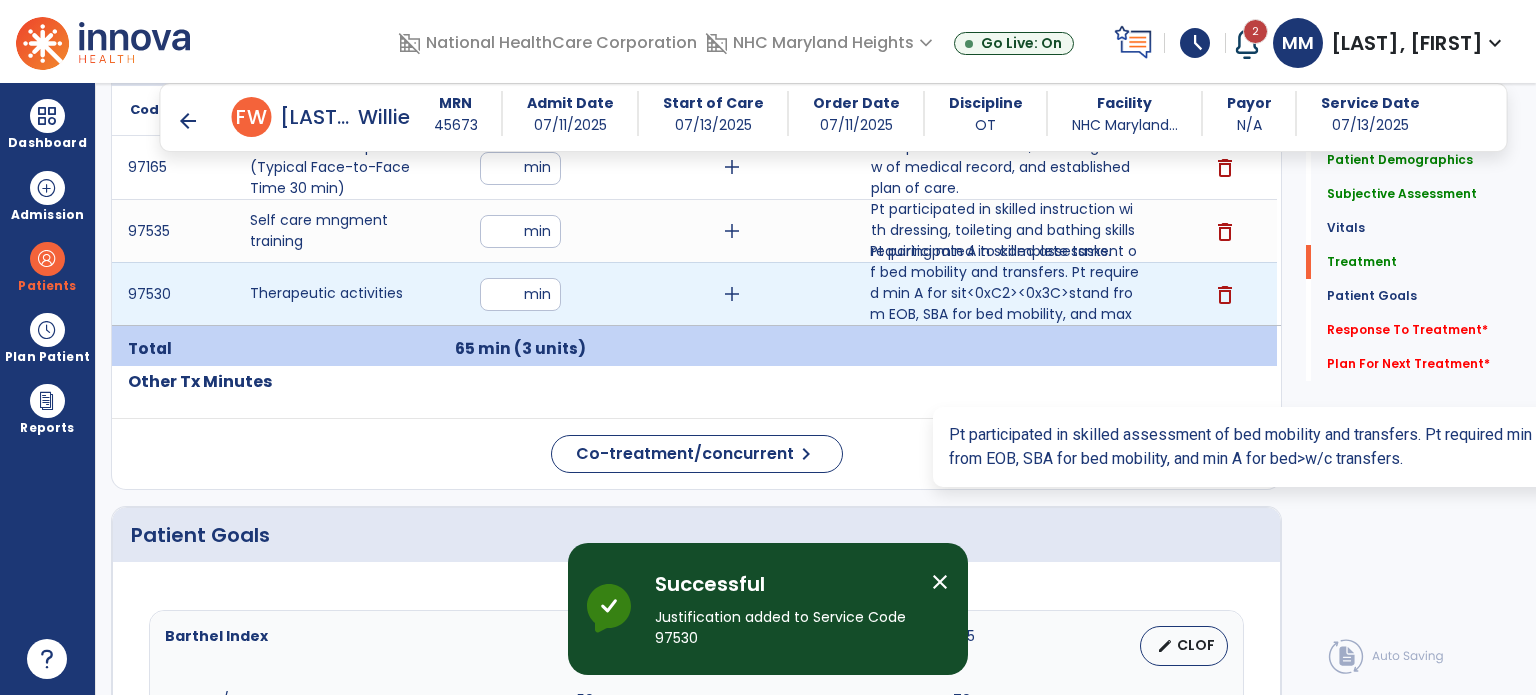 scroll, scrollTop: 1224, scrollLeft: 0, axis: vertical 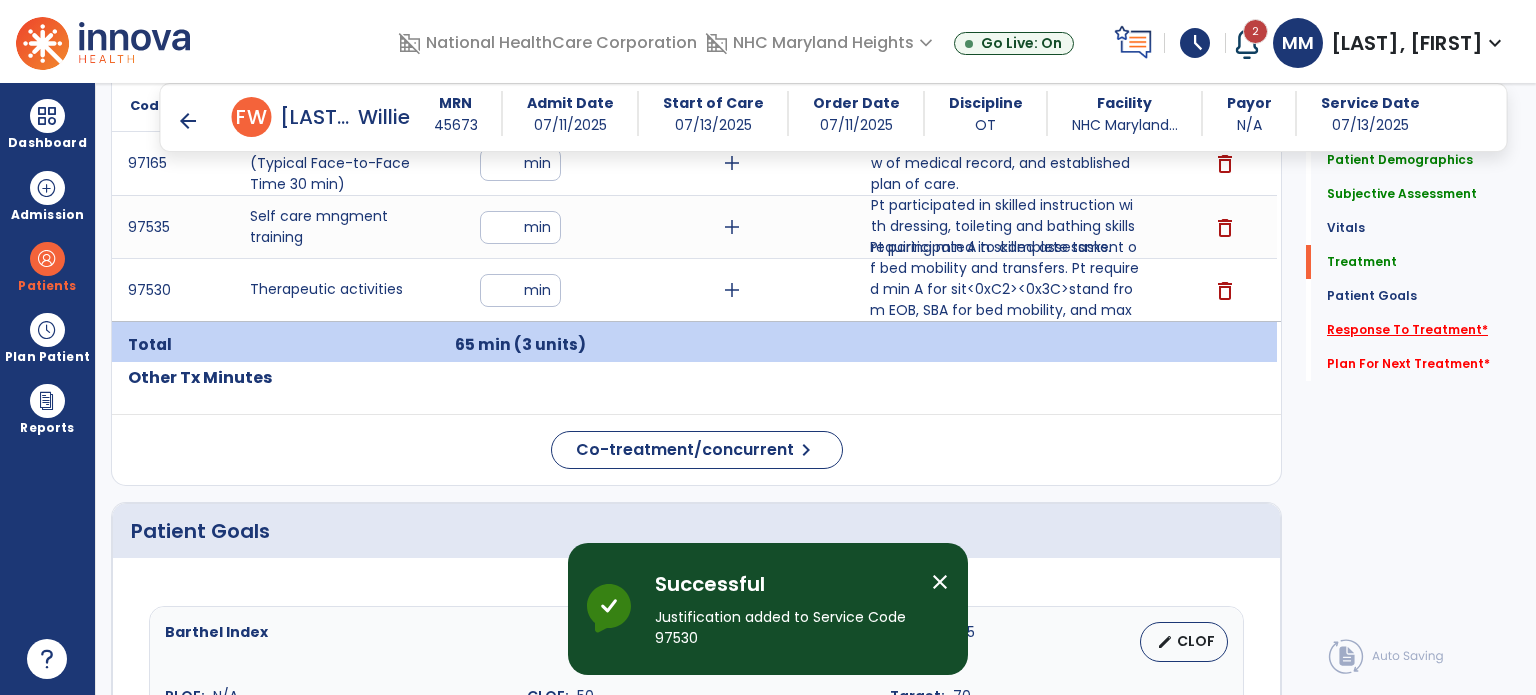 click on "Response To Treatment   *" 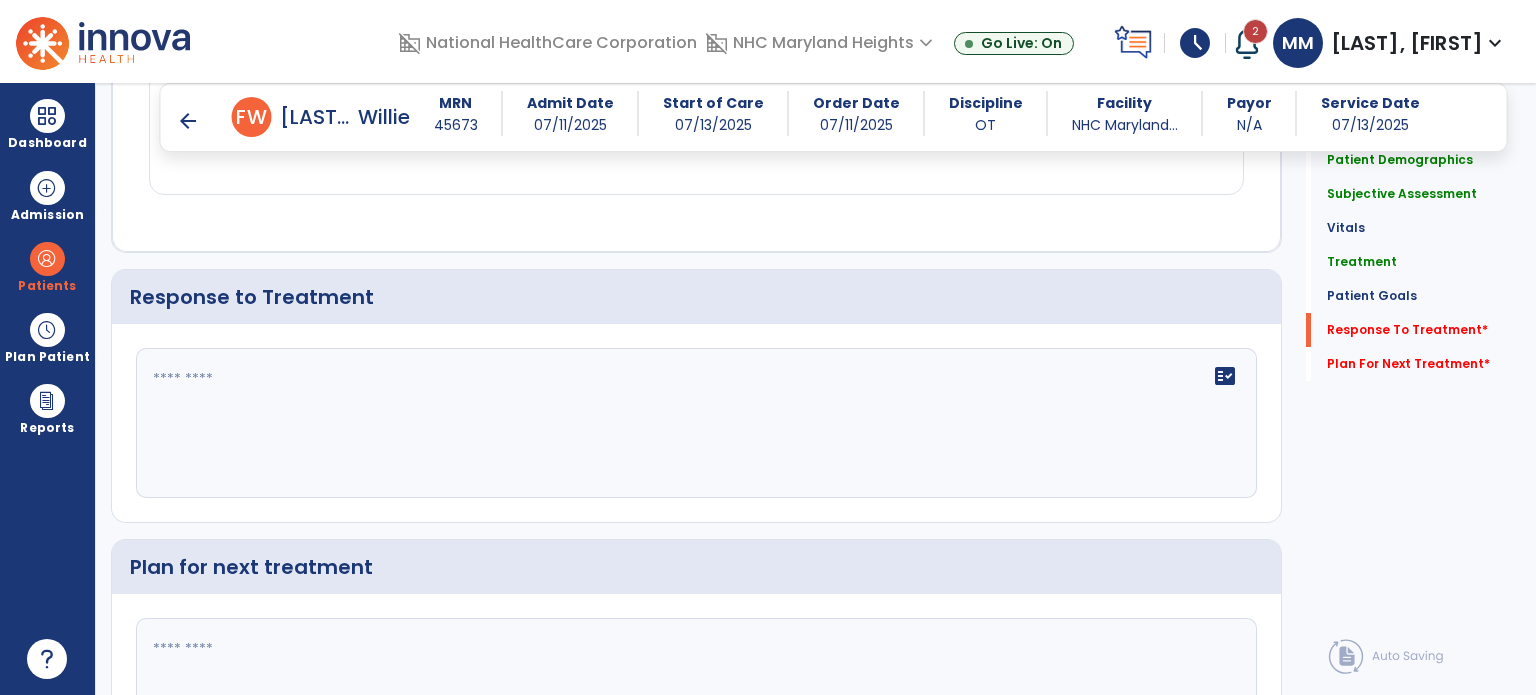 scroll, scrollTop: 2273, scrollLeft: 0, axis: vertical 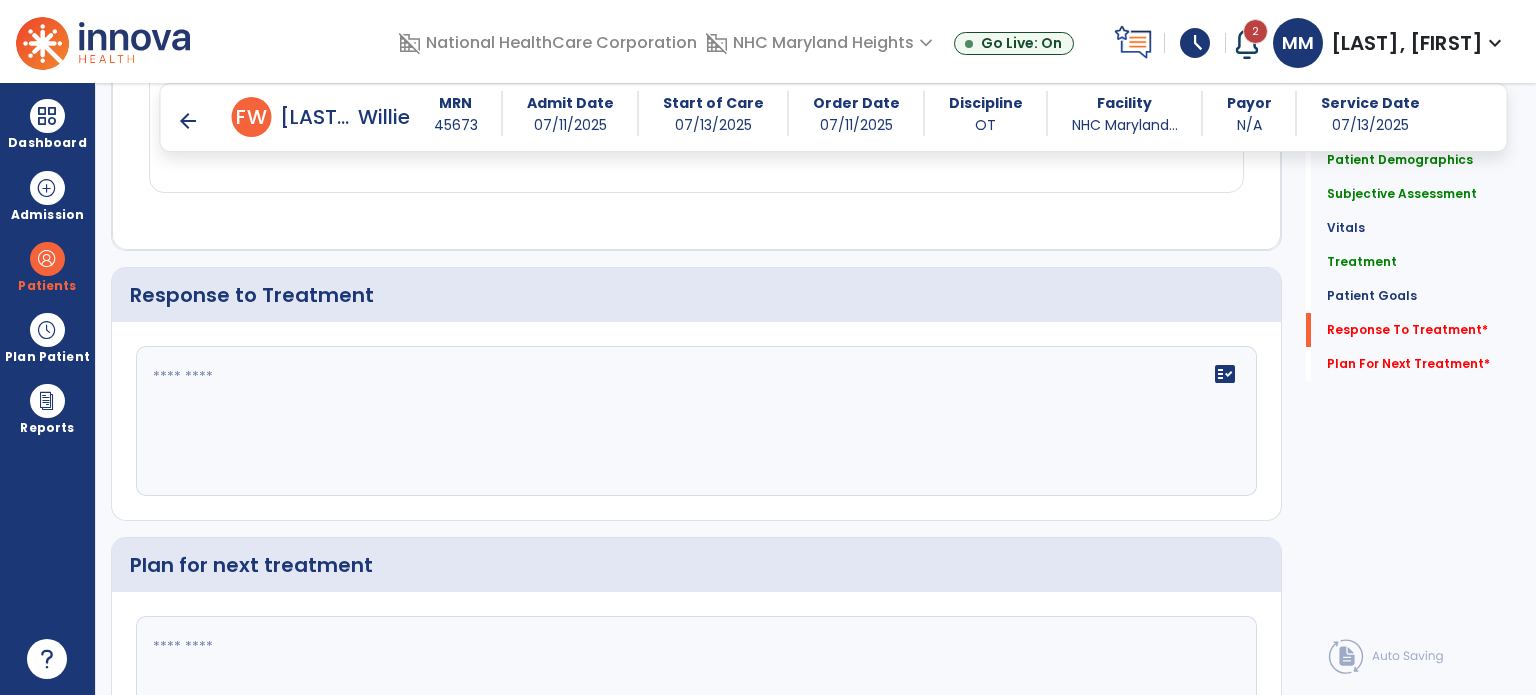 click 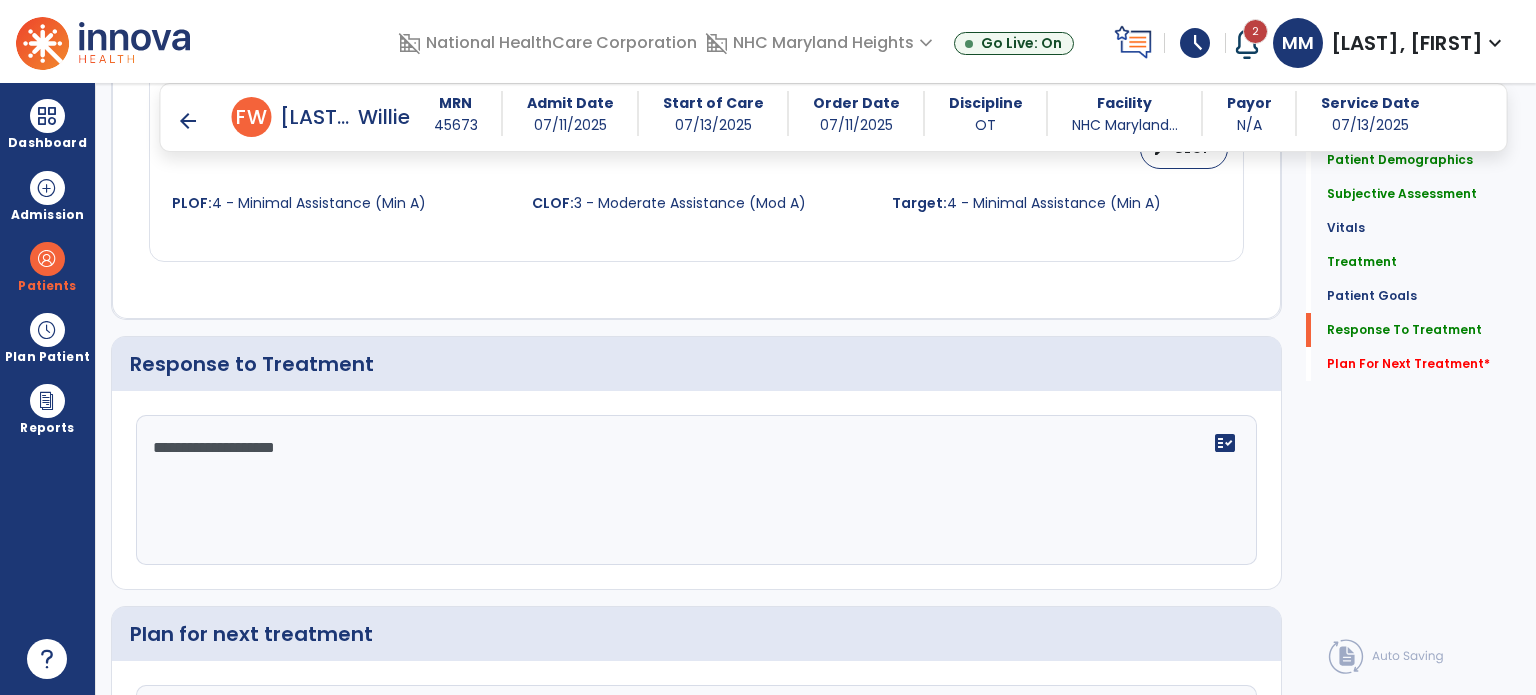 scroll, scrollTop: 2273, scrollLeft: 0, axis: vertical 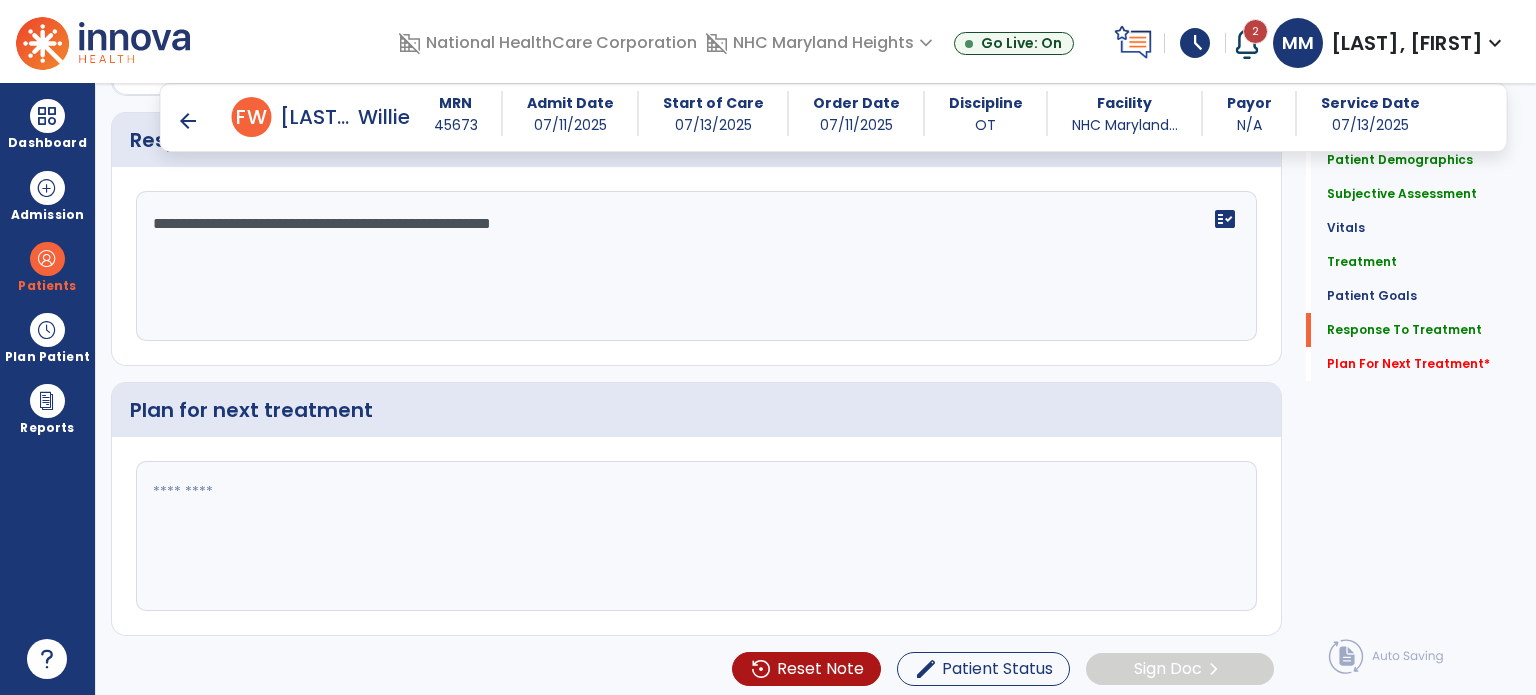 type on "**********" 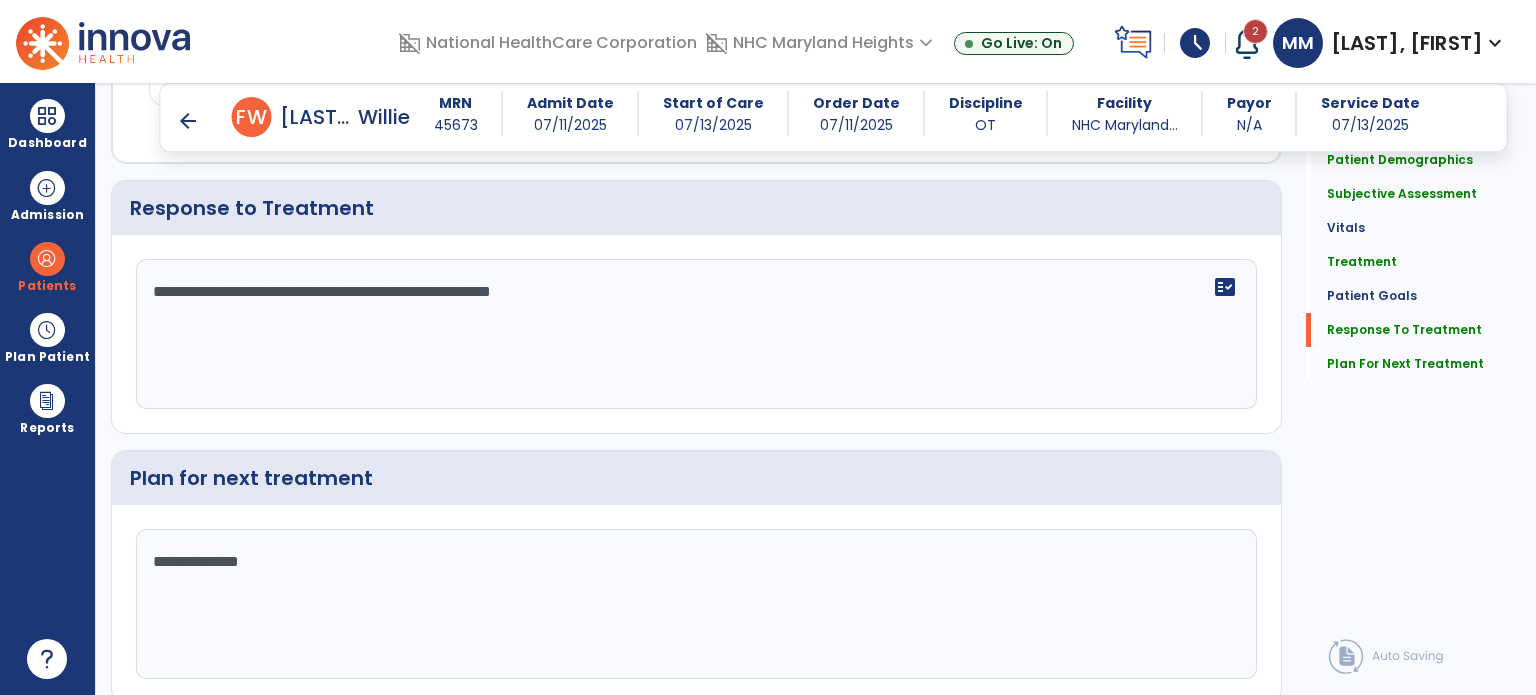 scroll, scrollTop: 2428, scrollLeft: 0, axis: vertical 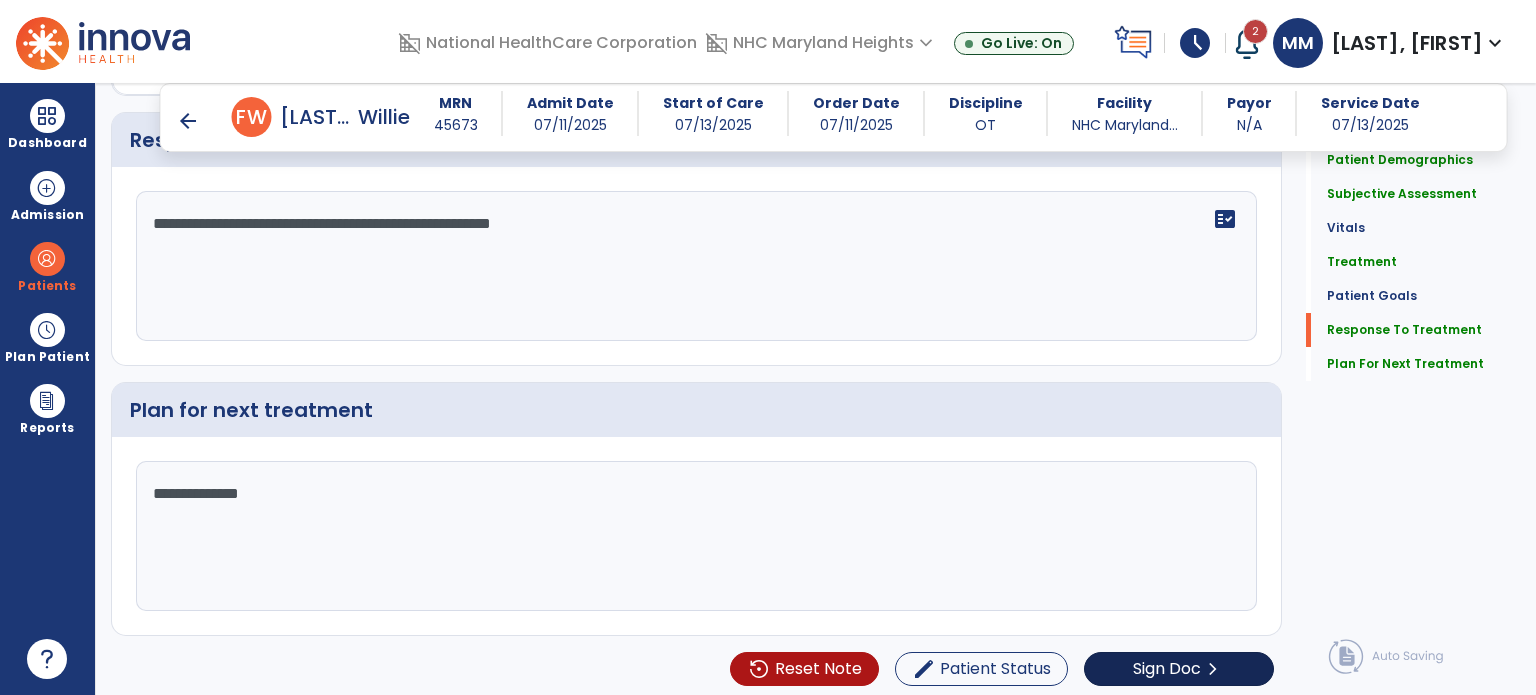 type on "**********" 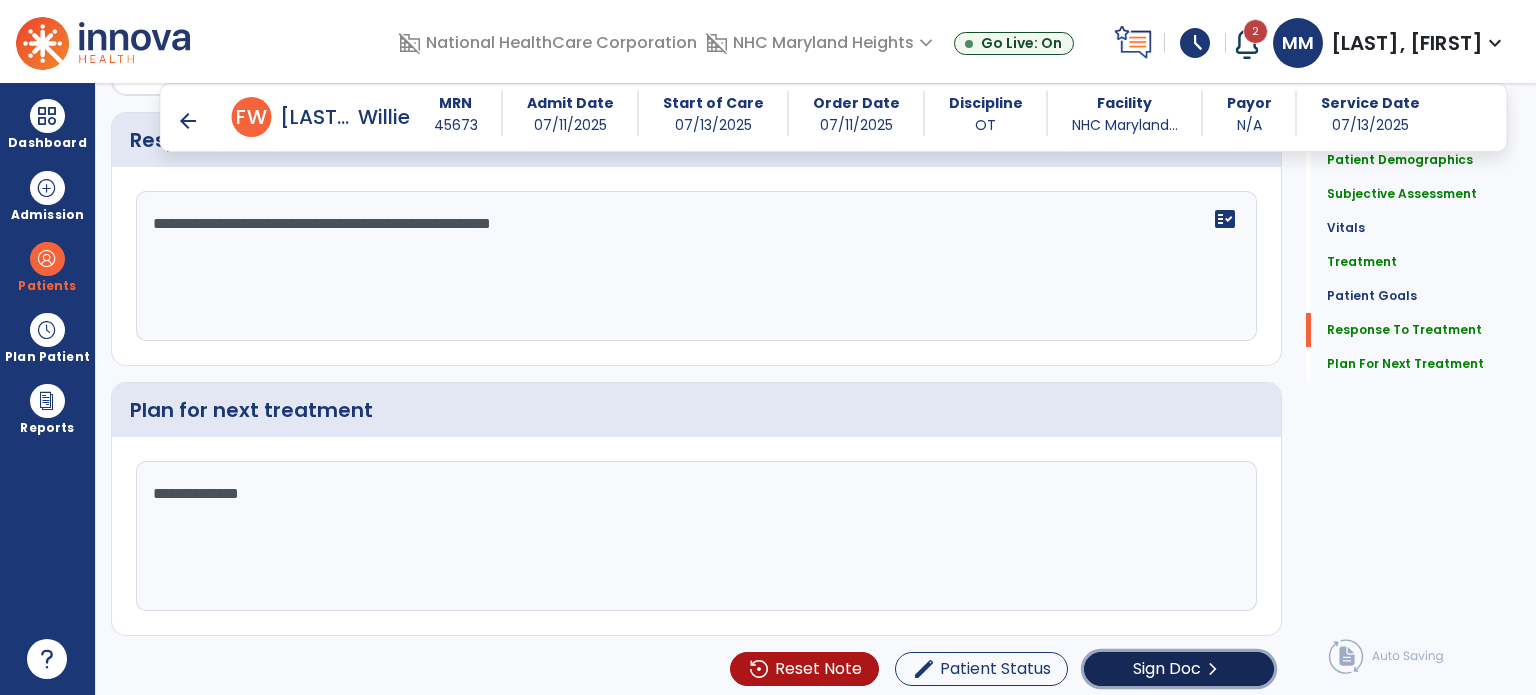 click on "chevron_right" 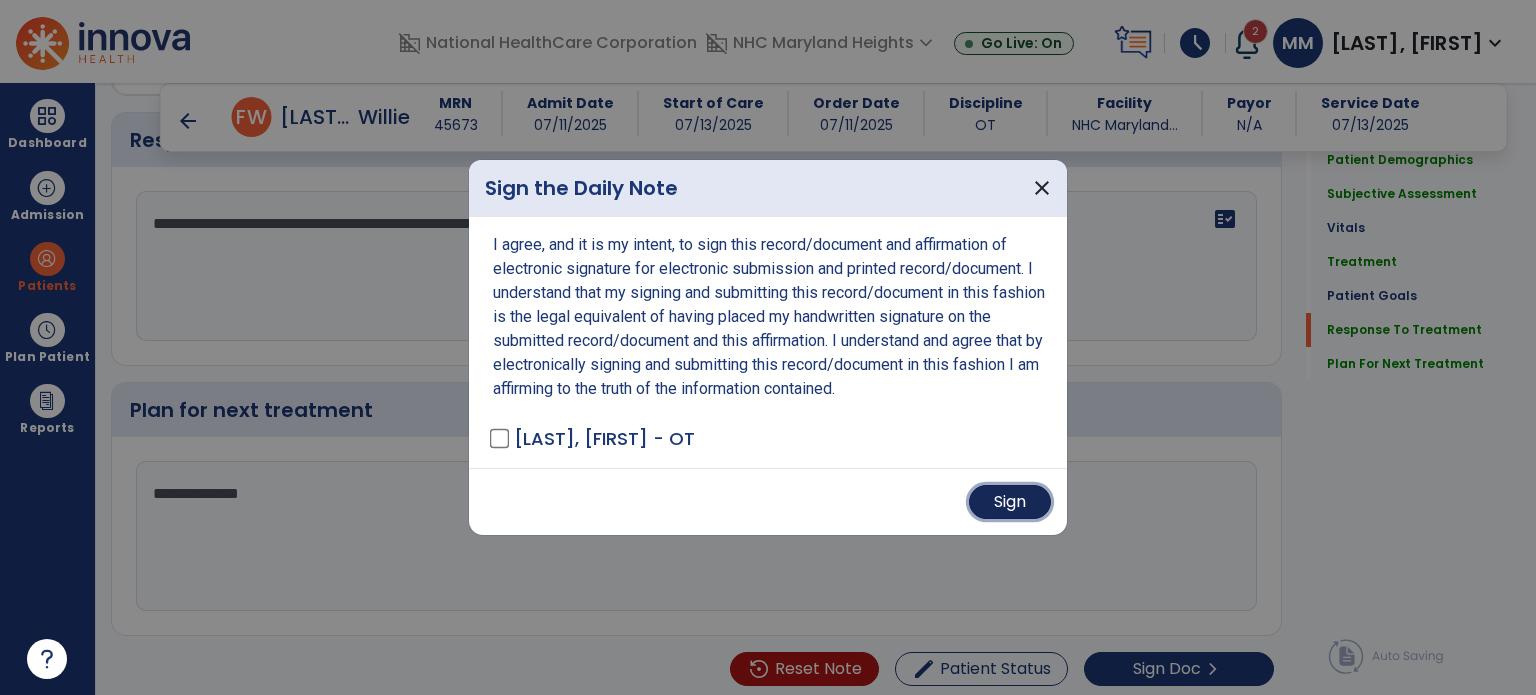 click on "Sign" at bounding box center [1010, 502] 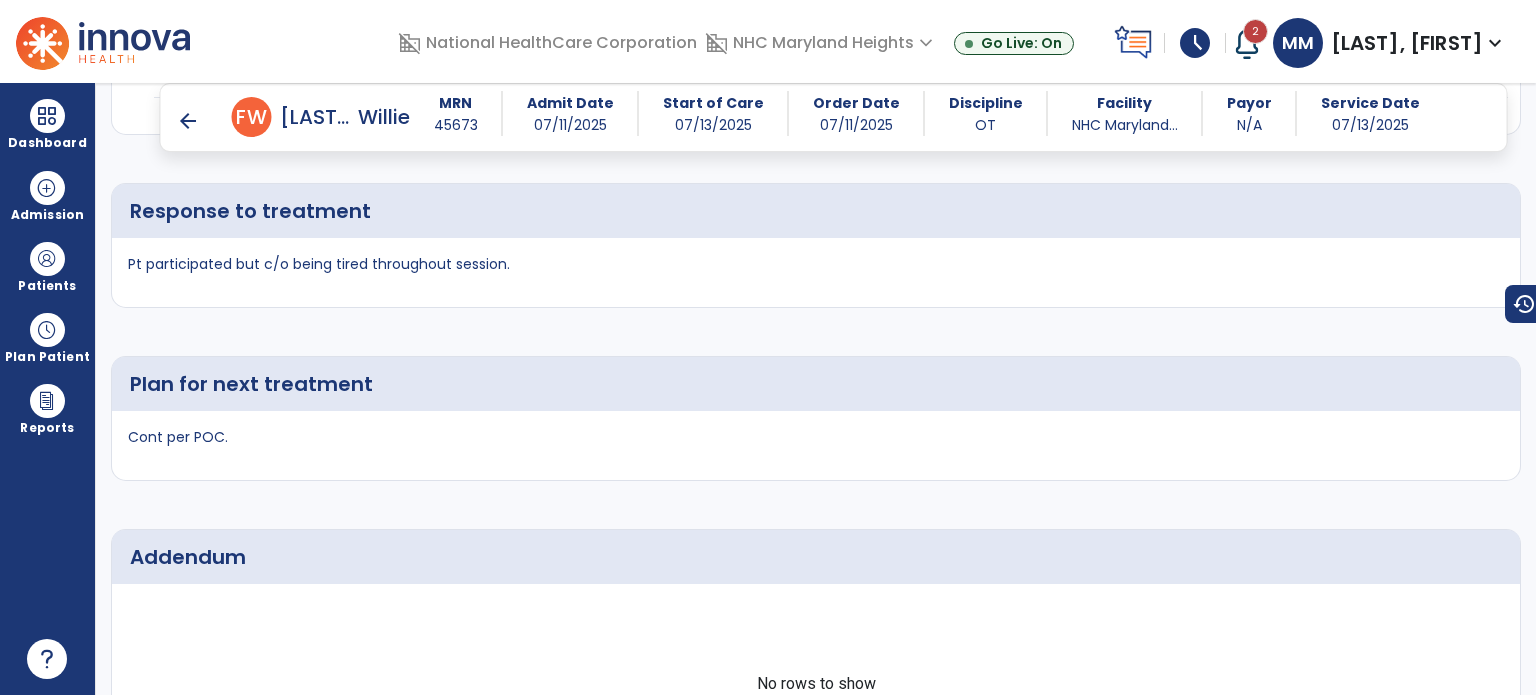 scroll, scrollTop: 3091, scrollLeft: 0, axis: vertical 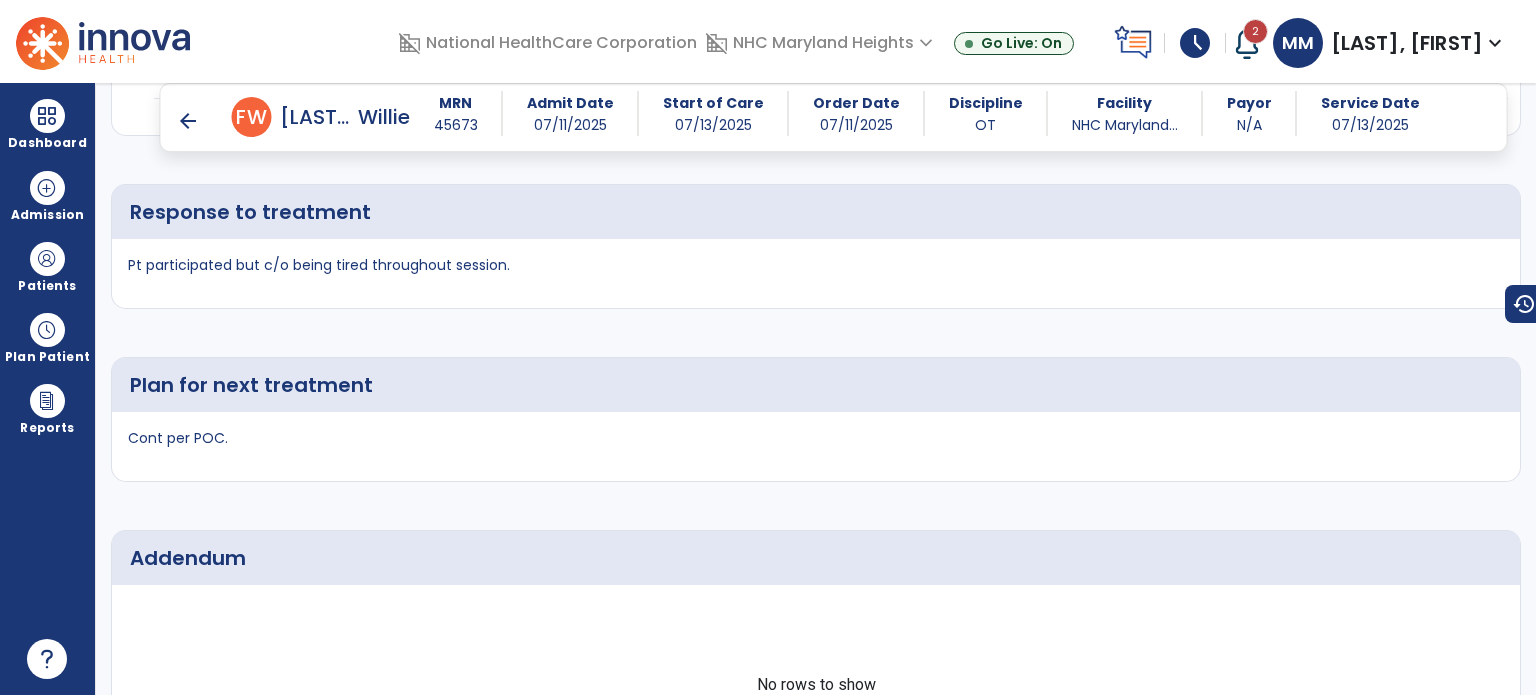 click on "arrow_back" at bounding box center (188, 121) 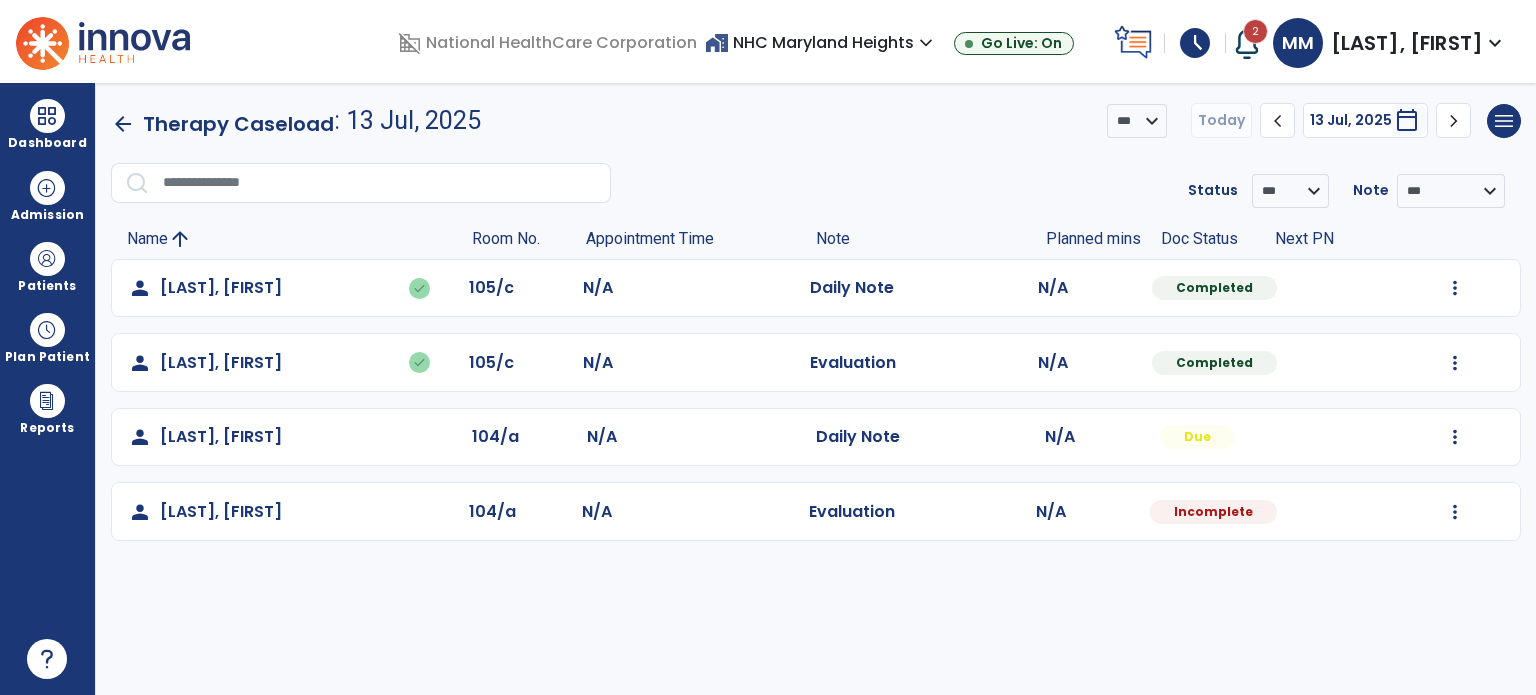 click on "Incomplete" 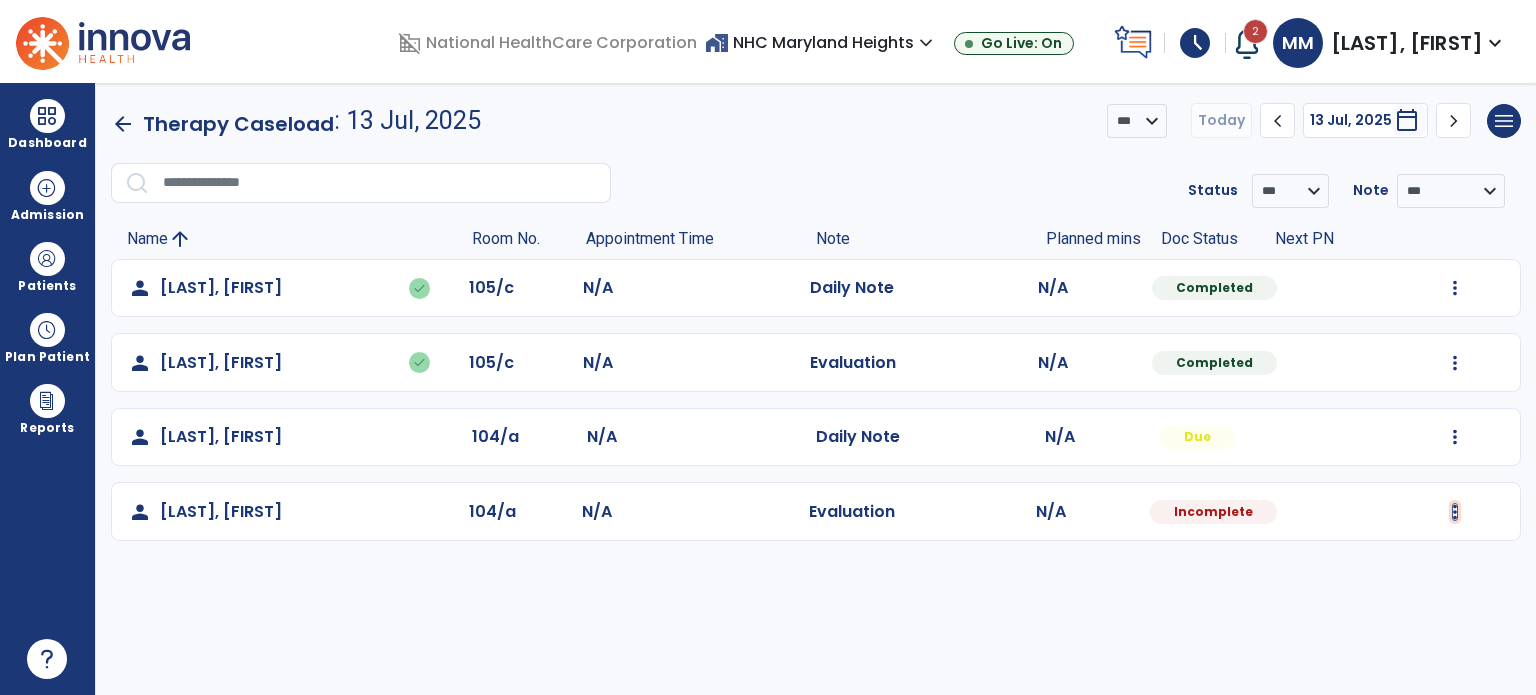 click at bounding box center (1455, 288) 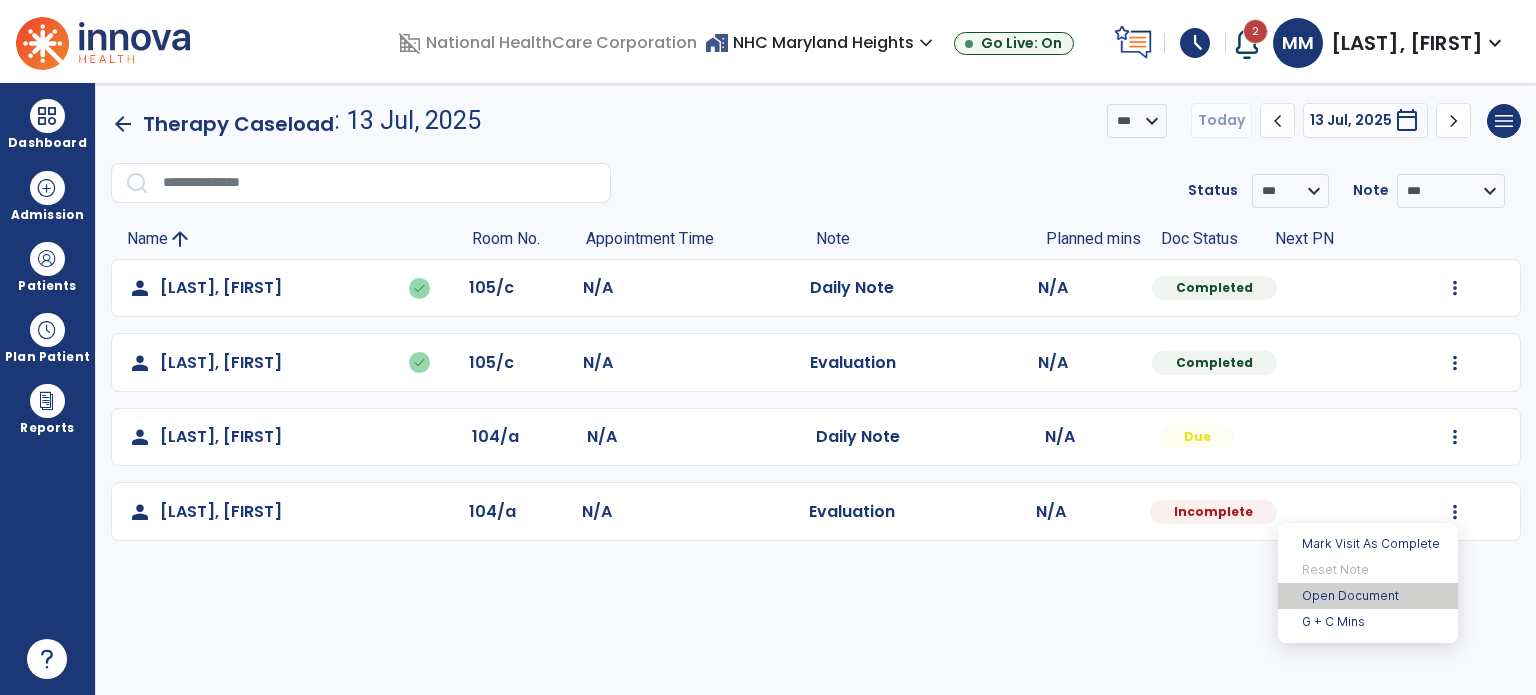 click on "Open Document" at bounding box center [1368, 596] 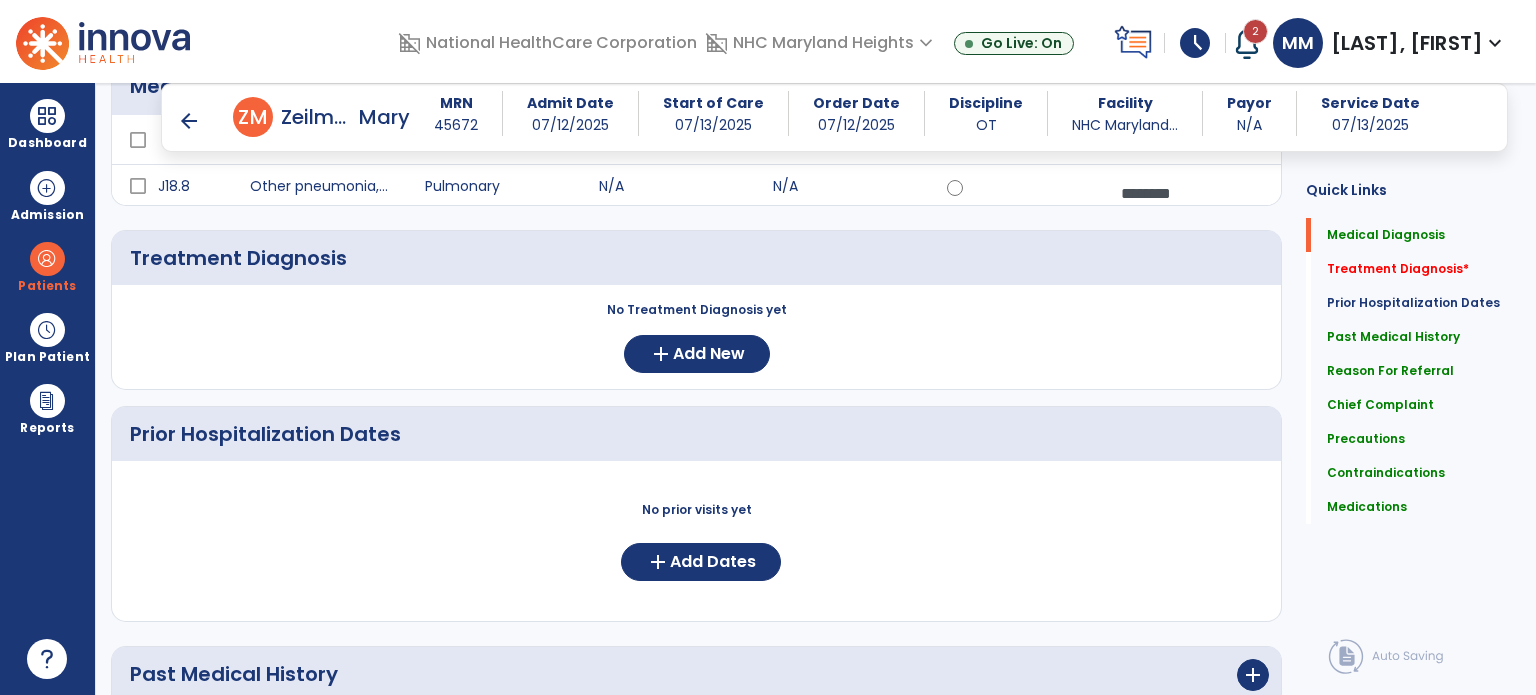scroll, scrollTop: 271, scrollLeft: 0, axis: vertical 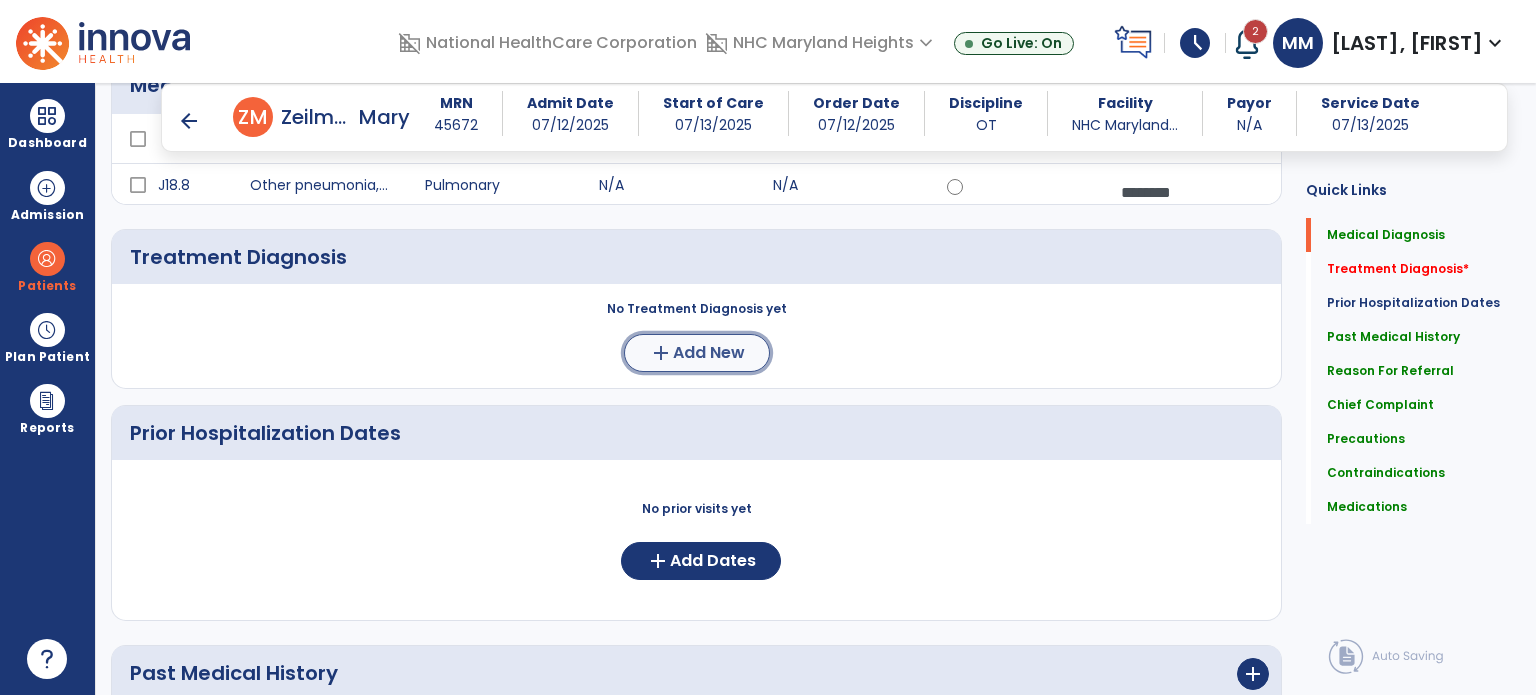click on "add  Add New" 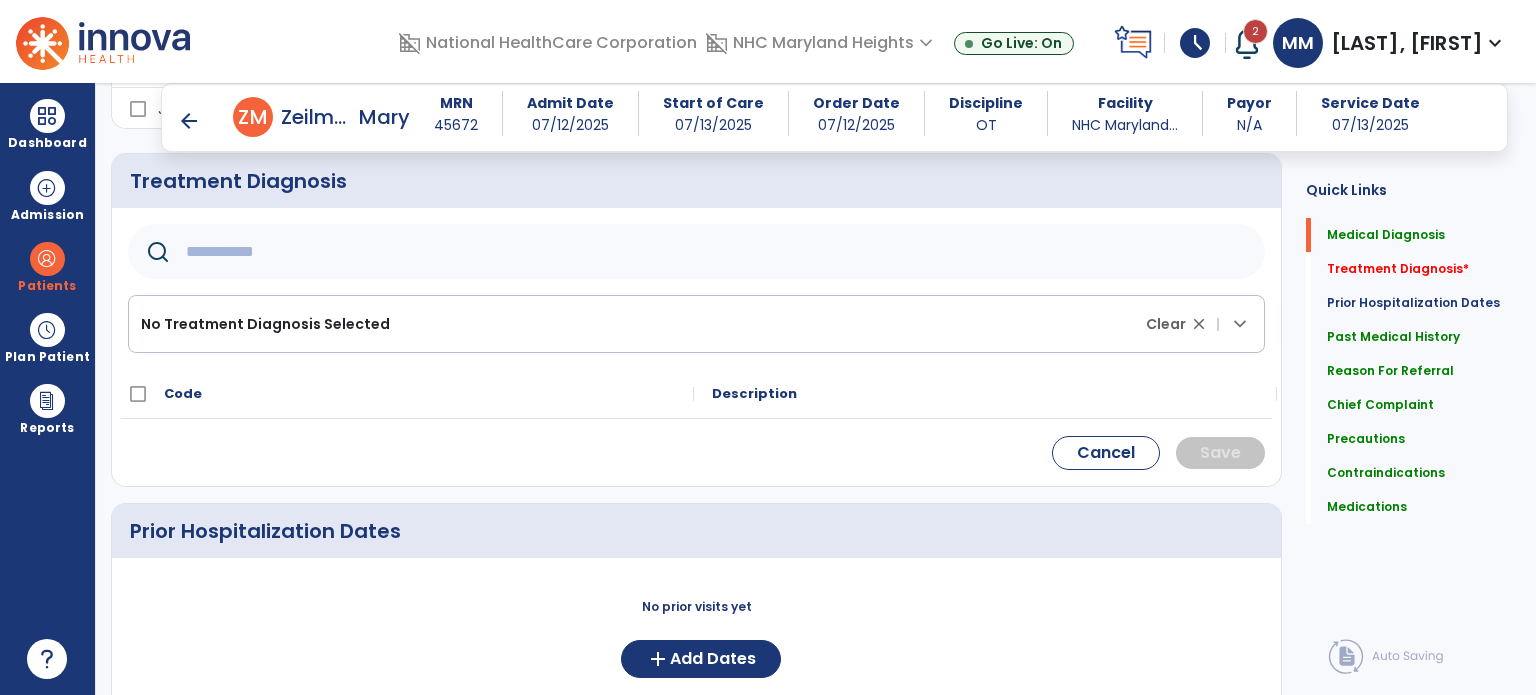 scroll, scrollTop: 351, scrollLeft: 0, axis: vertical 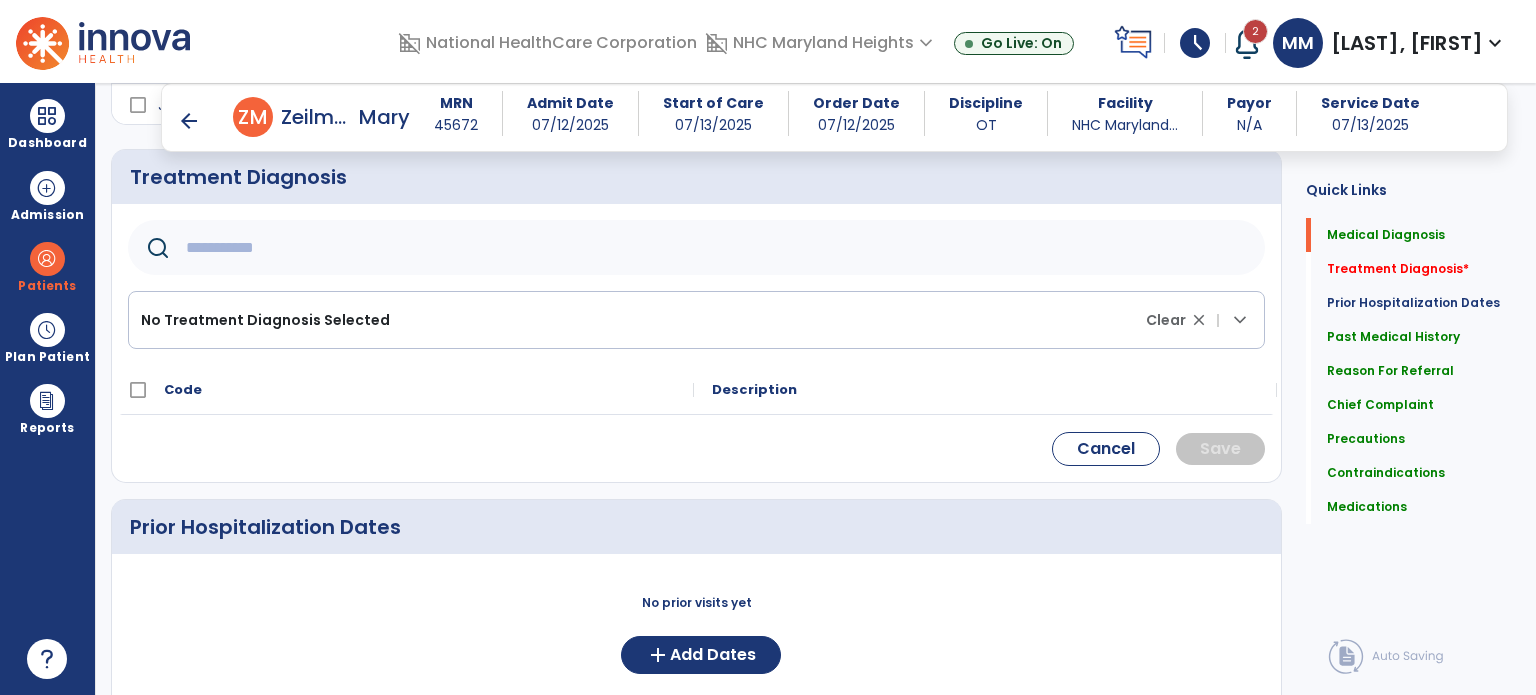 click 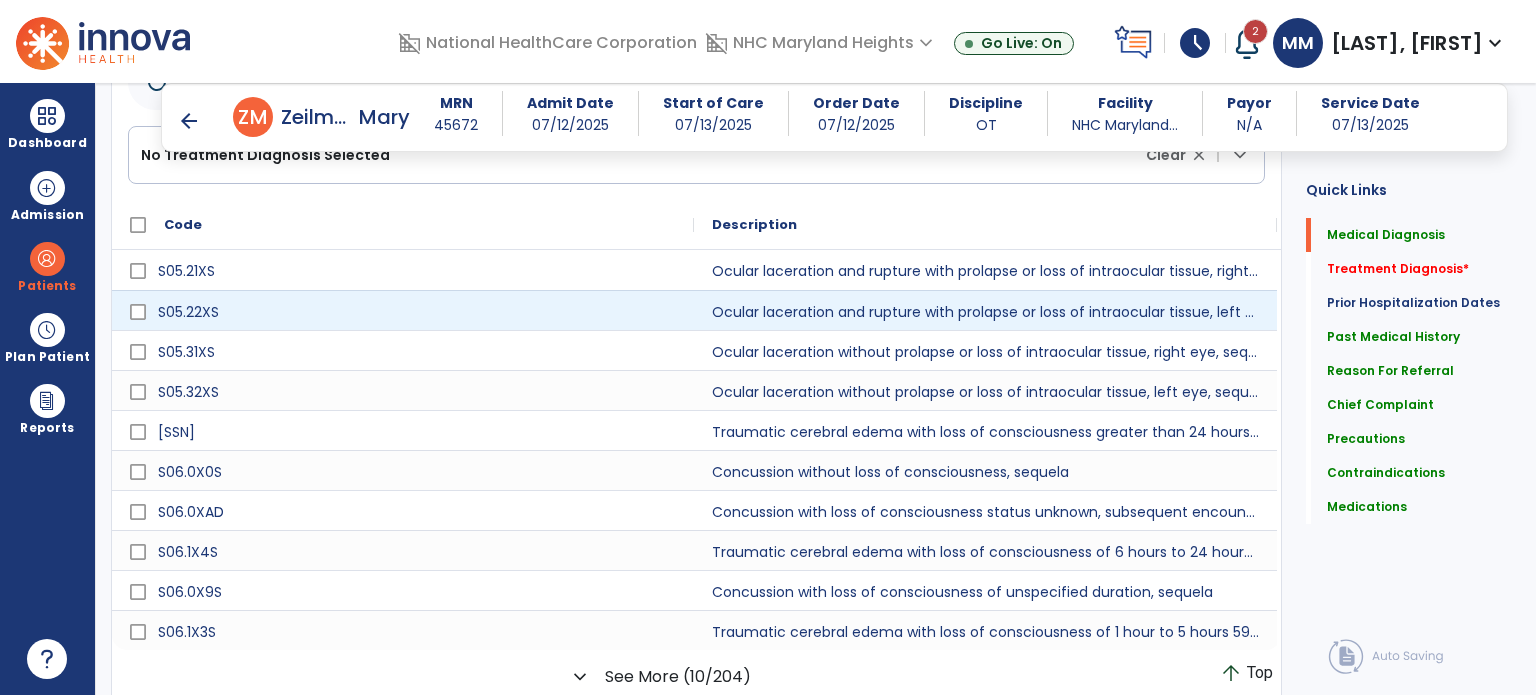 scroll, scrollTop: 408, scrollLeft: 0, axis: vertical 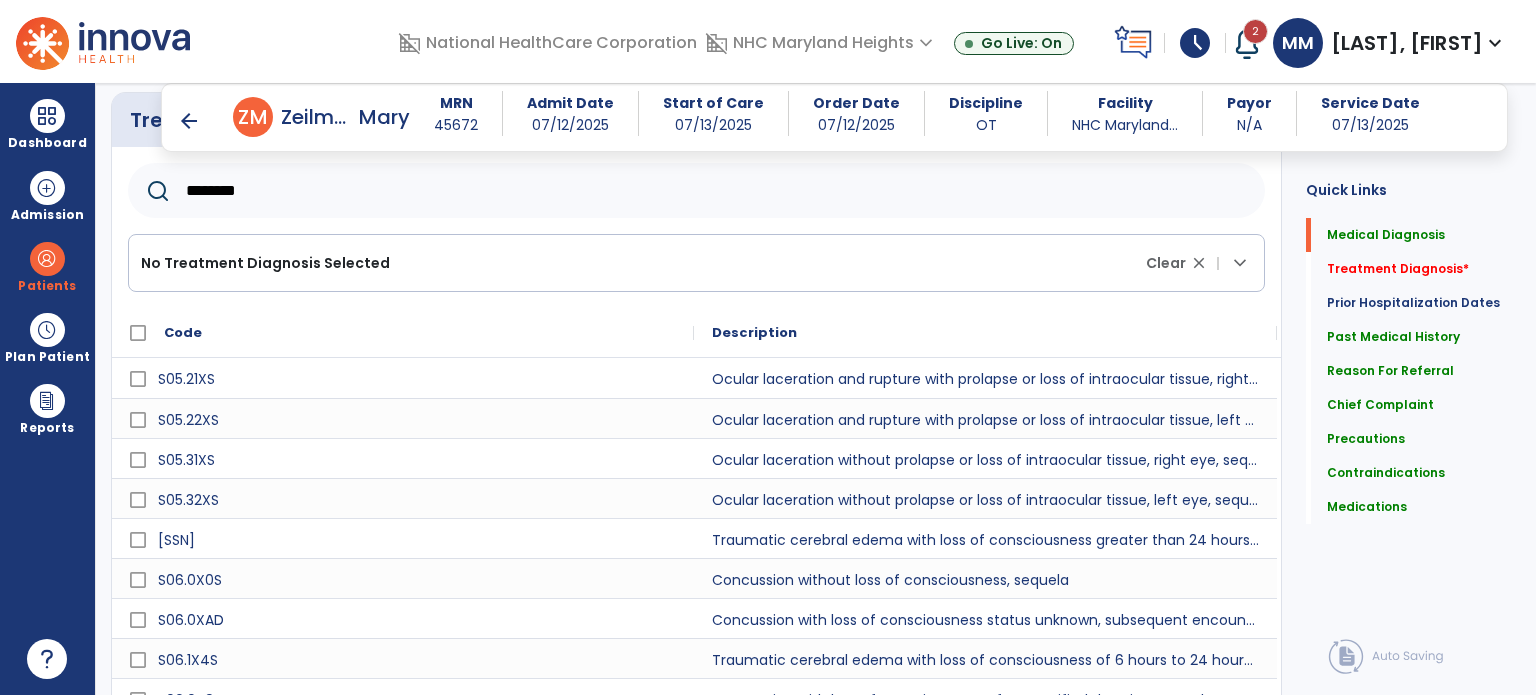 click on "*******" 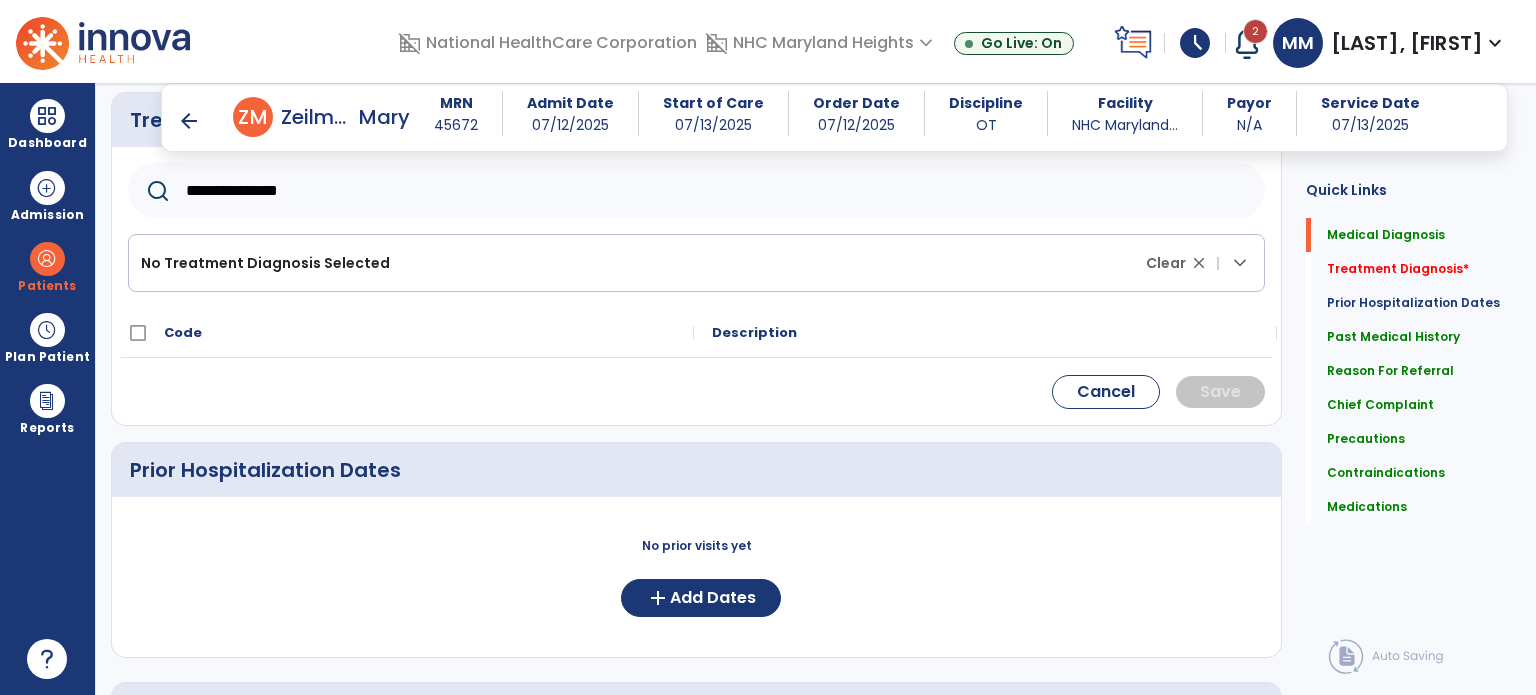 drag, startPoint x: 330, startPoint y: 187, endPoint x: 185, endPoint y: 187, distance: 145 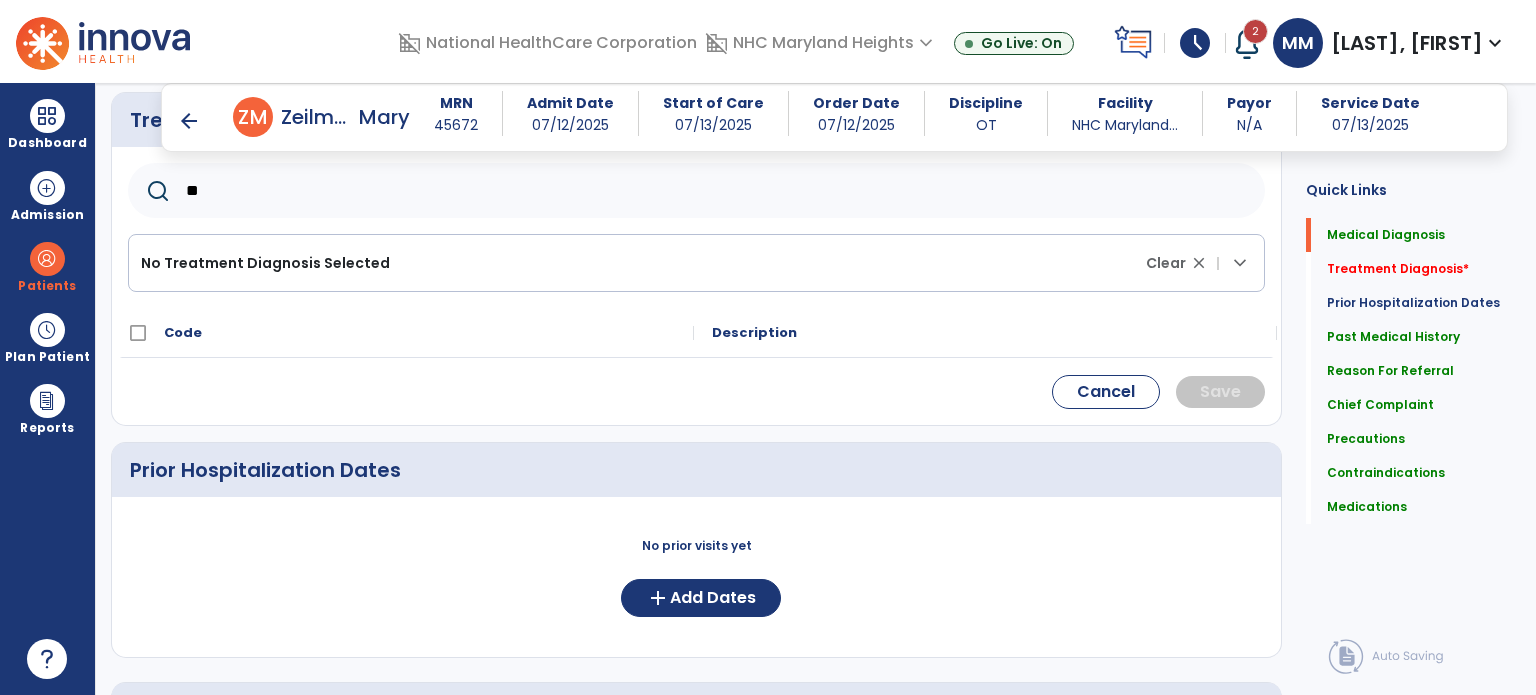 type on "*" 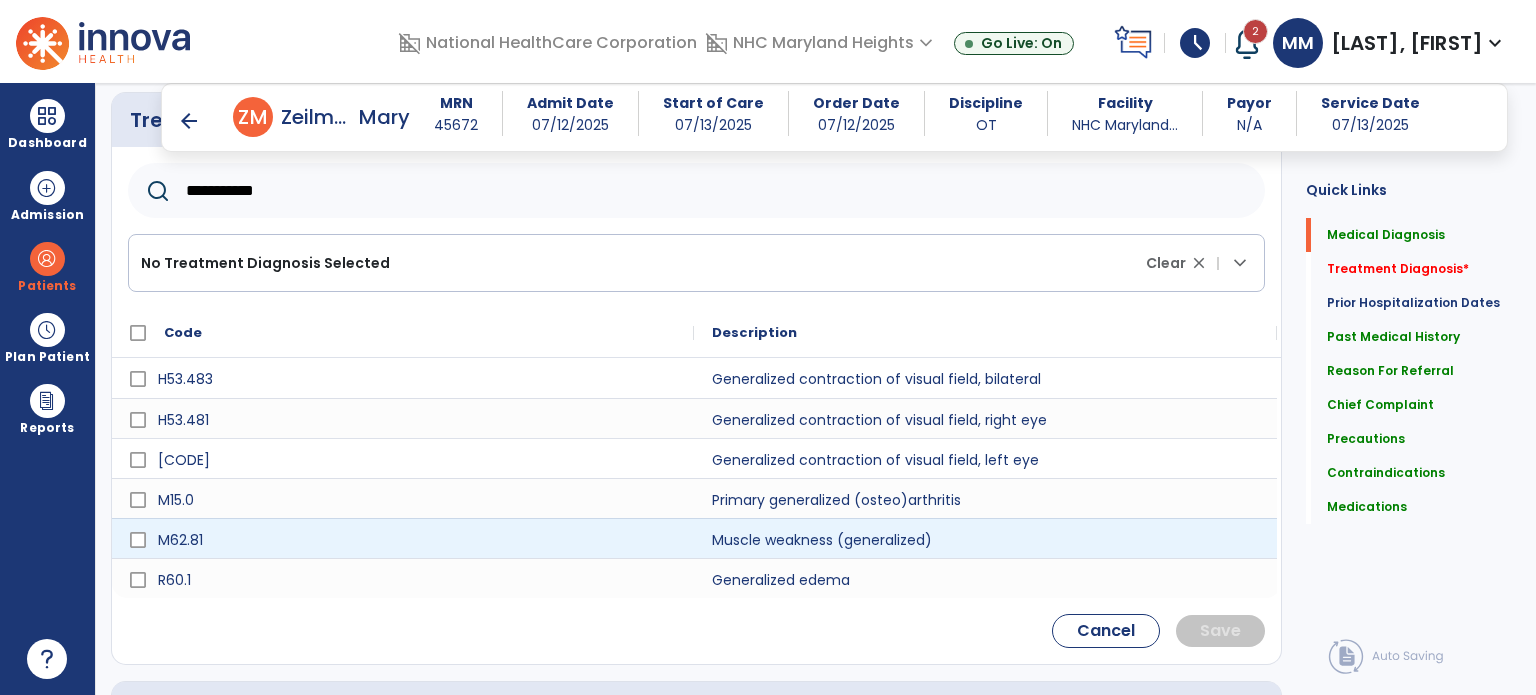 type on "**********" 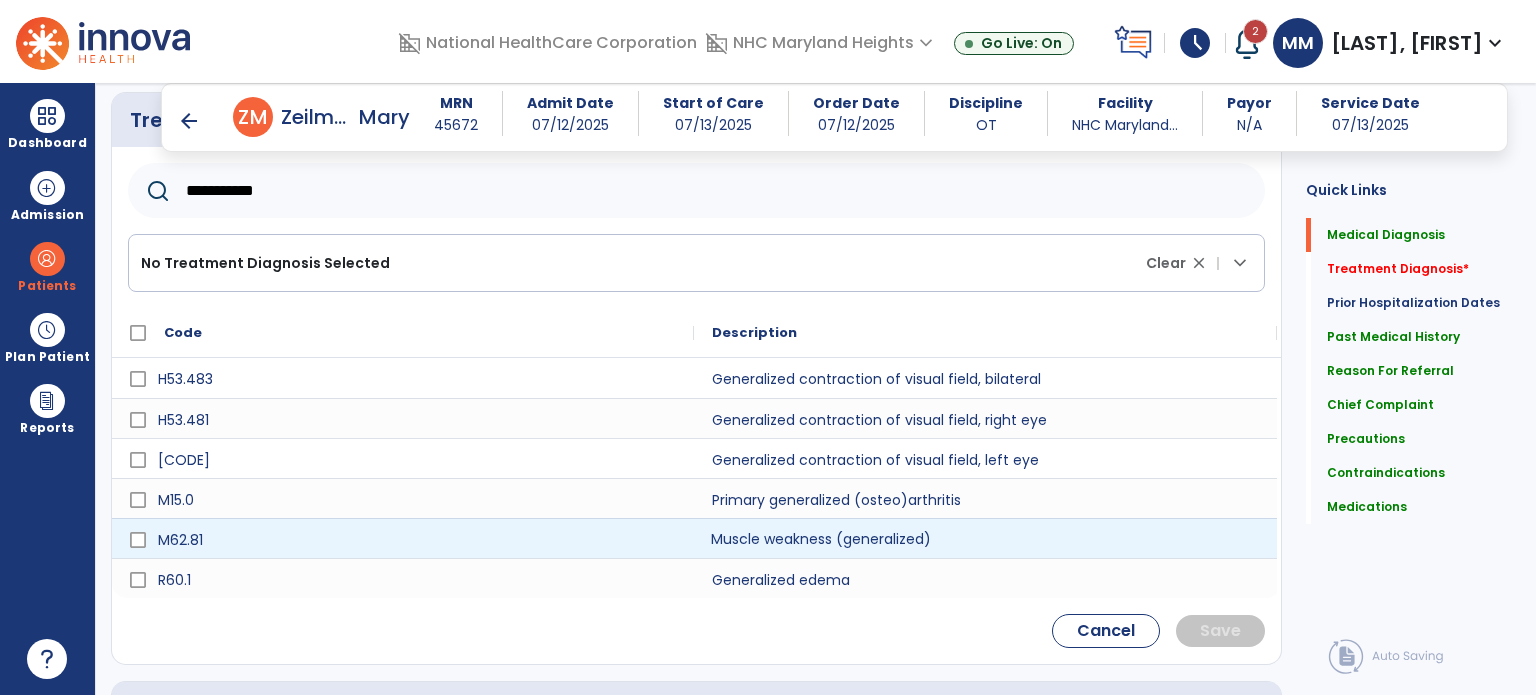 click on "Muscle weakness (generalized)" 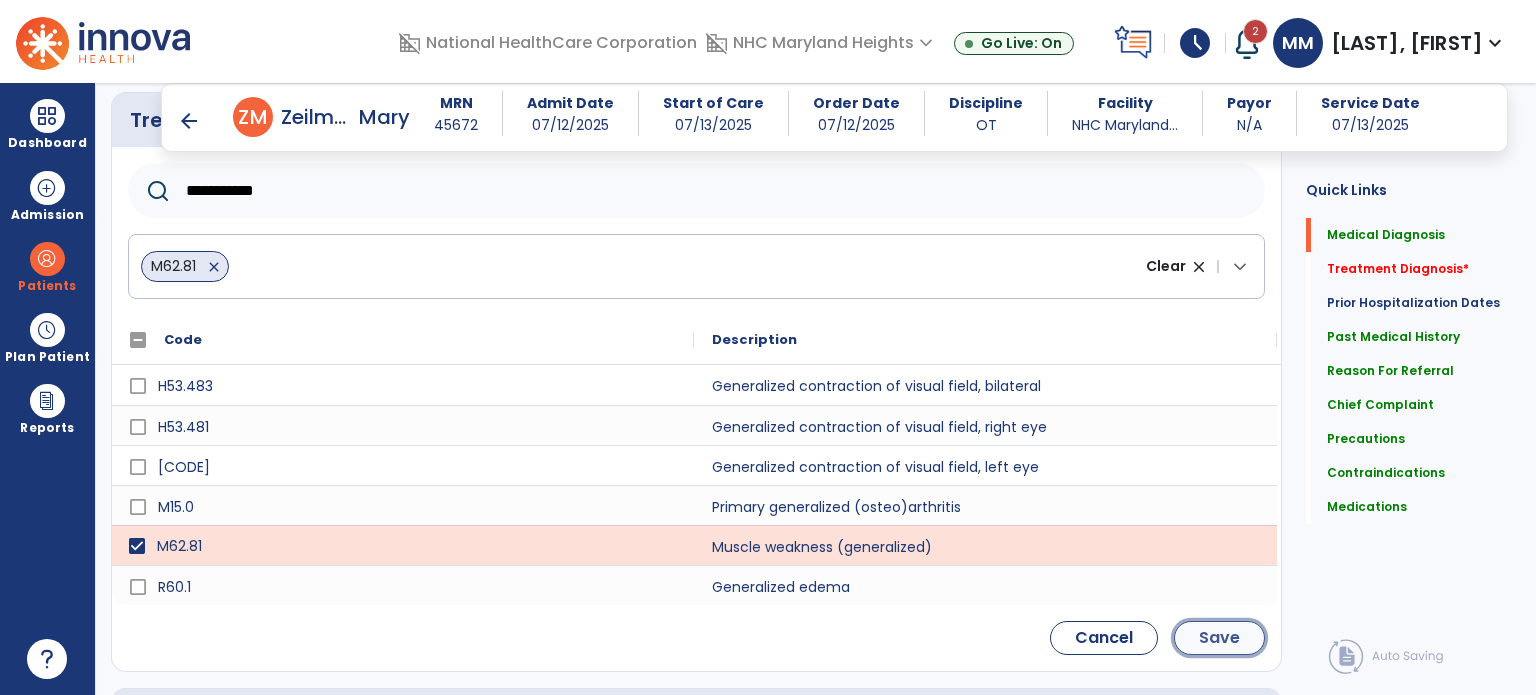 click on "Save" 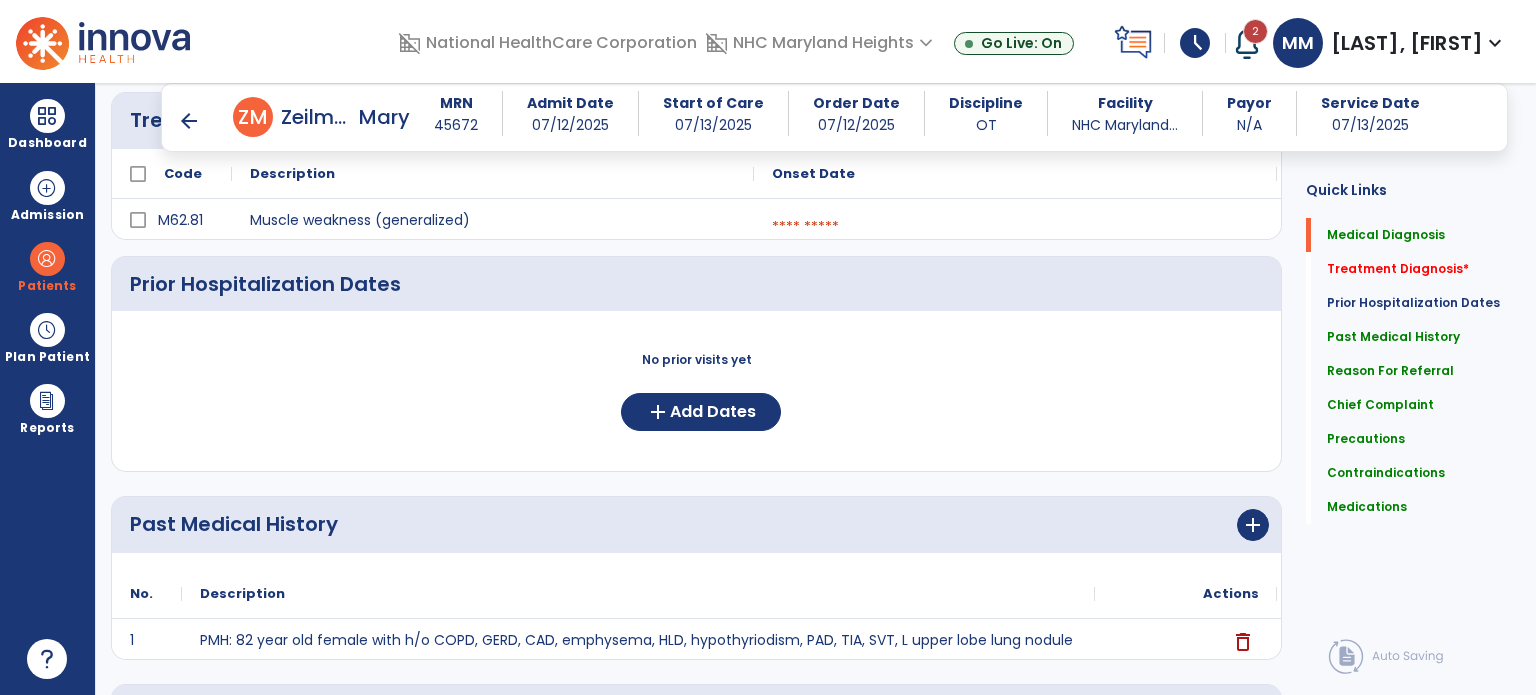 scroll, scrollTop: 267, scrollLeft: 0, axis: vertical 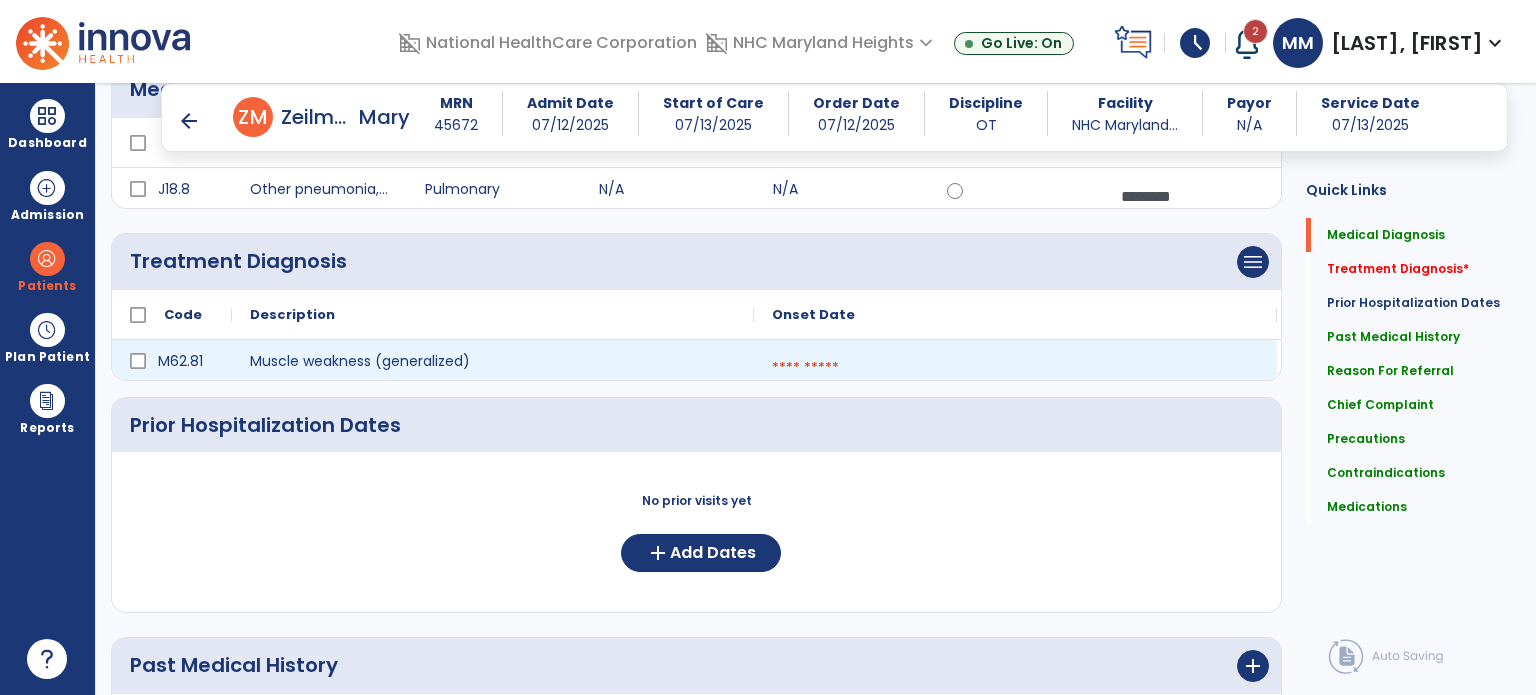 click at bounding box center (1015, 368) 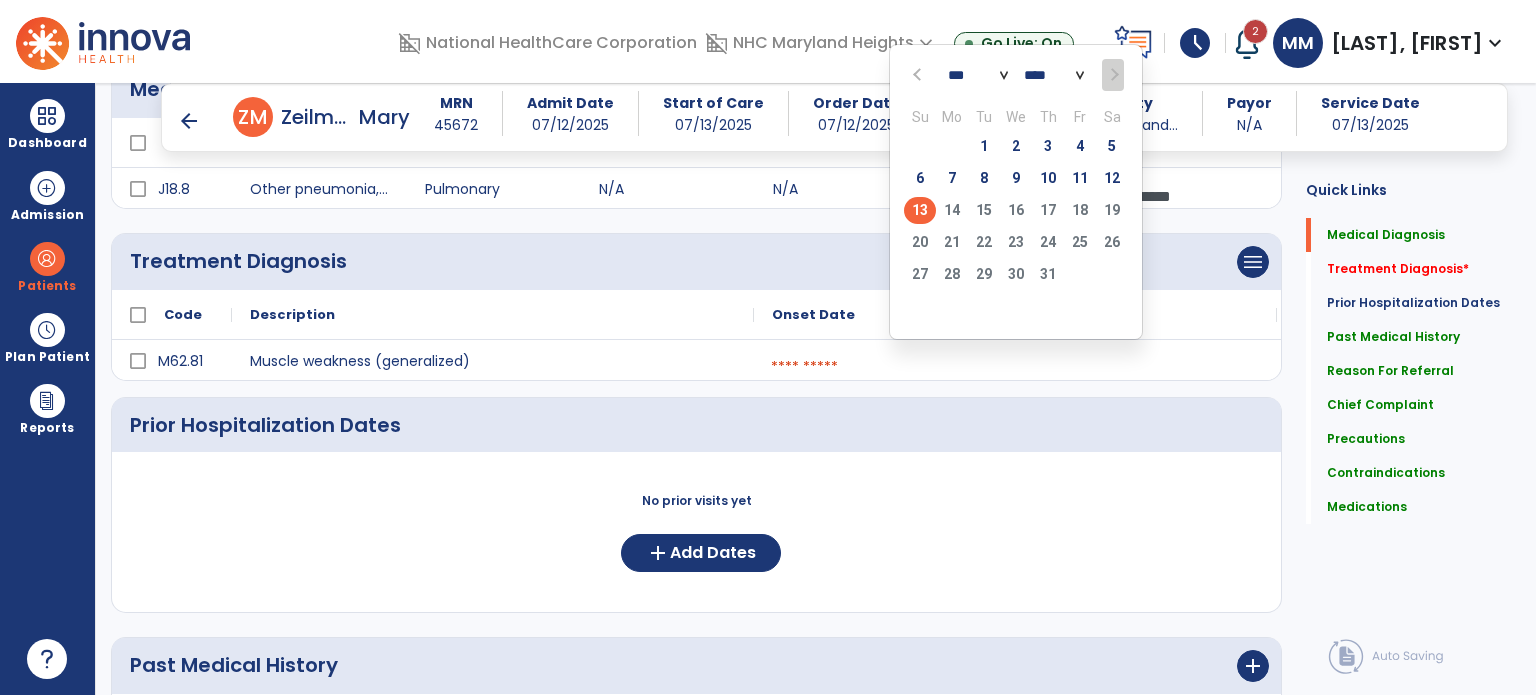 click on "13" 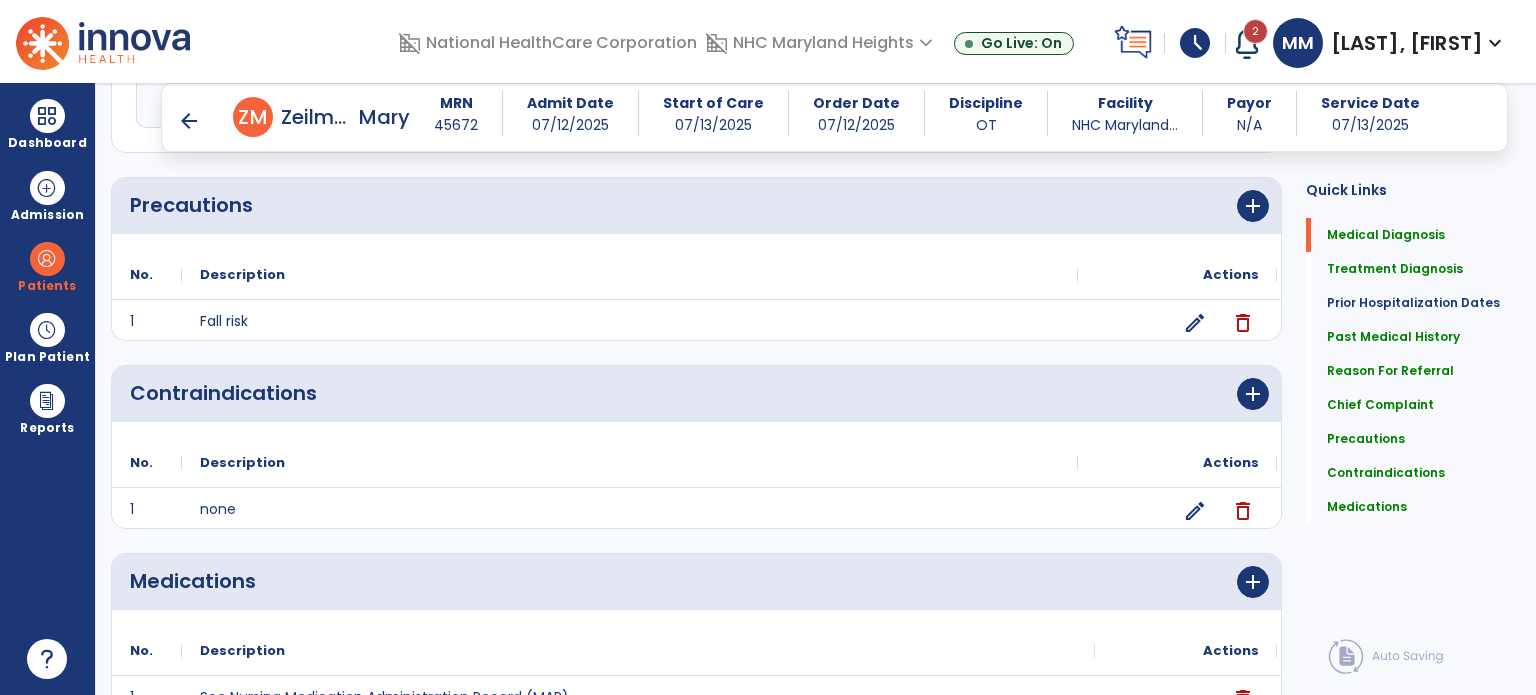 scroll, scrollTop: 1557, scrollLeft: 0, axis: vertical 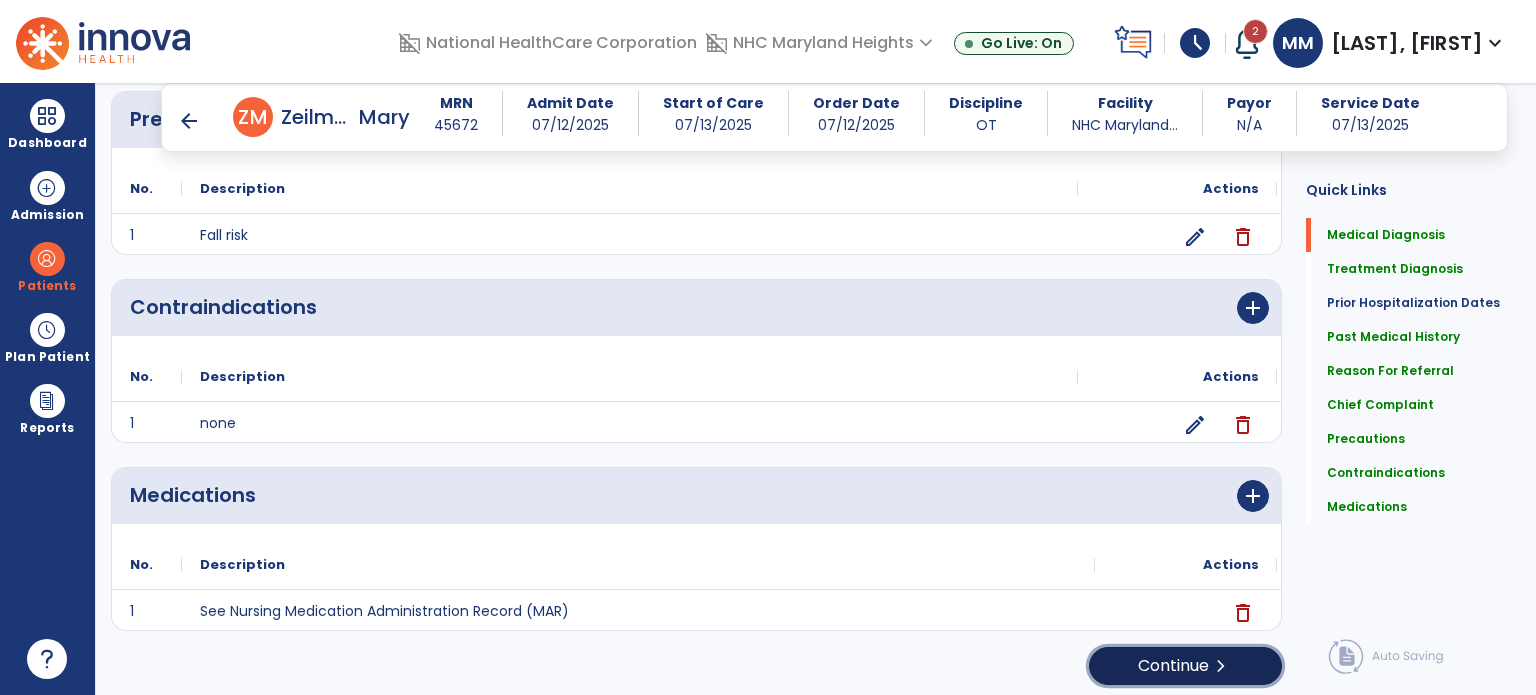 click on "Continue  chevron_right" 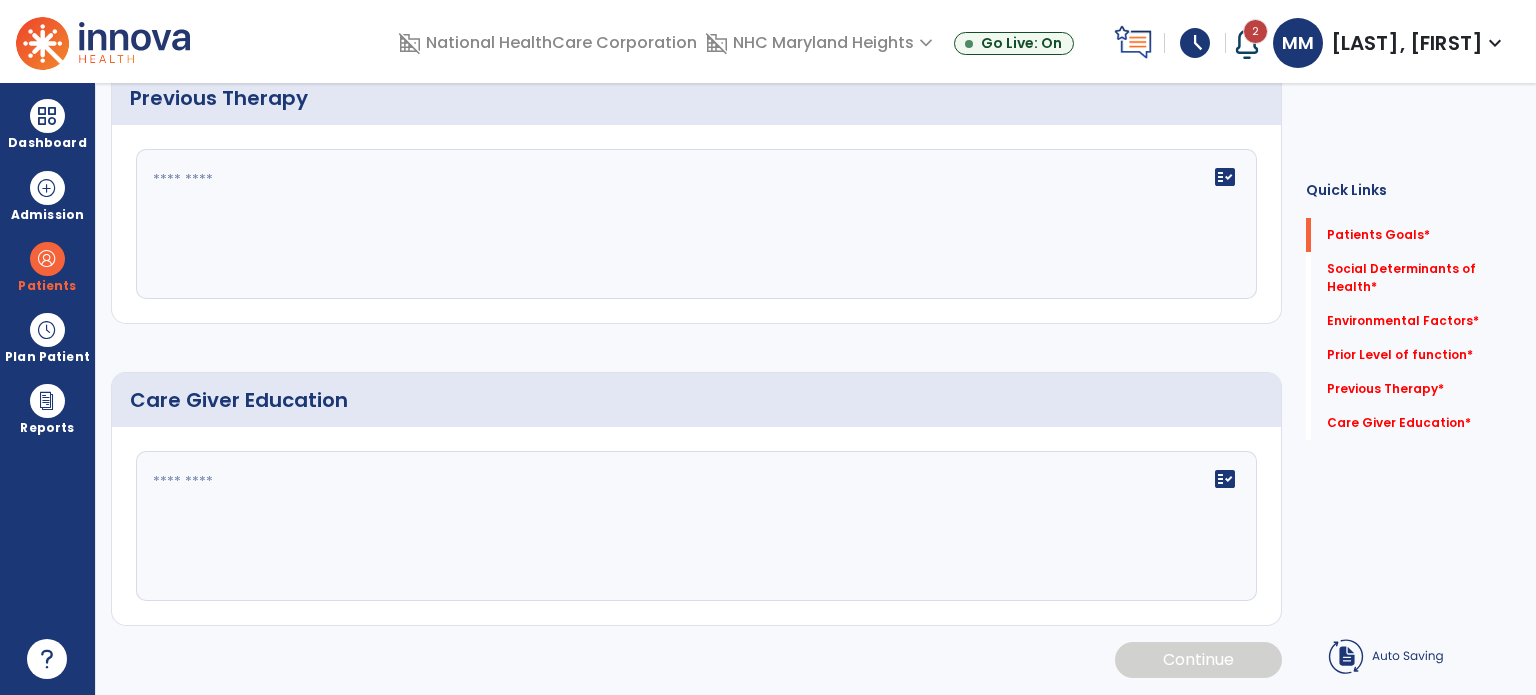 scroll, scrollTop: 0, scrollLeft: 0, axis: both 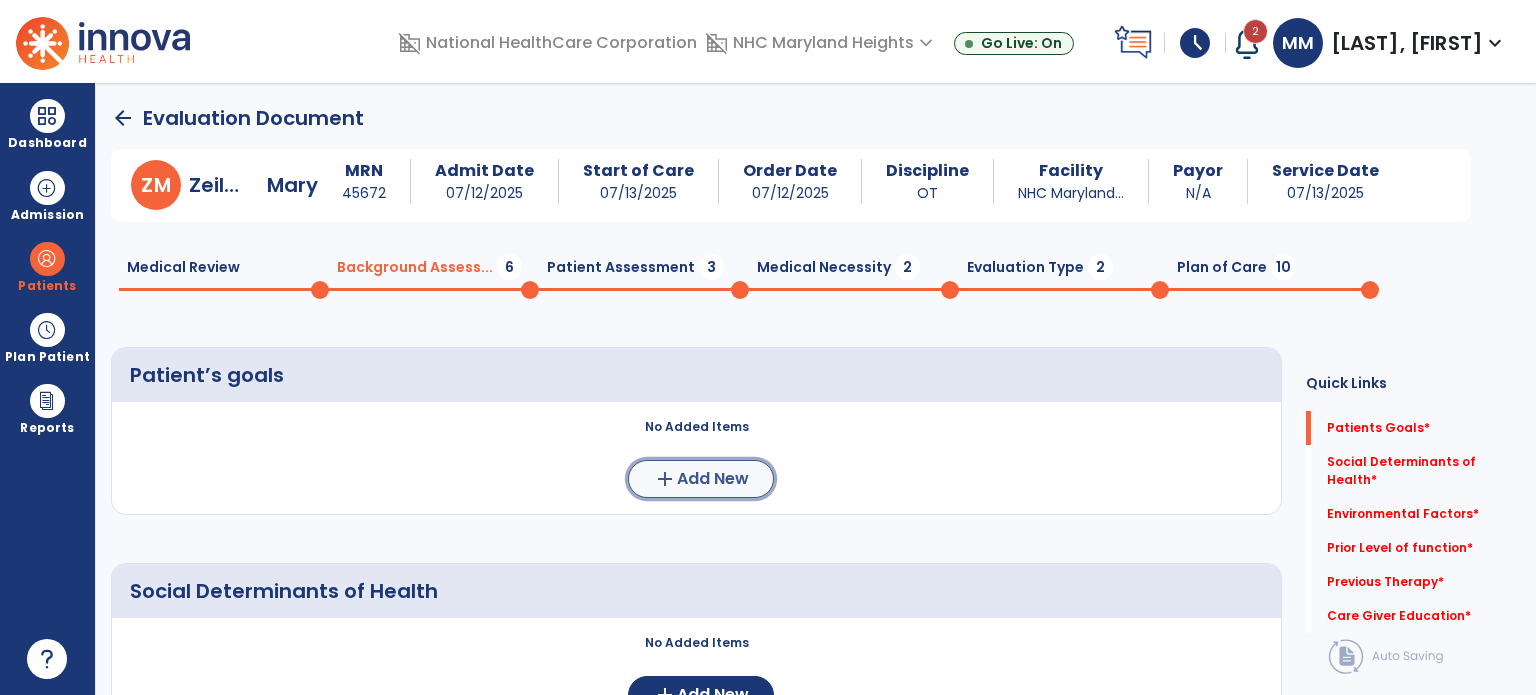 click on "Add New" 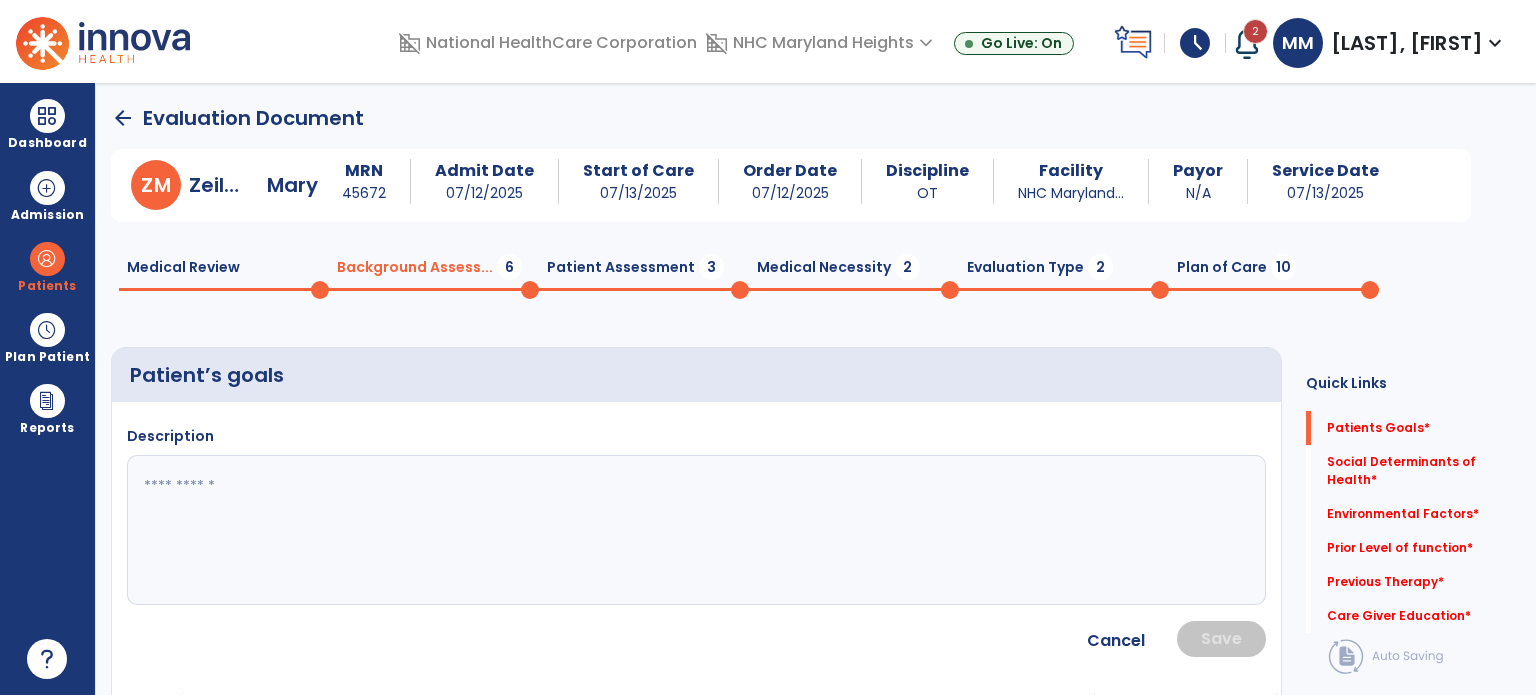 click 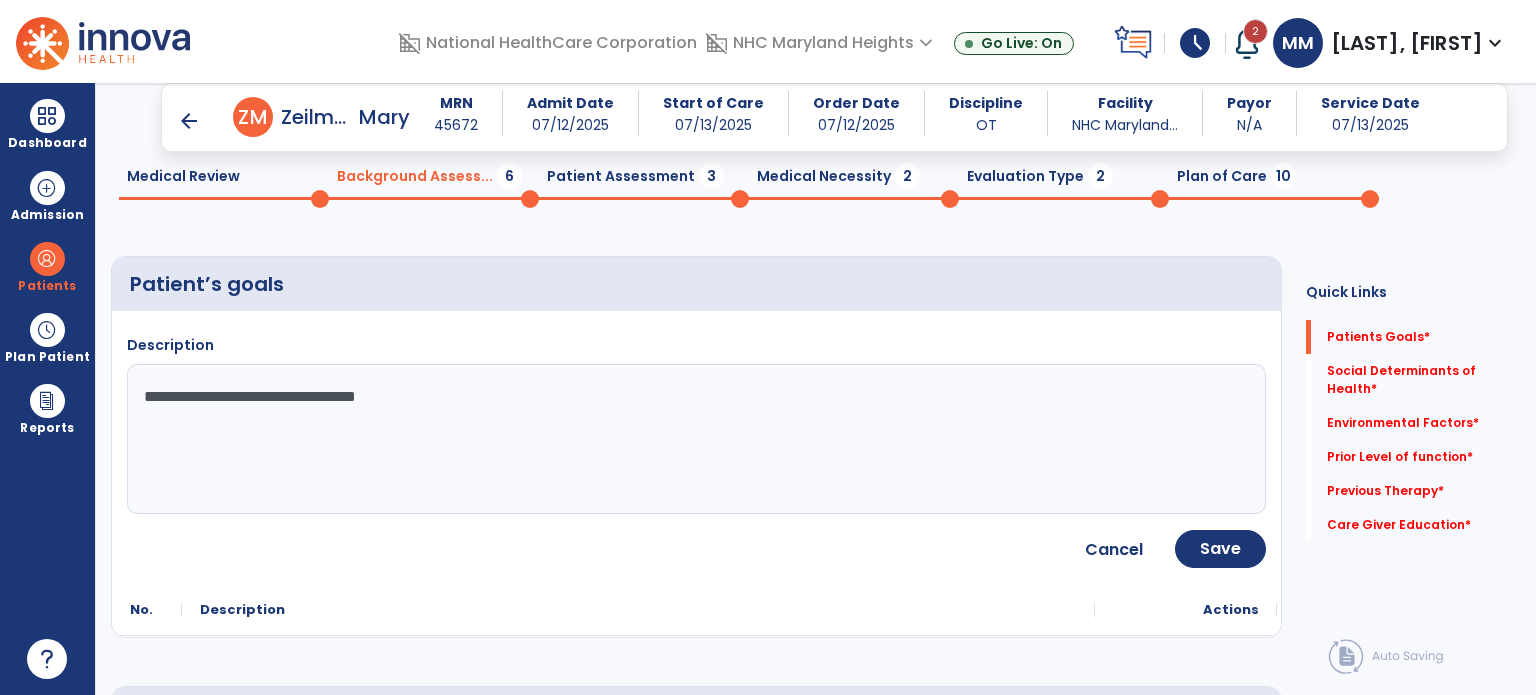 scroll, scrollTop: 75, scrollLeft: 0, axis: vertical 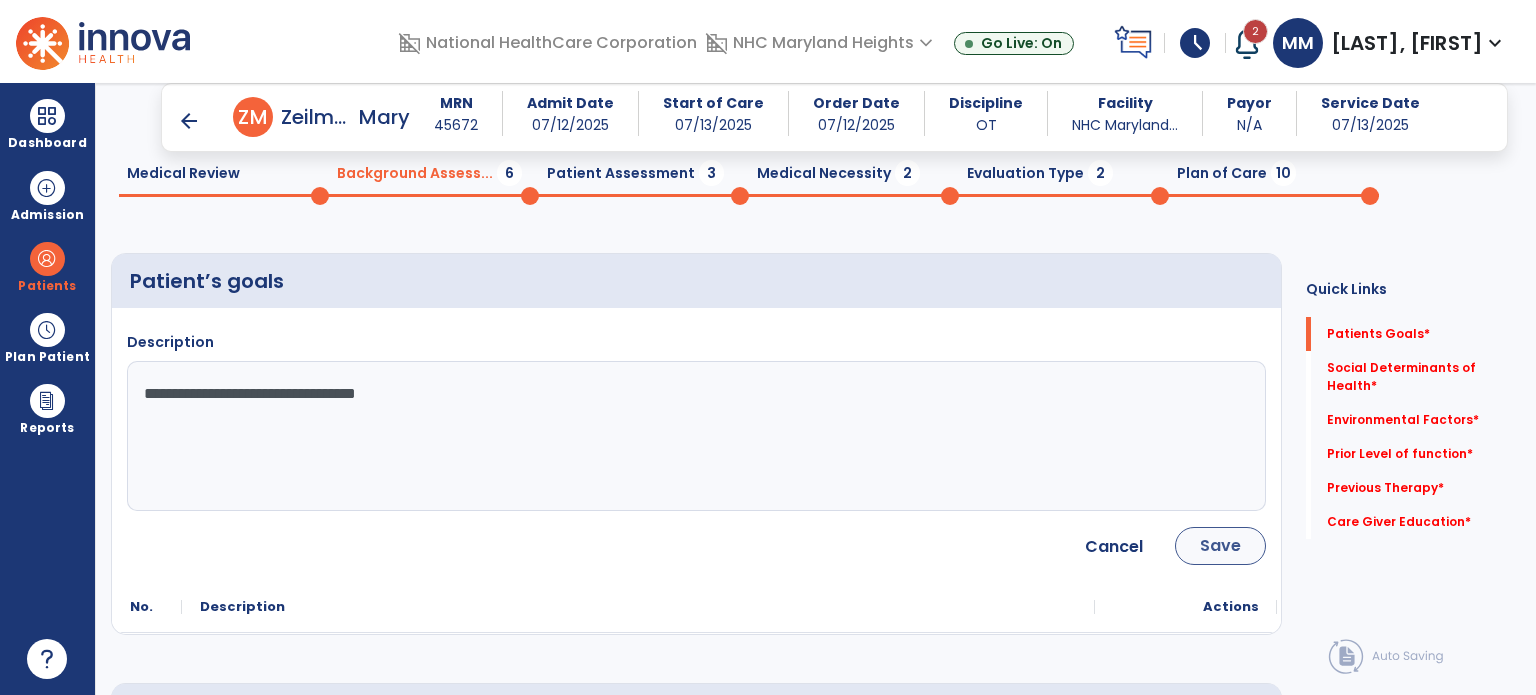type on "**********" 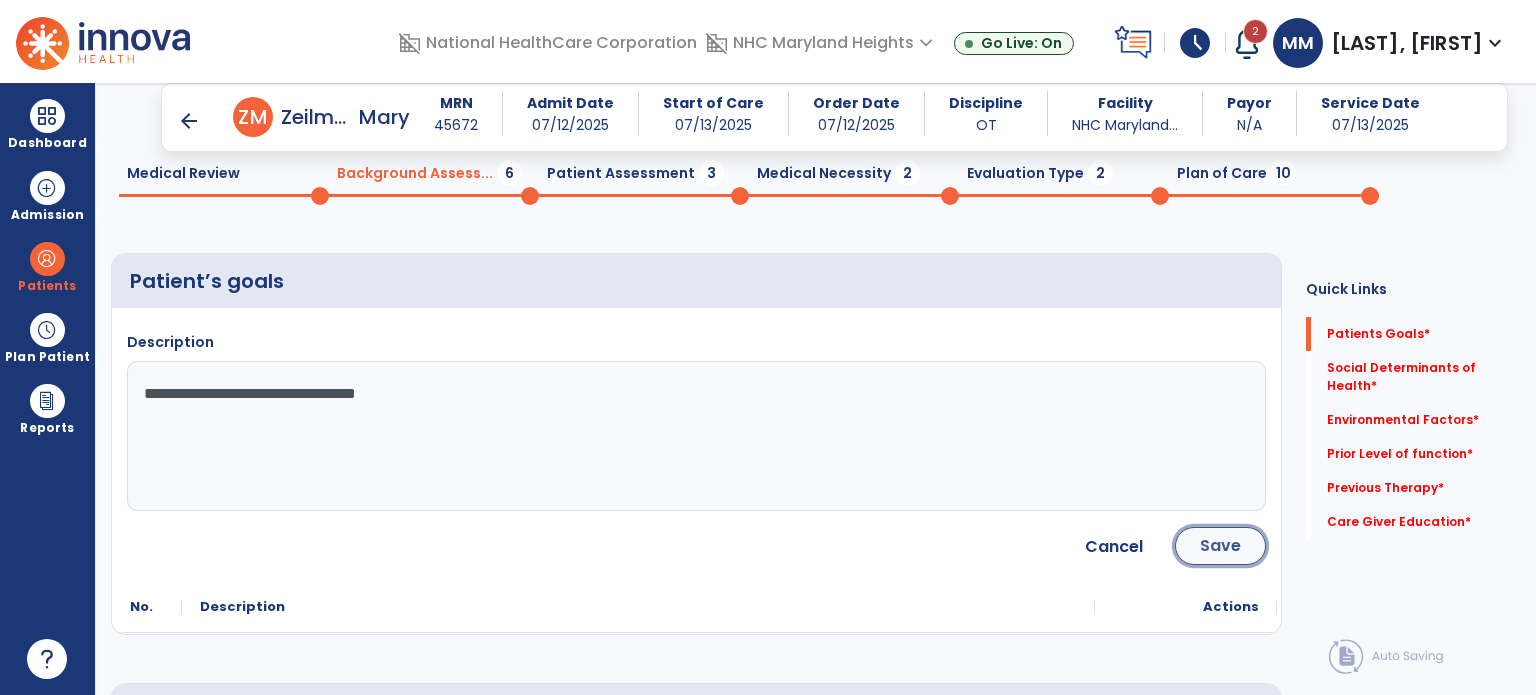 click on "Save" 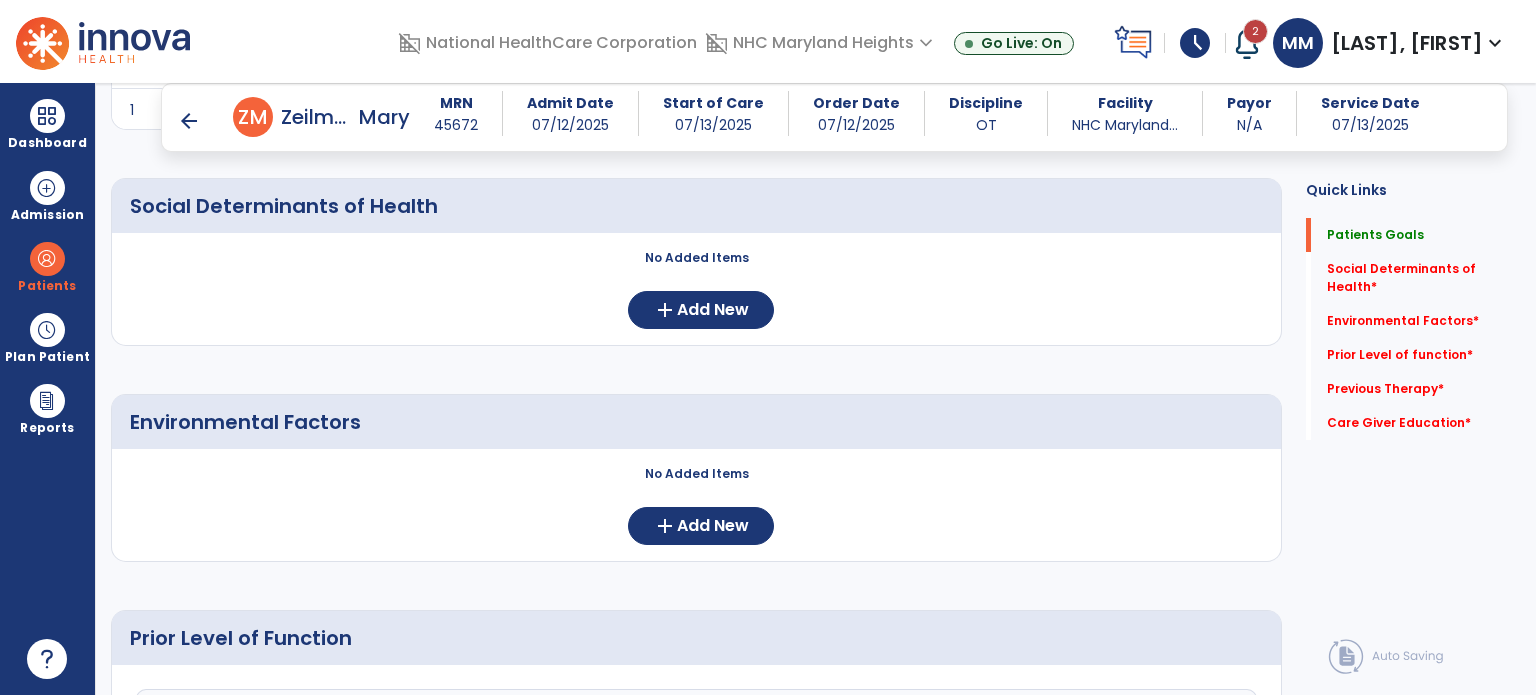 scroll, scrollTop: 363, scrollLeft: 0, axis: vertical 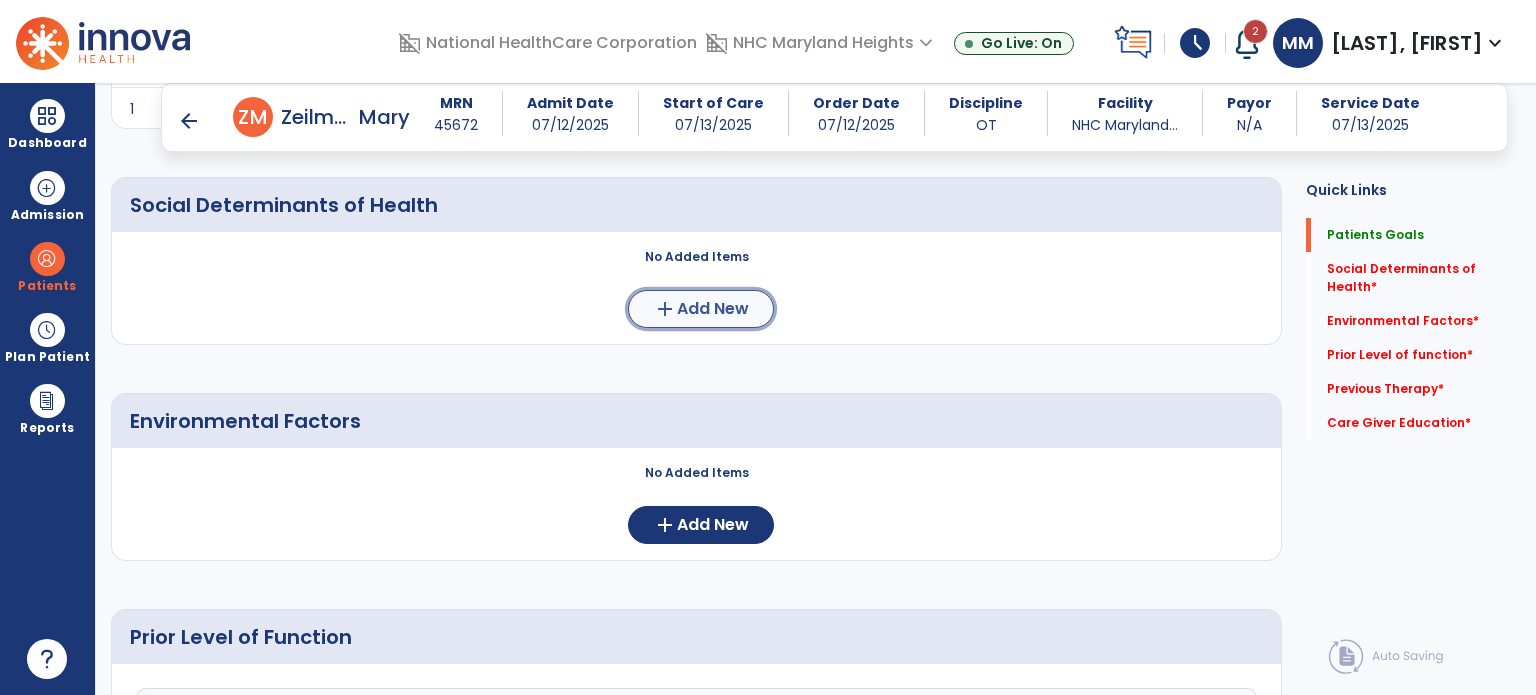 click on "Add New" 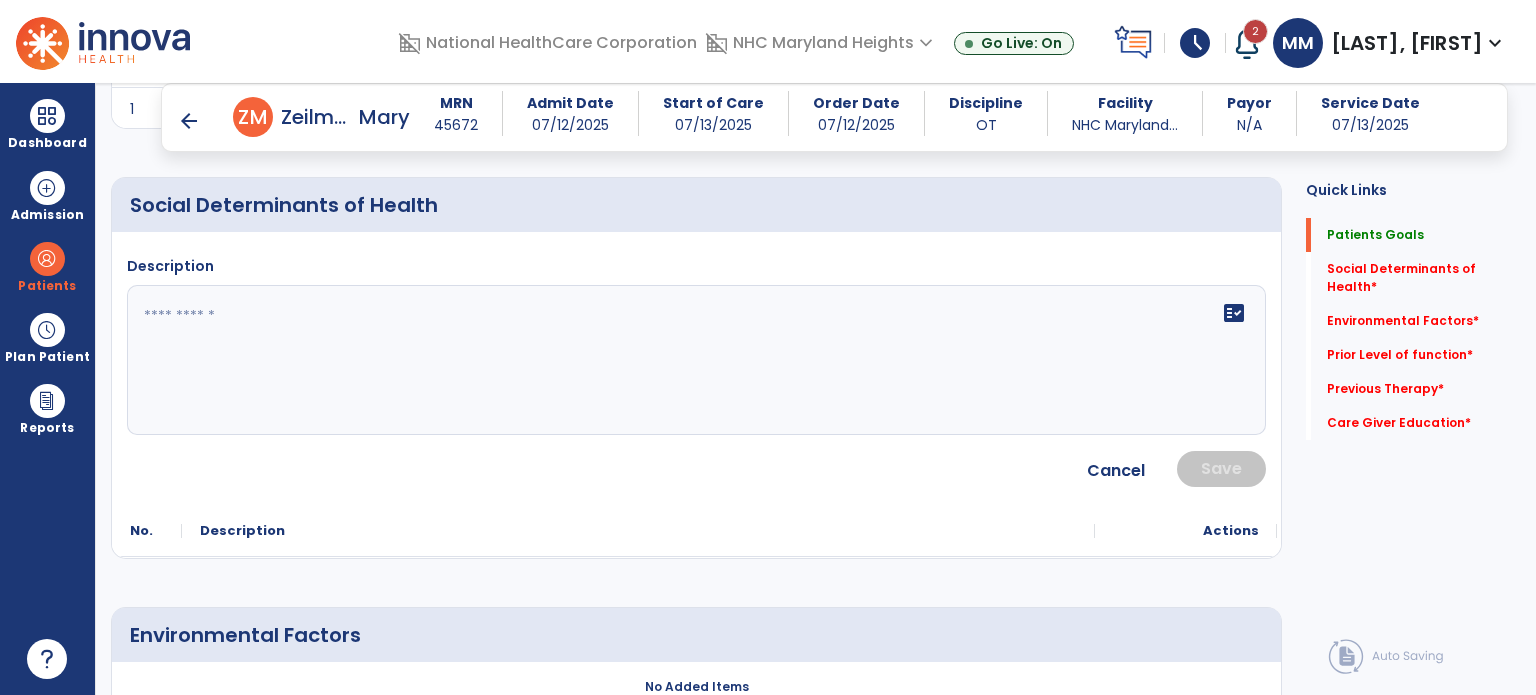 click 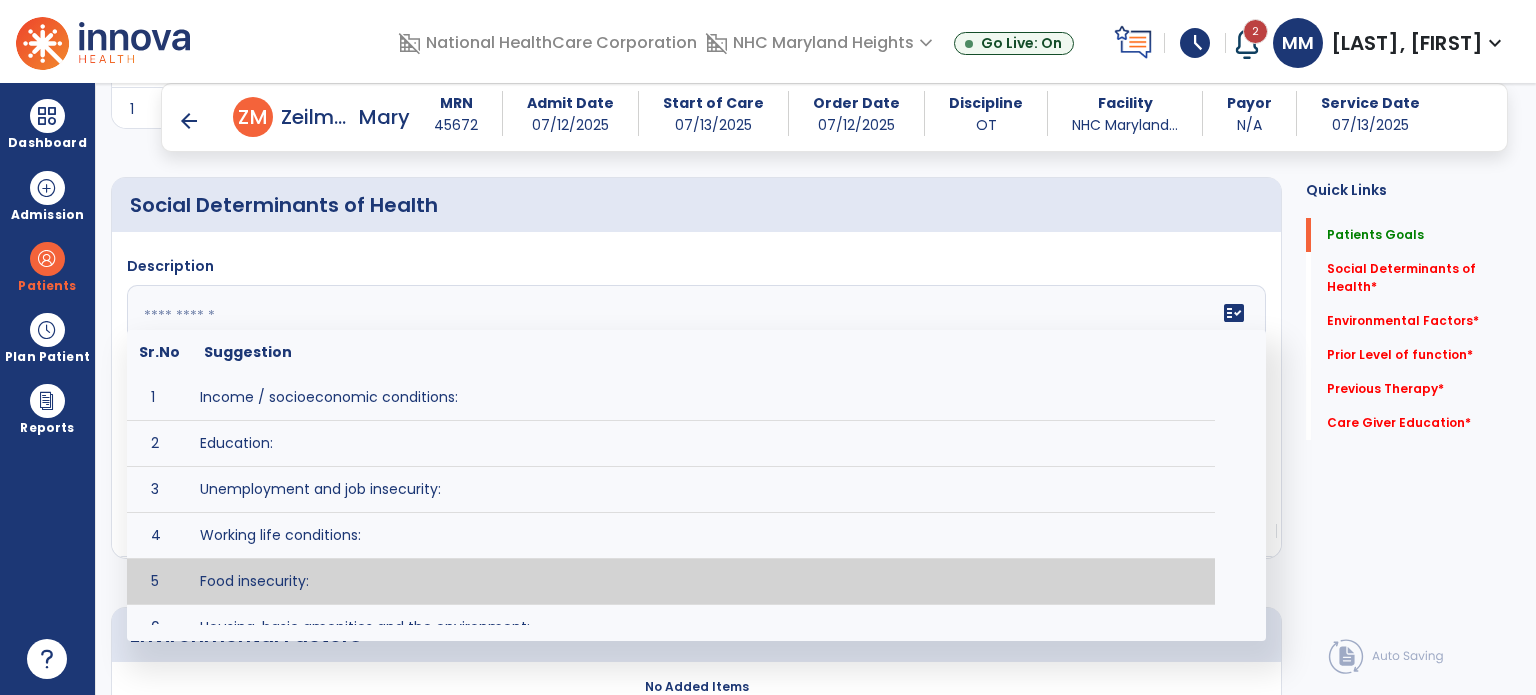scroll, scrollTop: 208, scrollLeft: 0, axis: vertical 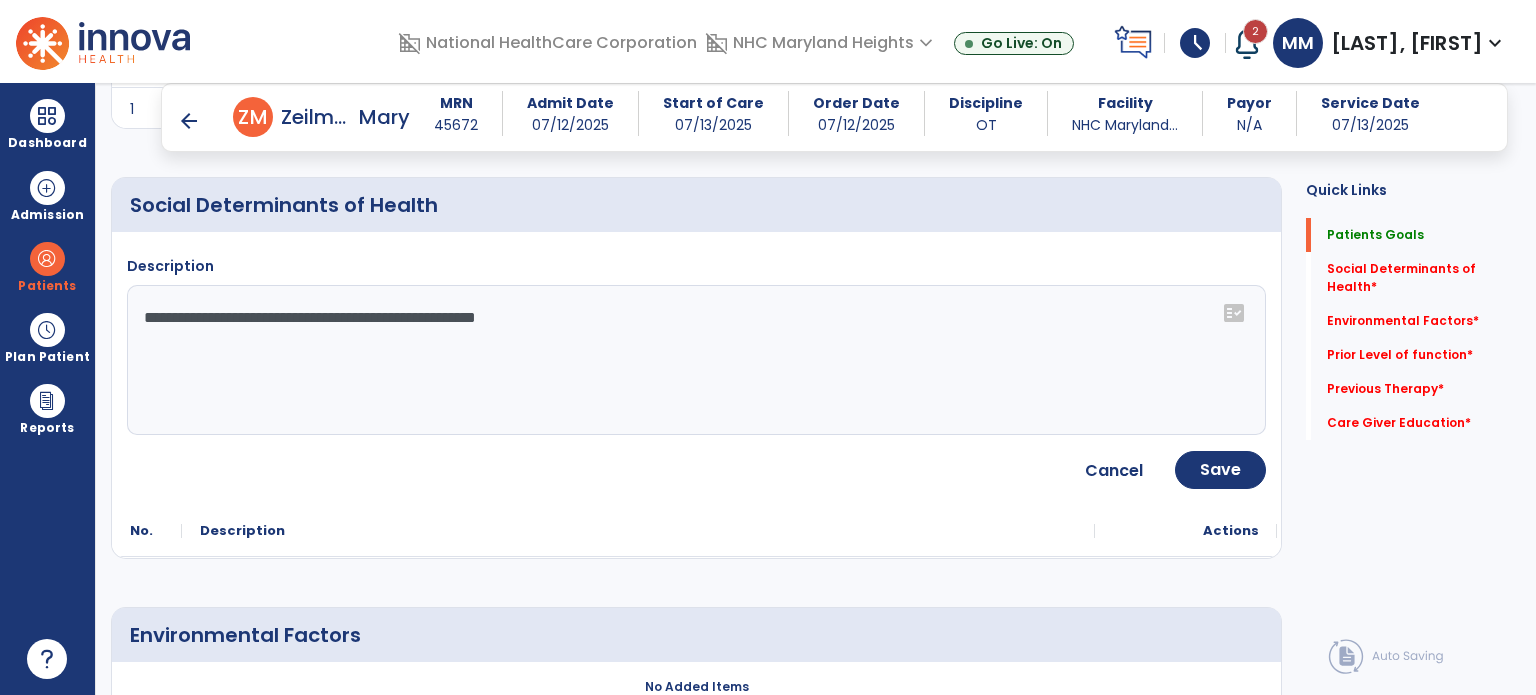click on "**********" 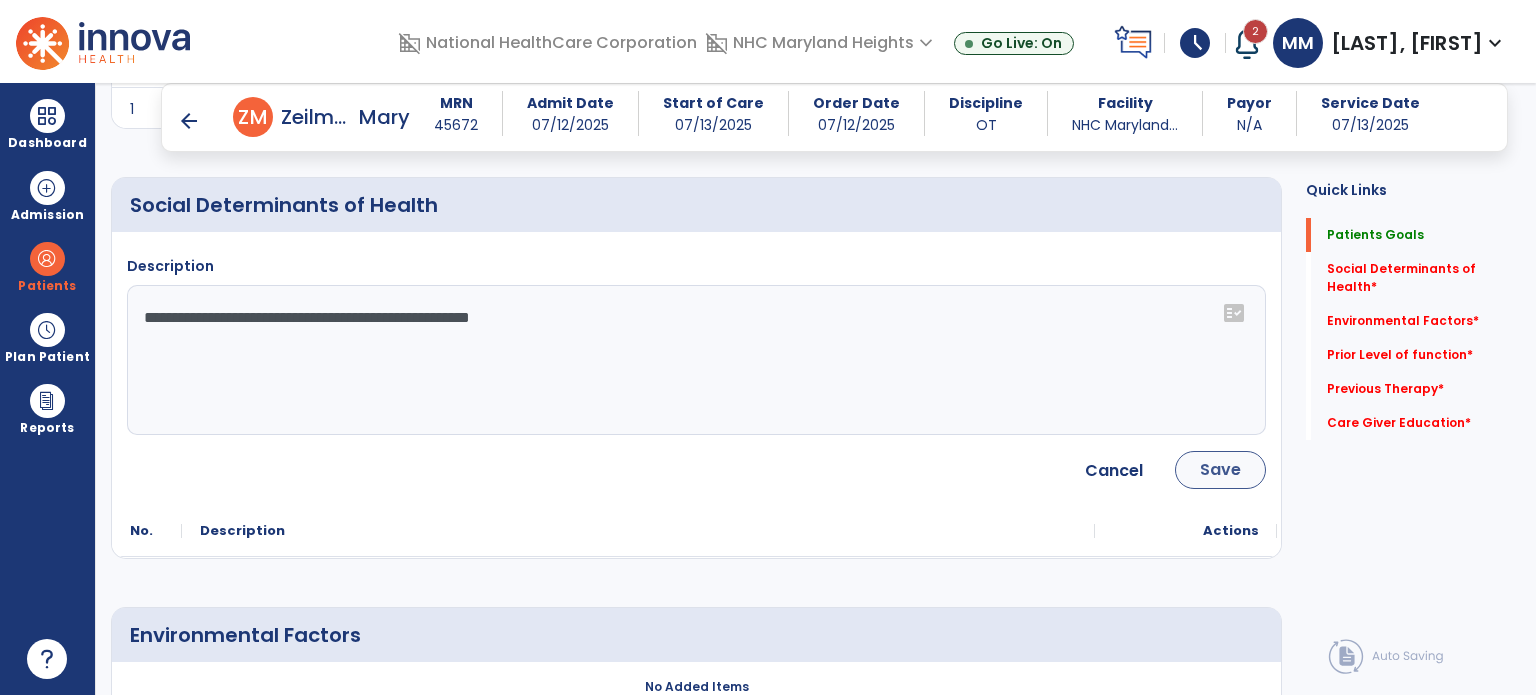 type on "**********" 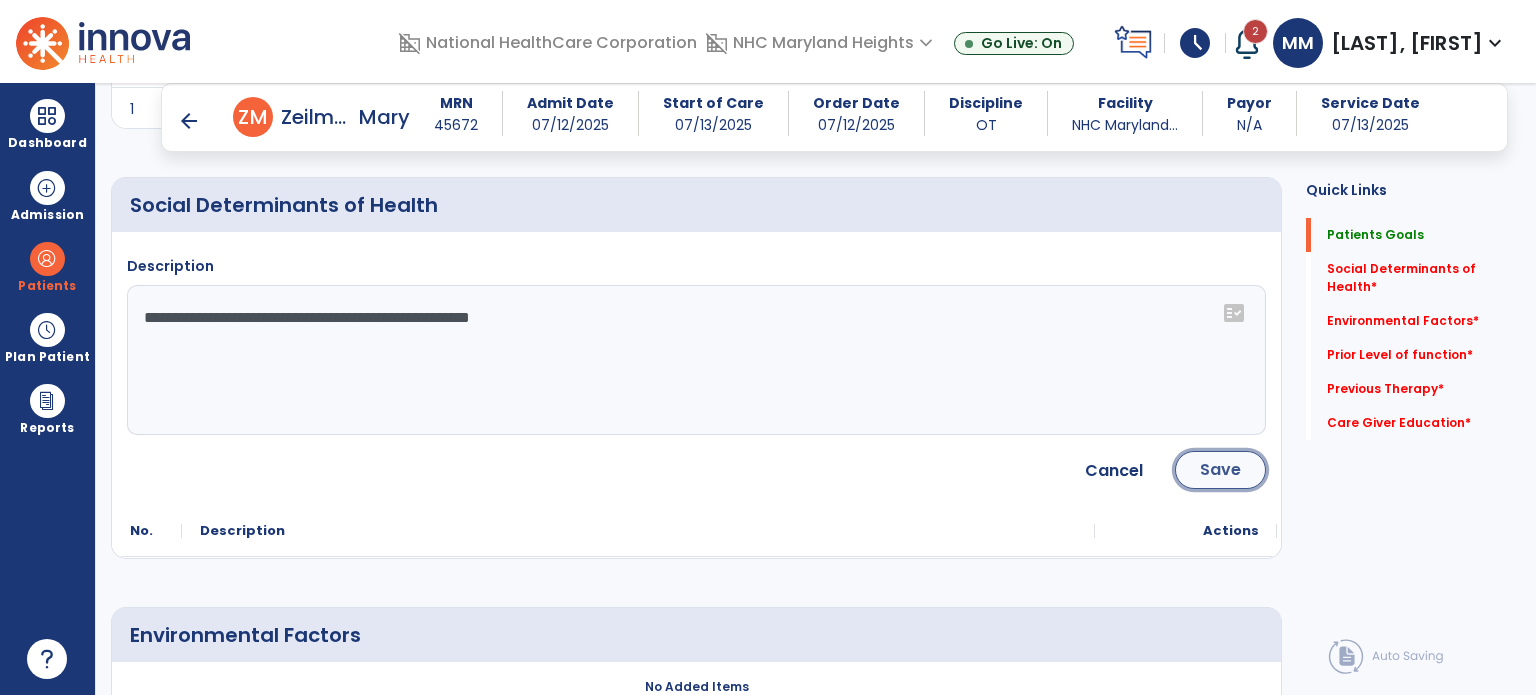 click on "Save" 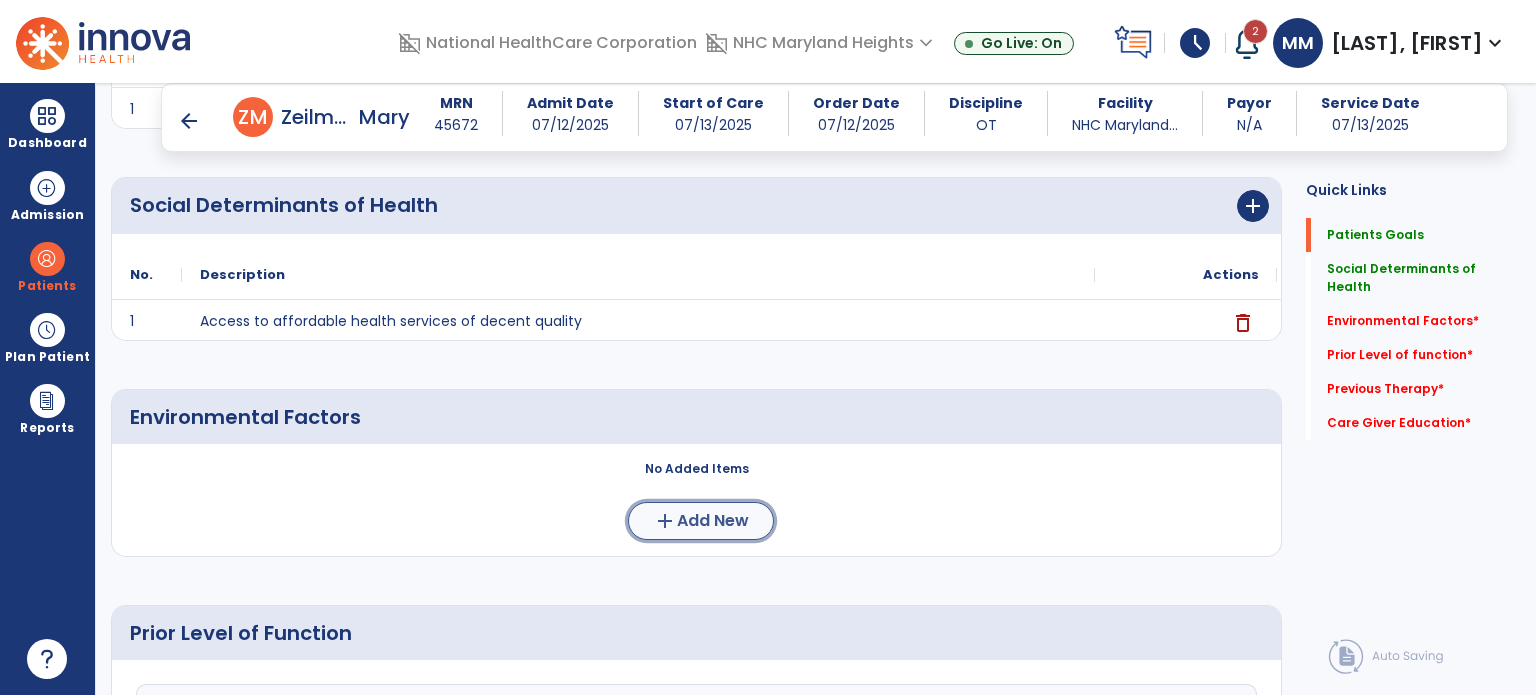 click on "Add New" 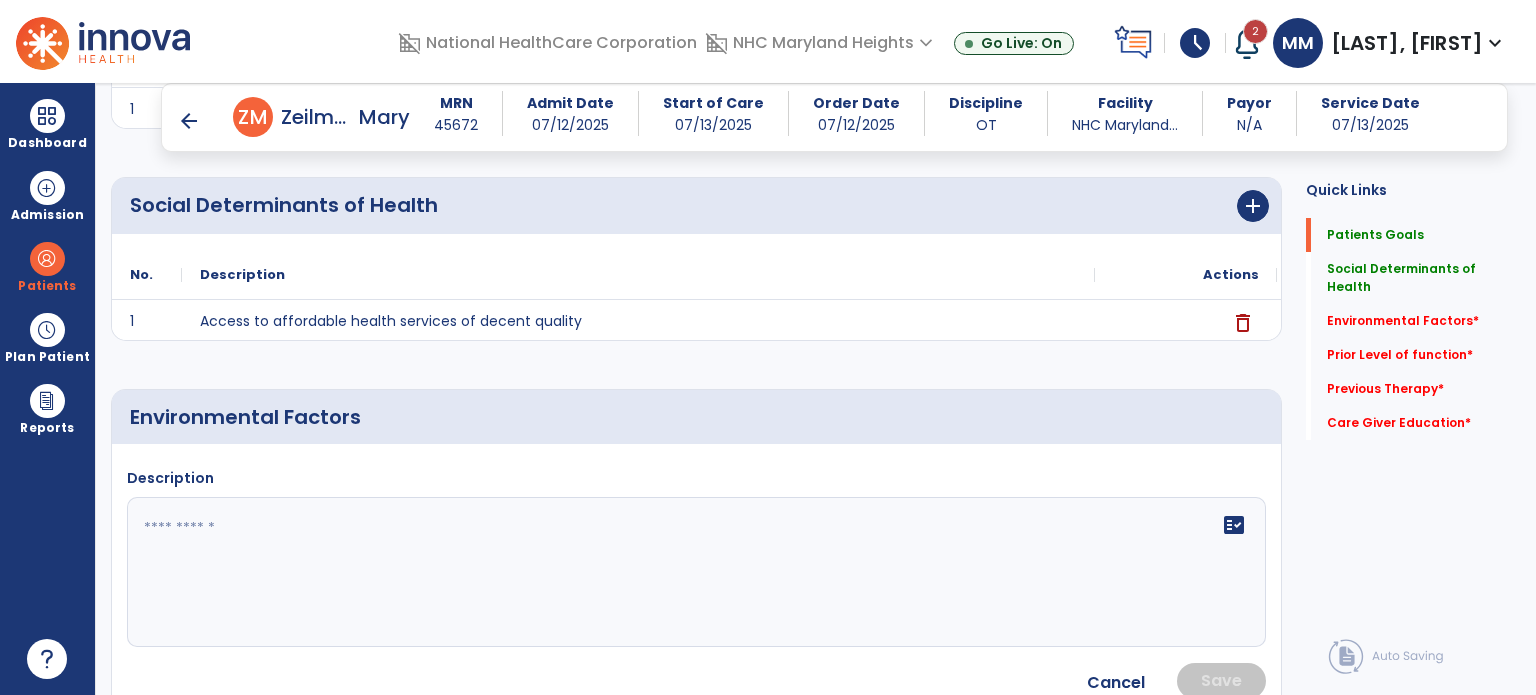 click 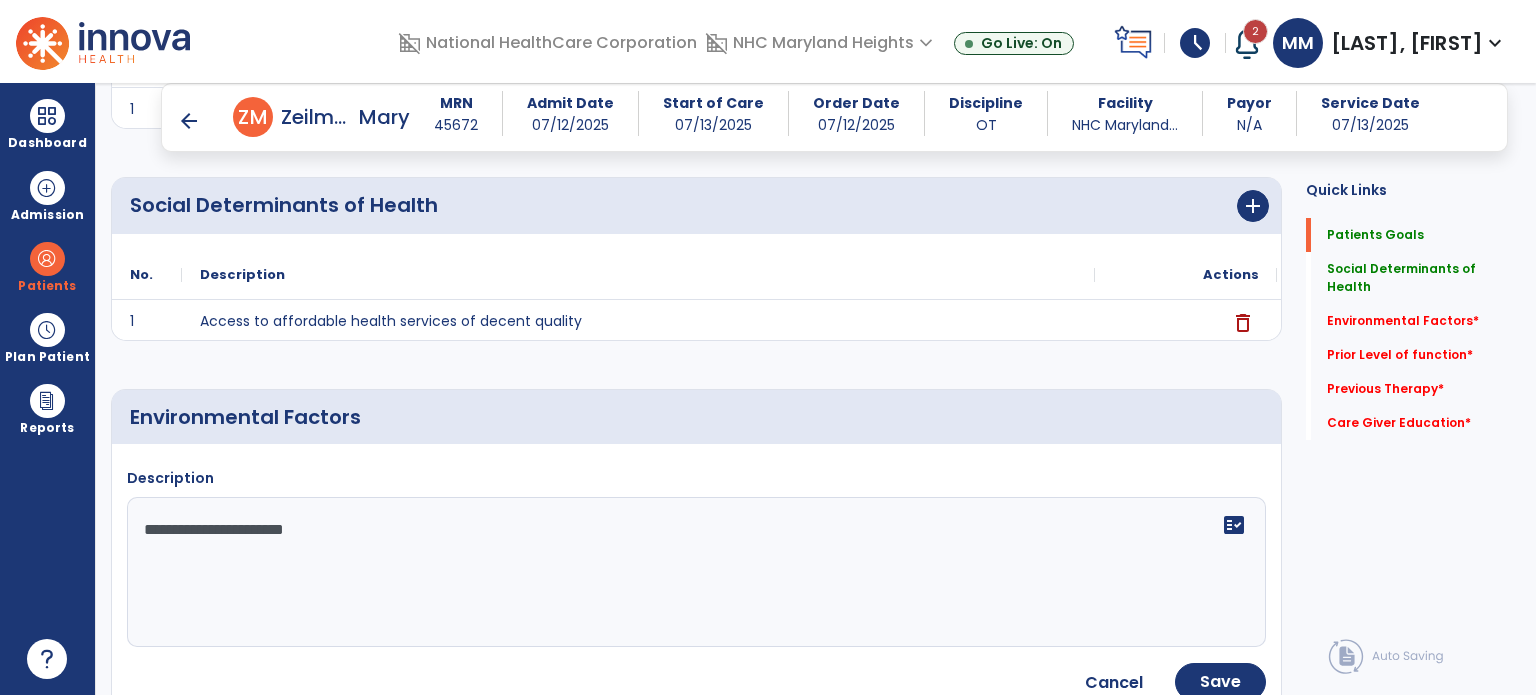 type on "**********" 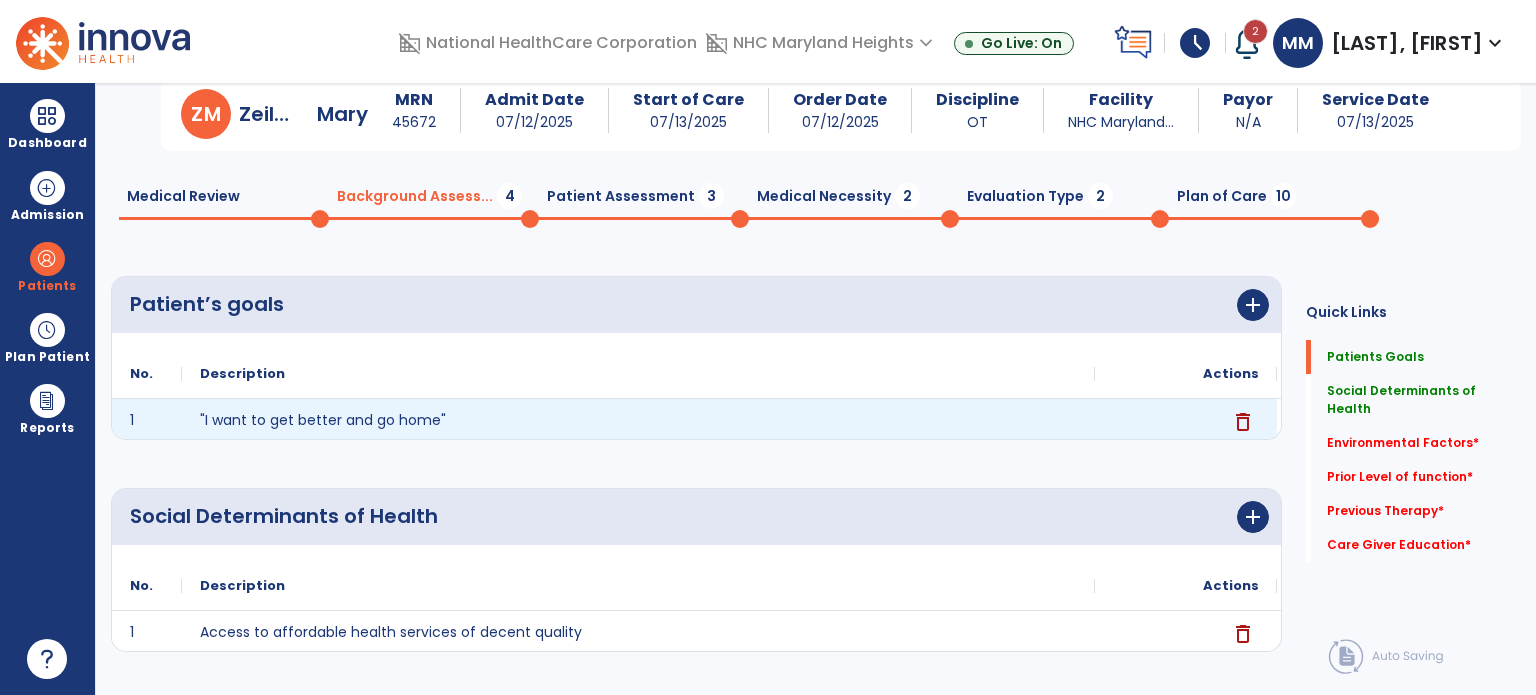 scroll, scrollTop: 0, scrollLeft: 0, axis: both 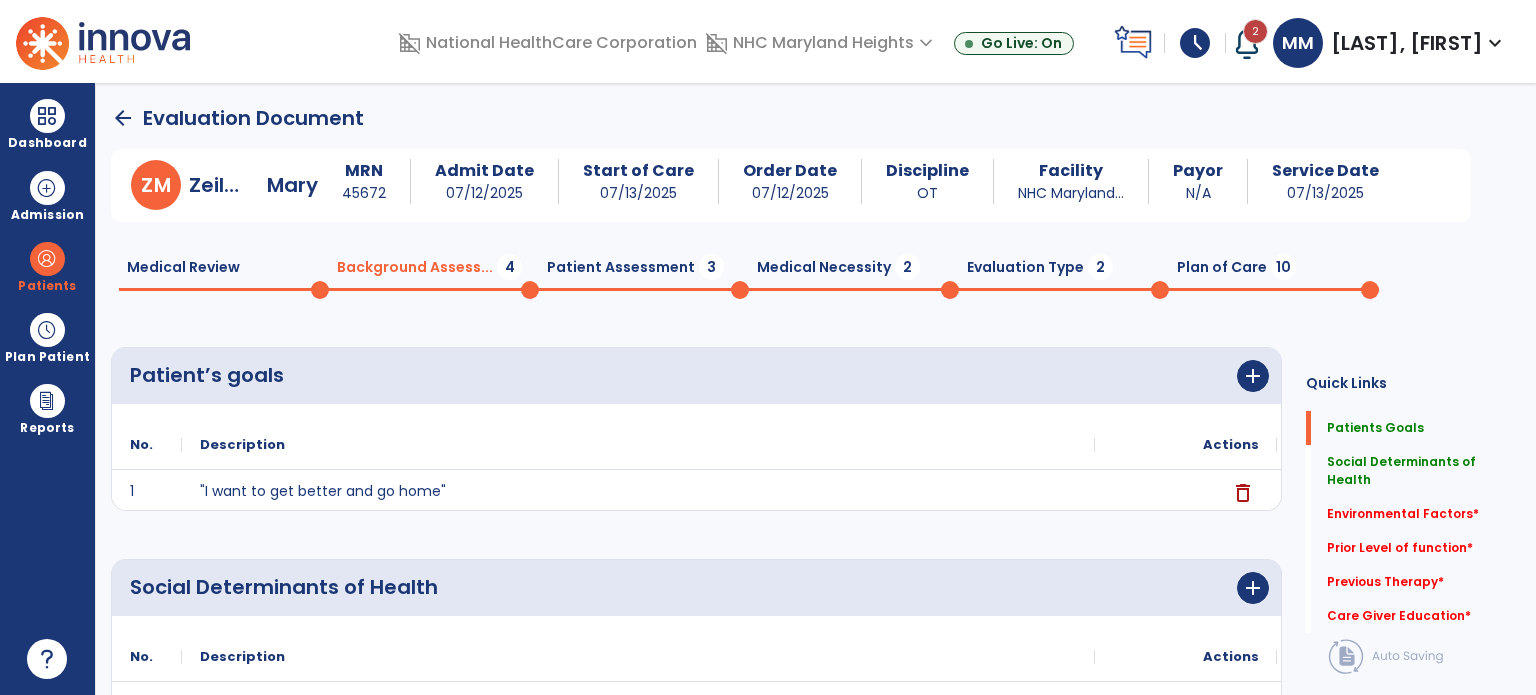 click on "Medical Review  0" 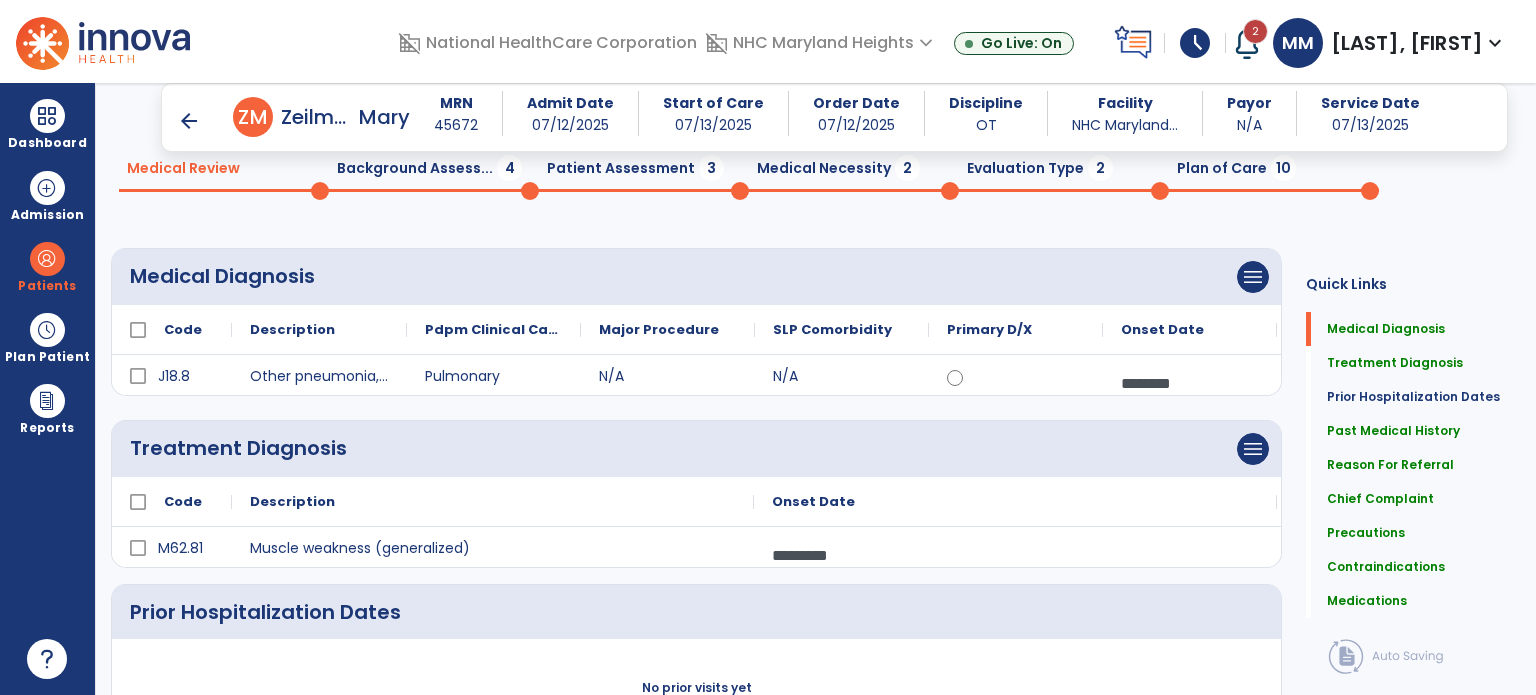 scroll, scrollTop: 83, scrollLeft: 0, axis: vertical 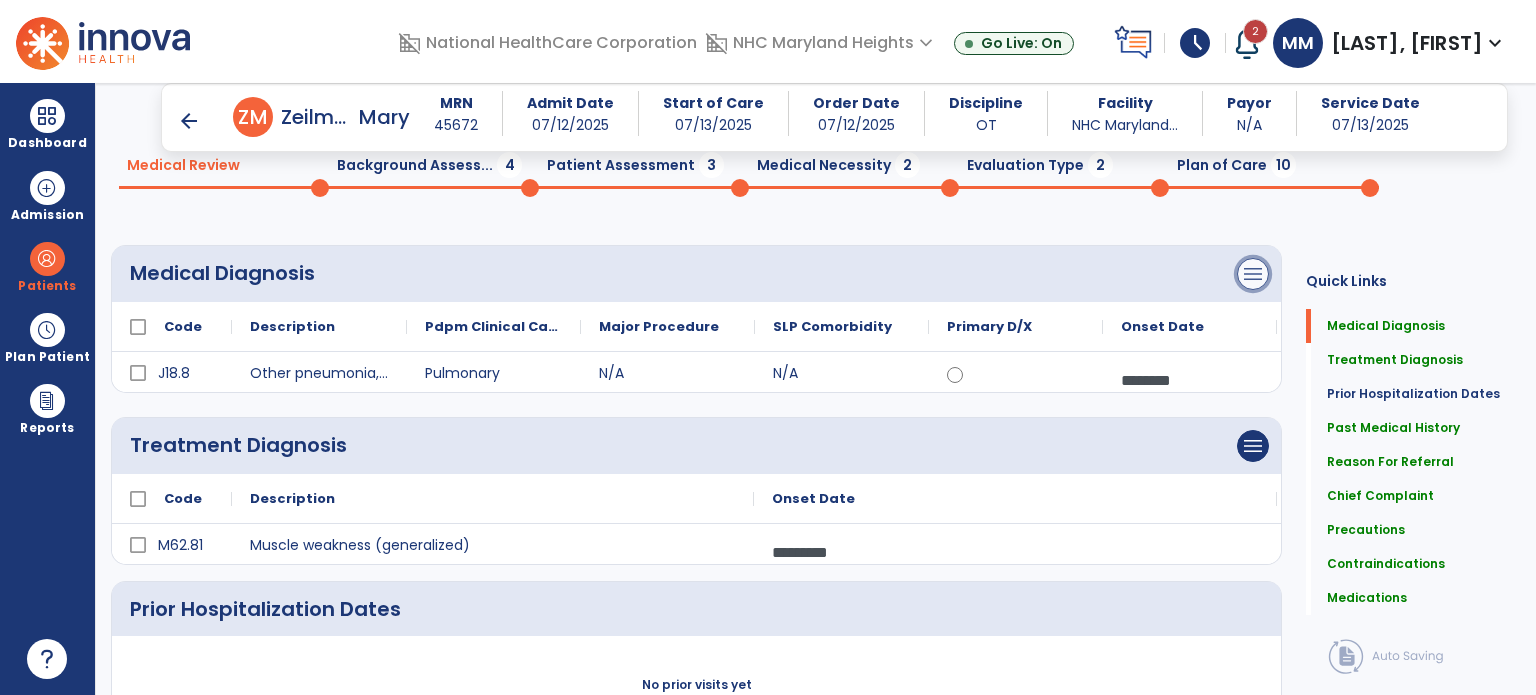 click on "menu" at bounding box center (1253, 274) 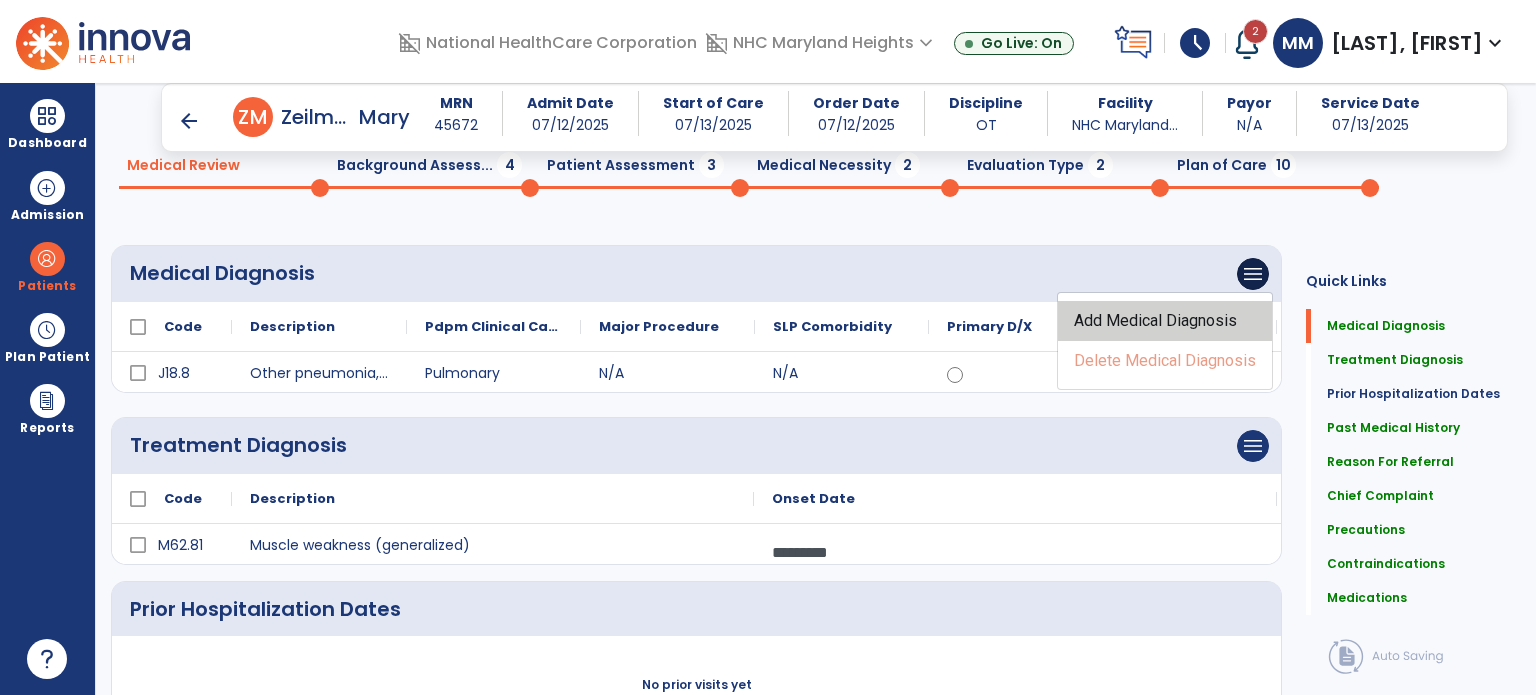 click on "Add Medical Diagnosis" 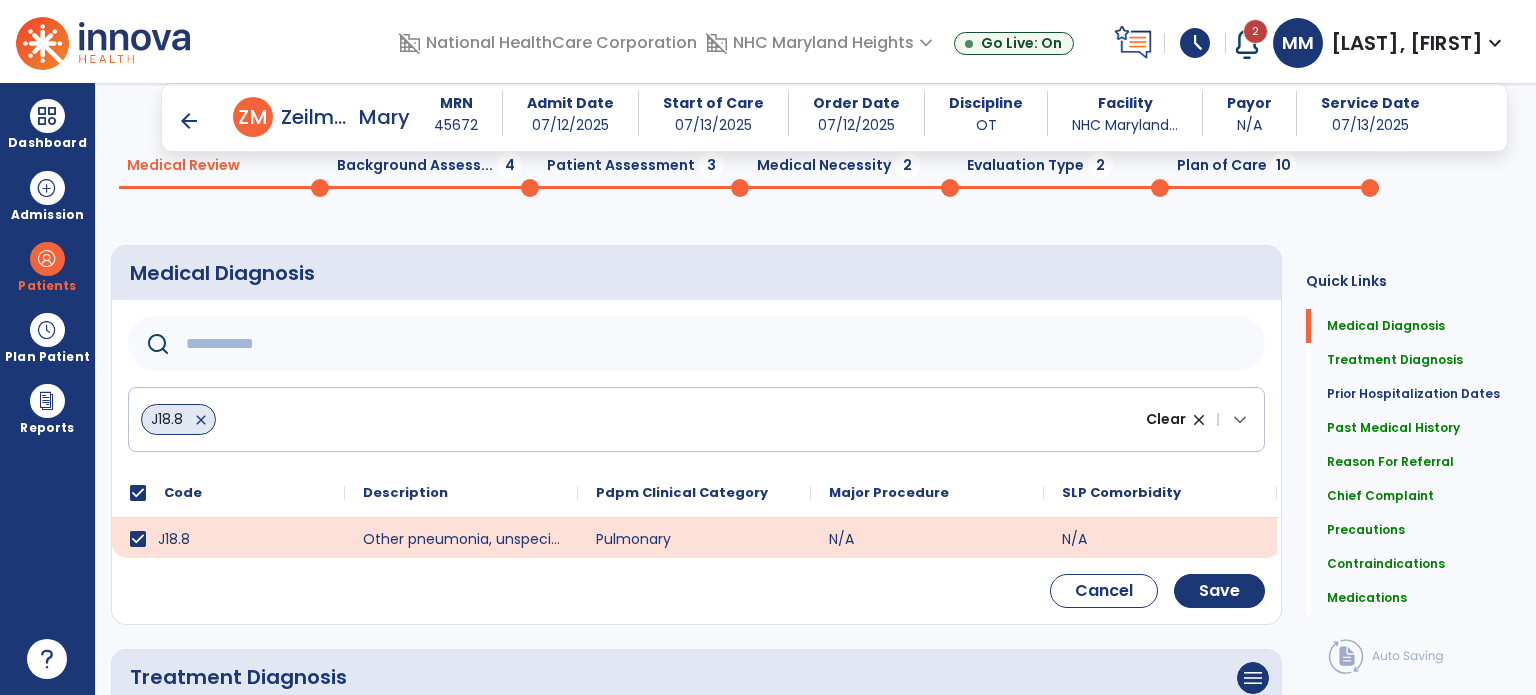 click on "close" 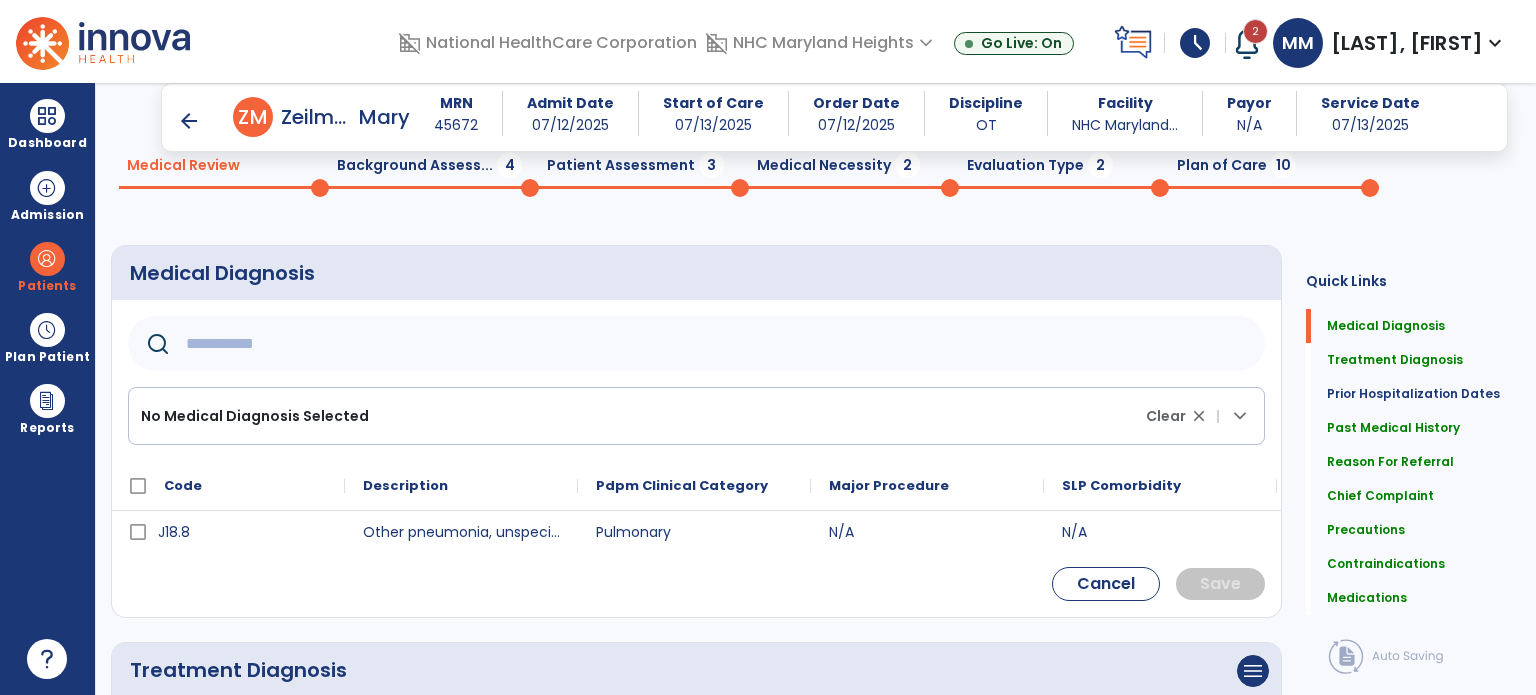 click on "No Medical Diagnosis Selected" 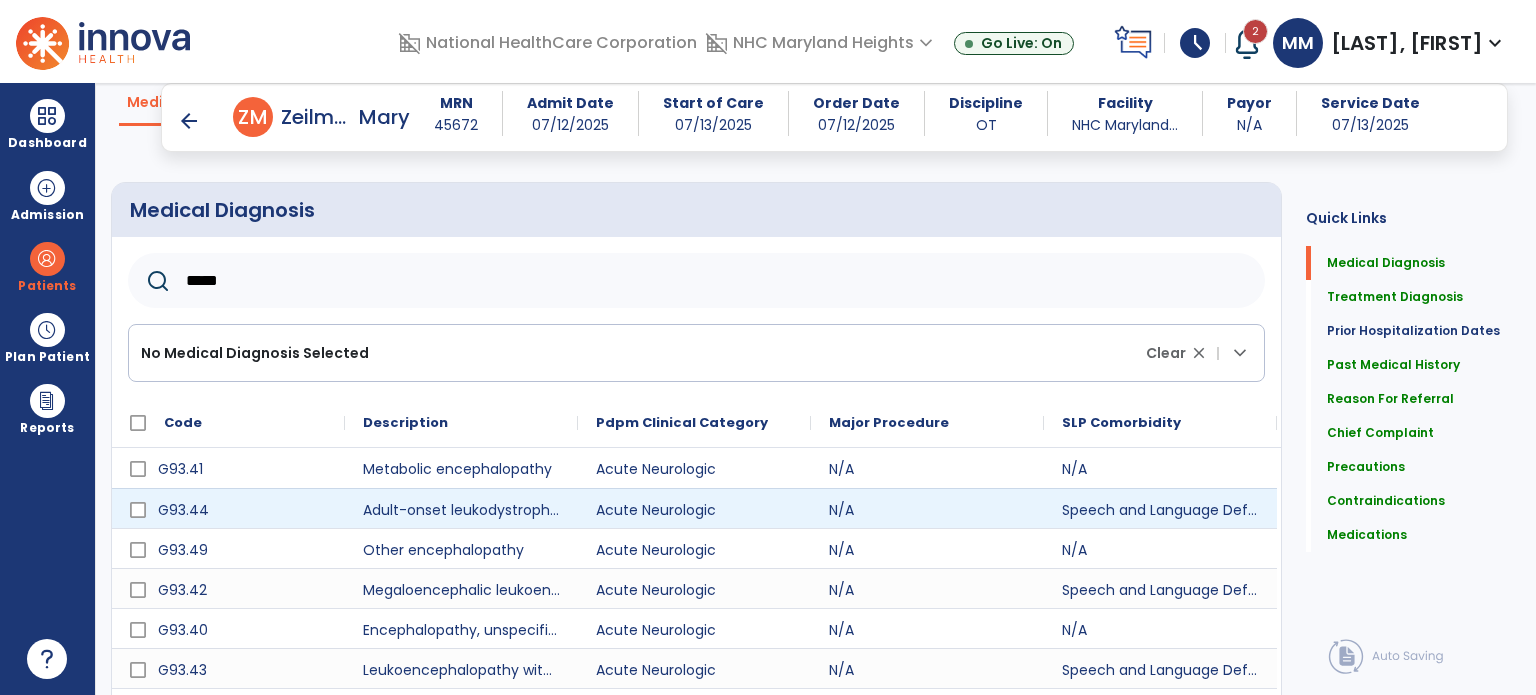 scroll, scrollTop: 151, scrollLeft: 0, axis: vertical 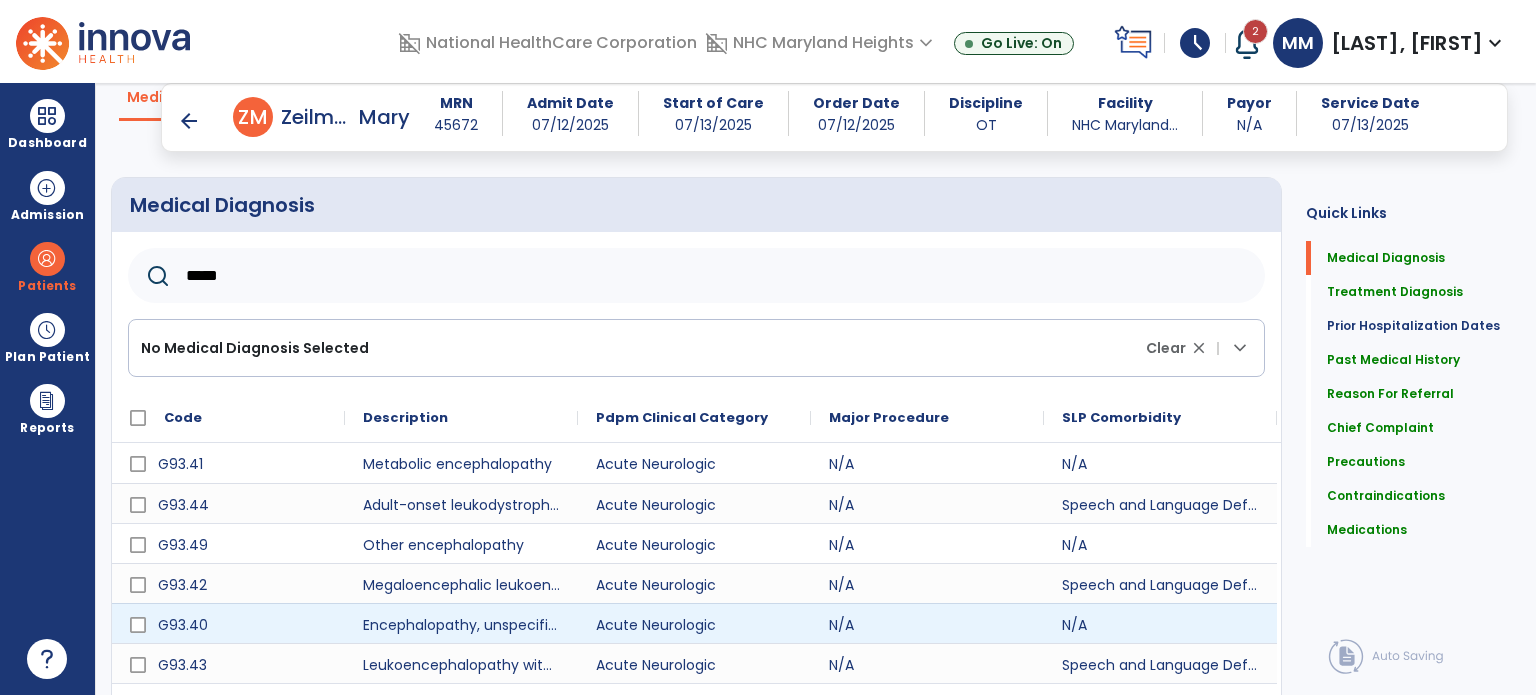 type on "*****" 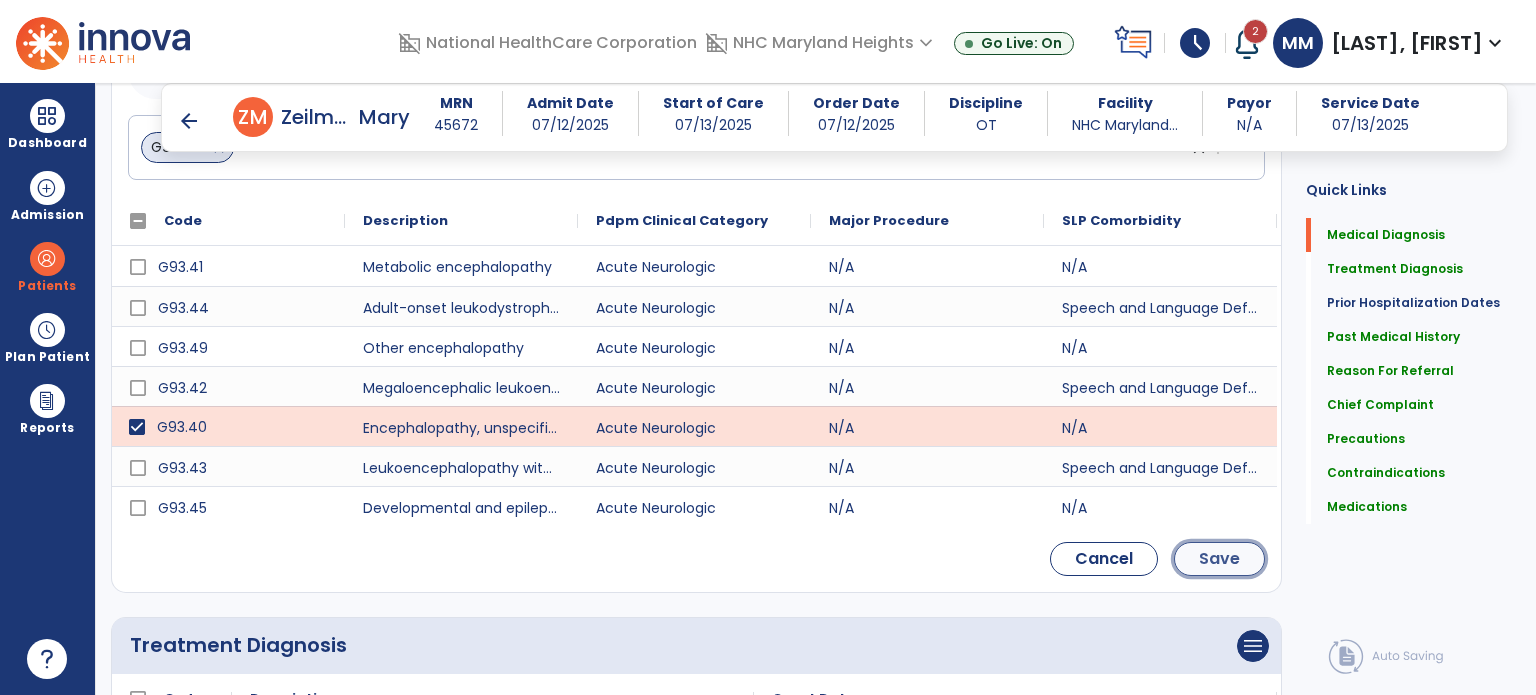 click on "Save" 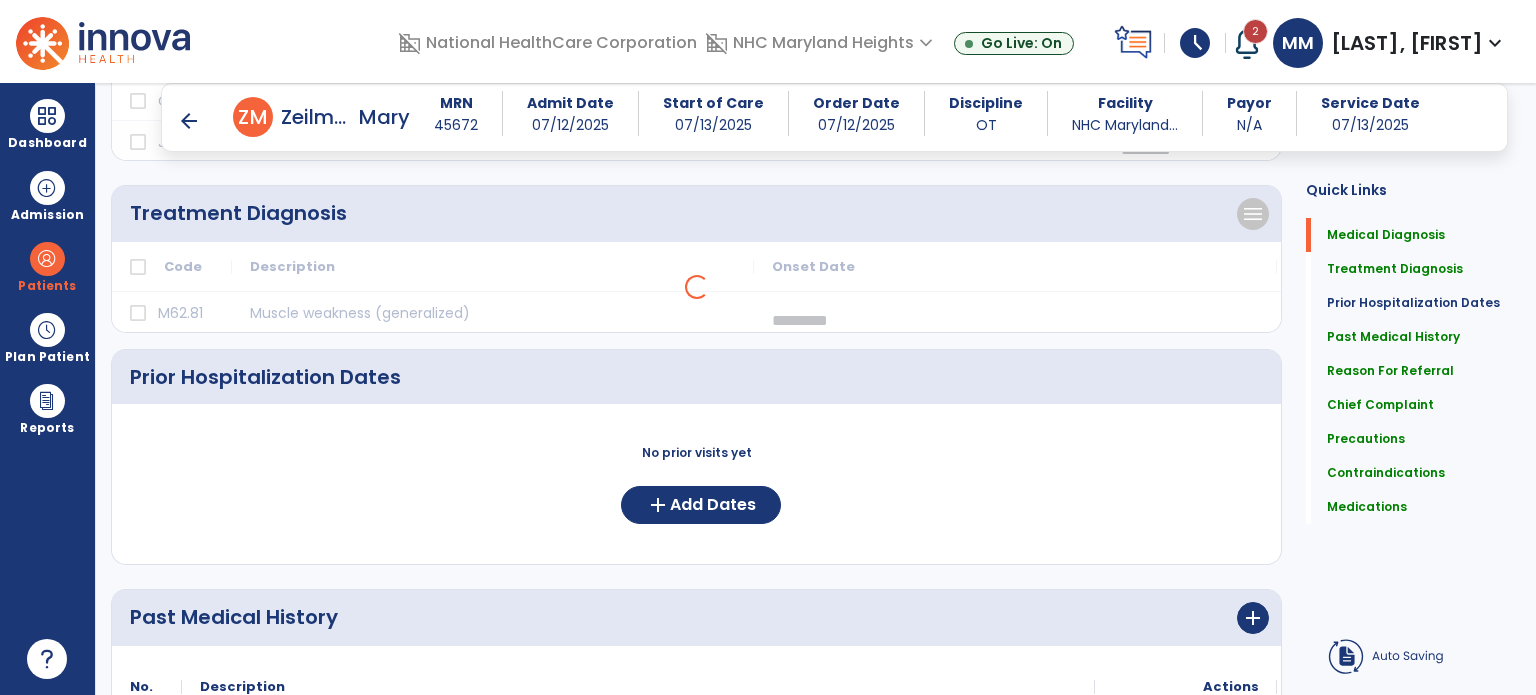 scroll, scrollTop: 189, scrollLeft: 0, axis: vertical 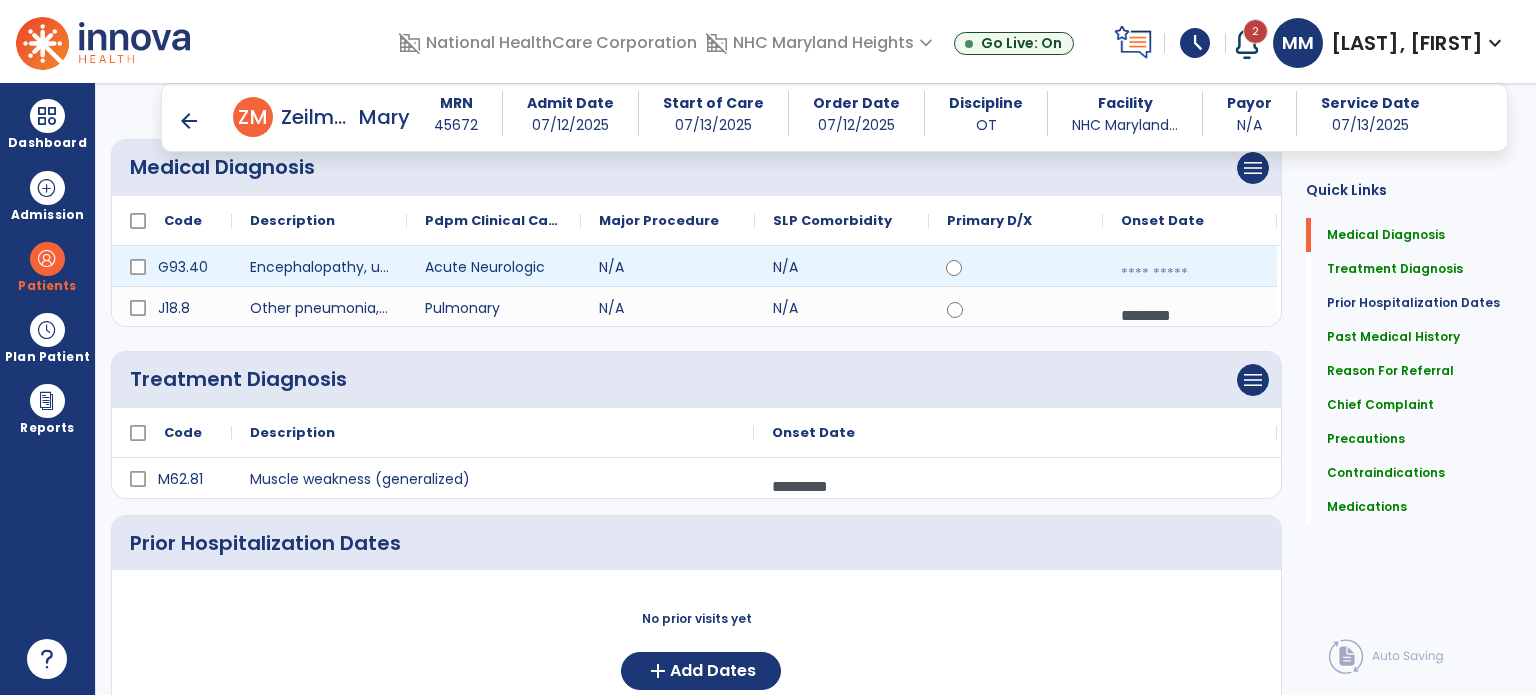 click at bounding box center [1190, 274] 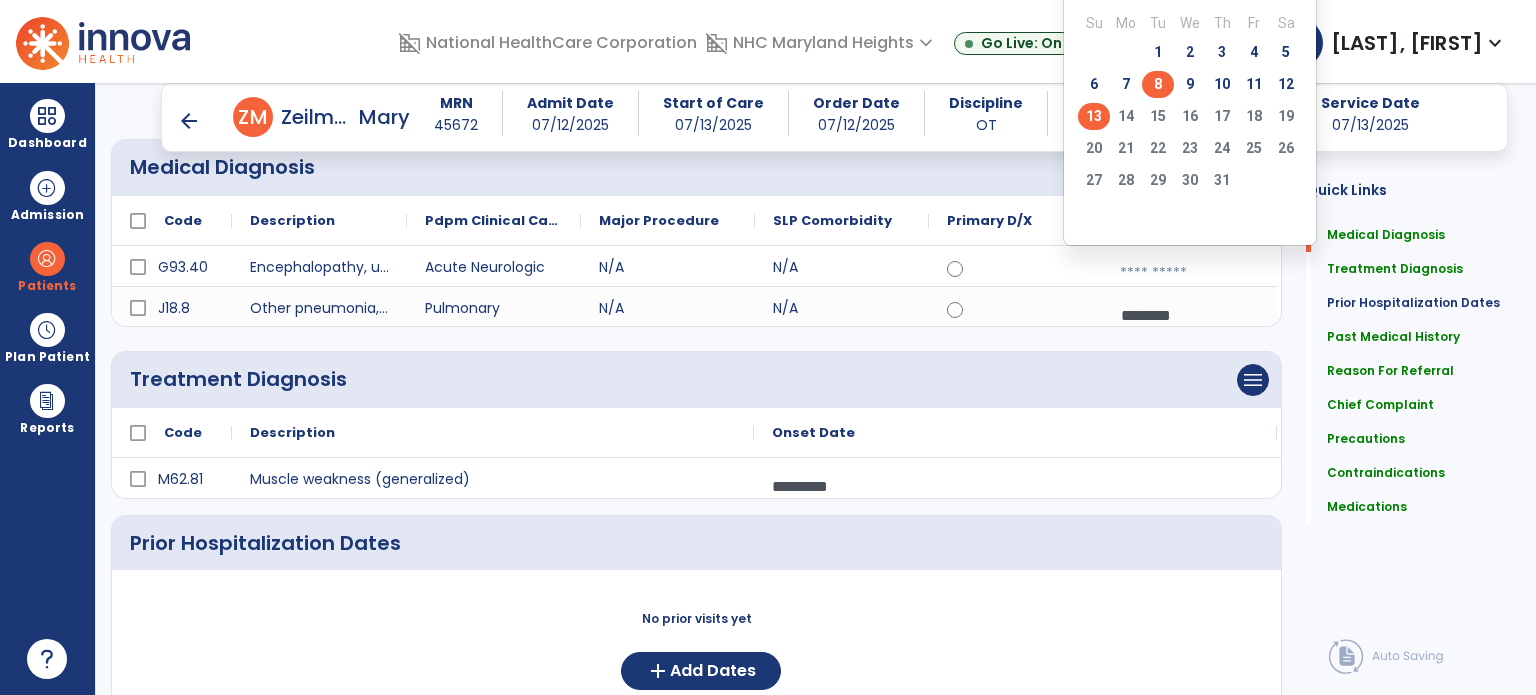 click on "8" 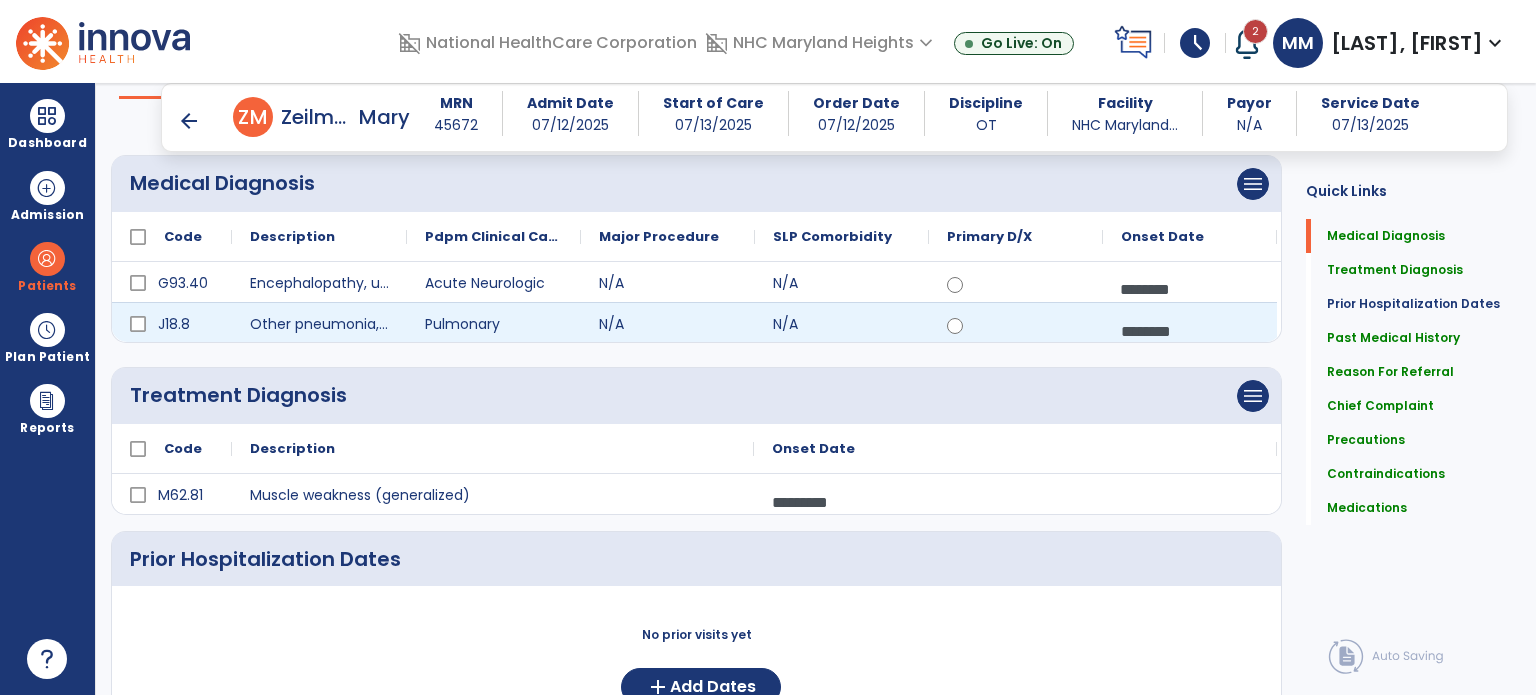 scroll, scrollTop: 0, scrollLeft: 0, axis: both 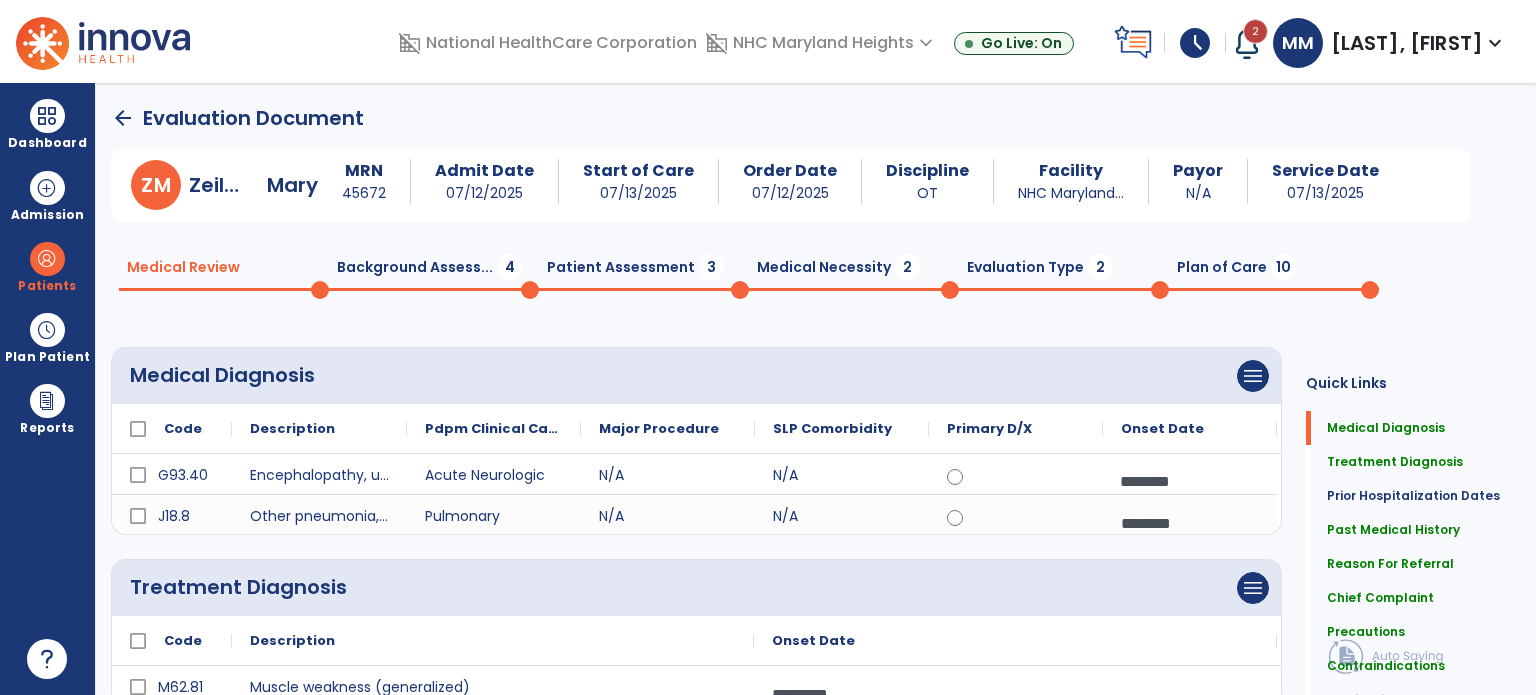 click on "Background Assess...  4" 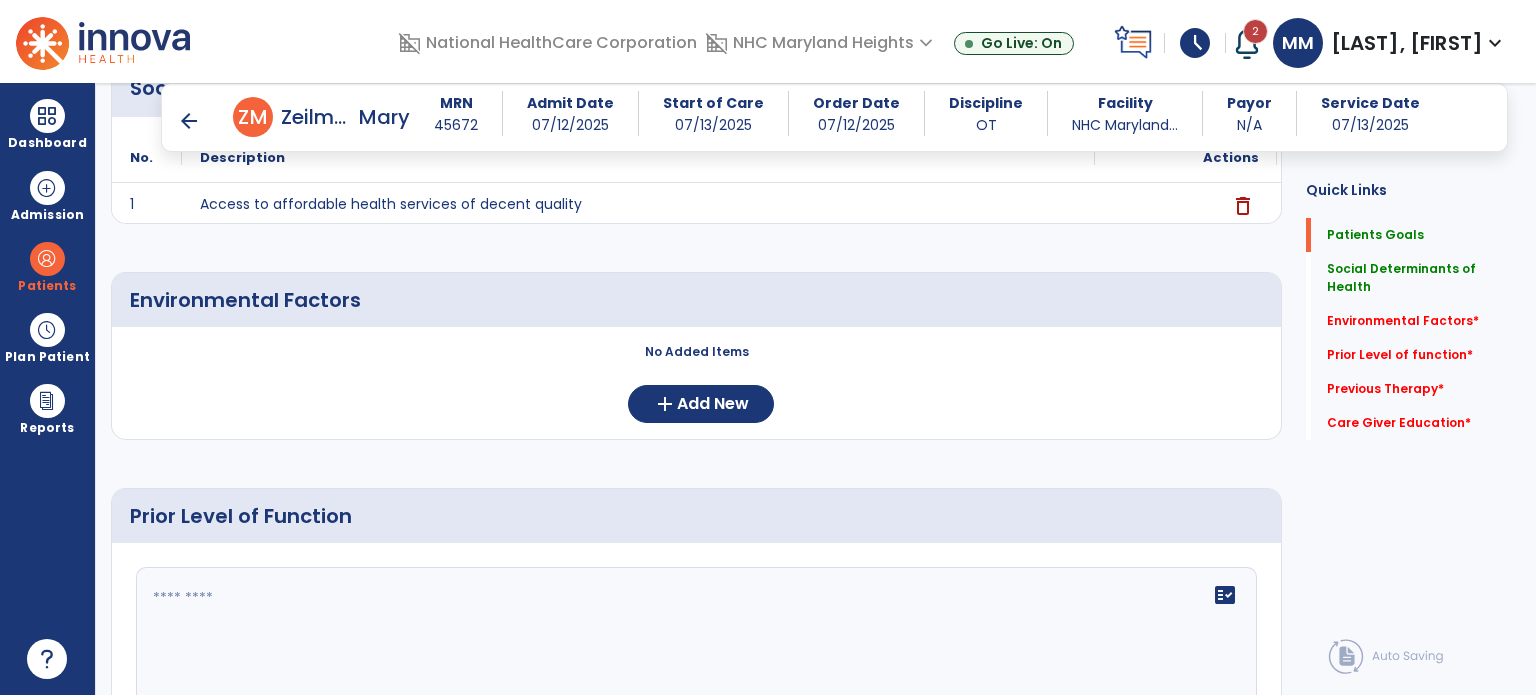 scroll, scrollTop: 490, scrollLeft: 0, axis: vertical 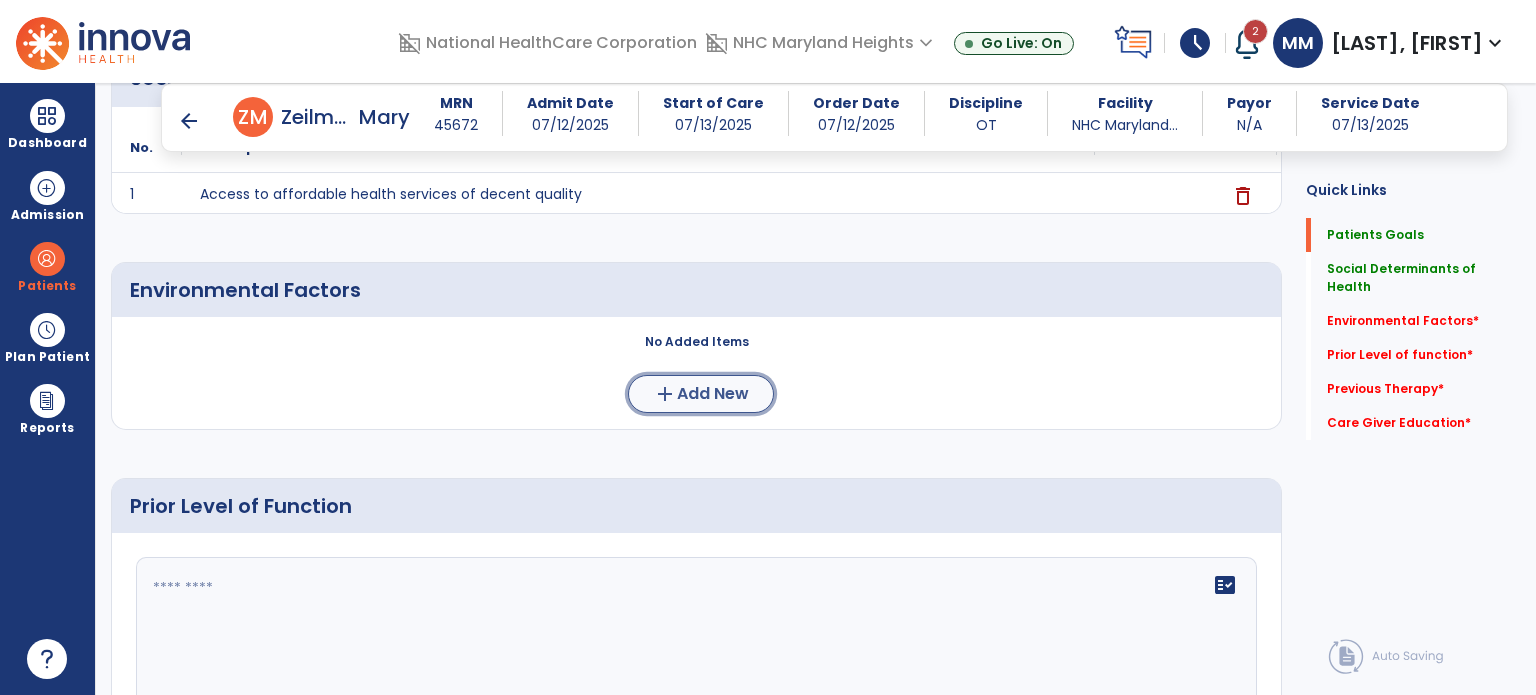 click on "Add New" 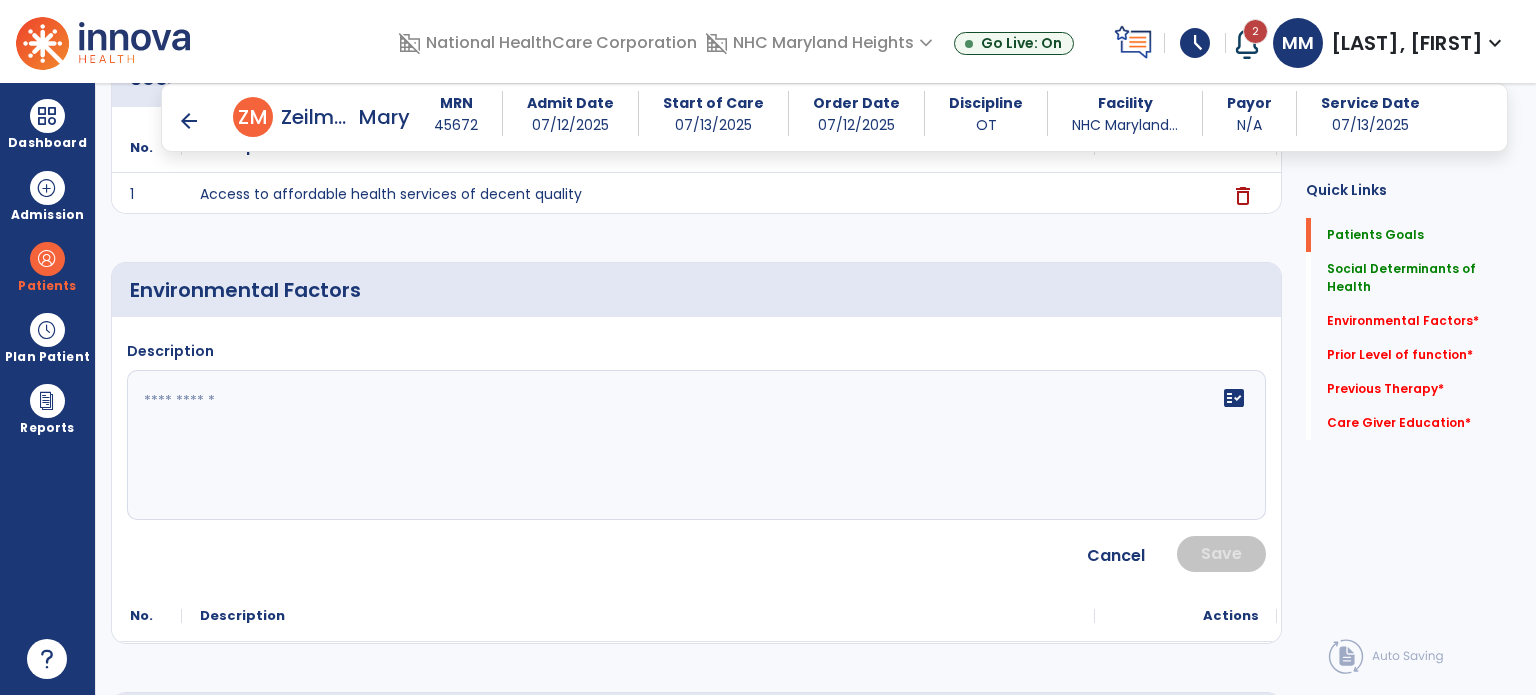 click on "fact_check" 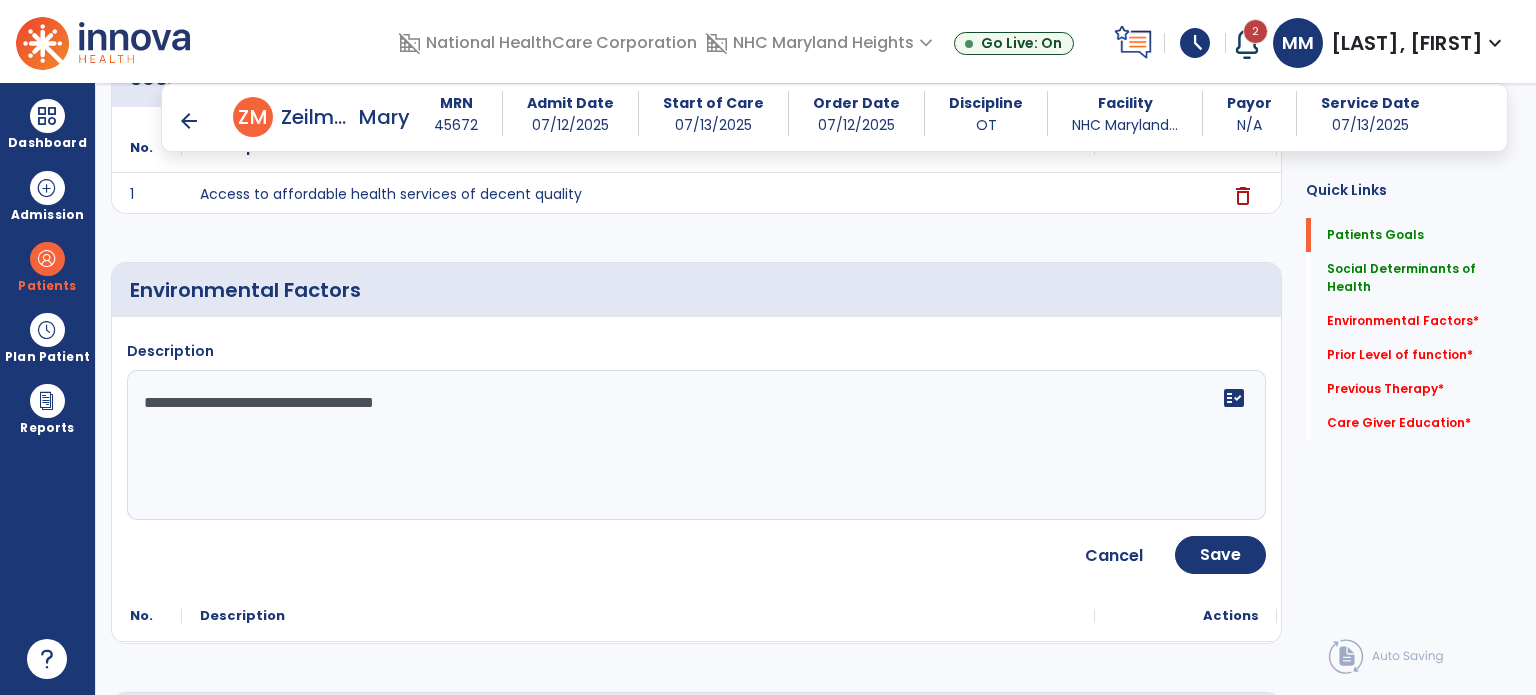 click on "**********" 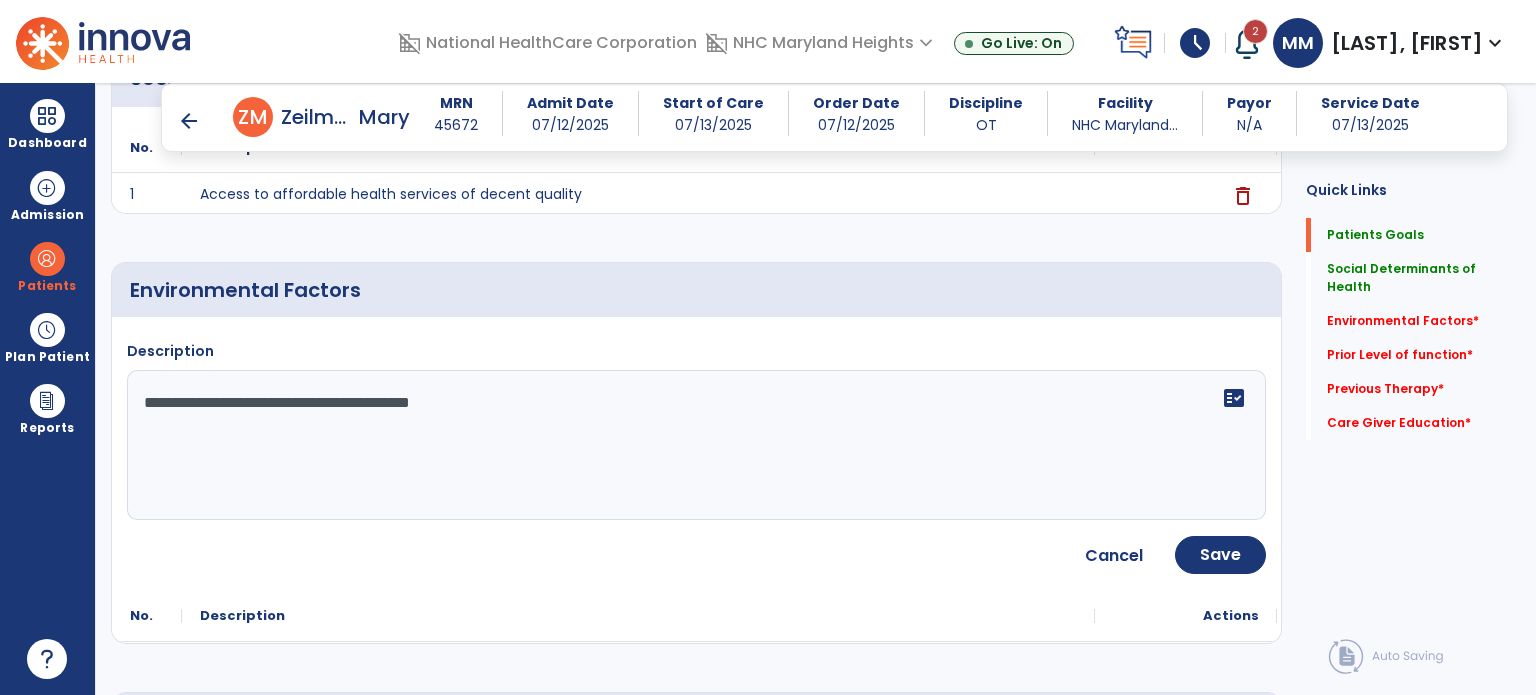 click on "**********" 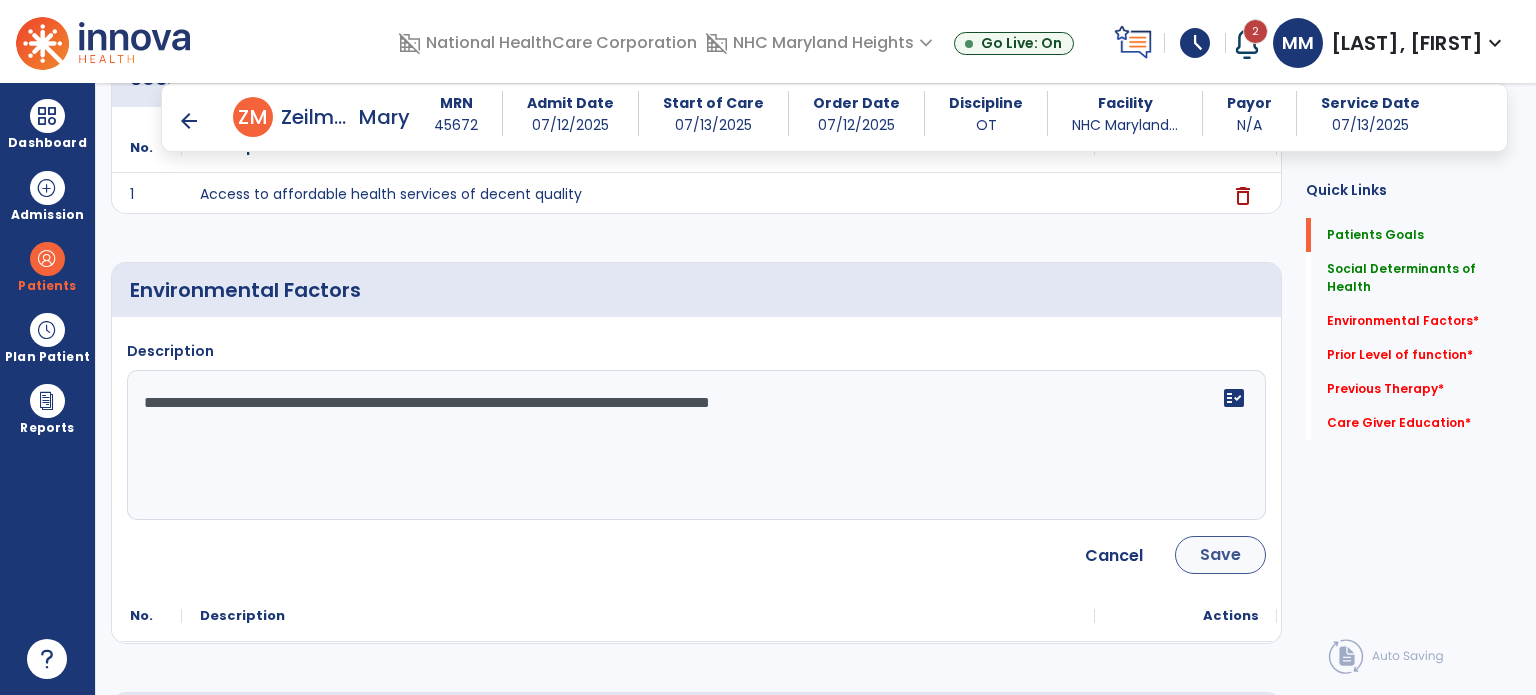 type on "**********" 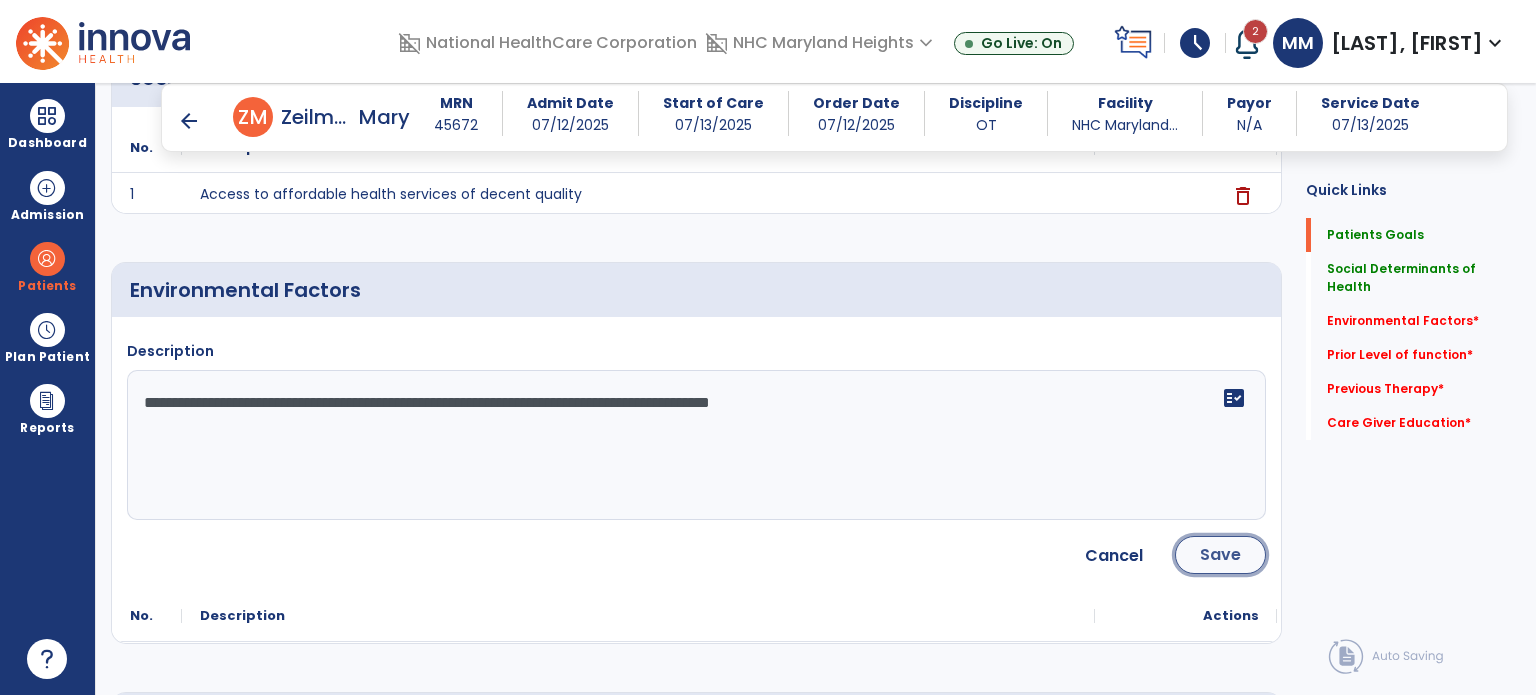 click on "Save" 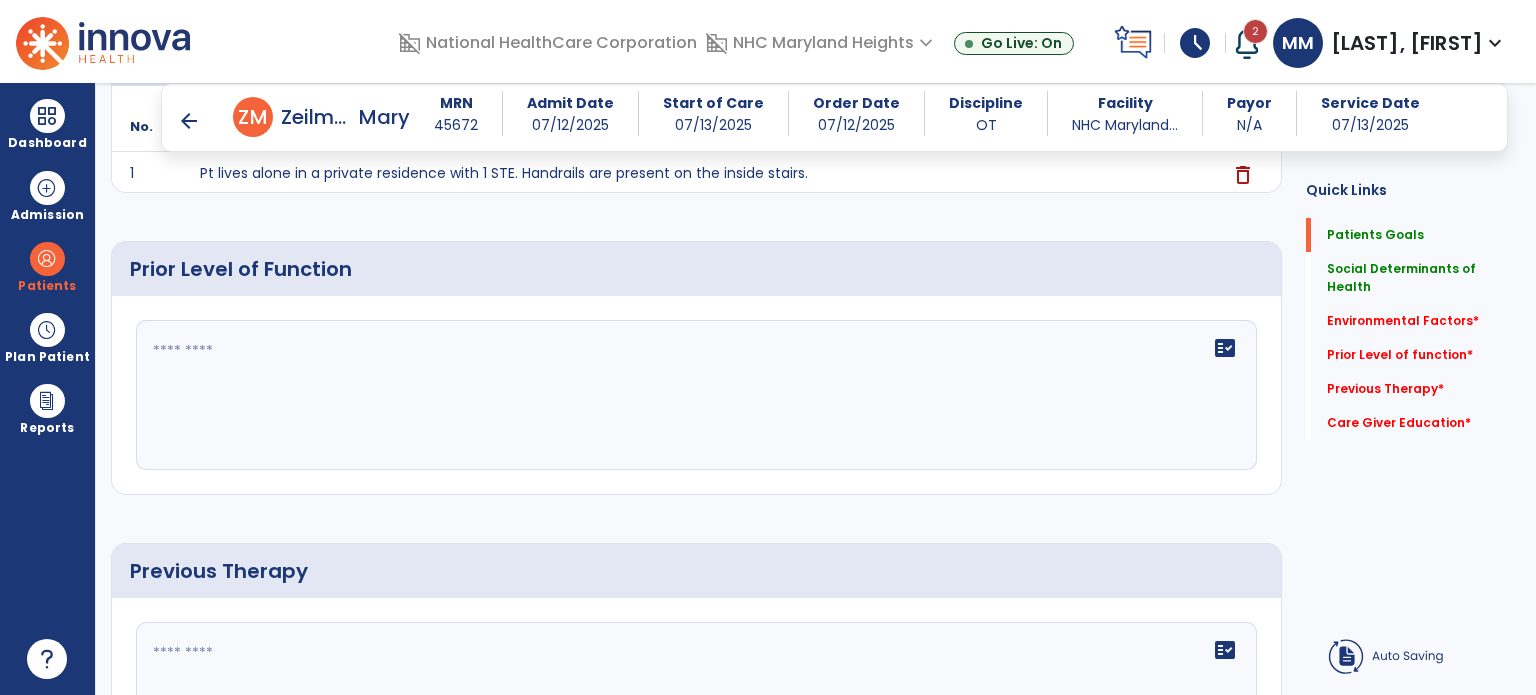 scroll, scrollTop: 728, scrollLeft: 0, axis: vertical 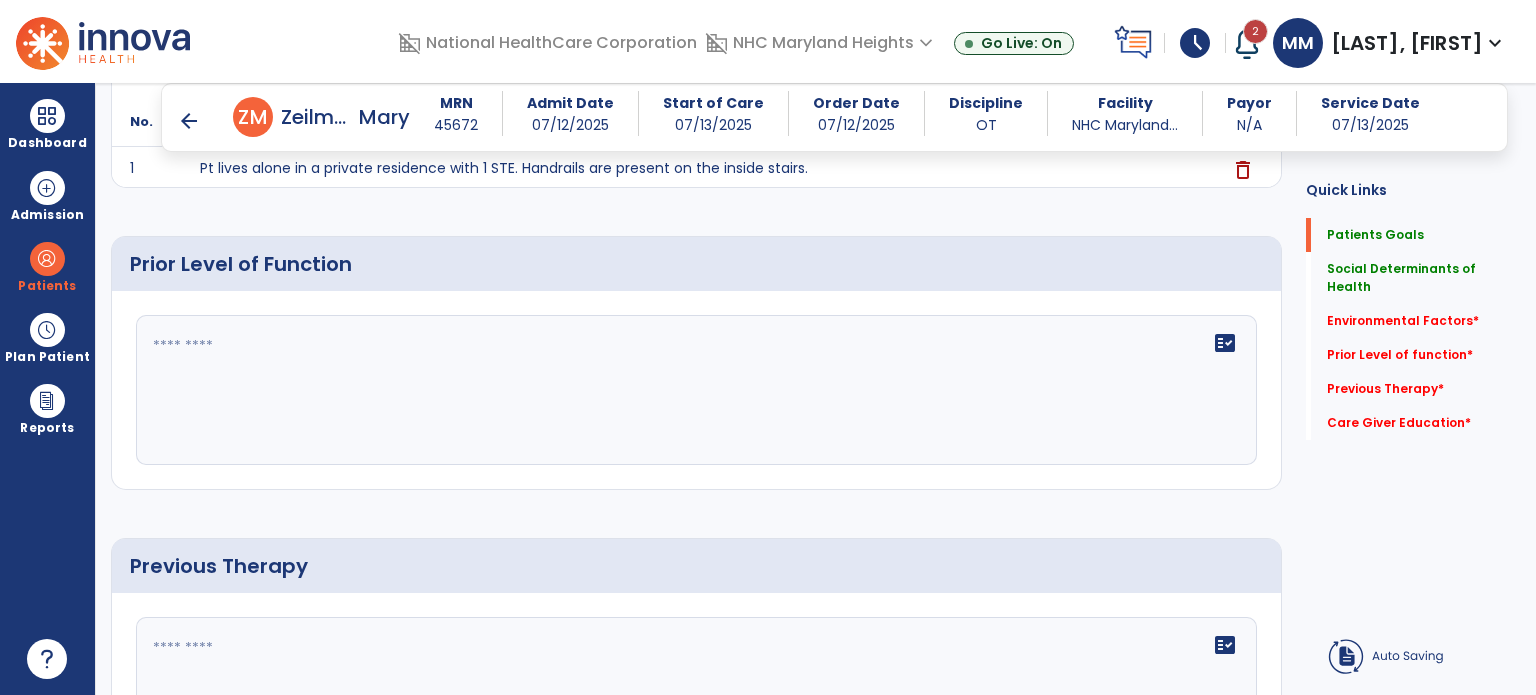 click on "fact_check" 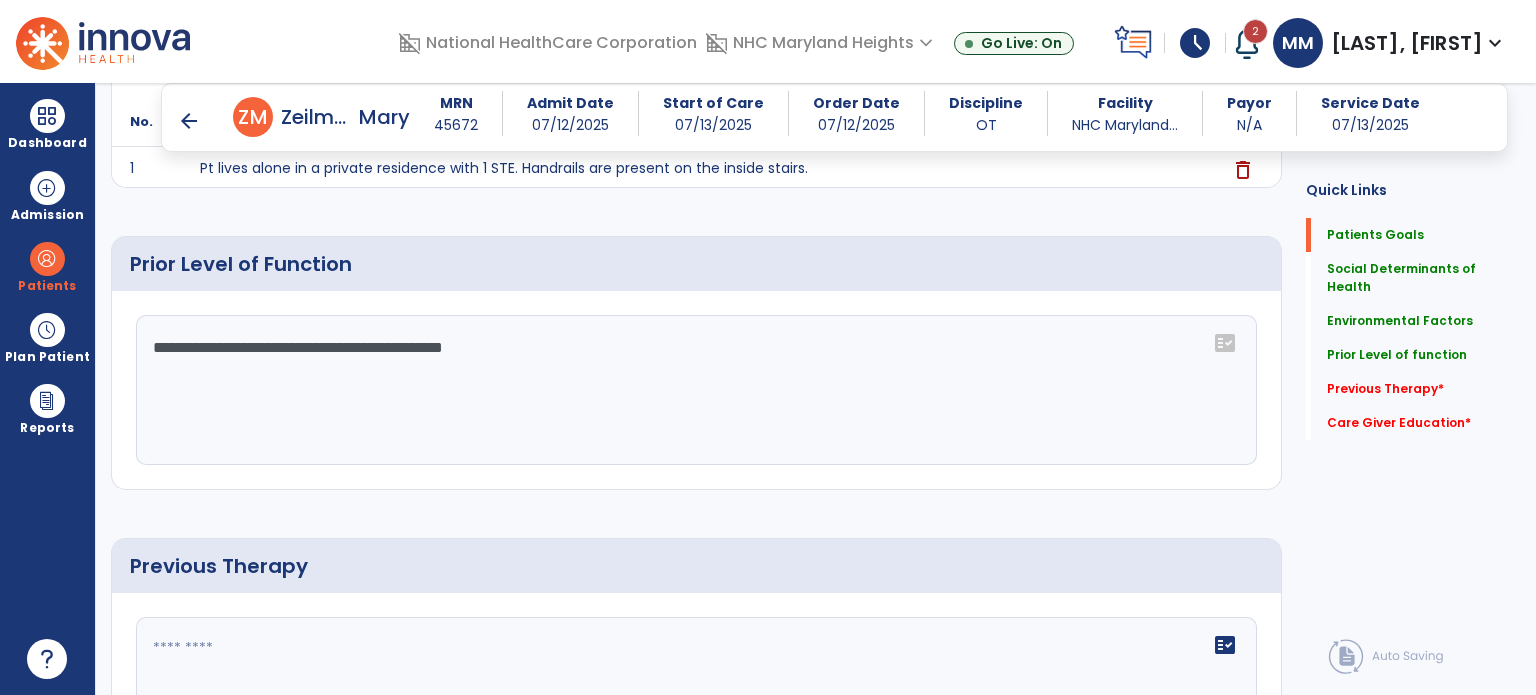 click on "**********" 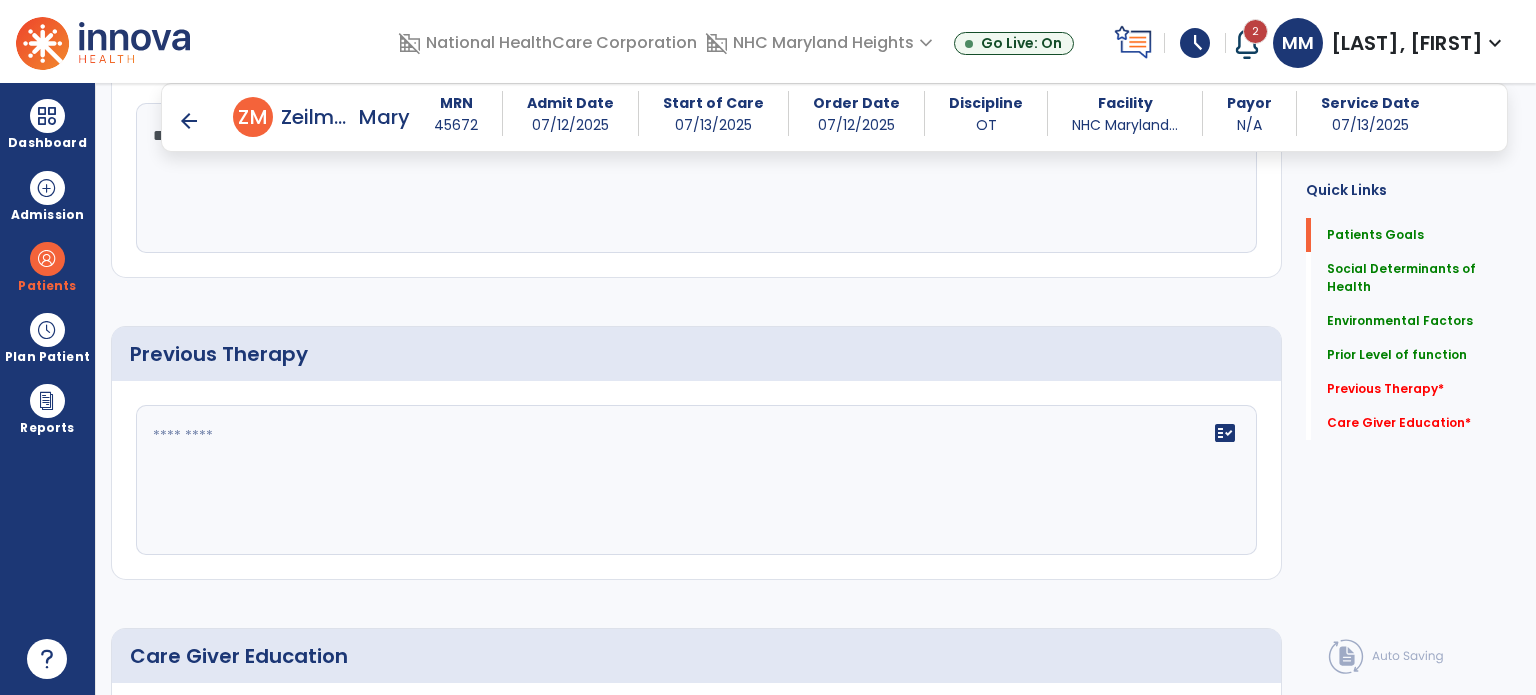 scroll, scrollTop: 956, scrollLeft: 0, axis: vertical 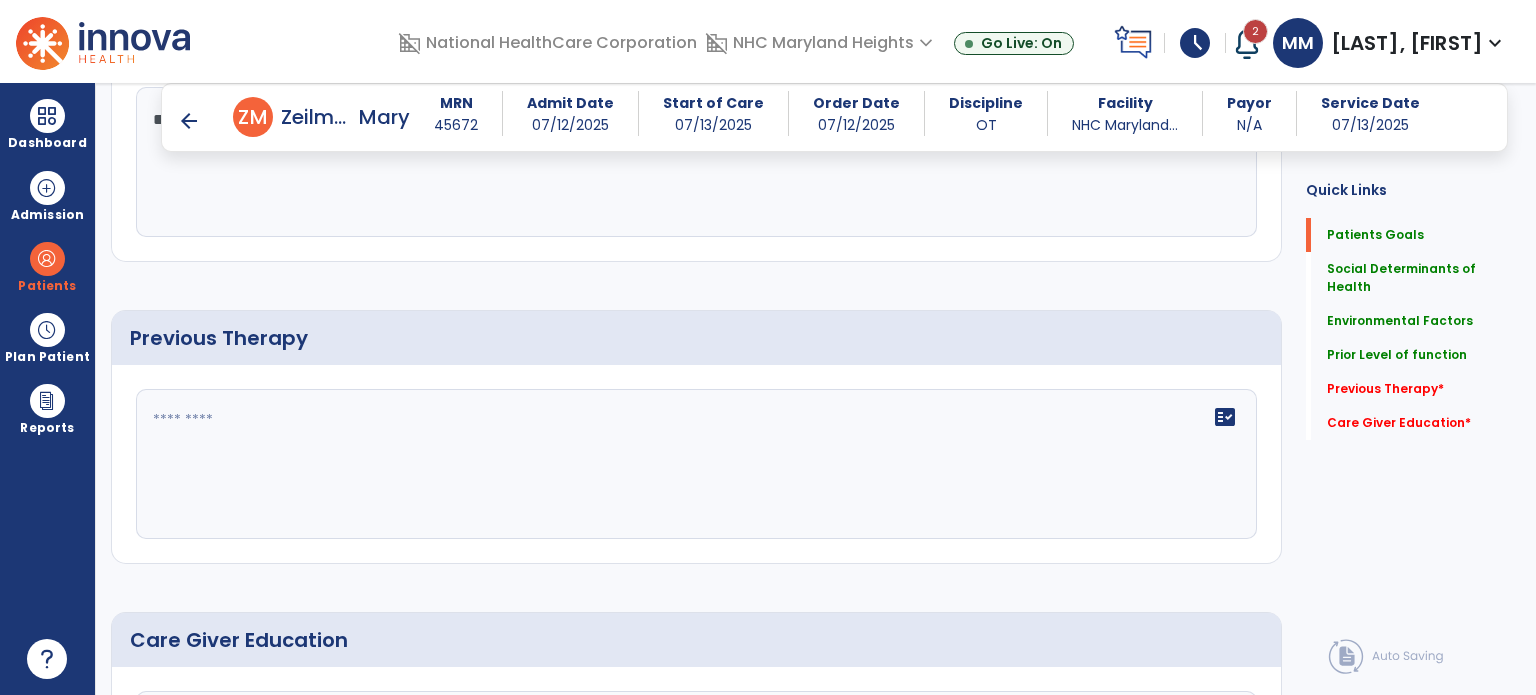 type on "**********" 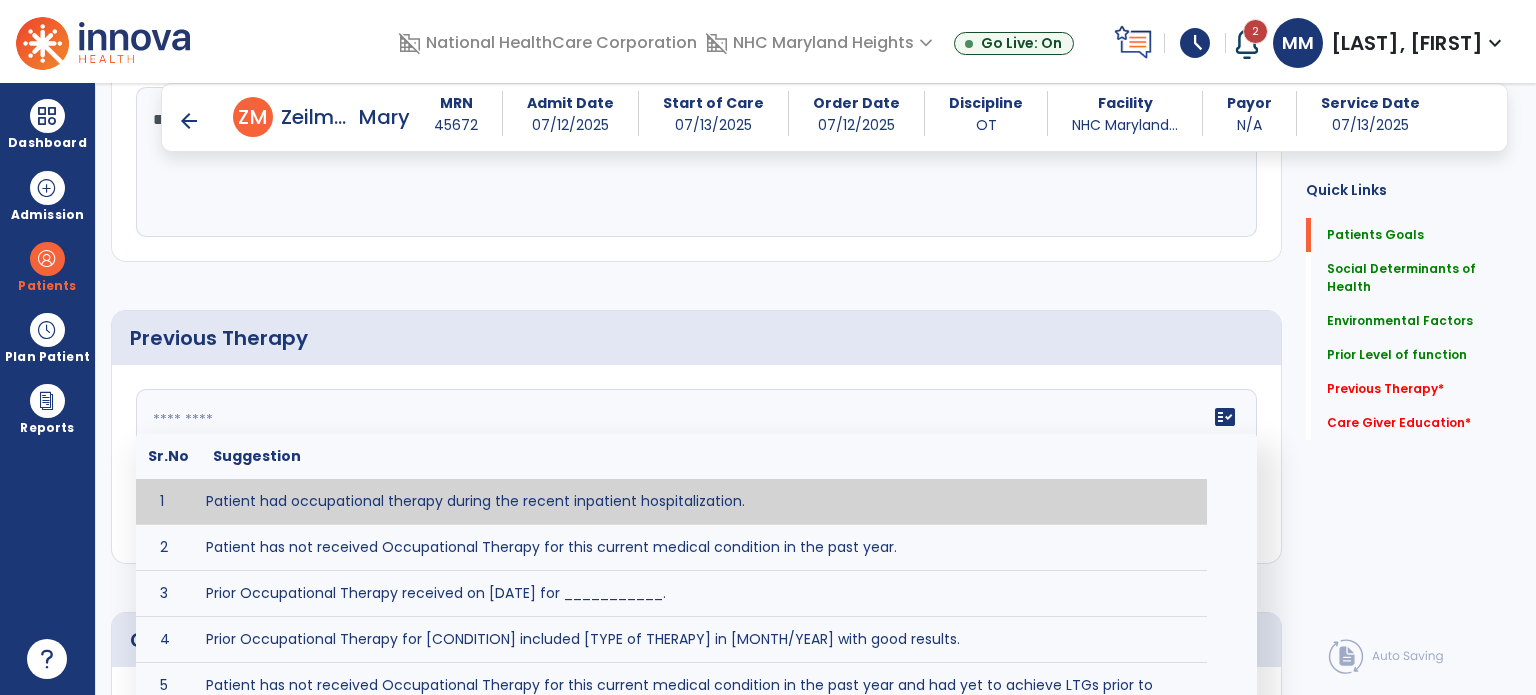 type on "**********" 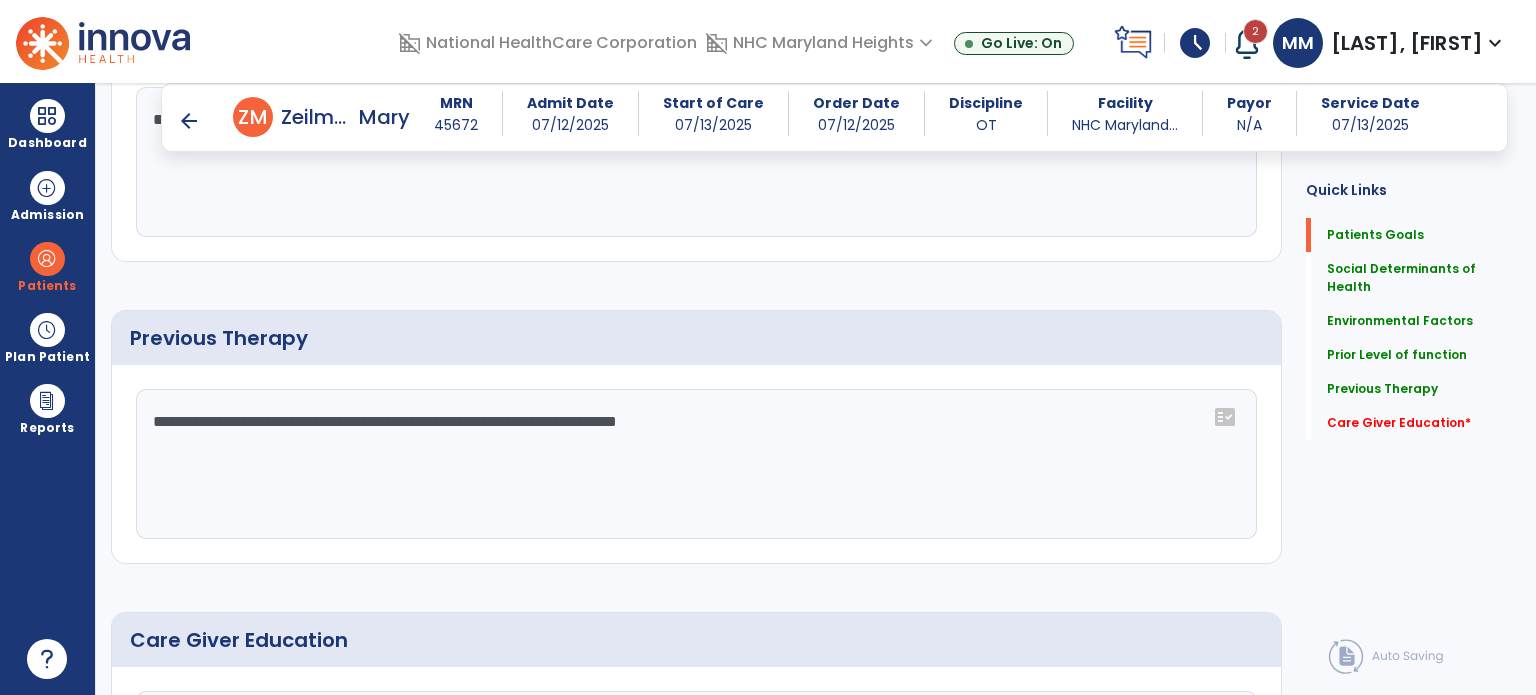 scroll, scrollTop: 1192, scrollLeft: 0, axis: vertical 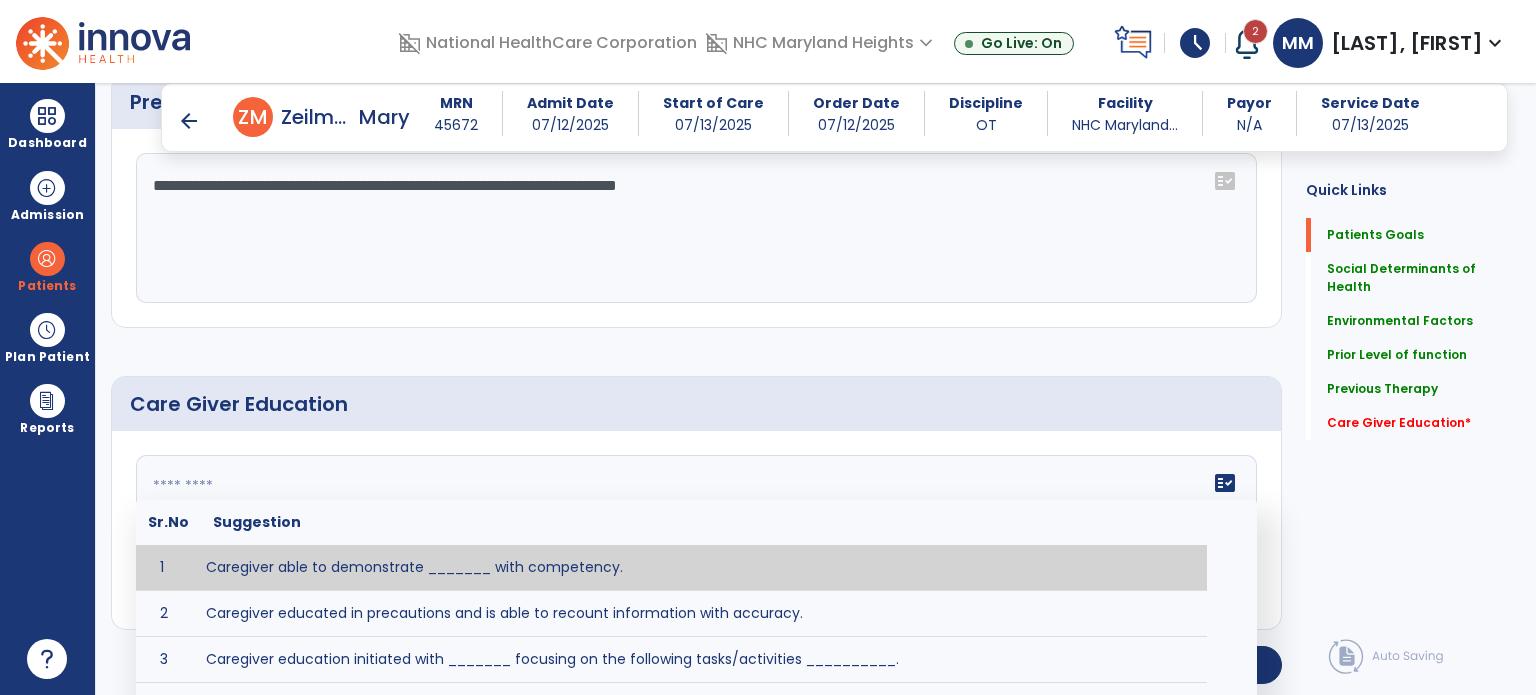 click on "fact_check  Sr.No Suggestion 1 Caregiver able to demonstrate _______ with competency. 2 Caregiver educated in precautions and is able to recount information with accuracy. 3 Caregiver education initiated with _______ focusing on the following tasks/activities __________. 4 Home exercise program initiated with caregiver focusing on __________. 5 Patient educated in precautions and is able to recount information with [VALUE]% accuracy." 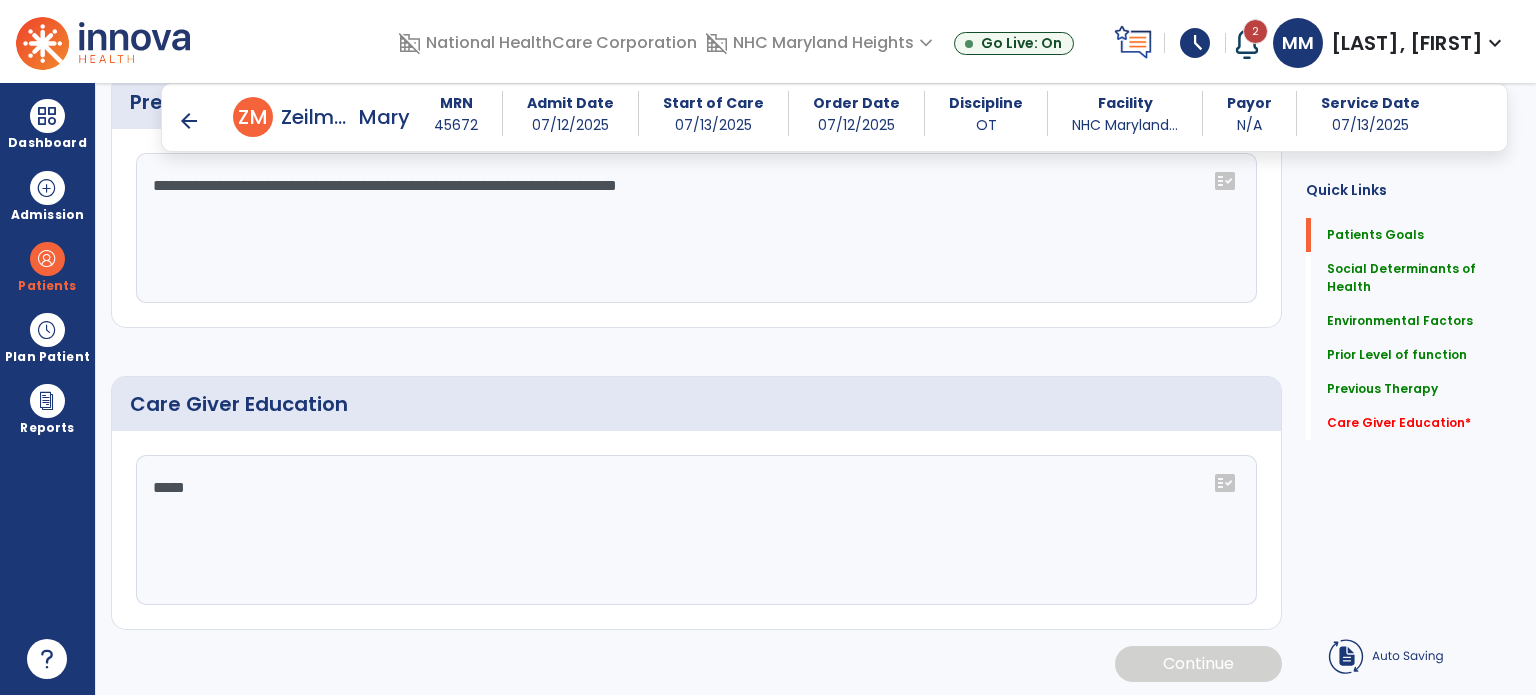 scroll, scrollTop: 1192, scrollLeft: 0, axis: vertical 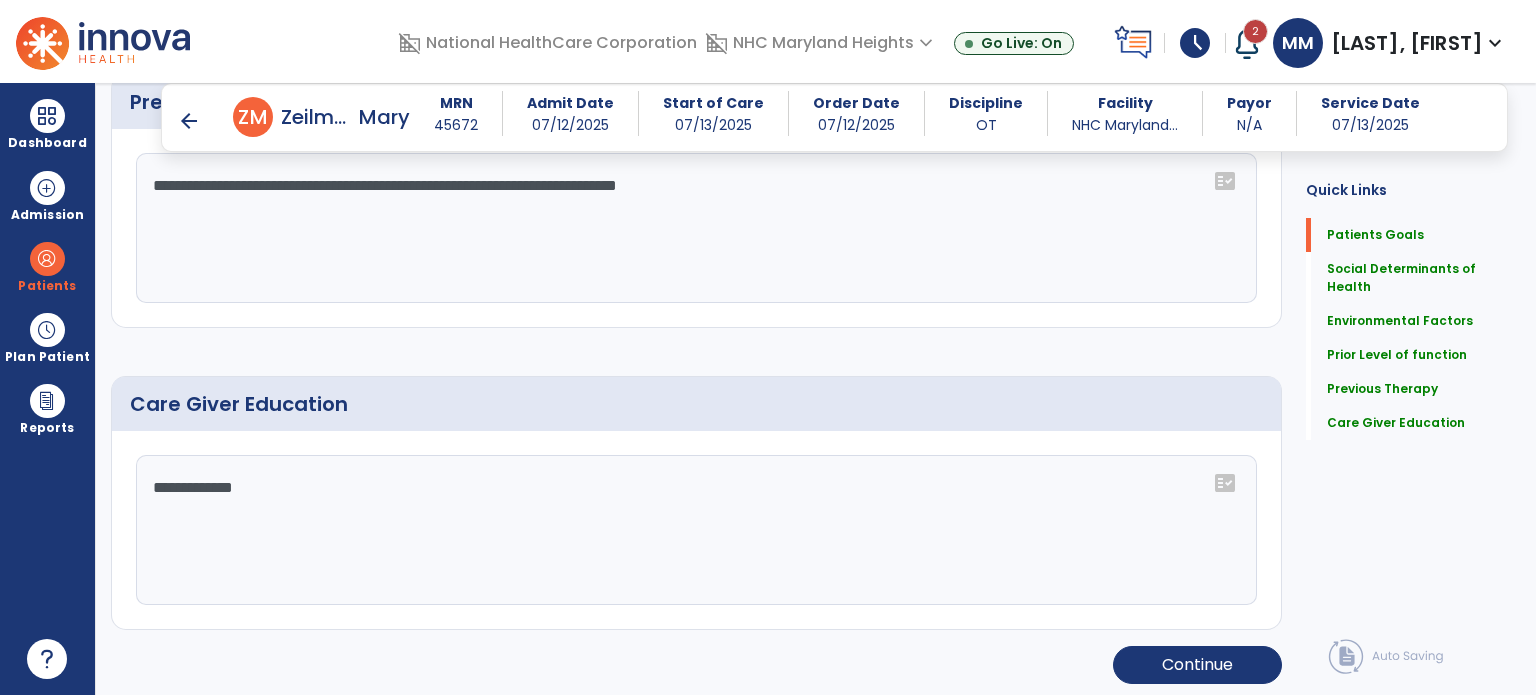 type on "**********" 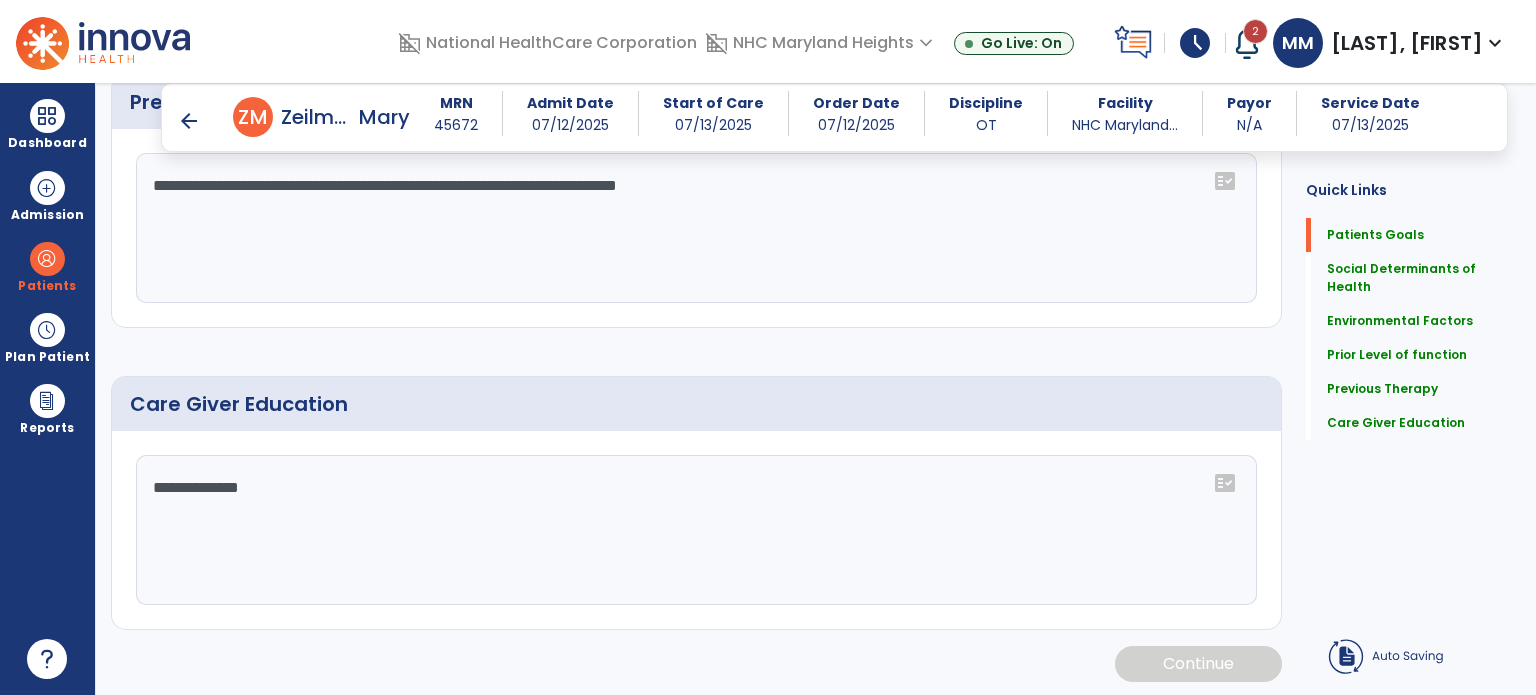 click on "Continue" 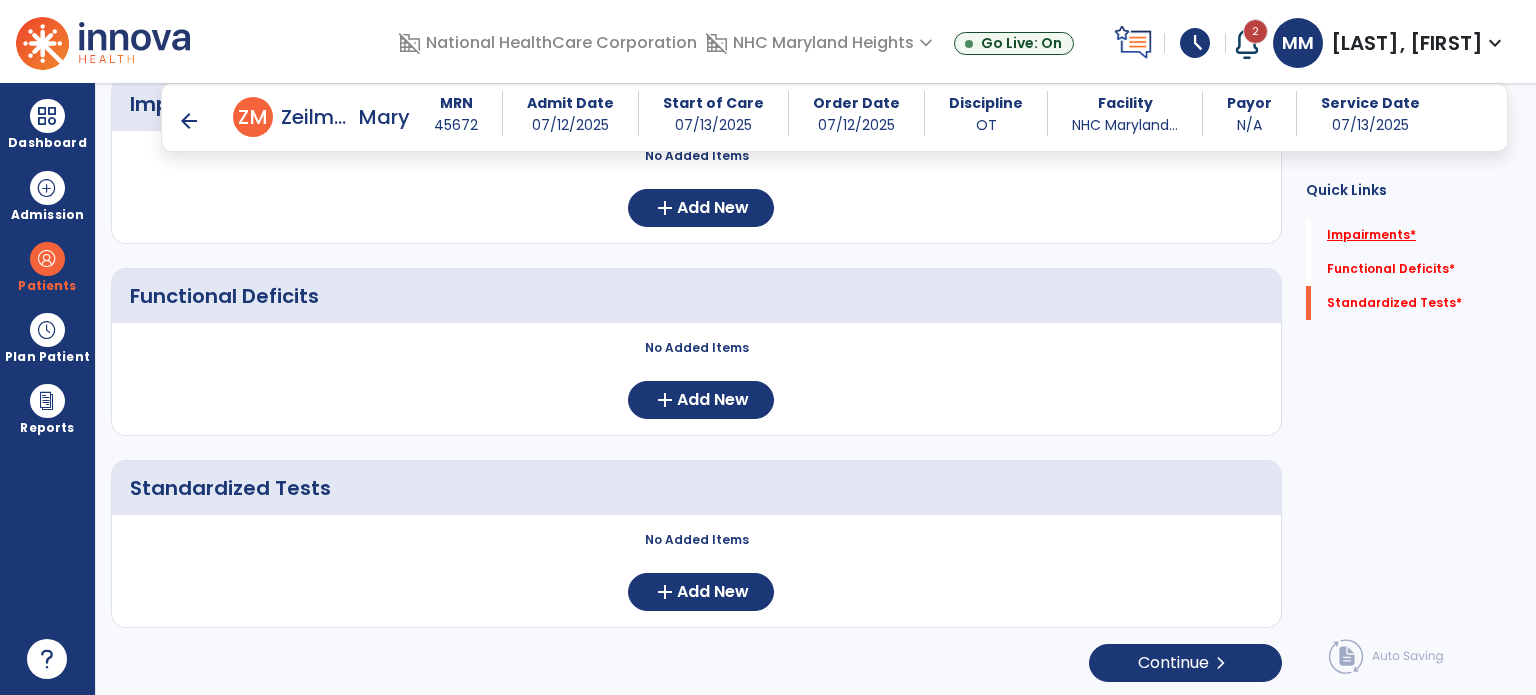 click on "Impairments   *" 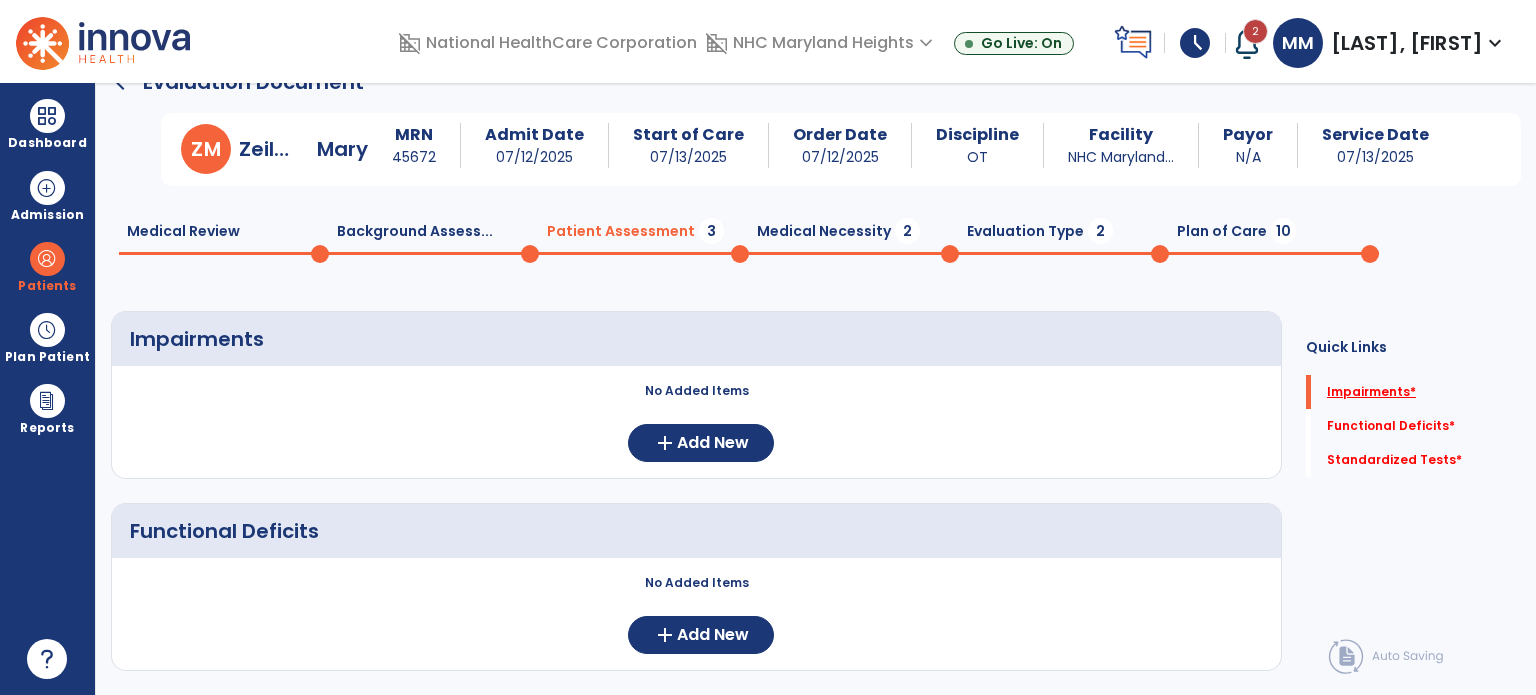 scroll, scrollTop: 23, scrollLeft: 0, axis: vertical 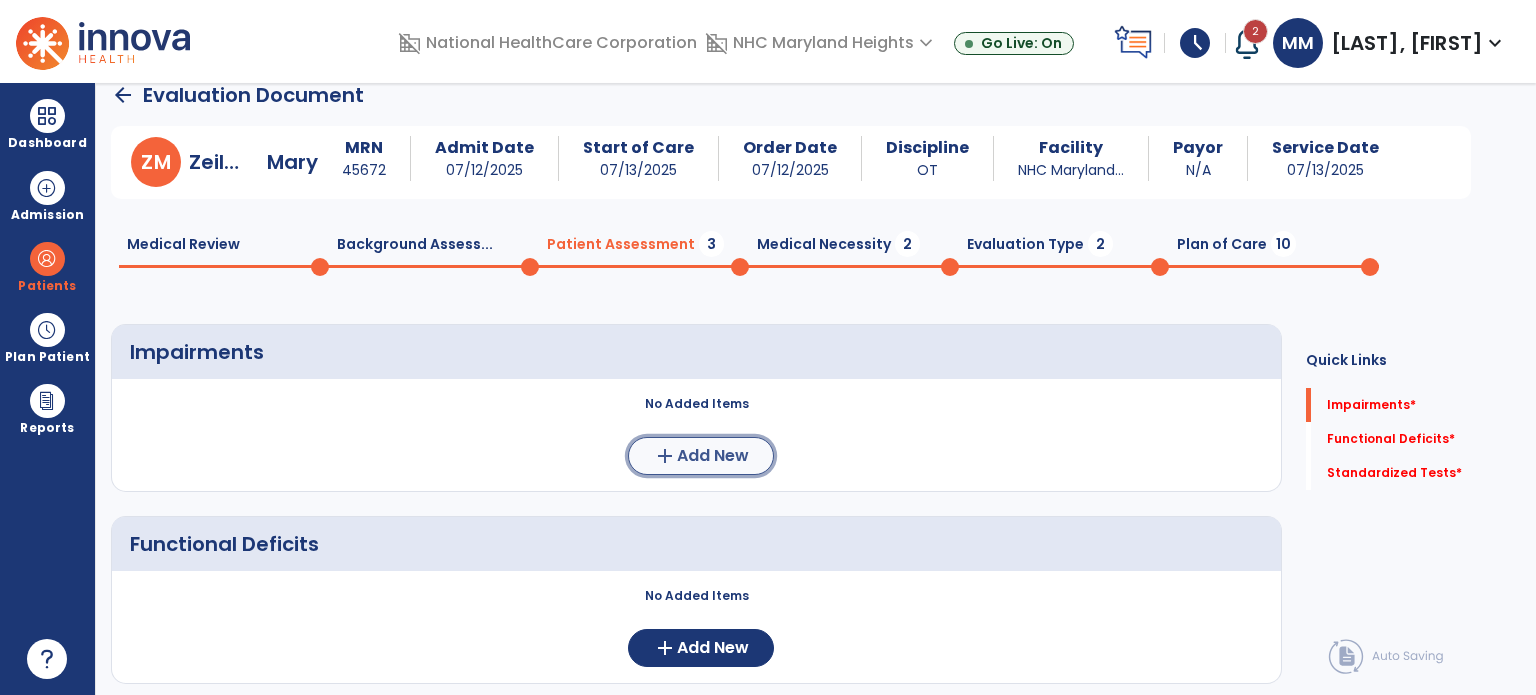 click on "Add New" 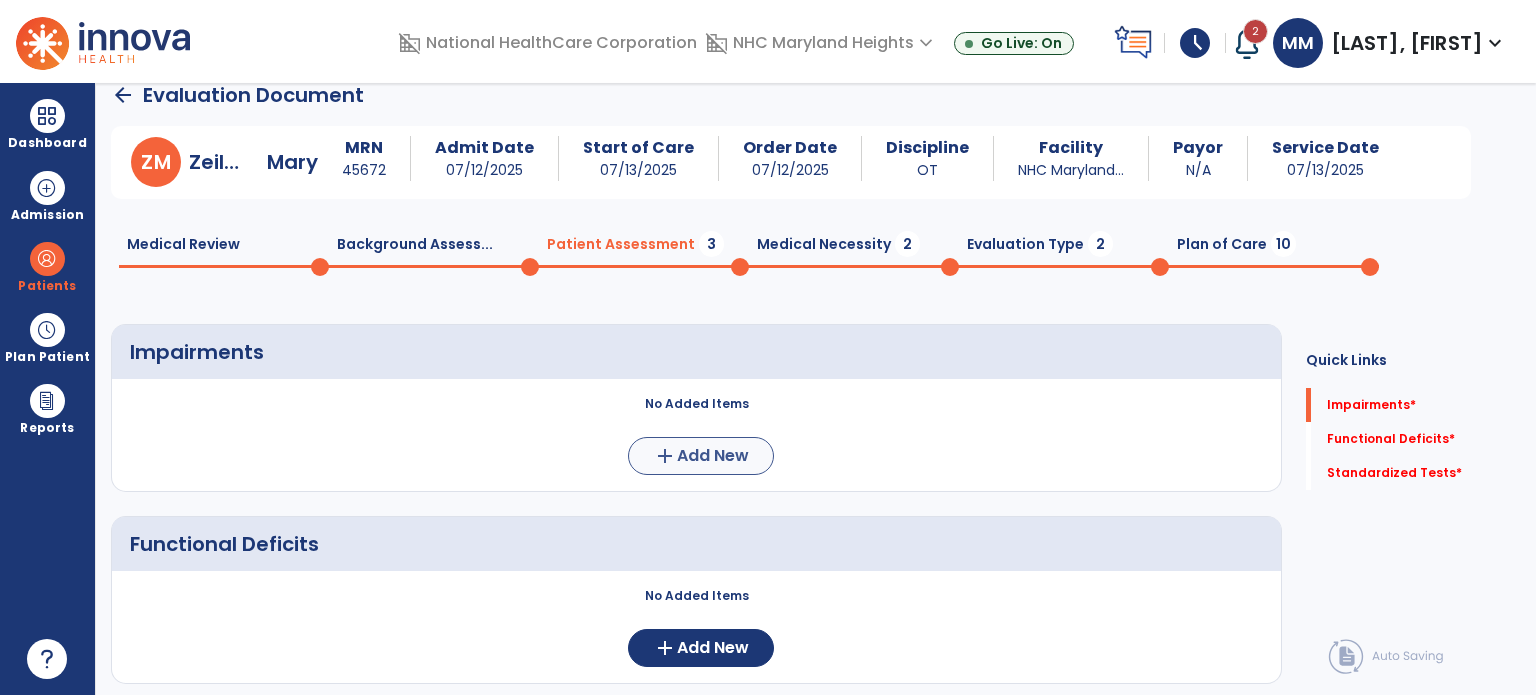scroll, scrollTop: 0, scrollLeft: 0, axis: both 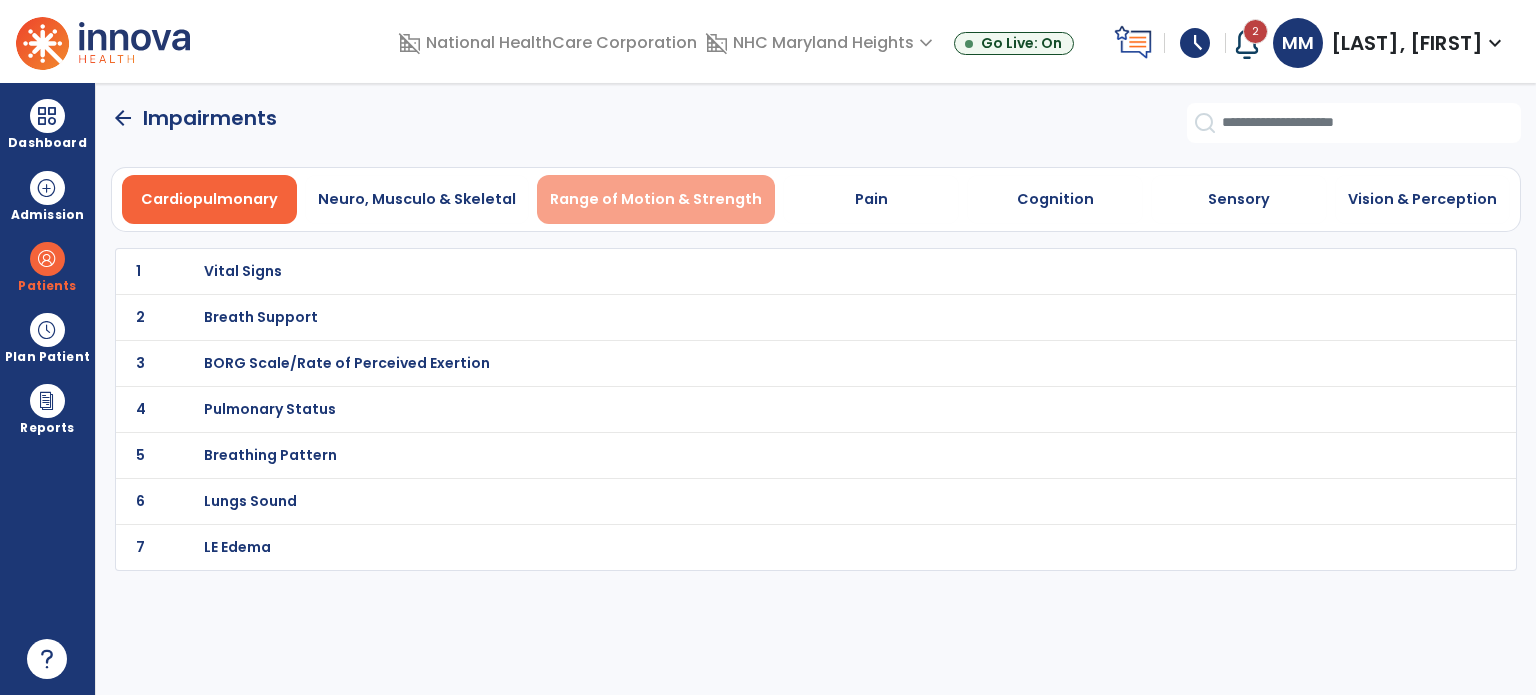 click on "Range of Motion & Strength" at bounding box center (656, 199) 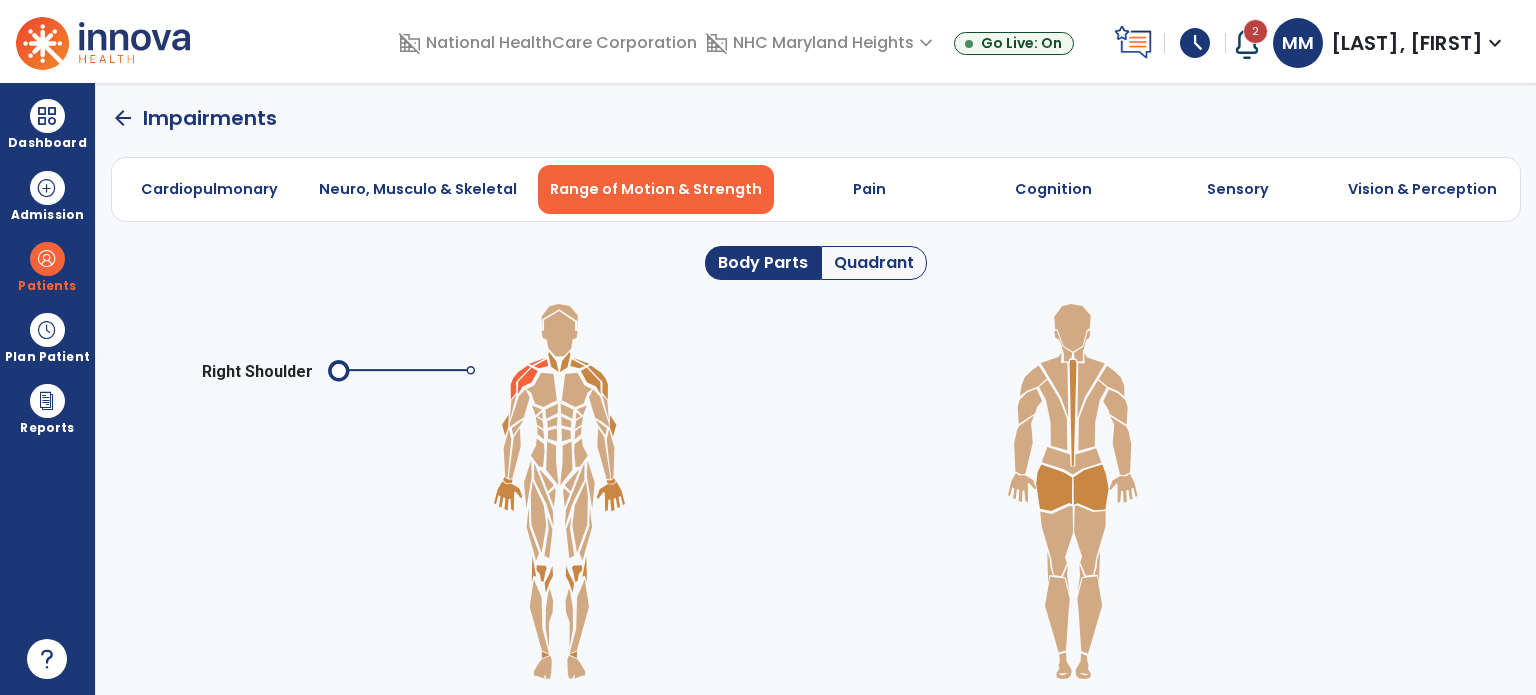 click 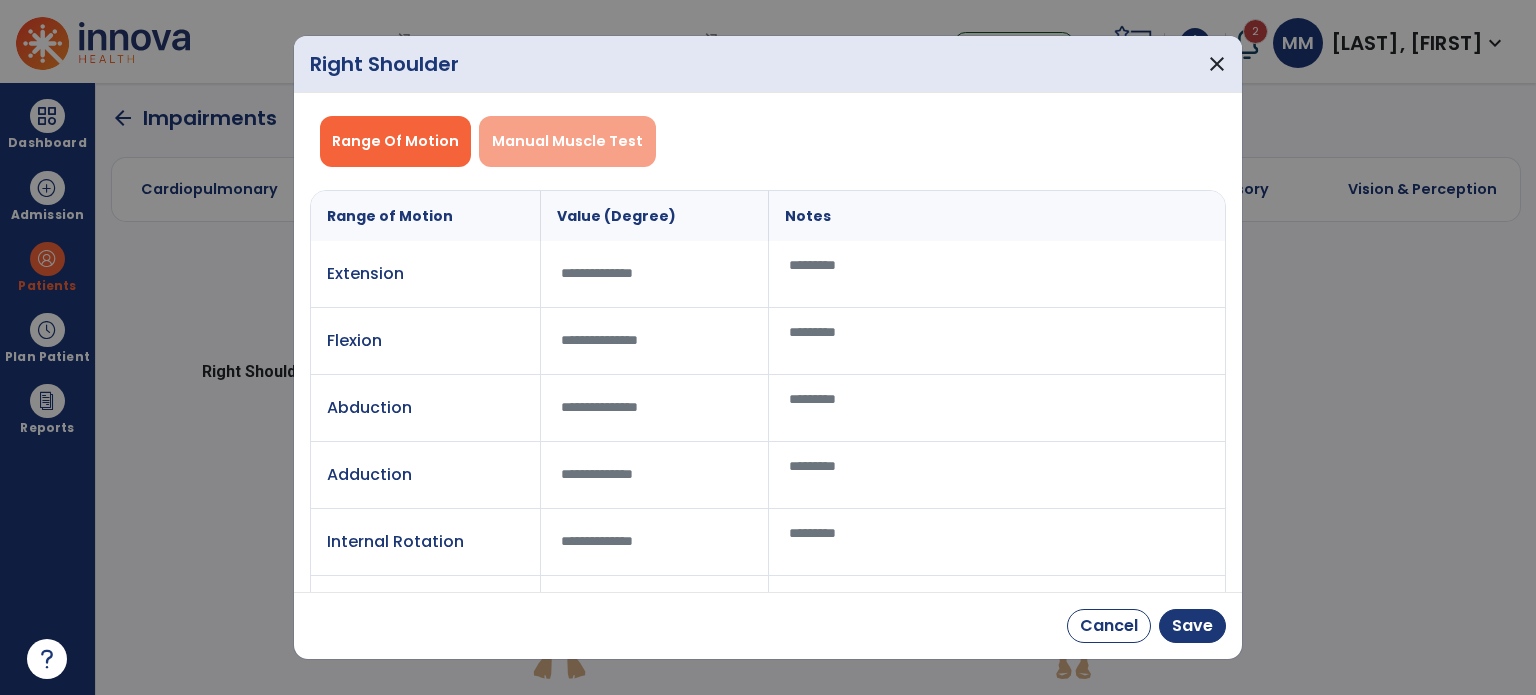 click on "Manual Muscle Test" at bounding box center [567, 141] 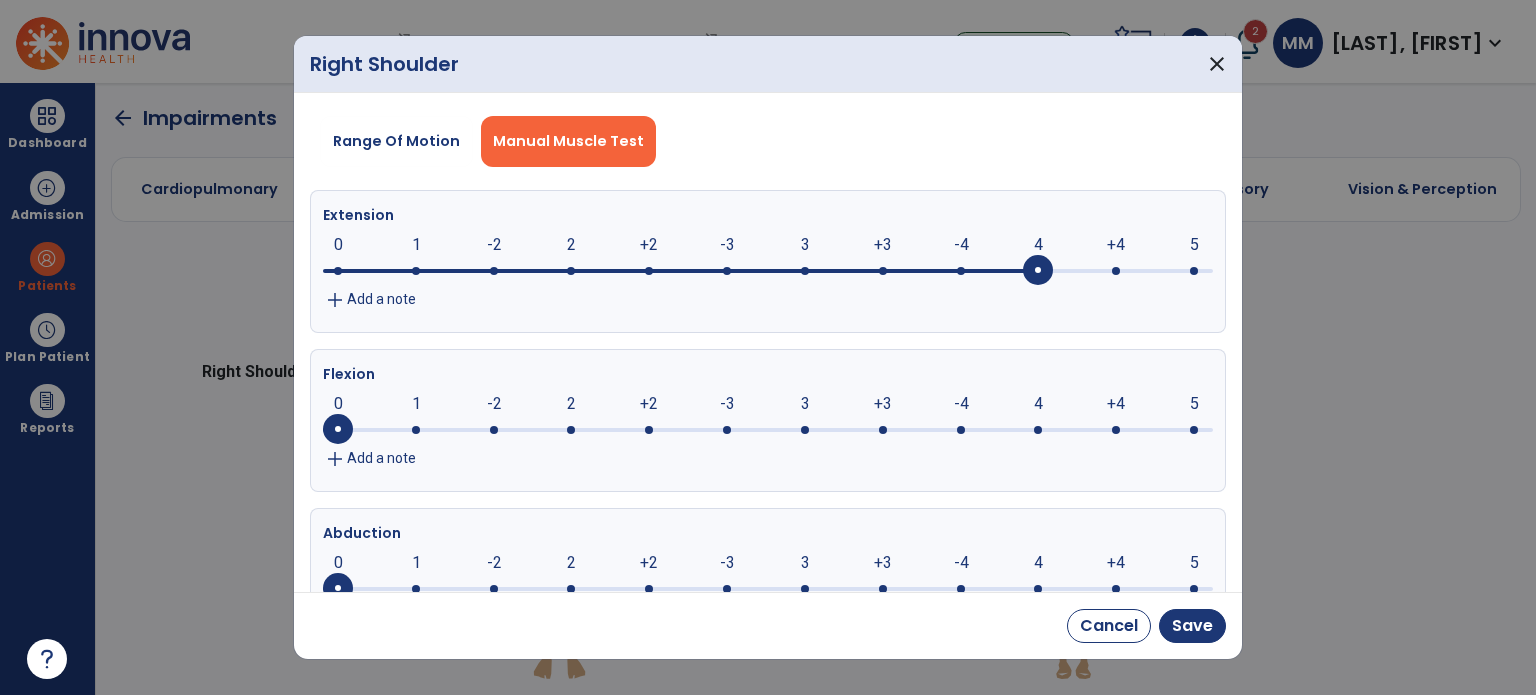 click 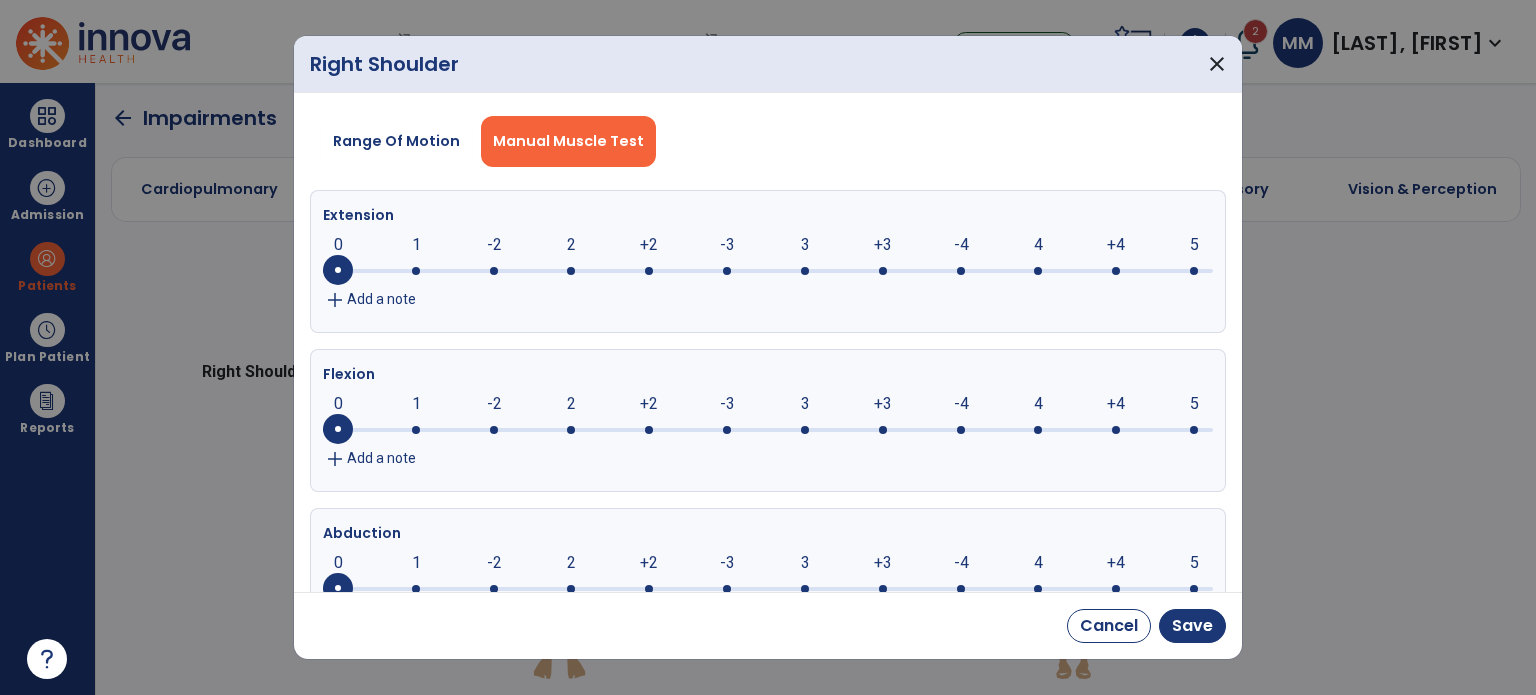 click 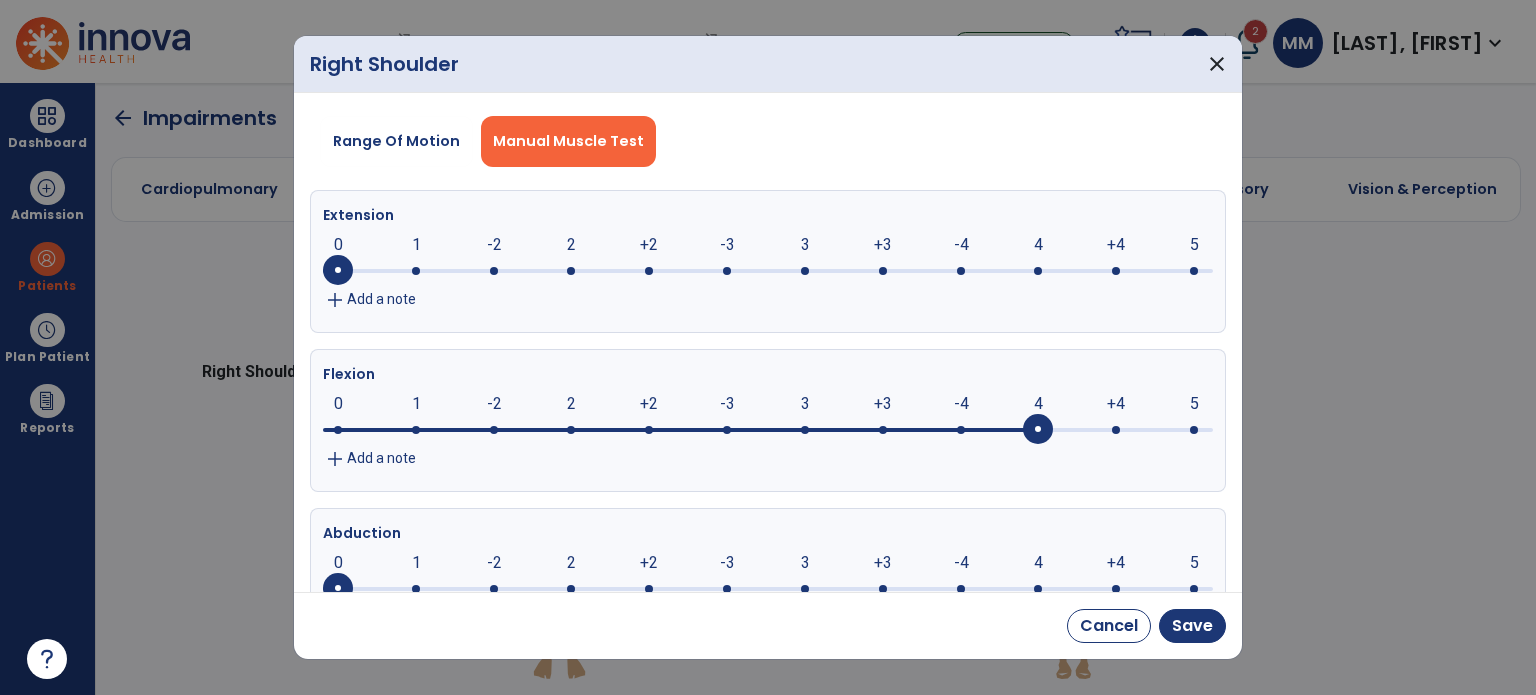 click on "0     0      1      -2      2      +2      -3      3      +3      -4      4      +4      5" 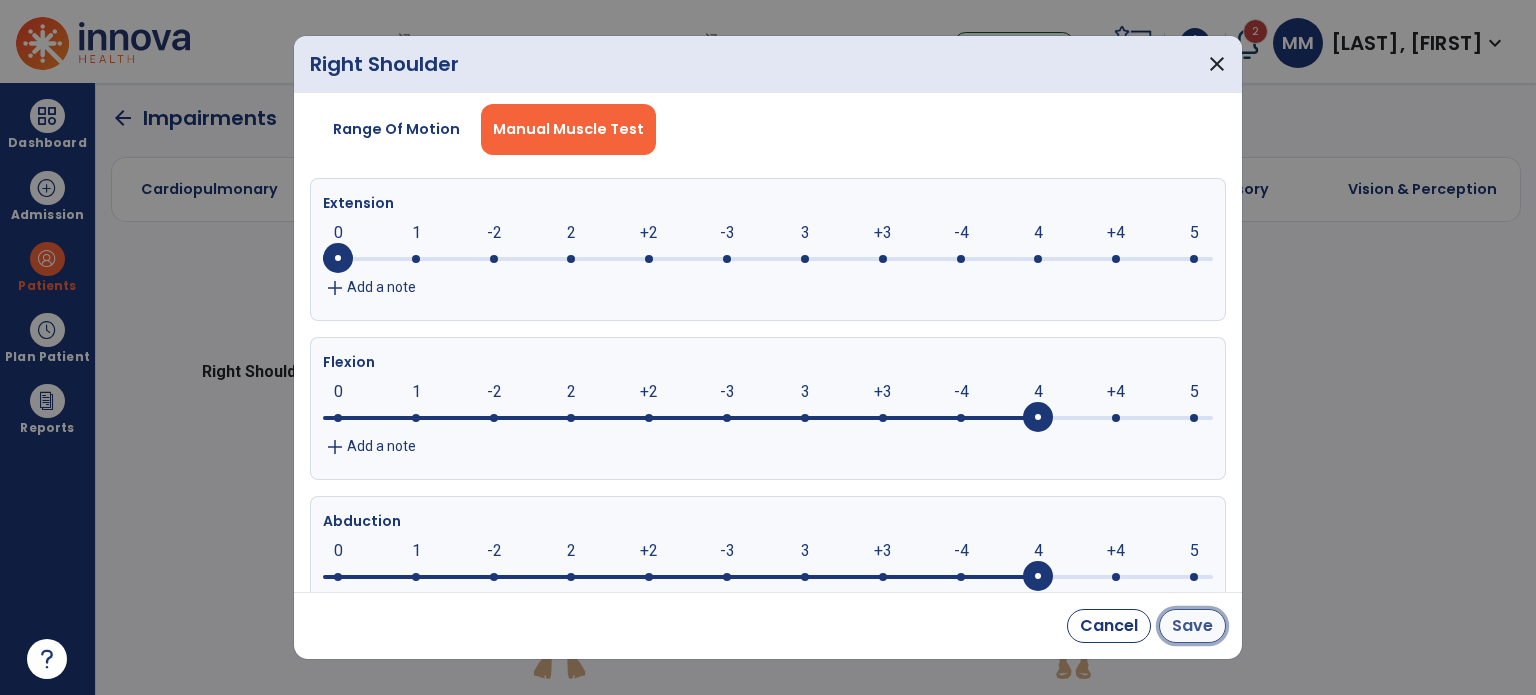 click on "Save" at bounding box center (1192, 626) 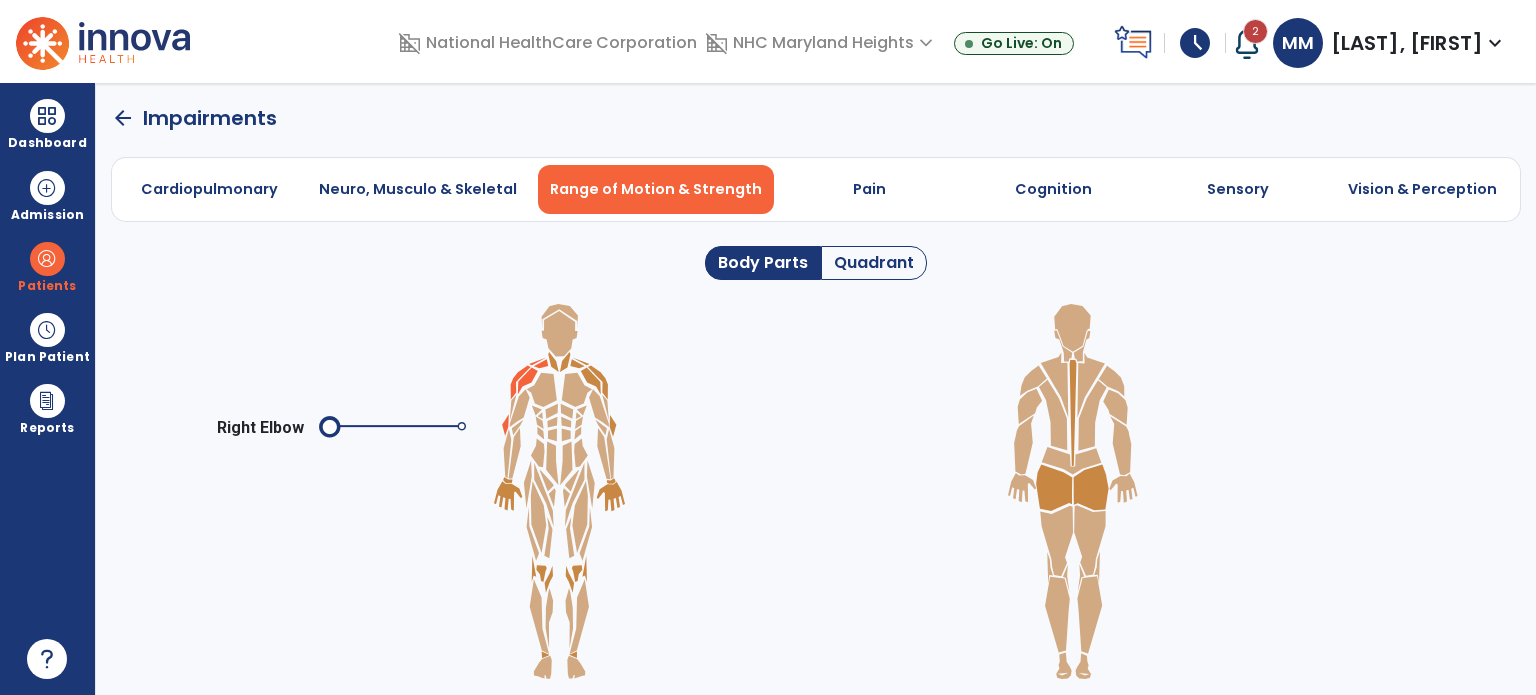 click 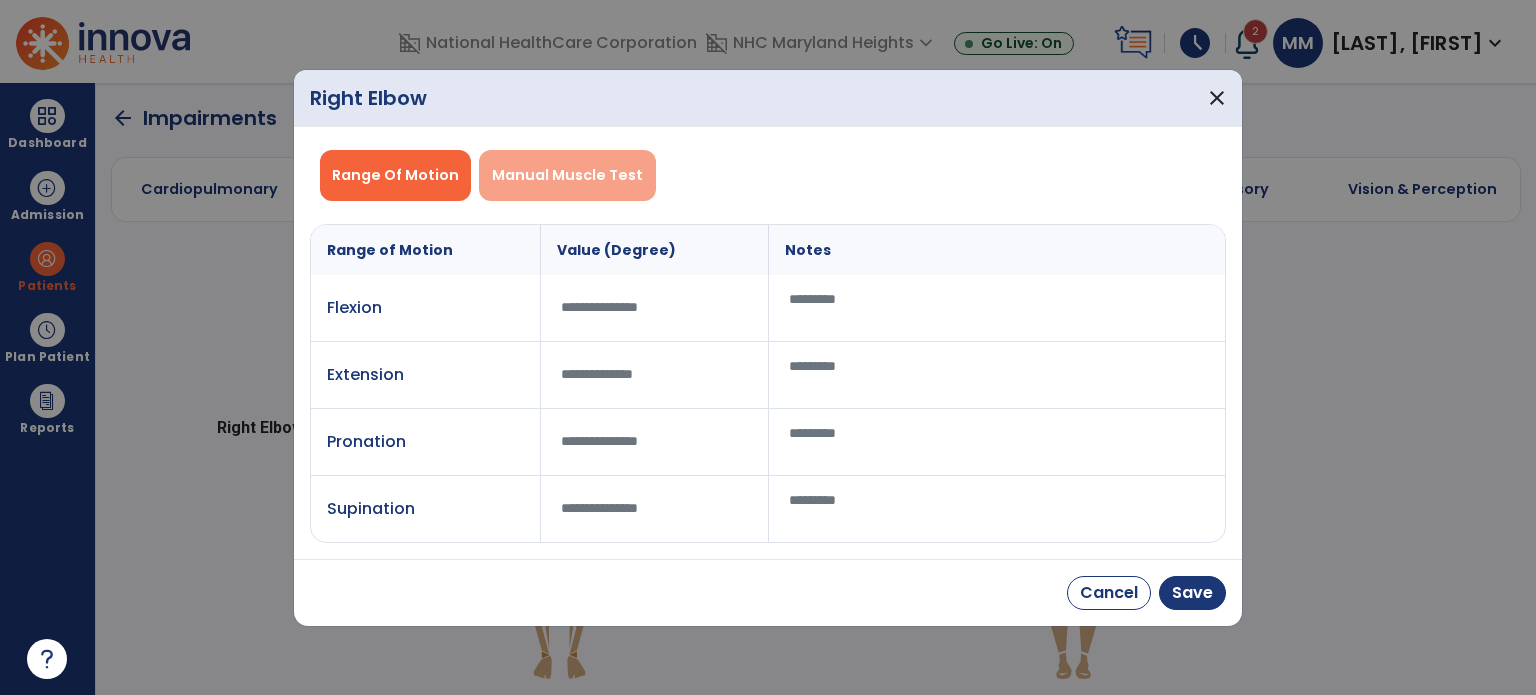 click on "Manual Muscle Test" at bounding box center (567, 175) 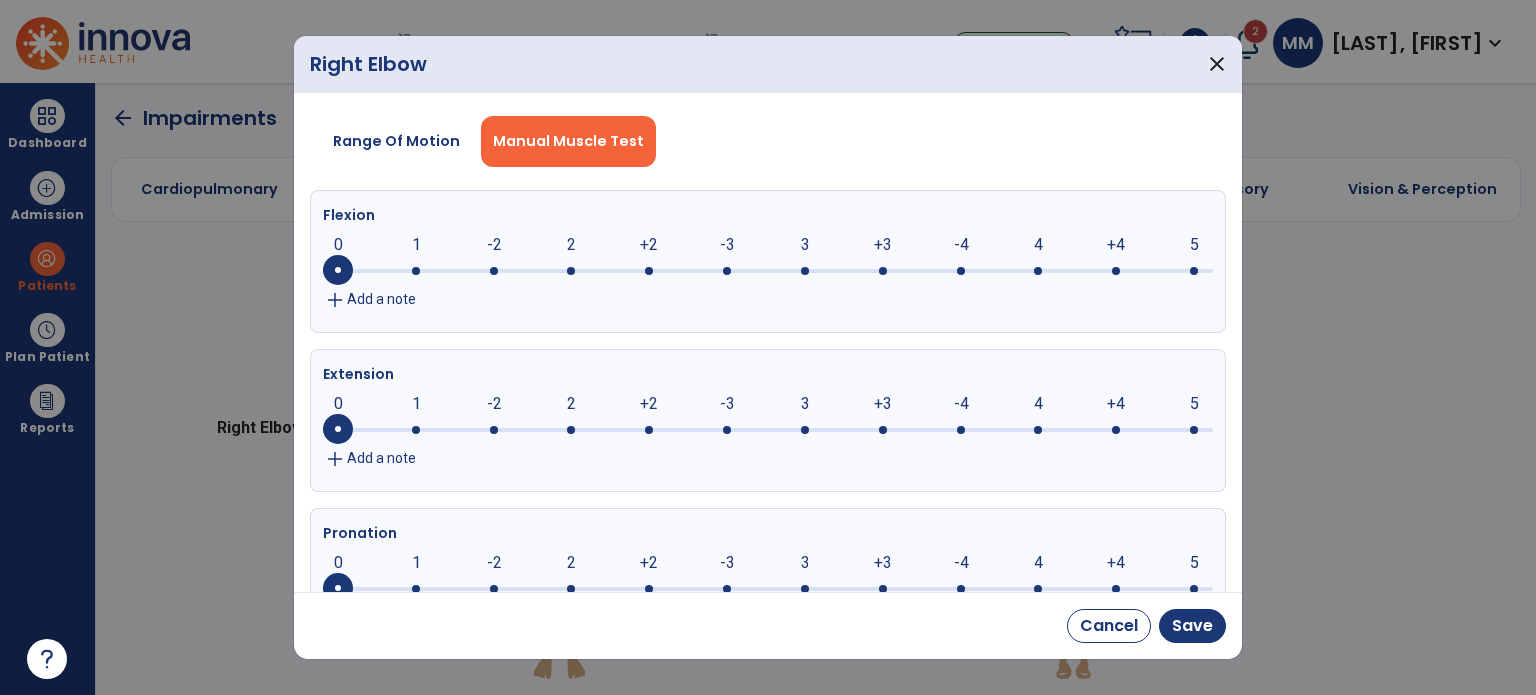 click 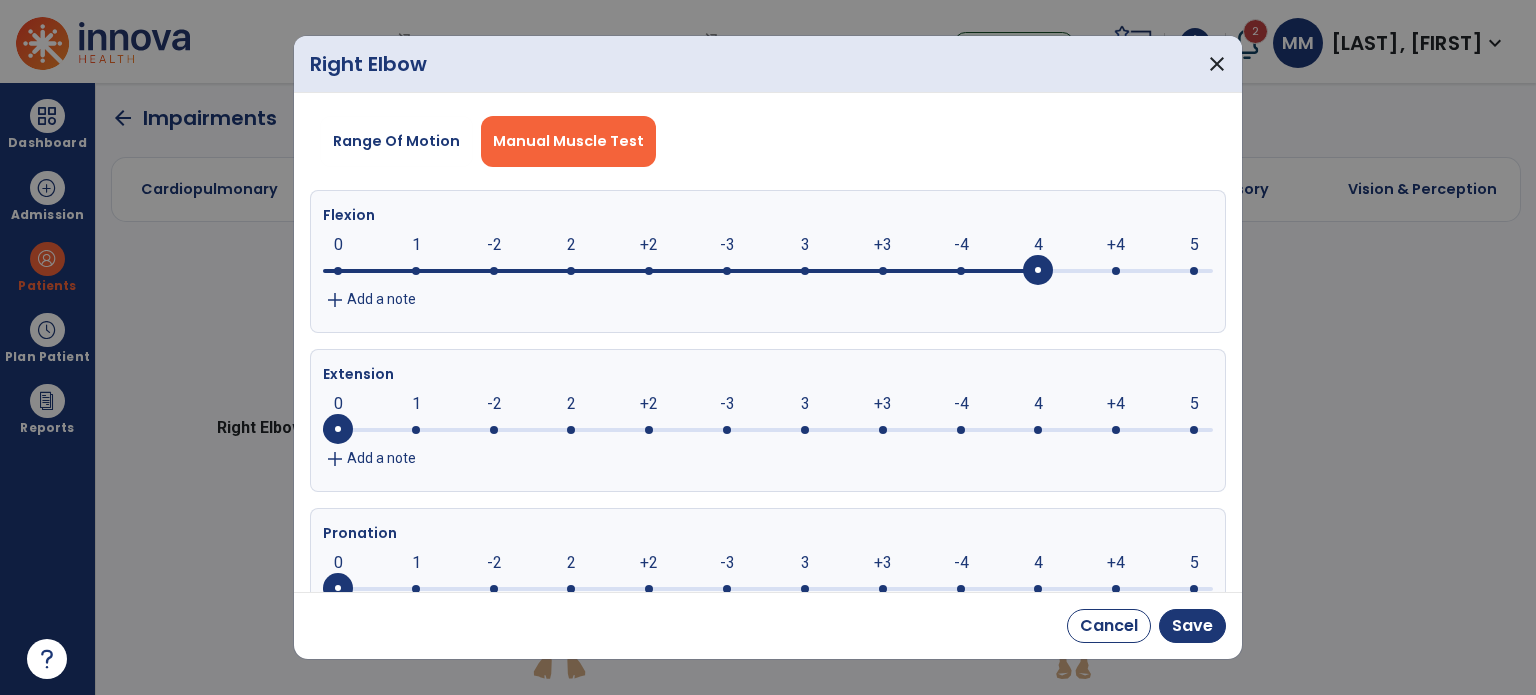 click 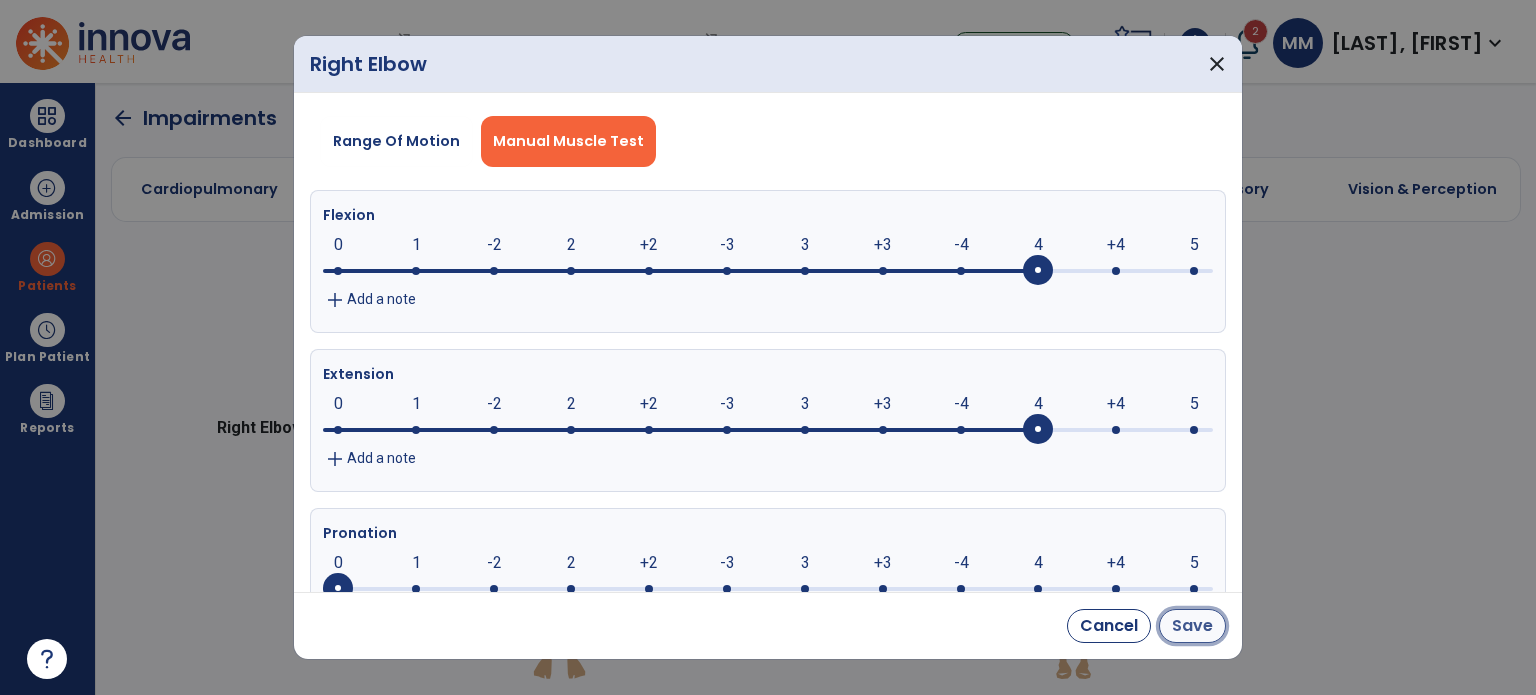 click on "Save" at bounding box center (1192, 626) 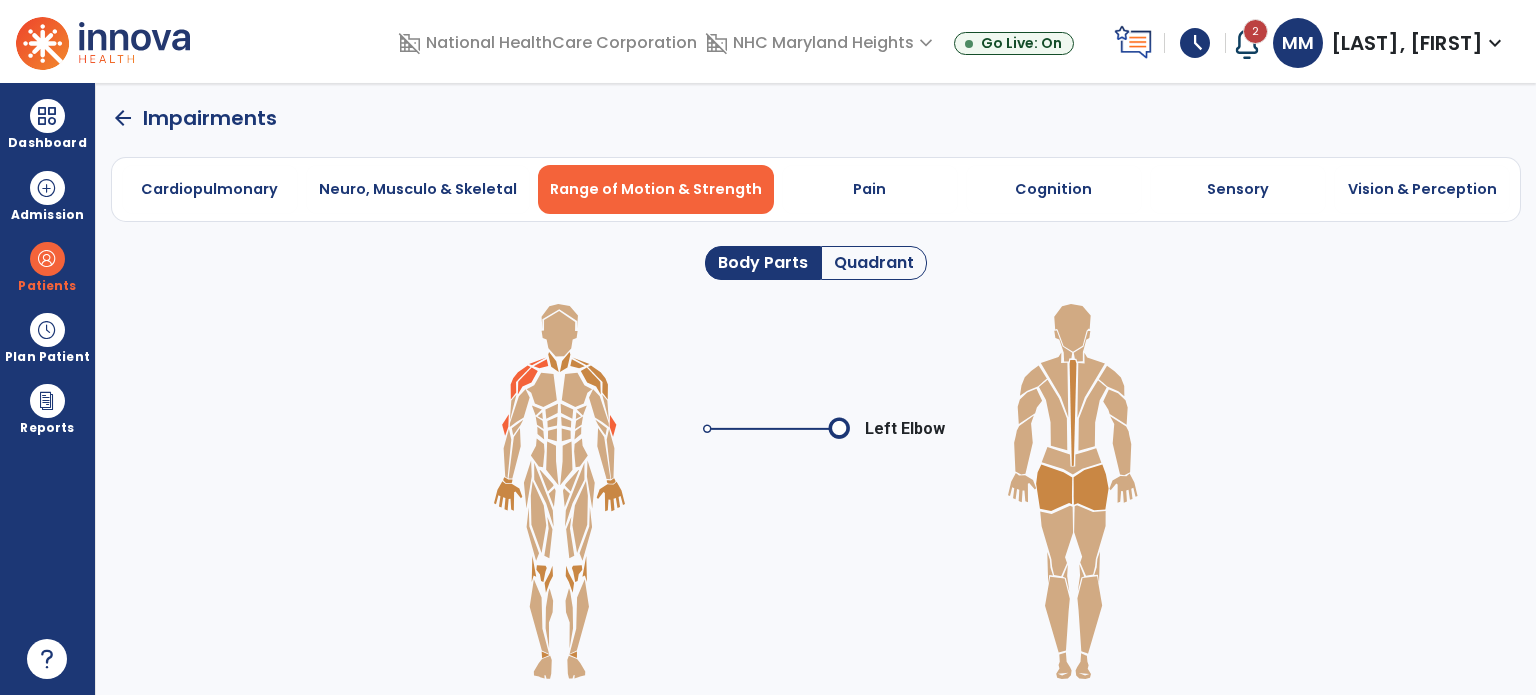click 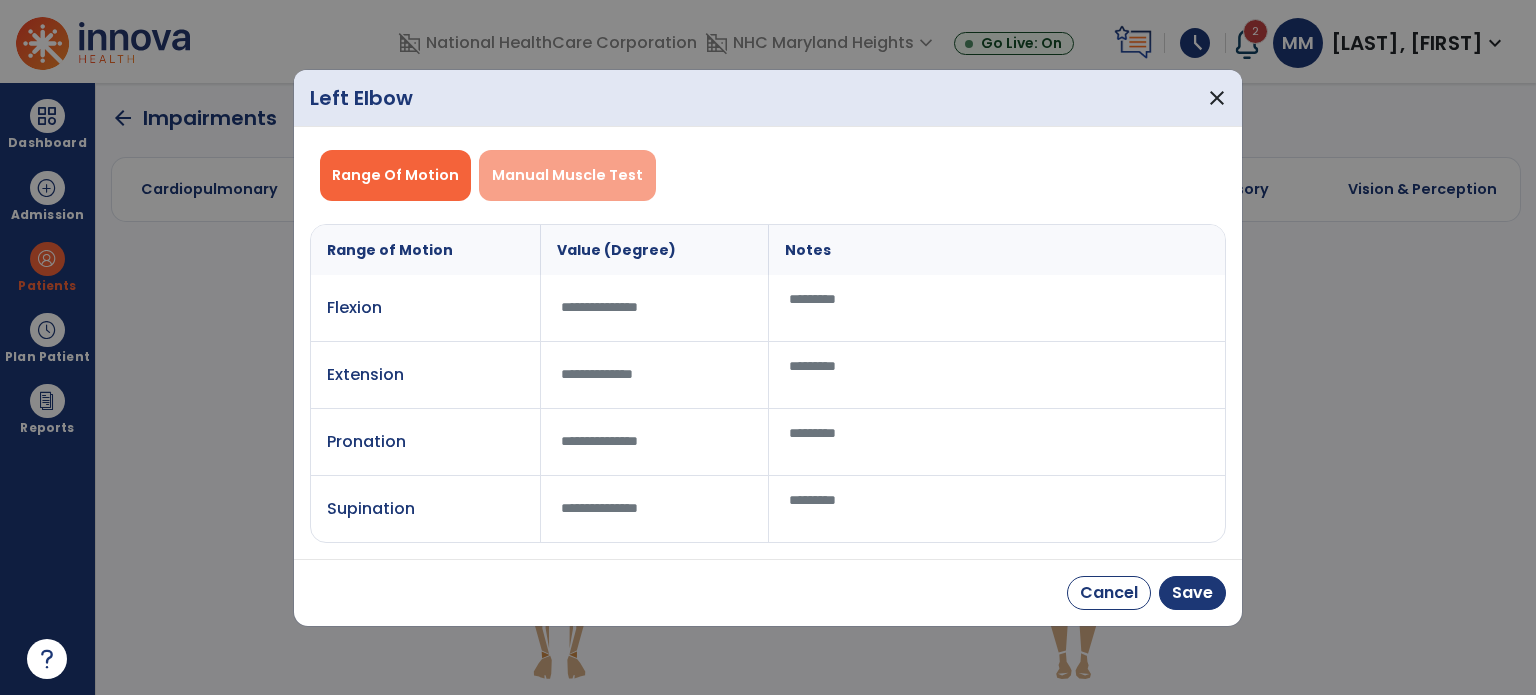 click on "Manual Muscle Test" at bounding box center [567, 175] 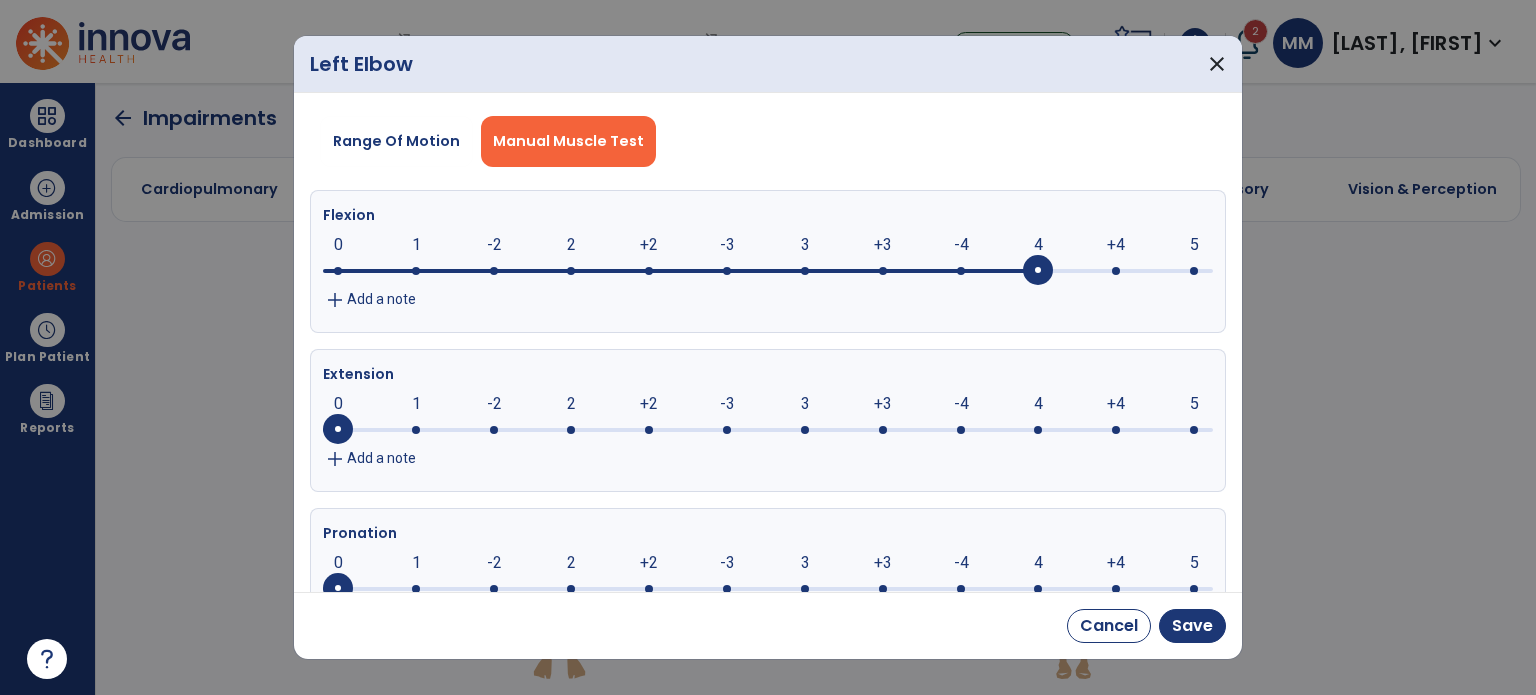 click 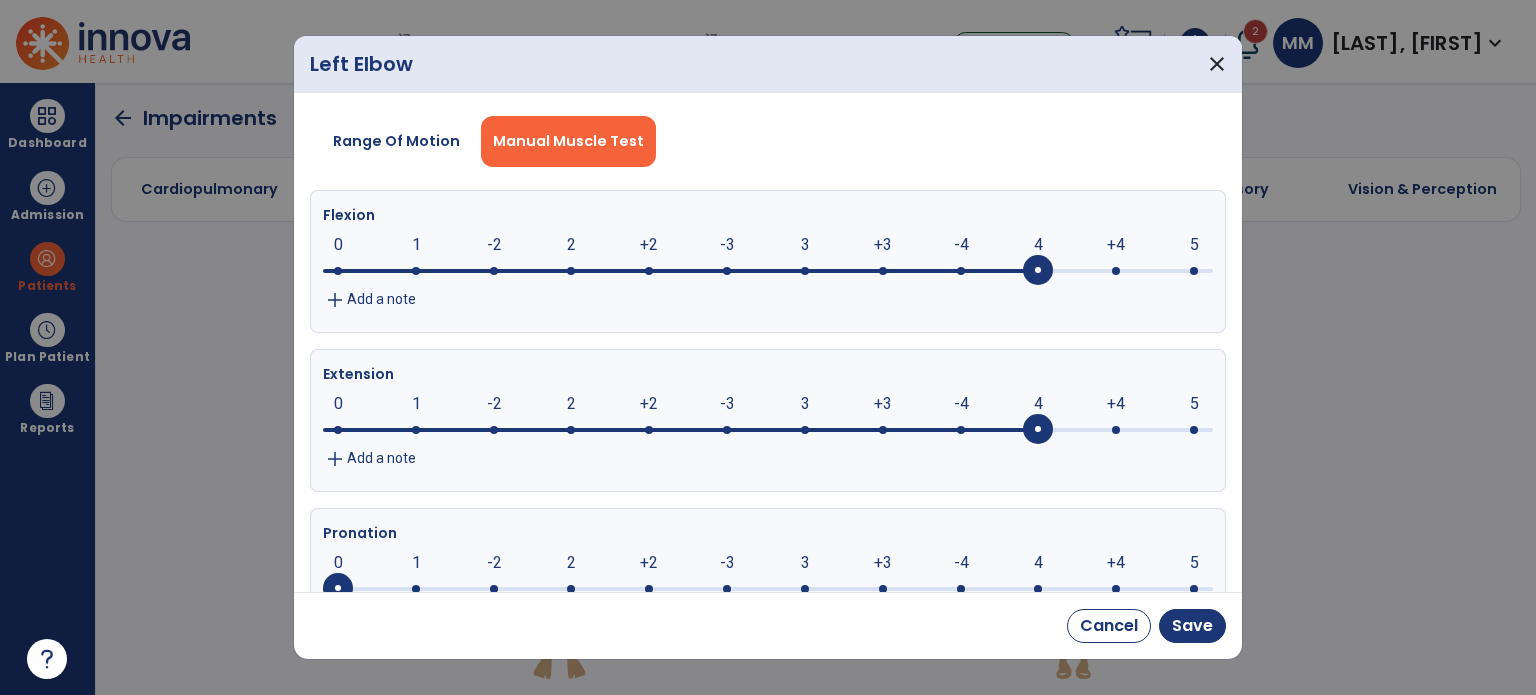 click 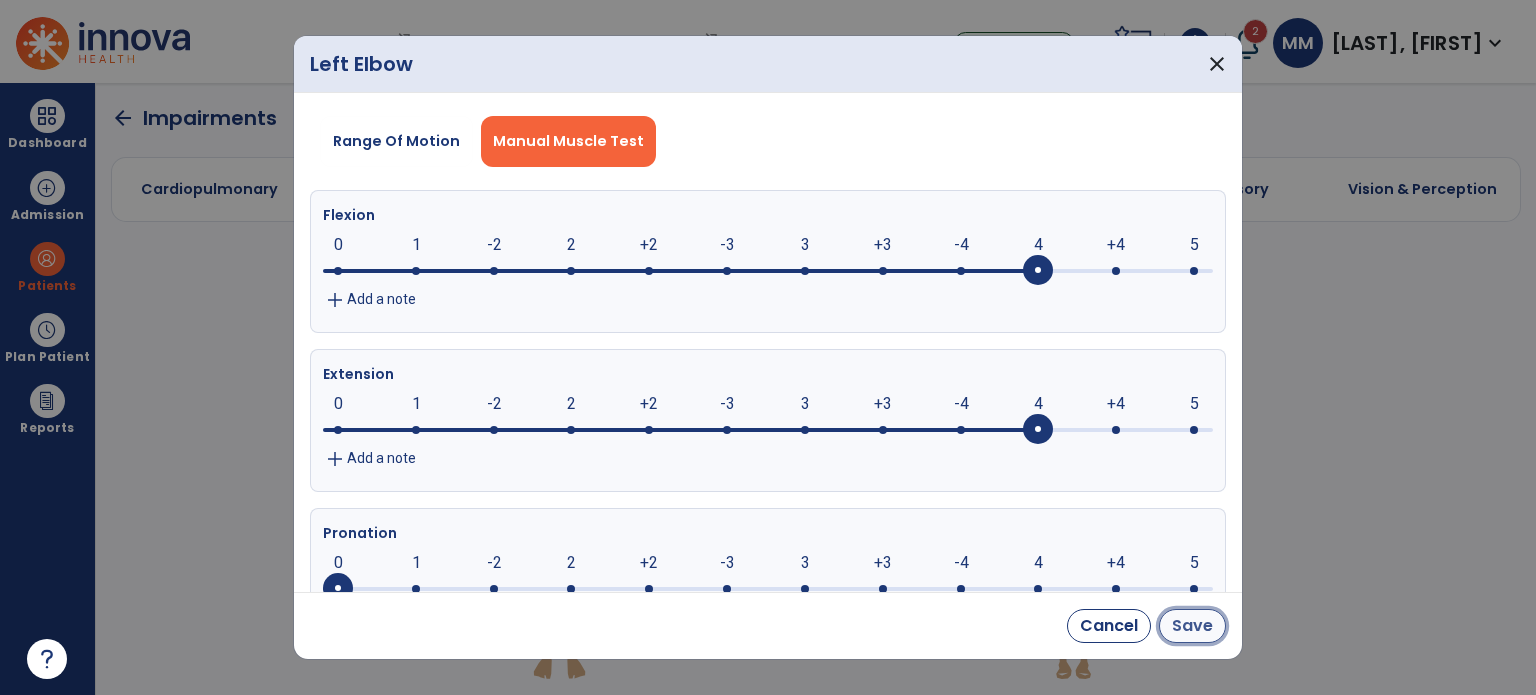 click on "Save" at bounding box center (1192, 626) 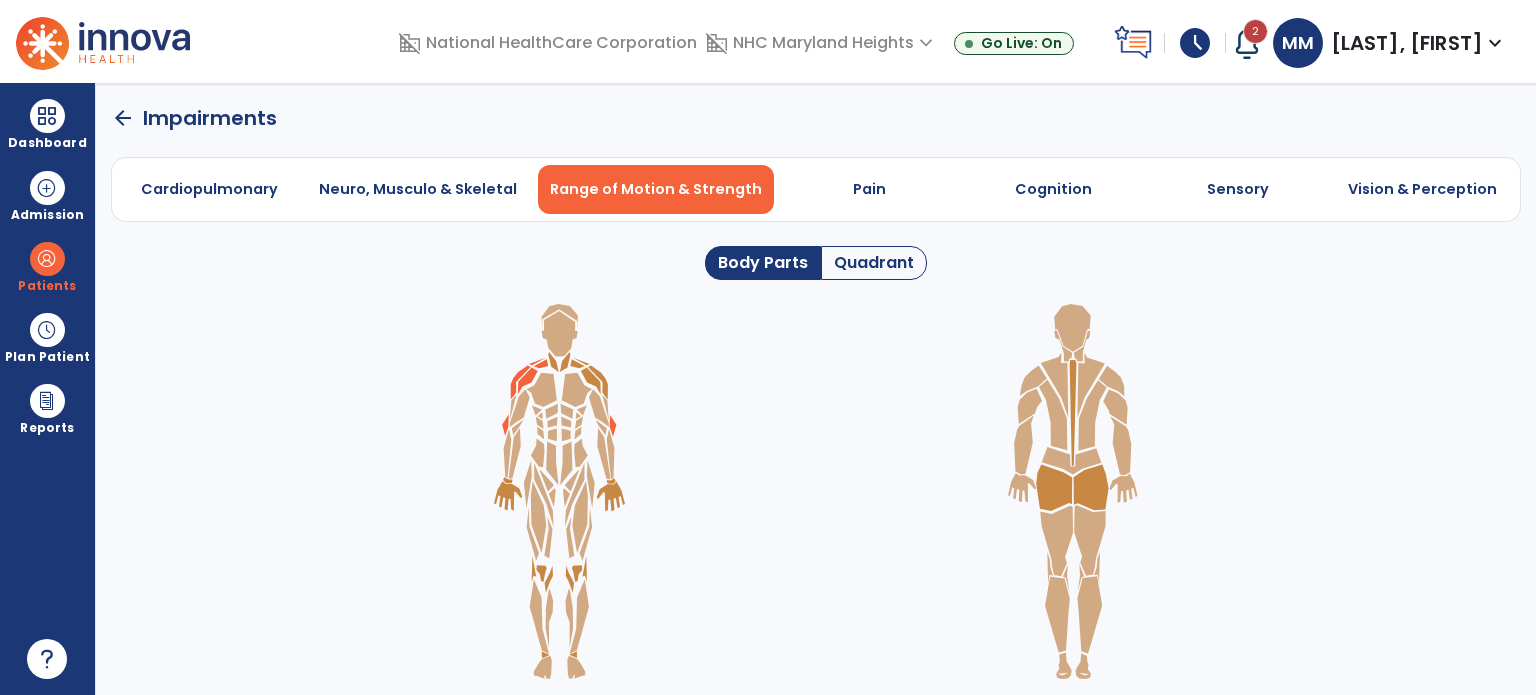 click on "Impairments" 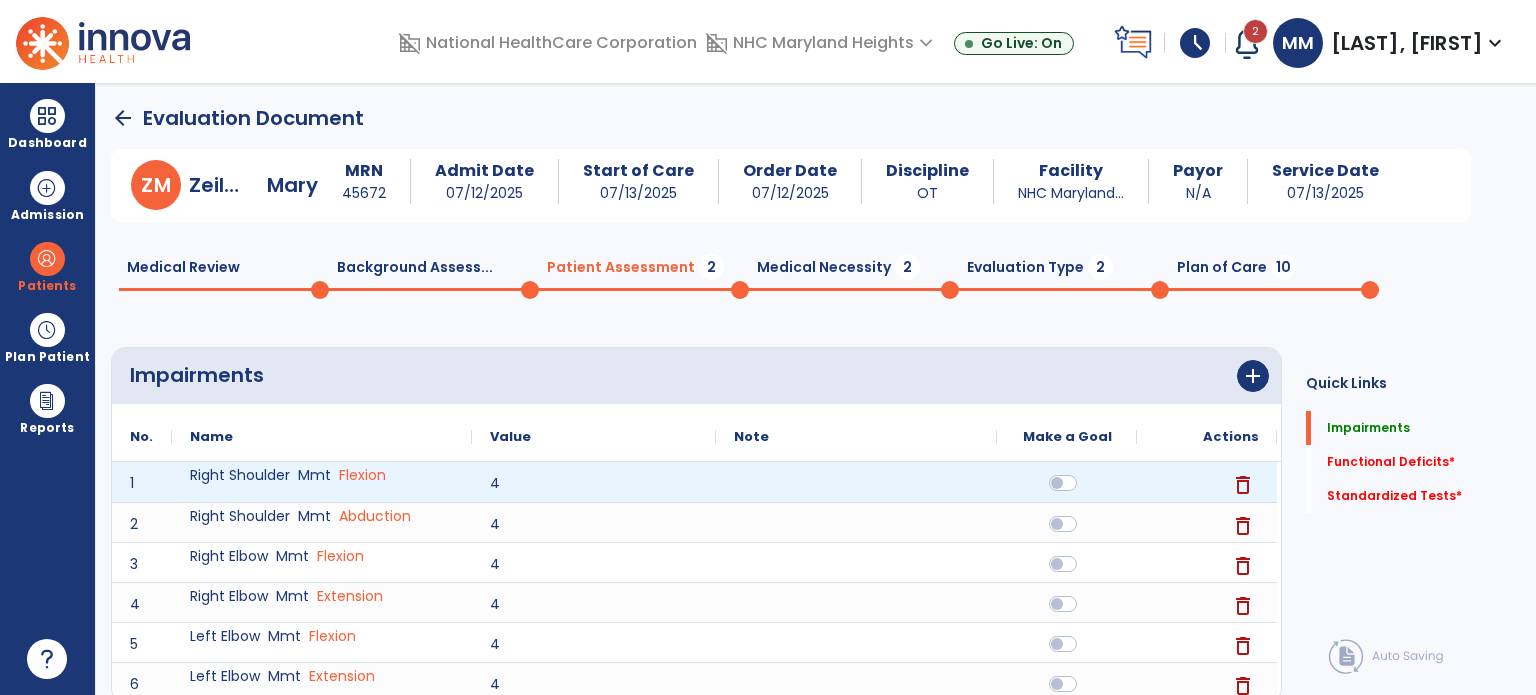 scroll, scrollTop: 147, scrollLeft: 0, axis: vertical 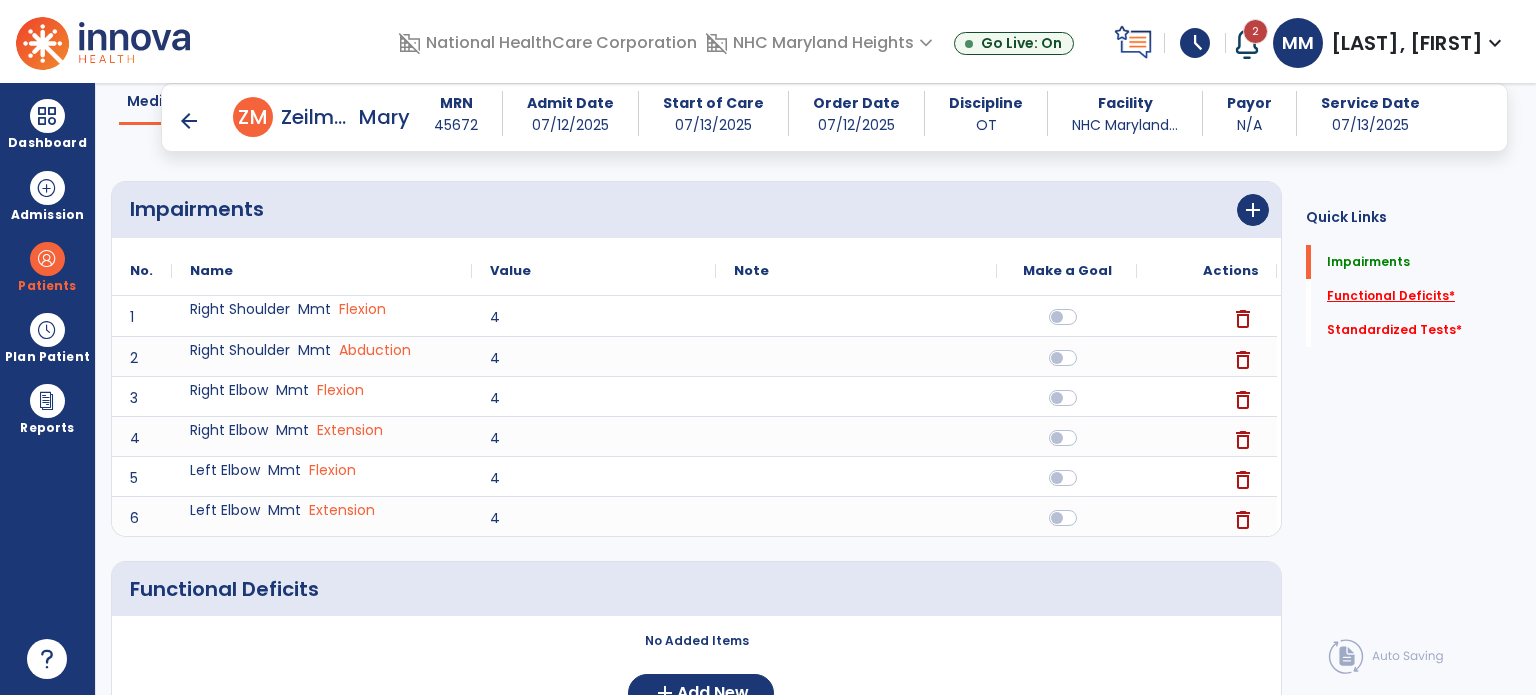 click on "Functional Deficits   *" 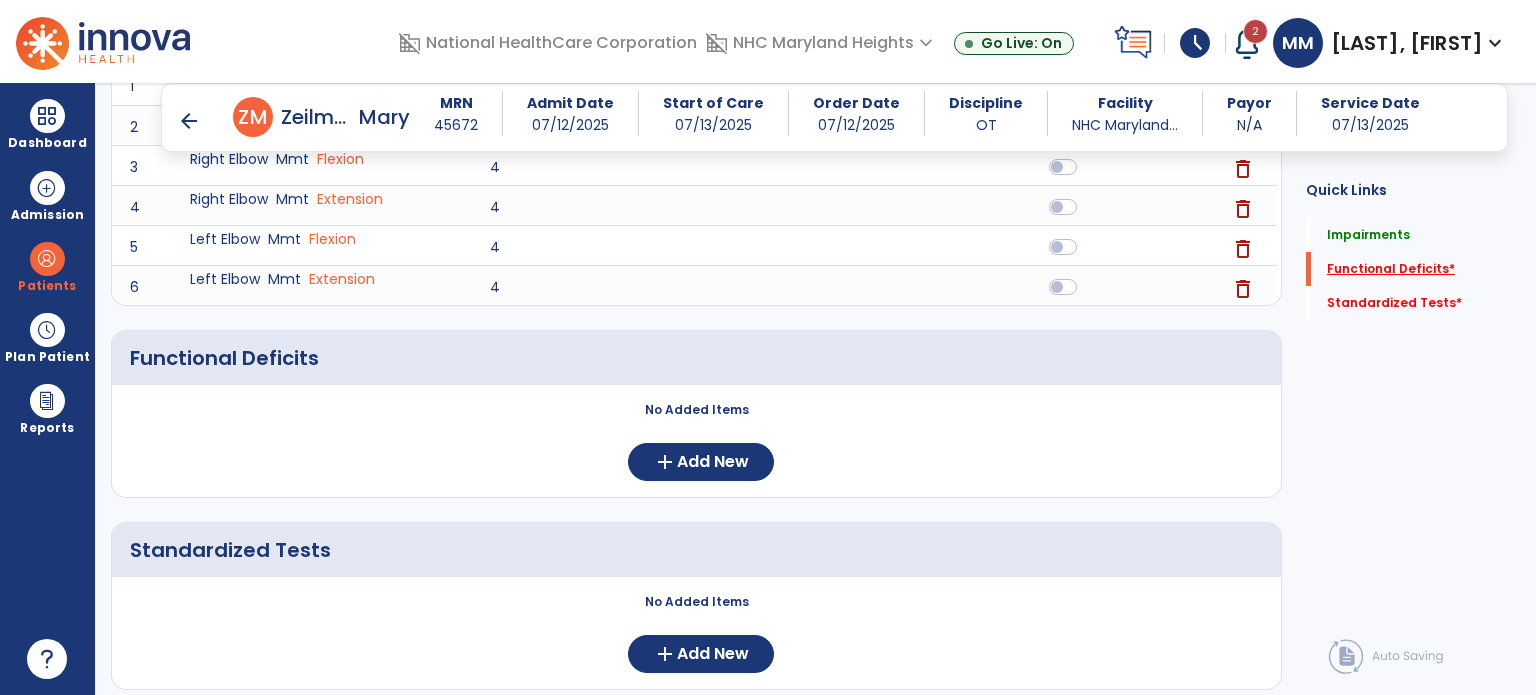 scroll, scrollTop: 402, scrollLeft: 0, axis: vertical 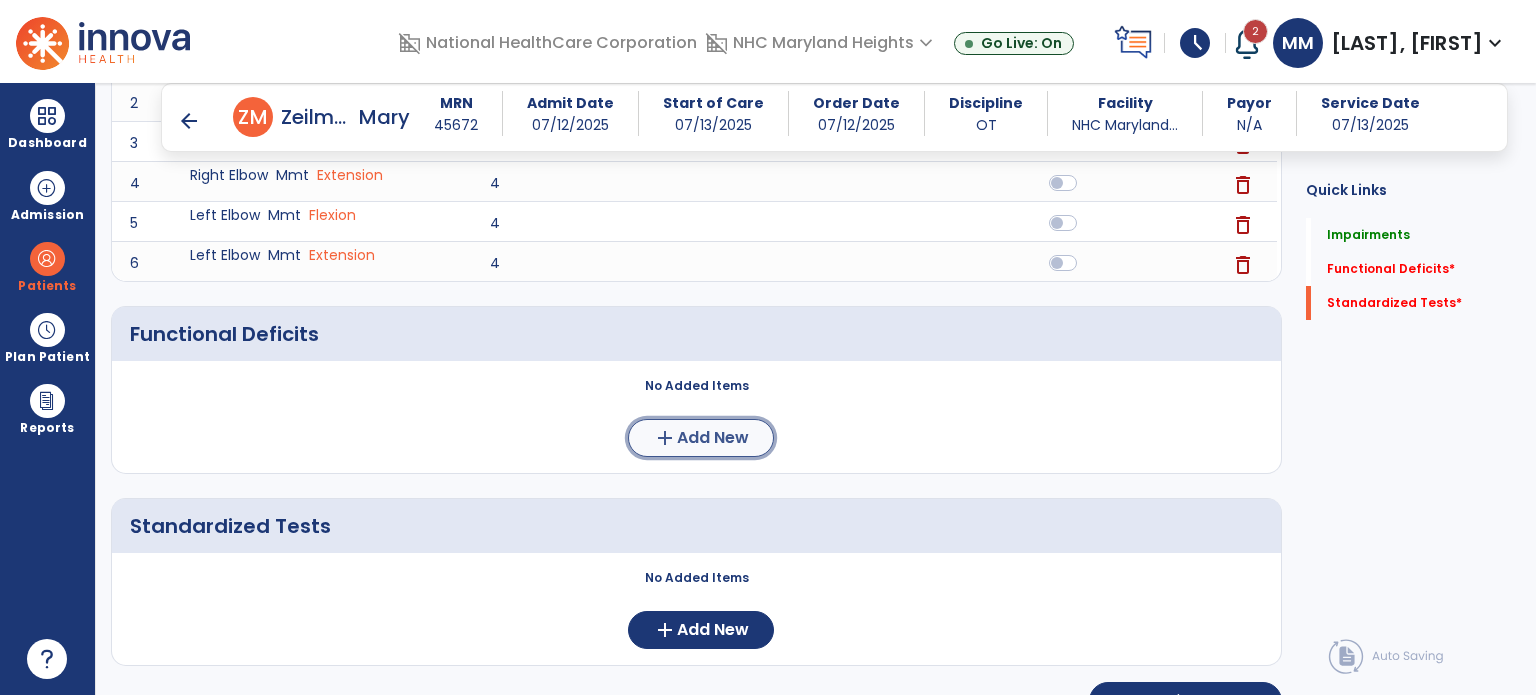 click on "add  Add New" 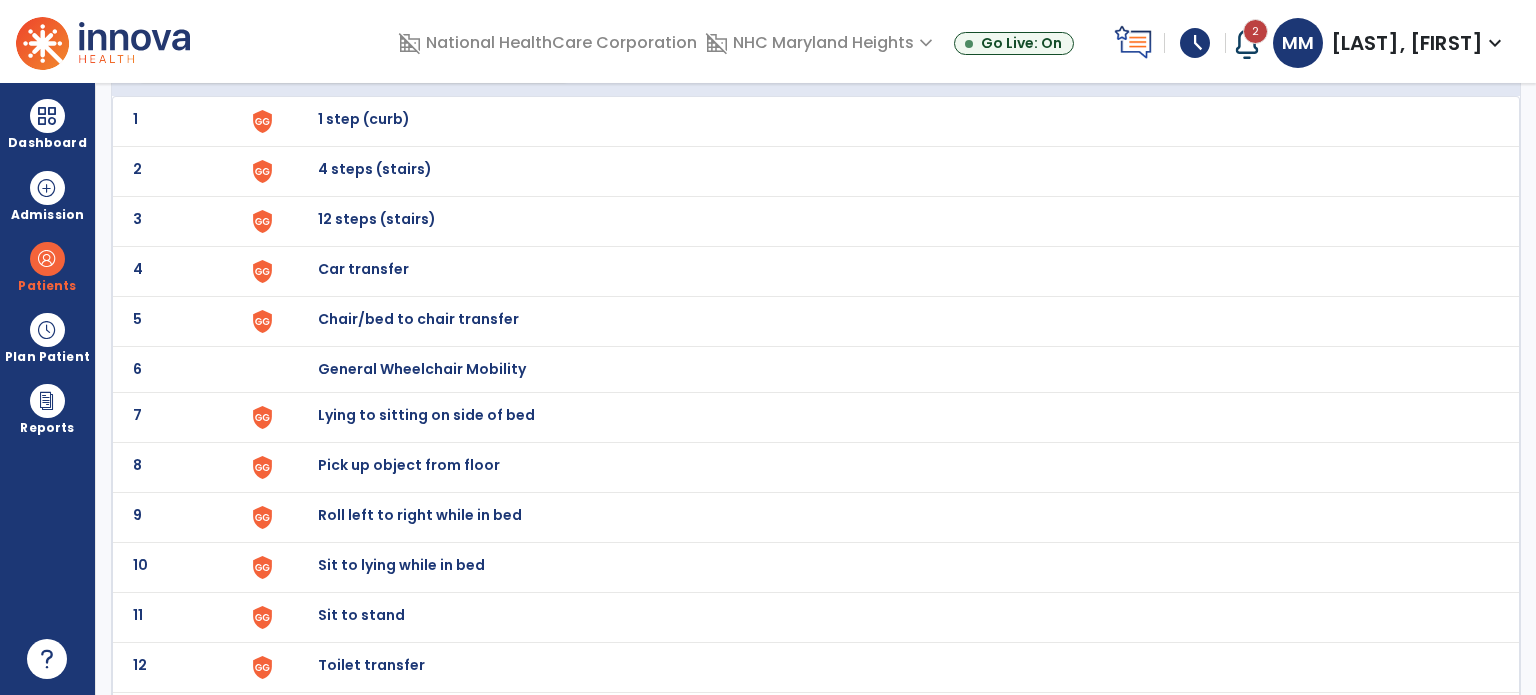 scroll, scrollTop: 144, scrollLeft: 0, axis: vertical 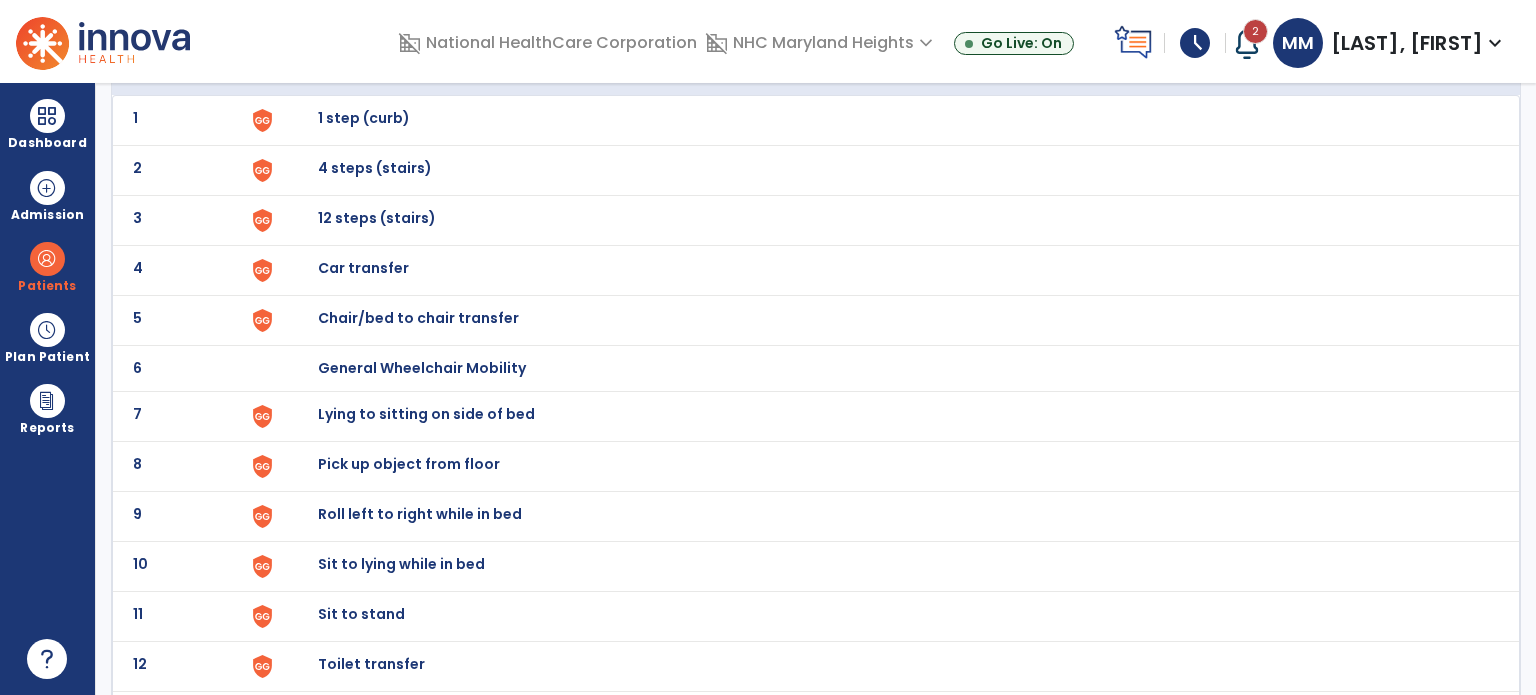 click on "Chair/bed to chair transfer" at bounding box center [364, 118] 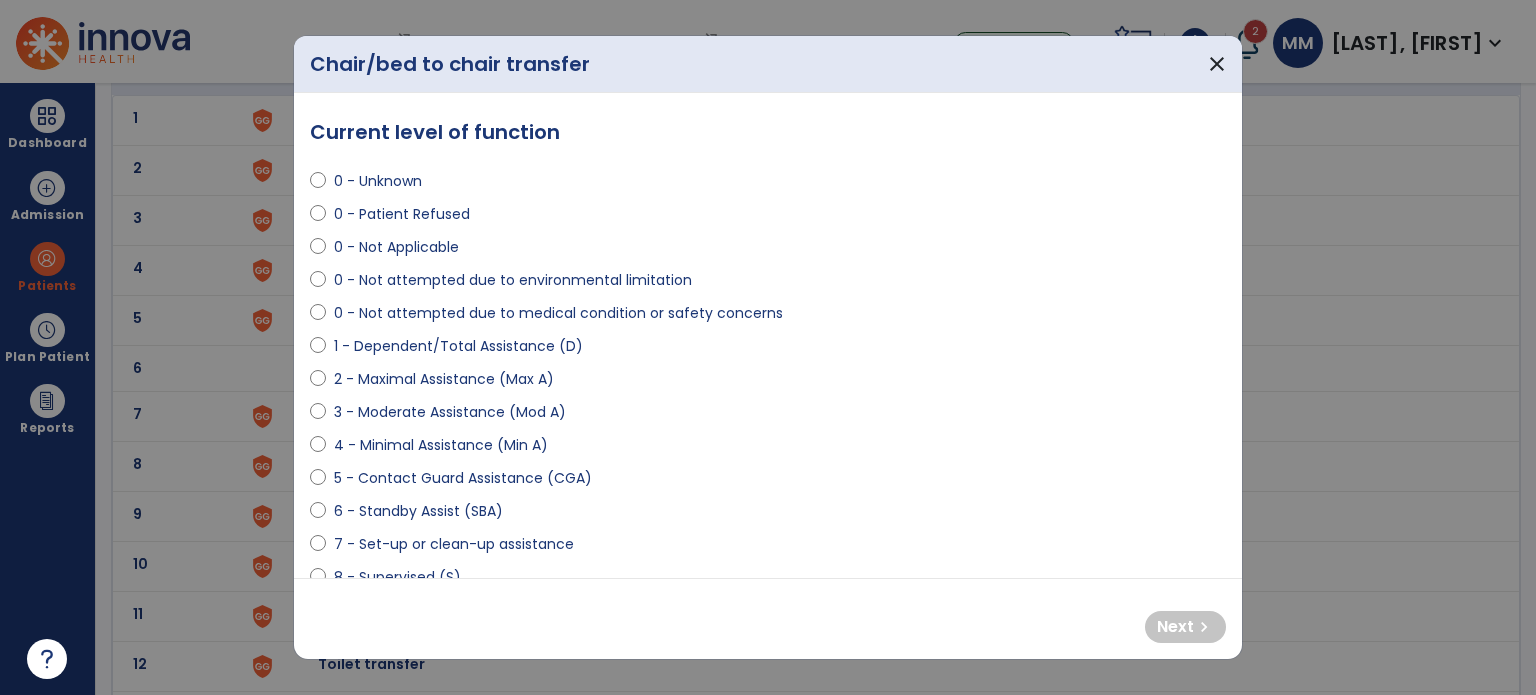 select on "**********" 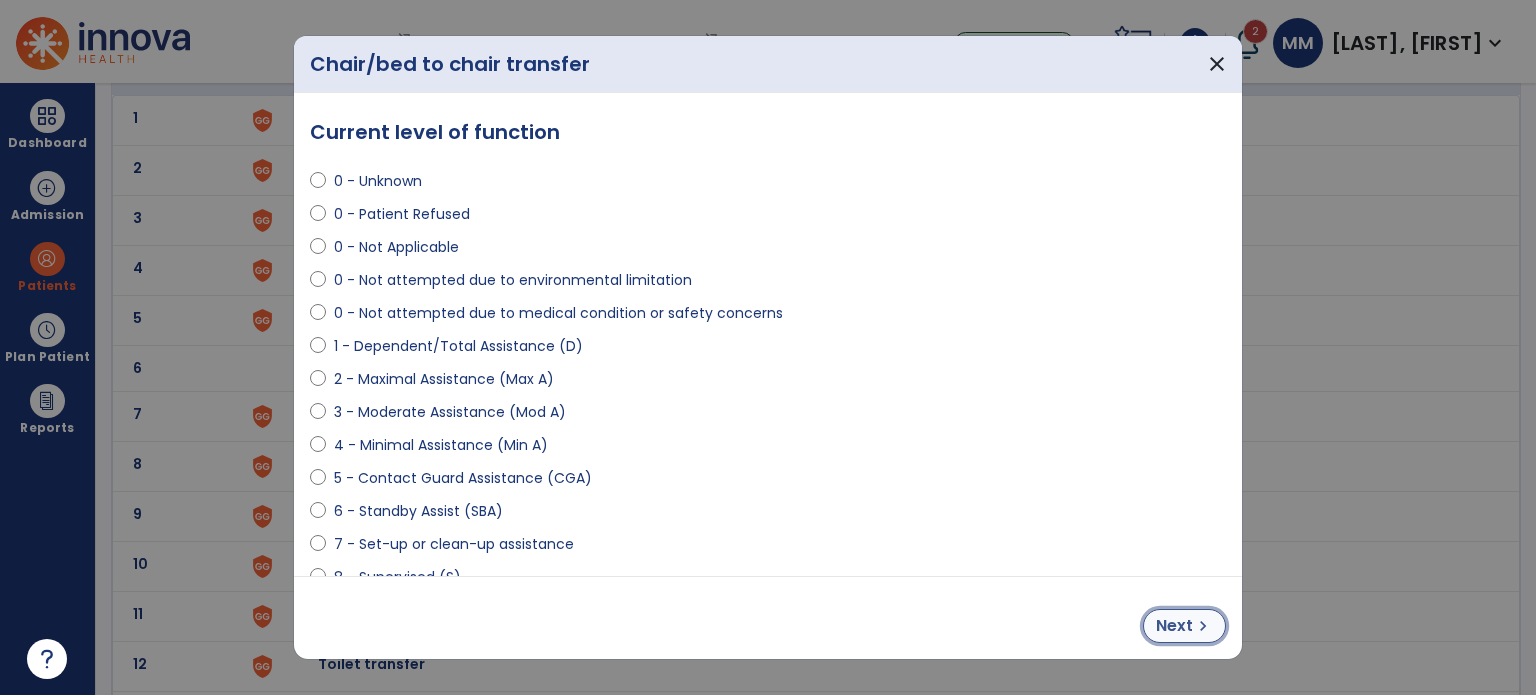 click on "Next" at bounding box center (1174, 626) 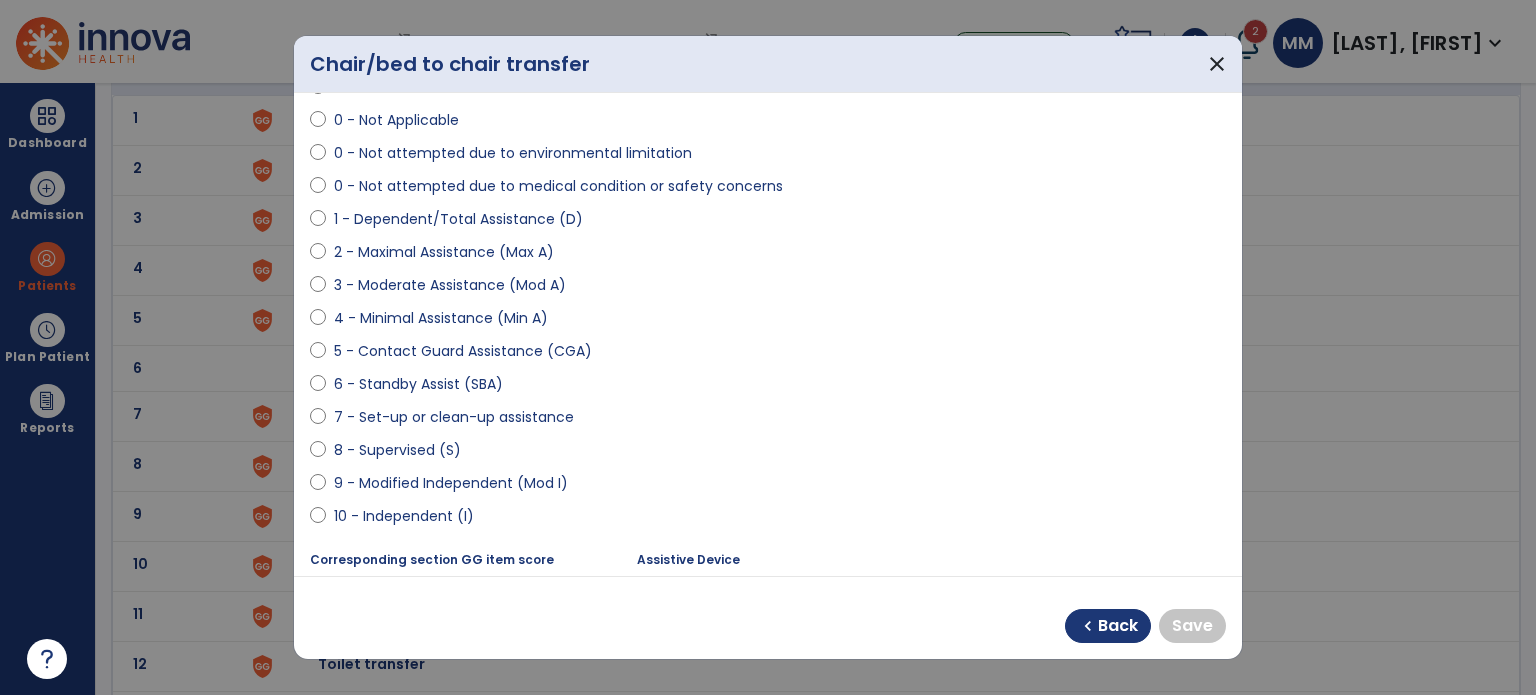 scroll, scrollTop: 128, scrollLeft: 0, axis: vertical 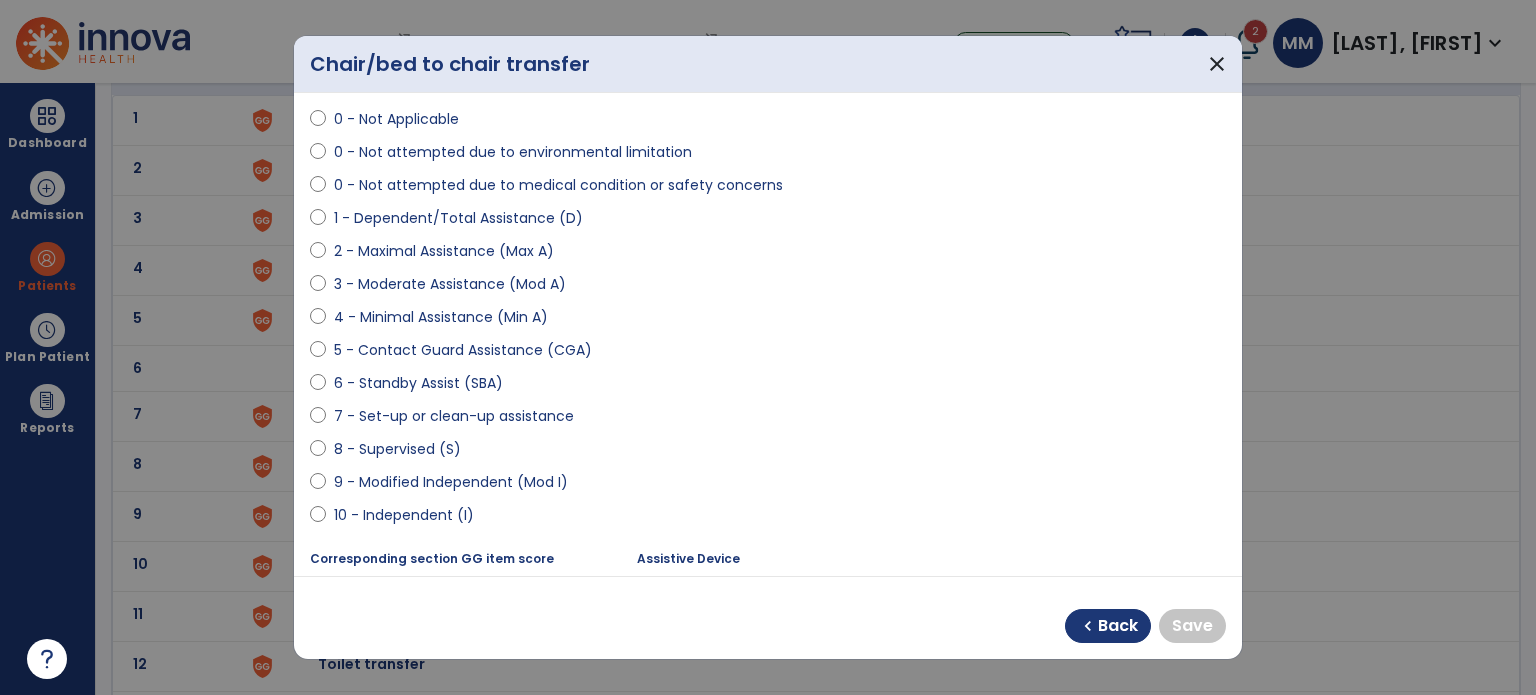 select on "**********" 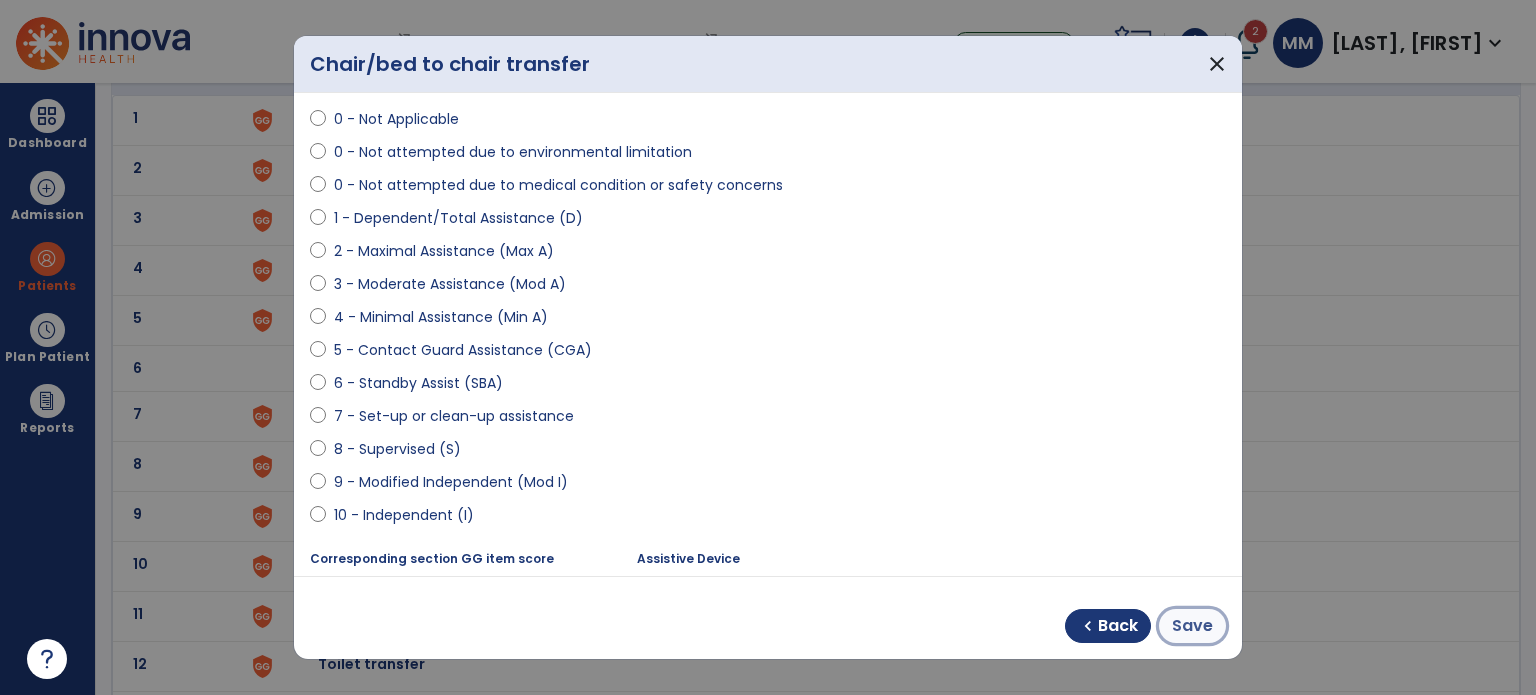 click on "Save" at bounding box center [1192, 626] 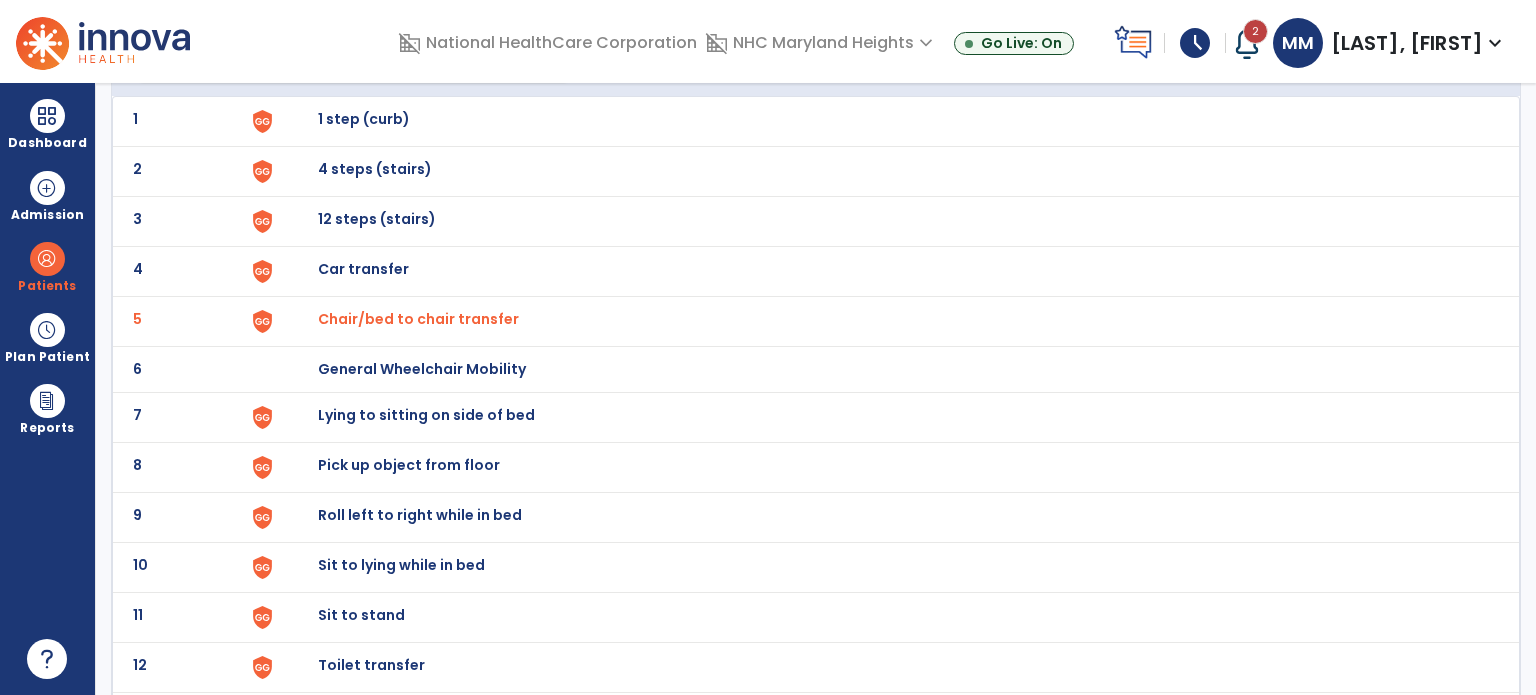 scroll, scrollTop: 144, scrollLeft: 0, axis: vertical 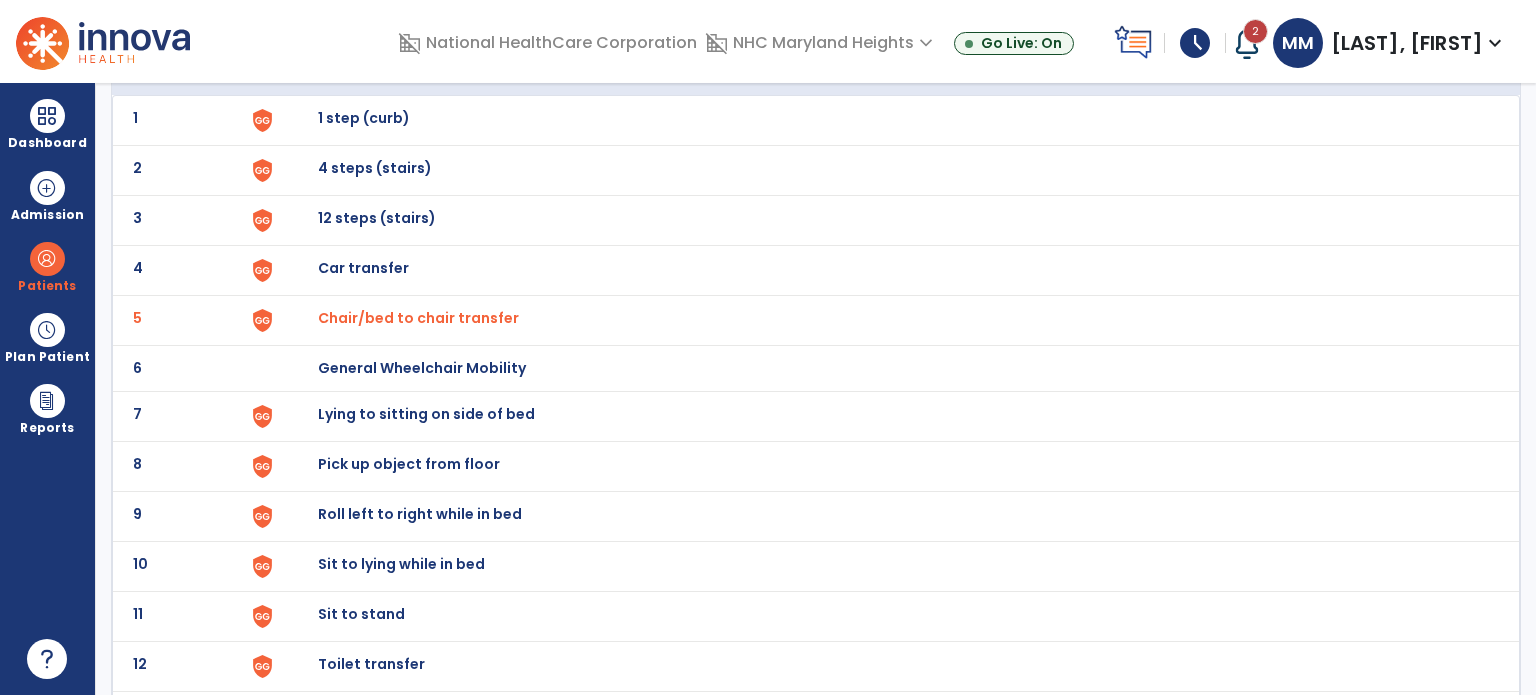 click on "Pick up object from floor" at bounding box center (364, 118) 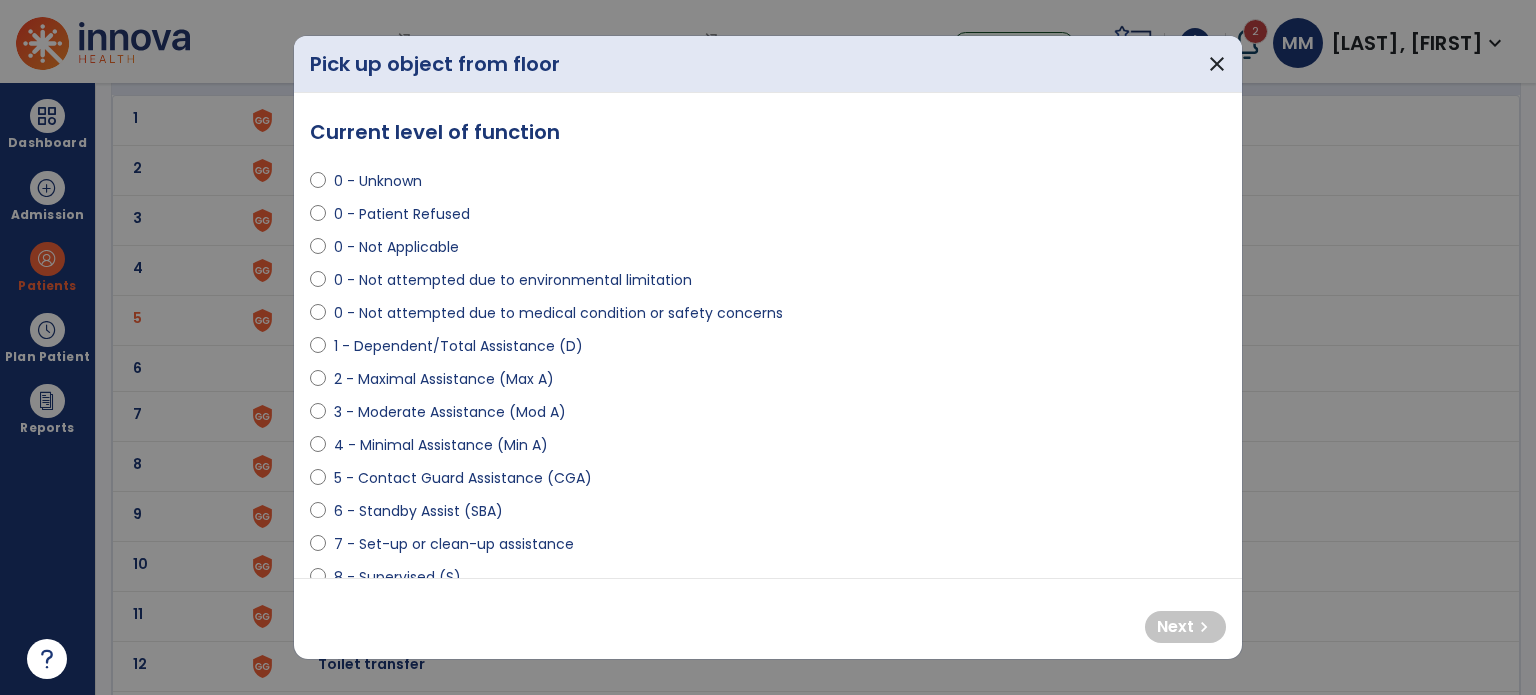 select on "**********" 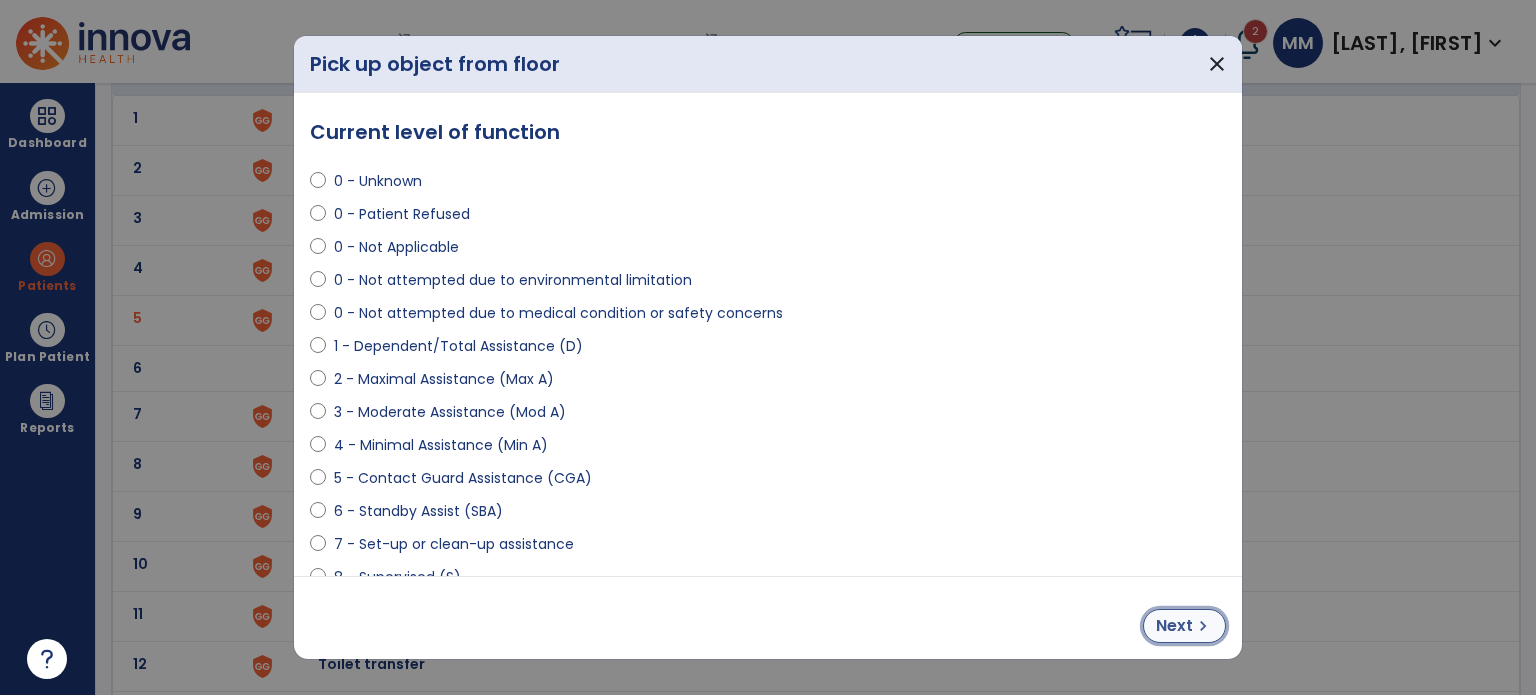 click on "chevron_right" at bounding box center [1203, 626] 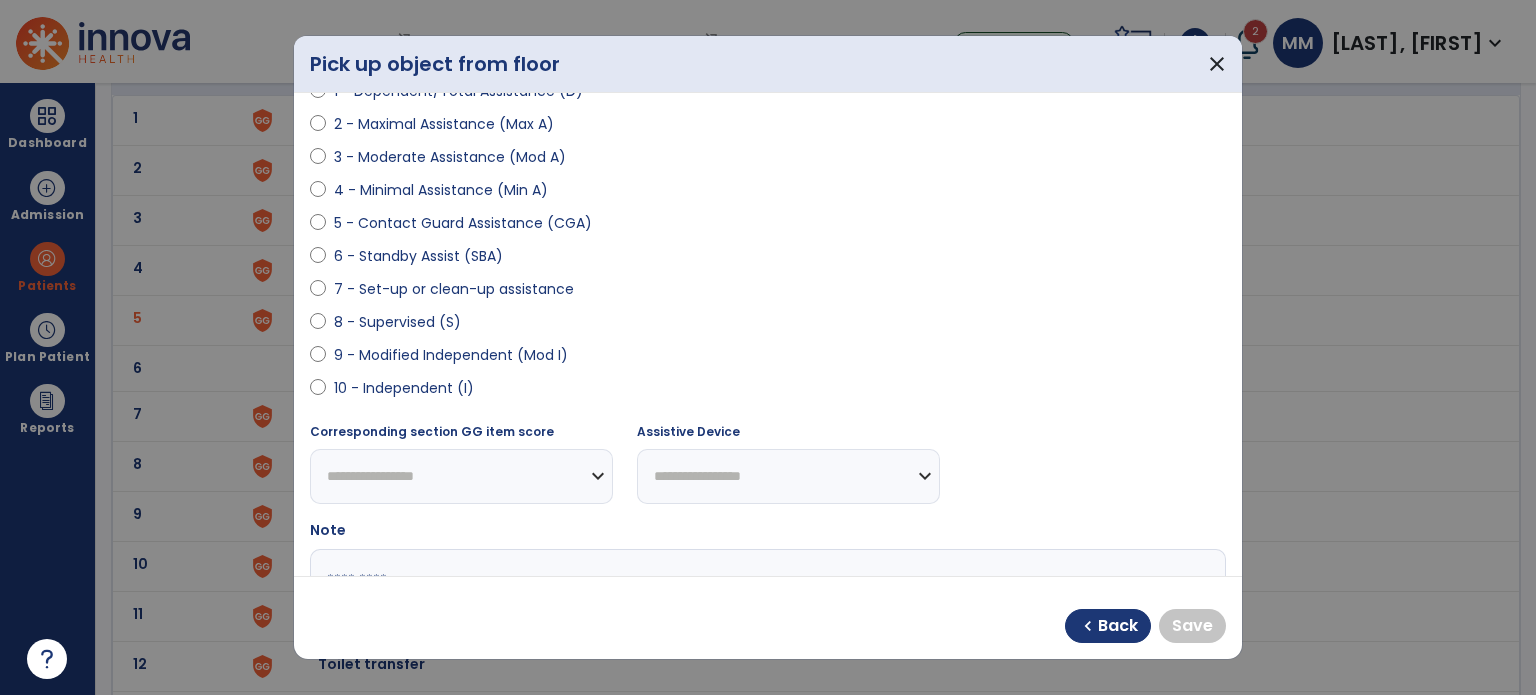 scroll, scrollTop: 256, scrollLeft: 0, axis: vertical 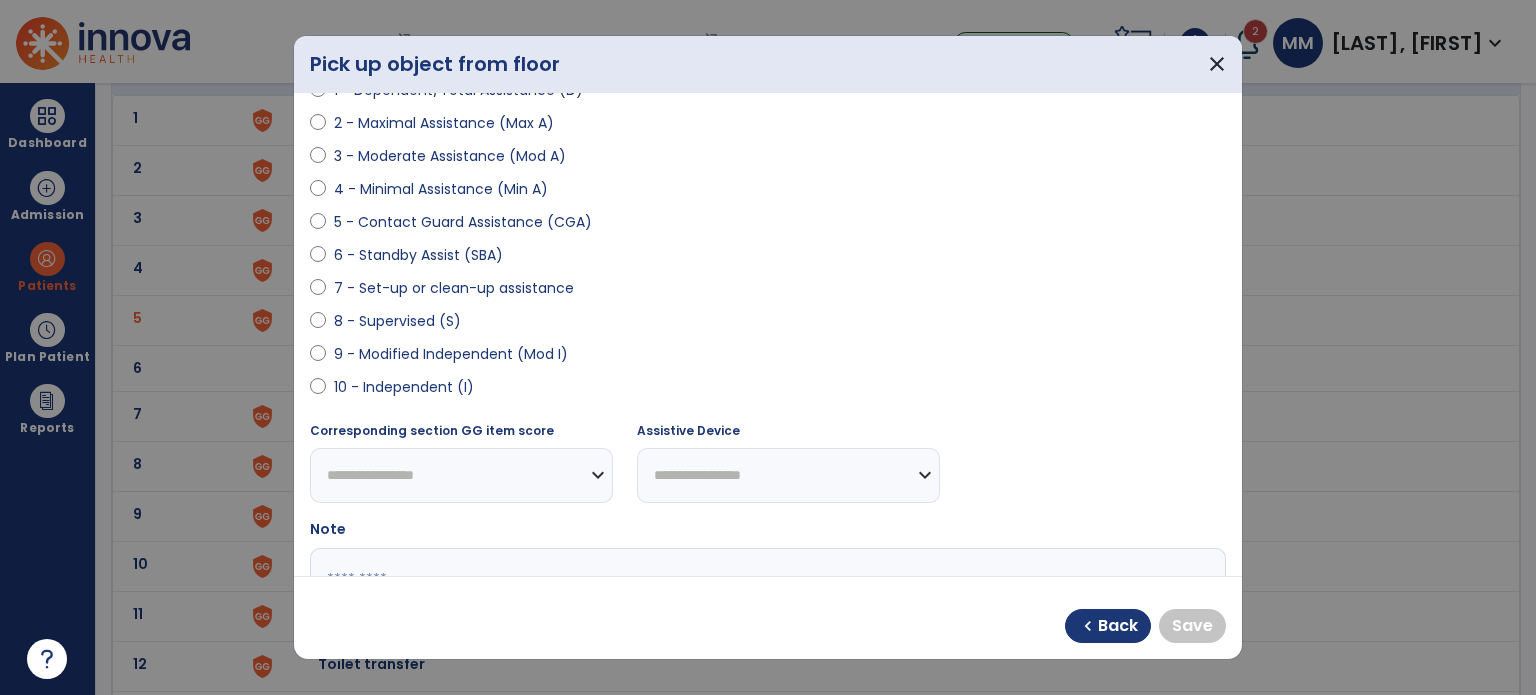 select on "**********" 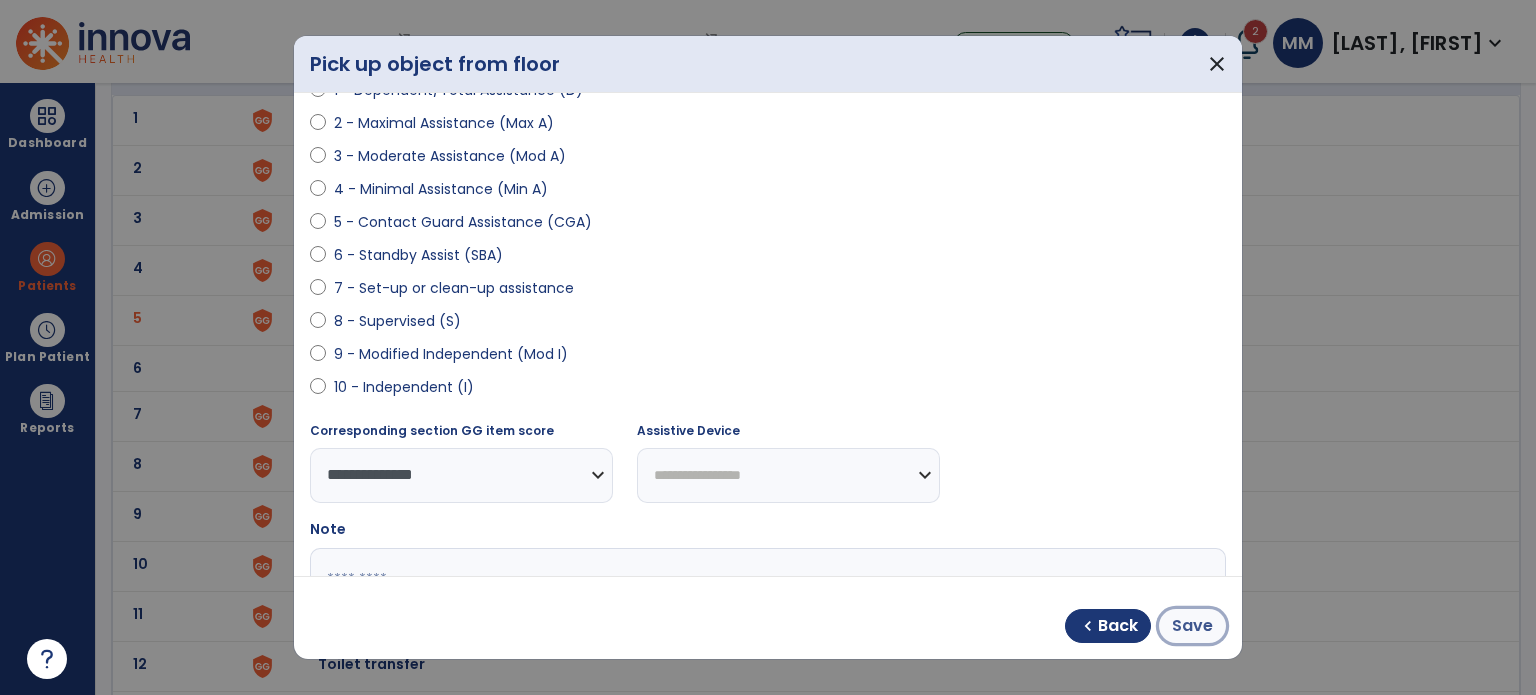 click on "Save" at bounding box center (1192, 626) 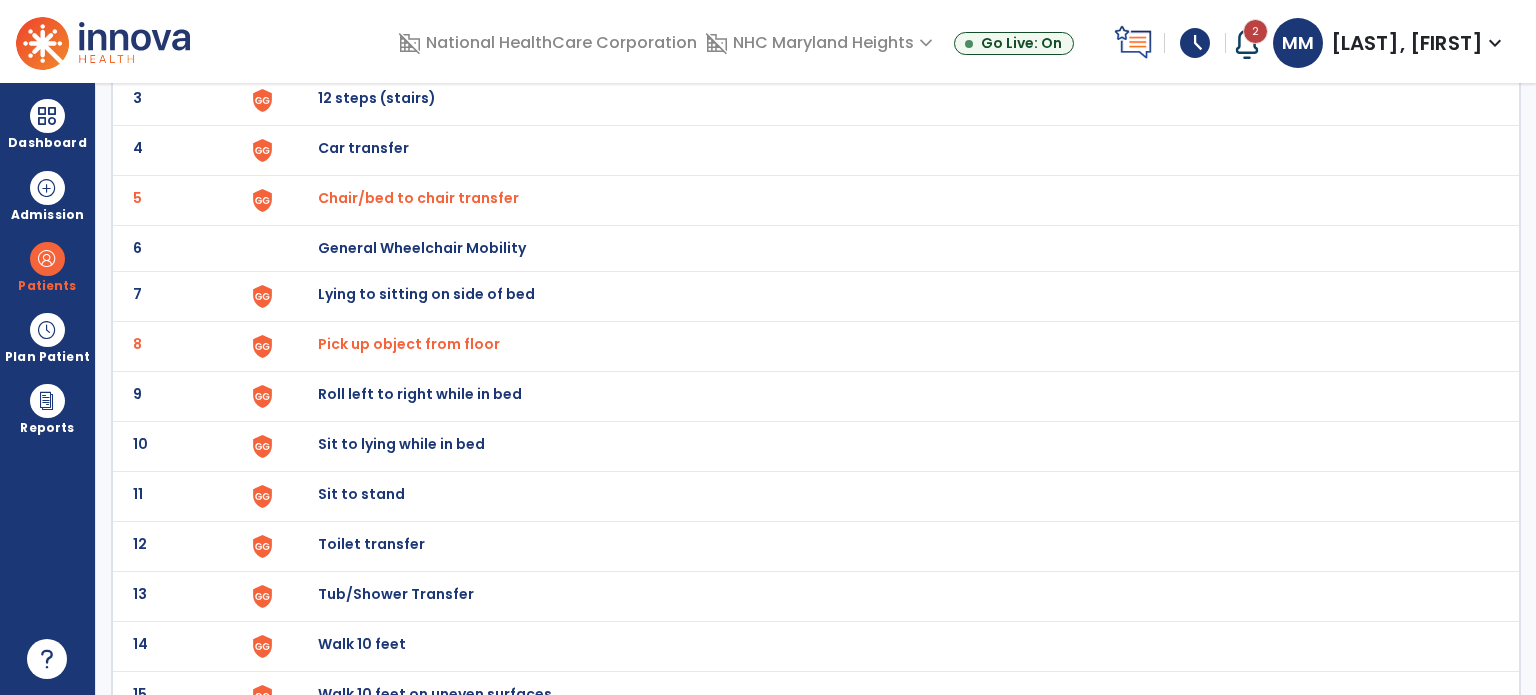 scroll, scrollTop: 264, scrollLeft: 0, axis: vertical 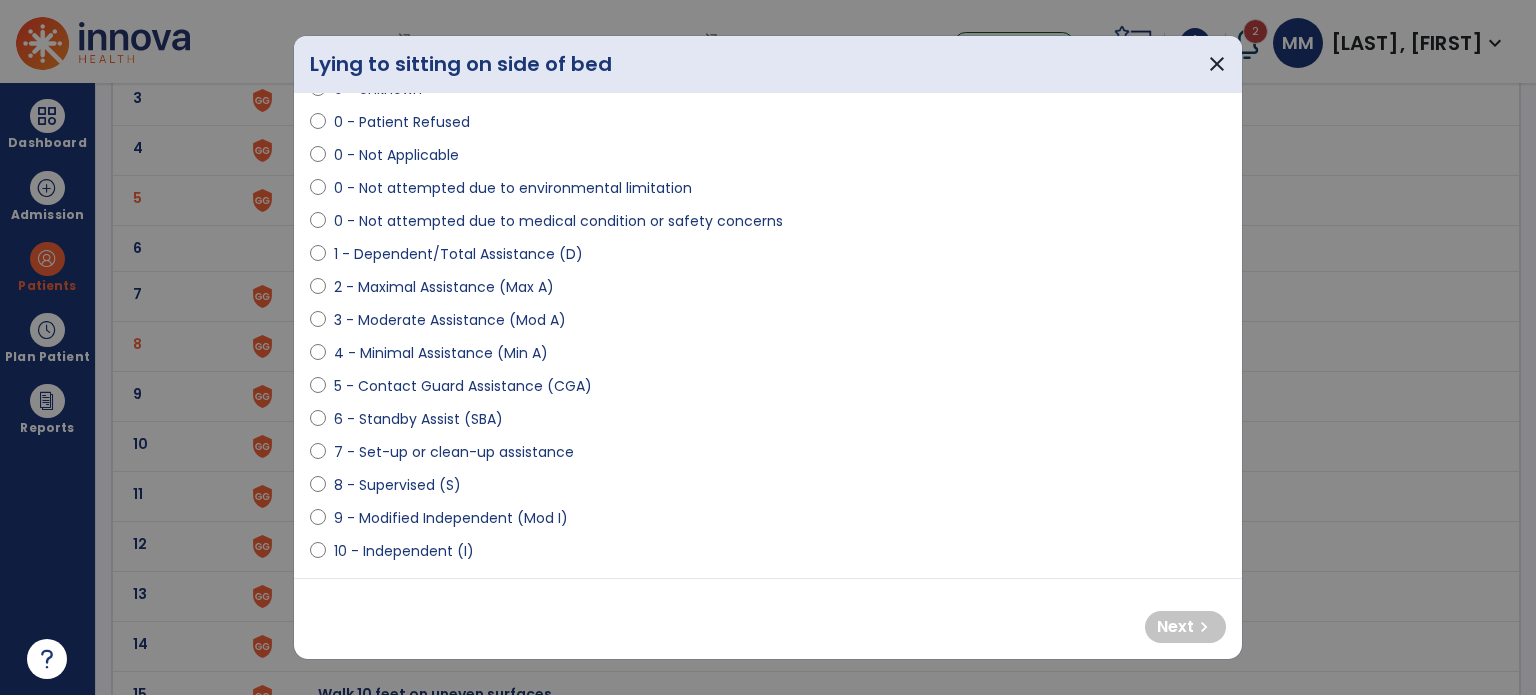 select on "**********" 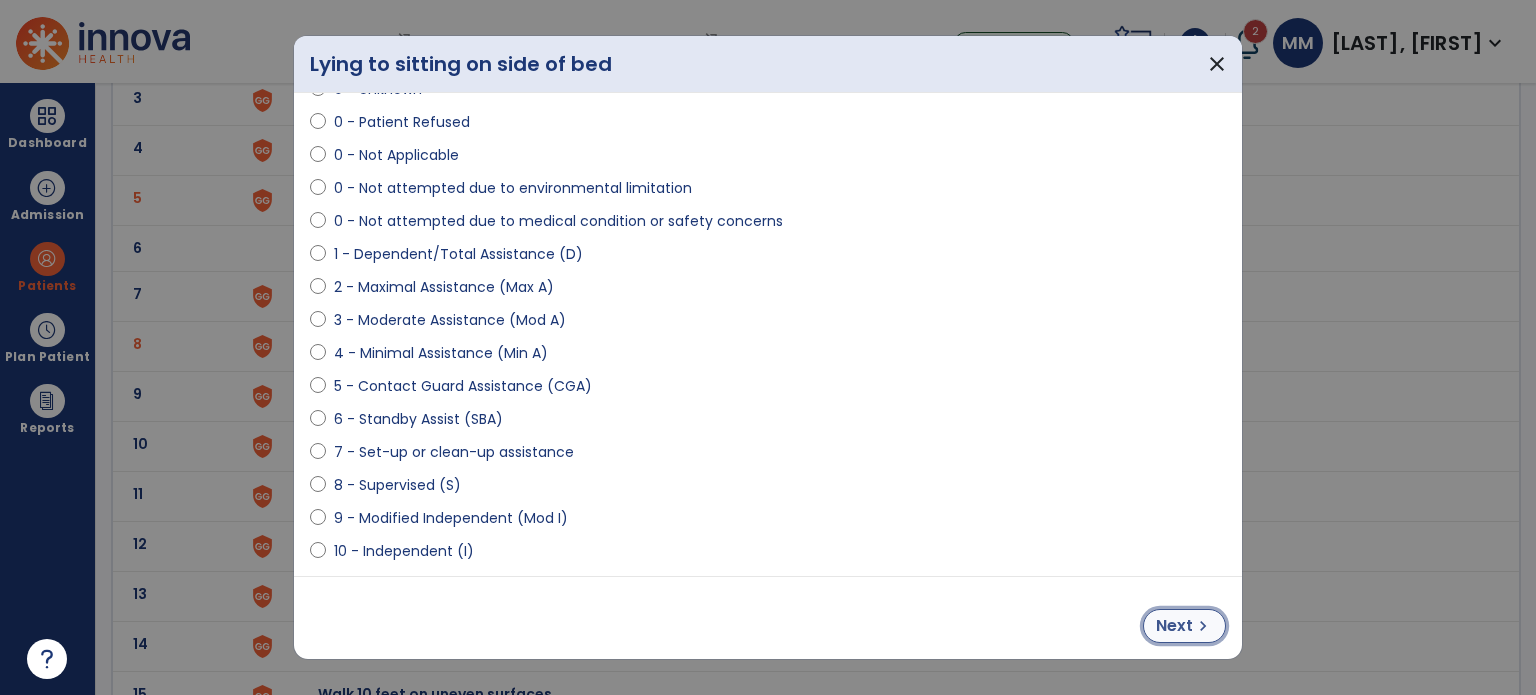 click on "Next" at bounding box center [1174, 626] 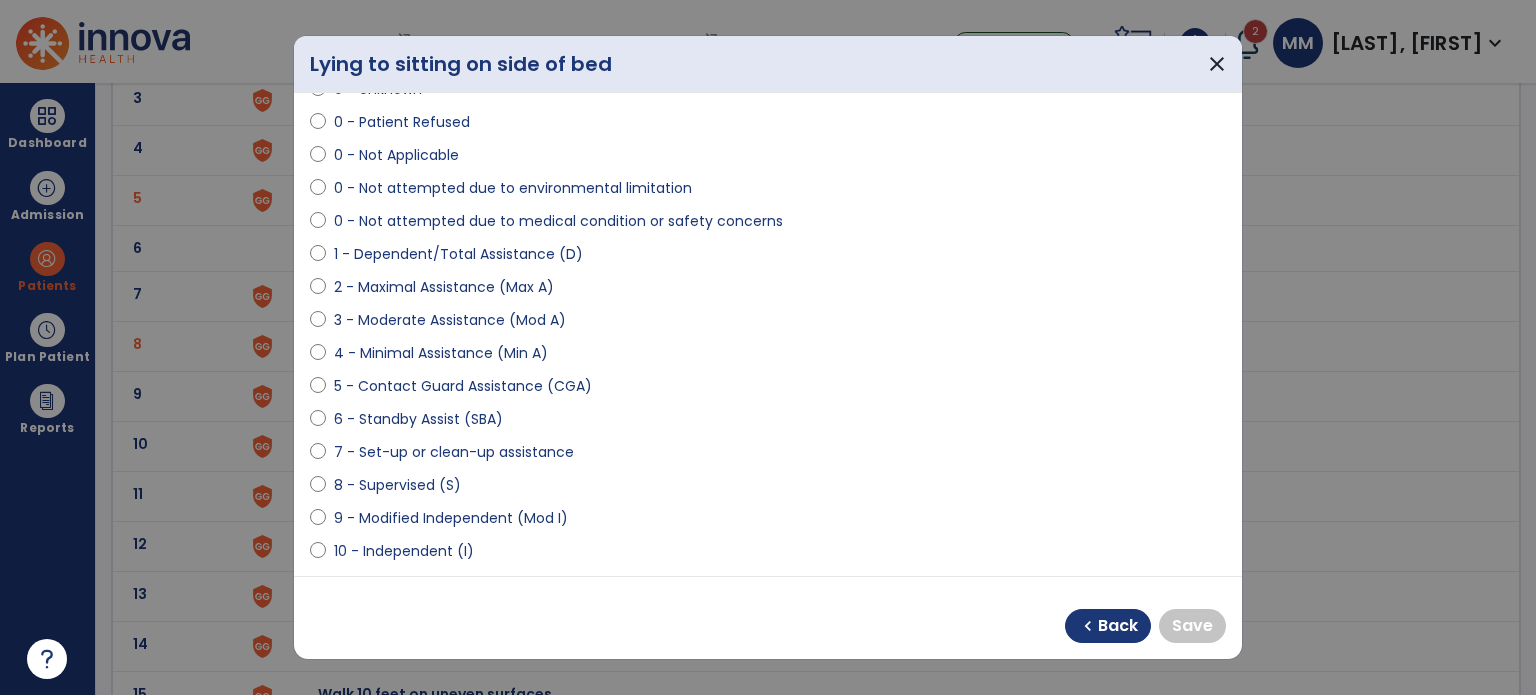 select on "**********" 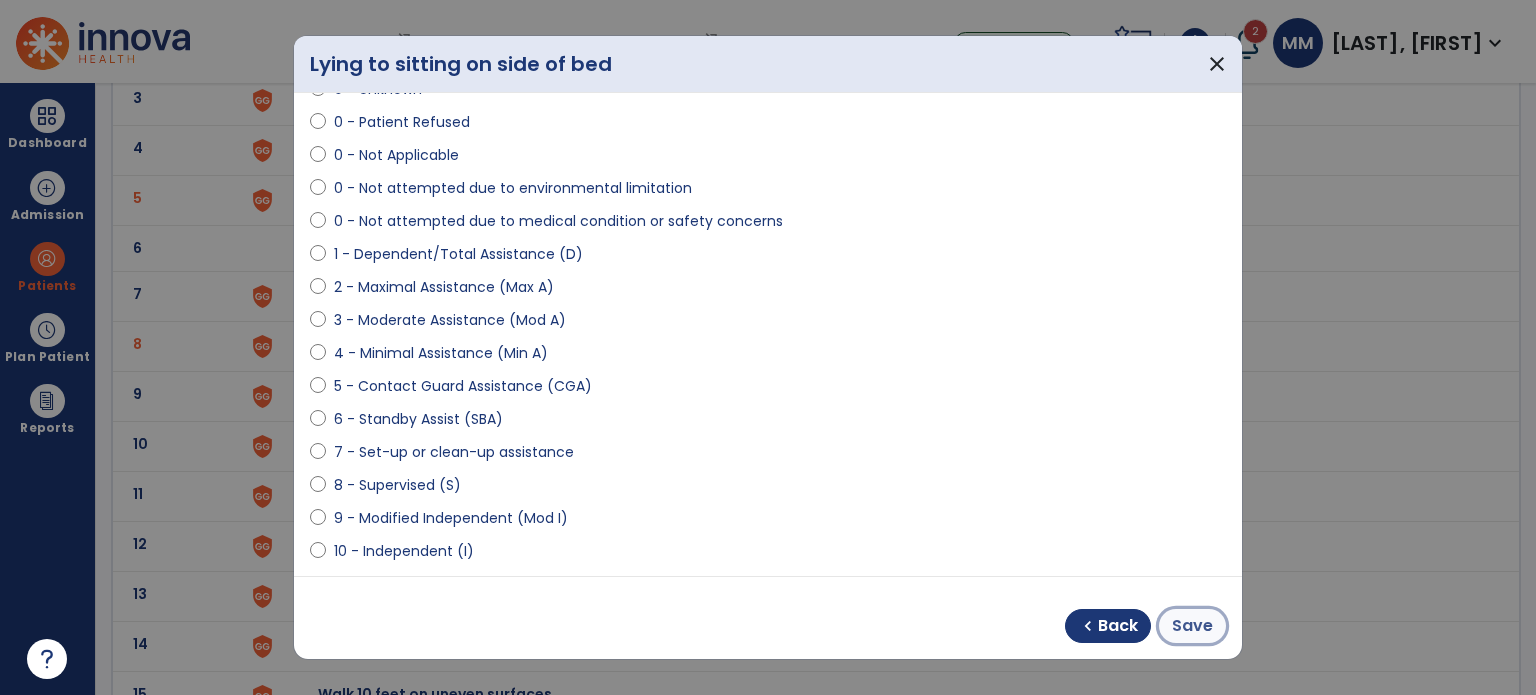 click on "Save" at bounding box center (1192, 626) 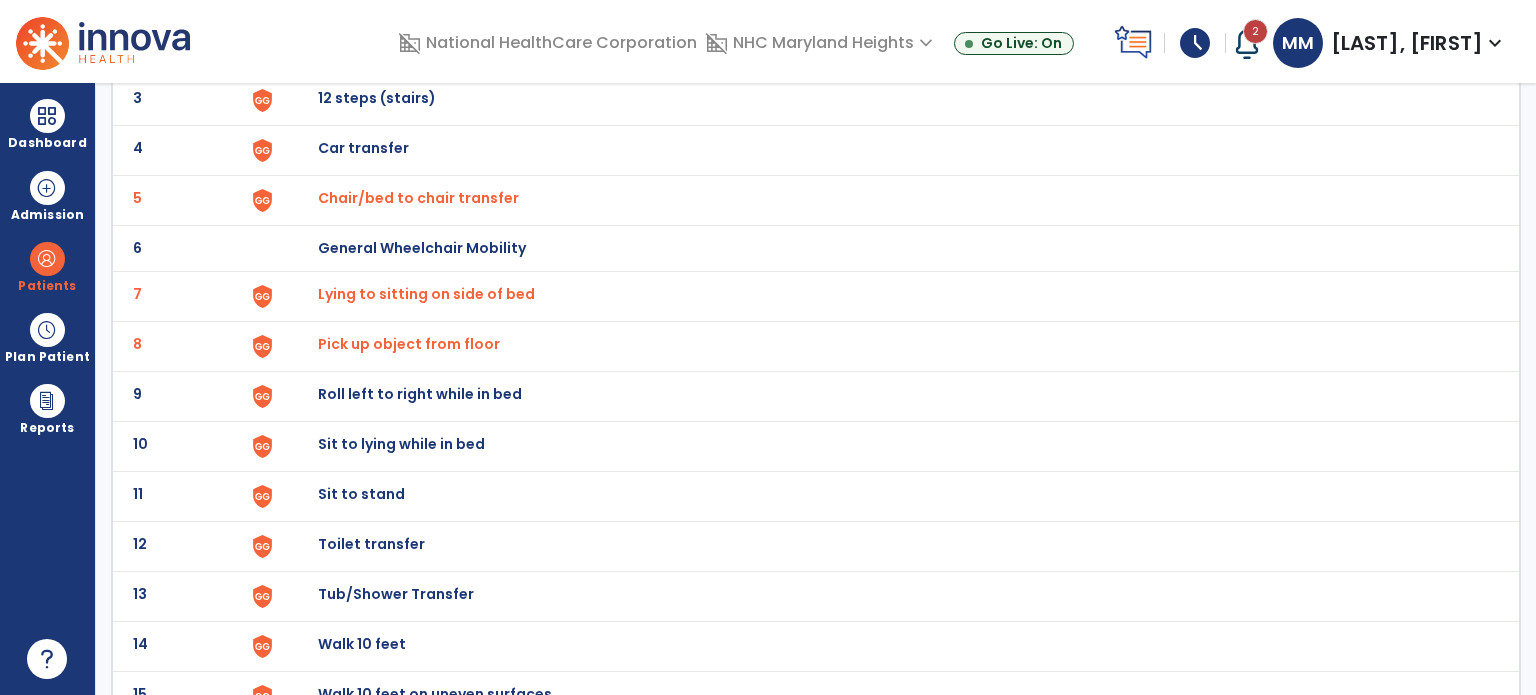 click on "Sit to lying while in bed" at bounding box center (364, -2) 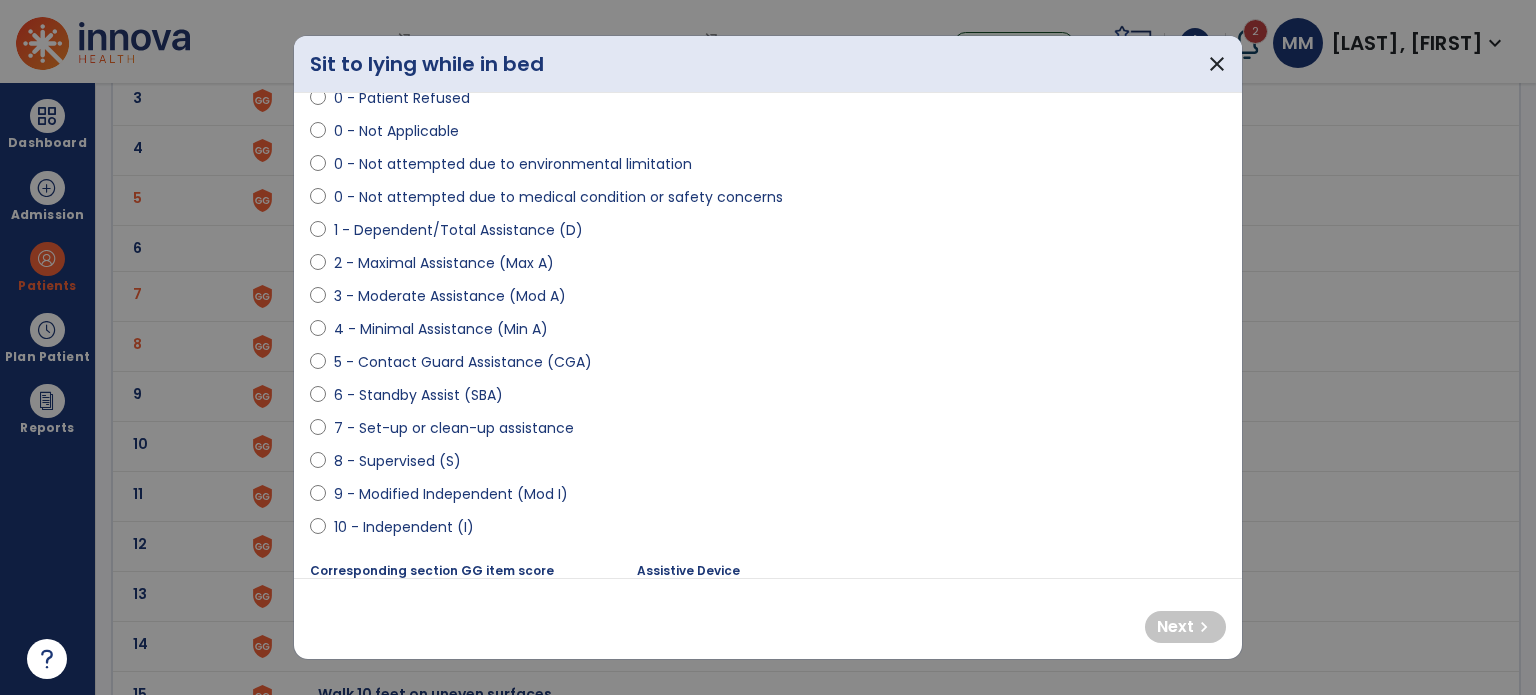 scroll, scrollTop: 119, scrollLeft: 0, axis: vertical 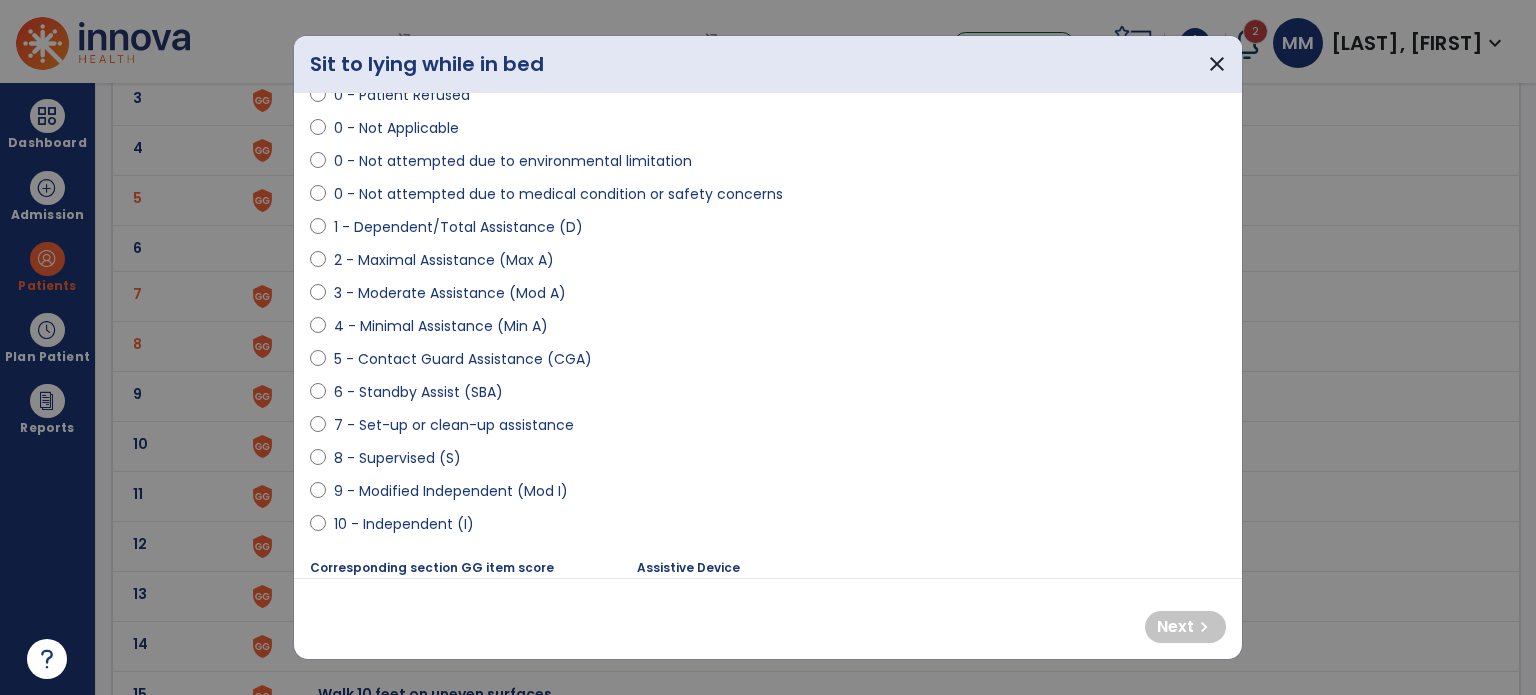 select on "**********" 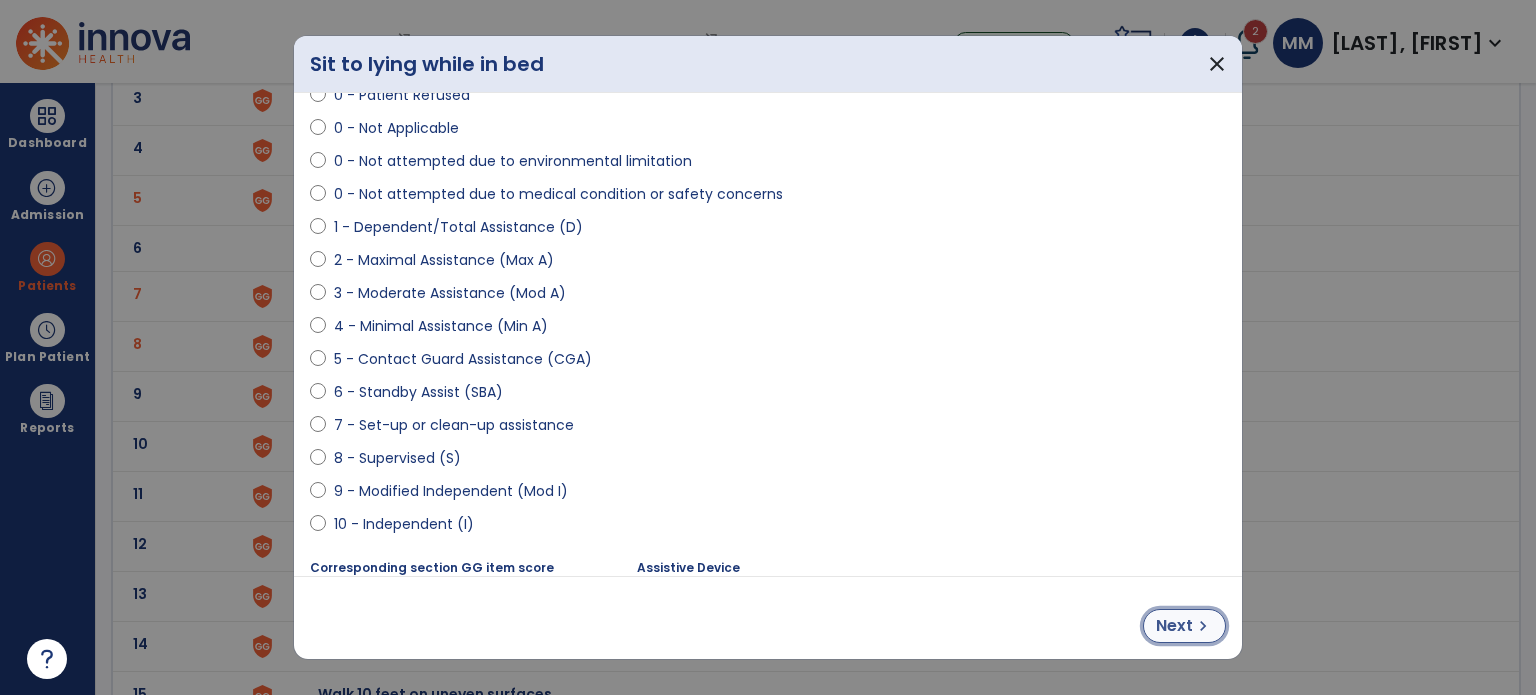 click on "chevron_right" at bounding box center [1203, 626] 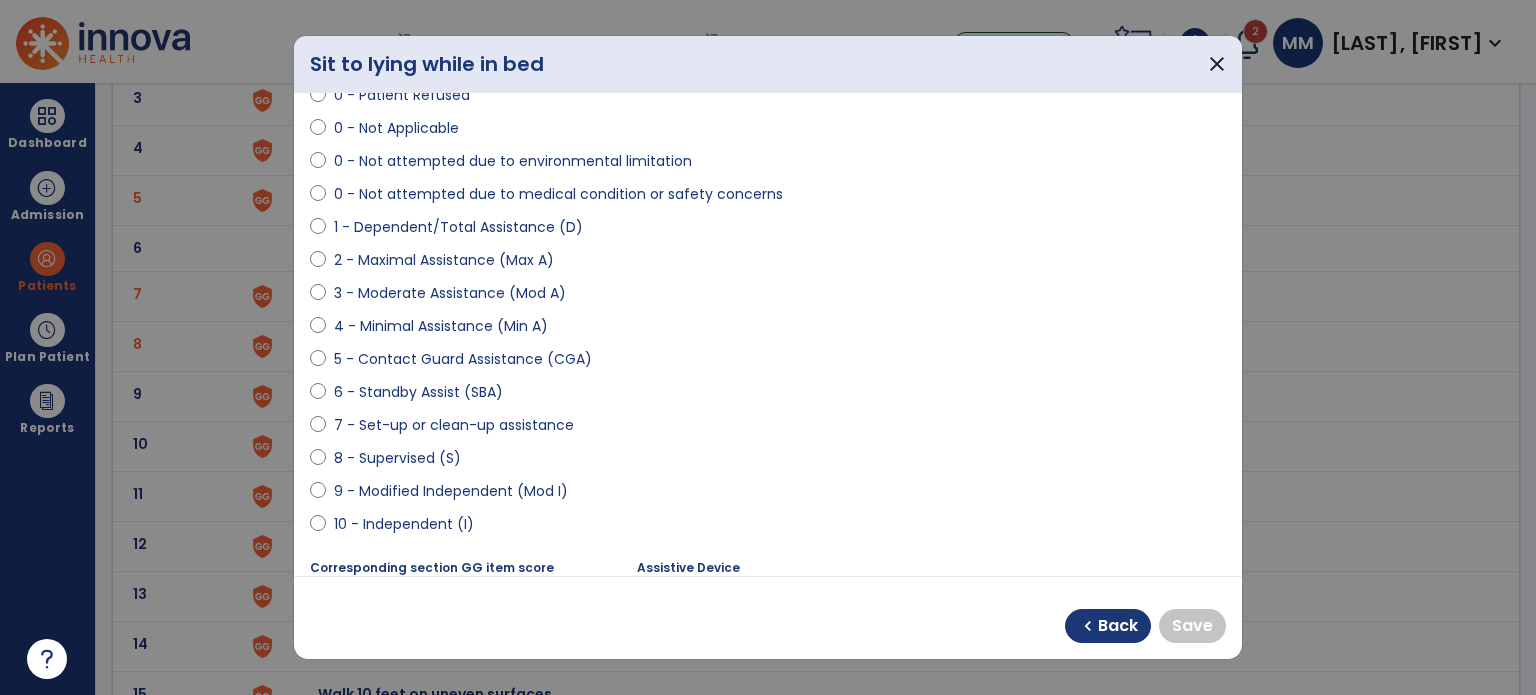 select on "**********" 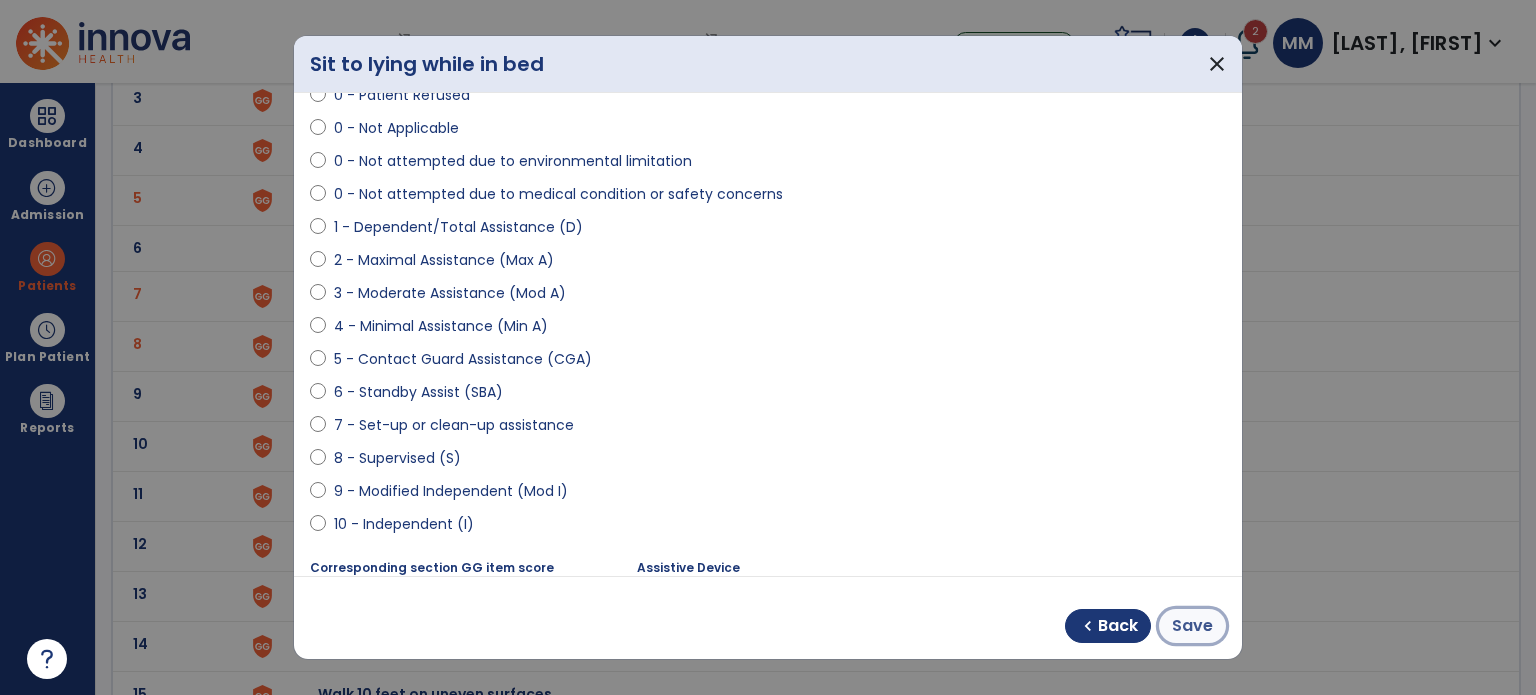 click on "Save" at bounding box center (1192, 626) 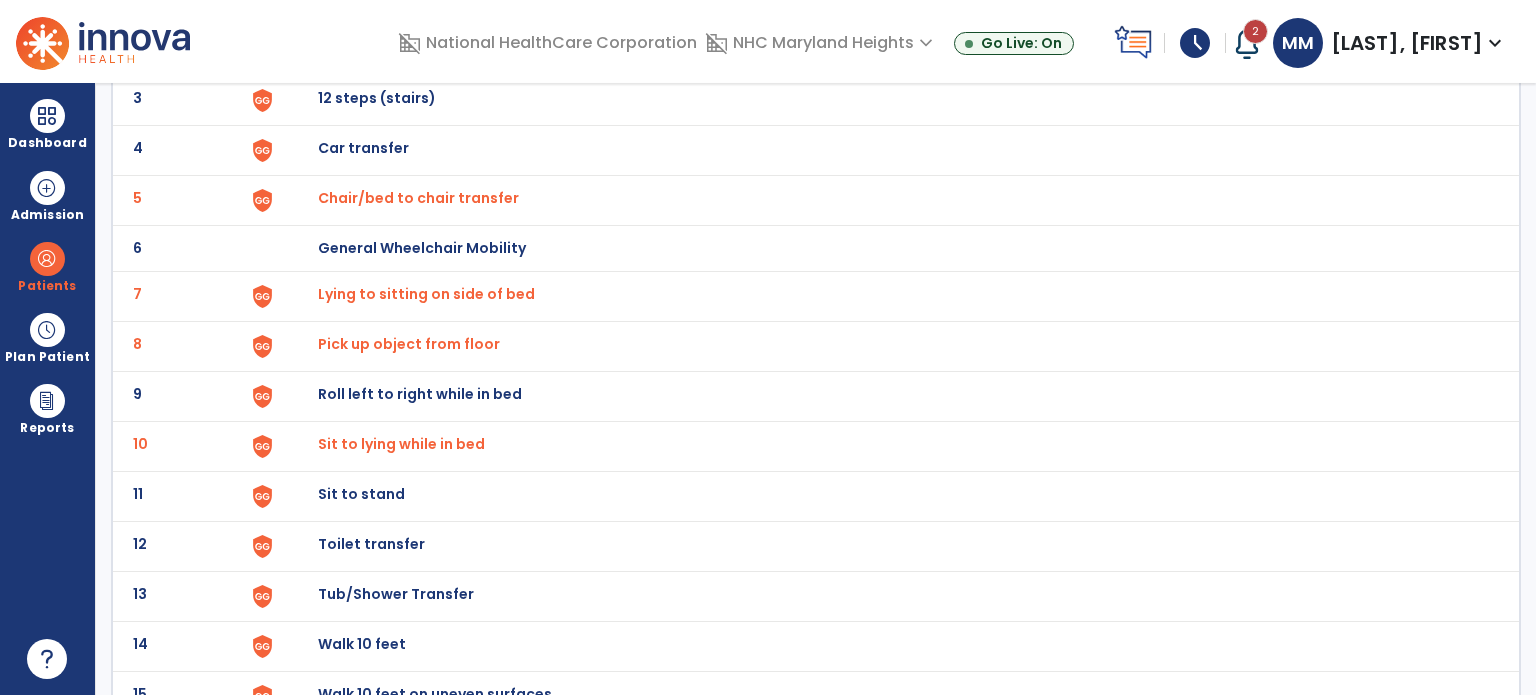 click on "Toilet transfer" at bounding box center [364, -2] 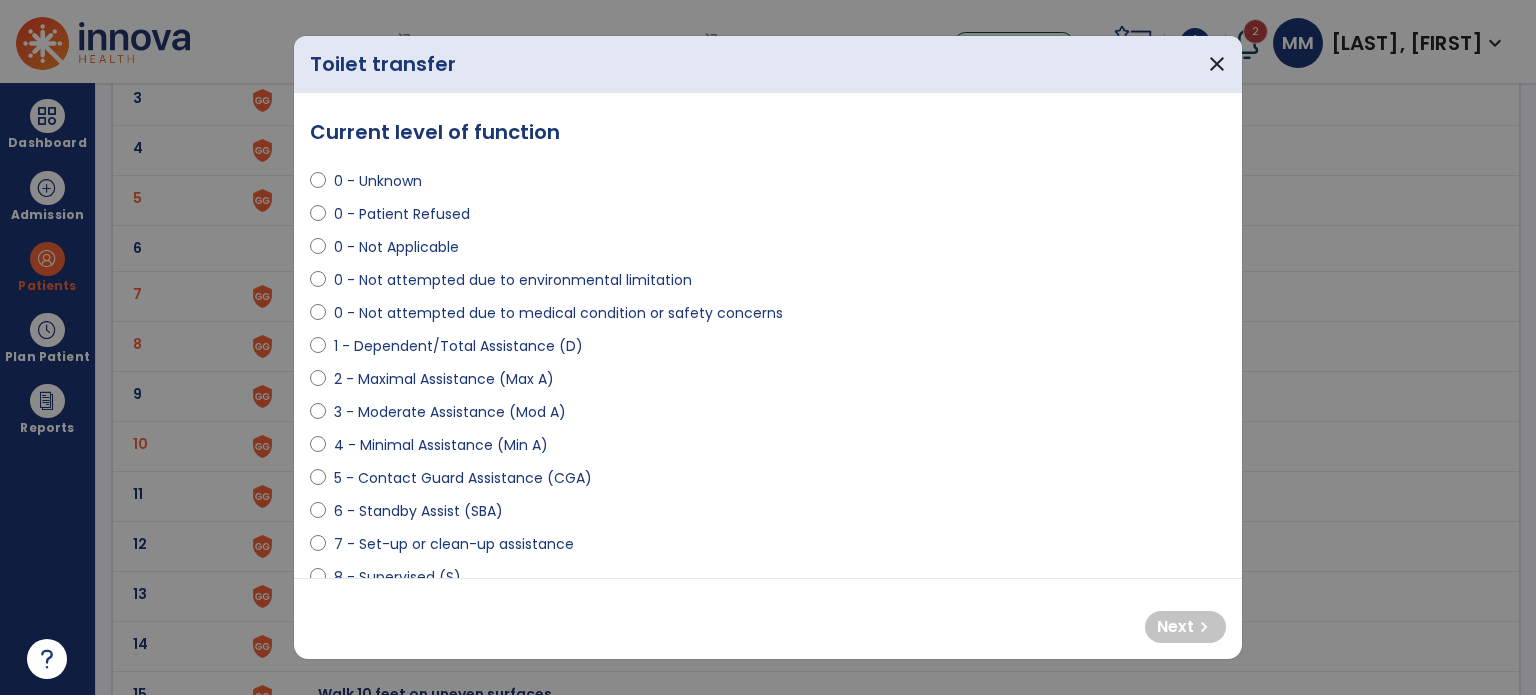 select on "**********" 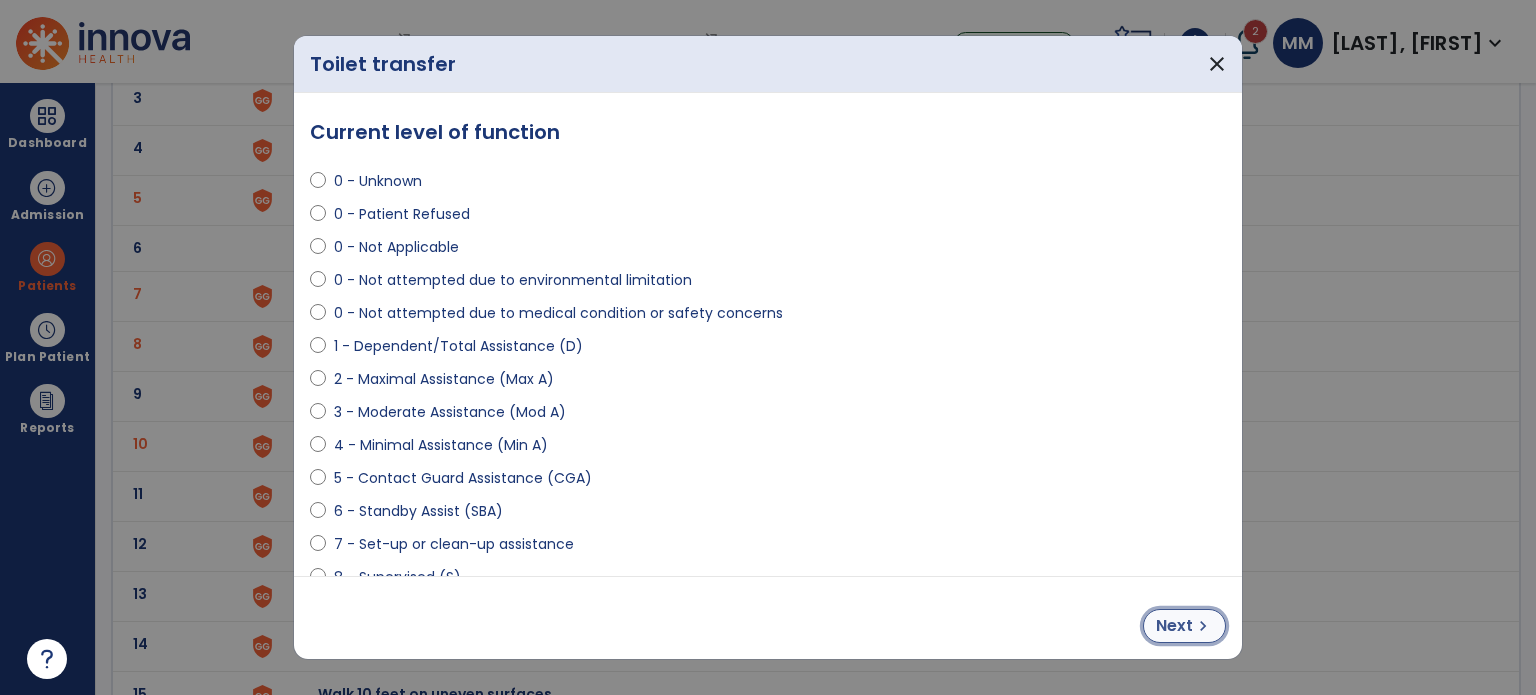 click on "Next" at bounding box center [1174, 626] 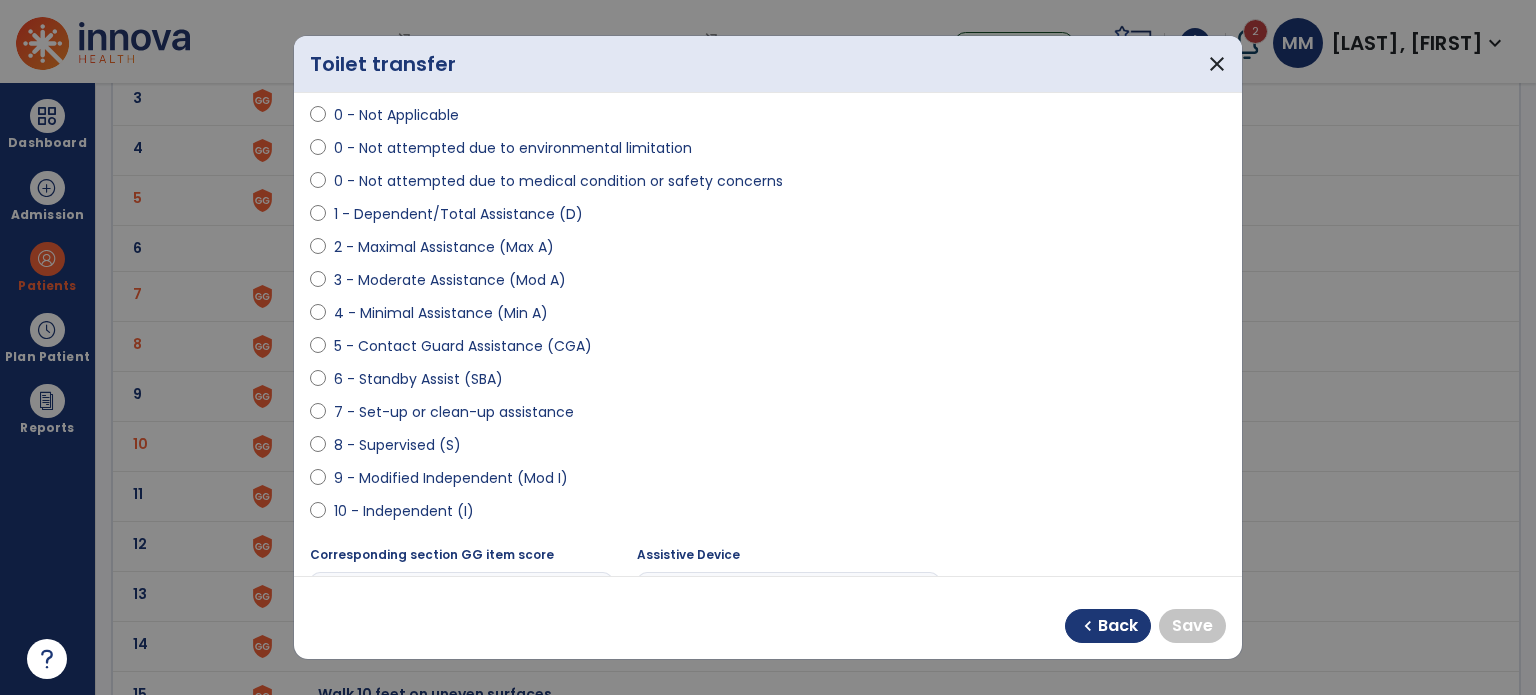 scroll, scrollTop: 148, scrollLeft: 0, axis: vertical 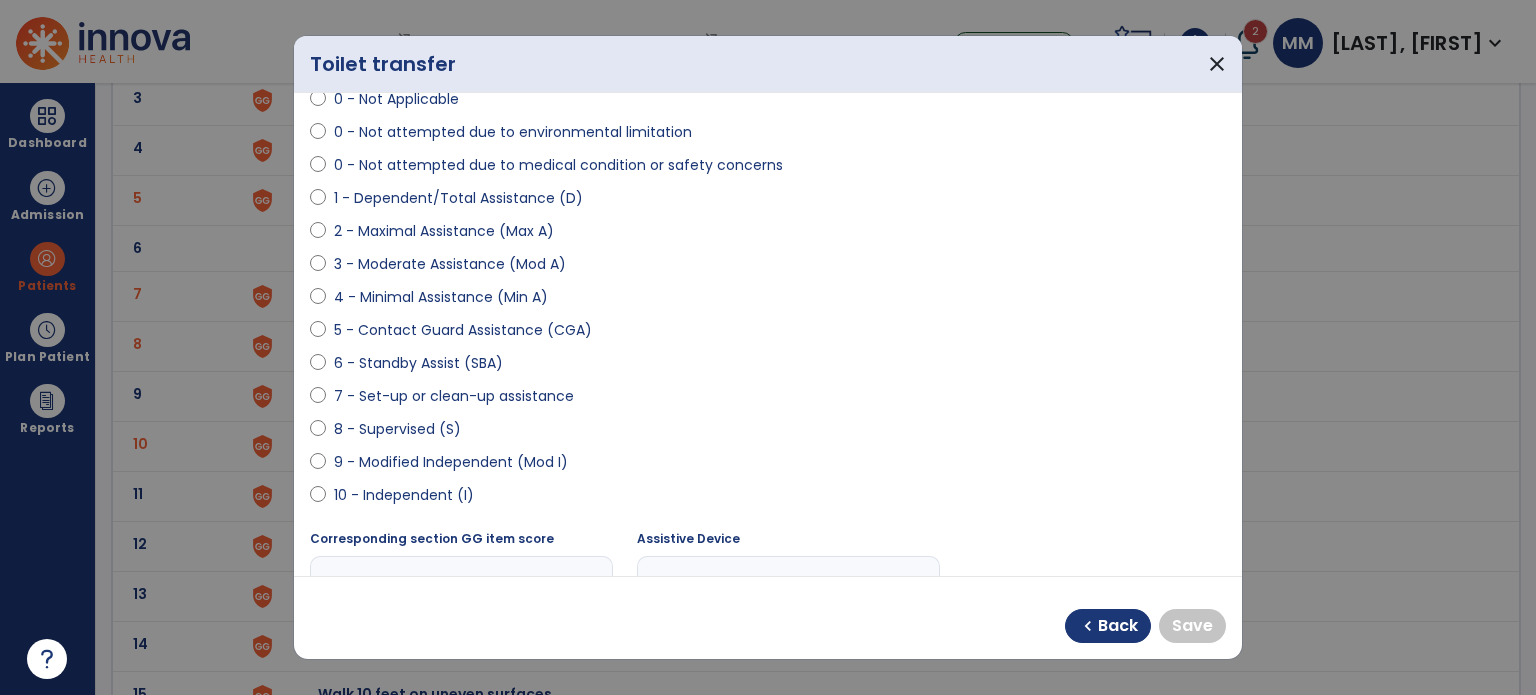 select on "**********" 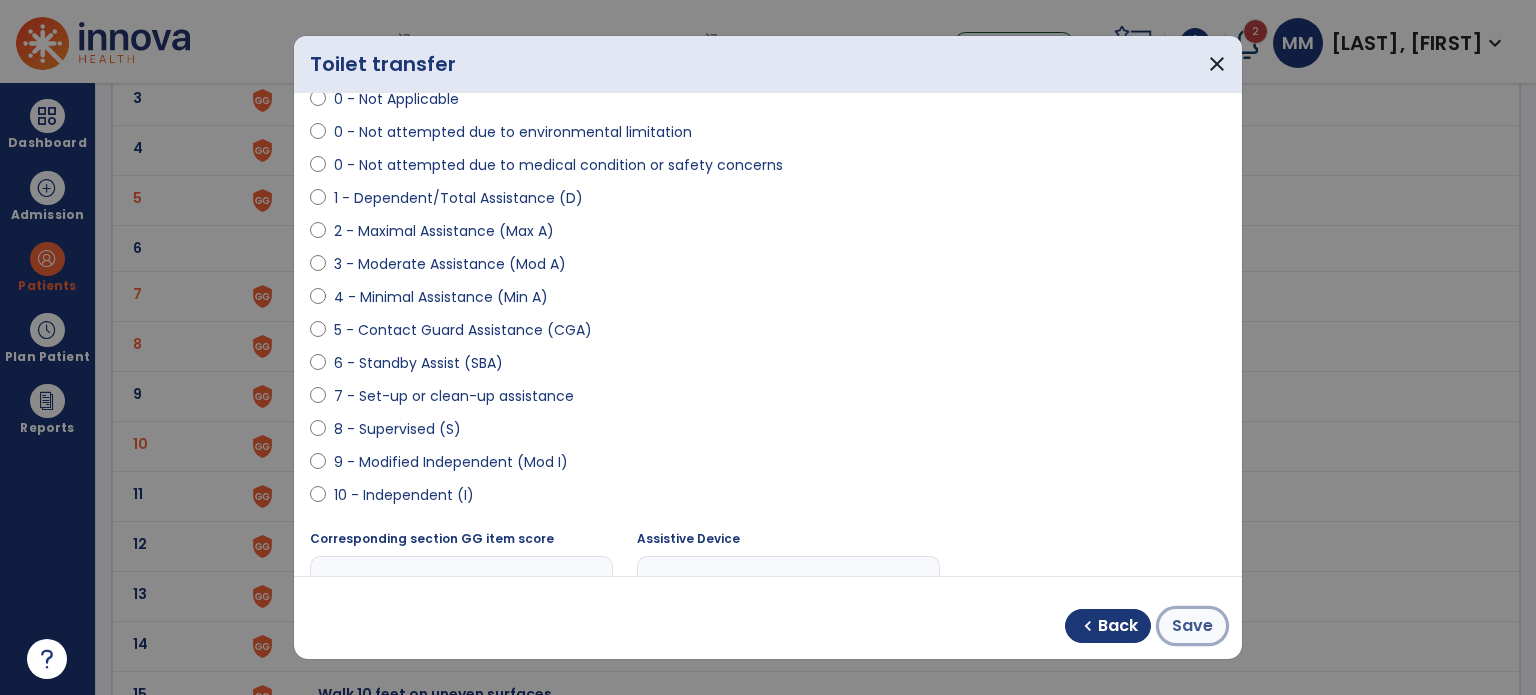 click on "Save" at bounding box center [1192, 626] 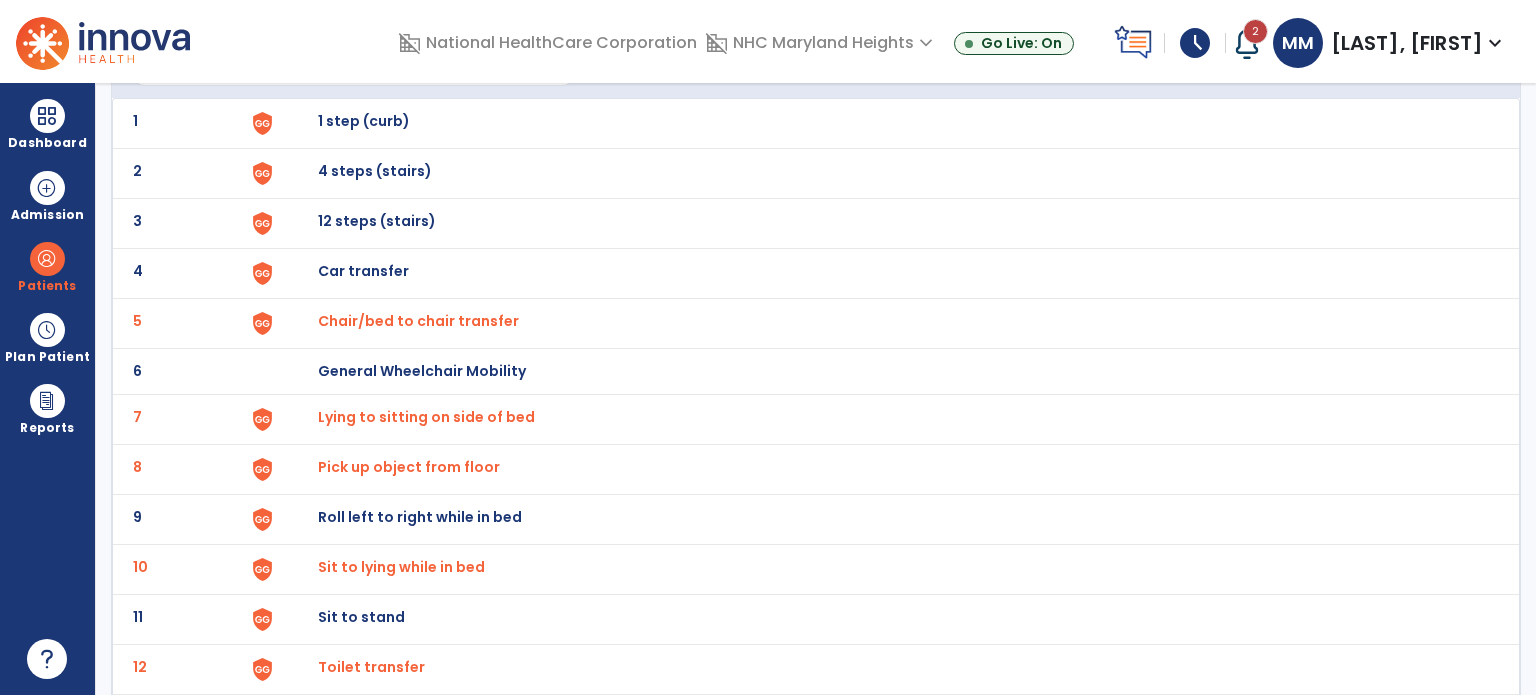 scroll, scrollTop: 134, scrollLeft: 0, axis: vertical 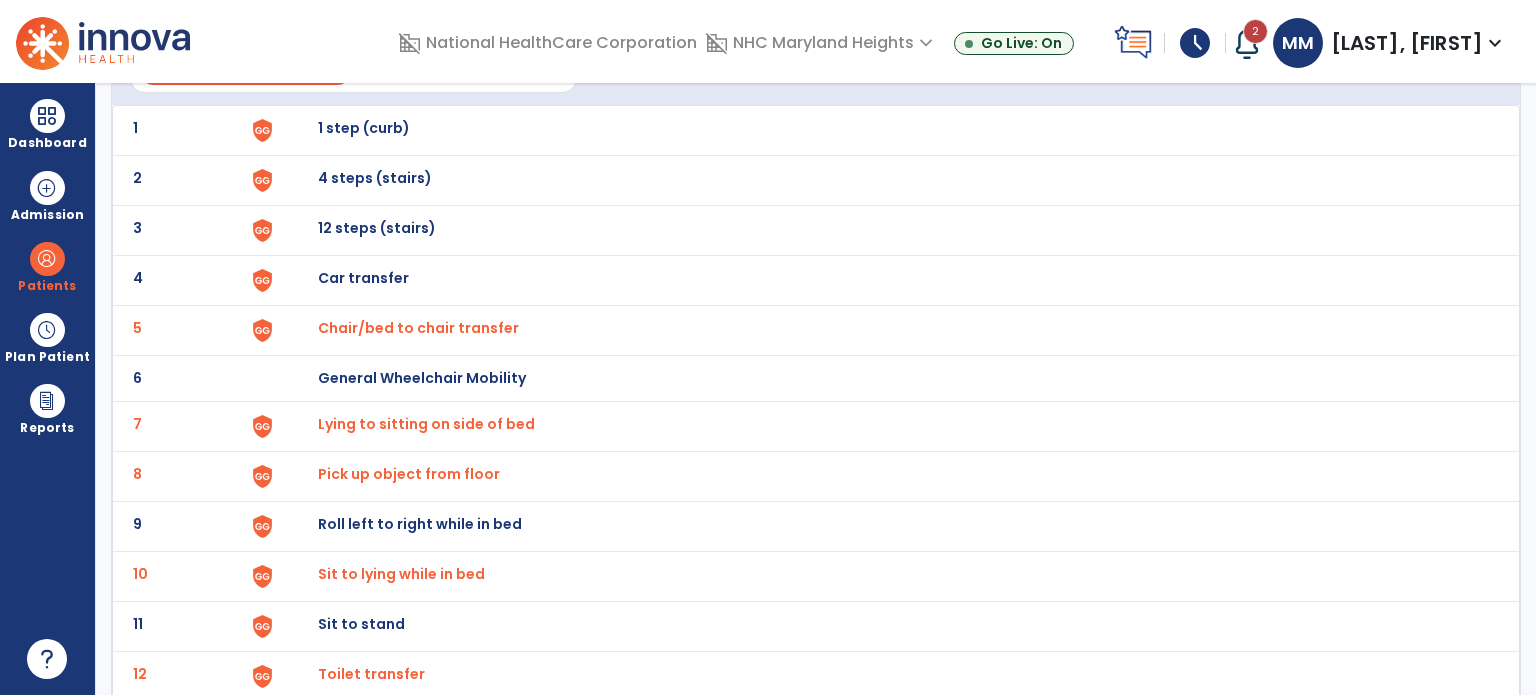 click on "Sit to stand" at bounding box center (364, 128) 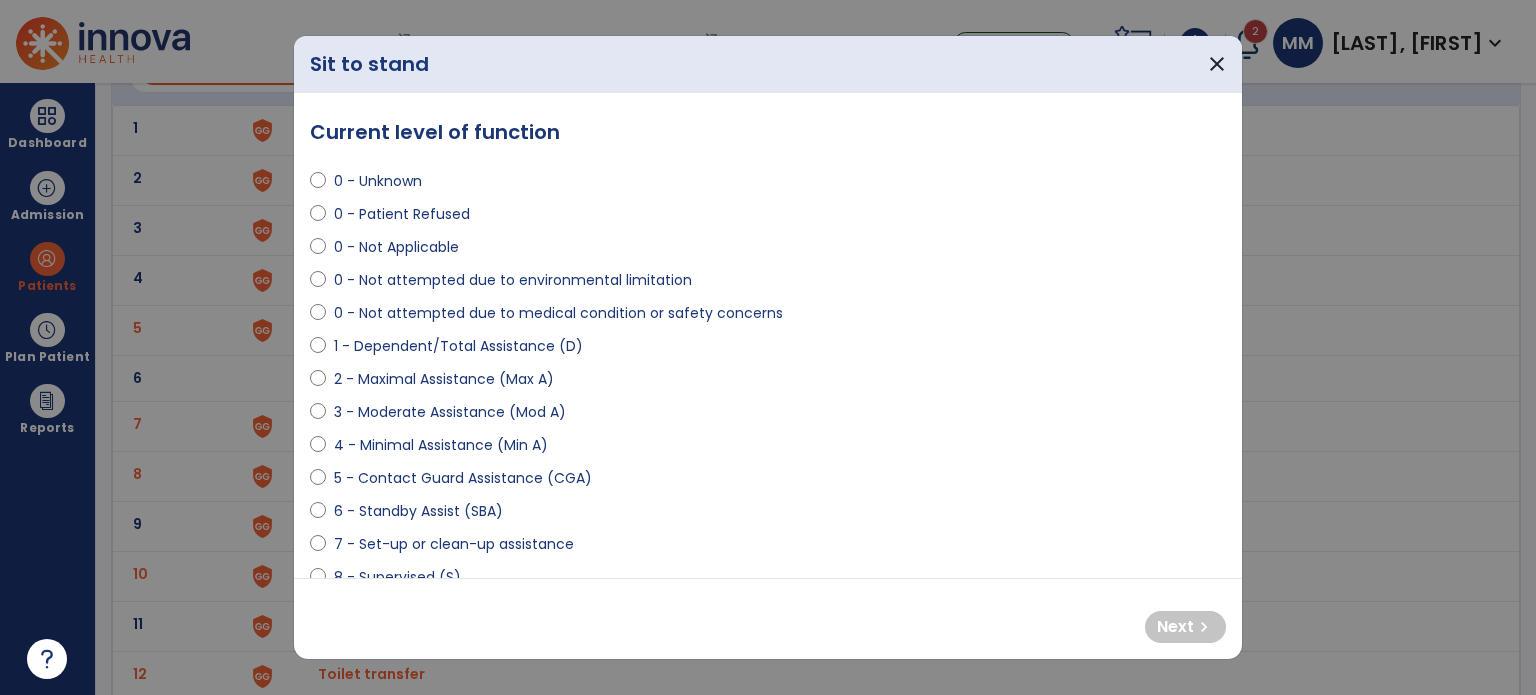 select on "**********" 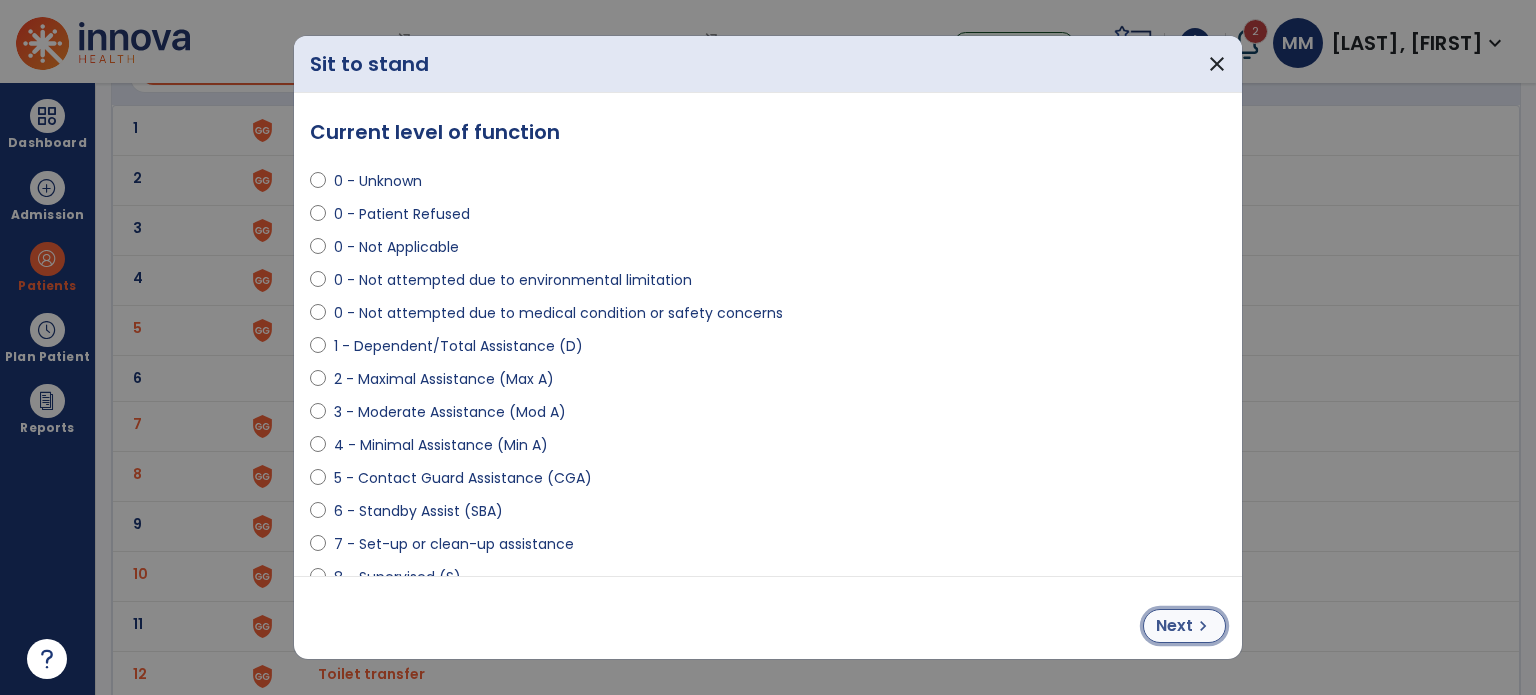 click on "chevron_right" at bounding box center (1203, 626) 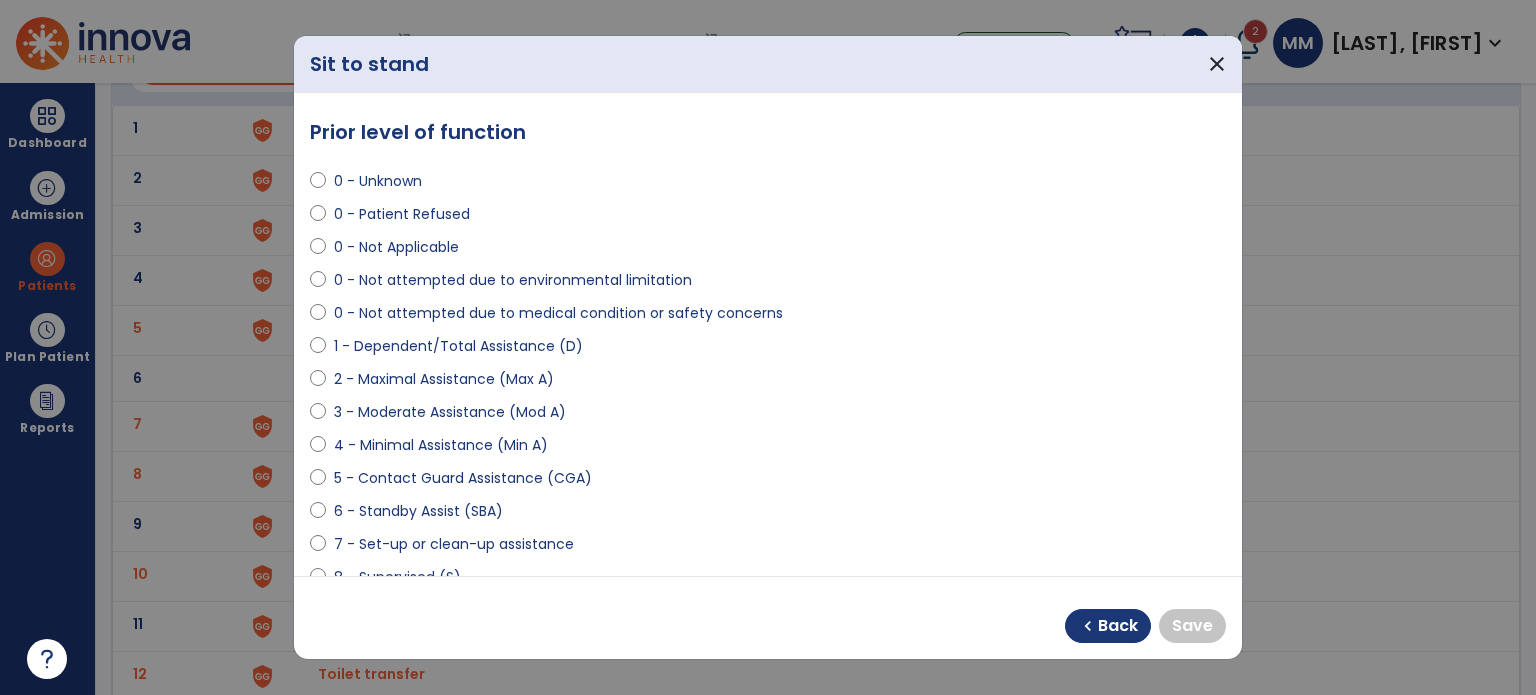 scroll, scrollTop: 162, scrollLeft: 0, axis: vertical 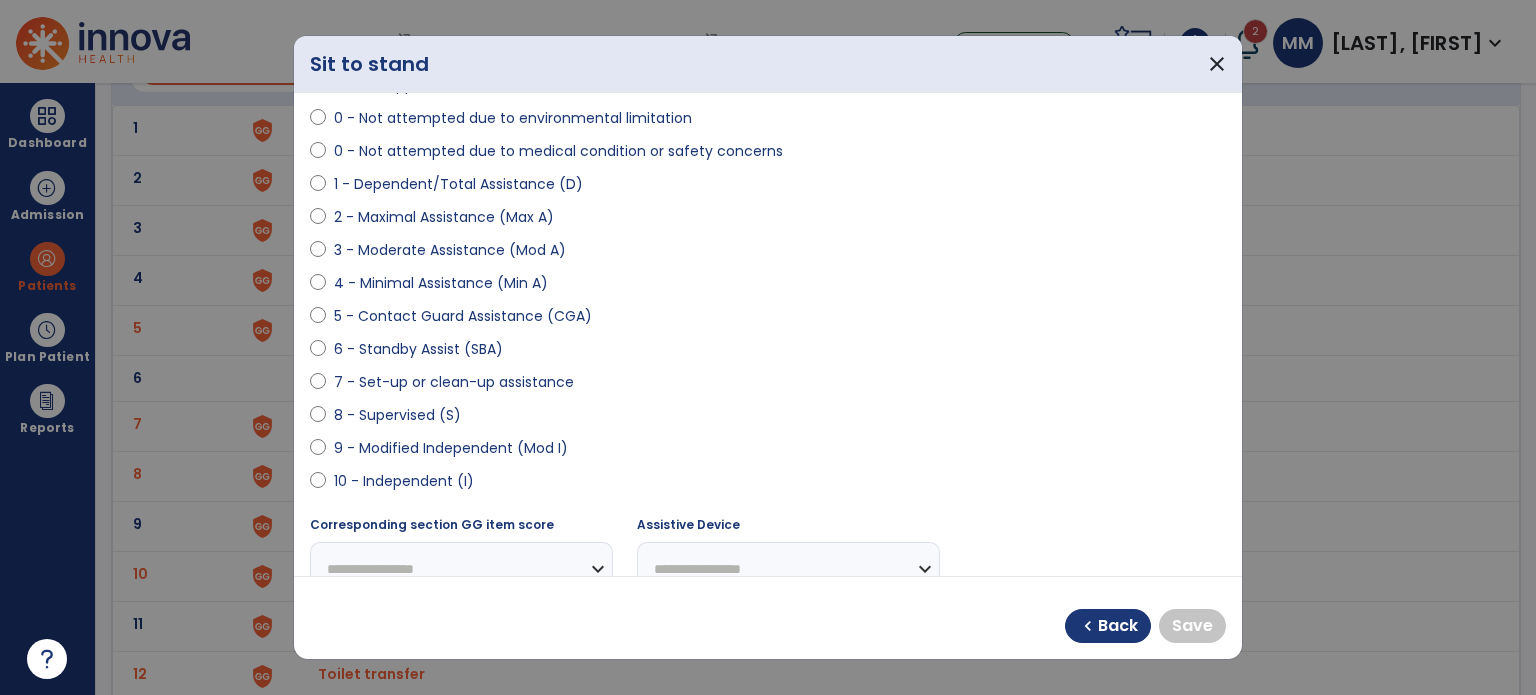 select on "**********" 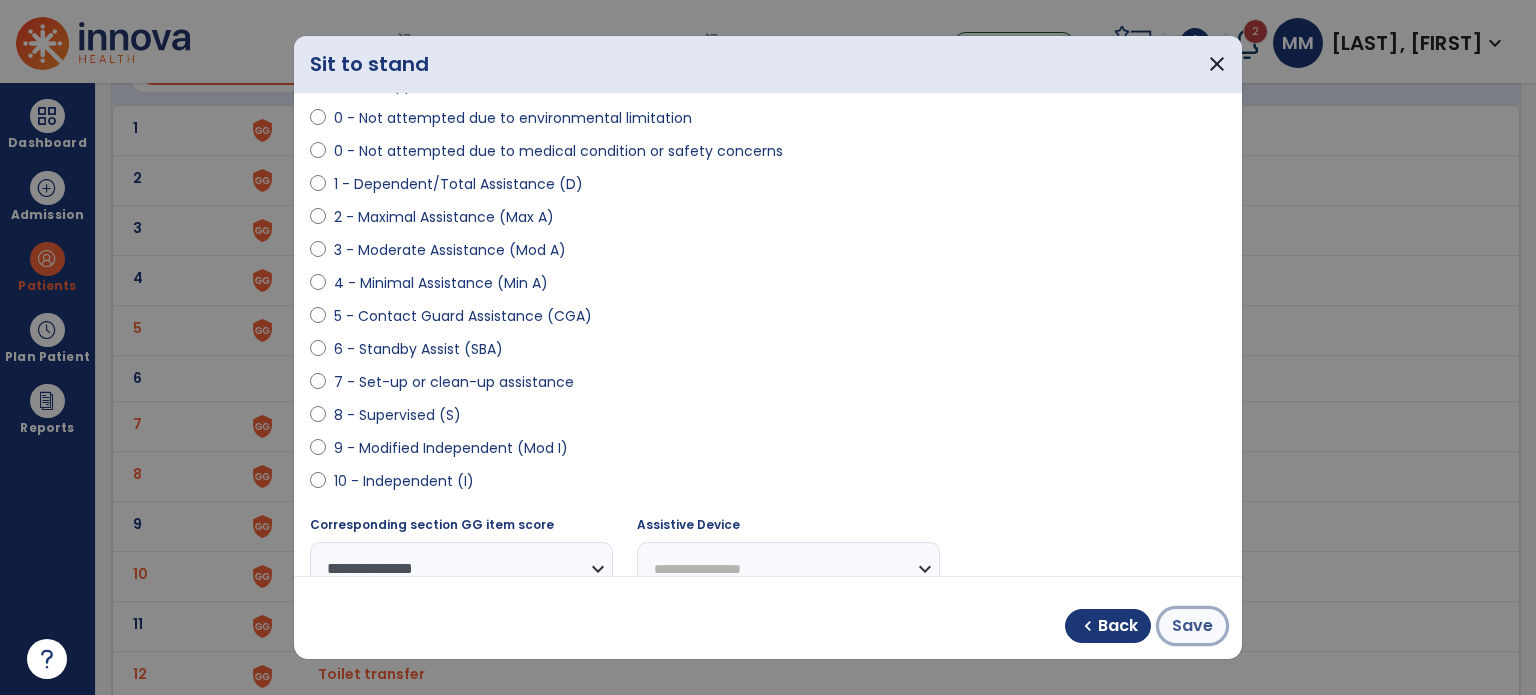 click on "Save" at bounding box center [1192, 626] 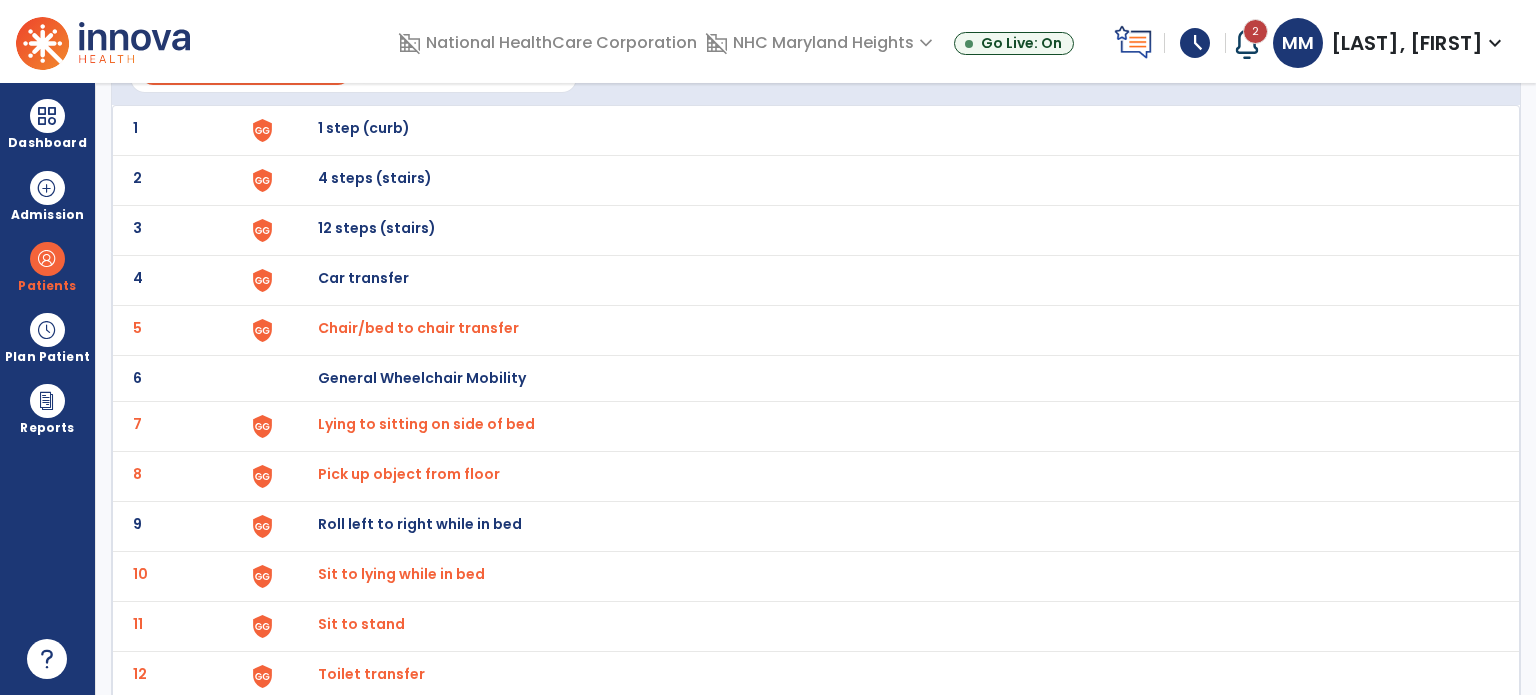 scroll, scrollTop: 0, scrollLeft: 0, axis: both 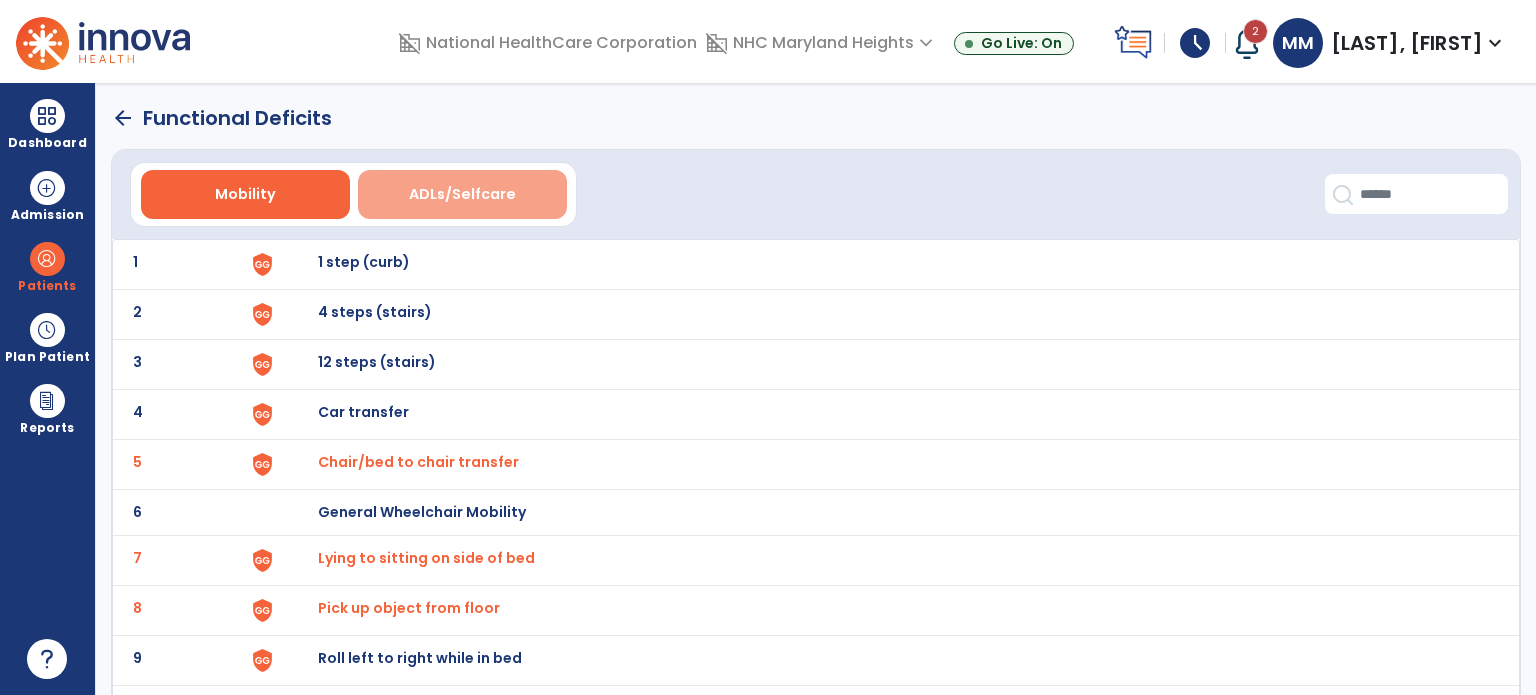 click on "ADLs/Selfcare" at bounding box center (462, 194) 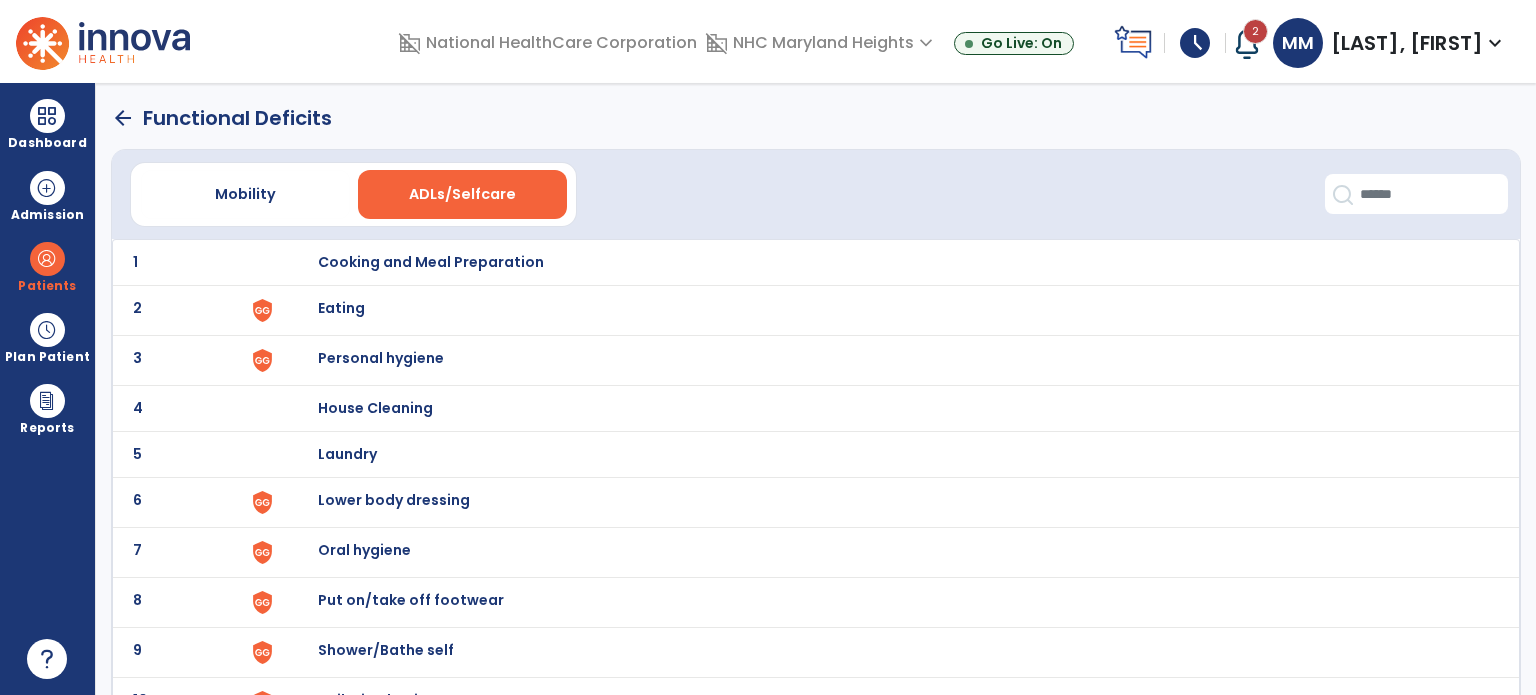 scroll, scrollTop: 172, scrollLeft: 0, axis: vertical 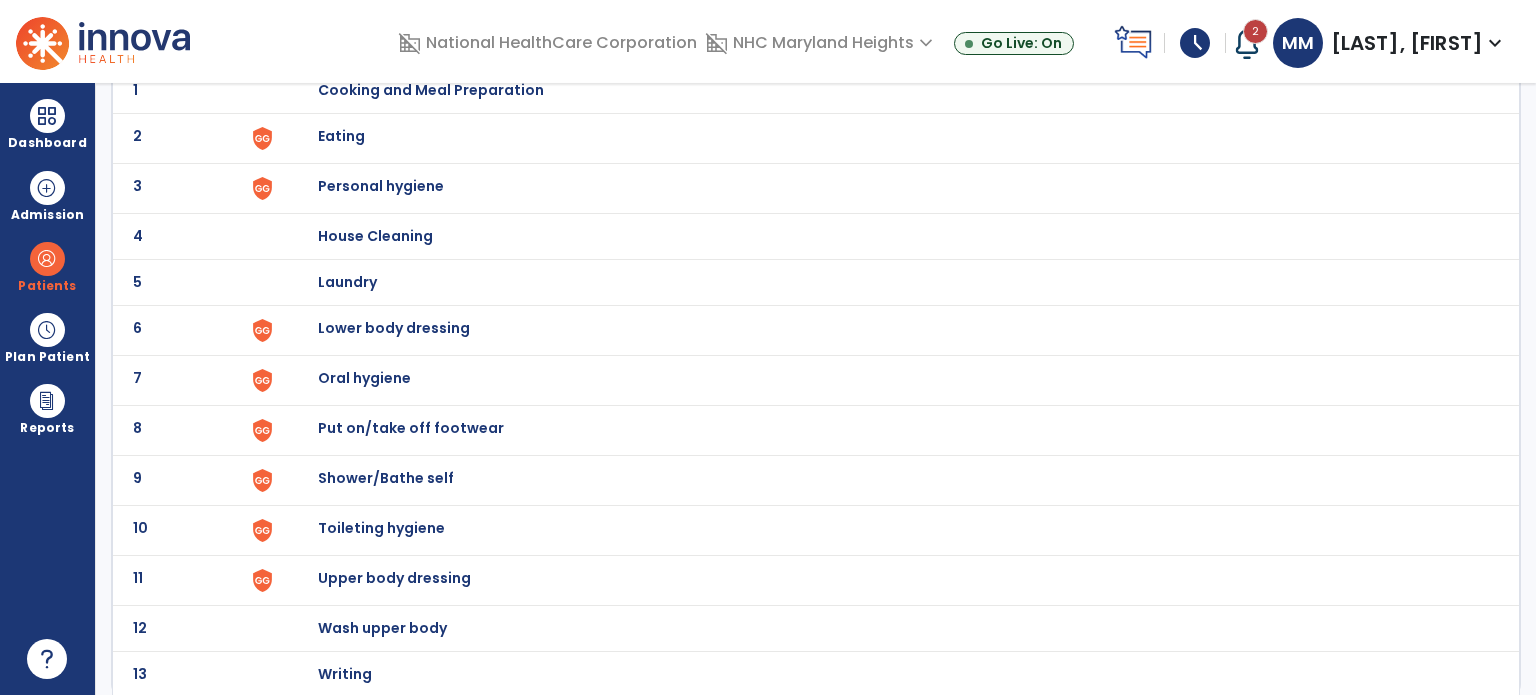 click on "Lower body dressing" at bounding box center (431, 90) 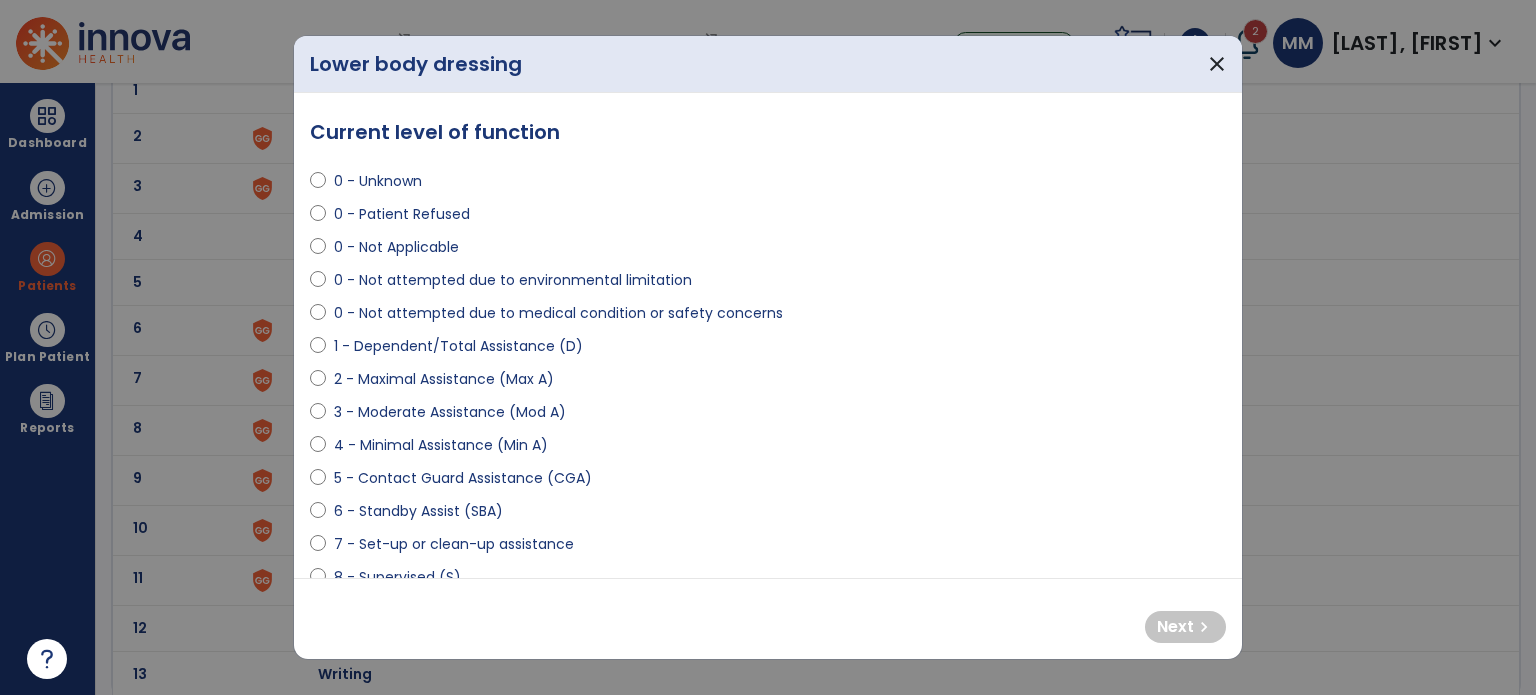 select on "**********" 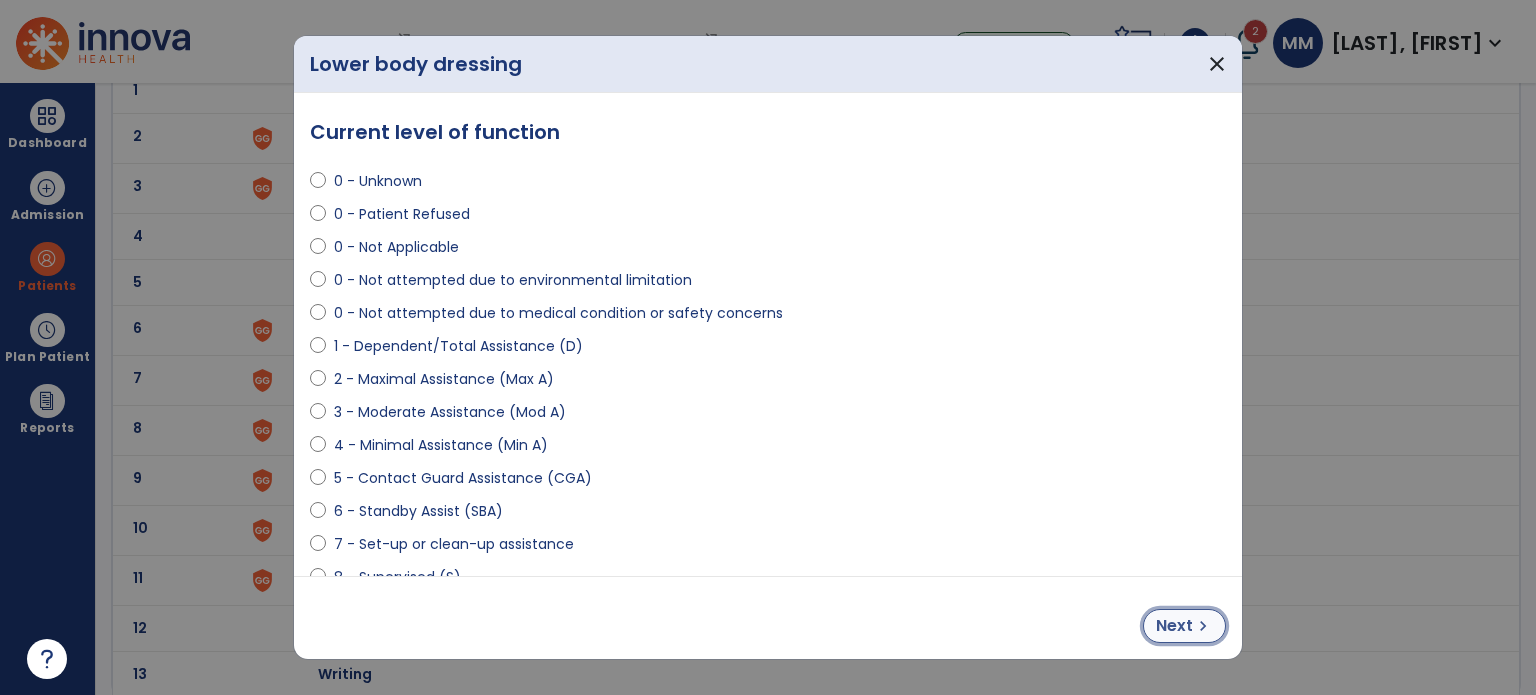 click on "chevron_right" at bounding box center (1203, 626) 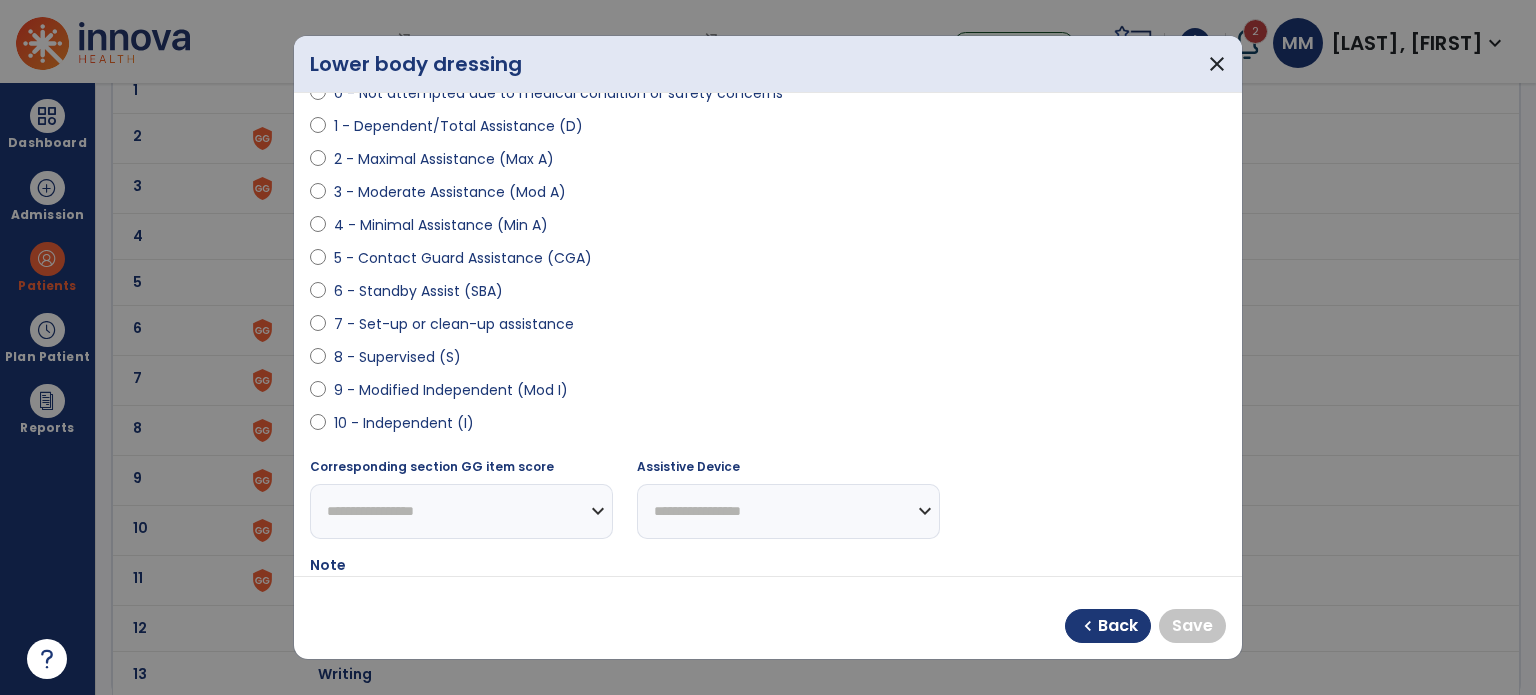 scroll, scrollTop: 222, scrollLeft: 0, axis: vertical 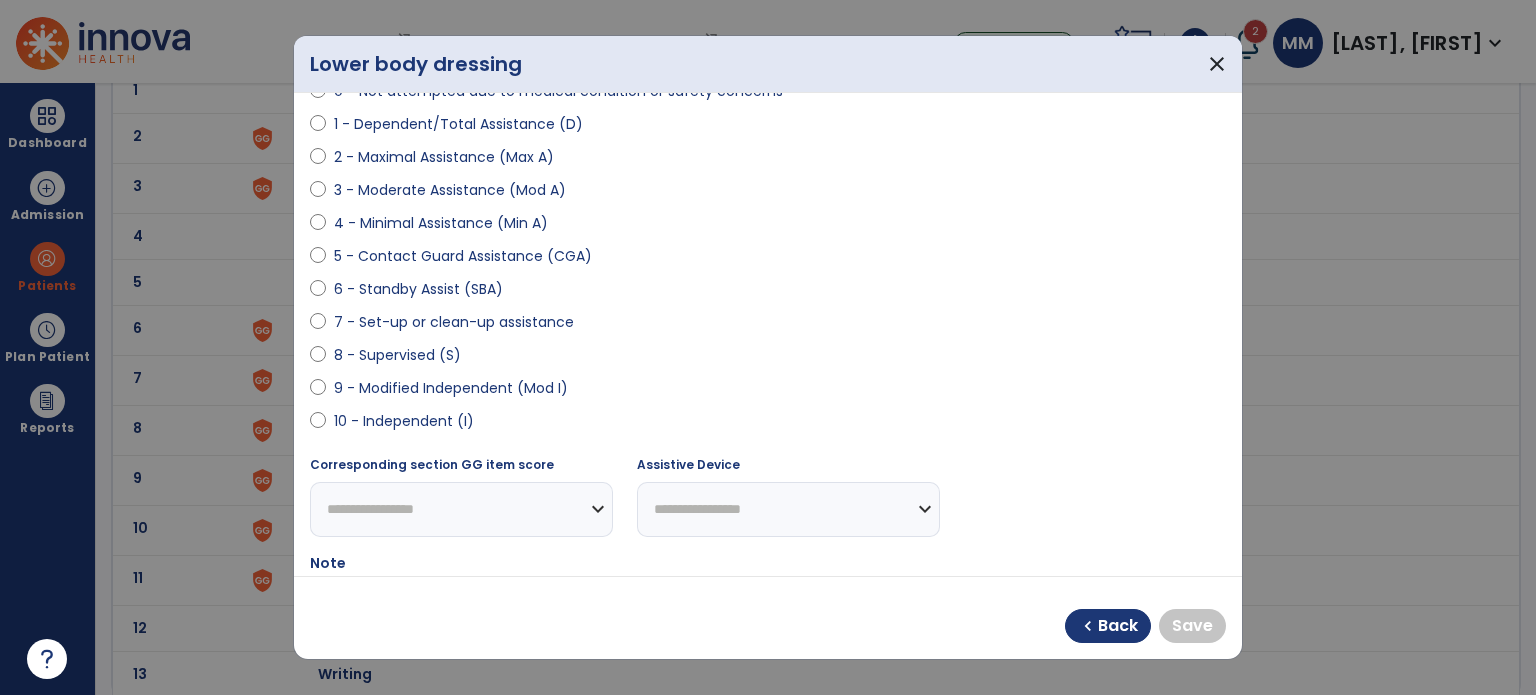 select on "**********" 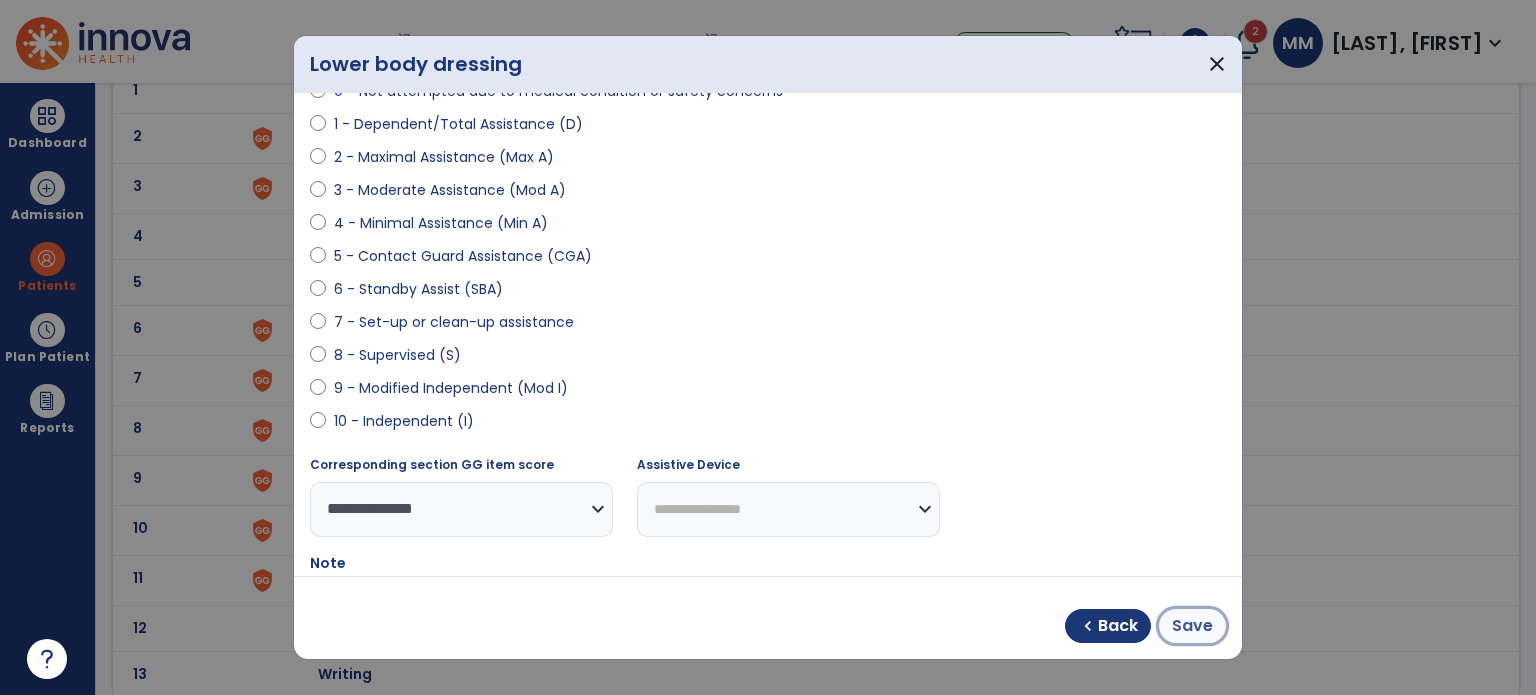 click on "Save" at bounding box center [1192, 626] 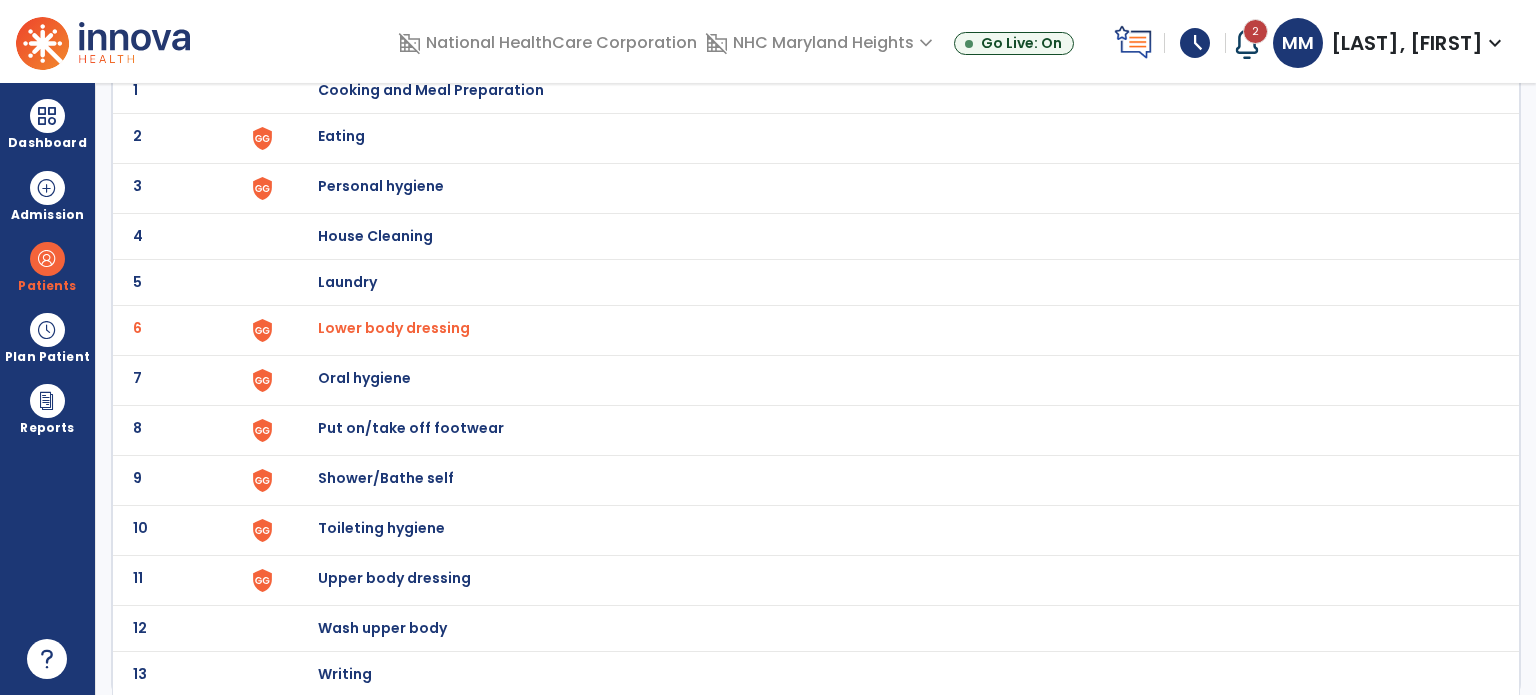 click on "Put on/take off footwear" at bounding box center (888, 90) 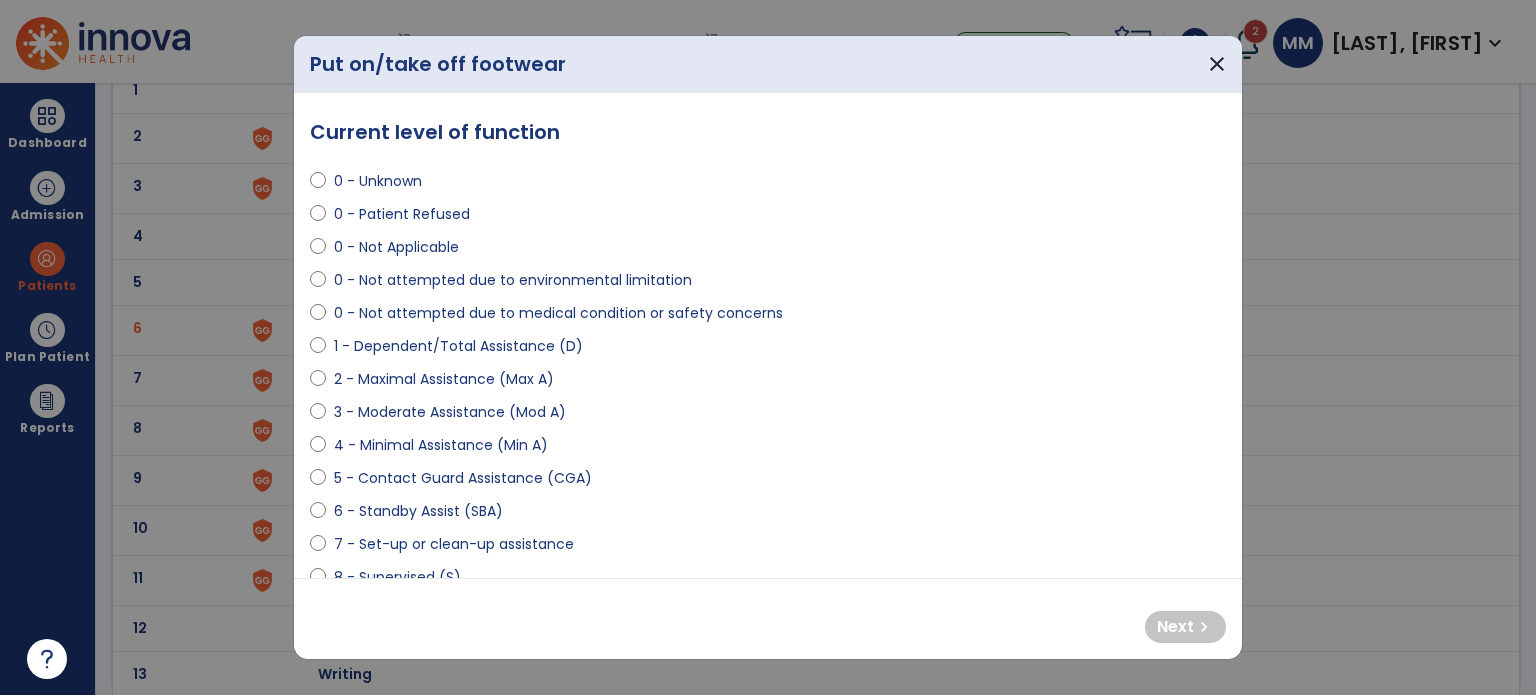 select on "**********" 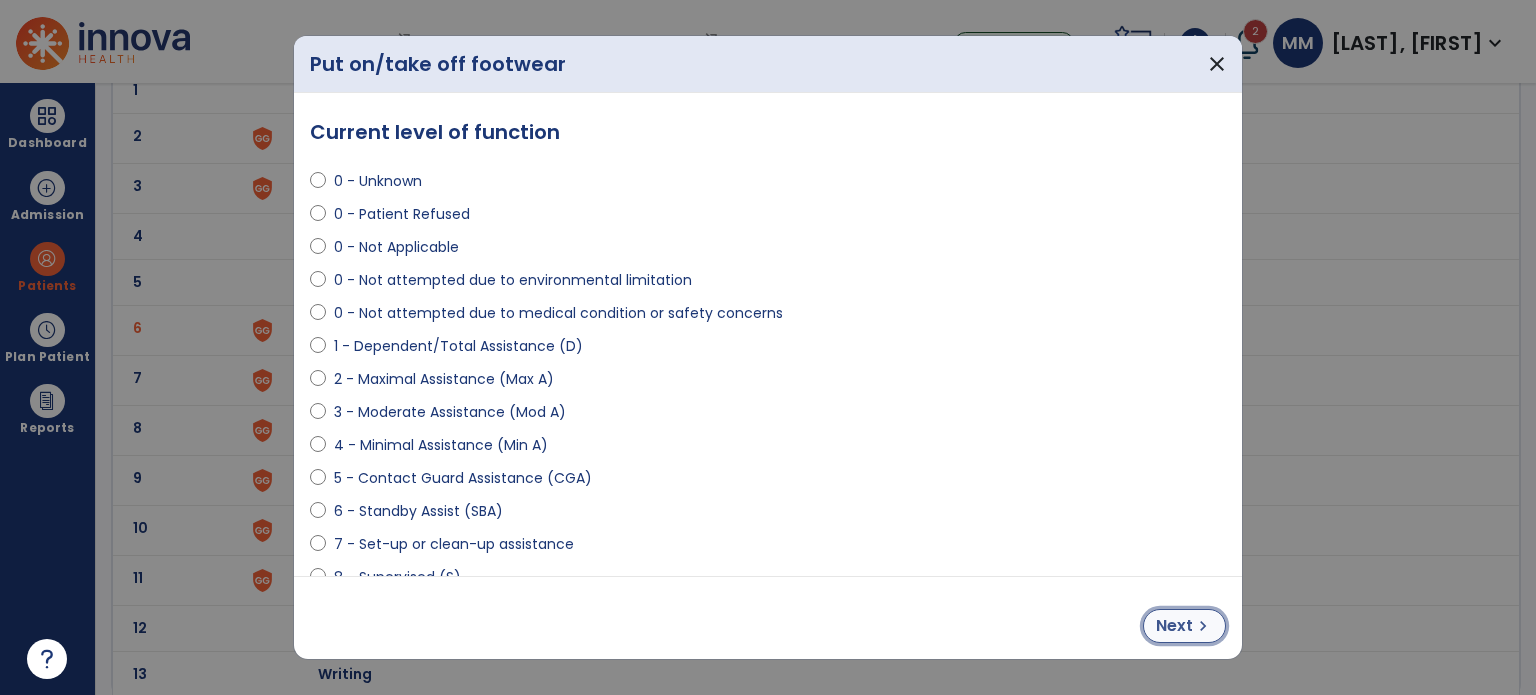 click on "Next" at bounding box center (1174, 626) 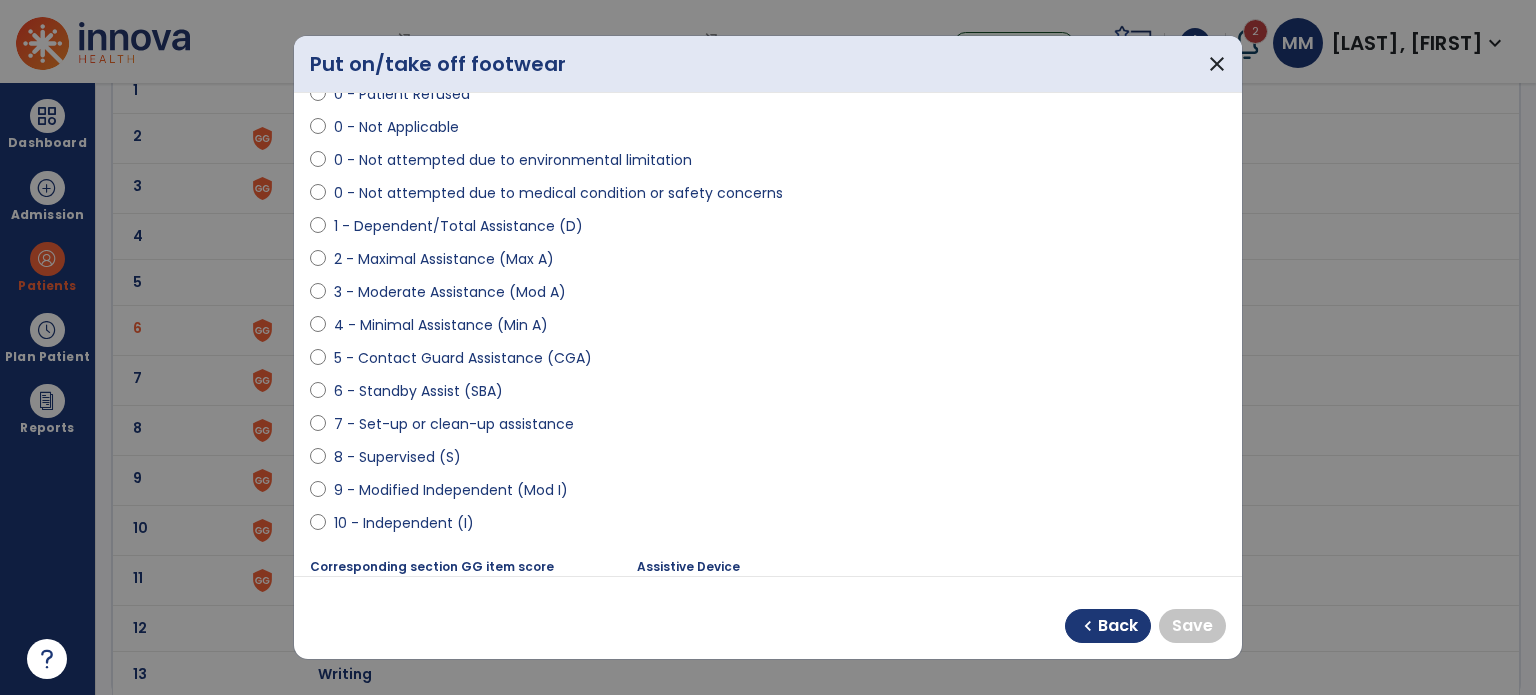 scroll, scrollTop: 120, scrollLeft: 0, axis: vertical 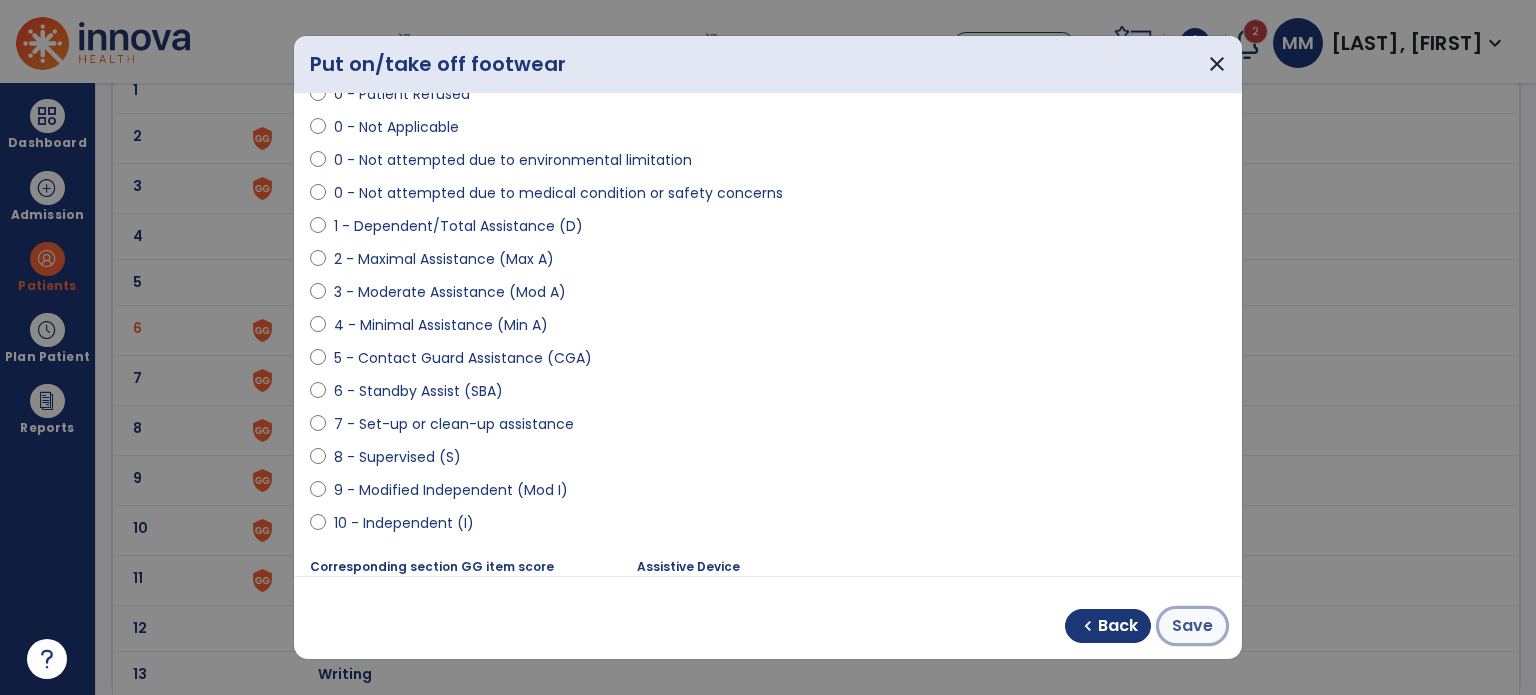 click on "Save" at bounding box center [1192, 626] 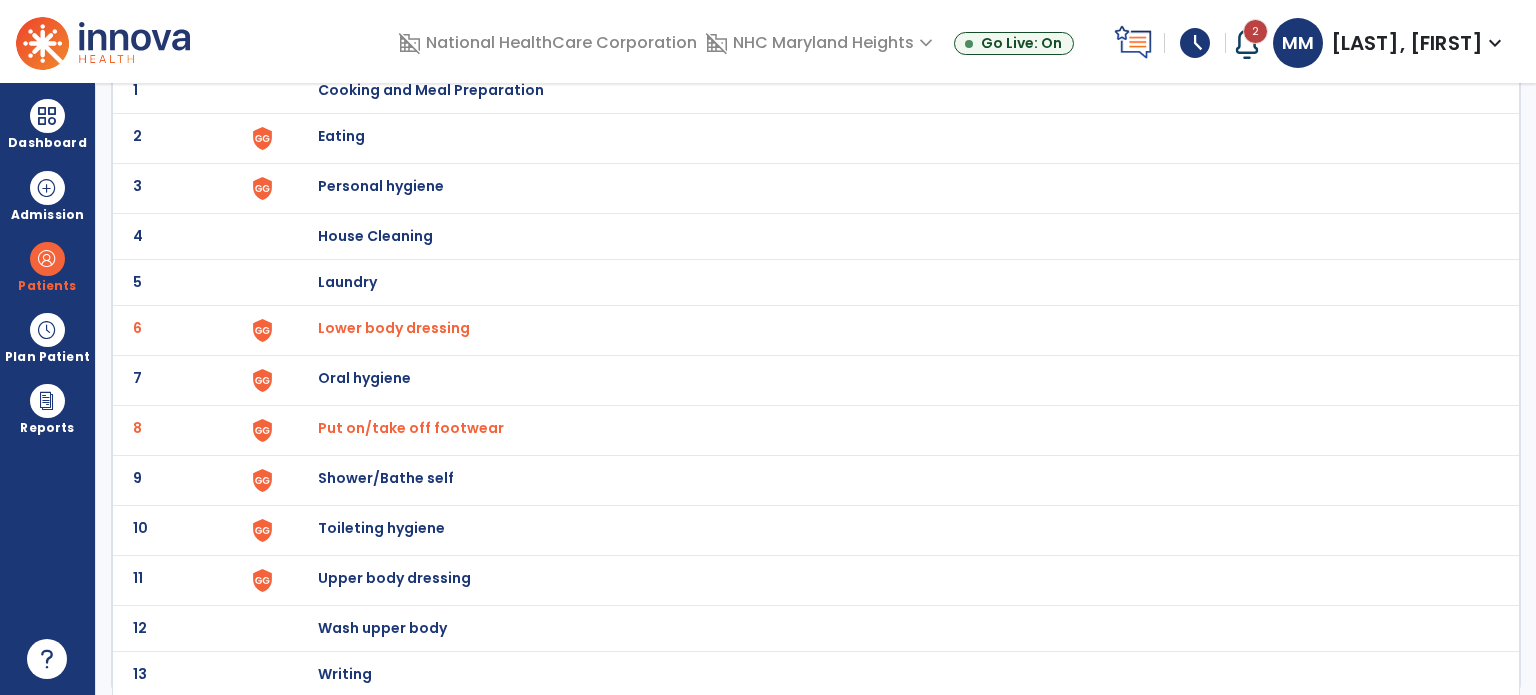 click on "Toileting hygiene" at bounding box center [431, 90] 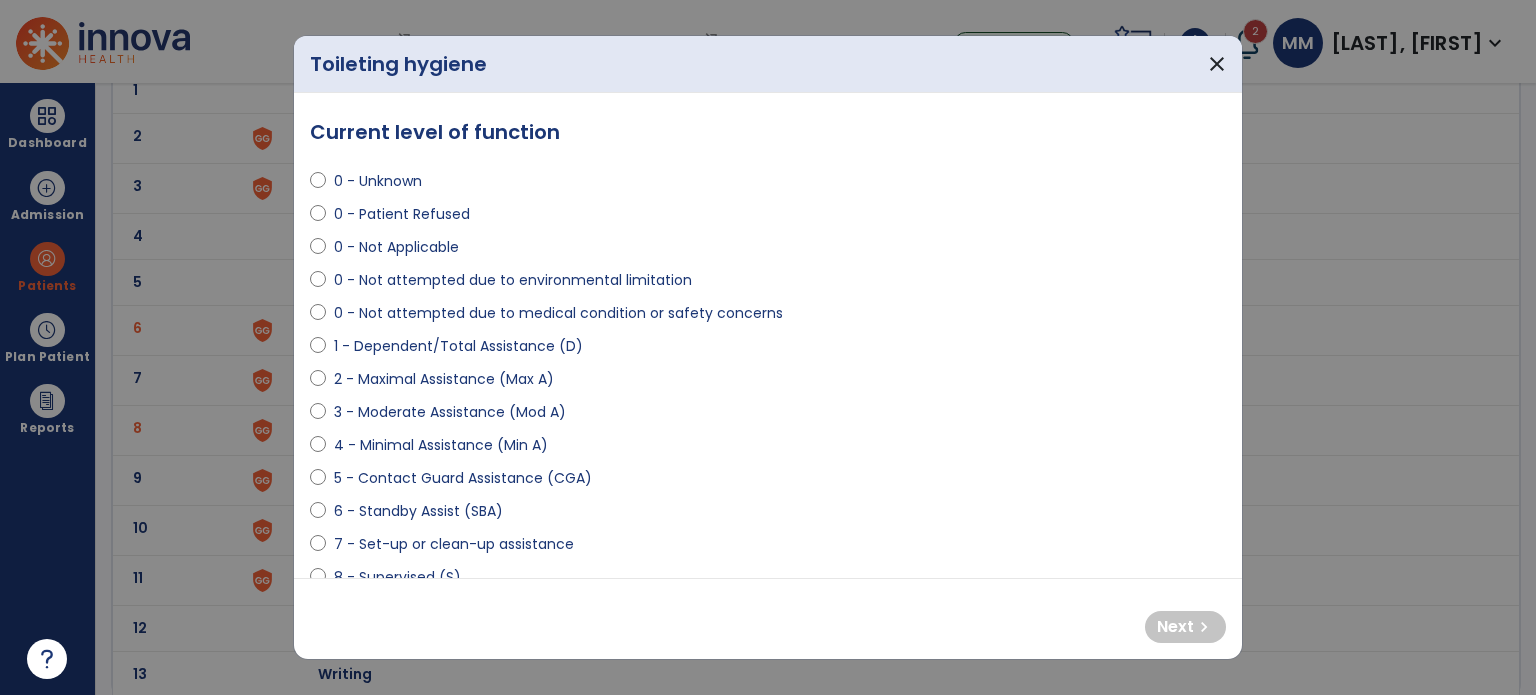 select on "**********" 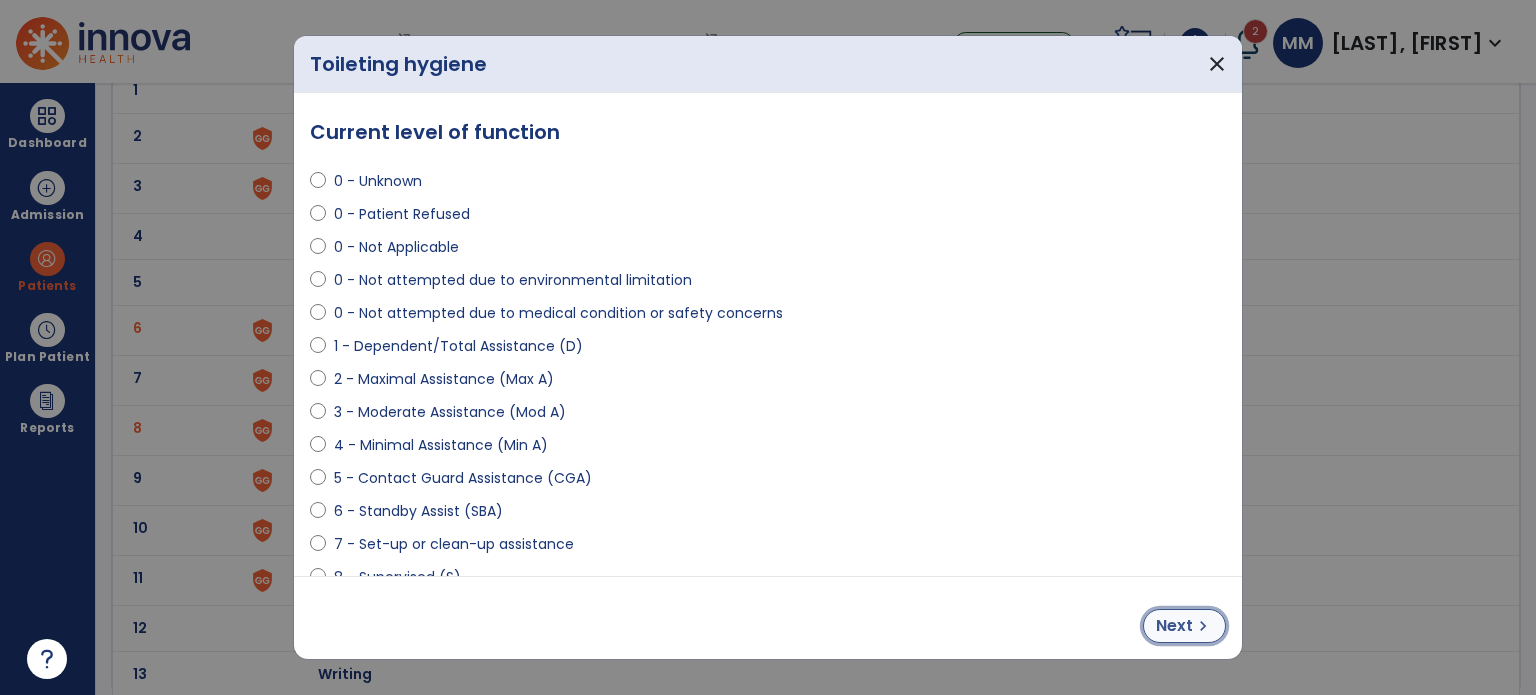 click on "Next" at bounding box center [1174, 626] 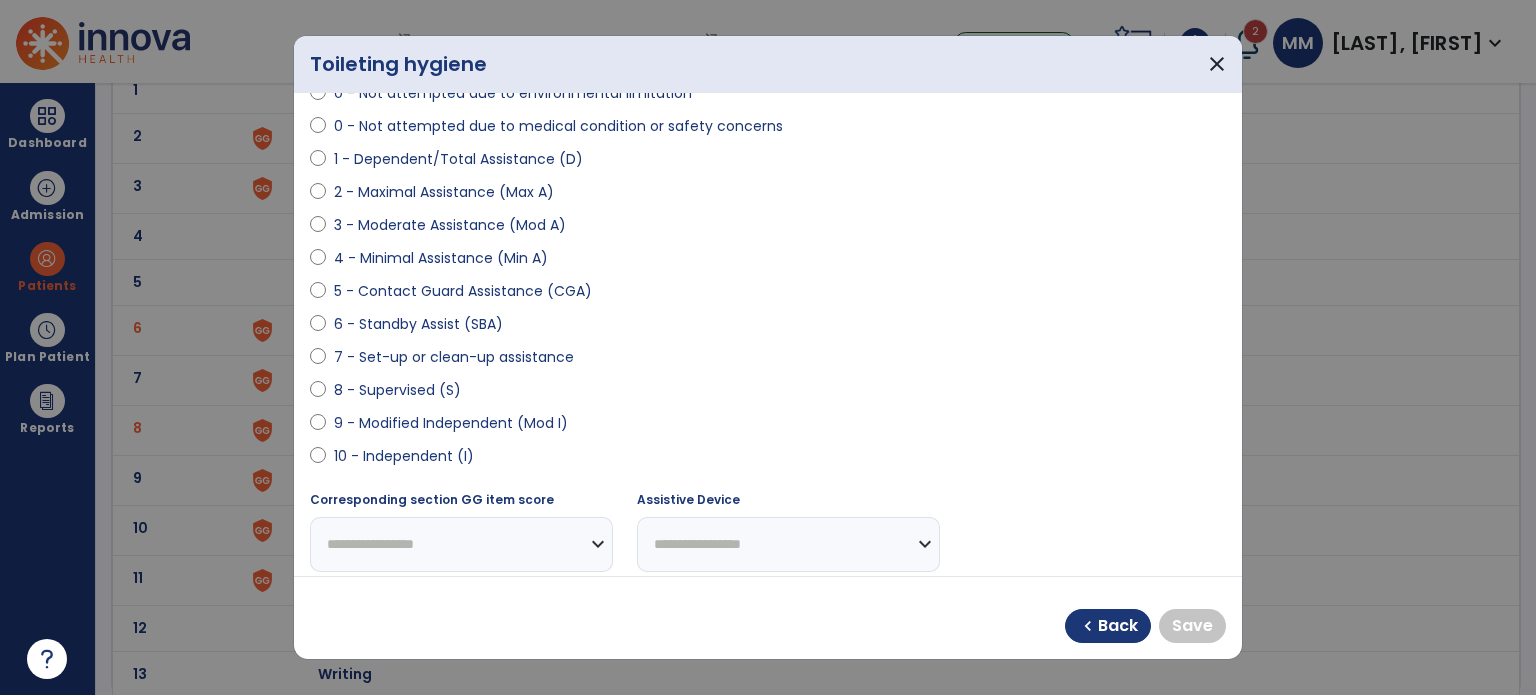 scroll, scrollTop: 188, scrollLeft: 0, axis: vertical 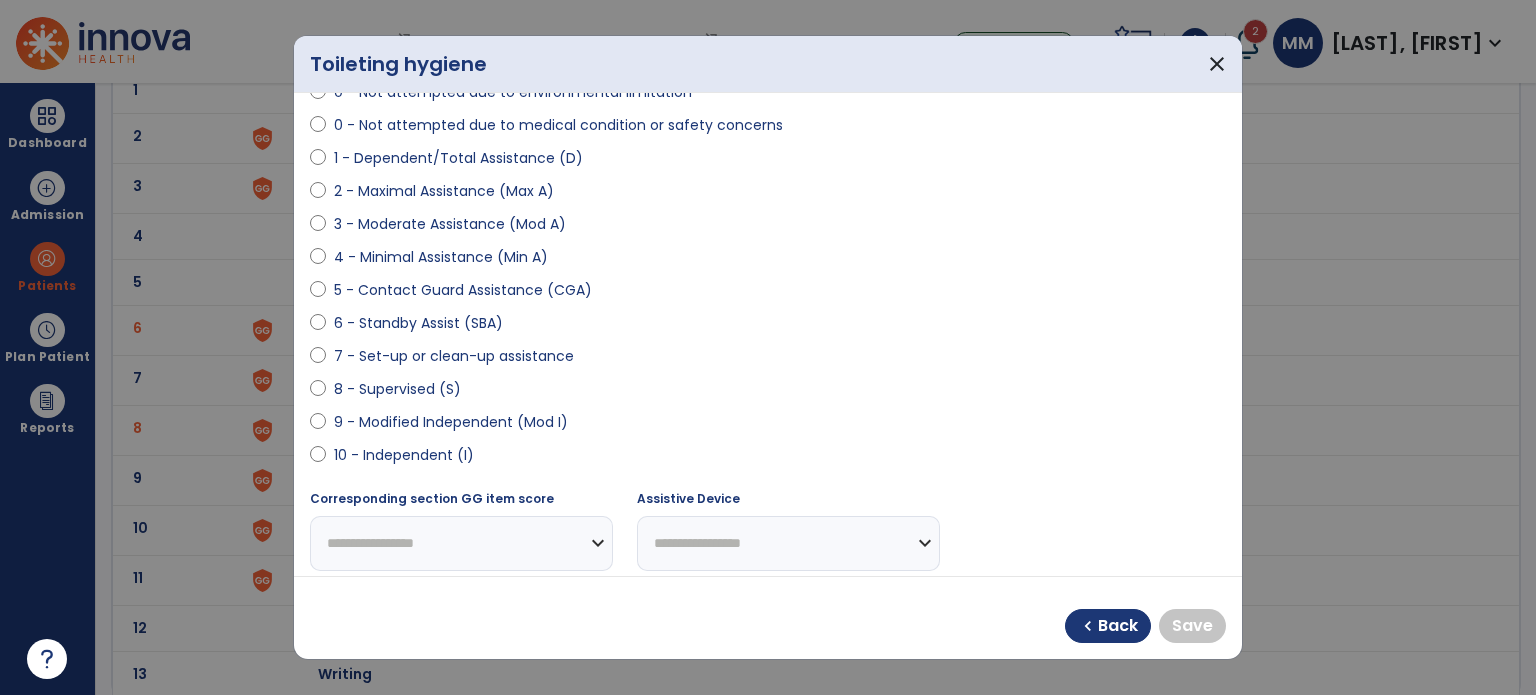 select on "**********" 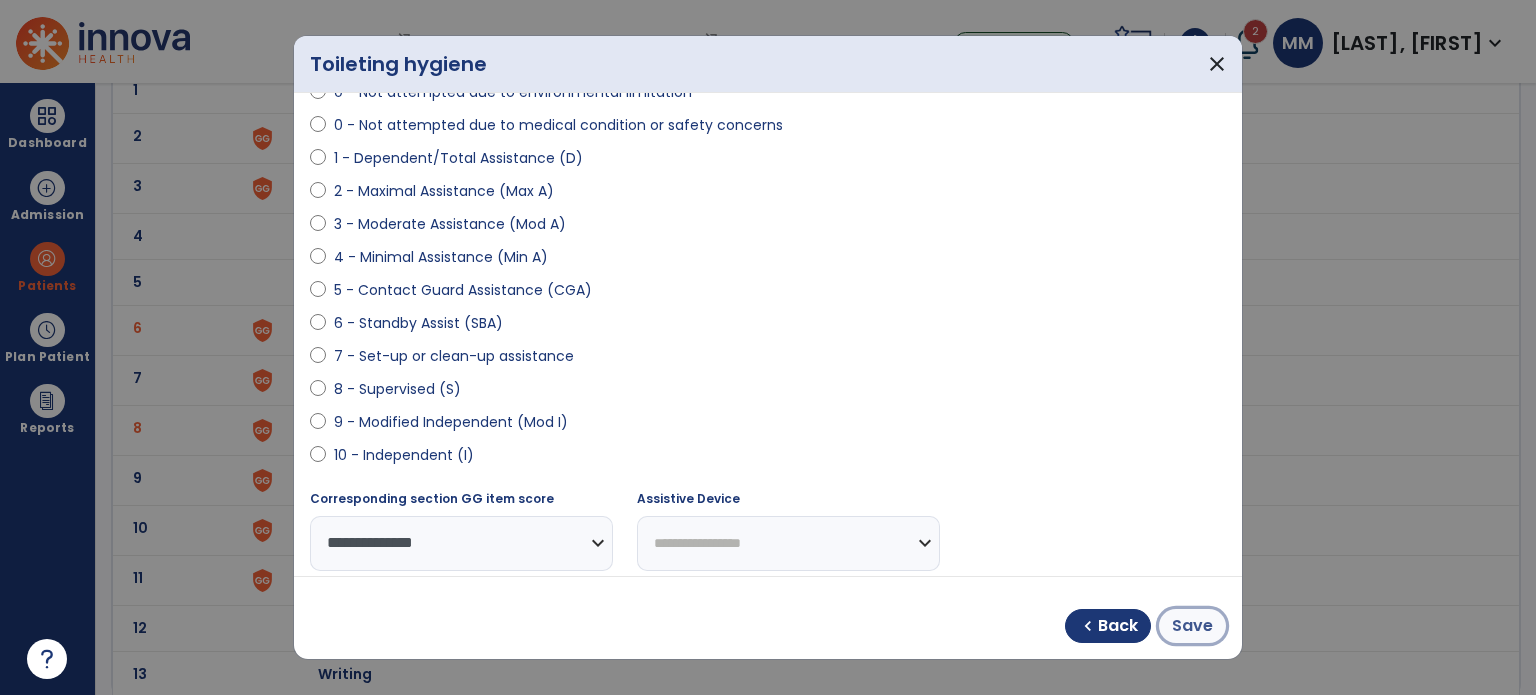 click on "Save" at bounding box center (1192, 626) 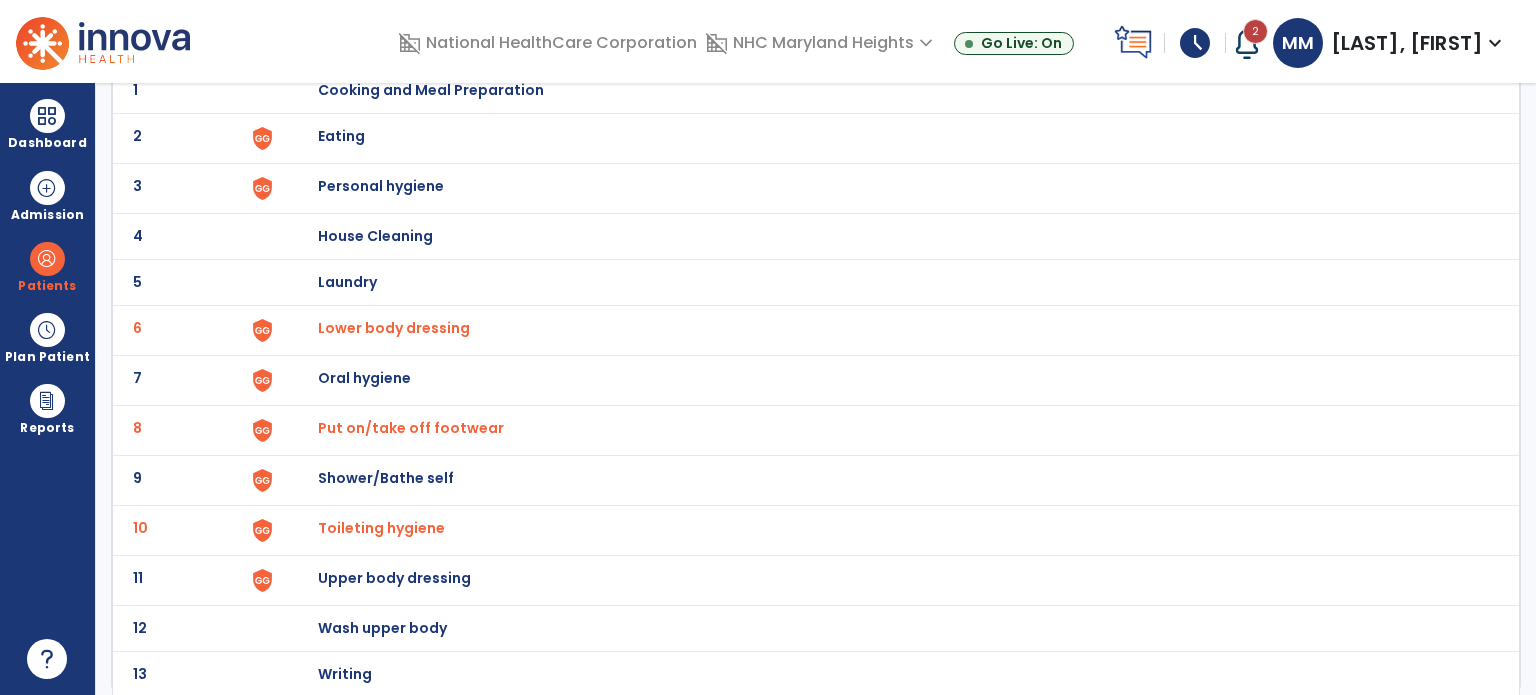 click on "Upper body dressing" at bounding box center (431, 90) 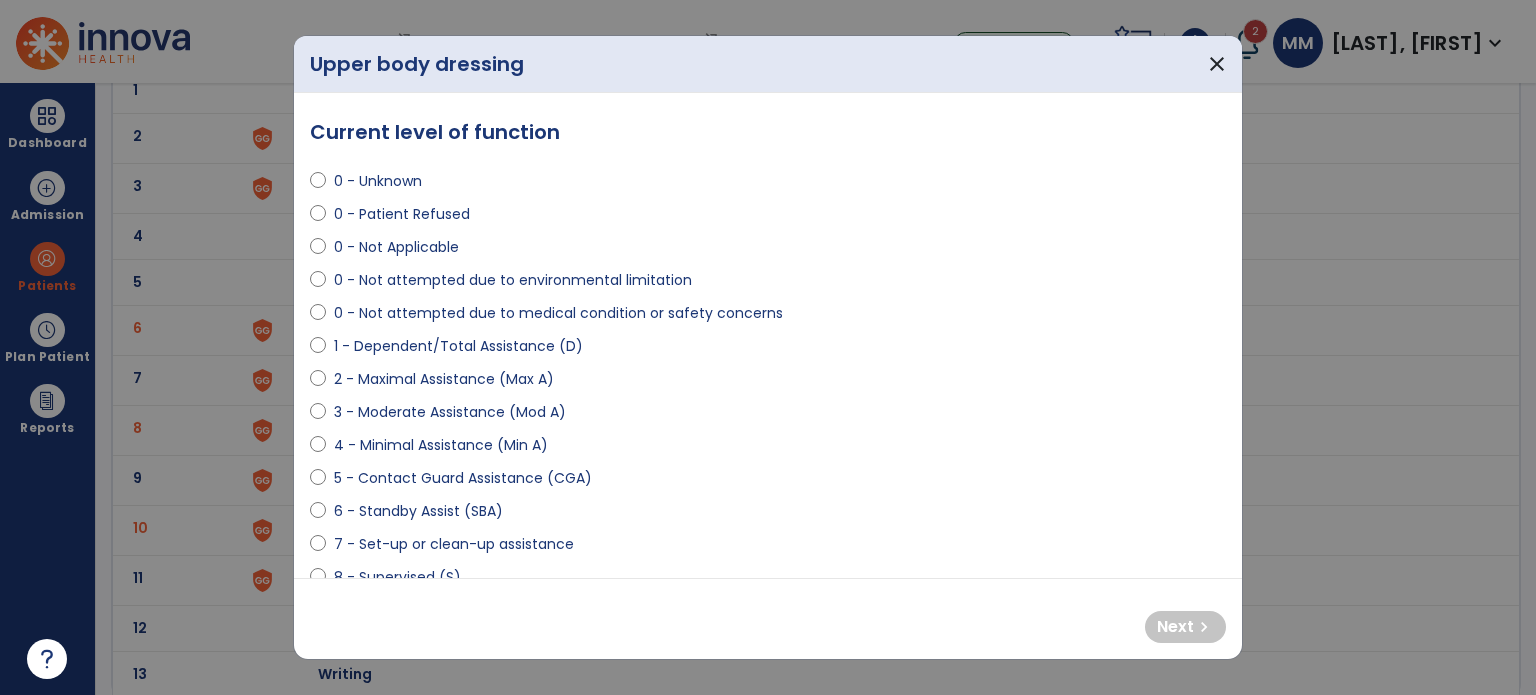 select on "**********" 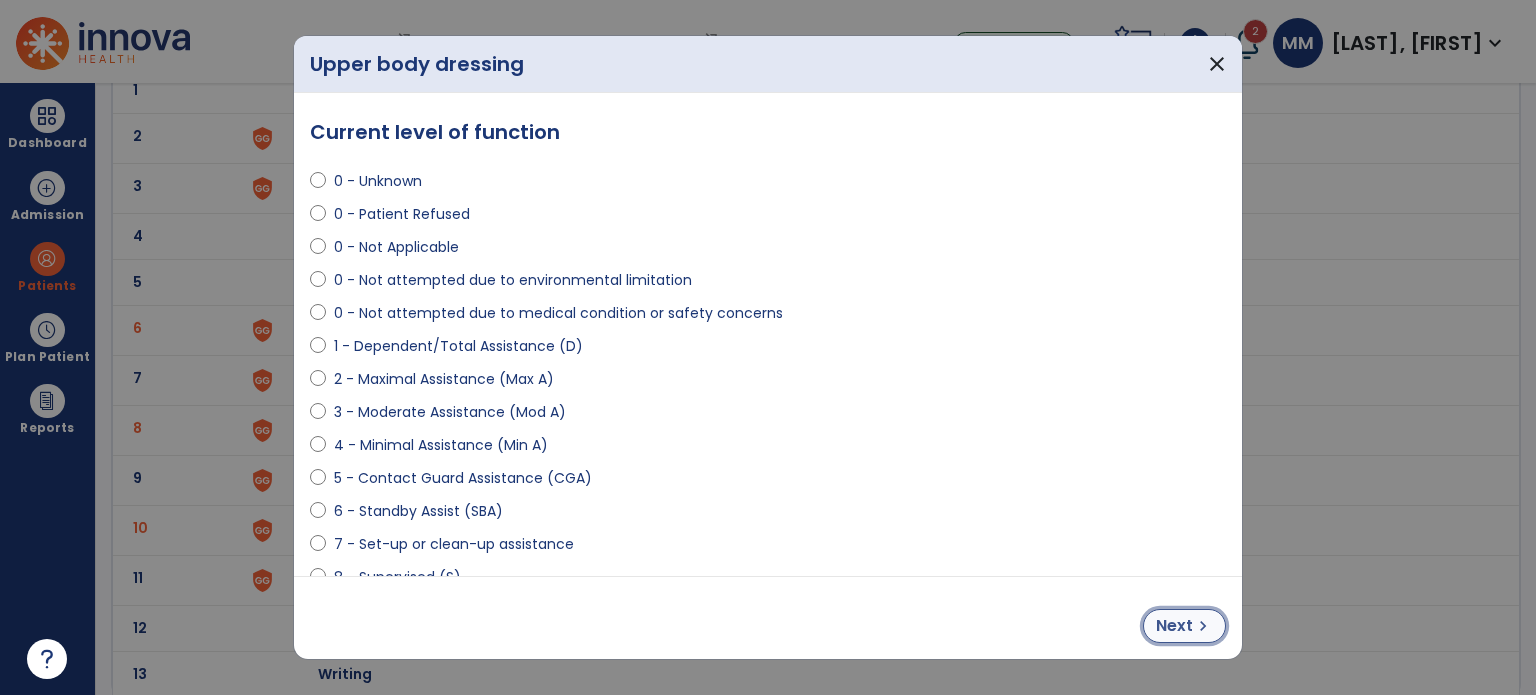 click on "Next" at bounding box center [1174, 626] 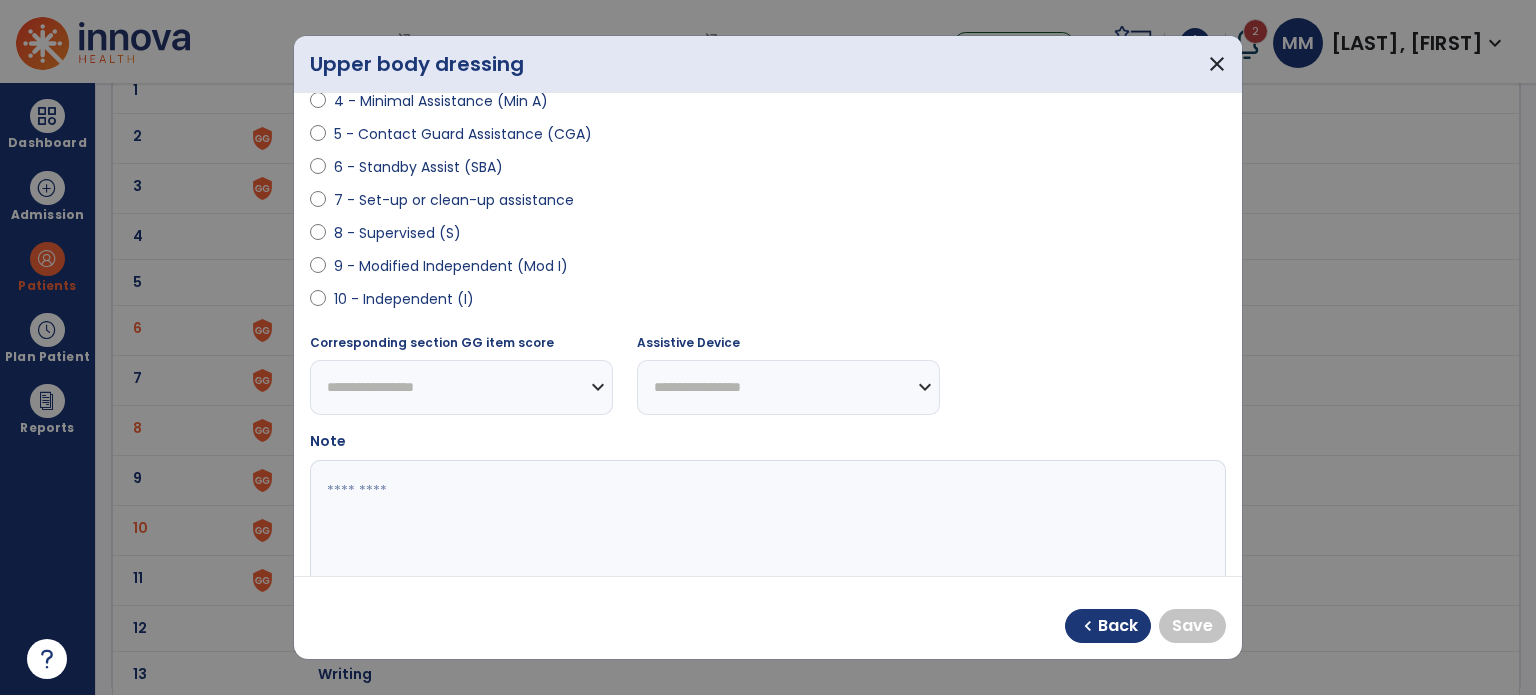 scroll, scrollTop: 344, scrollLeft: 0, axis: vertical 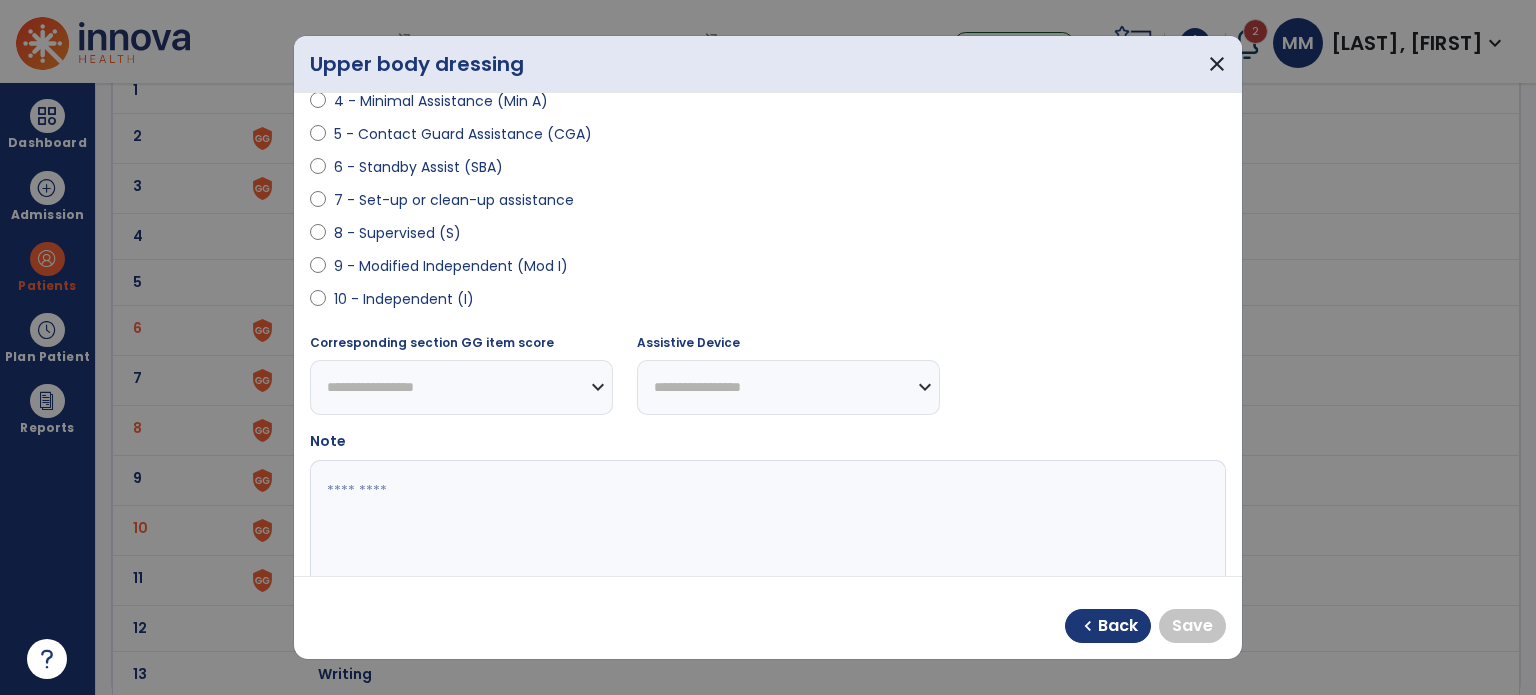 select on "**********" 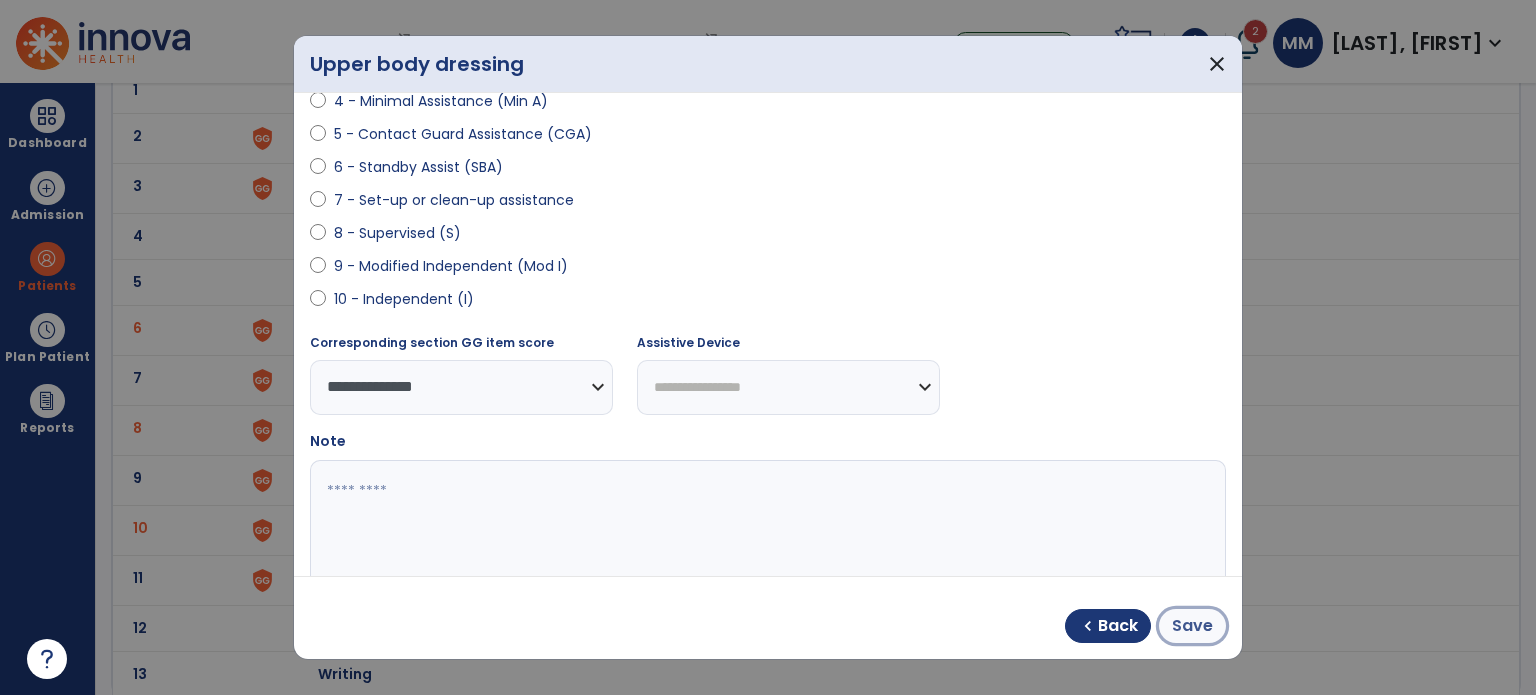 click on "Save" at bounding box center [1192, 626] 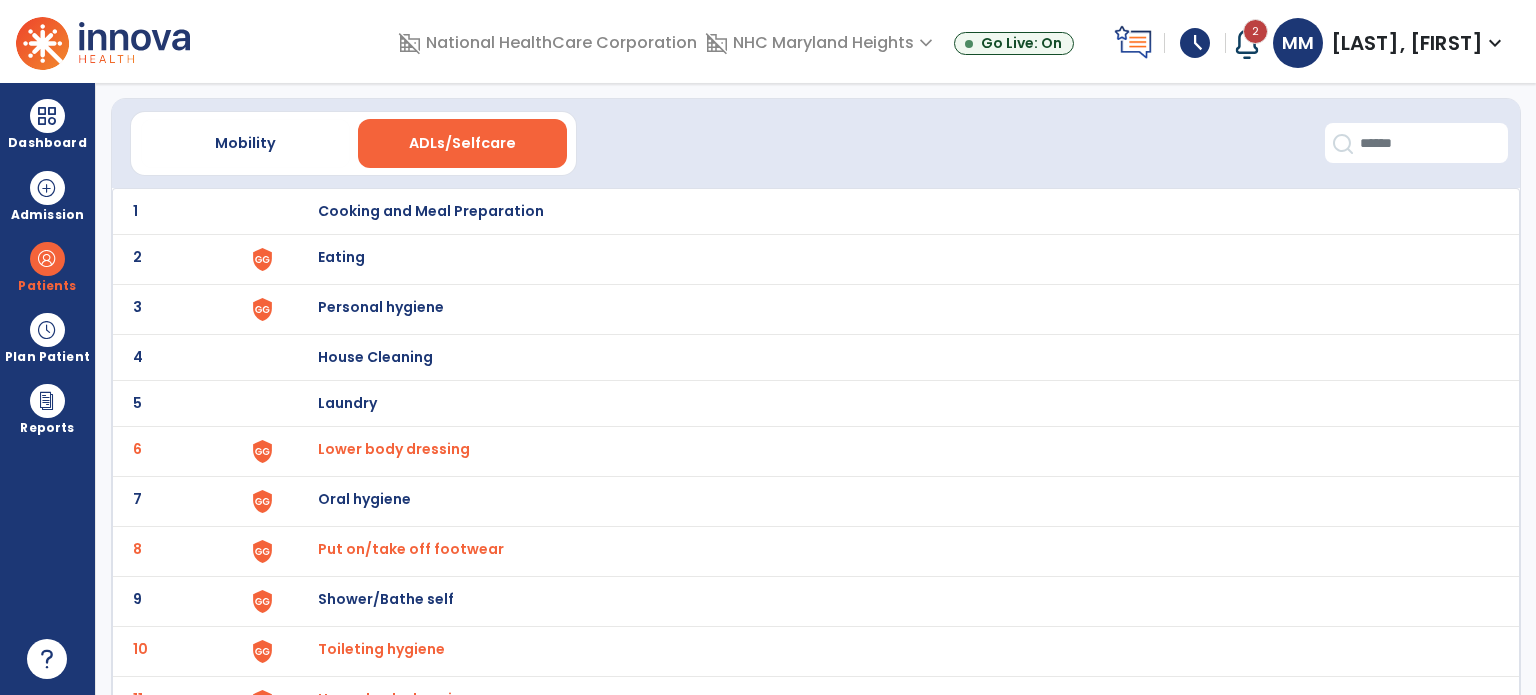 scroll, scrollTop: 49, scrollLeft: 0, axis: vertical 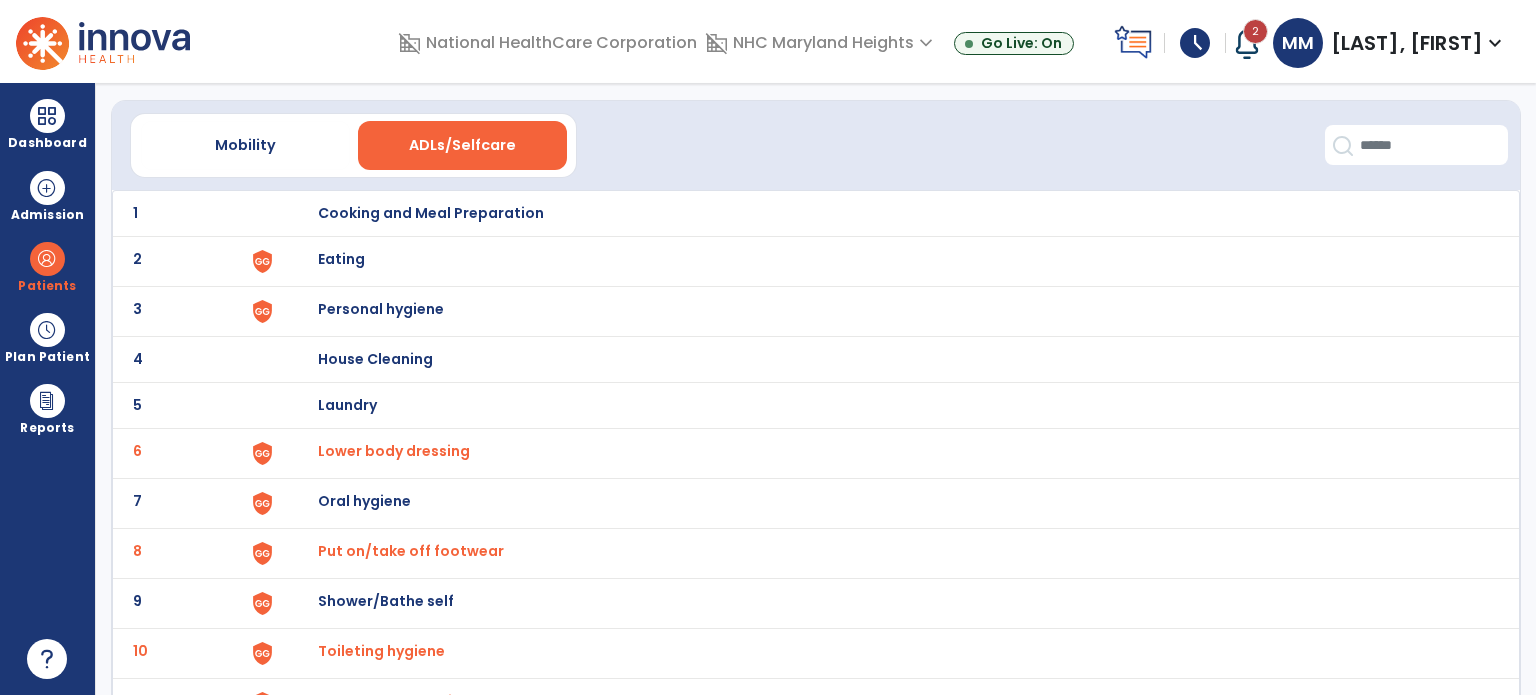click on "Laundry" at bounding box center [431, 213] 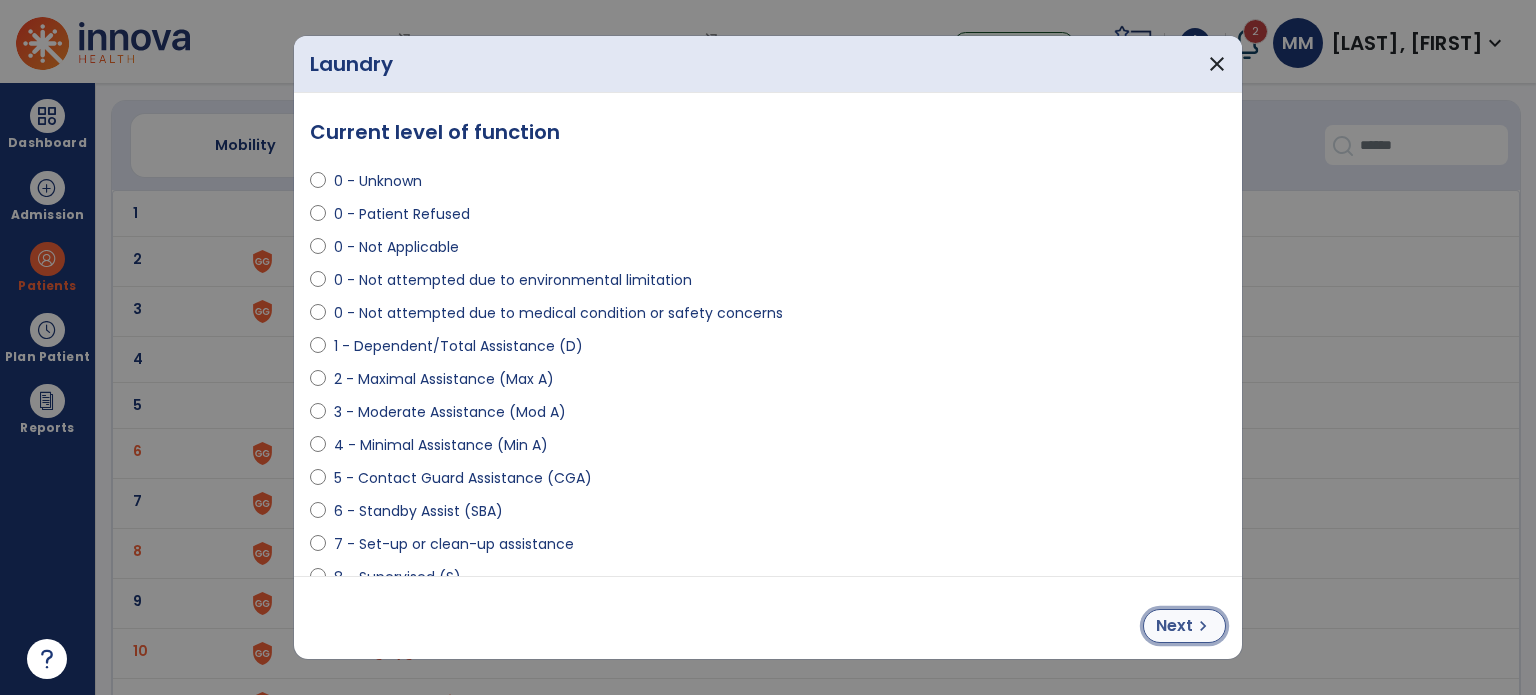 click on "Next" at bounding box center (1174, 626) 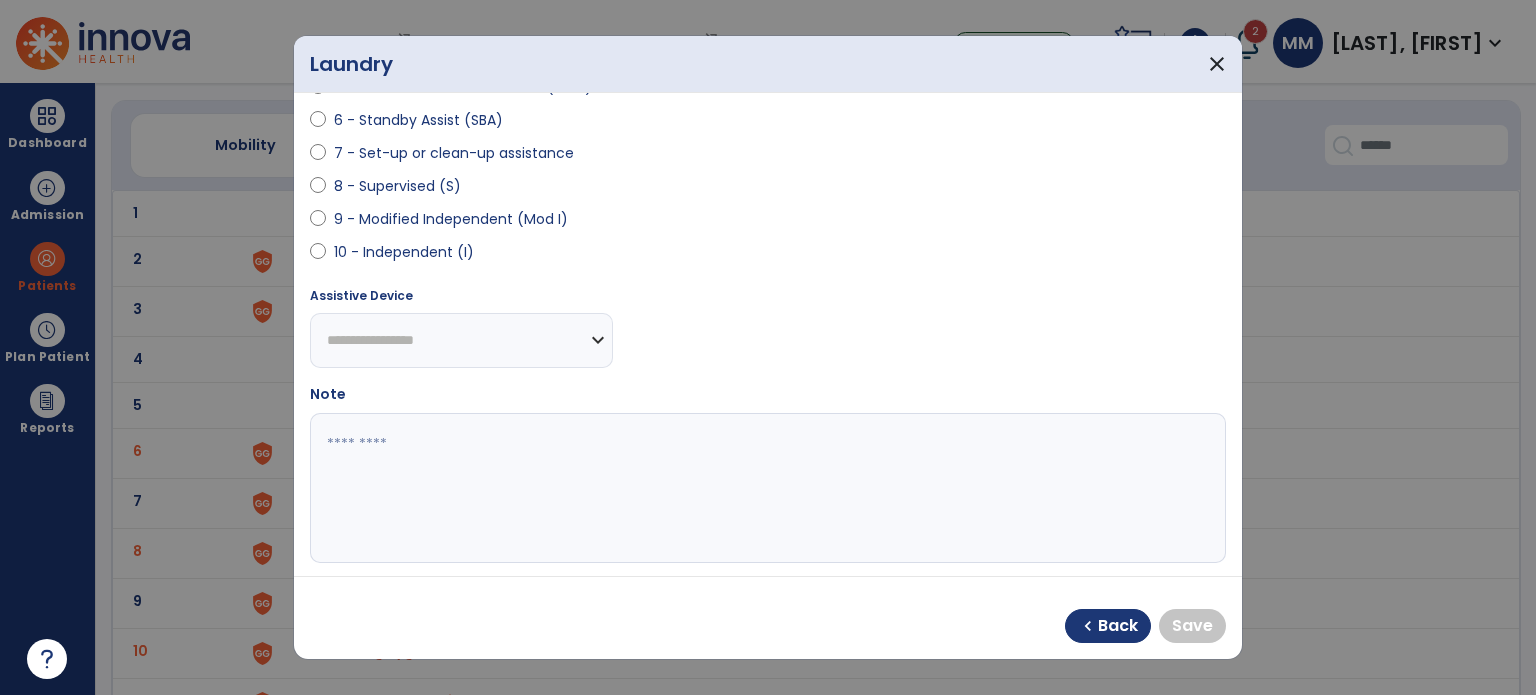 scroll, scrollTop: 400, scrollLeft: 0, axis: vertical 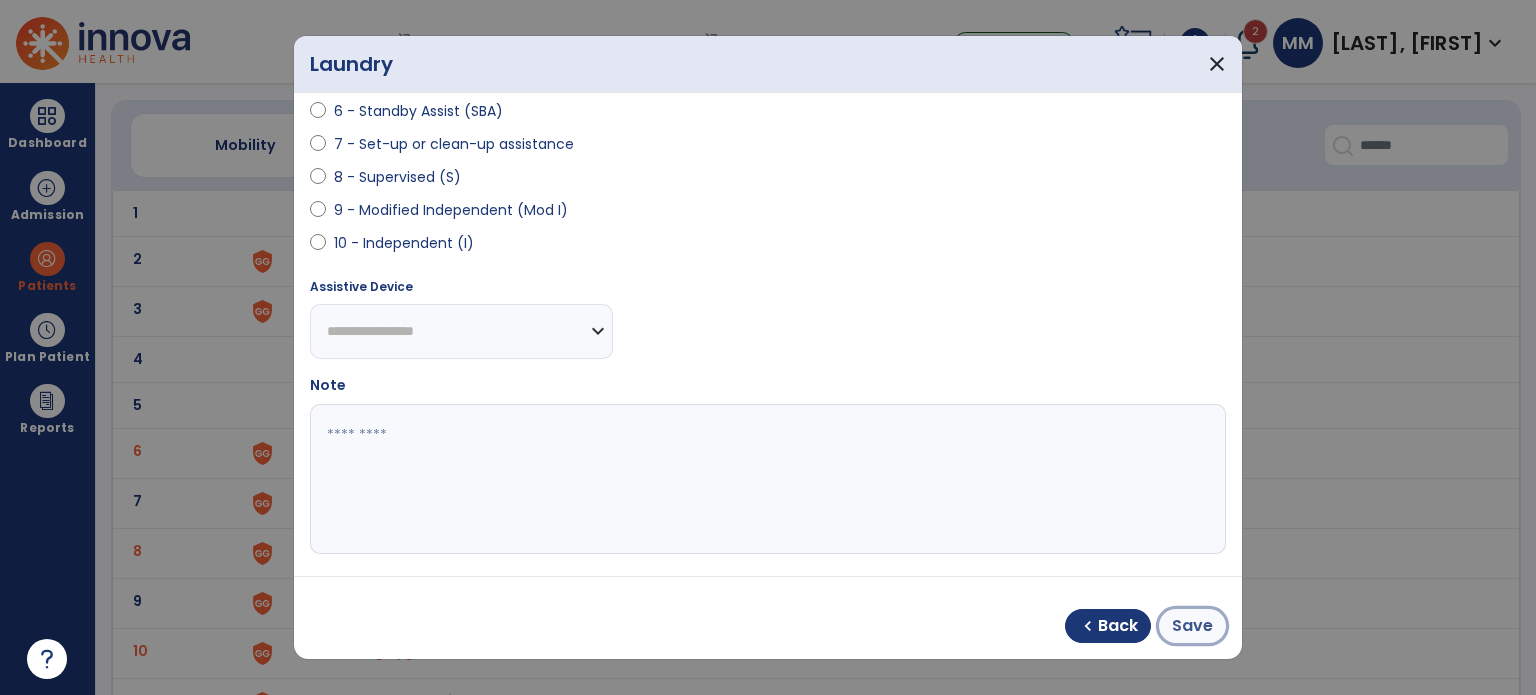 click on "Save" at bounding box center [1192, 626] 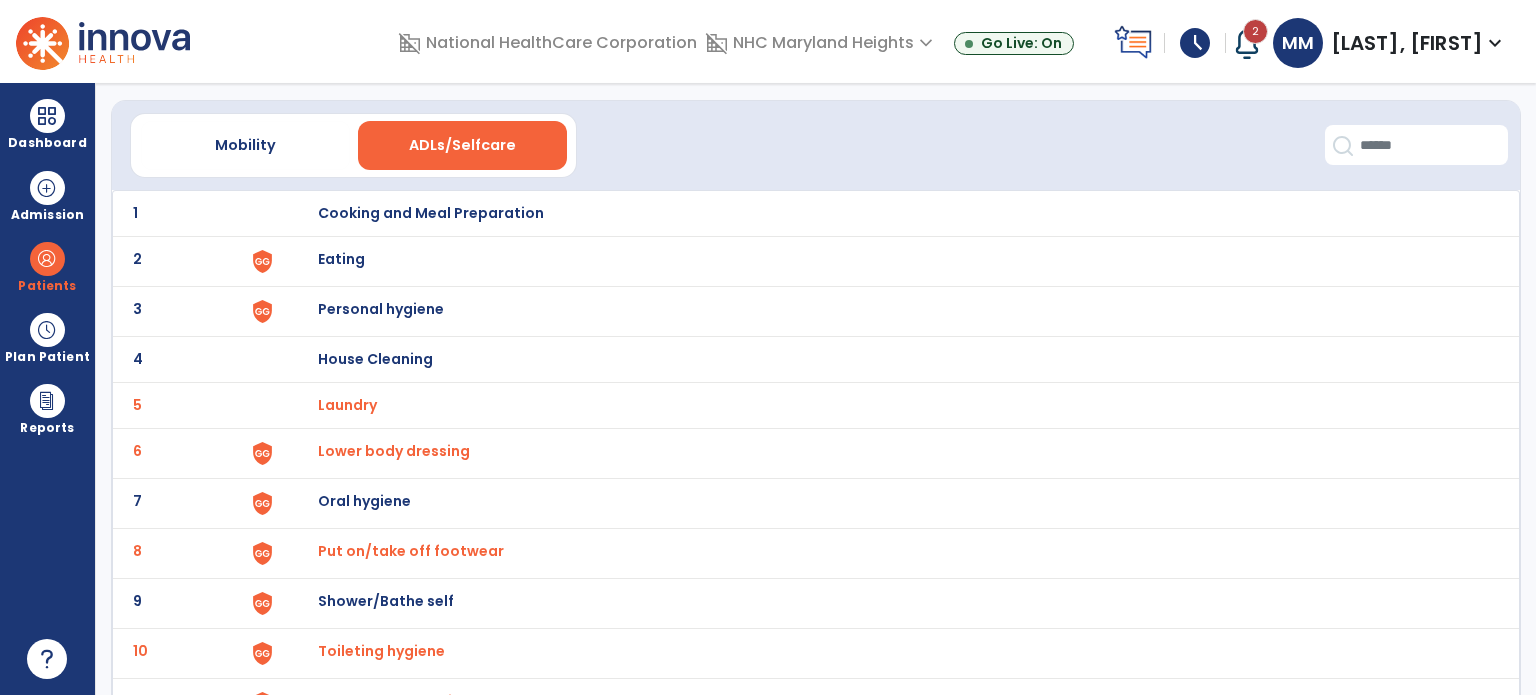 click on "Cooking and Meal Preparation" at bounding box center [431, 213] 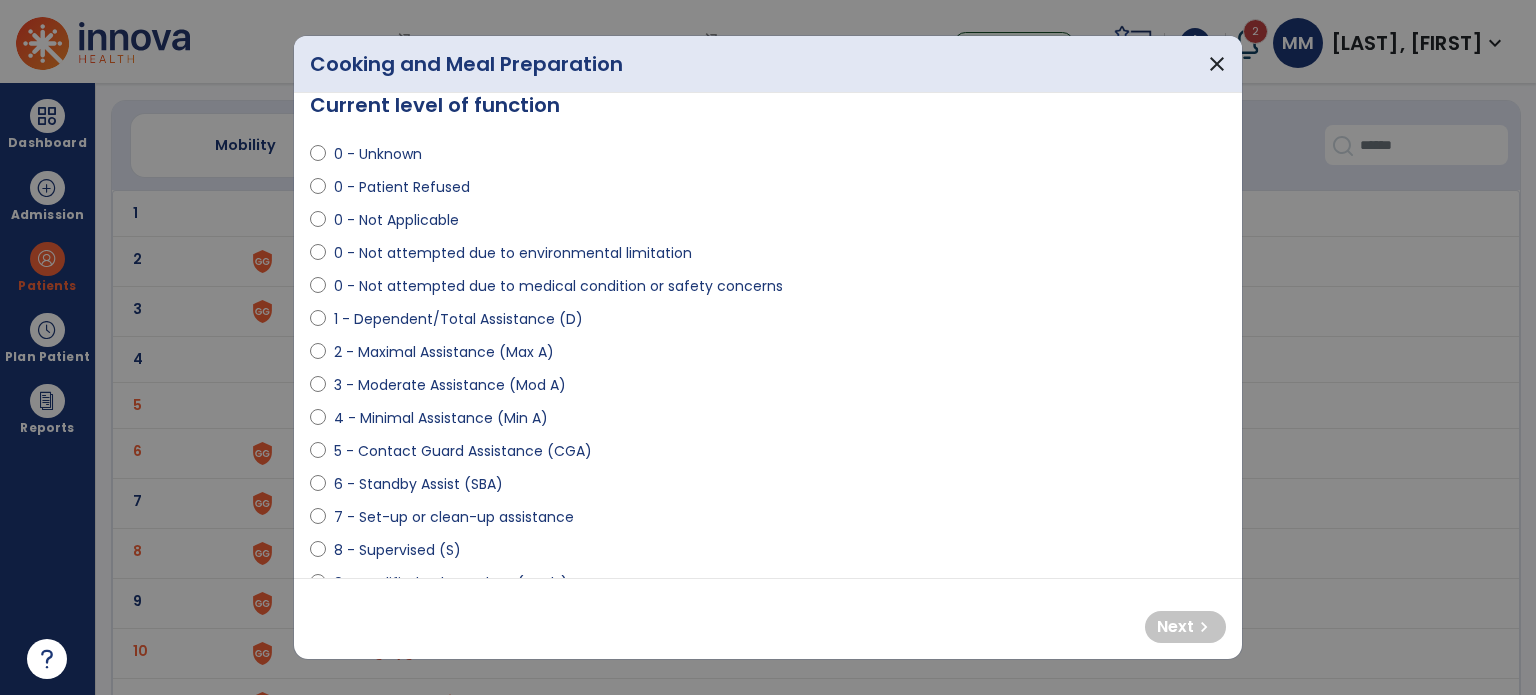 scroll, scrollTop: 32, scrollLeft: 0, axis: vertical 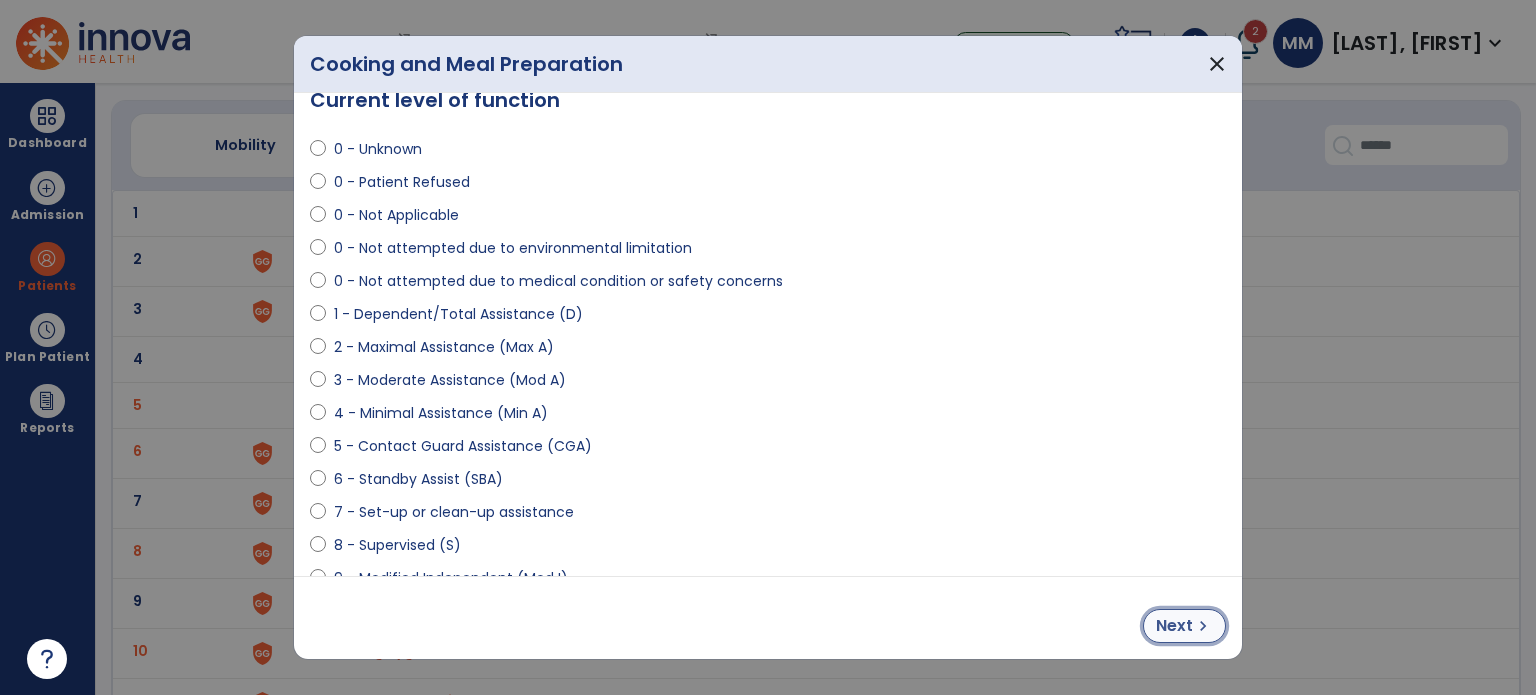 click on "Next" at bounding box center (1174, 626) 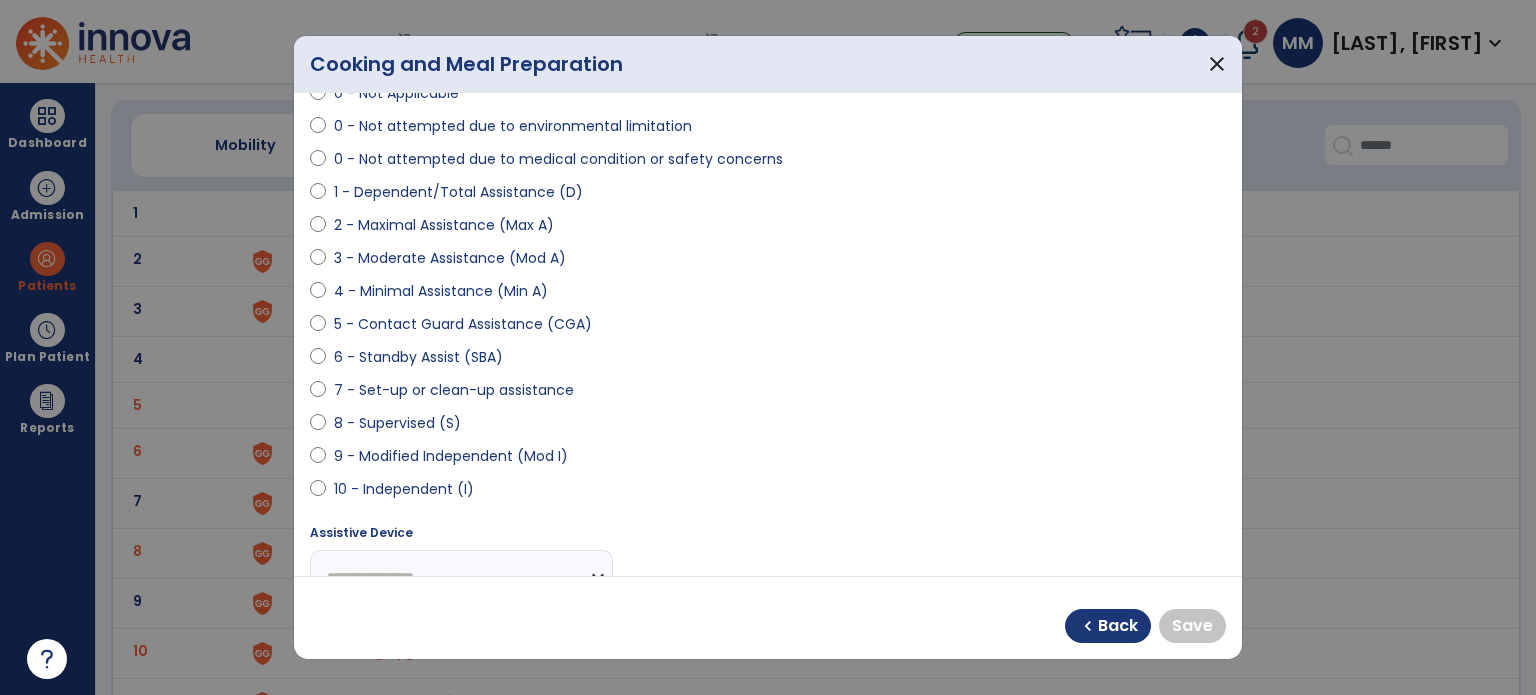 scroll, scrollTop: 159, scrollLeft: 0, axis: vertical 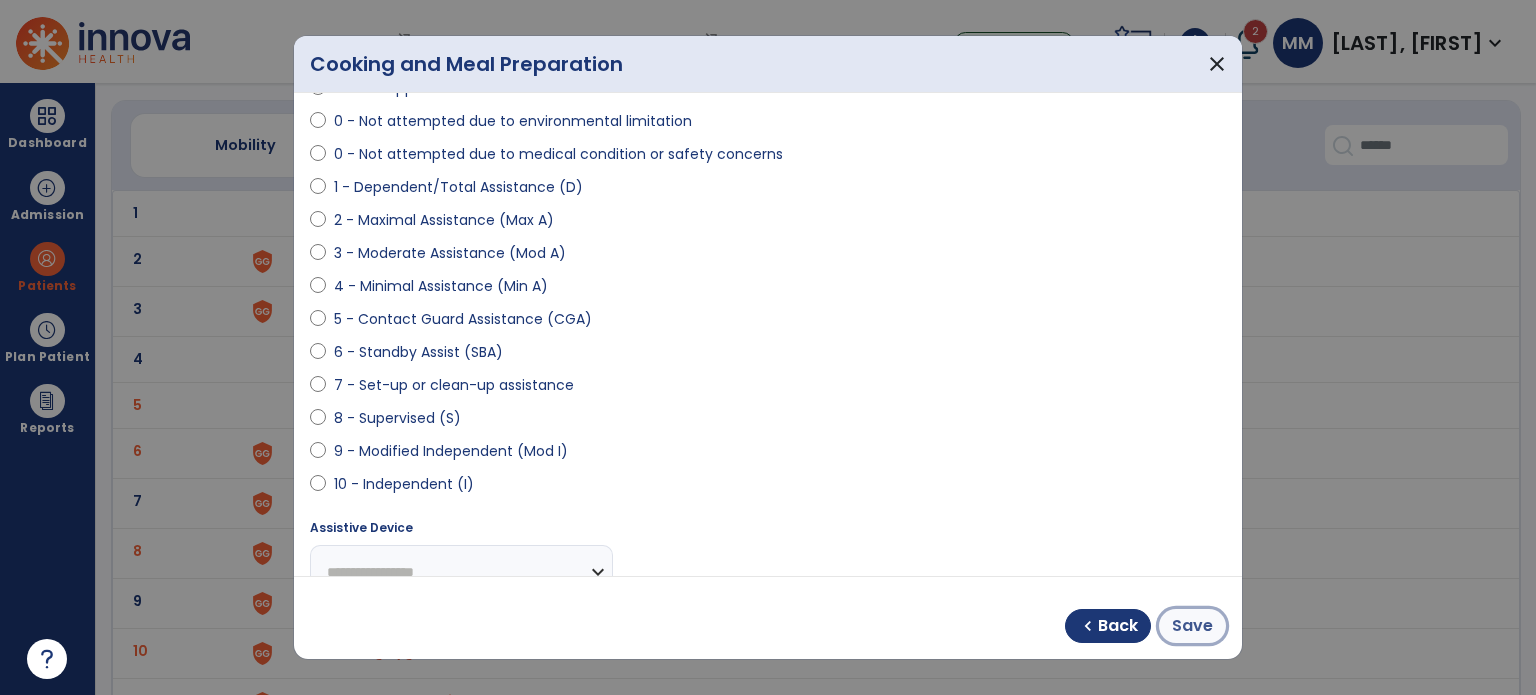 click on "Save" at bounding box center (1192, 626) 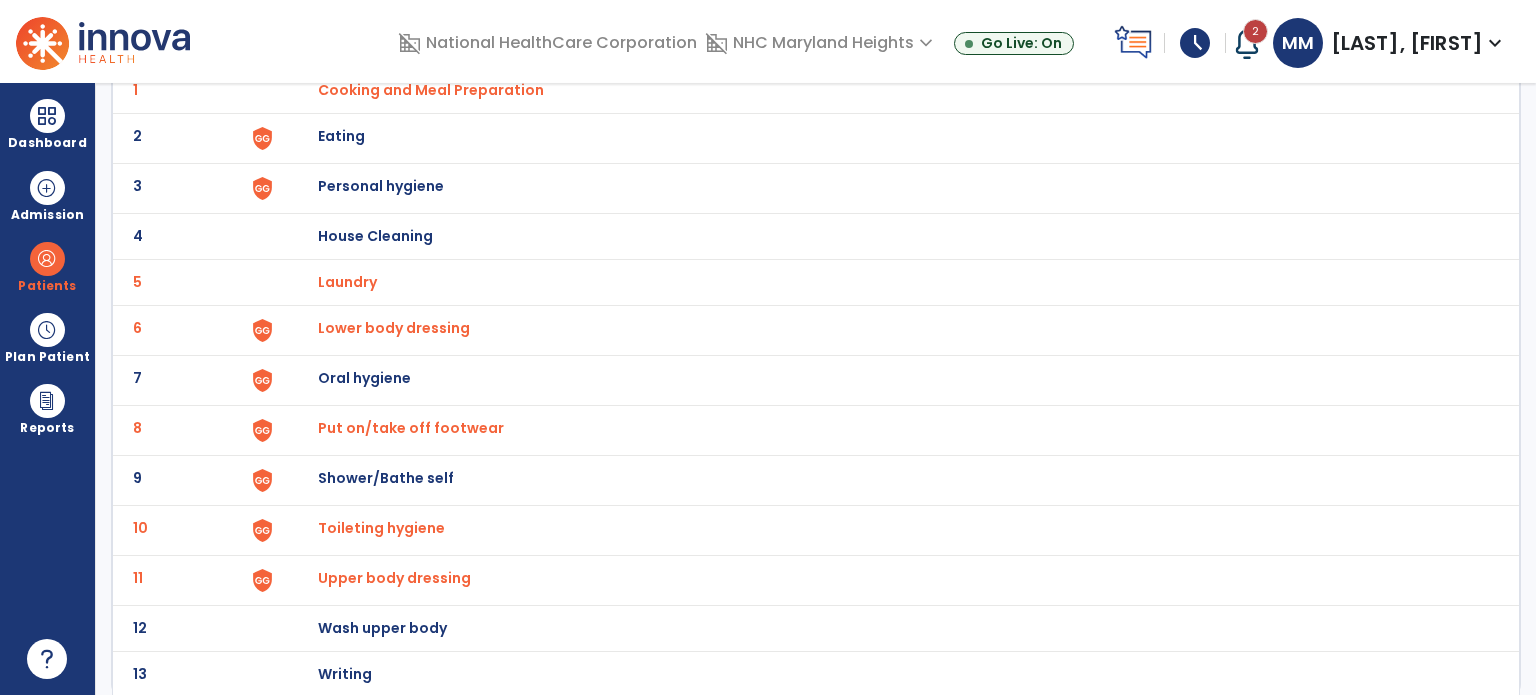 scroll, scrollTop: 0, scrollLeft: 0, axis: both 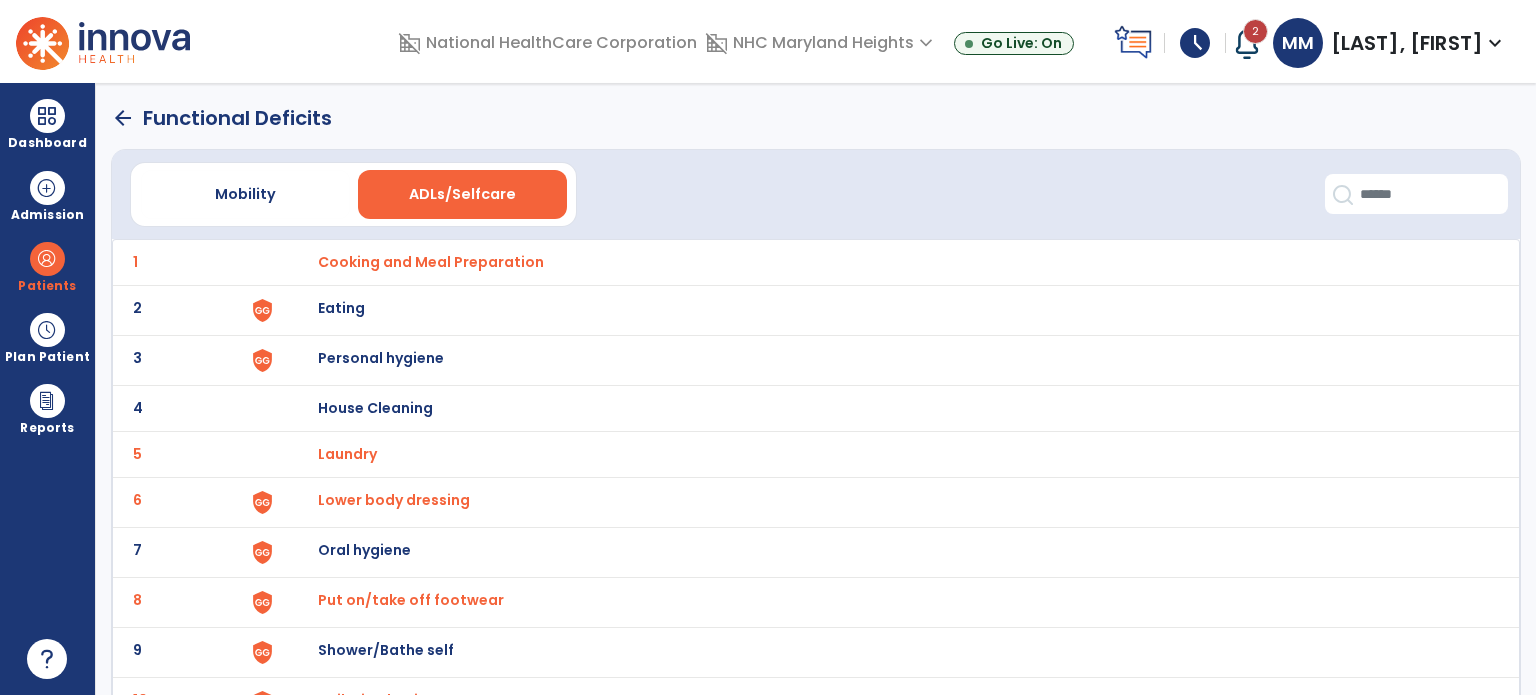 click on "arrow_back" 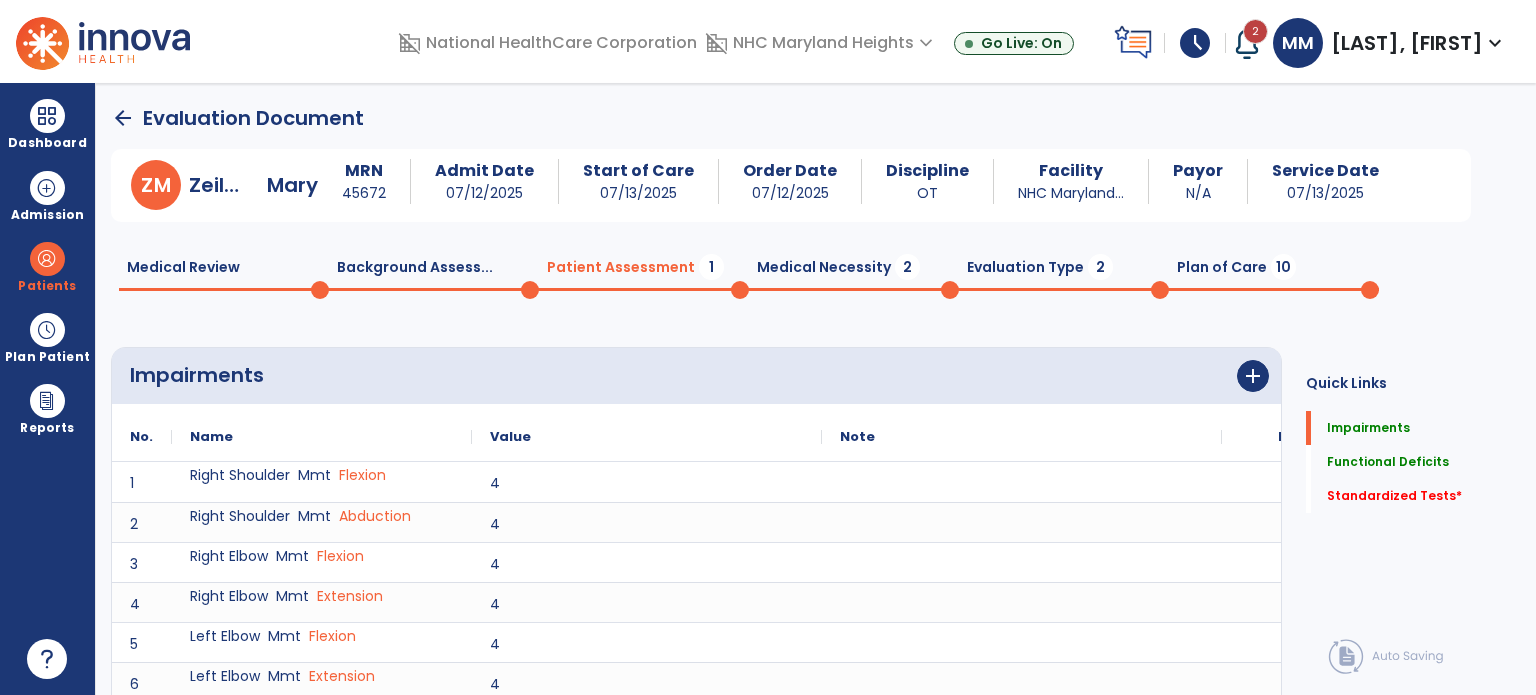 scroll, scrollTop: 20, scrollLeft: 0, axis: vertical 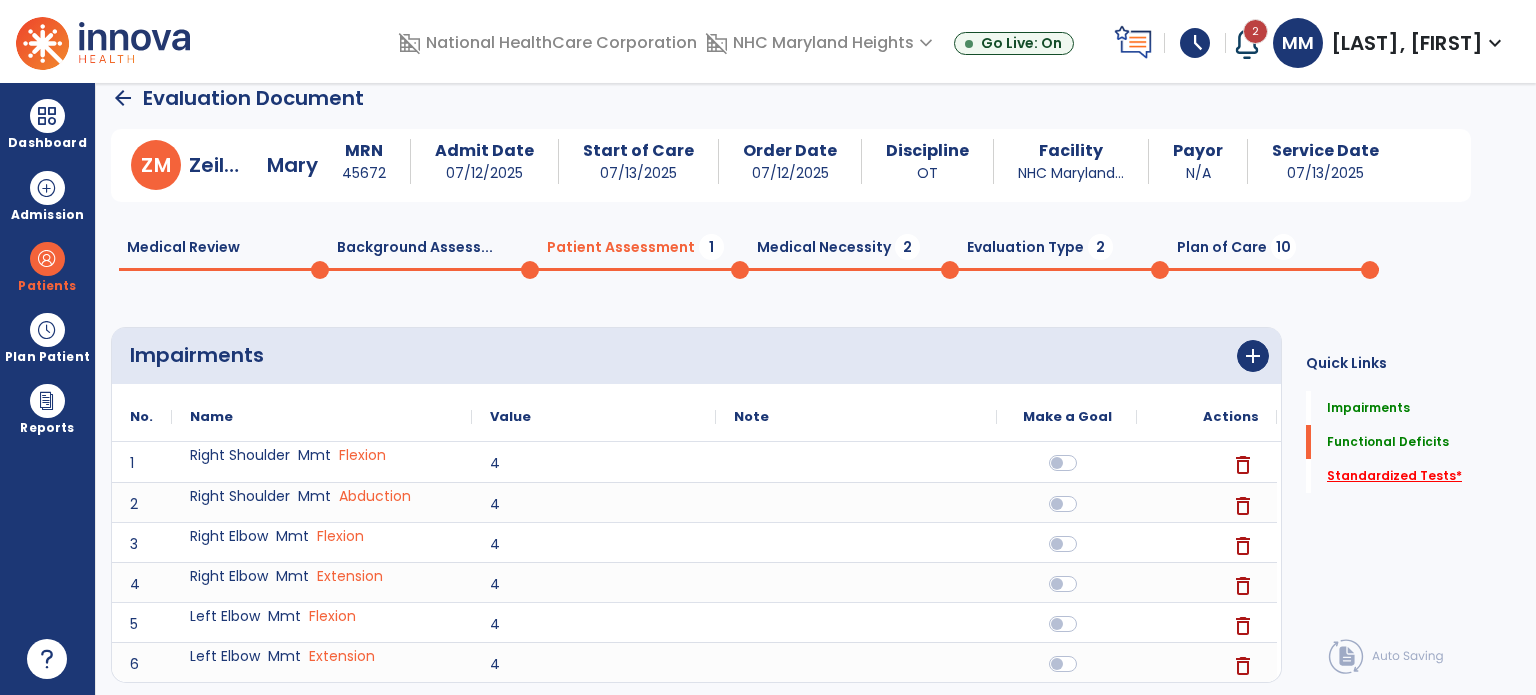 click on "Standardized Tests   *" 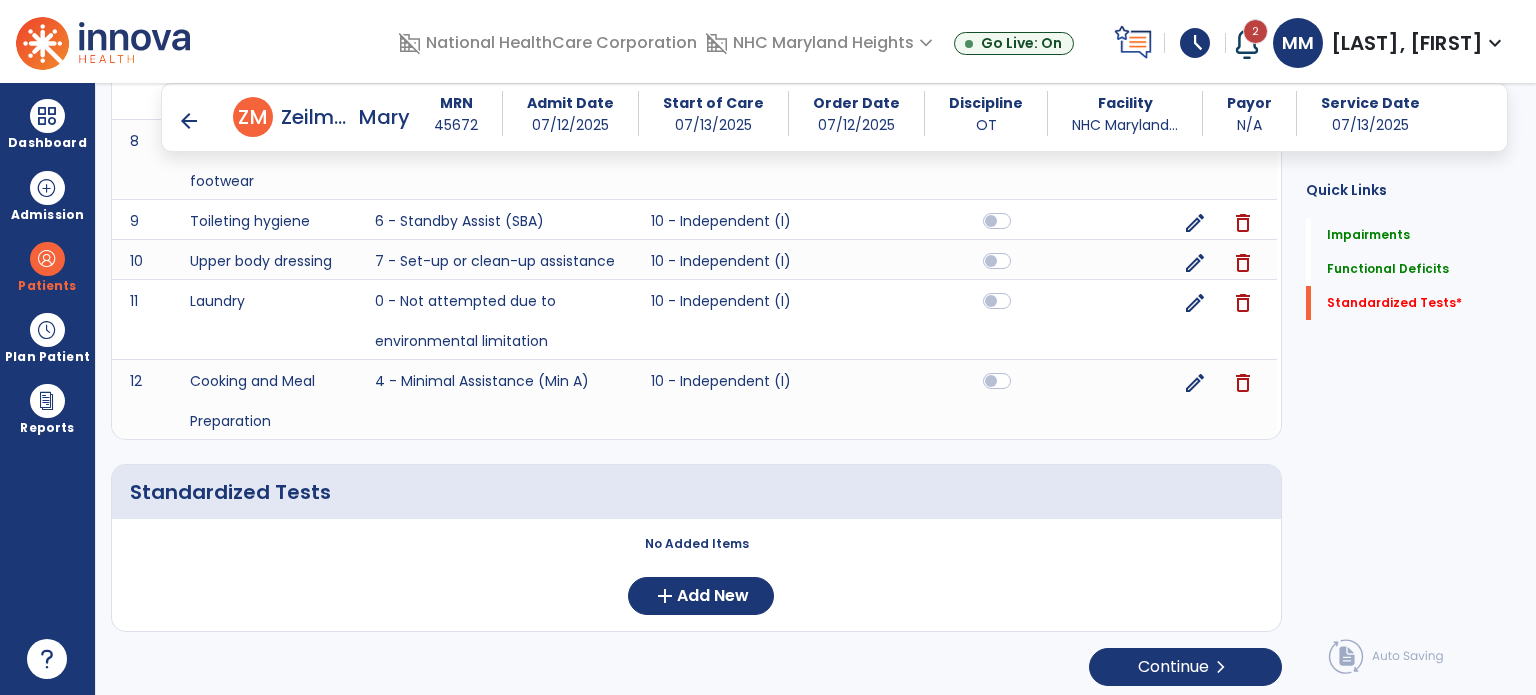 scroll, scrollTop: 1268, scrollLeft: 0, axis: vertical 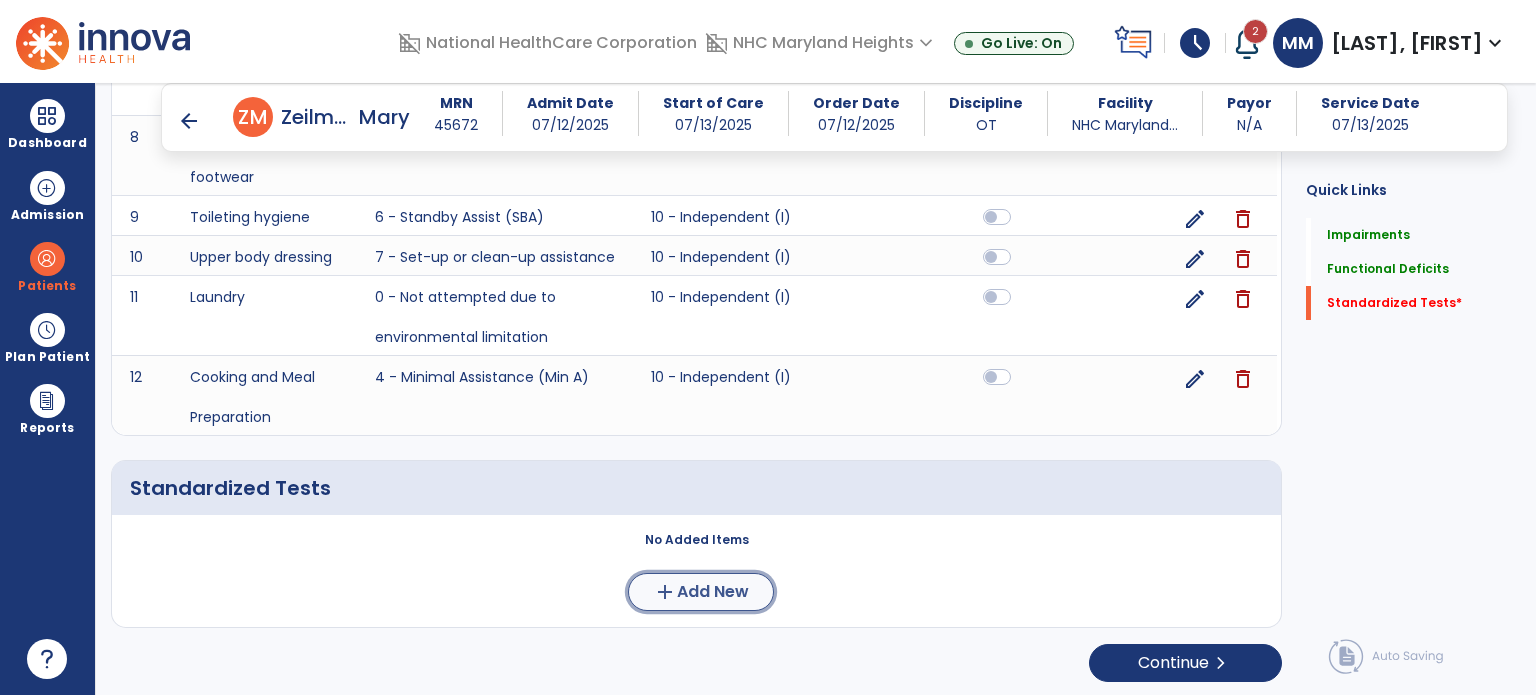 click on "Add New" 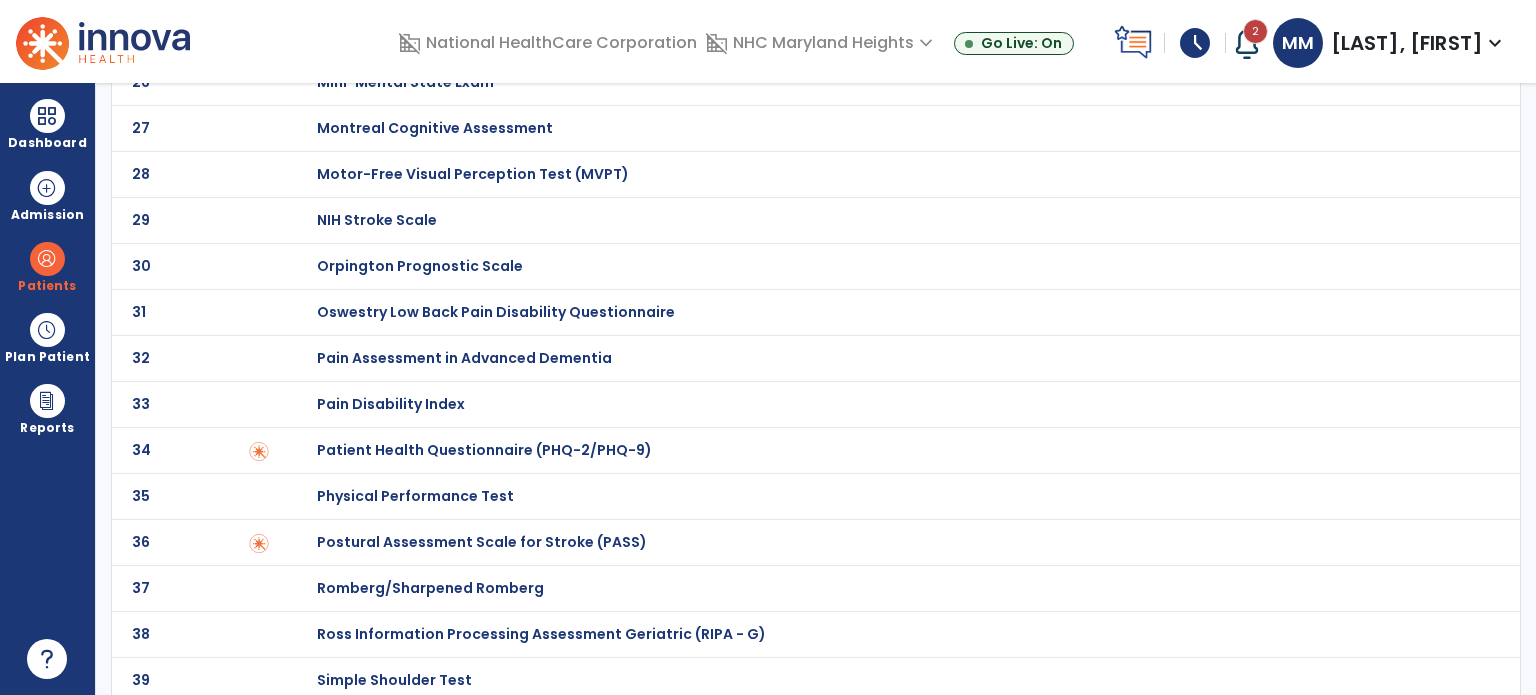 scroll, scrollTop: 0, scrollLeft: 0, axis: both 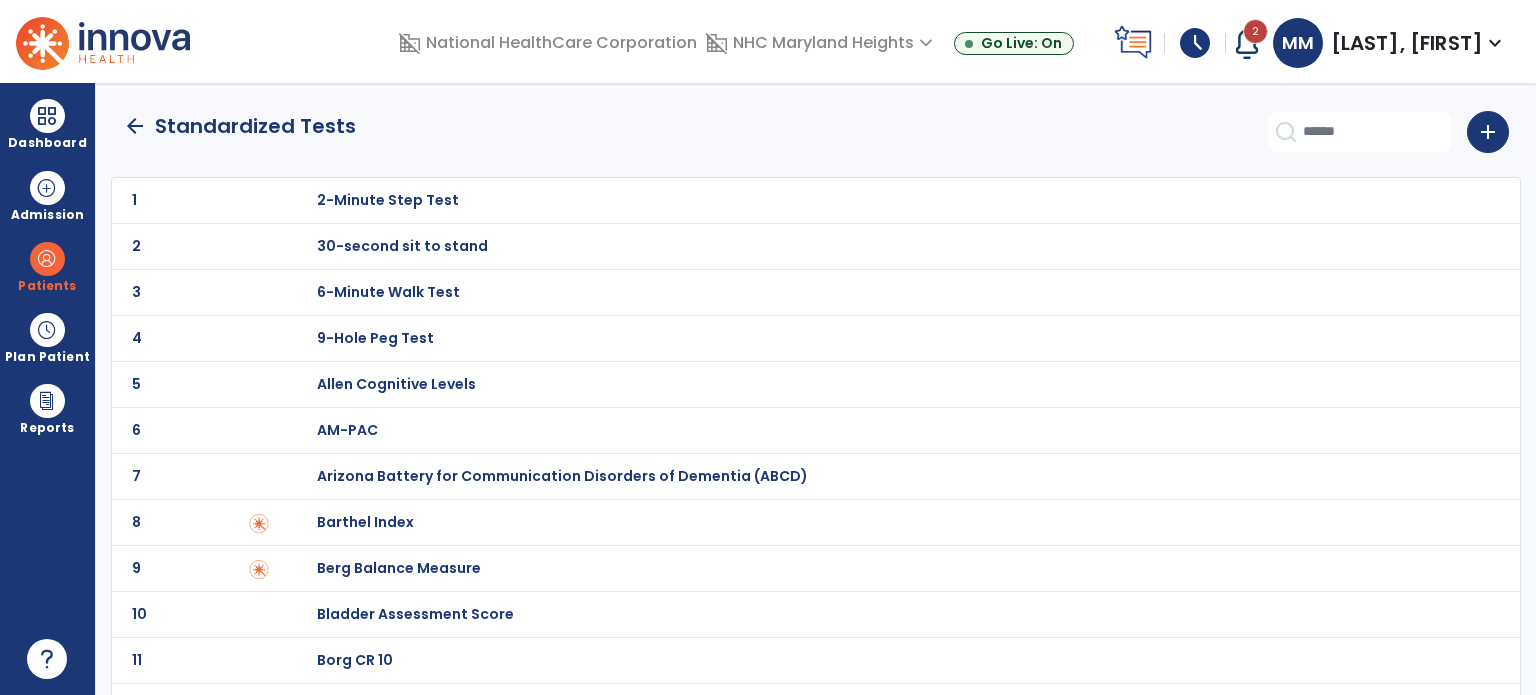 click on "Barthel Index" at bounding box center [388, 200] 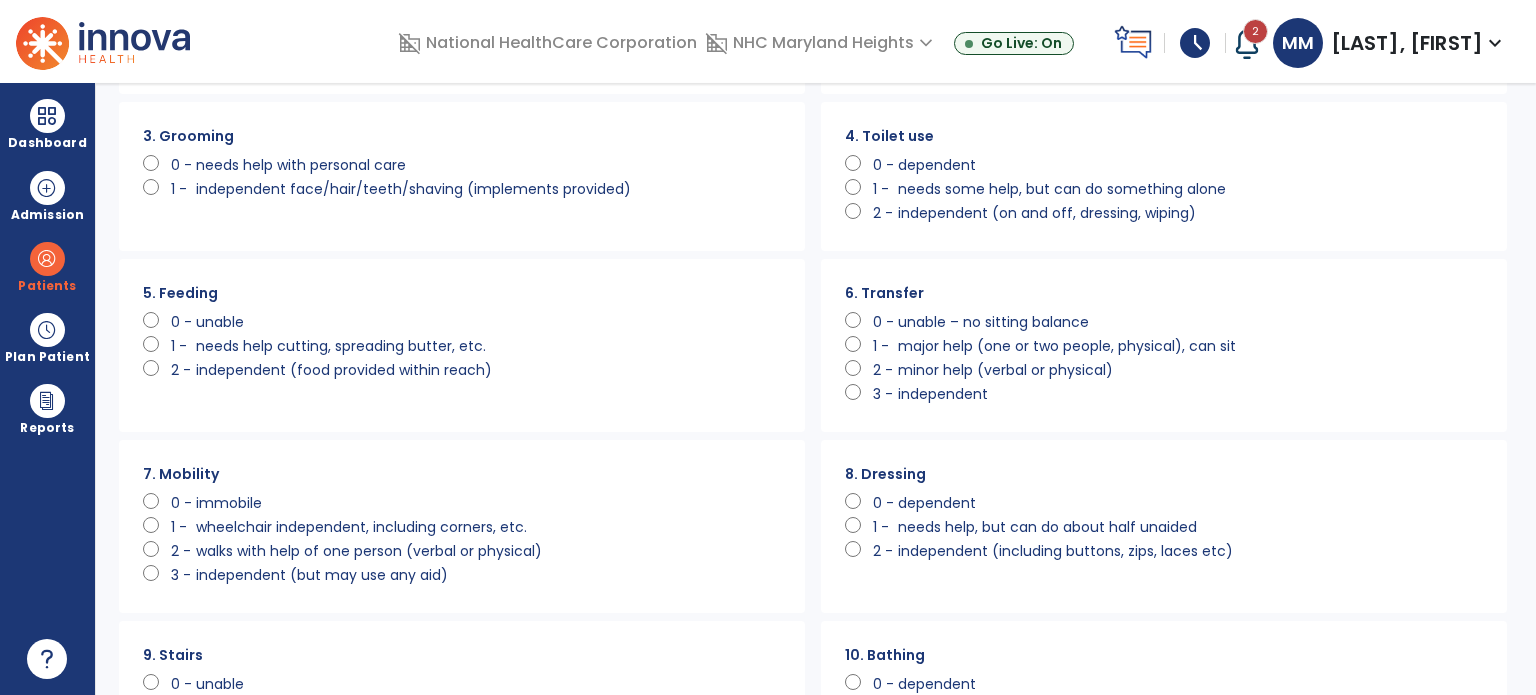 scroll, scrollTop: 216, scrollLeft: 0, axis: vertical 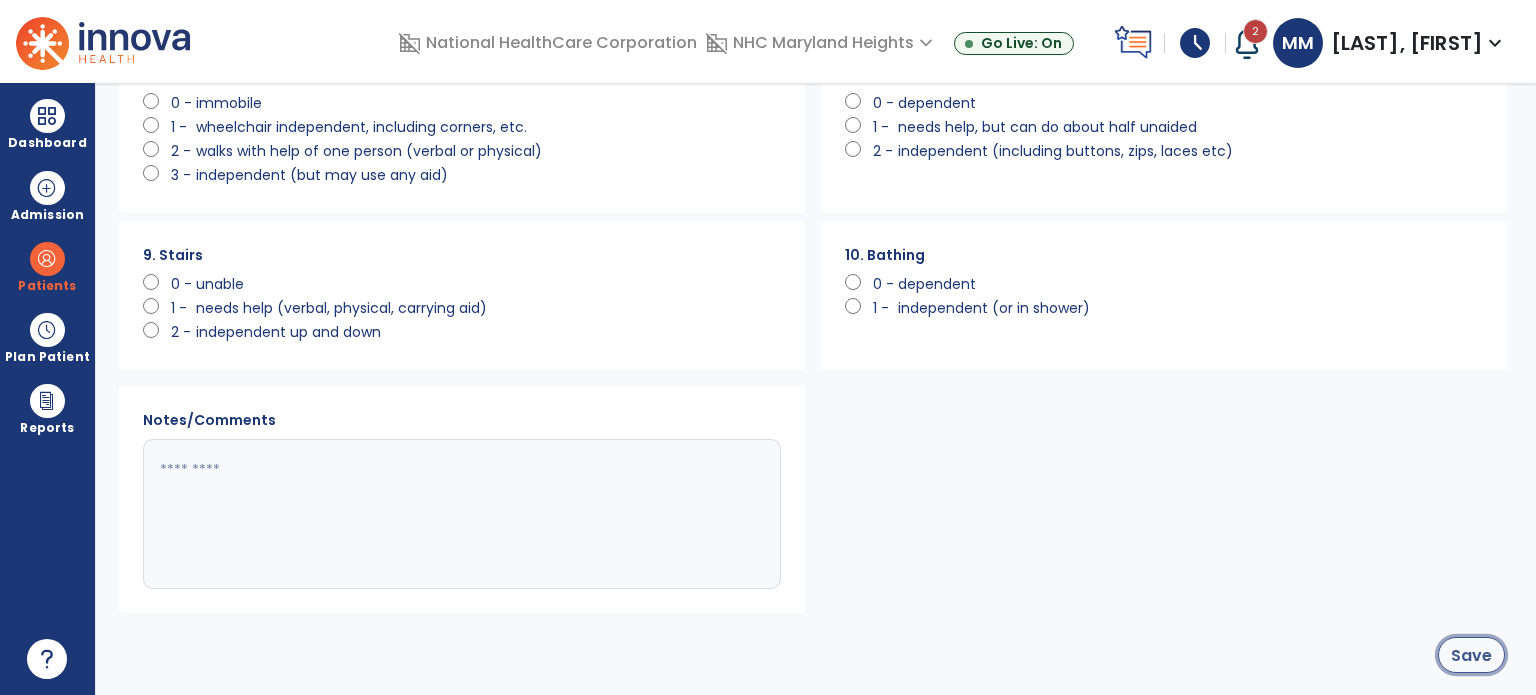 click on "Save" 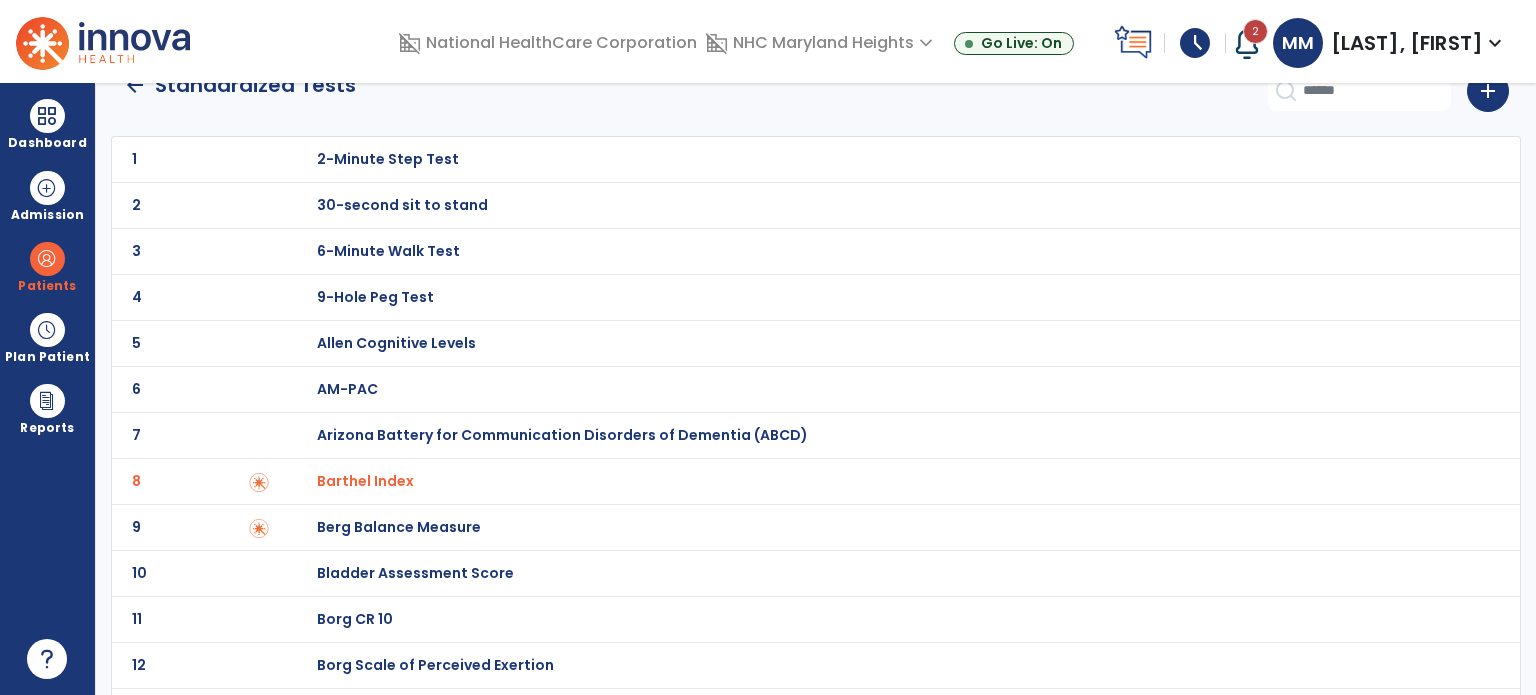 scroll, scrollTop: 0, scrollLeft: 0, axis: both 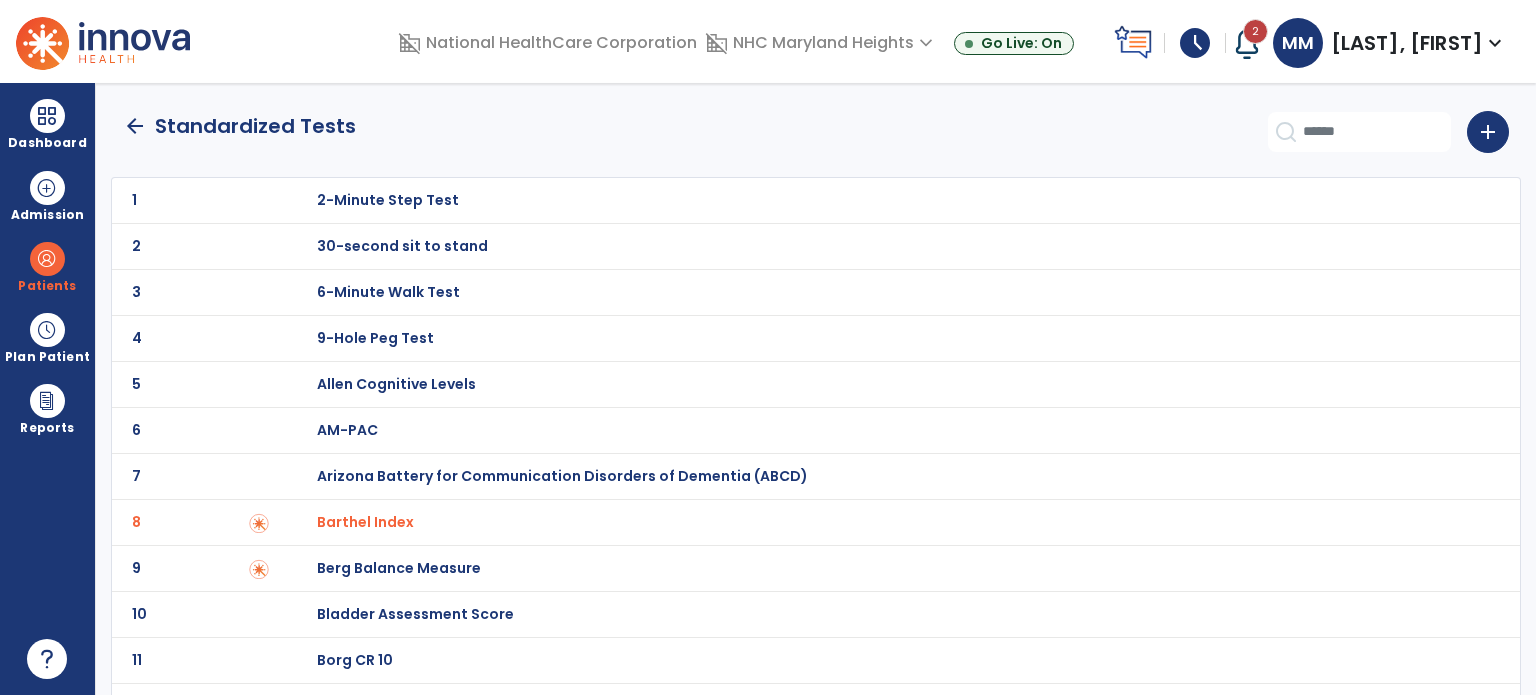 click on "arrow_back" 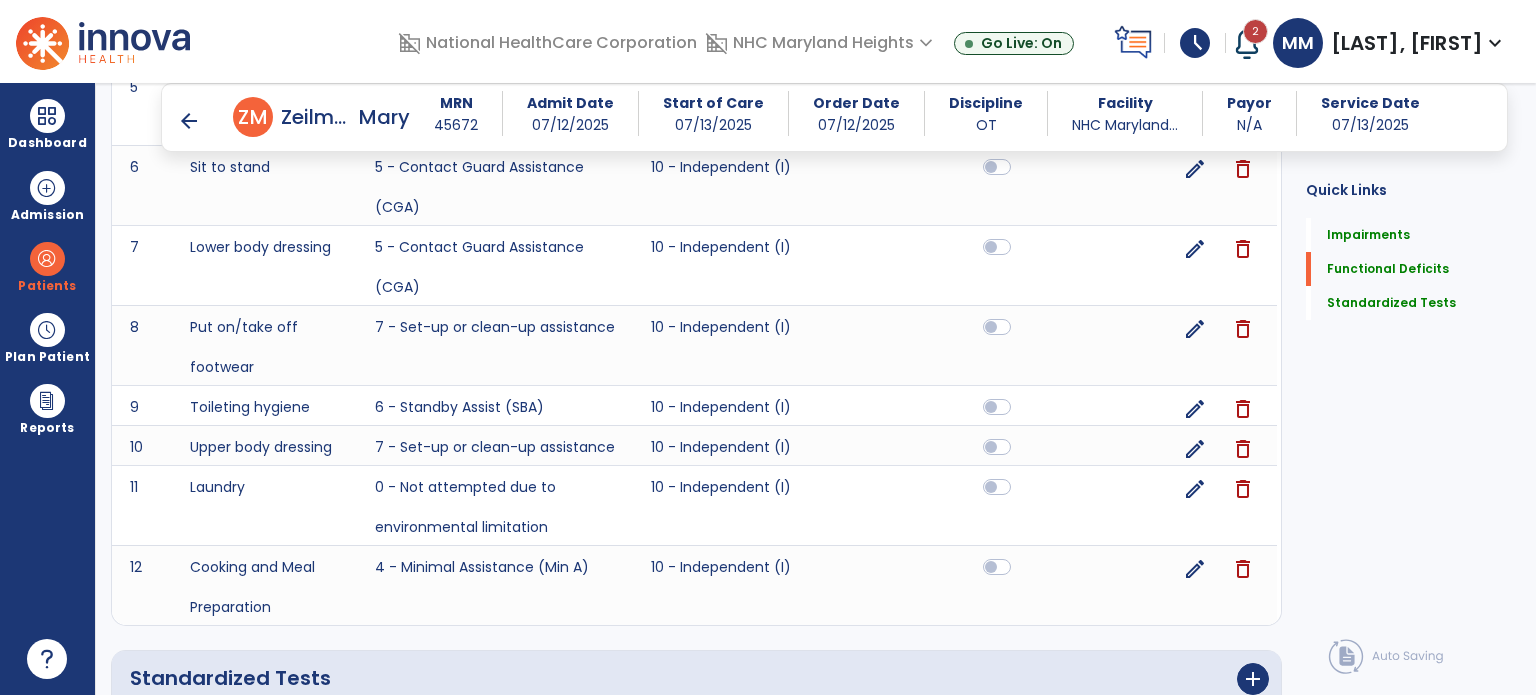 scroll, scrollTop: 1257, scrollLeft: 0, axis: vertical 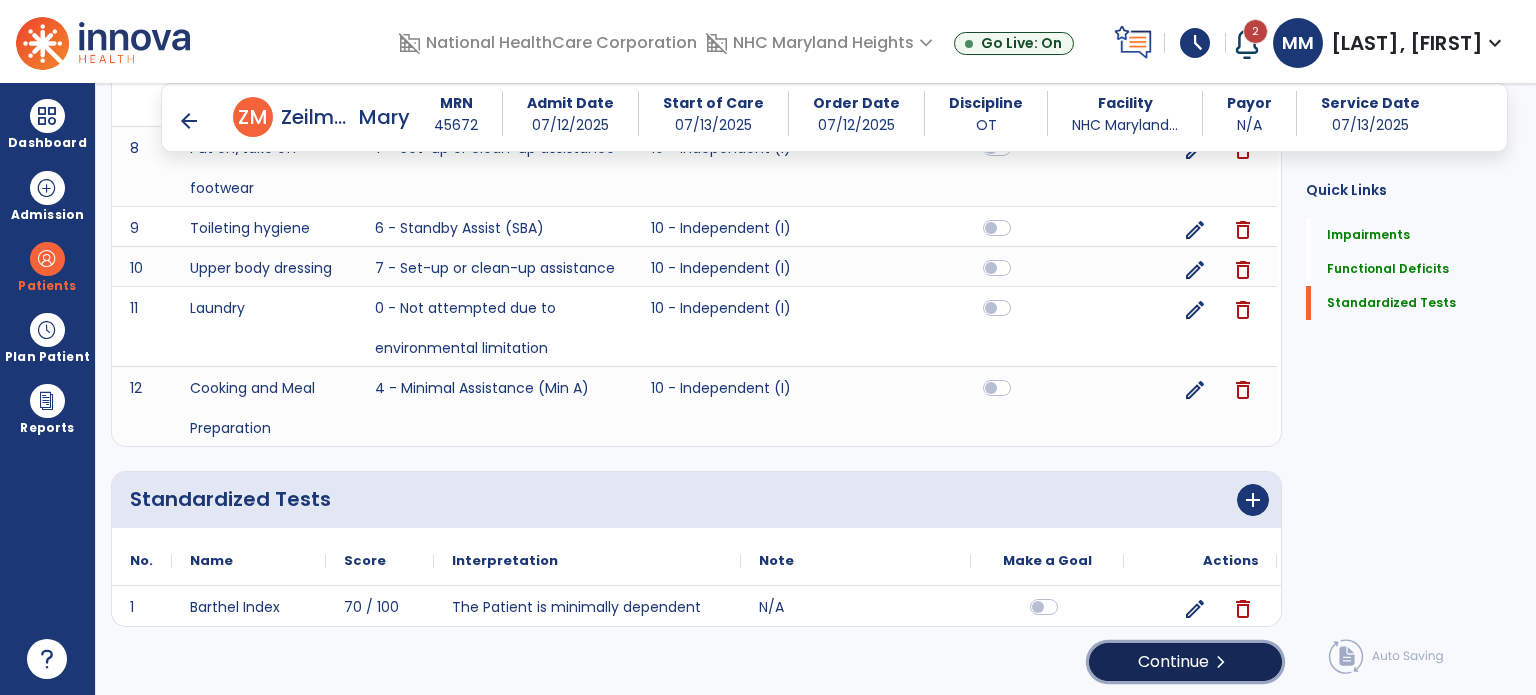 click on "chevron_right" 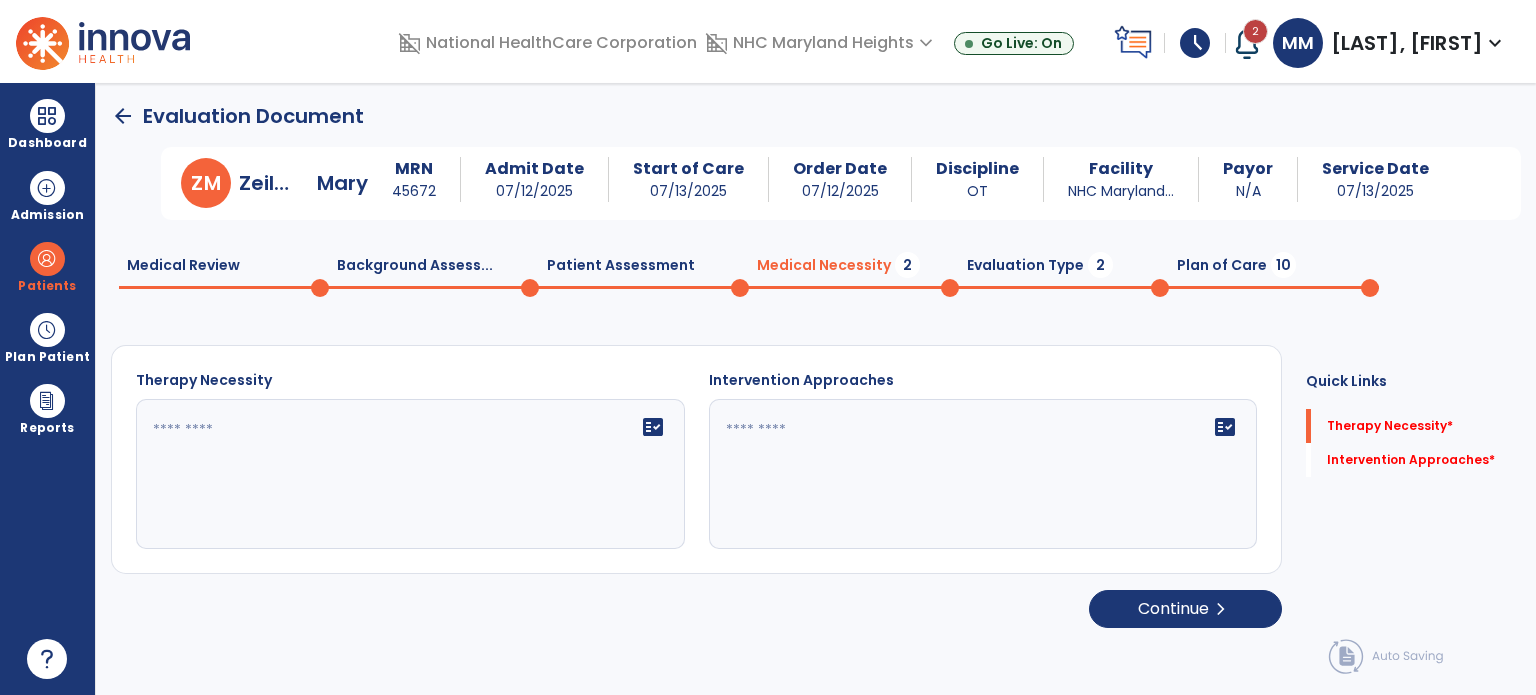 scroll, scrollTop: 0, scrollLeft: 0, axis: both 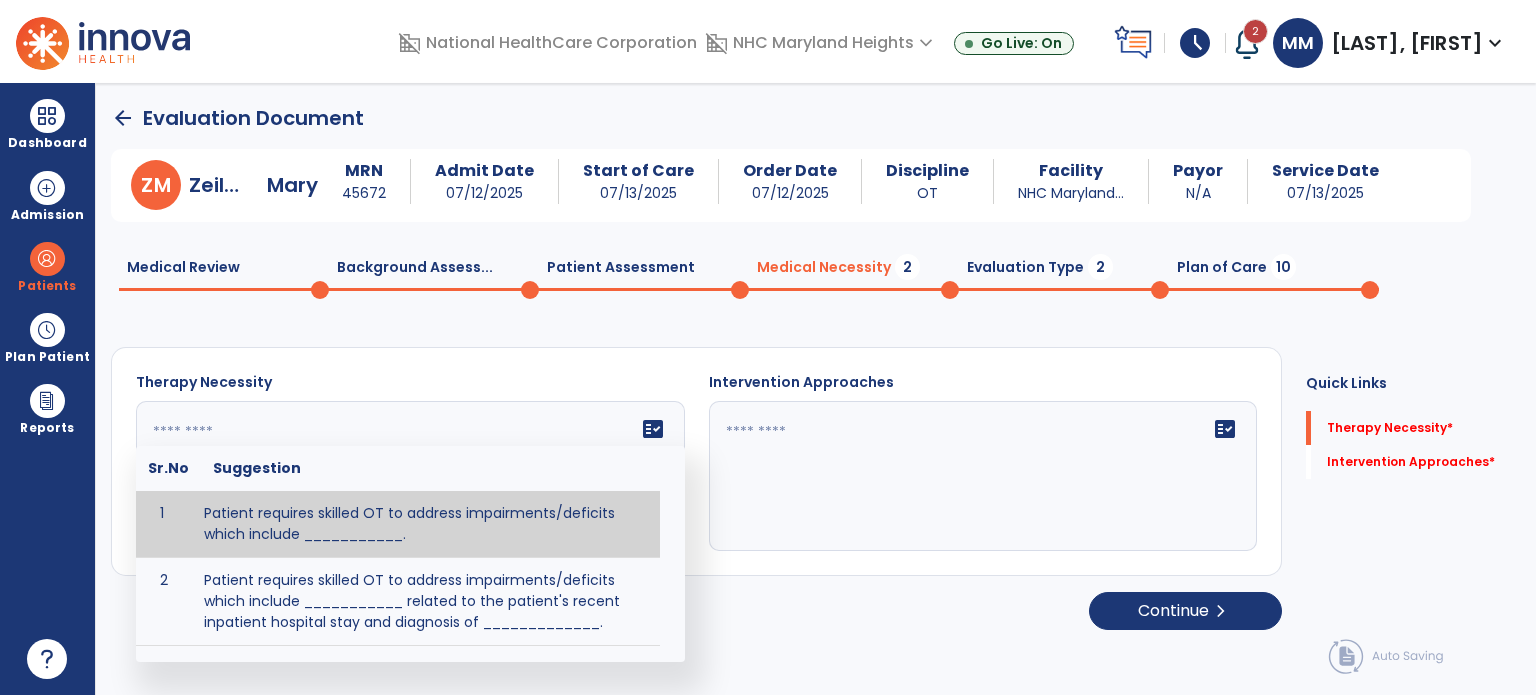 click 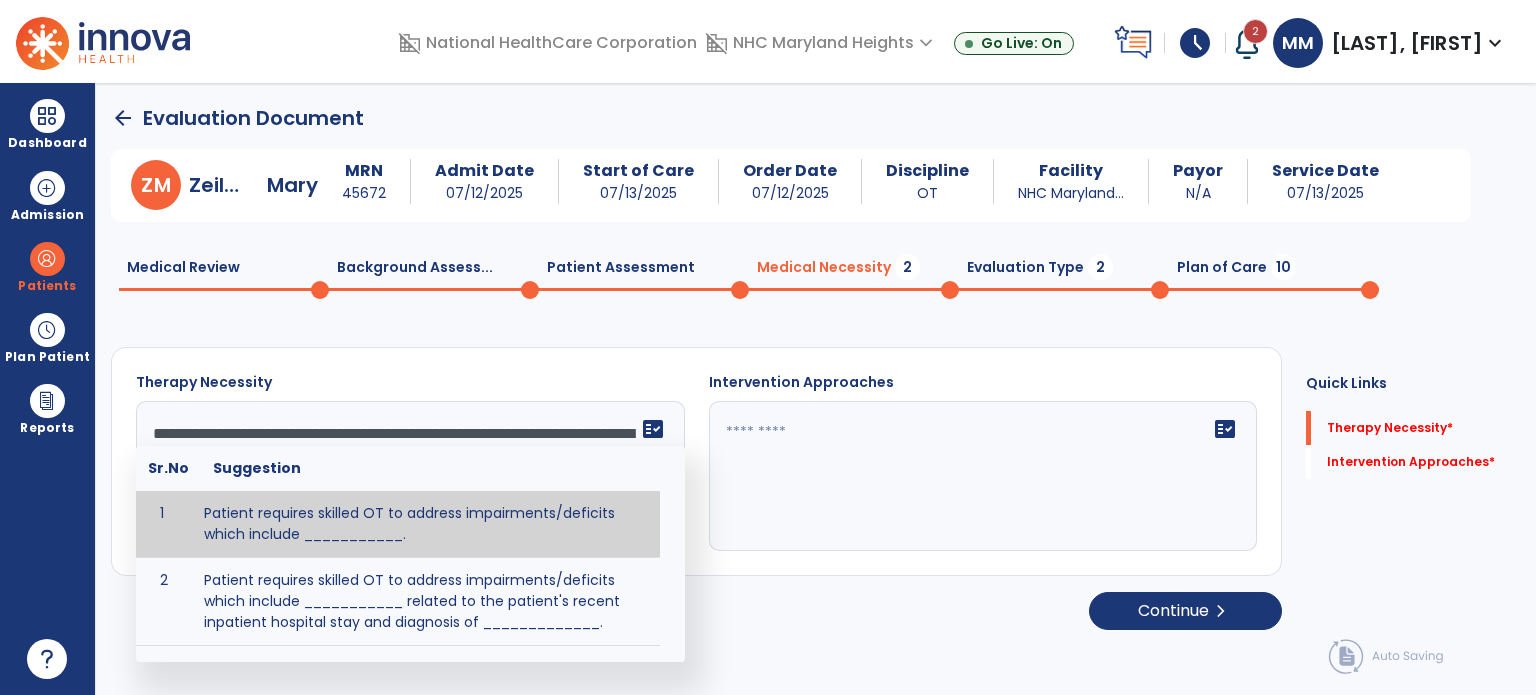 scroll, scrollTop: 40, scrollLeft: 0, axis: vertical 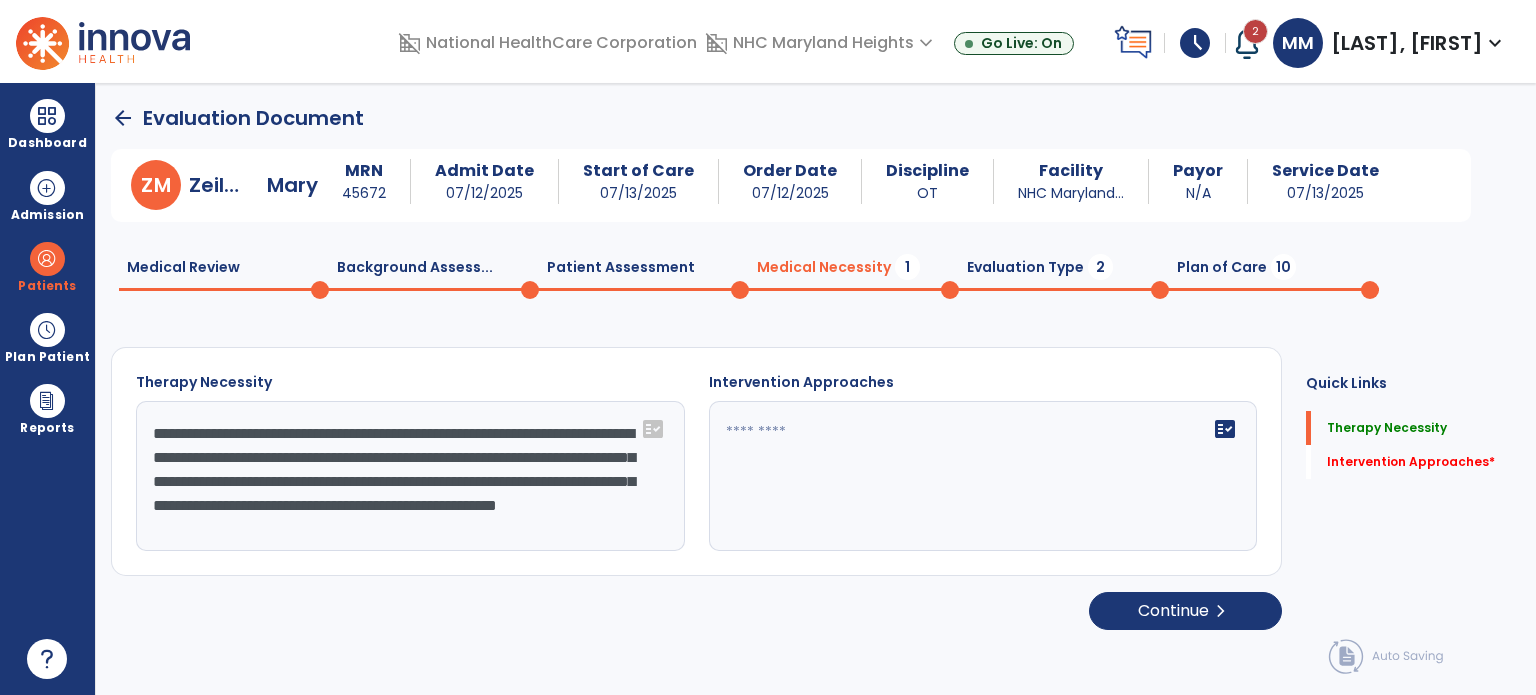 click on "**********" 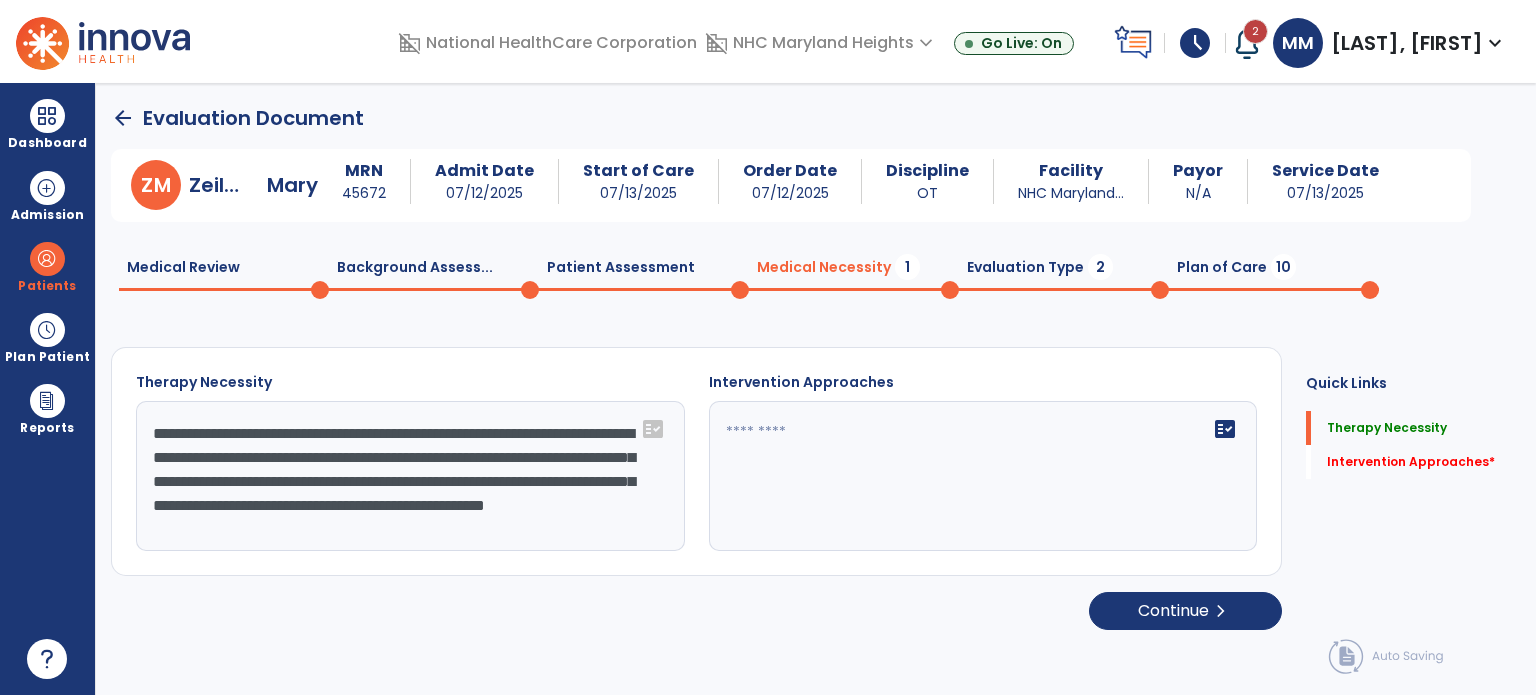click on "**********" 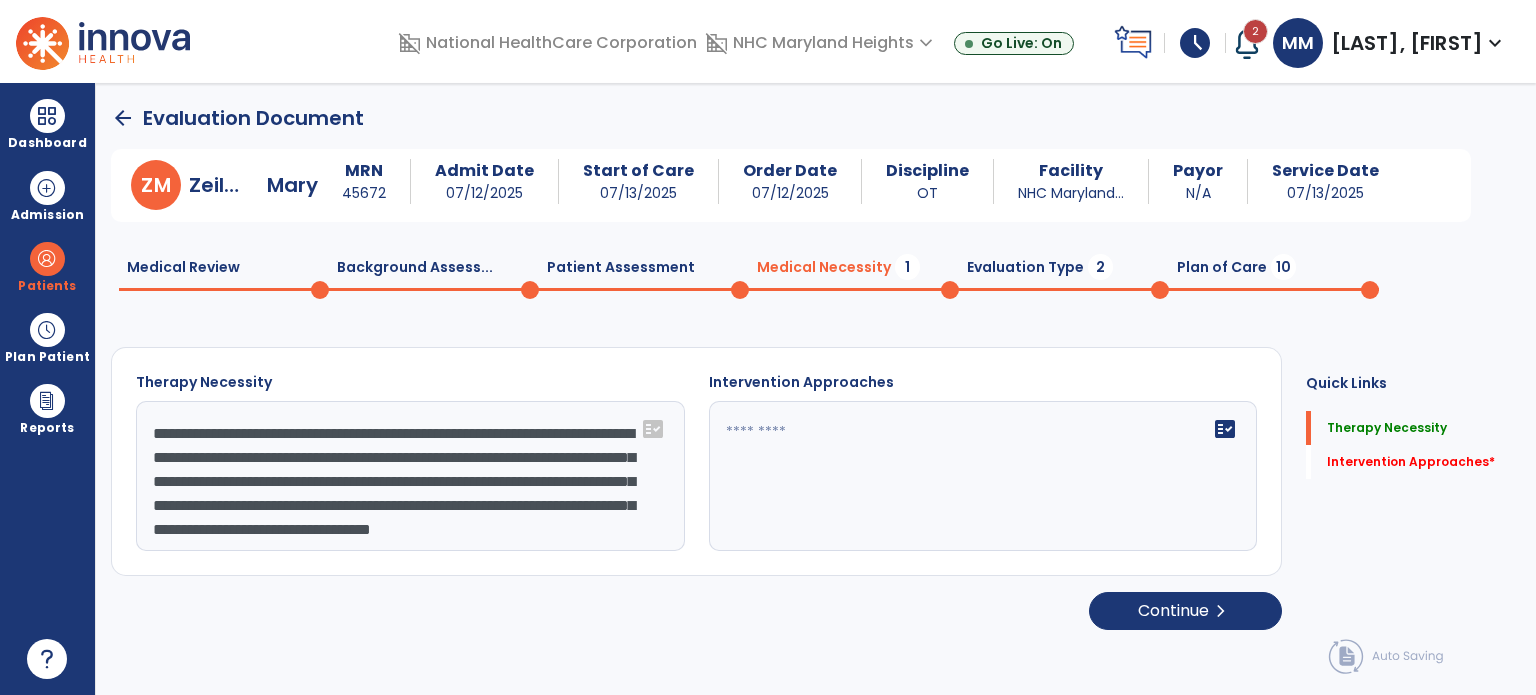 scroll, scrollTop: 72, scrollLeft: 0, axis: vertical 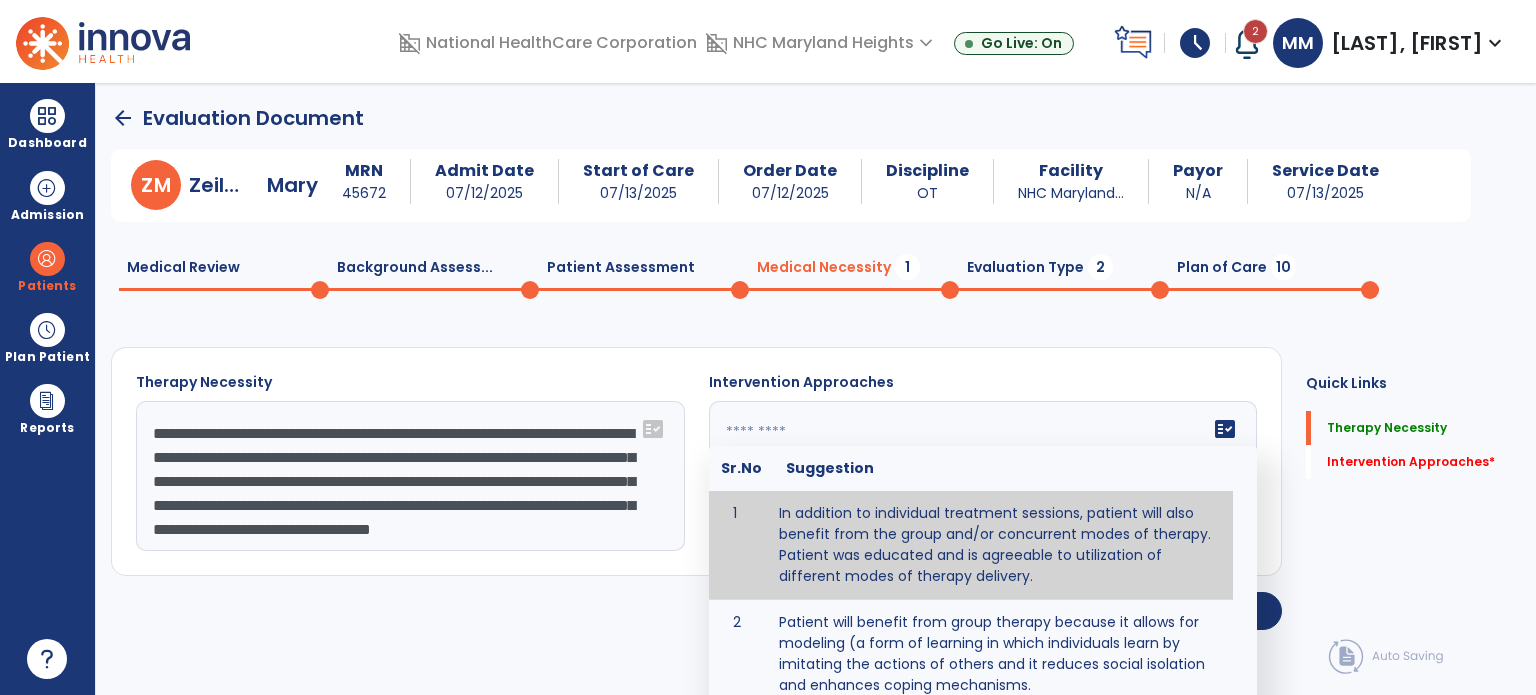 click on "fact_check  Sr.No Suggestion 1 In addition to individual treatment sessions, patient will also benefit from the group and/or concurrent modes of therapy. Patient was educated and is agreeable to utilization of different modes of therapy delivery. 2 Patient will benefit from group therapy because it allows for modeling (a form of learning in which individuals learn by imitating the actions of others and it reduces social isolation and enhances coping mechanisms. 3 Patient will benefit from group therapy to: Create a network that promotes growth and learning by enabling patients to receive and give support and to share experiences from different points of view. 4 Patient will benefit from group/concurrent therapy because it is supported by evidence to promote increased patient engagement and sustainable outcomes. 5 Patient will benefit from group/concurrent therapy to: Promote independence and minimize dependence." 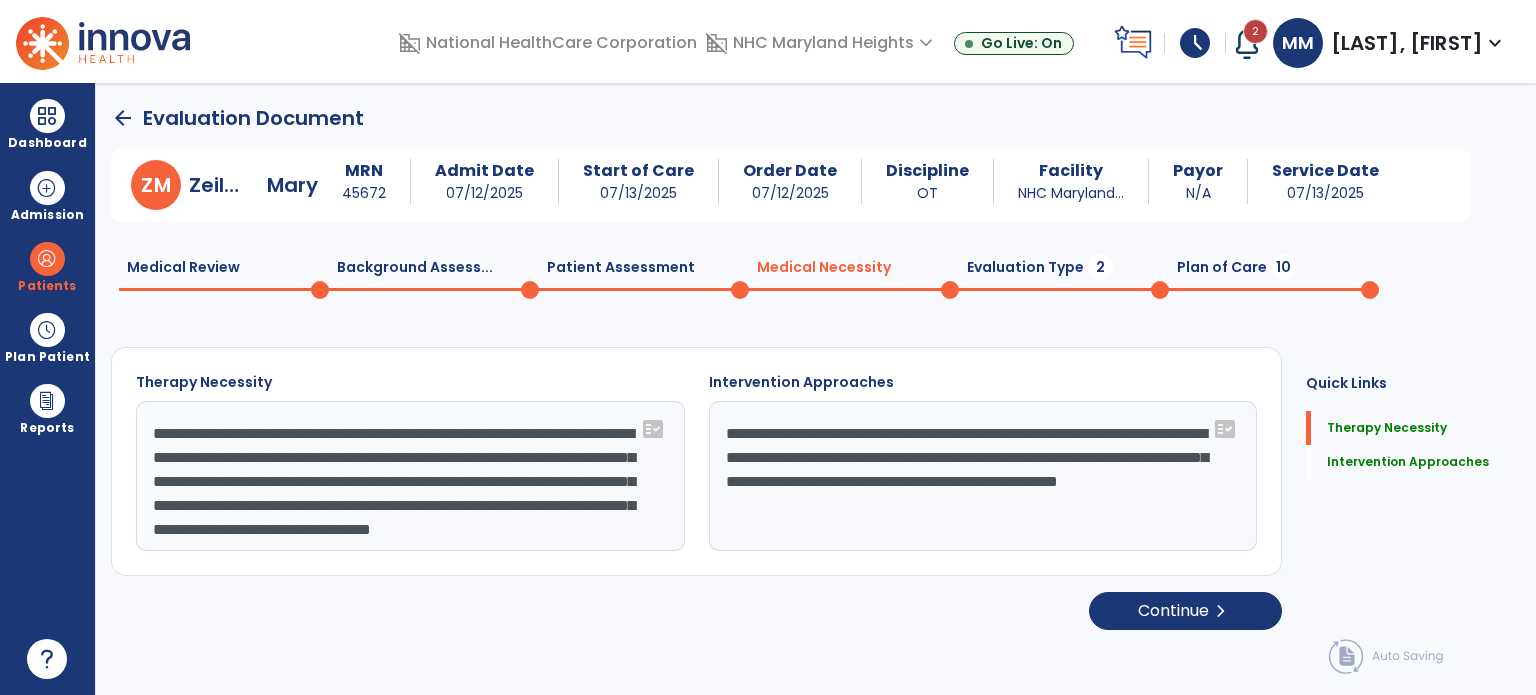 click on "Patient Assessment  0" 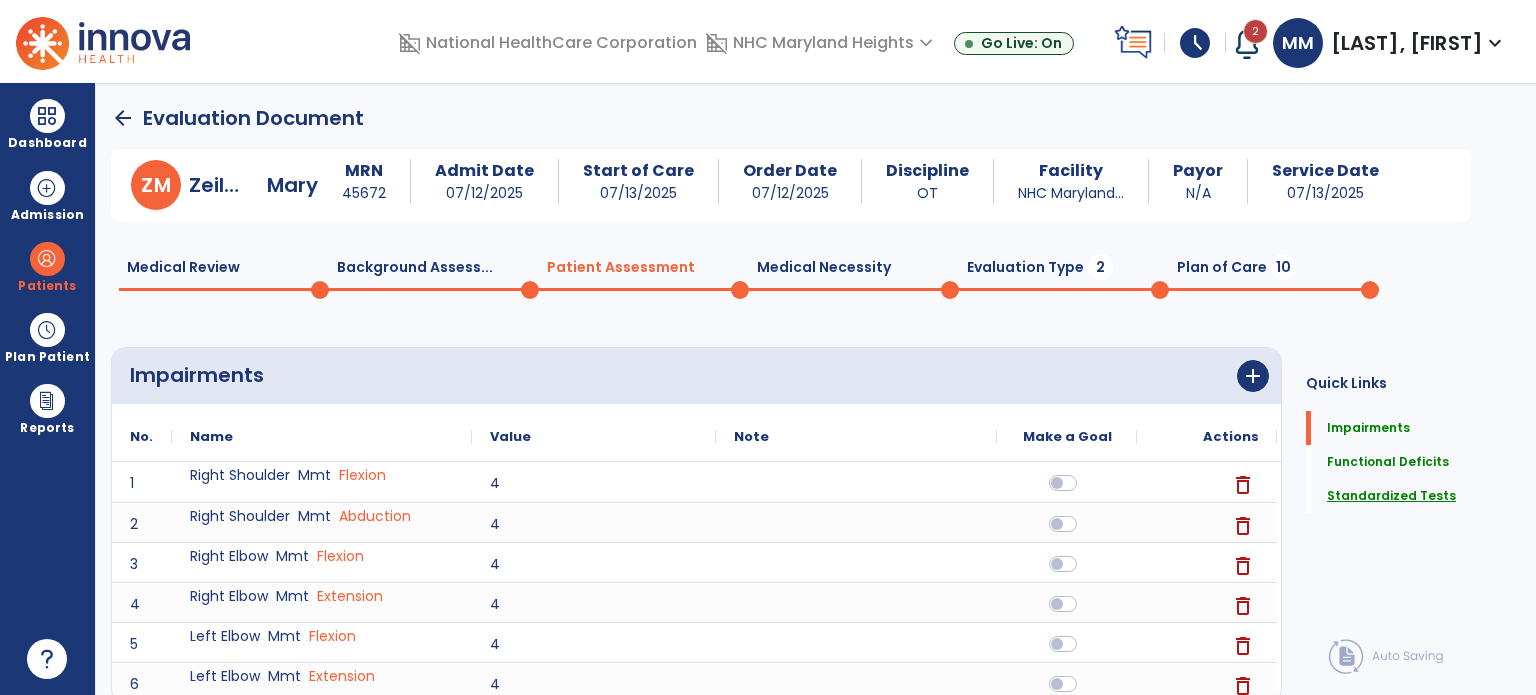 click on "Standardized Tests" 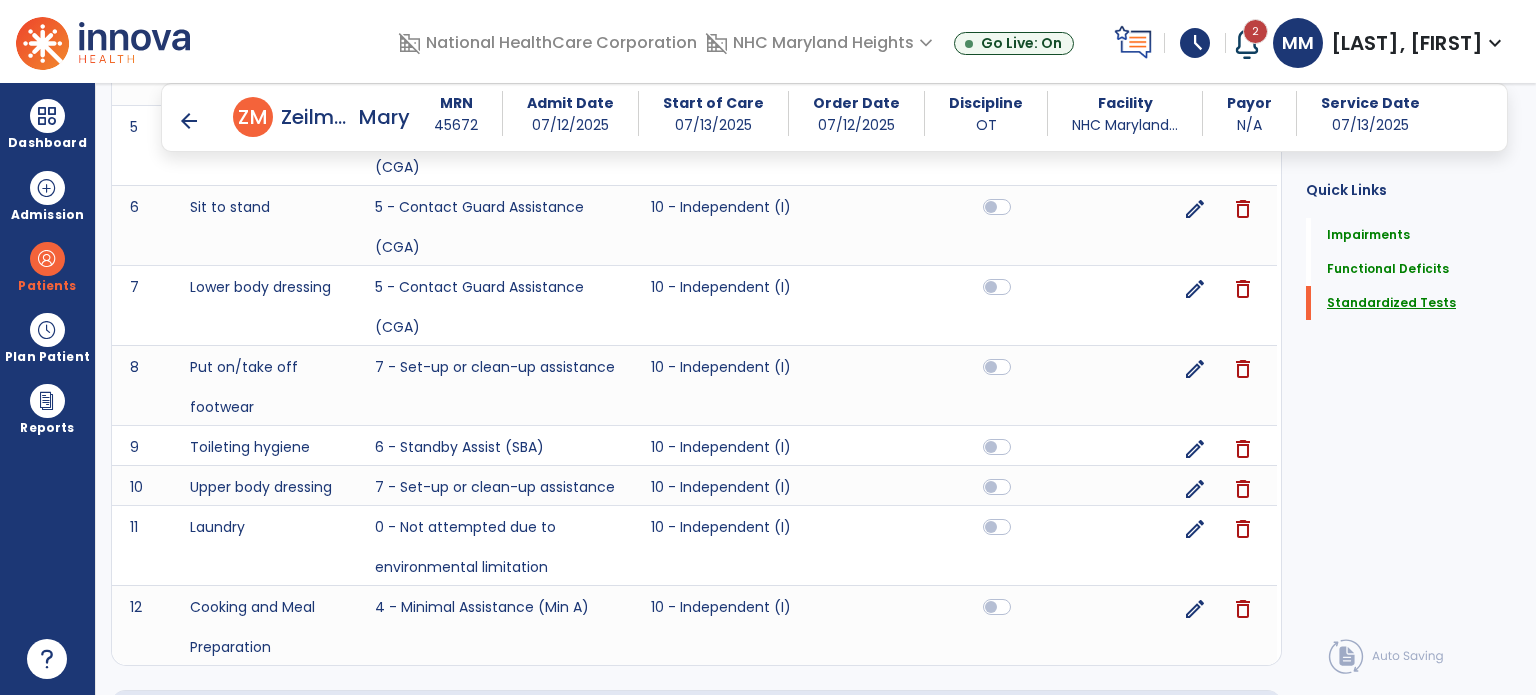 scroll, scrollTop: 1257, scrollLeft: 0, axis: vertical 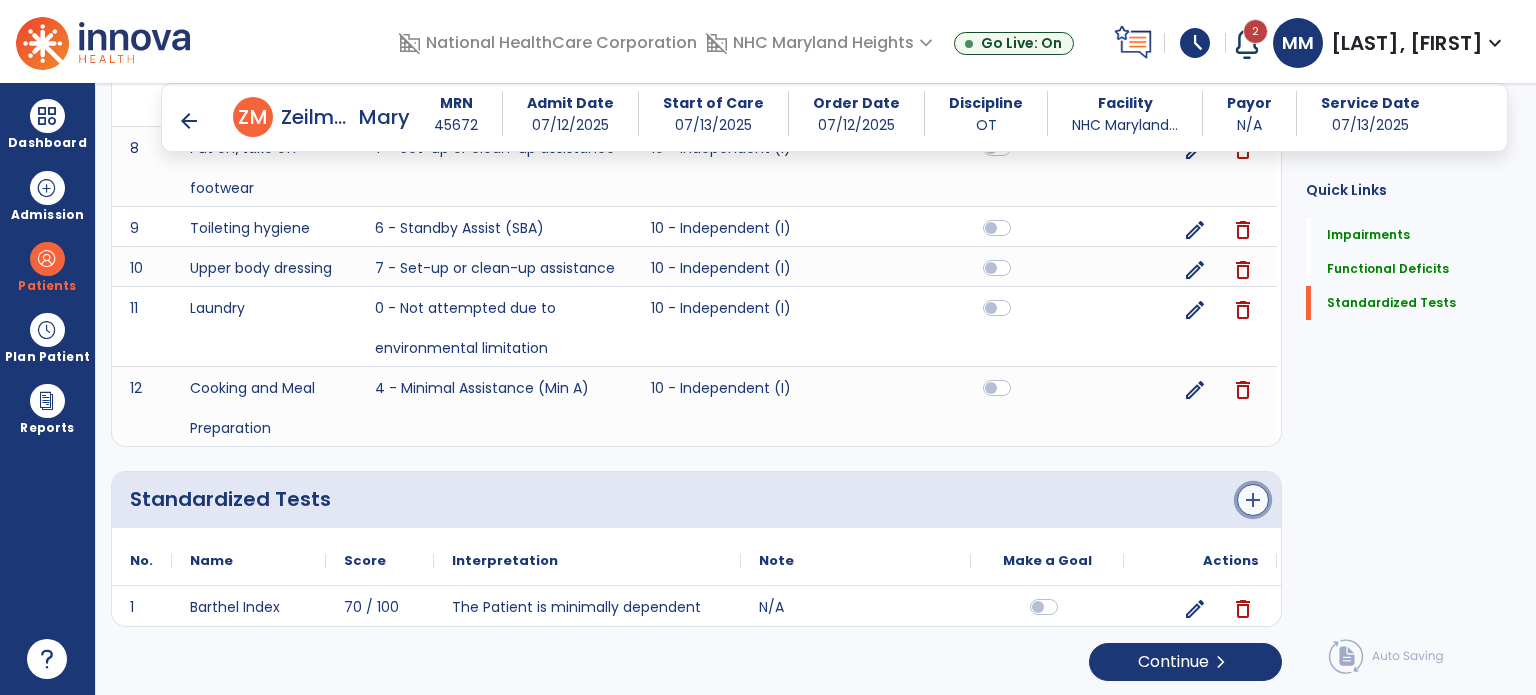 click on "add" 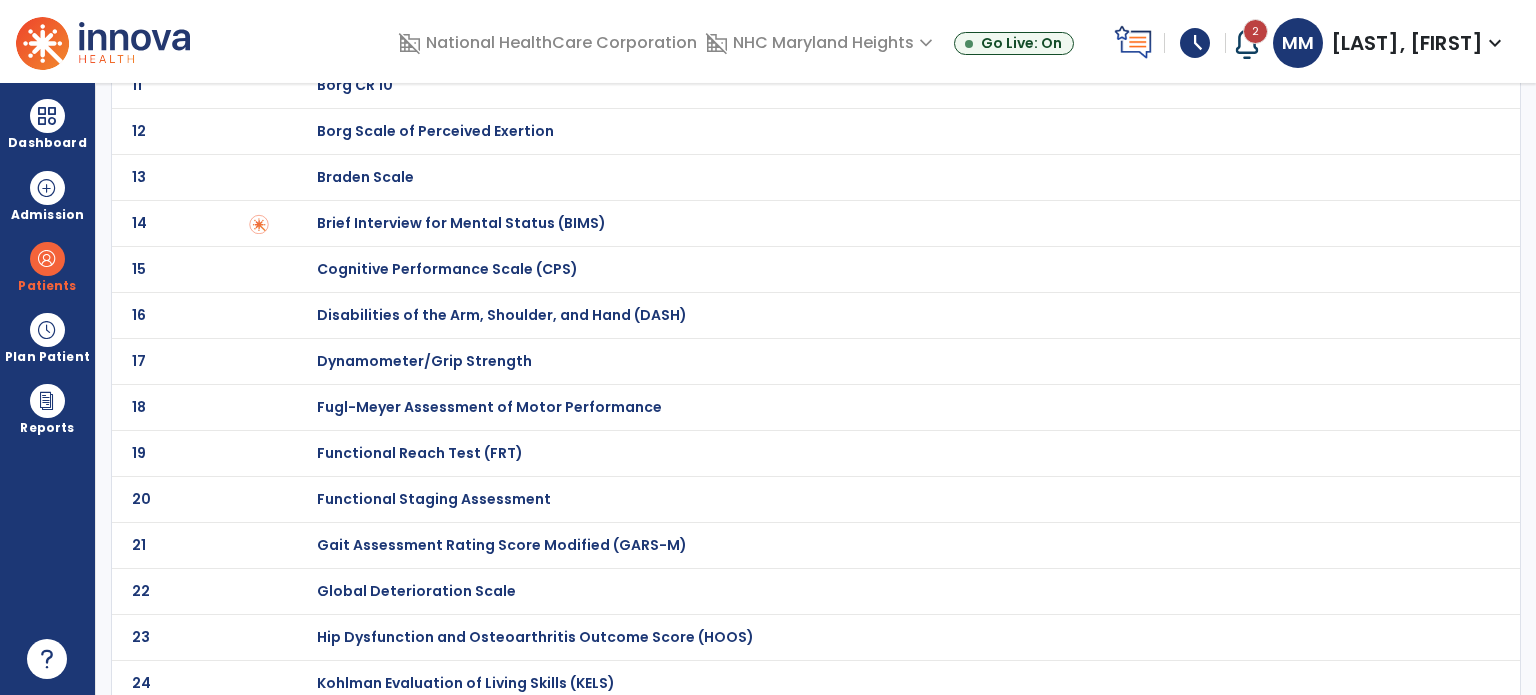 scroll, scrollTop: 602, scrollLeft: 0, axis: vertical 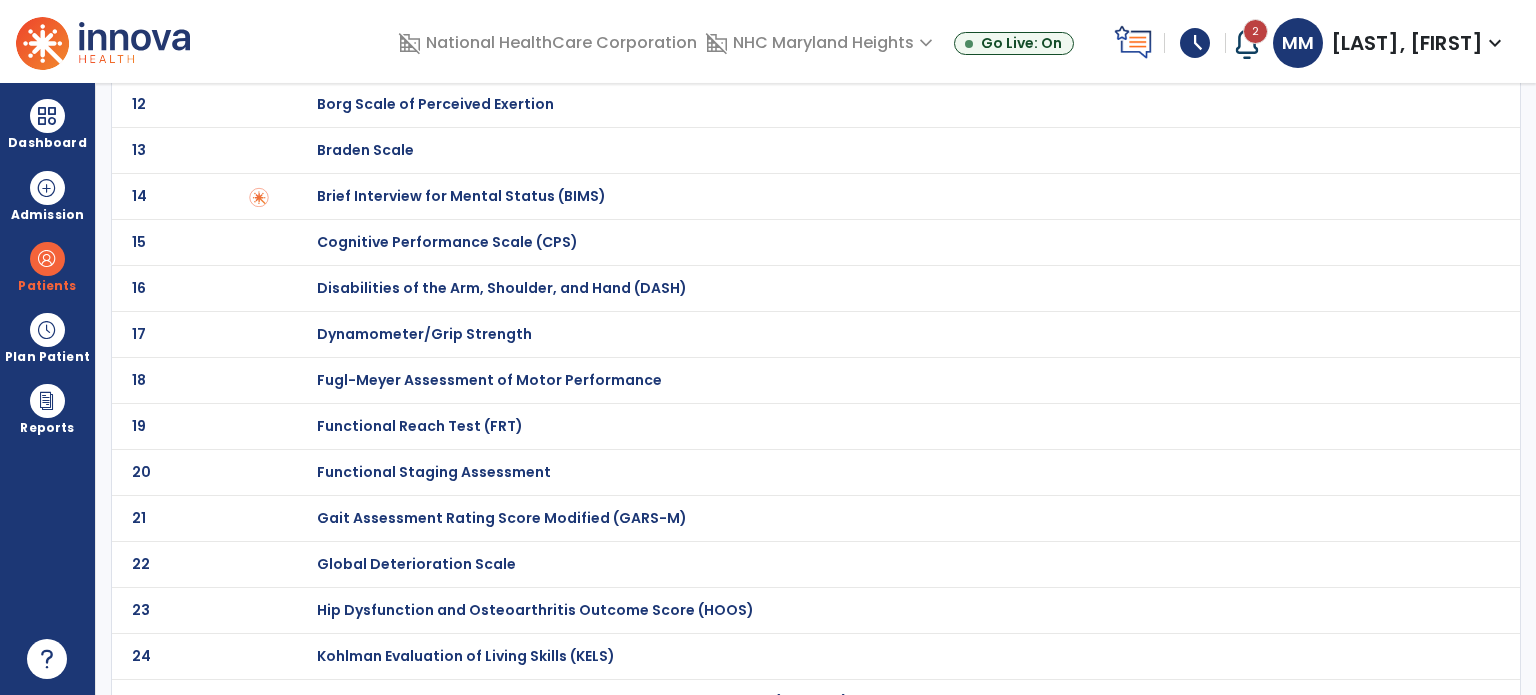 click on "Functional Reach Test (FRT)" at bounding box center (388, -402) 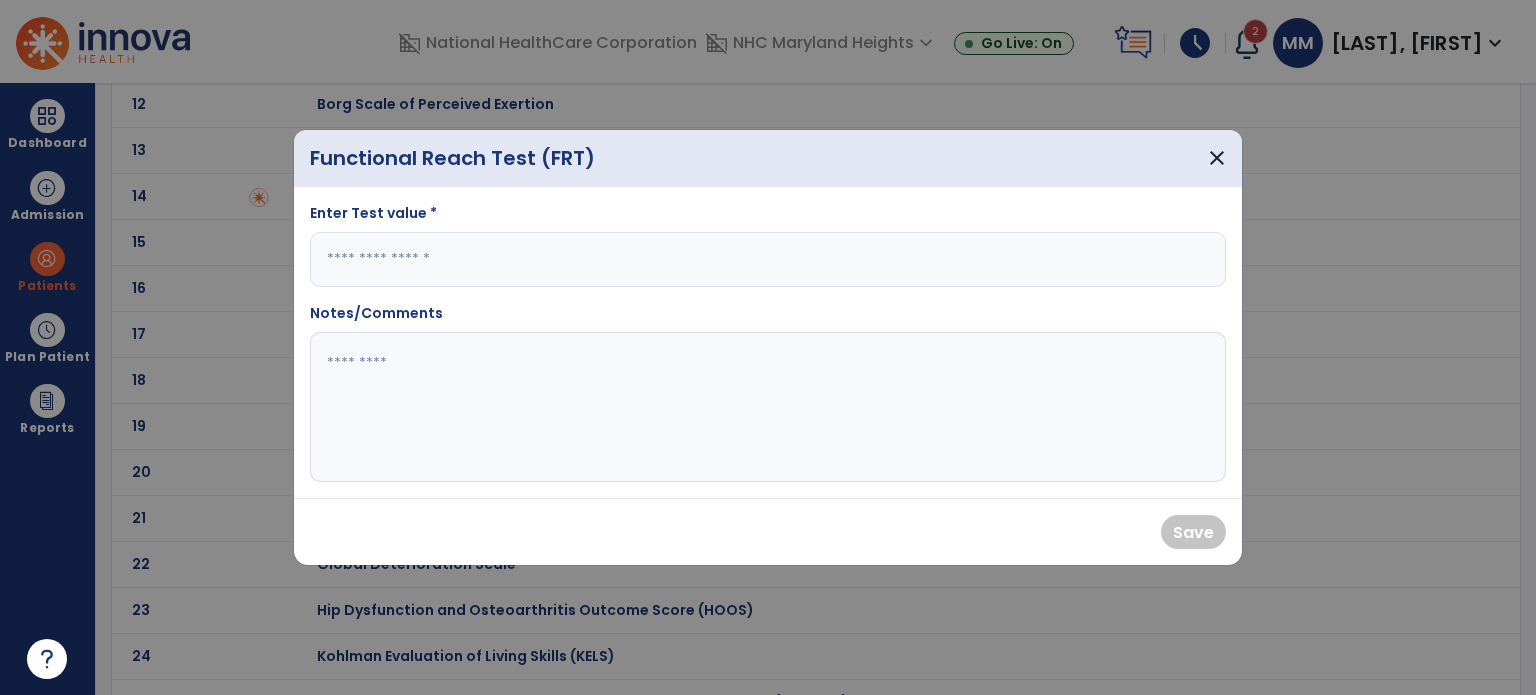 click at bounding box center (768, 259) 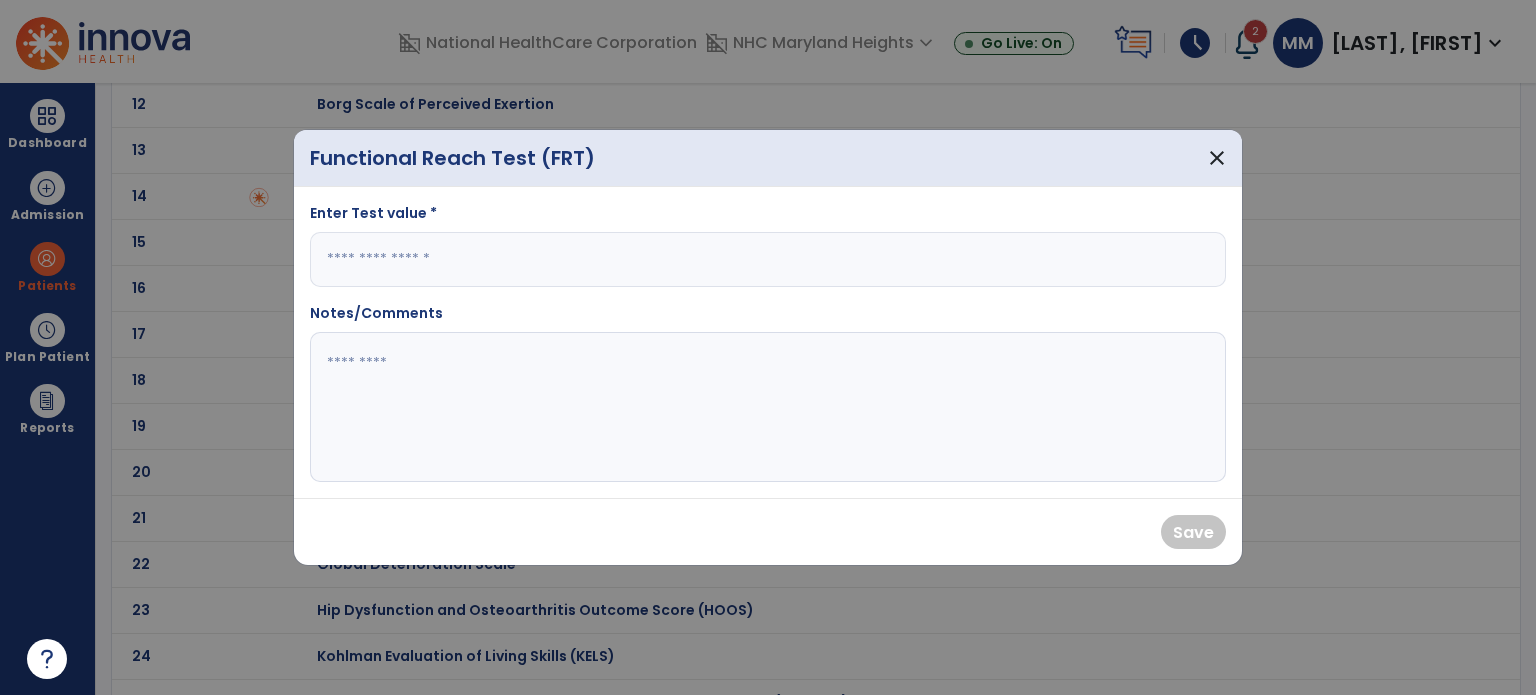 type on "*" 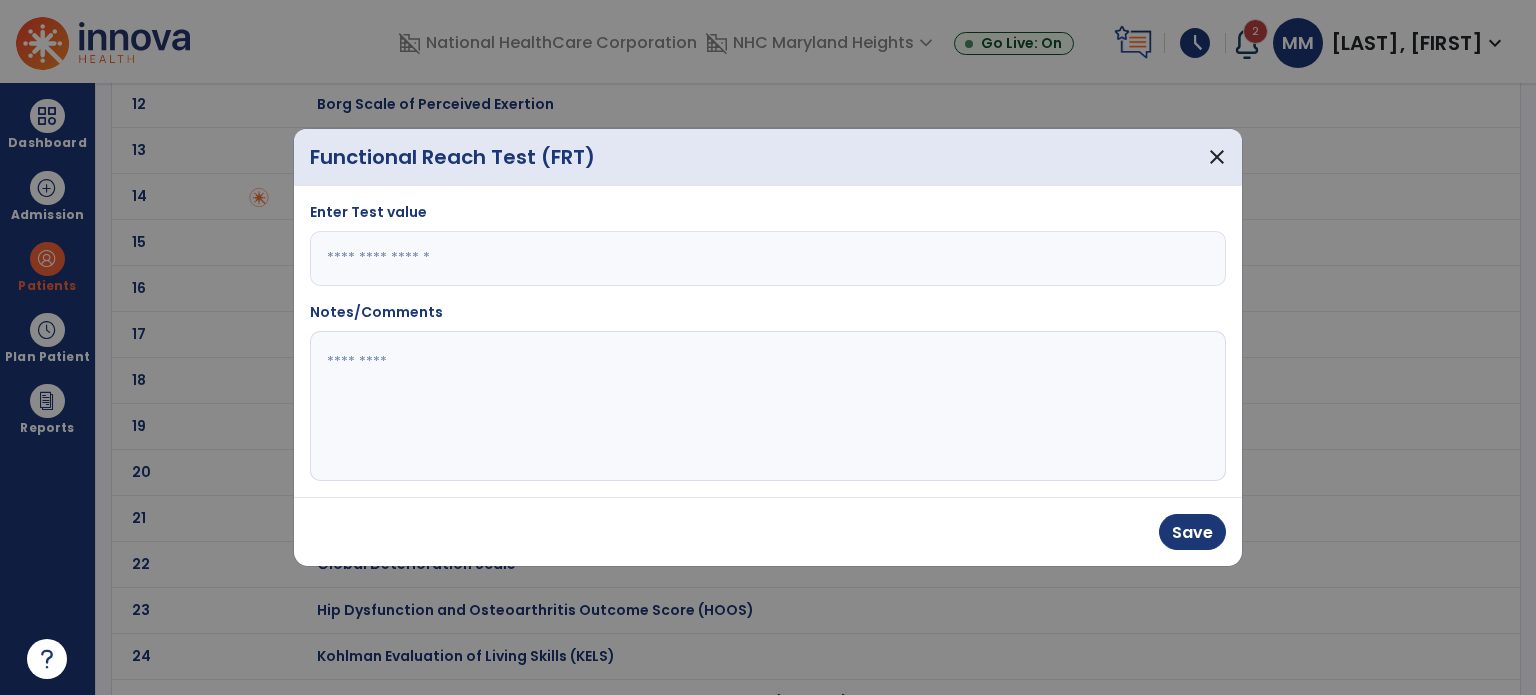 type on "*" 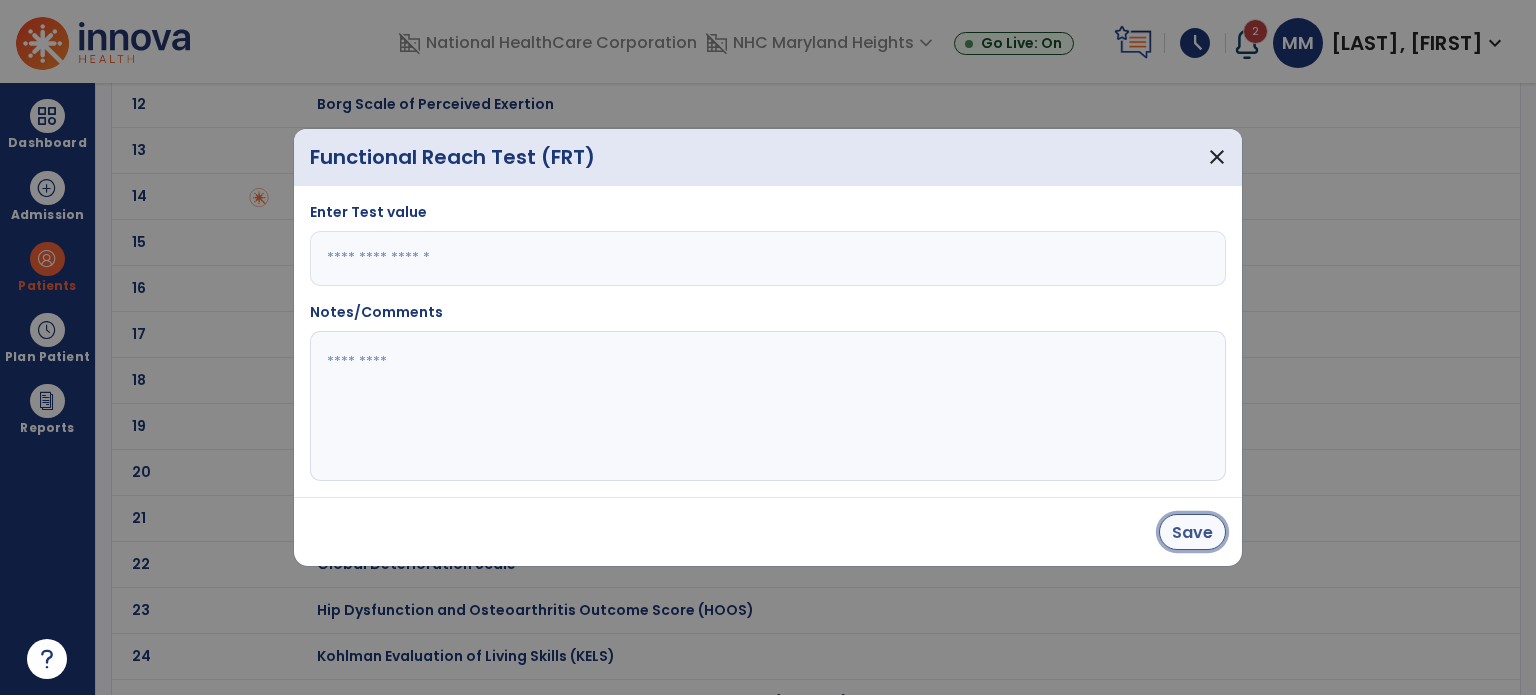 click on "Save" at bounding box center (1192, 532) 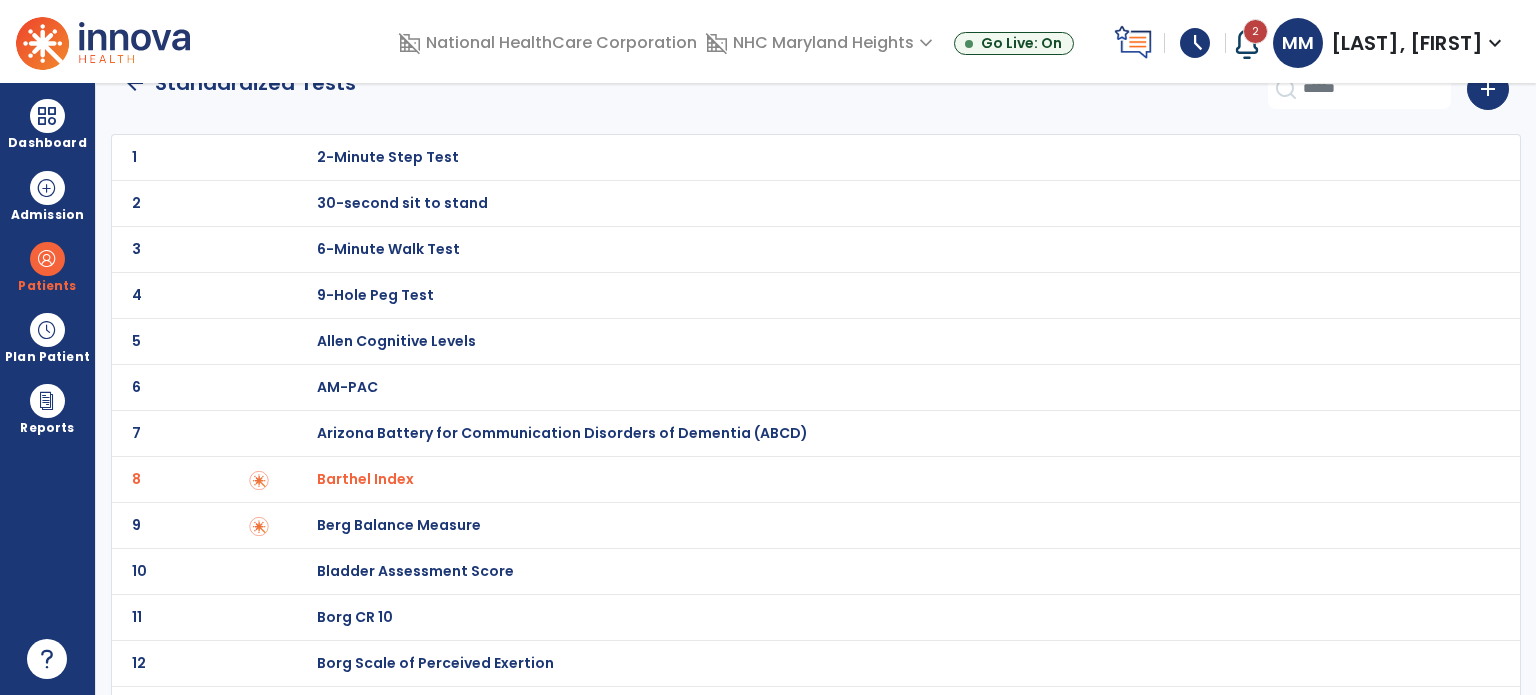 scroll, scrollTop: 0, scrollLeft: 0, axis: both 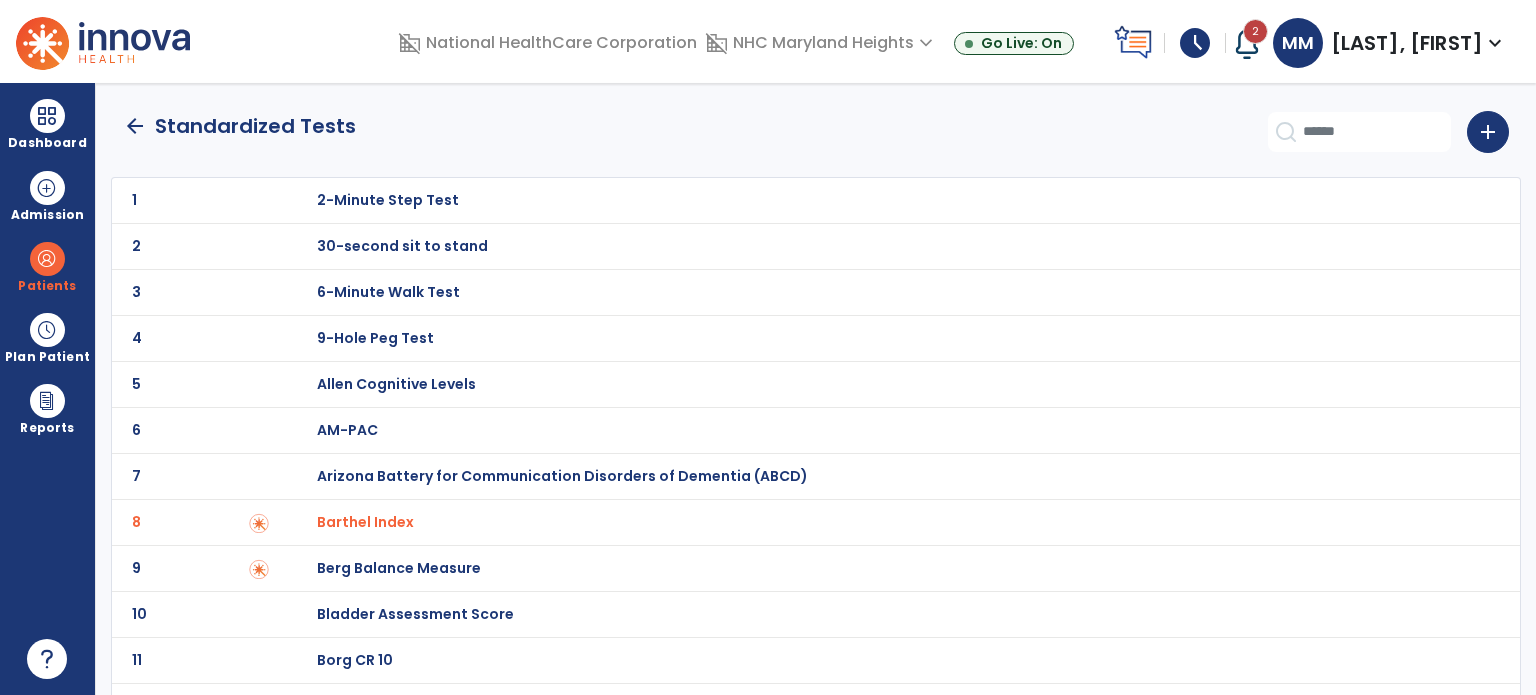 click on "arrow_back" 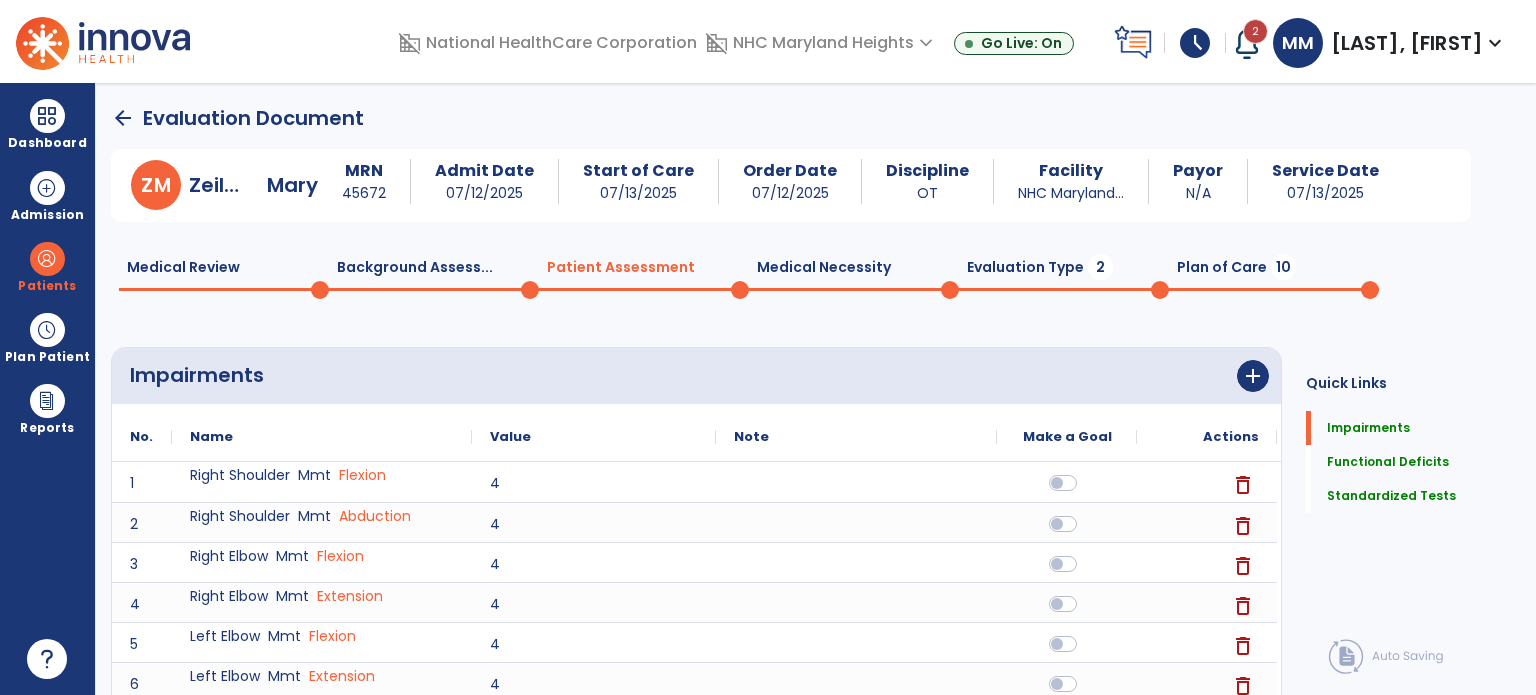 scroll, scrollTop: 20, scrollLeft: 0, axis: vertical 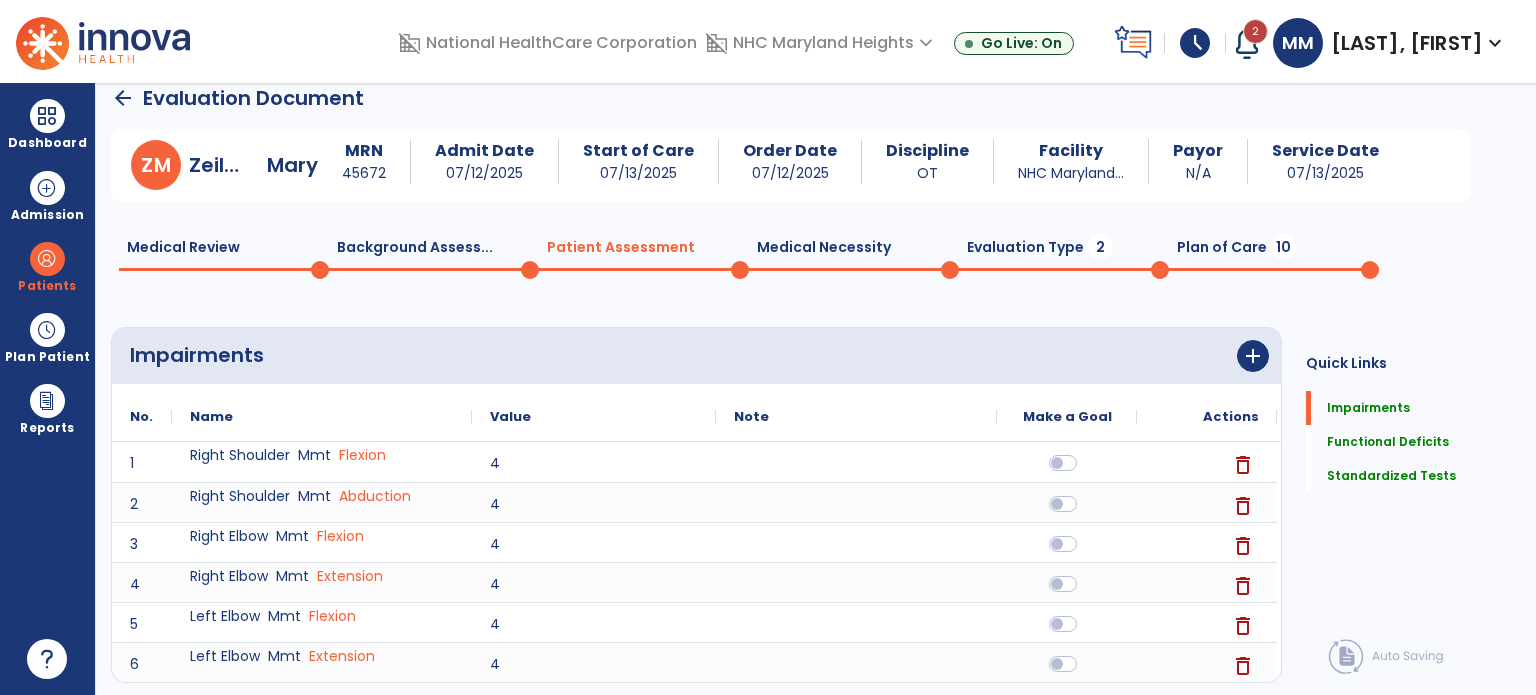 click on "Medical Necessity  0" 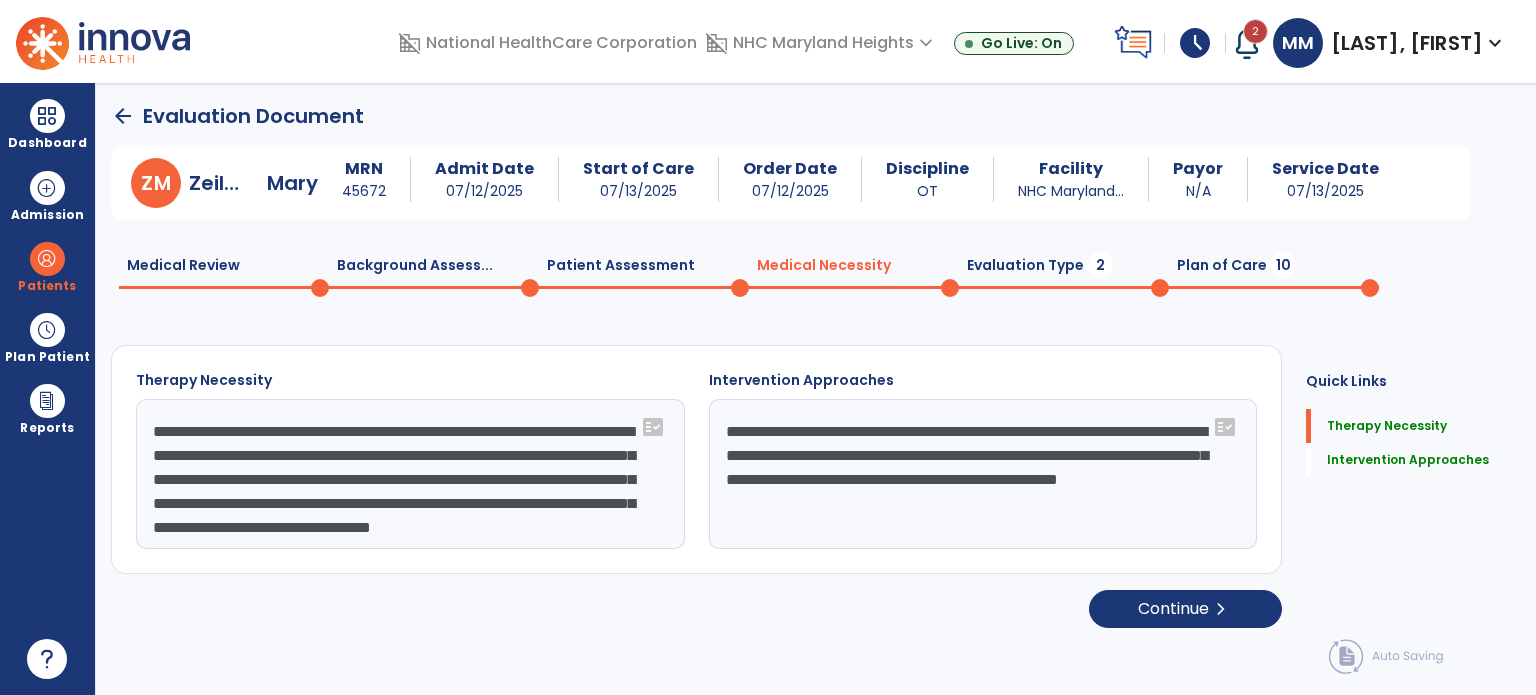scroll, scrollTop: 0, scrollLeft: 0, axis: both 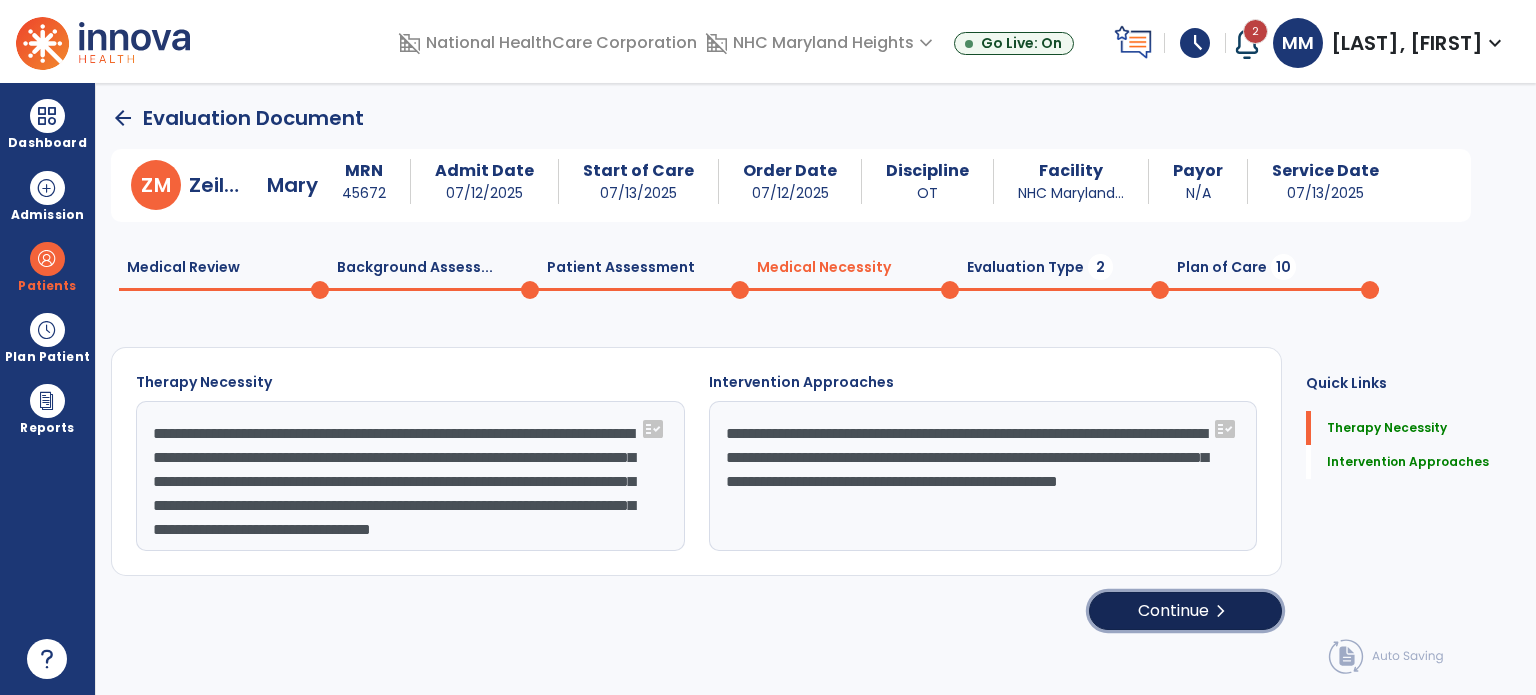 click on "chevron_right" 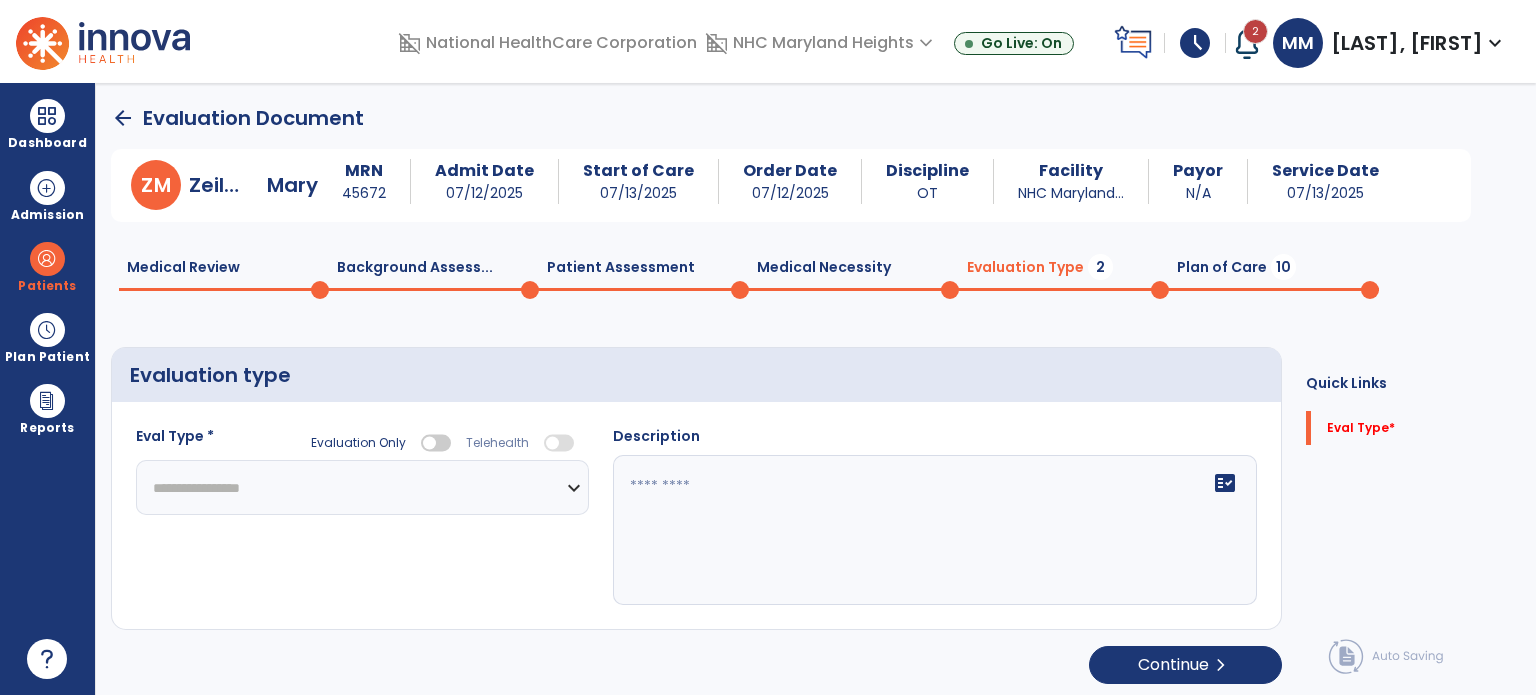 click on "**********" 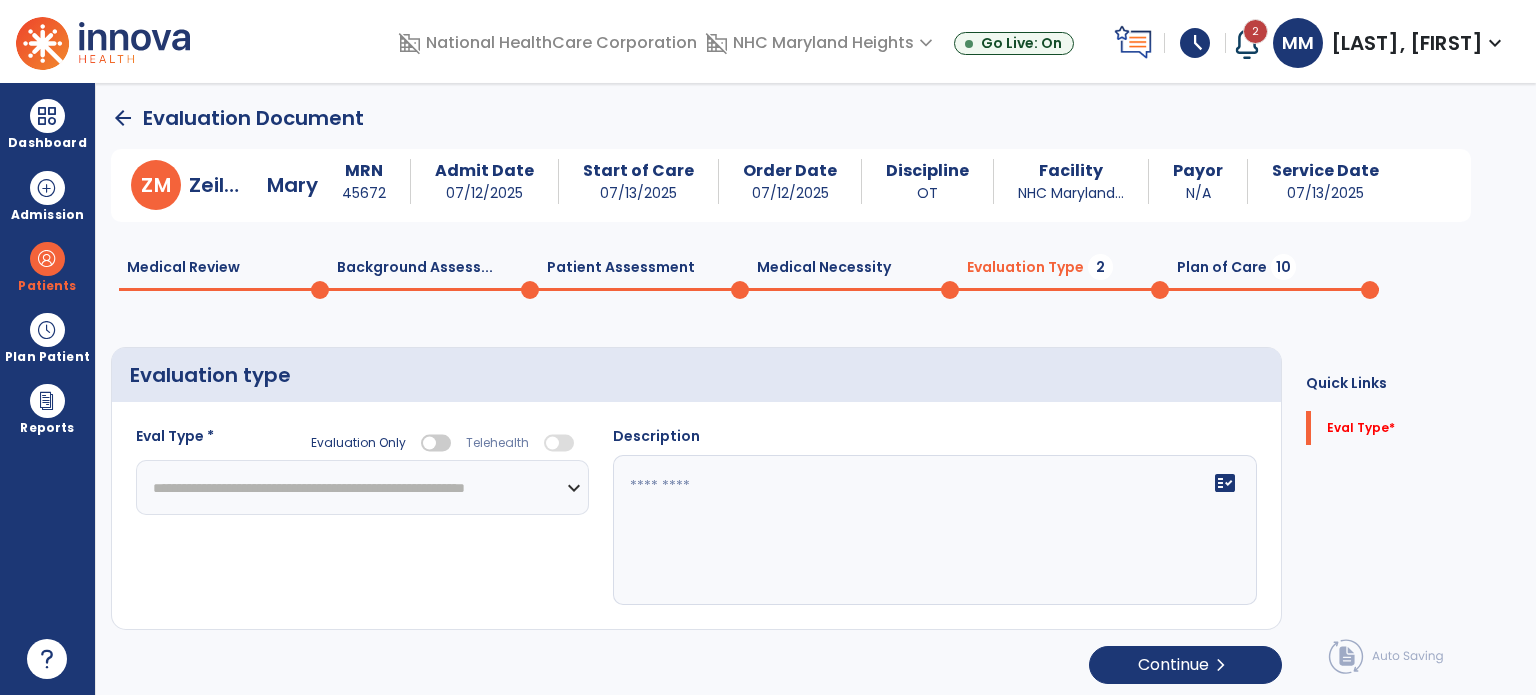 click on "**********" 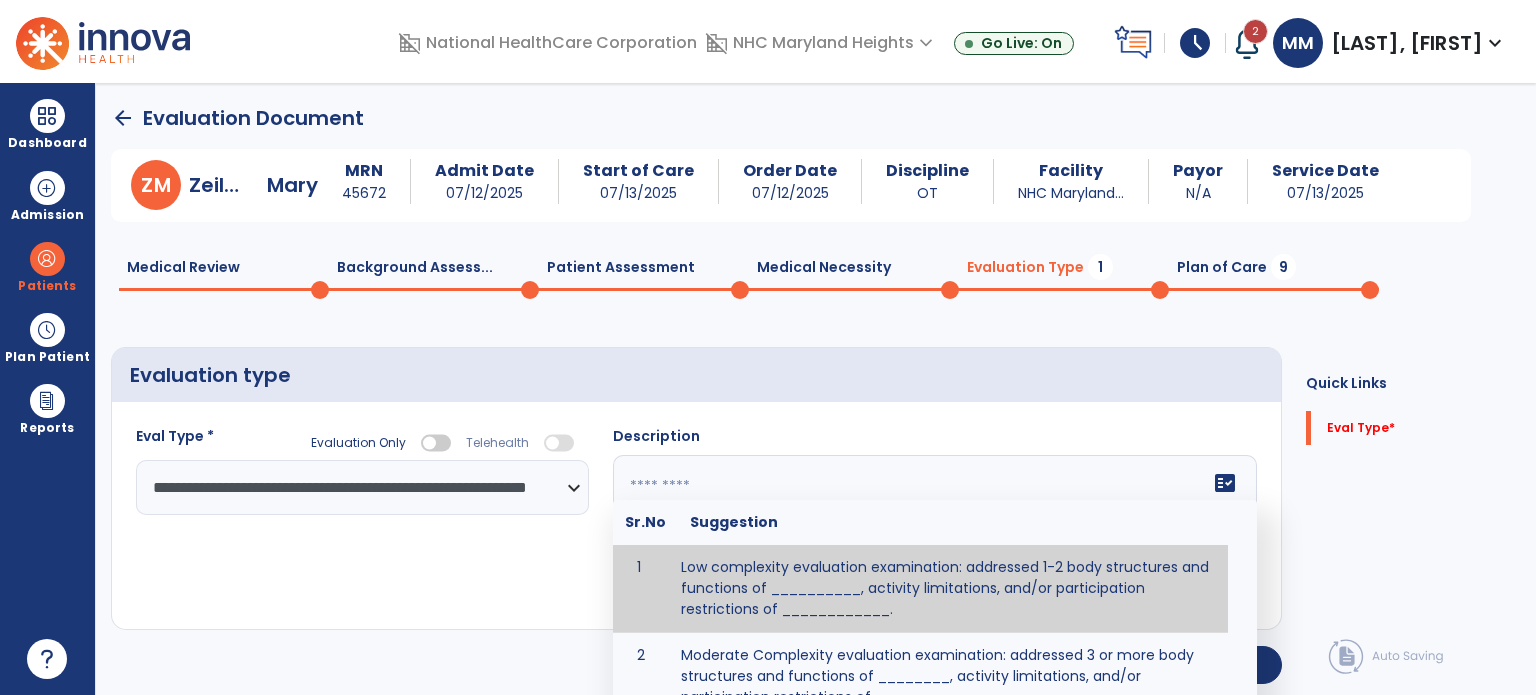 click 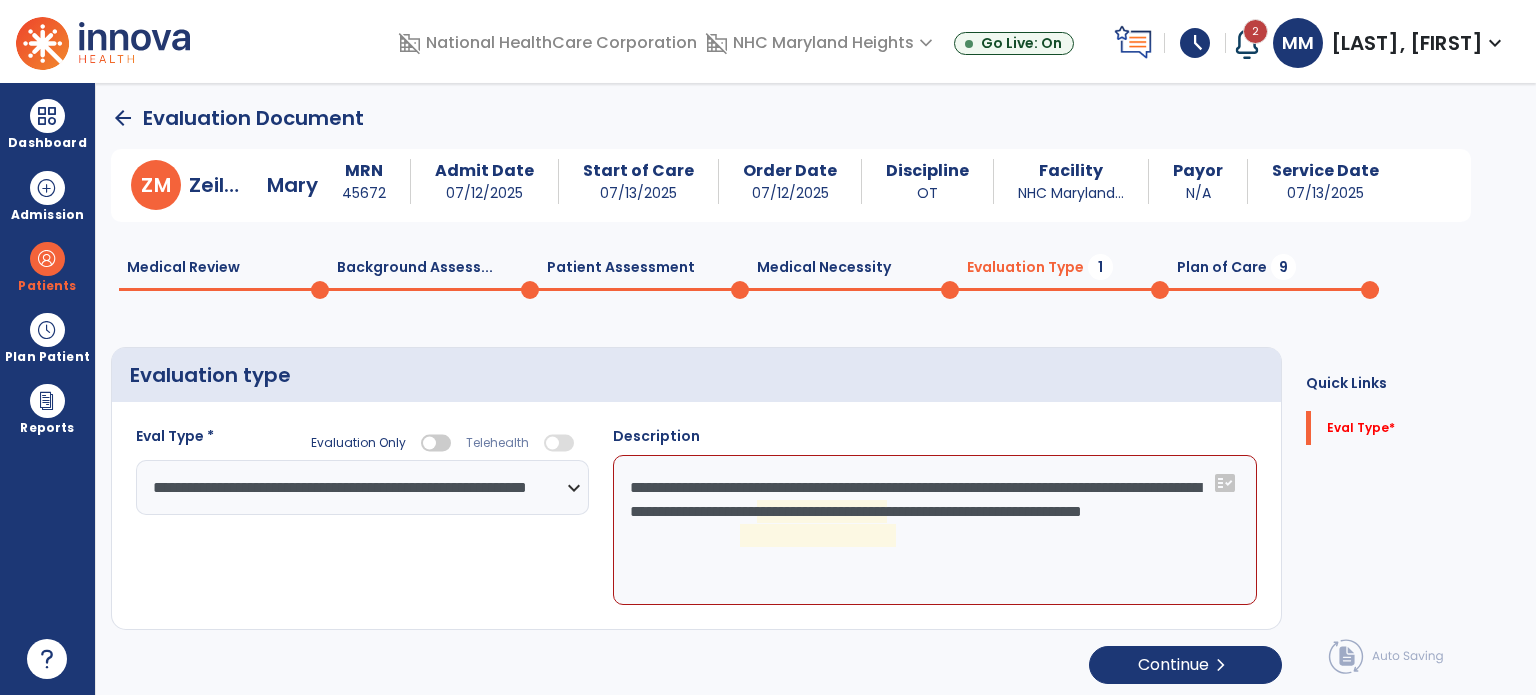 click on "**********" 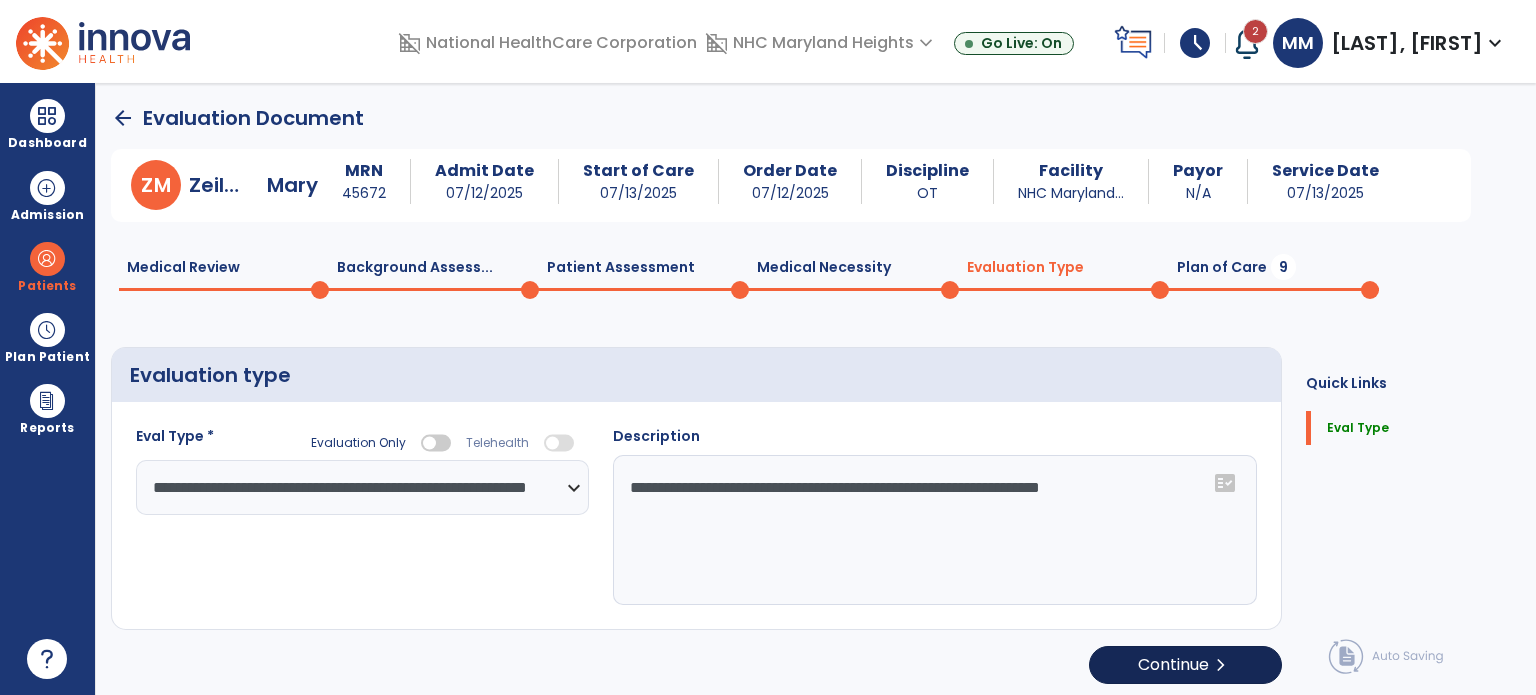 type on "**********" 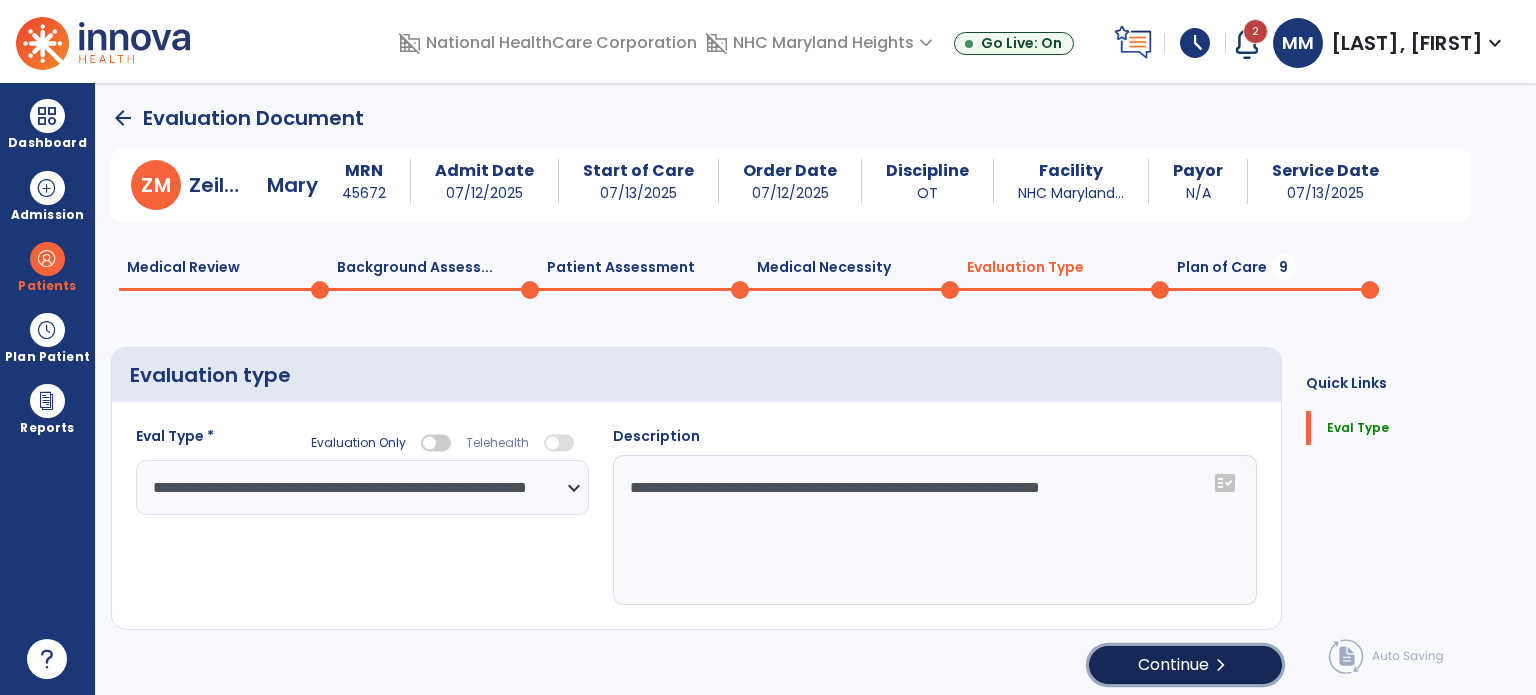 click on "Continue  chevron_right" 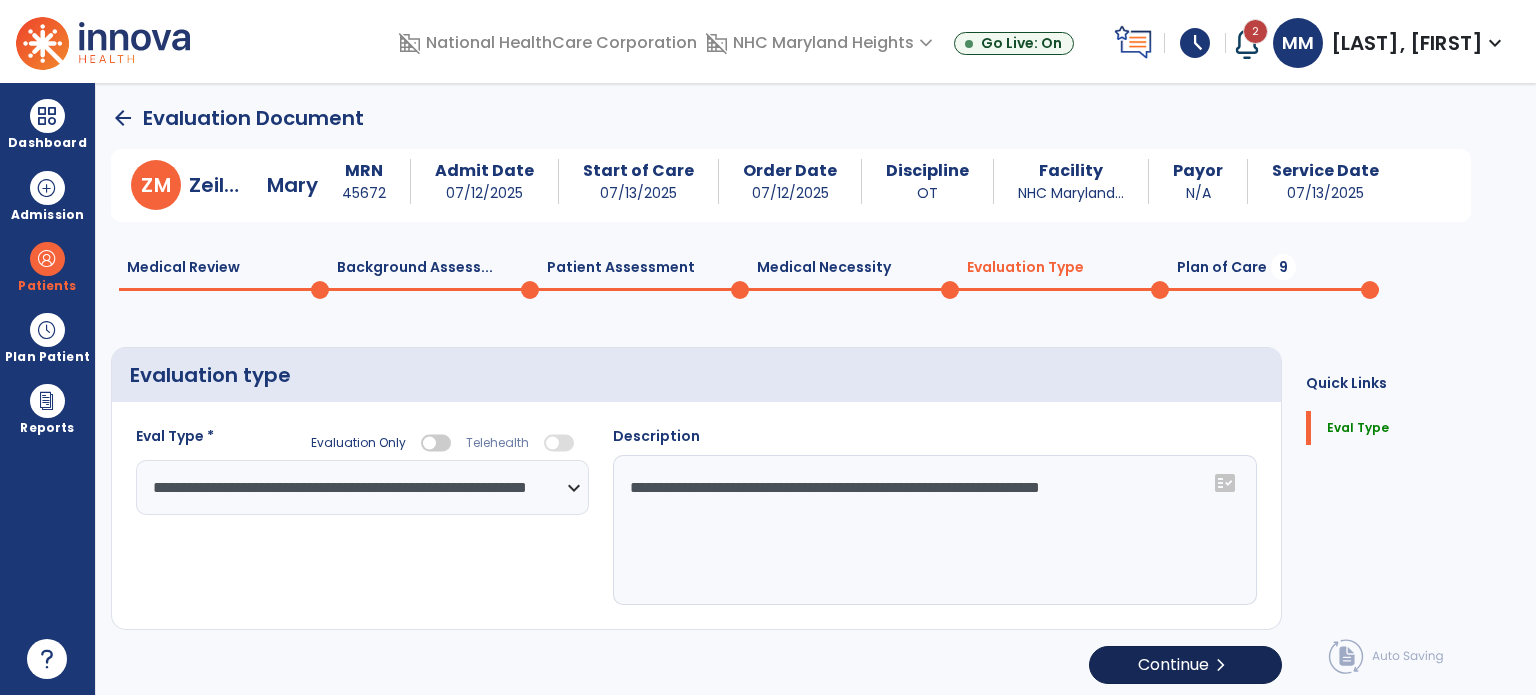select on "*****" 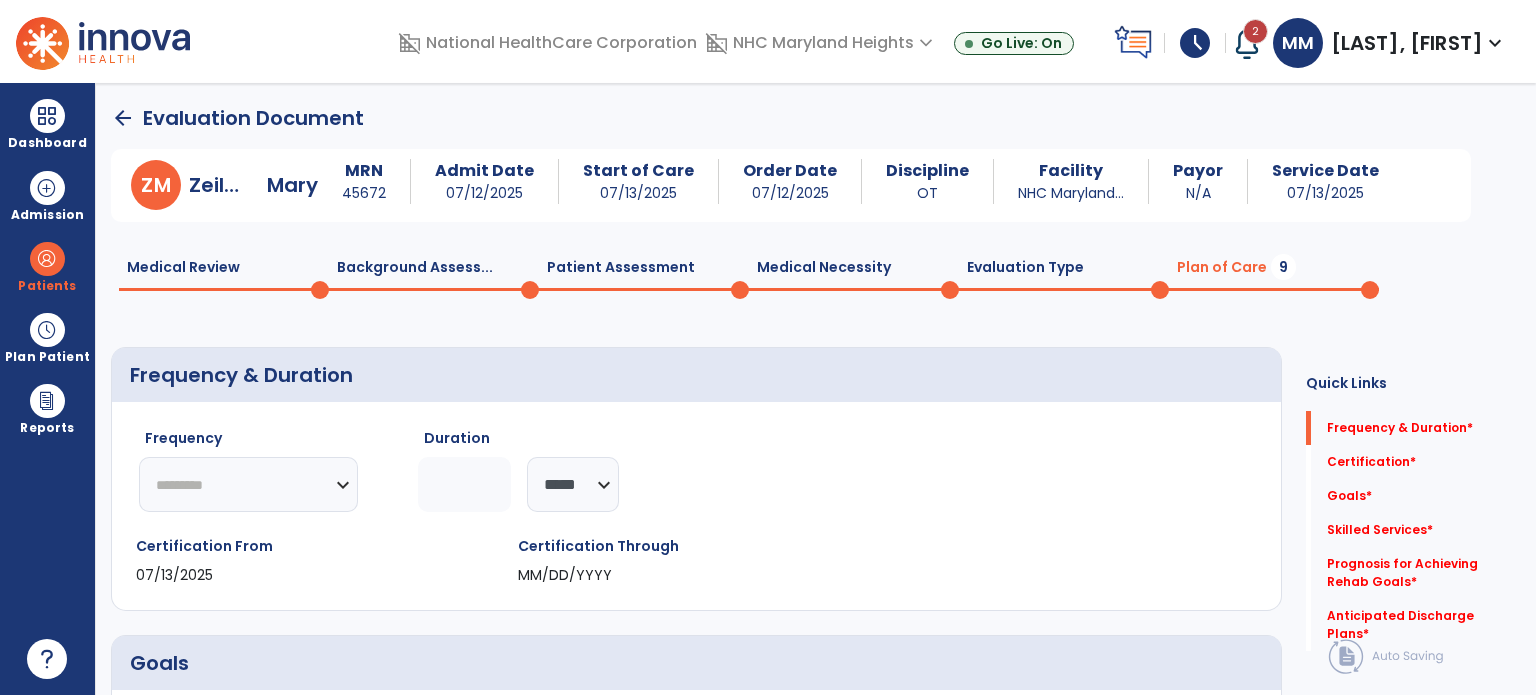 click on "********* ** ** ** ** ** ** **" 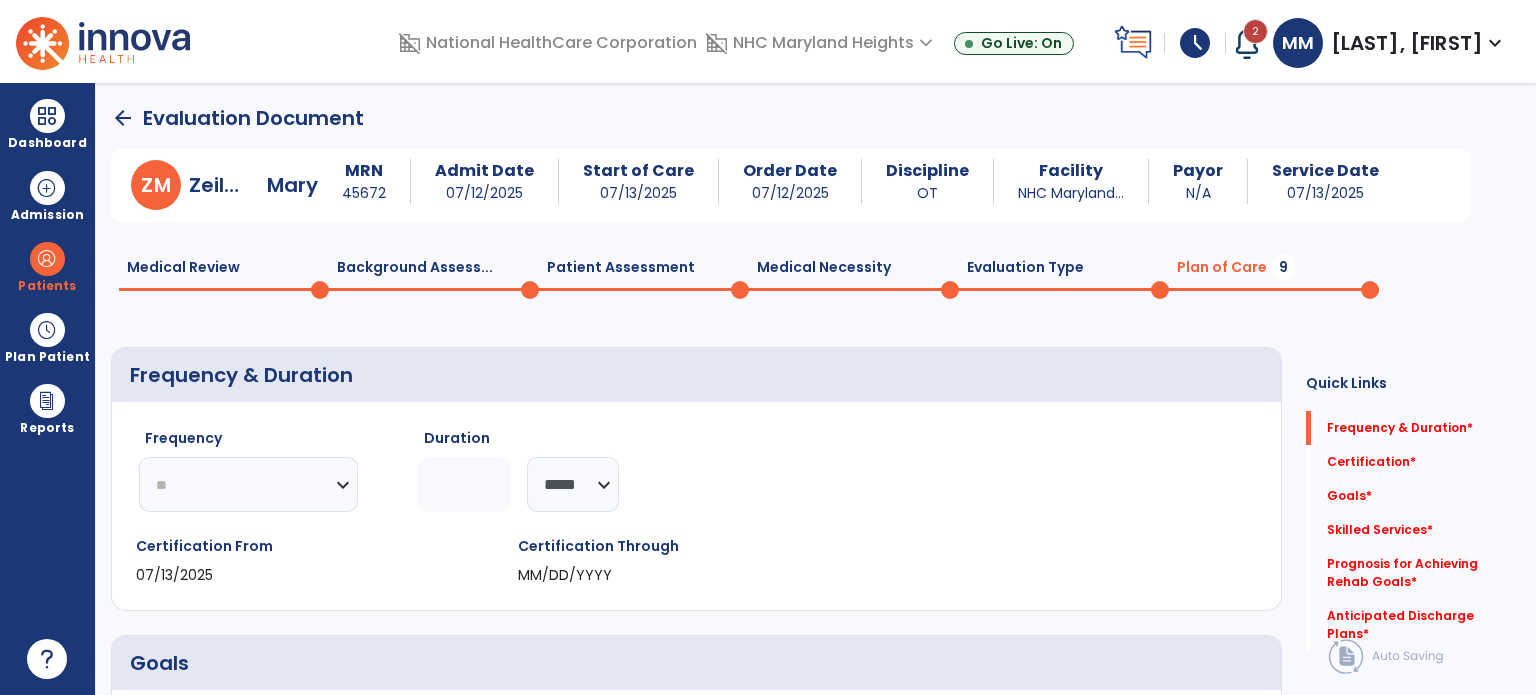 click on "********* ** ** ** ** ** ** **" 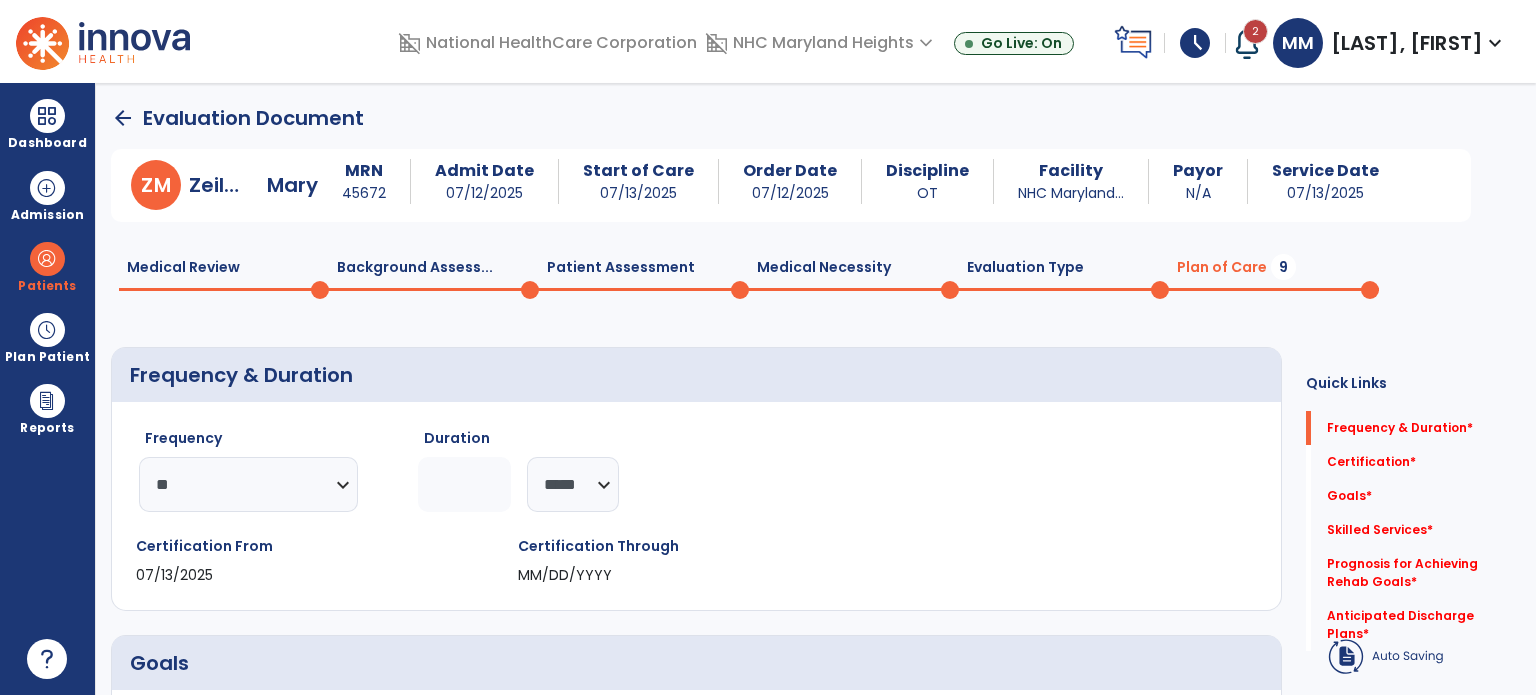 click 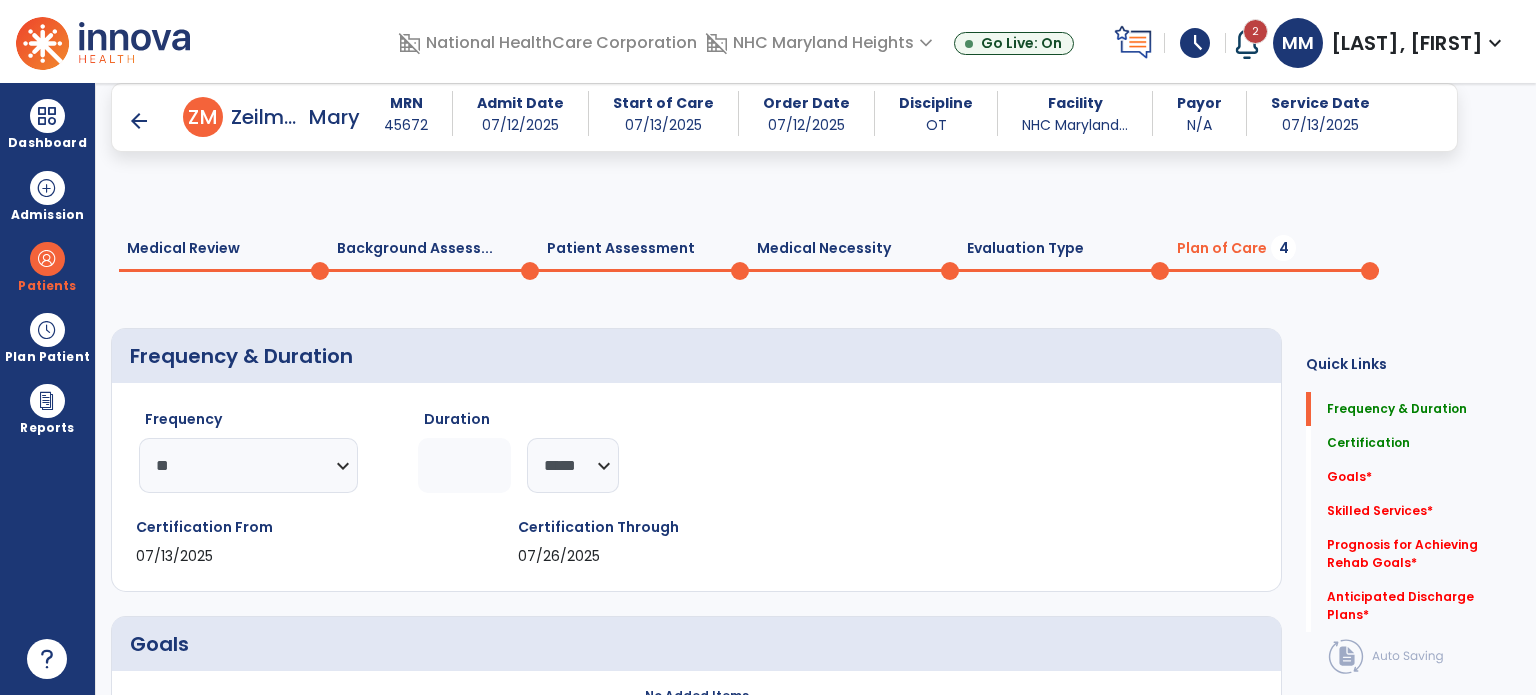 scroll, scrollTop: 248, scrollLeft: 0, axis: vertical 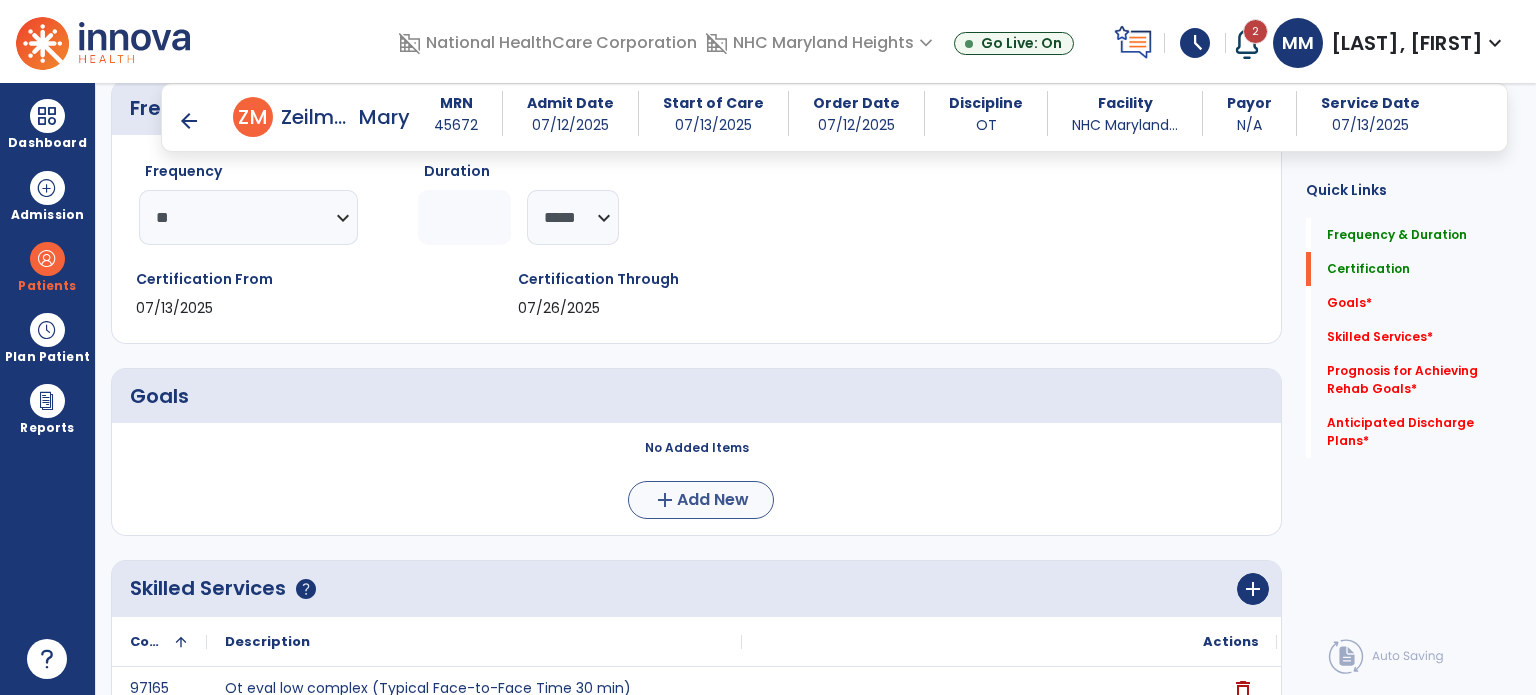 type on "*" 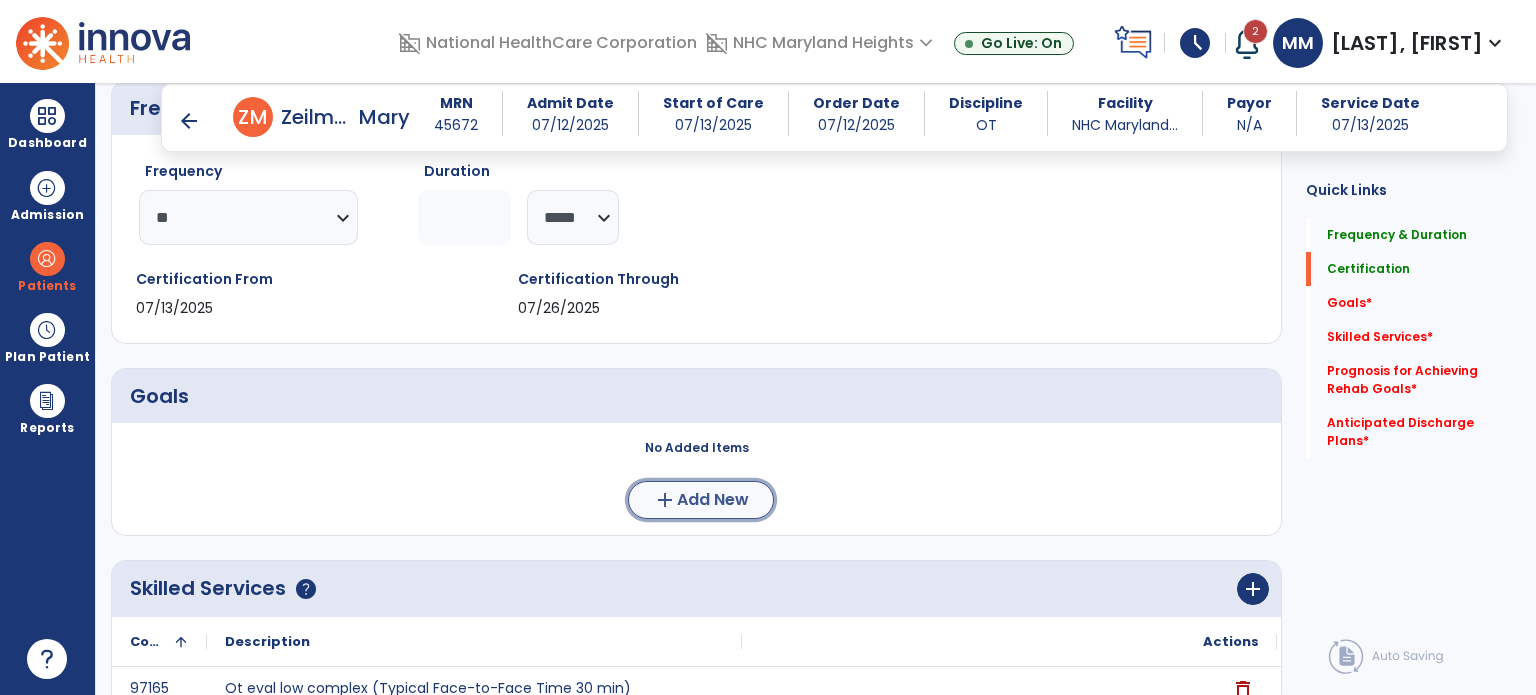 click on "Add New" at bounding box center (713, 500) 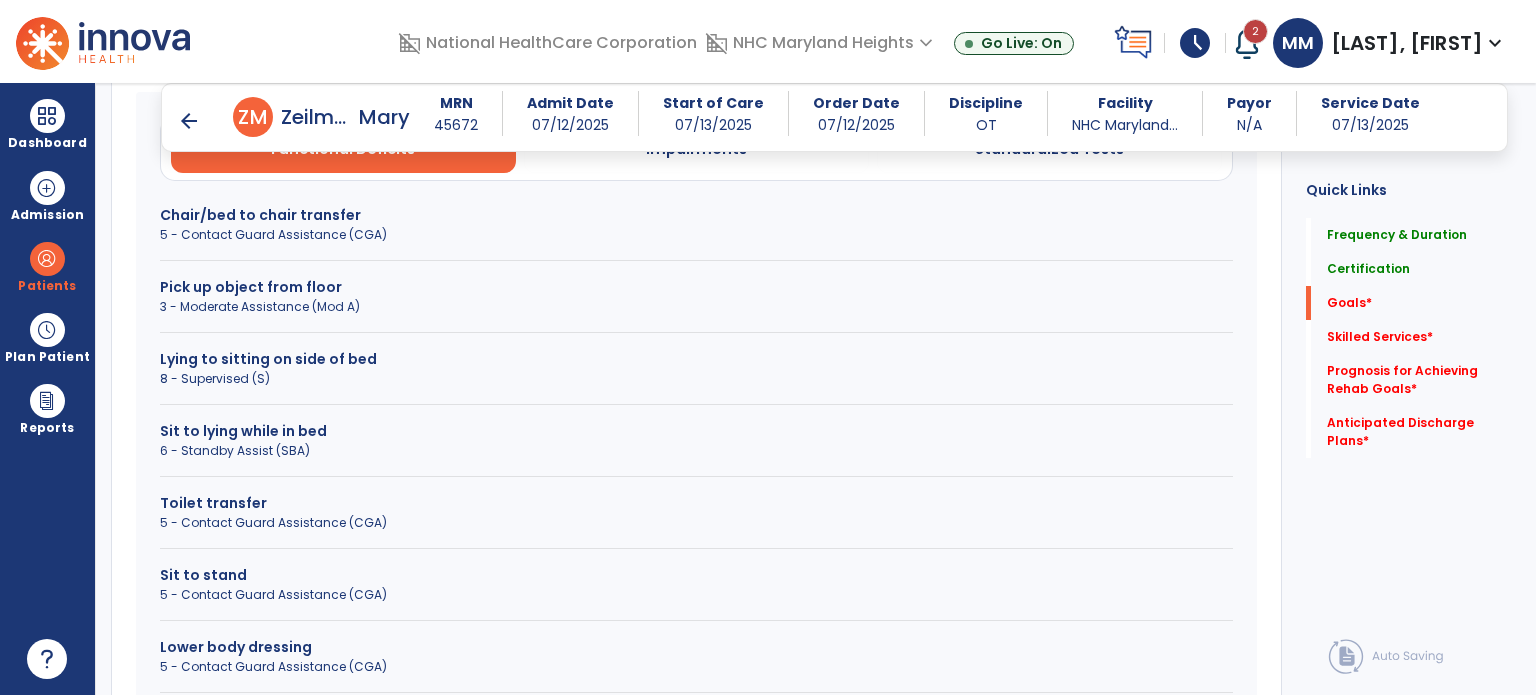 scroll, scrollTop: 440, scrollLeft: 0, axis: vertical 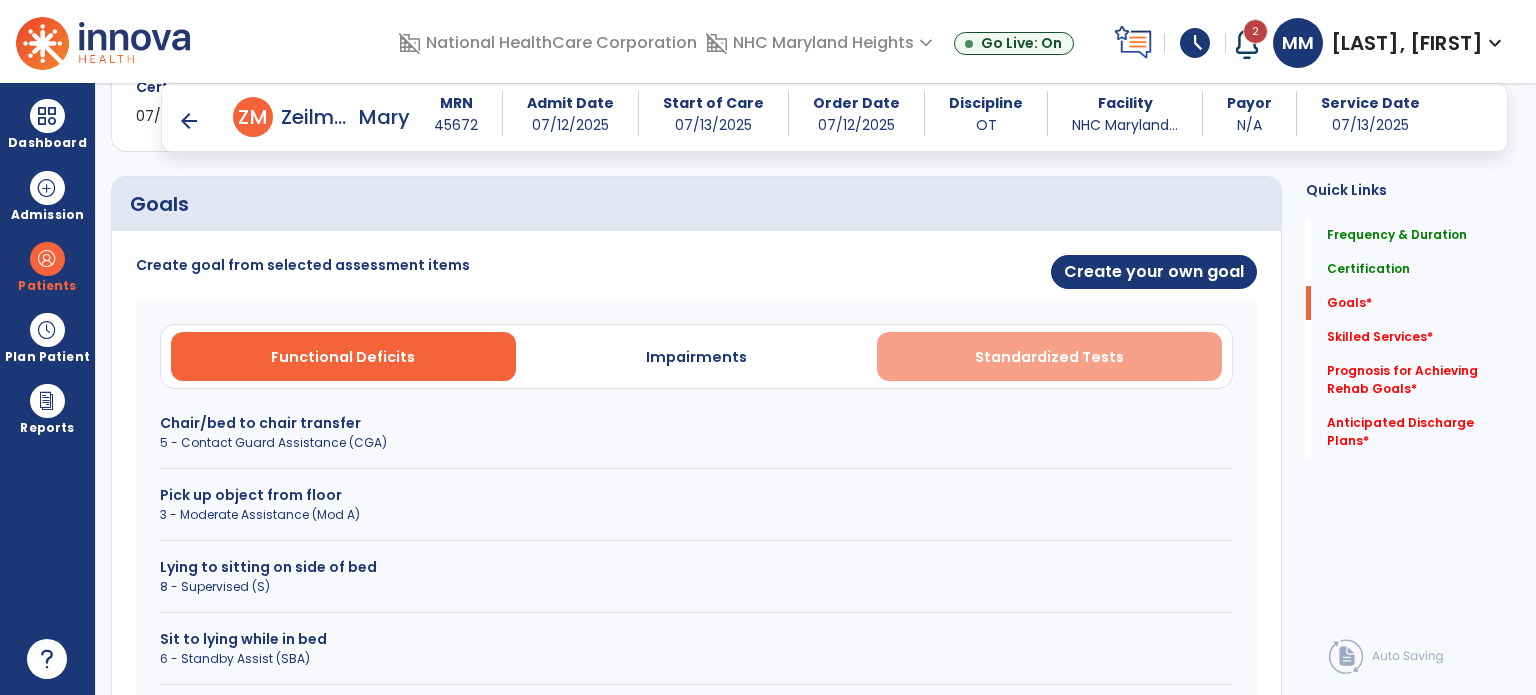 click on "Standardized Tests" at bounding box center (1049, 357) 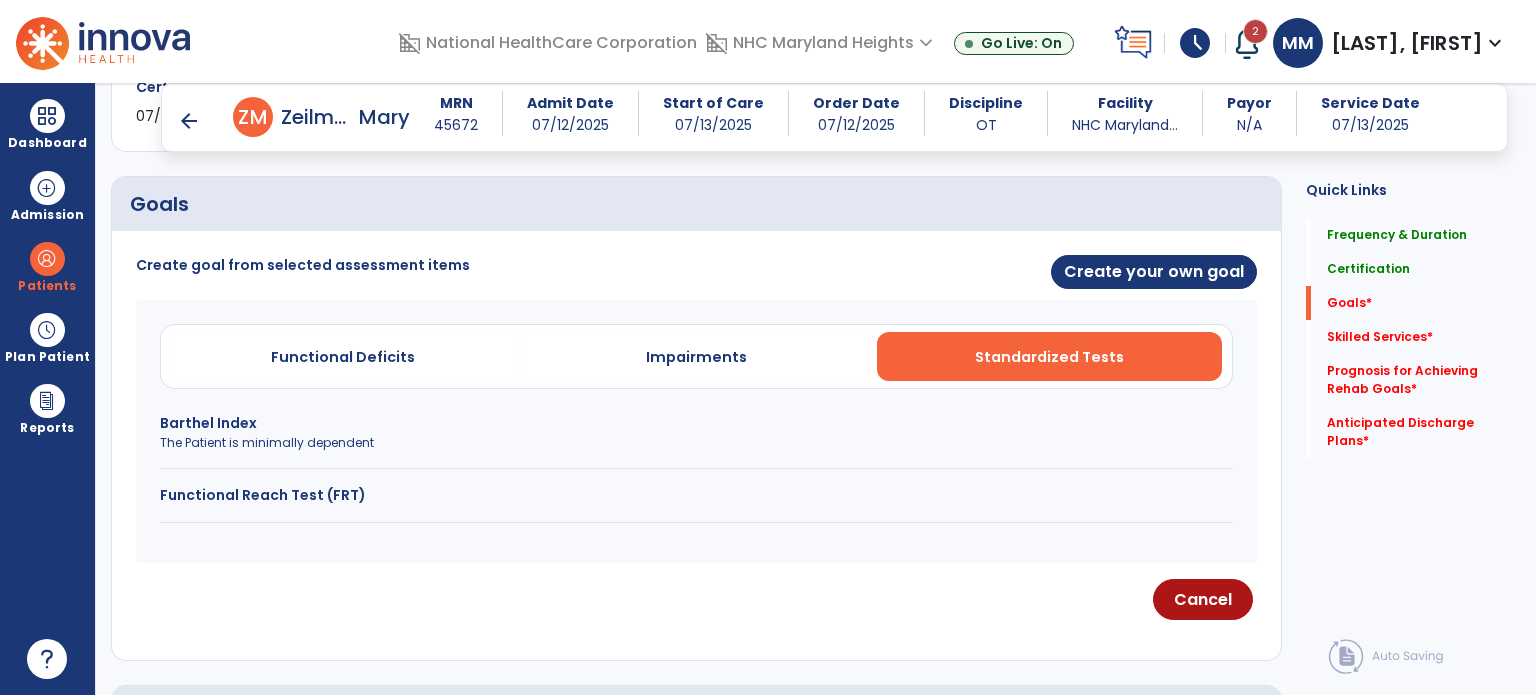 click on "Functional Reach Test (FRT)" at bounding box center [696, 495] 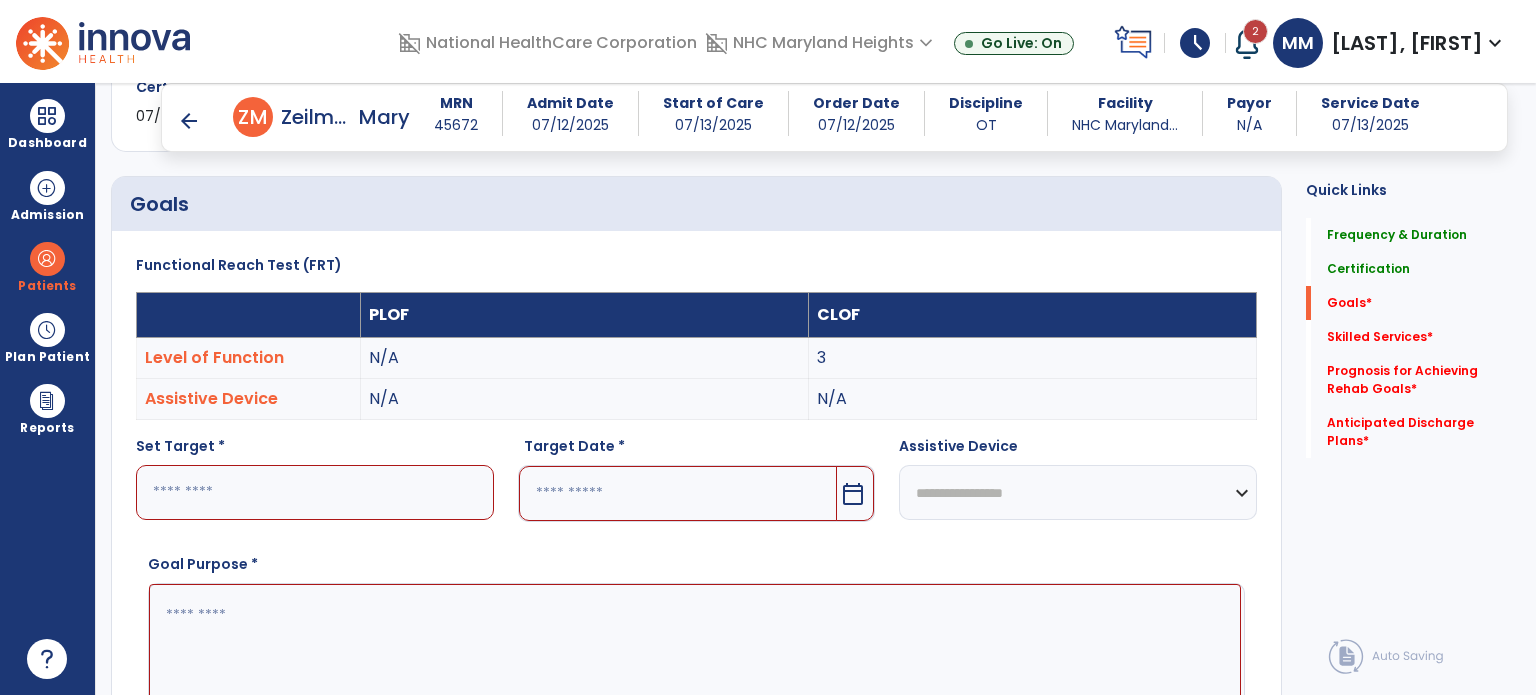 click at bounding box center [315, 492] 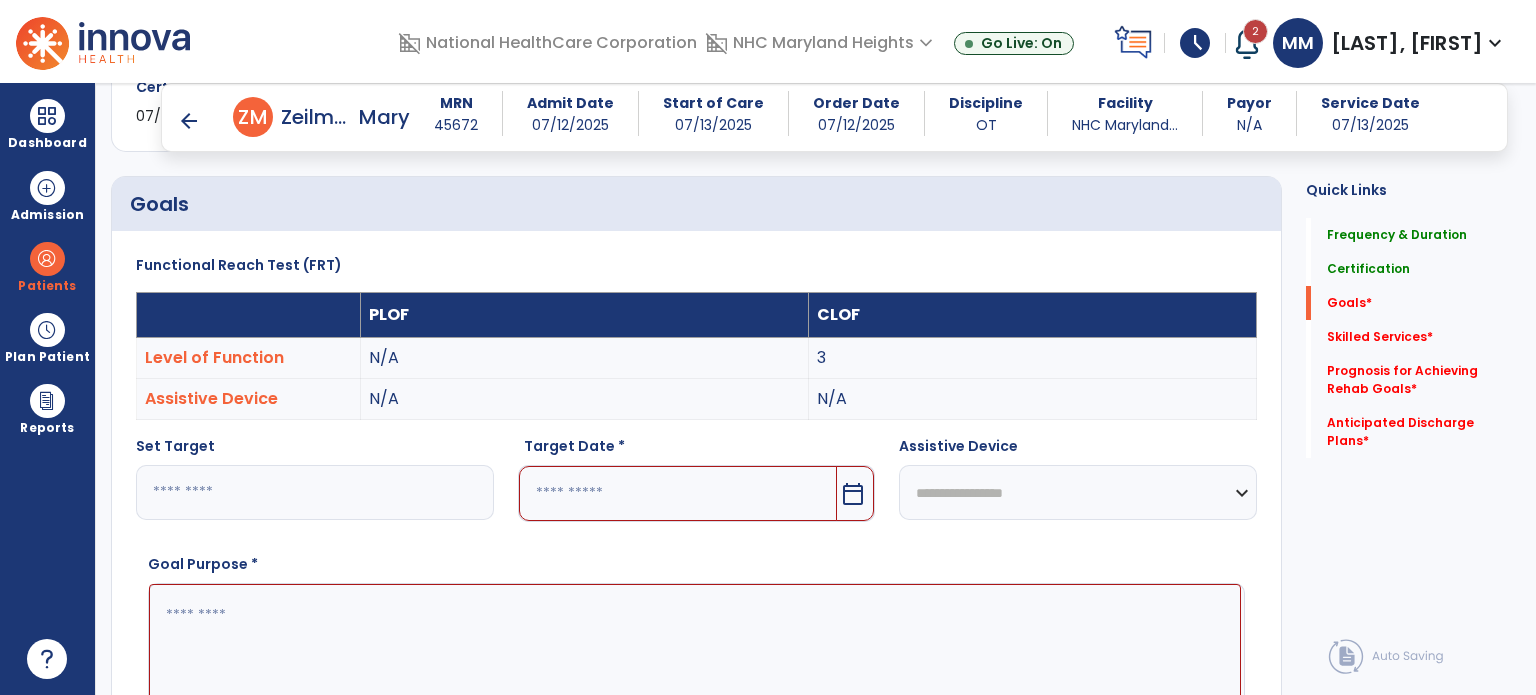 type on "*" 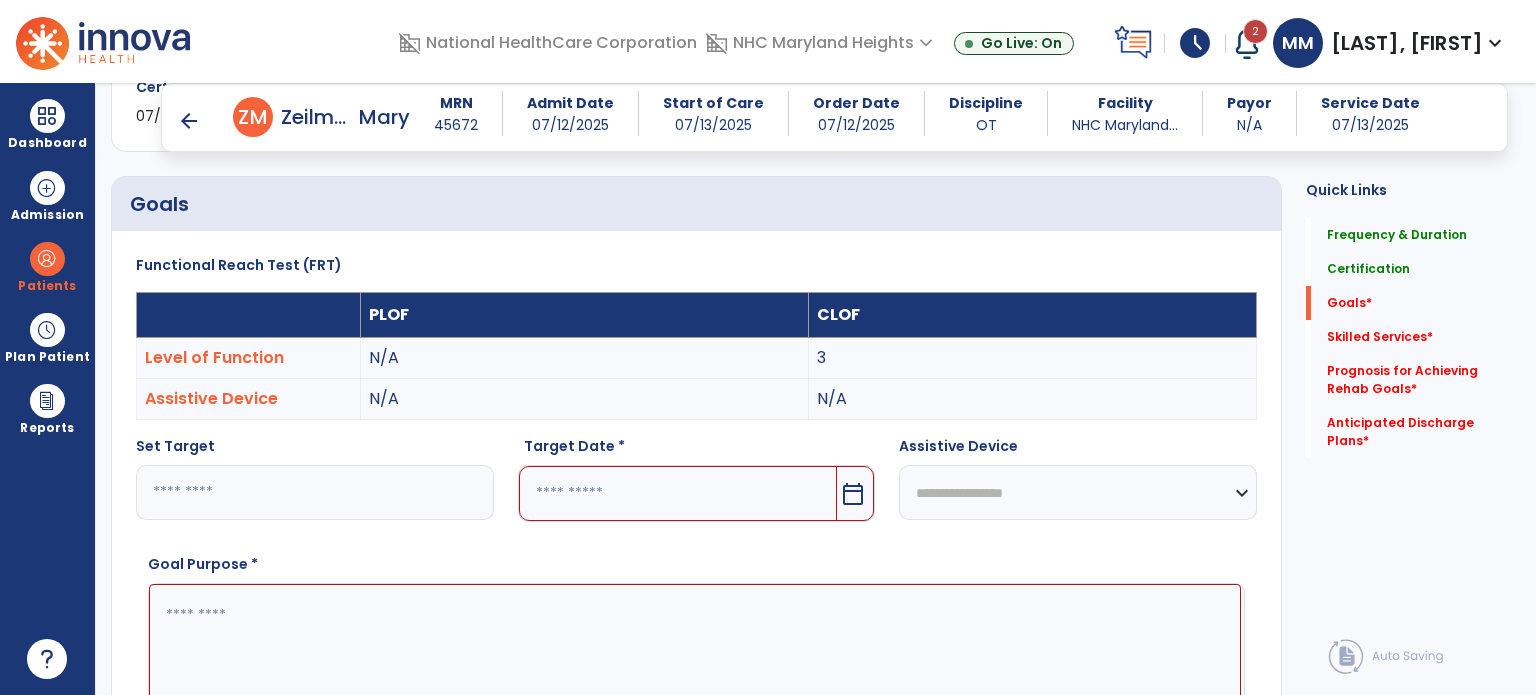 click at bounding box center [678, 493] 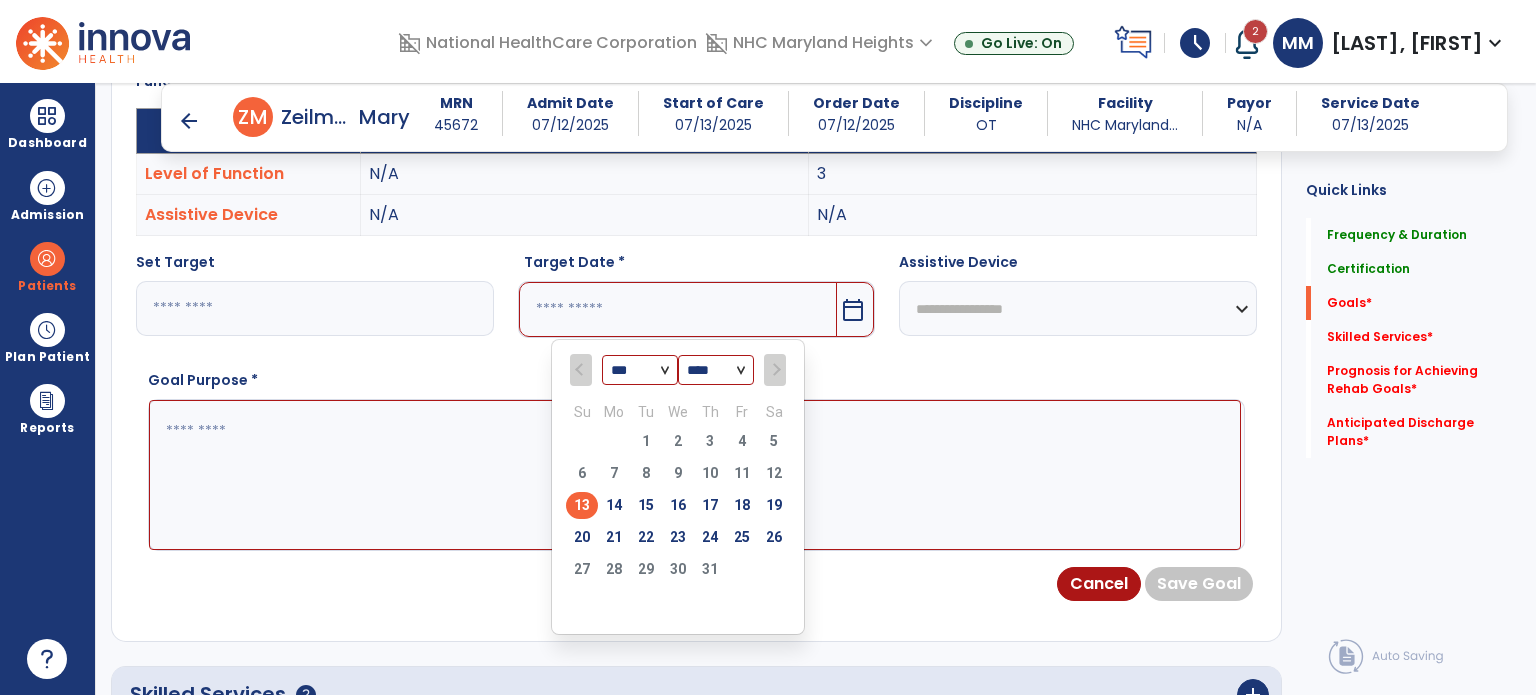 scroll, scrollTop: 628, scrollLeft: 0, axis: vertical 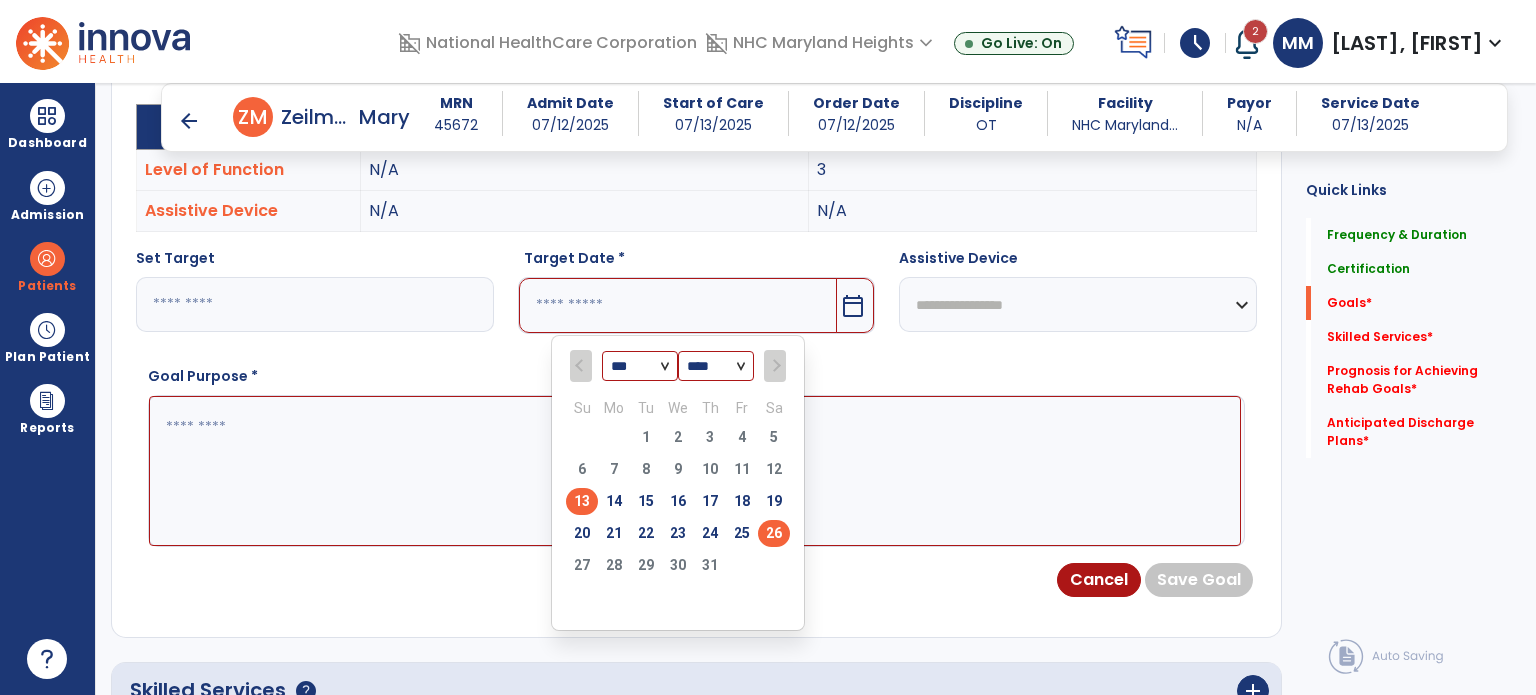 click on "26" at bounding box center [774, 533] 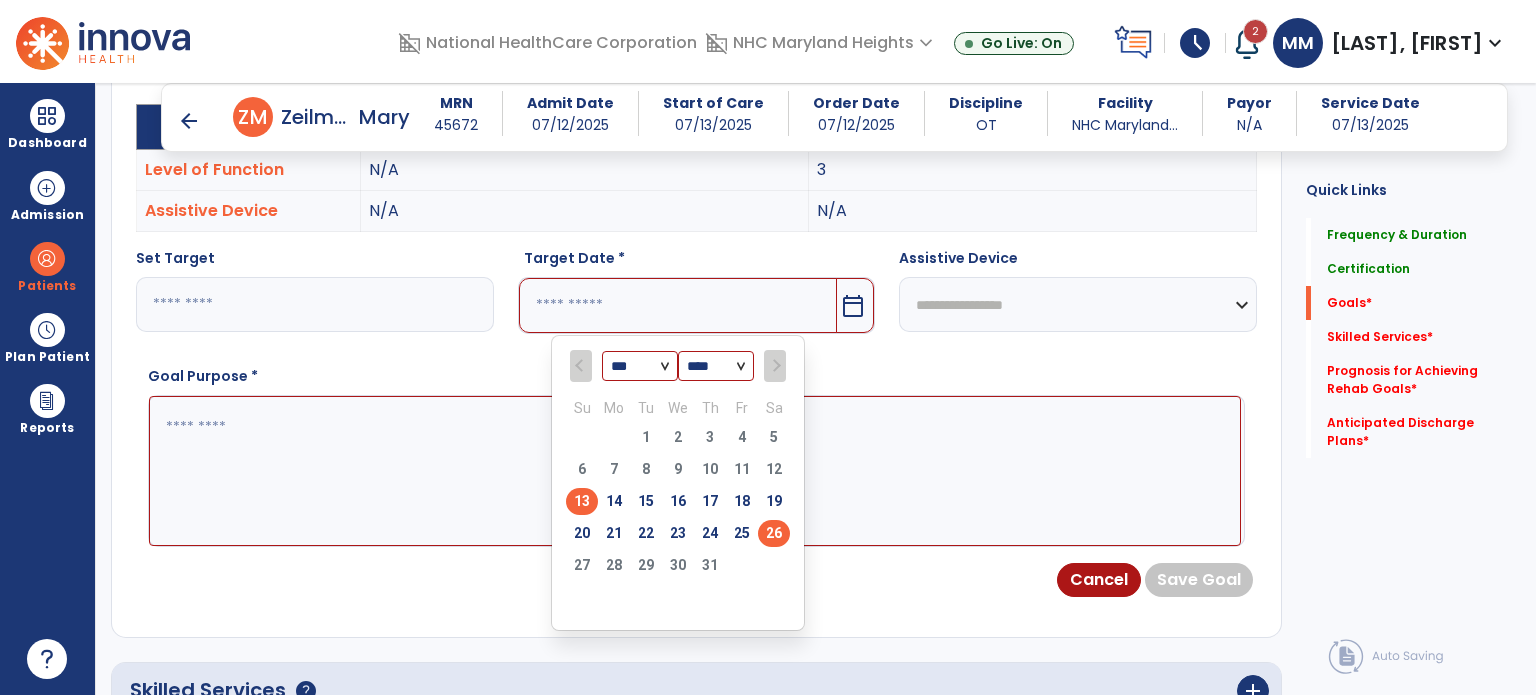 type on "*********" 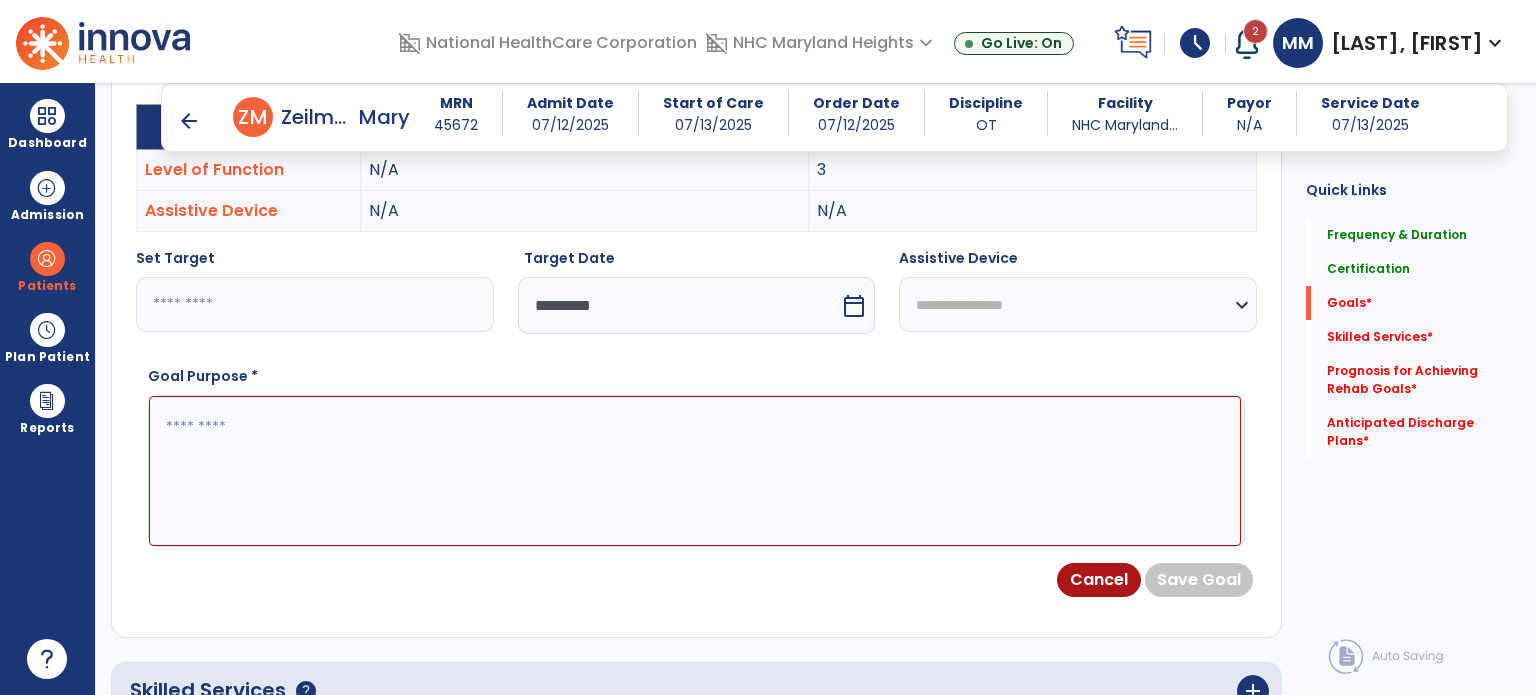 click at bounding box center (695, 471) 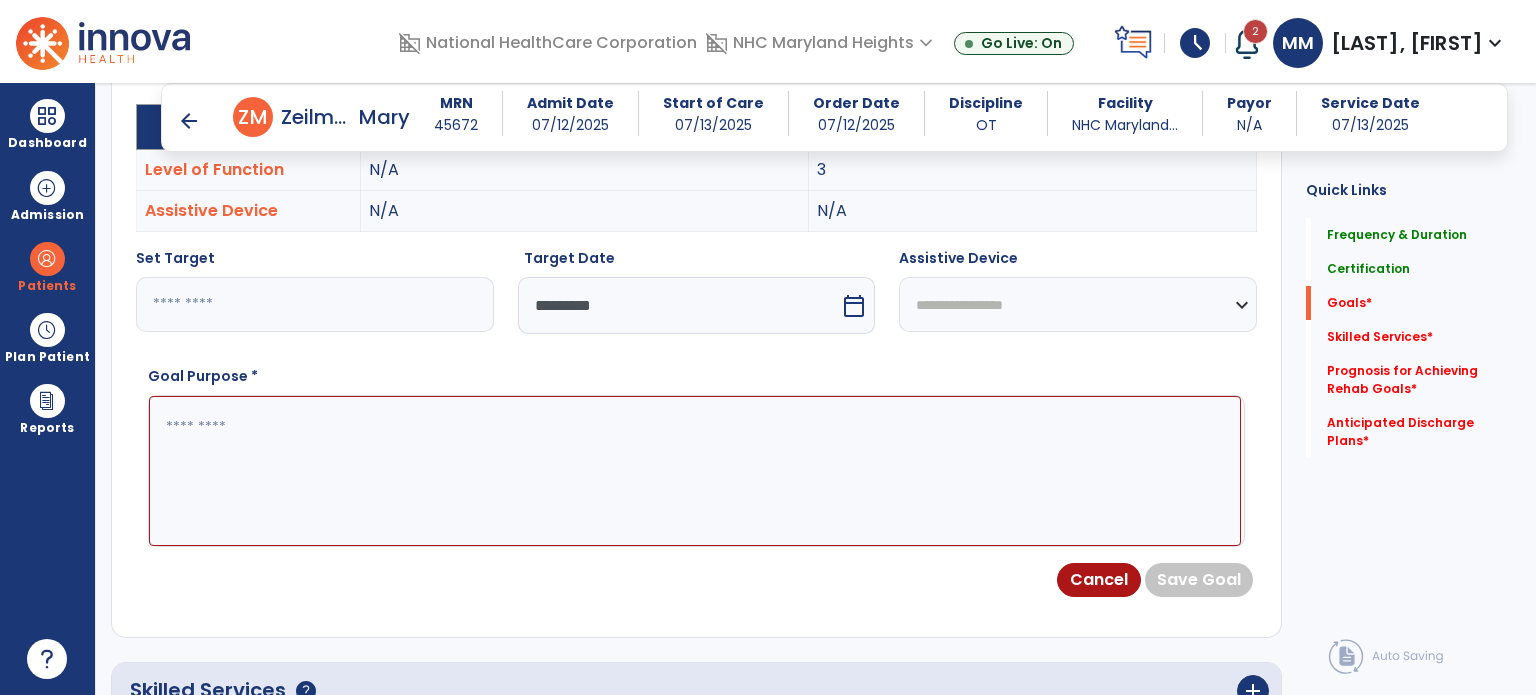 type on "*" 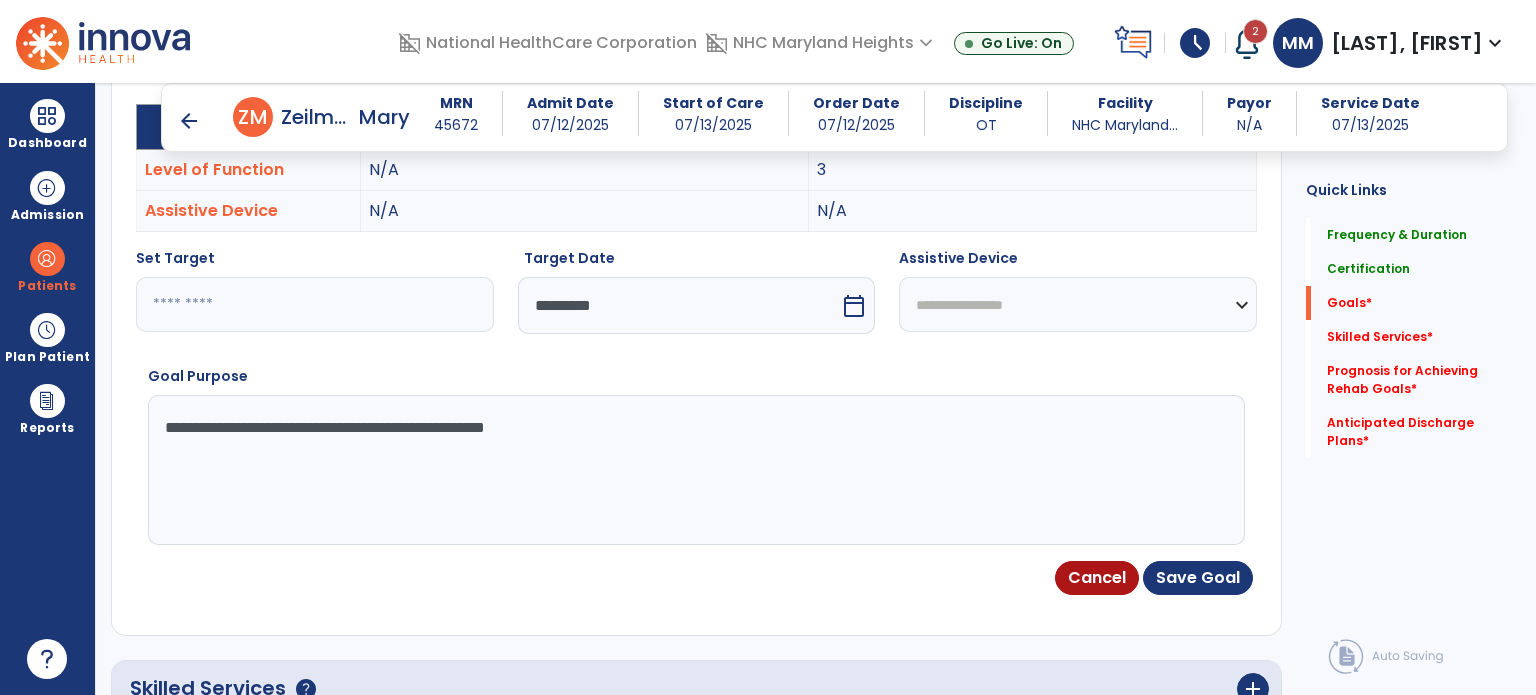 click on "**********" at bounding box center (695, 470) 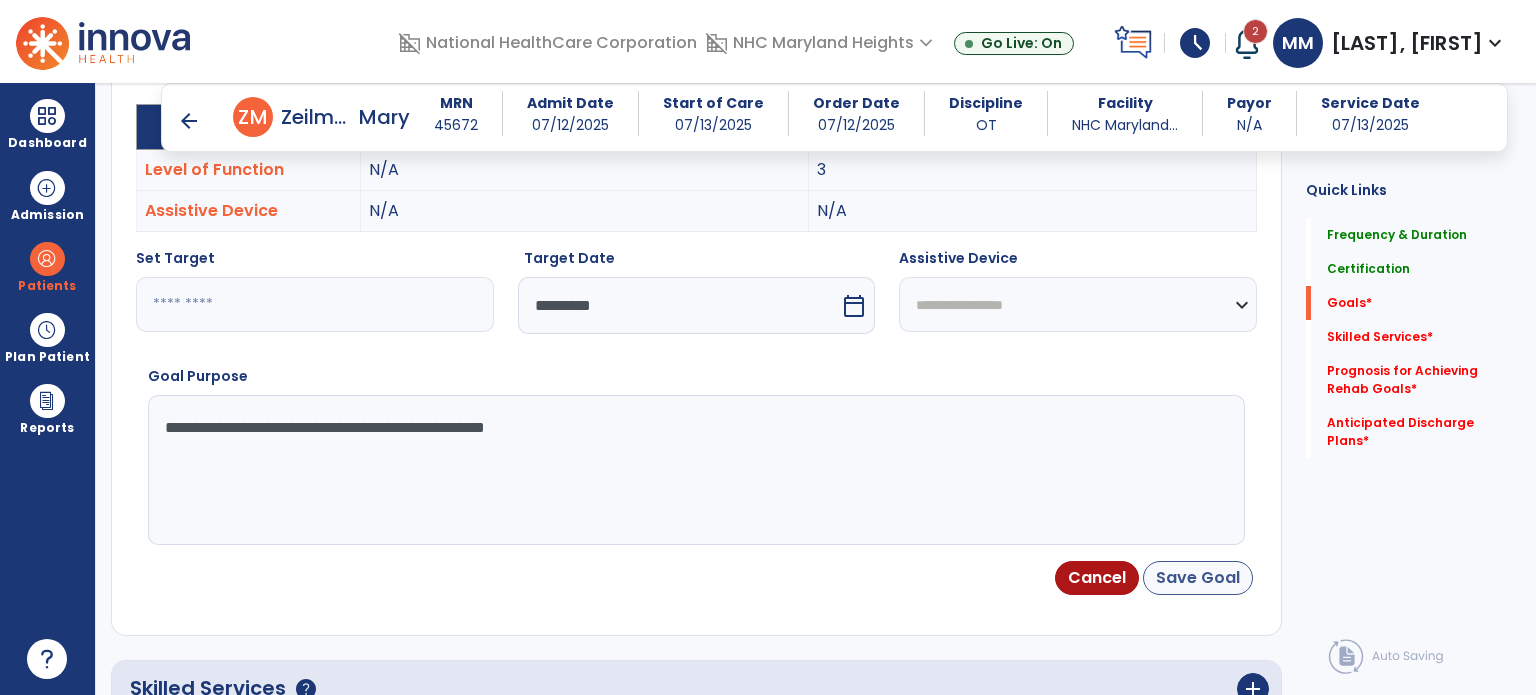 type on "**********" 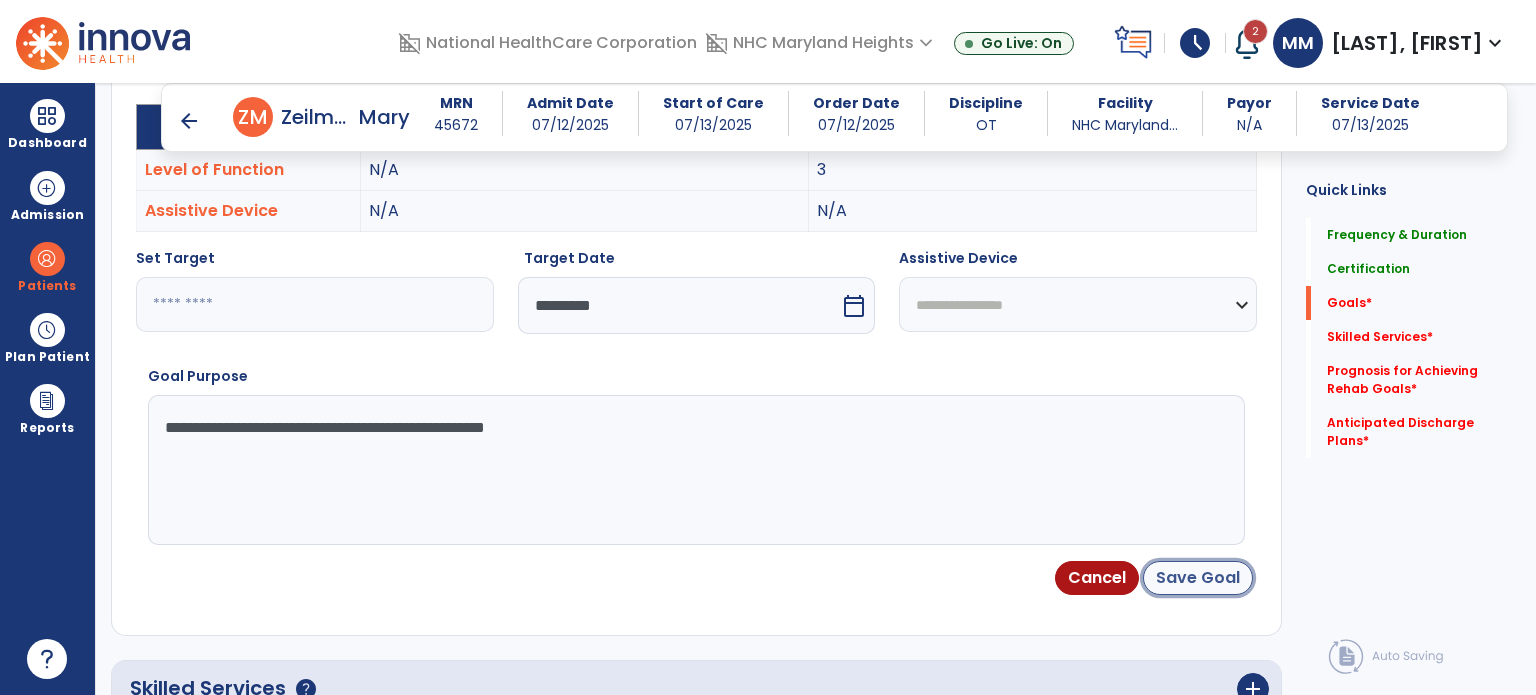 click on "Save Goal" at bounding box center [1198, 578] 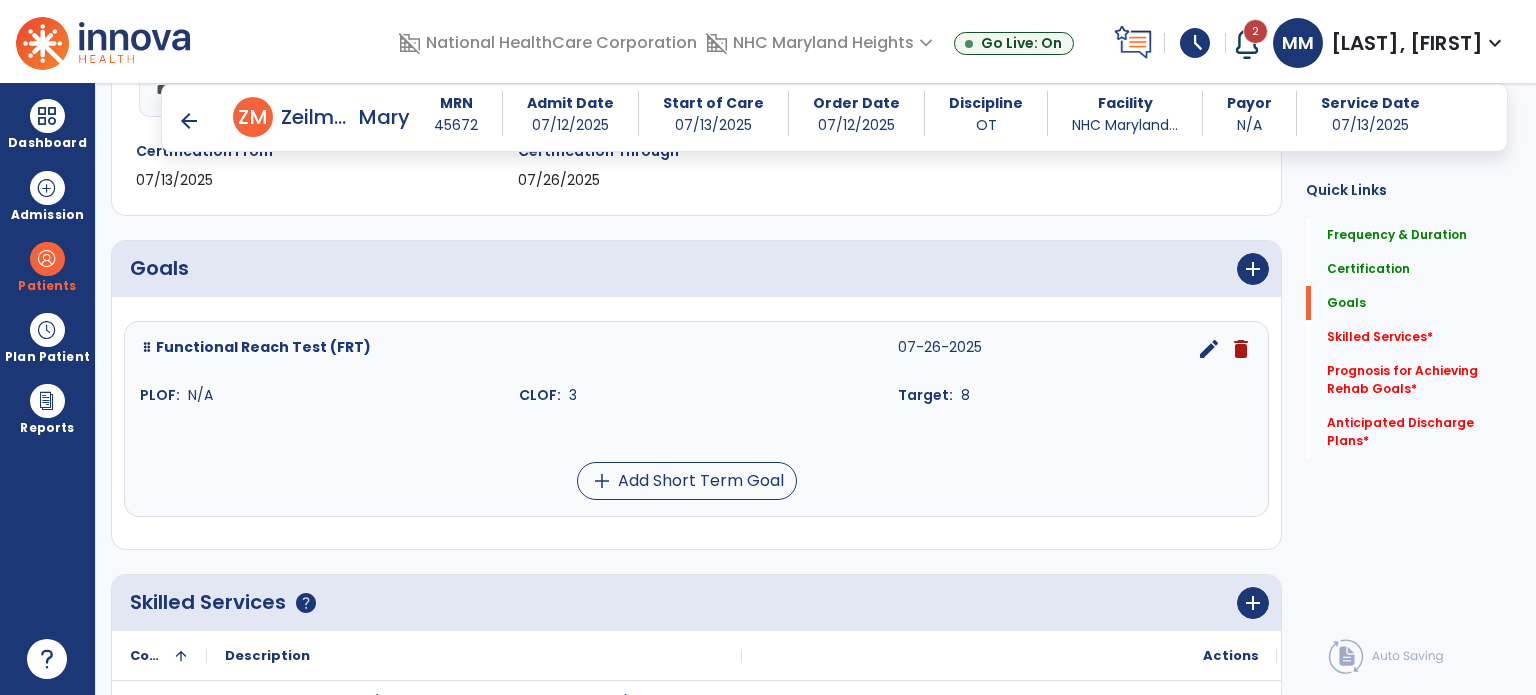 scroll, scrollTop: 377, scrollLeft: 0, axis: vertical 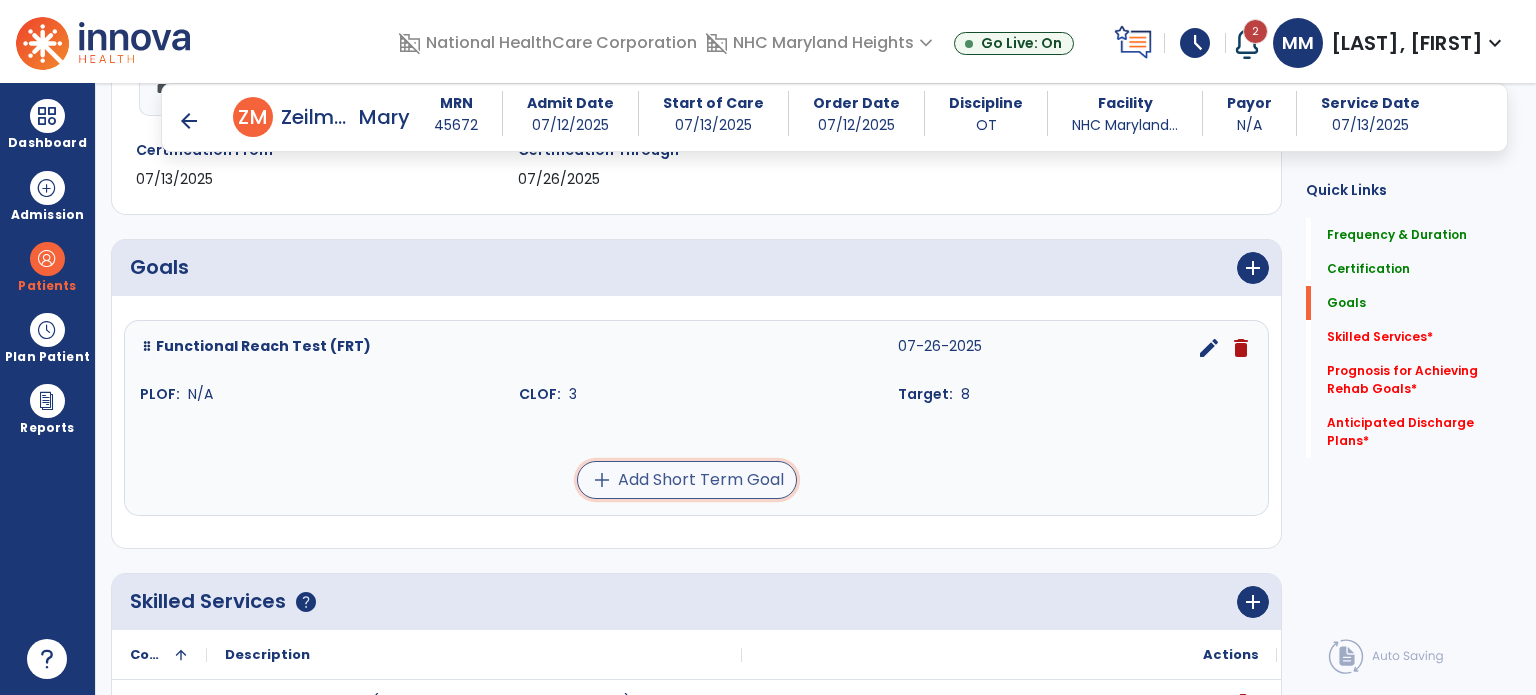 click on "add  Add Short Term Goal" at bounding box center [687, 480] 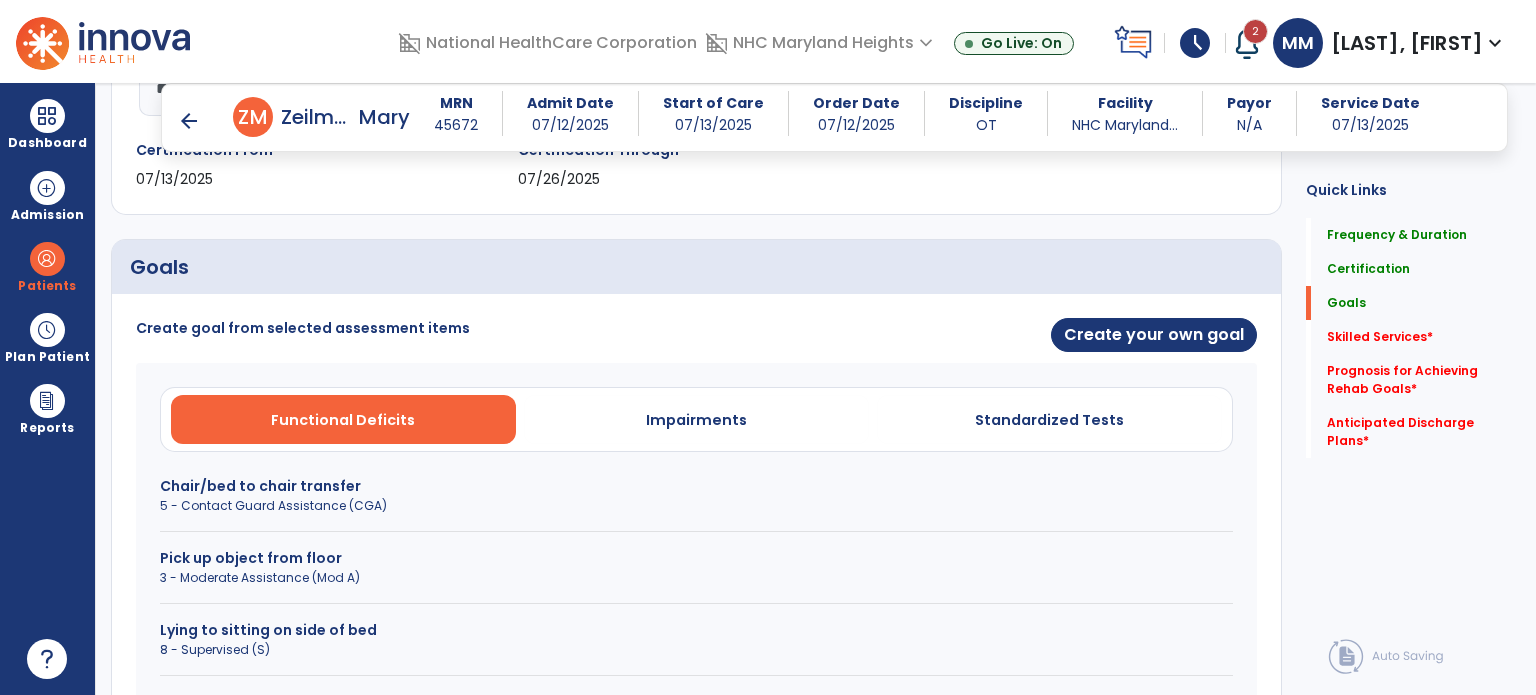 scroll, scrollTop: 0, scrollLeft: 0, axis: both 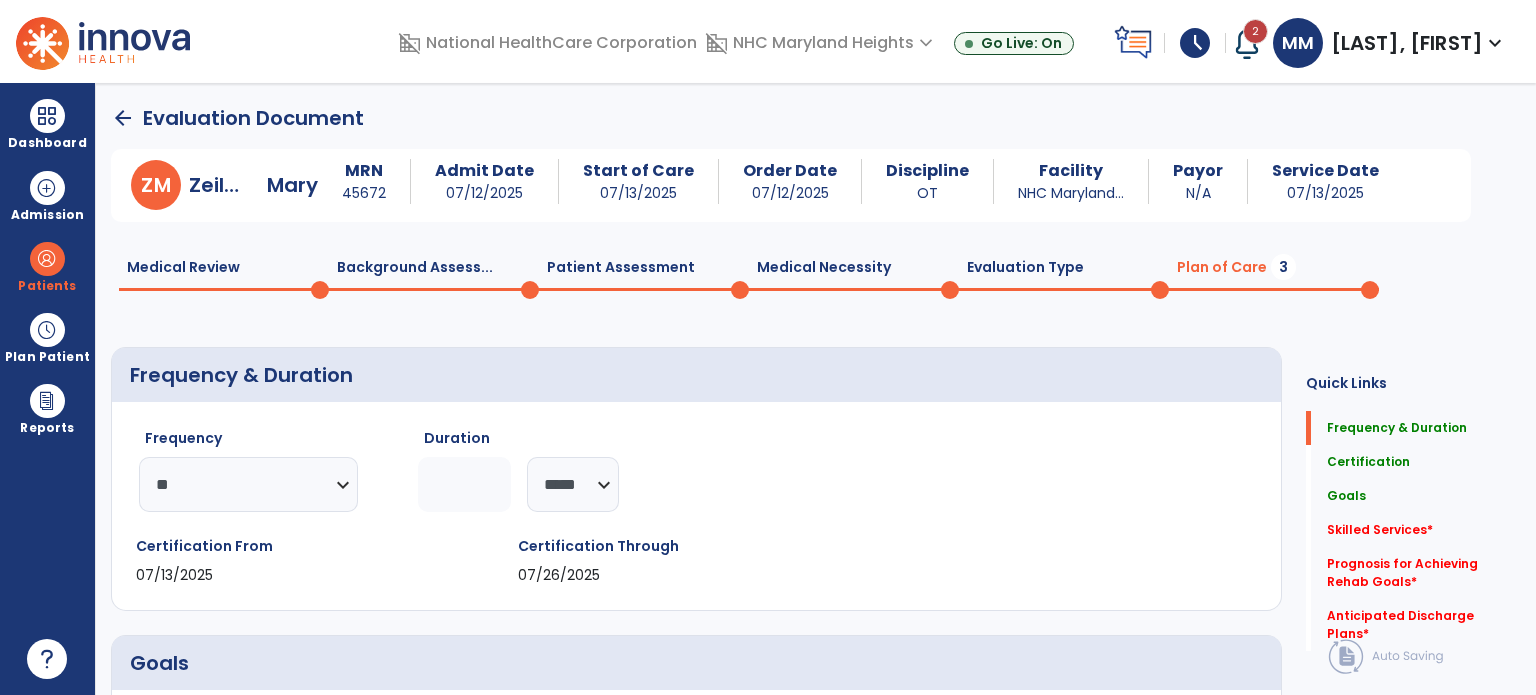 click on "Patient Assessment  0" 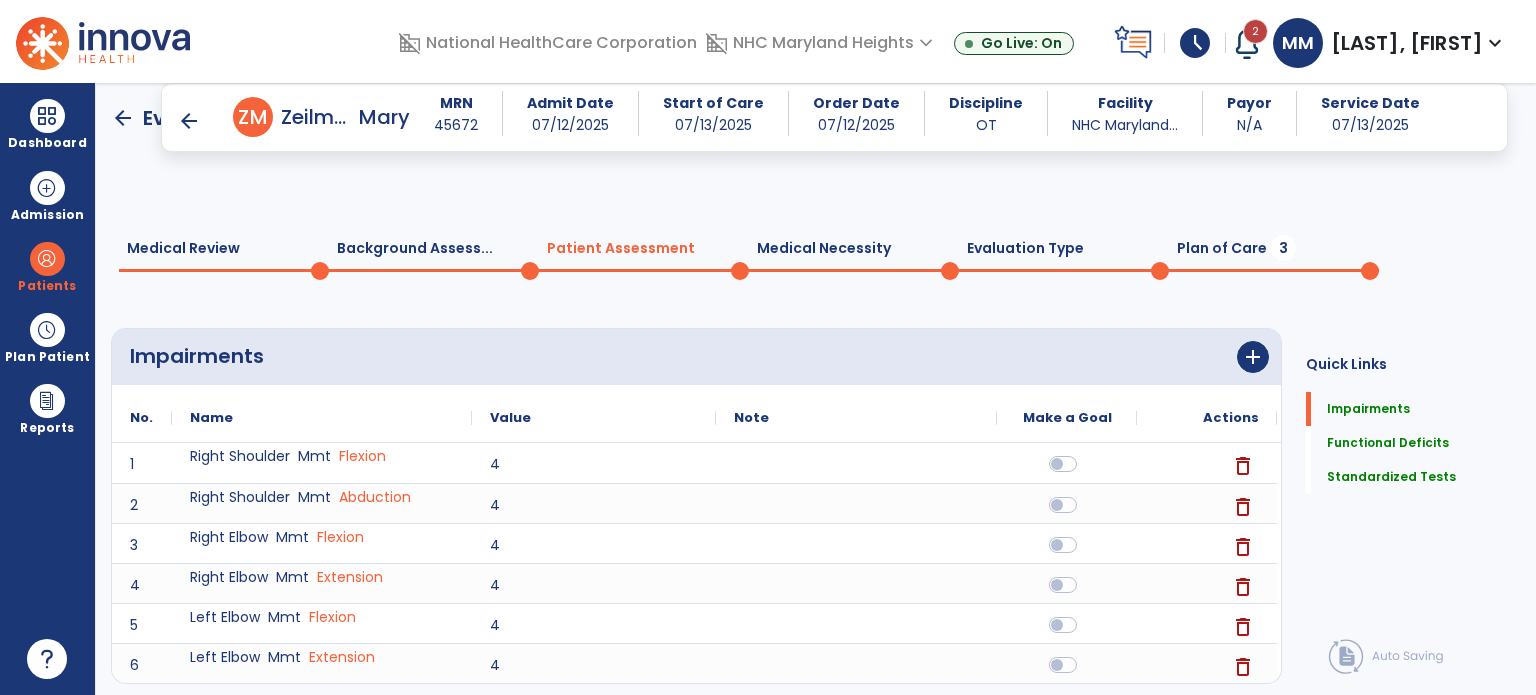 scroll, scrollTop: 235, scrollLeft: 0, axis: vertical 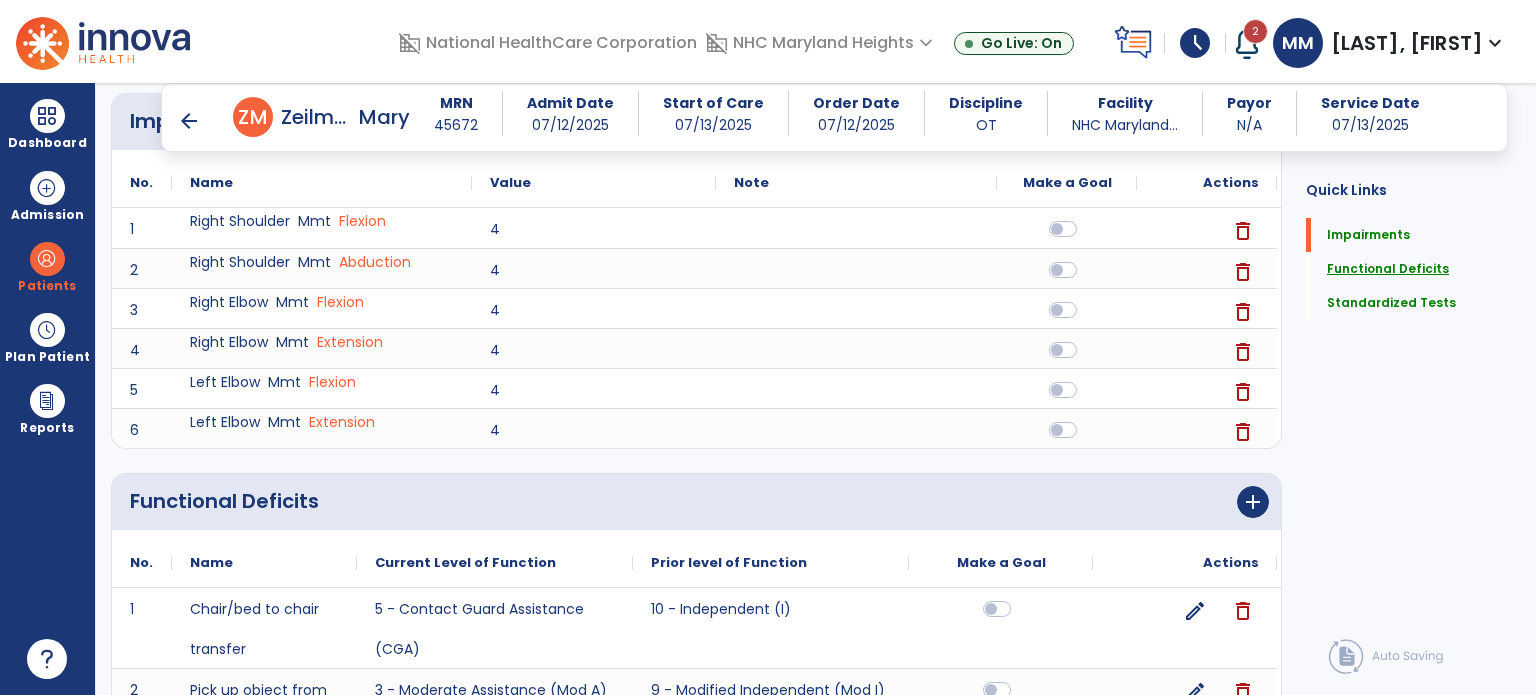 click on "Functional Deficits" 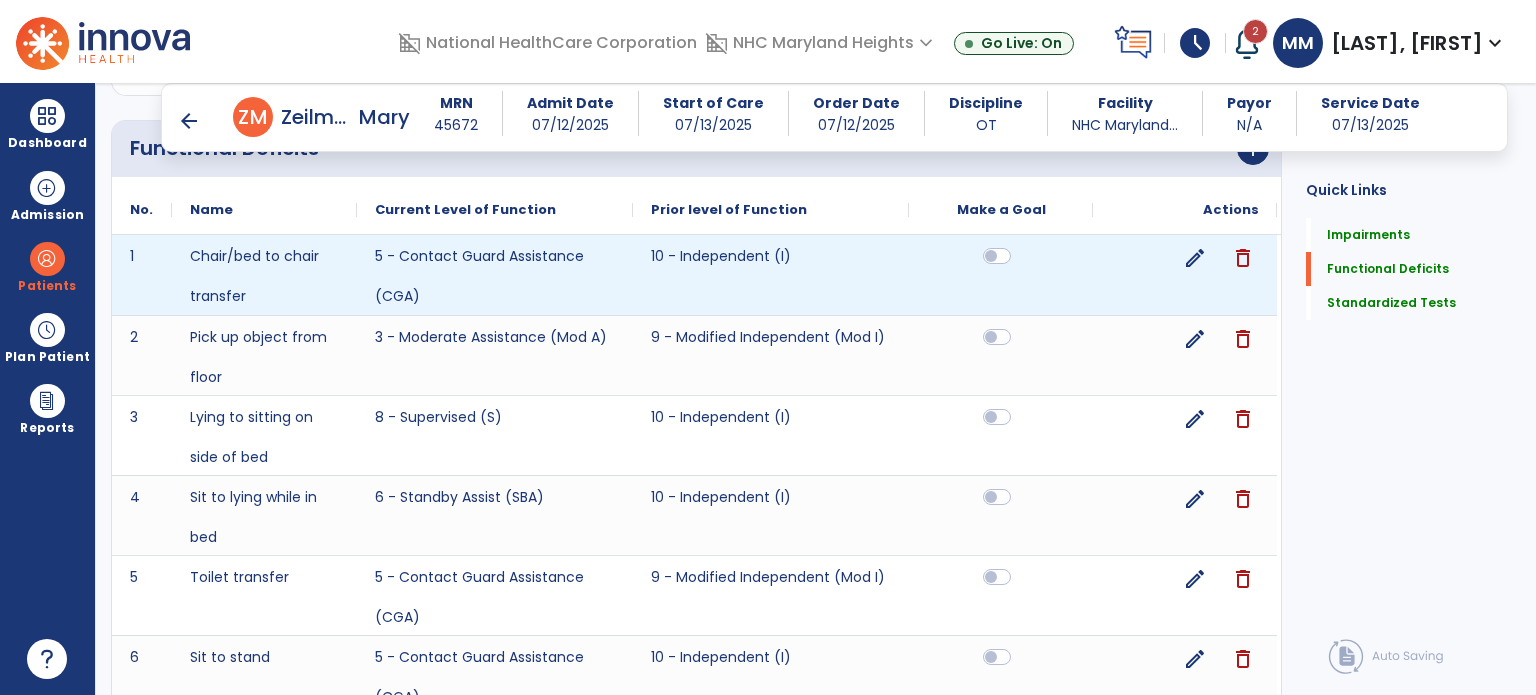 scroll, scrollTop: 576, scrollLeft: 0, axis: vertical 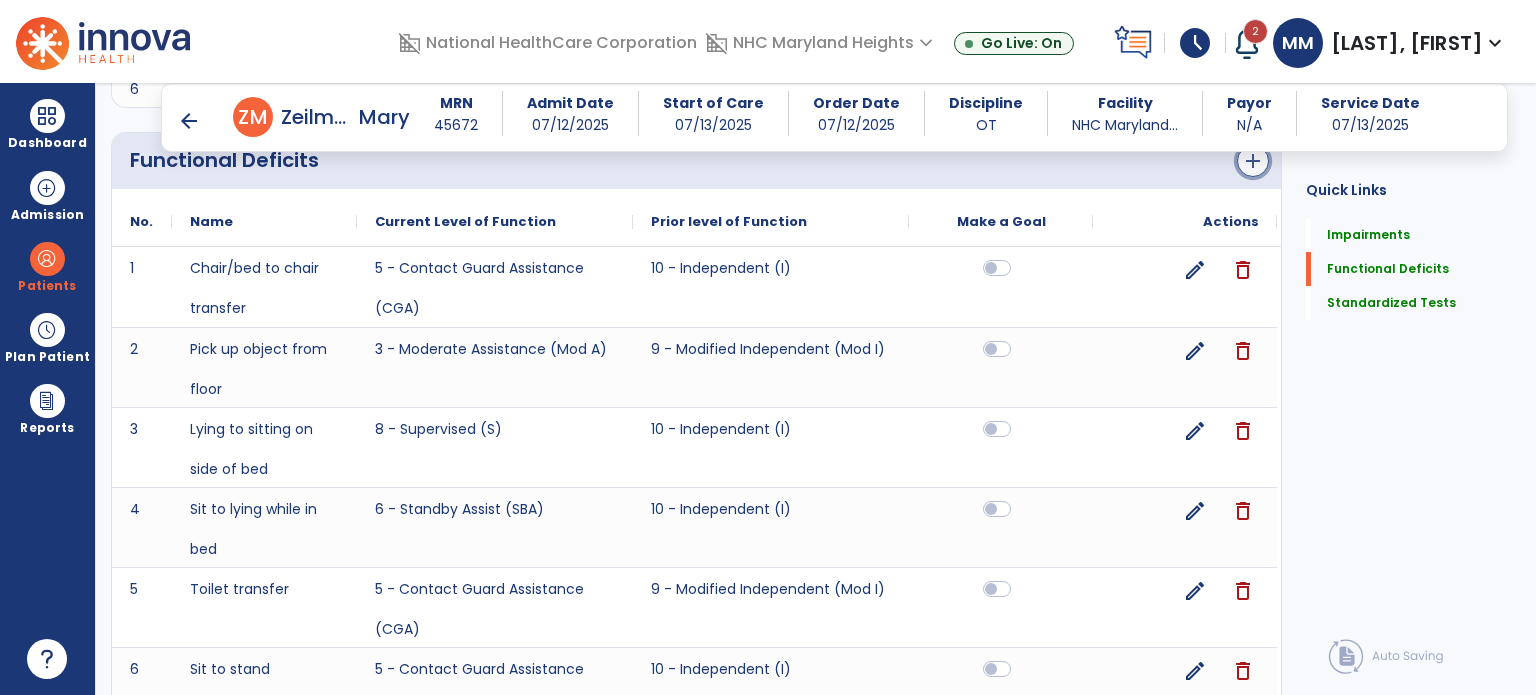 click on "add" 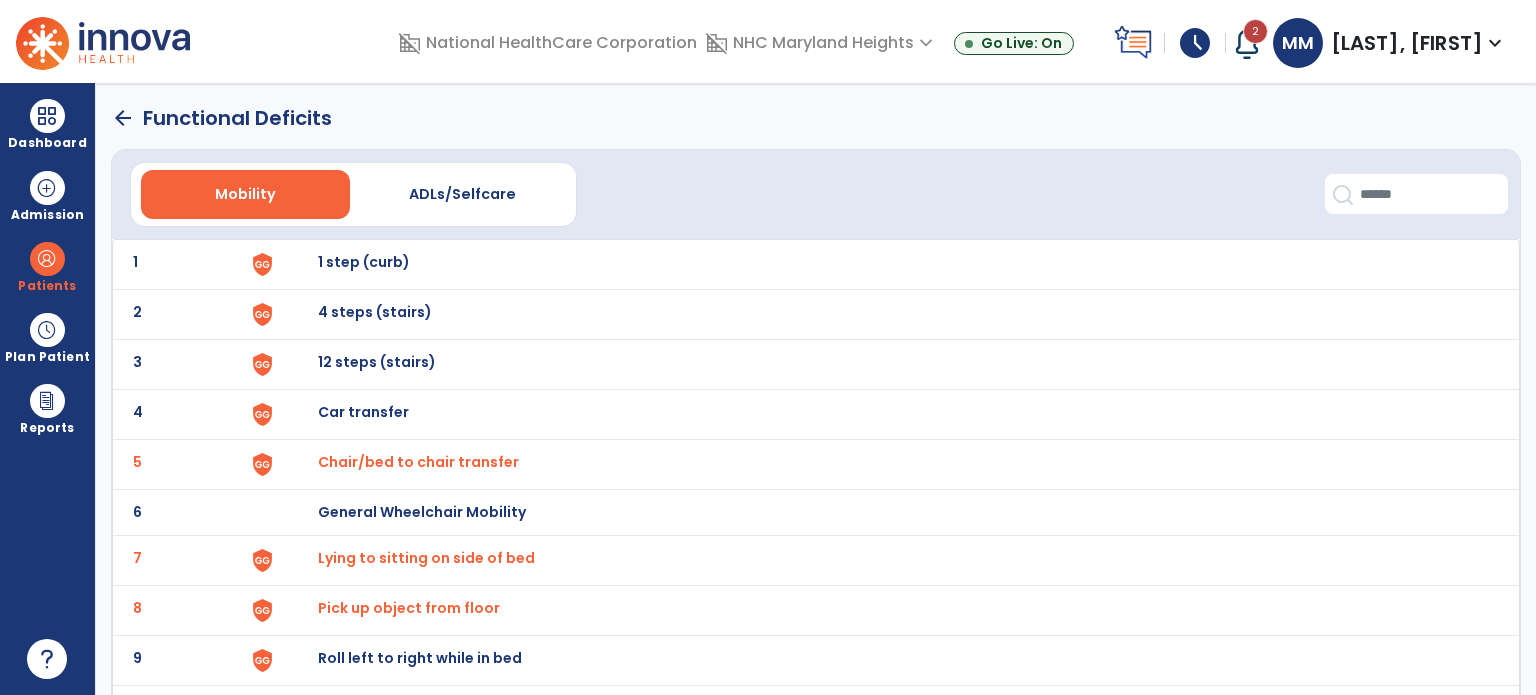 scroll, scrollTop: 6, scrollLeft: 0, axis: vertical 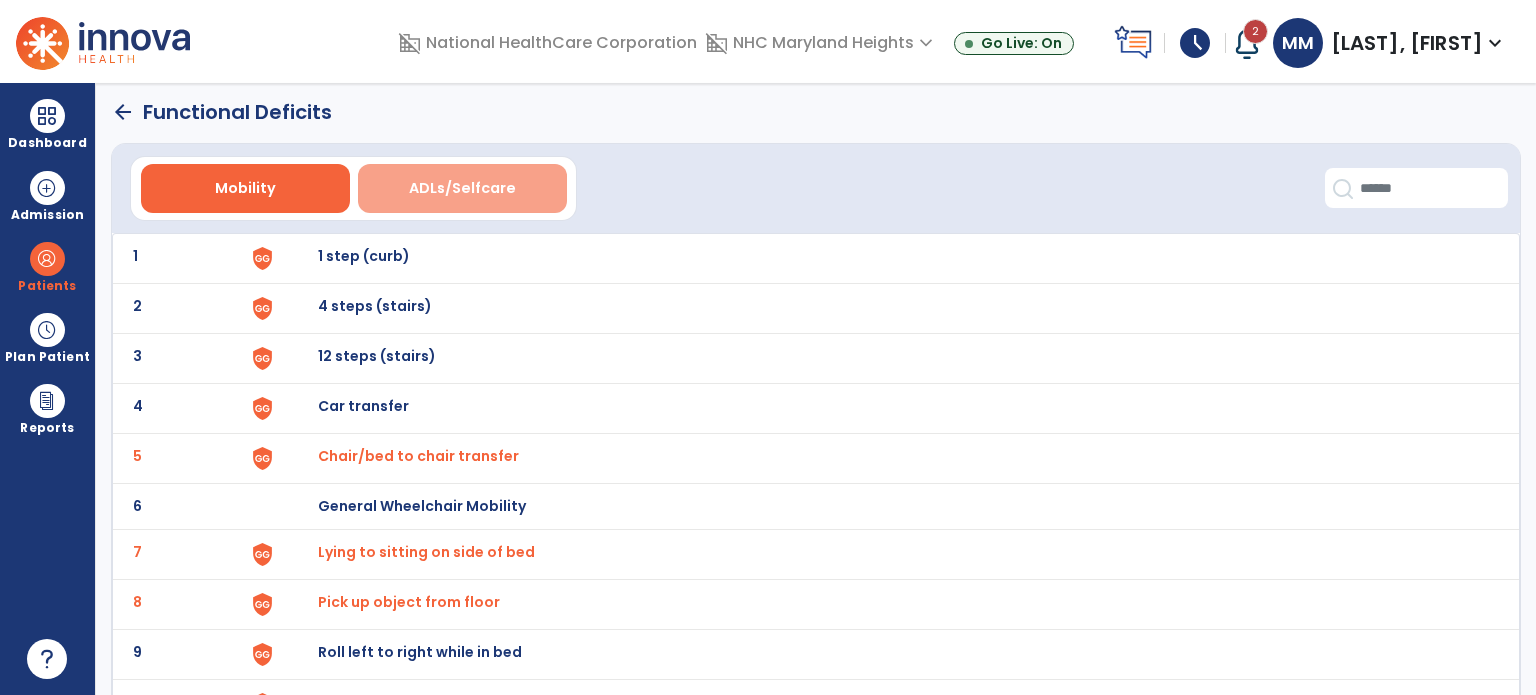 click on "ADLs/Selfcare" at bounding box center (462, 188) 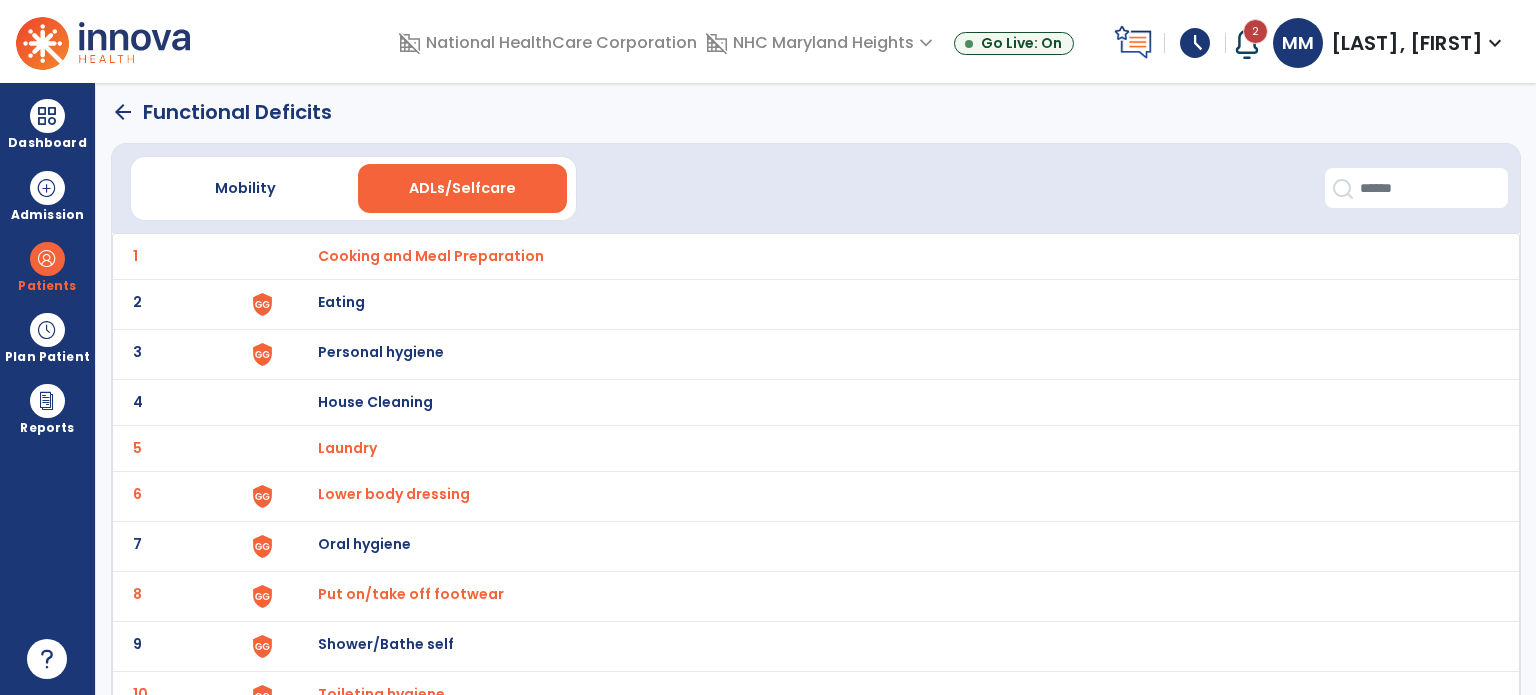 scroll, scrollTop: 172, scrollLeft: 0, axis: vertical 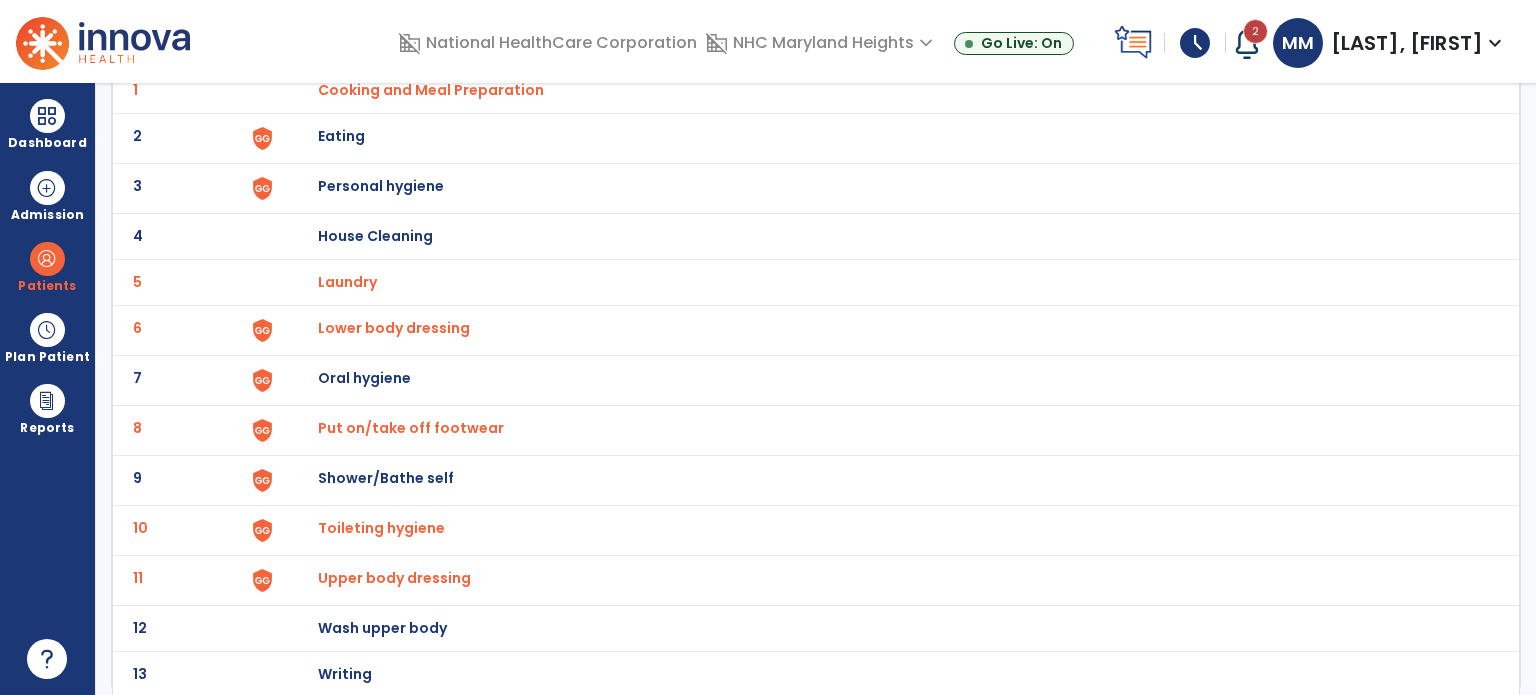 click on "Shower/Bathe self" at bounding box center [431, 90] 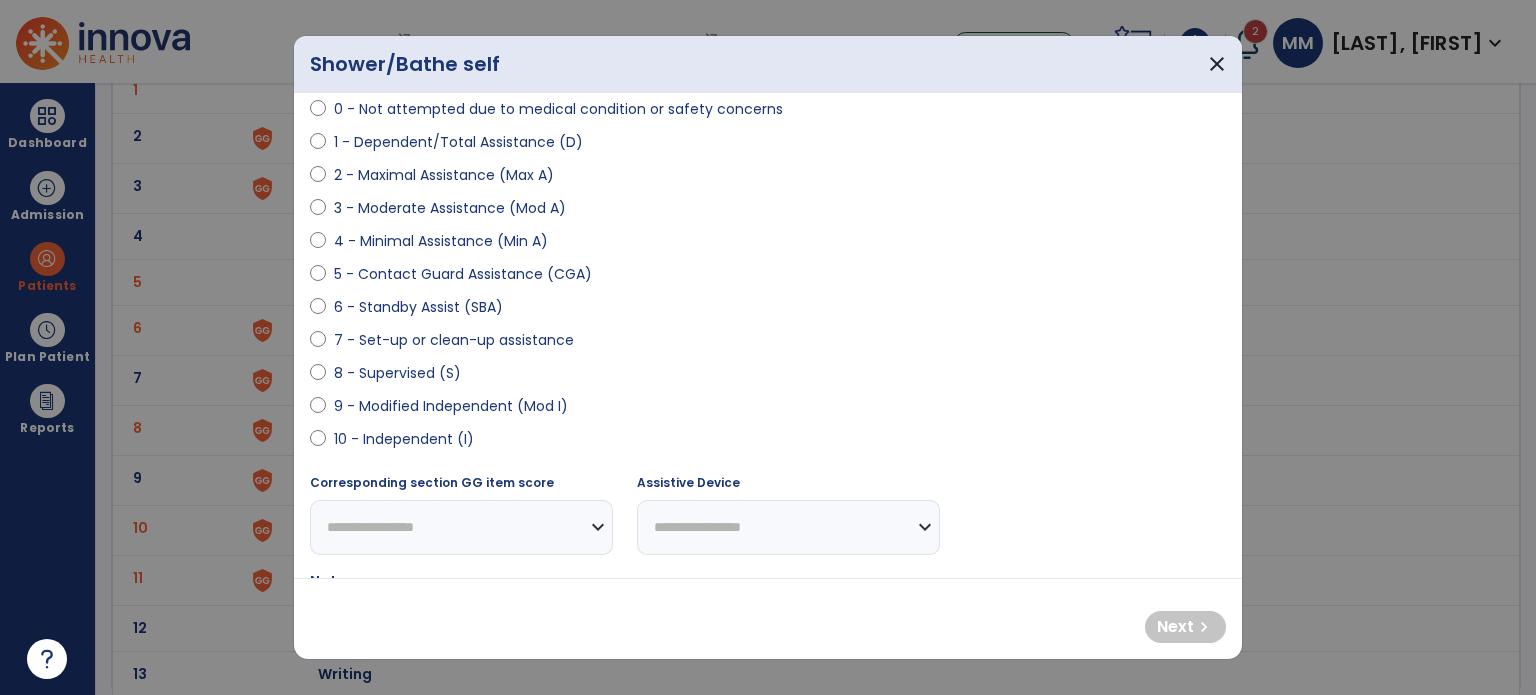 scroll, scrollTop: 198, scrollLeft: 0, axis: vertical 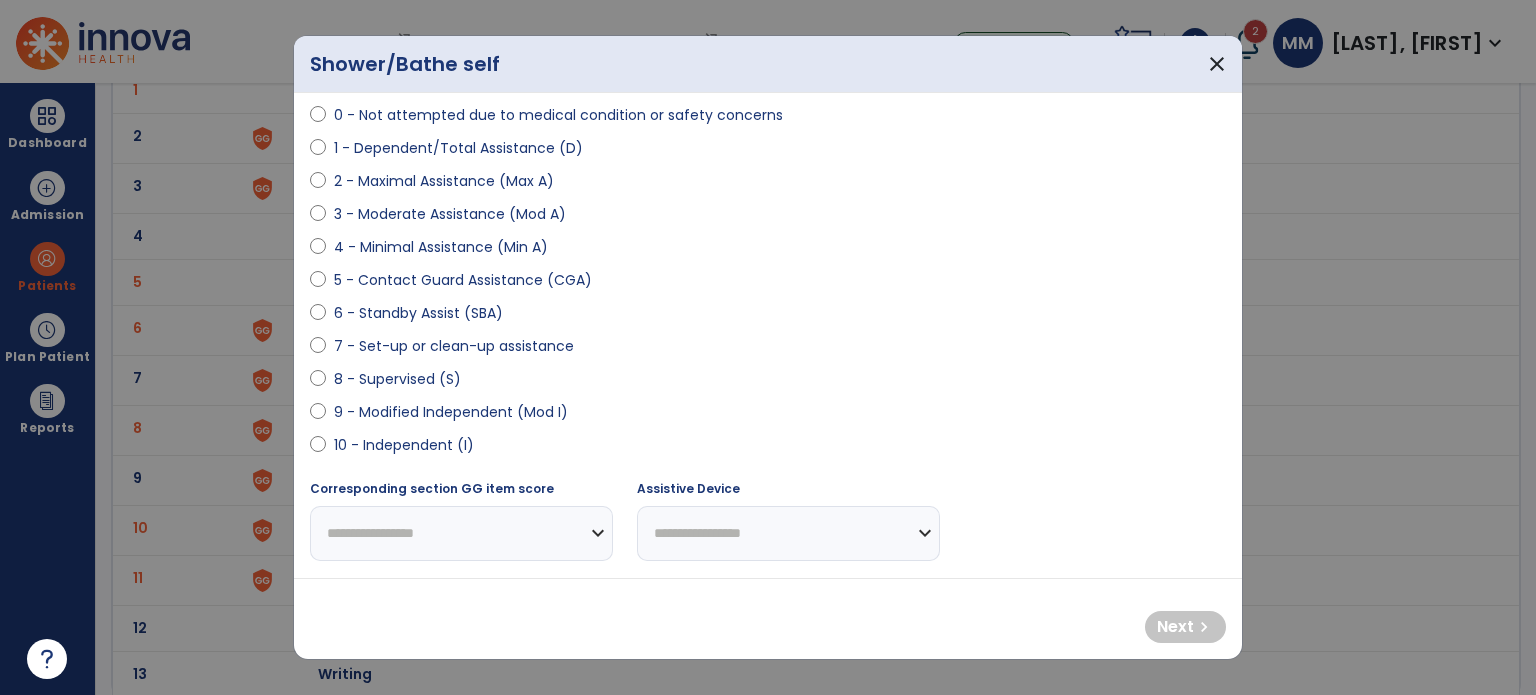 select on "**********" 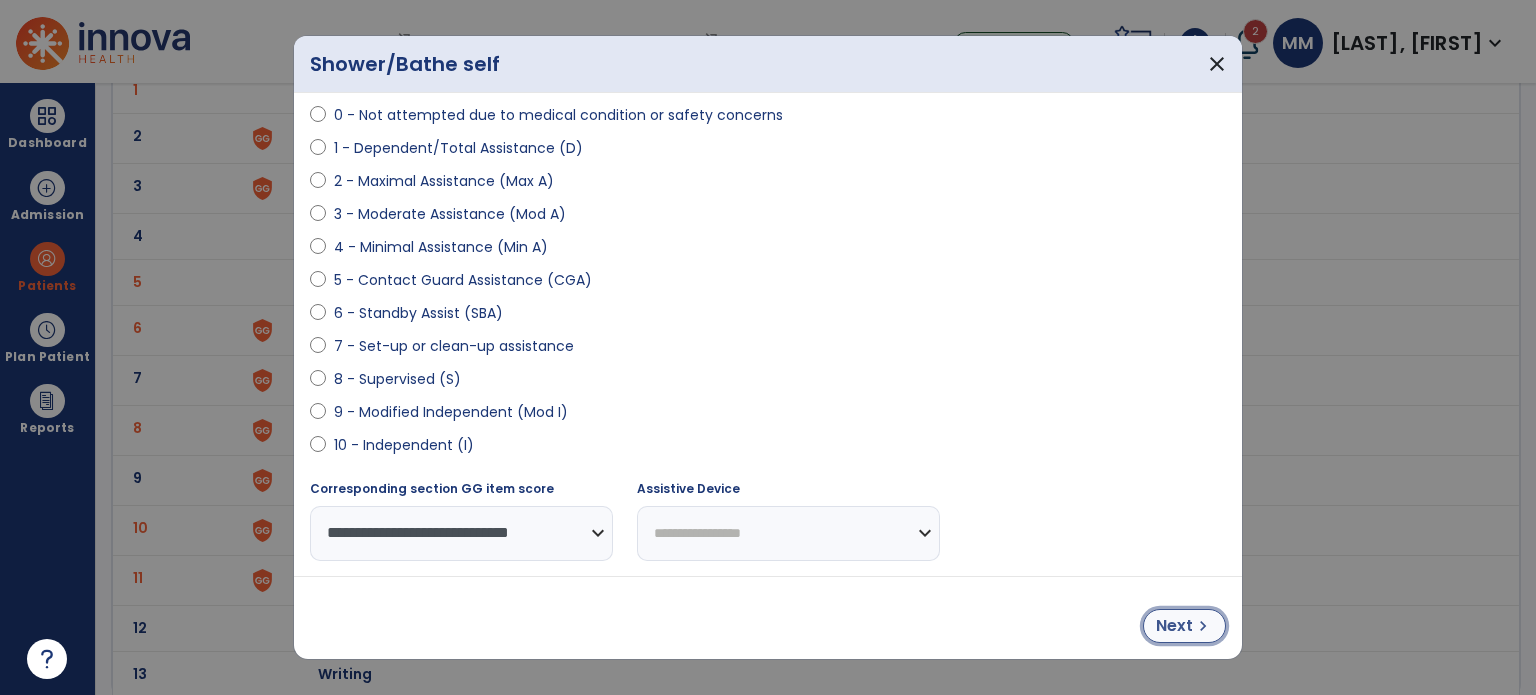 click on "chevron_right" at bounding box center (1203, 626) 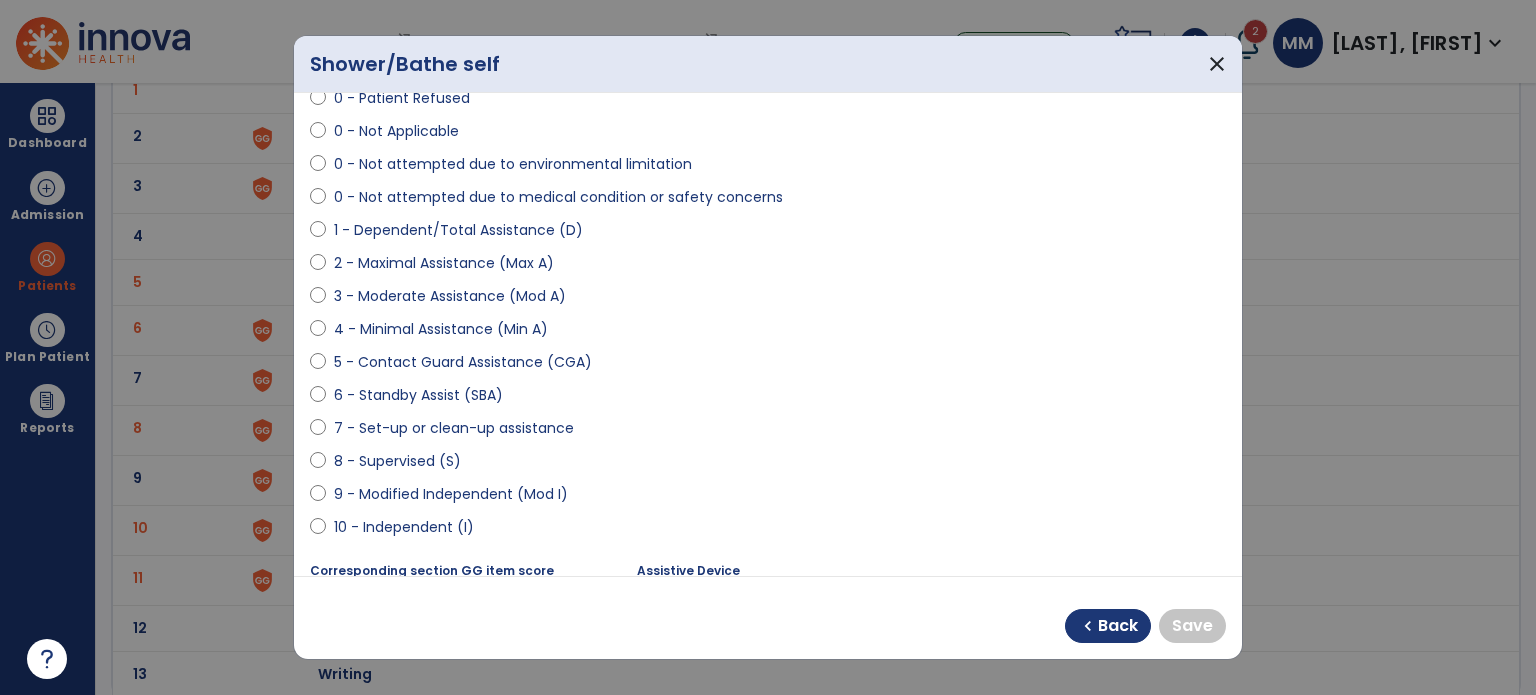 scroll, scrollTop: 116, scrollLeft: 0, axis: vertical 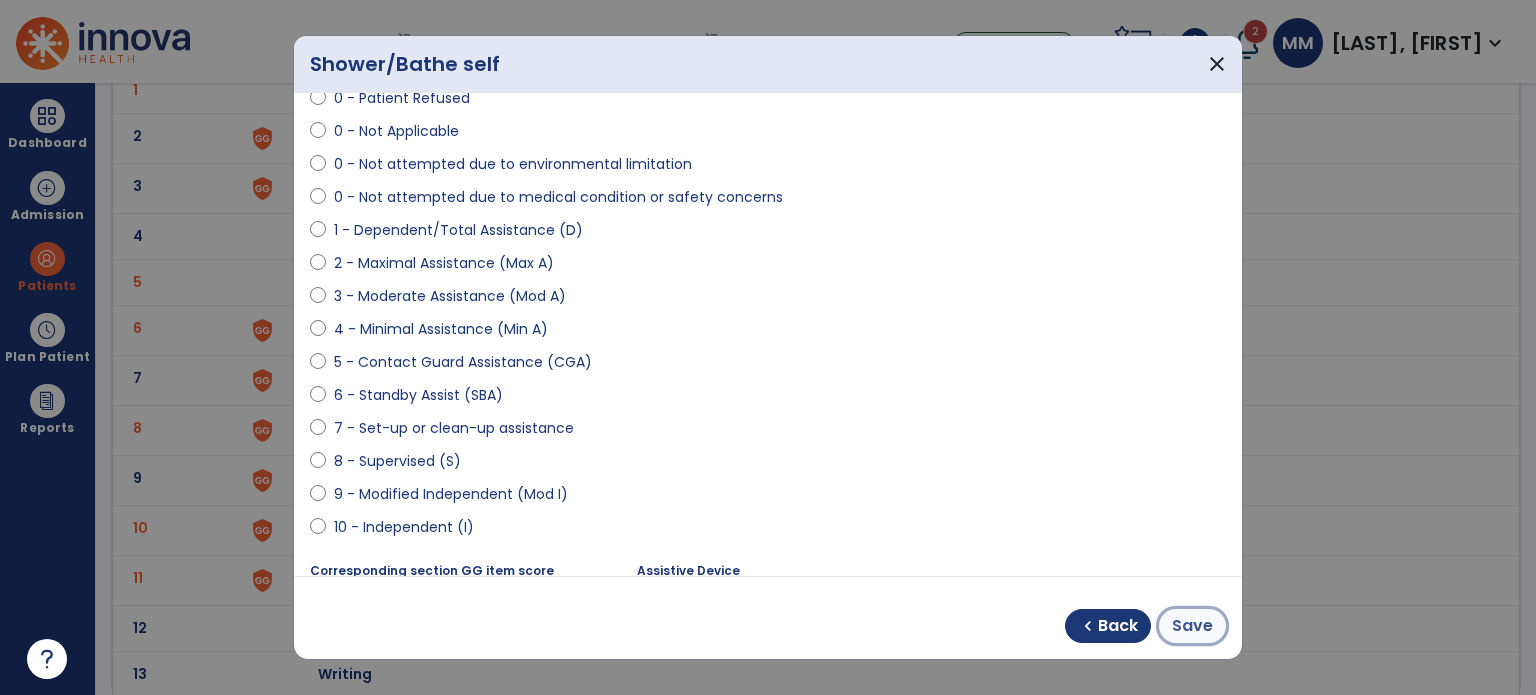 click on "Save" at bounding box center [1192, 626] 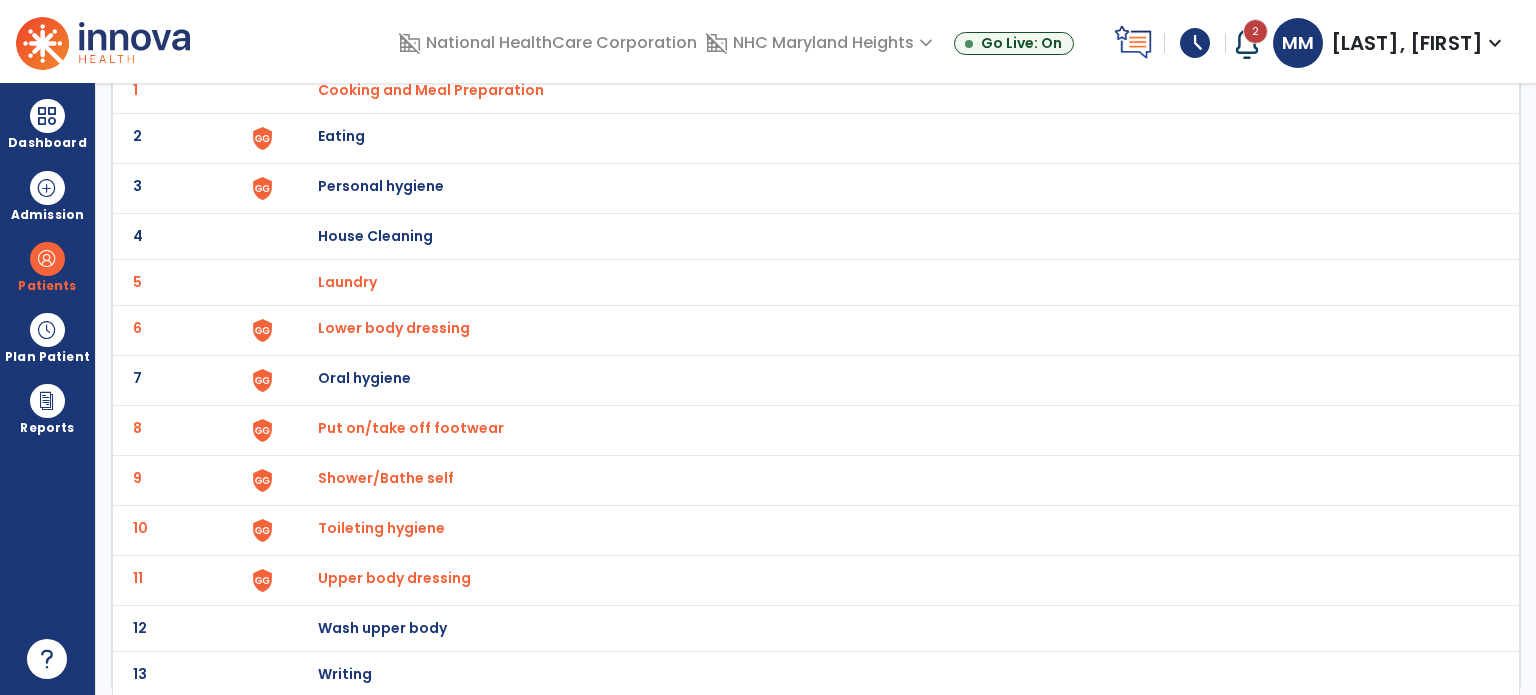 scroll, scrollTop: 0, scrollLeft: 0, axis: both 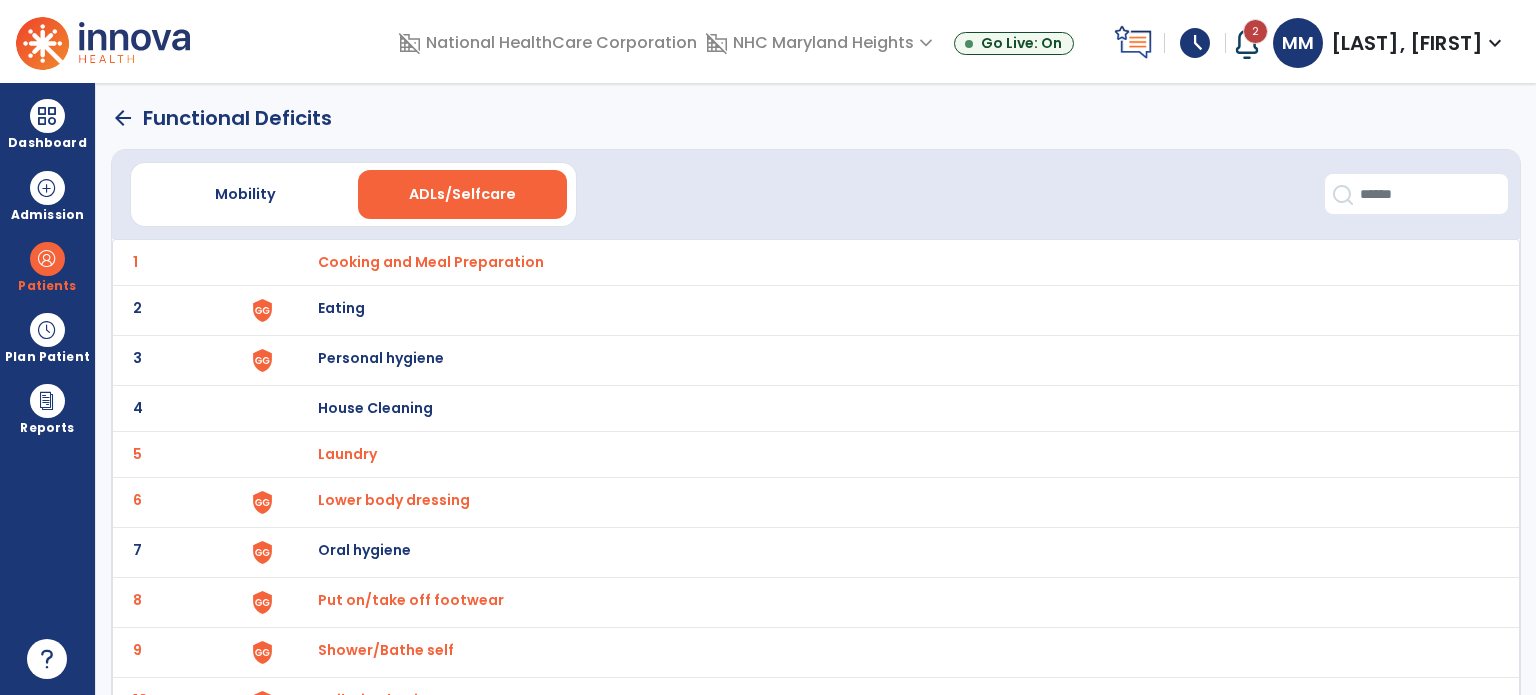 click on "arrow_back" 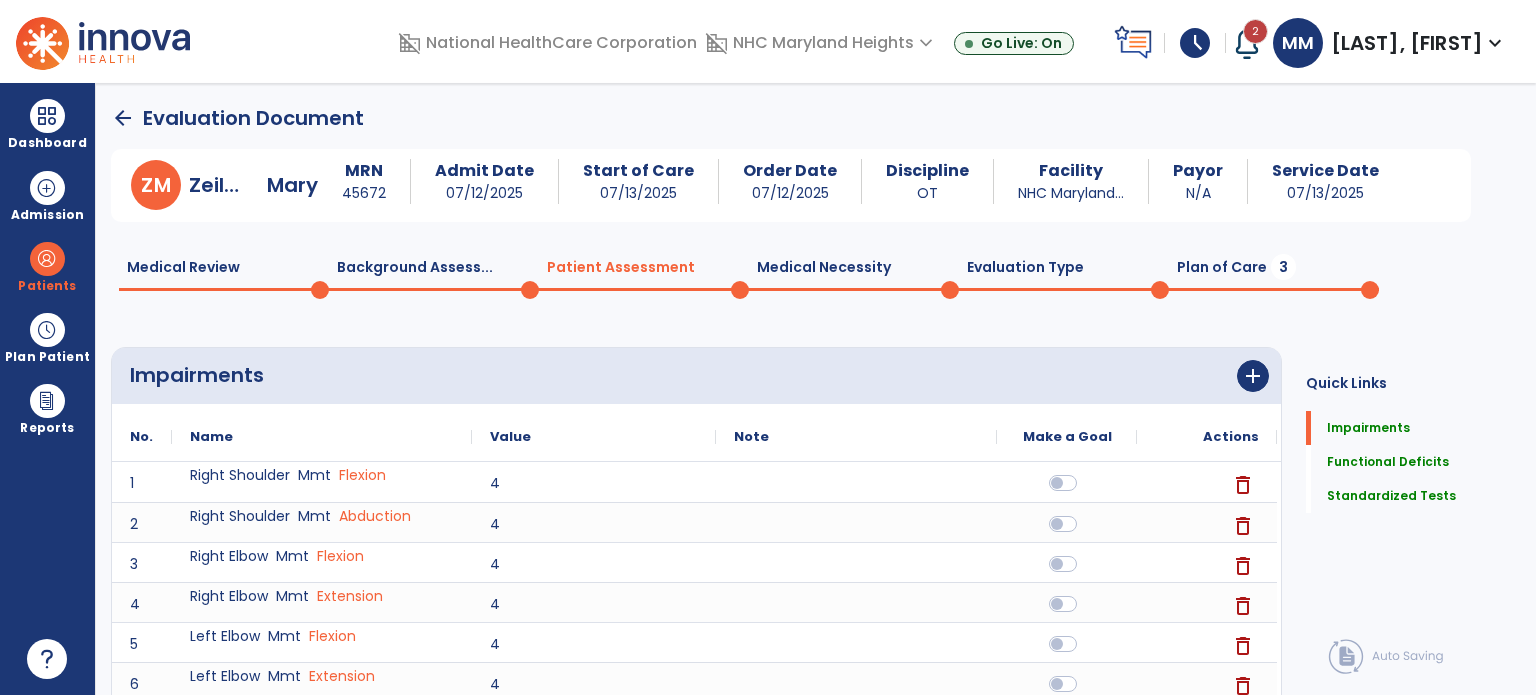 scroll, scrollTop: 20, scrollLeft: 0, axis: vertical 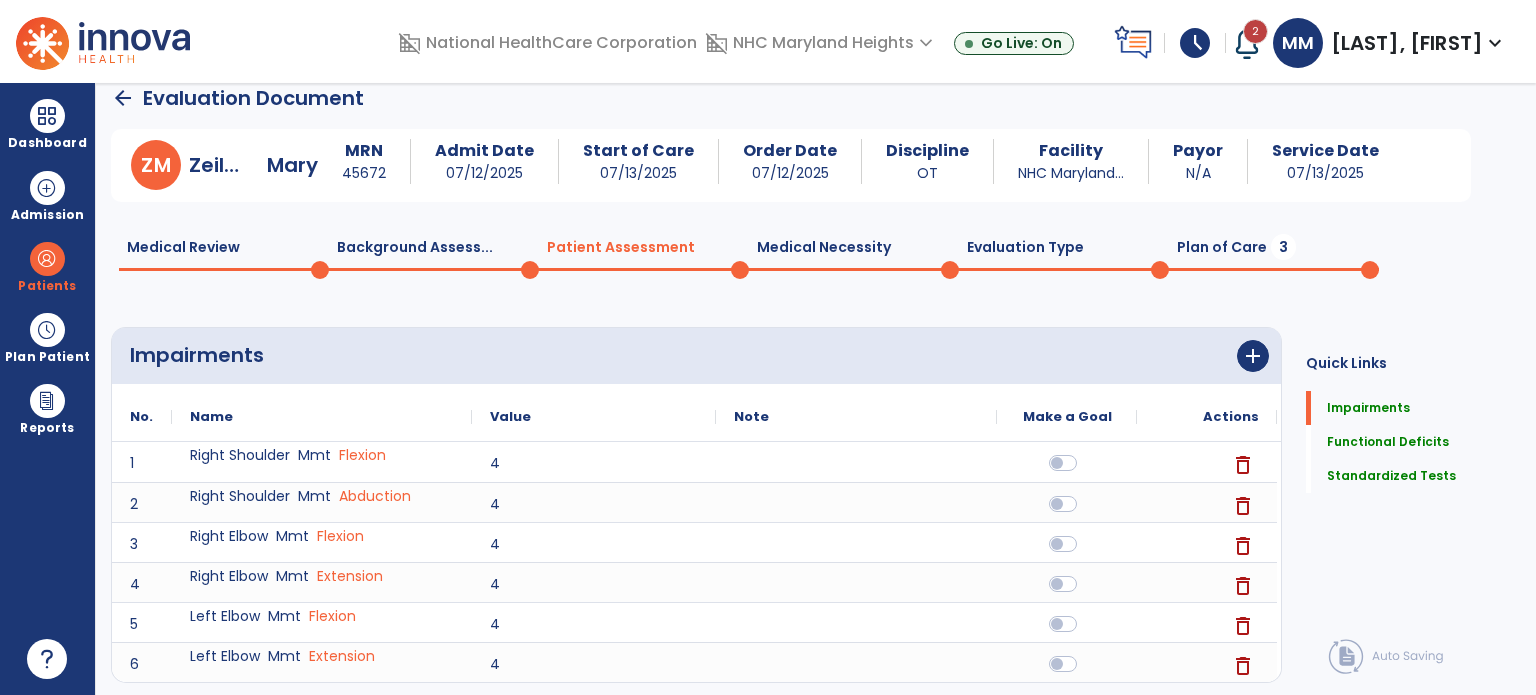 click on "Plan of Care  3" 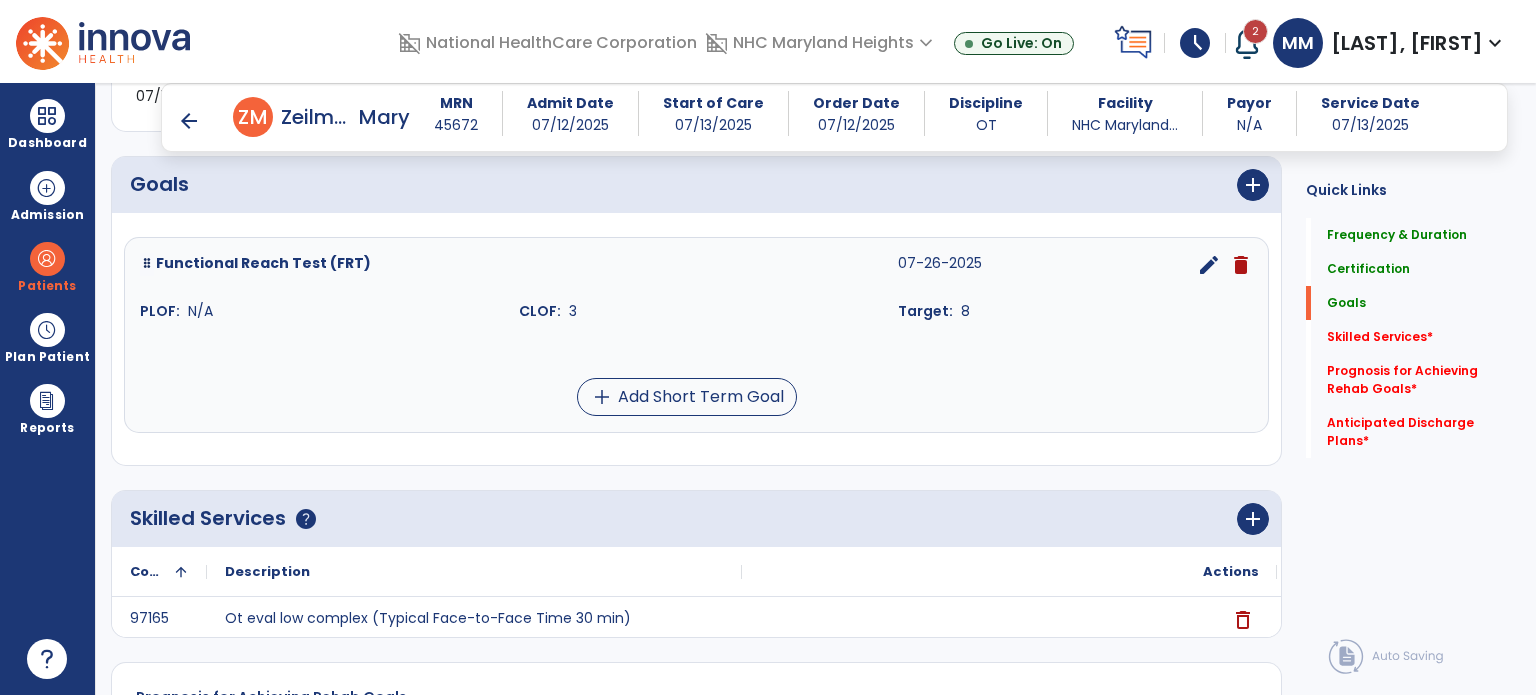 scroll, scrollTop: 339, scrollLeft: 0, axis: vertical 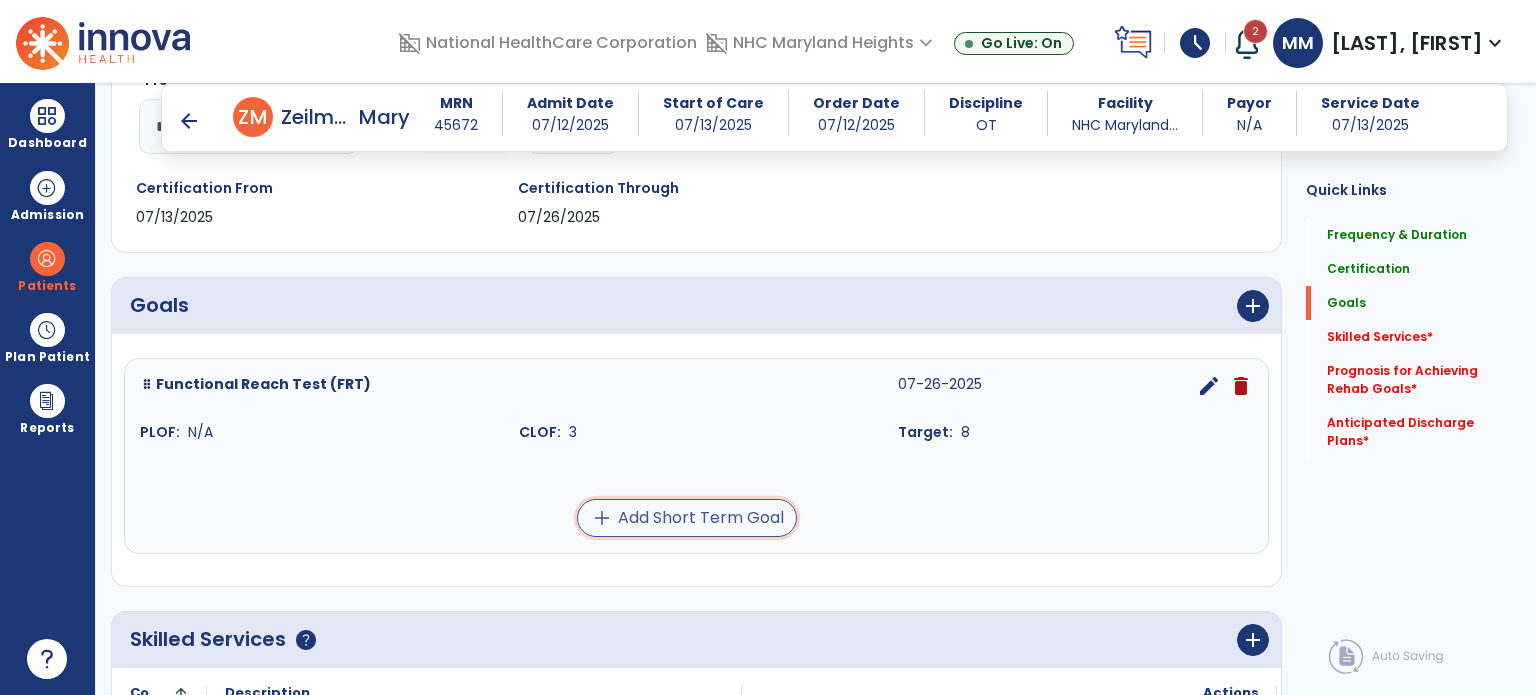 click on "add  Add Short Term Goal" at bounding box center [687, 518] 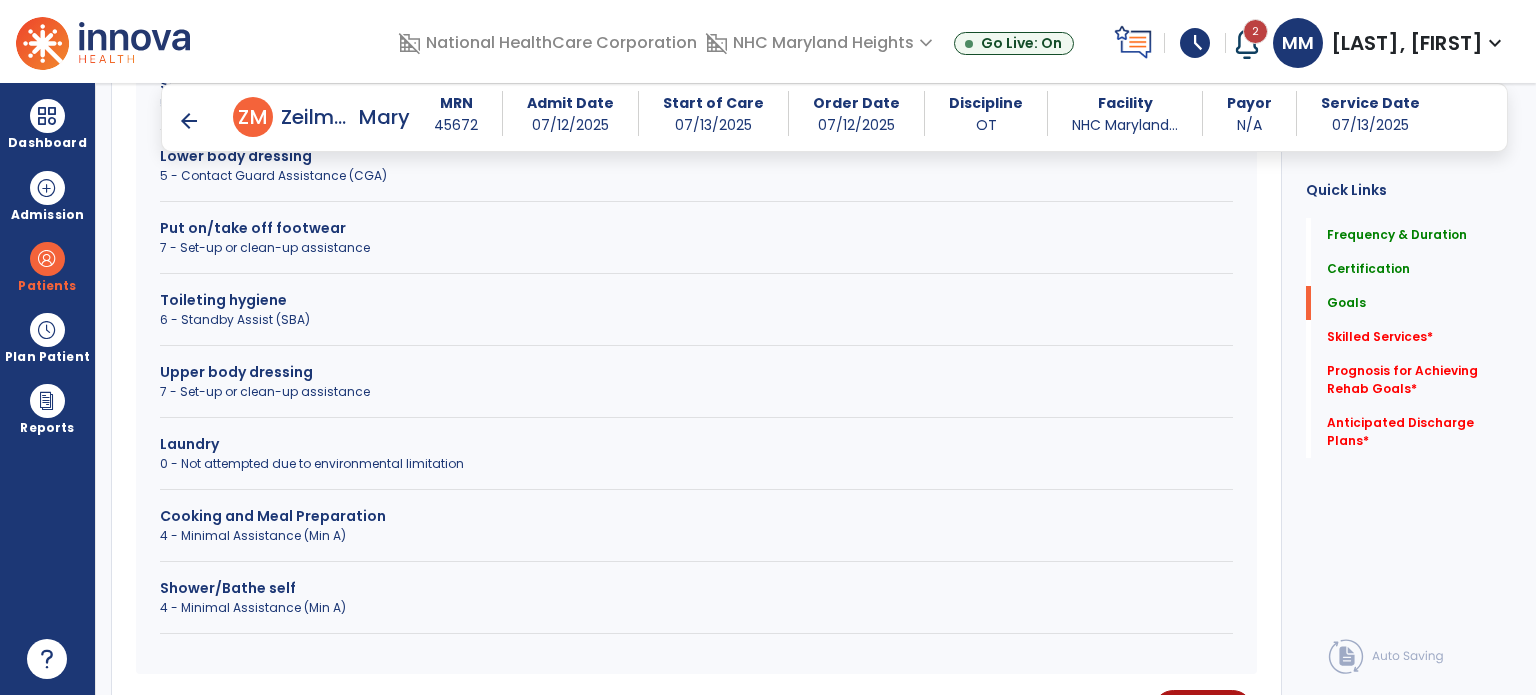 scroll, scrollTop: 1136, scrollLeft: 0, axis: vertical 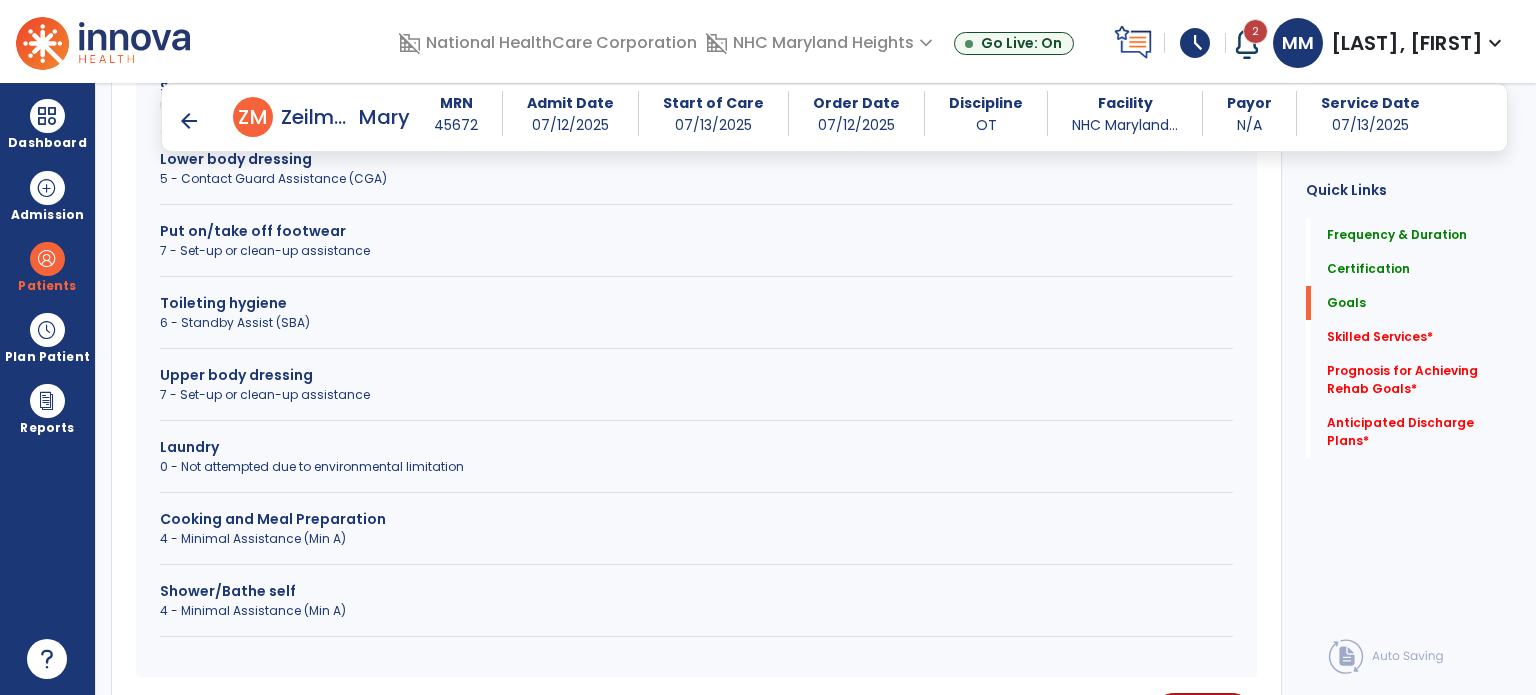 click on "4 - Minimal Assistance (Min A)" at bounding box center (696, 611) 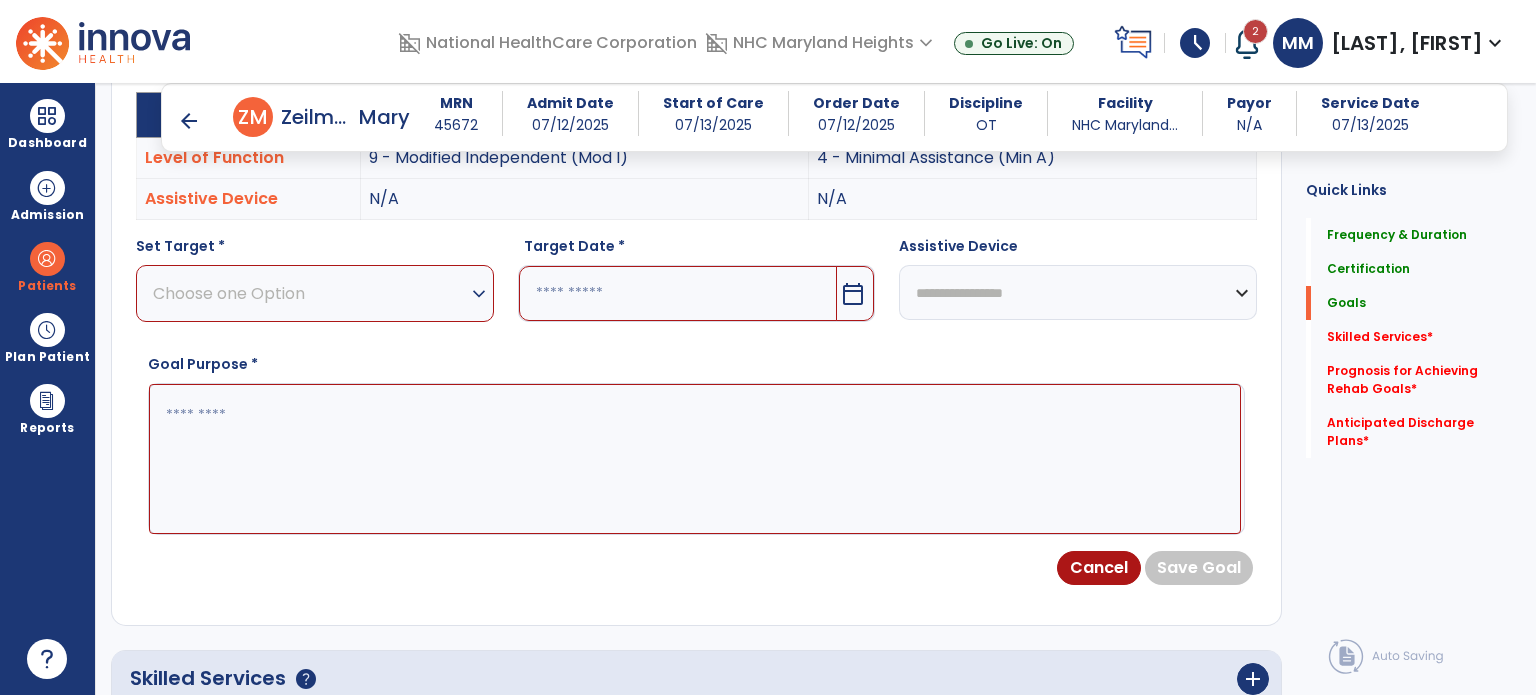 scroll, scrollTop: 516, scrollLeft: 0, axis: vertical 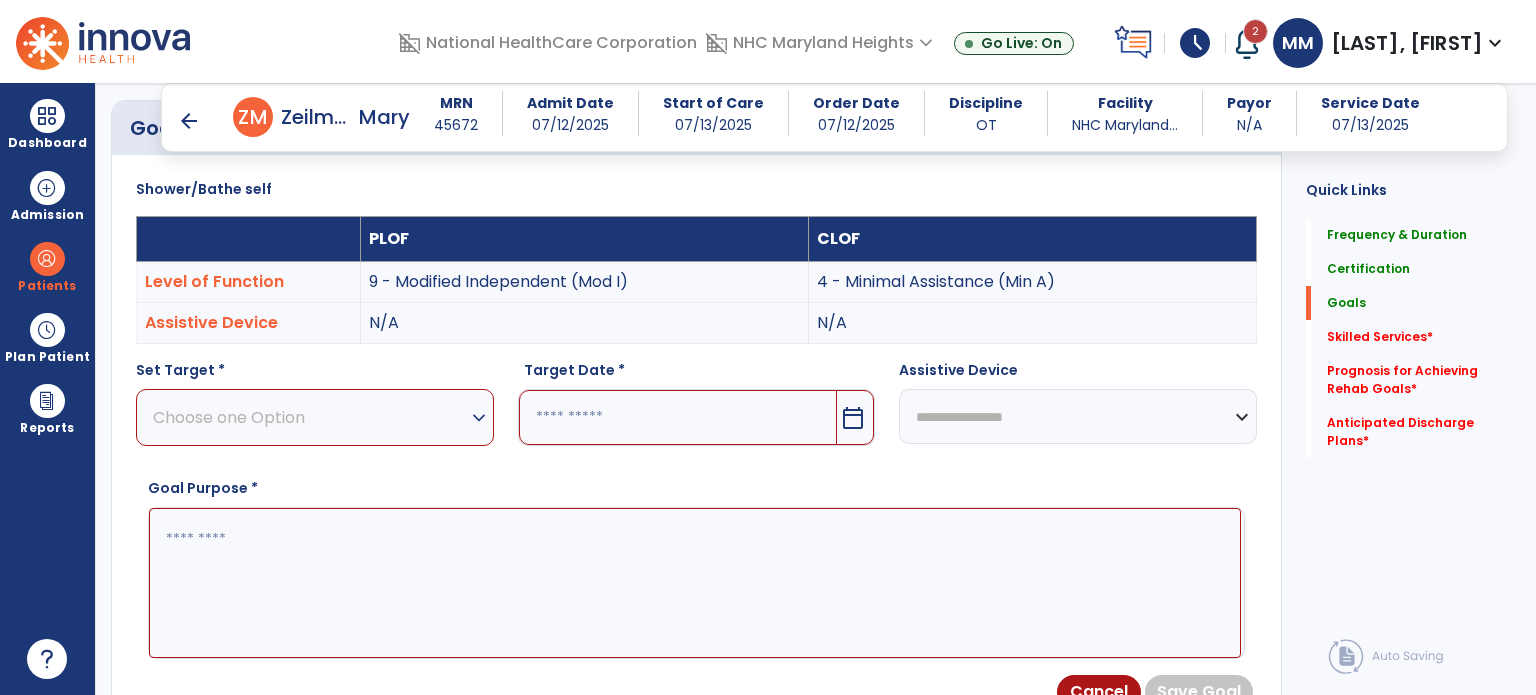 click on "Choose one Option" at bounding box center (310, 417) 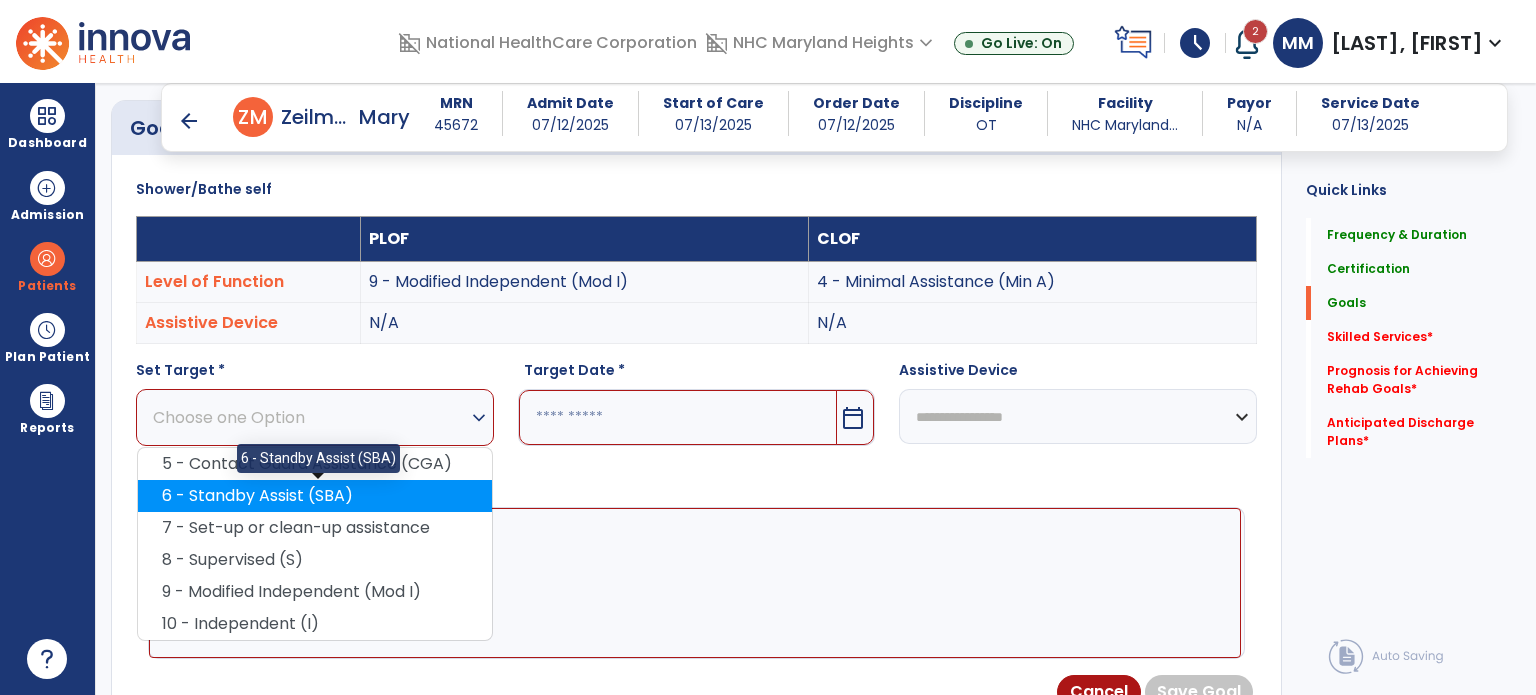 click on "6 - Standby Assist (SBA)" at bounding box center (315, 496) 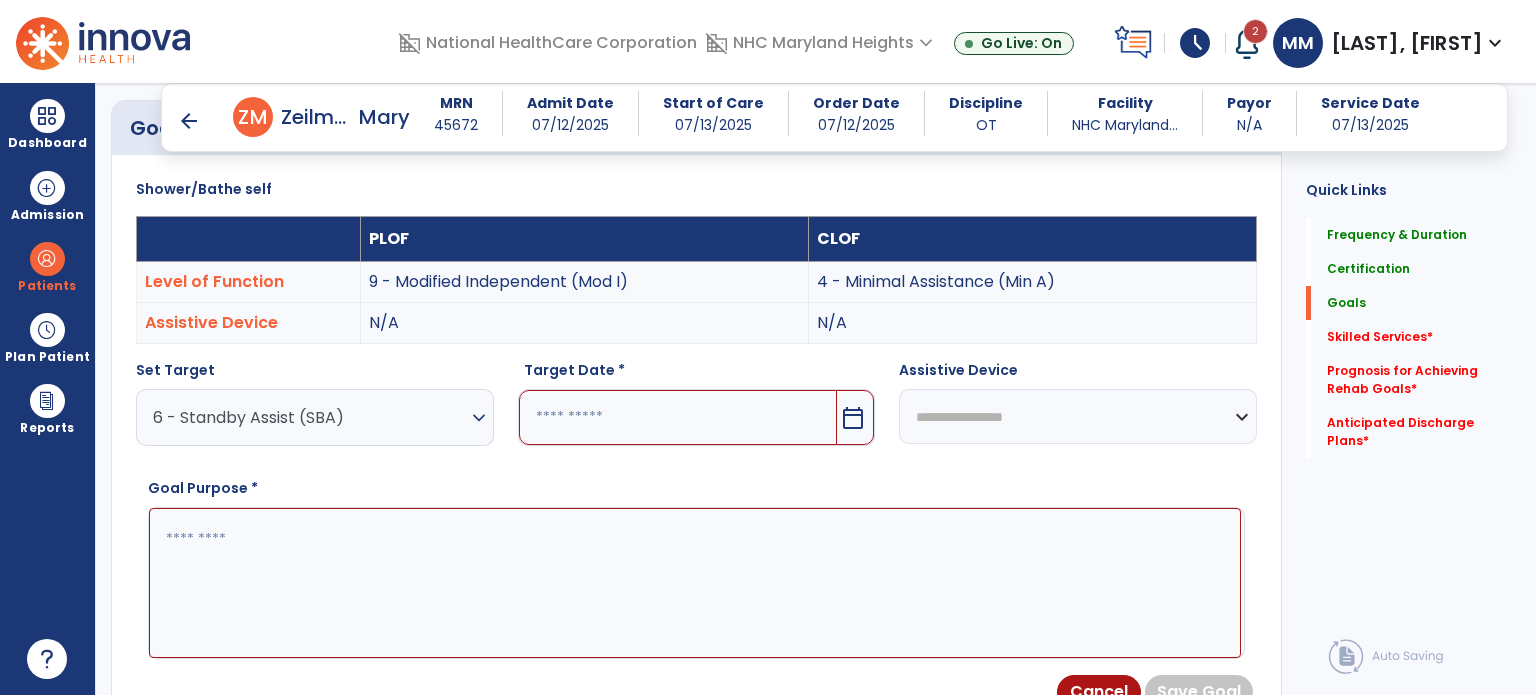 click on "calendar_today" at bounding box center [853, 418] 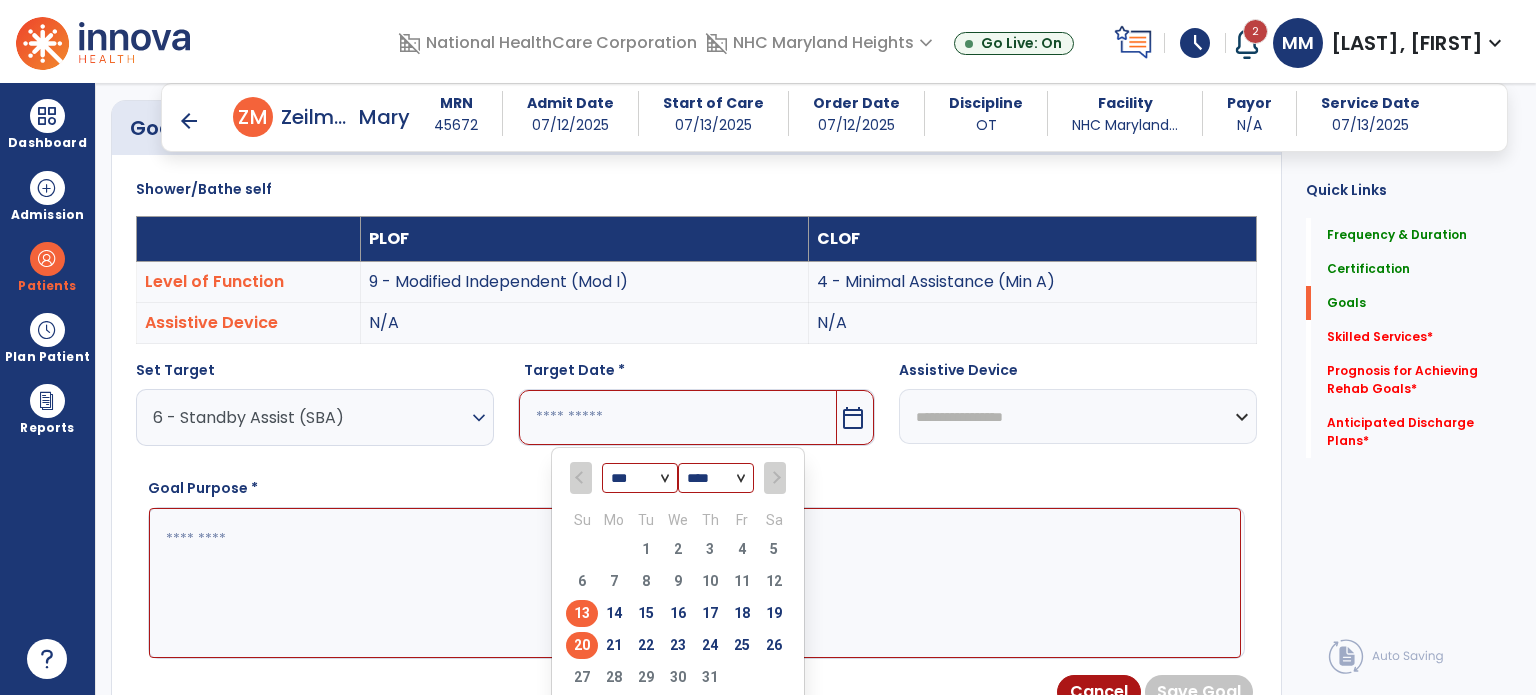 click on "20" at bounding box center (582, 645) 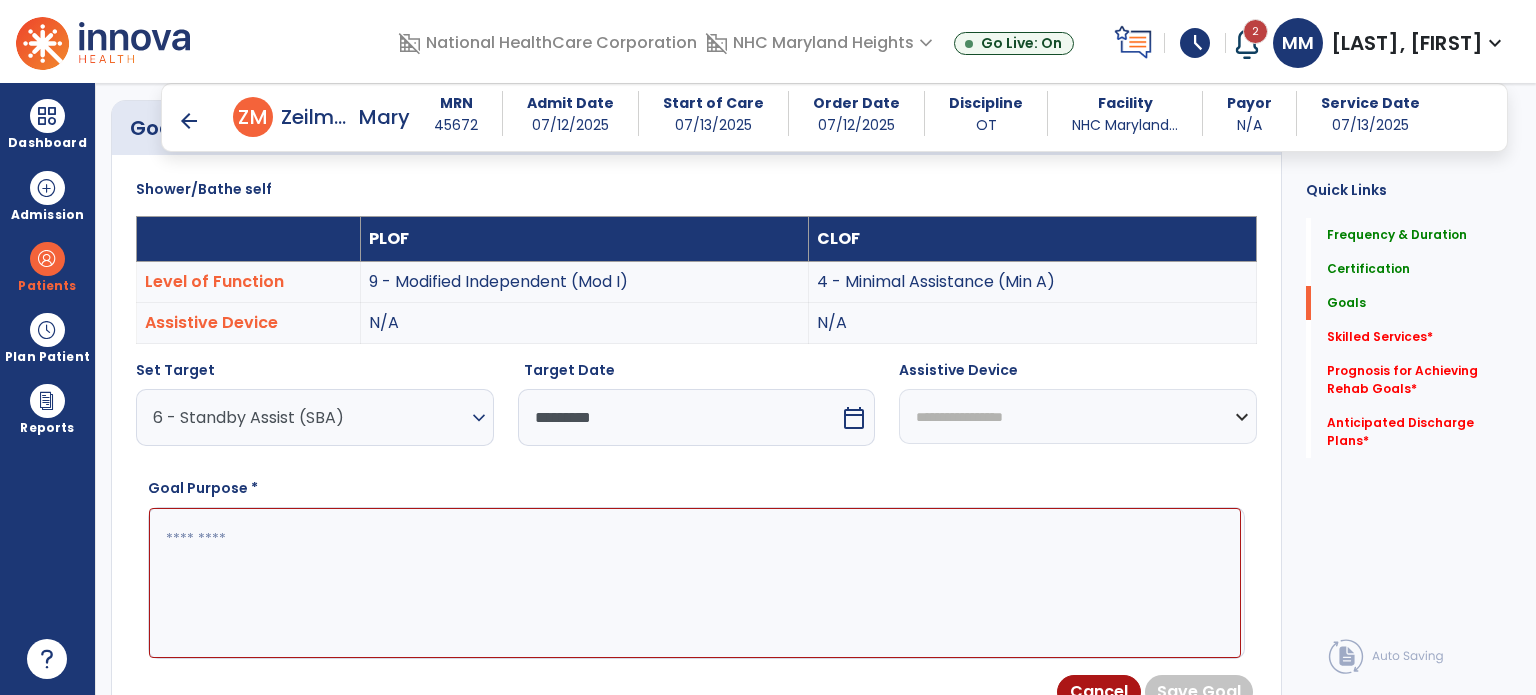 click at bounding box center (695, 583) 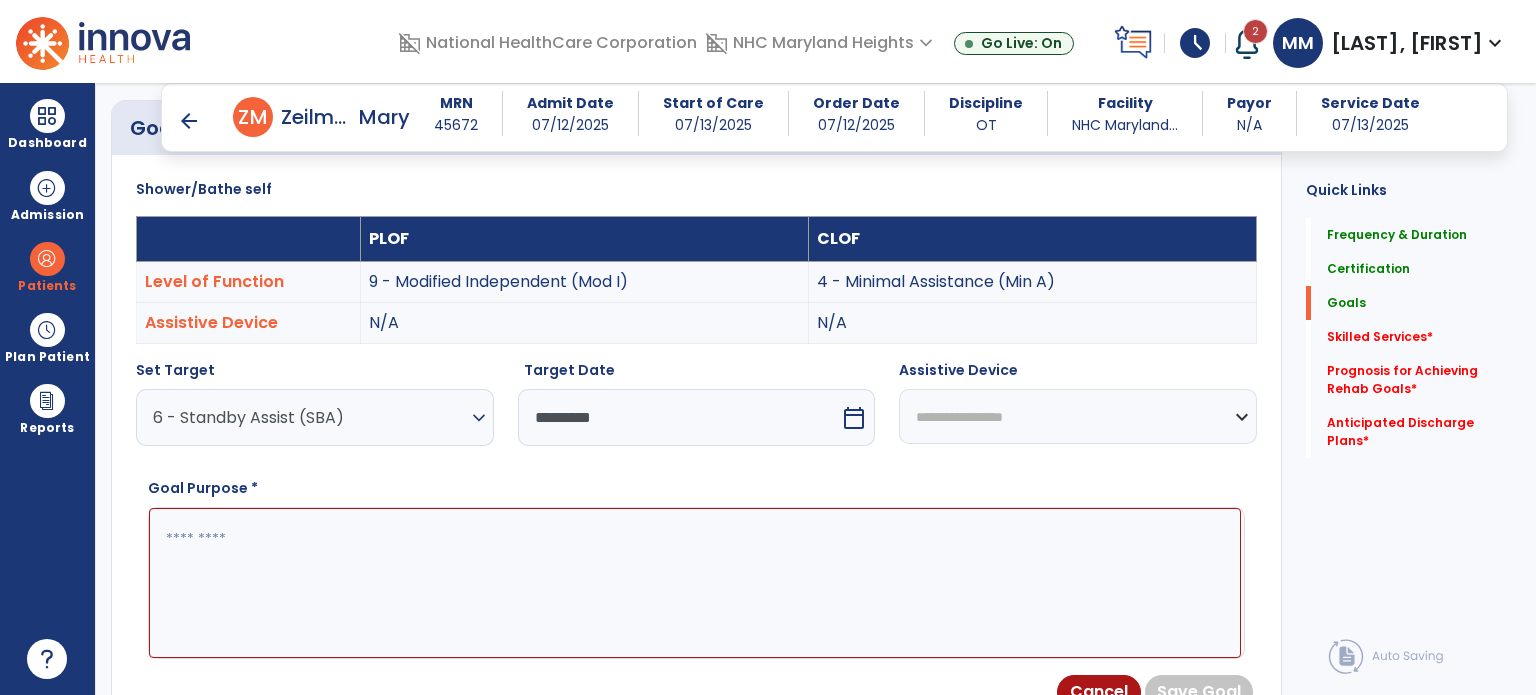 paste on "**********" 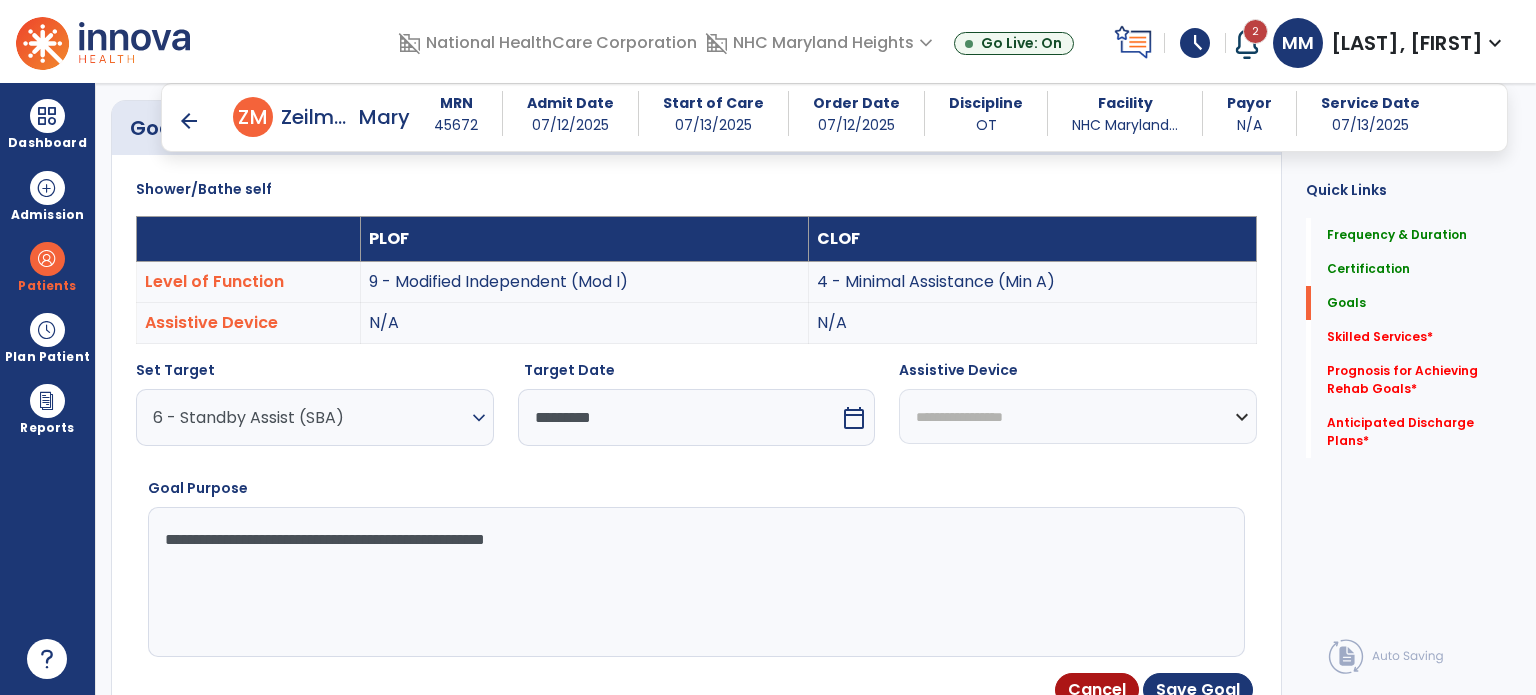 scroll, scrollTop: 642, scrollLeft: 0, axis: vertical 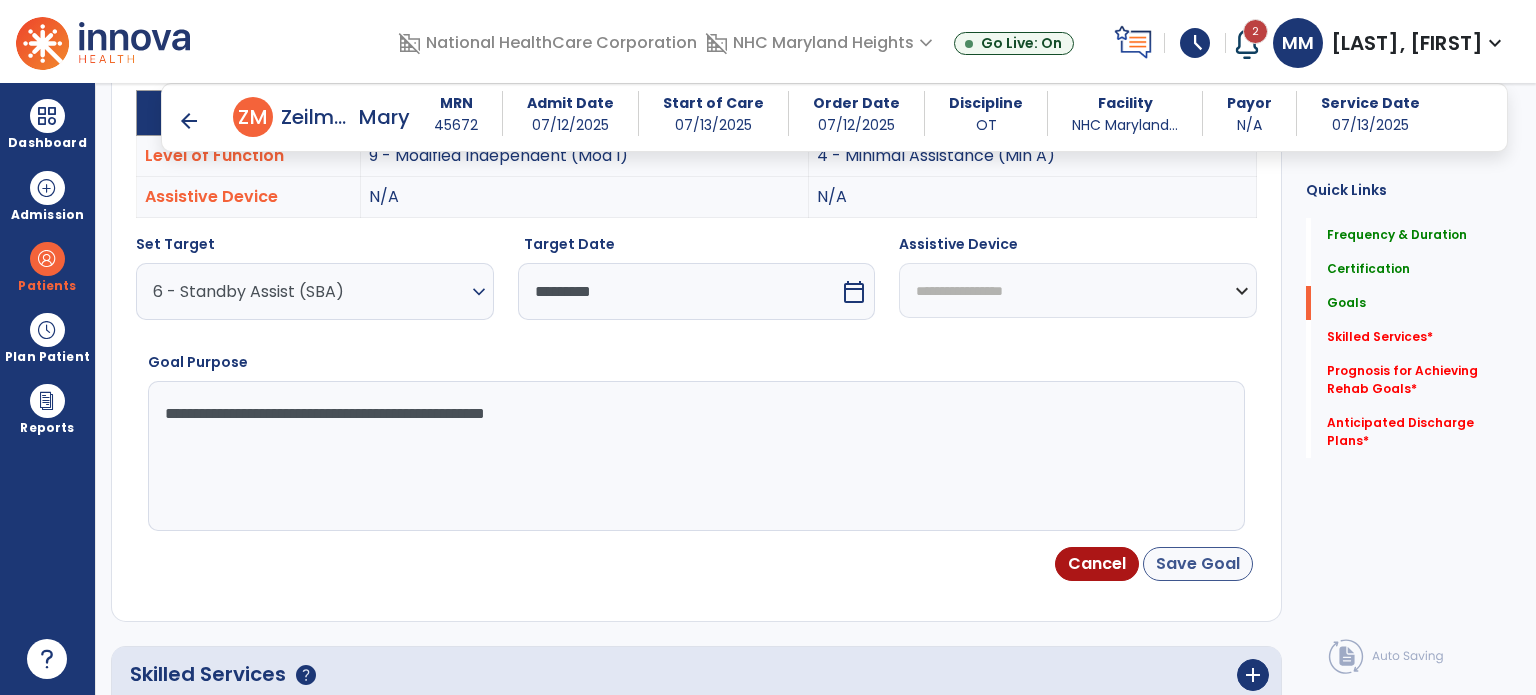 type on "**********" 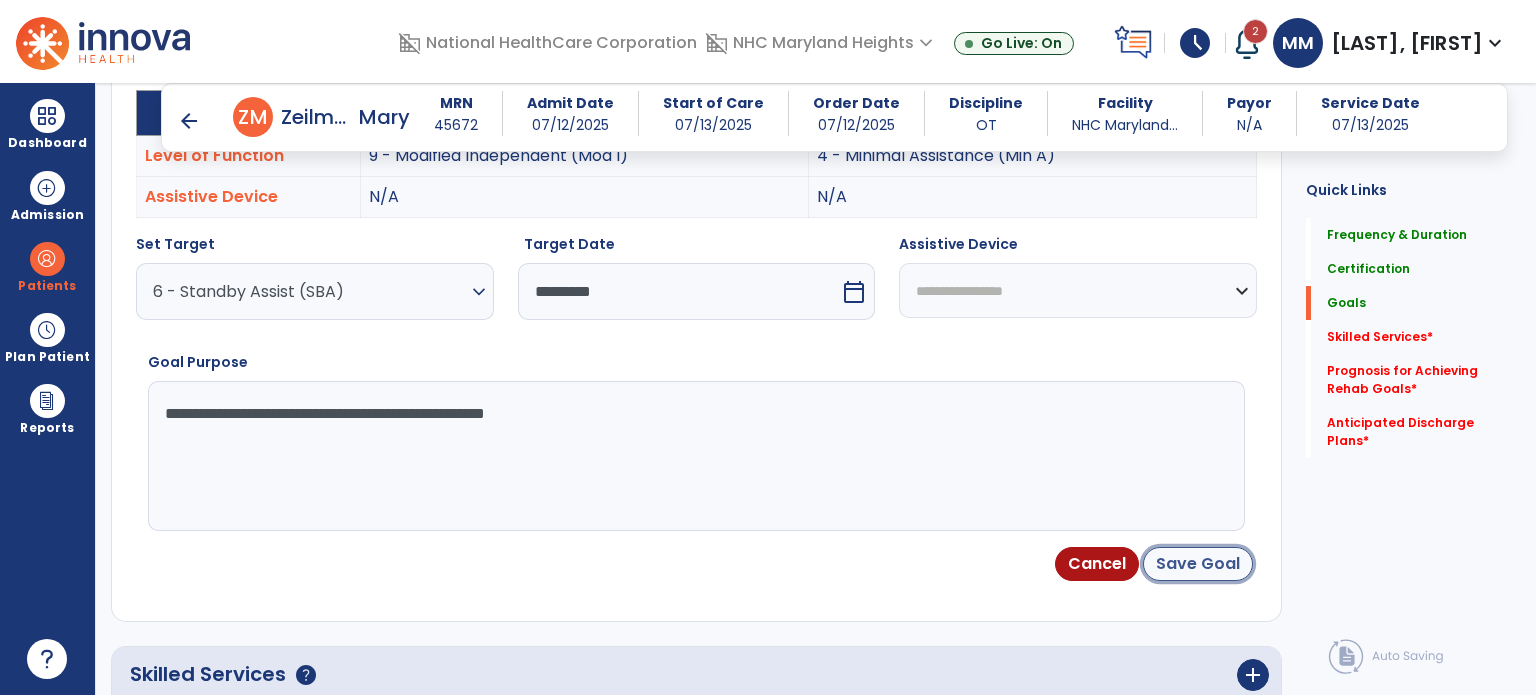 click on "Save Goal" at bounding box center (1198, 564) 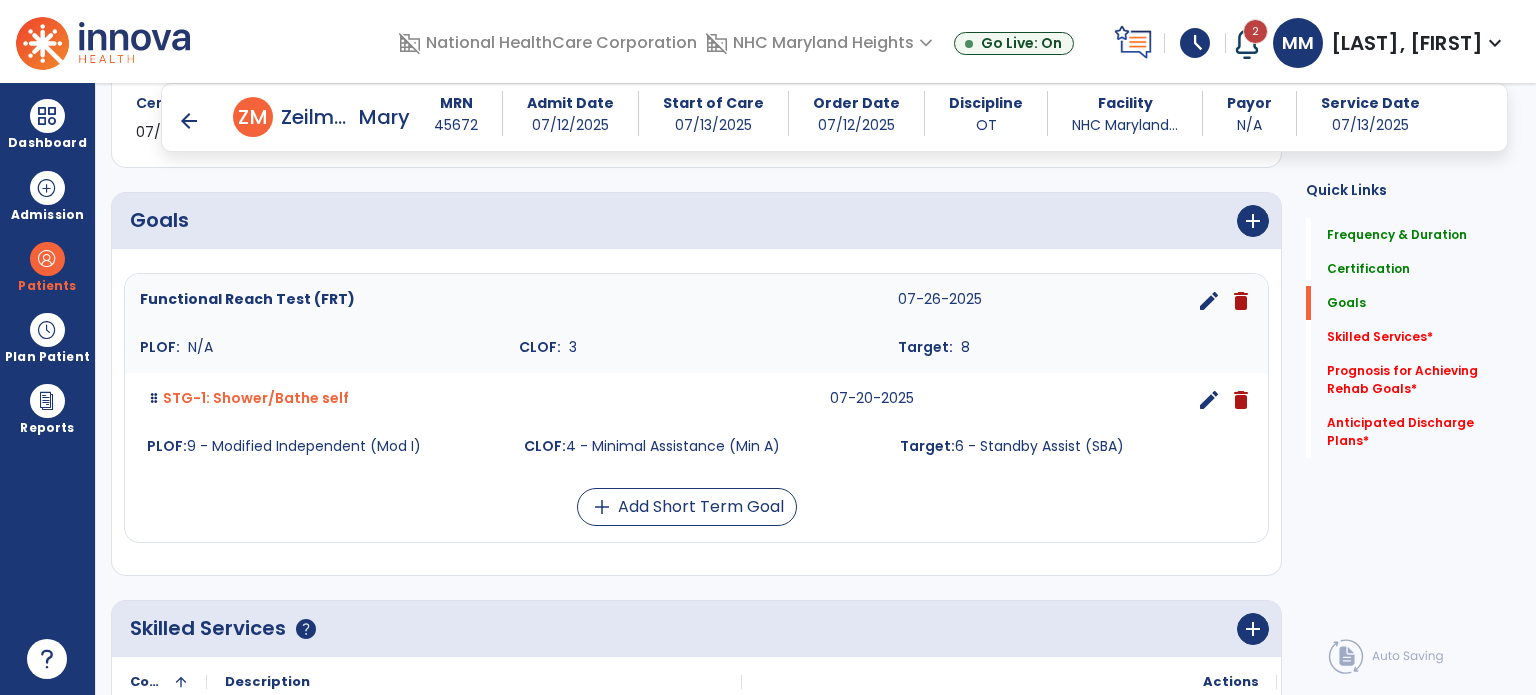 scroll, scrollTop: 424, scrollLeft: 0, axis: vertical 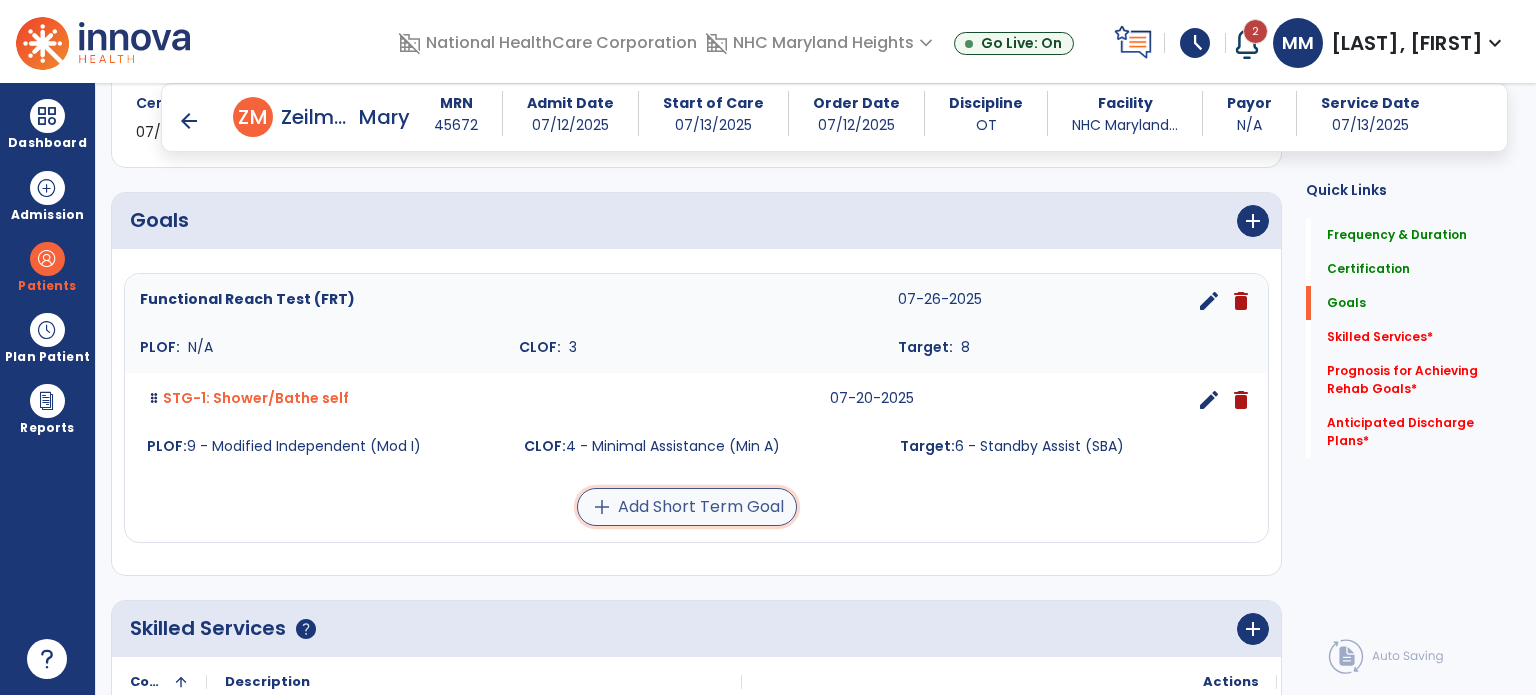 click on "add  Add Short Term Goal" at bounding box center (687, 507) 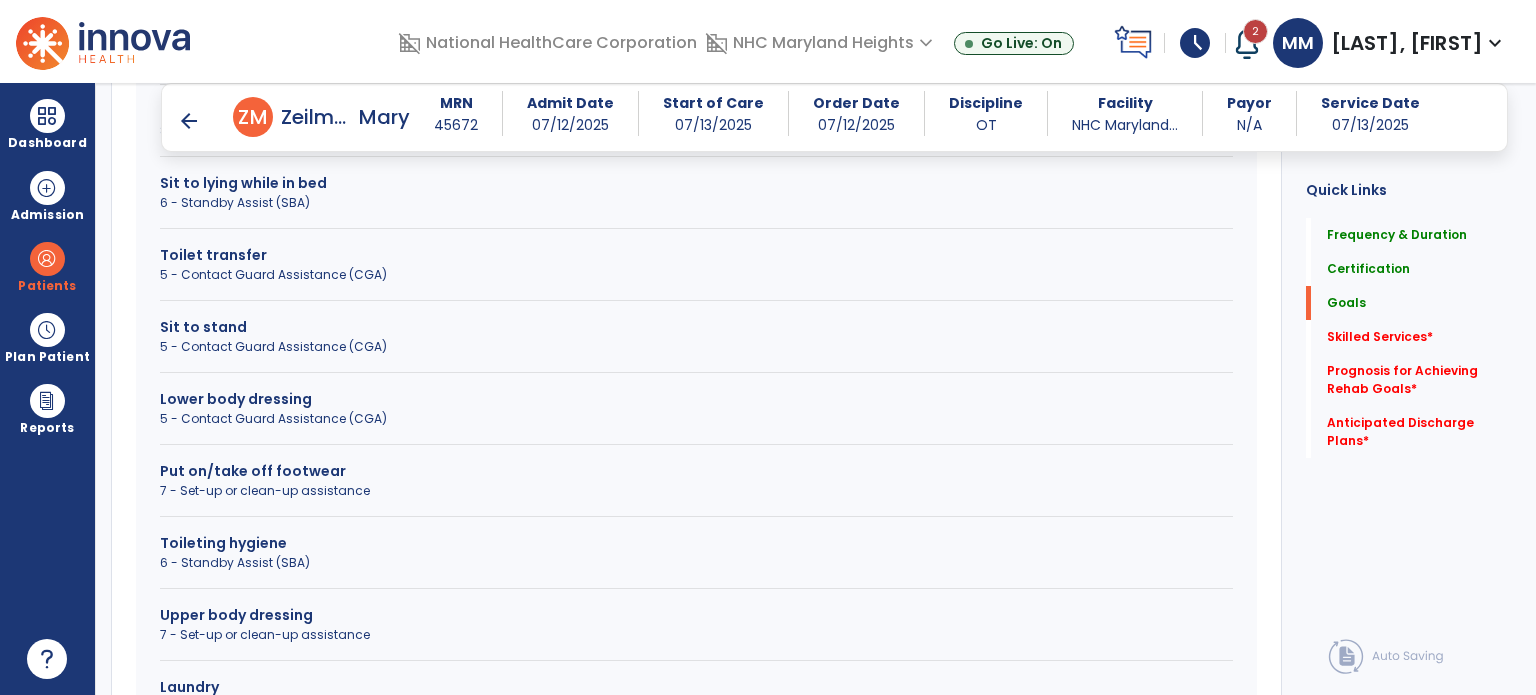 scroll, scrollTop: 901, scrollLeft: 0, axis: vertical 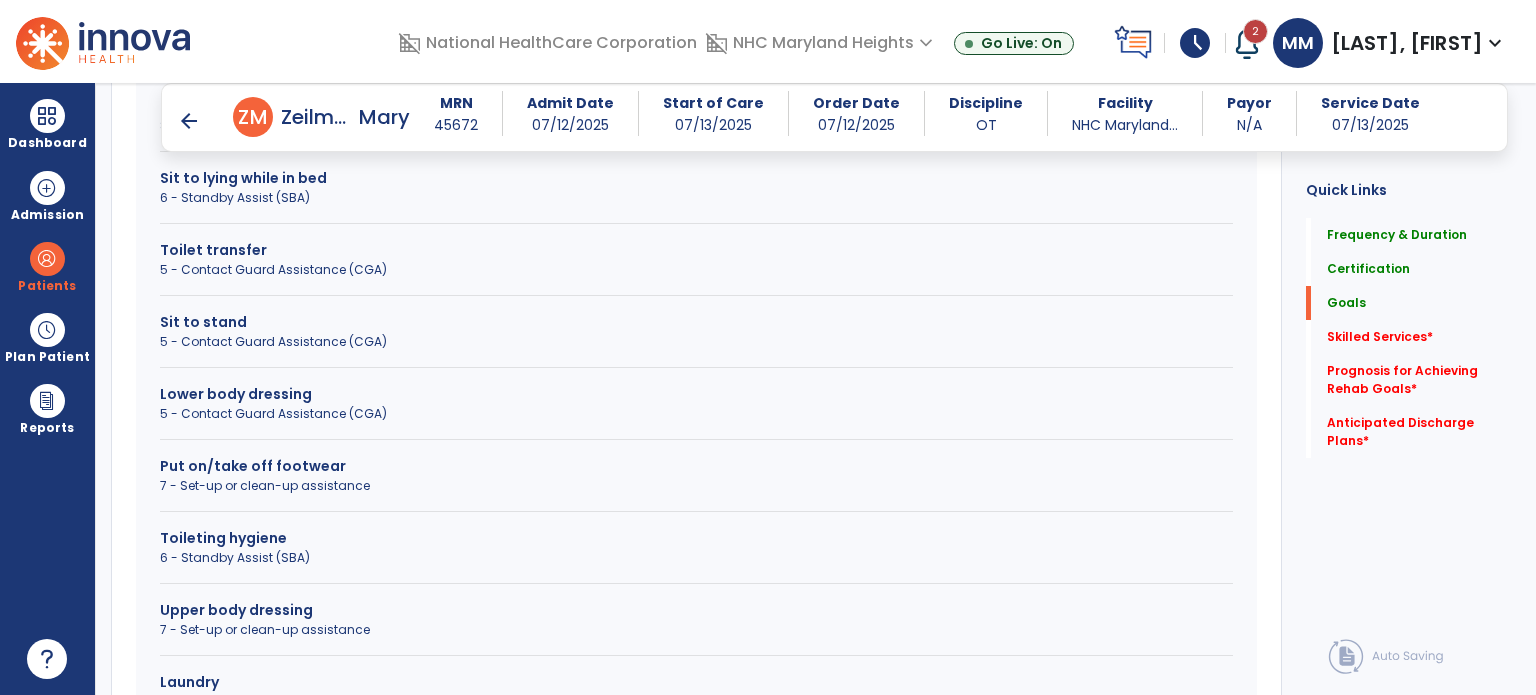 click on "5 - Contact Guard Assistance (CGA)" at bounding box center [696, 414] 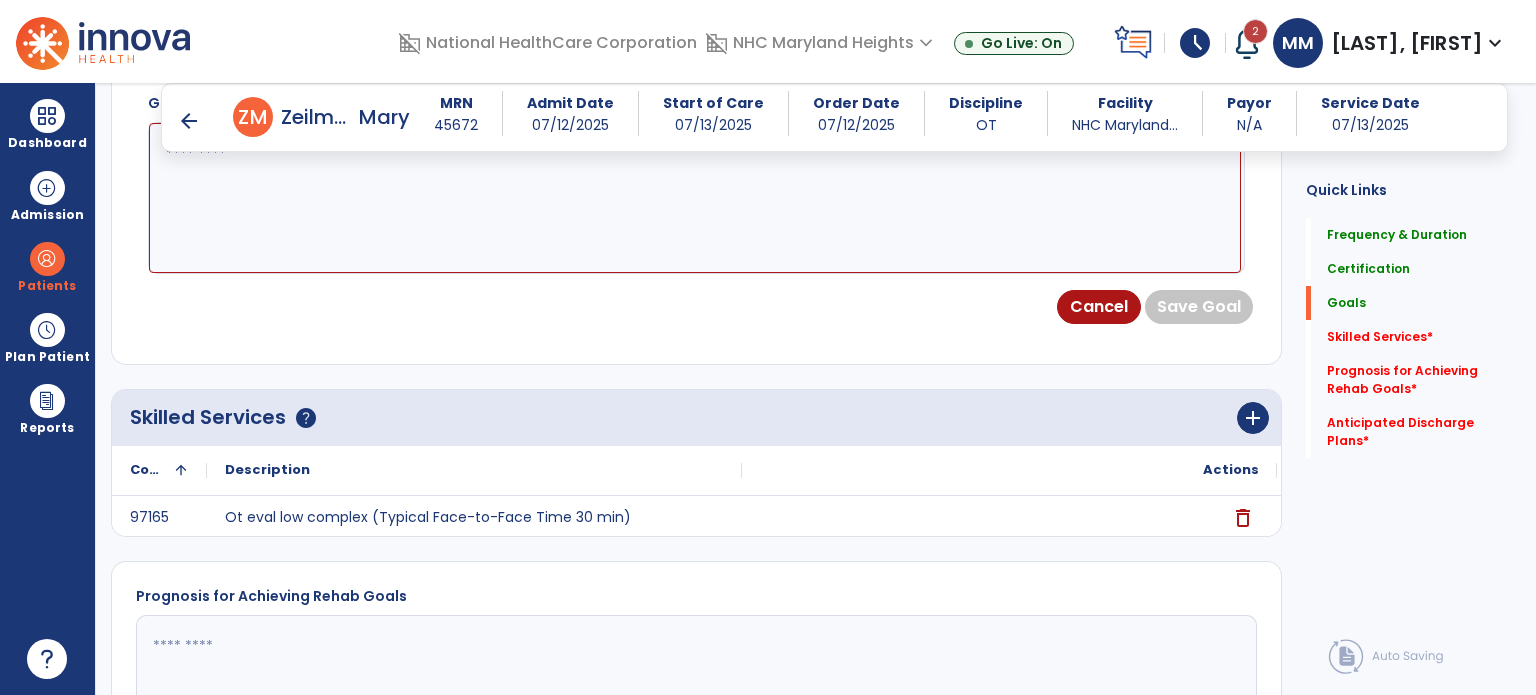 scroll, scrollTop: 601, scrollLeft: 0, axis: vertical 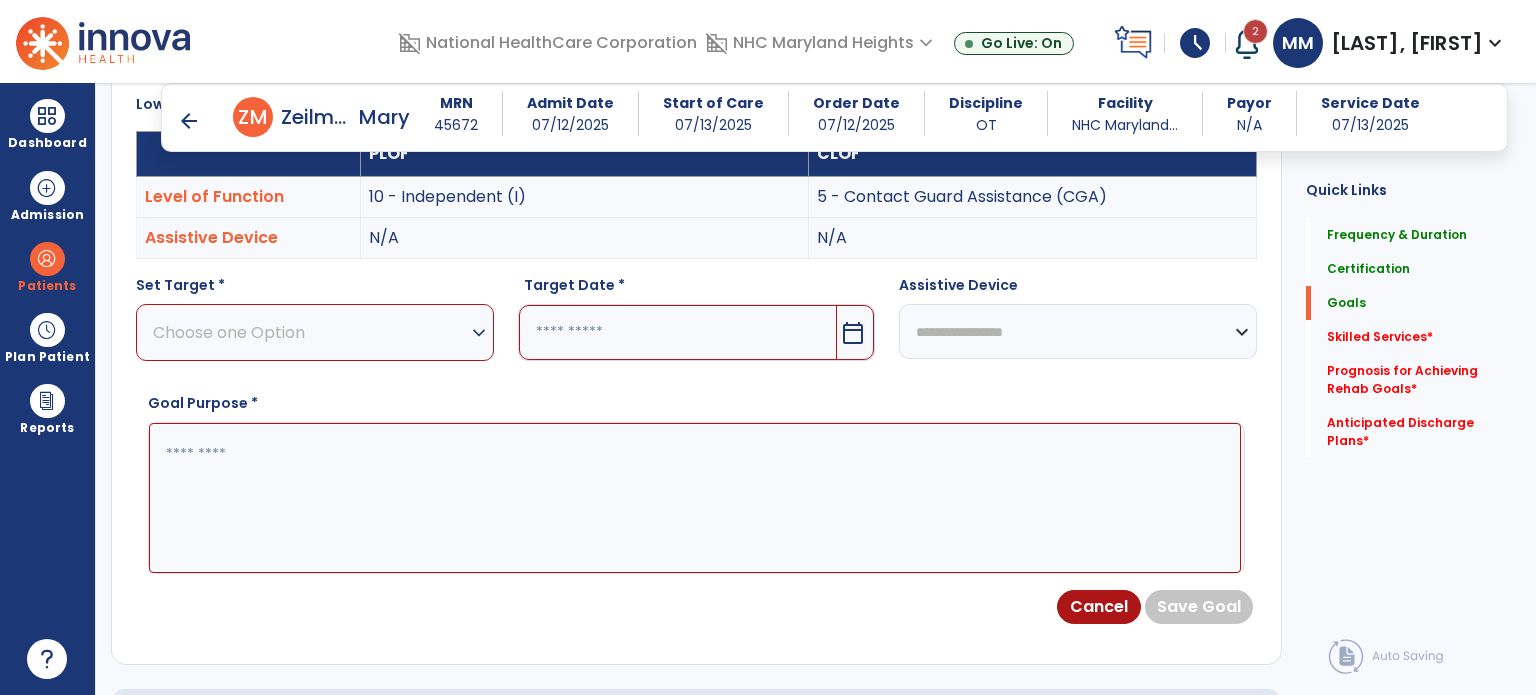 click on "Choose one Option" at bounding box center [310, 332] 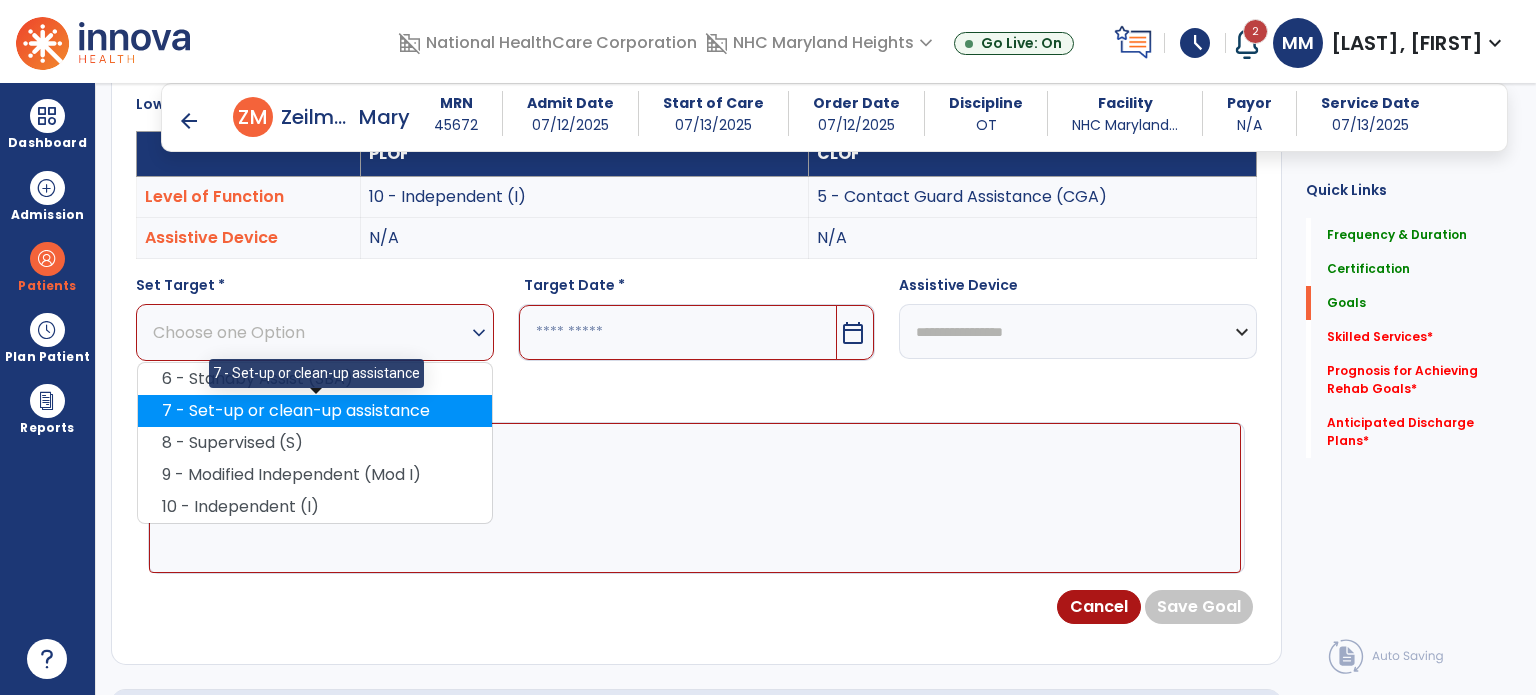click on "7 - Set-up or clean-up assistance" at bounding box center [315, 411] 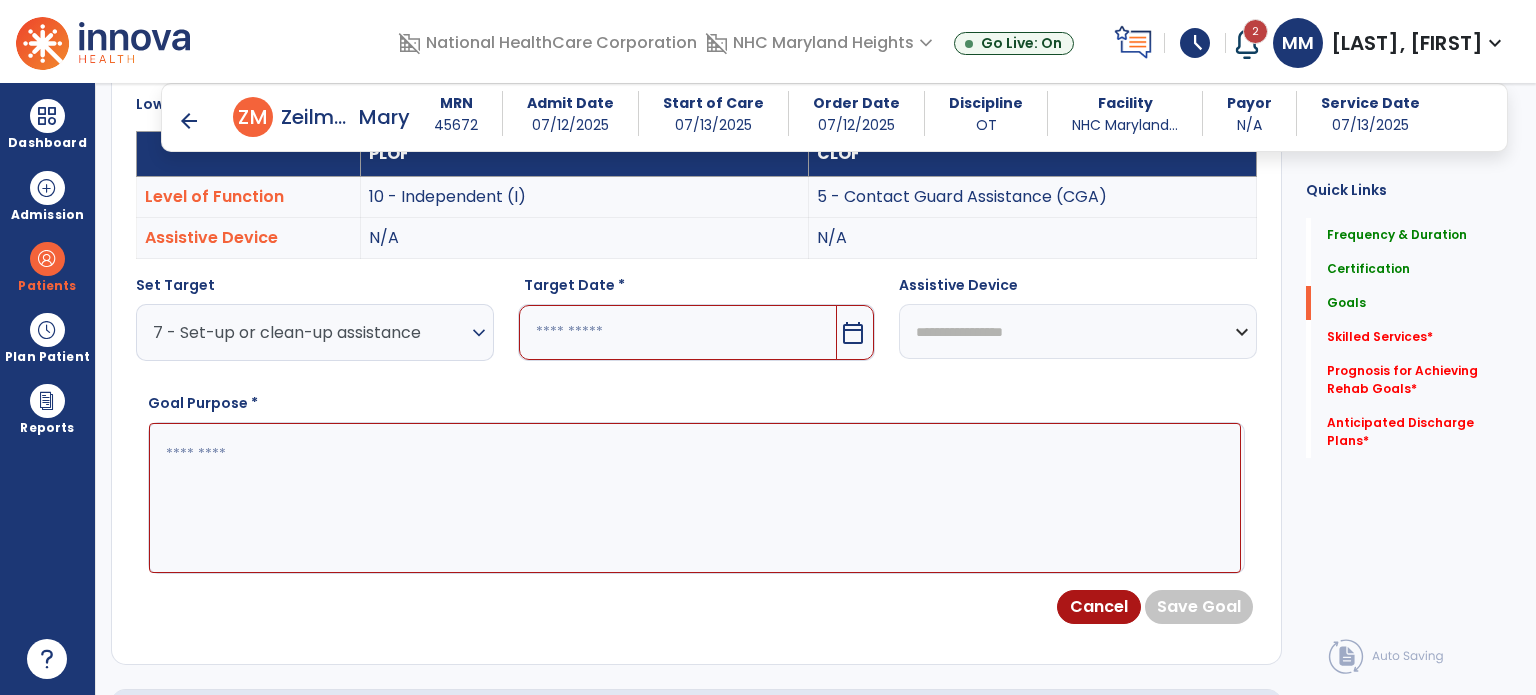 click on "calendar_today" at bounding box center [853, 333] 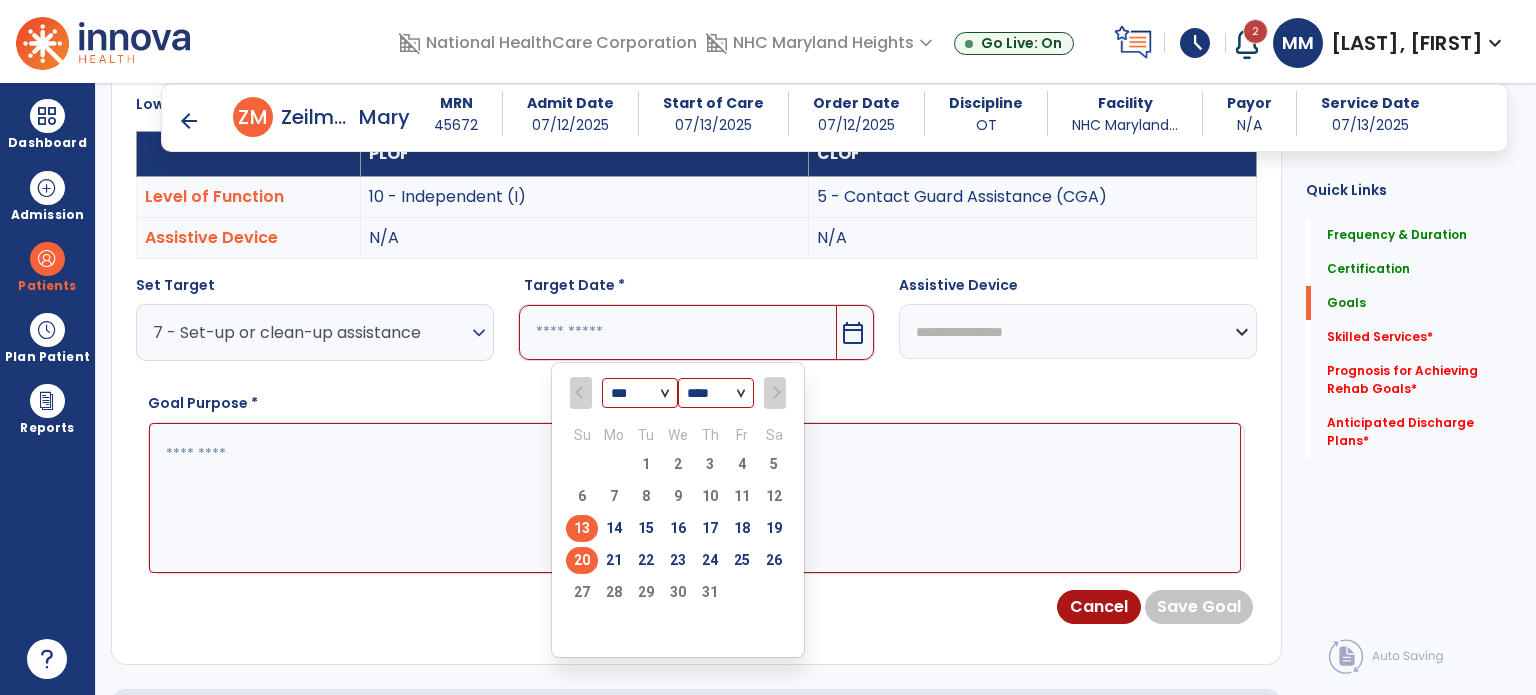 click on "20" at bounding box center (582, 560) 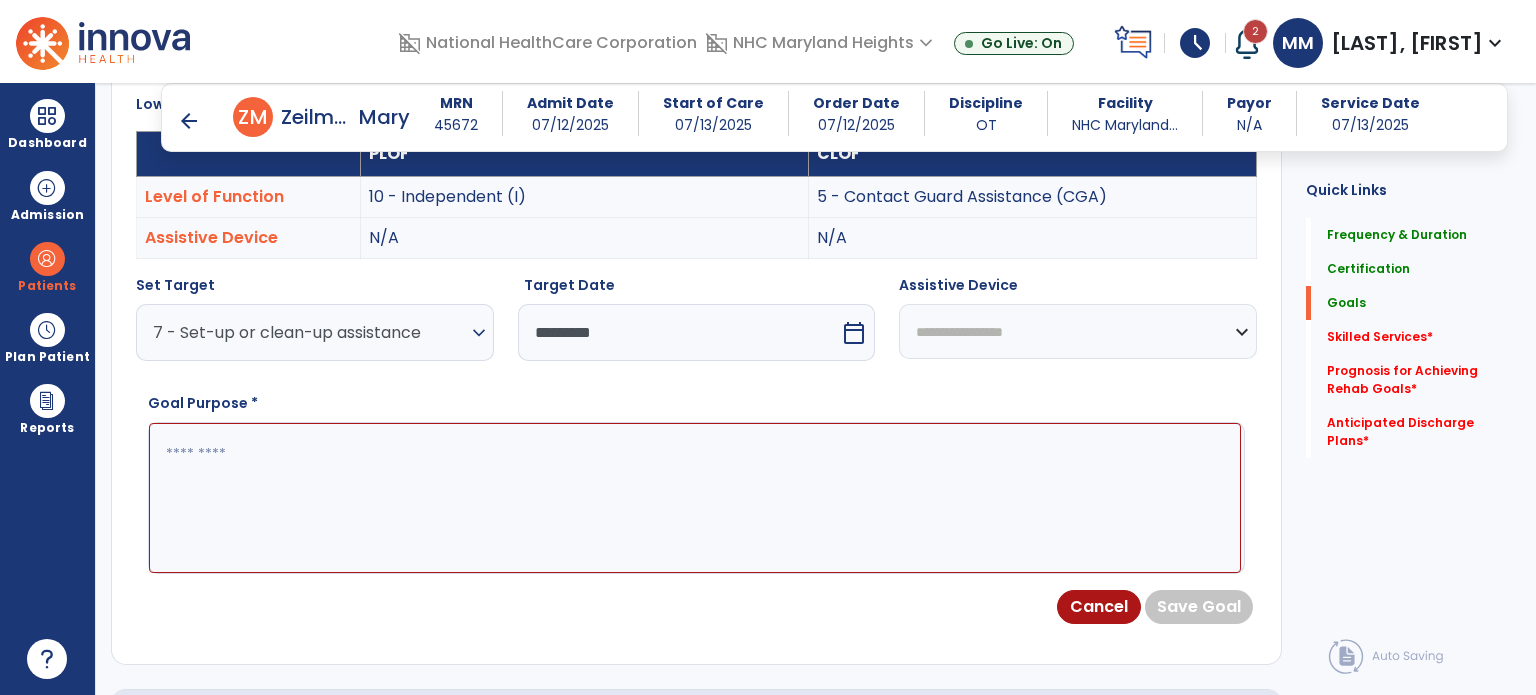 click at bounding box center (695, 498) 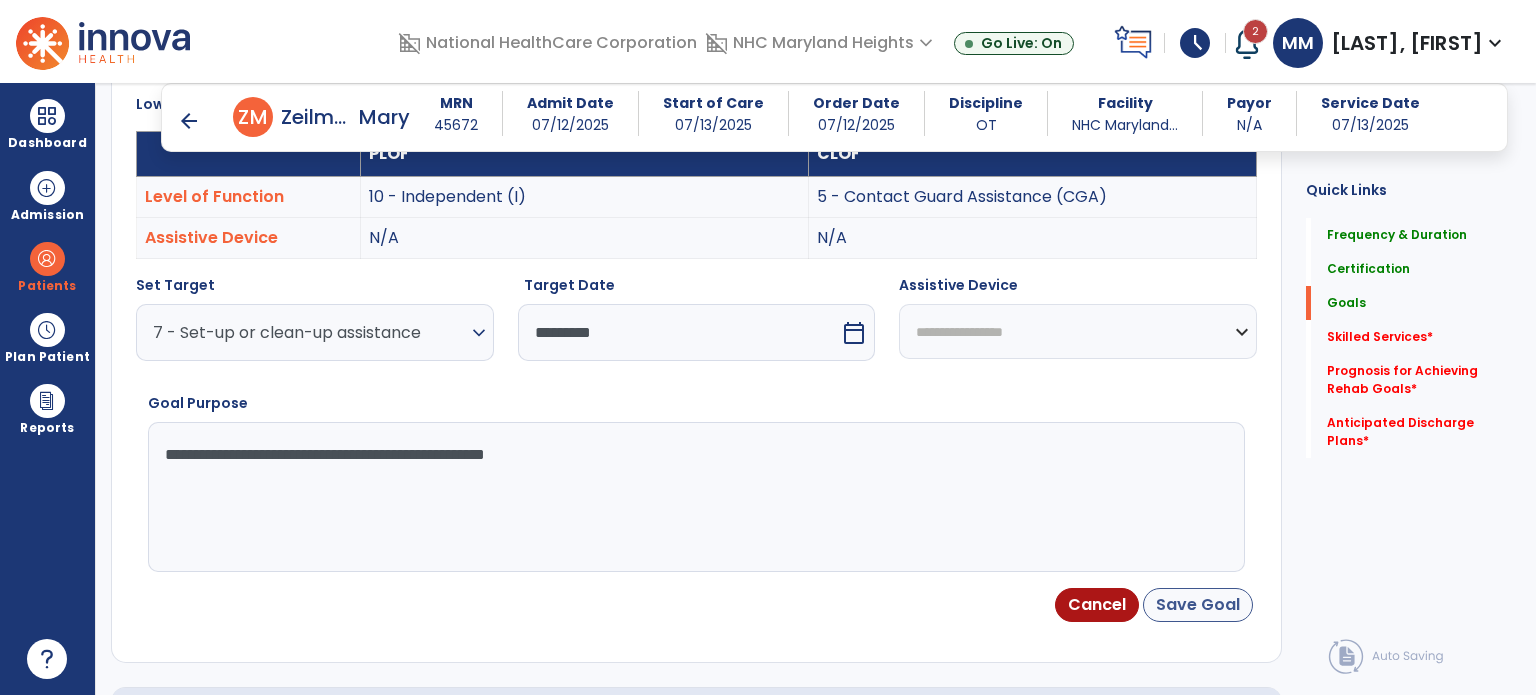 type on "**********" 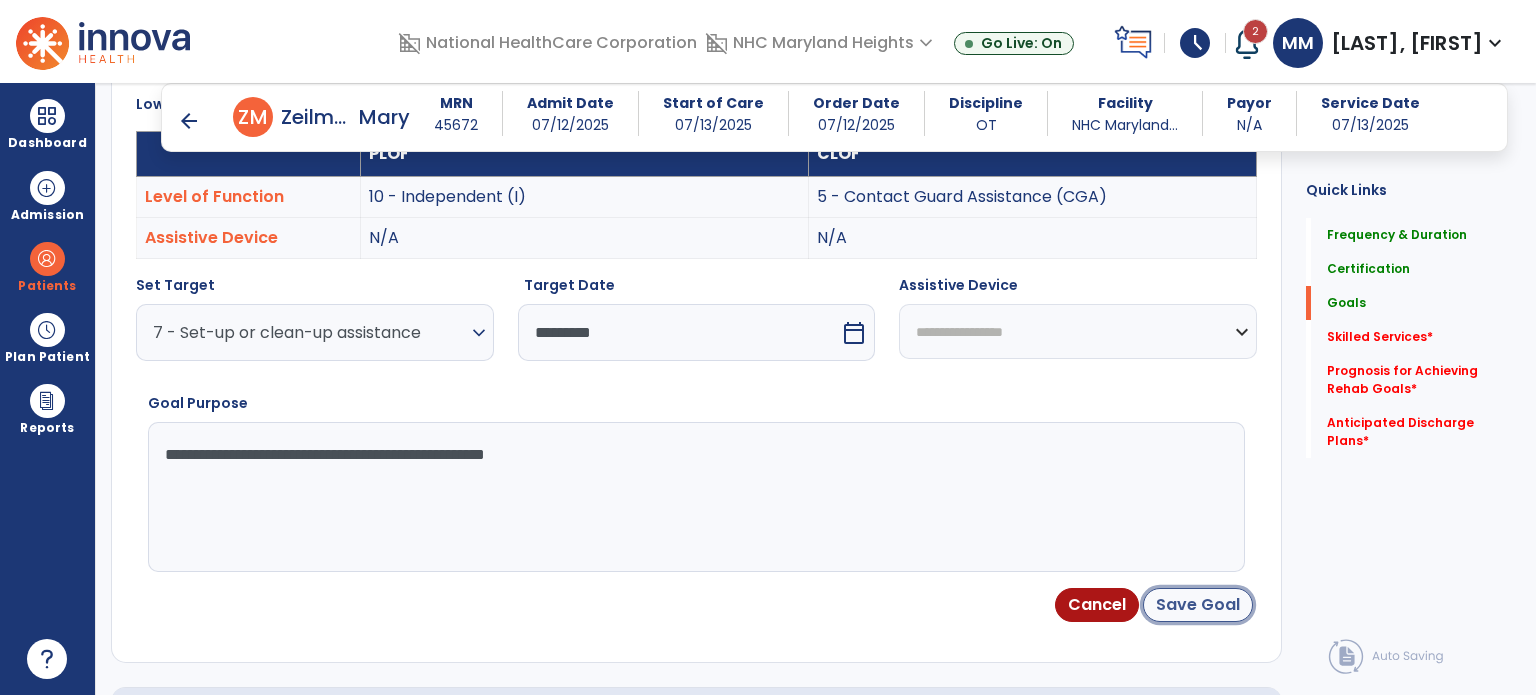 click on "Save Goal" at bounding box center [1198, 605] 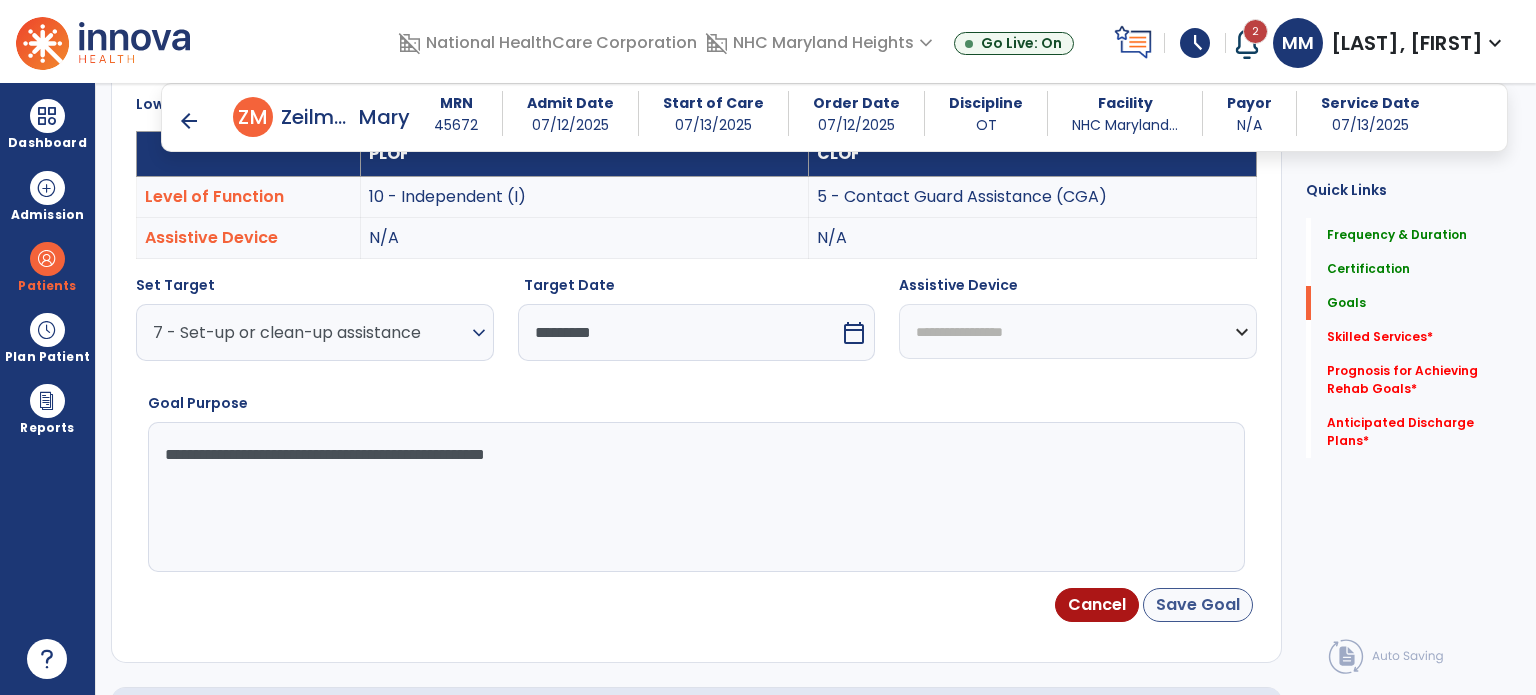 scroll, scrollTop: 12, scrollLeft: 0, axis: vertical 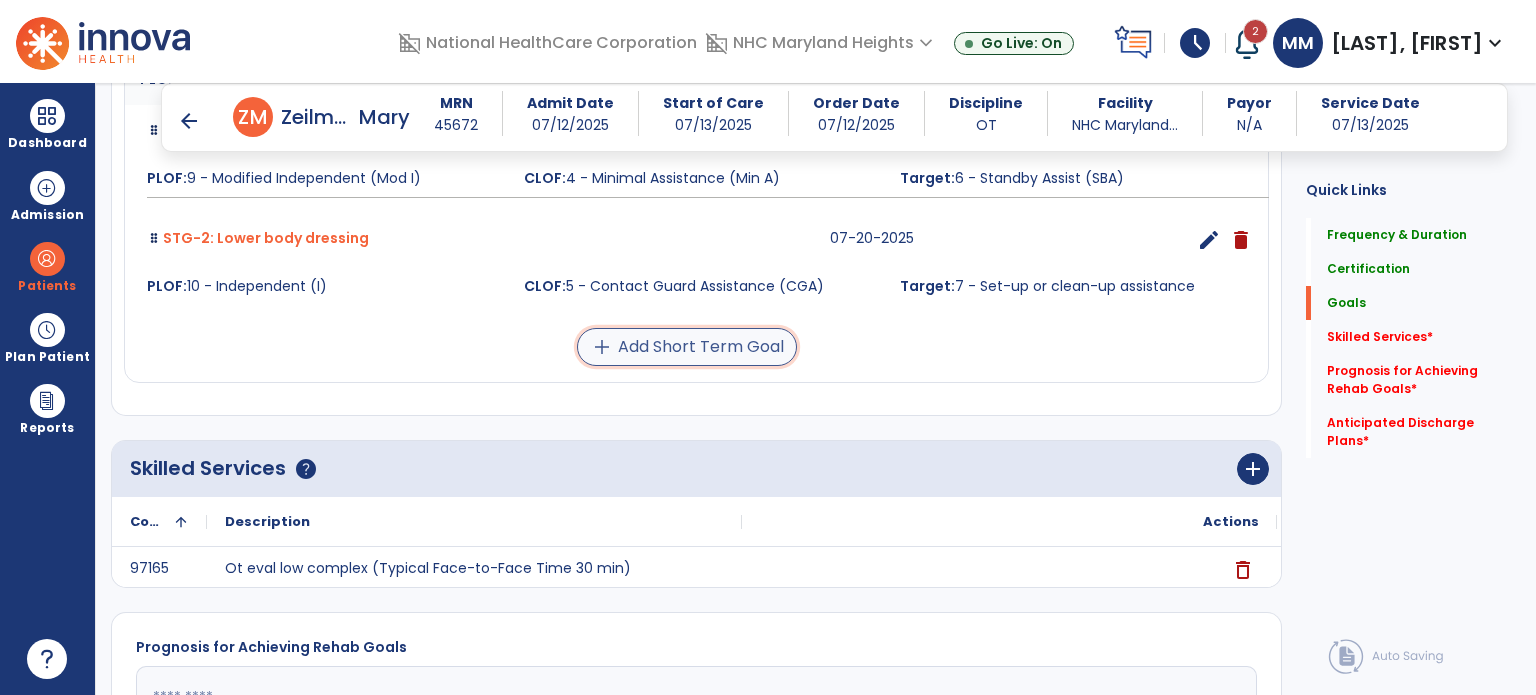 click on "add  Add Short Term Goal" at bounding box center [687, 347] 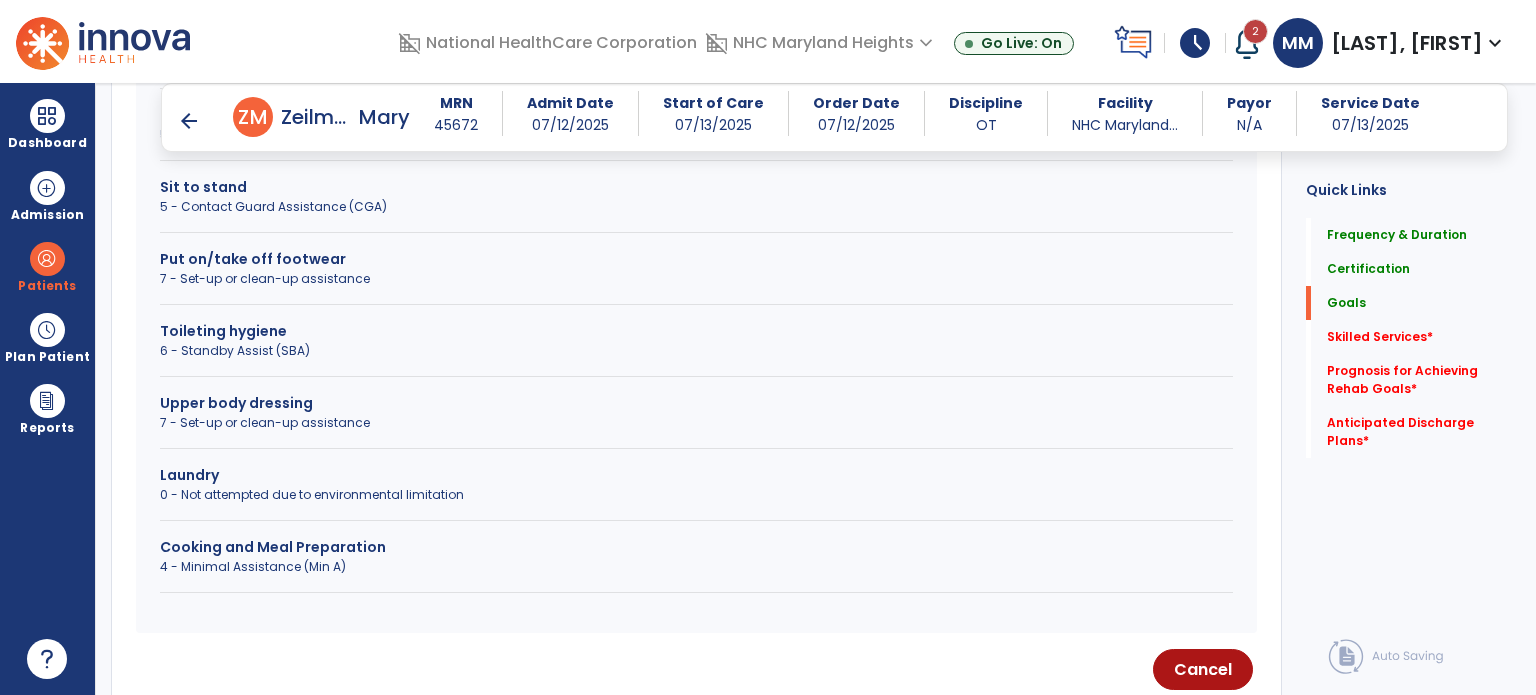 scroll, scrollTop: 1030, scrollLeft: 0, axis: vertical 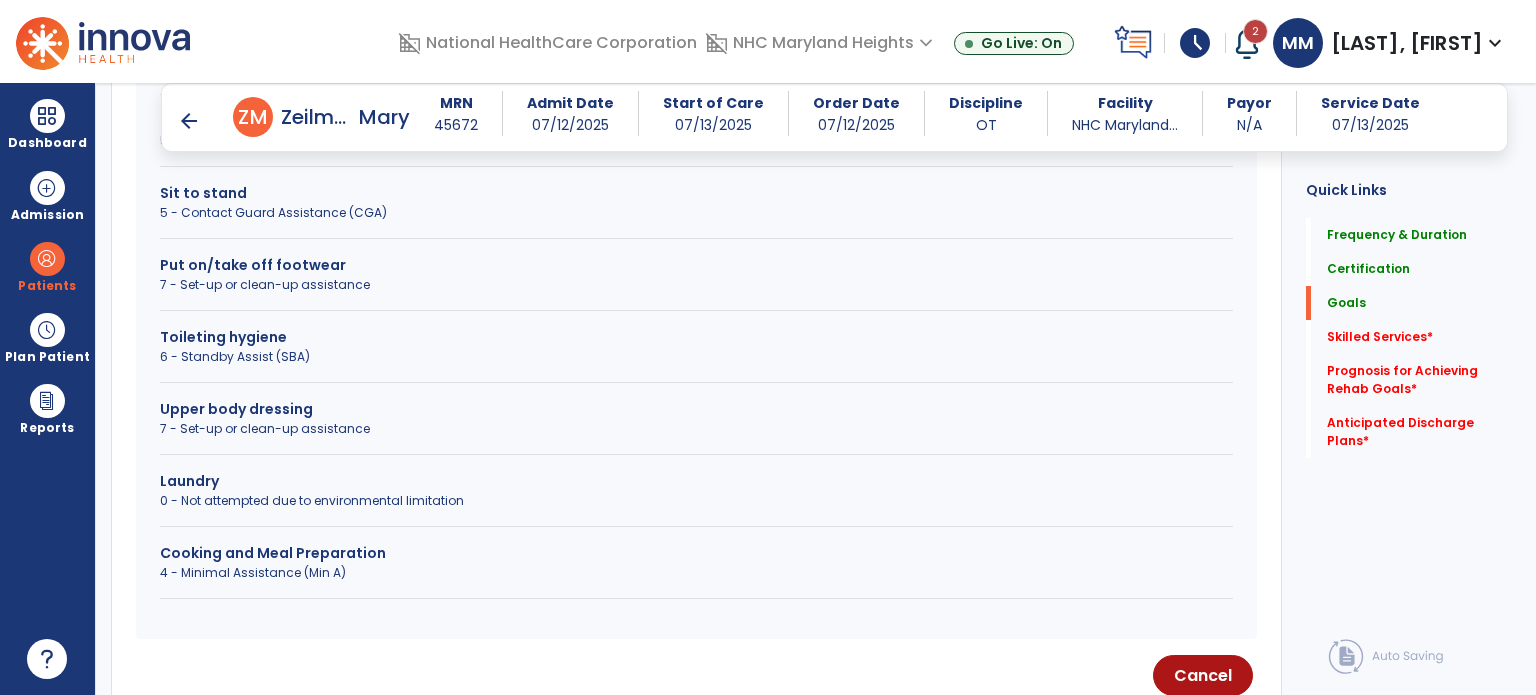 click on "Laundry" at bounding box center [696, 481] 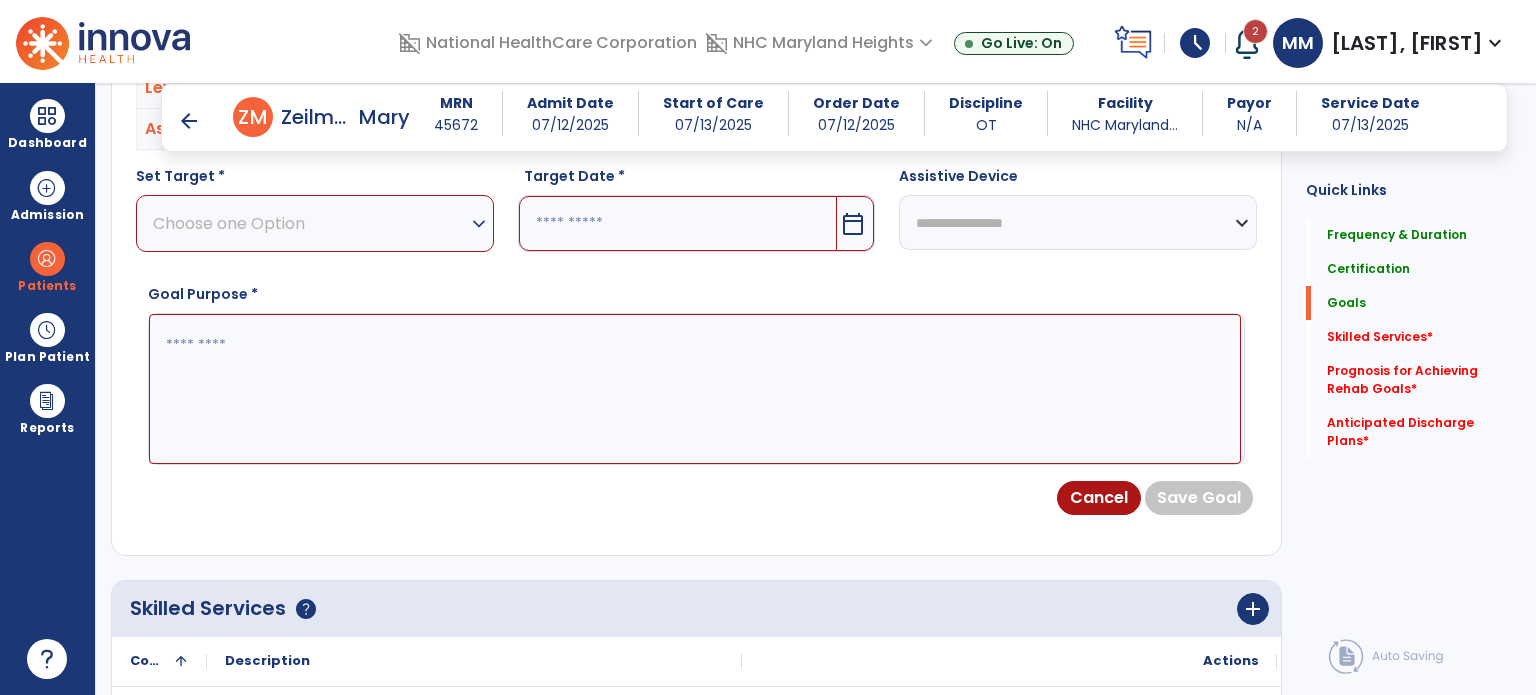 scroll, scrollTop: 700, scrollLeft: 0, axis: vertical 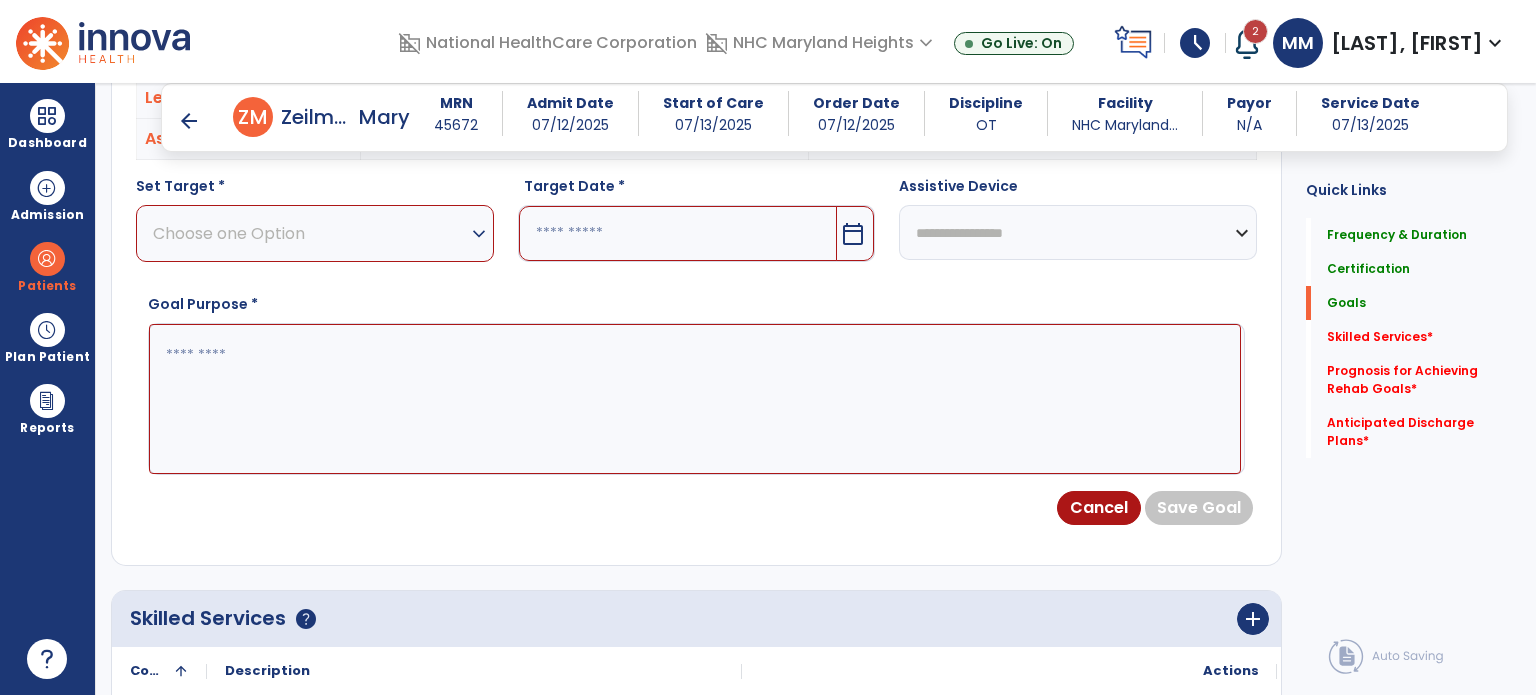 click on "Choose one Option" at bounding box center (310, 233) 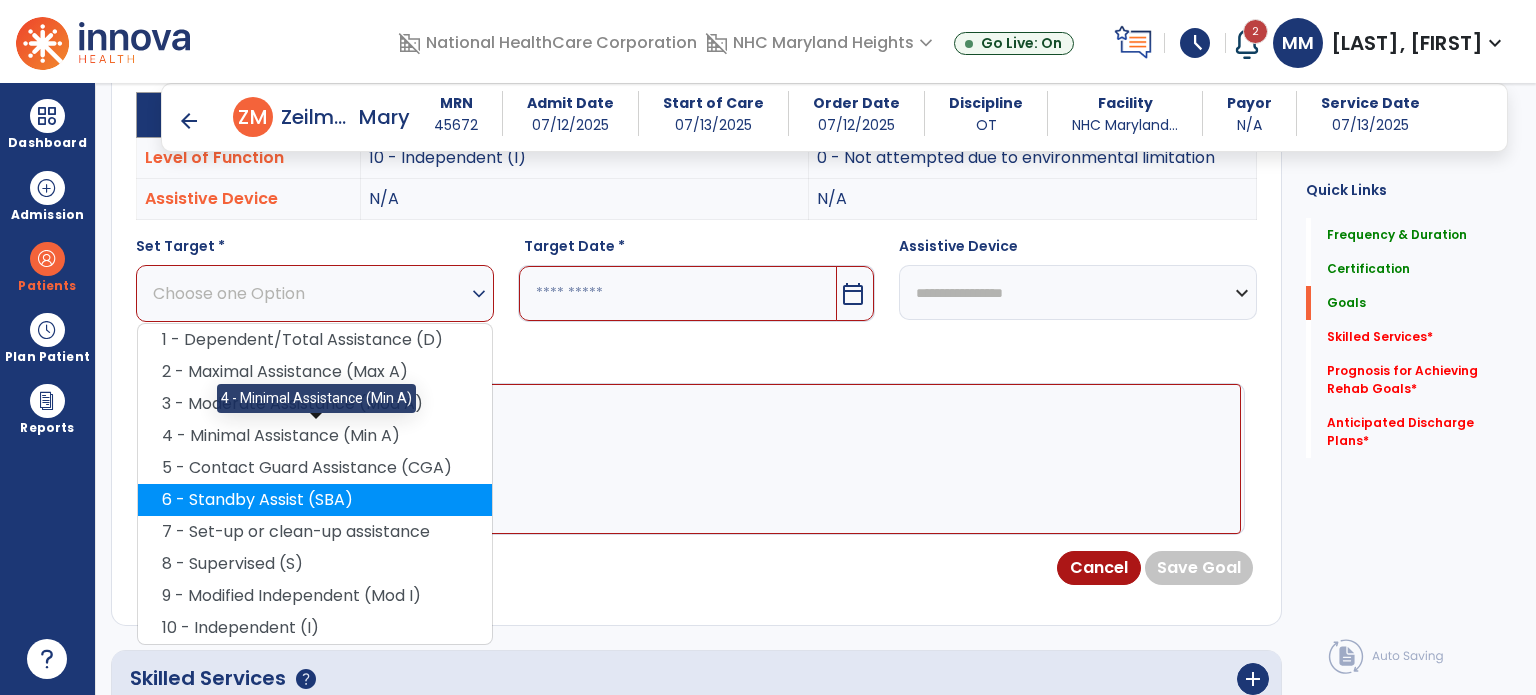 scroll, scrollTop: 640, scrollLeft: 0, axis: vertical 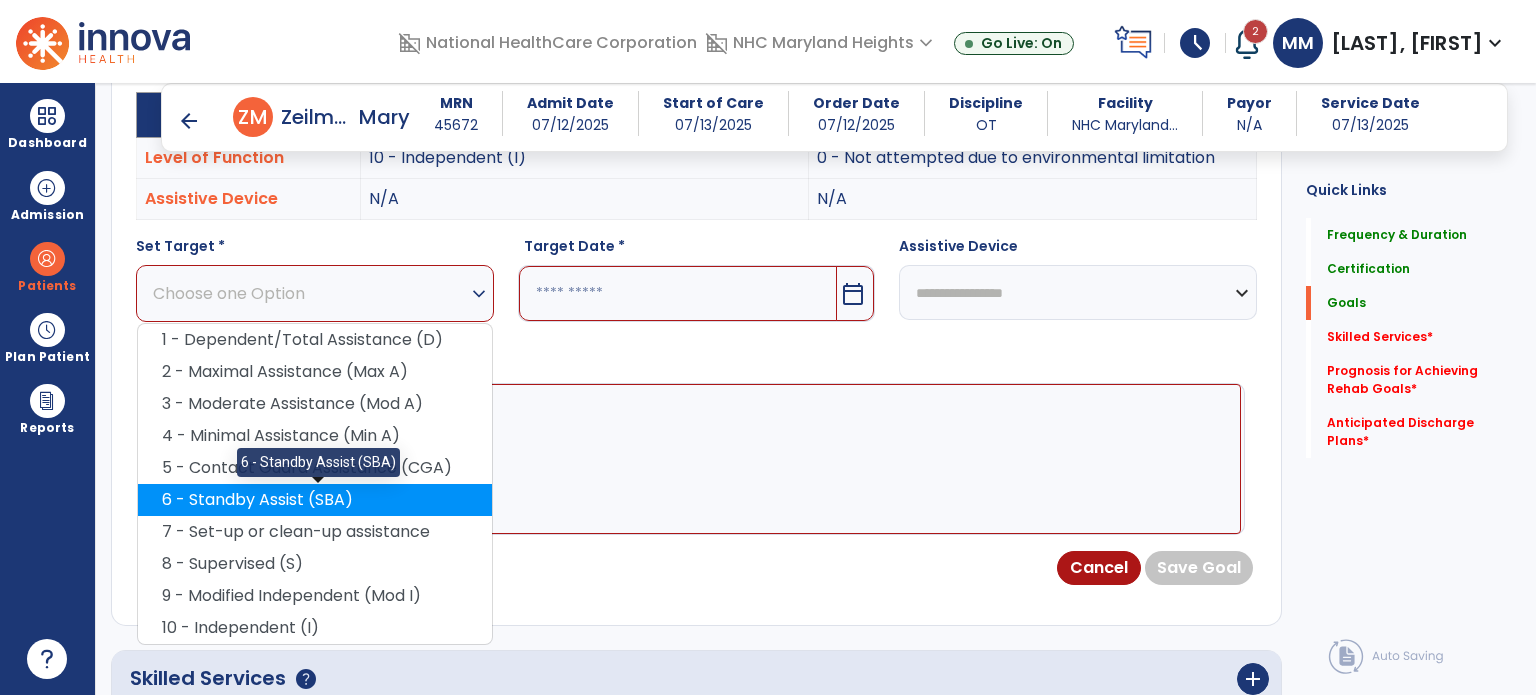 click on "6 - Standby Assist (SBA)" at bounding box center [315, 500] 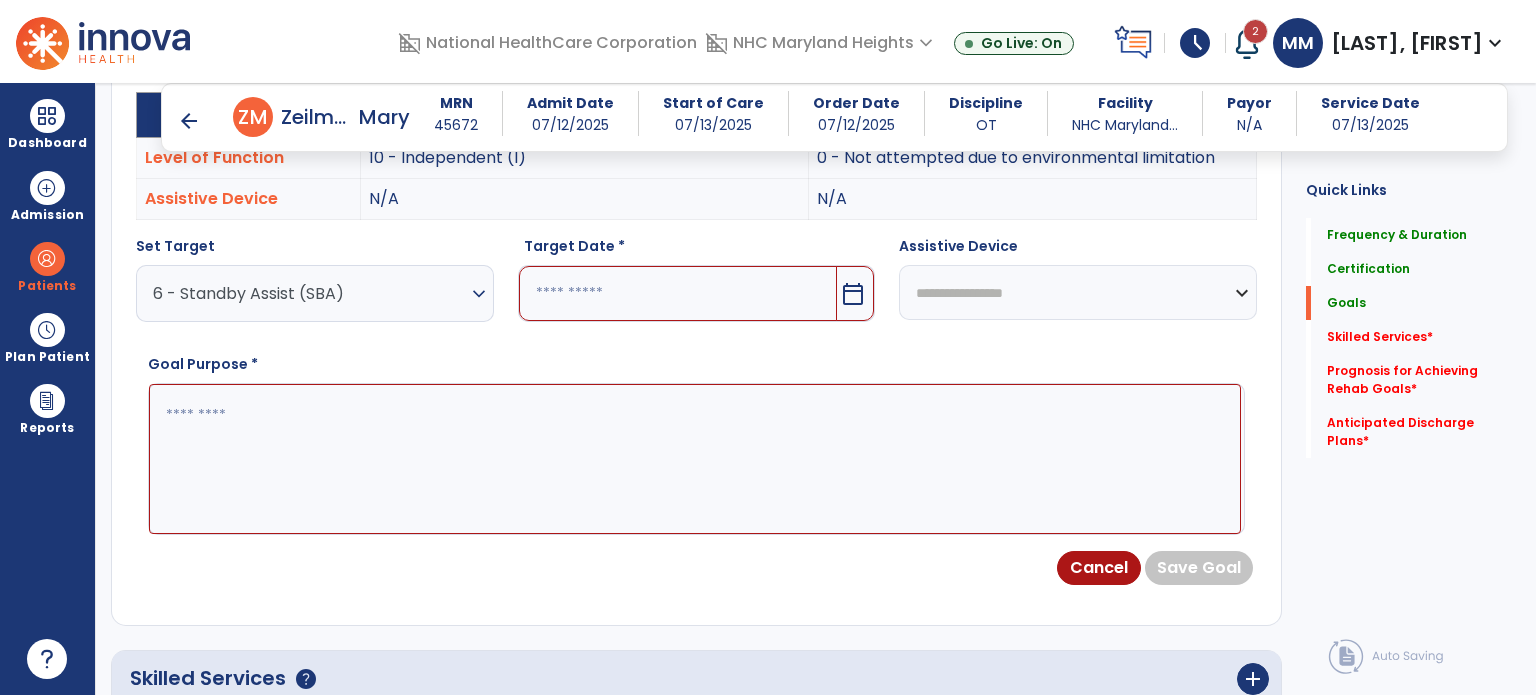 click at bounding box center (678, 293) 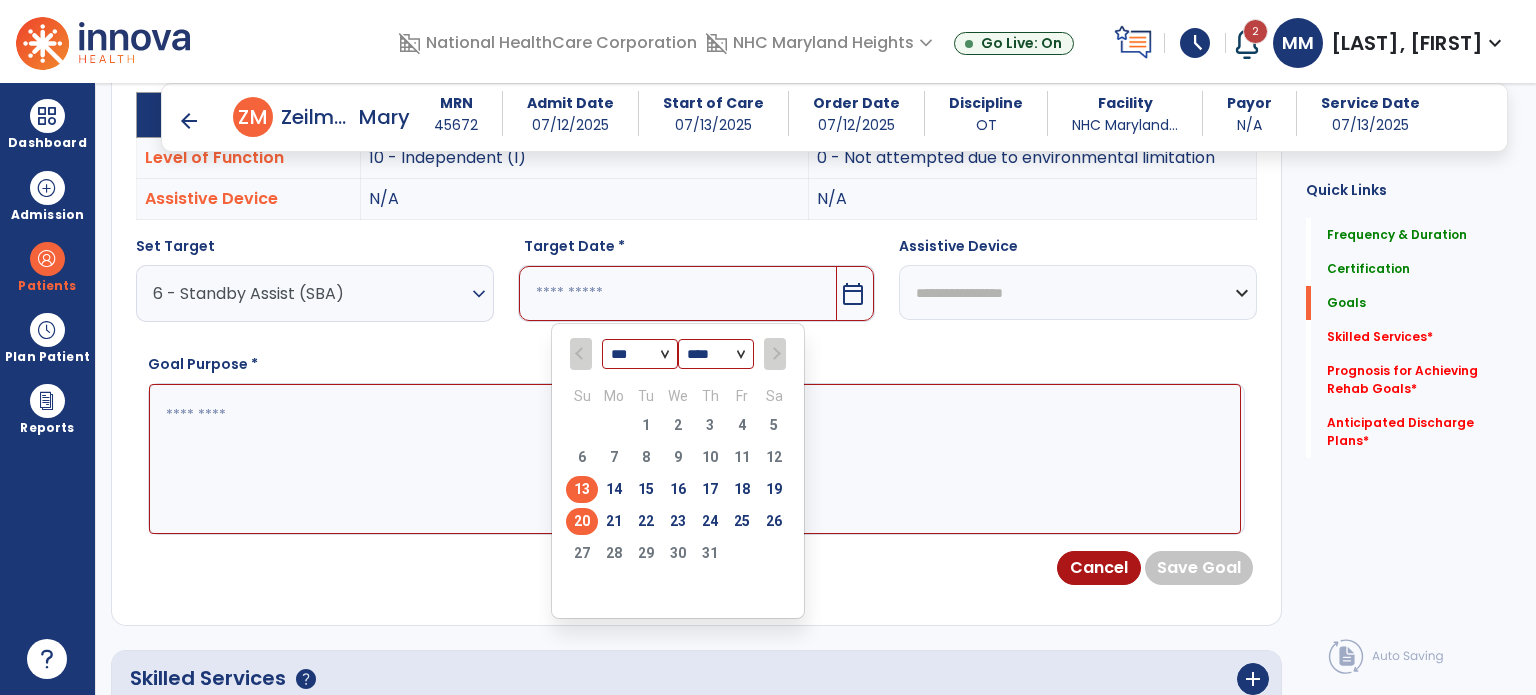 click on "20" at bounding box center (582, 521) 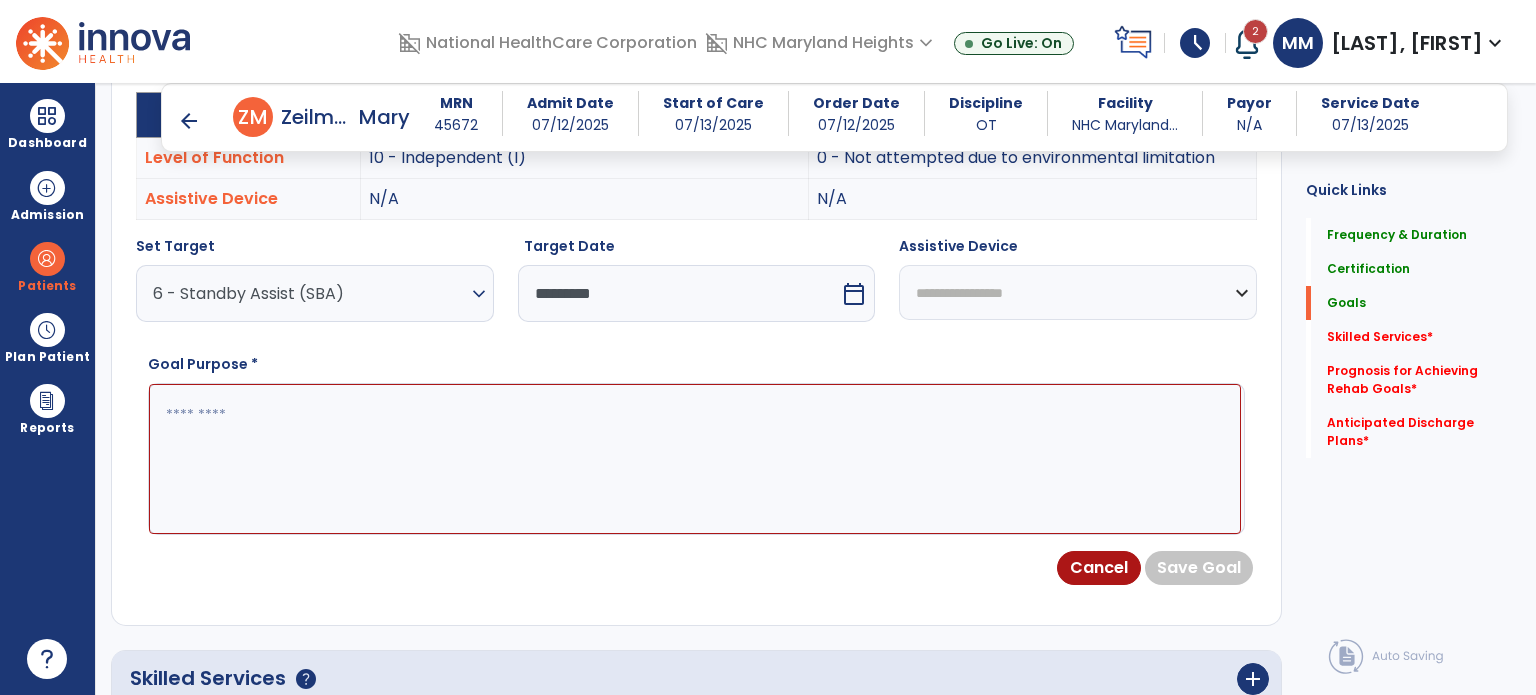 click on "*********" at bounding box center (679, 293) 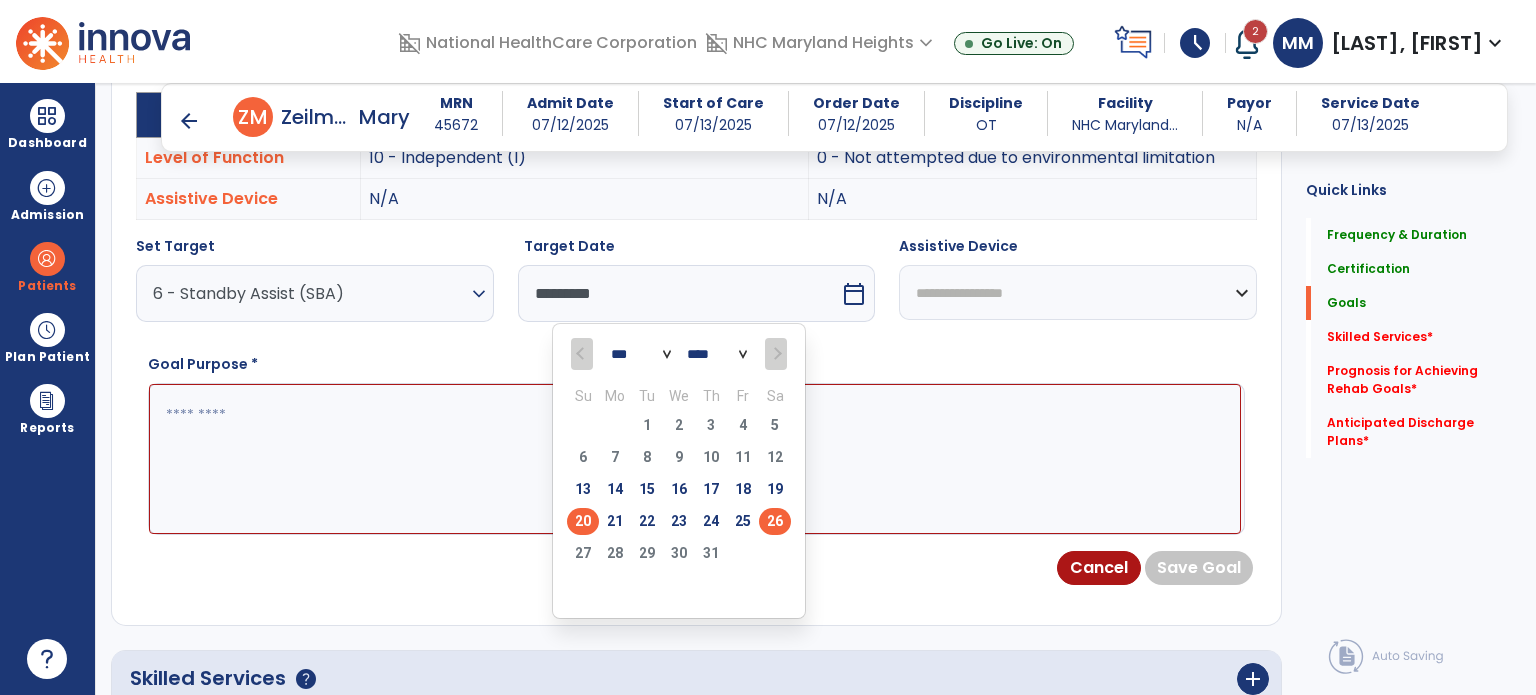 click on "26" at bounding box center [775, 521] 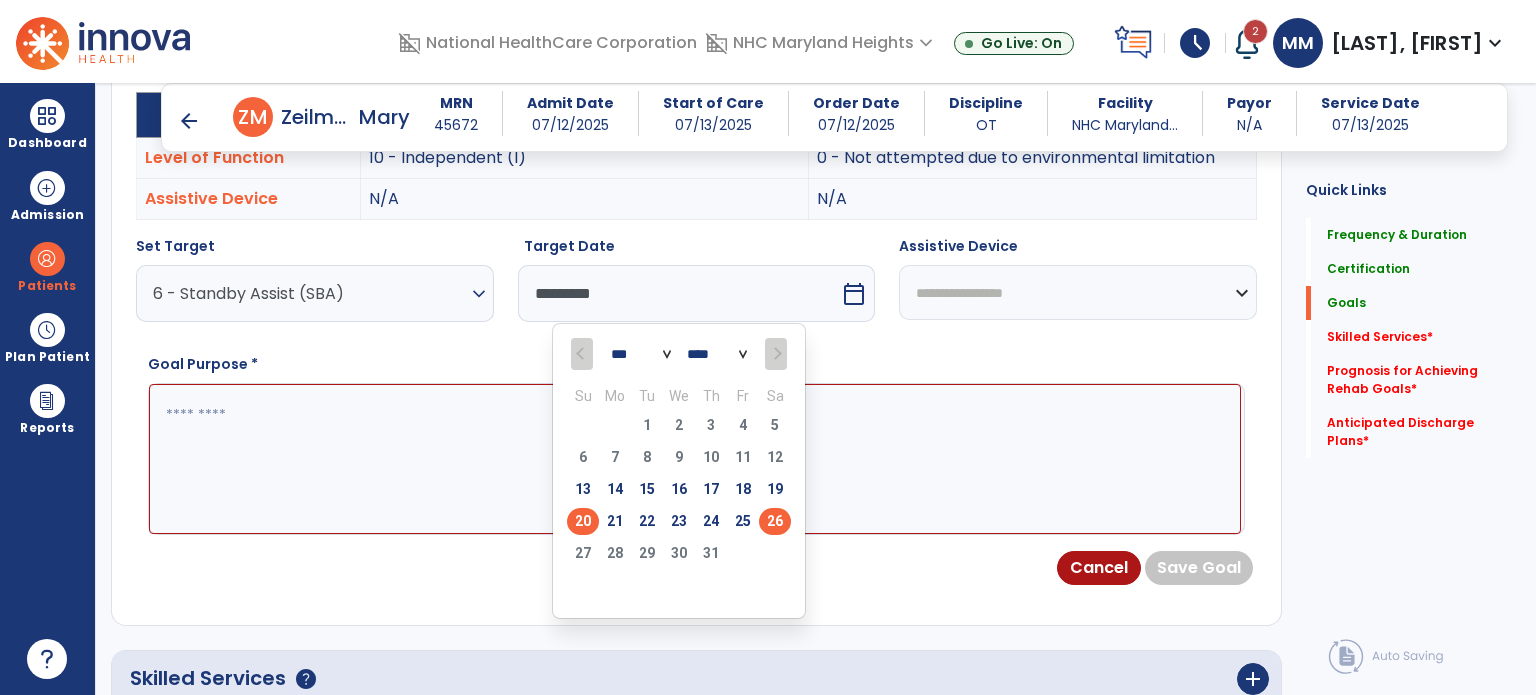type on "*********" 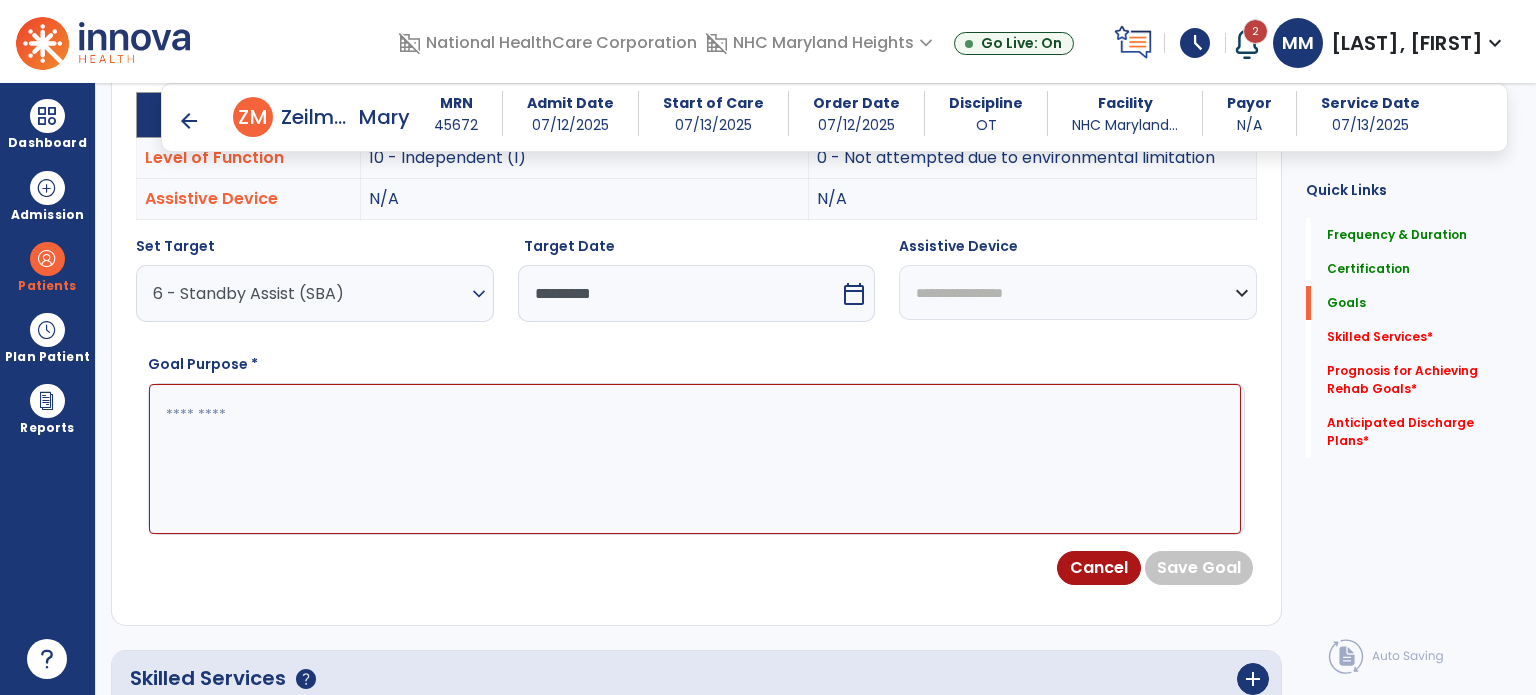 click at bounding box center [695, 459] 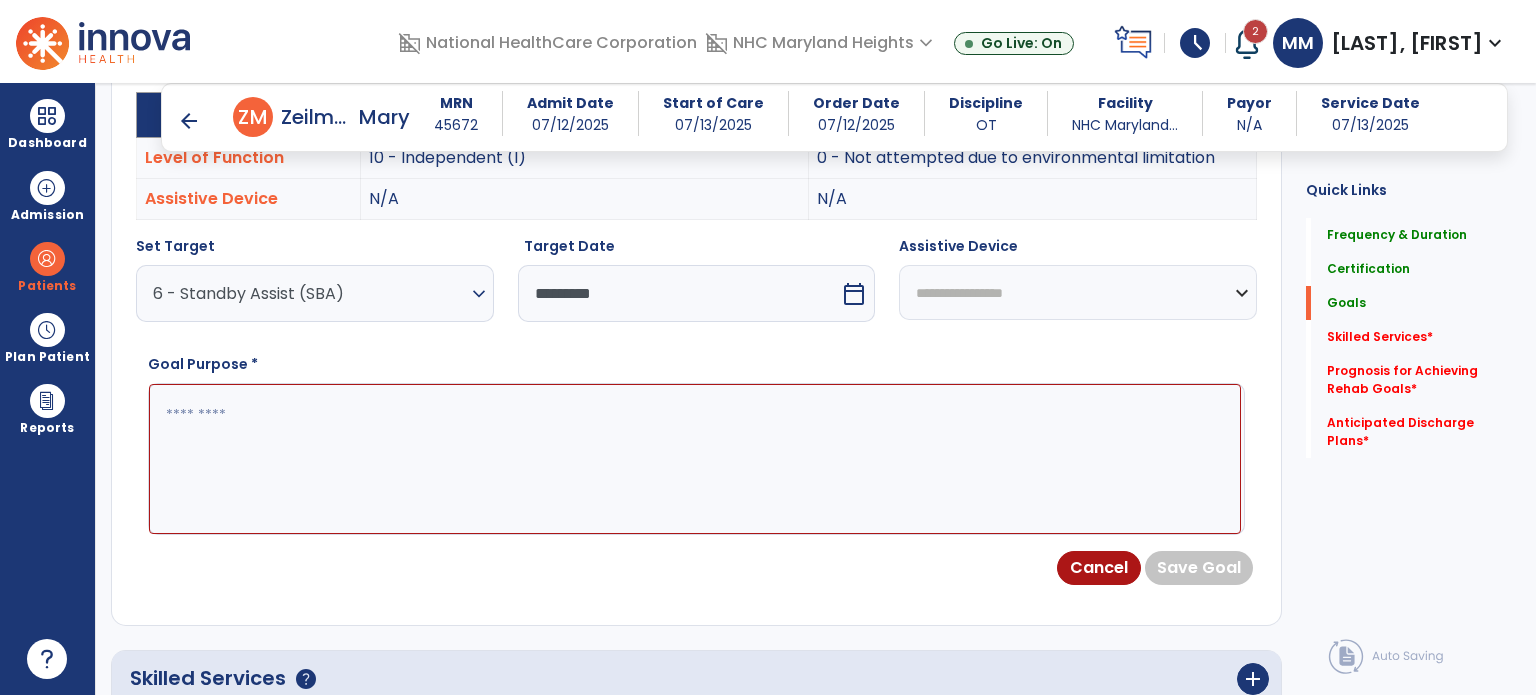 paste on "**********" 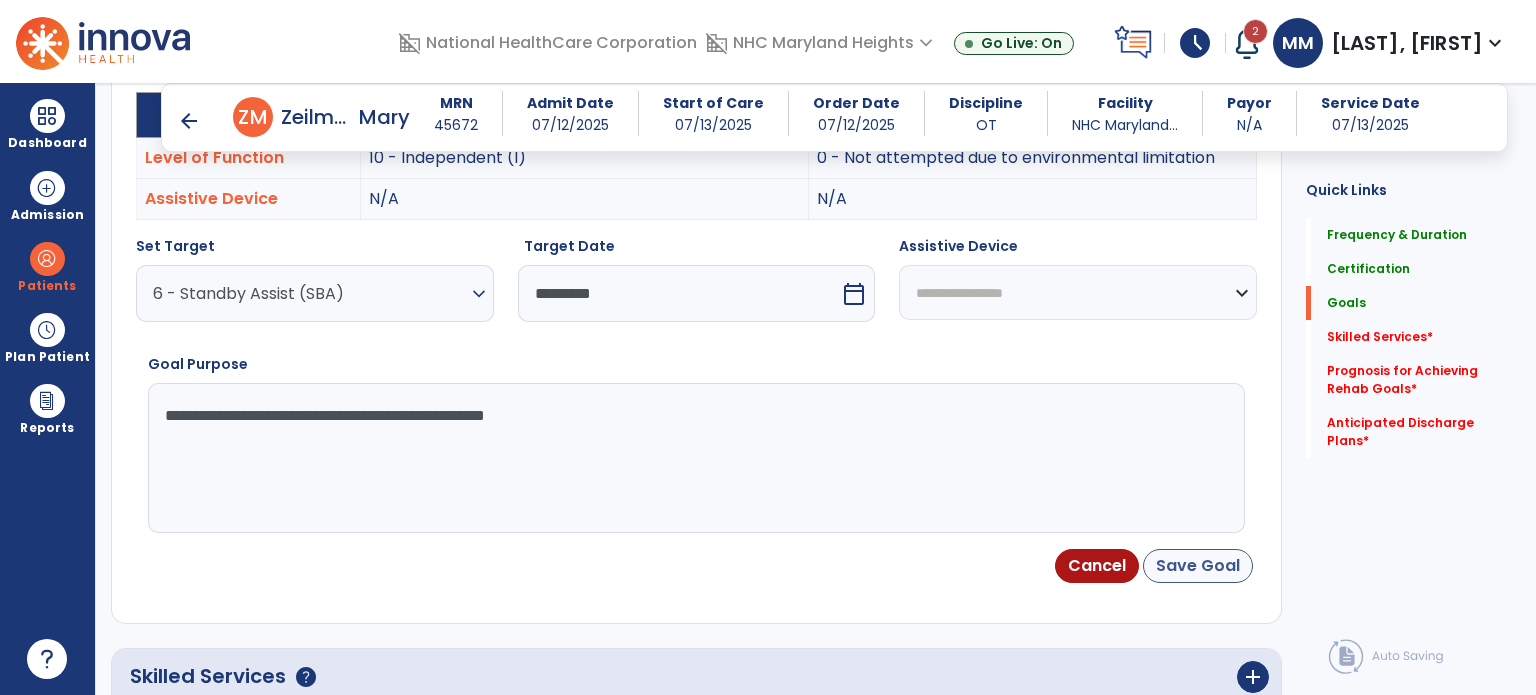 type on "**********" 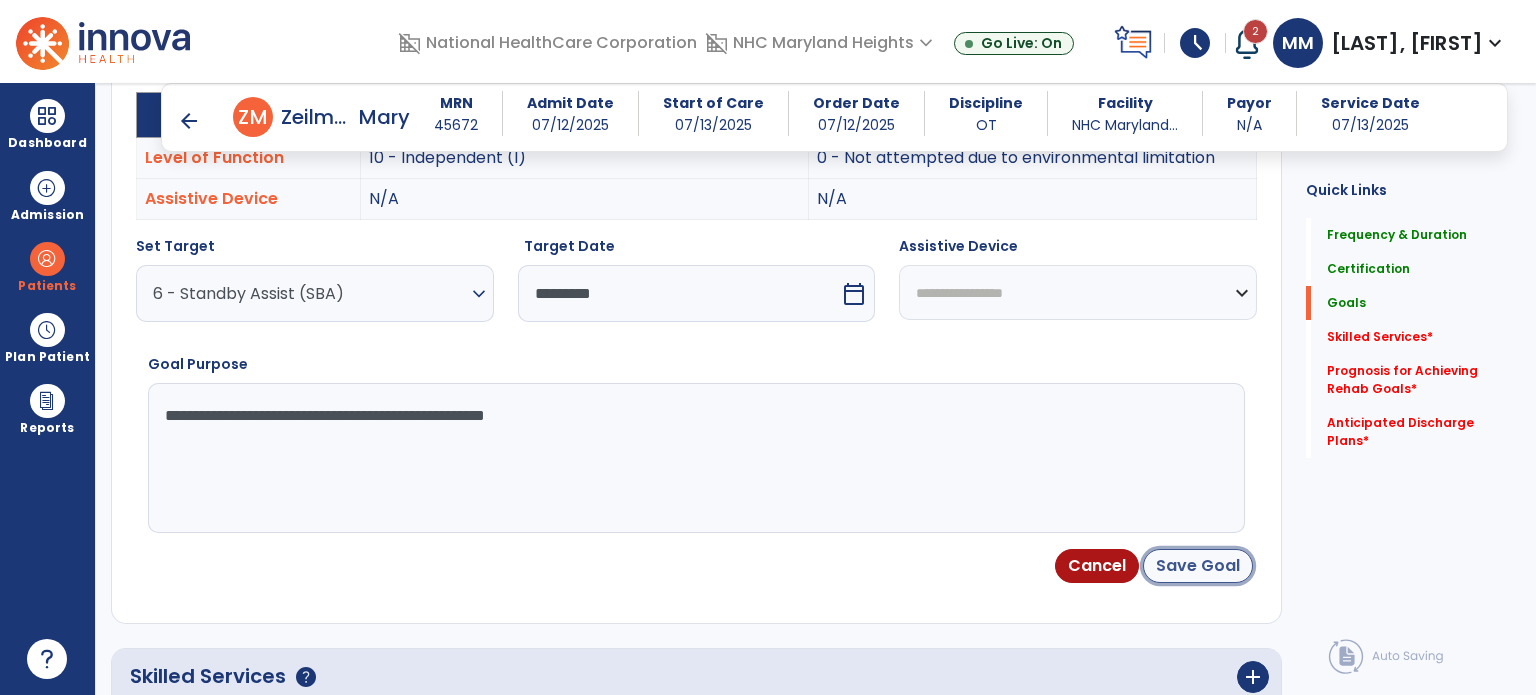 click on "Save Goal" at bounding box center (1198, 566) 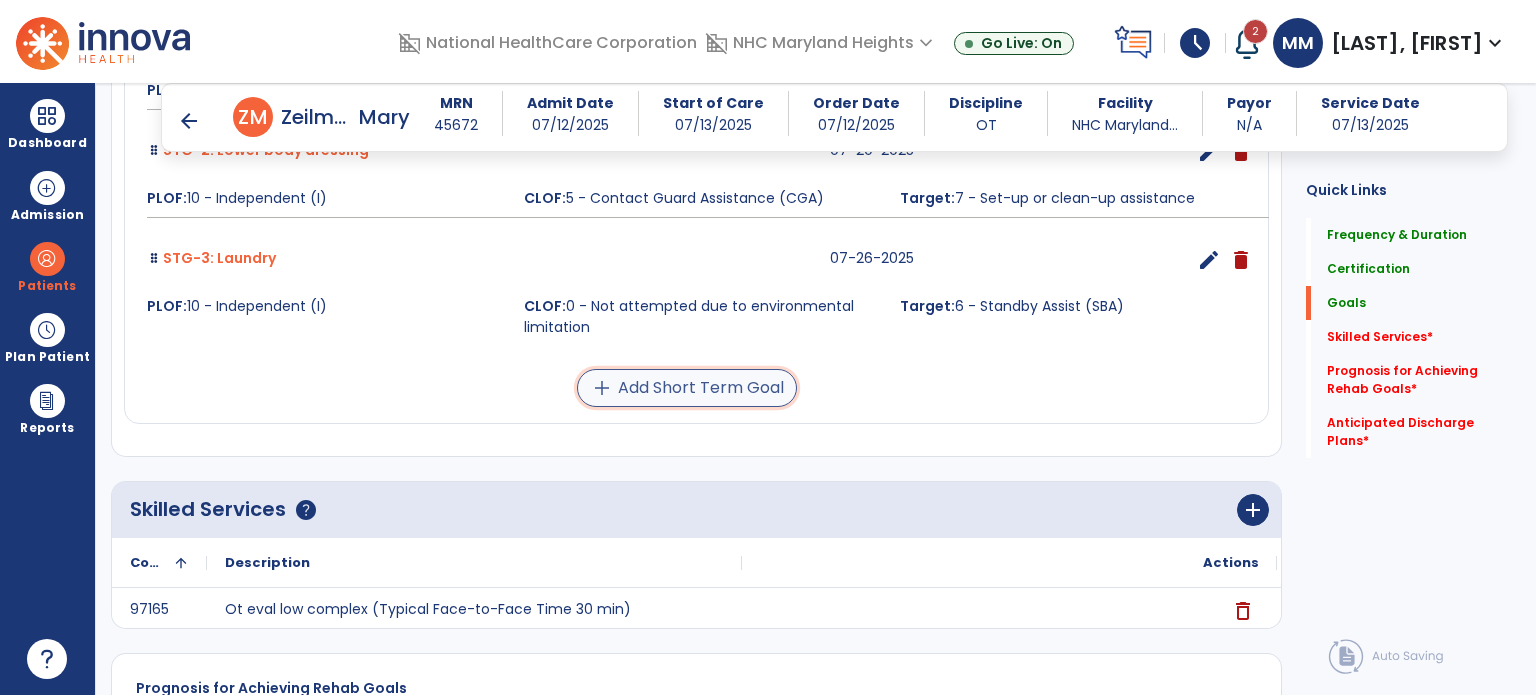 click on "add  Add Short Term Goal" at bounding box center [687, 388] 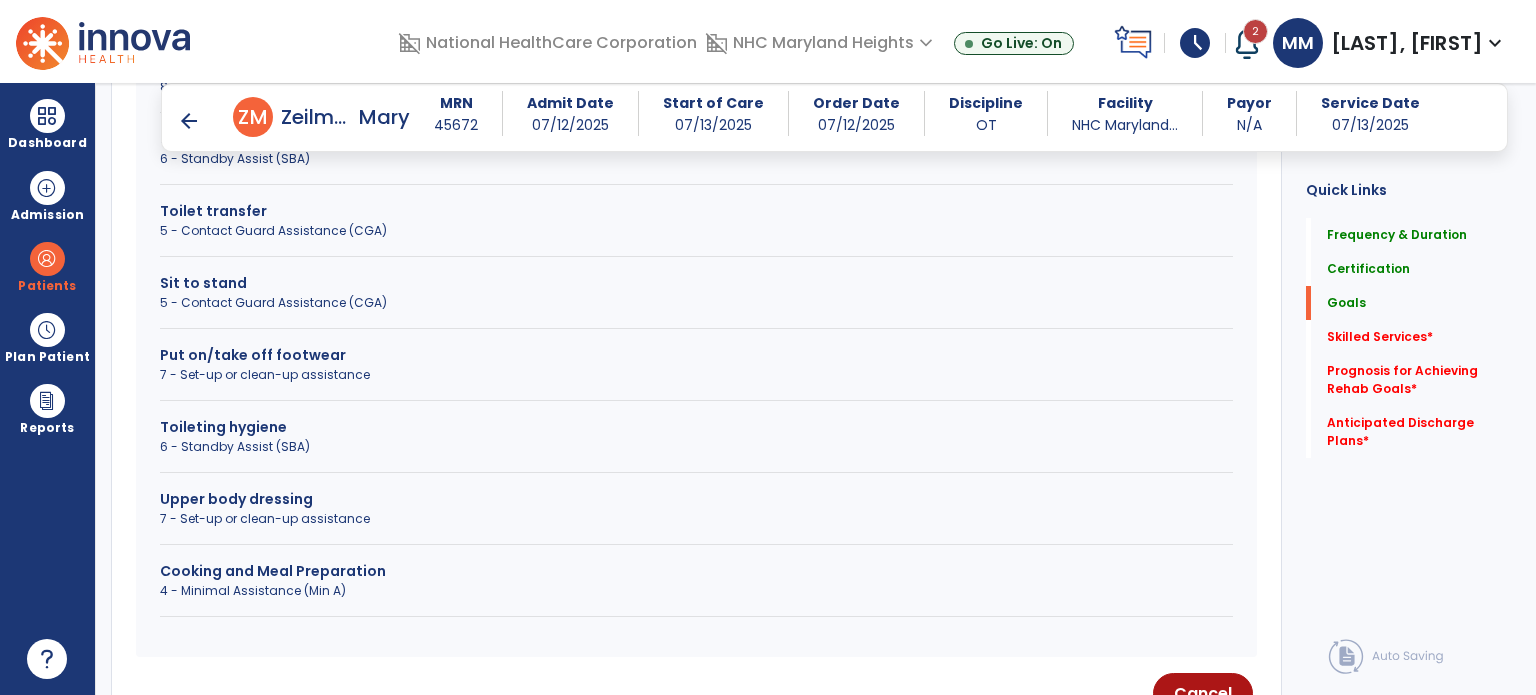scroll, scrollTop: 588, scrollLeft: 0, axis: vertical 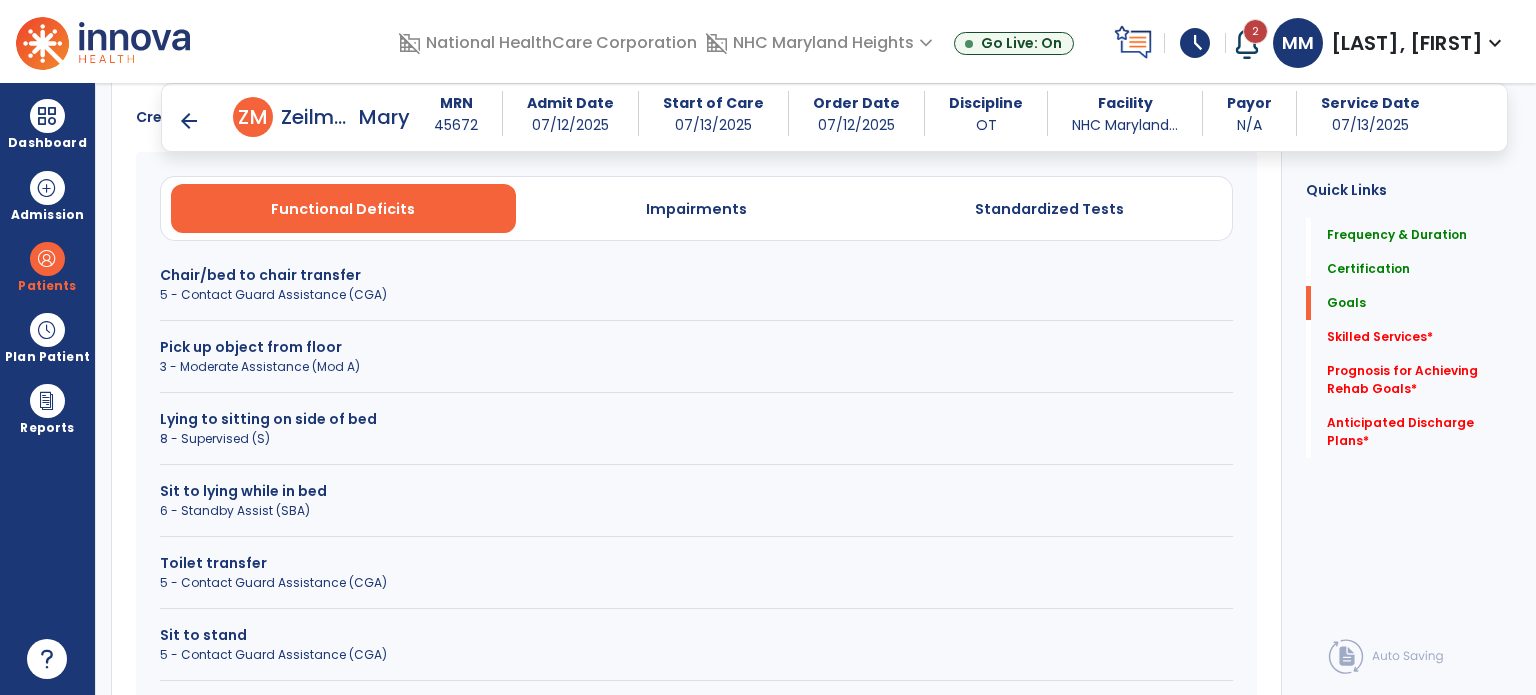 click on "Pick up object from floor" at bounding box center [696, 347] 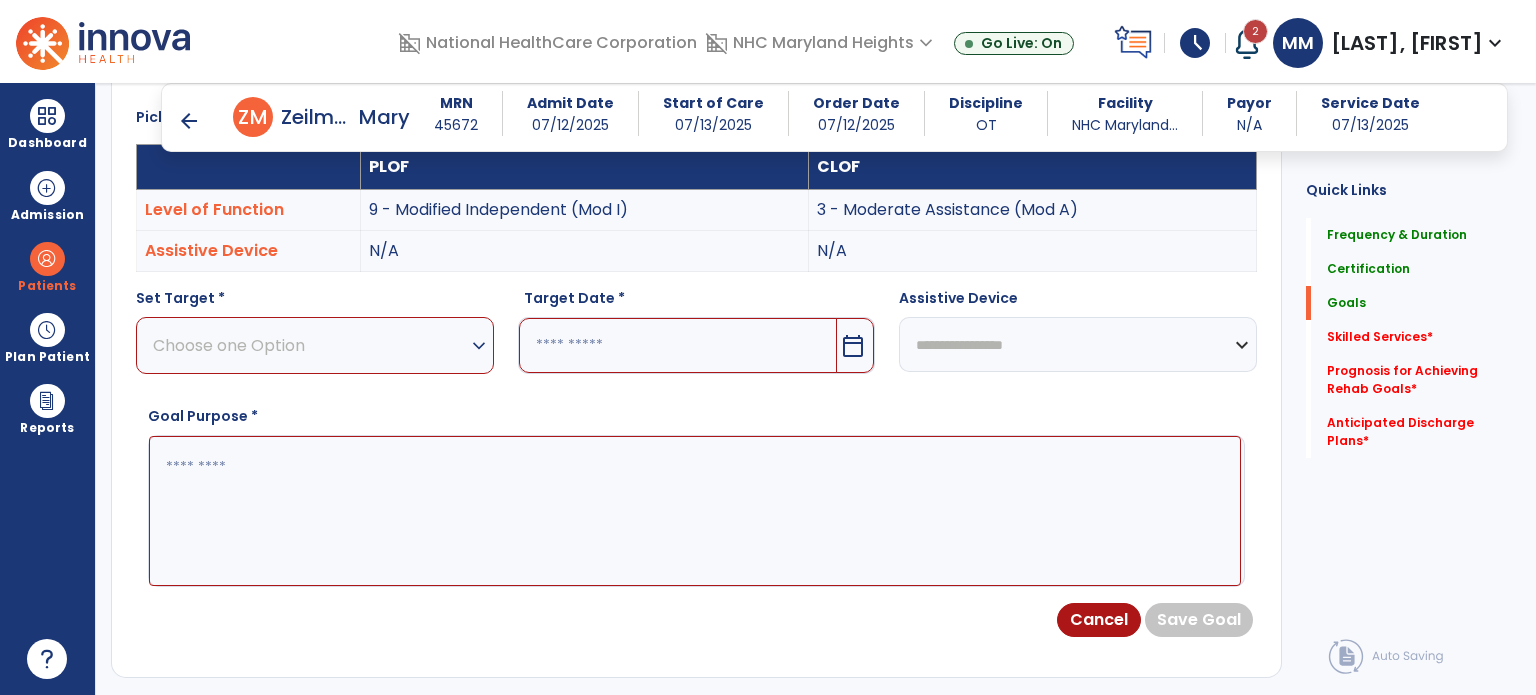 click on "Choose one Option" at bounding box center (310, 345) 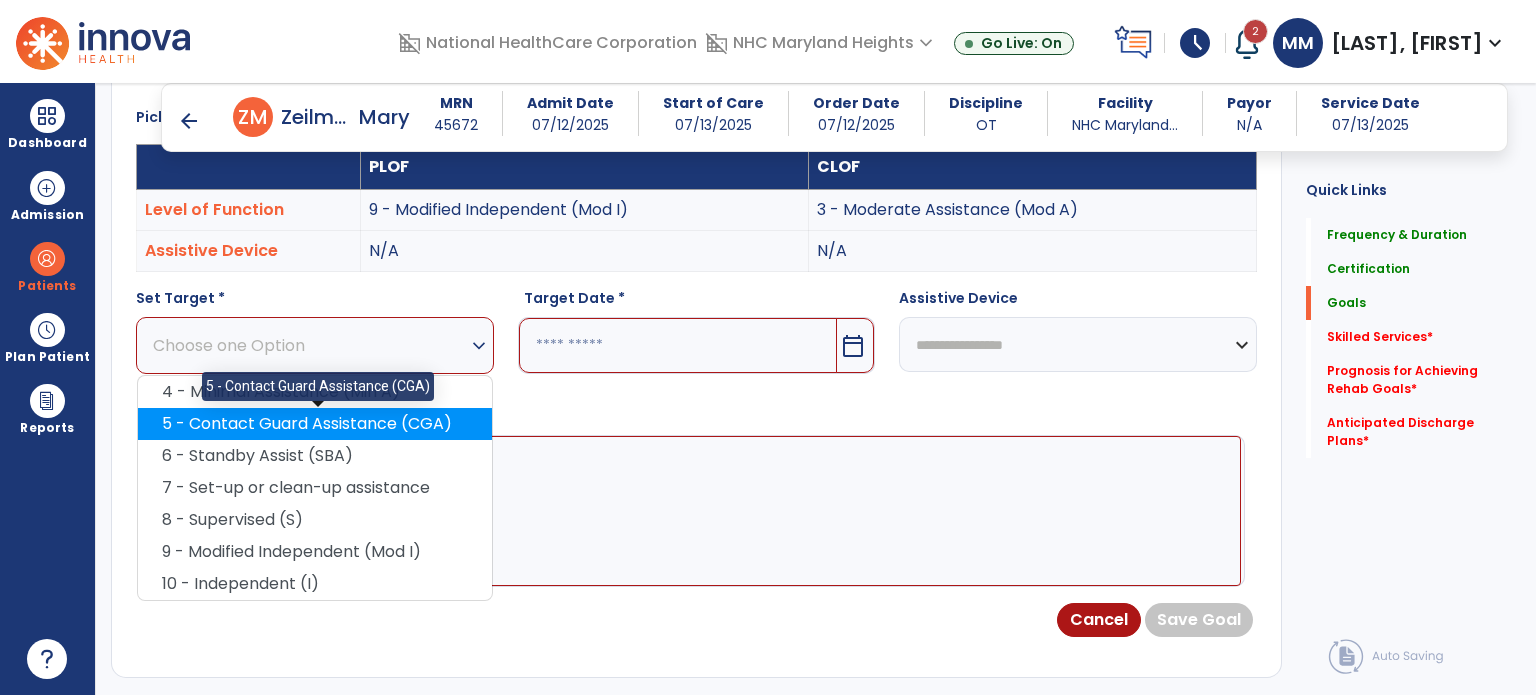 click on "5 - Contact Guard Assistance (CGA)" at bounding box center [315, 424] 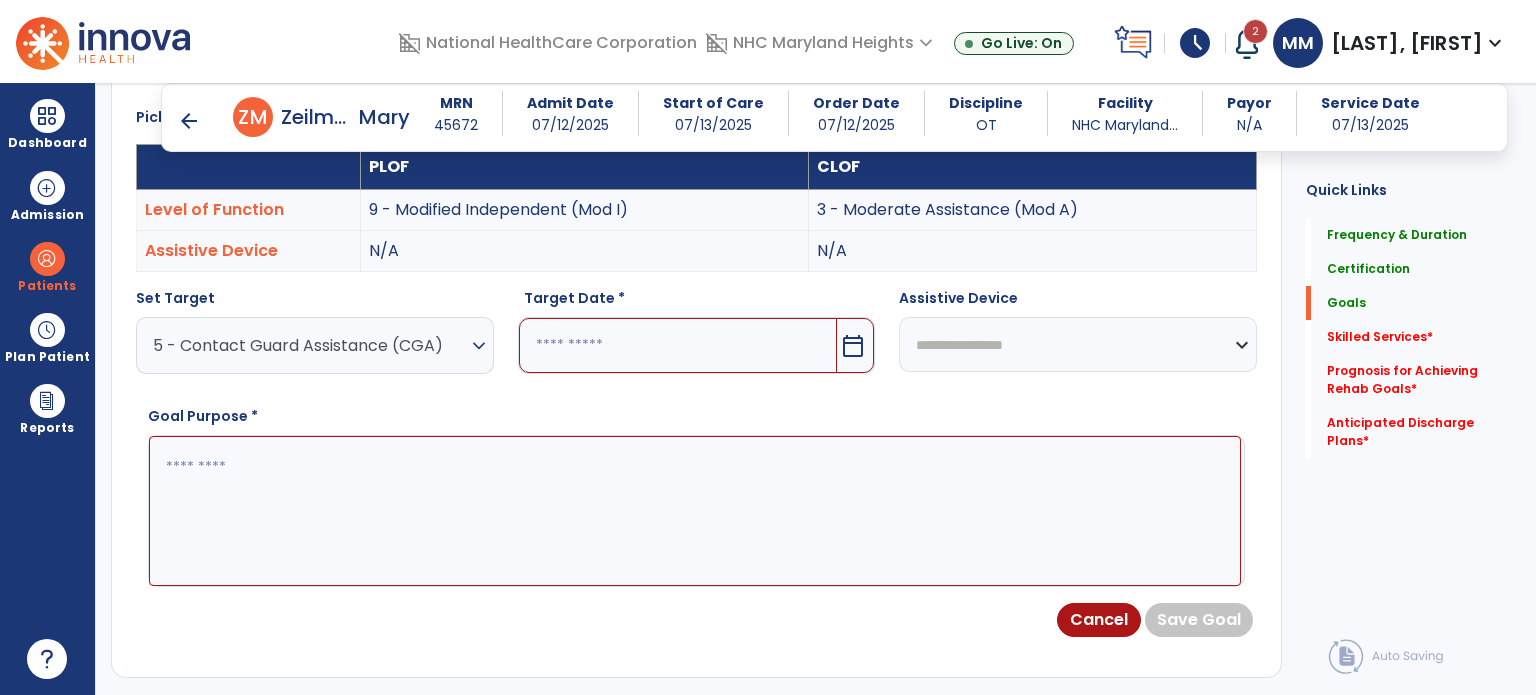 click on "calendar_today" at bounding box center [853, 346] 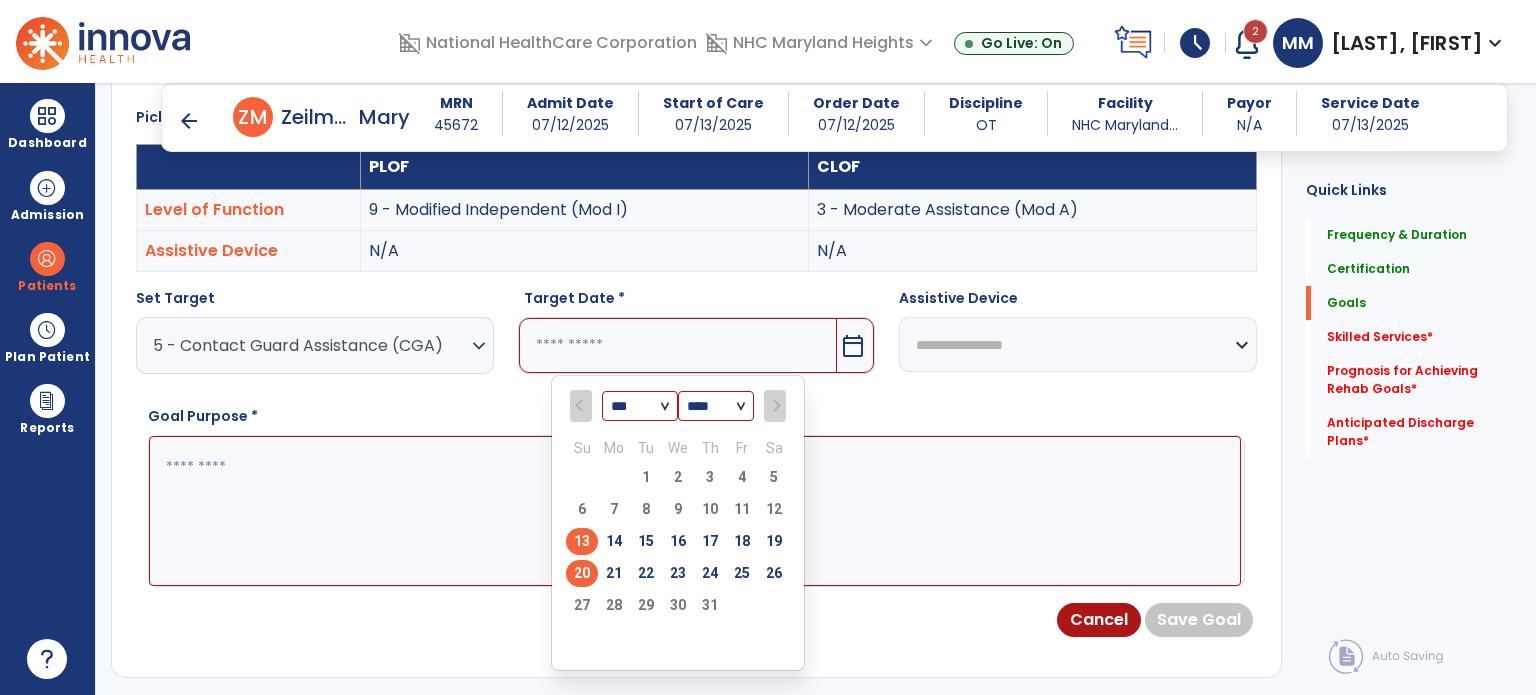 click on "20" at bounding box center [582, 573] 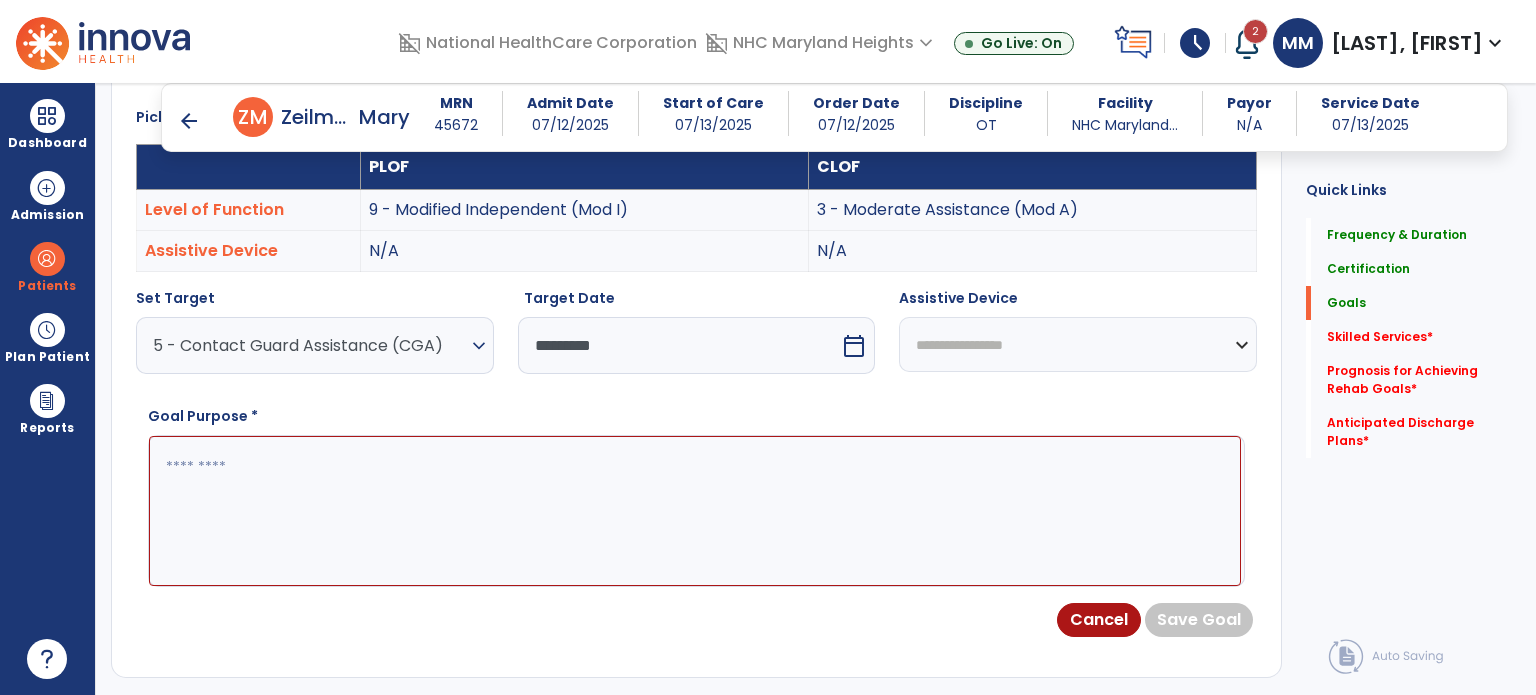 click at bounding box center [695, 511] 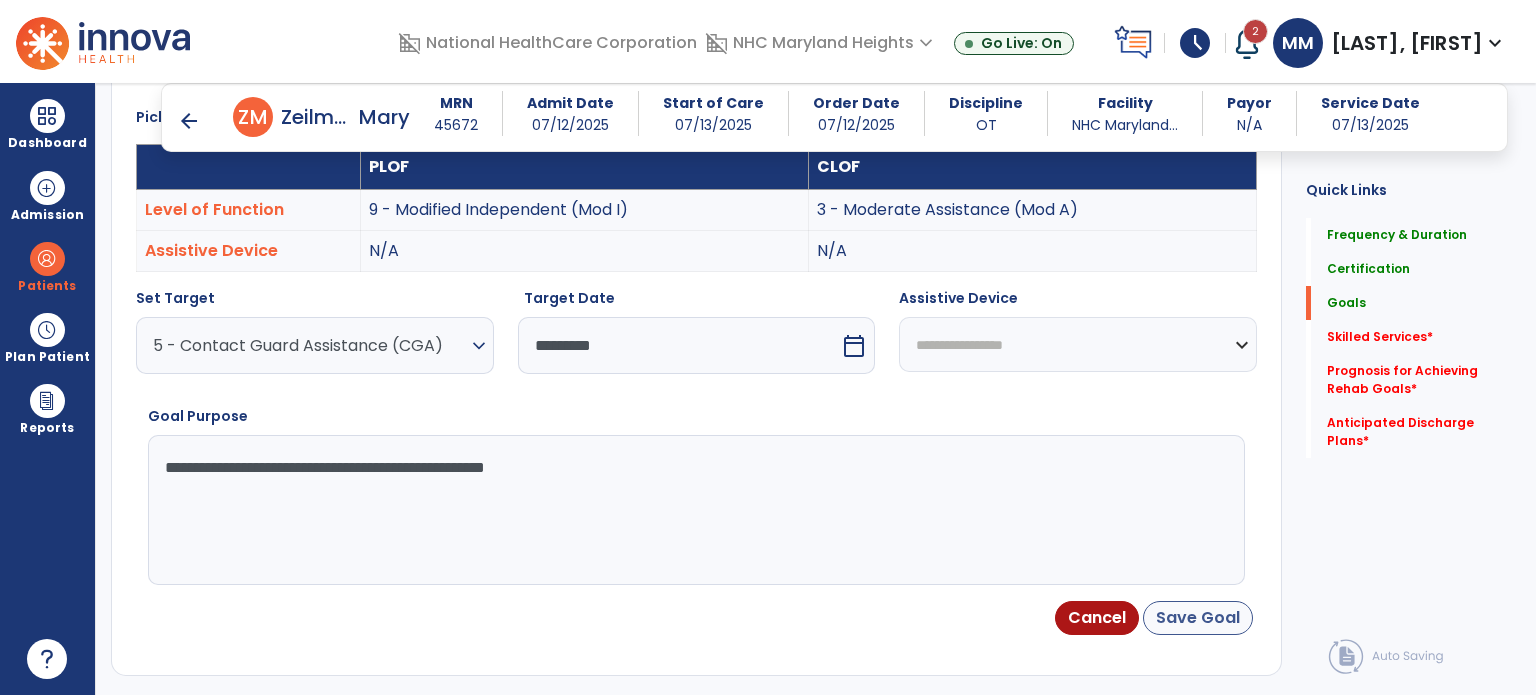 type on "**********" 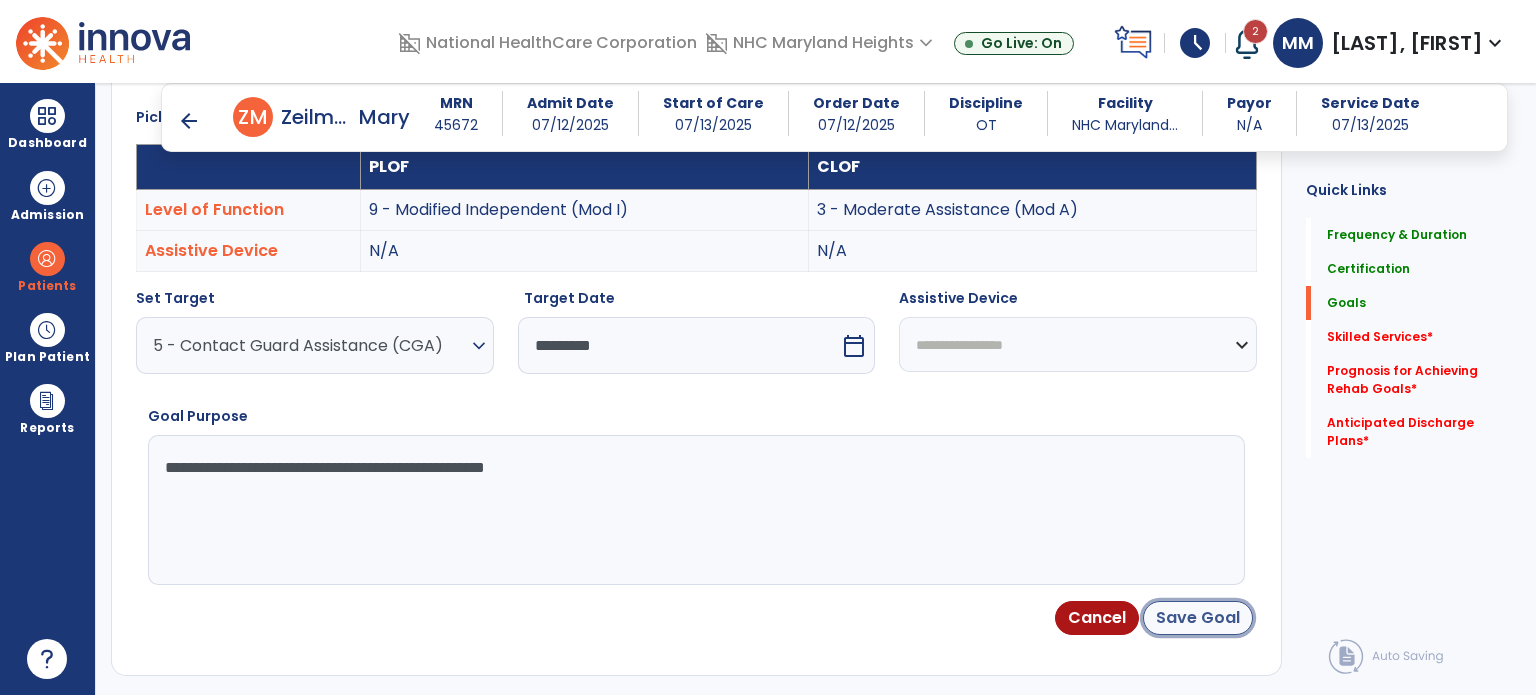 click on "Save Goal" at bounding box center (1198, 618) 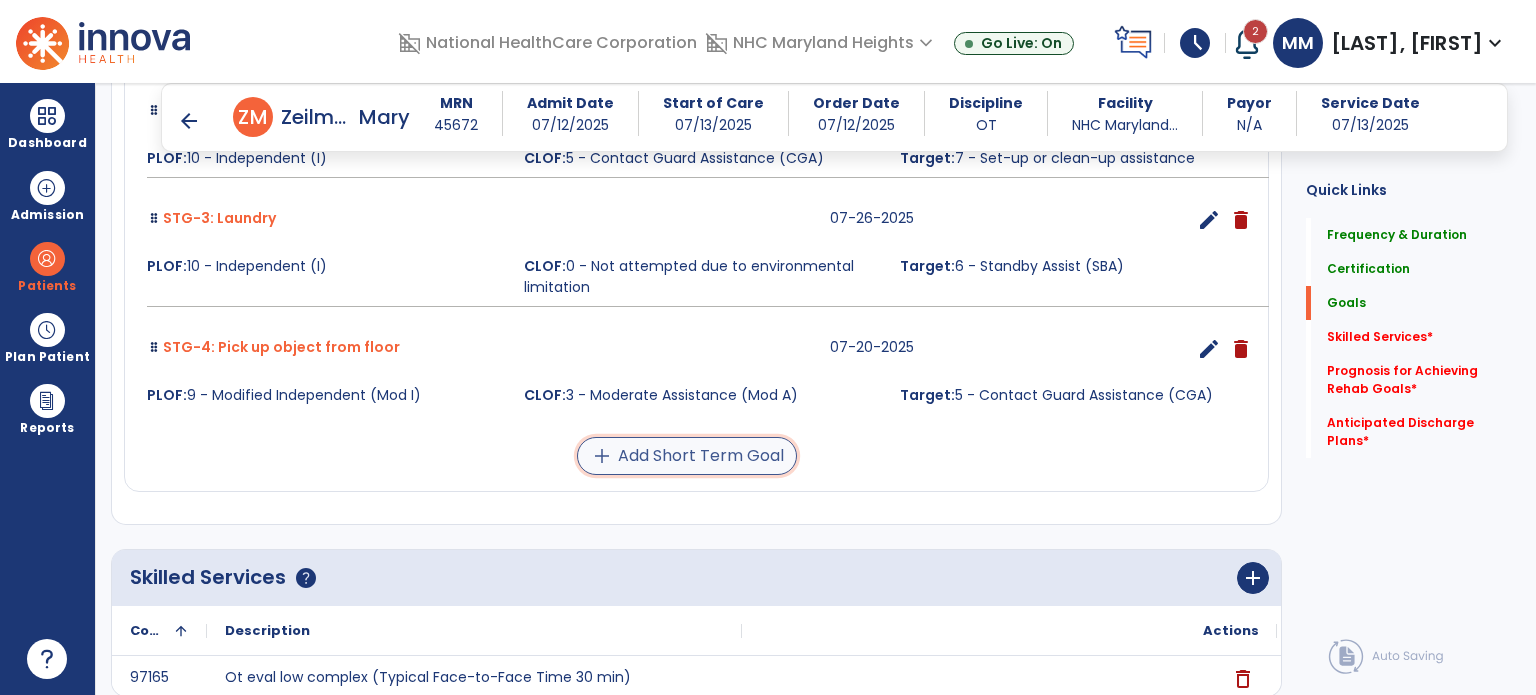 click on "add  Add Short Term Goal" at bounding box center [687, 456] 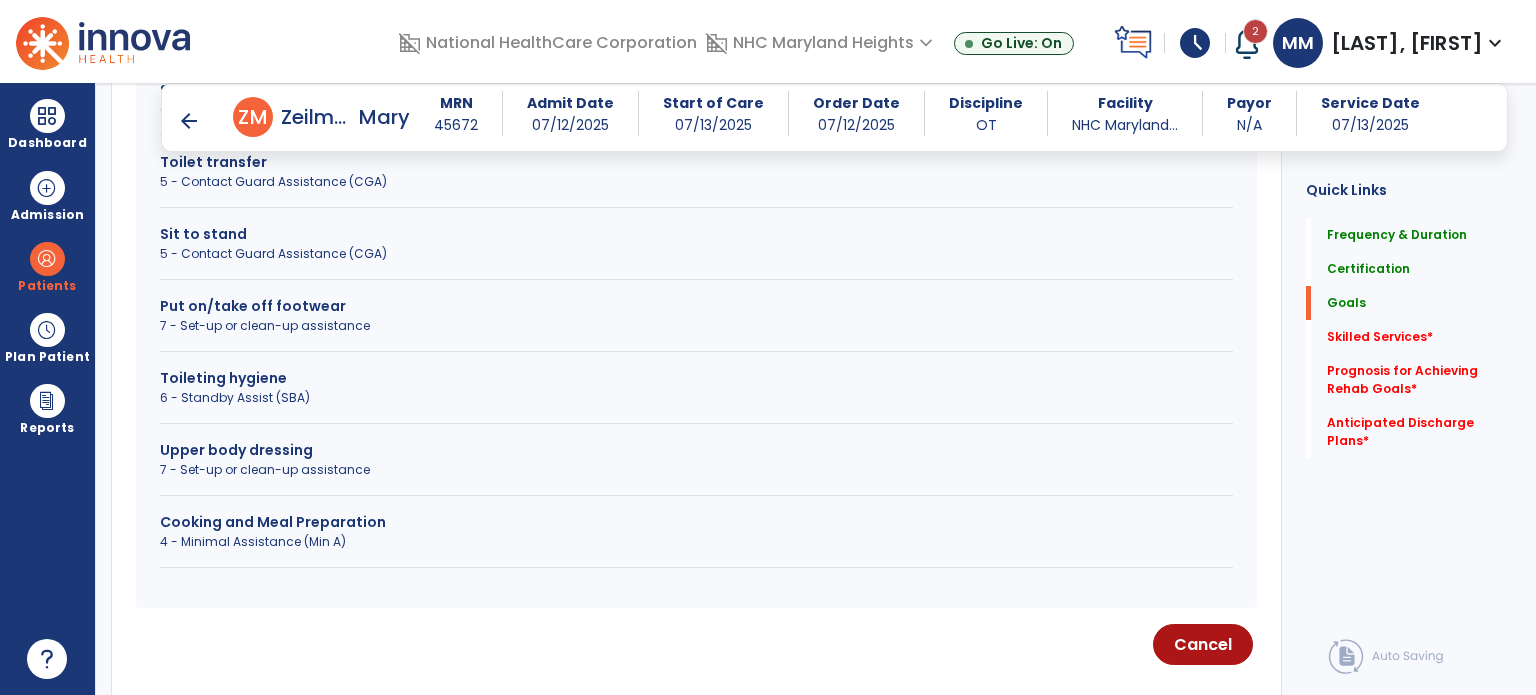 scroll, scrollTop: 916, scrollLeft: 0, axis: vertical 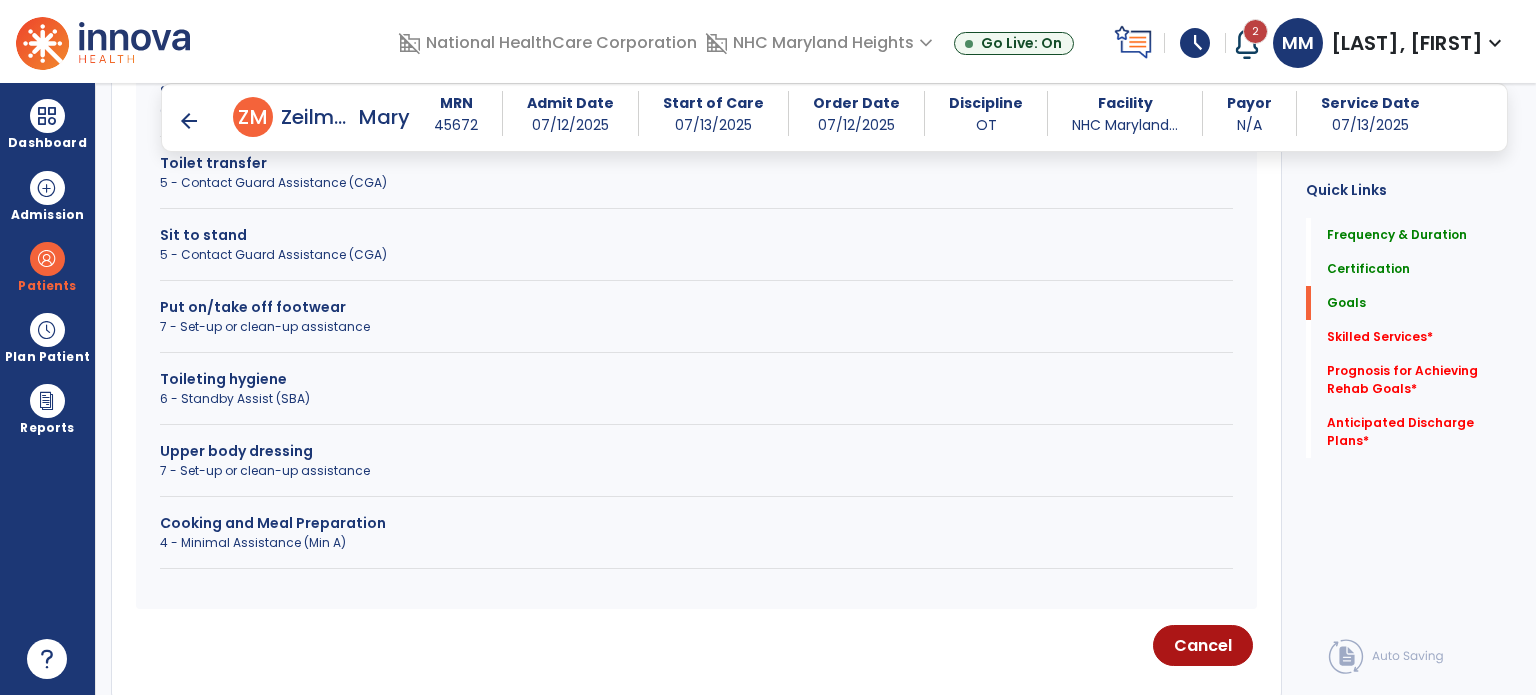 click on "4 - Minimal Assistance (Min A)" at bounding box center (696, 543) 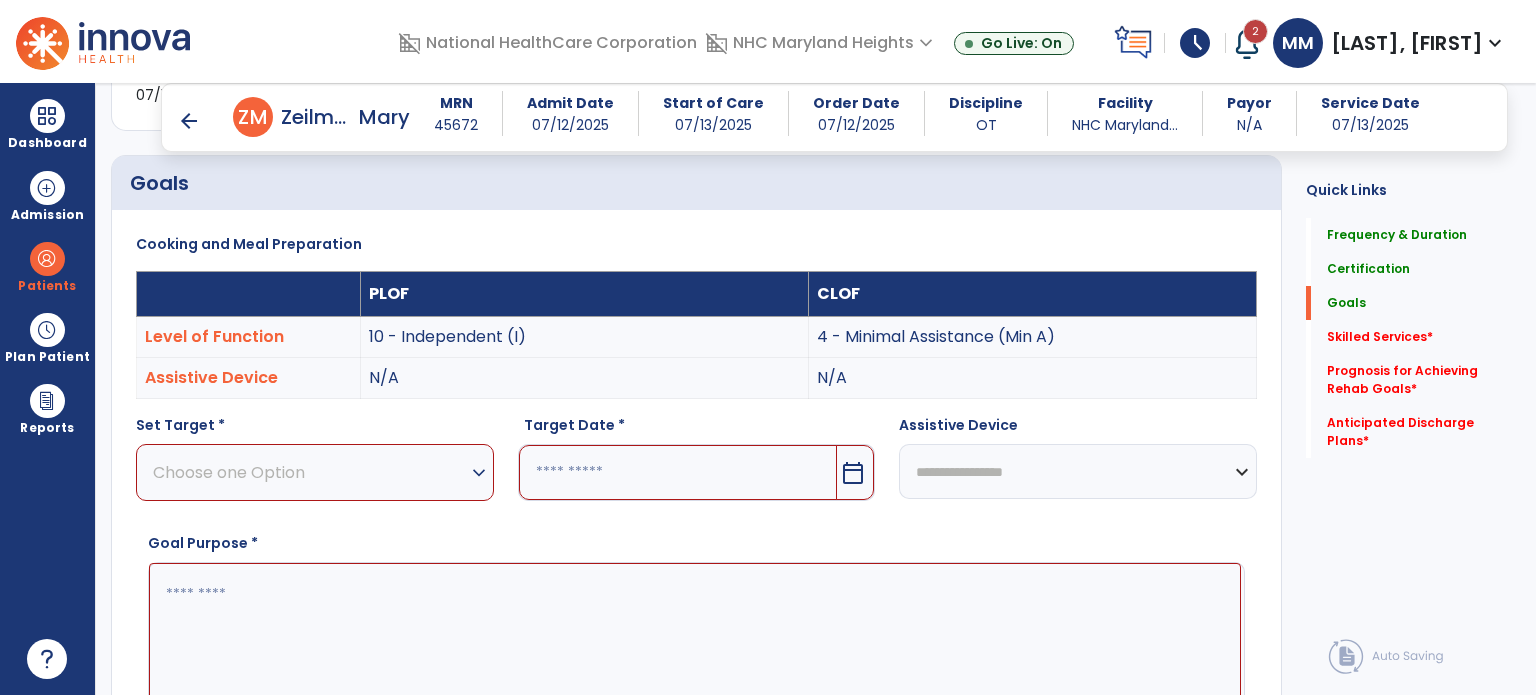 scroll, scrollTop: 460, scrollLeft: 0, axis: vertical 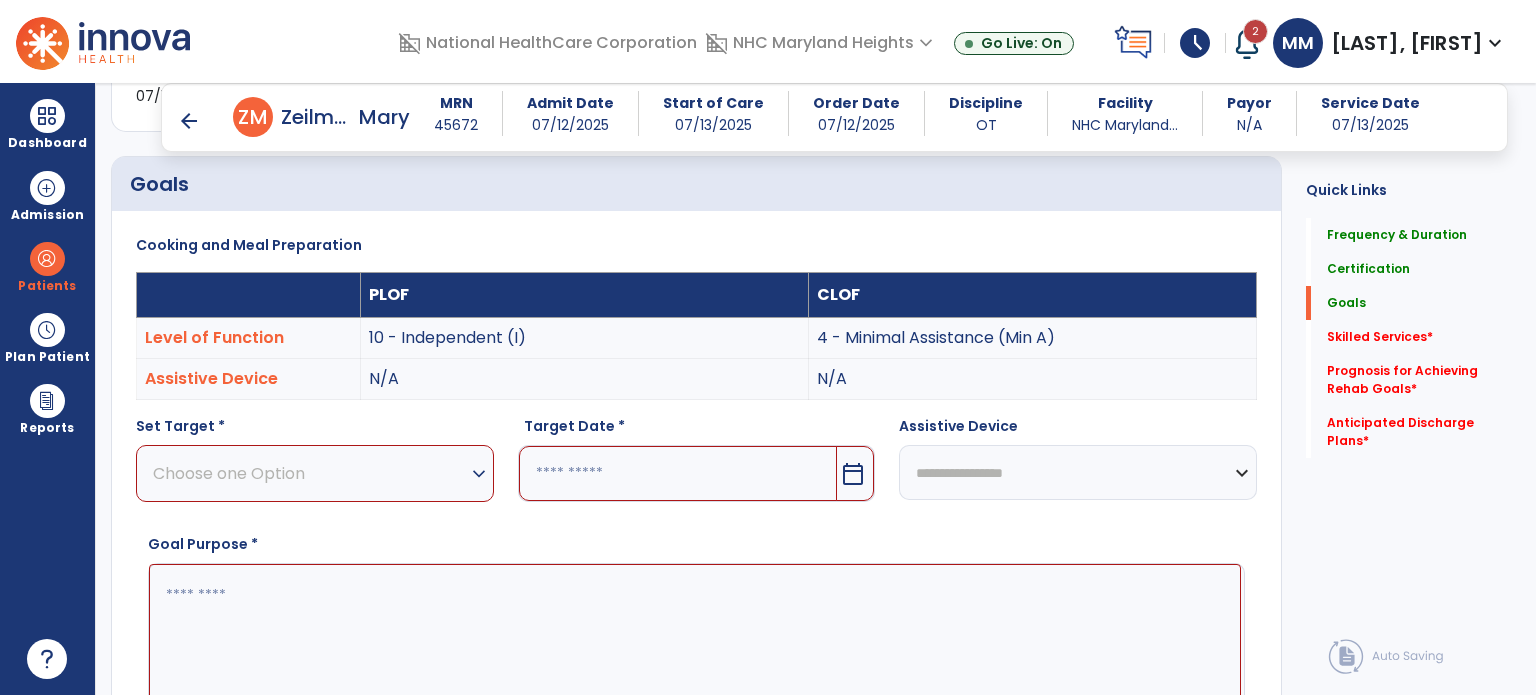 click on "Choose one Option" at bounding box center (310, 473) 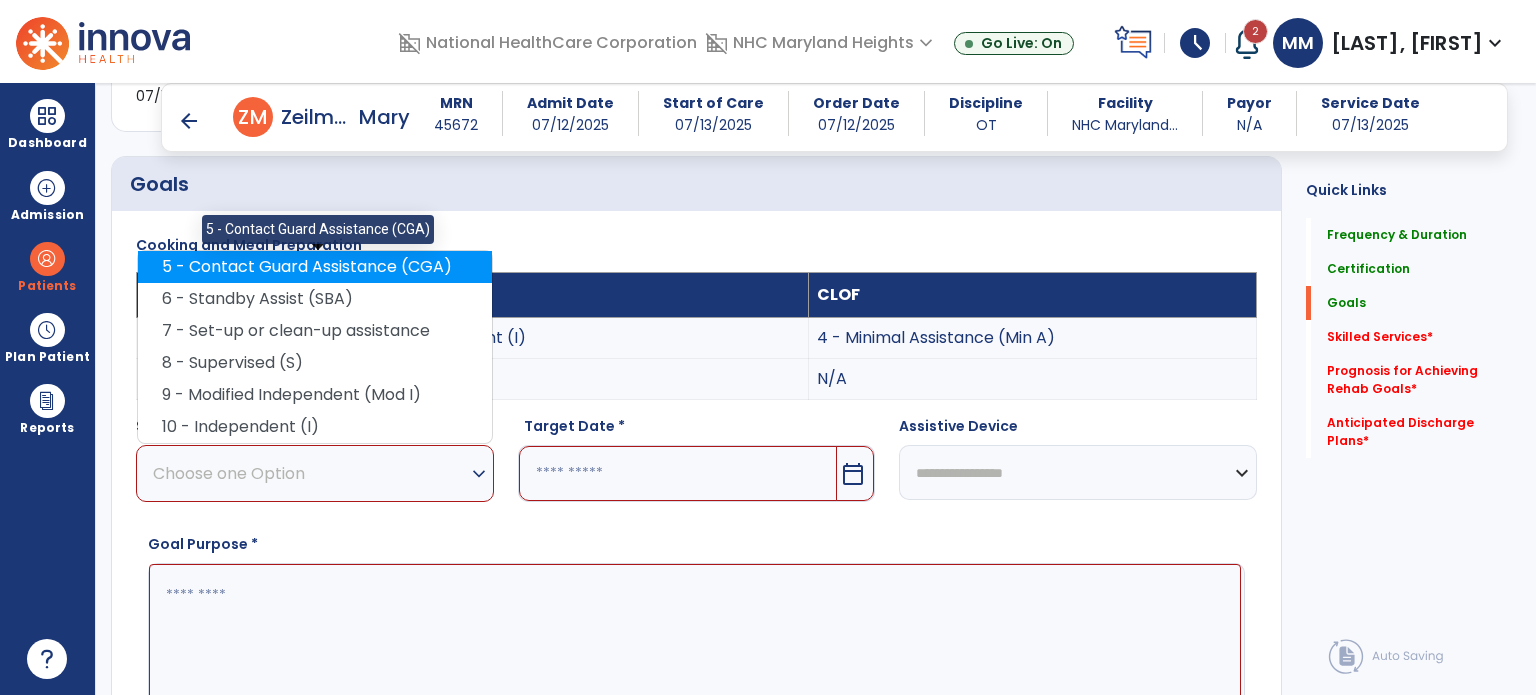 click on "5 - Contact Guard Assistance (CGA)" at bounding box center [315, 267] 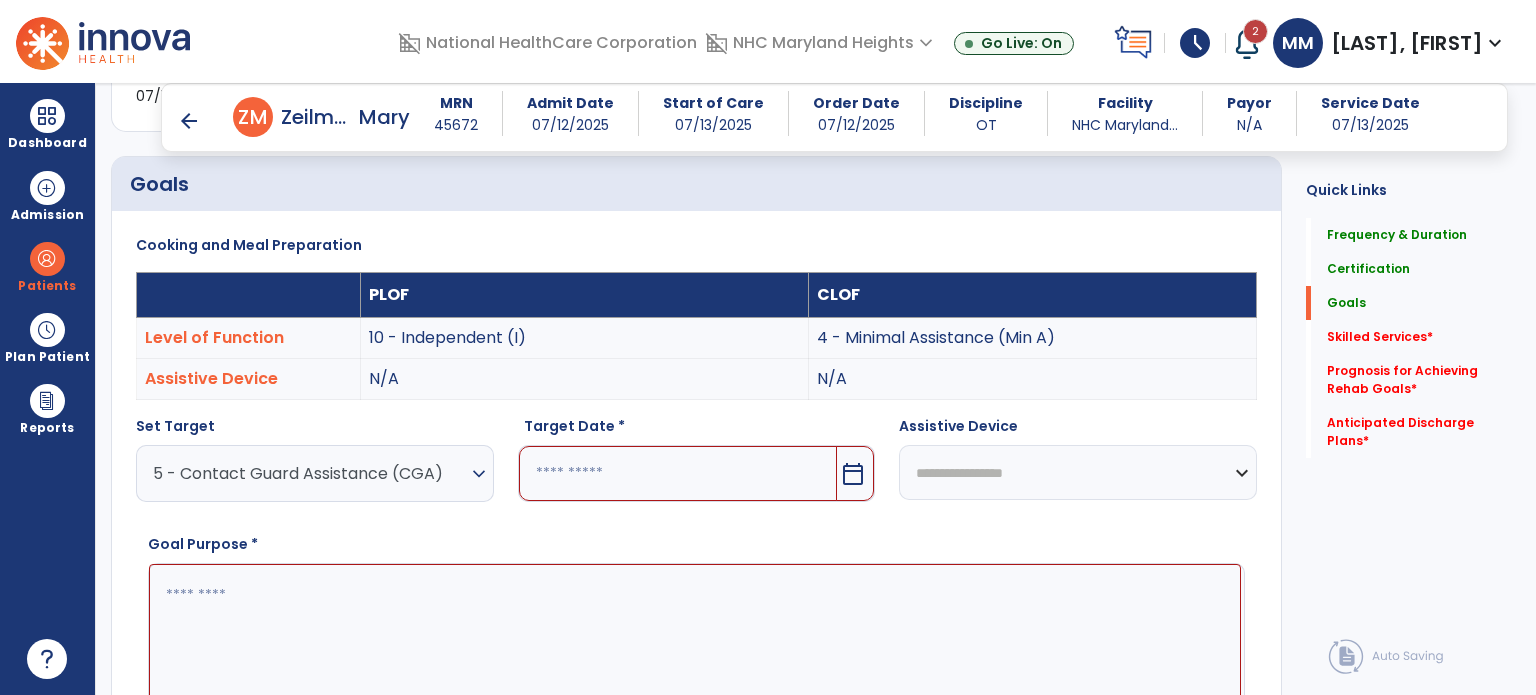 click on "expand_more" at bounding box center (479, 474) 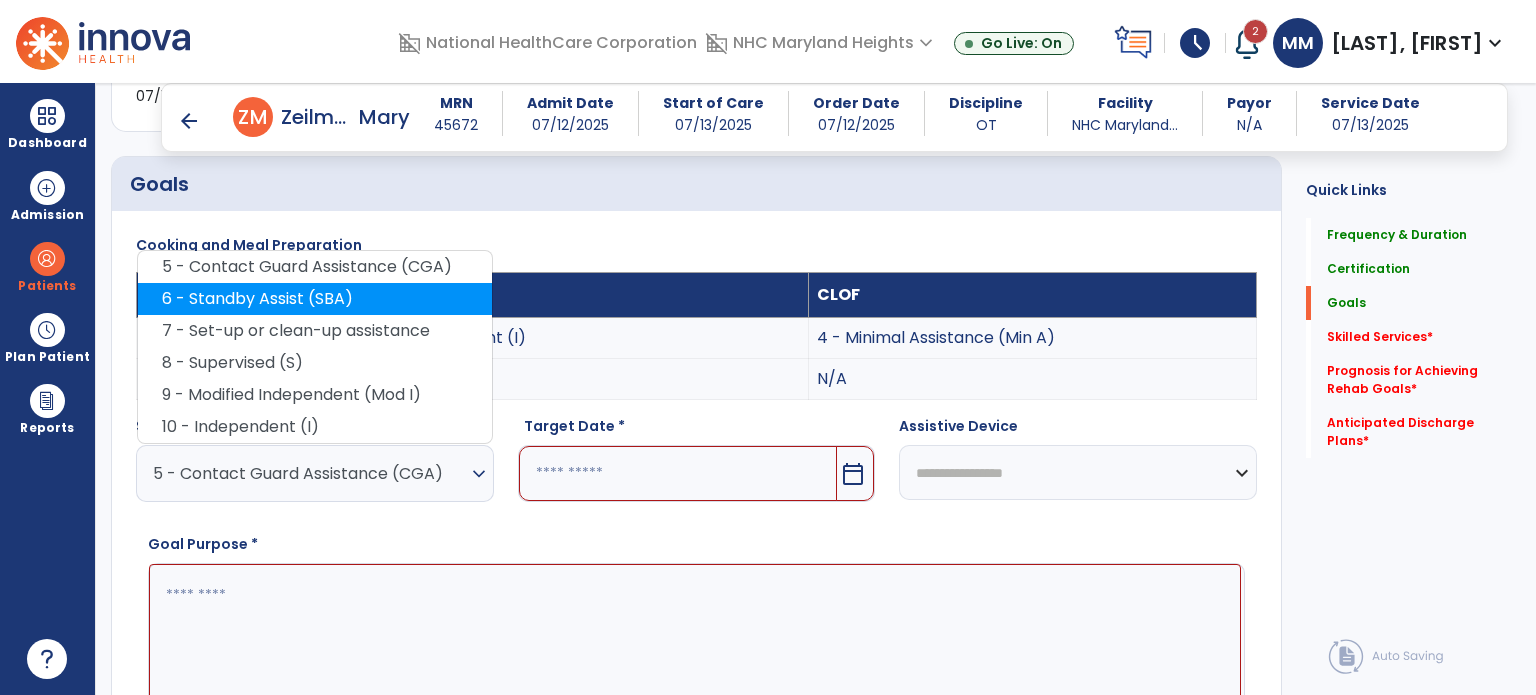 click on "**********" at bounding box center (696, 508) 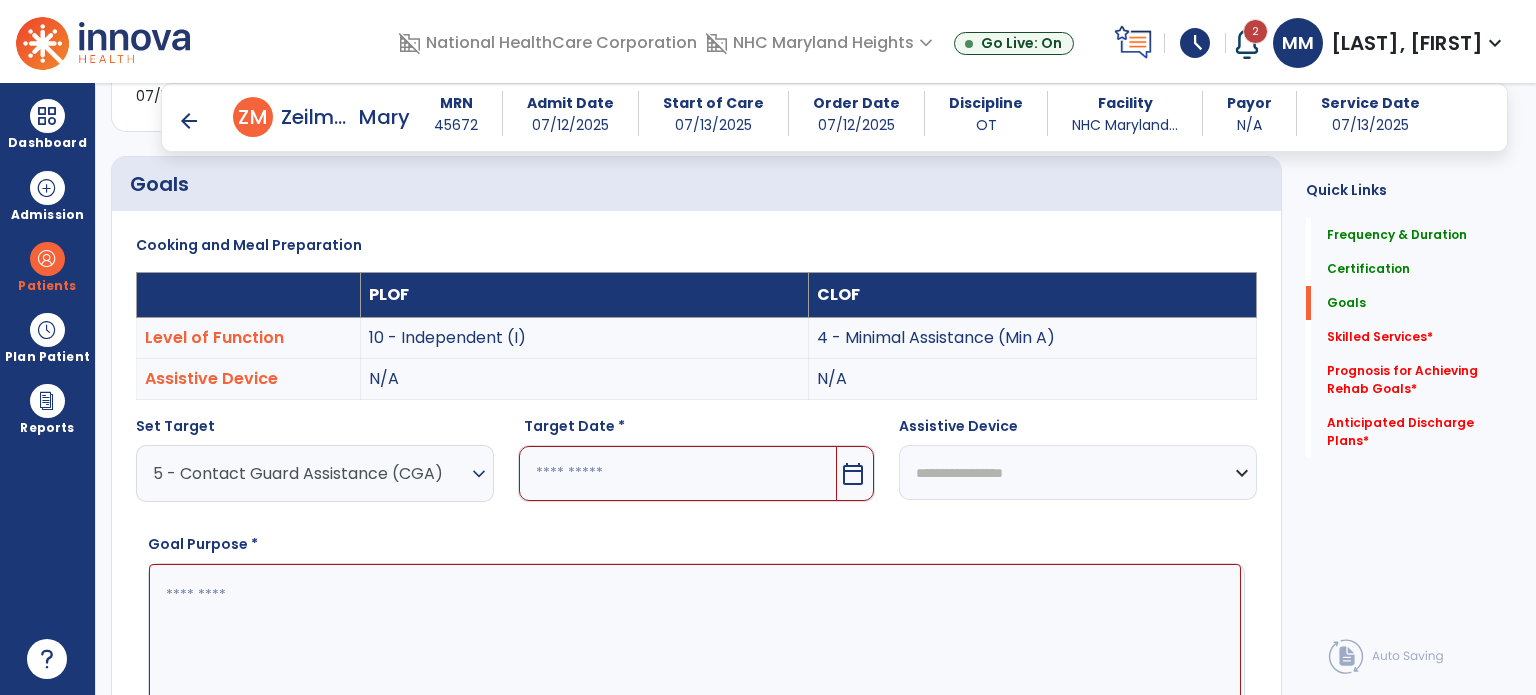 click on "5 - Contact Guard Assistance (CGA)" at bounding box center [310, 473] 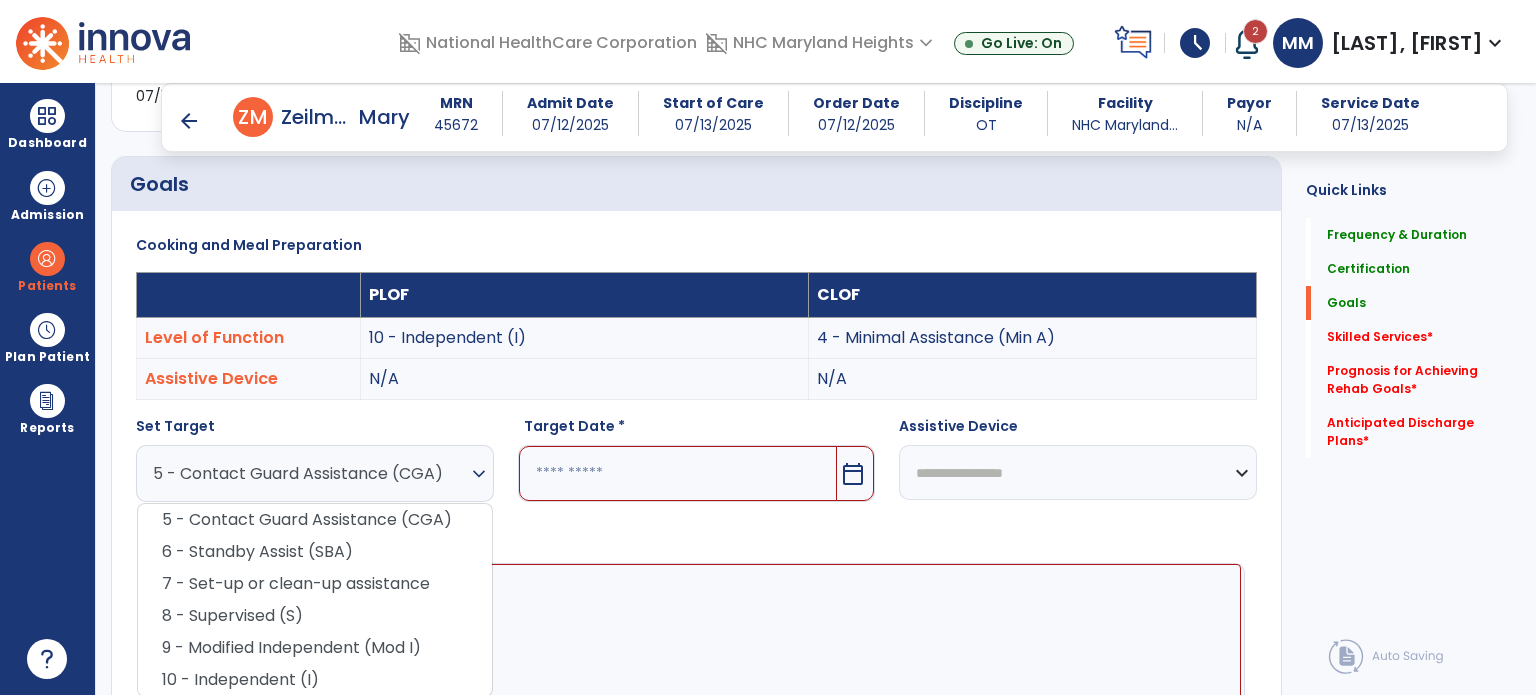 click on "**********" at bounding box center (696, 565) 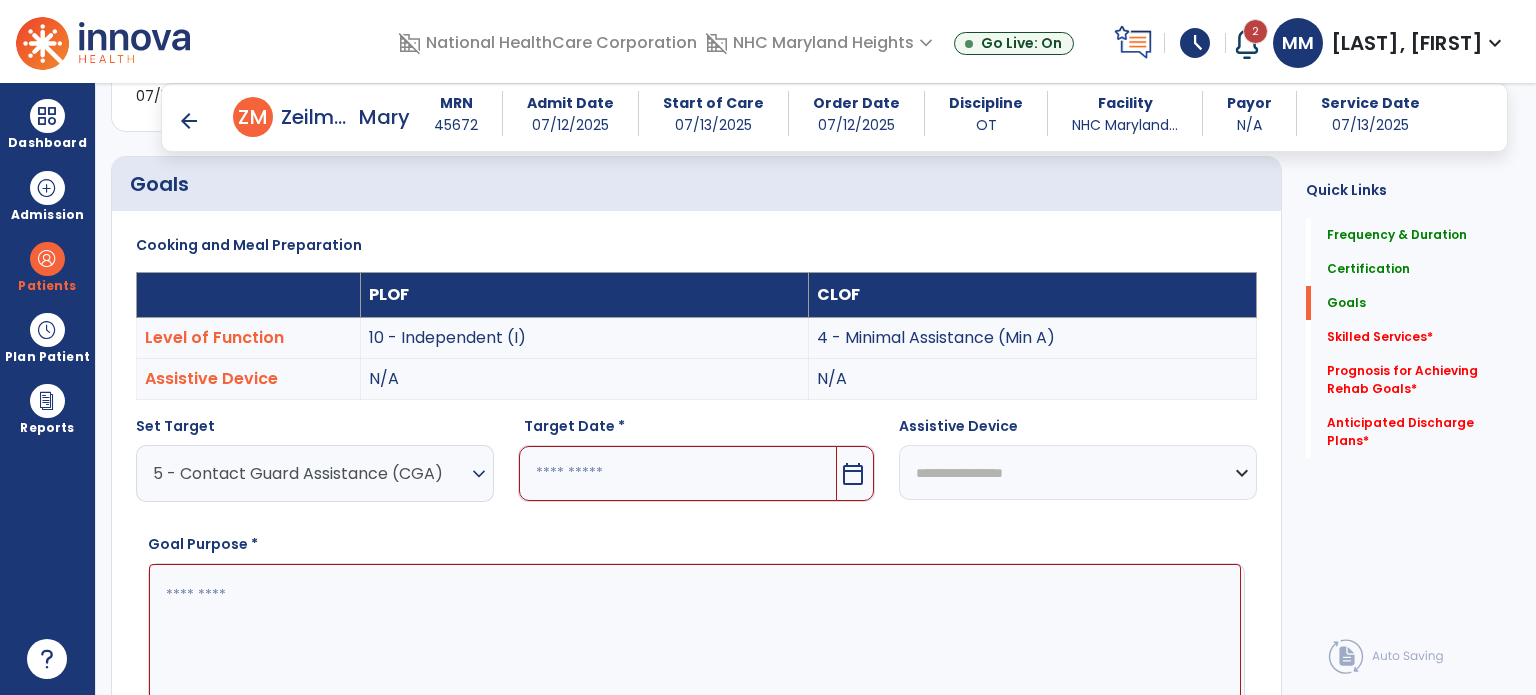 click on "5 - Contact Guard Assistance (CGA)" at bounding box center (310, 473) 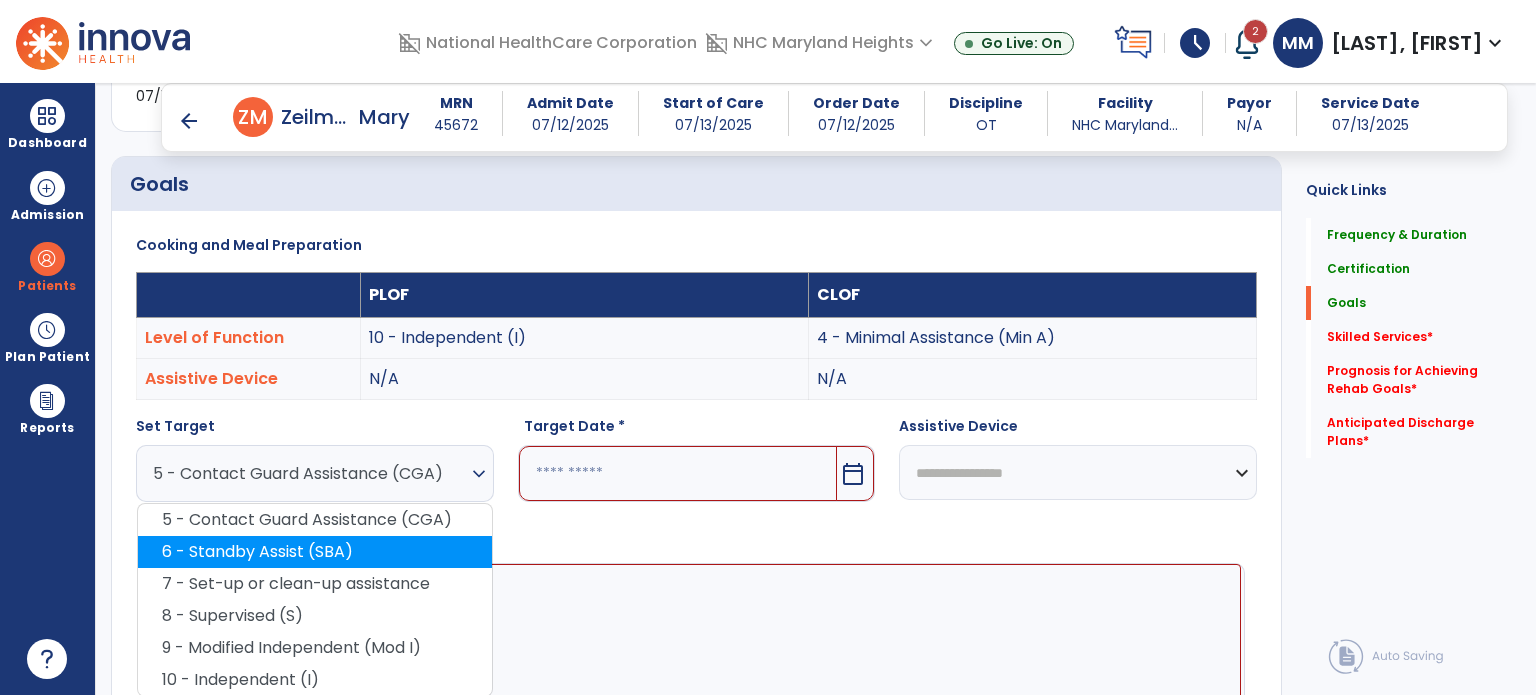 click on "**********" at bounding box center [696, 565] 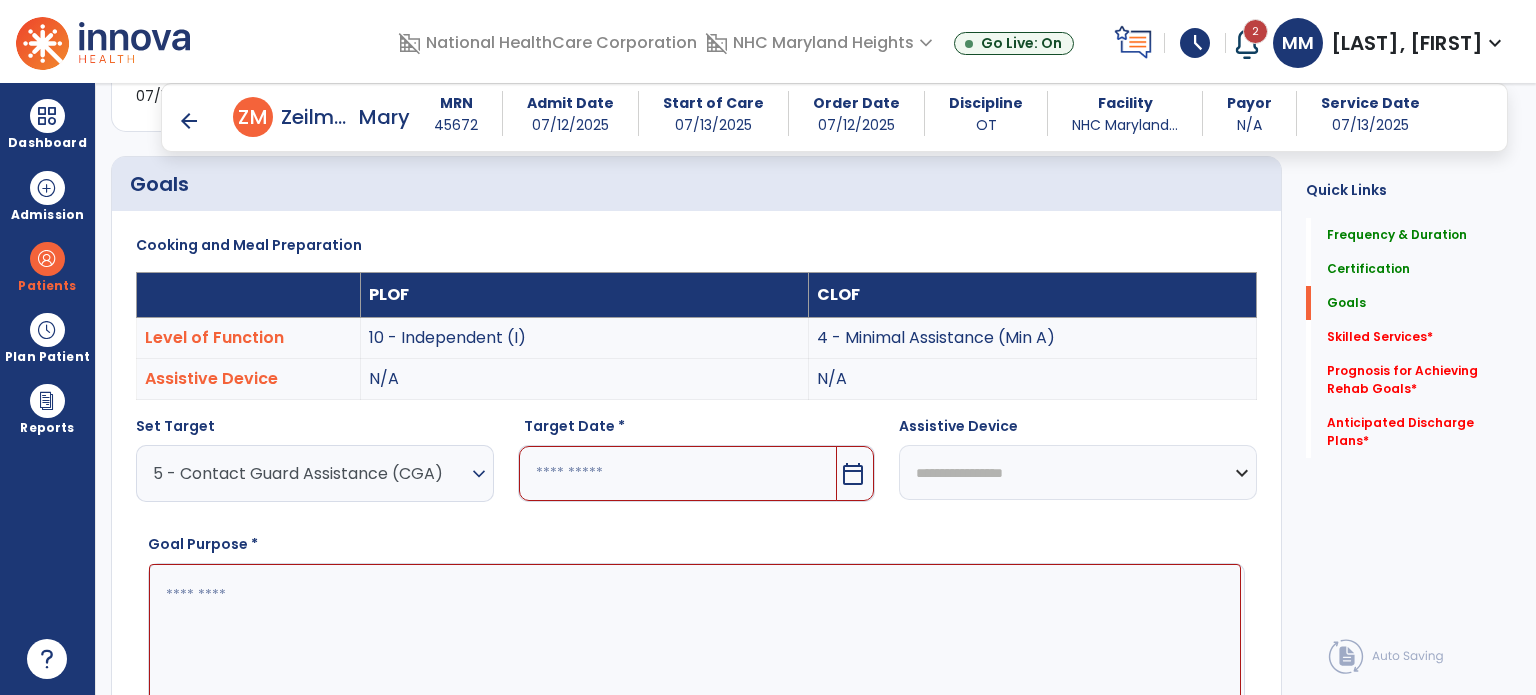 click on "5 - Contact Guard Assistance (CGA)" at bounding box center [310, 473] 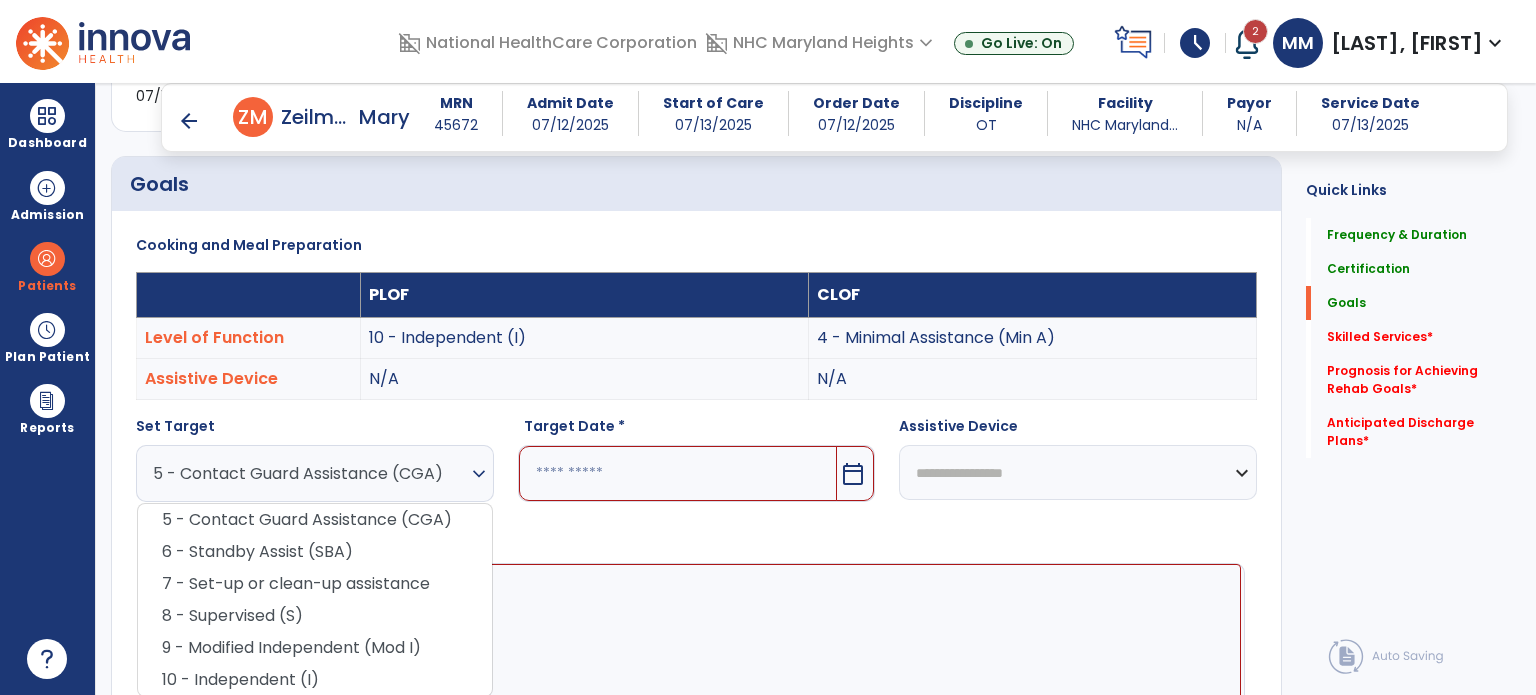 click on "expand_more" at bounding box center (479, 474) 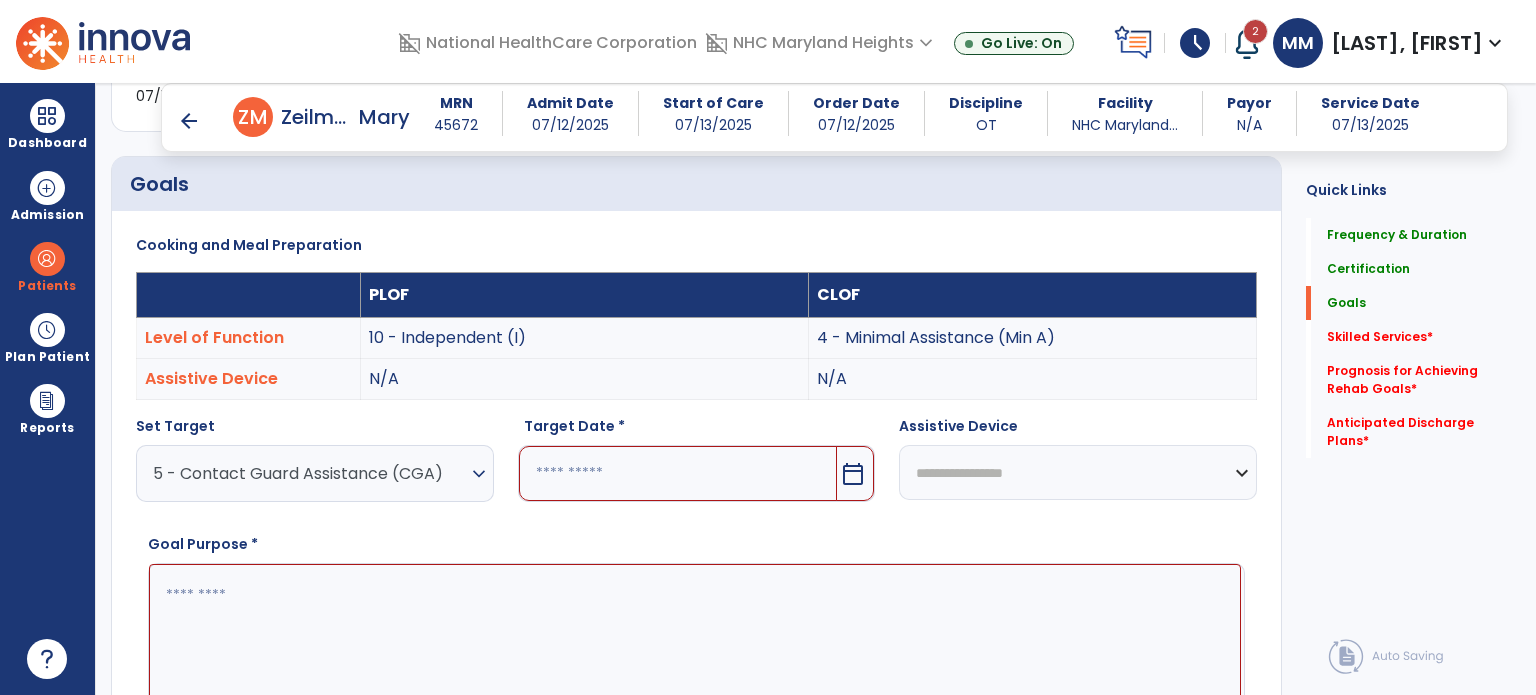 click on "expand_more" at bounding box center (479, 474) 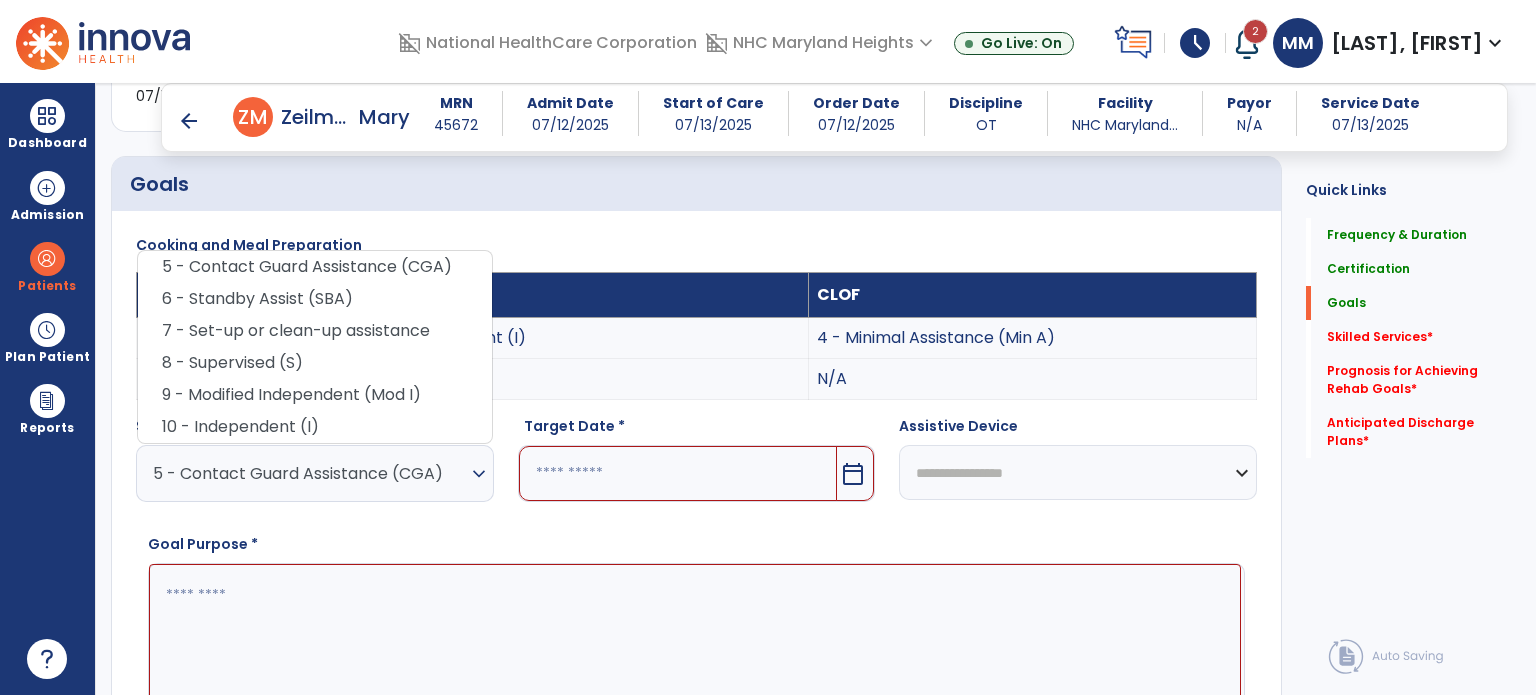 click at bounding box center [678, 473] 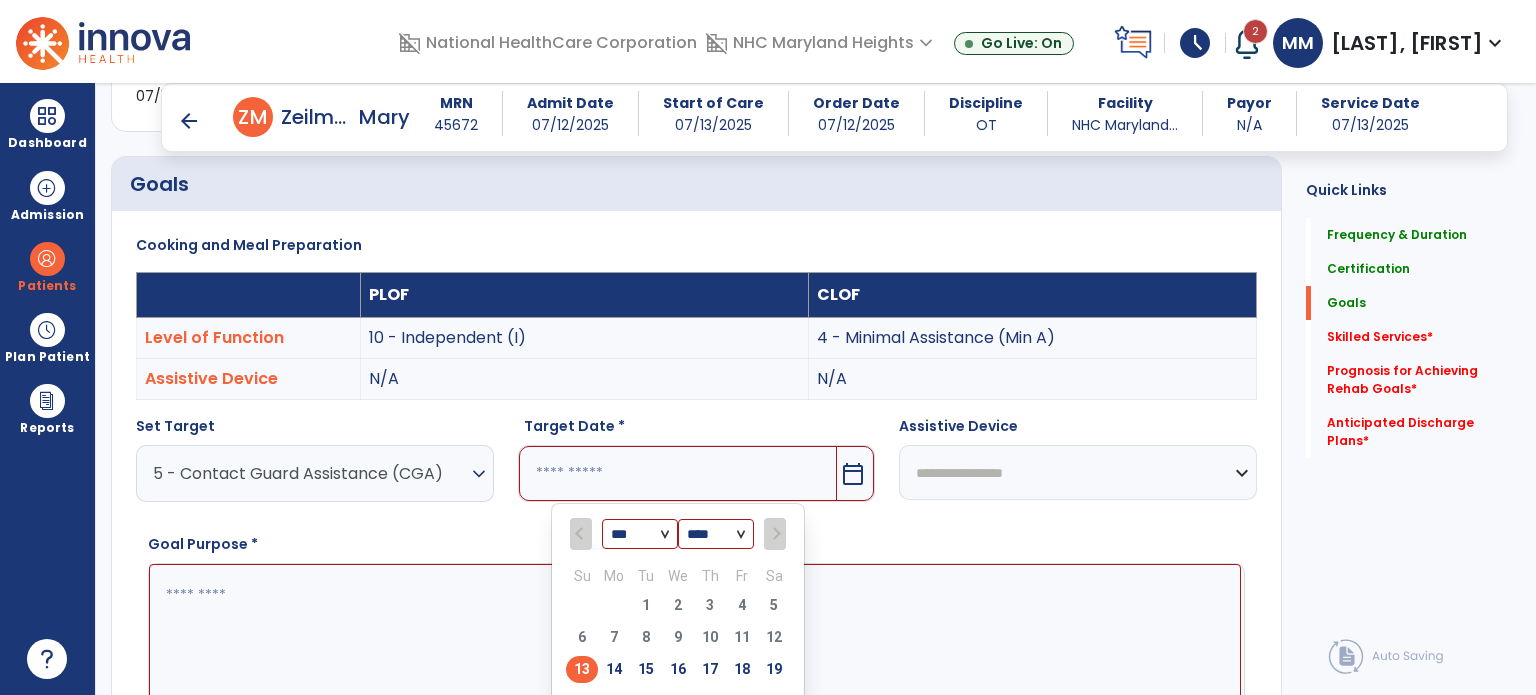 scroll, scrollTop: 572, scrollLeft: 0, axis: vertical 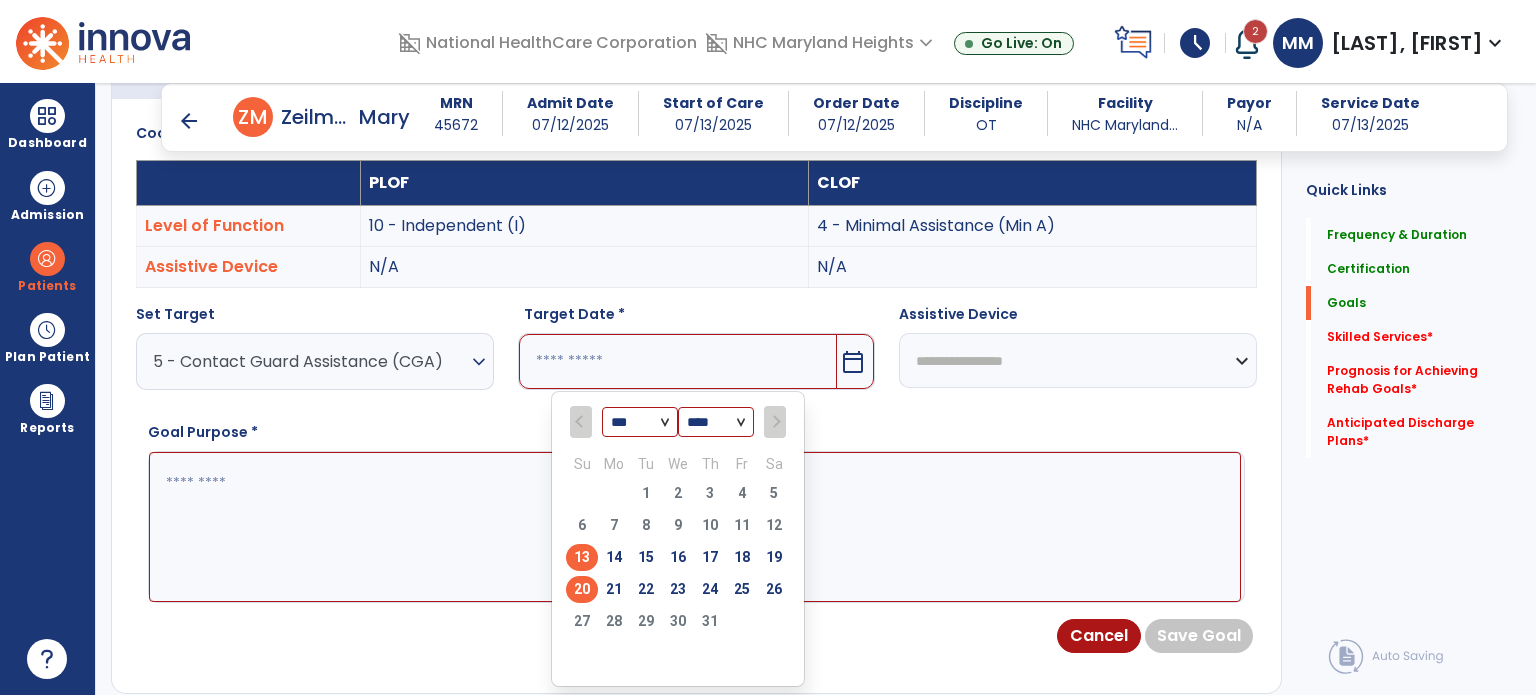 click on "20" at bounding box center [582, 589] 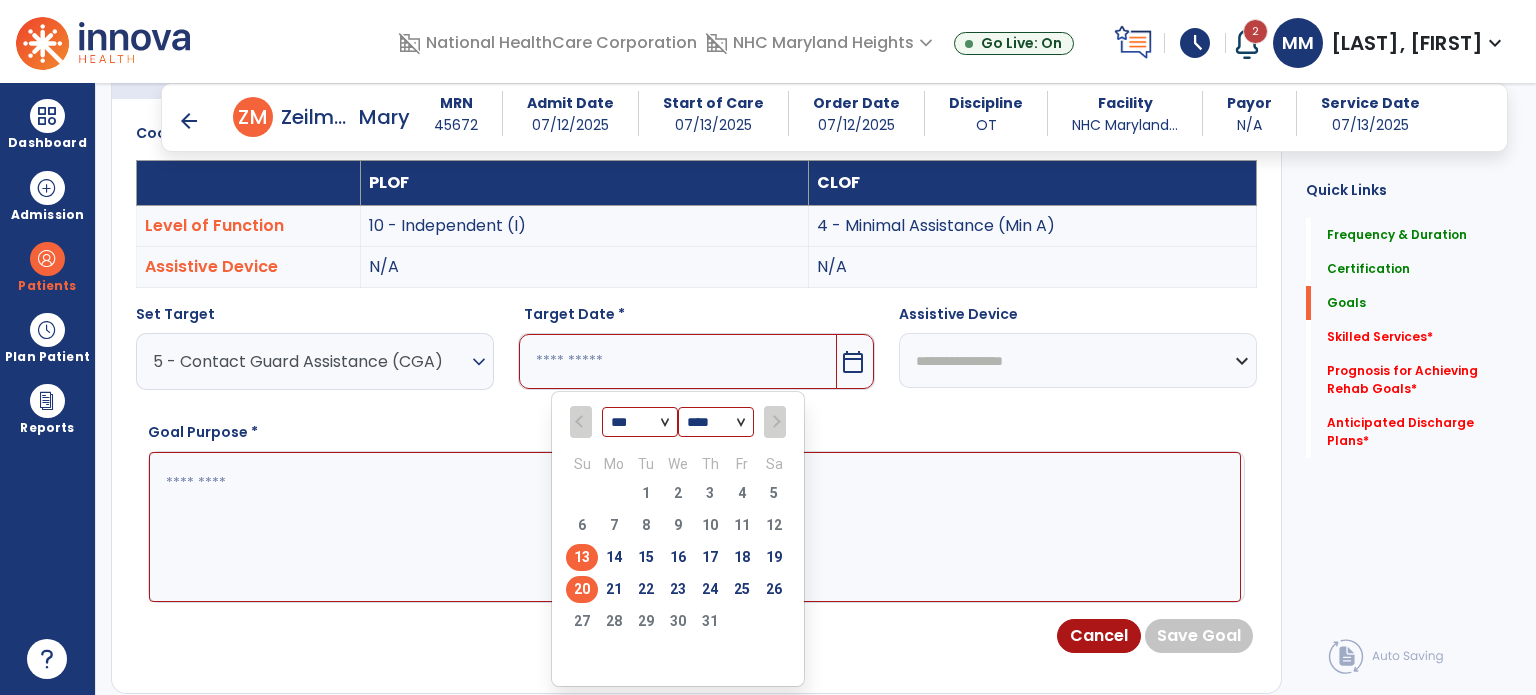 type on "*********" 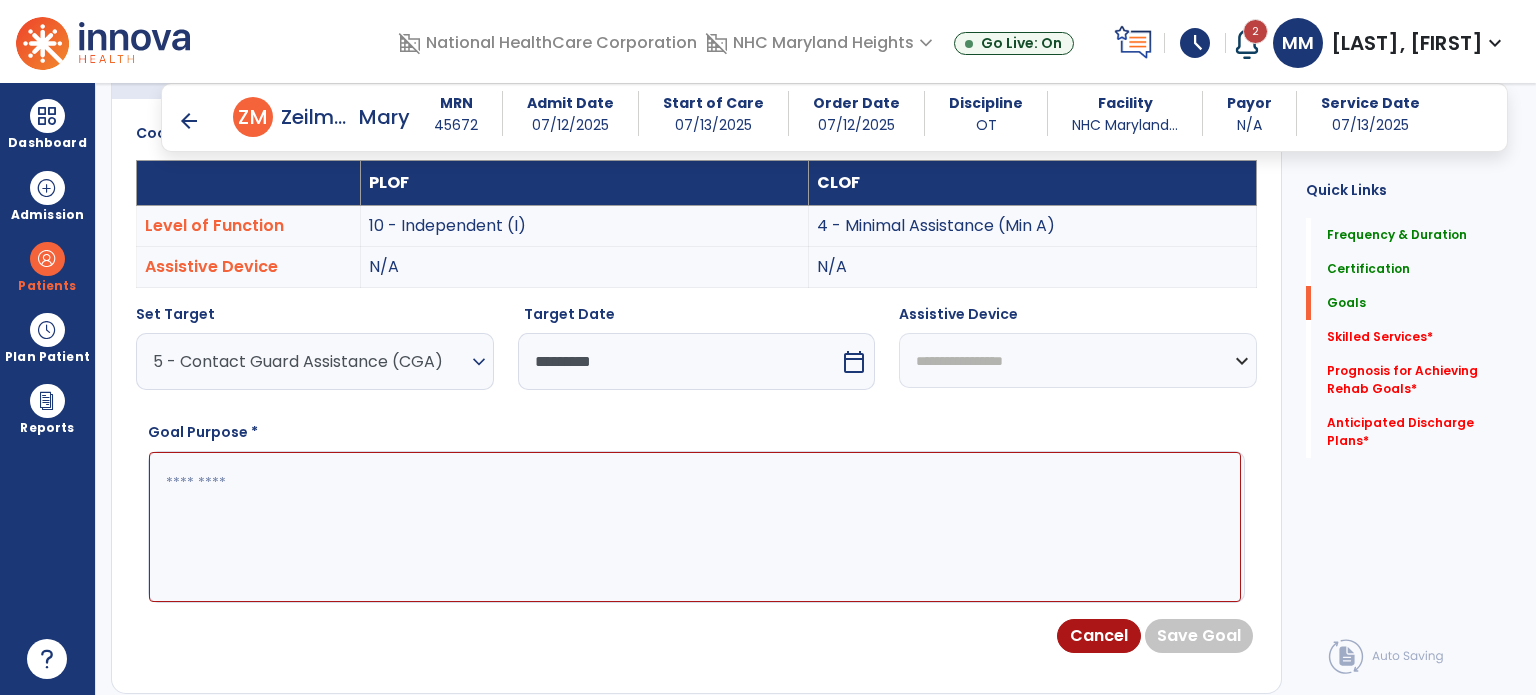 click at bounding box center [695, 527] 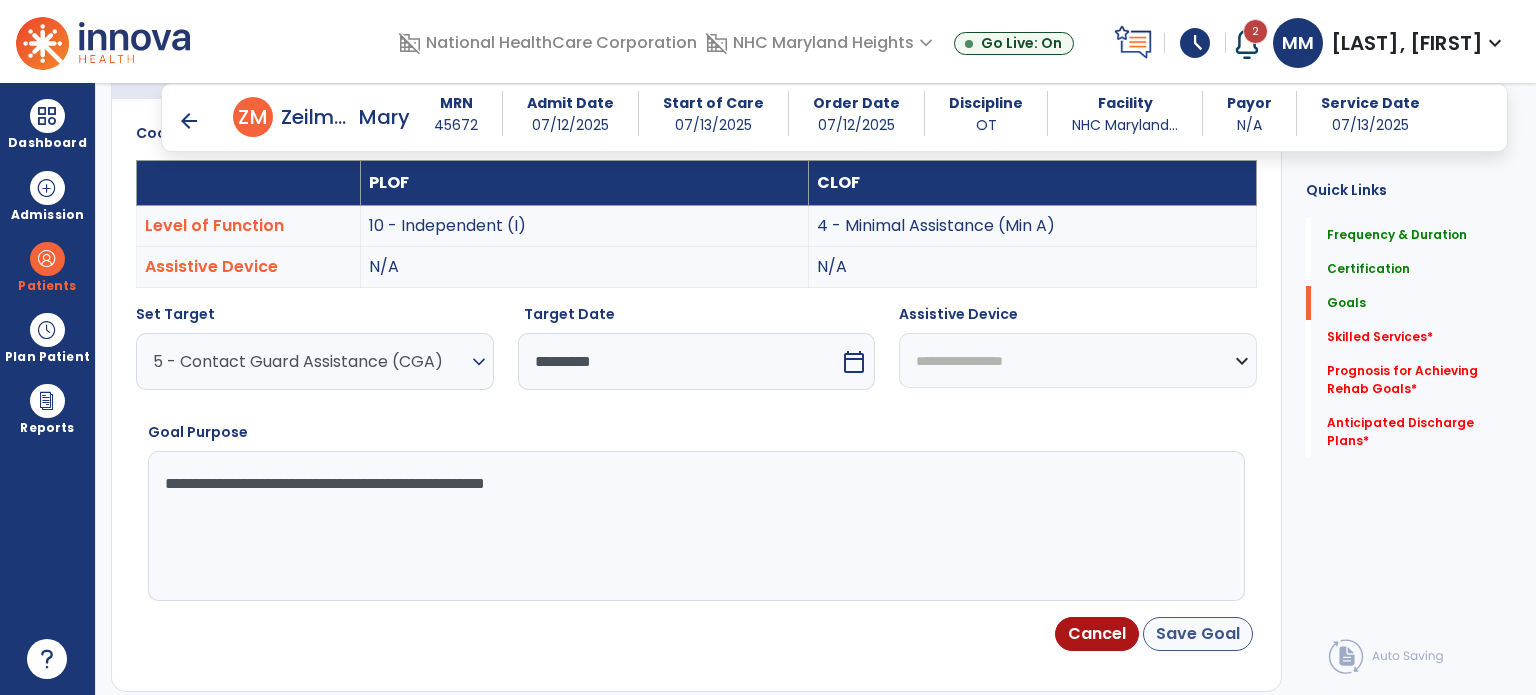 type on "**********" 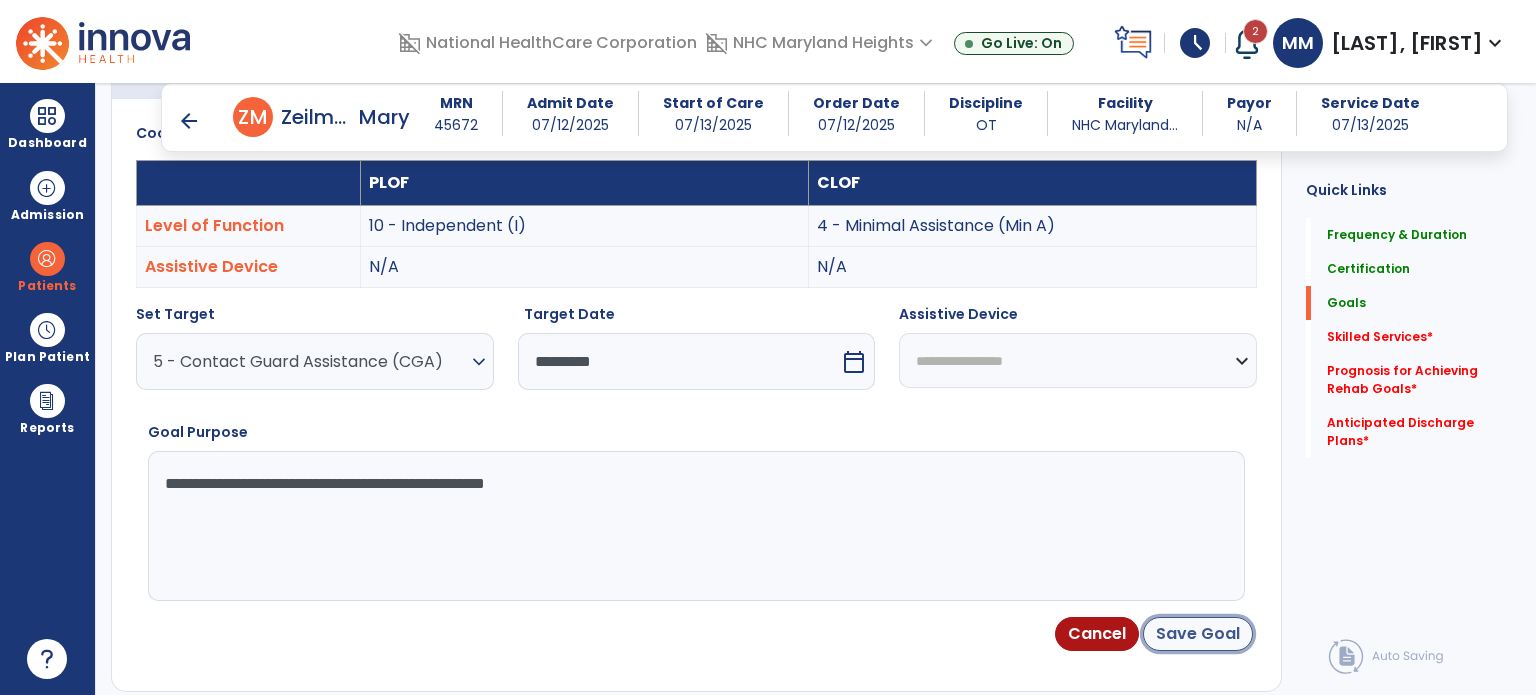 click on "Save Goal" at bounding box center (1198, 634) 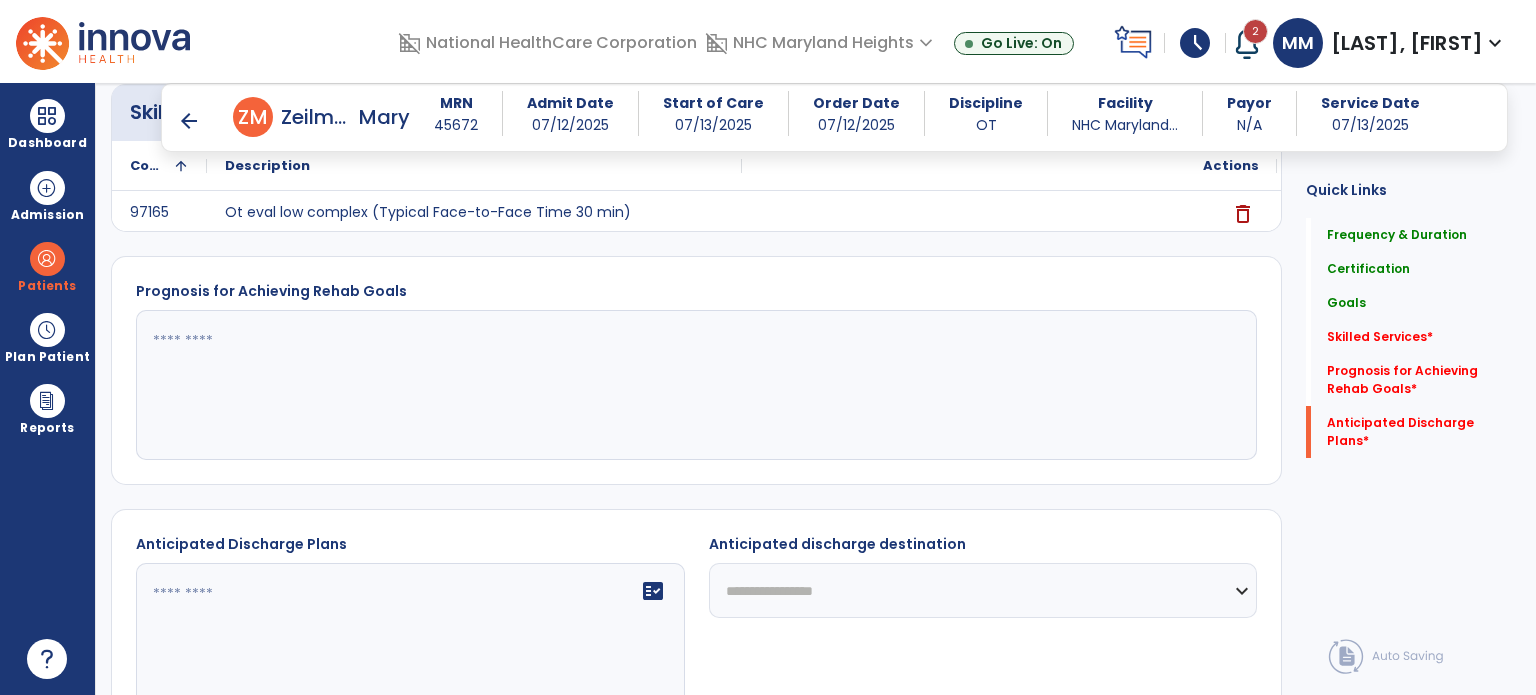scroll, scrollTop: 1392, scrollLeft: 0, axis: vertical 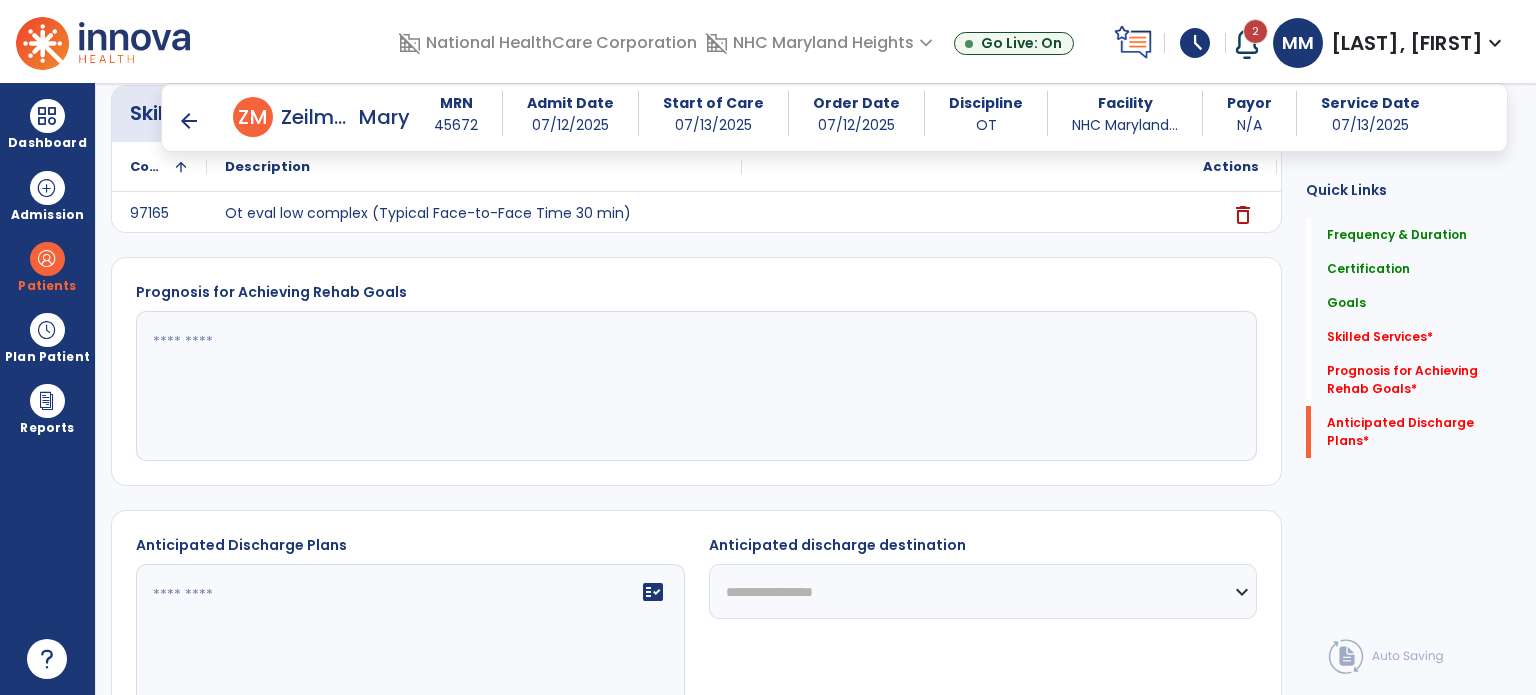 click 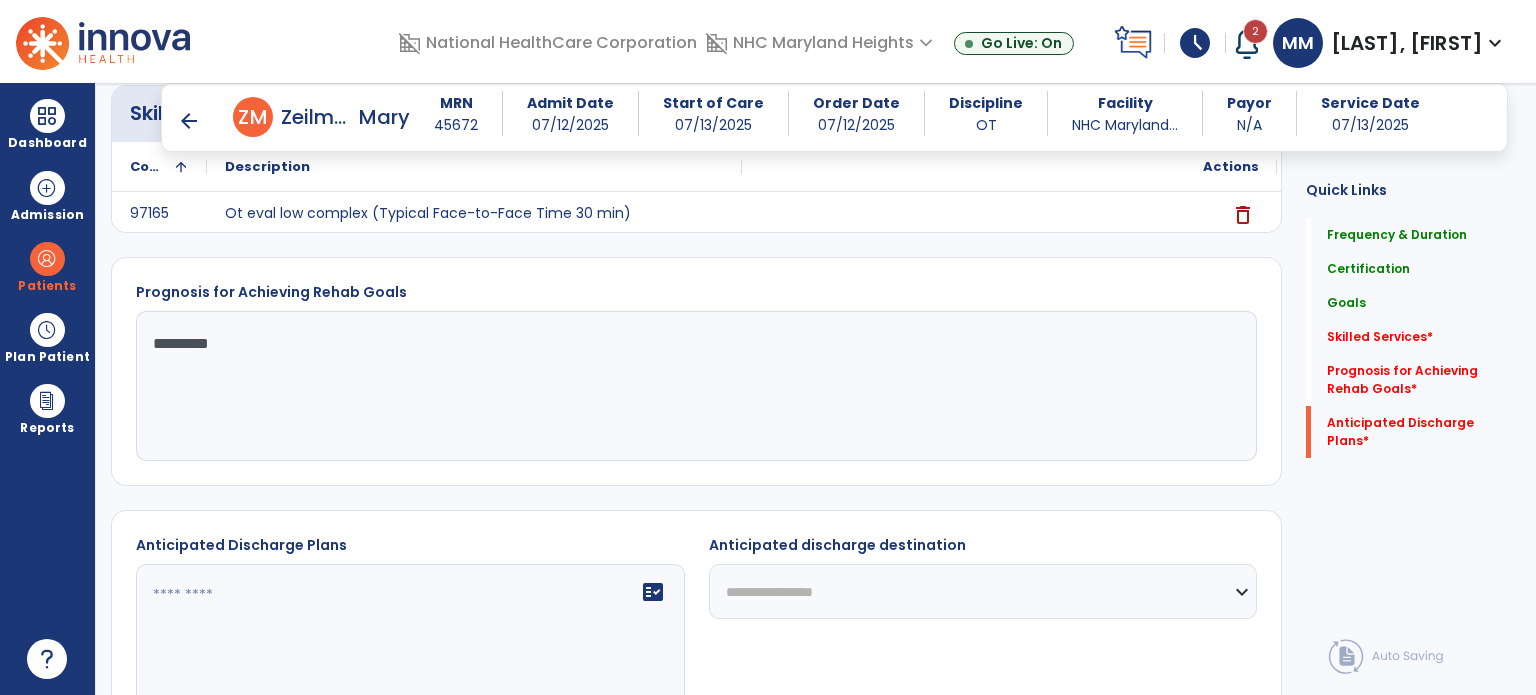 type on "*********" 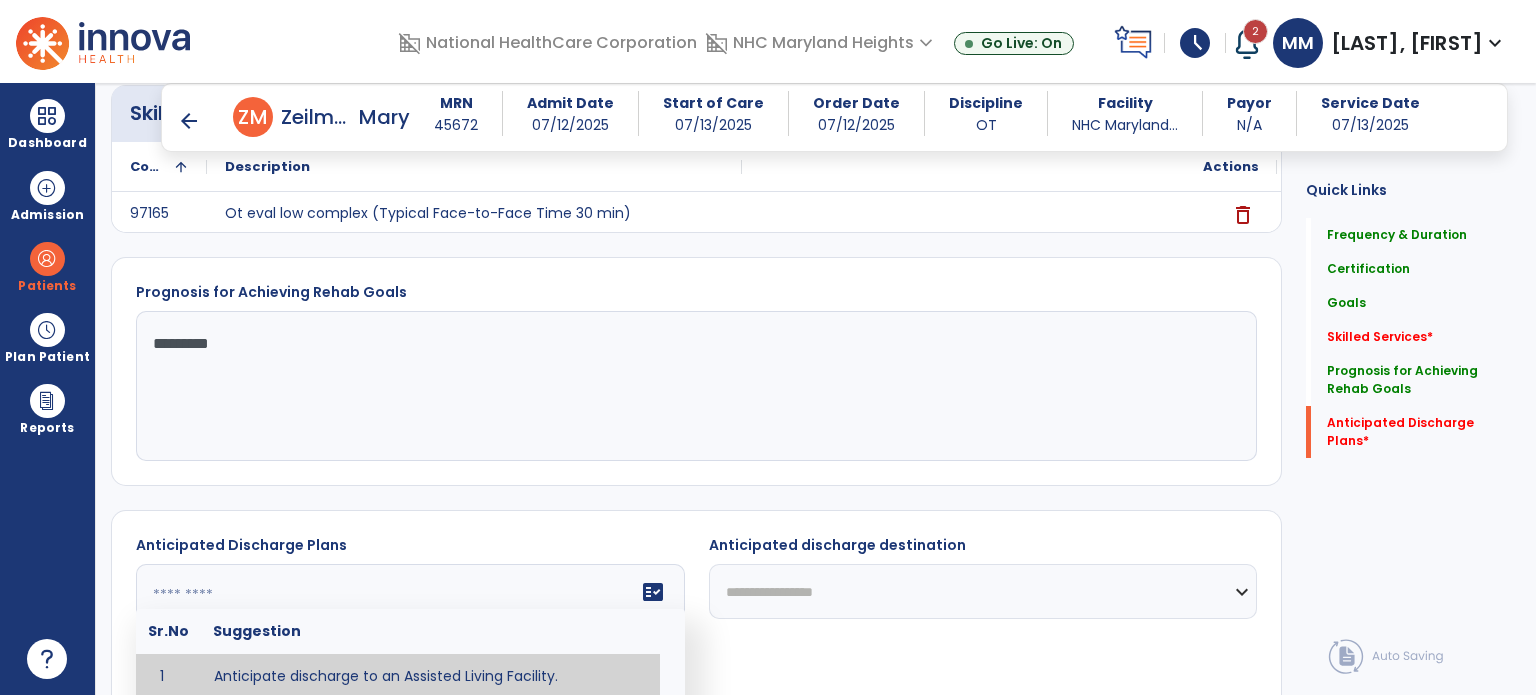 scroll, scrollTop: 1614, scrollLeft: 0, axis: vertical 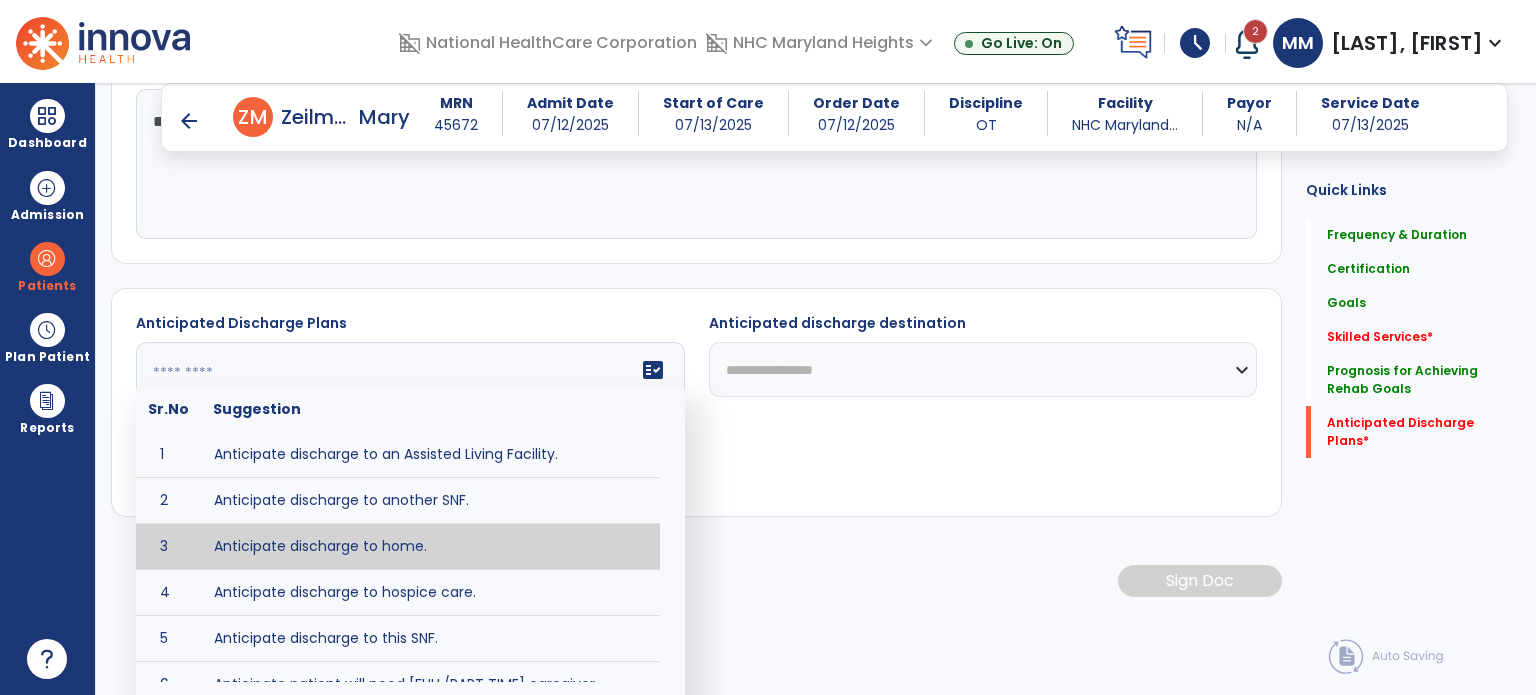 type on "**********" 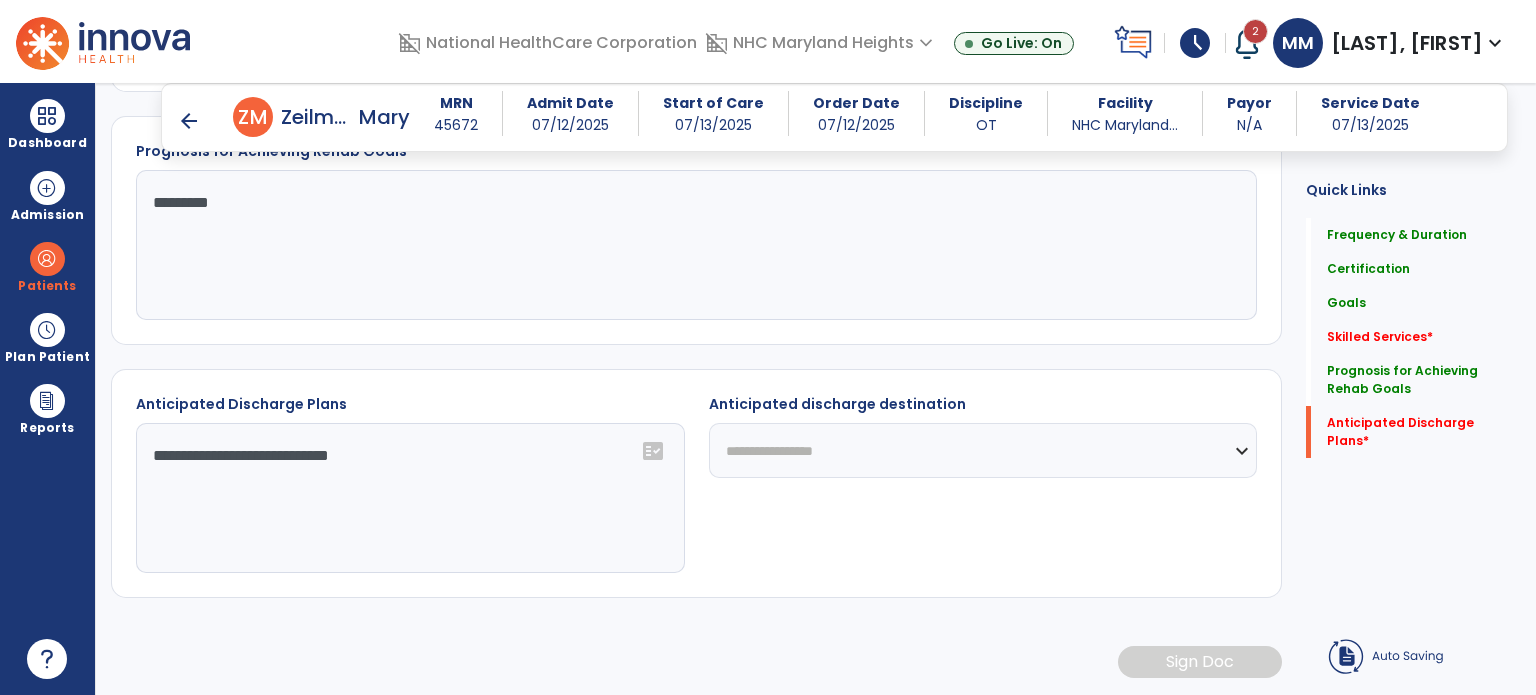 scroll, scrollTop: 1528, scrollLeft: 0, axis: vertical 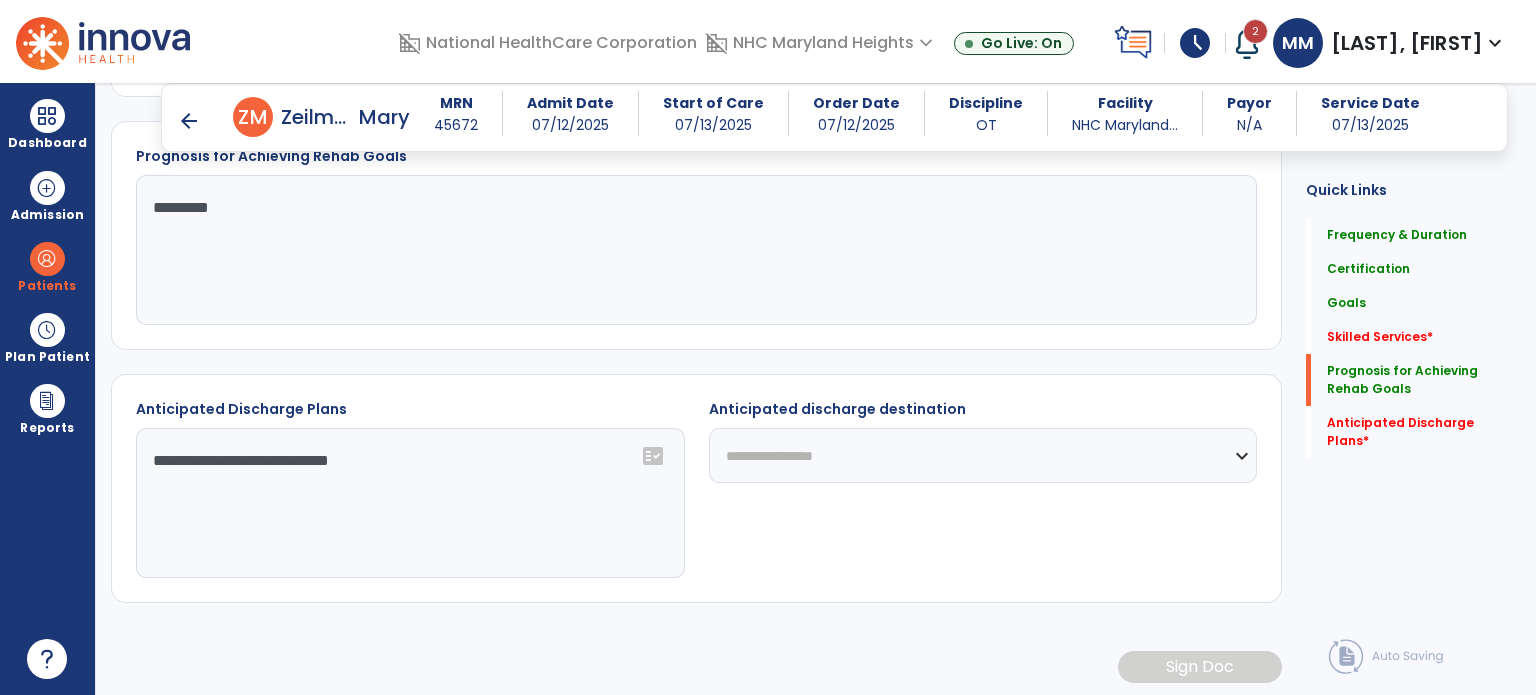 click on "**********" 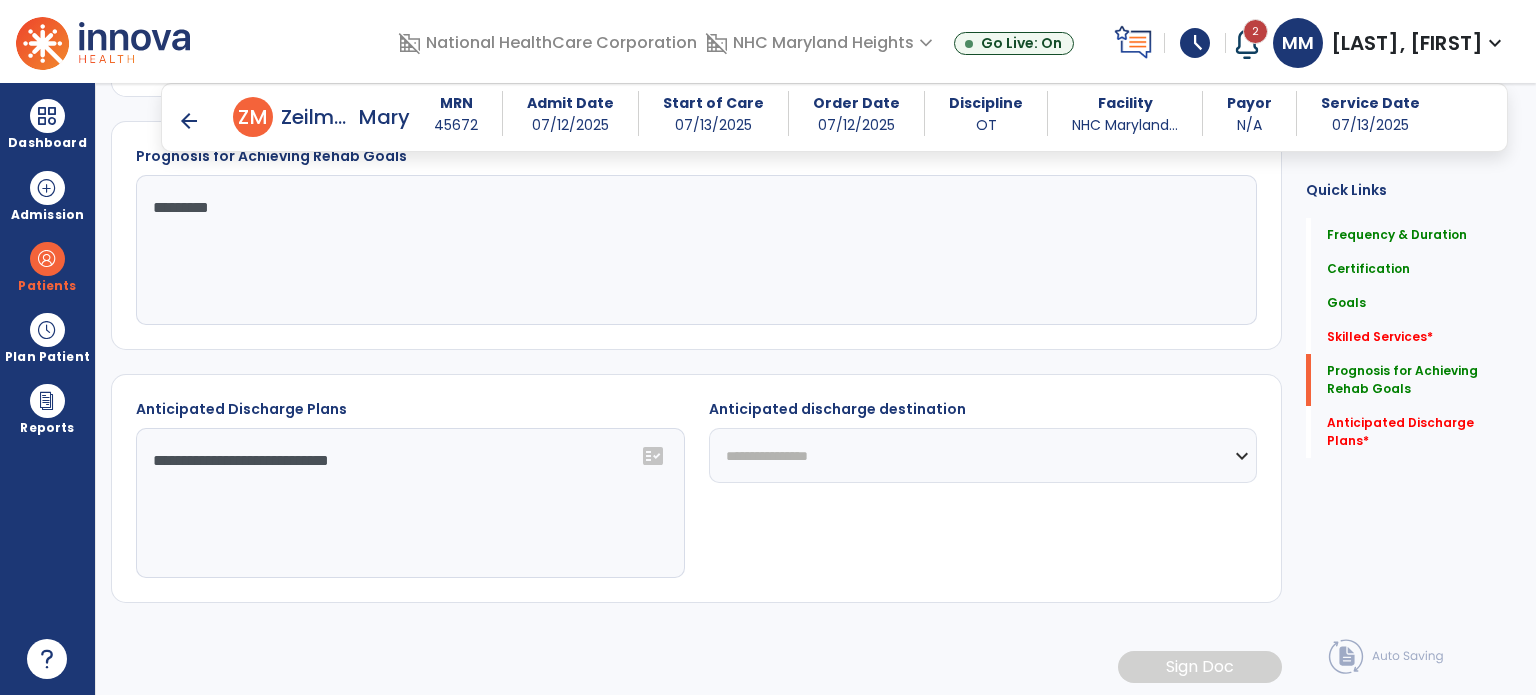 click on "**********" 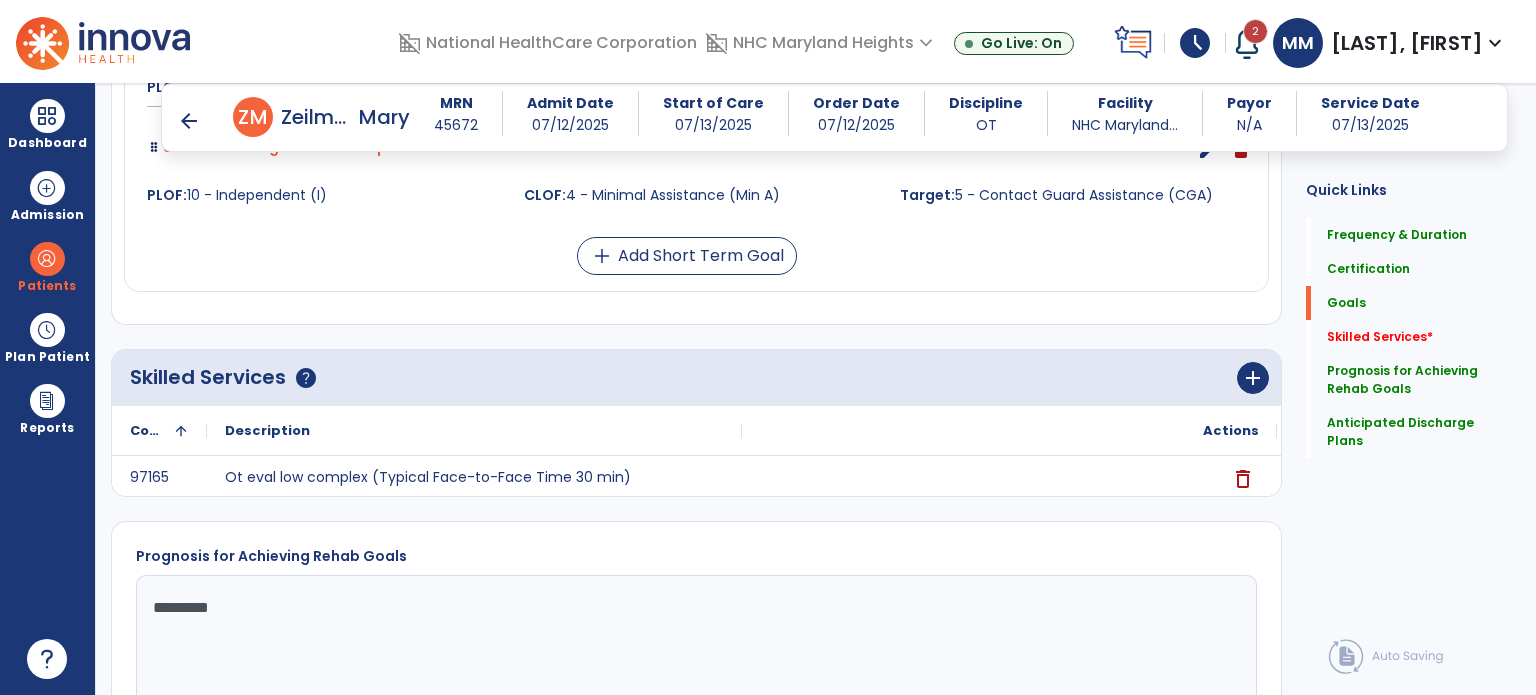 scroll, scrollTop: 1132, scrollLeft: 0, axis: vertical 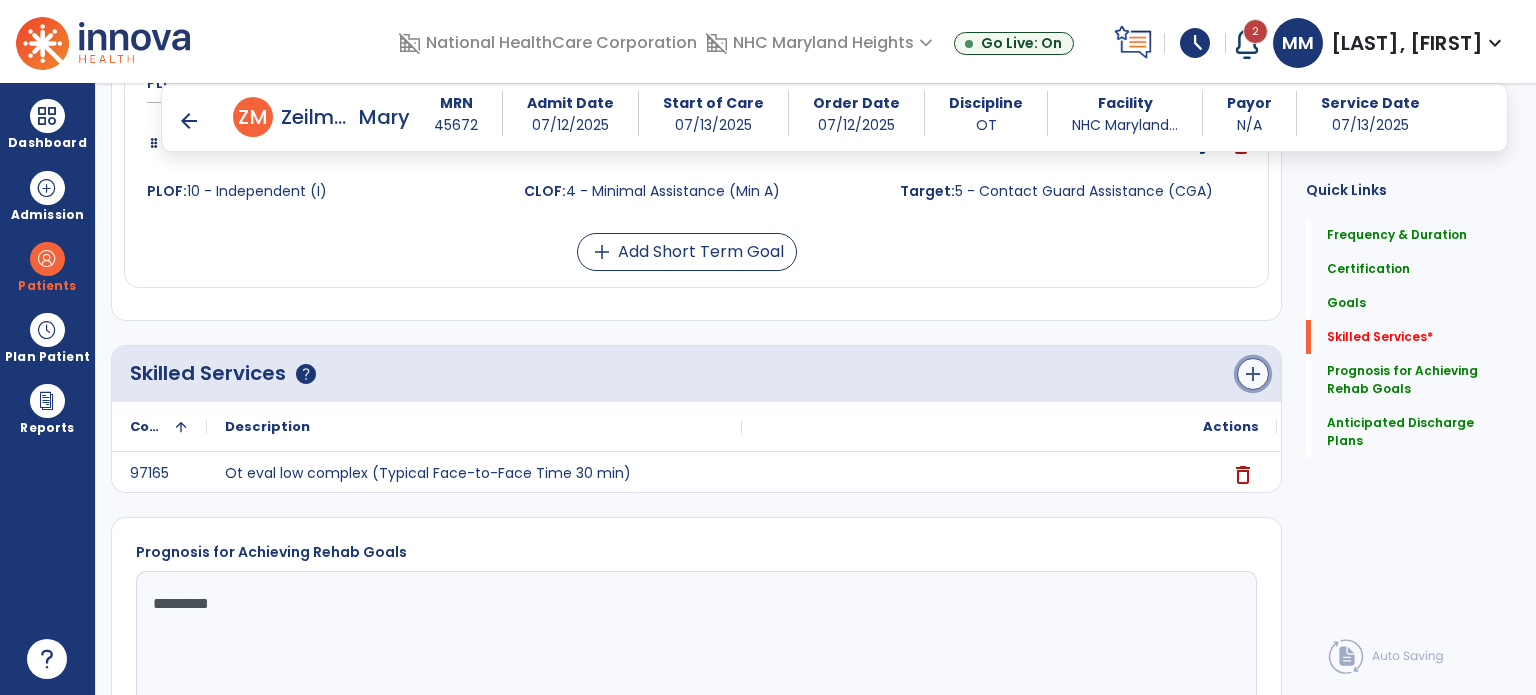 click on "add" 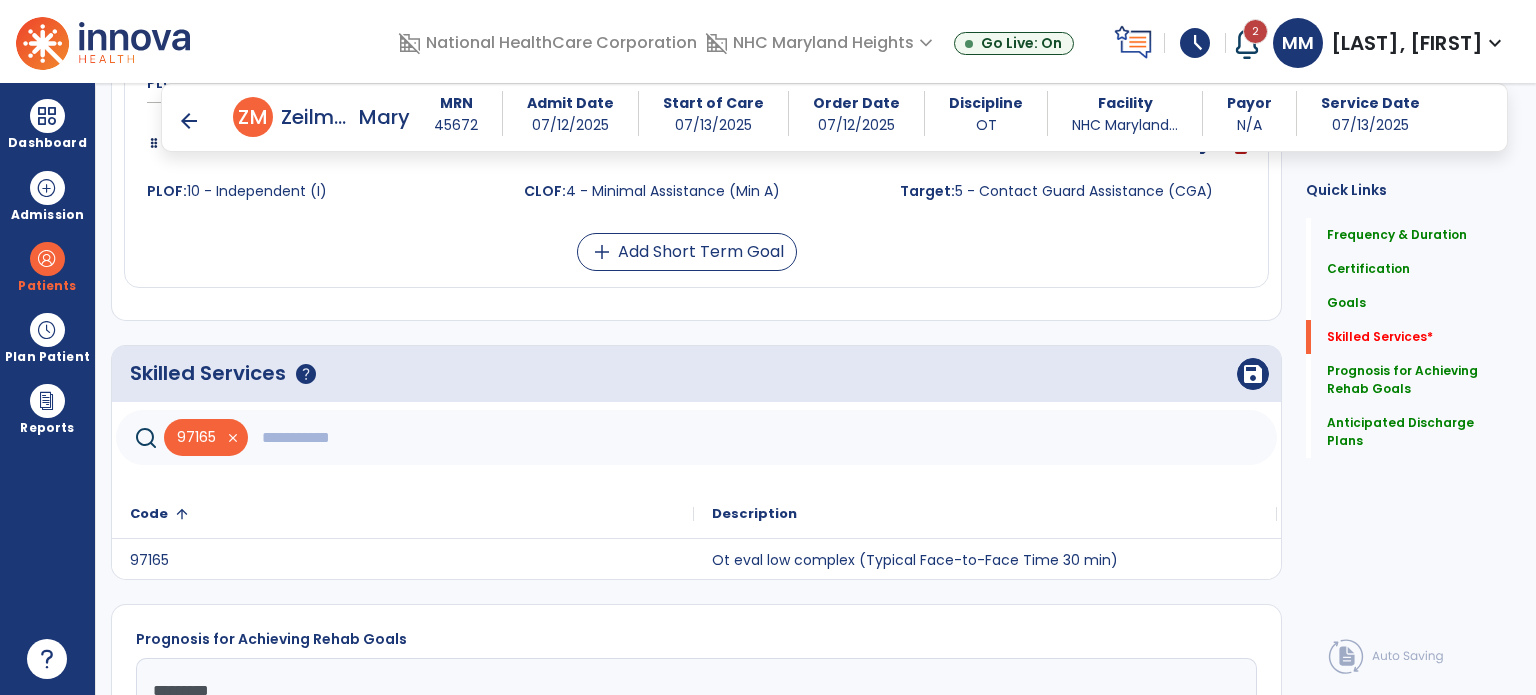 click 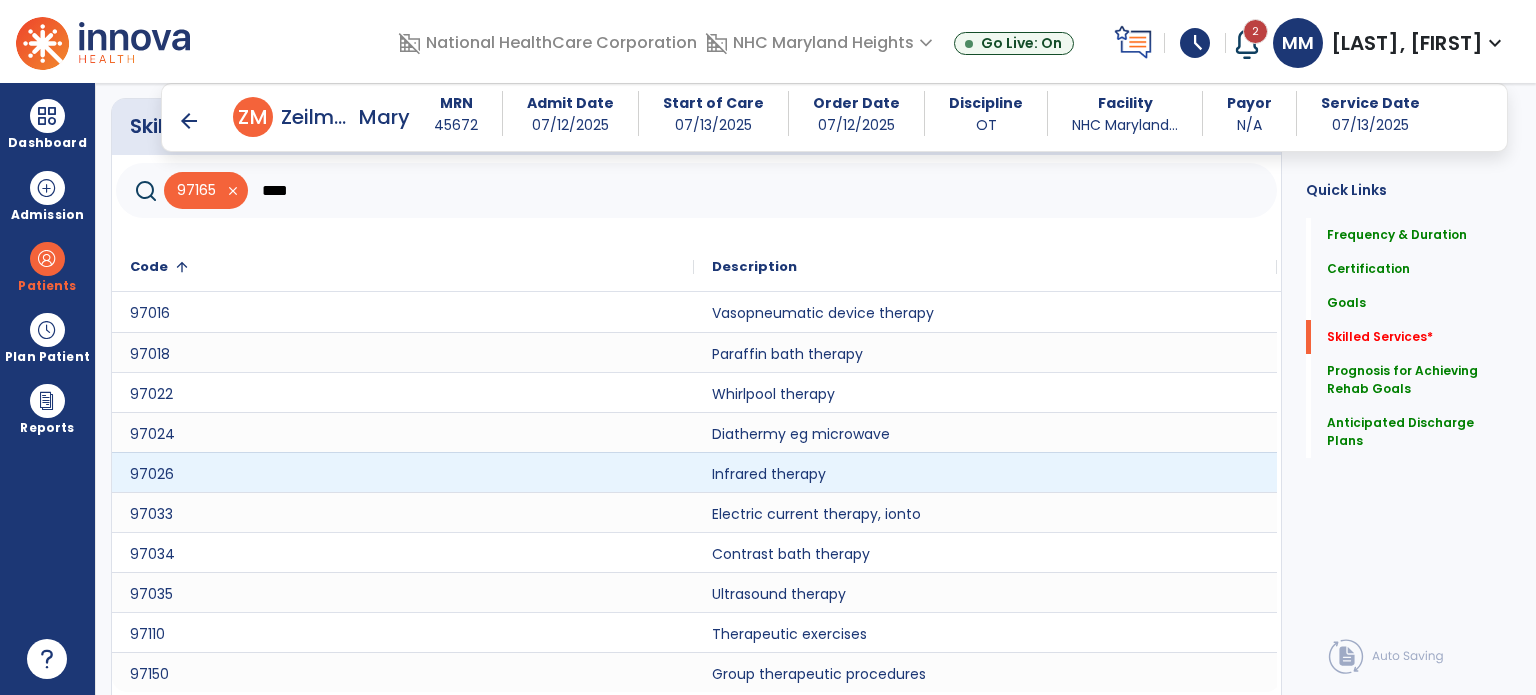scroll, scrollTop: 1420, scrollLeft: 0, axis: vertical 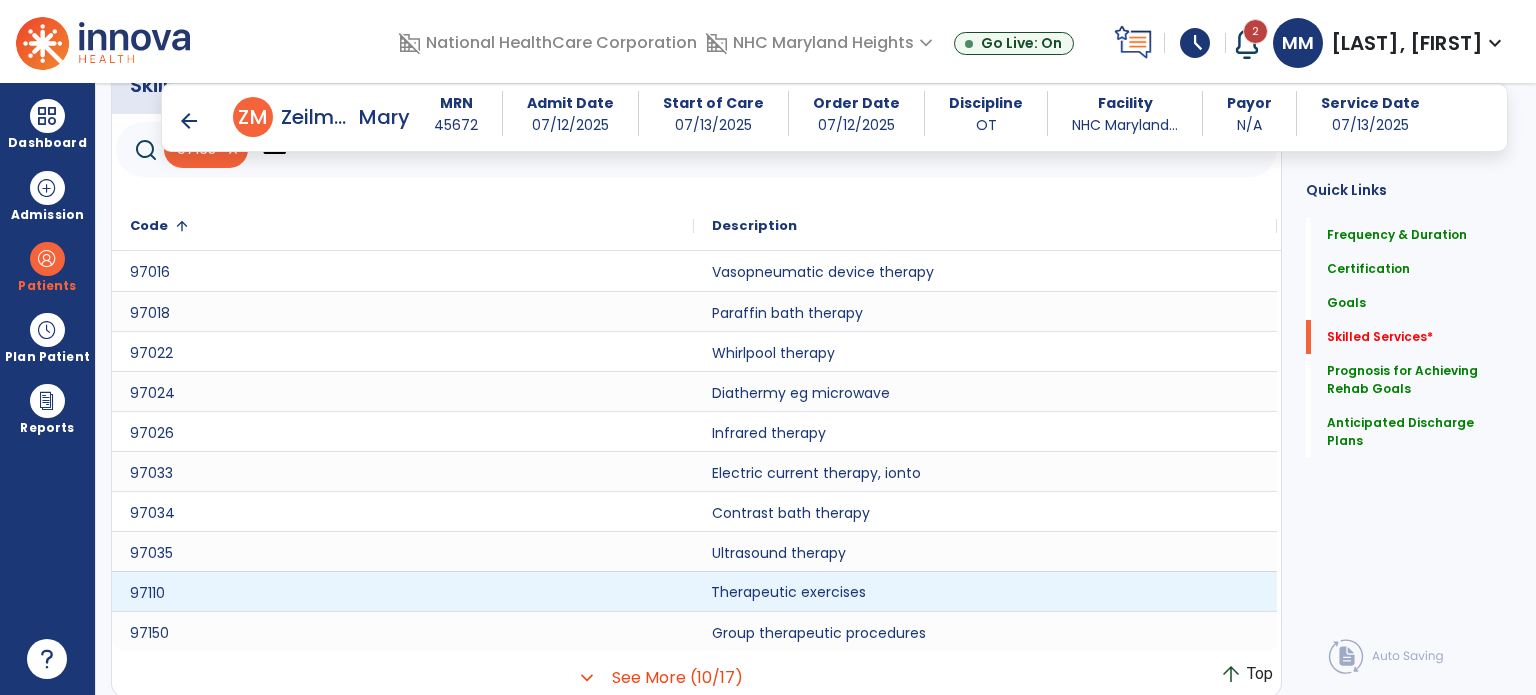 click on "Therapeutic exercises" 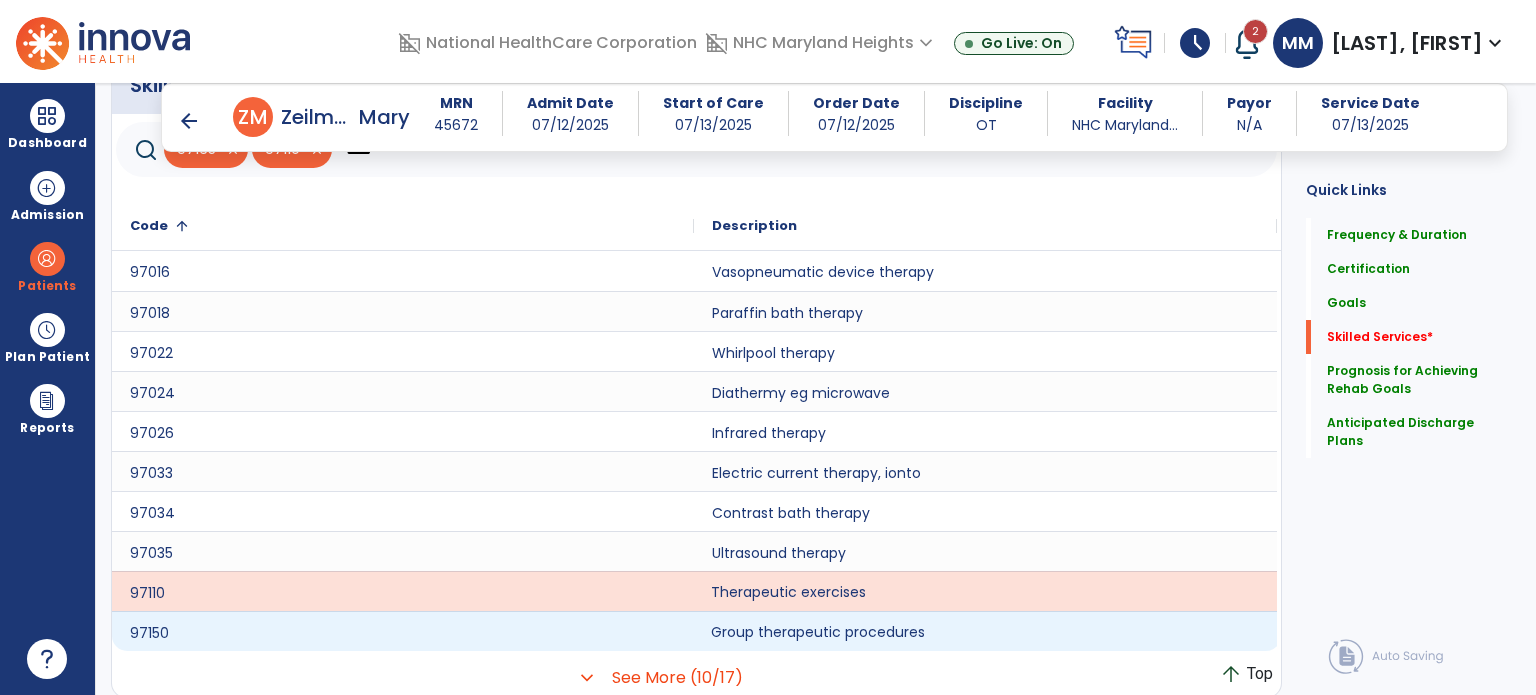 click on "Group therapeutic procedures" 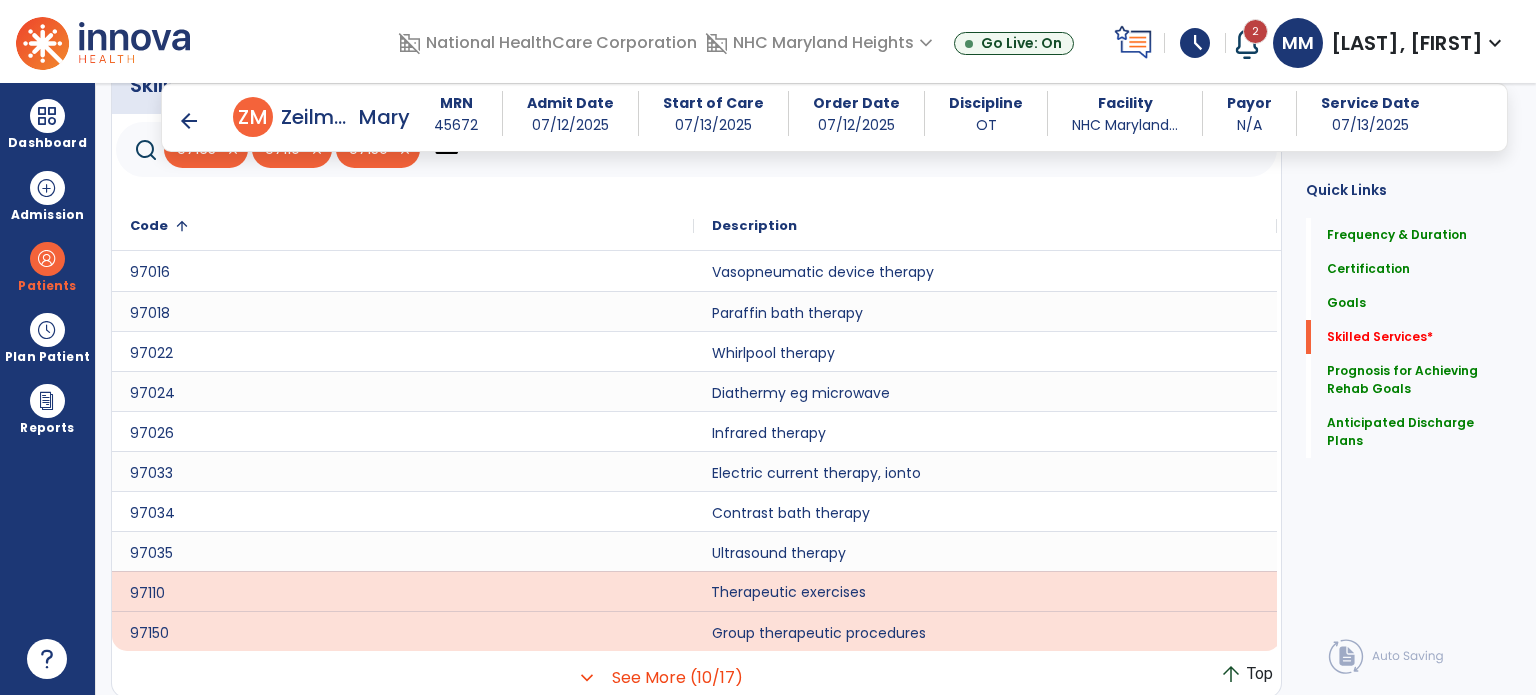 click on "Therapeutic exercises" 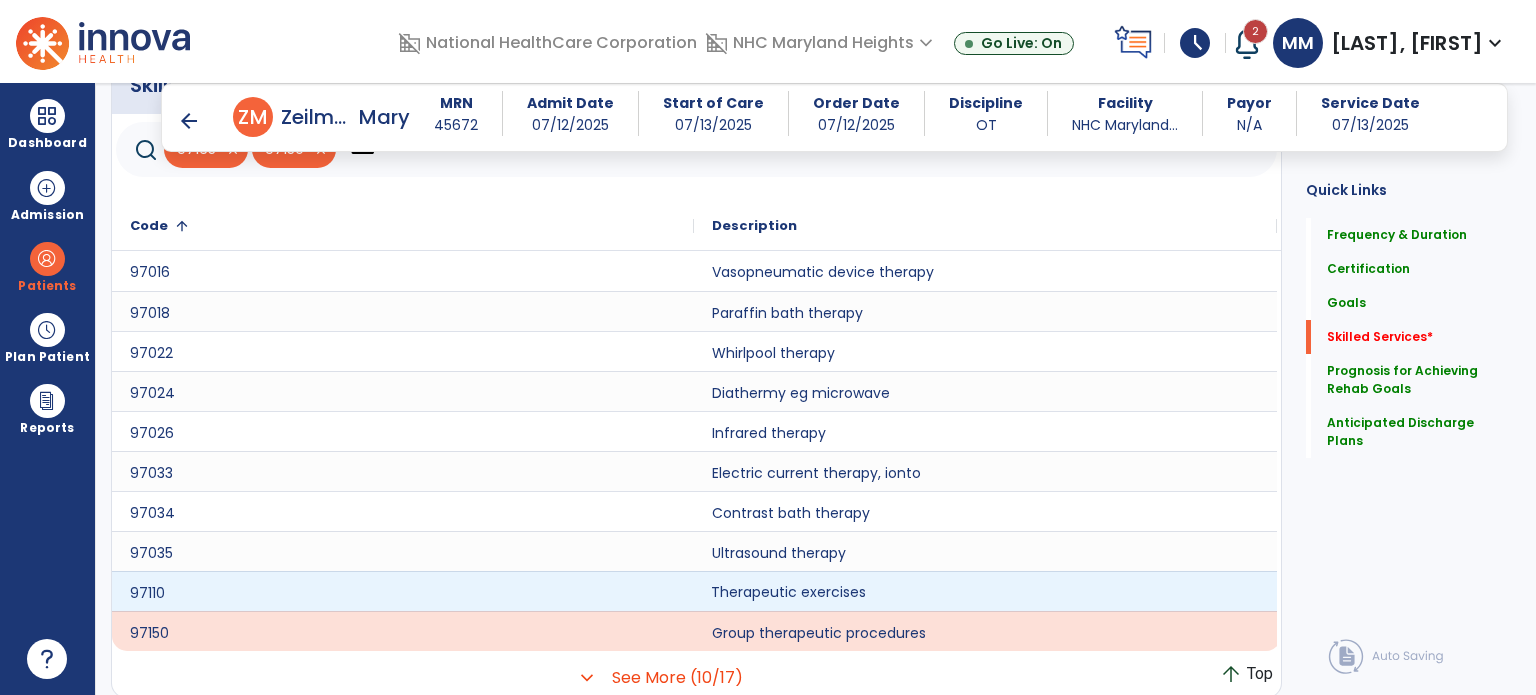 click on "Therapeutic exercises" 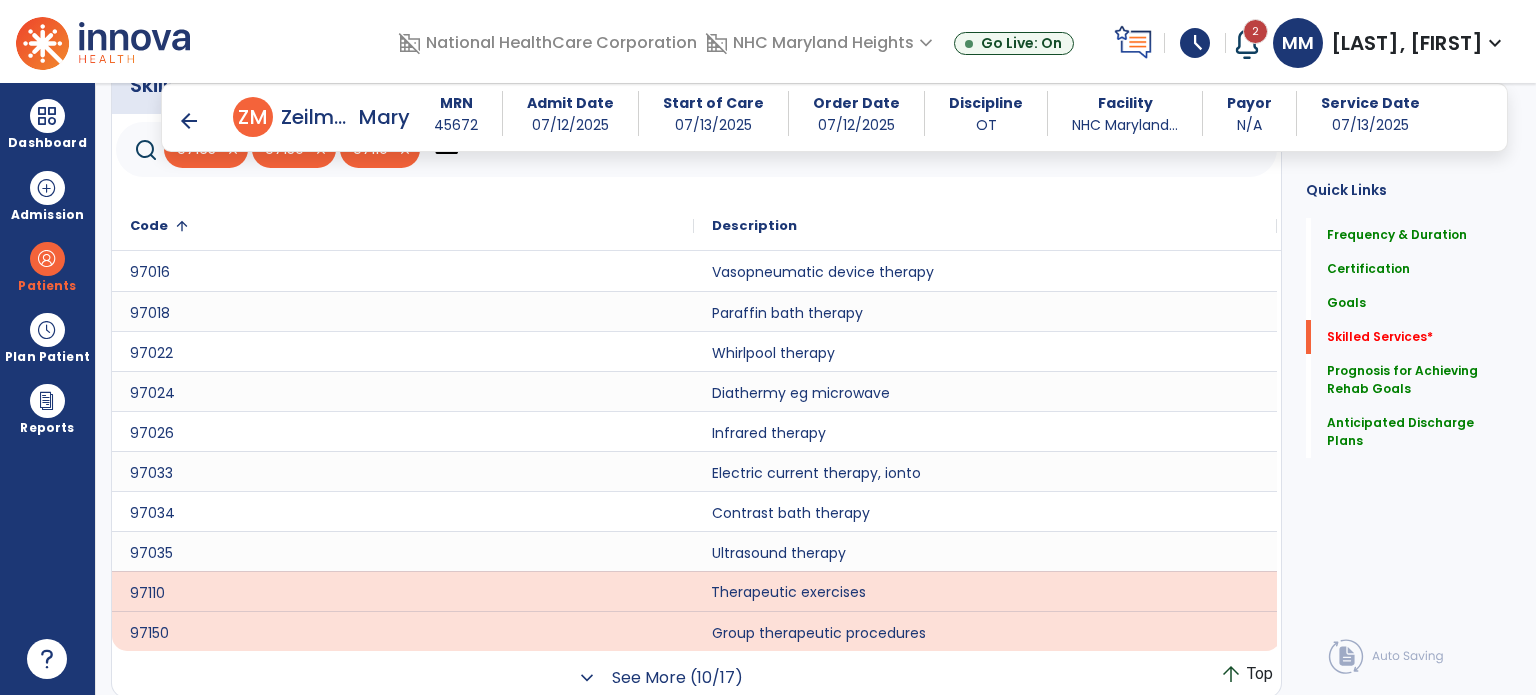 click on "See More (10/17)" 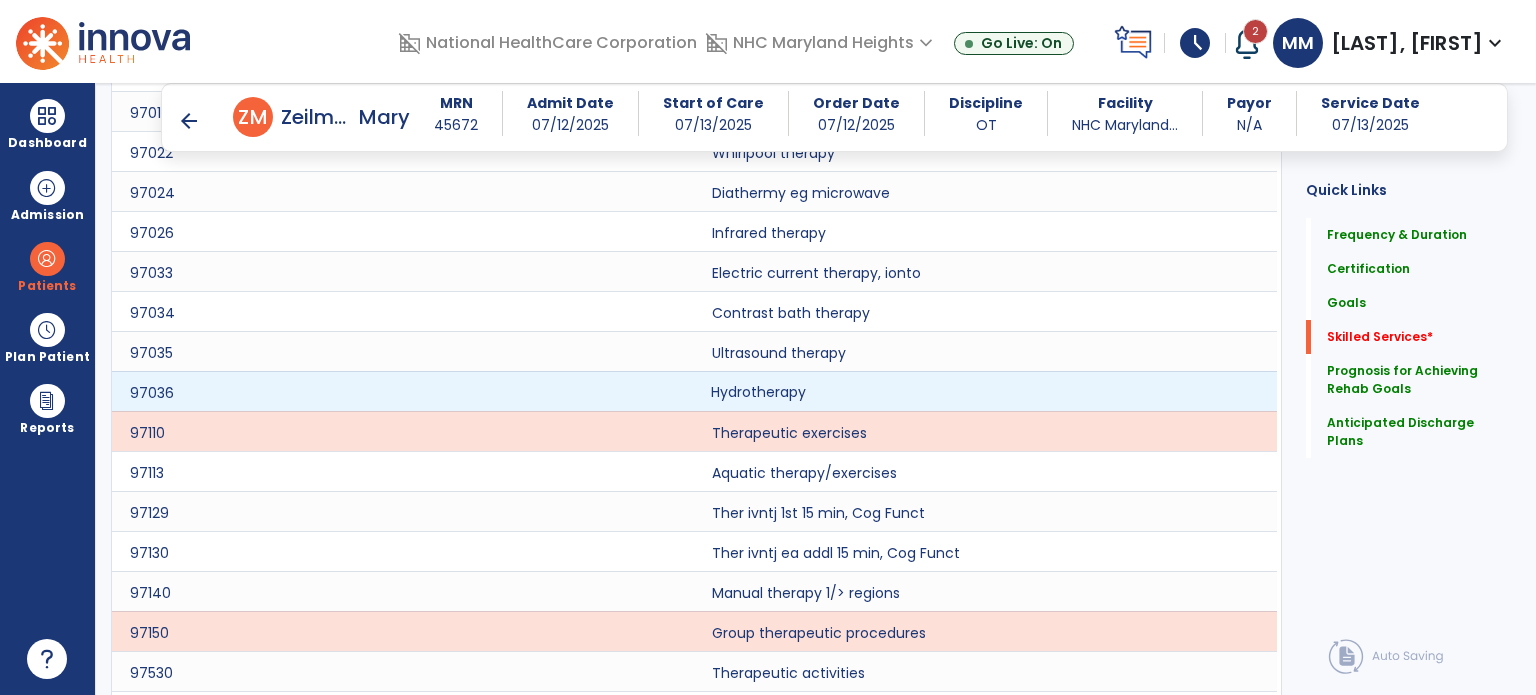 scroll, scrollTop: 1624, scrollLeft: 0, axis: vertical 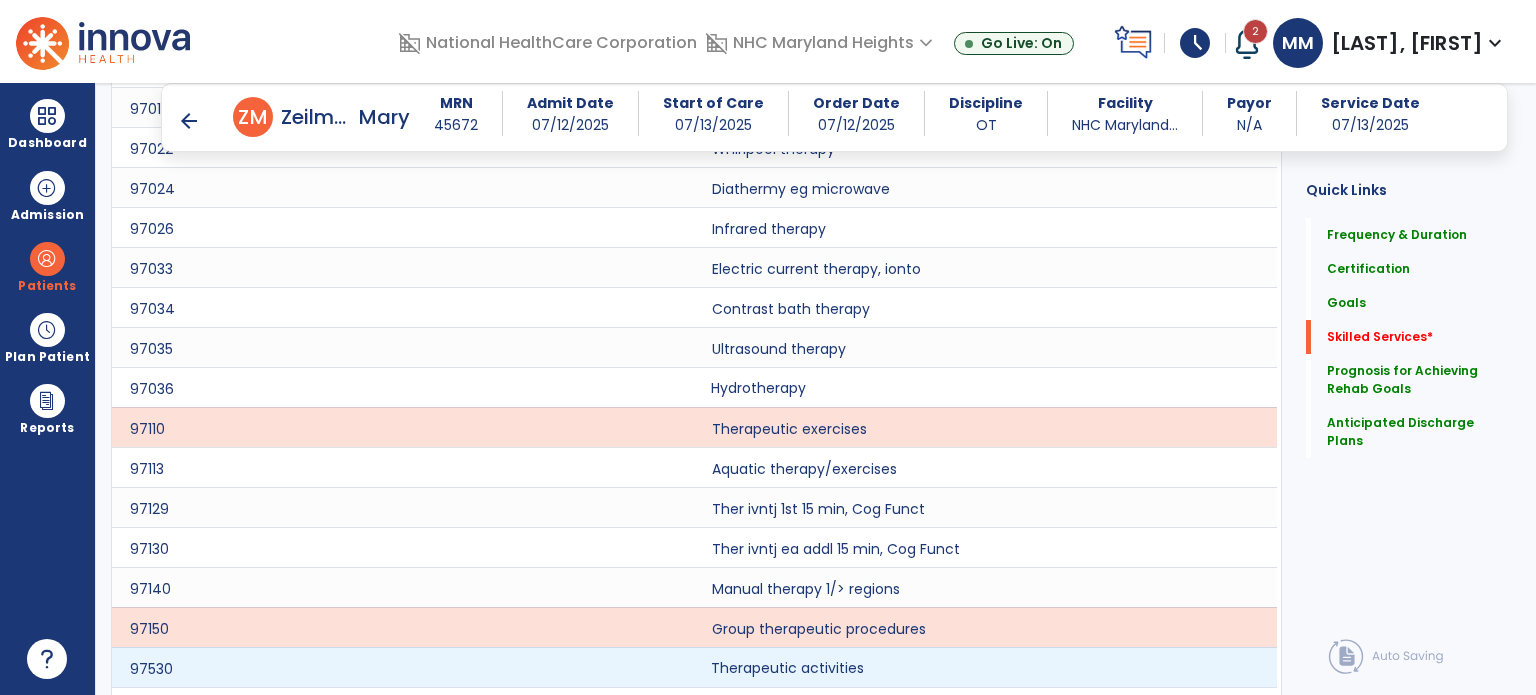 click on "Therapeutic activities" 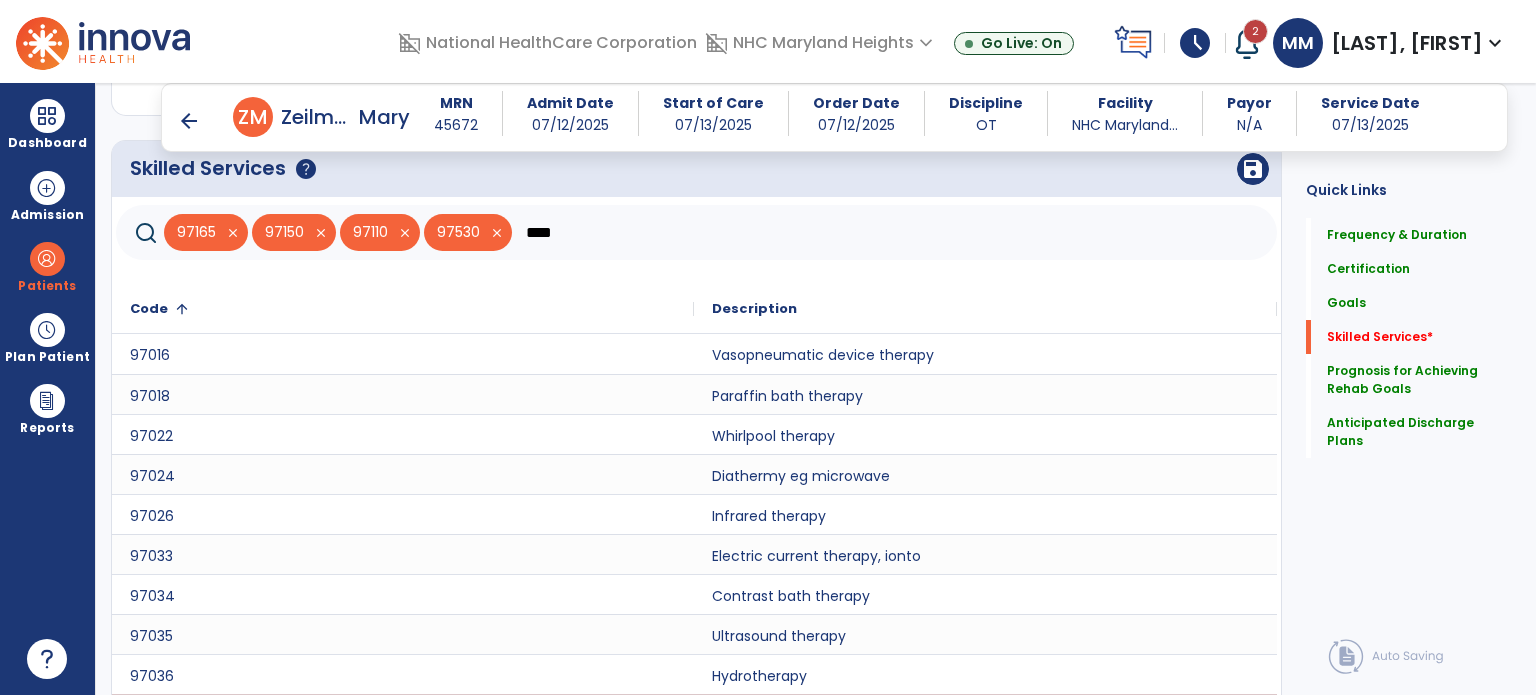 scroll, scrollTop: 1334, scrollLeft: 0, axis: vertical 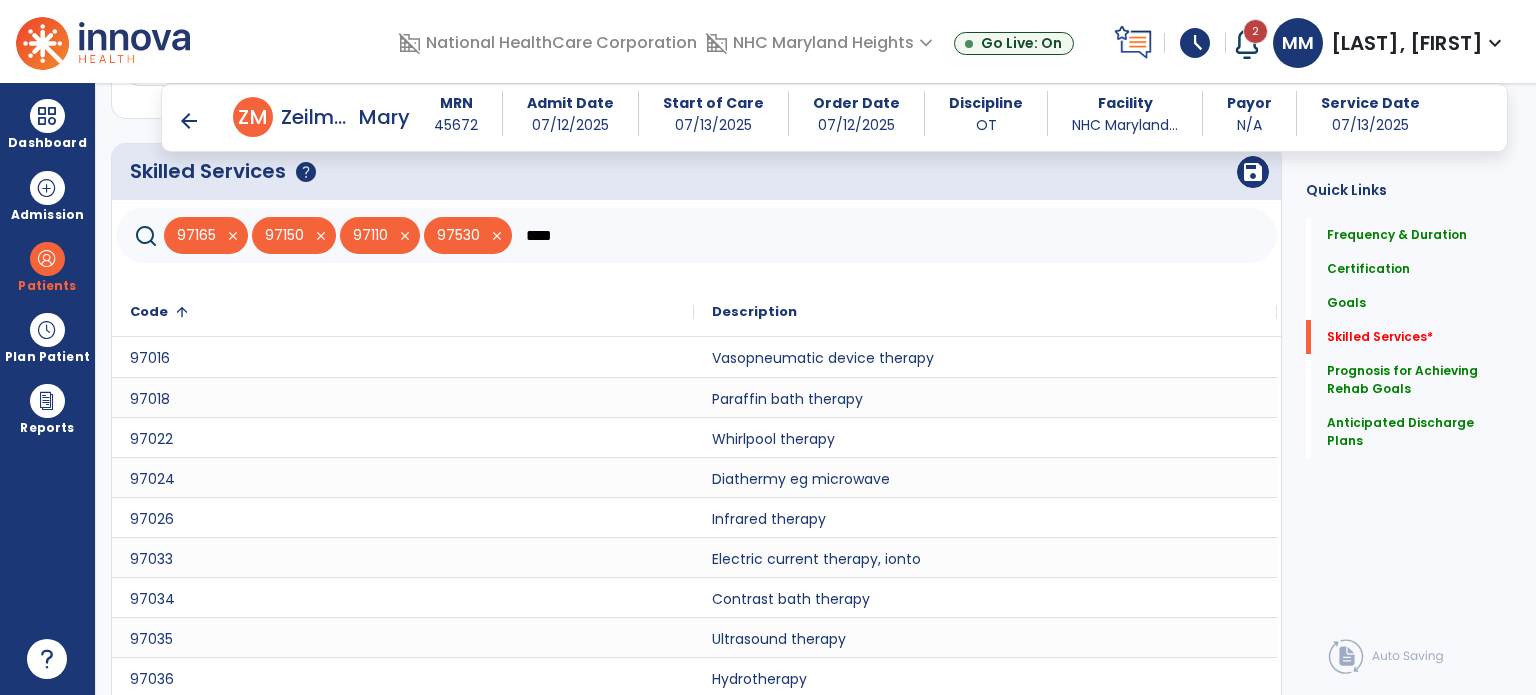 click on "97165   close   97150   close   97110   close   97530   close  ****" 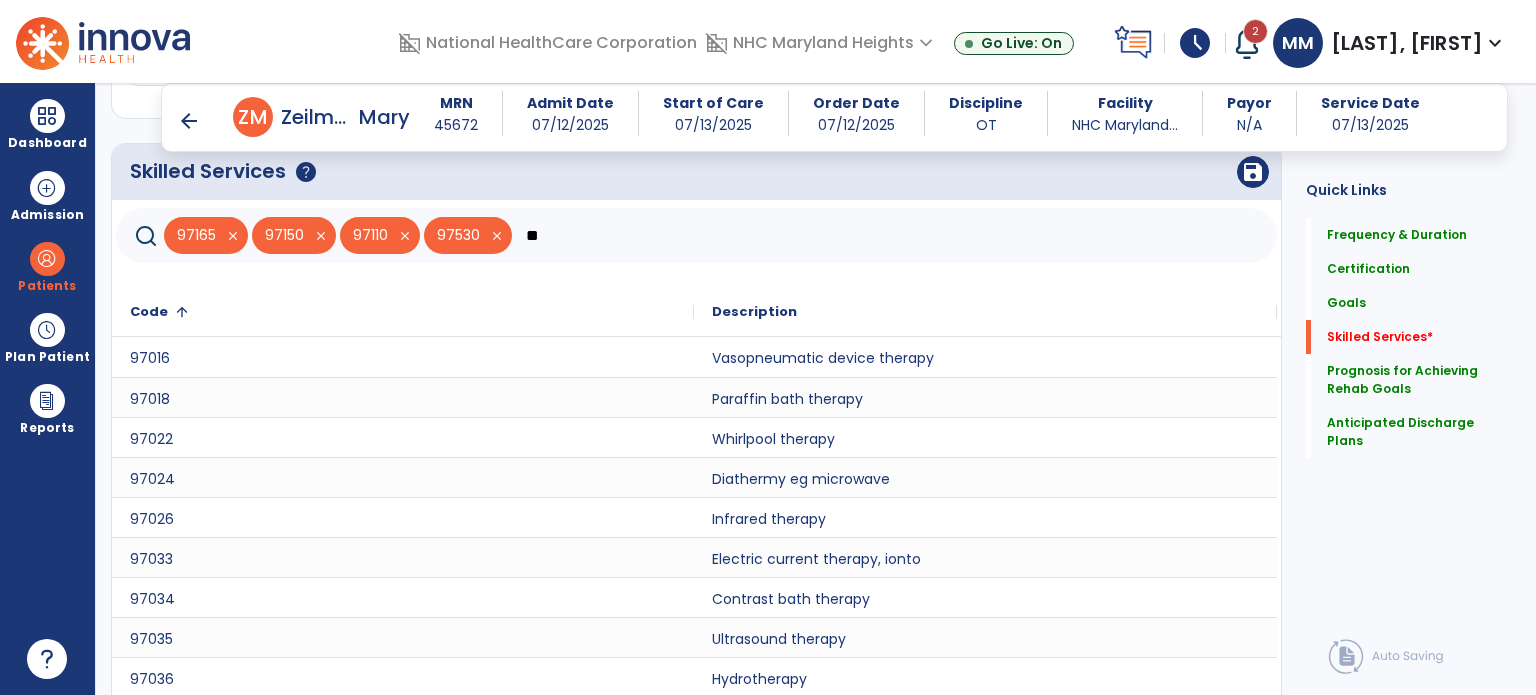 type on "*" 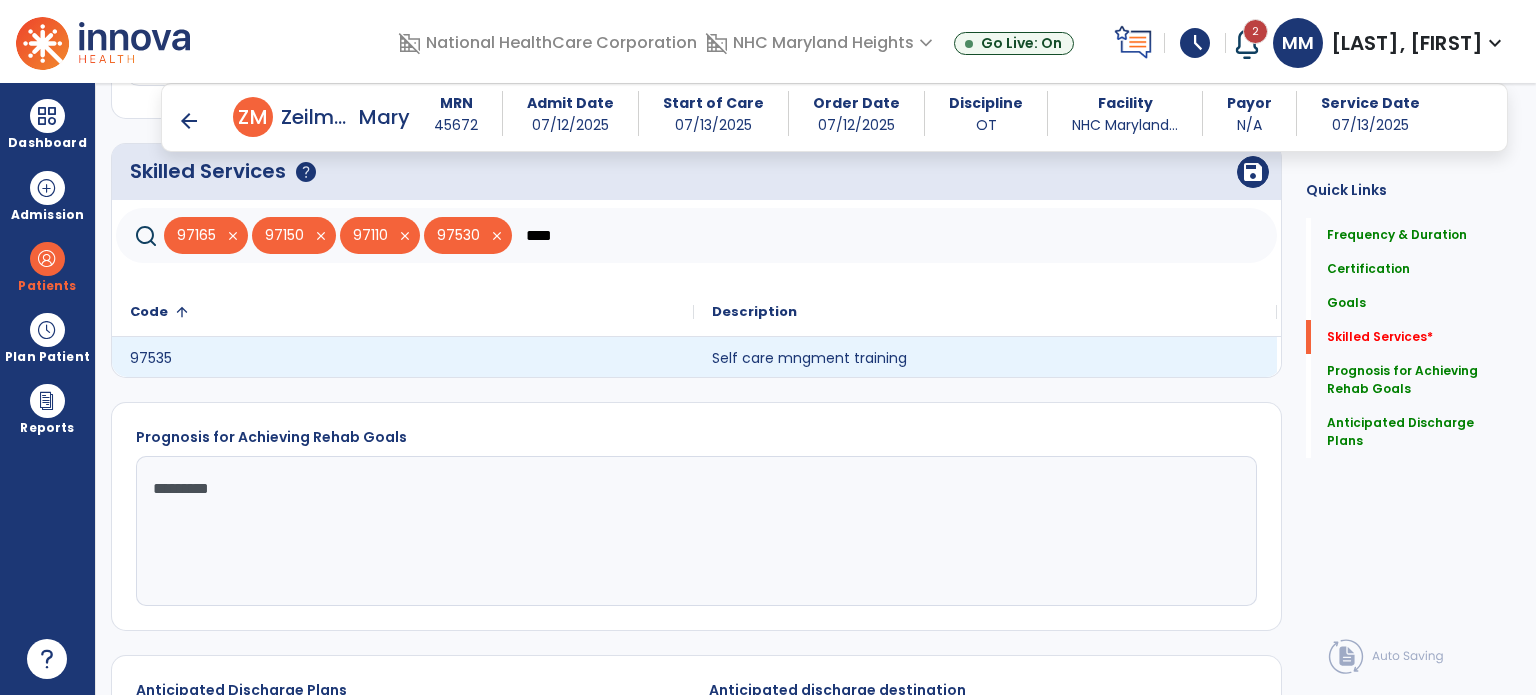 type on "****" 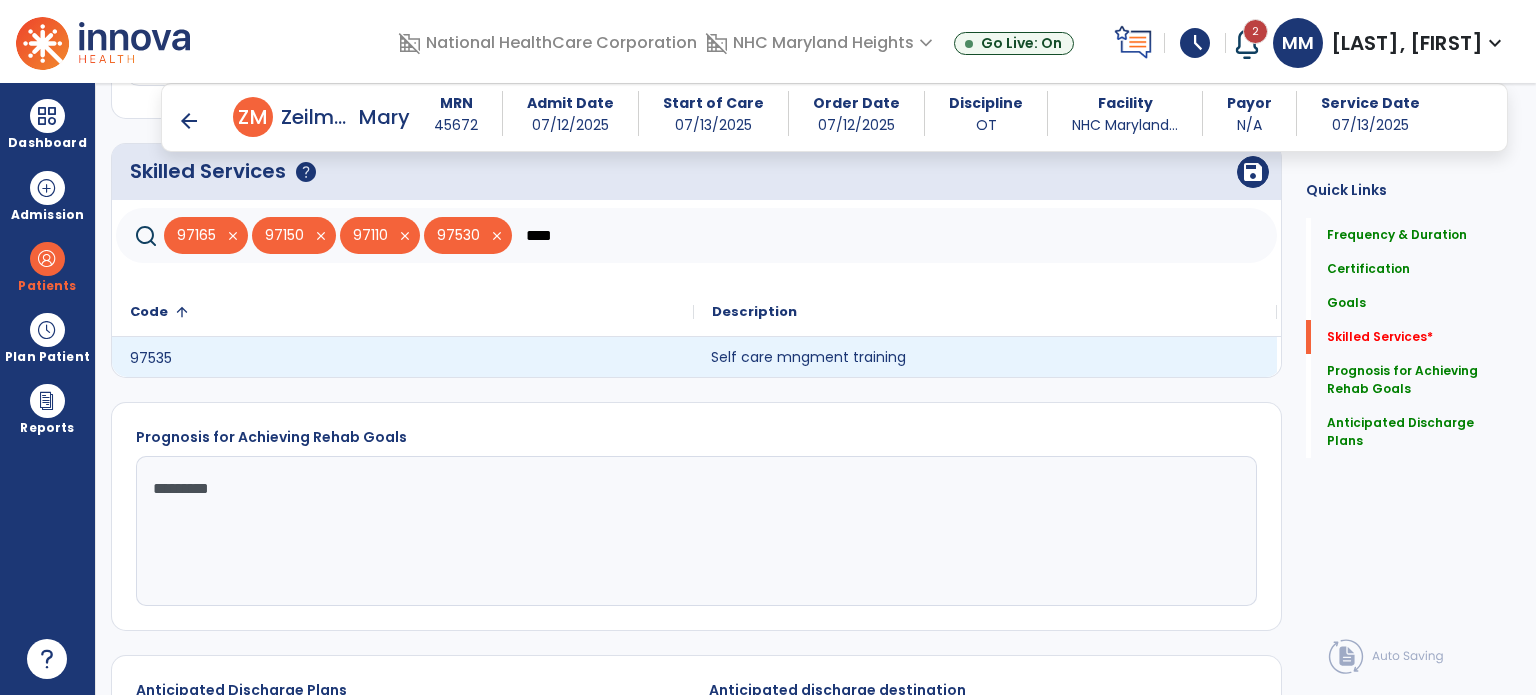 click on "Self care mngment training" 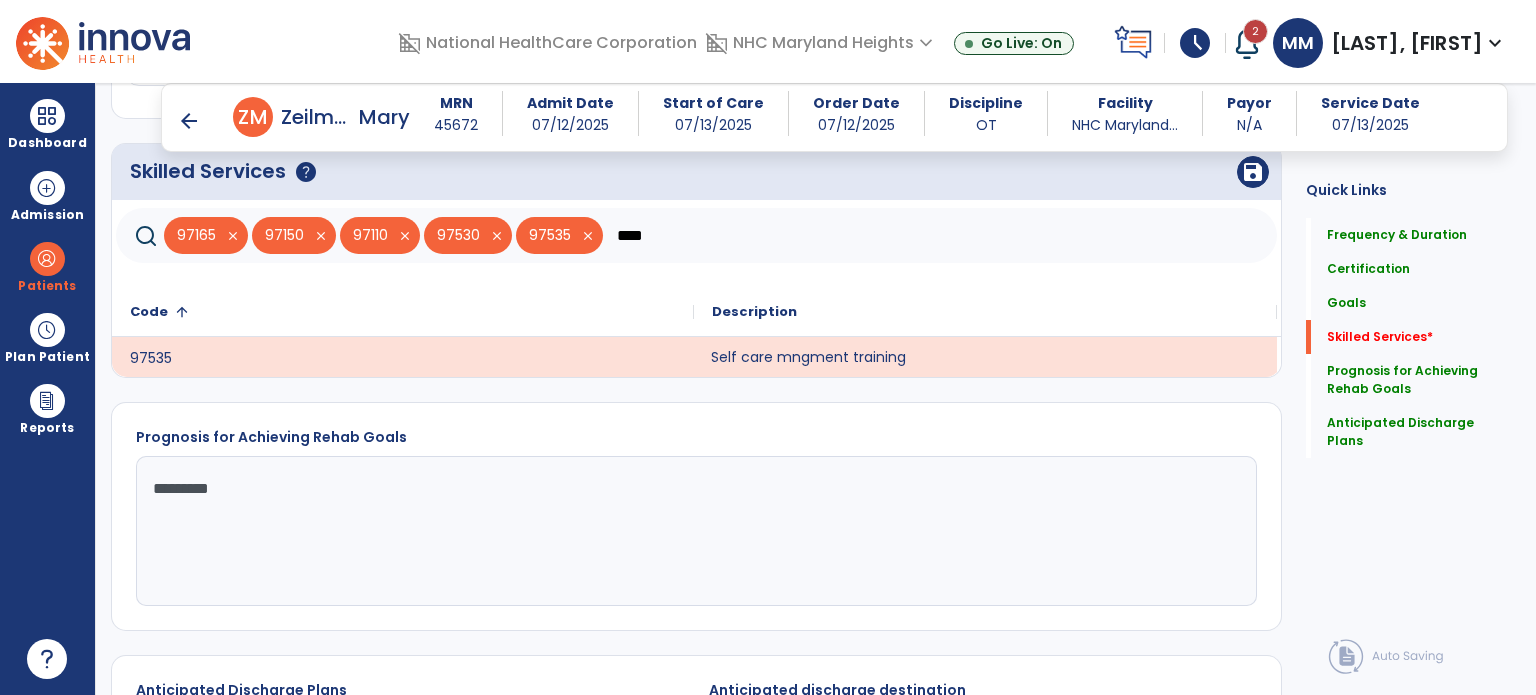 click on "****" 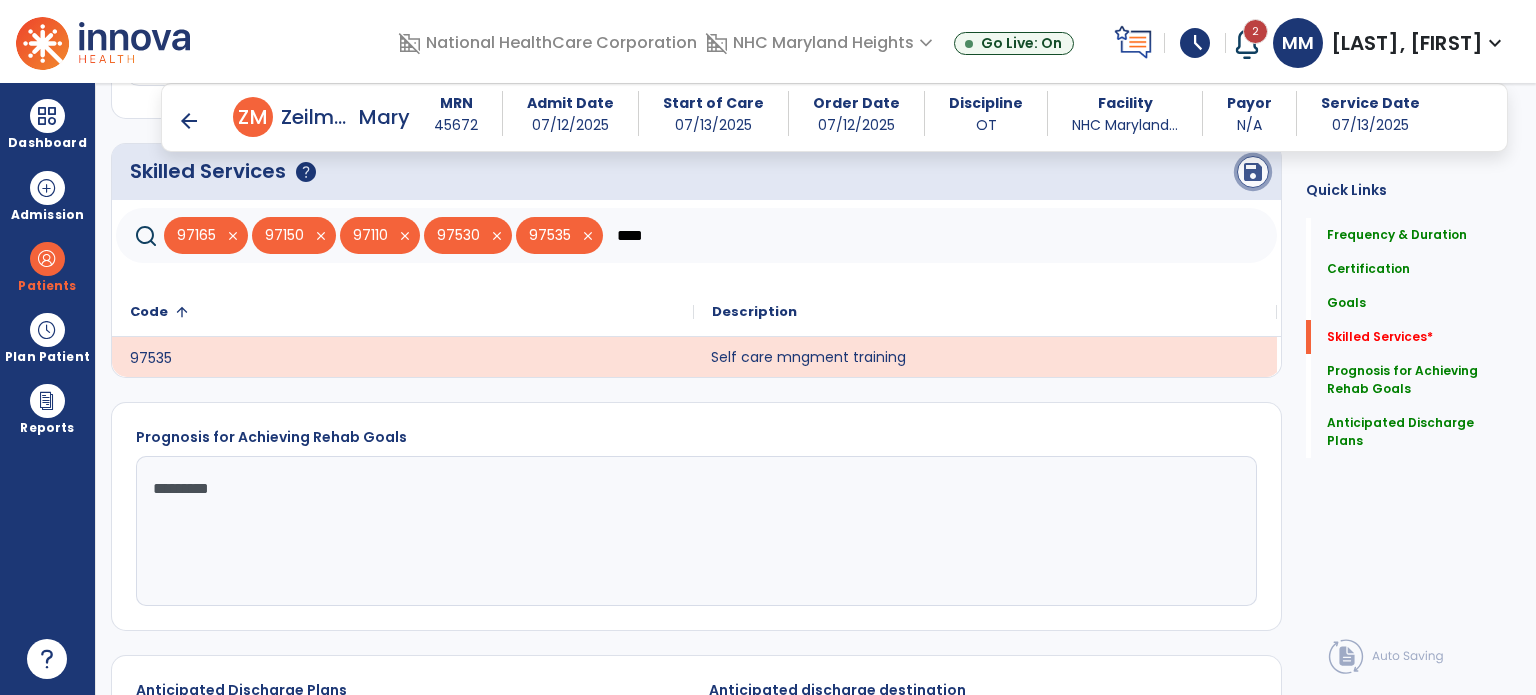 click on "save" 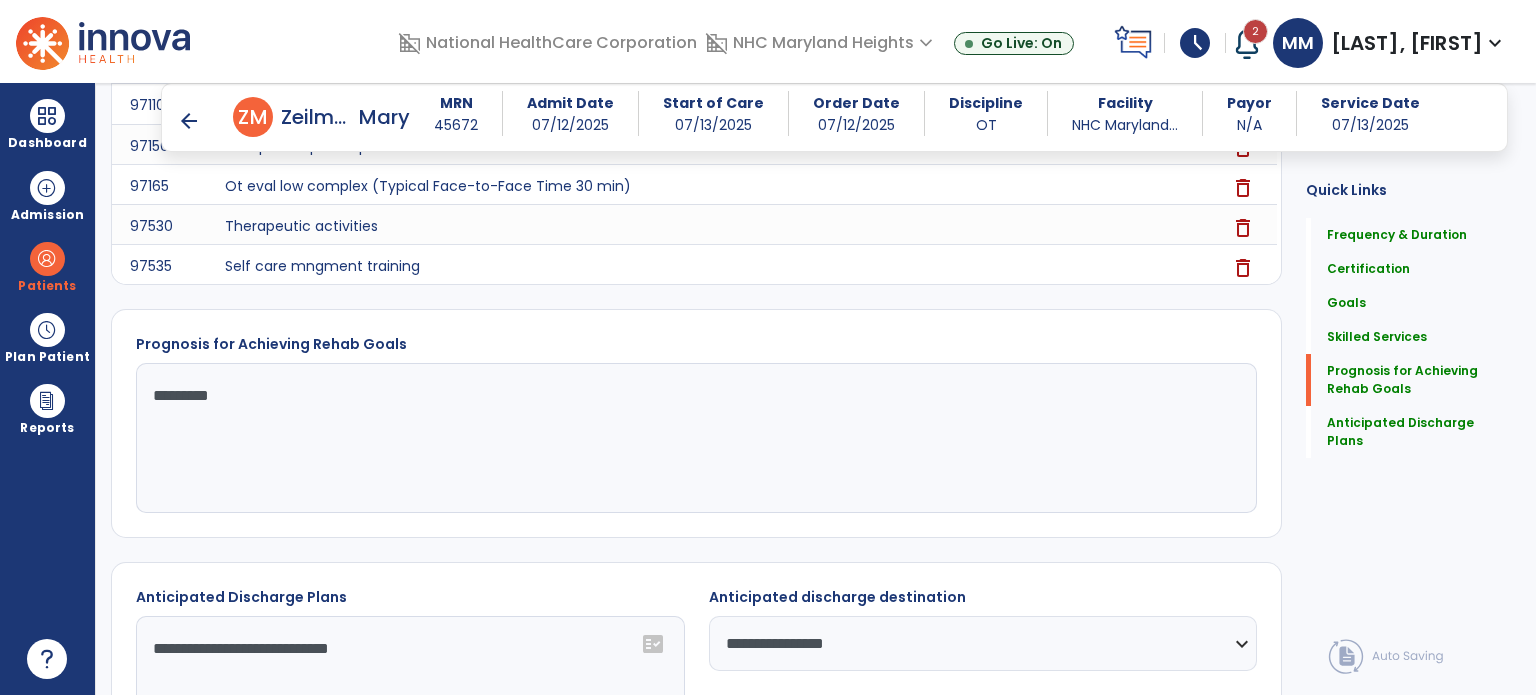scroll, scrollTop: 1690, scrollLeft: 0, axis: vertical 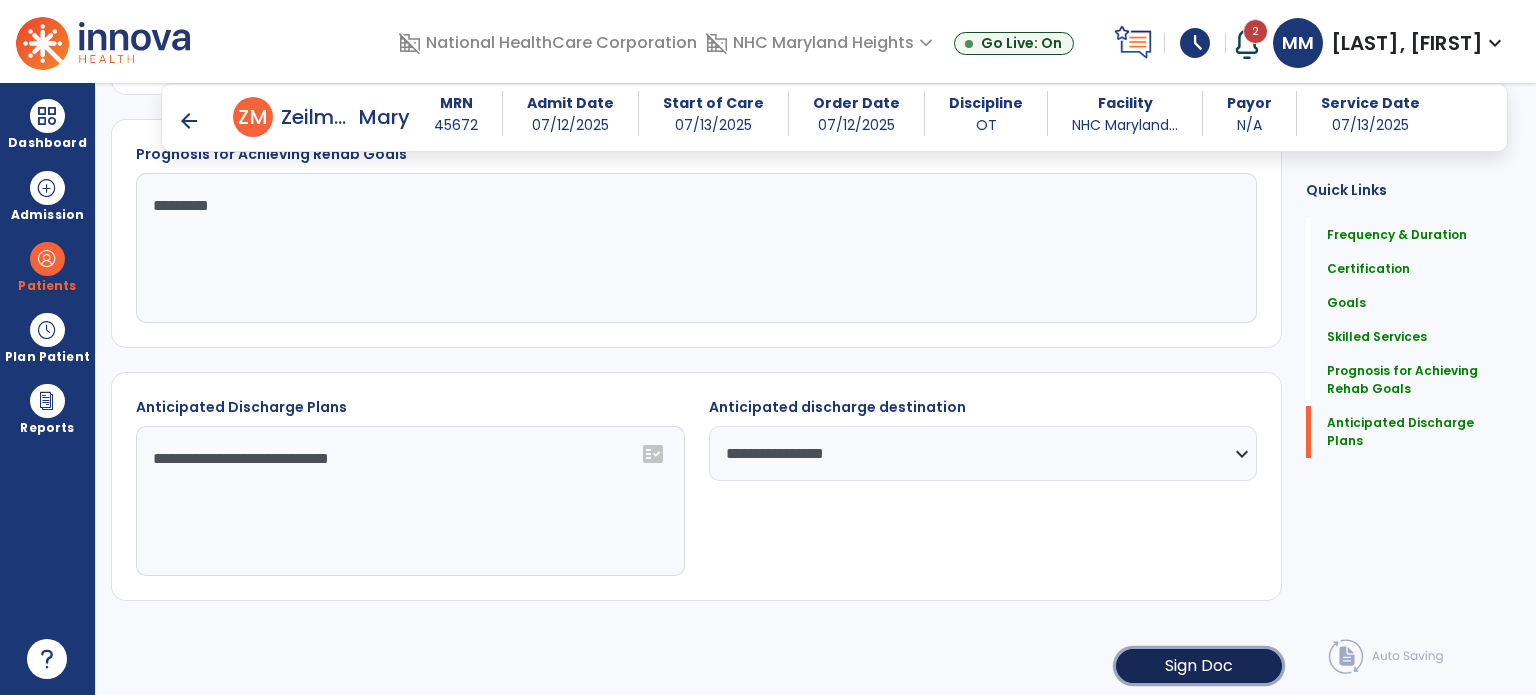 click on "Sign Doc" 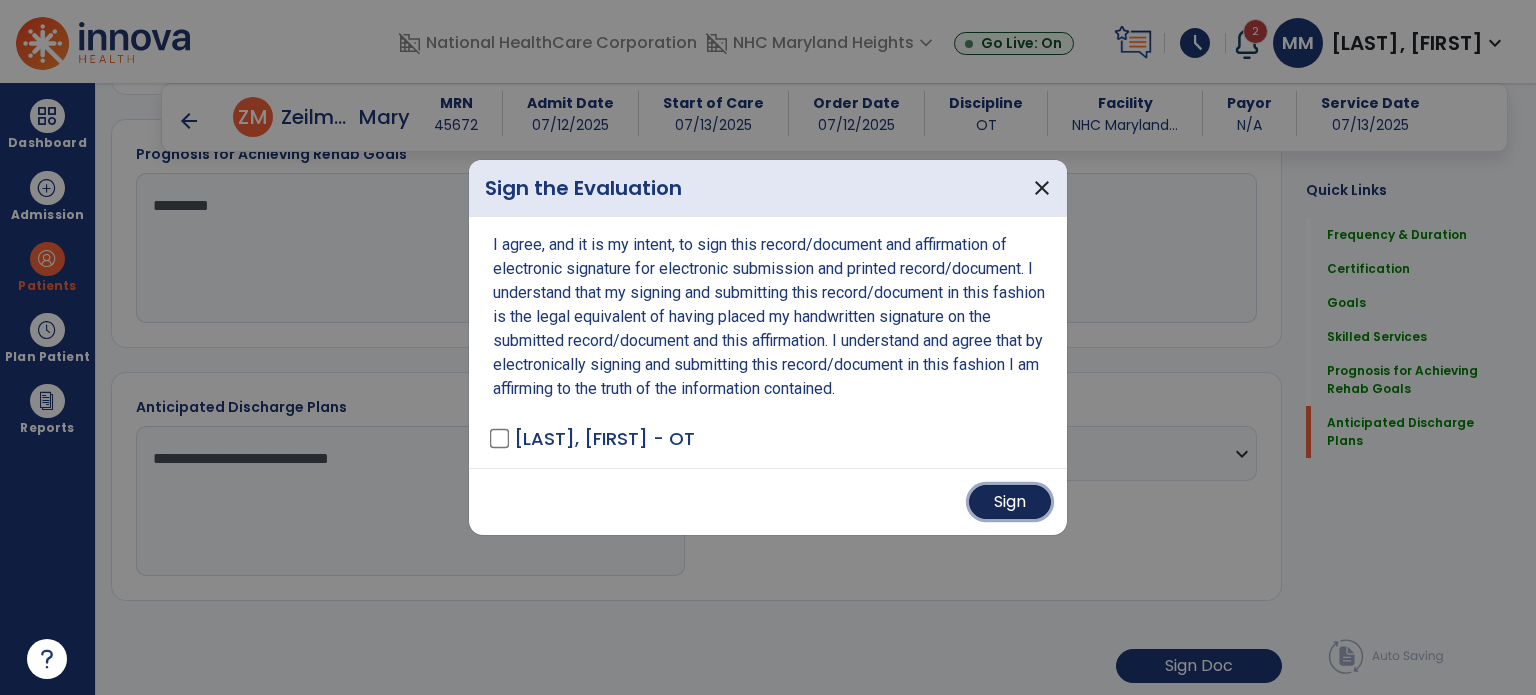 click on "Sign" at bounding box center [1010, 502] 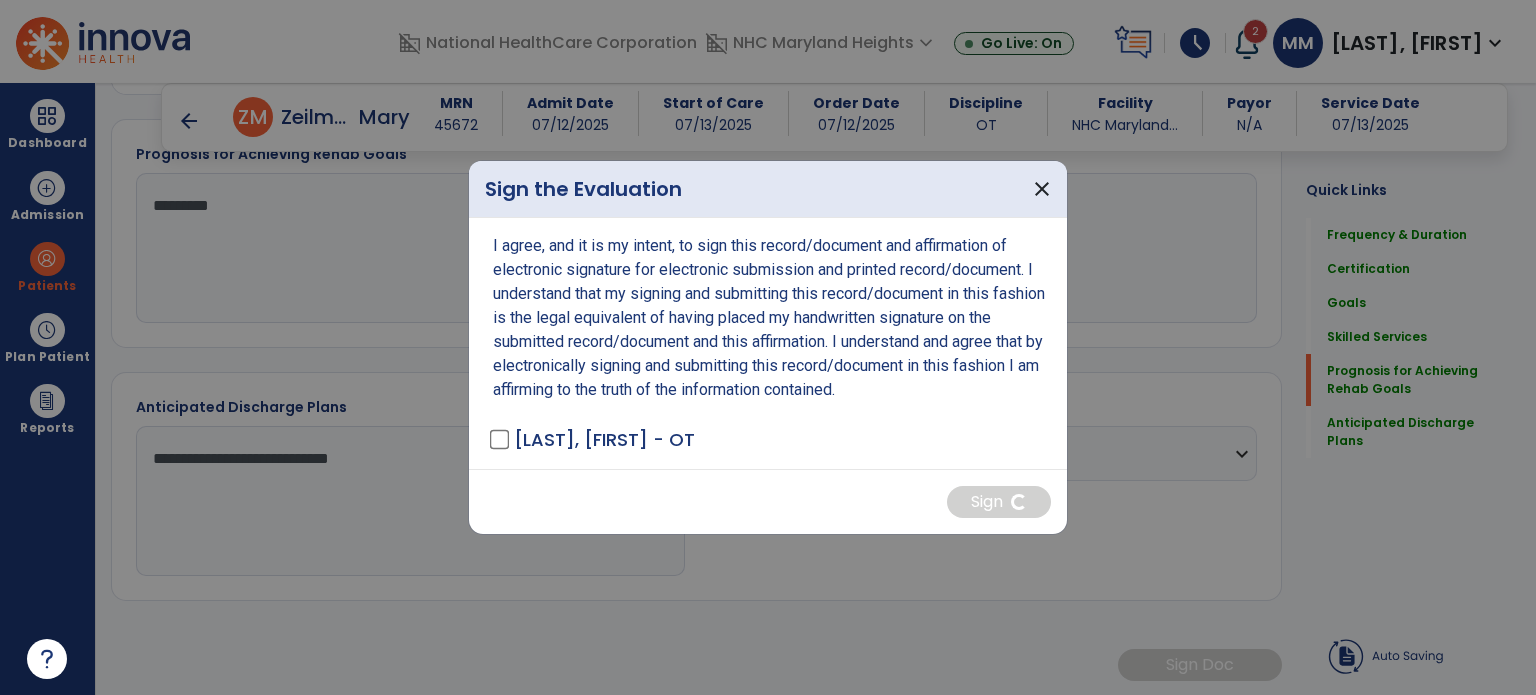 scroll, scrollTop: 1688, scrollLeft: 0, axis: vertical 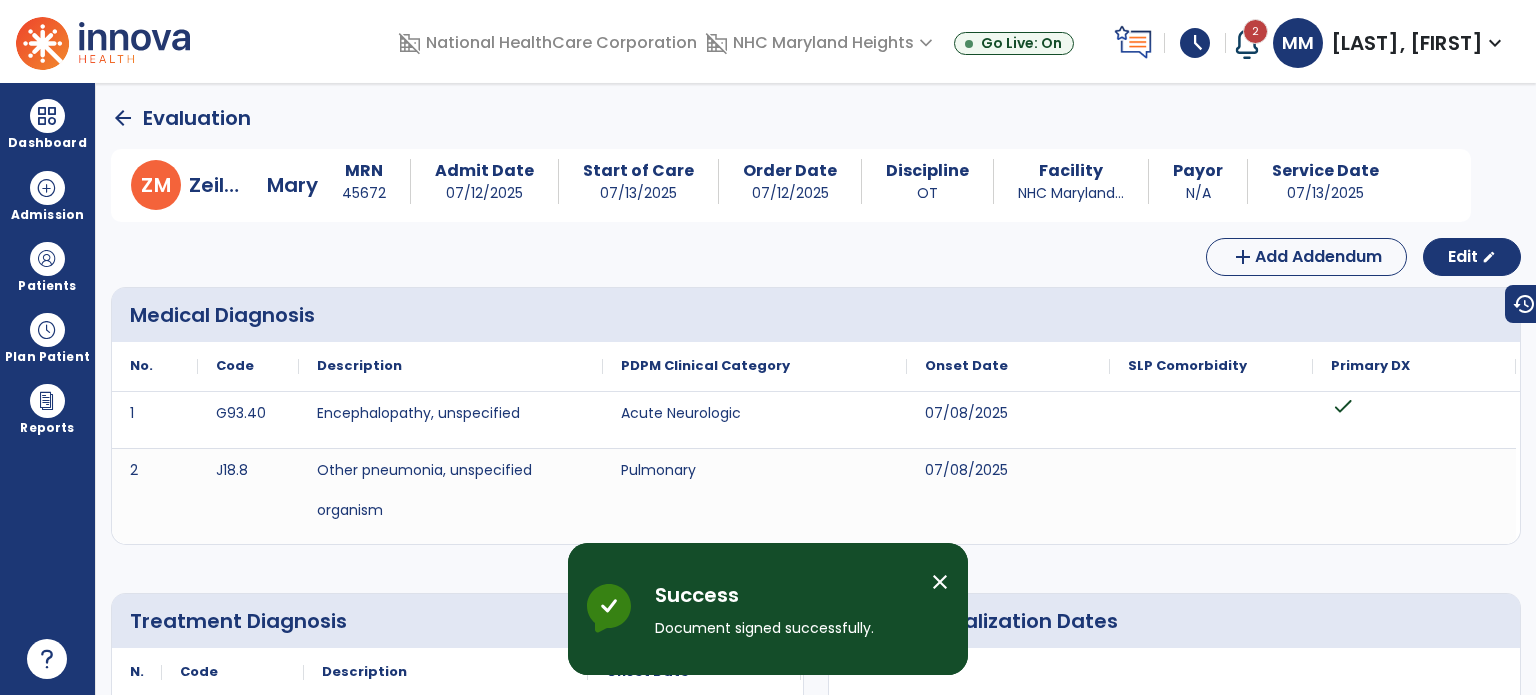 click on "arrow_back" 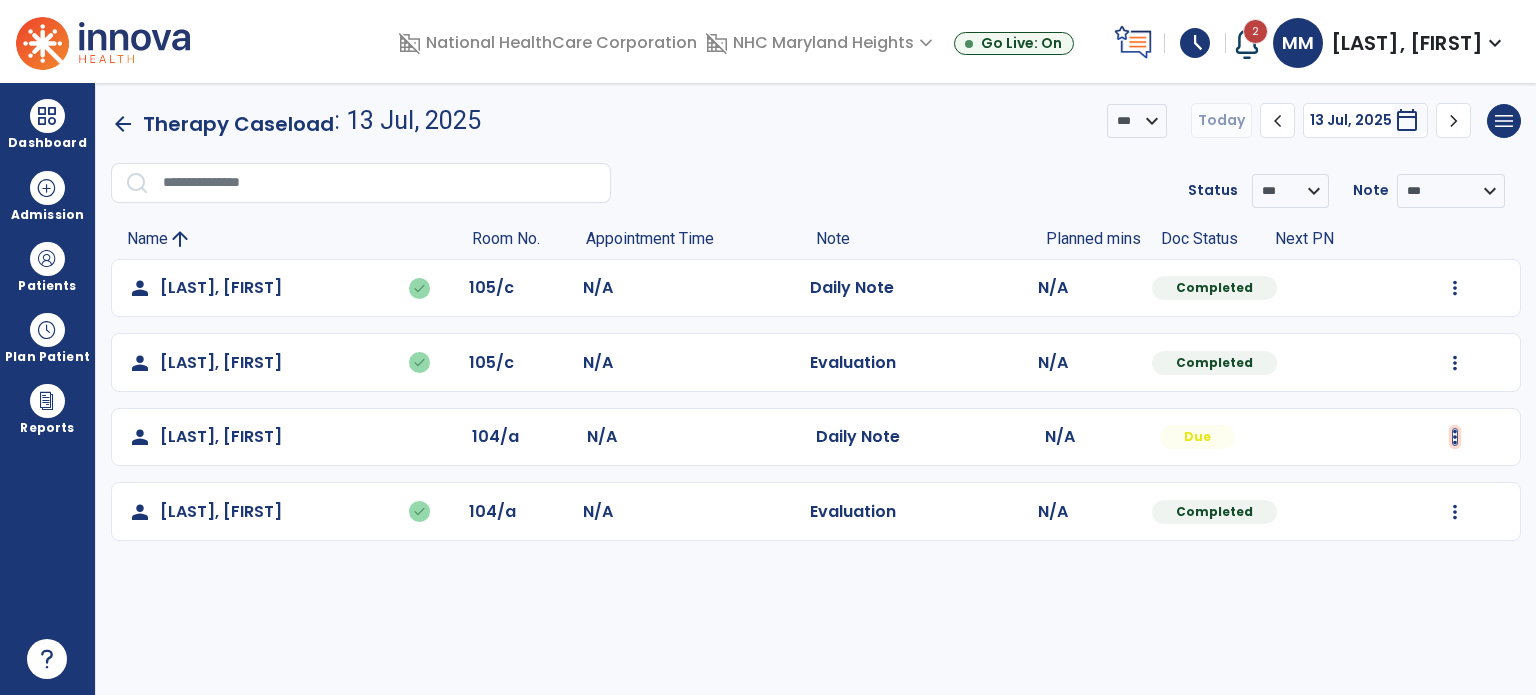 click at bounding box center [1455, 288] 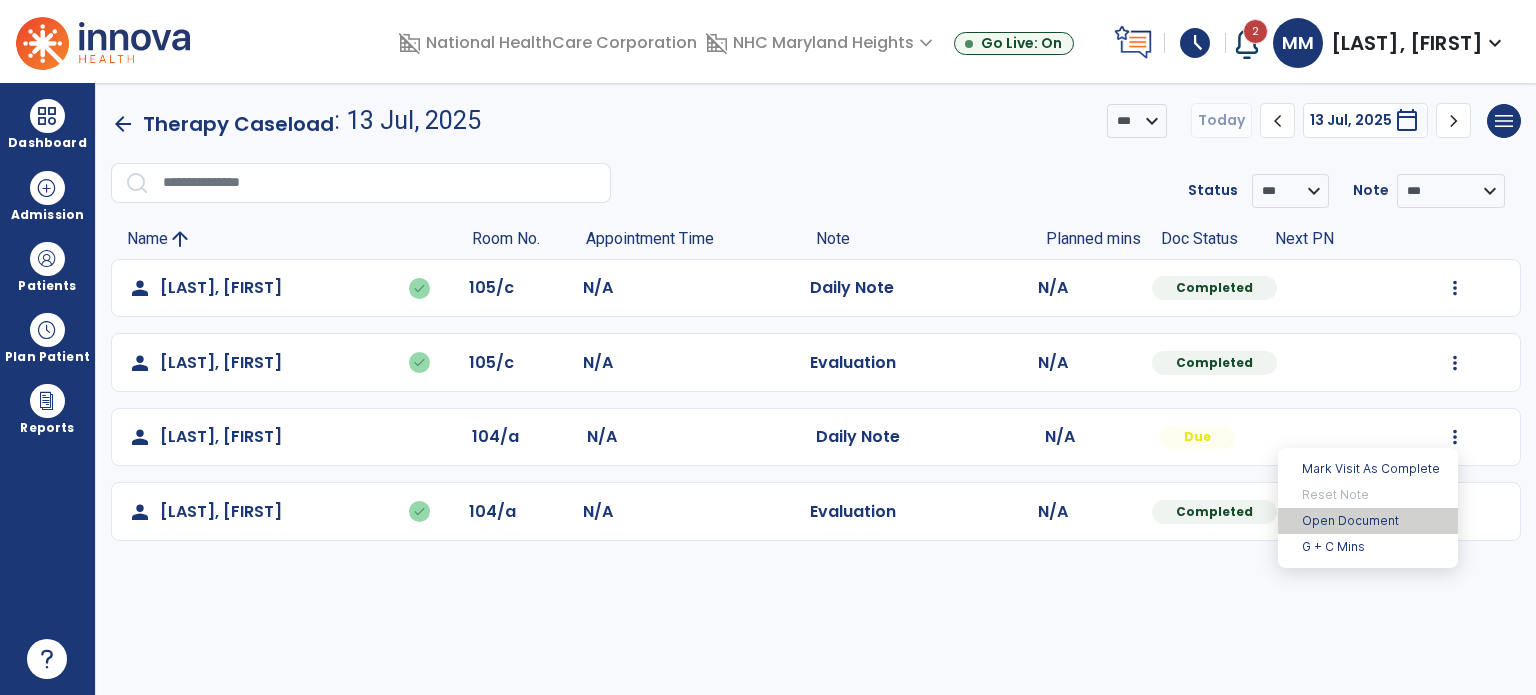 click on "Open Document" at bounding box center (1368, 521) 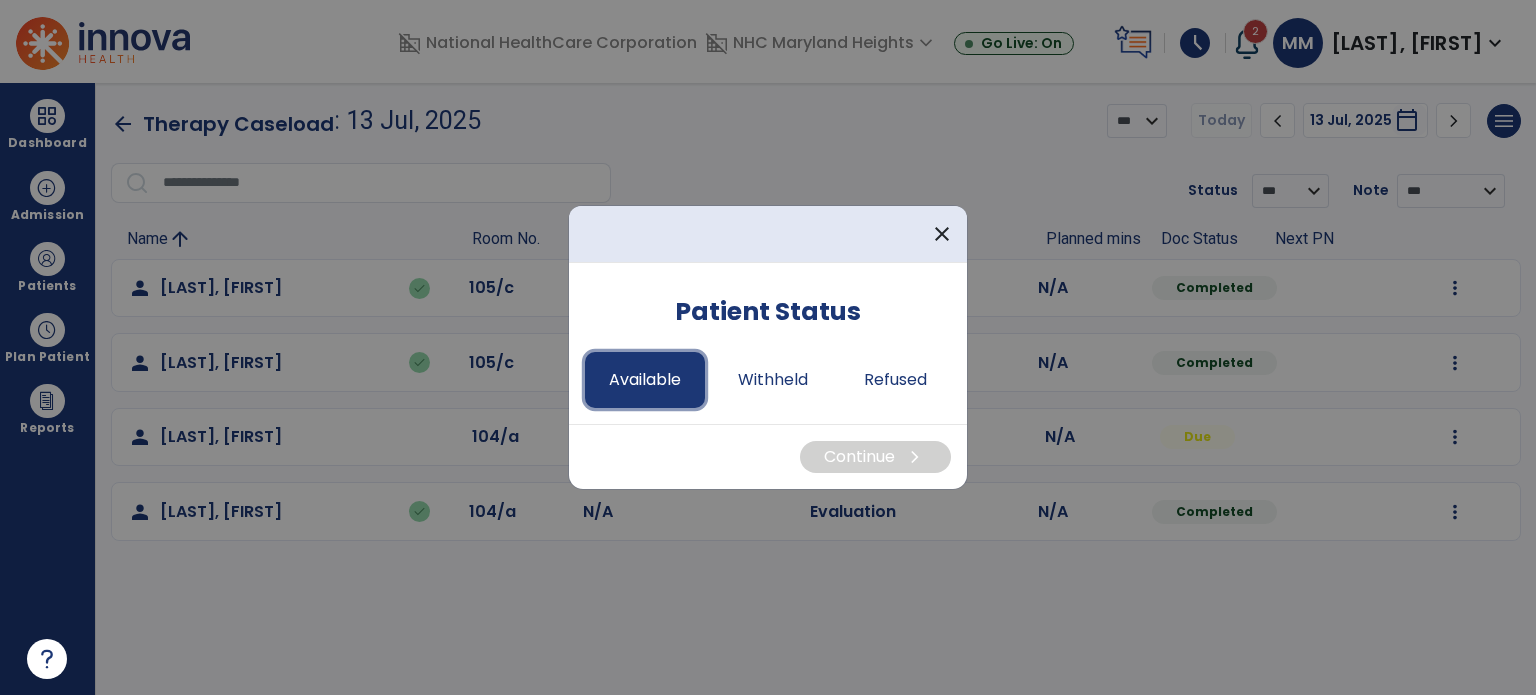 click on "Available" at bounding box center [645, 380] 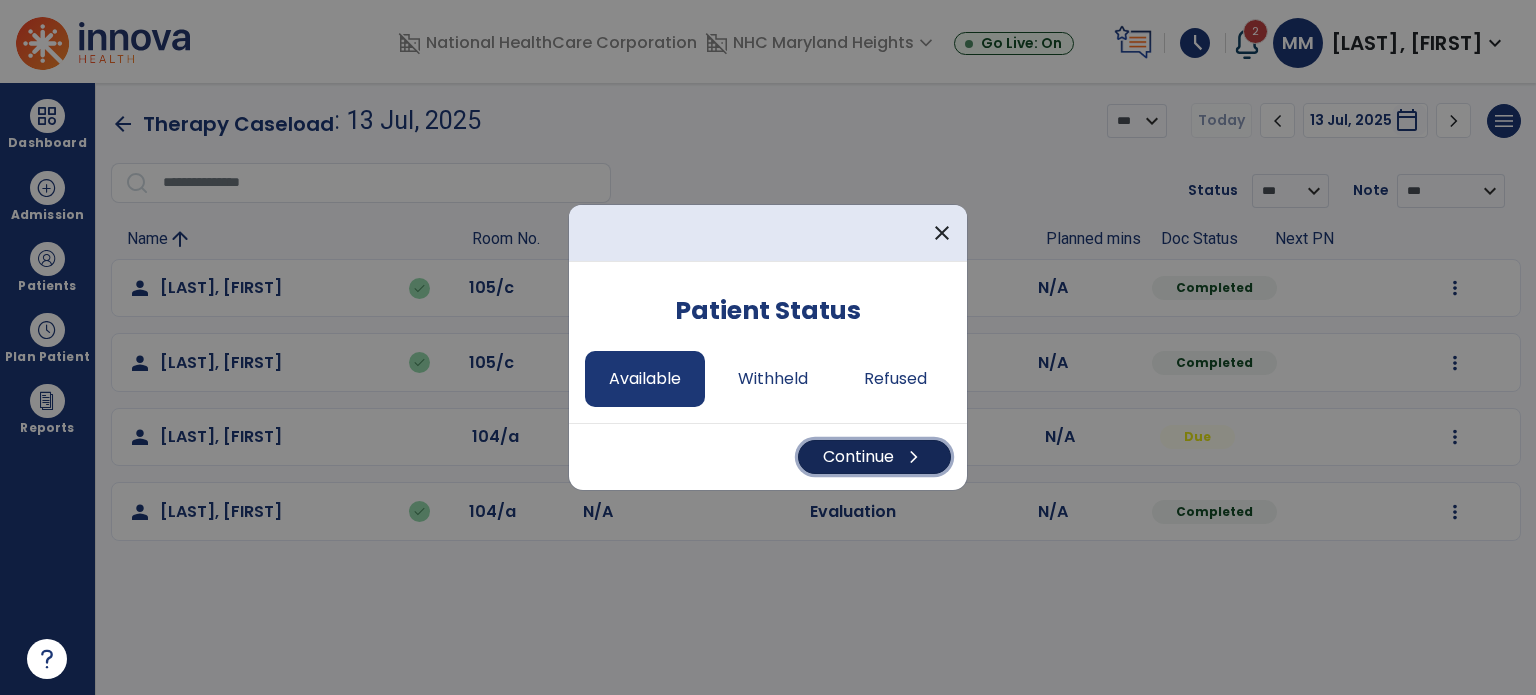 click on "Continue   chevron_right" at bounding box center [874, 457] 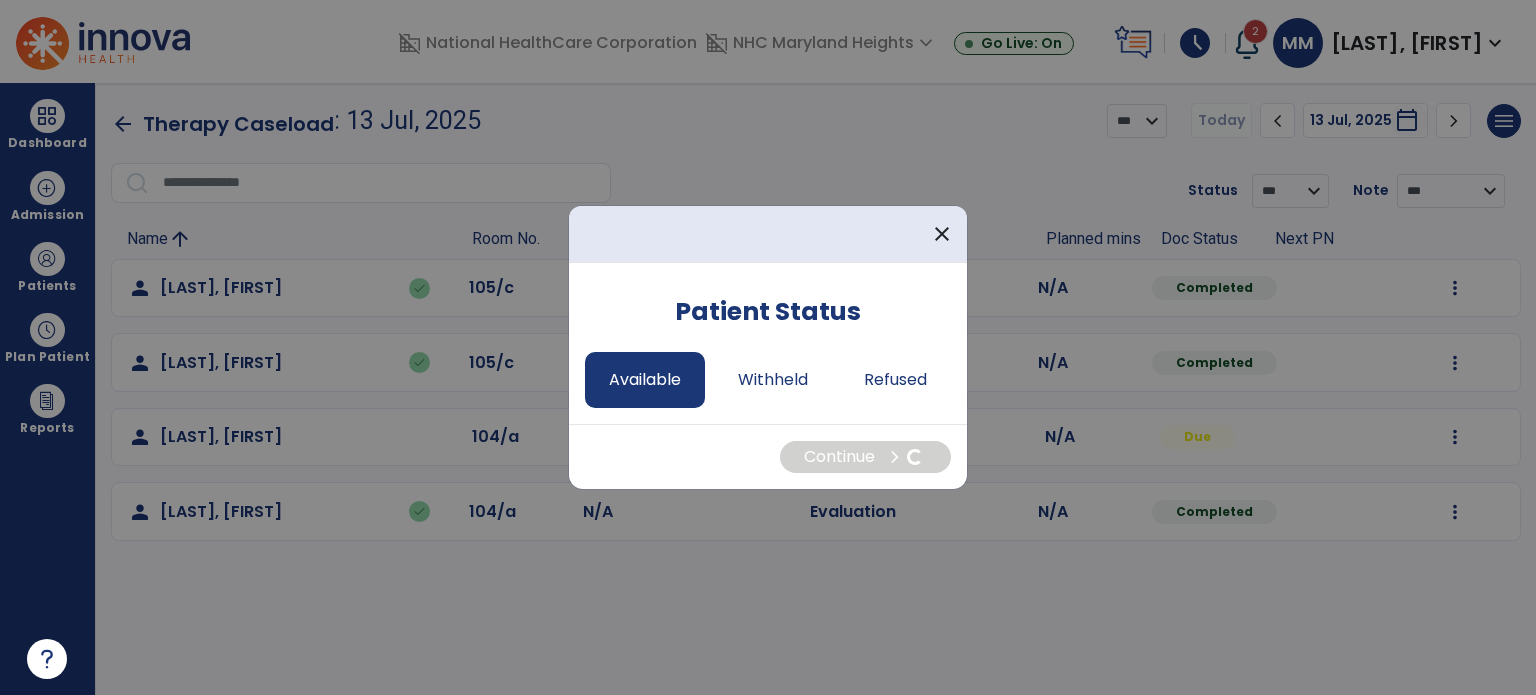 select on "*" 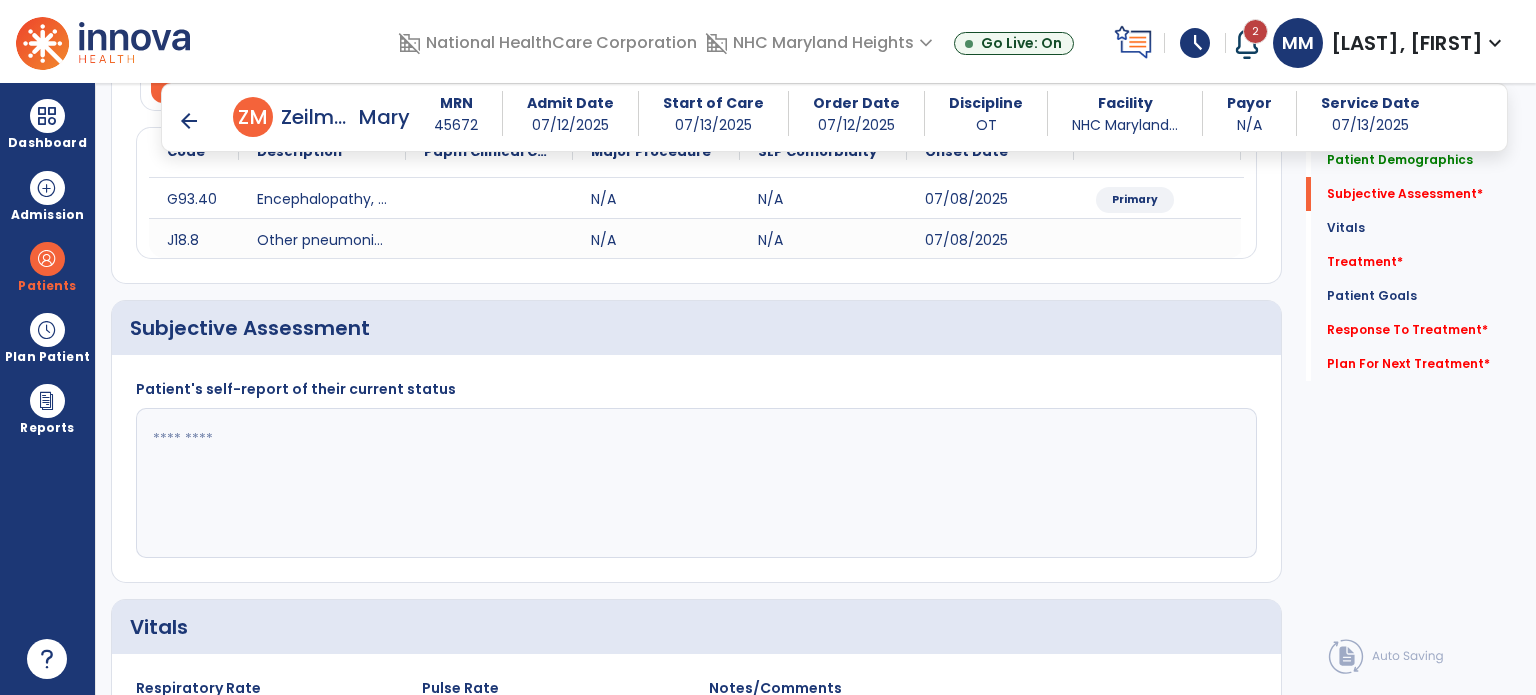 scroll, scrollTop: 288, scrollLeft: 0, axis: vertical 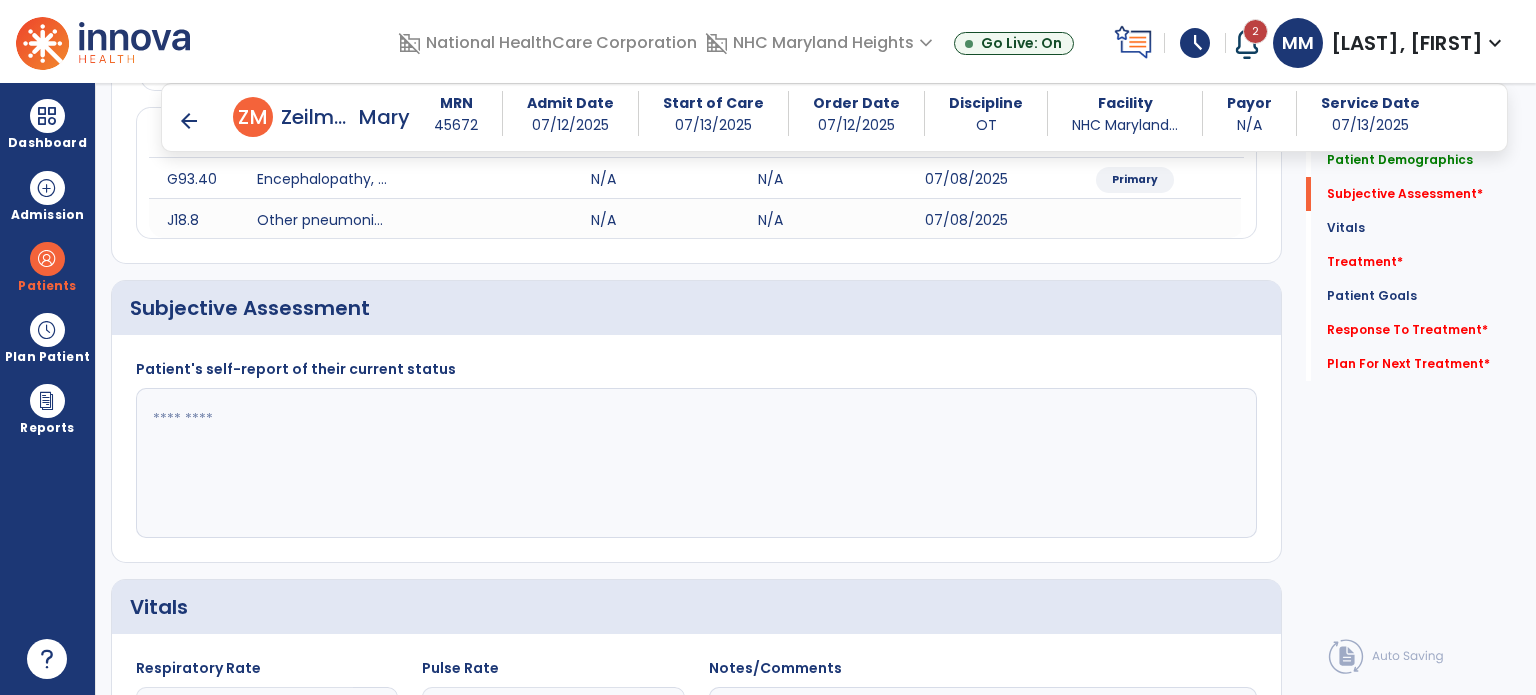 click 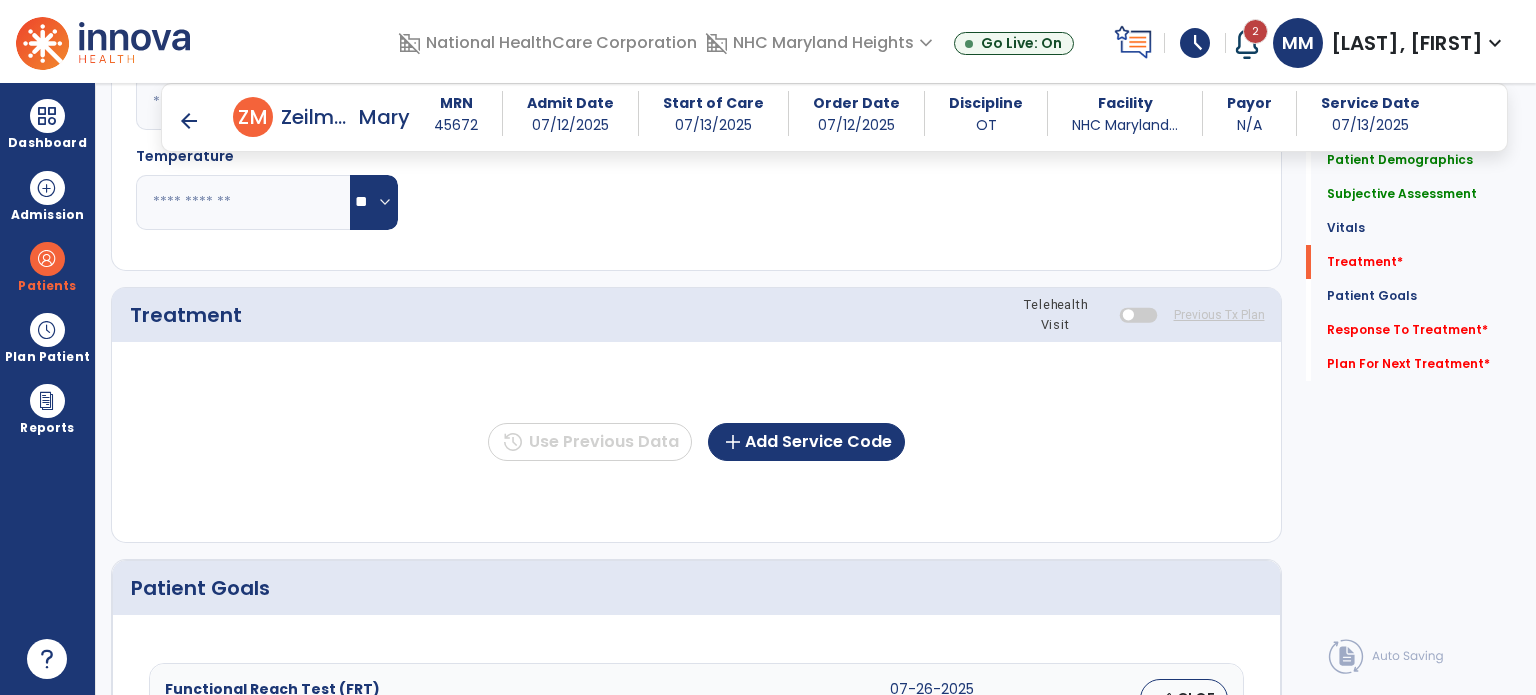 scroll, scrollTop: 1003, scrollLeft: 0, axis: vertical 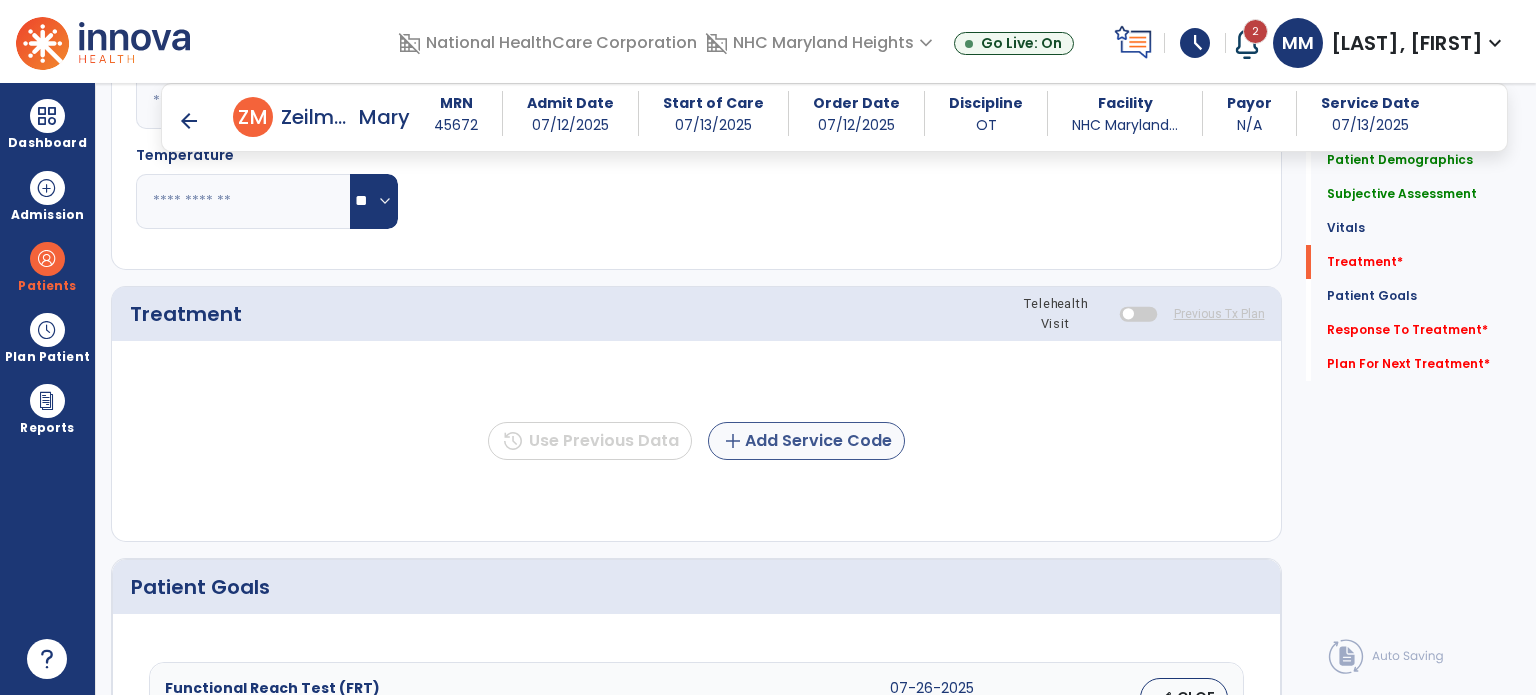 type on "**********" 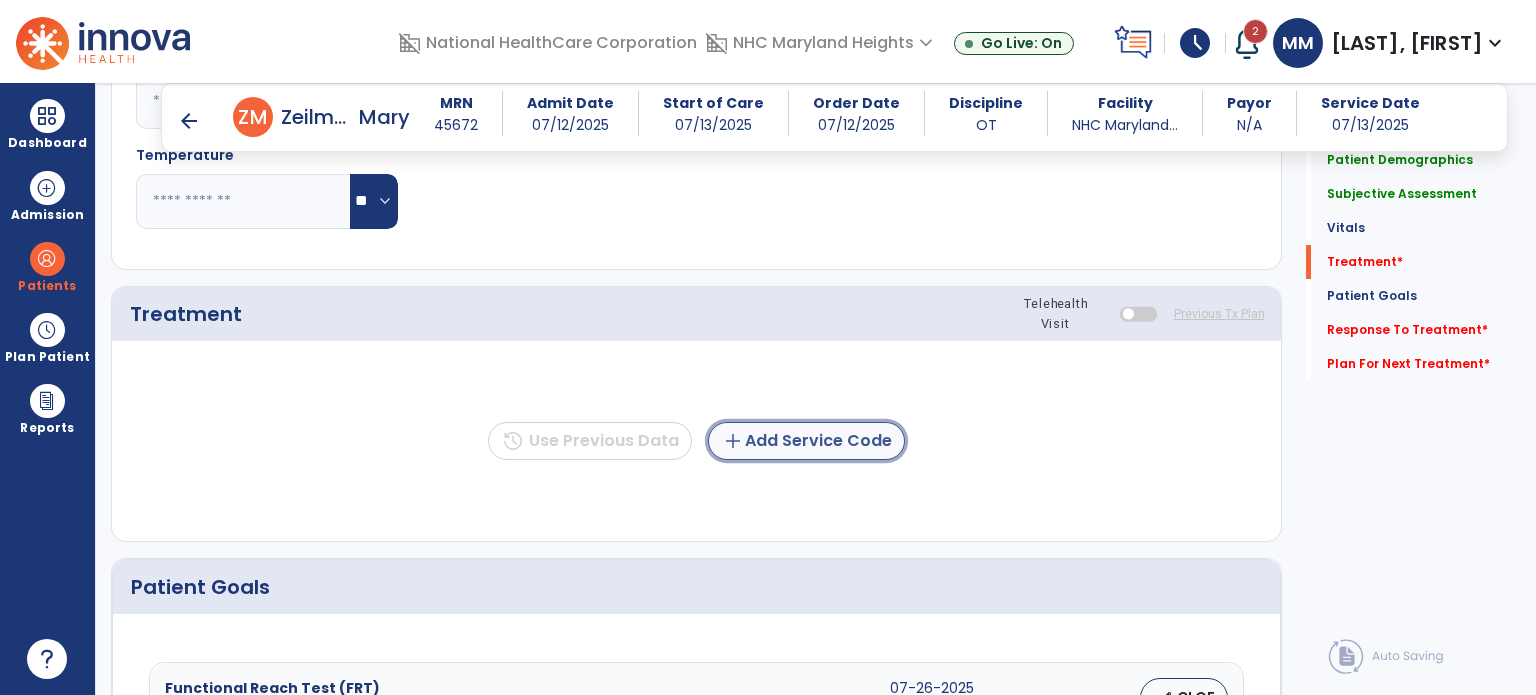 click on "add  Add Service Code" 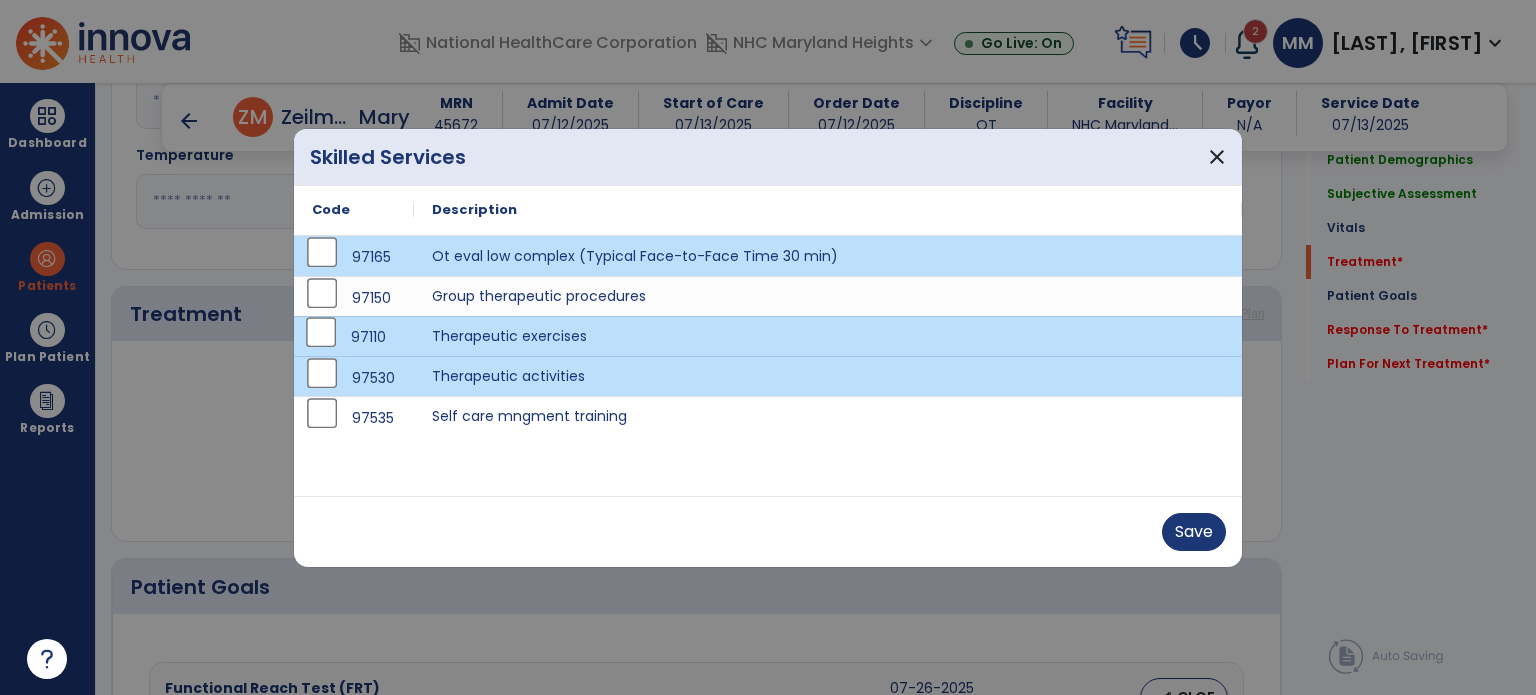 click on "97110" at bounding box center [354, 337] 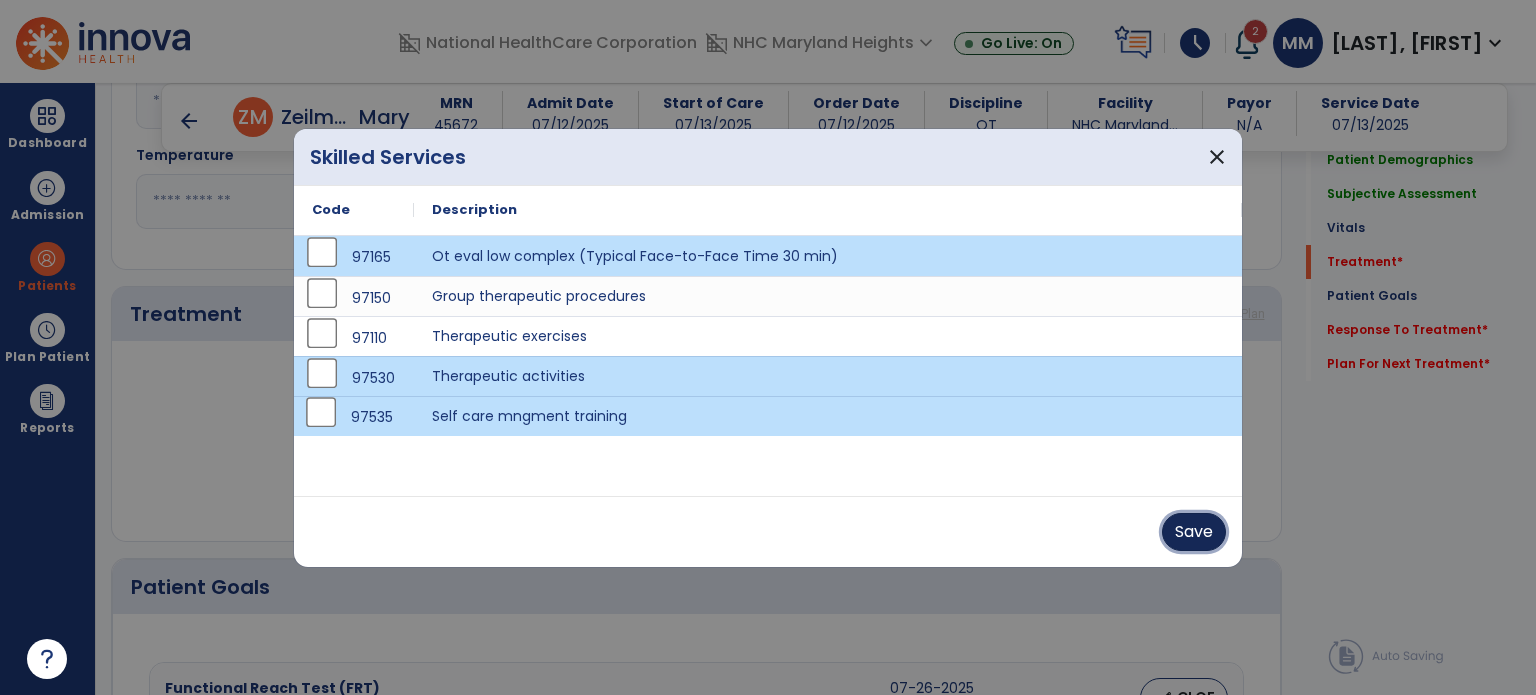 click on "Save" at bounding box center (1194, 532) 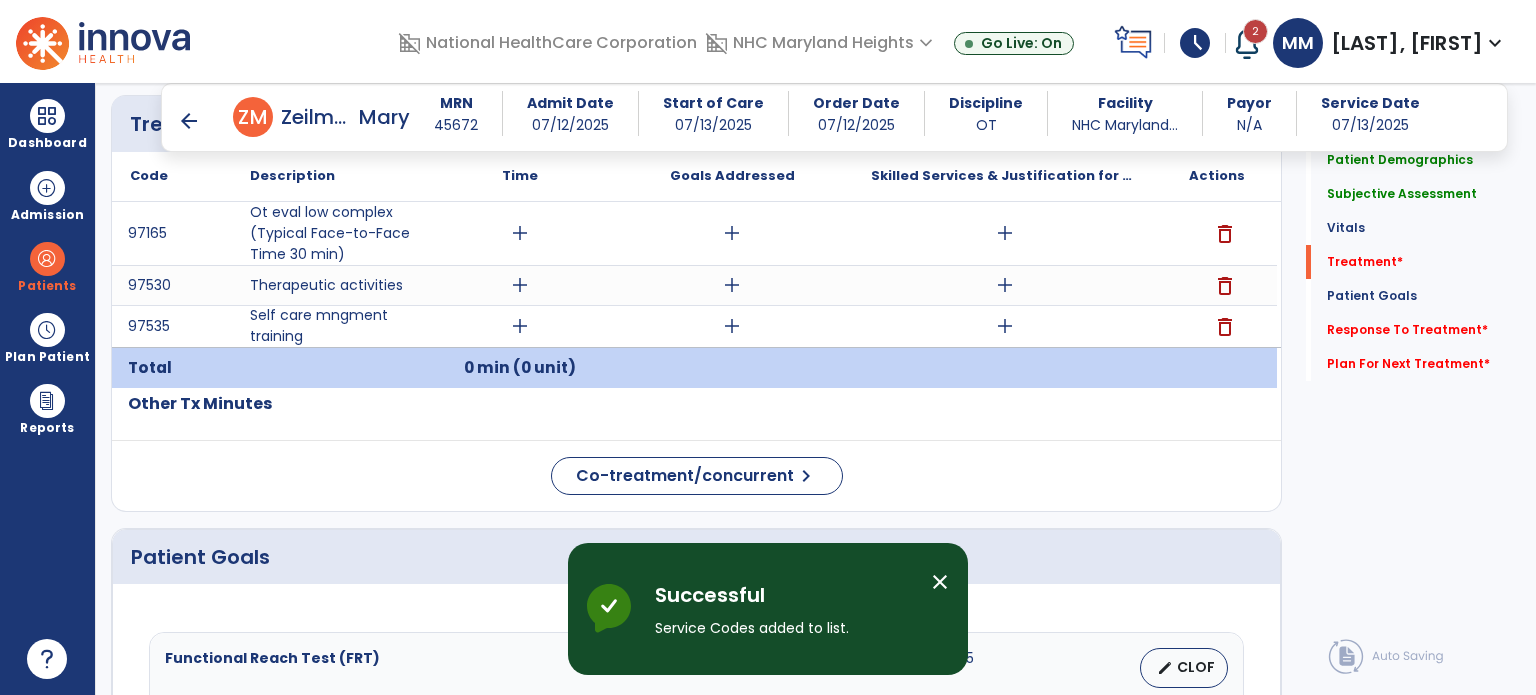 scroll, scrollTop: 1179, scrollLeft: 0, axis: vertical 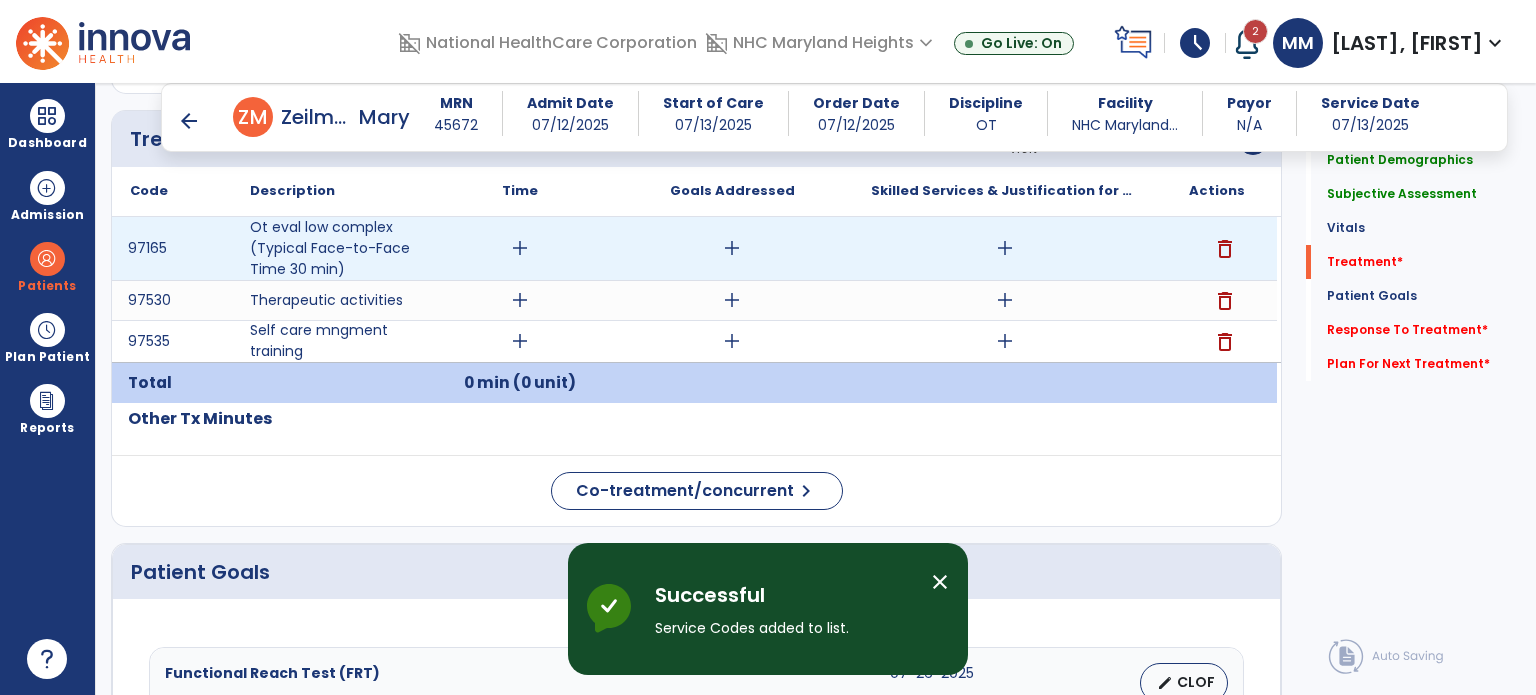click on "add" at bounding box center (520, 248) 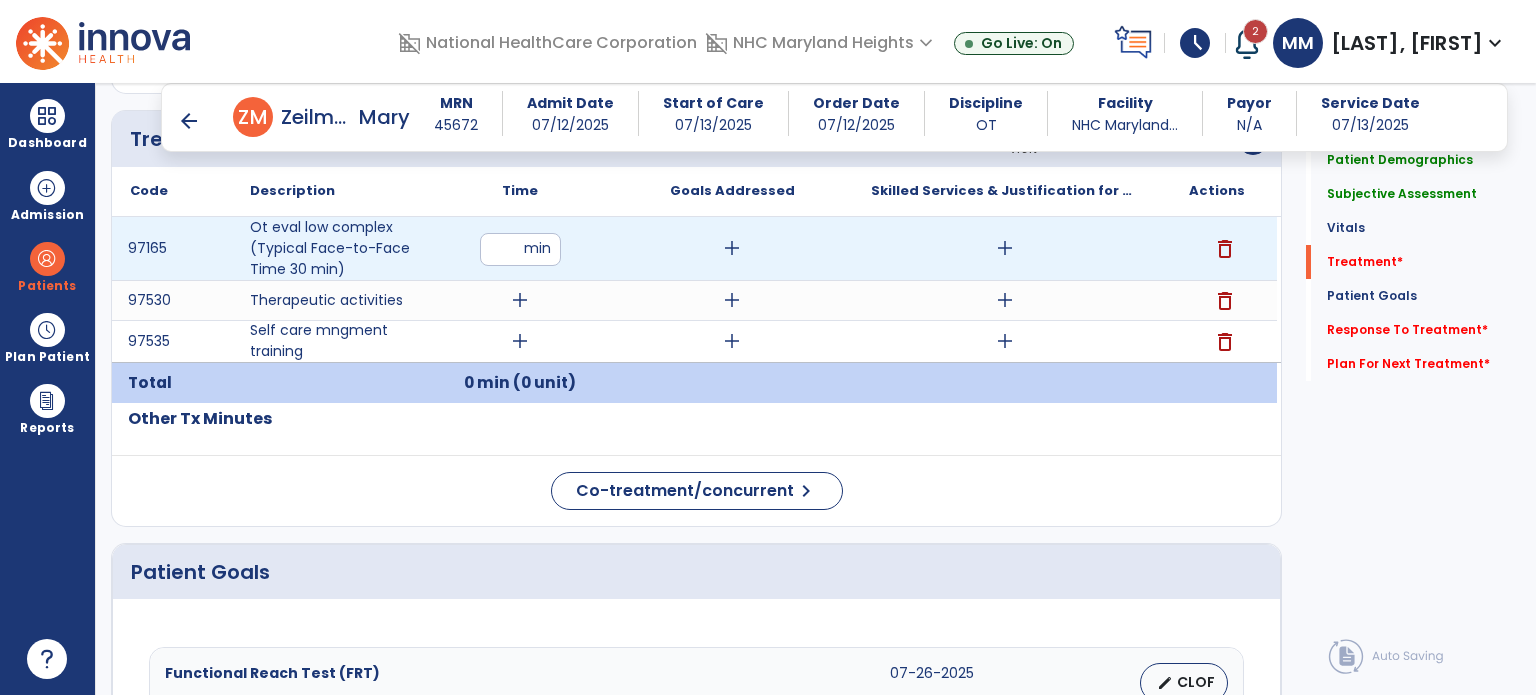 type on "**" 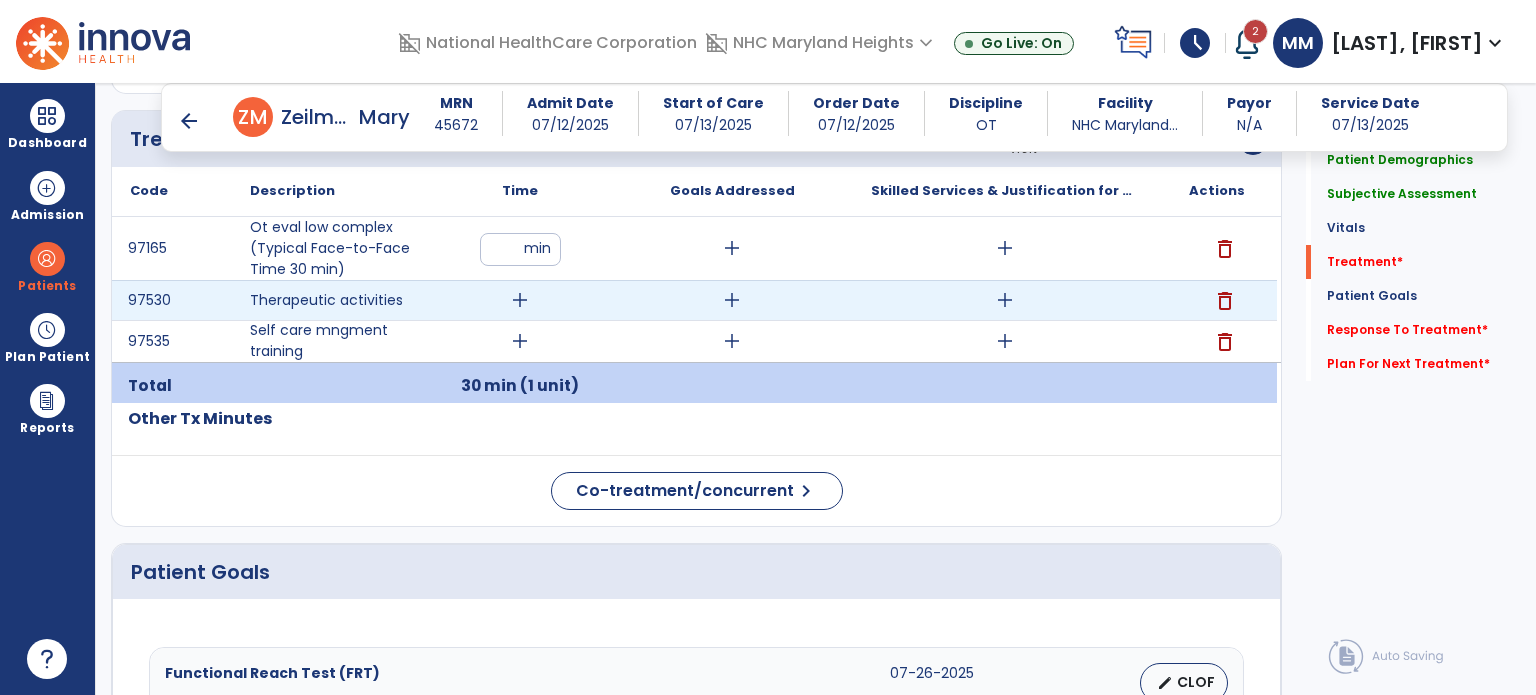 click on "add" at bounding box center (520, 300) 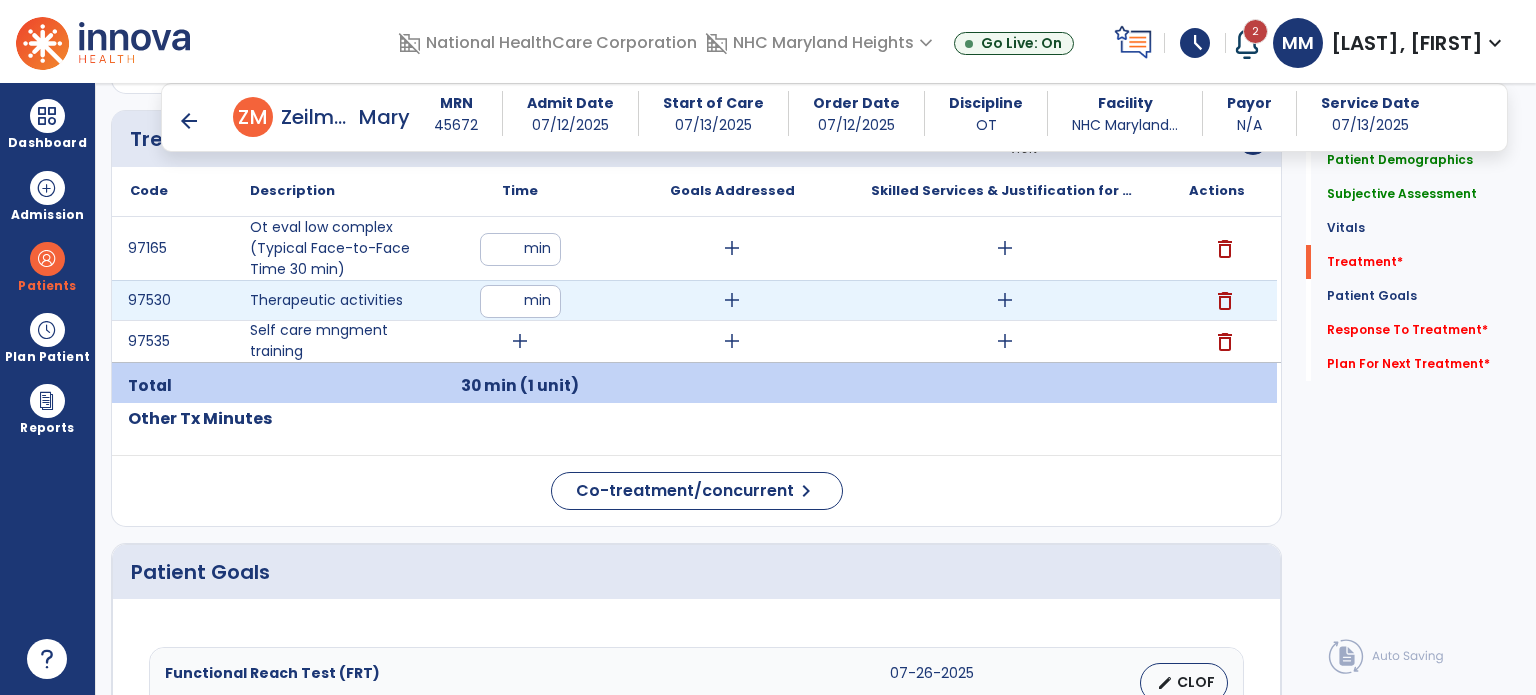 type on "**" 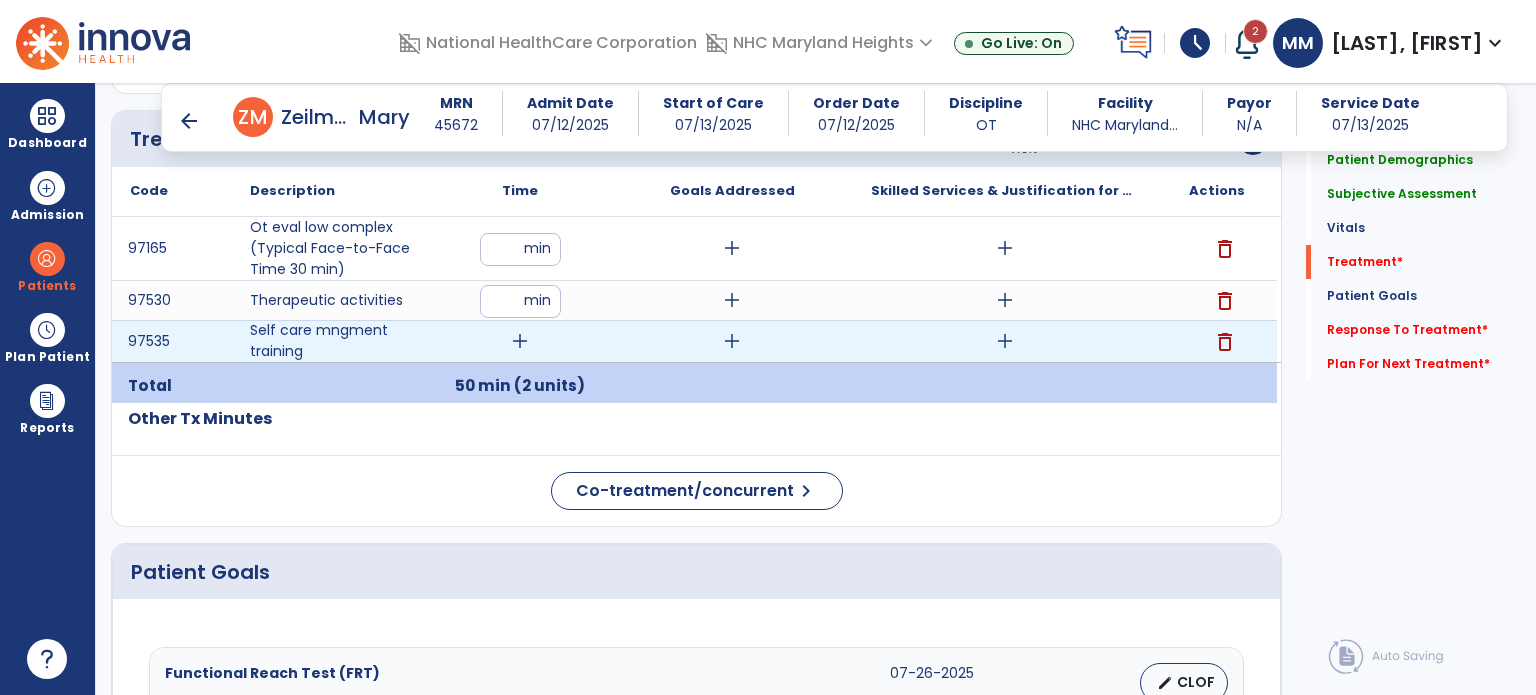 click on "add" at bounding box center (520, 341) 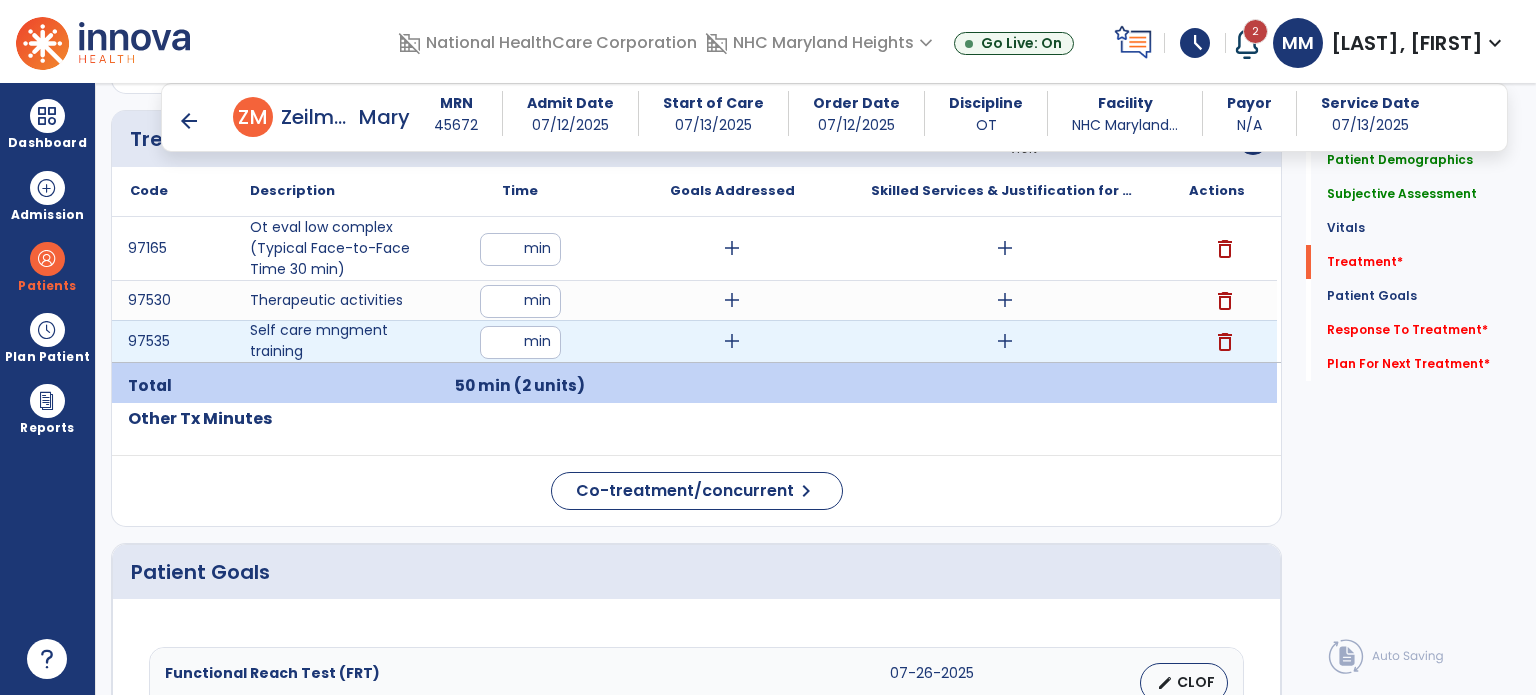 type on "**" 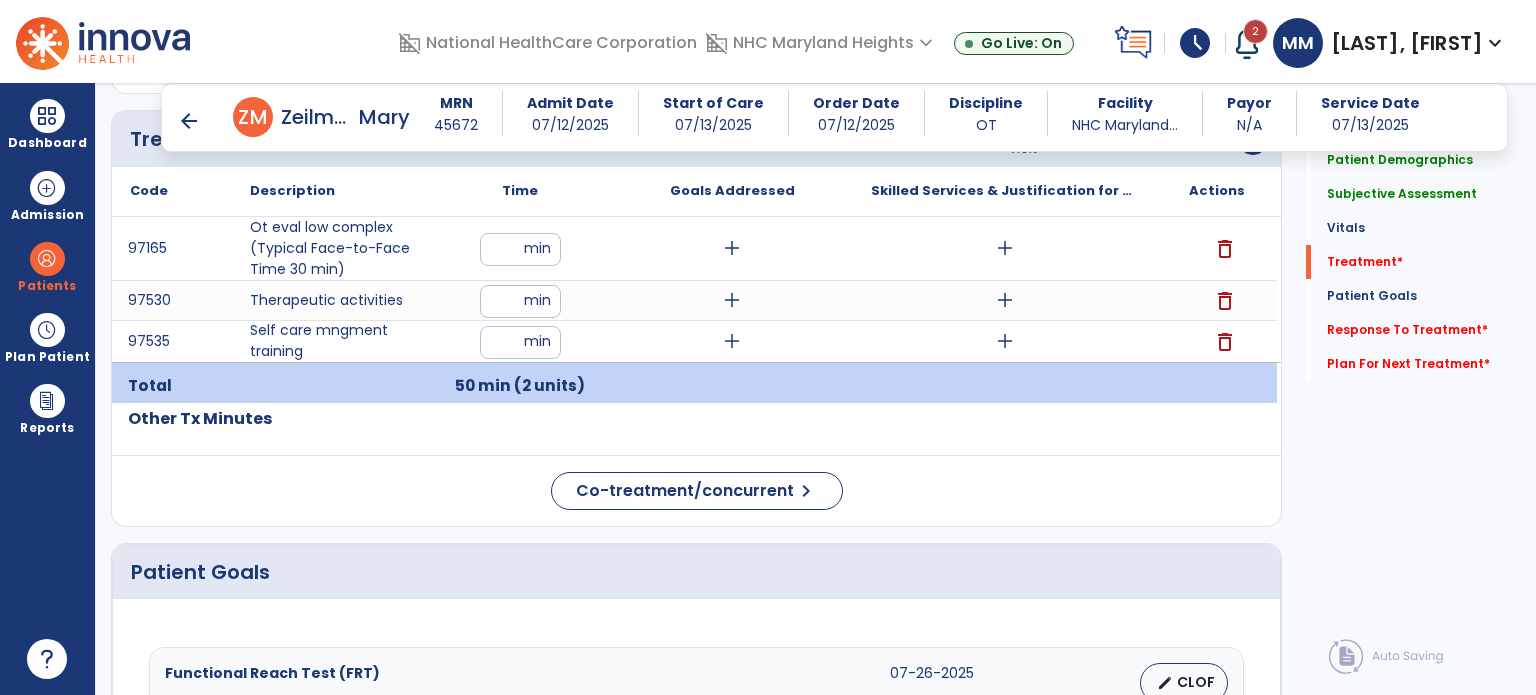 click on "Code
Description
Time" 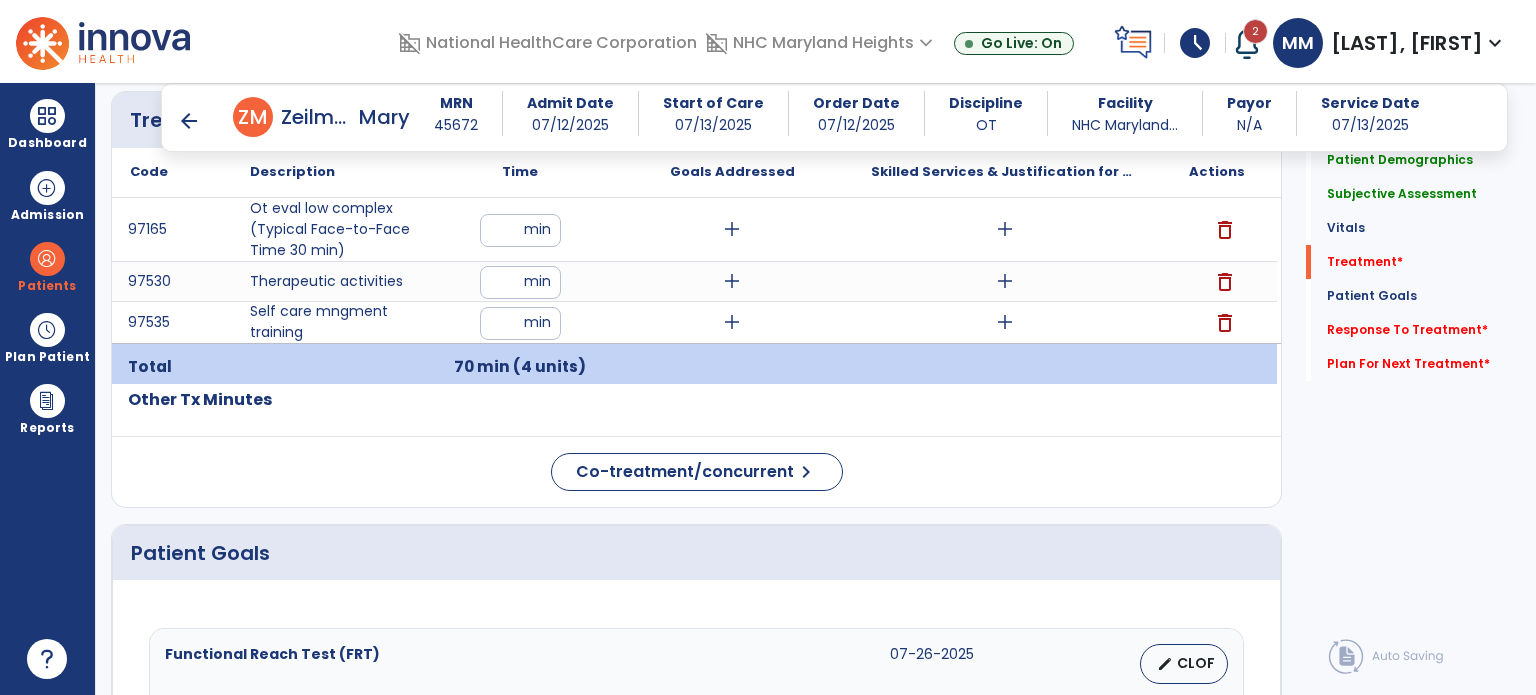 scroll, scrollTop: 1092, scrollLeft: 0, axis: vertical 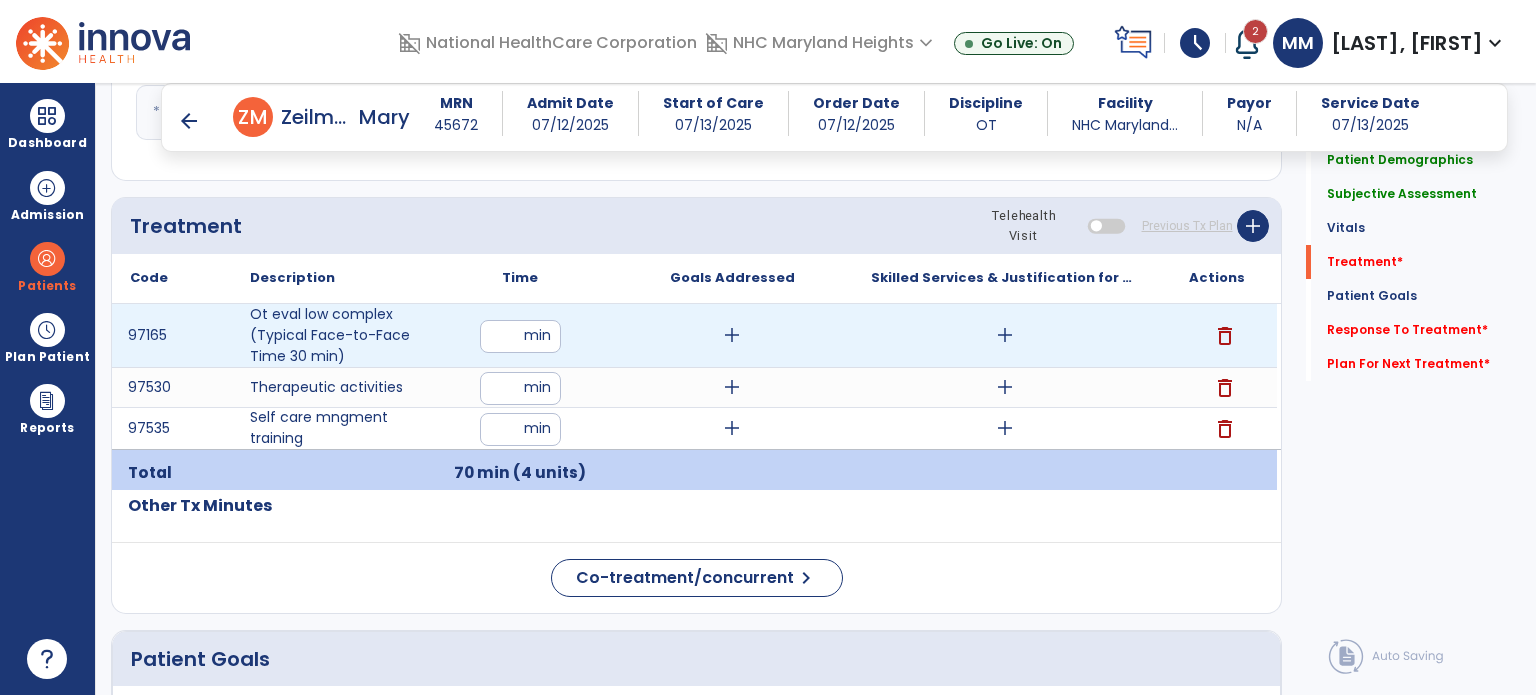 click on "add" at bounding box center [1005, 335] 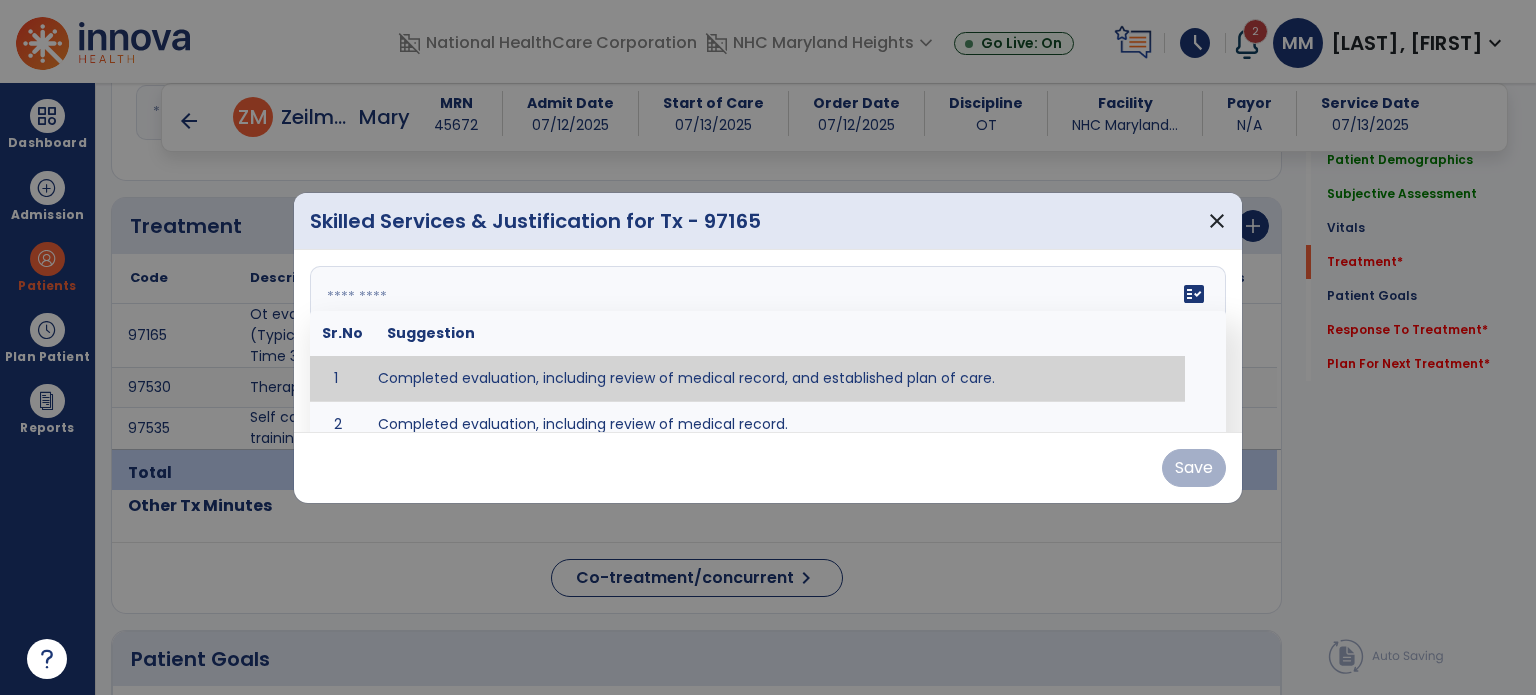 click at bounding box center (768, 341) 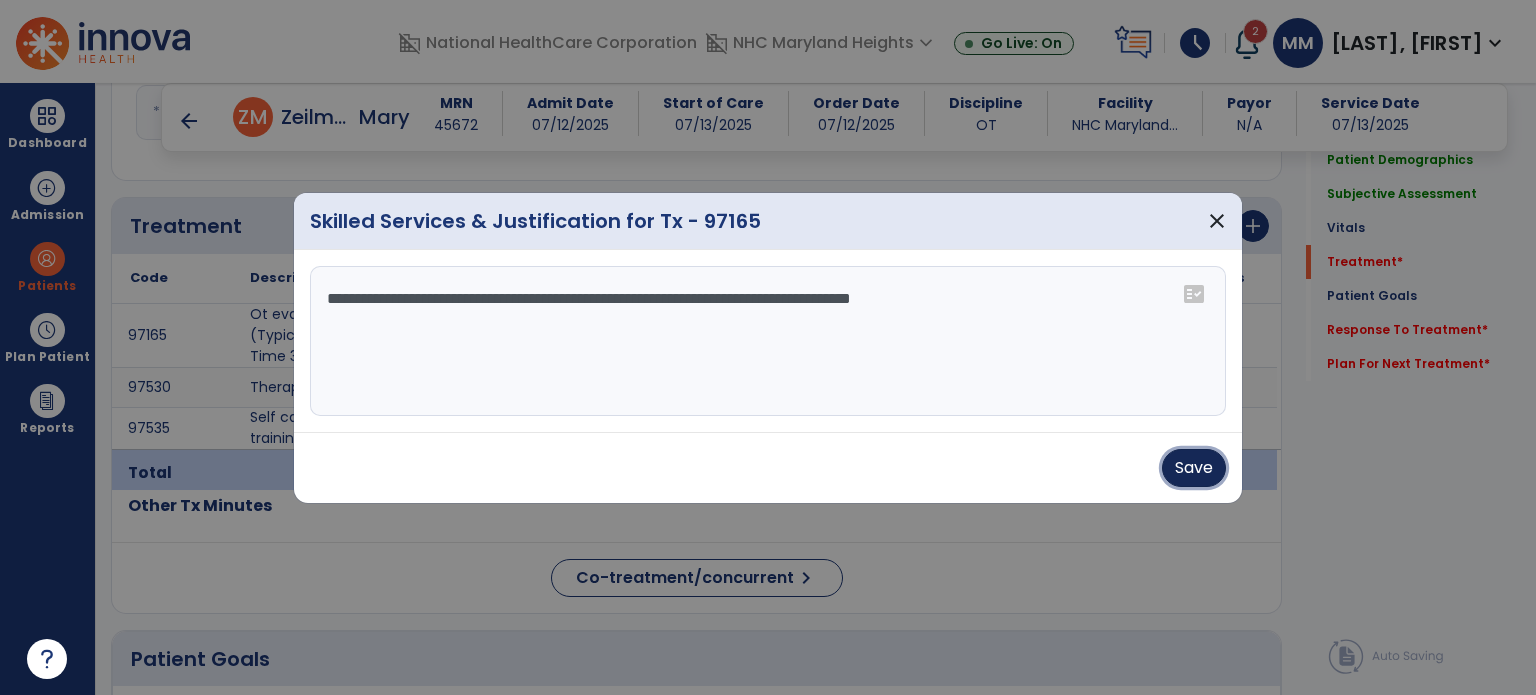 click on "Save" at bounding box center (1194, 468) 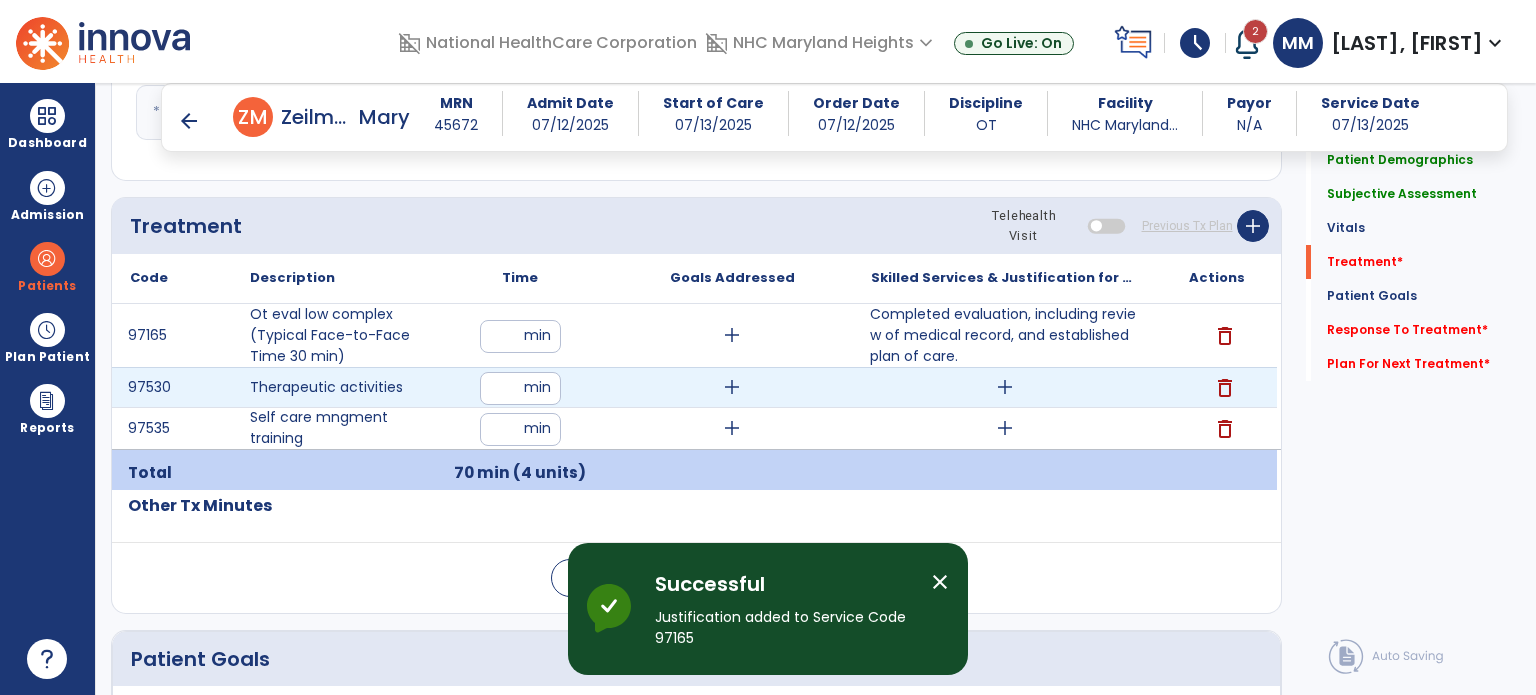 click on "add" at bounding box center (1004, 387) 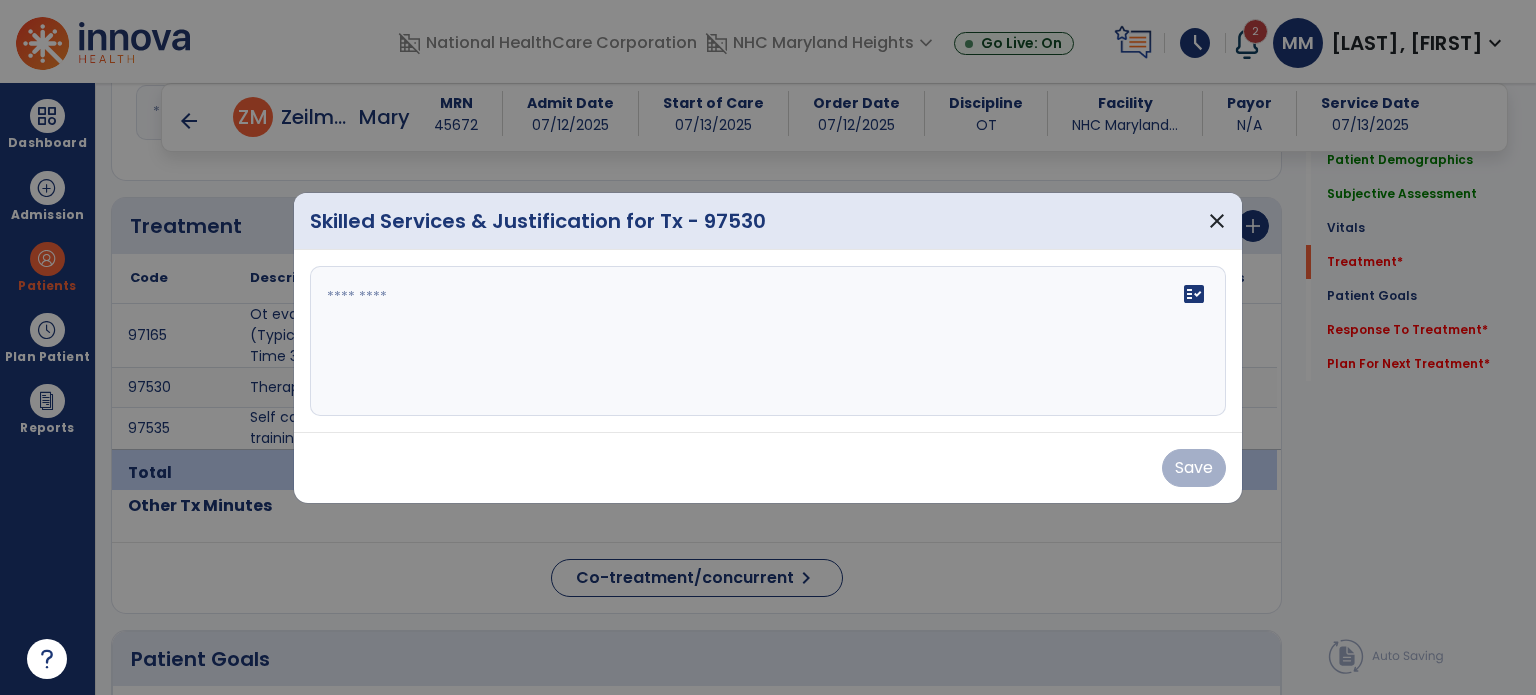 click at bounding box center (768, 341) 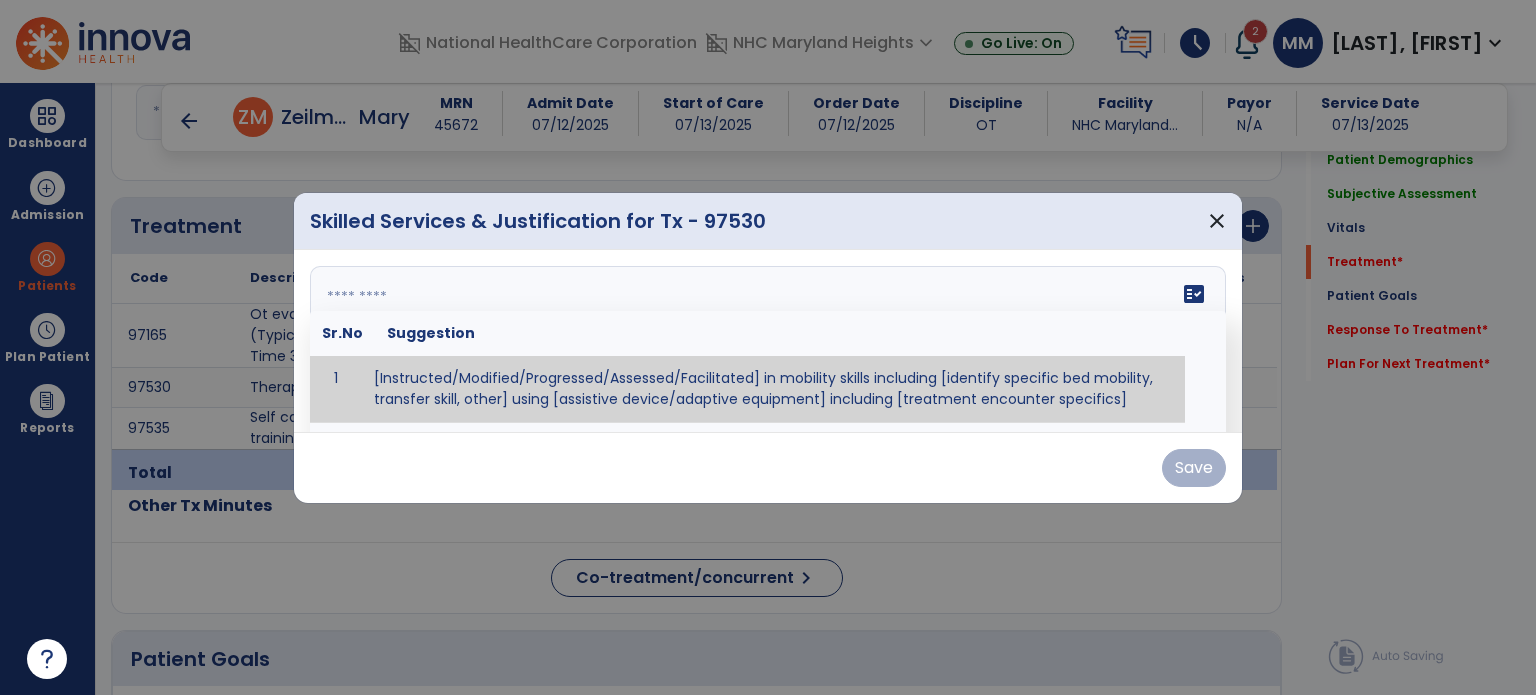 paste on "**********" 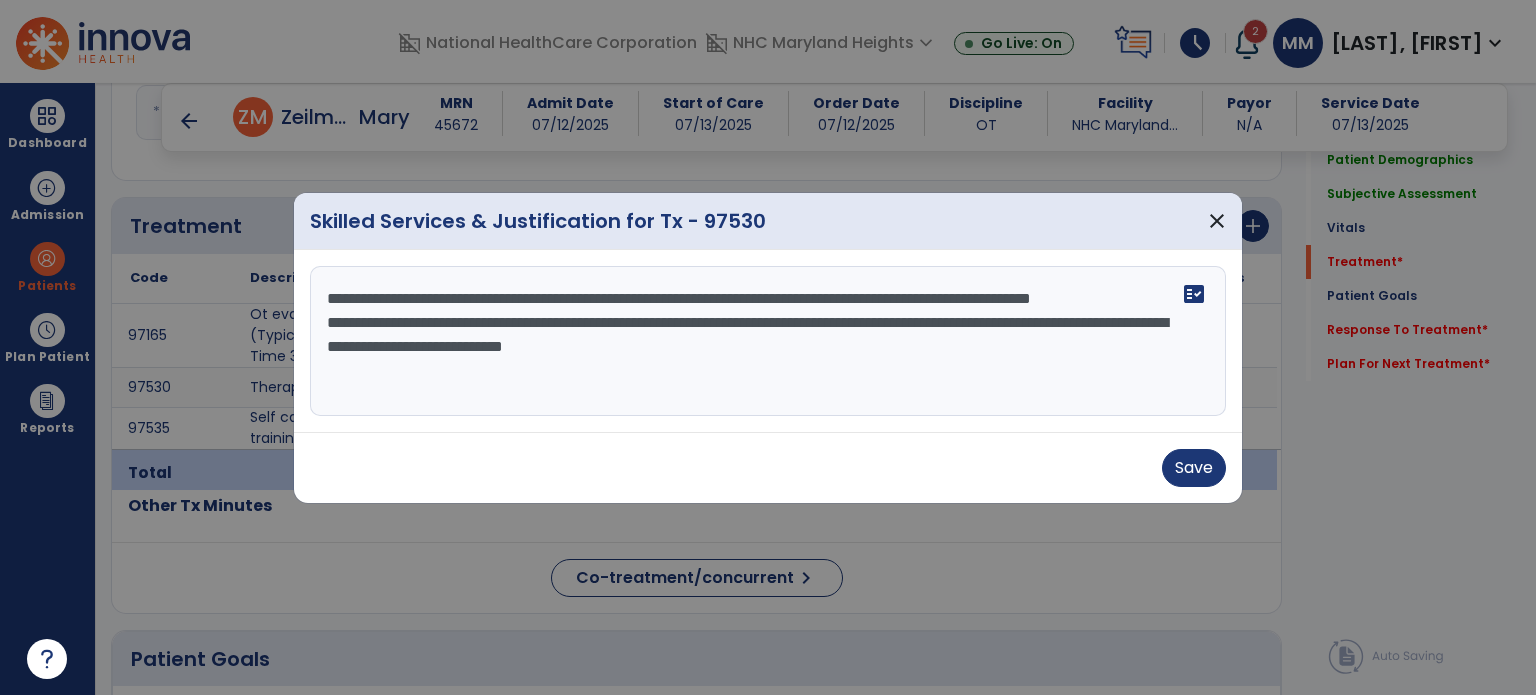 click on "**********" at bounding box center [768, 341] 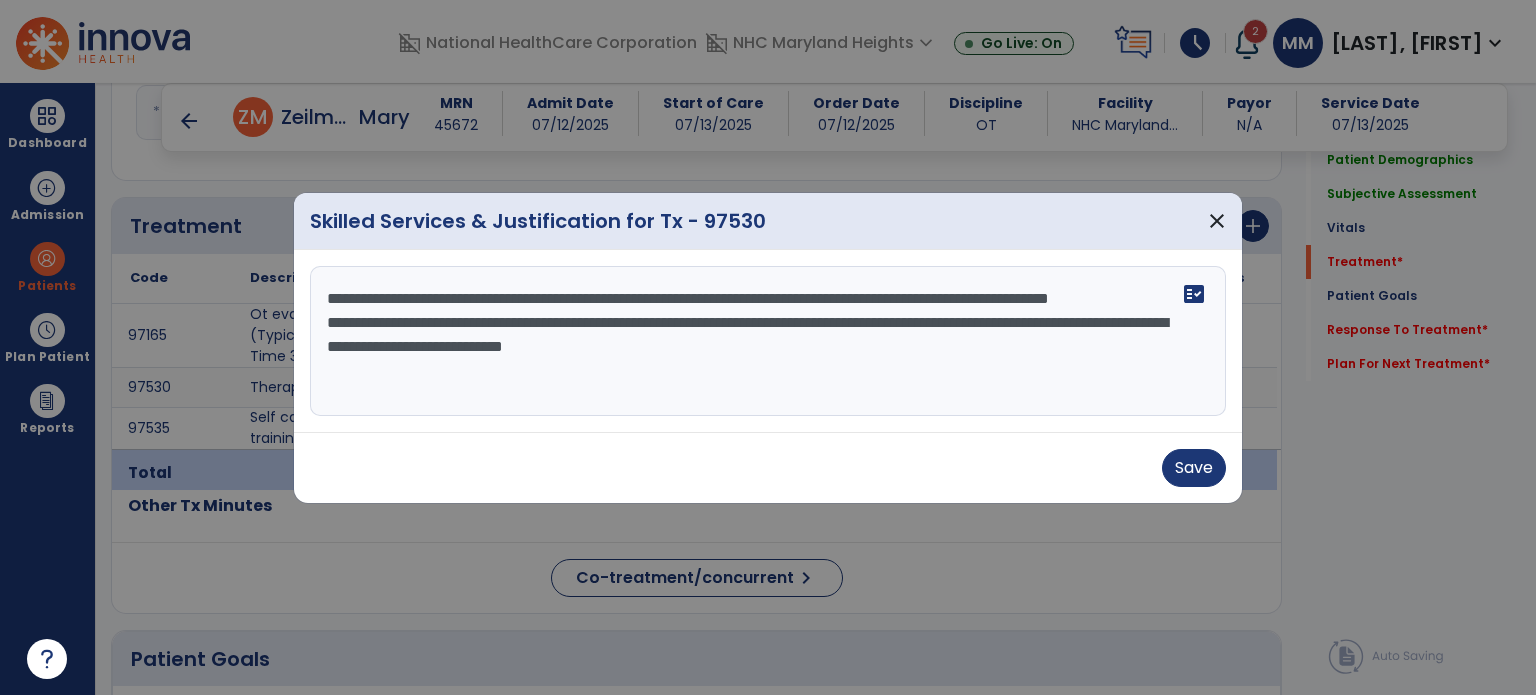 drag, startPoint x: 324, startPoint y: 343, endPoint x: 887, endPoint y: 373, distance: 563.7987 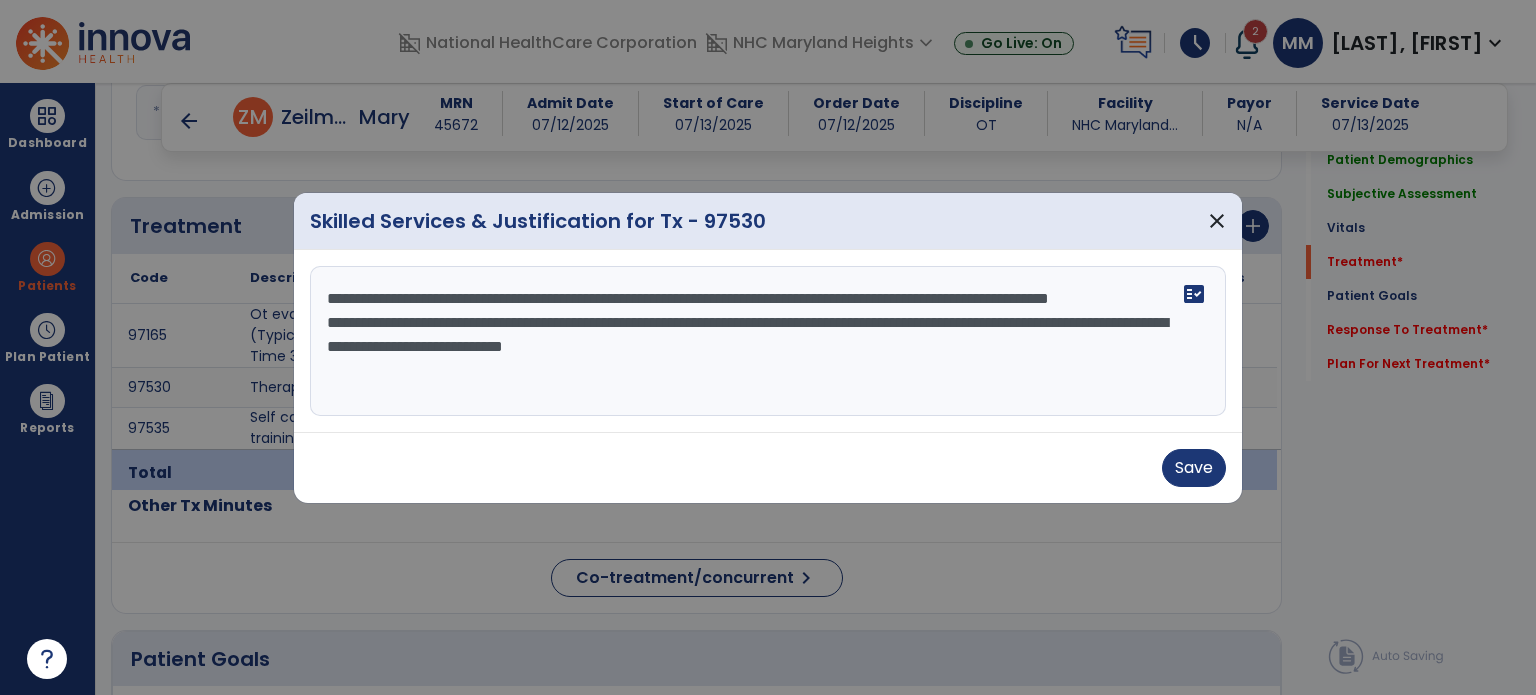 click on "**********" at bounding box center (768, 341) 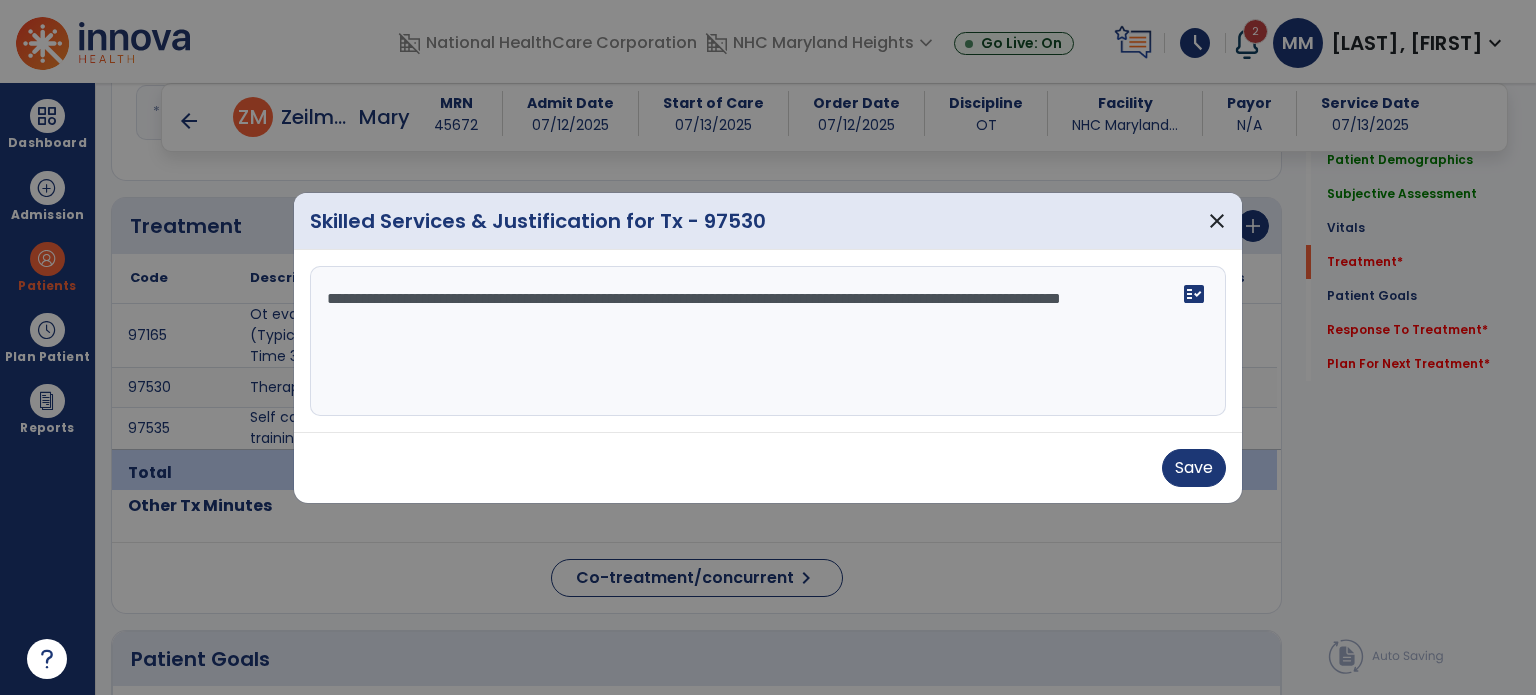 click on "**********" at bounding box center [768, 341] 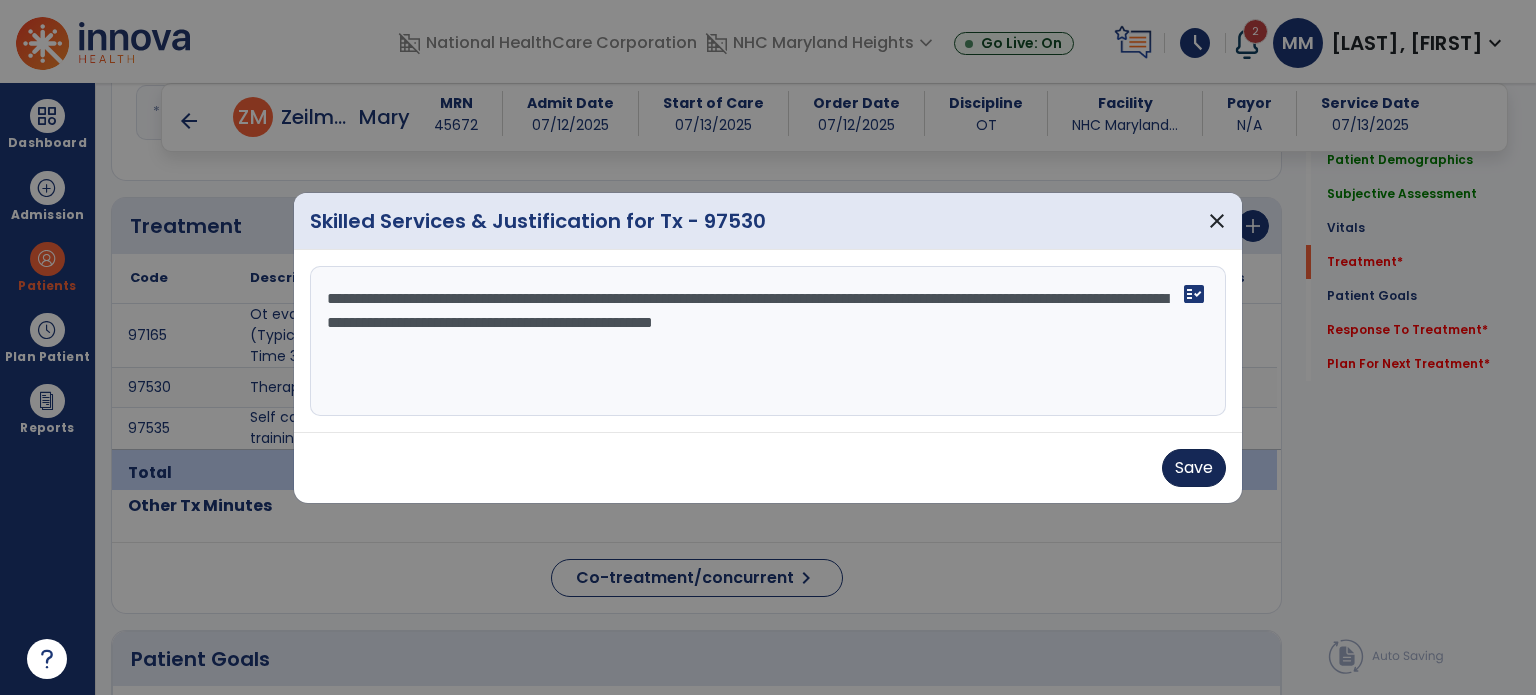 type on "**********" 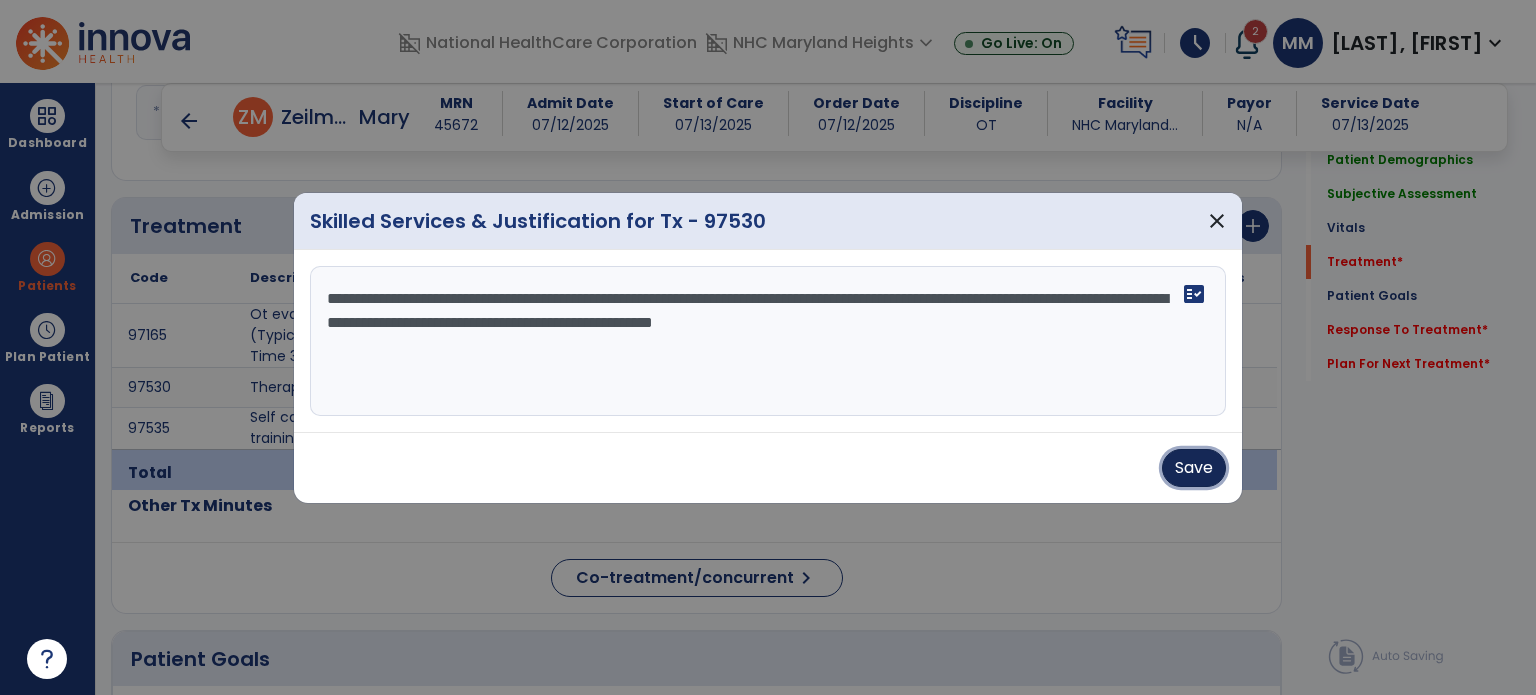 click on "Save" at bounding box center (1194, 468) 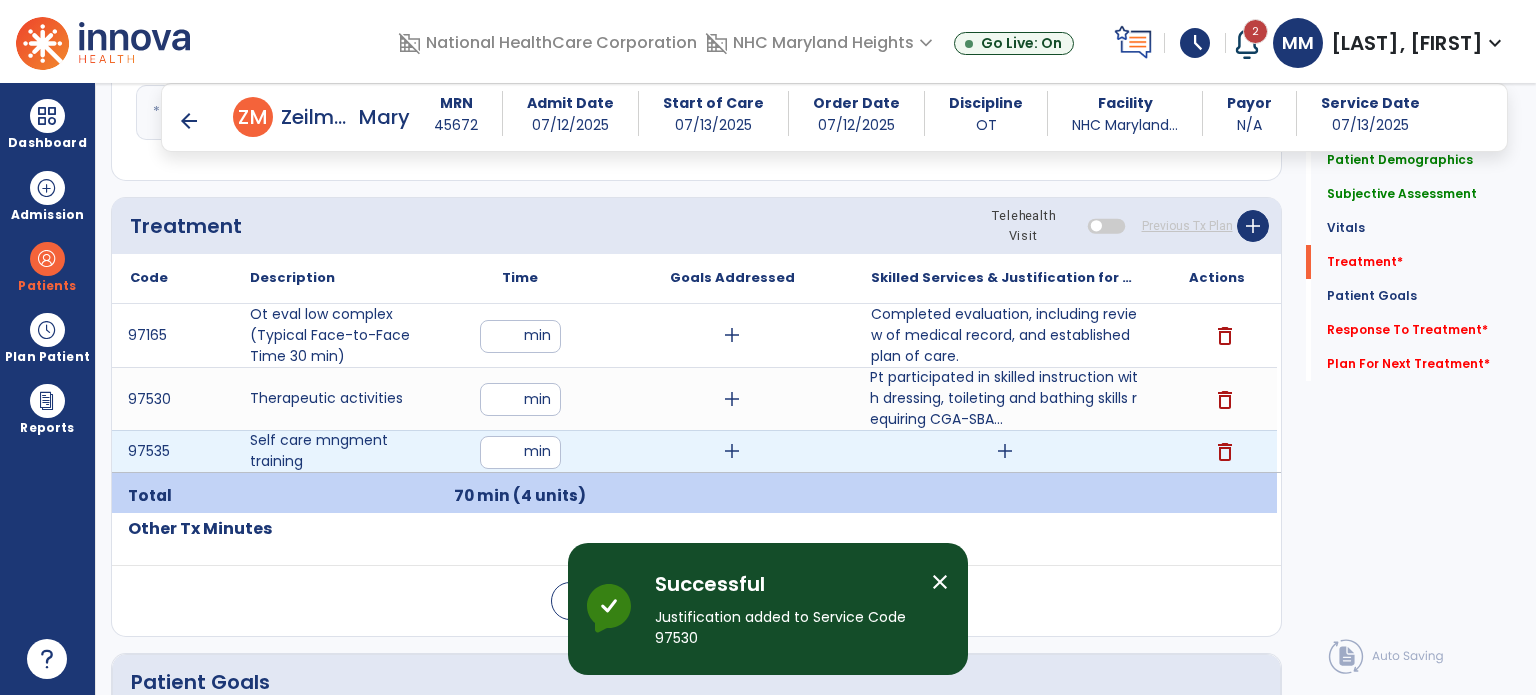 click on "add" at bounding box center (1005, 451) 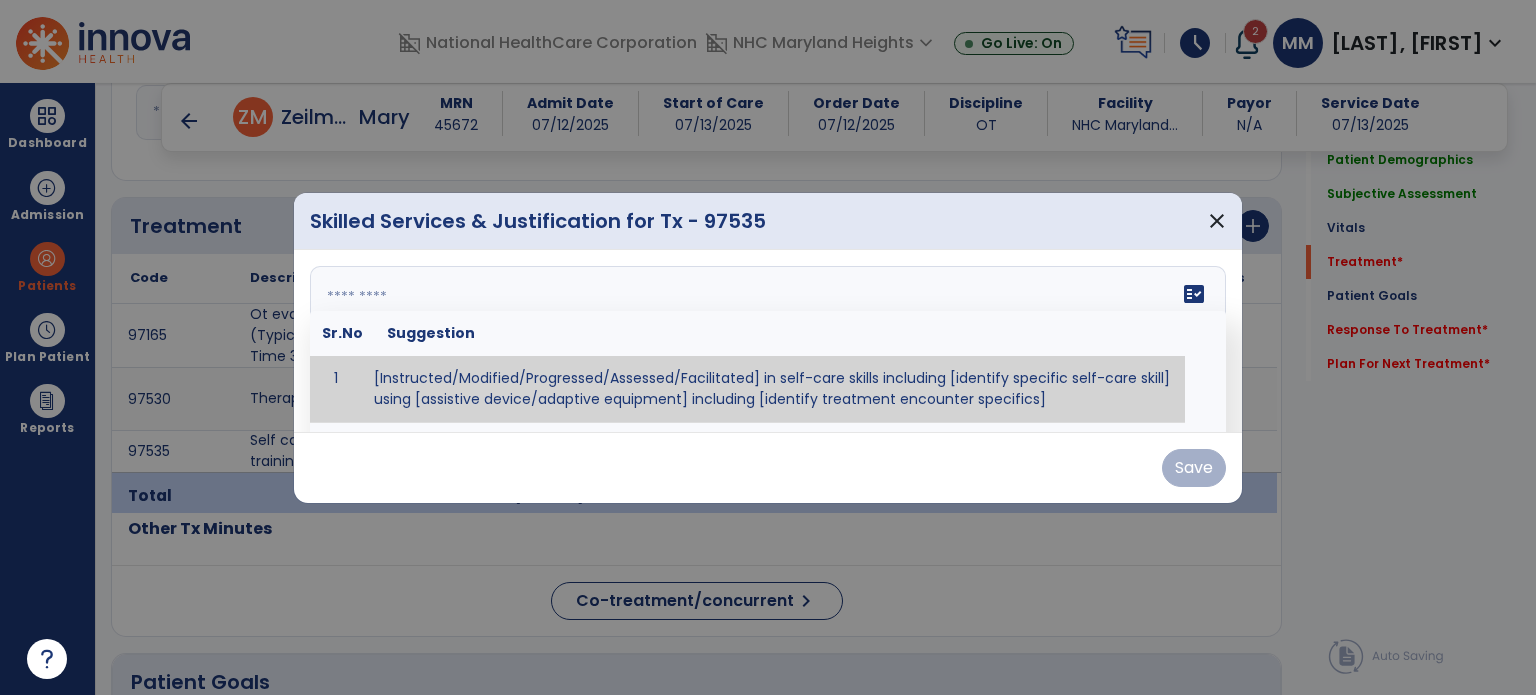 click on "fact_check  Sr.No Suggestion 1 [Instructed/Modified/Progressed/Assessed/Facilitated] in self-care skills including [identify specific self-care skill] using [assistive device/adaptive equipment] including [identify treatment encounter specifics]" at bounding box center [768, 341] 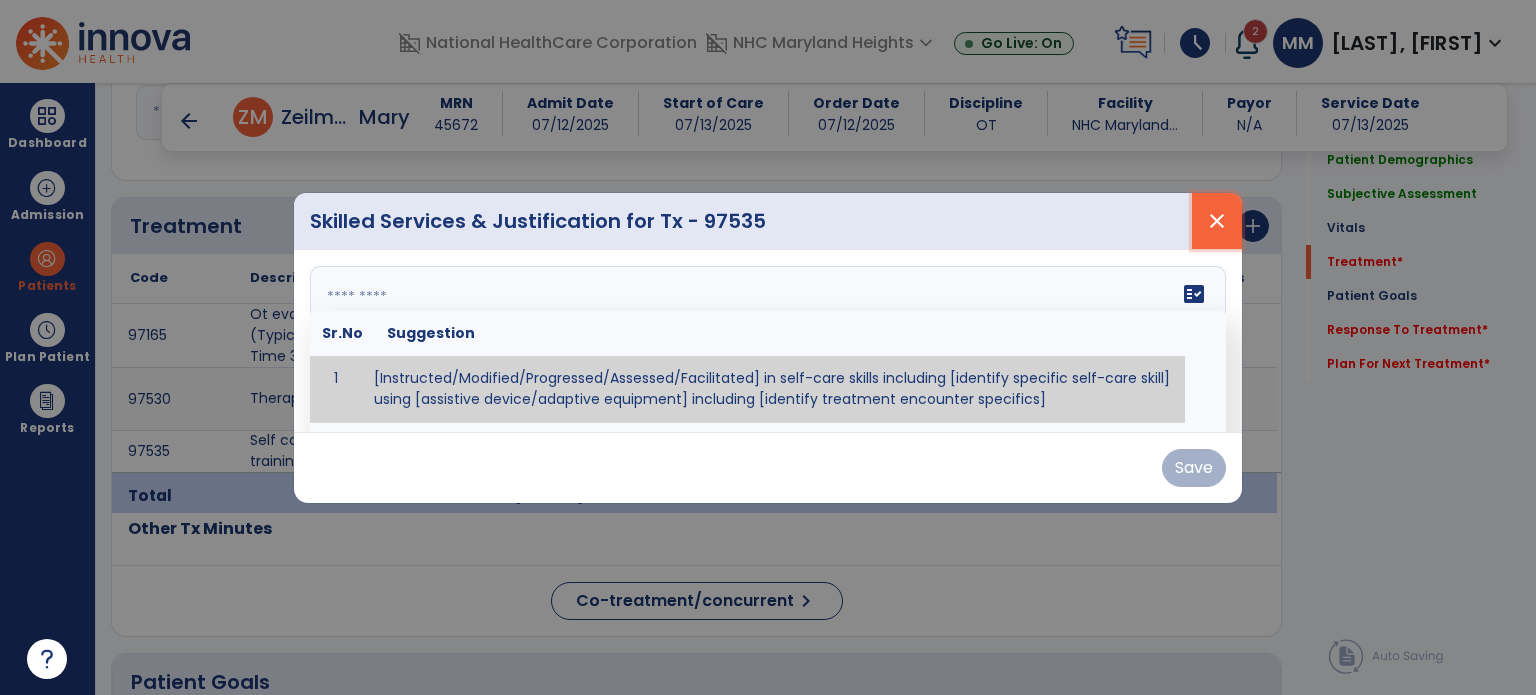 click on "close" at bounding box center [1217, 221] 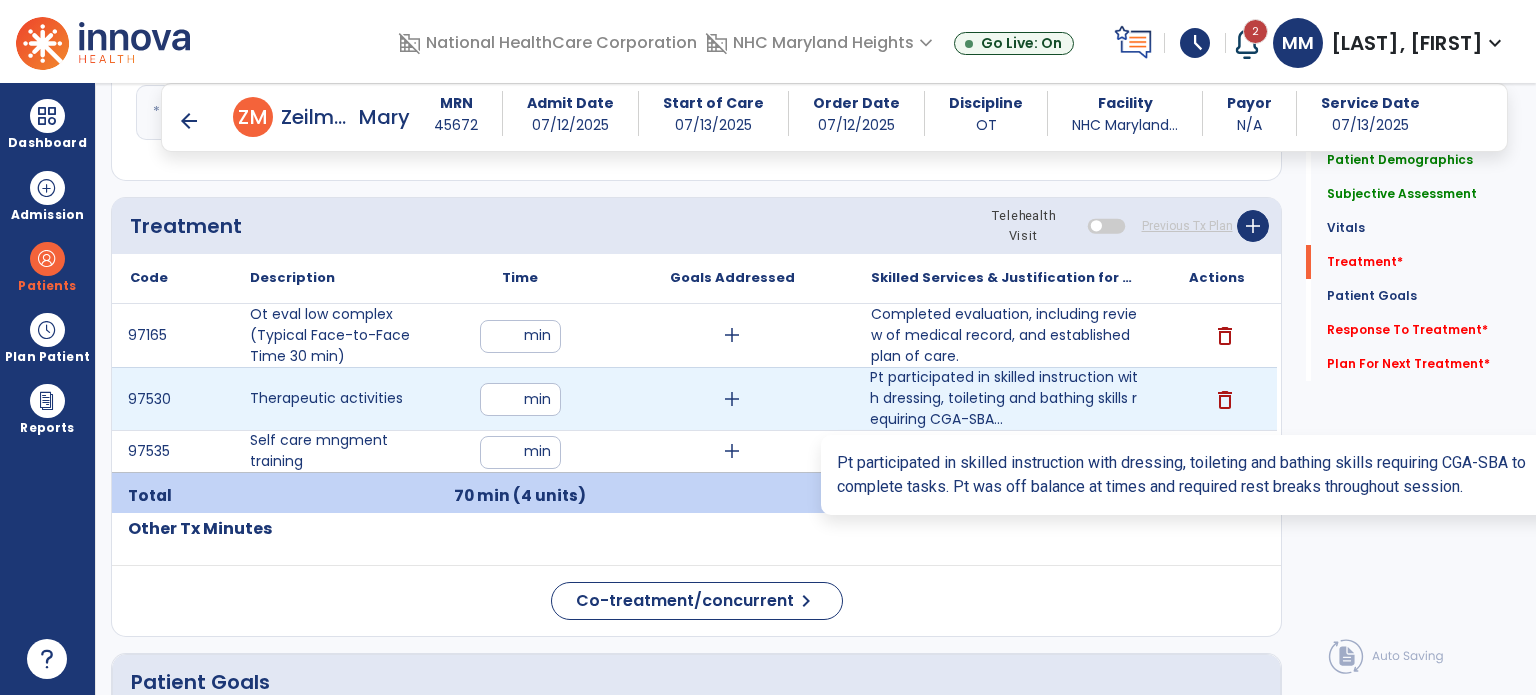 click on "Pt participated in skilled instruction with dressing, toileting and bathing skills requiring CGA-SBA..." at bounding box center [1004, 398] 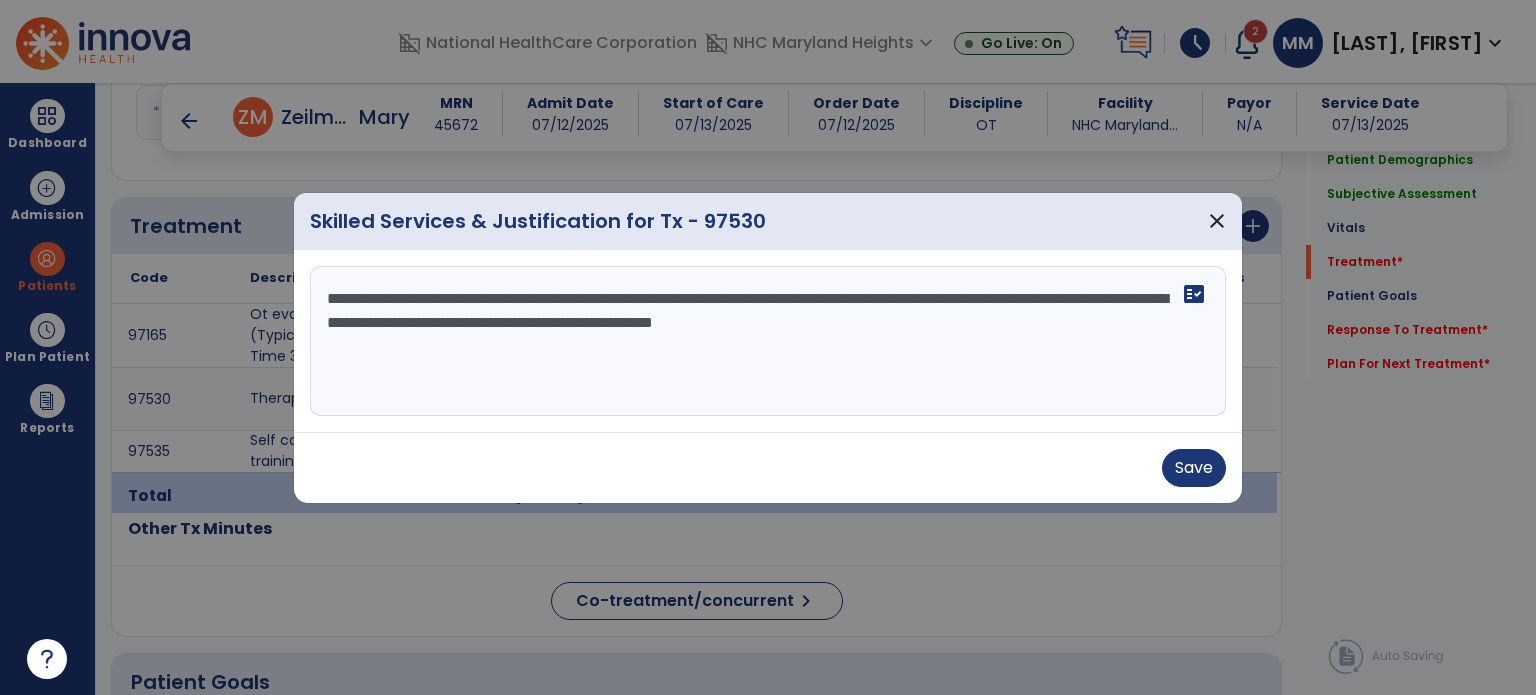 click on "**********" at bounding box center (768, 341) 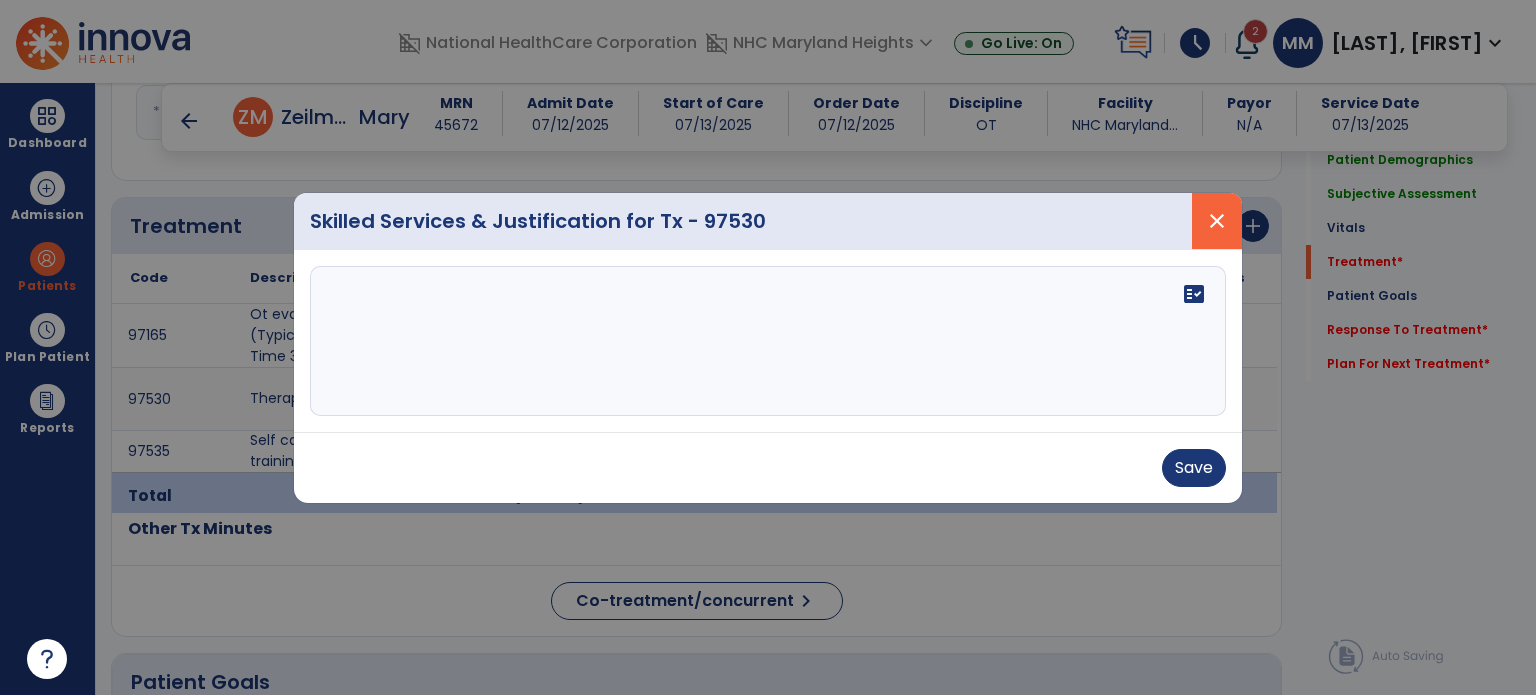 type 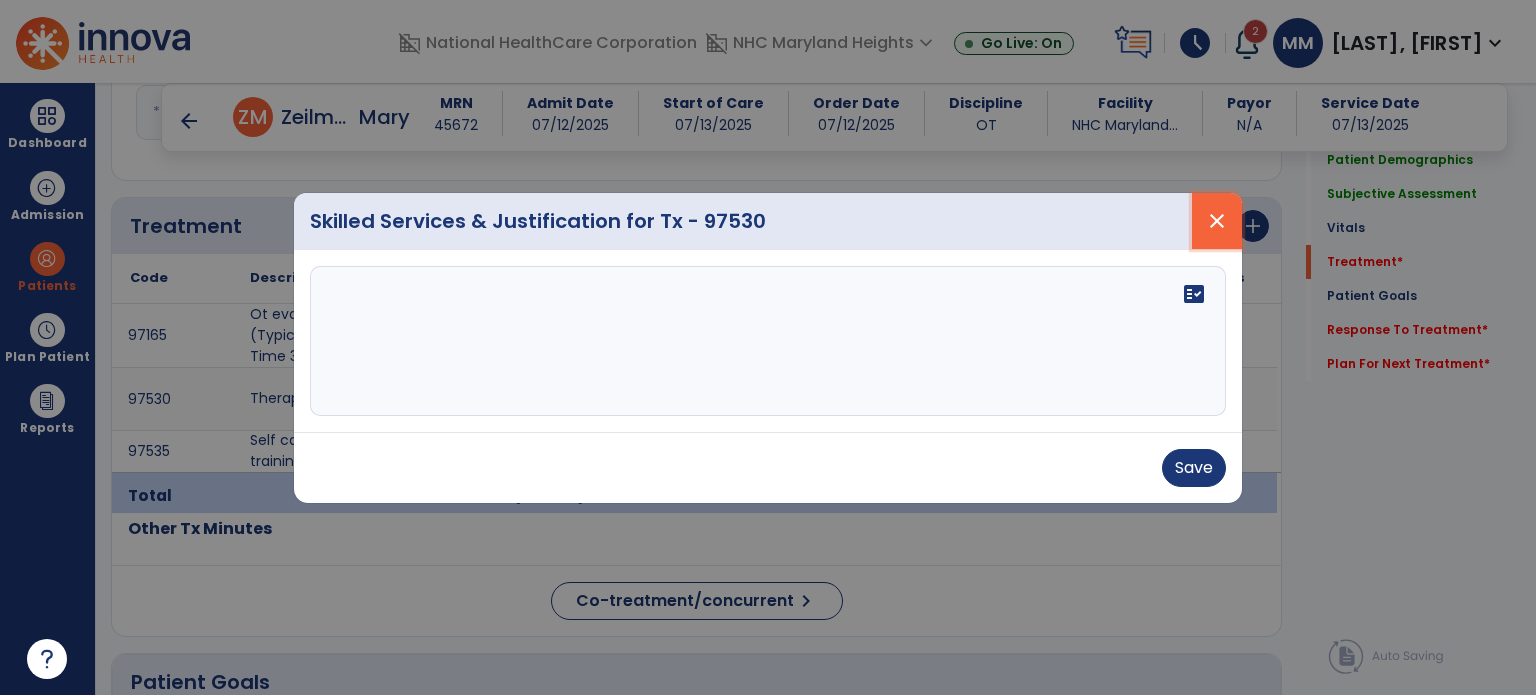 click on "close" at bounding box center [1217, 221] 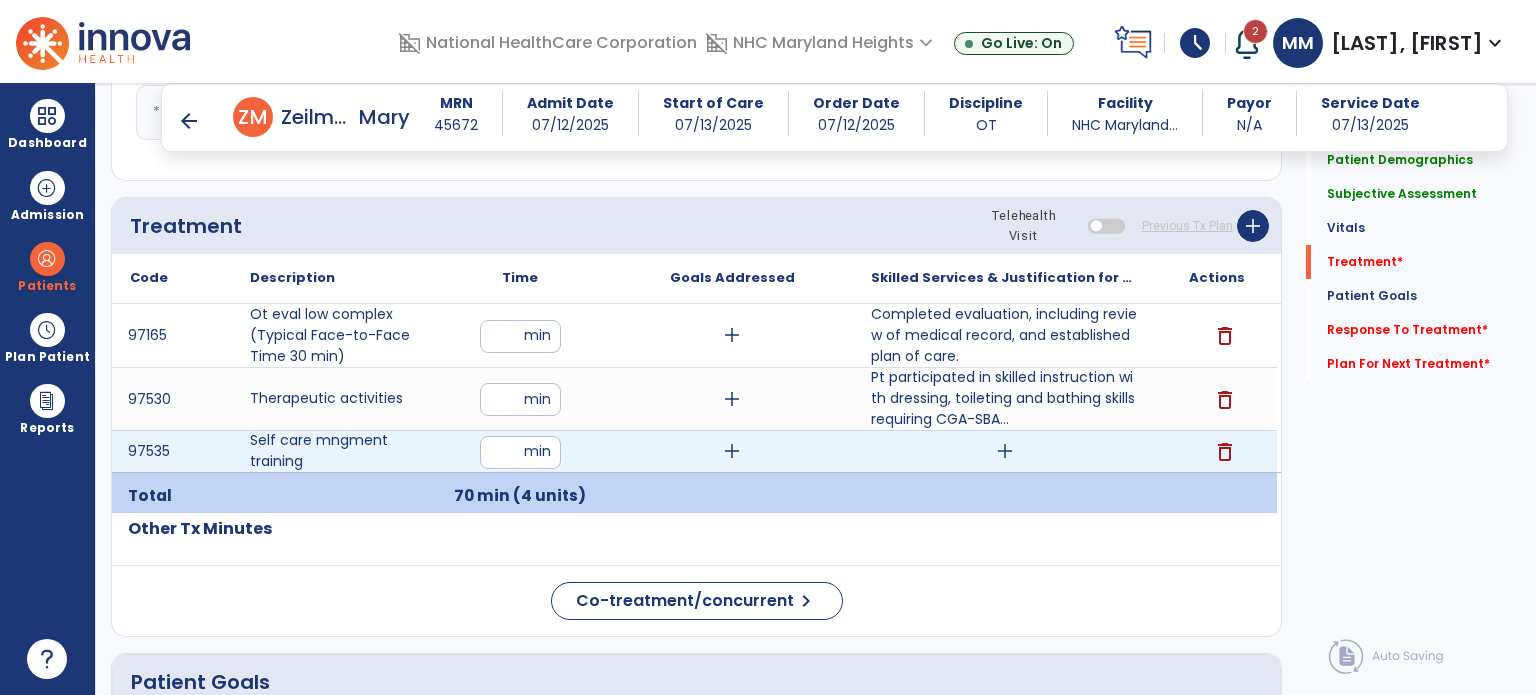 click on "add" at bounding box center (1005, 451) 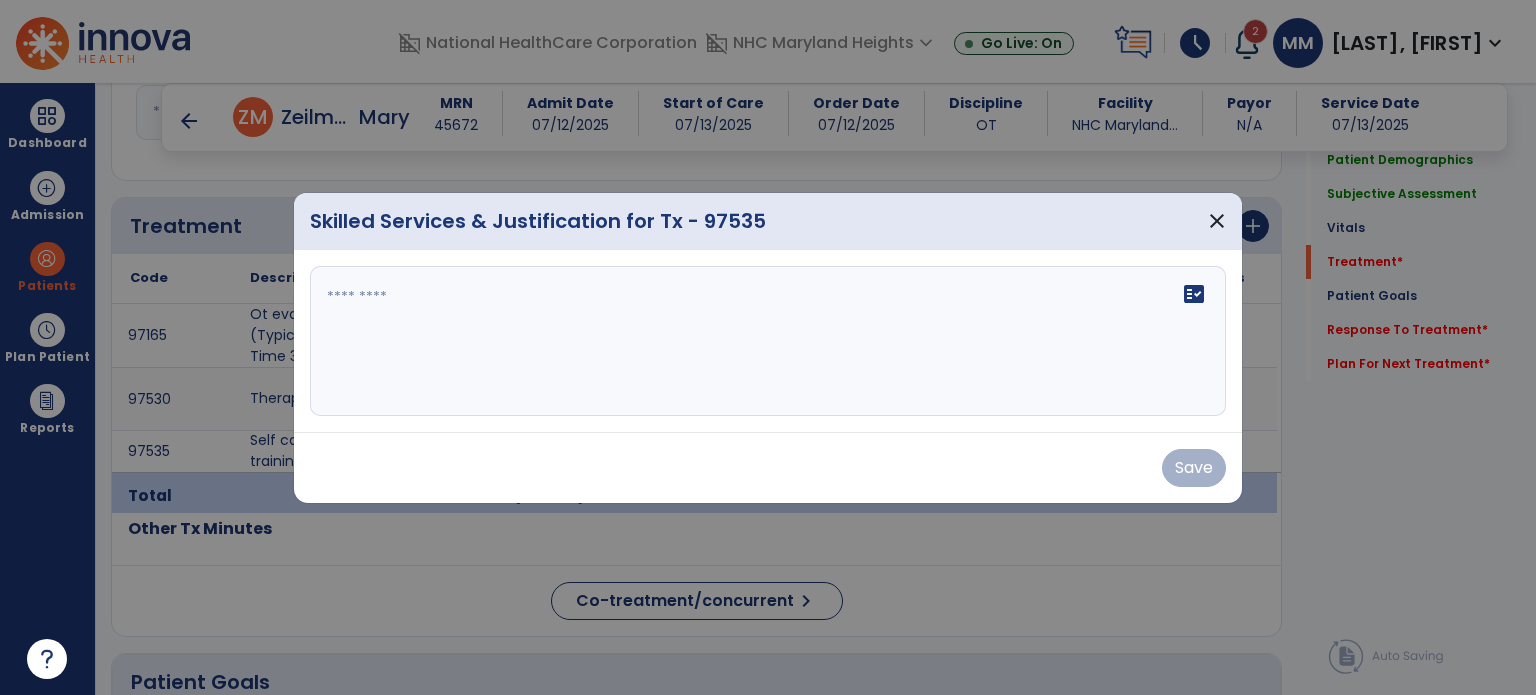 click on "fact_check" at bounding box center (768, 341) 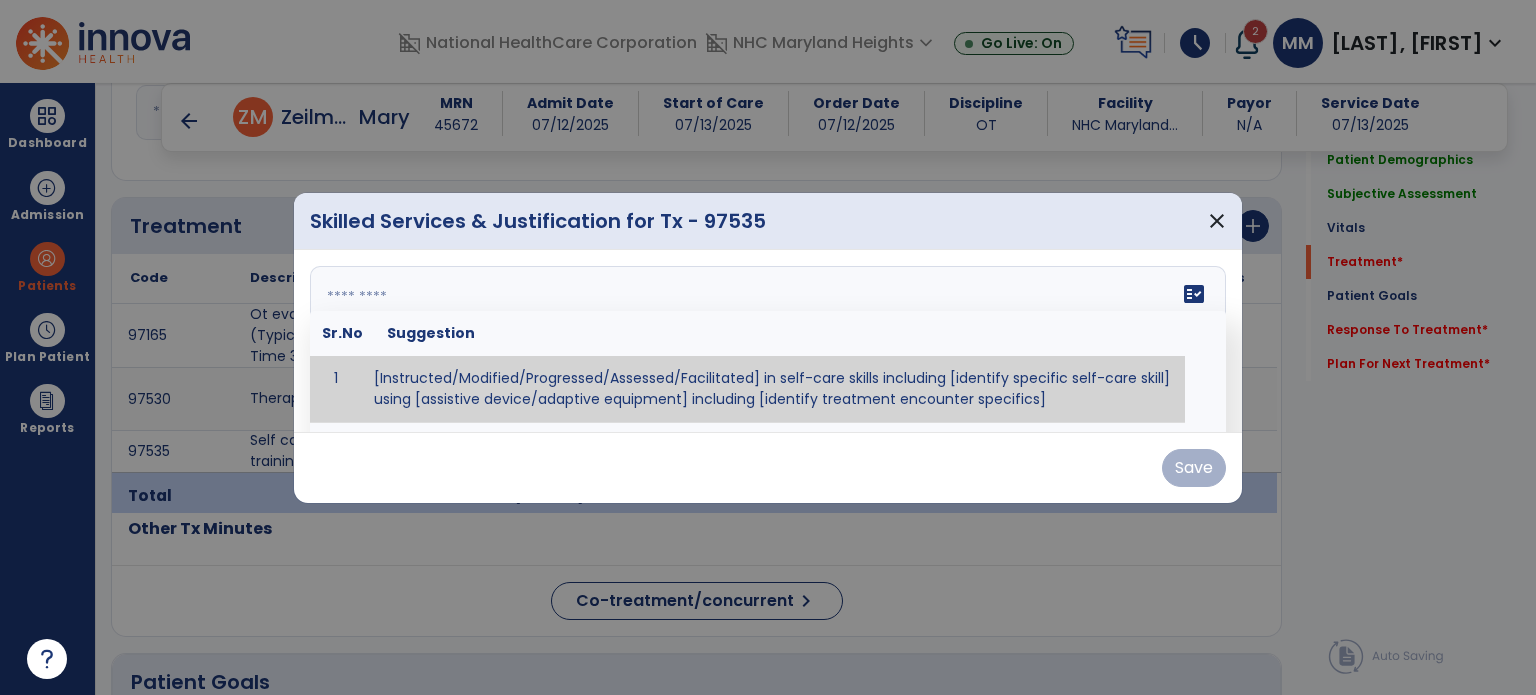 paste on "**********" 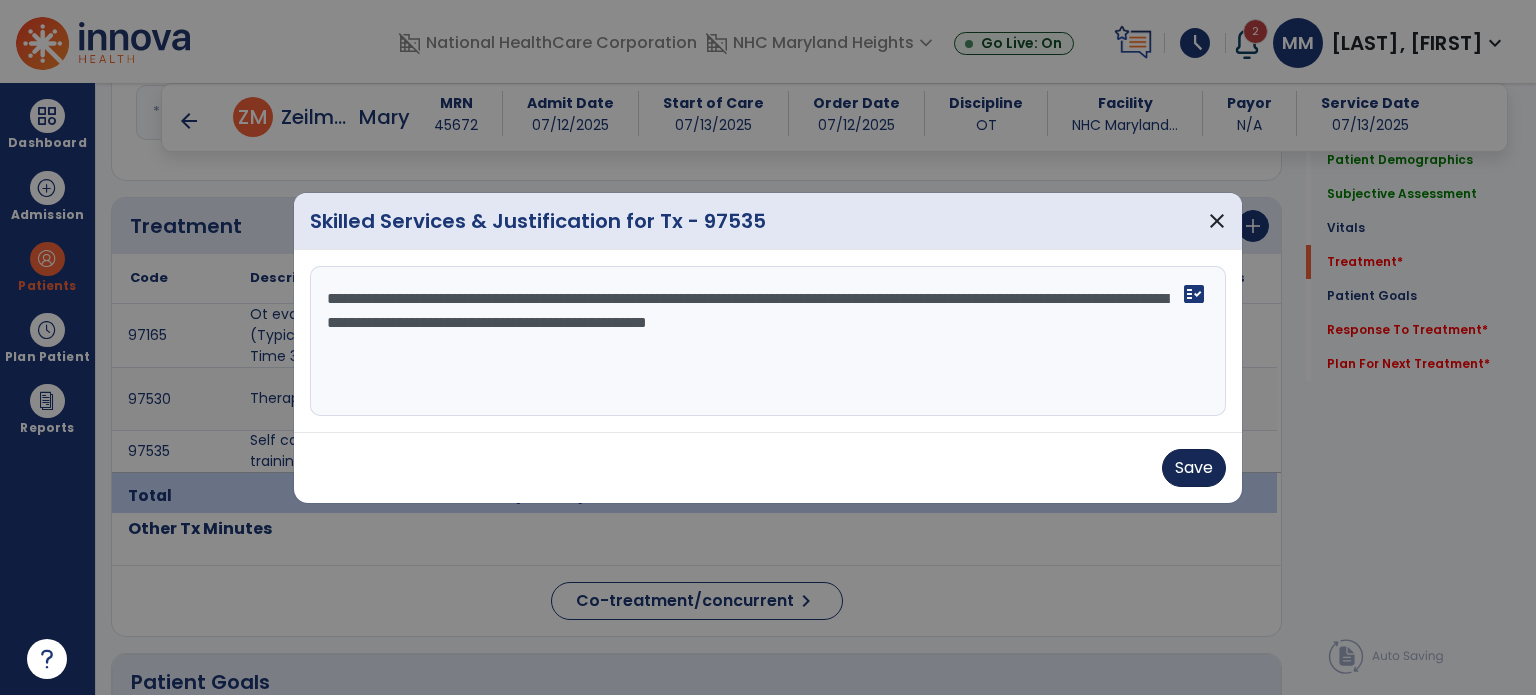 type on "**********" 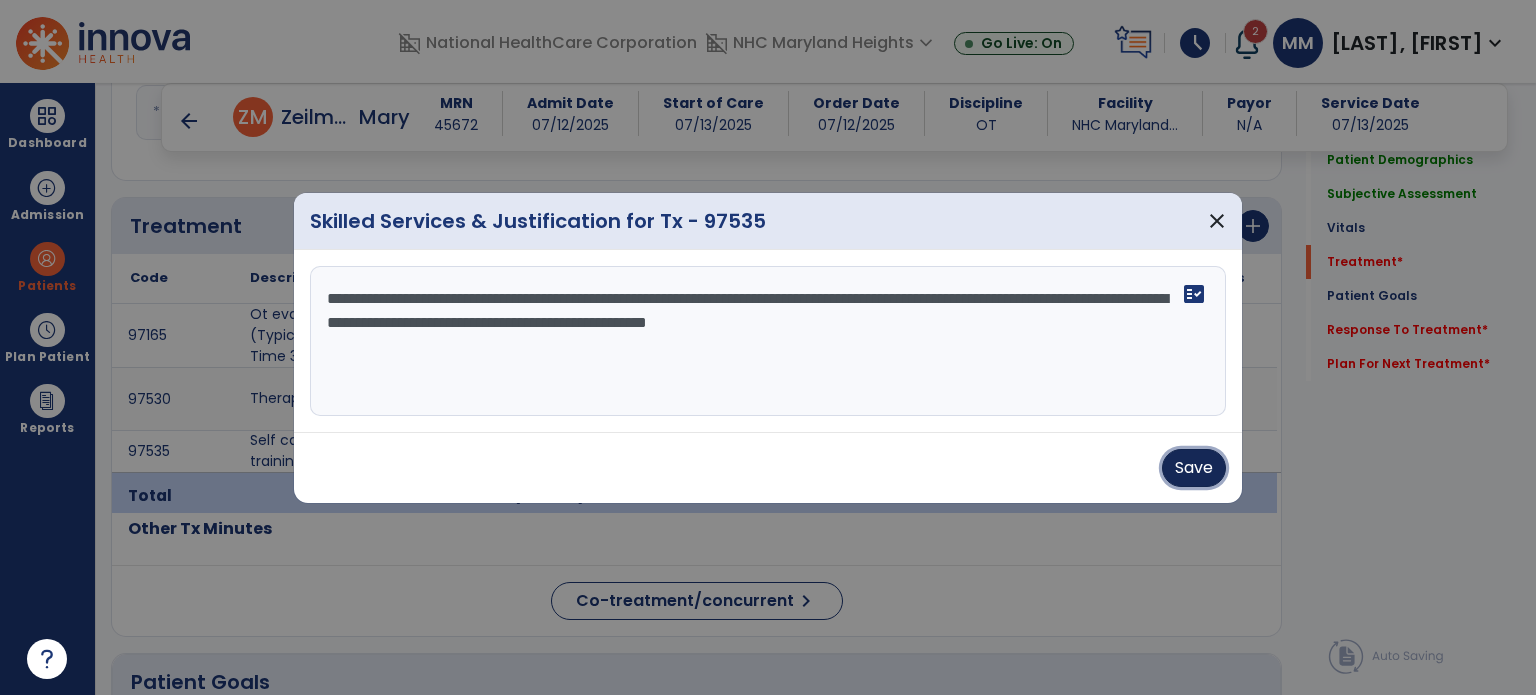 click on "Save" at bounding box center [1194, 468] 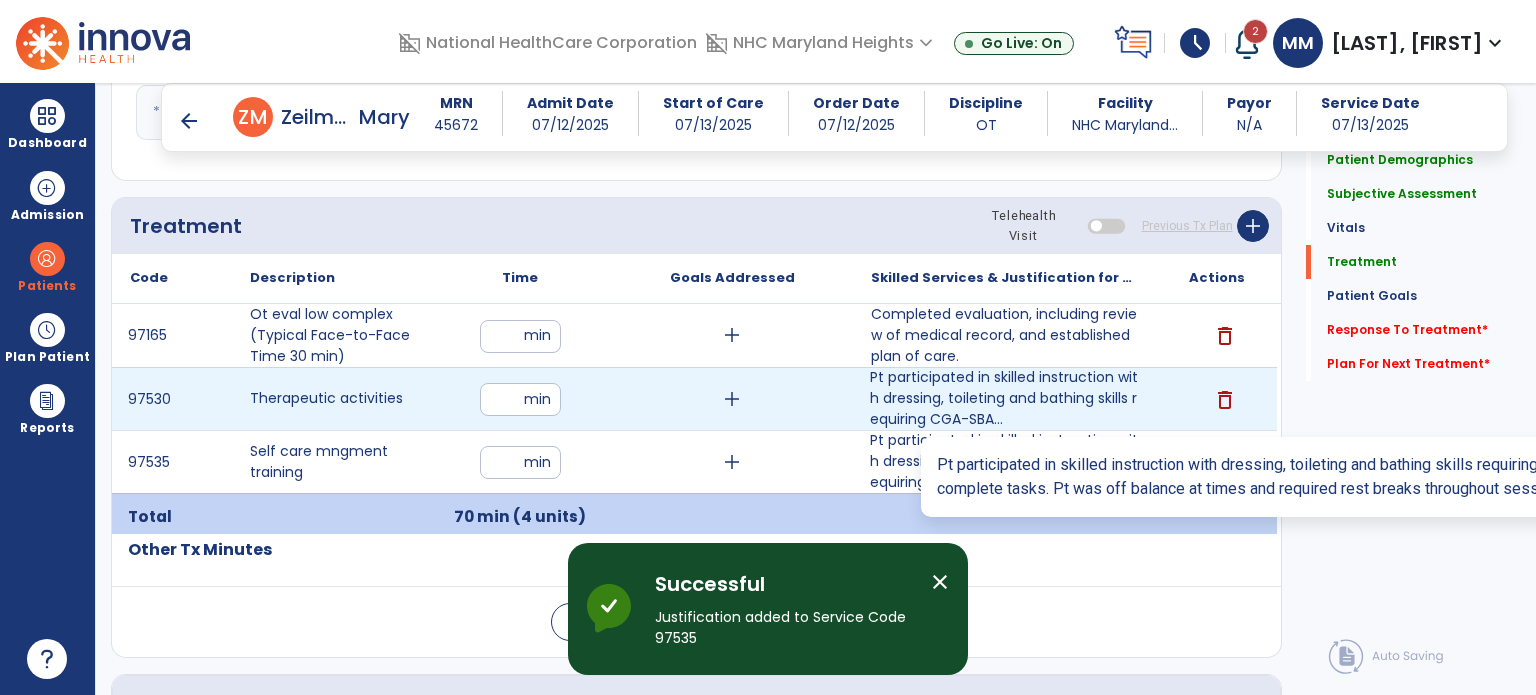 click on "Pt participated in skilled instruction with dressing, toileting and bathing skills requiring CGA-SBA..." at bounding box center (1004, 398) 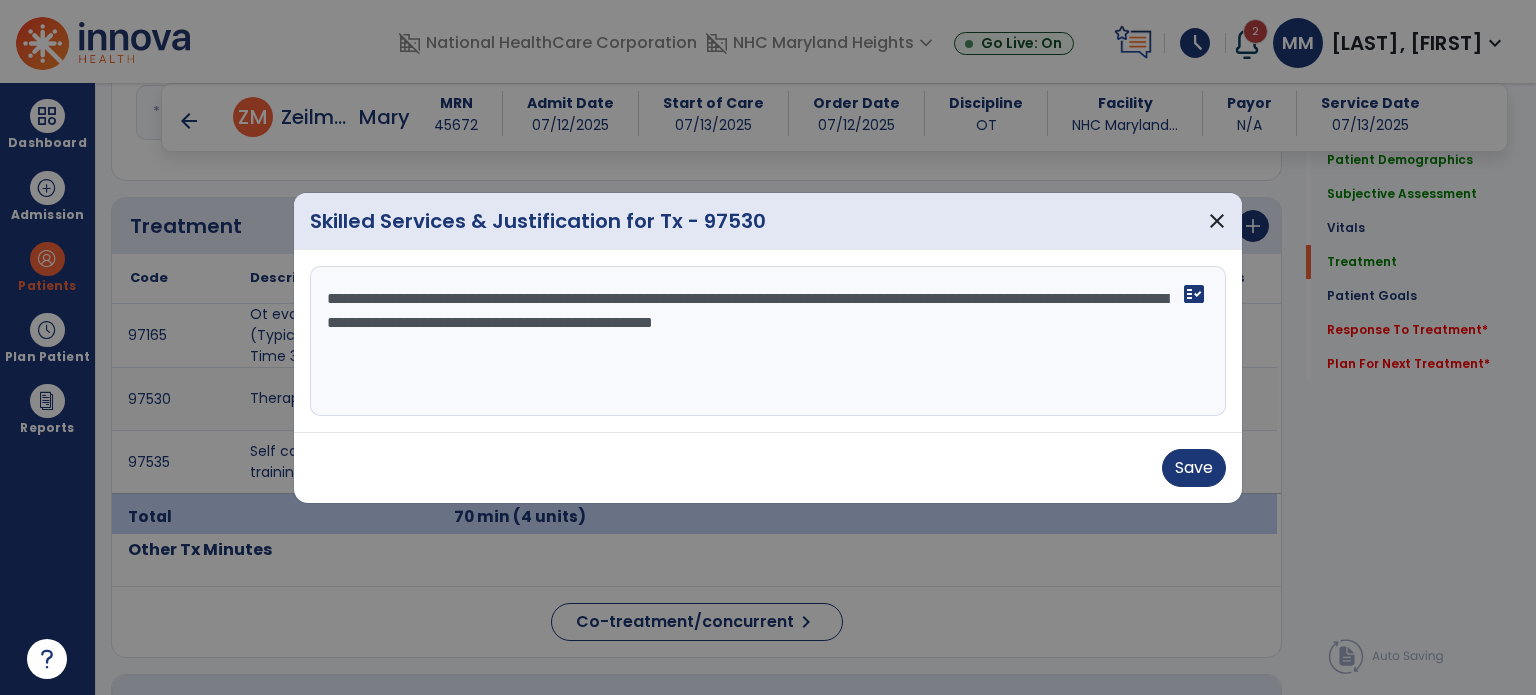 drag, startPoint x: 1041, startPoint y: 327, endPoint x: 312, endPoint y: 281, distance: 730.4499 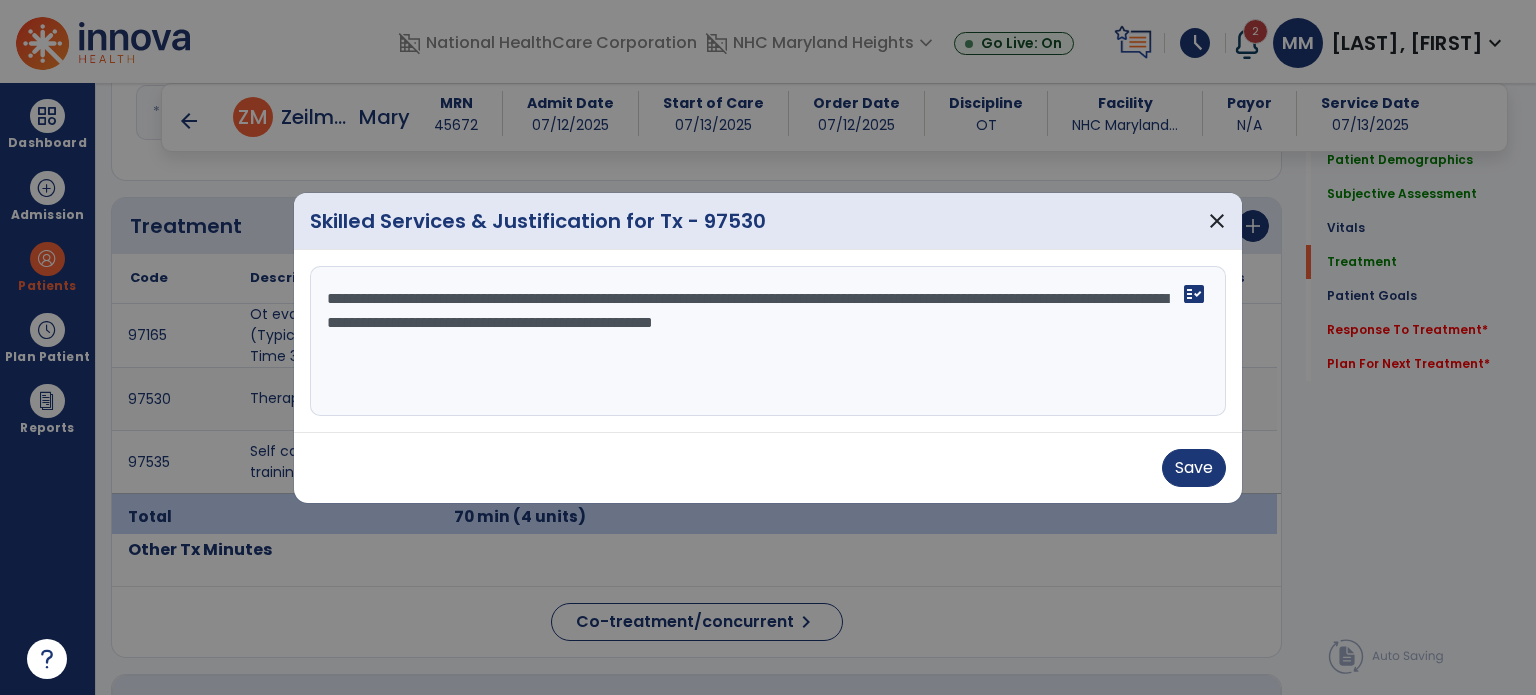 click on "**********" at bounding box center (768, 341) 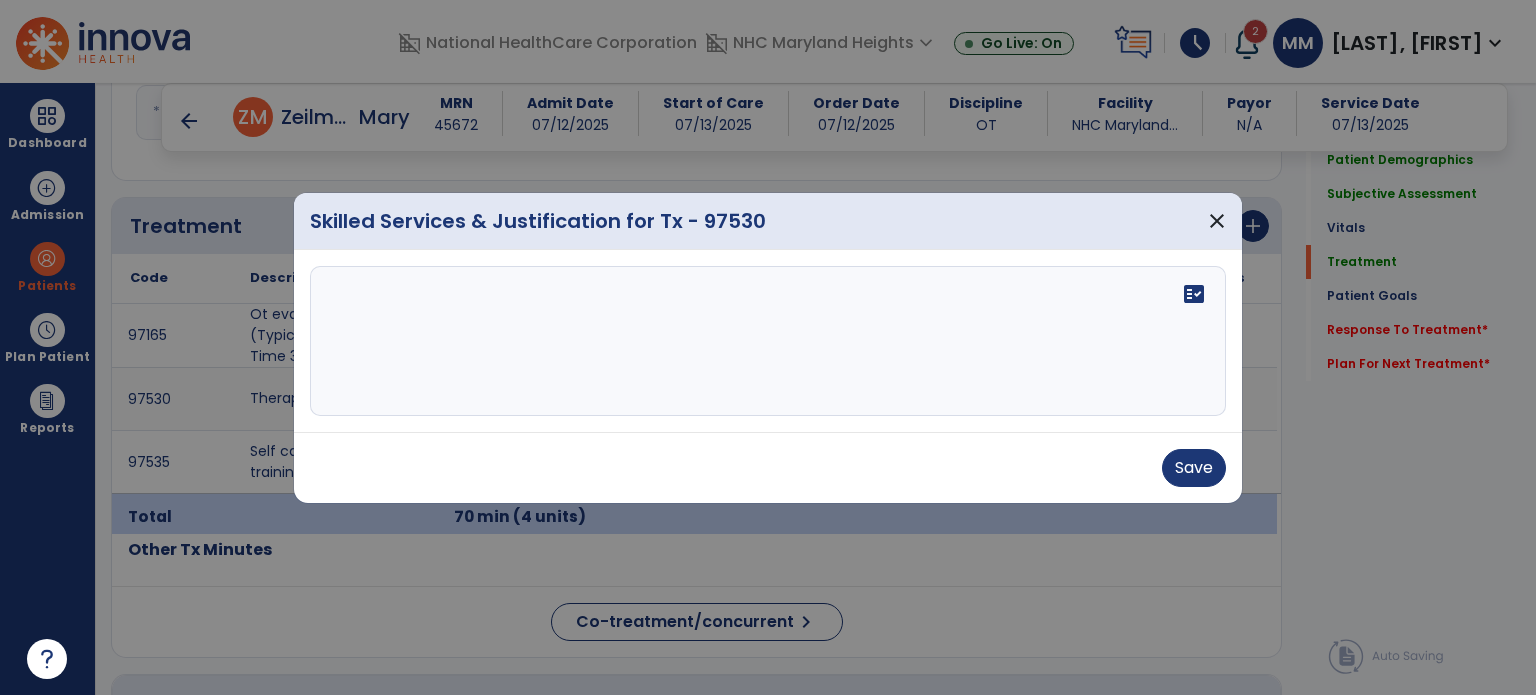 click at bounding box center (768, 341) 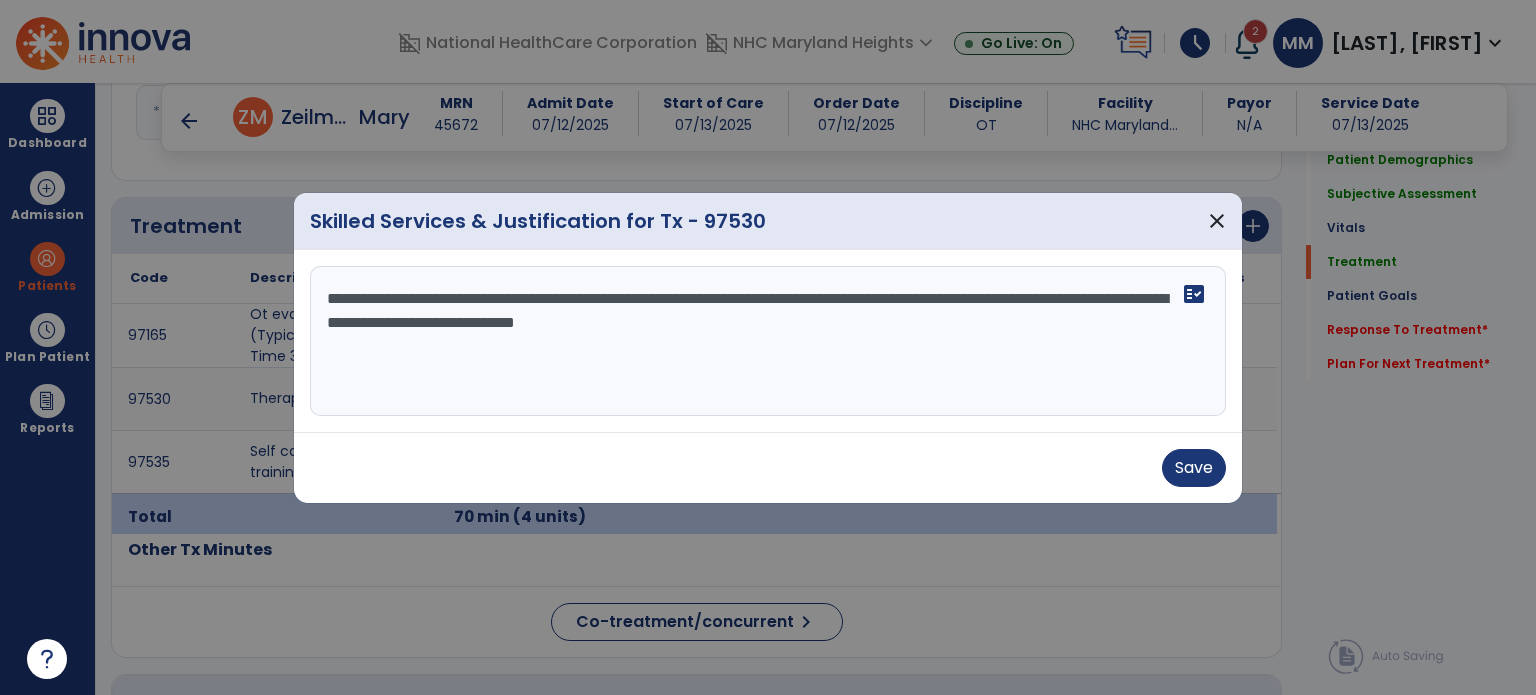 click on "**********" at bounding box center (768, 341) 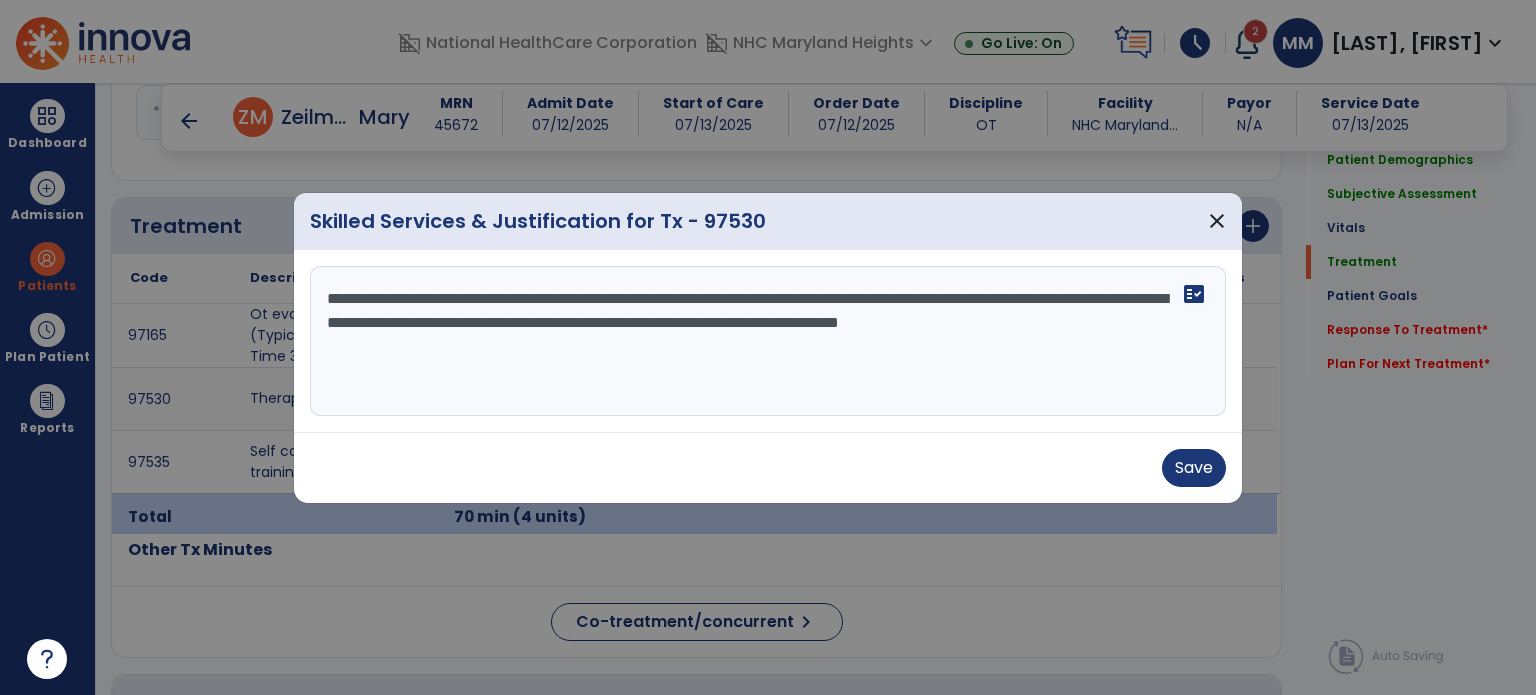 click on "**********" at bounding box center (768, 341) 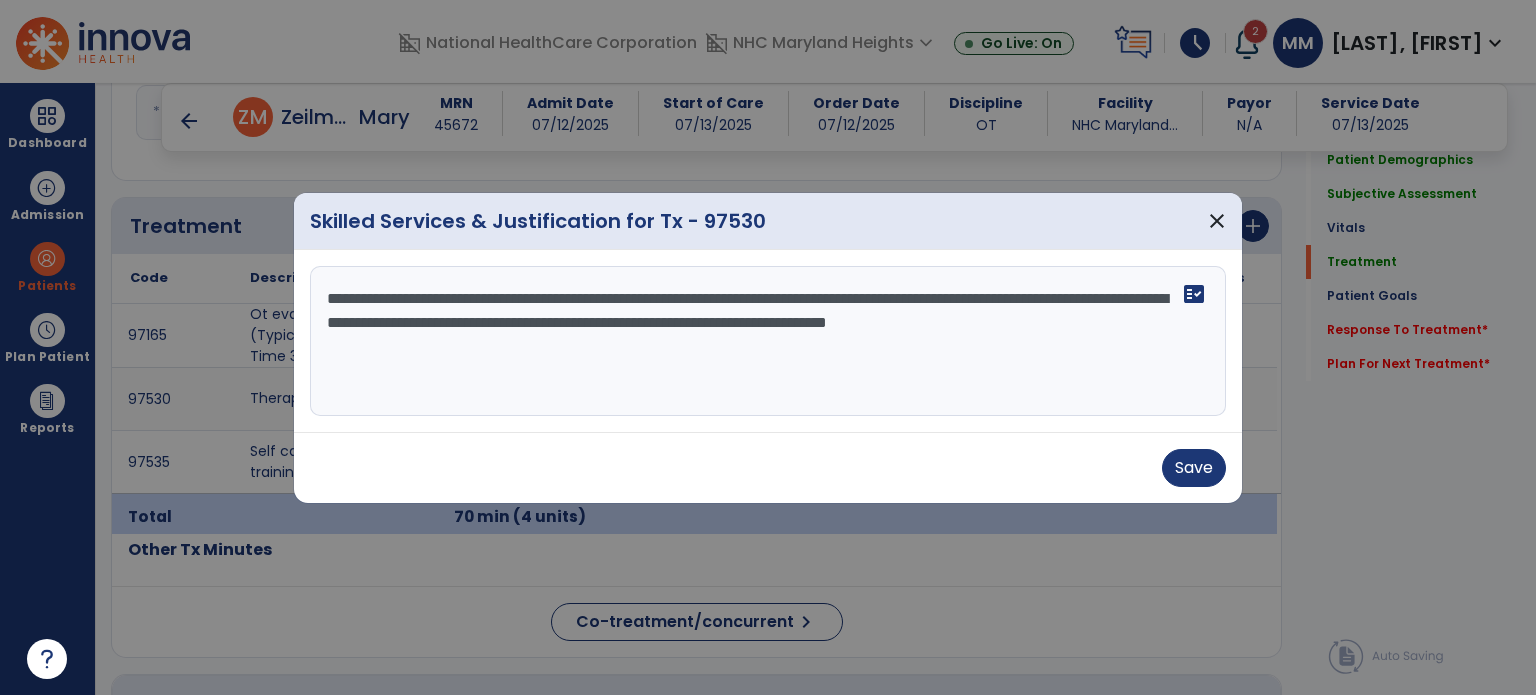 click on "**********" at bounding box center [768, 341] 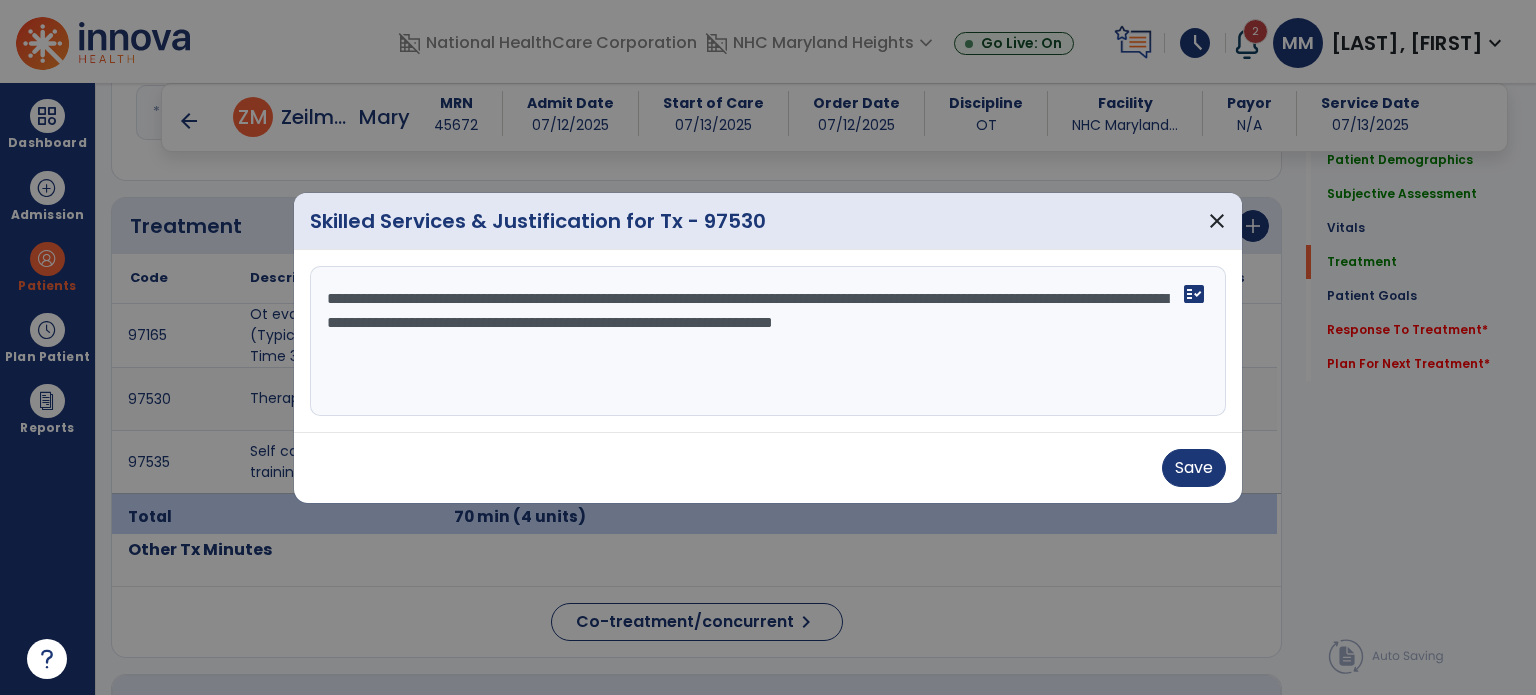 click on "**********" at bounding box center (768, 341) 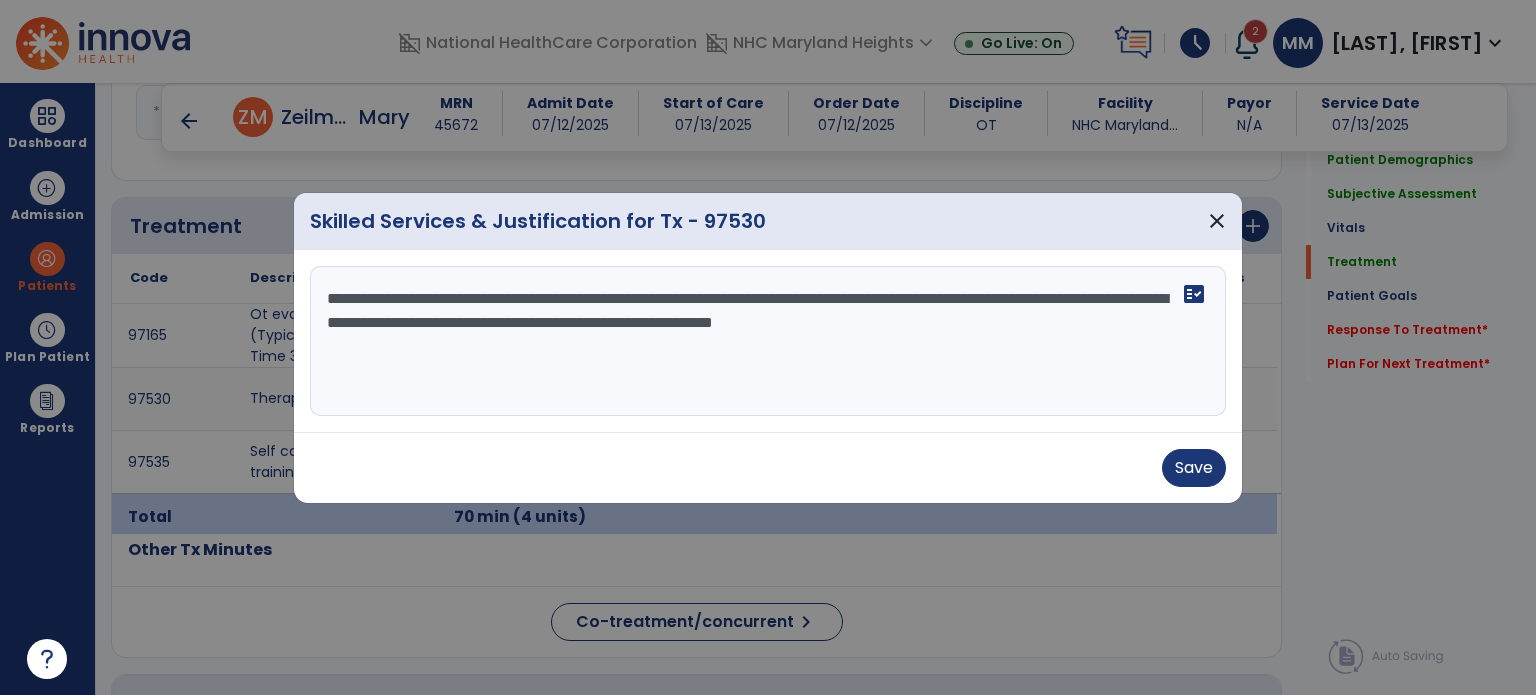 click on "**********" at bounding box center (768, 341) 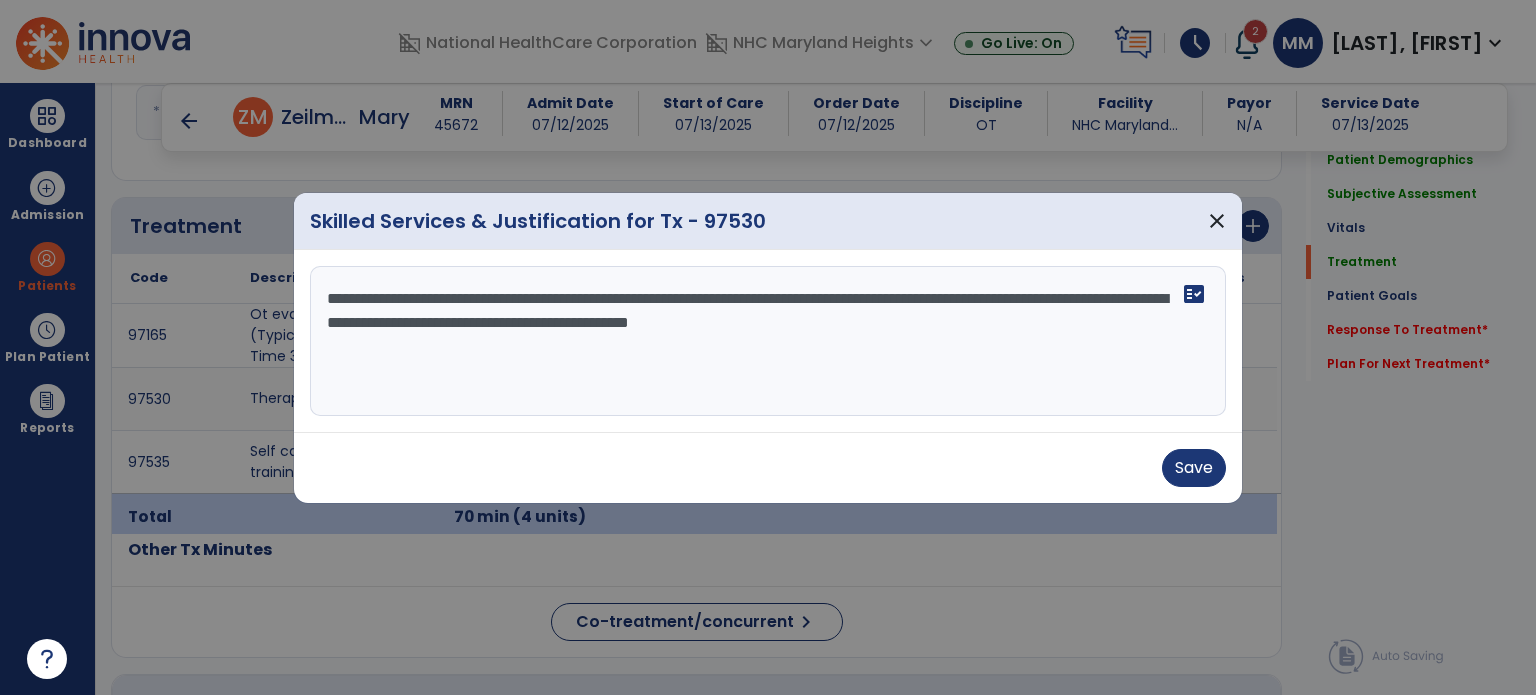 click on "**********" at bounding box center (768, 341) 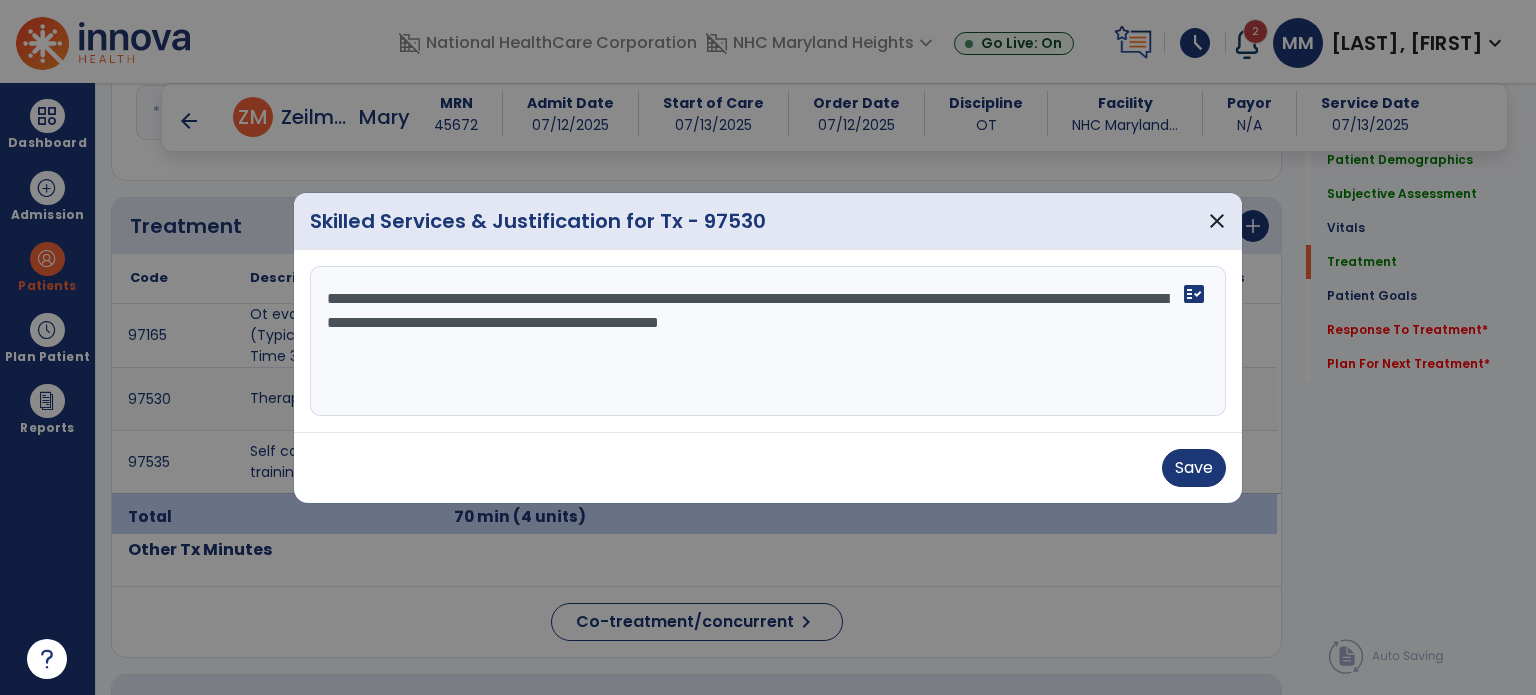 click on "**********" at bounding box center [768, 341] 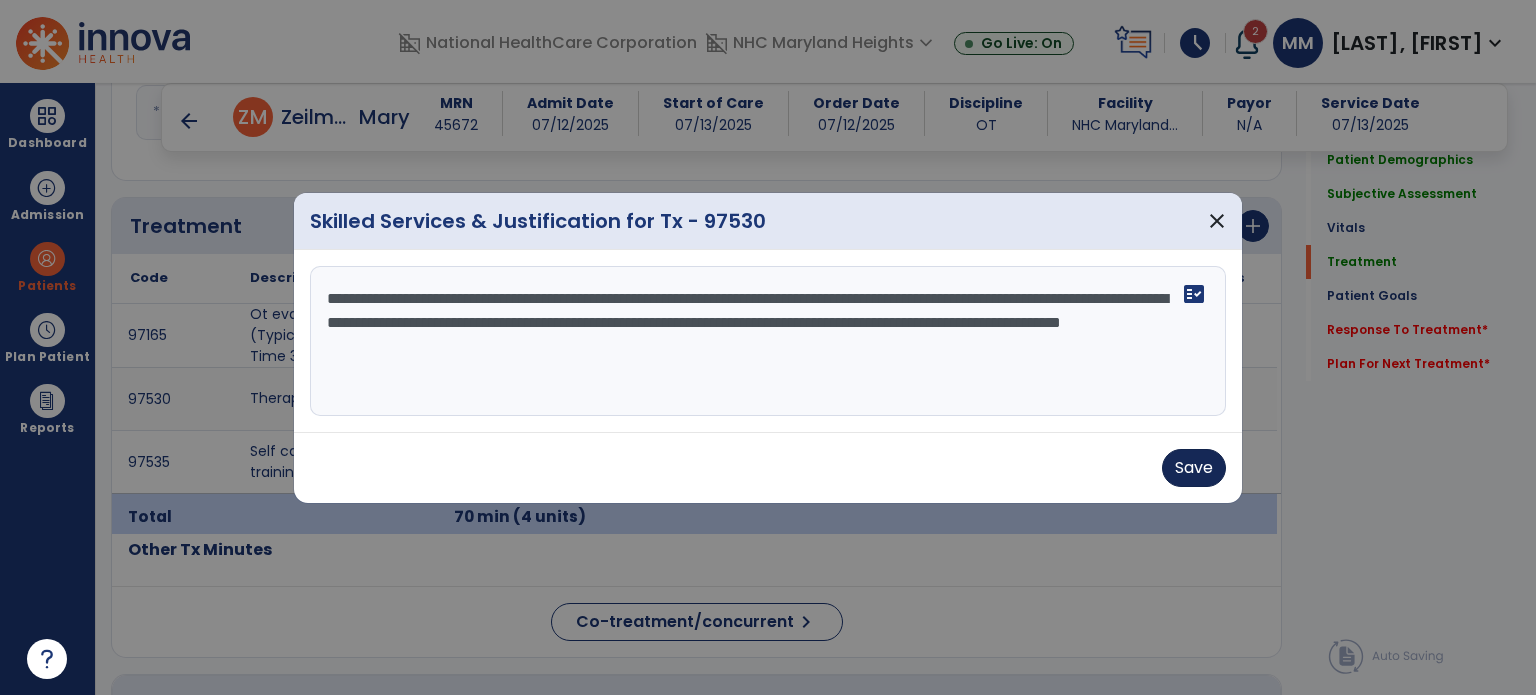 type on "**********" 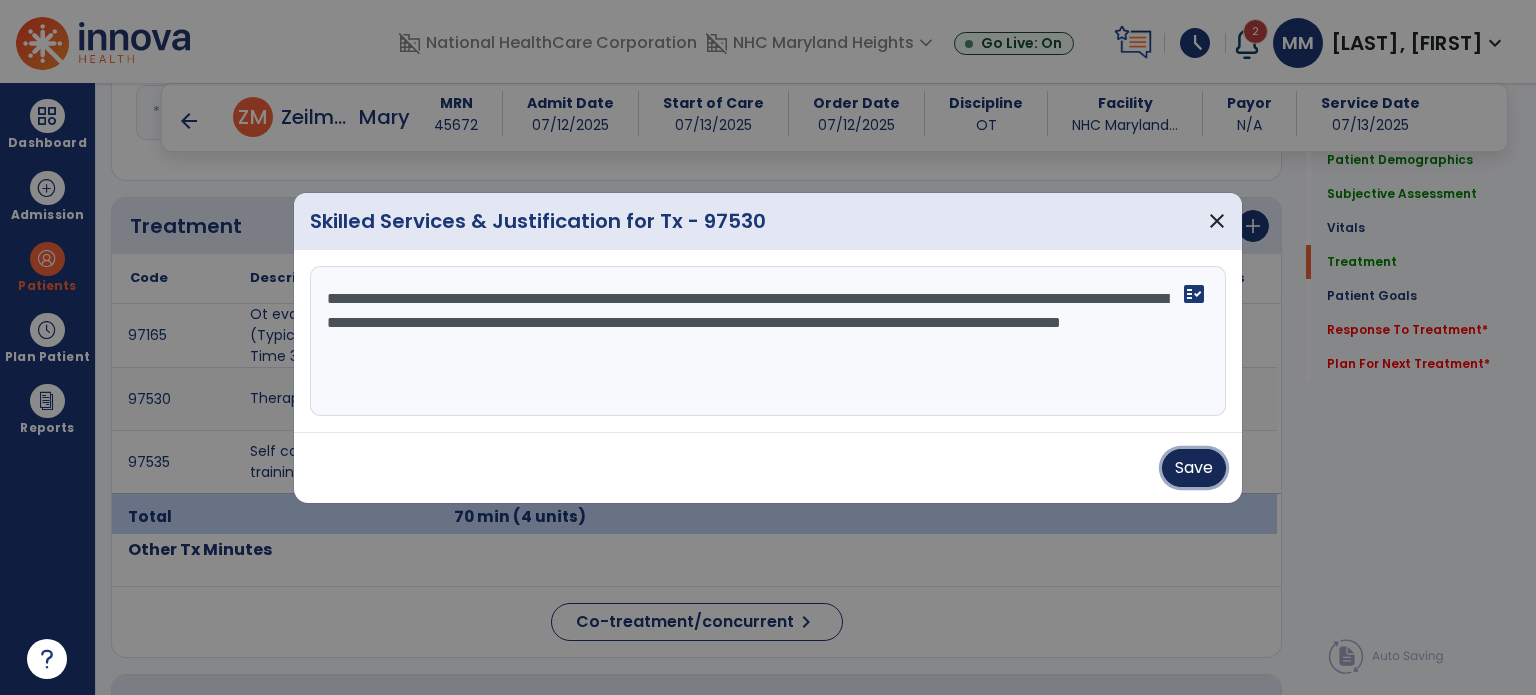 click on "Save" at bounding box center (1194, 468) 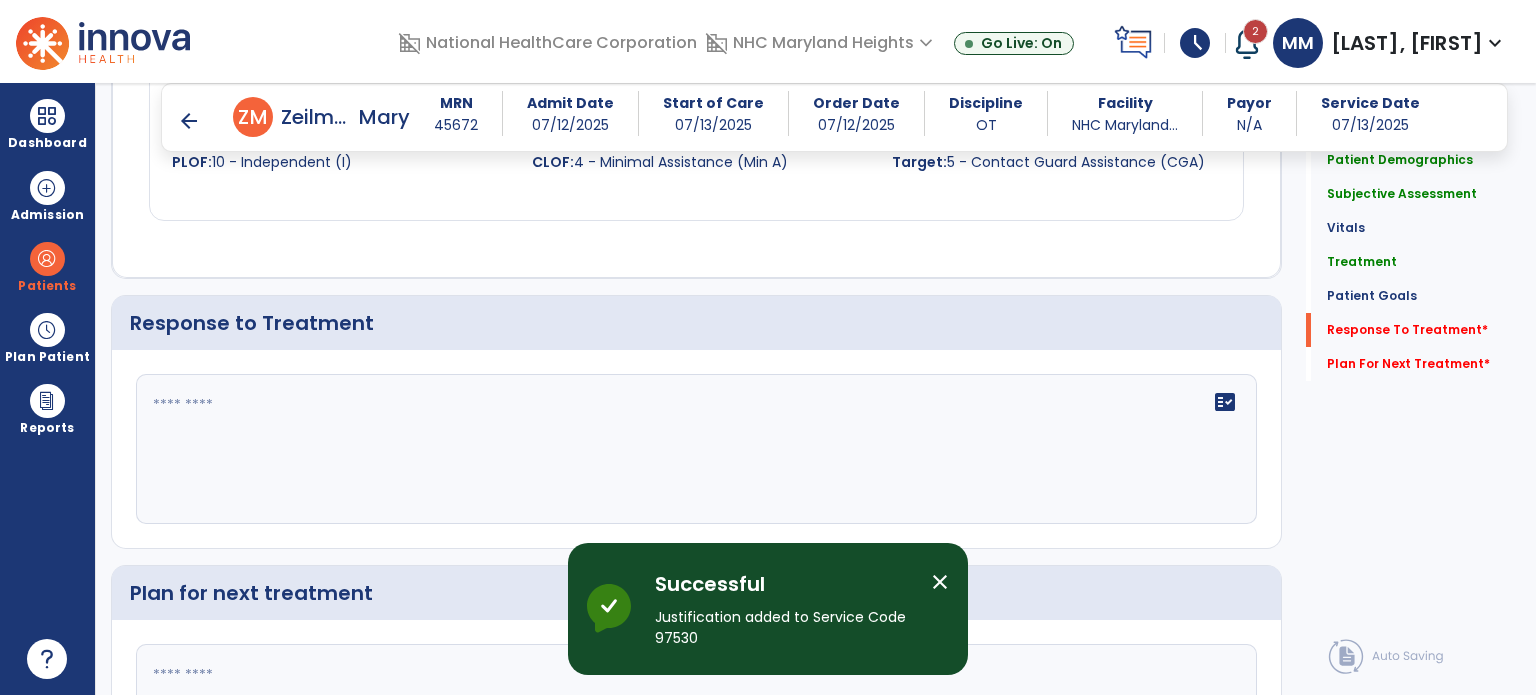scroll, scrollTop: 2552, scrollLeft: 0, axis: vertical 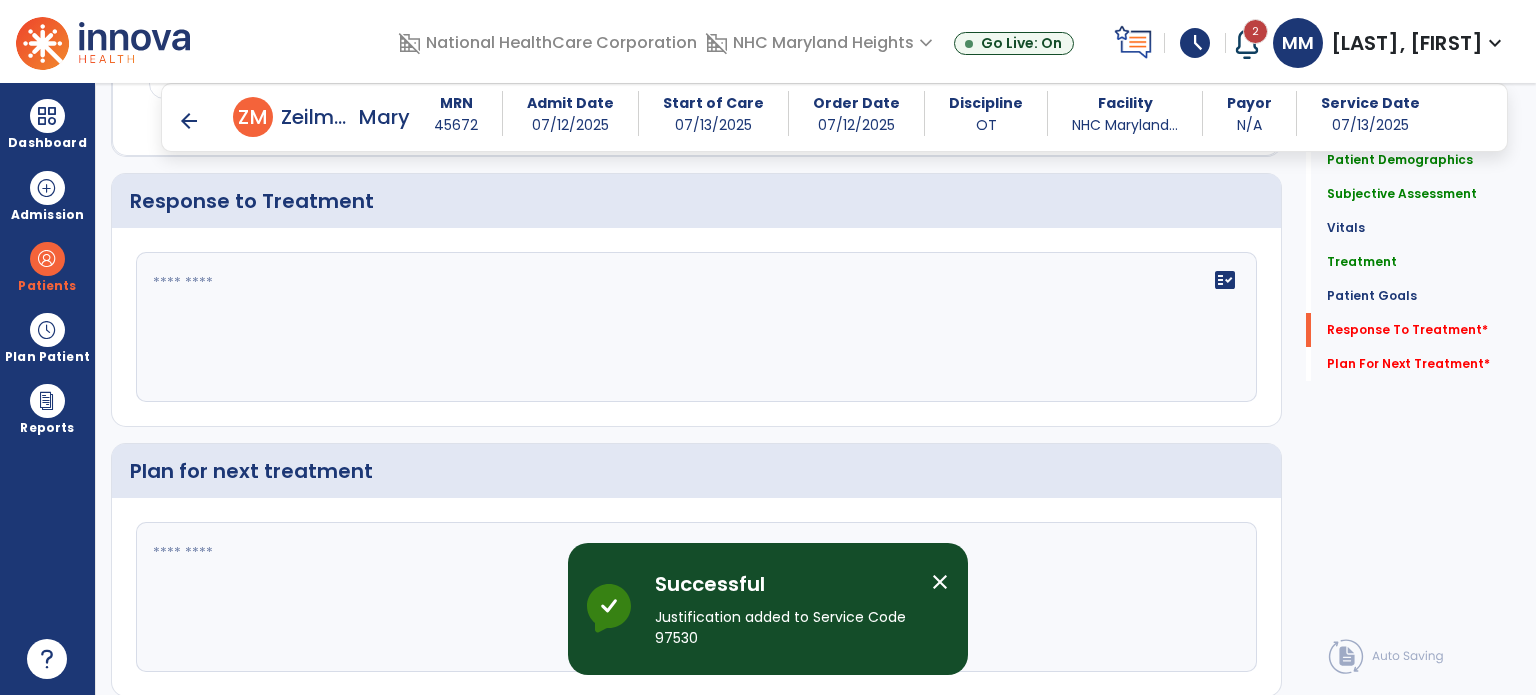 click 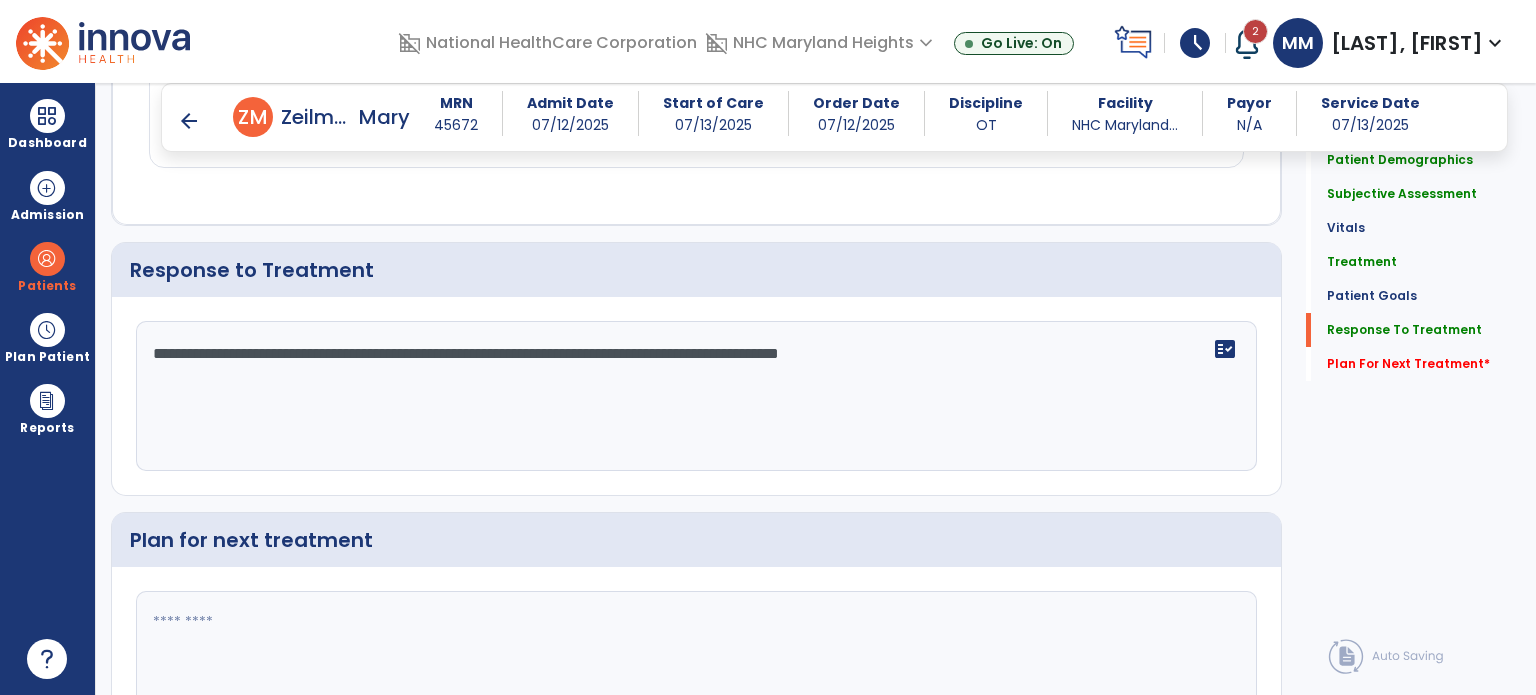 scroll, scrollTop: 2552, scrollLeft: 0, axis: vertical 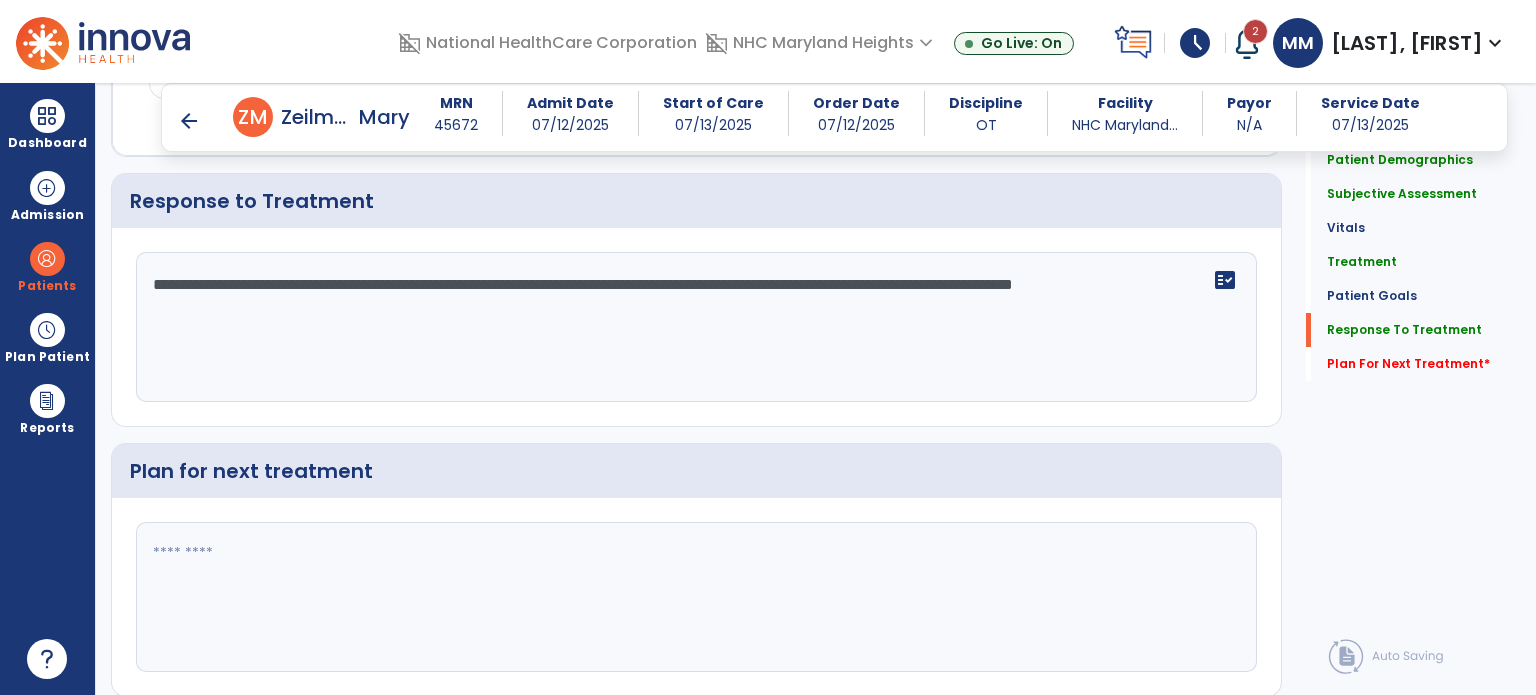 type on "**********" 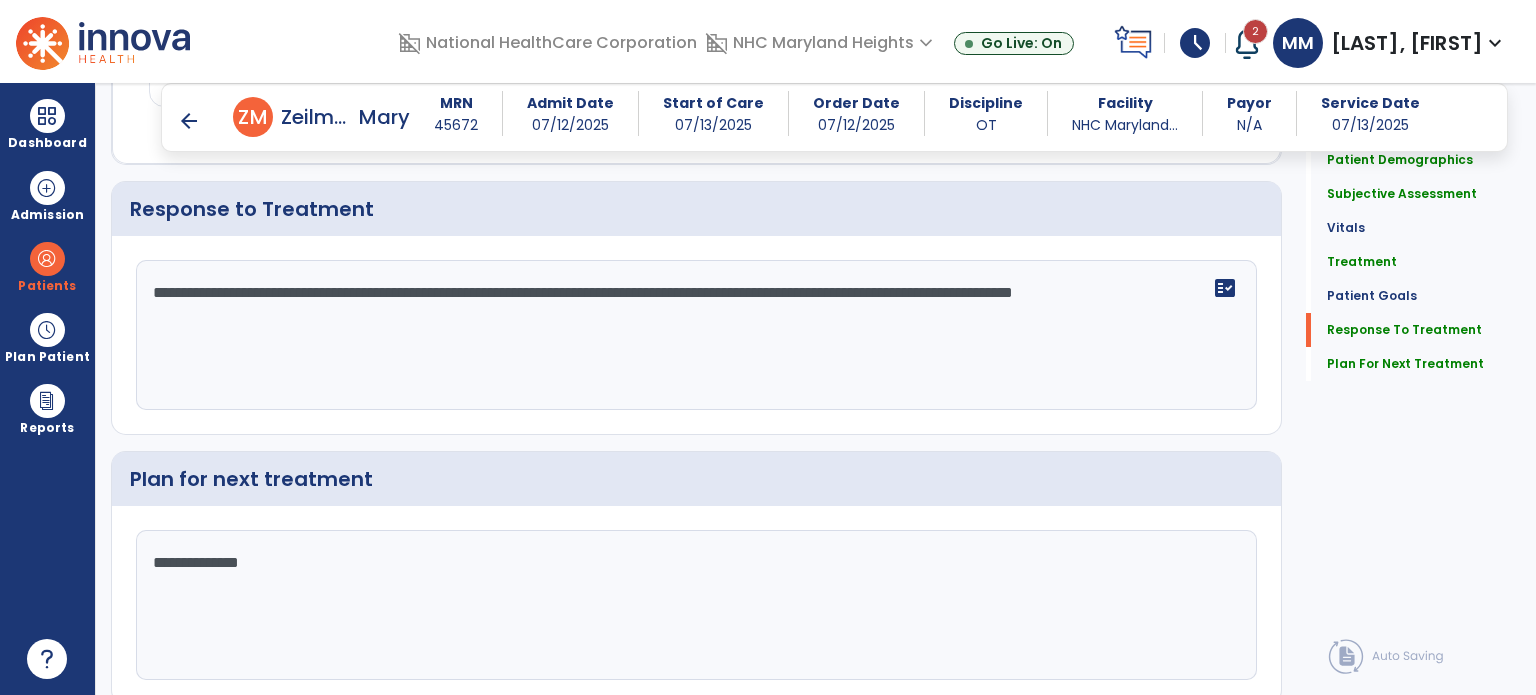 scroll, scrollTop: 2613, scrollLeft: 0, axis: vertical 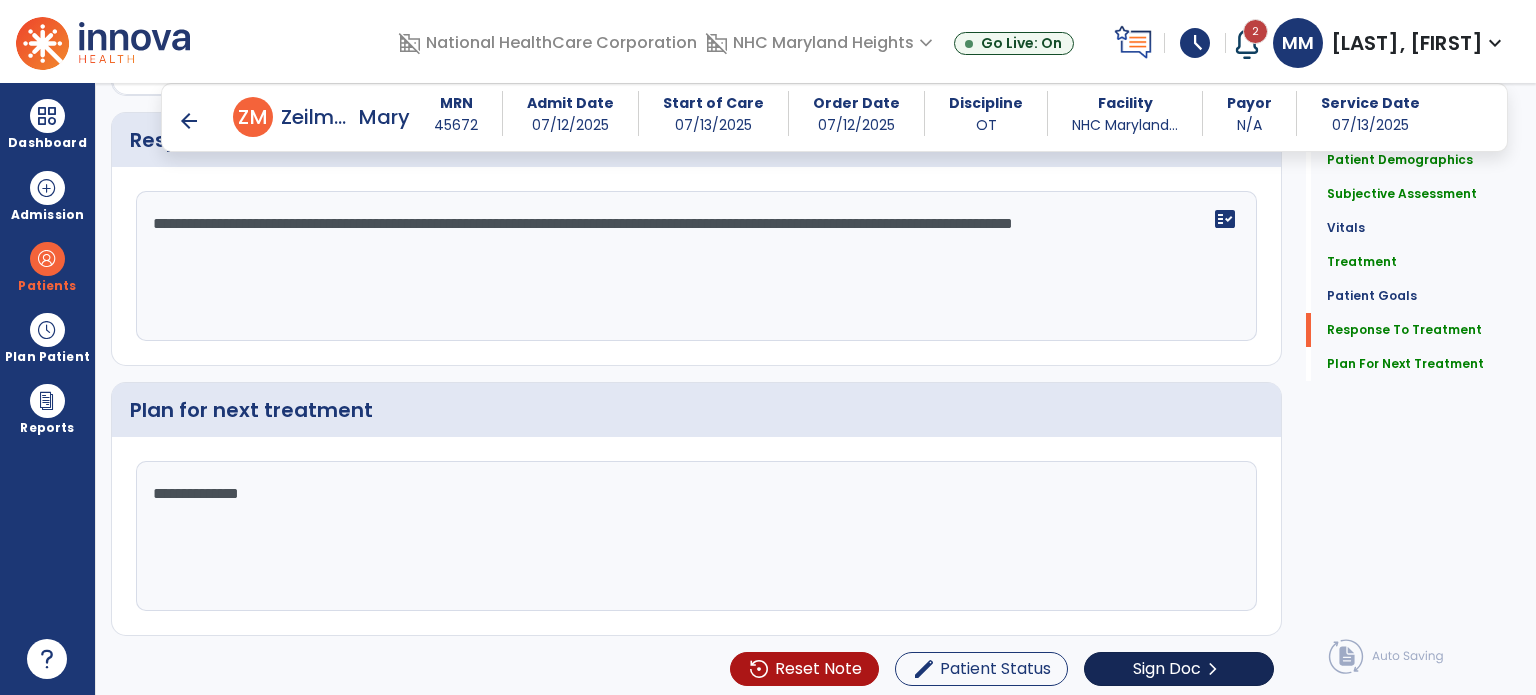 type on "**********" 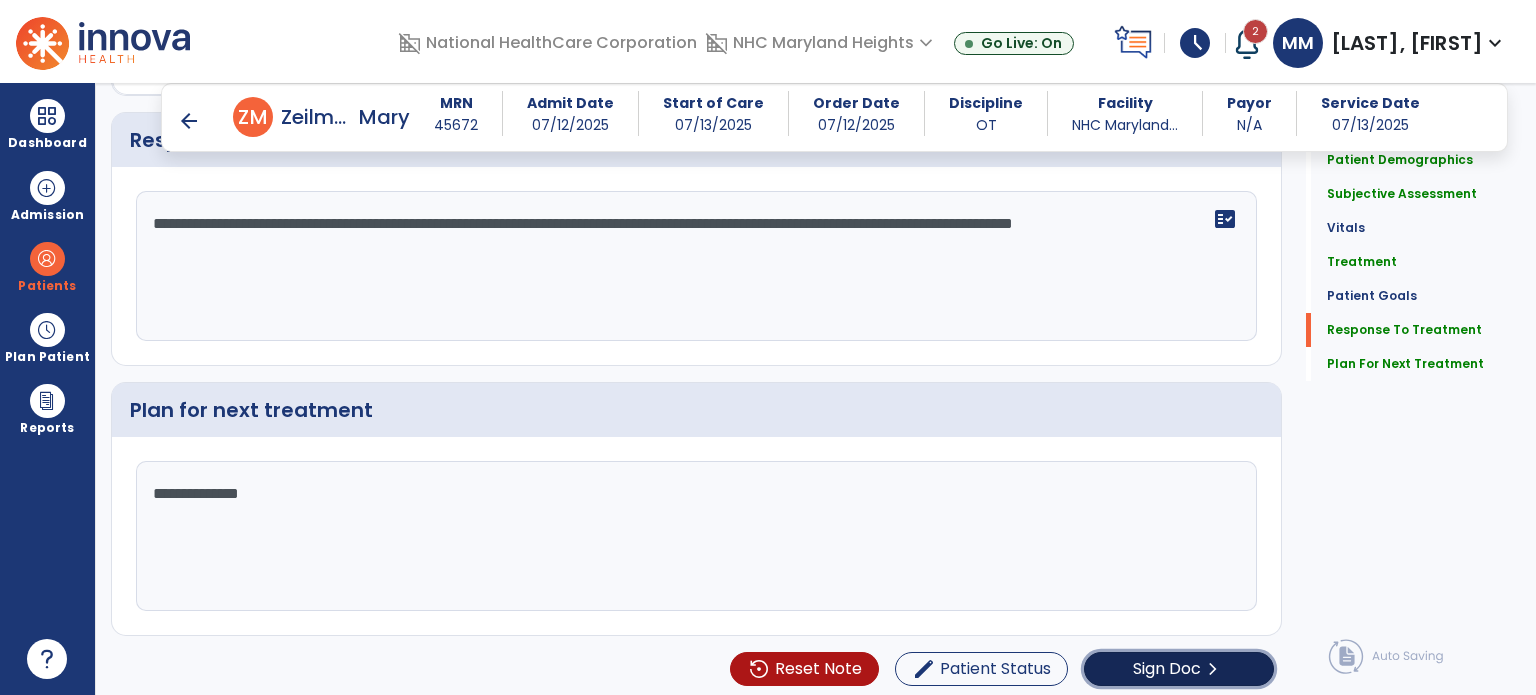 click on "Sign Doc" 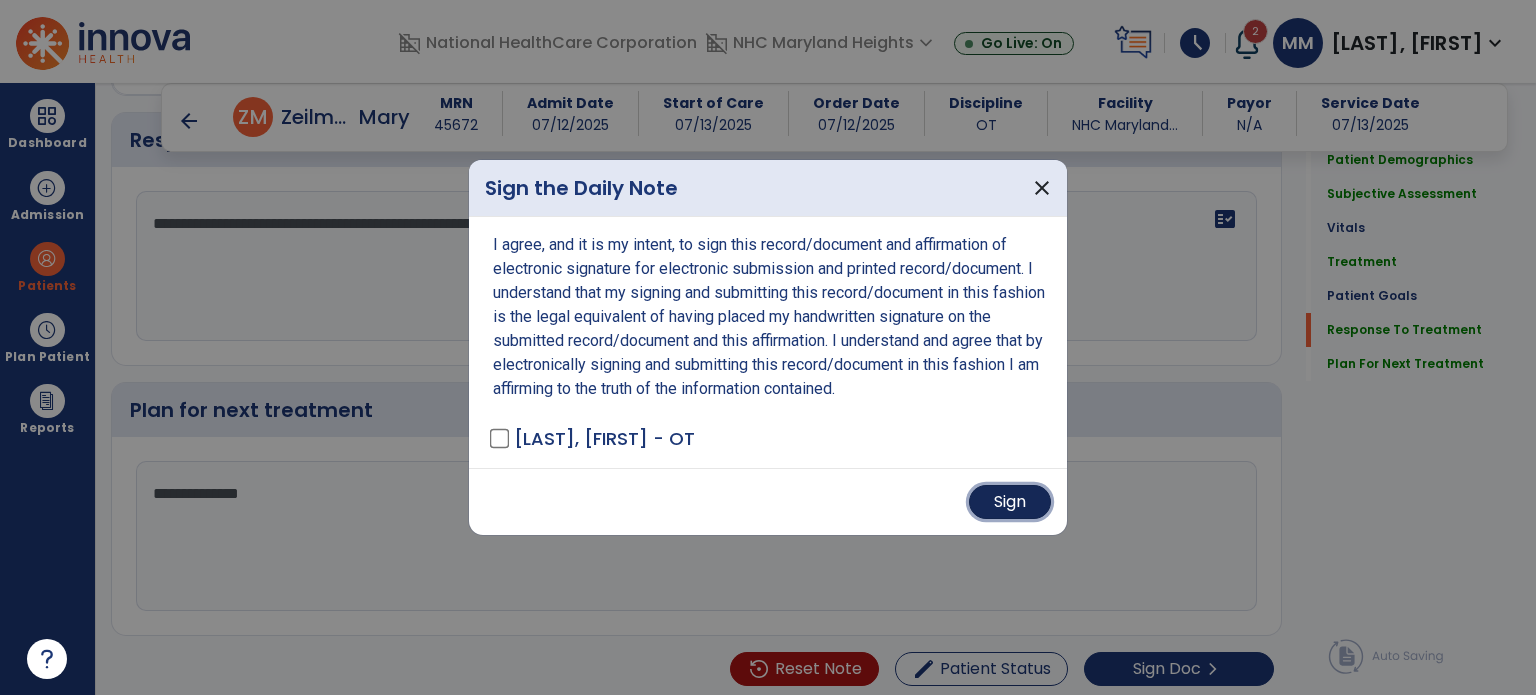 click on "Sign" at bounding box center [1010, 502] 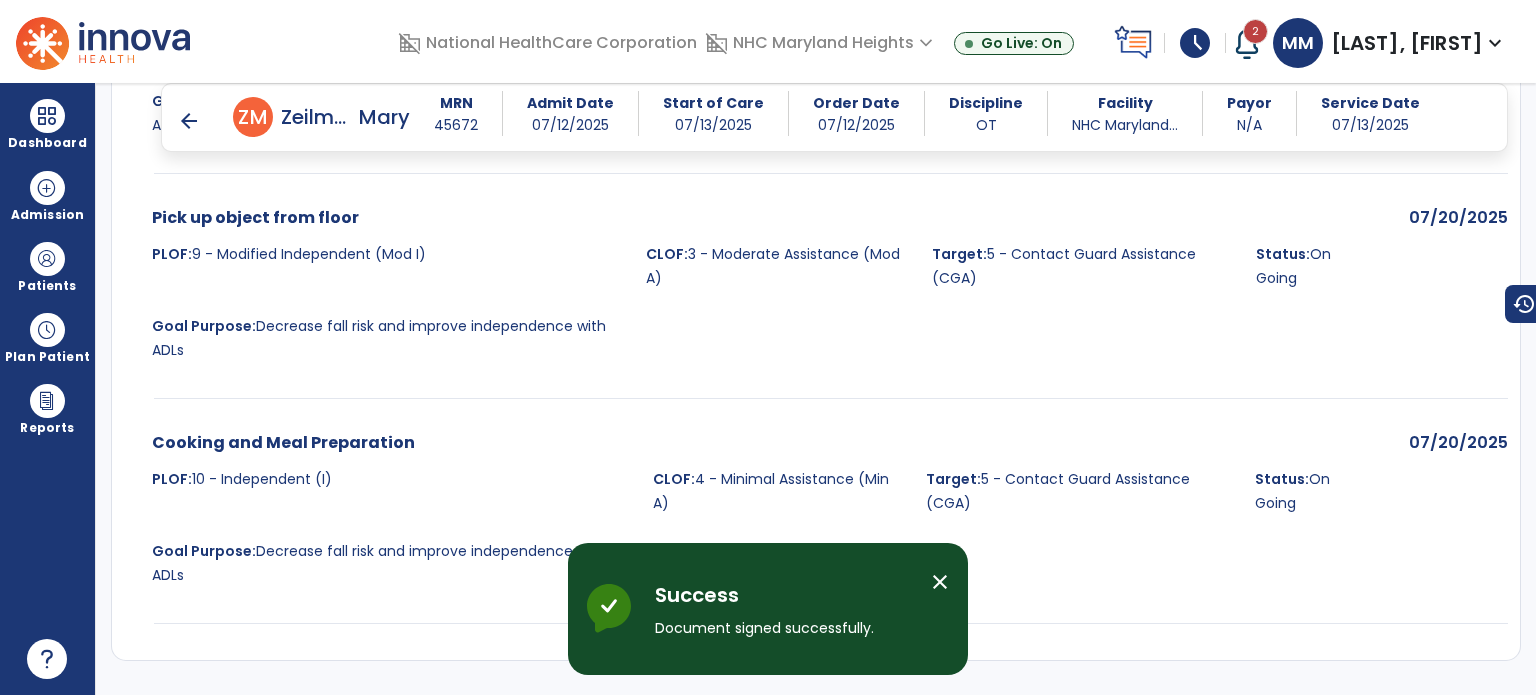 scroll, scrollTop: 2884, scrollLeft: 0, axis: vertical 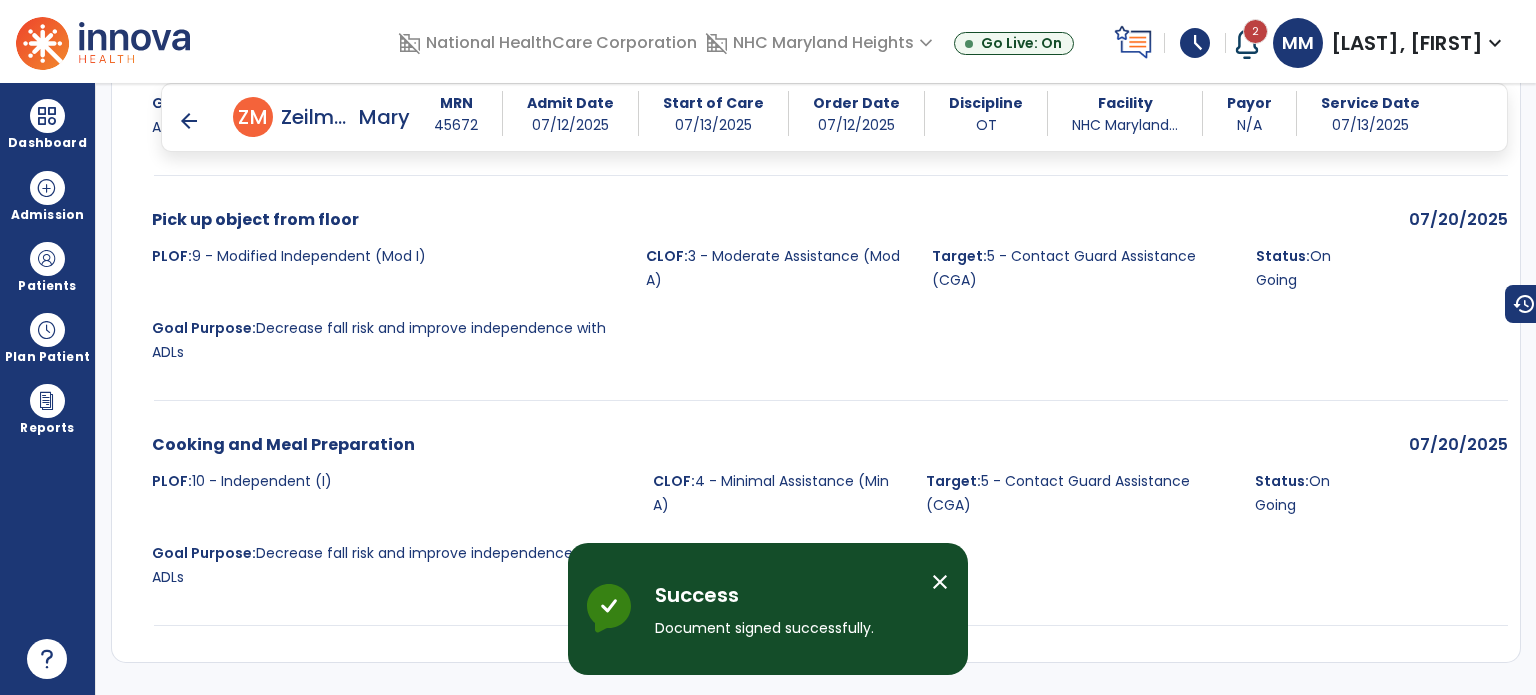 click on "arrow_back" at bounding box center (189, 121) 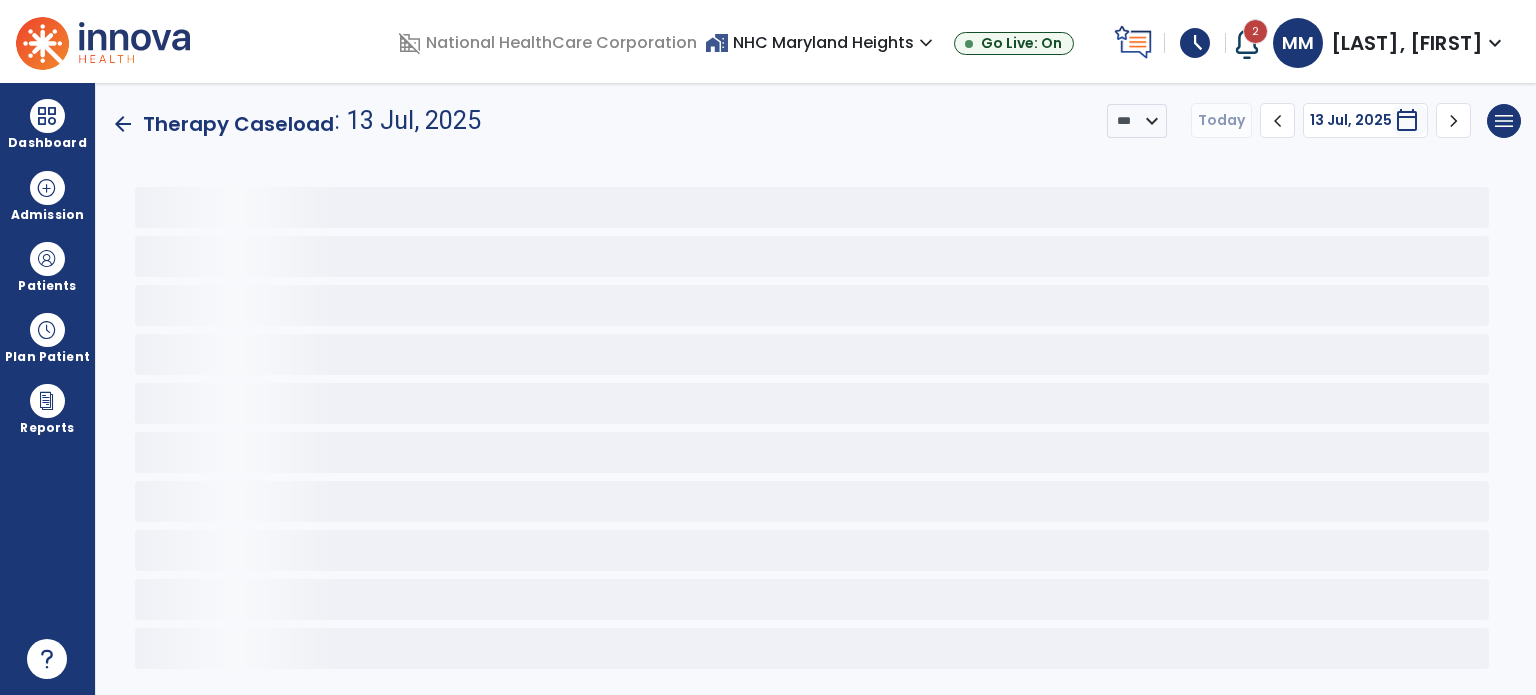 scroll, scrollTop: 0, scrollLeft: 0, axis: both 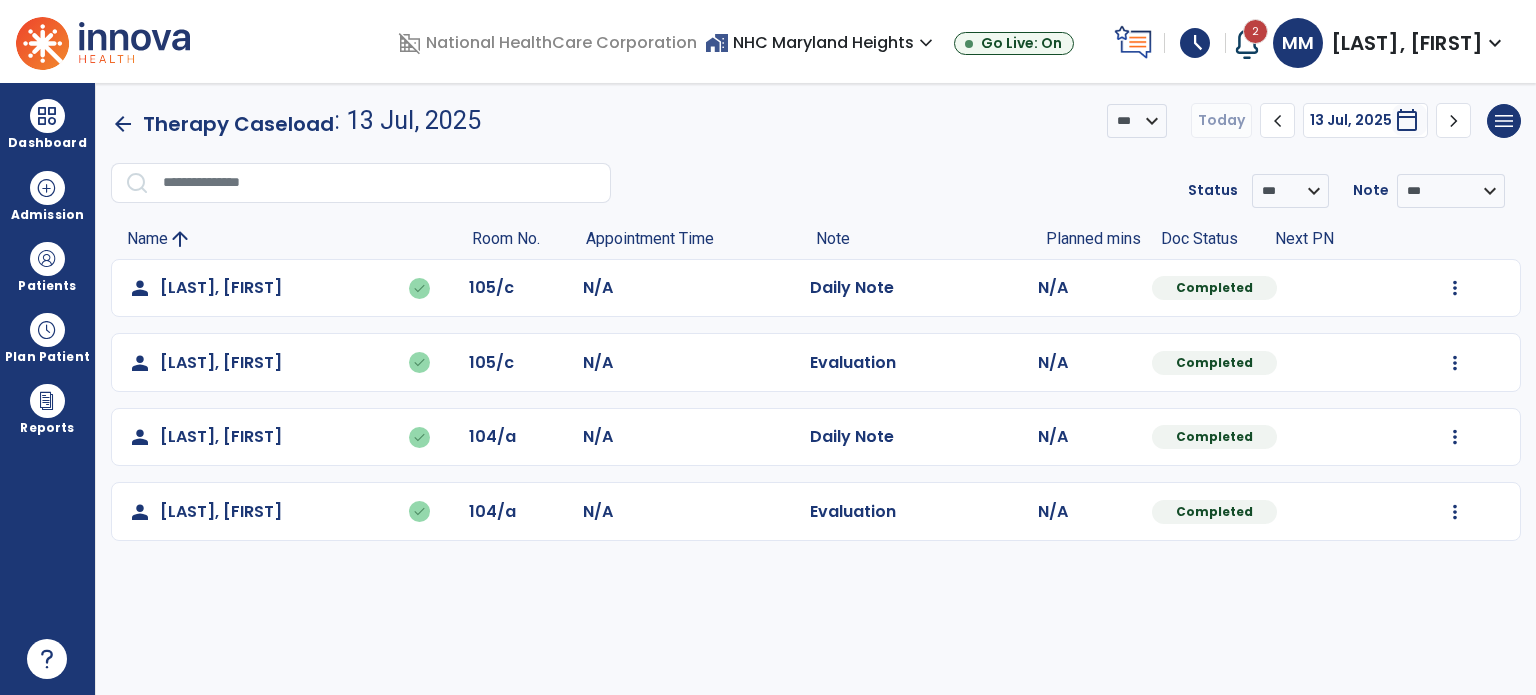 type on "*****" 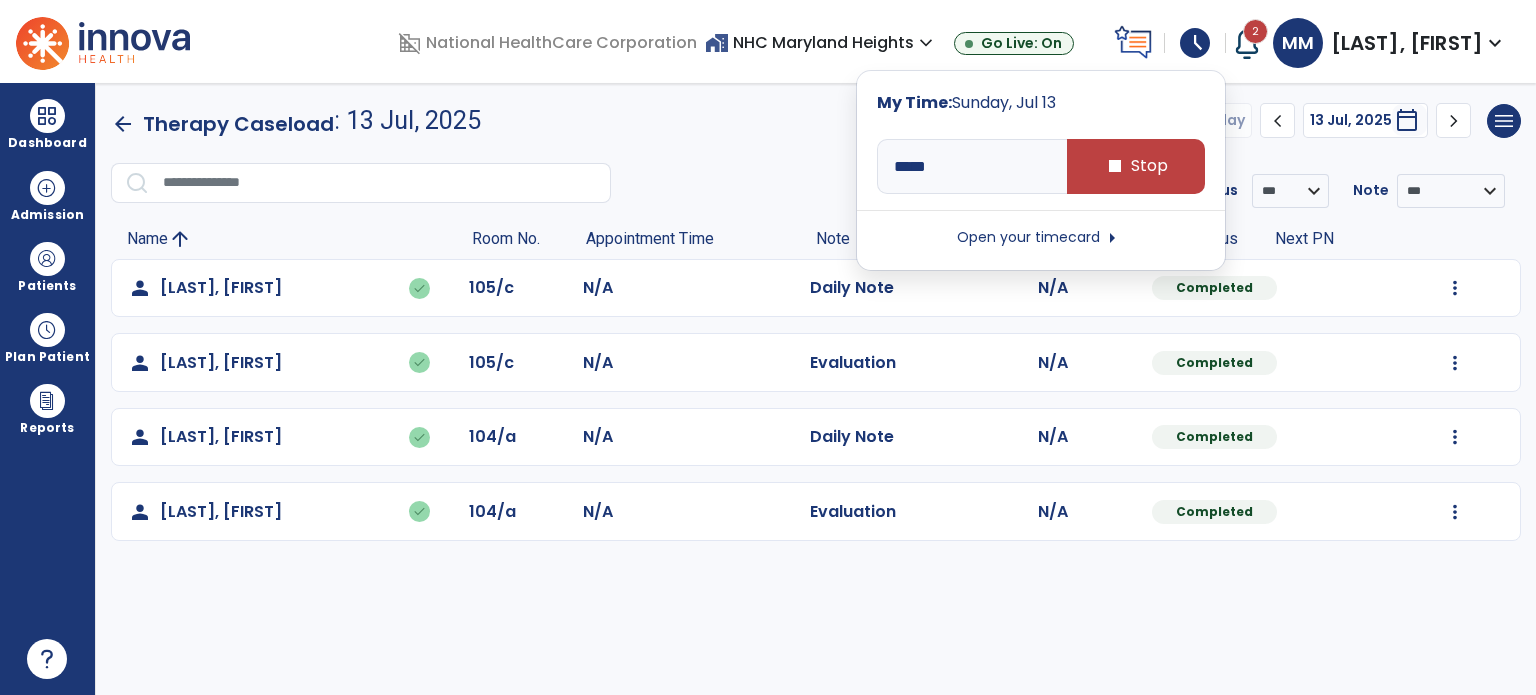 click on "***** stop  Stop" at bounding box center [1041, 166] 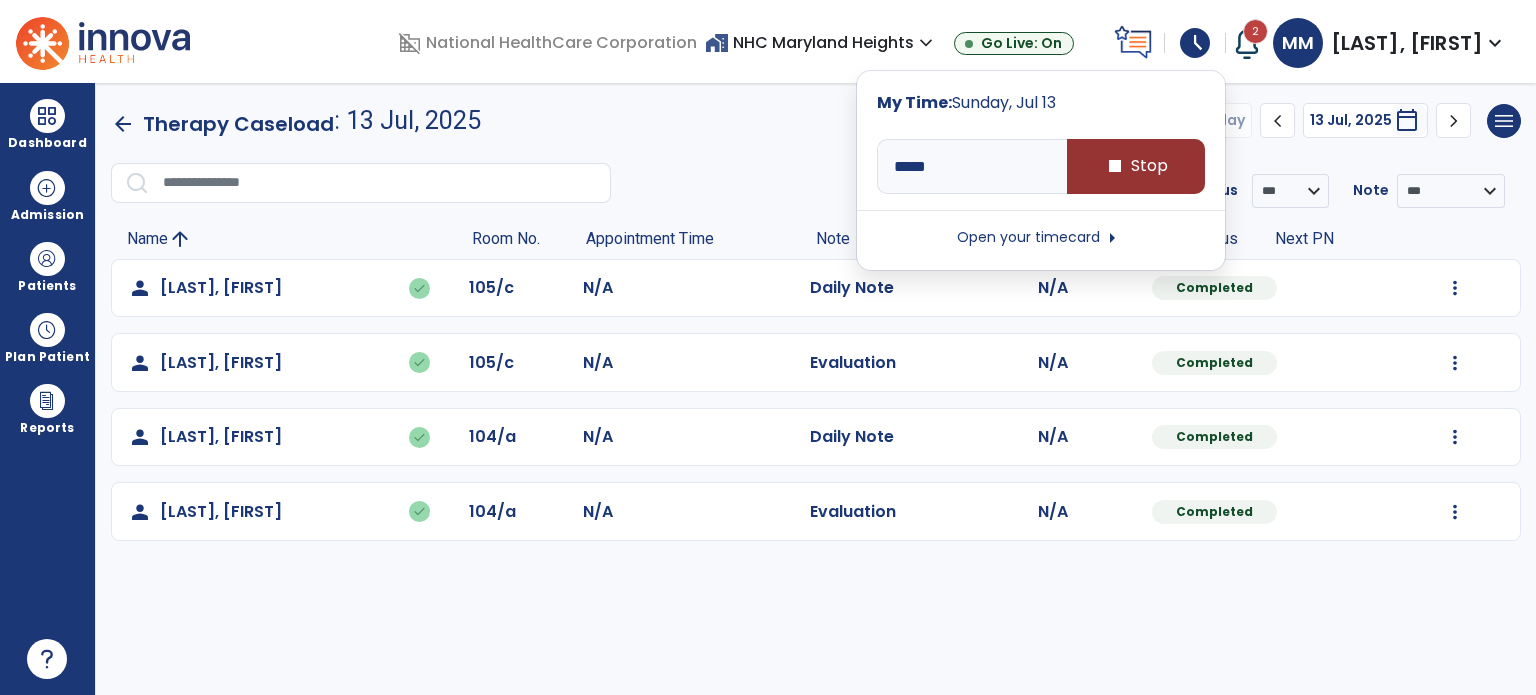 click on "stop  Stop" at bounding box center [1136, 166] 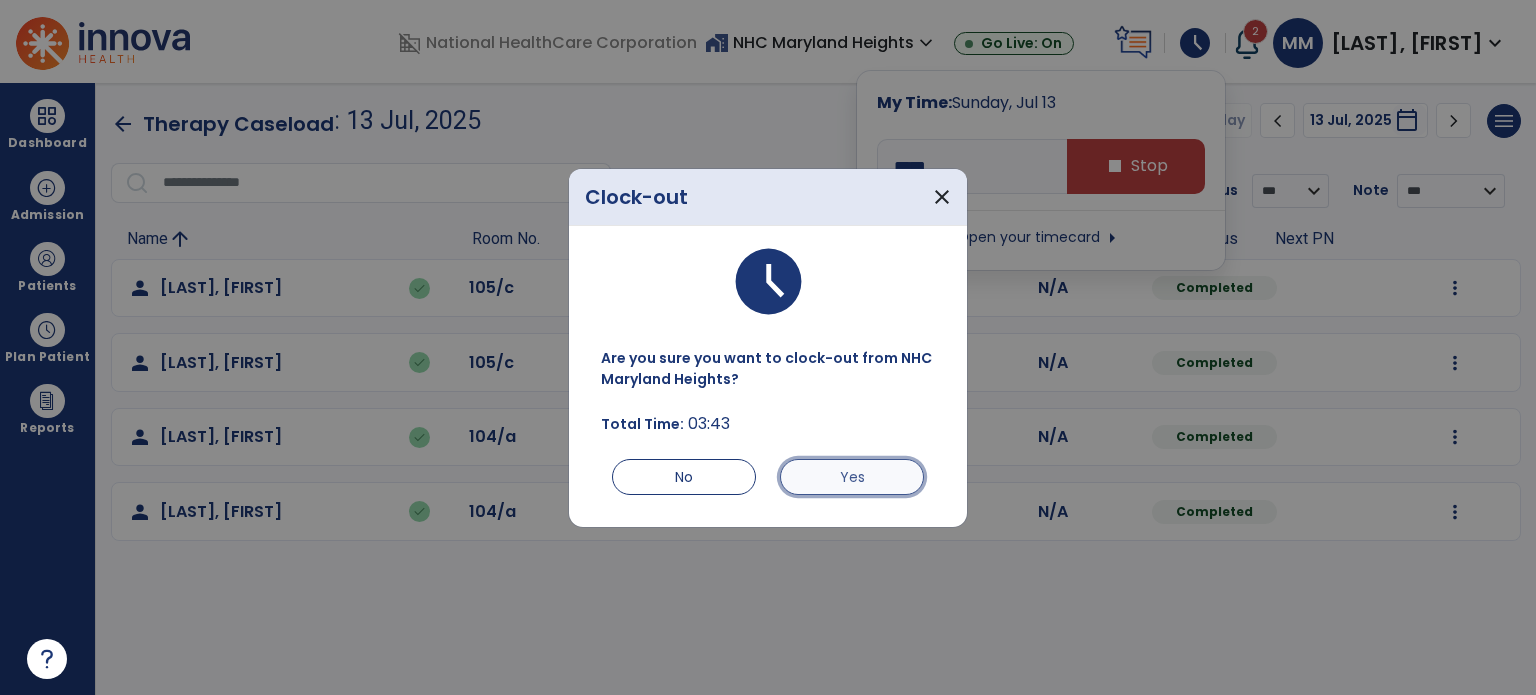 click on "Yes" at bounding box center [852, 477] 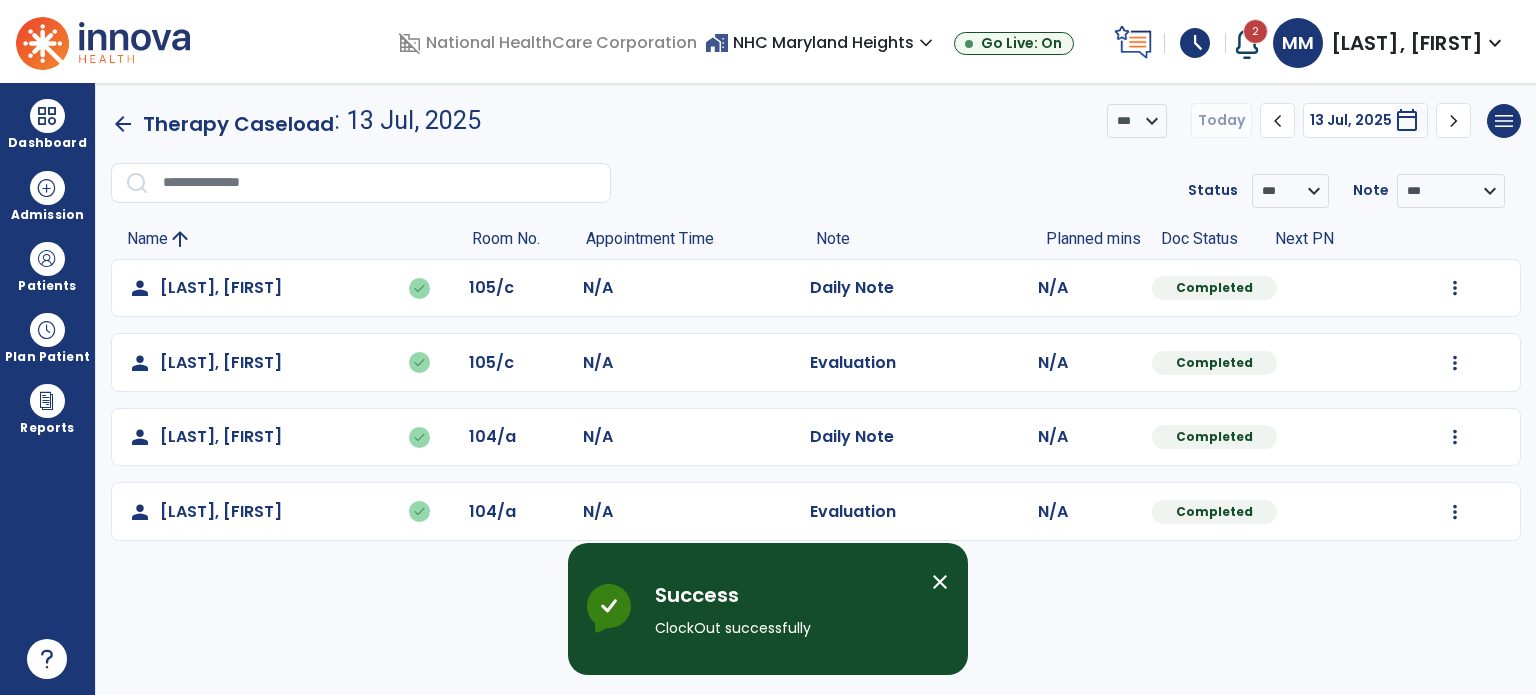 type on "****" 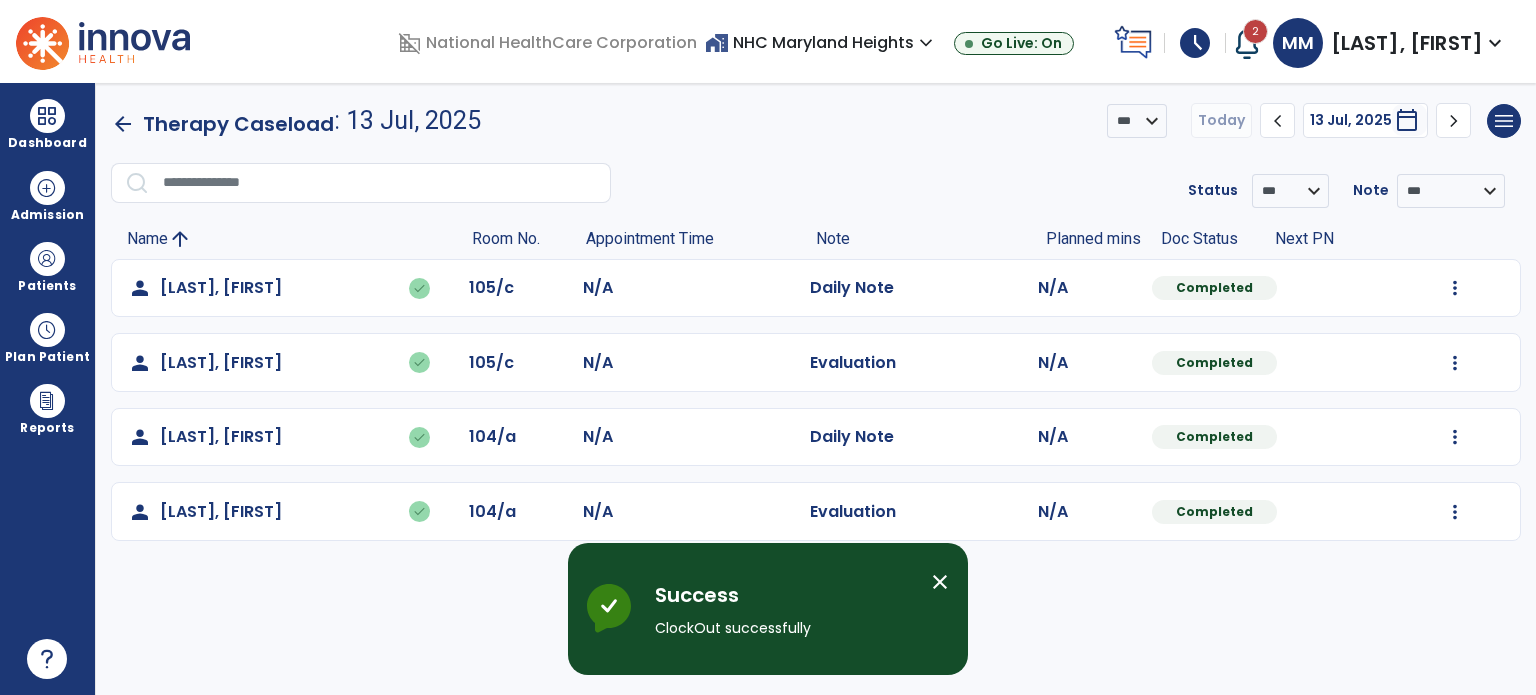 click on "schedule" at bounding box center [1195, 43] 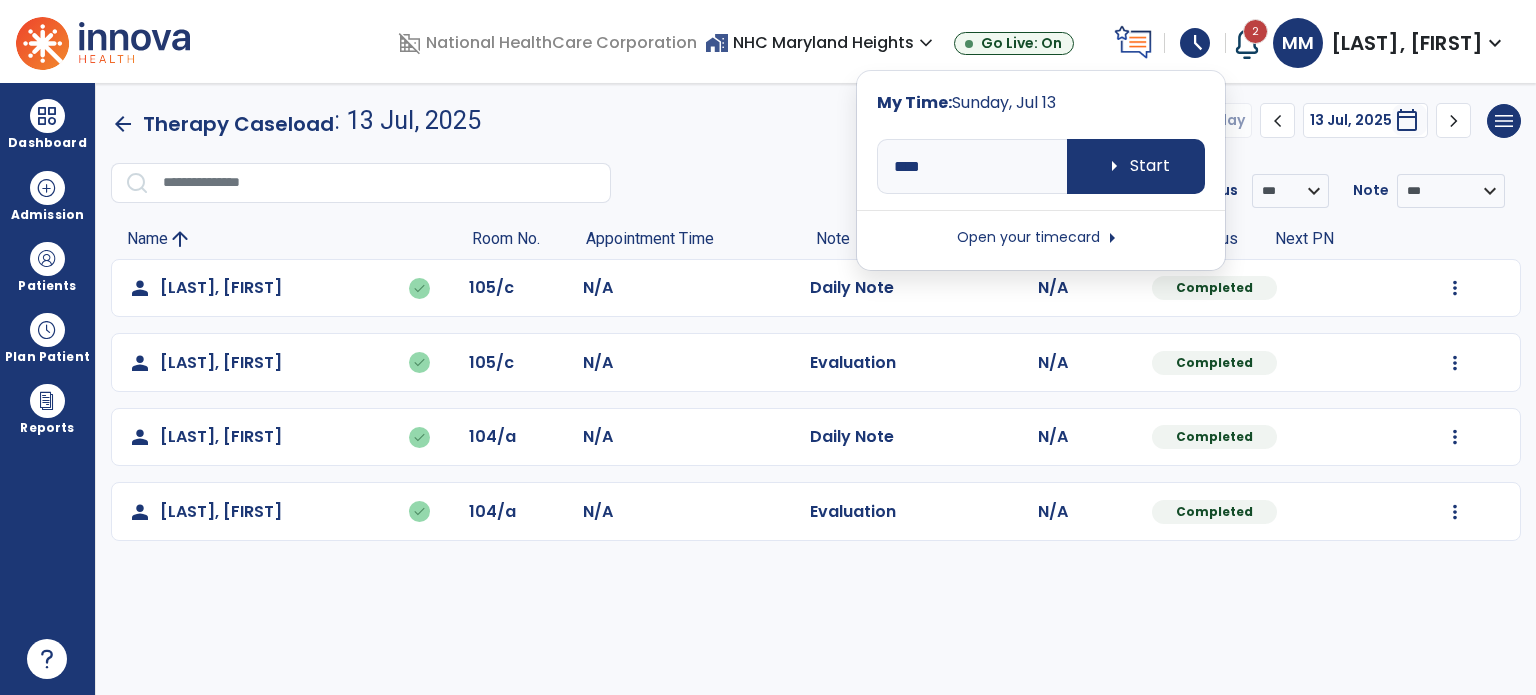 click on "Open your timecard  arrow_right" at bounding box center [1041, 238] 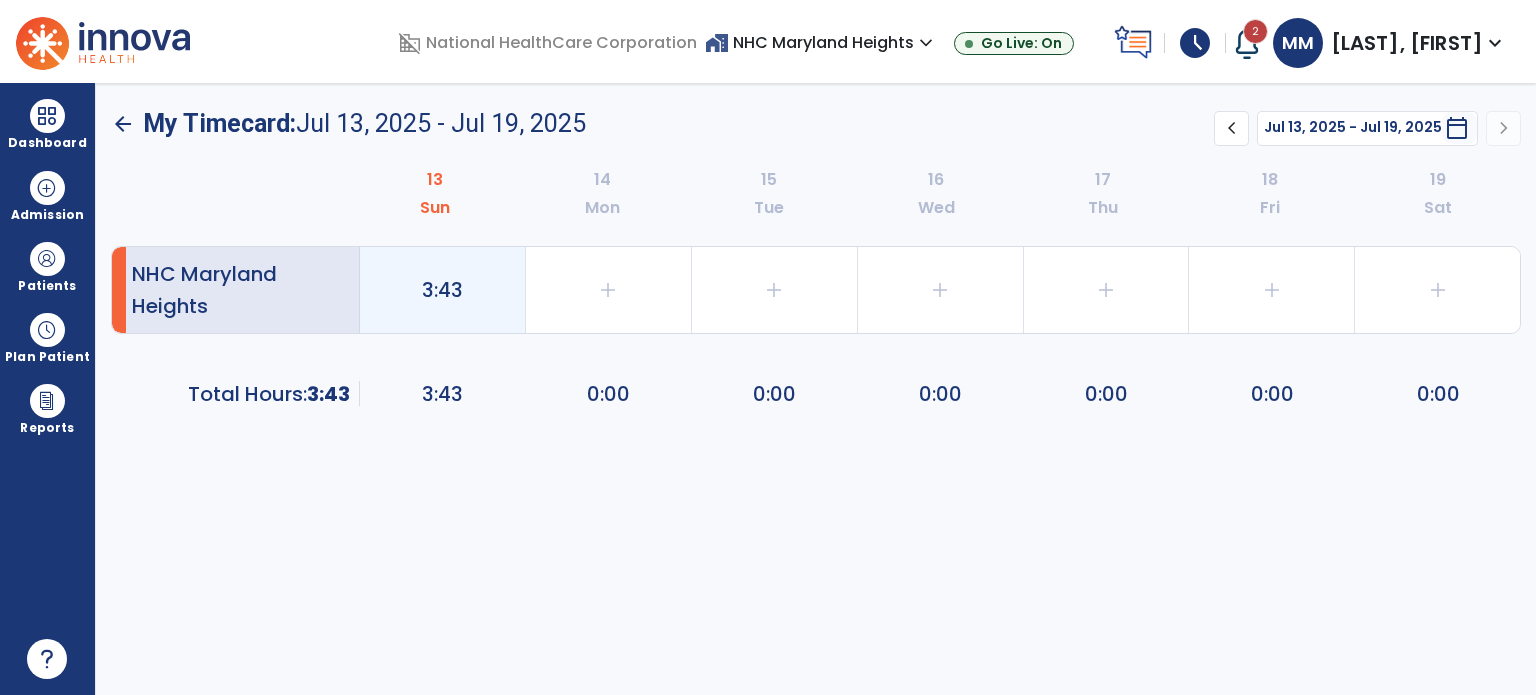 click on "3:43" 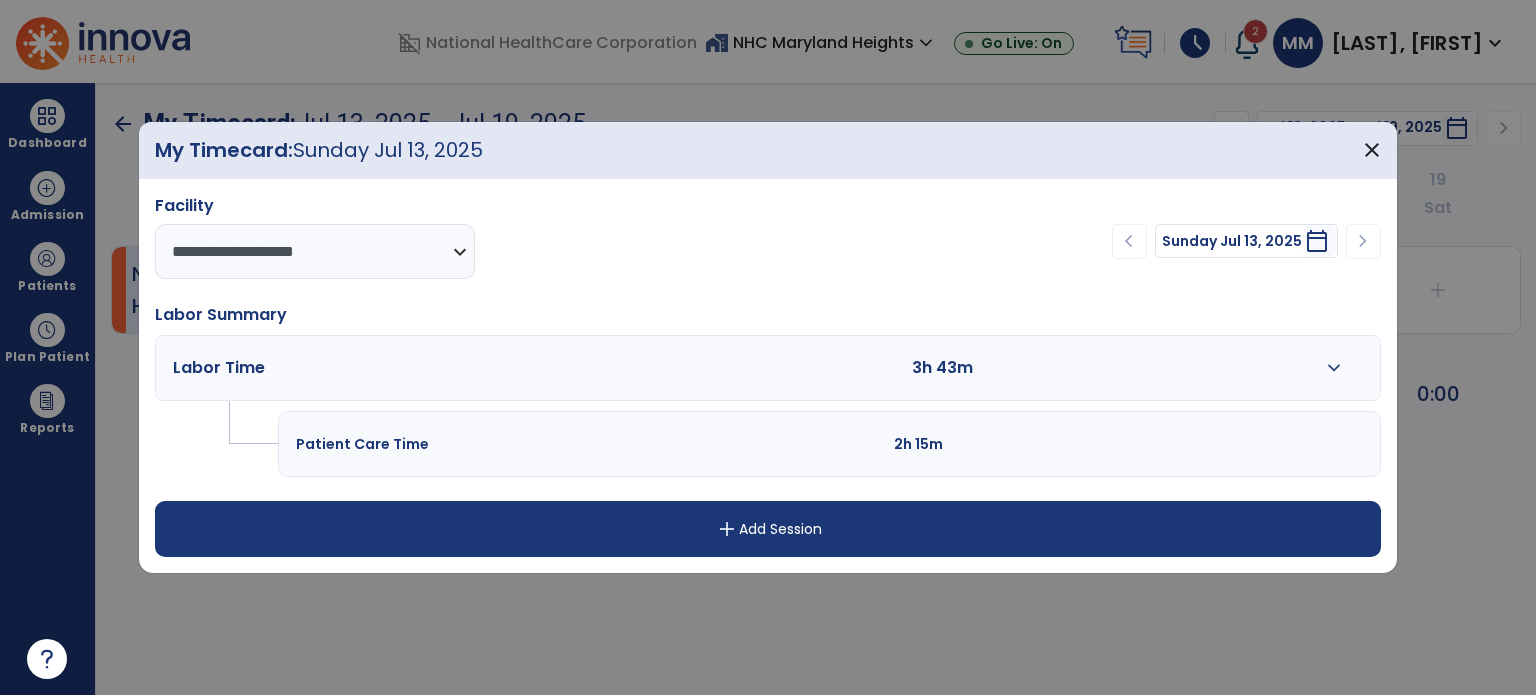 click on "expand_more" at bounding box center (1334, 368) 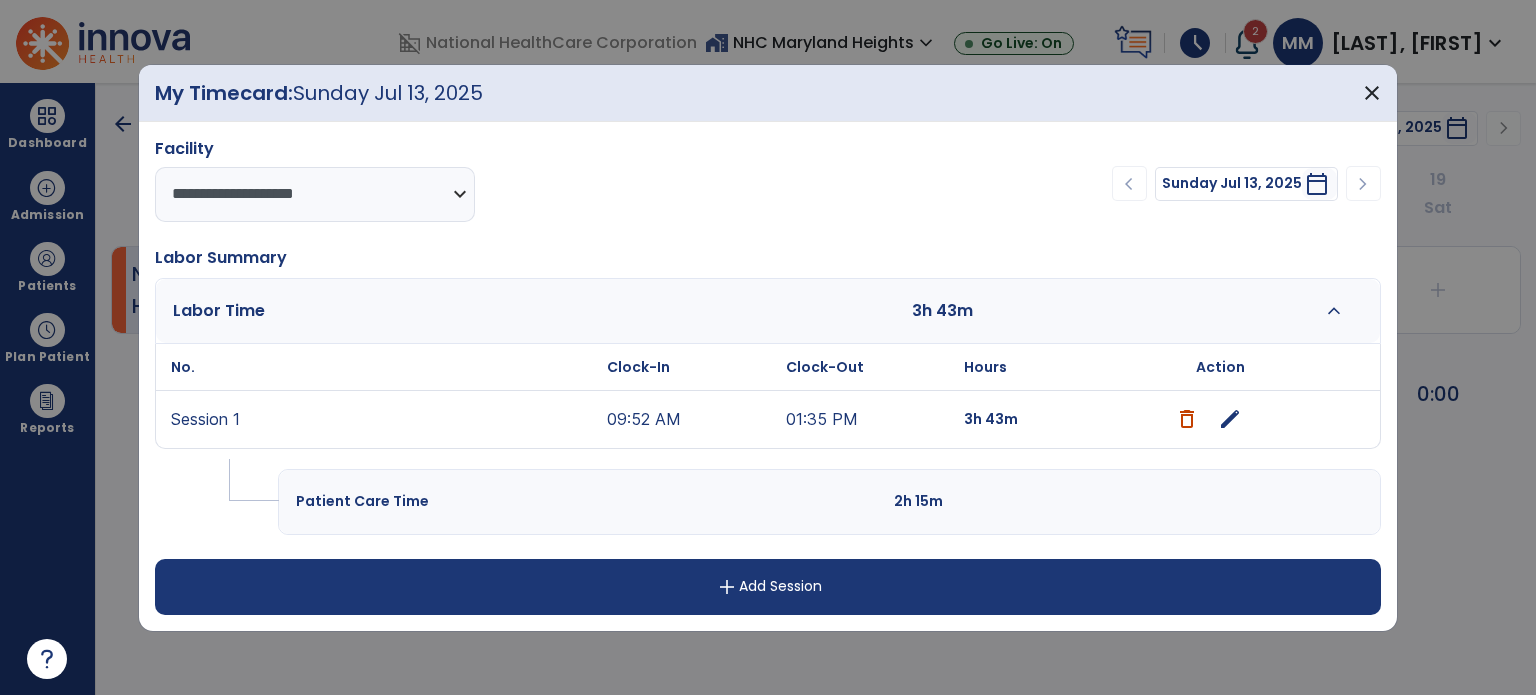 click on "09:52 AM" at bounding box center [691, 419] 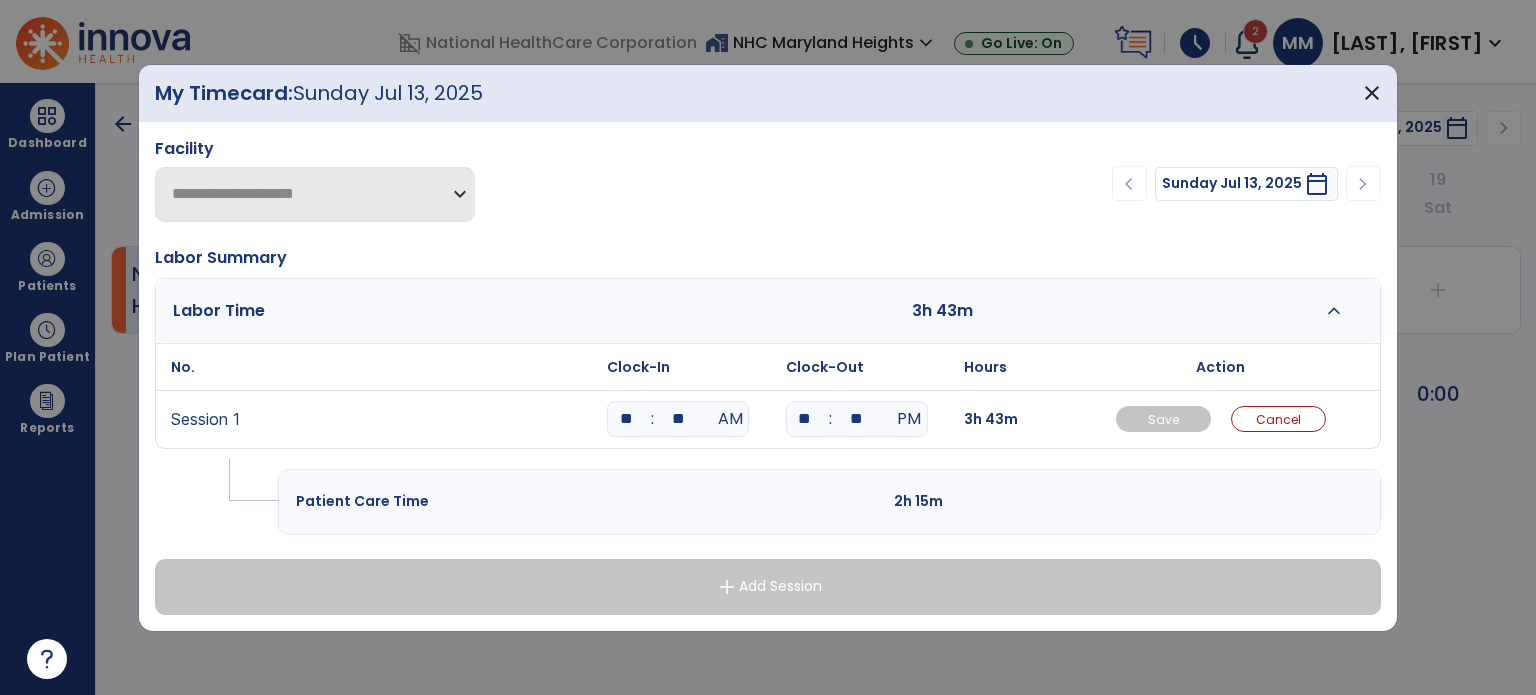 click on "**" at bounding box center (678, 419) 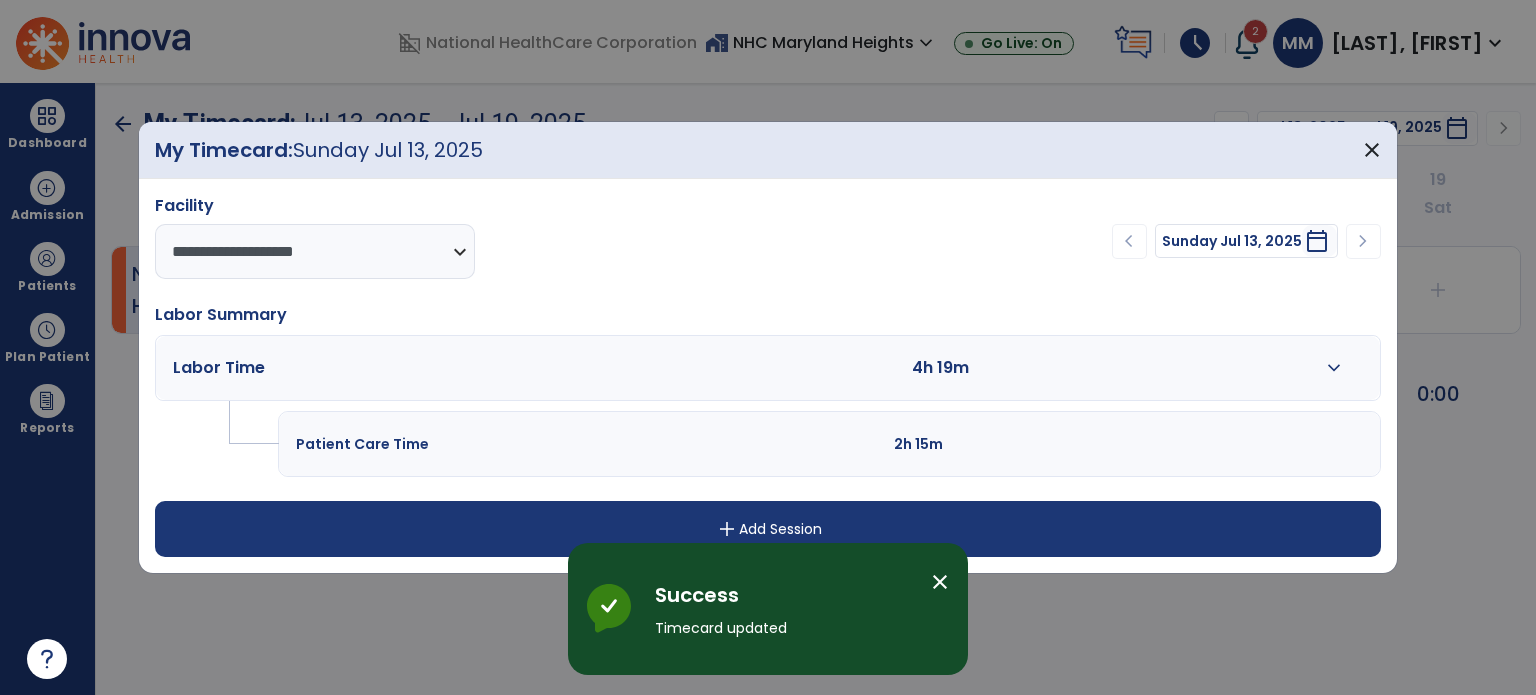 click on "chevron_left Sunday Jul 13, 2025 ********* calendar_today chevron_right" at bounding box center (1132, 241) 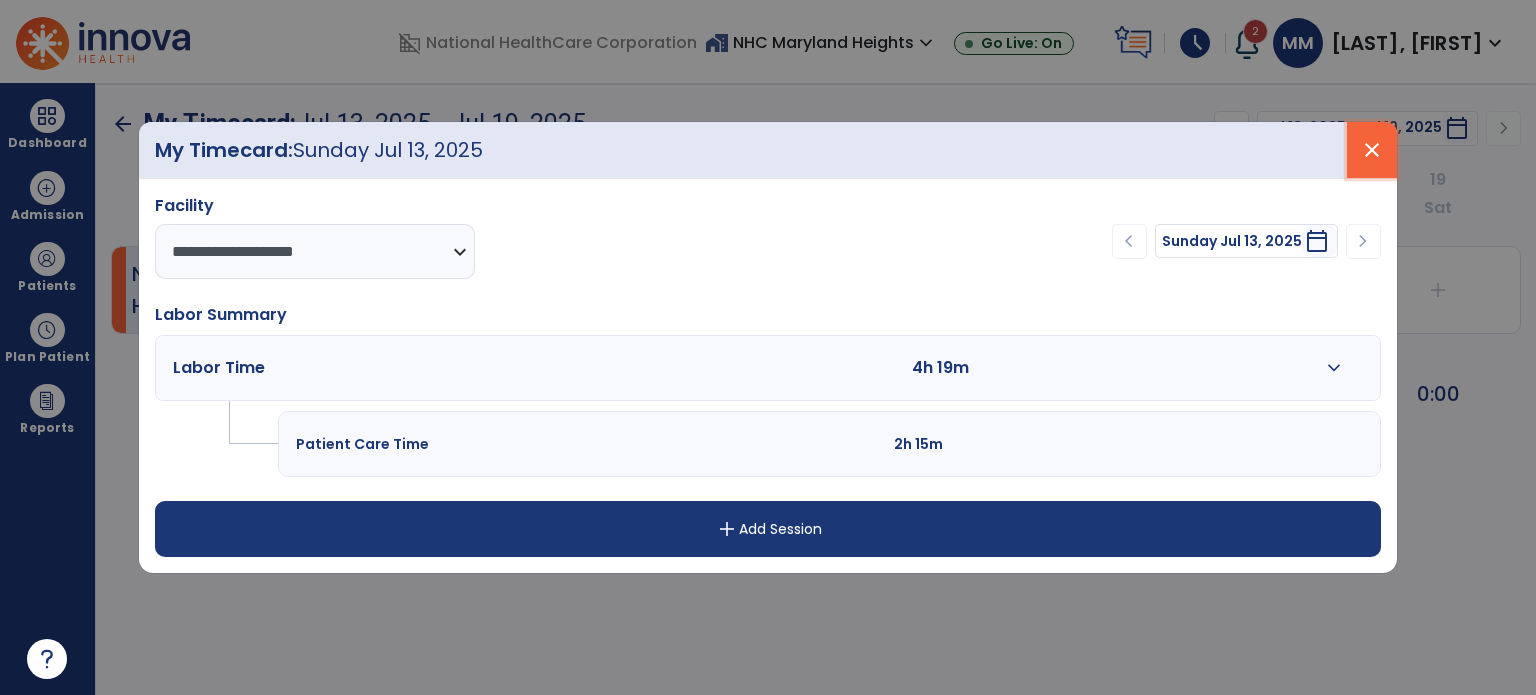 click on "close" at bounding box center [1372, 150] 